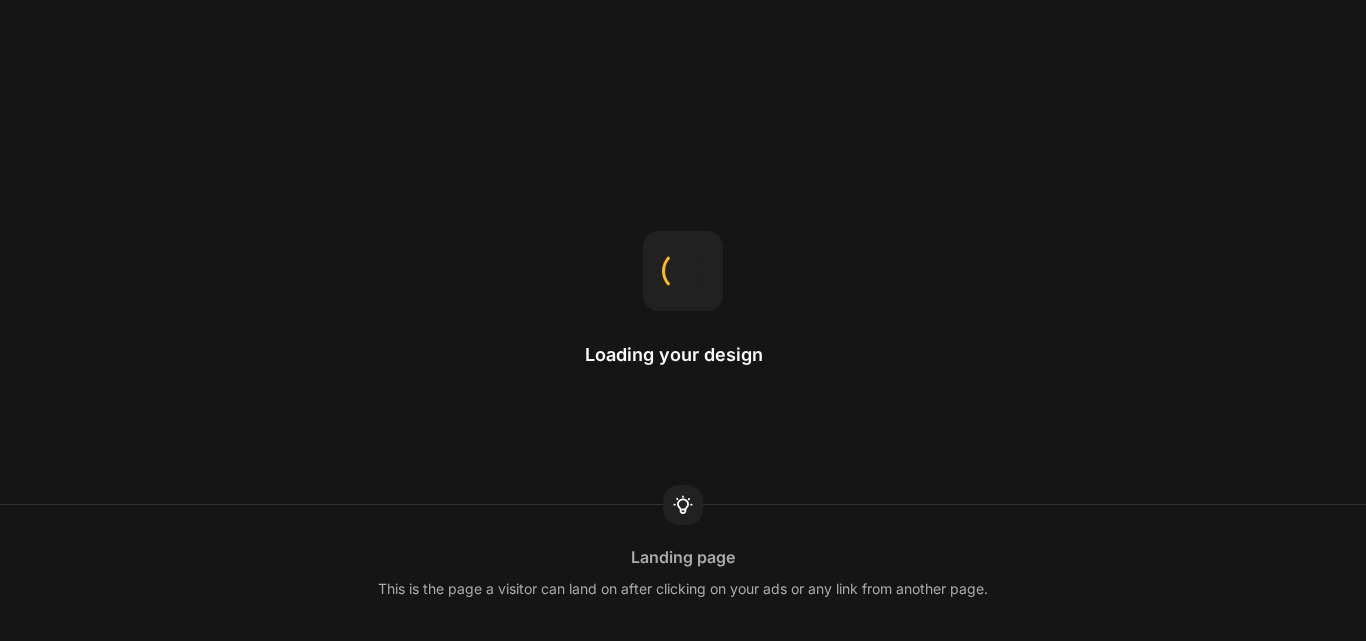 scroll, scrollTop: 0, scrollLeft: 0, axis: both 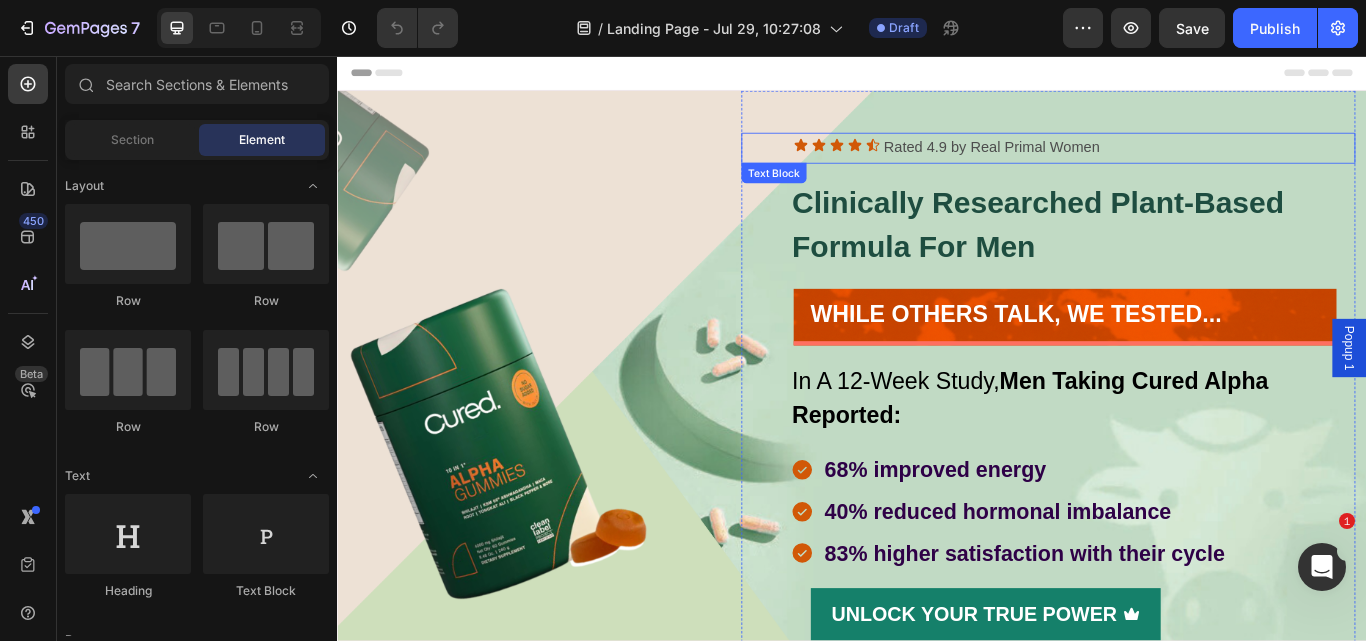 click on "Rated 4.9 by Real Primal Women" at bounding box center (1100, 163) 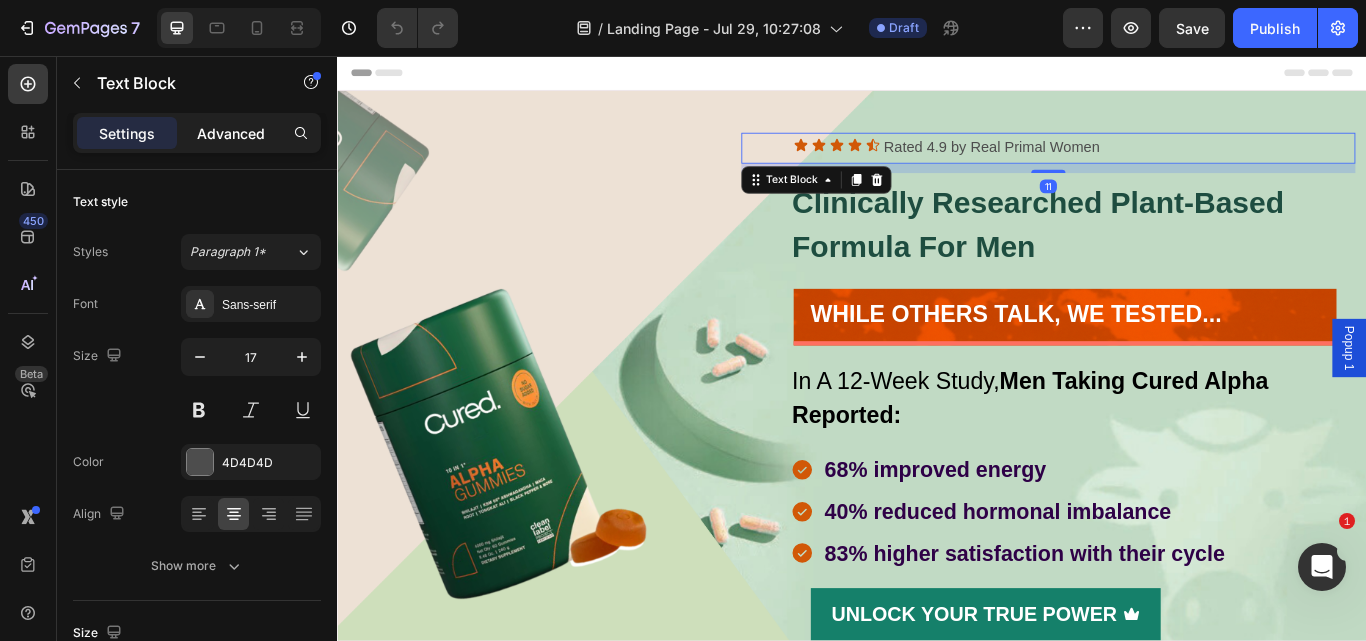 click on "Advanced" at bounding box center [231, 133] 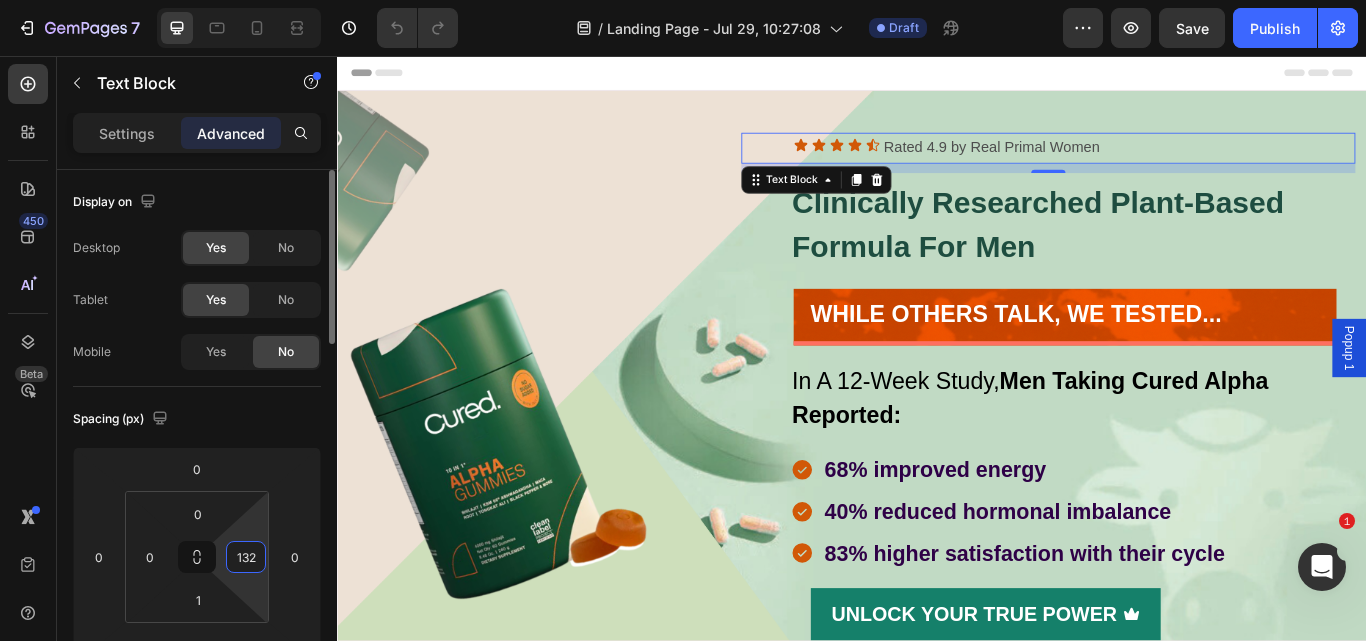 click on "132" at bounding box center [246, 557] 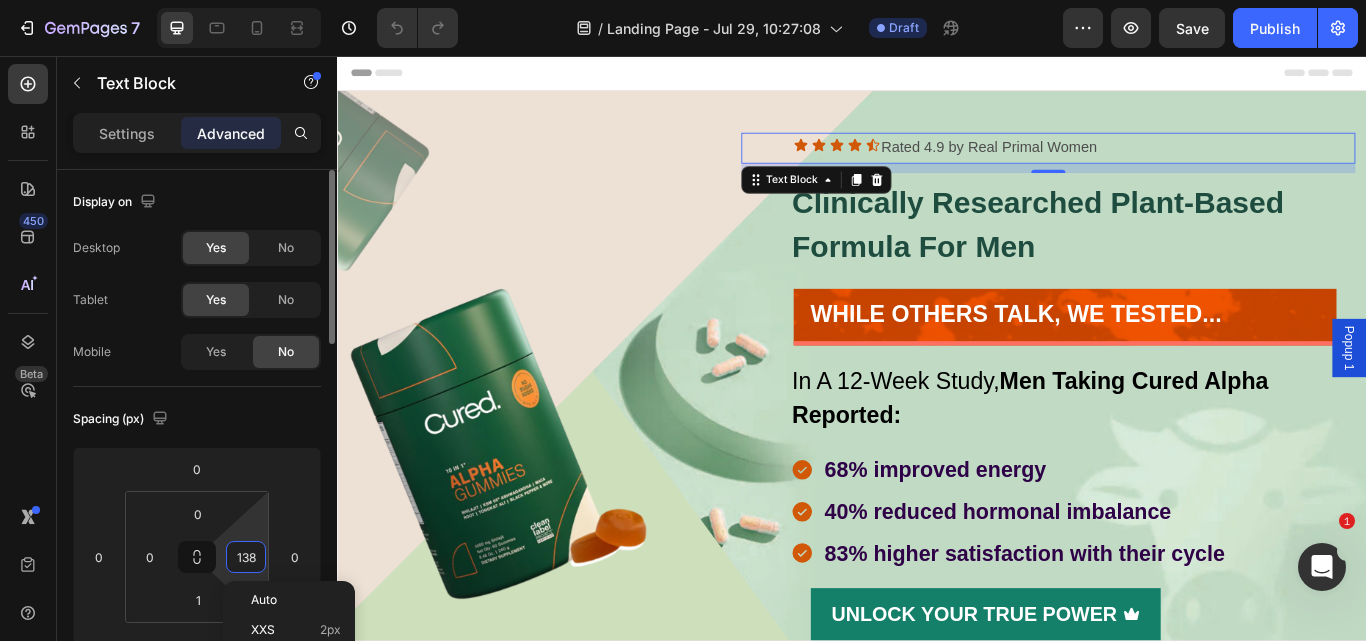 type on "139" 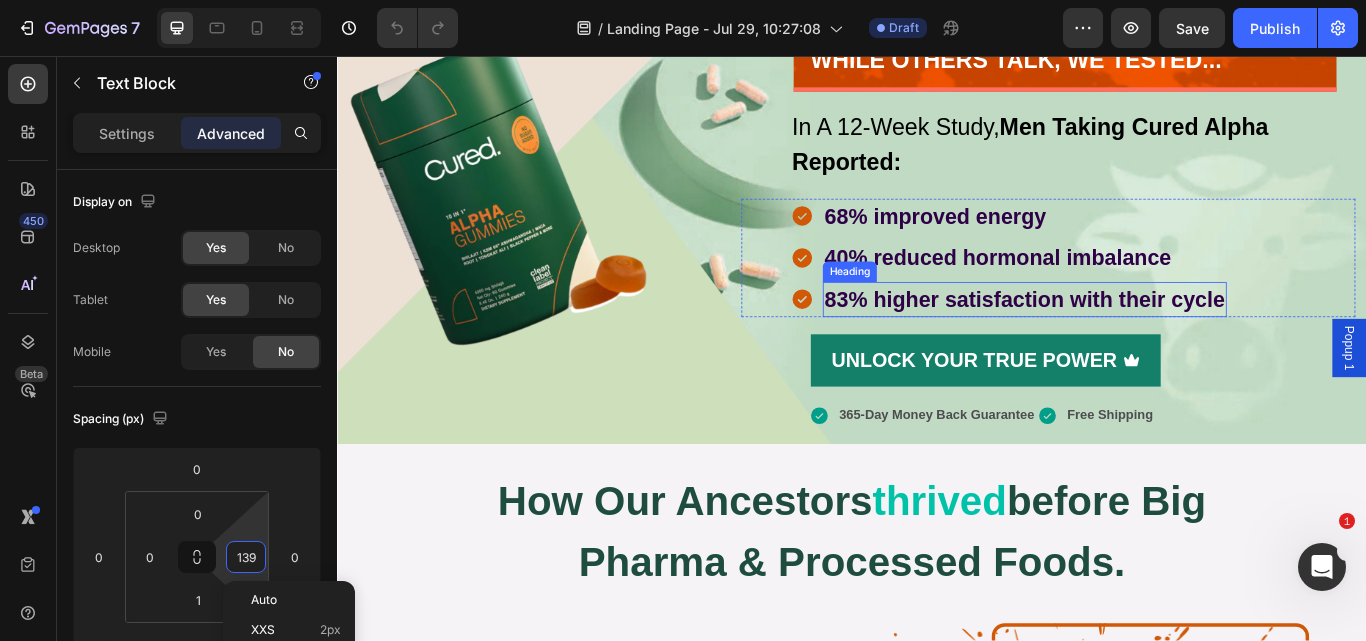 scroll, scrollTop: 305, scrollLeft: 0, axis: vertical 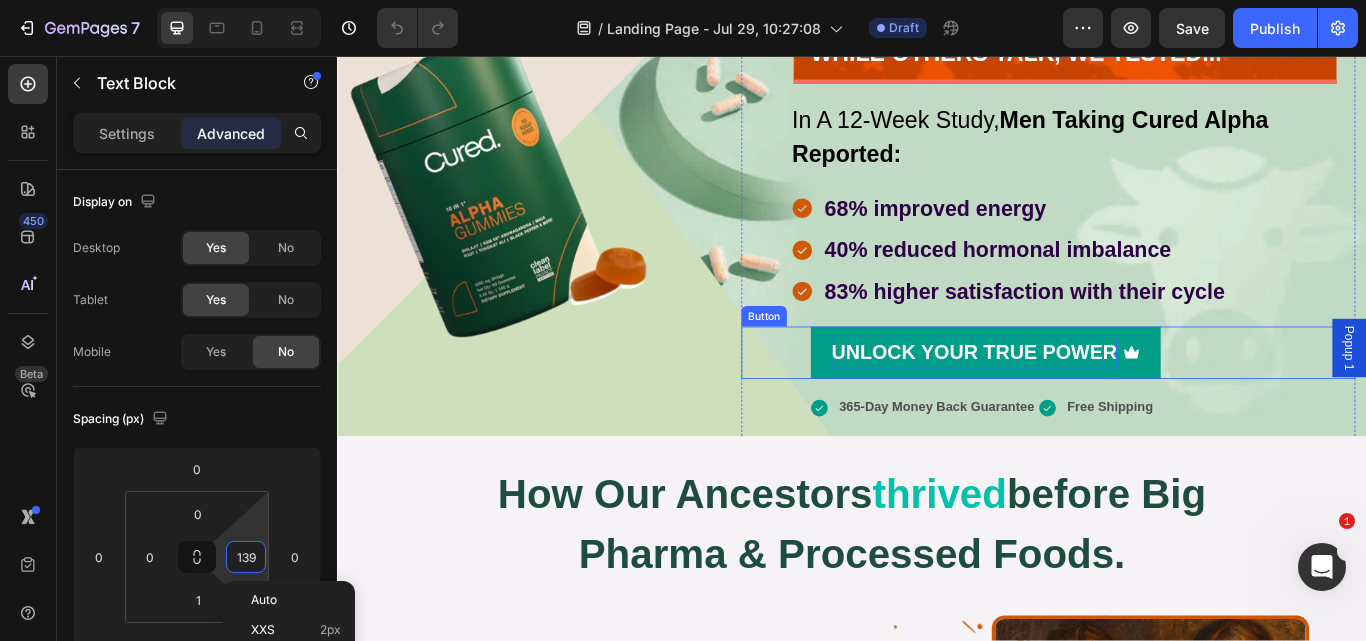 click on "UNLOCK YOUR TRUE POWER" at bounding box center (1079, 402) 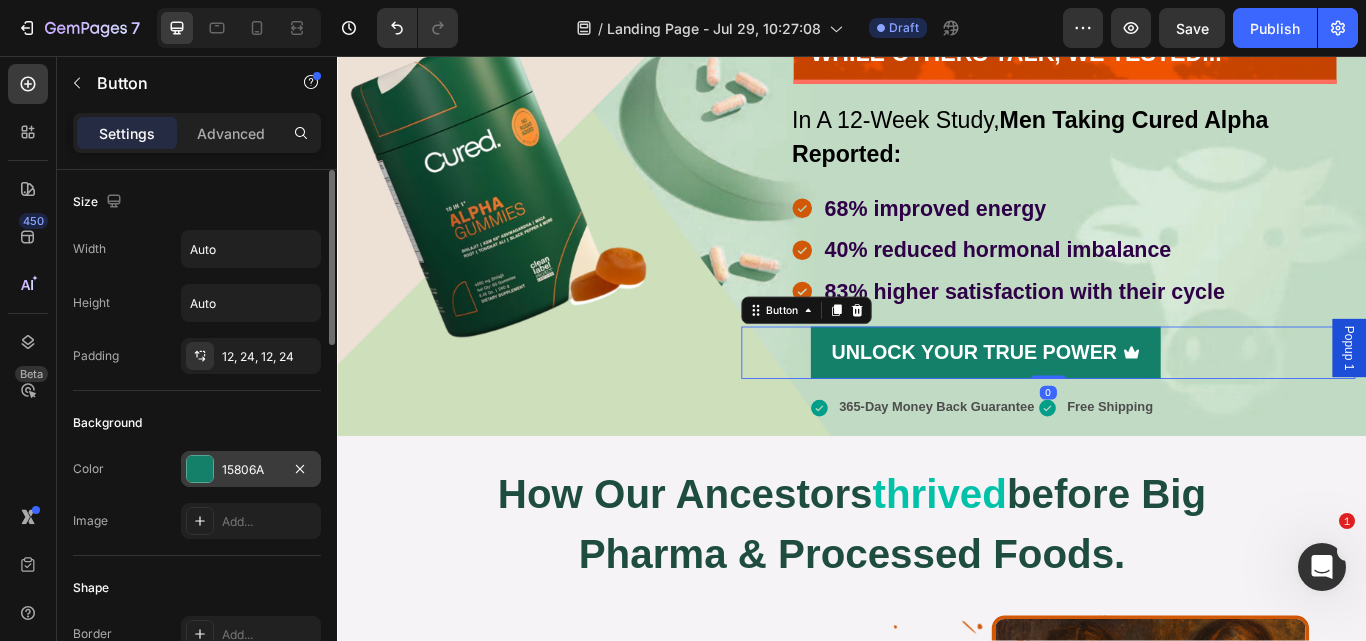 click on "15806A" at bounding box center (251, 470) 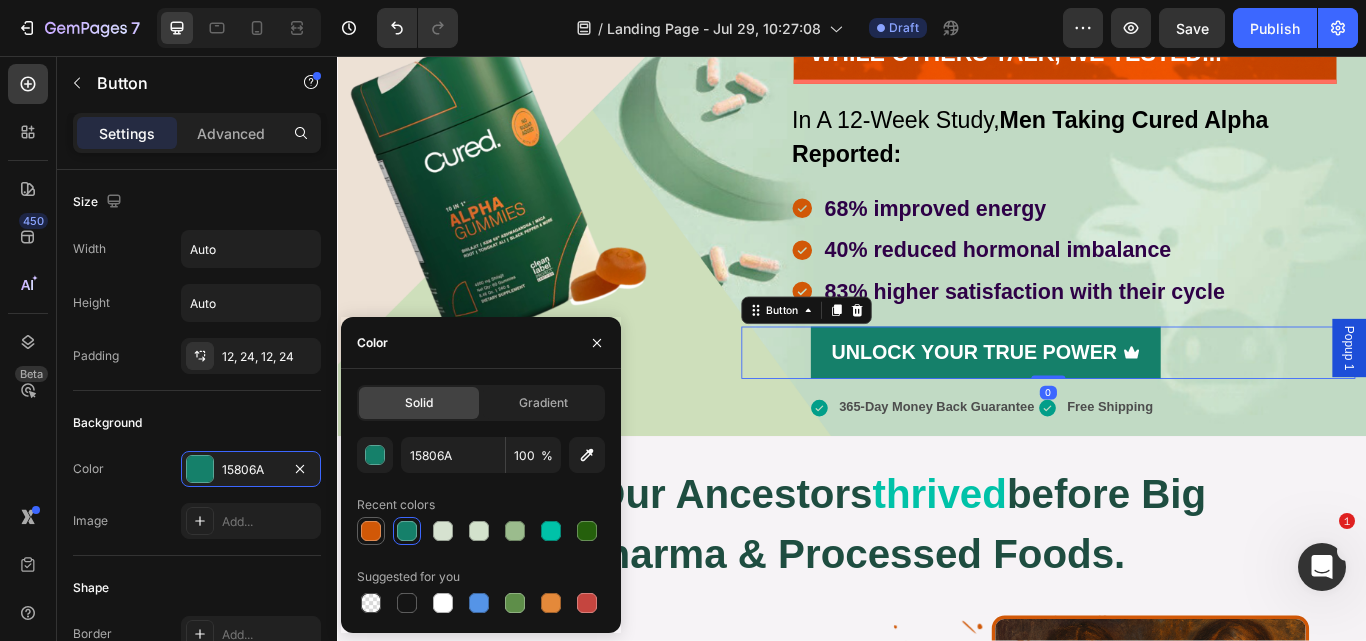 drag, startPoint x: 365, startPoint y: 530, endPoint x: 499, endPoint y: 392, distance: 192.35384 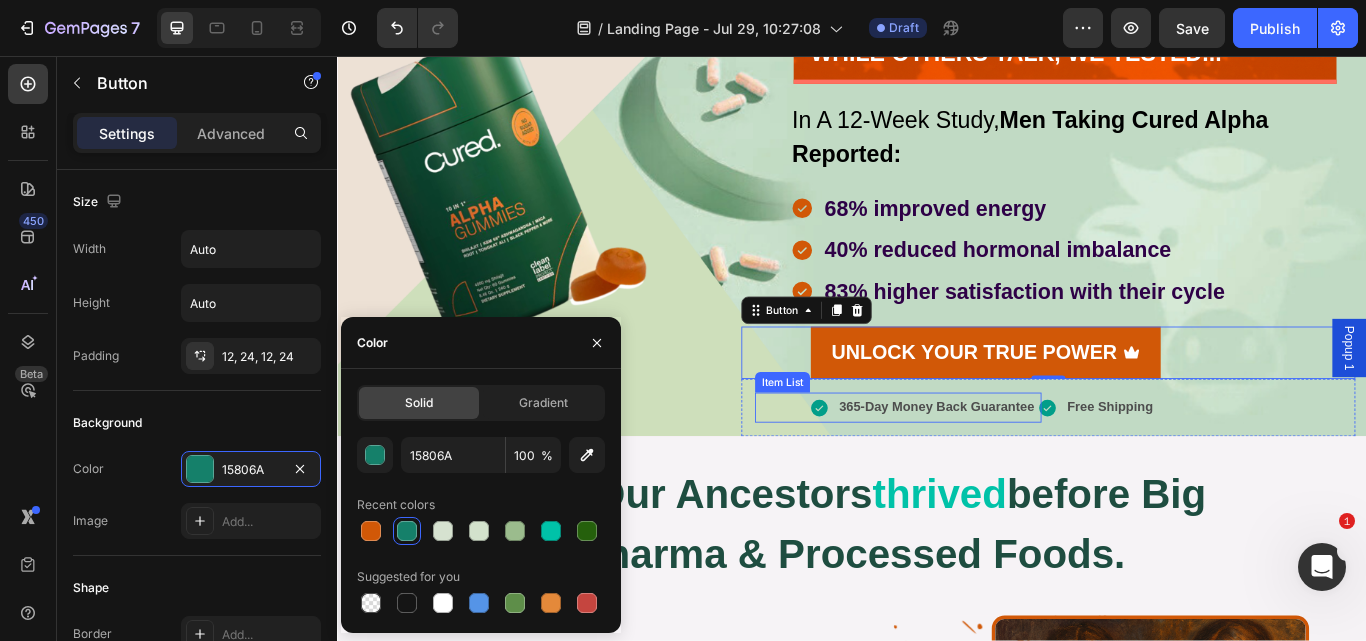 type on "D15807" 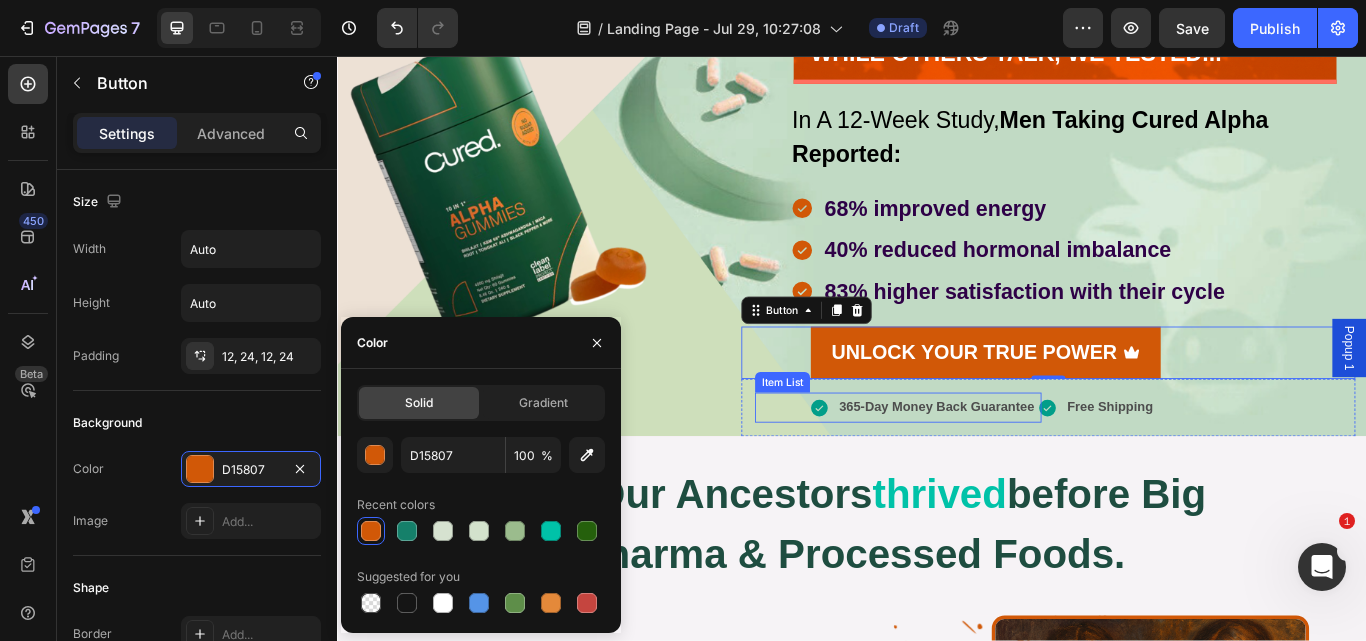 click 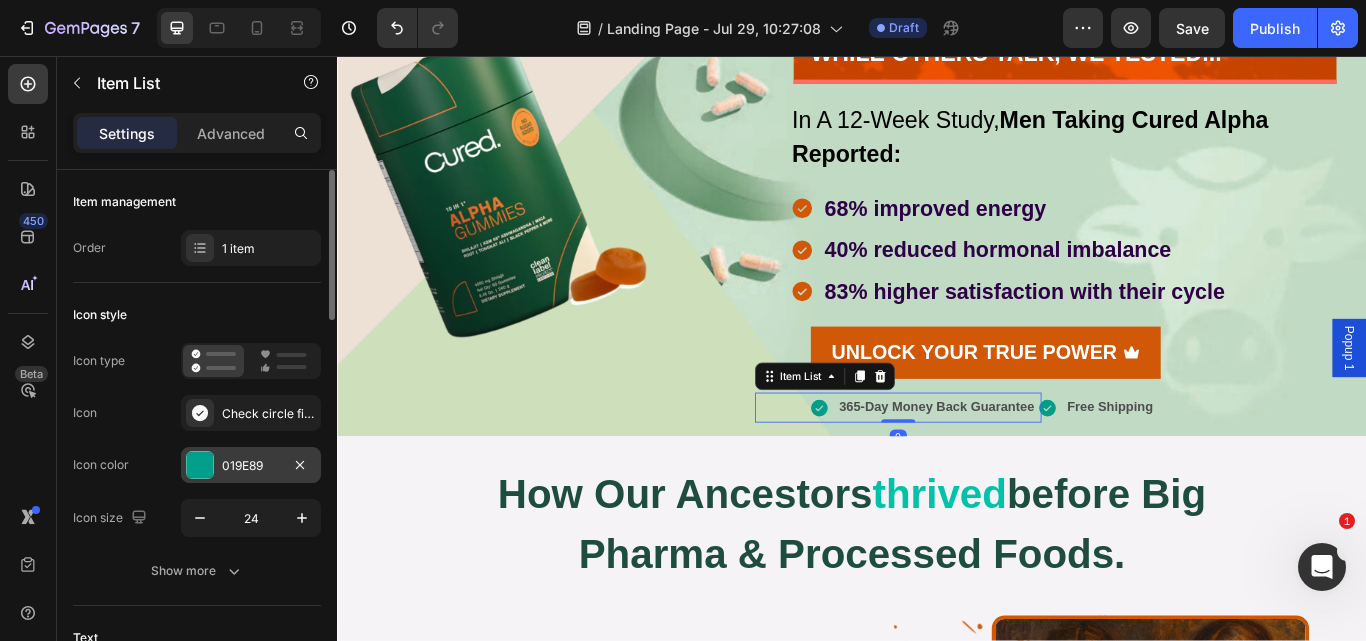 click on "019E89" at bounding box center [251, 465] 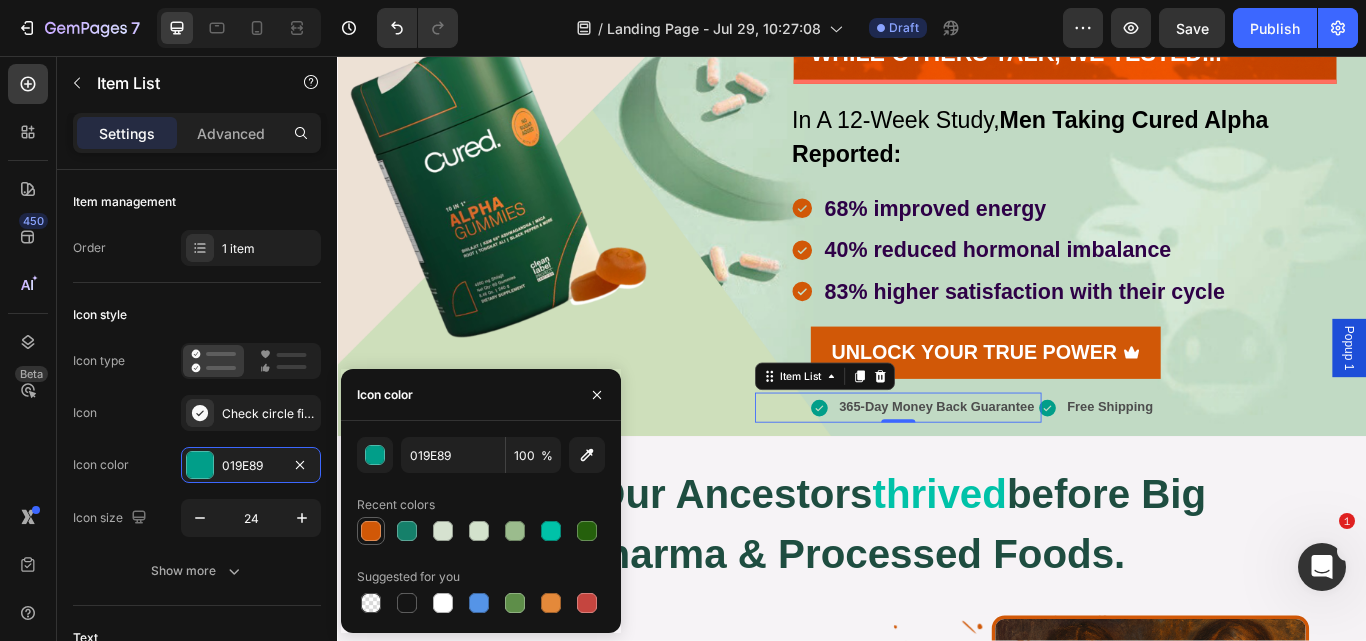 drag, startPoint x: 377, startPoint y: 531, endPoint x: 830, endPoint y: 403, distance: 470.73666 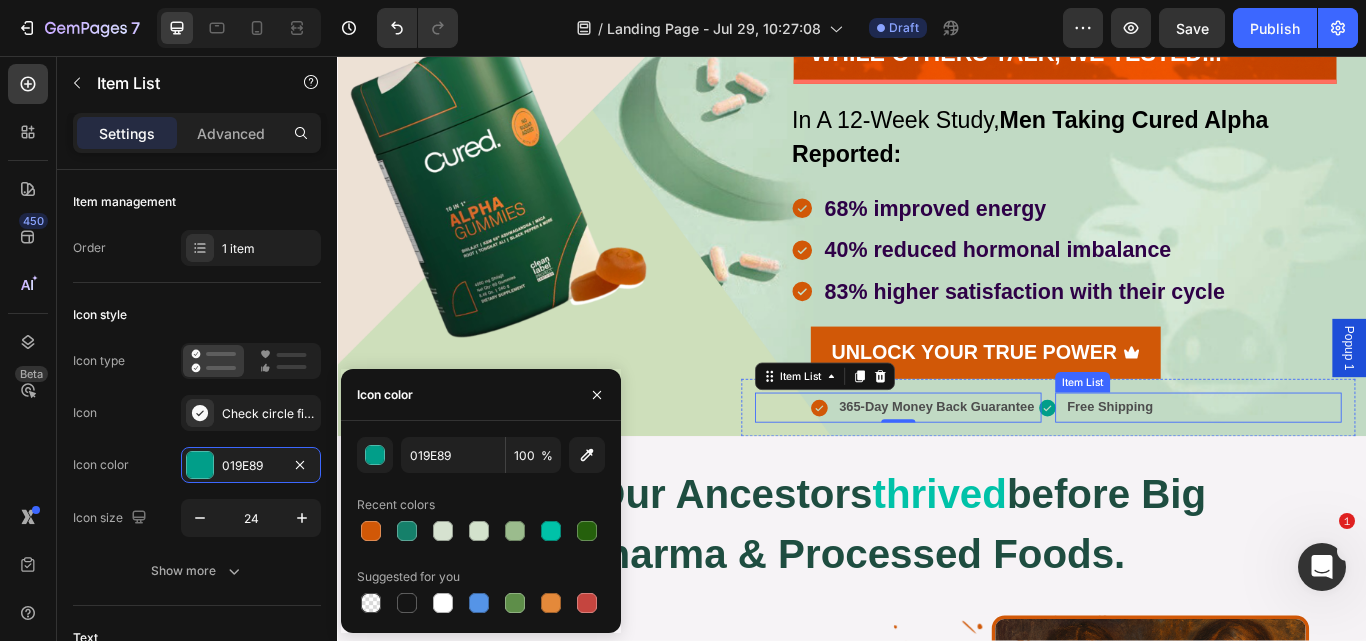 type on "D15807" 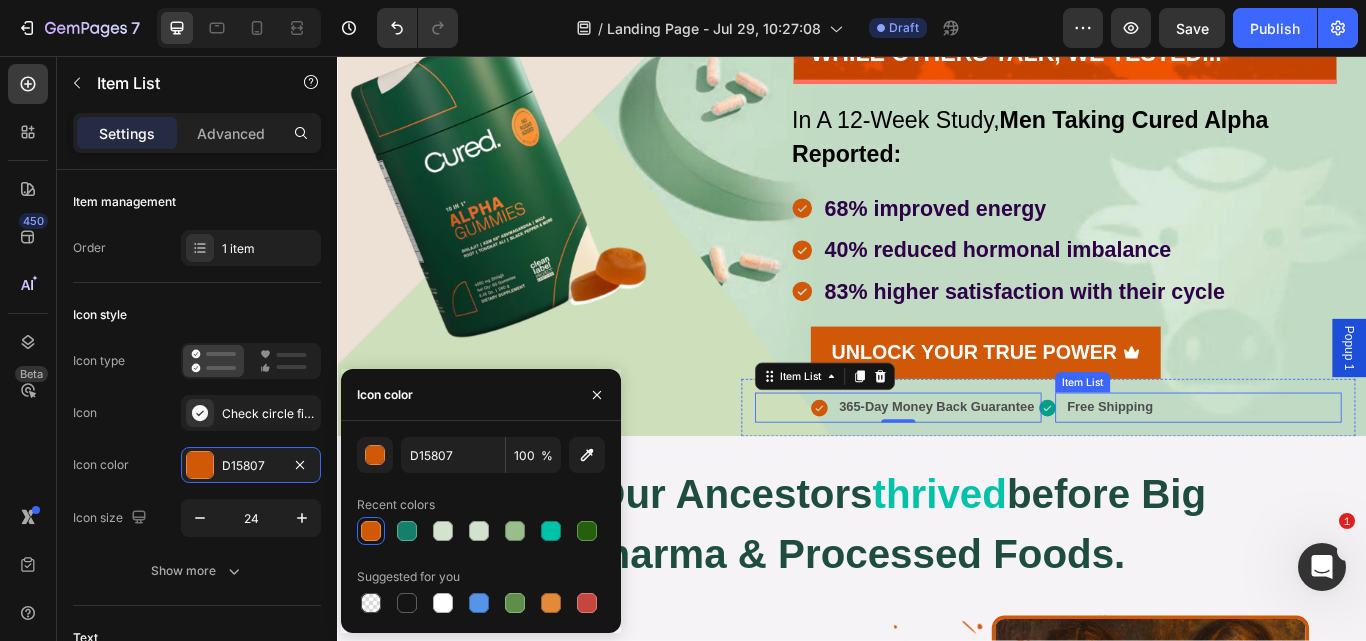 click on "Free Shipping" at bounding box center (1238, 465) 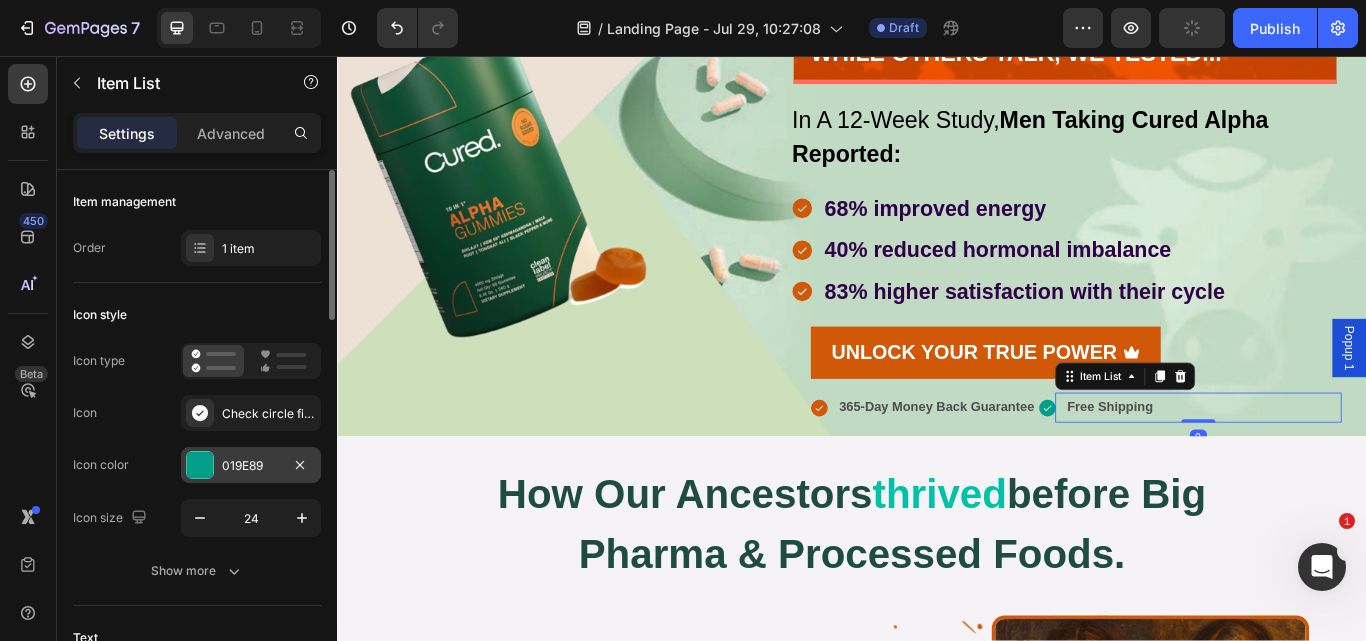 click on "019E89" at bounding box center (251, 466) 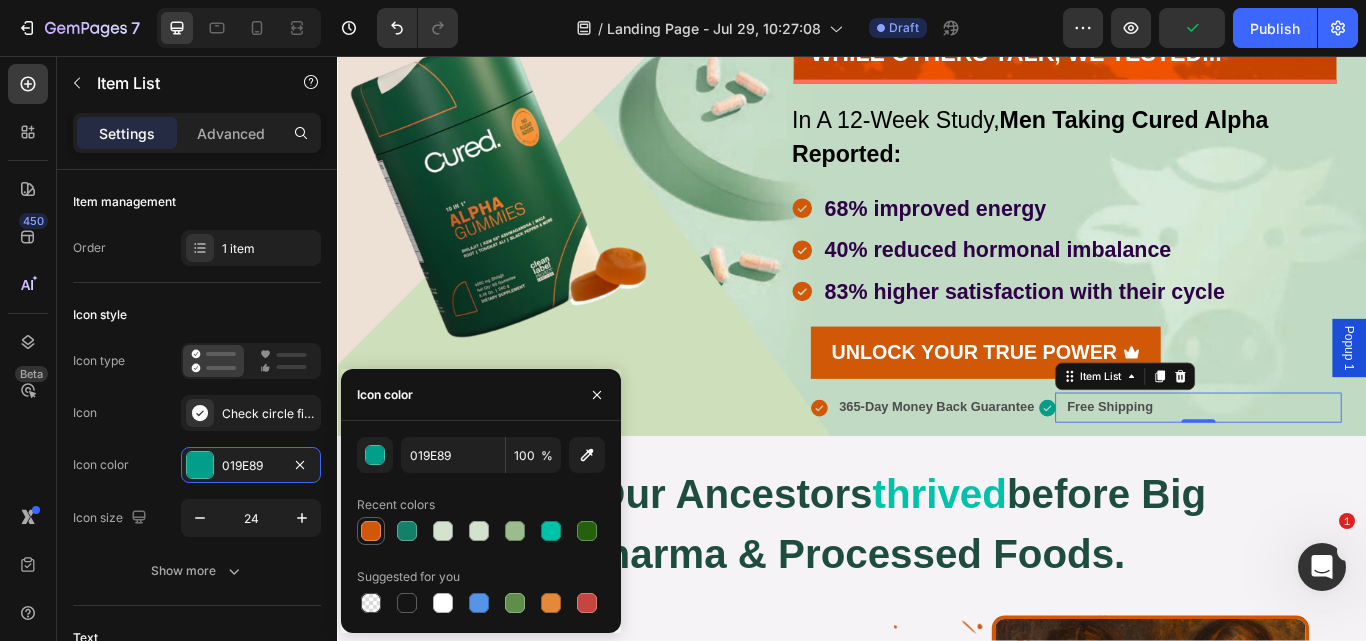 click at bounding box center [371, 531] 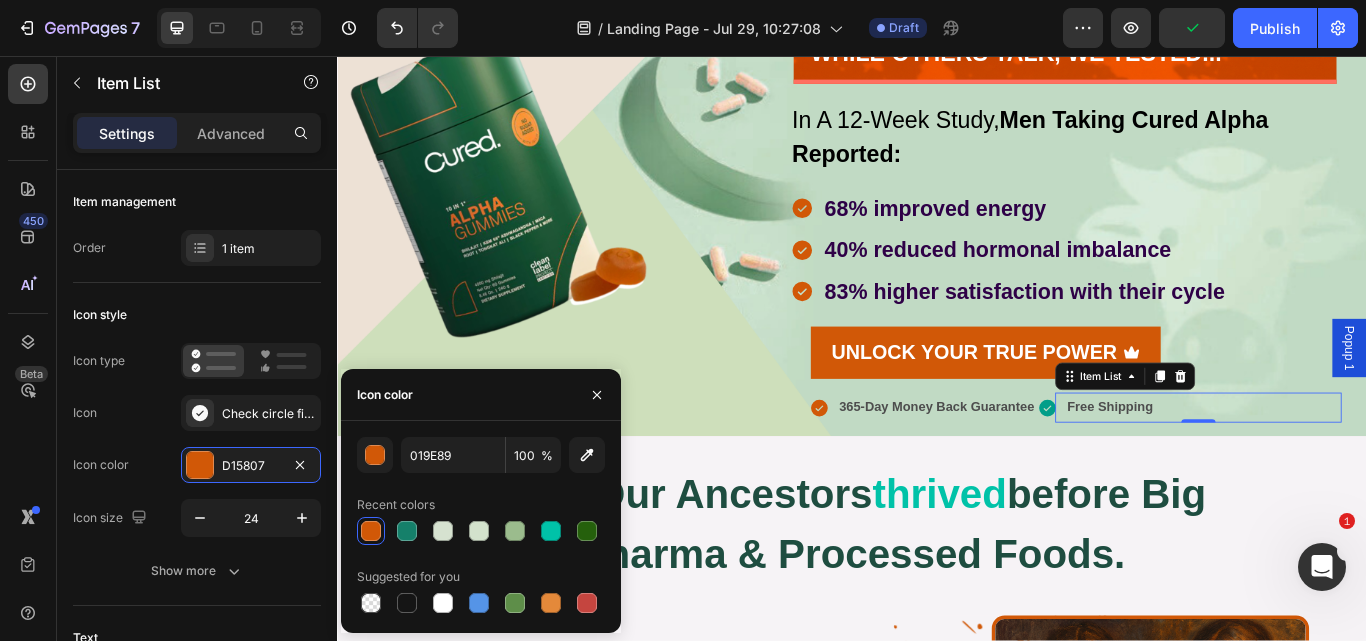 type on "D15807" 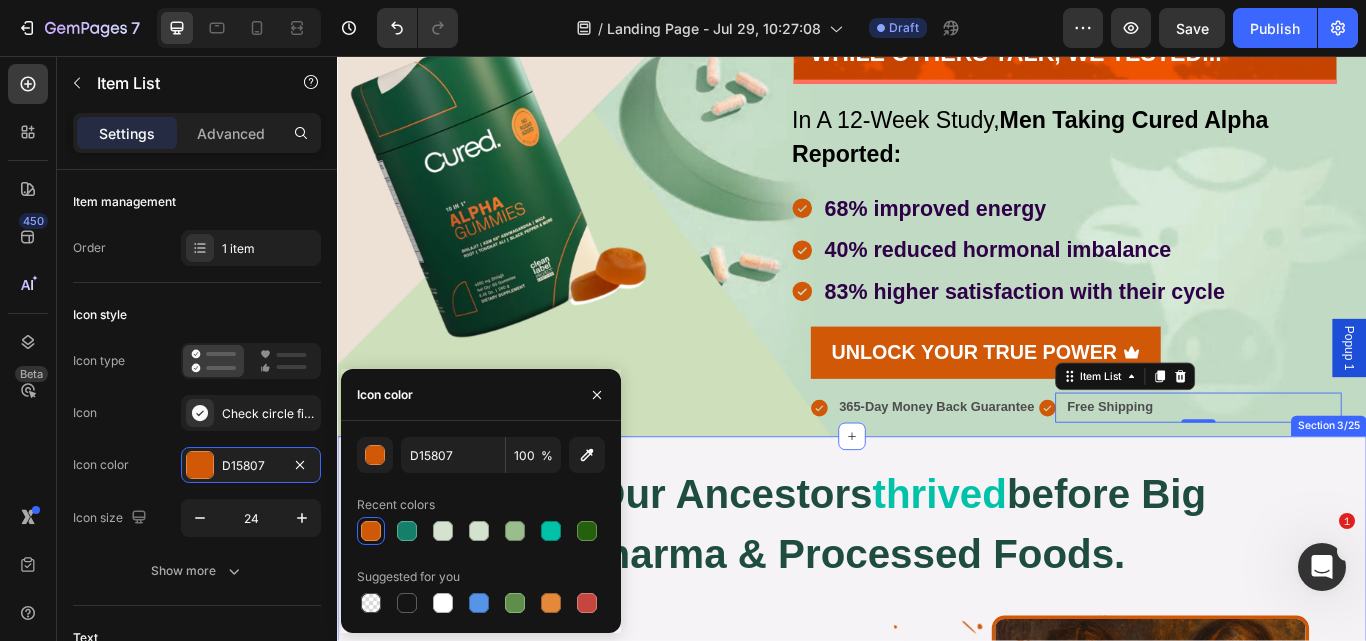 scroll, scrollTop: 396, scrollLeft: 0, axis: vertical 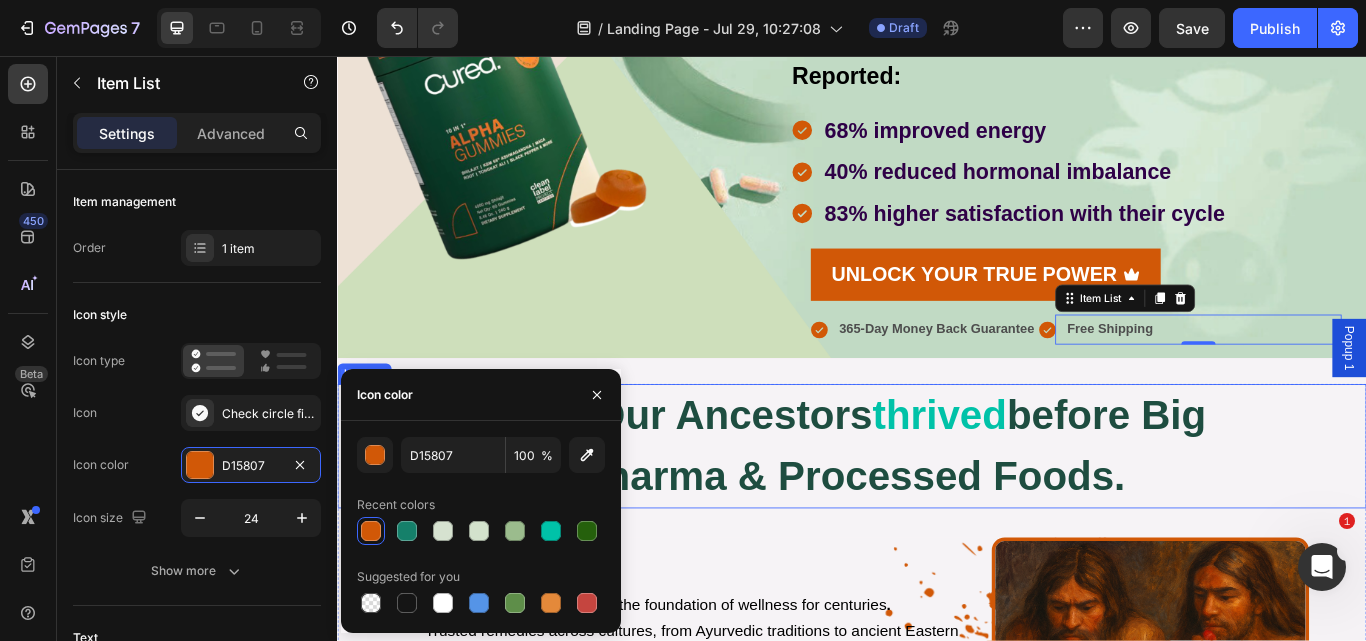 click on "thrived" at bounding box center (1039, 475) 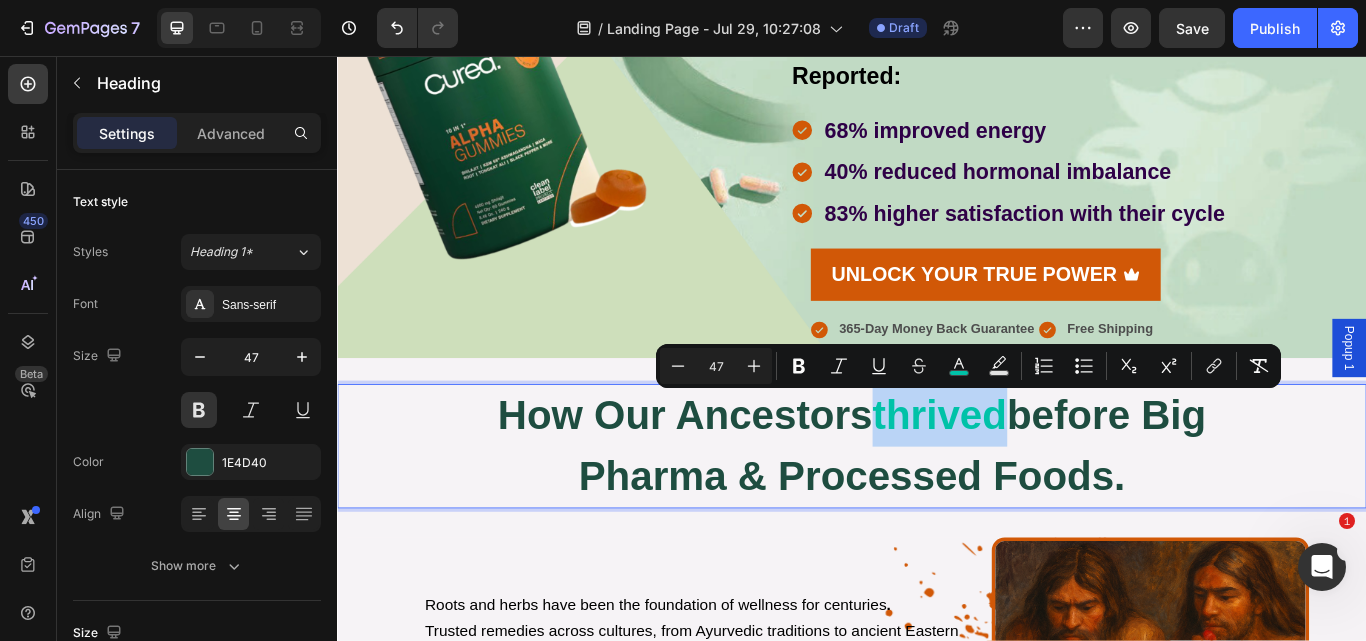 drag, startPoint x: 948, startPoint y: 481, endPoint x: 1098, endPoint y: 468, distance: 150.56229 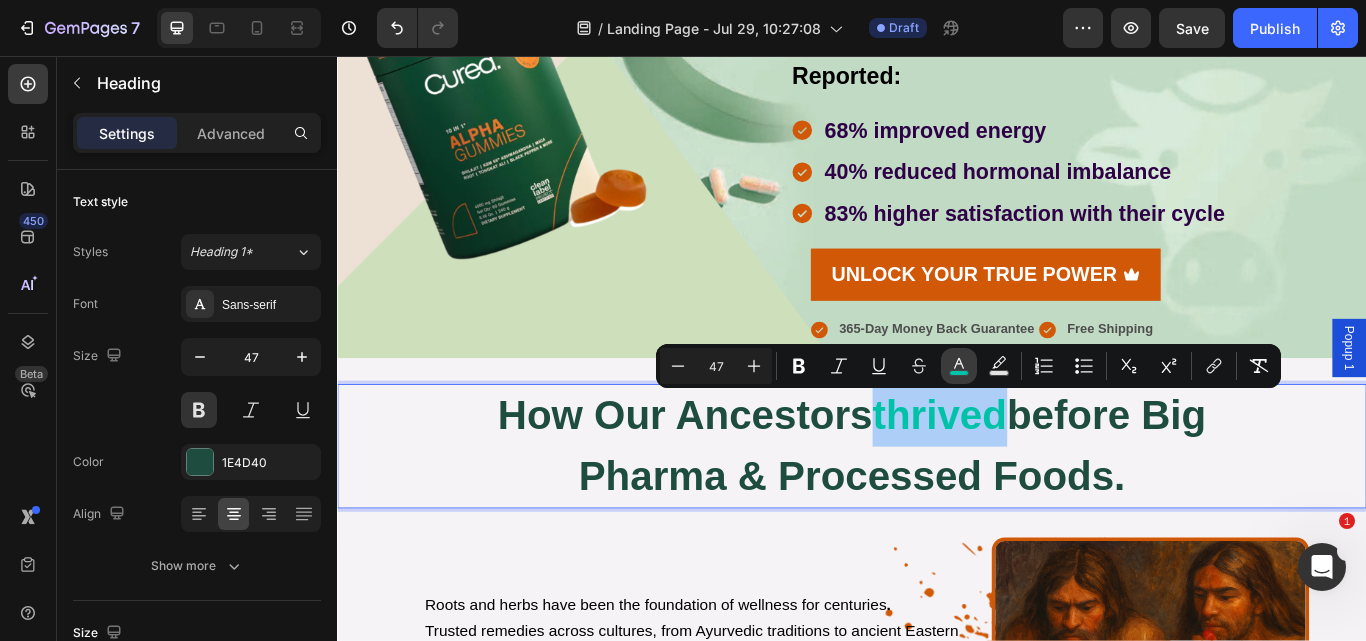 click 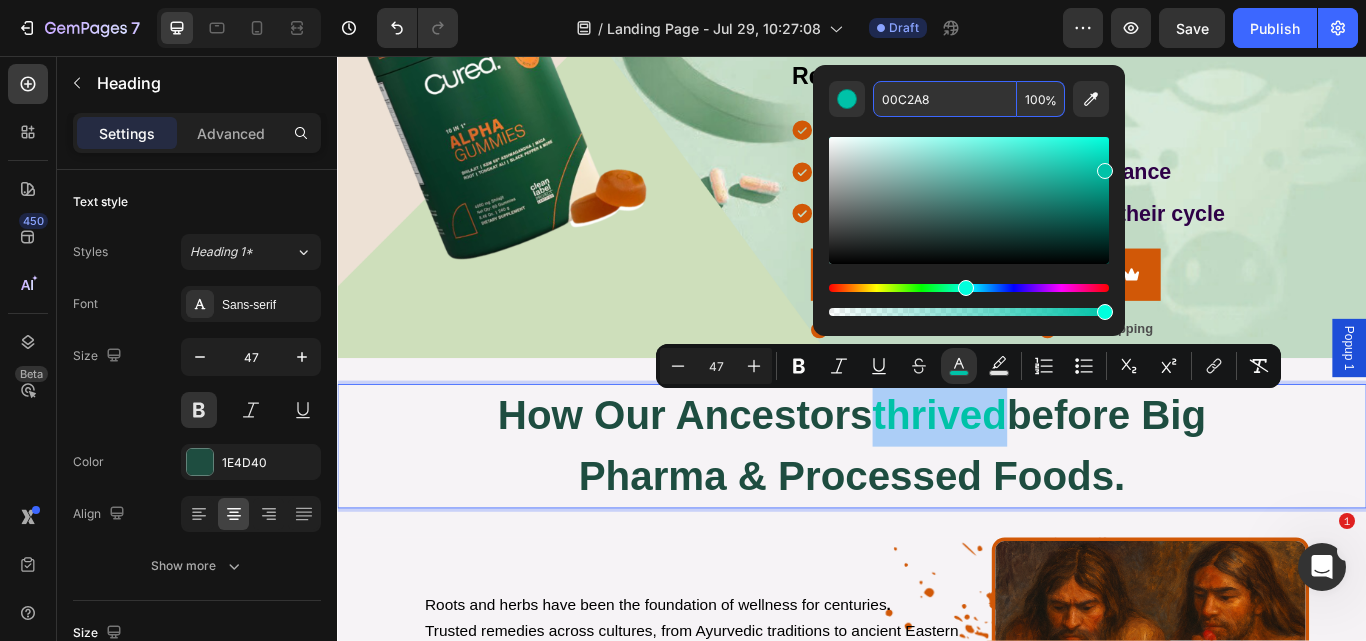 click on "00C2A8" at bounding box center (945, 99) 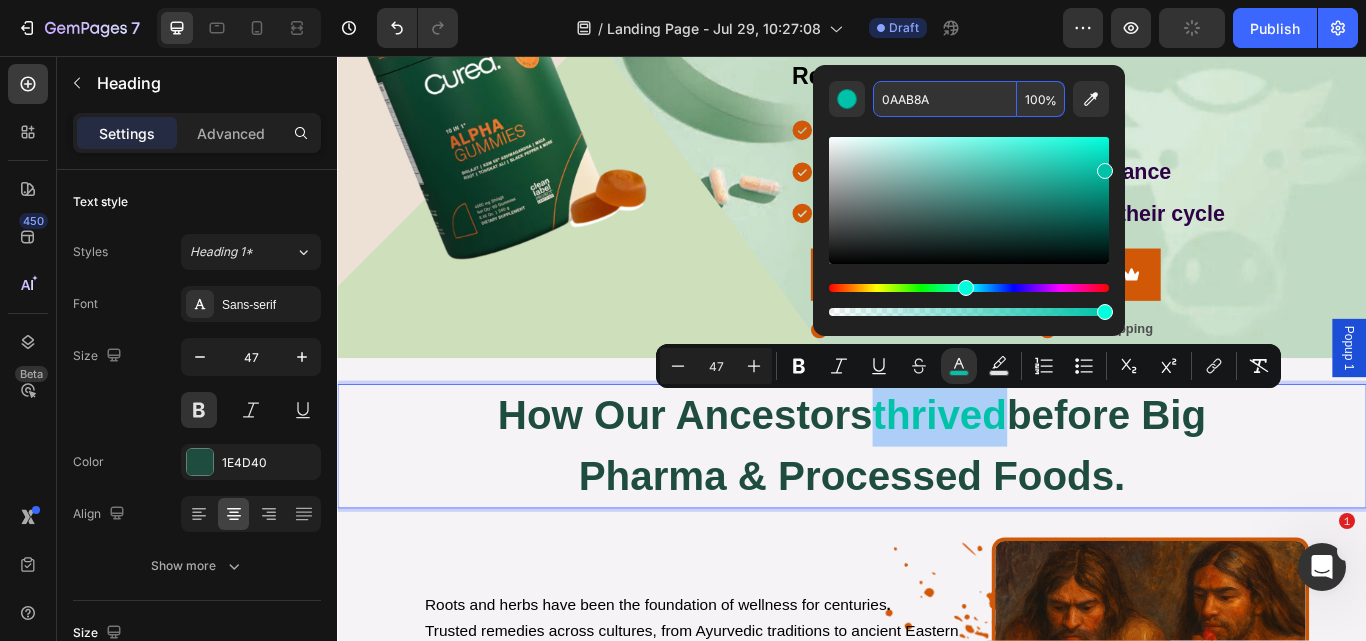 type on "0AAB8A" 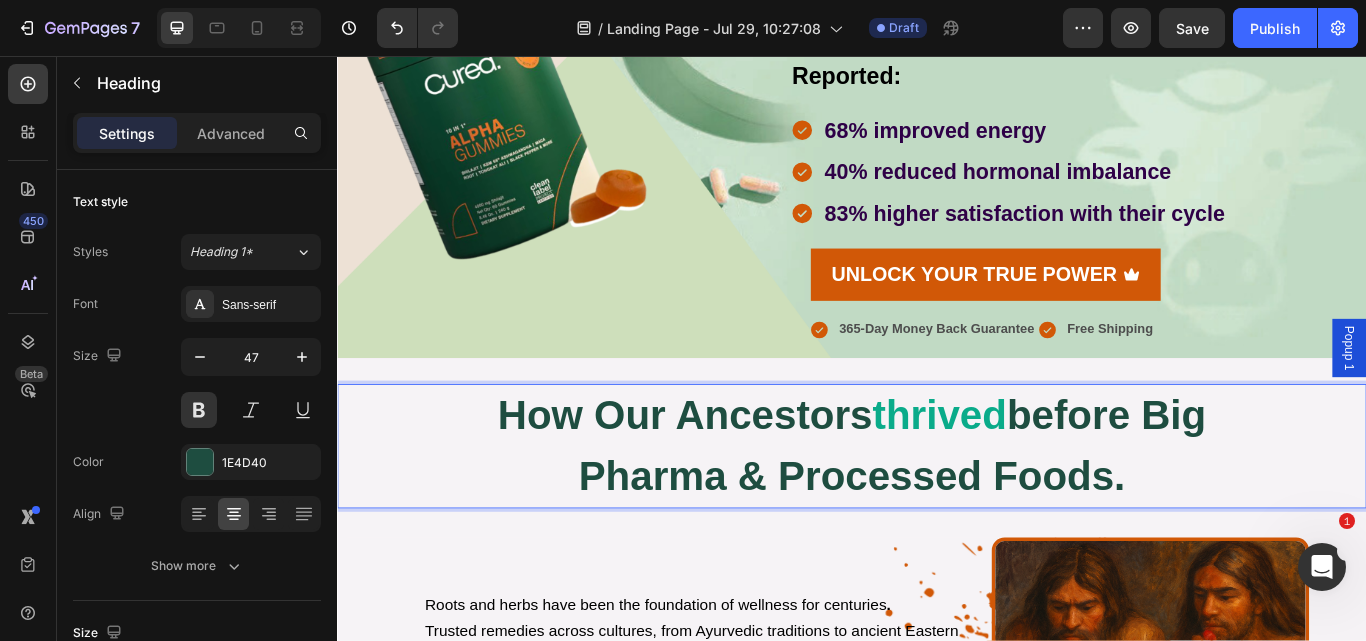 click on "how our ancestors  thrived  before big  pharma & processed foods." at bounding box center [937, 511] 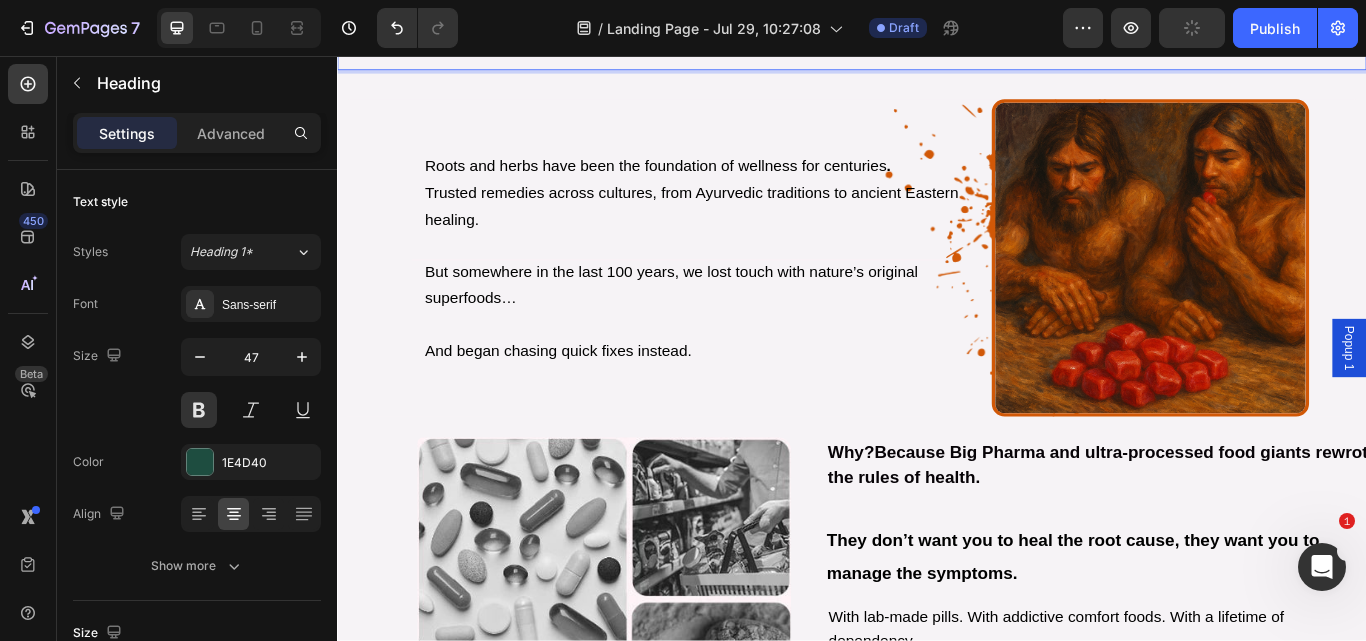 scroll, scrollTop: 909, scrollLeft: 0, axis: vertical 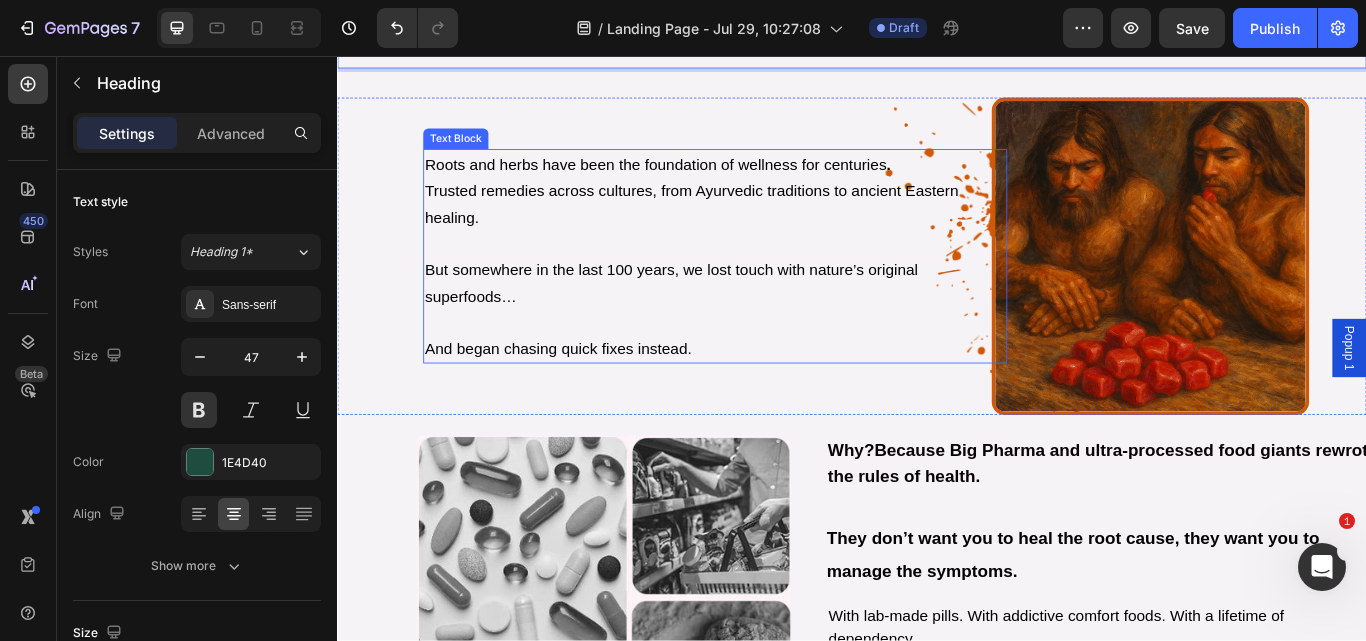 click on "Trusted remedies across cultures, from Ayurvedic traditions to ancient Eastern healing." at bounding box center [750, 229] 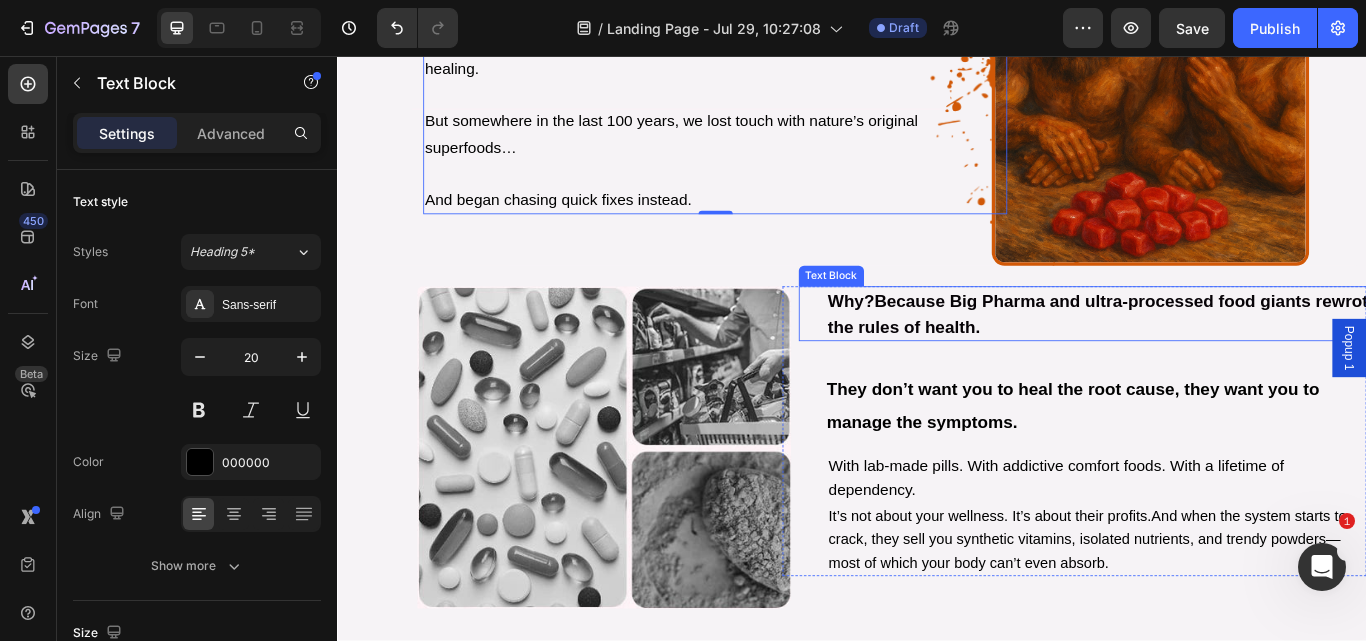 scroll, scrollTop: 1098, scrollLeft: 0, axis: vertical 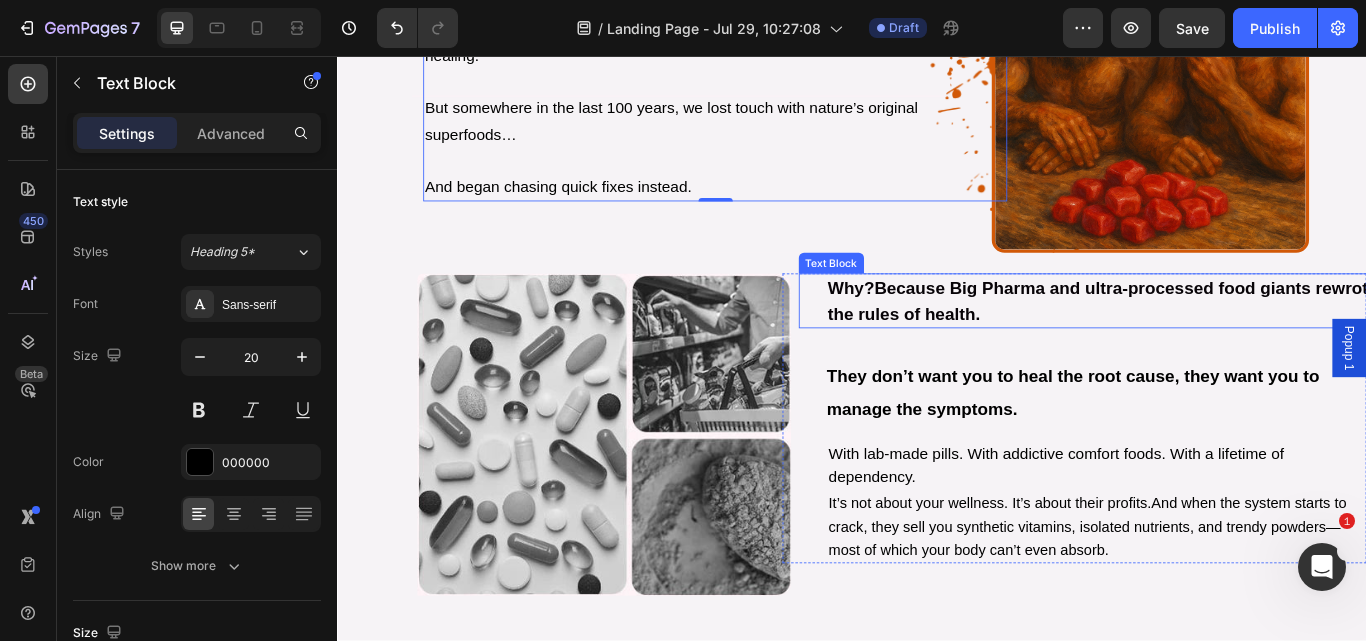 click on "Why? Because Big Pharma and ultra-processed food giants rewrote the rules of health. Text Block" at bounding box center [1215, 342] 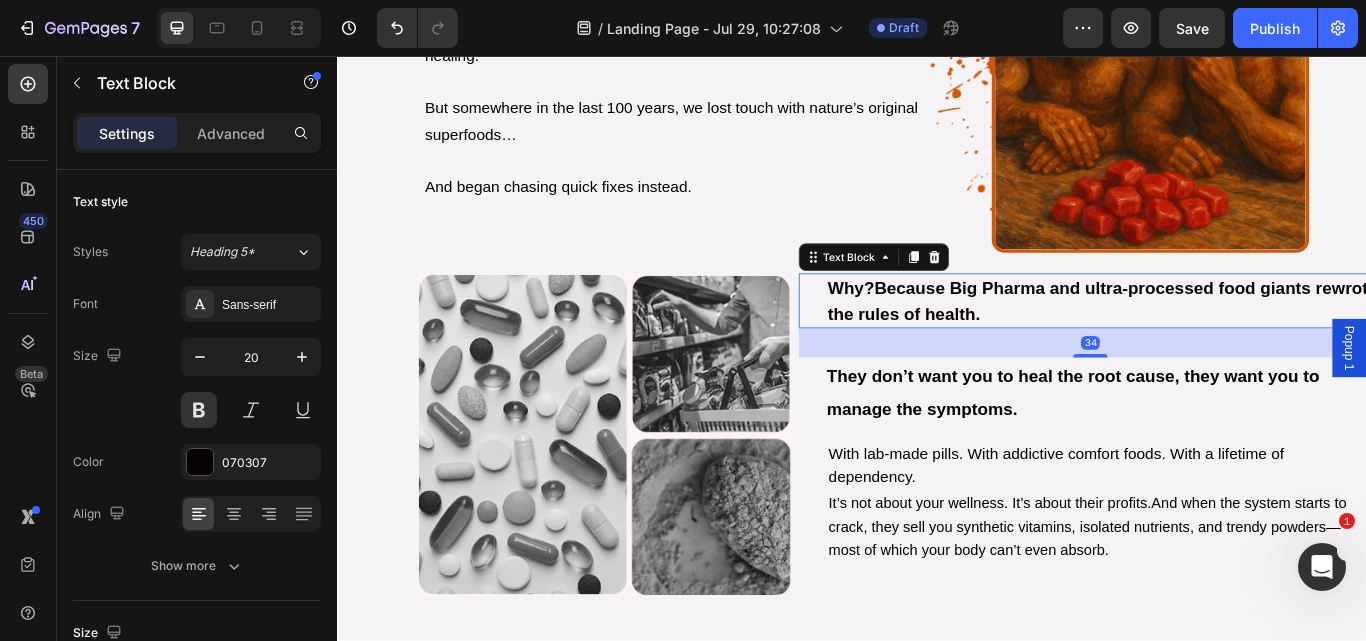 click on "Why? Because Big Pharma and ultra-processed food giants rewrote the rules of health." at bounding box center [1231, 342] 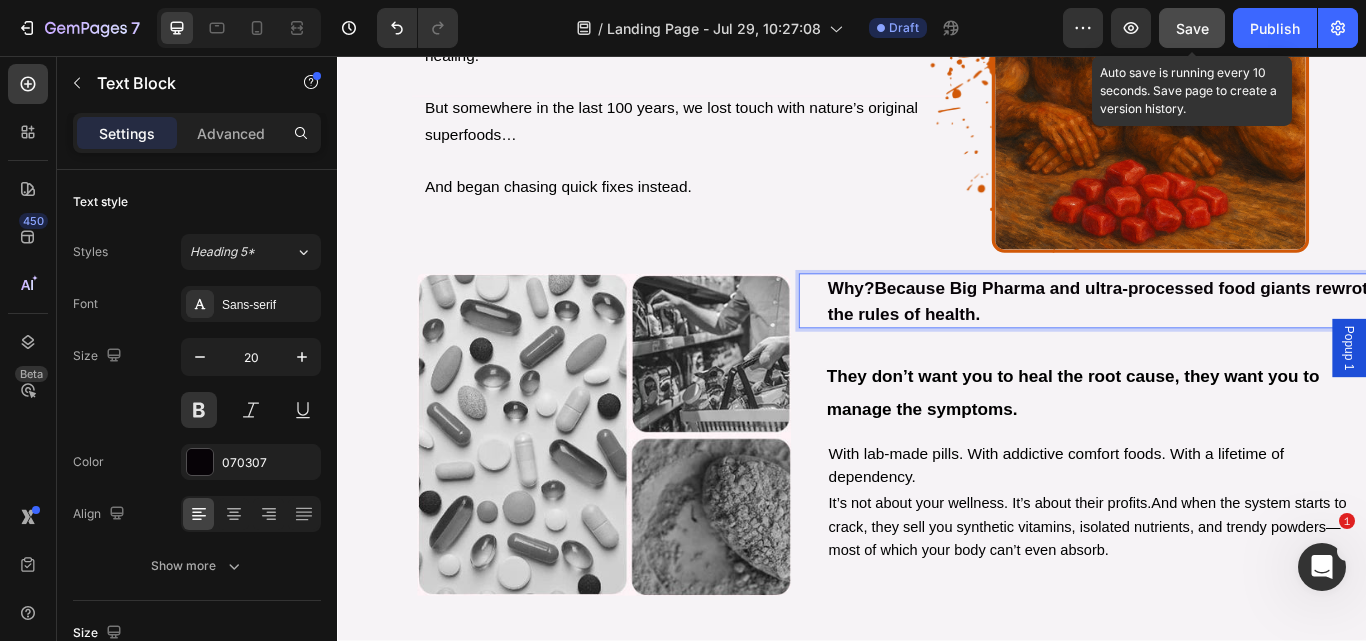 click on "Save" 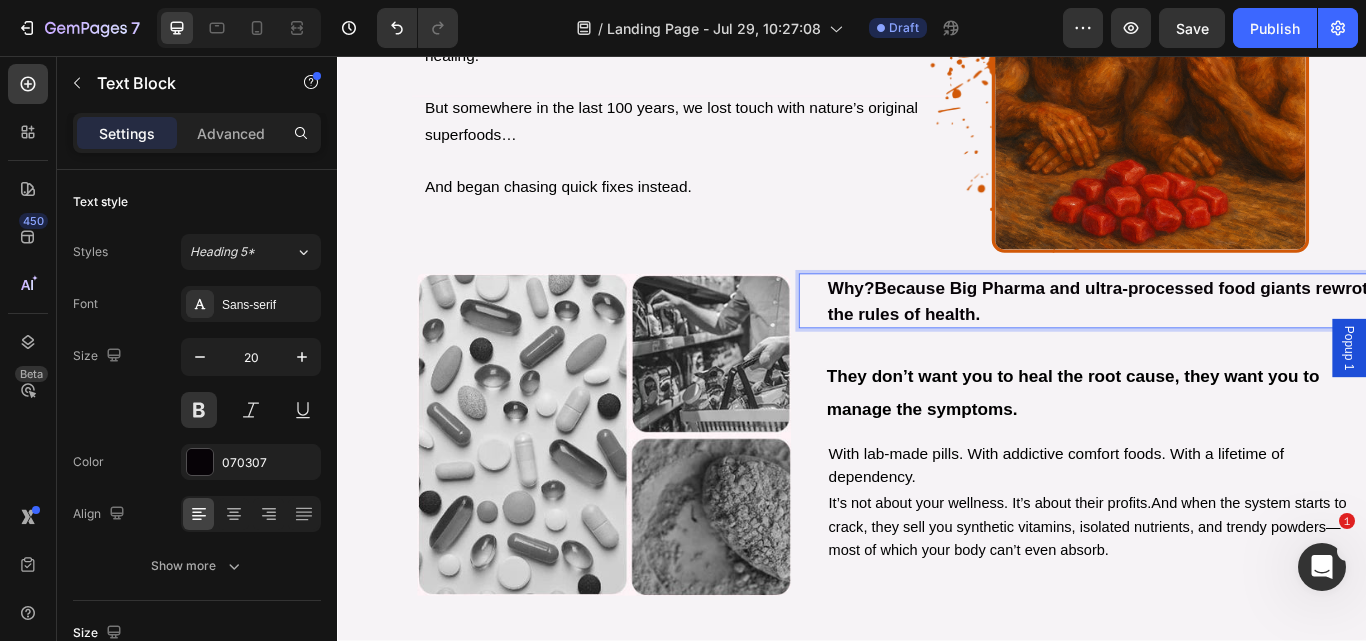 click on "Why? Because Big Pharma and ultra-processed food giants rewrote the rules of health." at bounding box center (1231, 342) 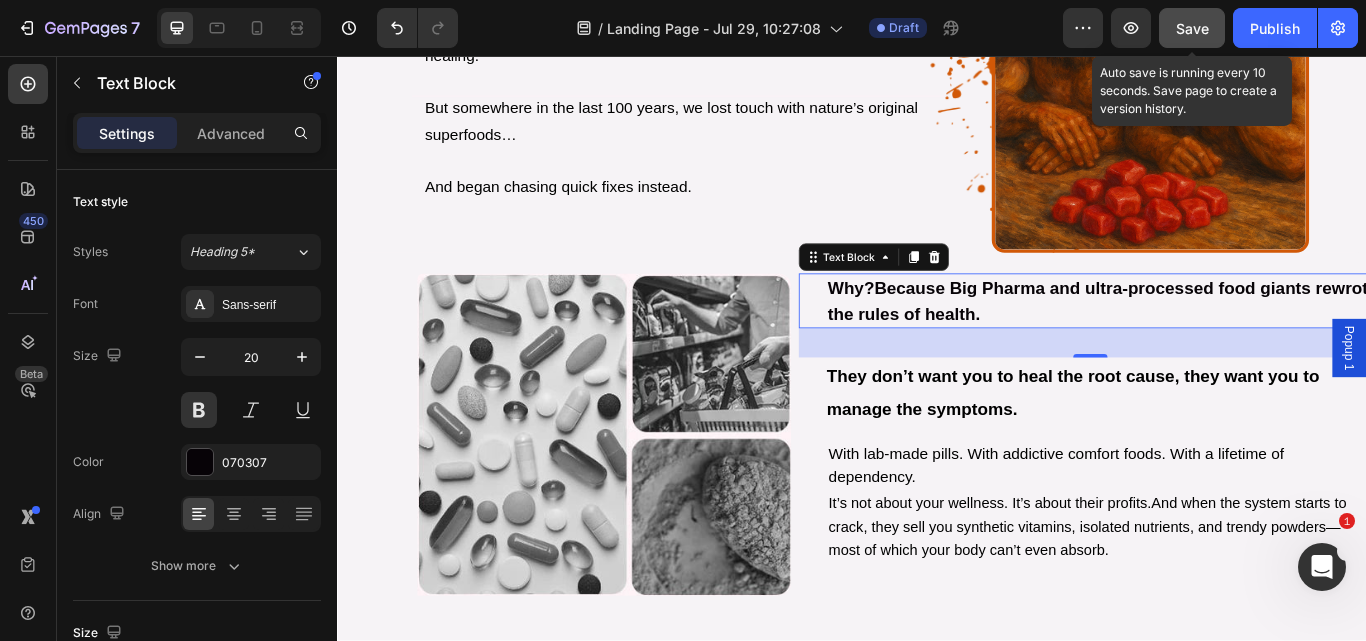 click on "Save" at bounding box center (1192, 28) 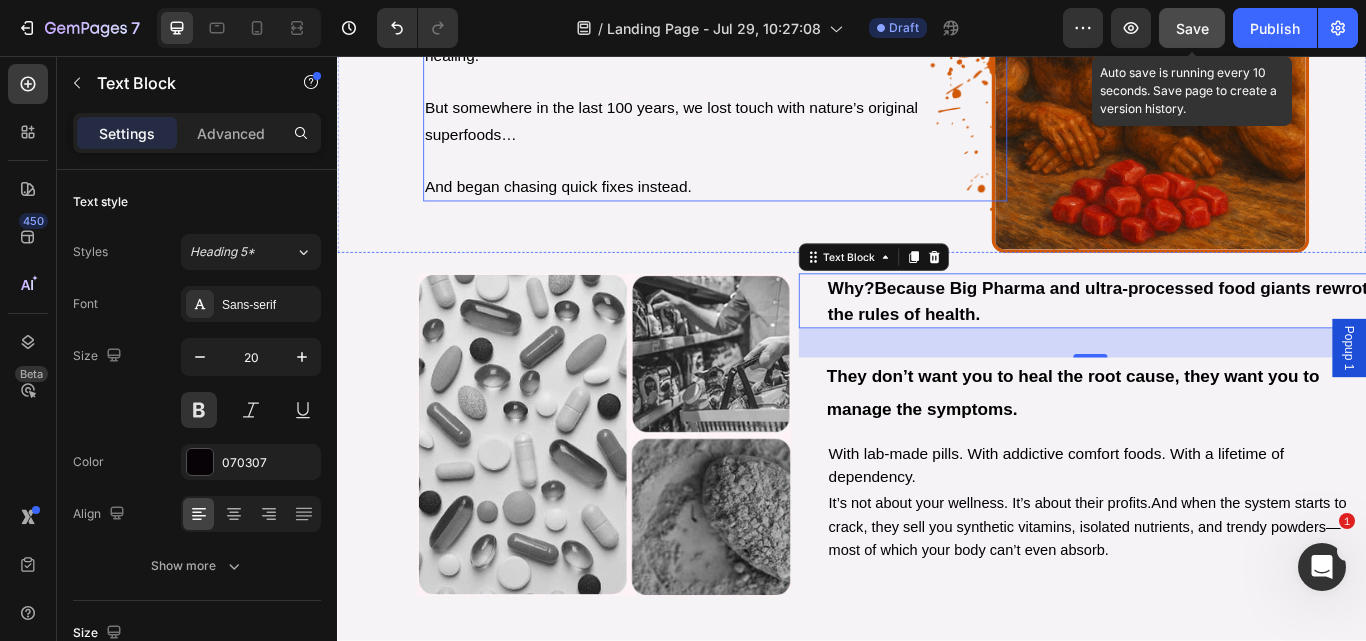 click on "And began chasing quick fixes instead." at bounding box center [777, 193] 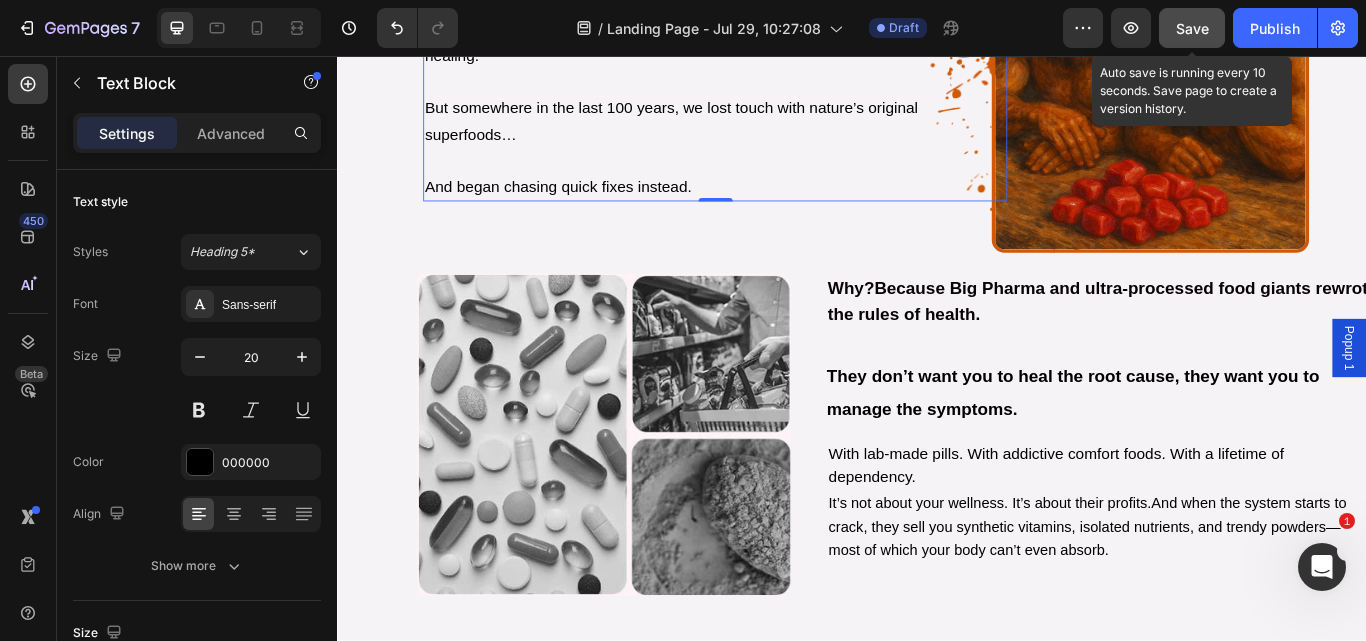 scroll, scrollTop: 990, scrollLeft: 0, axis: vertical 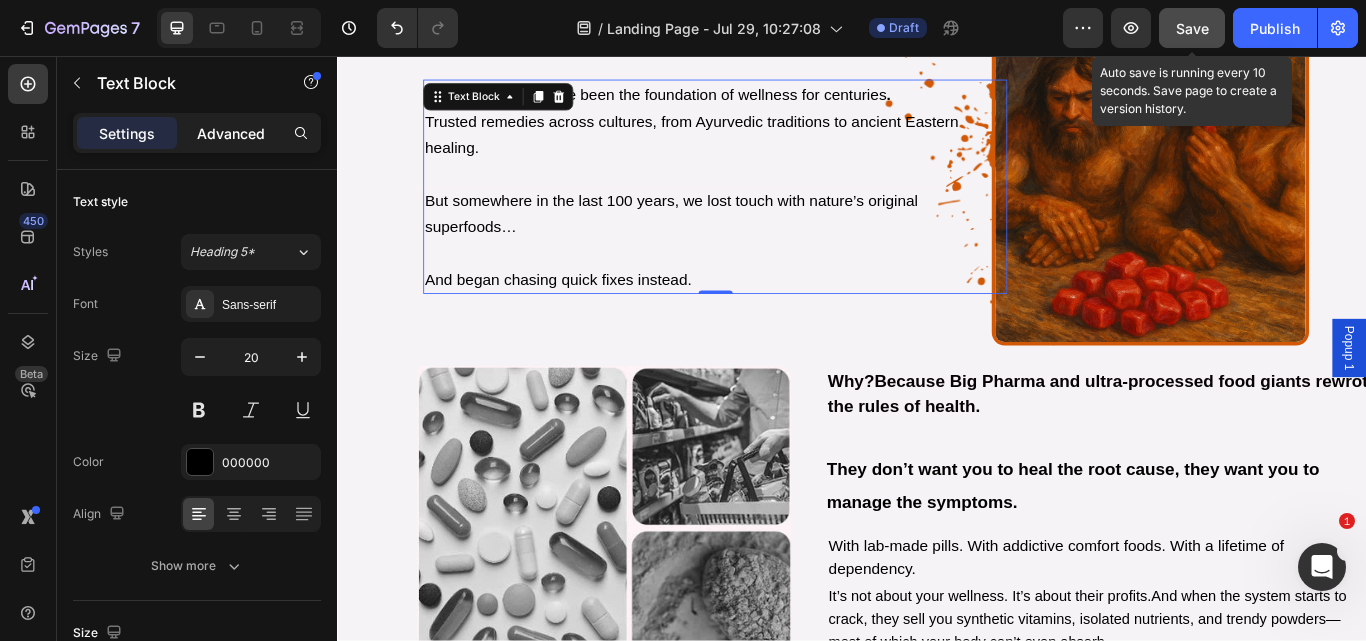 click on "Advanced" at bounding box center [231, 133] 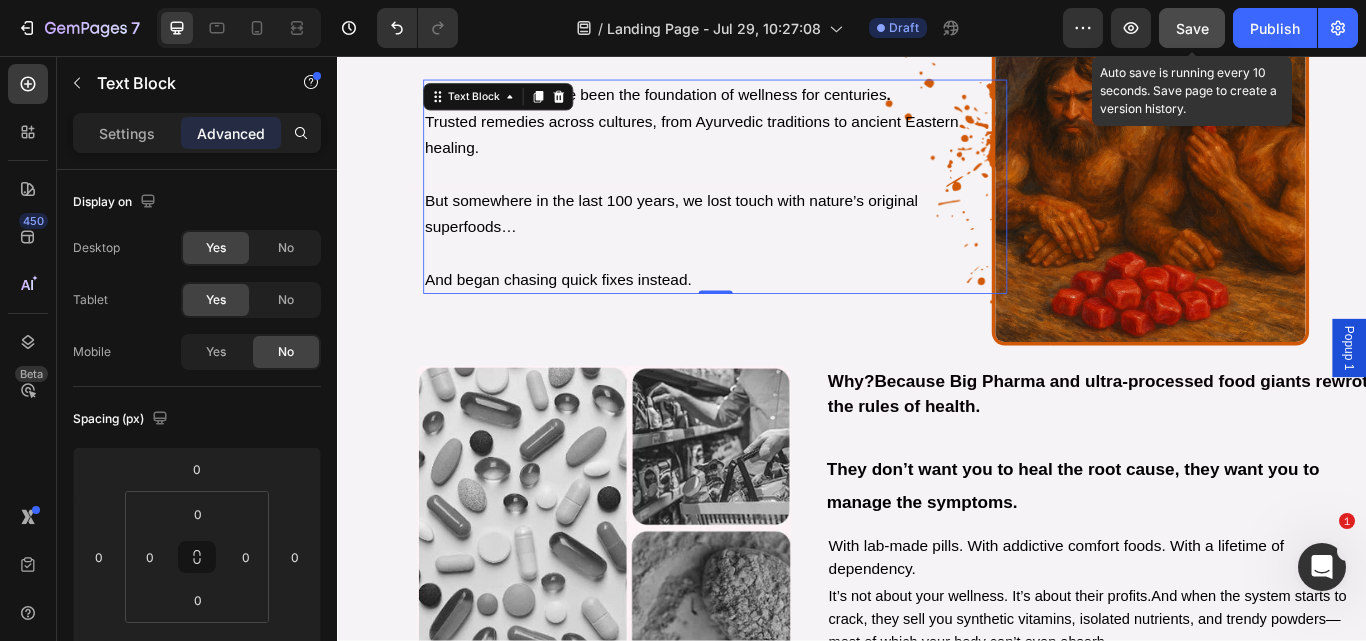 click on "But somewhere in the last 100 years, we lost touch with nature’s original superfoods…" at bounding box center (777, 240) 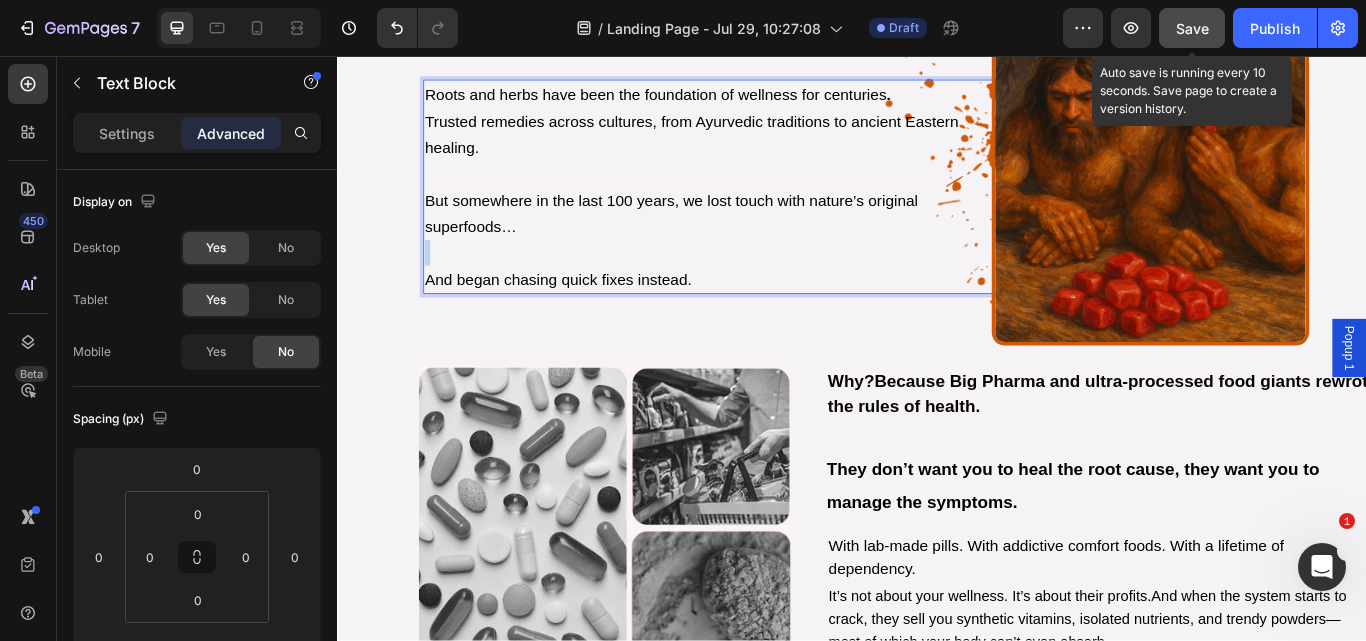 click on "But somewhere in the last 100 years, we lost touch with nature’s original superfoods…" at bounding box center (777, 240) 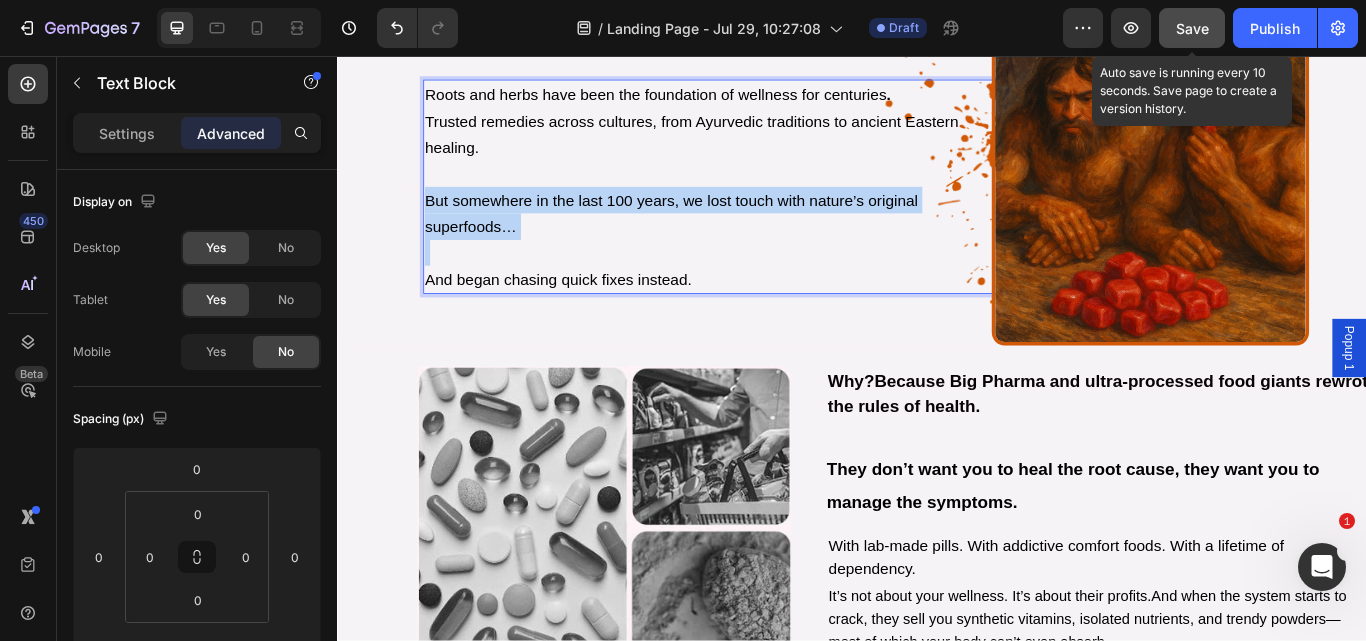 click on "But somewhere in the last 100 years, we lost touch with nature’s original superfoods…" at bounding box center (777, 240) 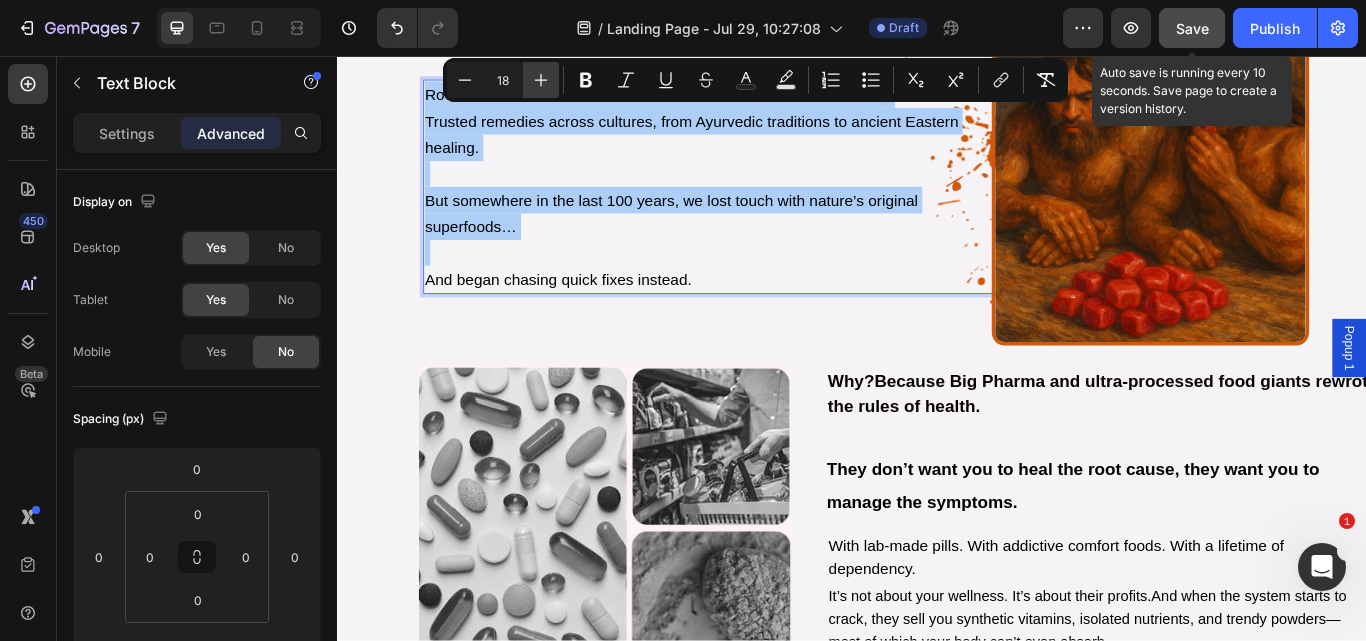 click 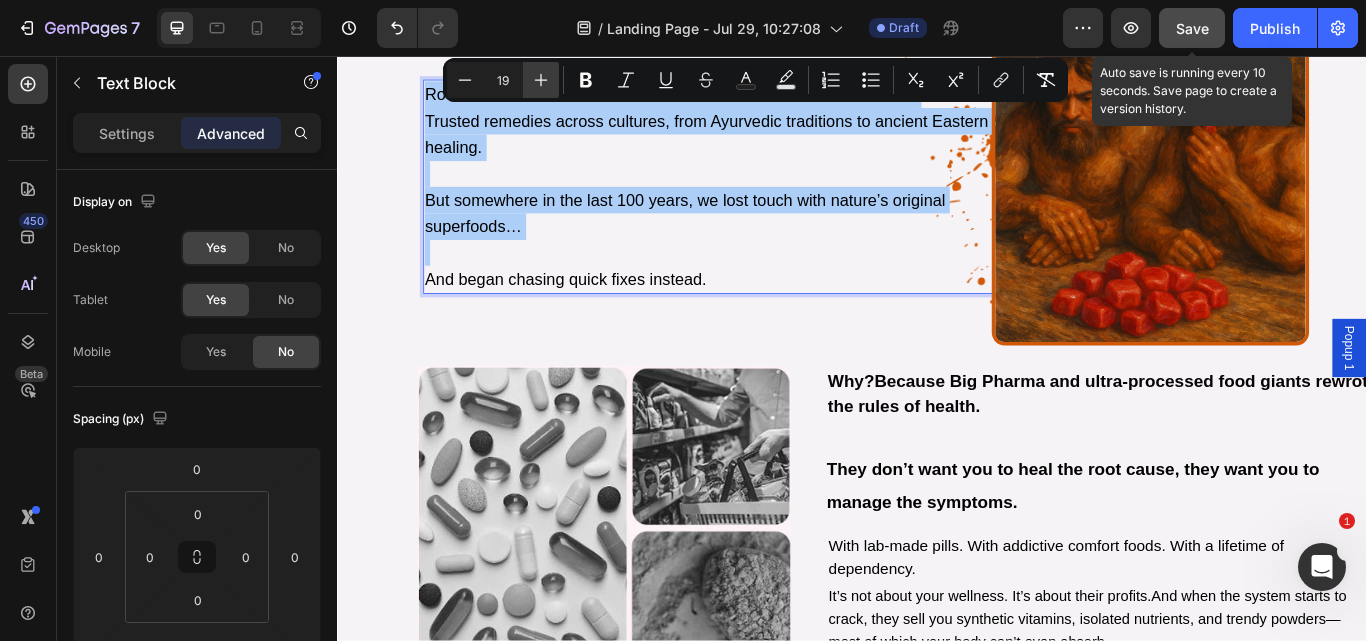 click 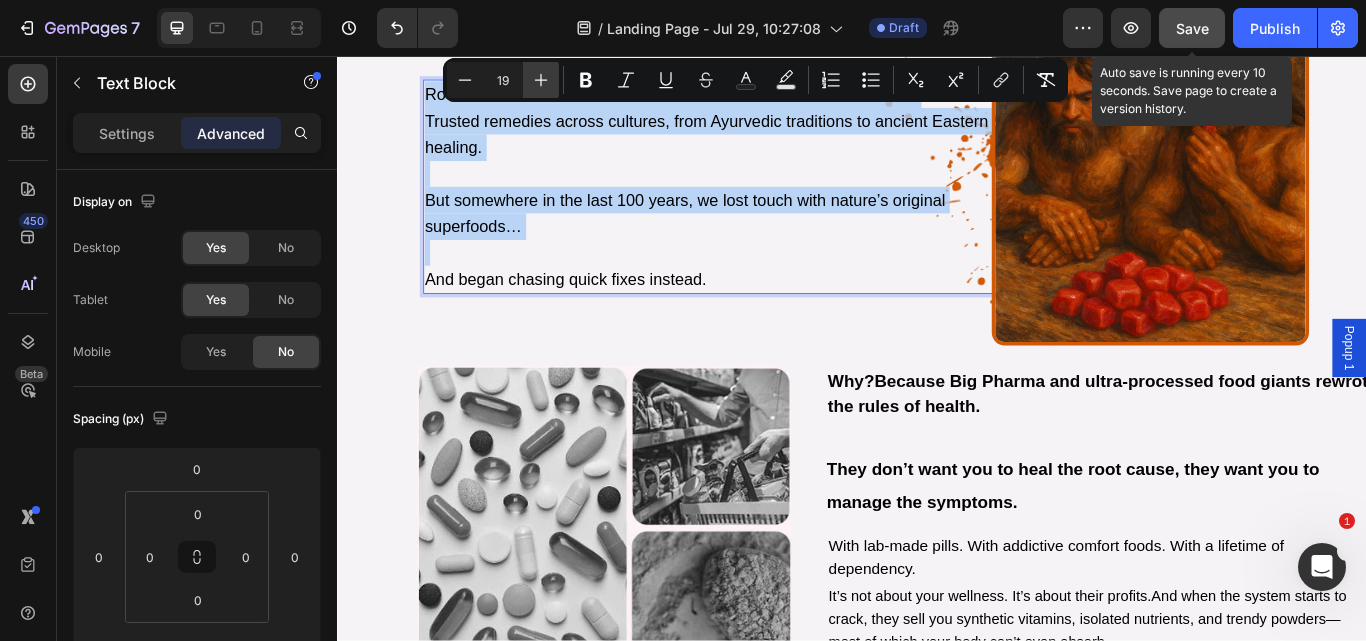 type on "20" 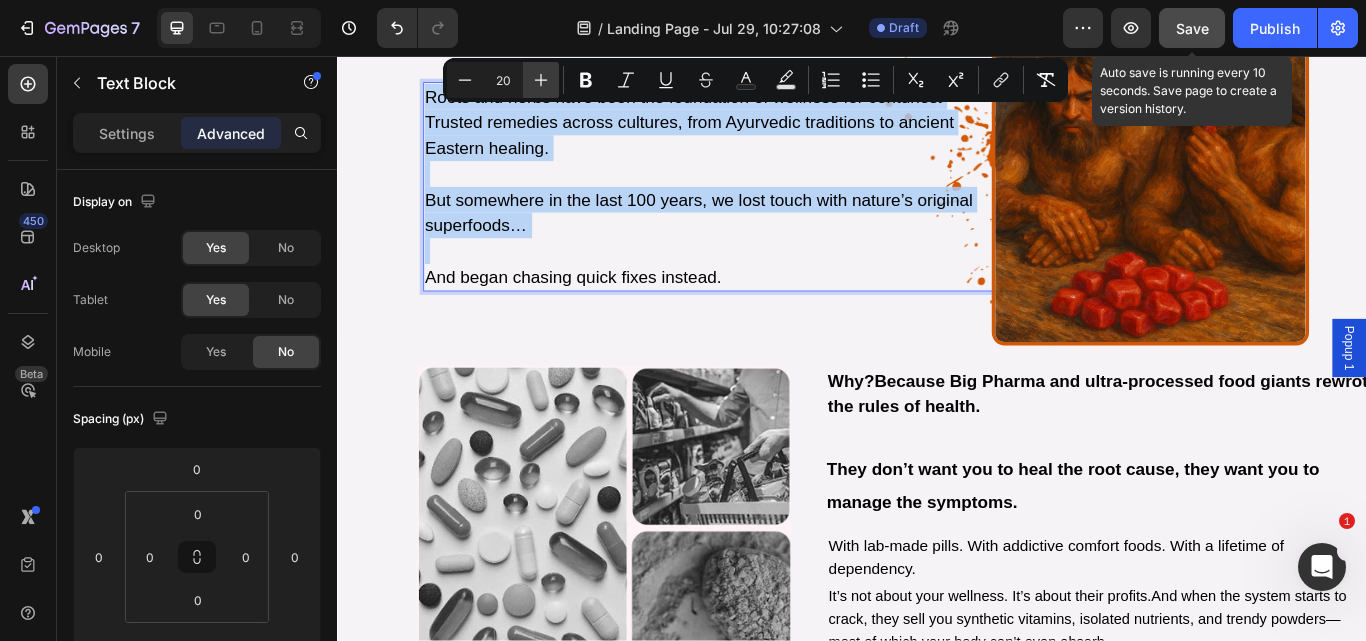 scroll, scrollTop: 993, scrollLeft: 0, axis: vertical 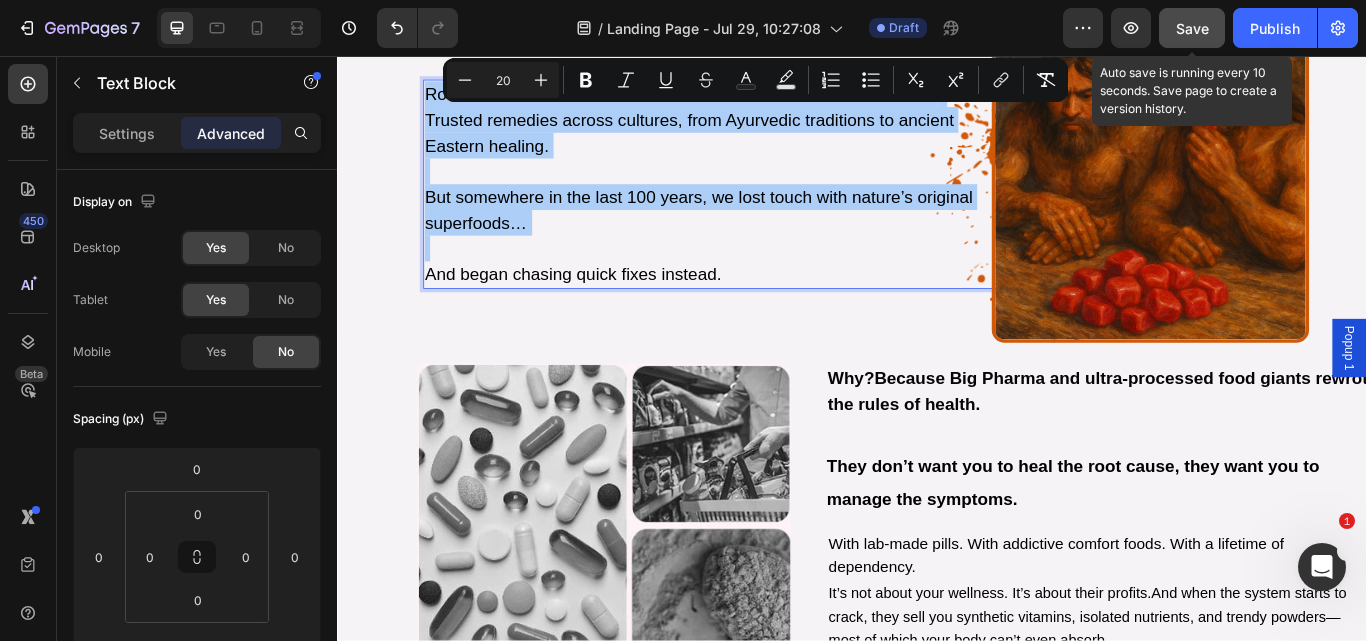 drag, startPoint x: 1192, startPoint y: 37, endPoint x: 481, endPoint y: 314, distance: 763.0531 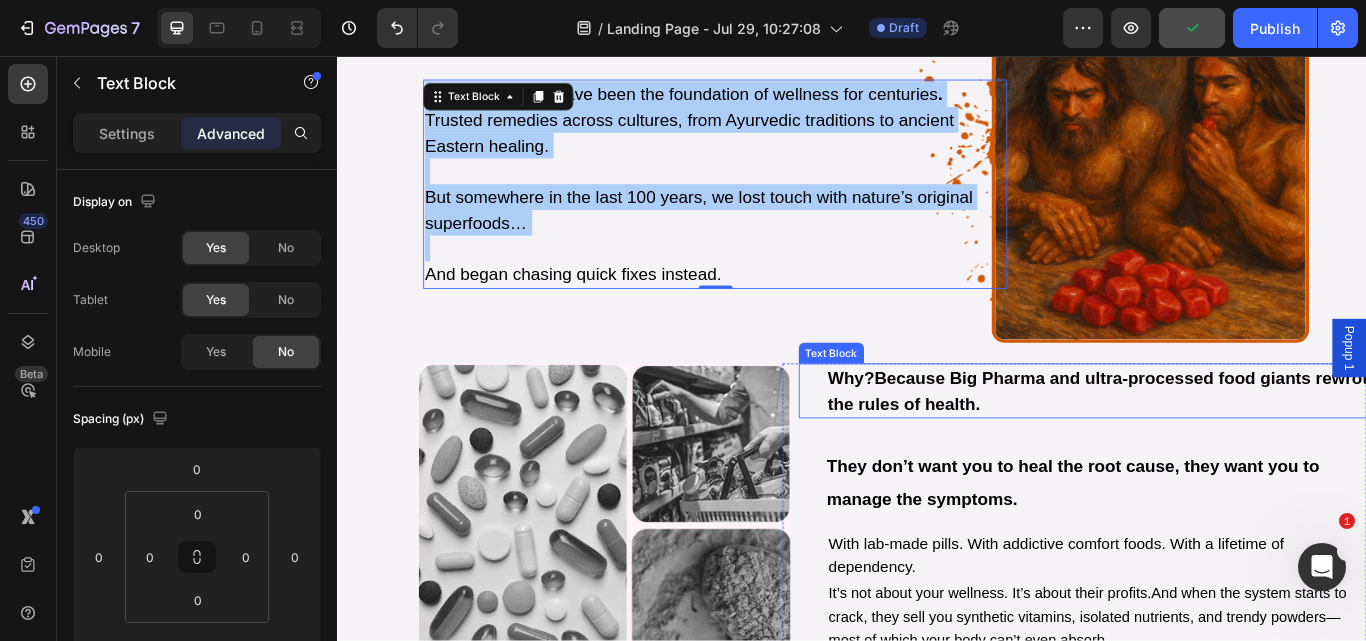 scroll, scrollTop: 1142, scrollLeft: 0, axis: vertical 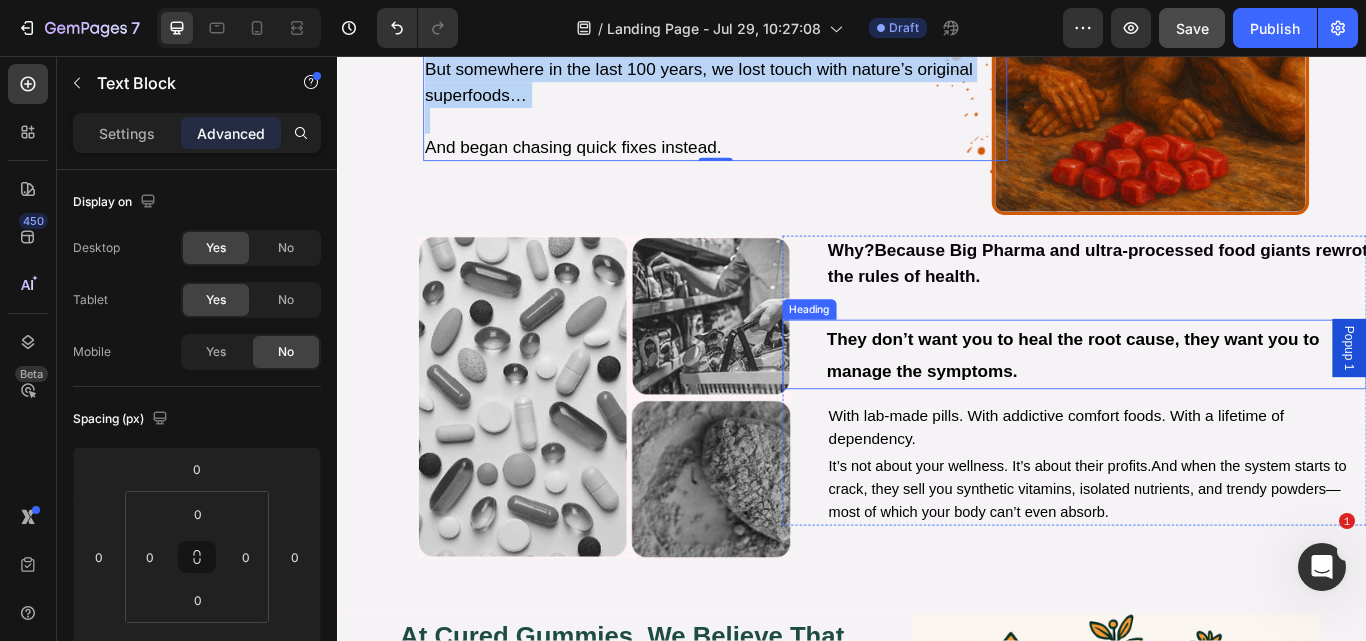 click on "They don’t want you to heal the root cause, they want you to manage the symptoms." at bounding box center [1195, 405] 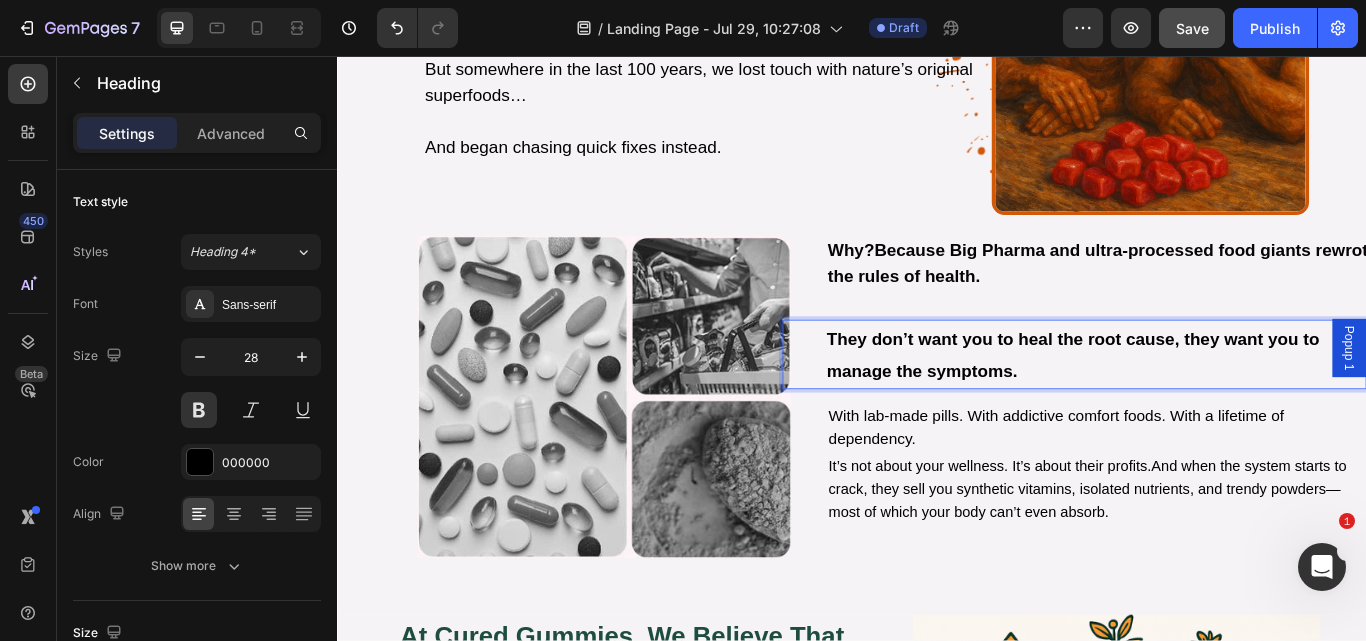 click on "They don’t want you to heal the root cause, they want you to manage the symptoms." at bounding box center [1195, 405] 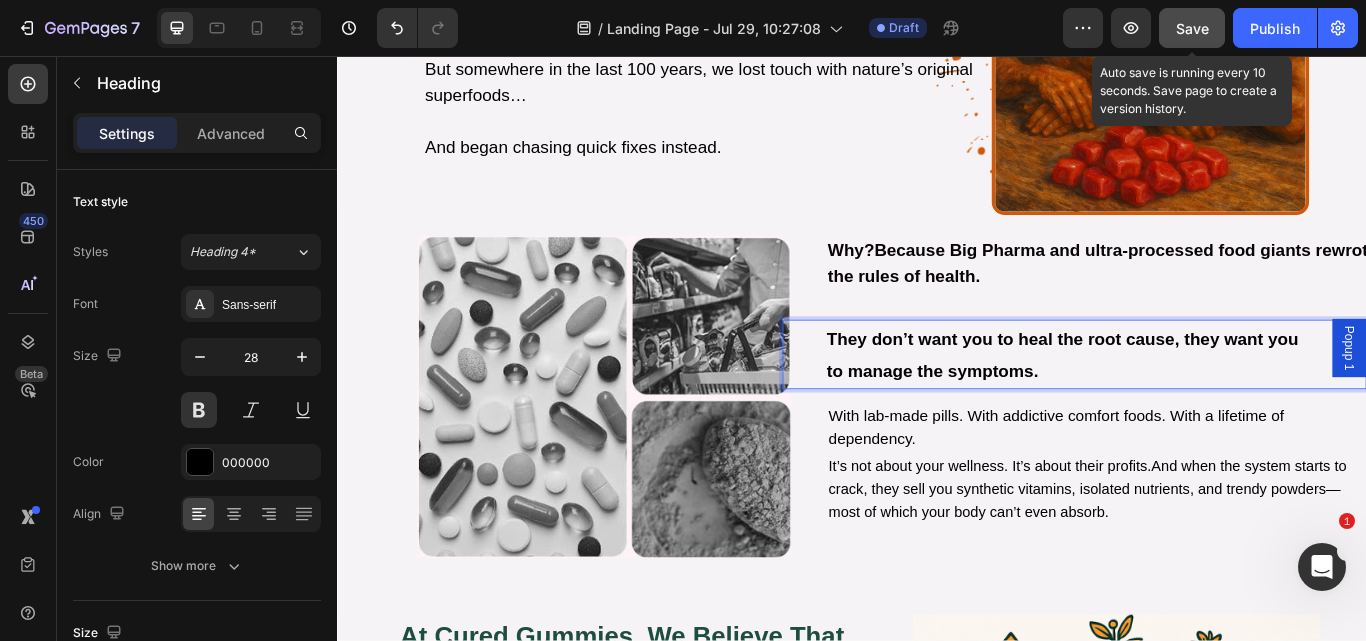 click on "Save" at bounding box center (1192, 28) 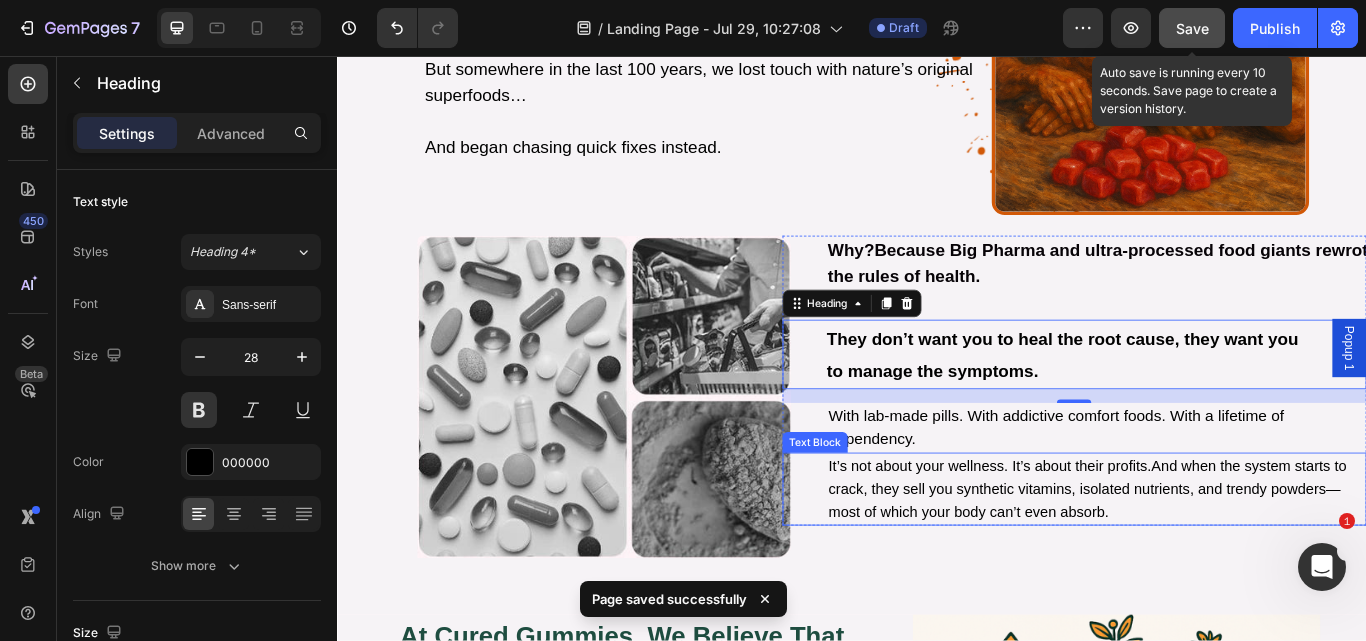 click on "It’s not about your wellness. It’s about their profits.And when the system starts to crack, they sell you synthetic vitamins, isolated nutrients, and trendy powders—most of which your body can’t even absorb." at bounding box center [1222, 561] 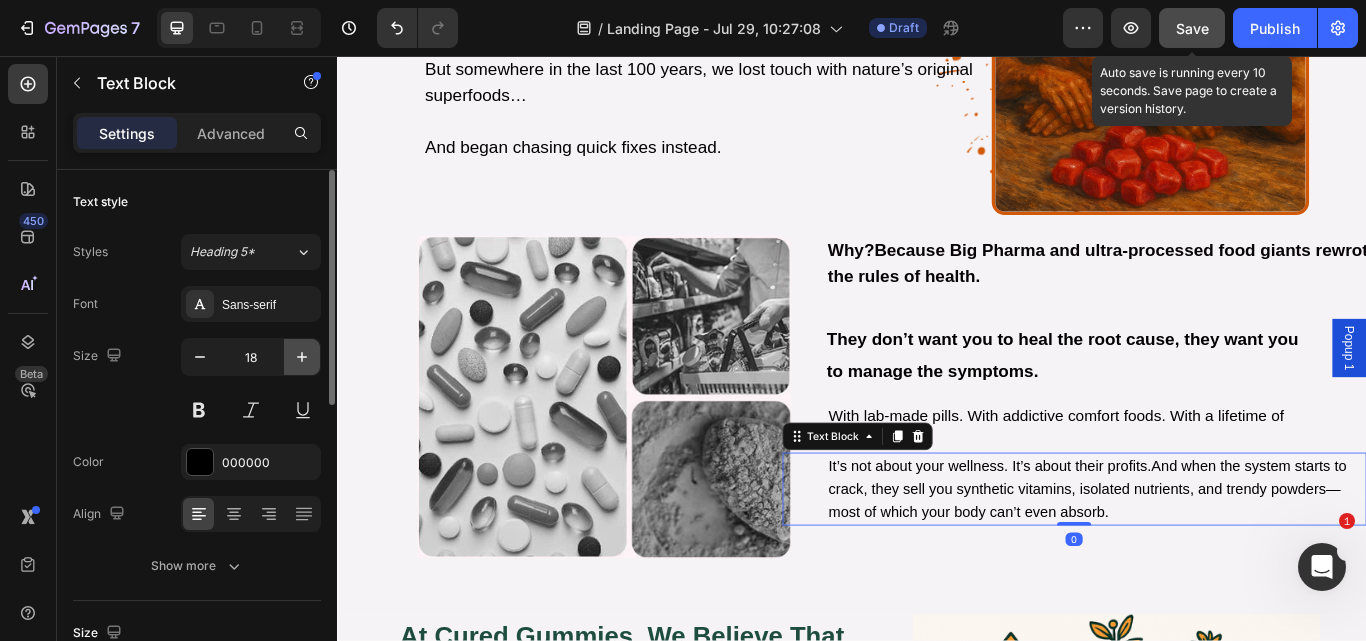 click 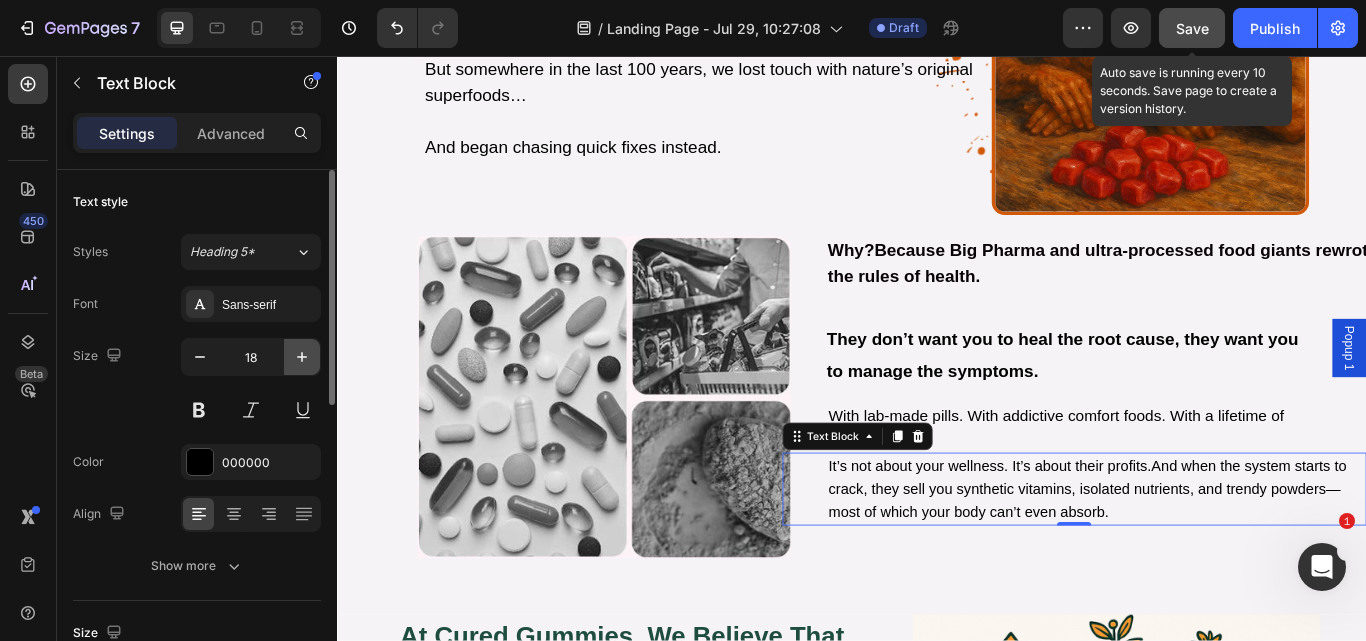 click 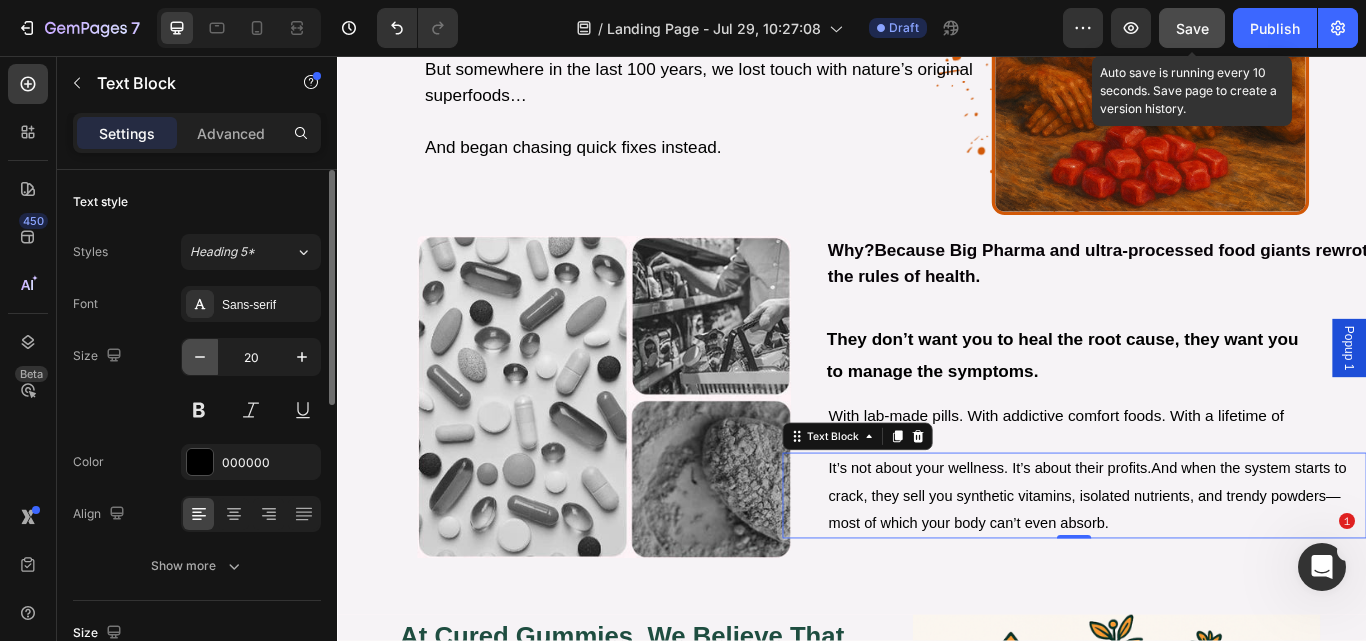 click 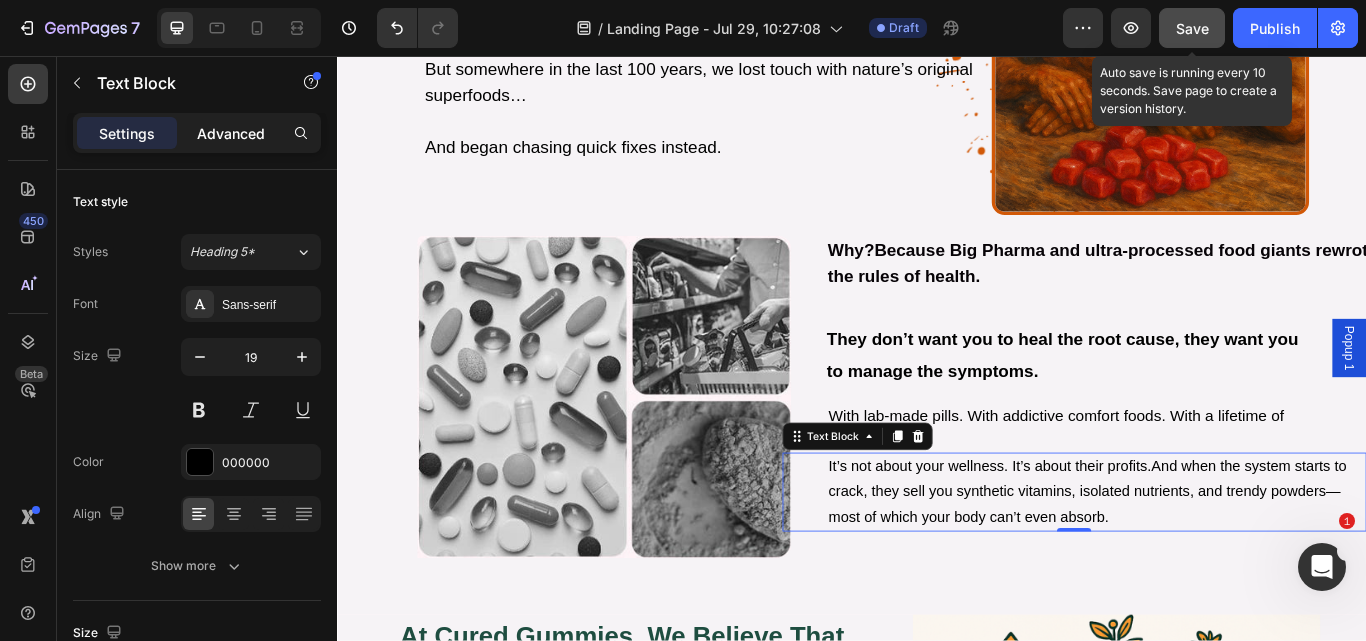 click on "Advanced" at bounding box center [231, 133] 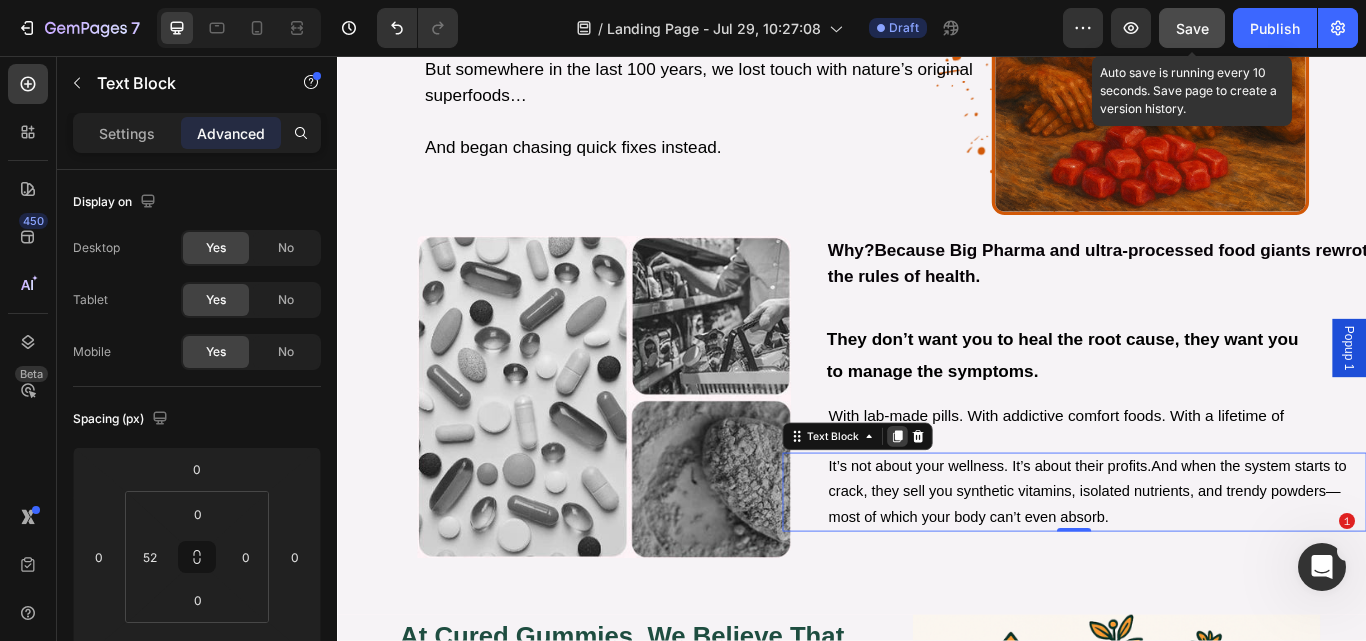drag, startPoint x: 977, startPoint y: 538, endPoint x: 663, endPoint y: 408, distance: 339.84702 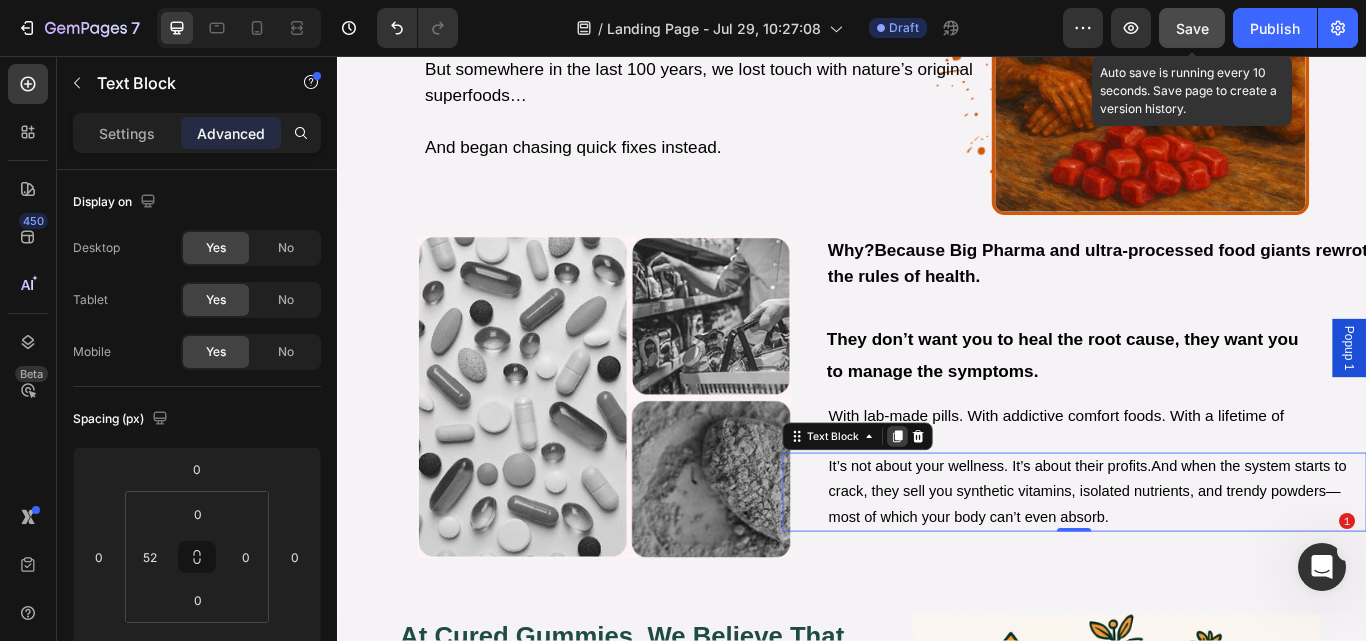 click at bounding box center (990, 500) 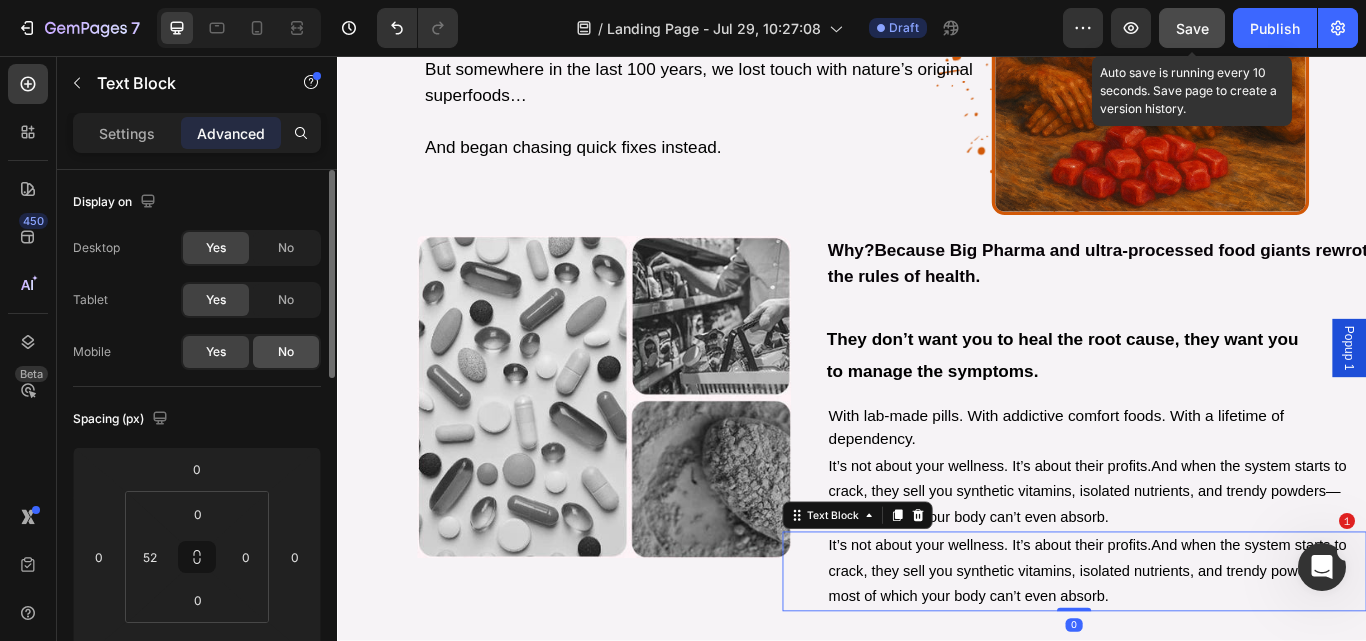click on "No" 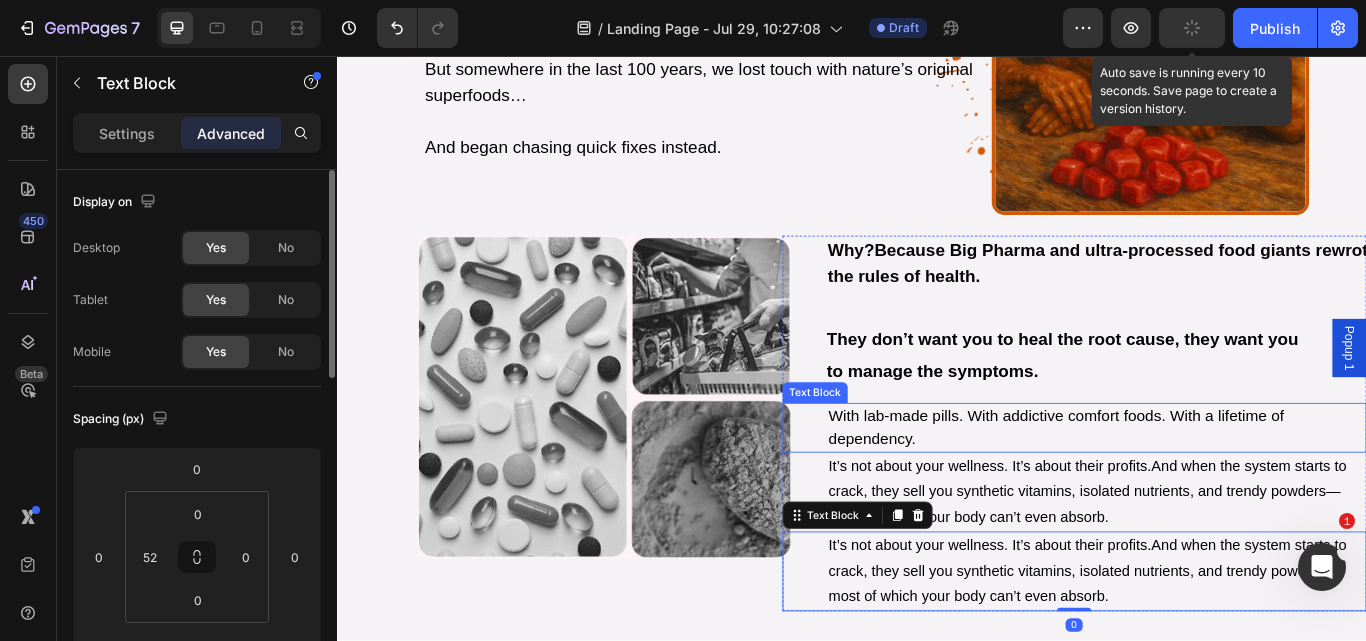 click on "With lab-made pills. With addictive comfort foods. With a lifetime of dependency." at bounding box center [1222, 490] 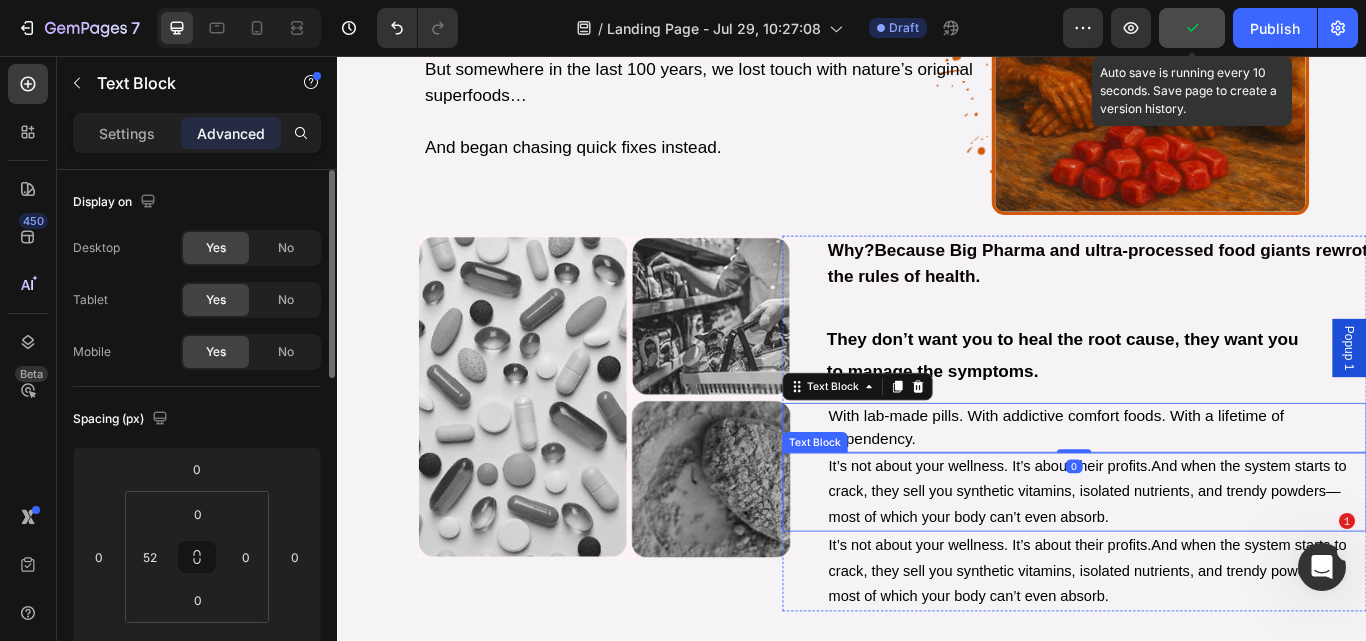 click on "It’s not about your wellness. It’s about their profits.And when the system starts to crack, they sell you synthetic vitamins, isolated nutrients, and trendy powders—most of which your body can’t even absorb." at bounding box center [1212, 565] 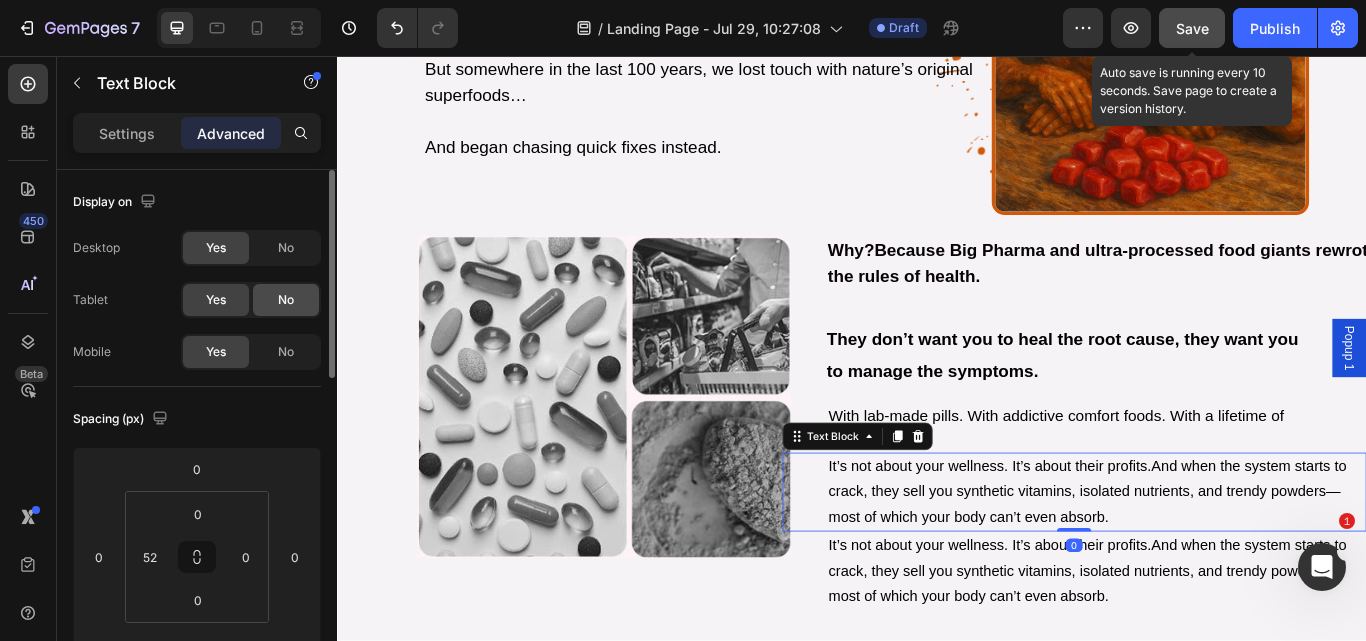 click on "No" 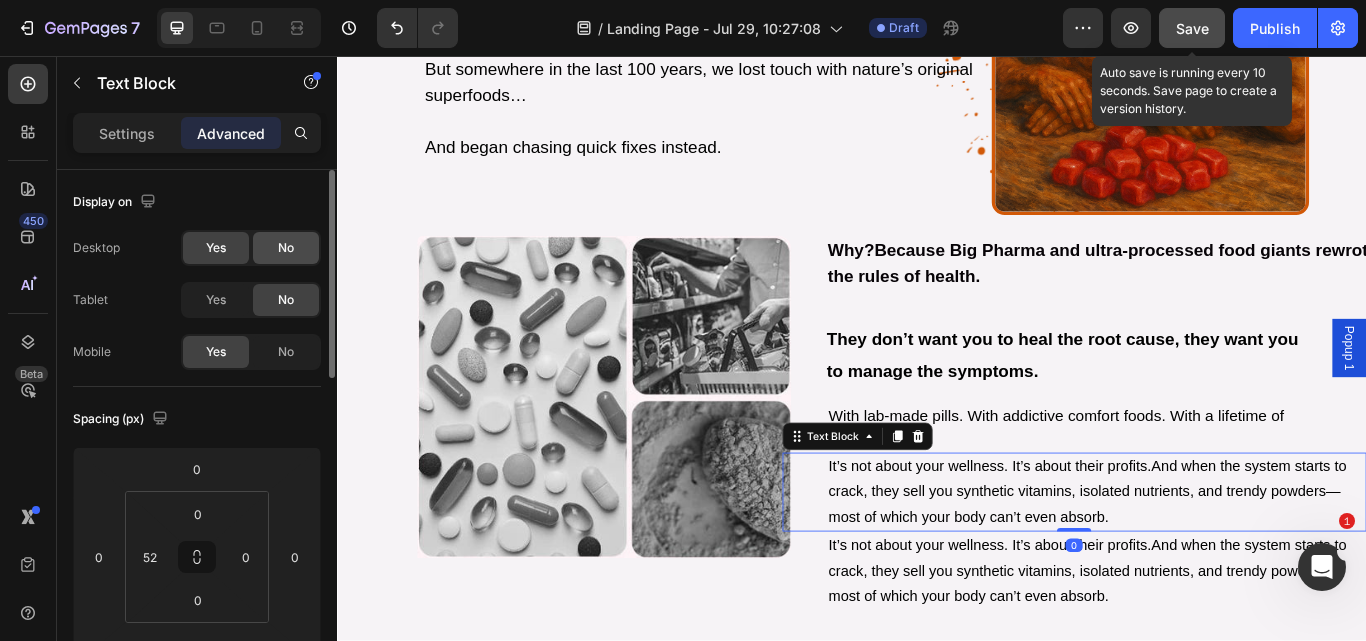 click on "No" 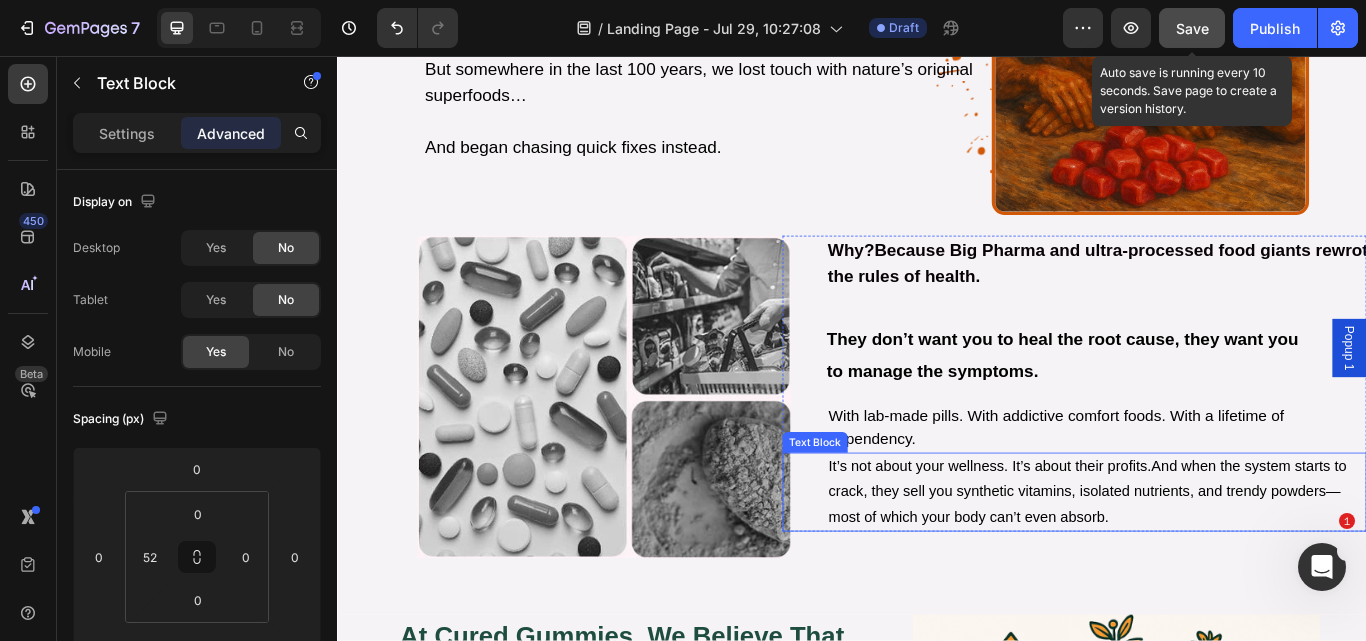 click on "It’s not about your wellness. It’s about their profits.And when the system starts to crack, they sell you synthetic vitamins, isolated nutrients, and trendy powders—most of which your body can’t even absorb." at bounding box center [1212, 565] 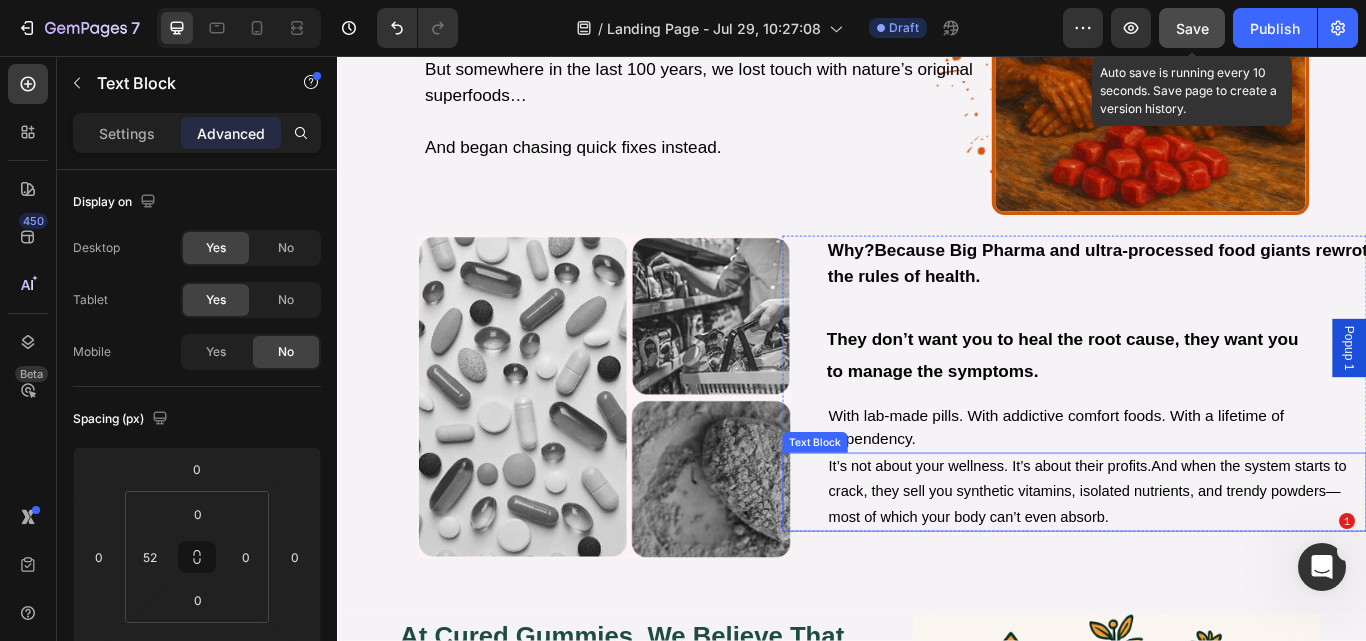 click on "It’s not about your wellness. It’s about their profits.And when the system starts to crack, they sell you synthetic vitamins, isolated nutrients, and trendy powders—most of which your body can’t even absorb." at bounding box center [1212, 565] 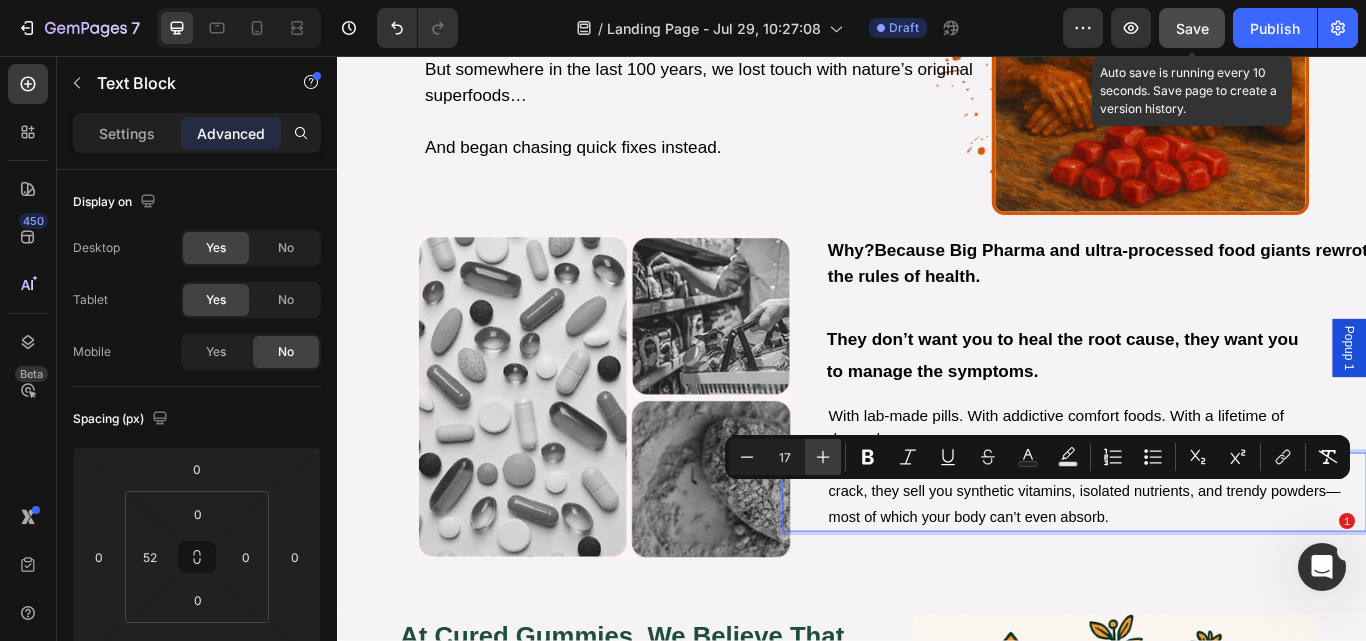 click on "Plus" at bounding box center [823, 457] 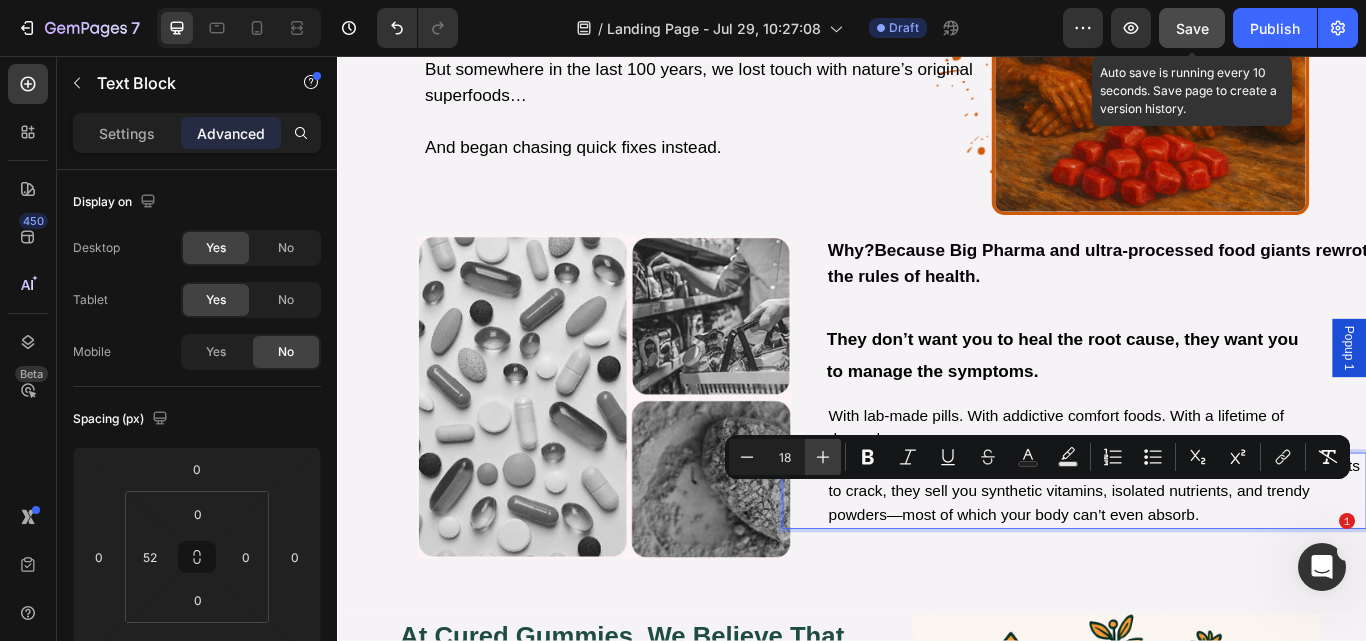 click on "Plus" at bounding box center [823, 457] 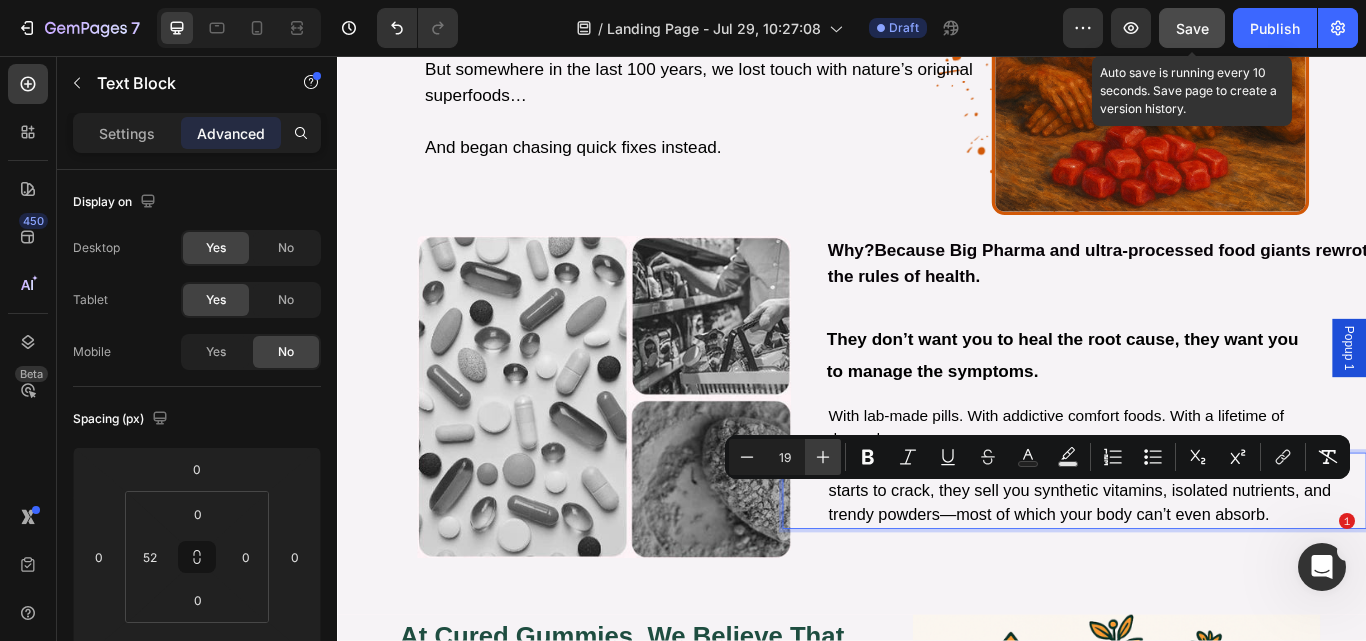 click on "Plus" at bounding box center [823, 457] 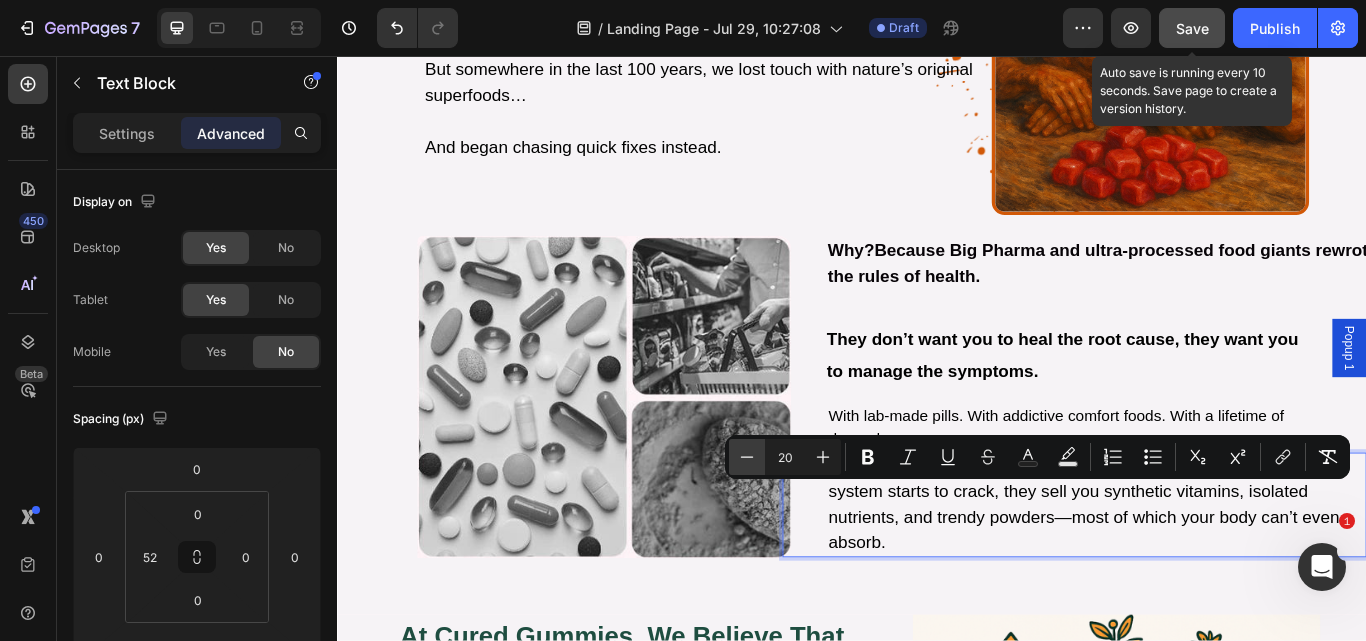 click 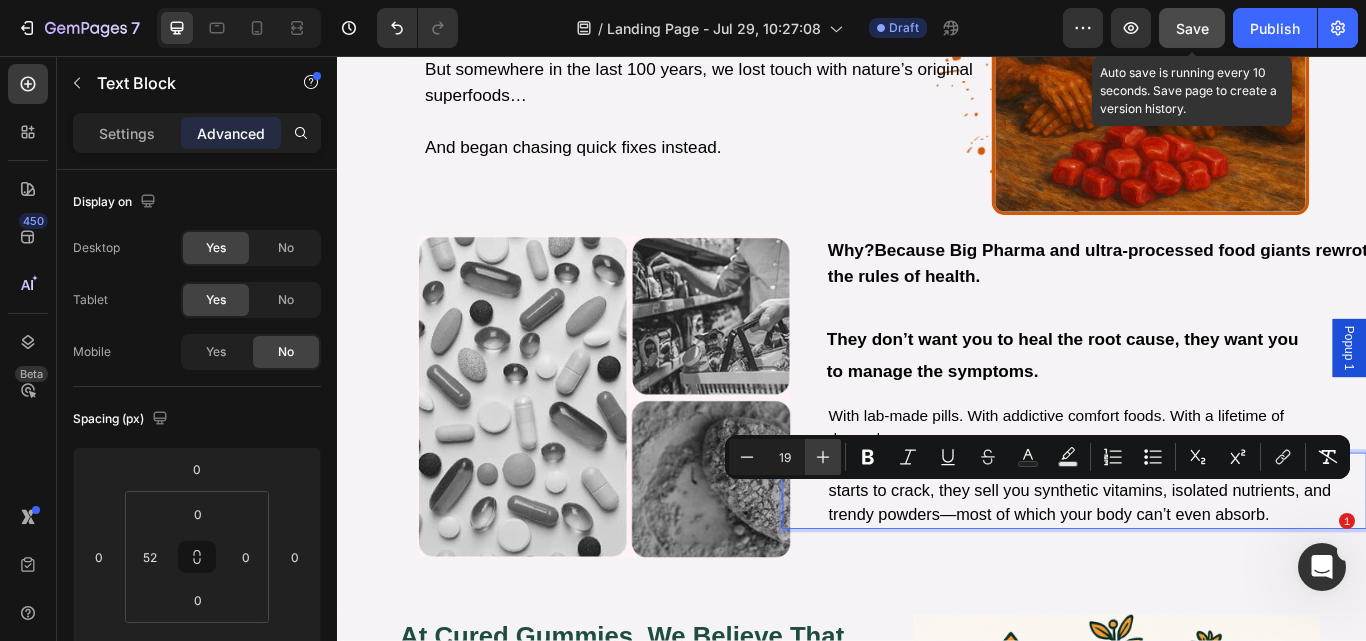 click on "Plus" at bounding box center (823, 457) 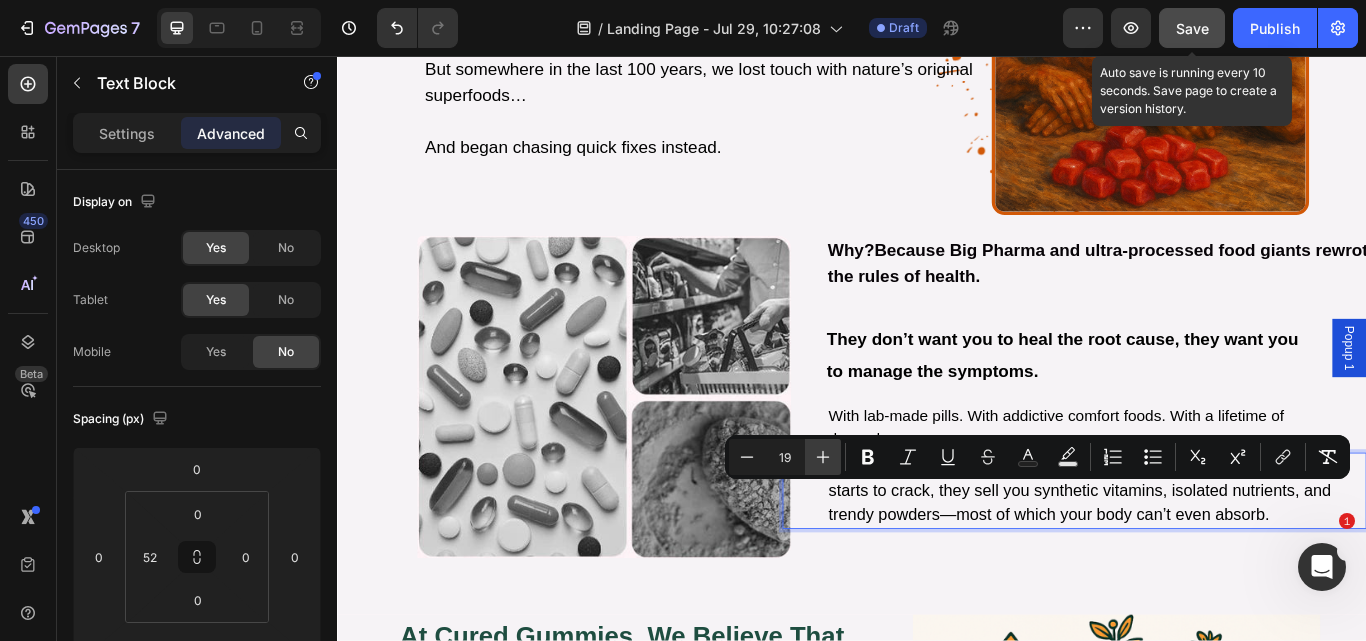 type on "20" 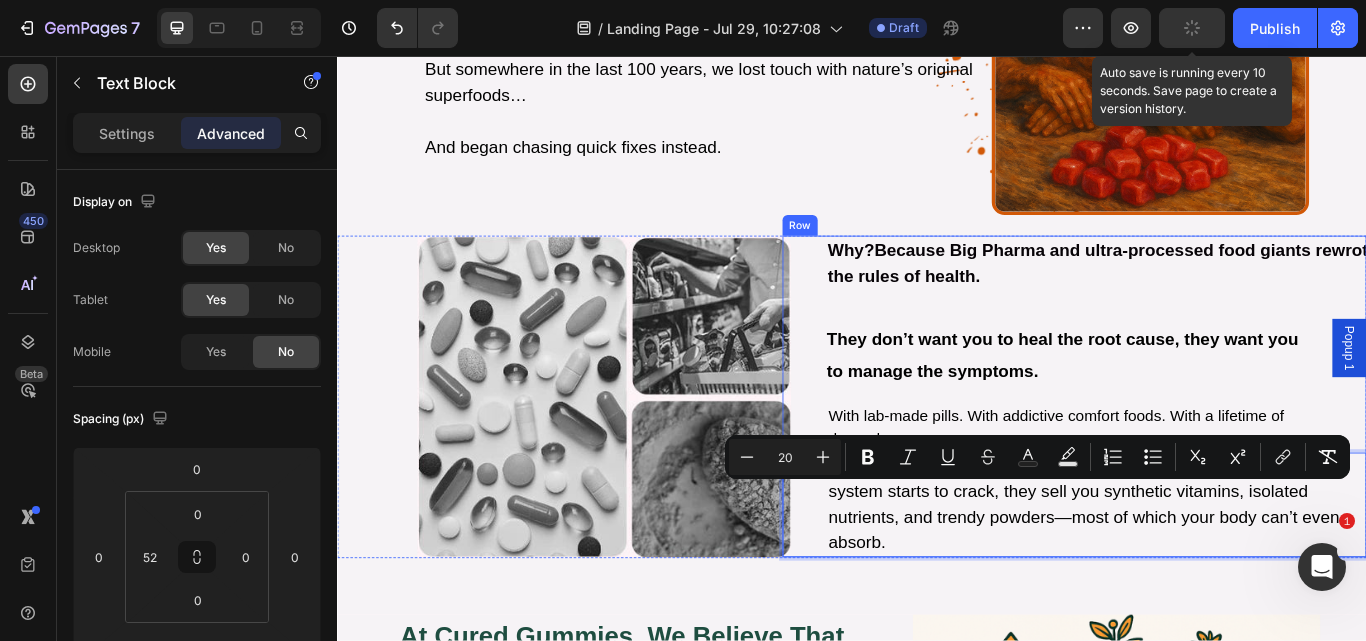 click on "Why? Because Big Pharma and ultra-processed food giants rewrote  the rules of health. Text Block ⁠⁠⁠⁠⁠⁠⁠ They don’t want you to heal the root cause, they want you  to manage the symptoms. Heading With lab-made pills. With addictive comfort foods. With a lifetime of dependency. Text Block It’s not about your wellness. It’s about their profits.And when the system starts to crack, they sell you synthetic vitamins, isolated nutrients, and trendy powders—most of which your body can’t even absorb. Text Block It’s not about your wellness. It’s about their profits.And when the system starts to crack, they sell you synthetic vitamins, isolated nutrients, and trendy powders—most of which your body can’t even absorb. Text Block   0" at bounding box center [1196, 453] 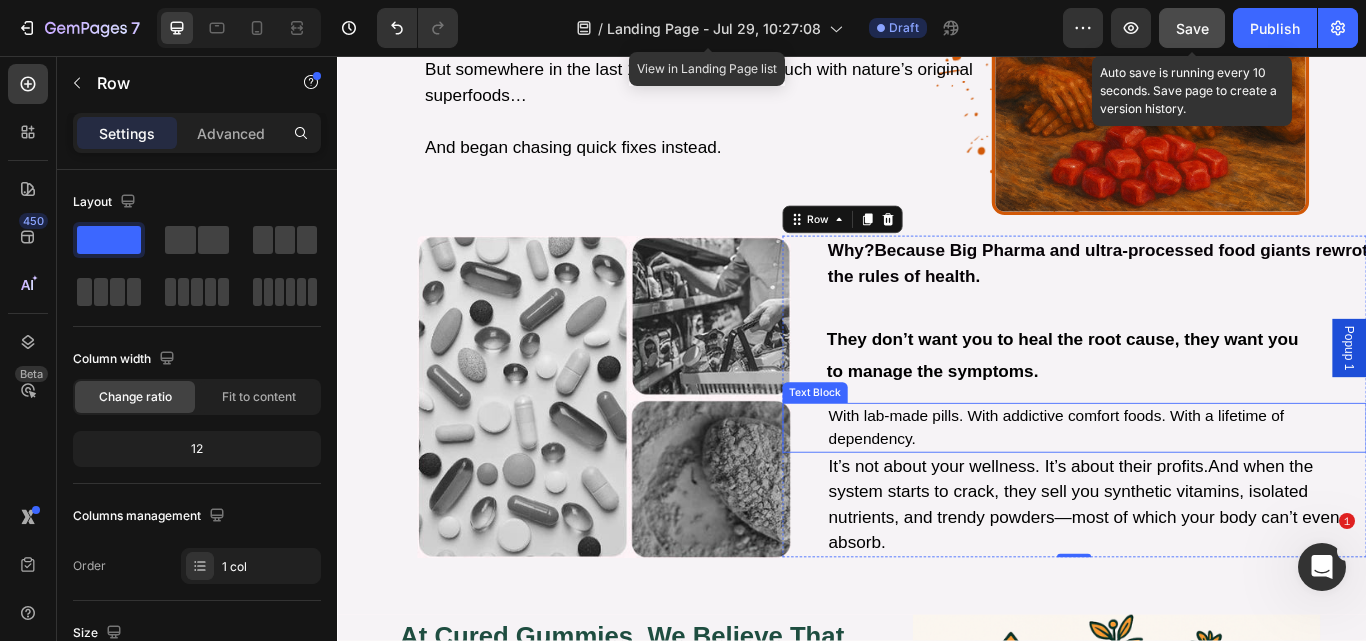 click on "With lab-made pills. With addictive comfort foods. With a lifetime of dependency." at bounding box center [1222, 490] 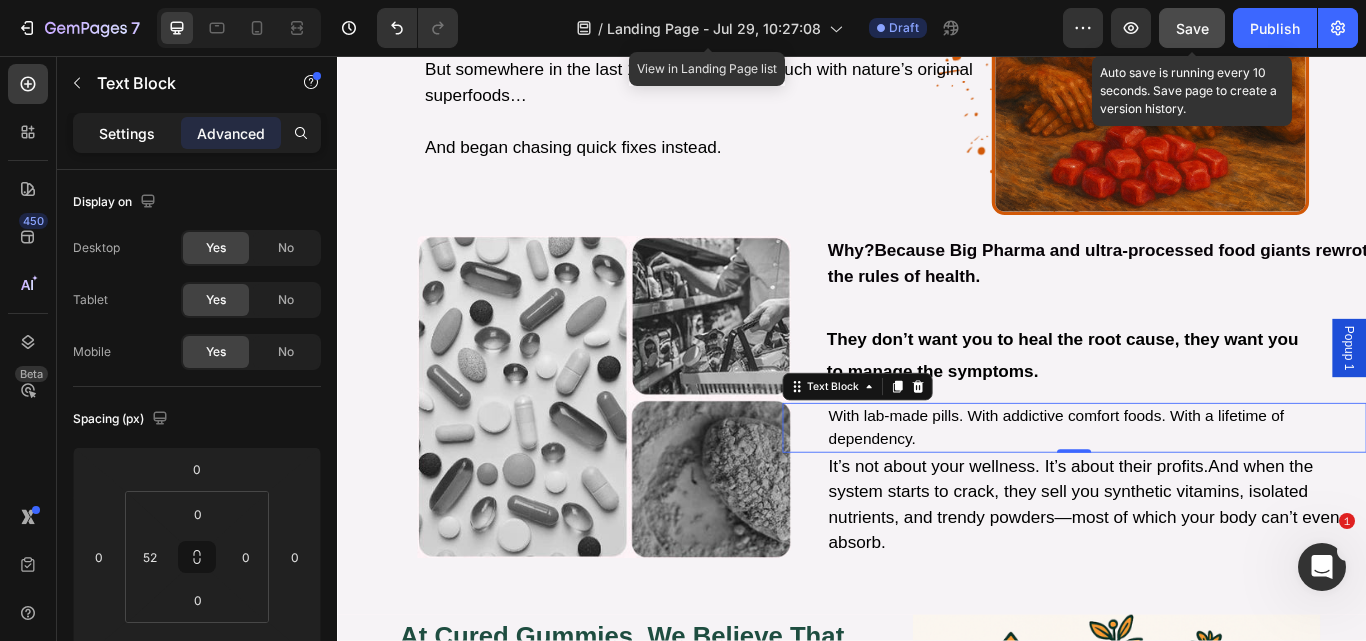 click on "Settings" at bounding box center (127, 133) 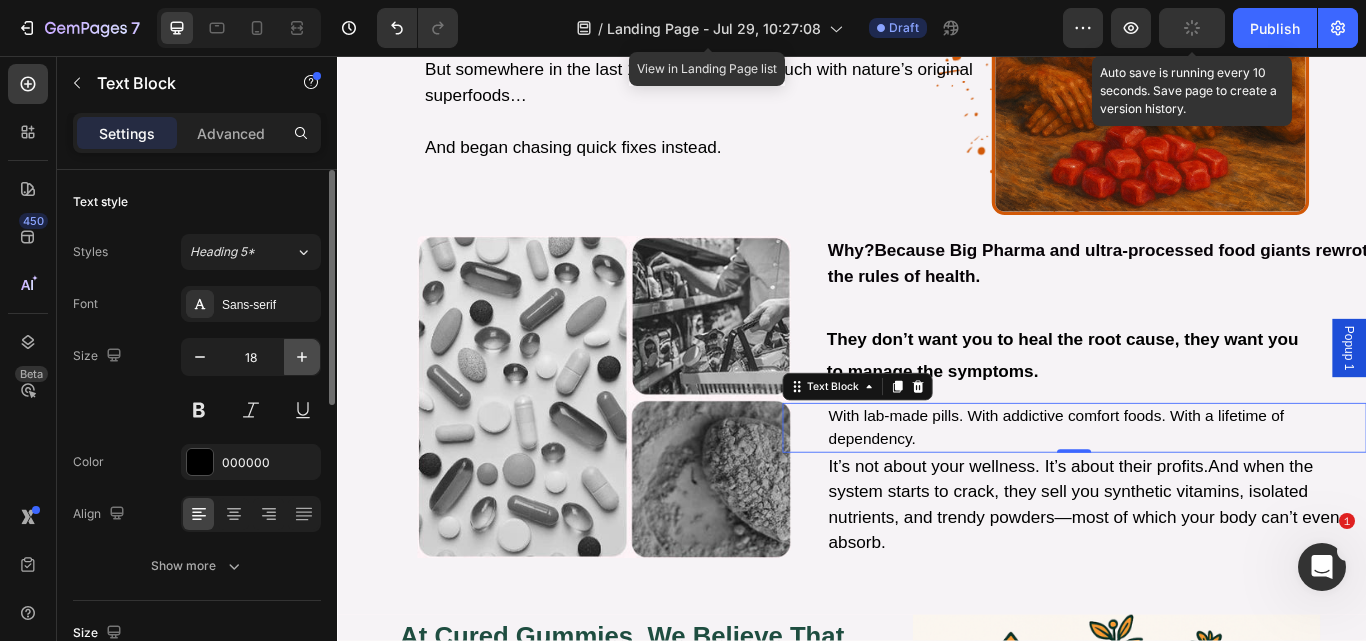 click 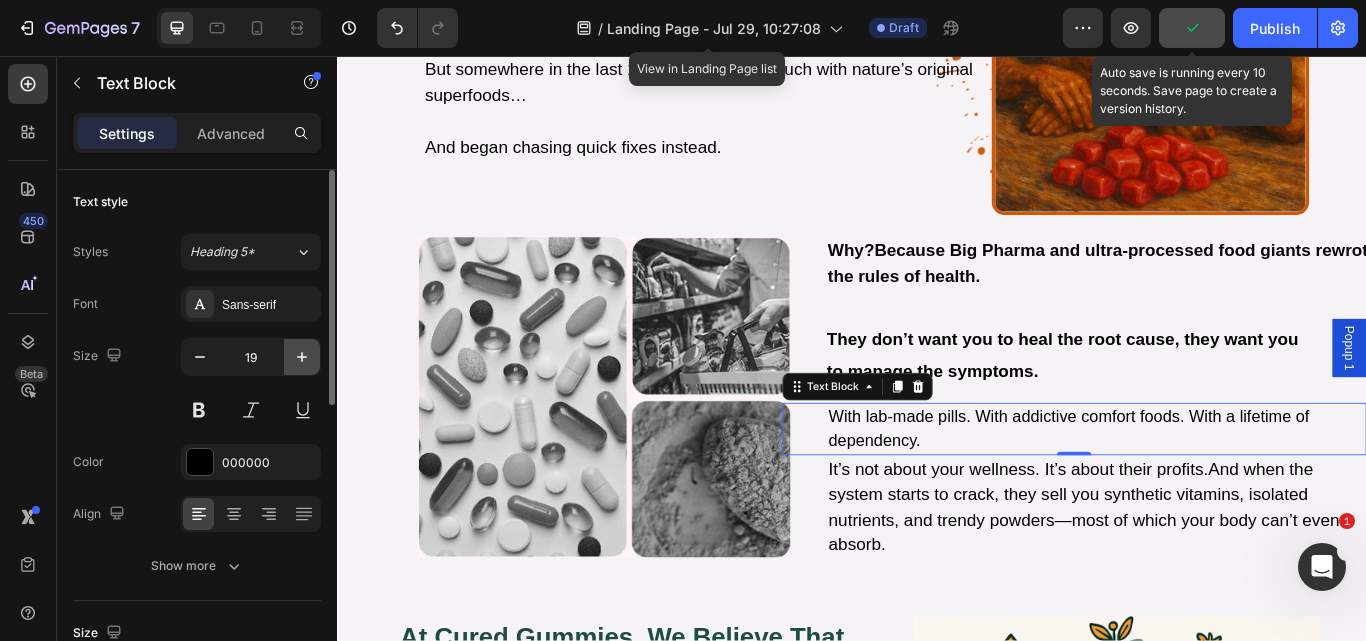 click 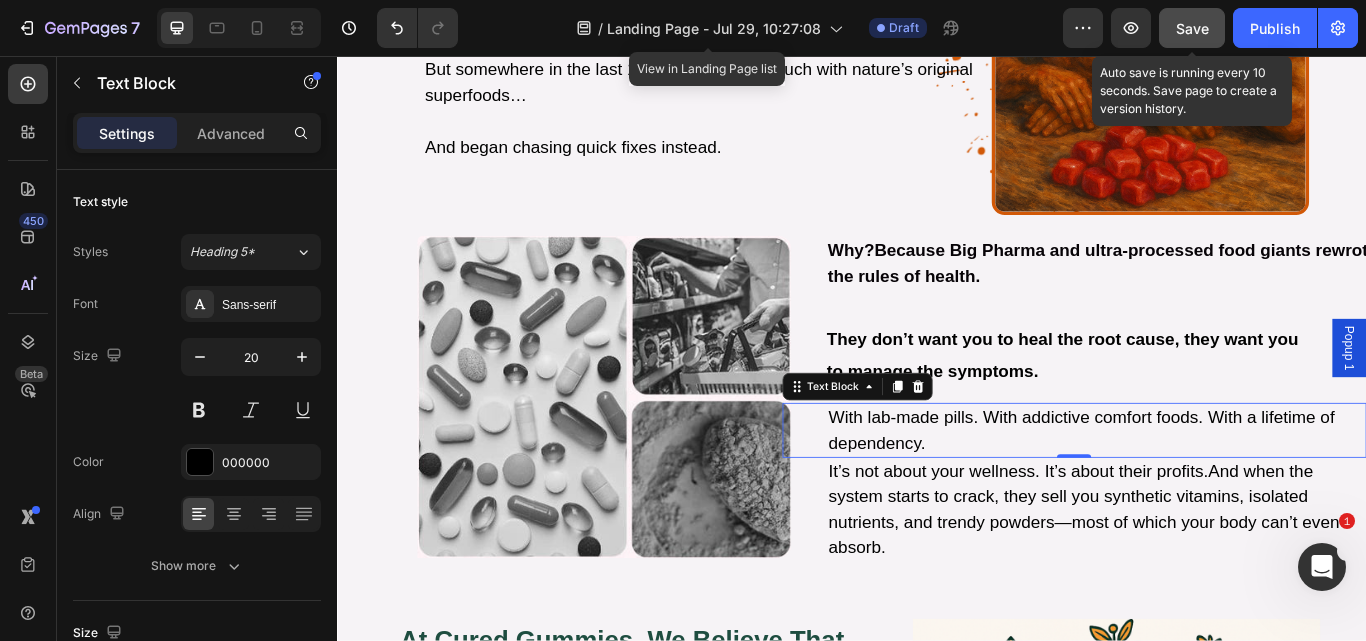 drag, startPoint x: 1195, startPoint y: 33, endPoint x: 797, endPoint y: 195, distance: 429.70688 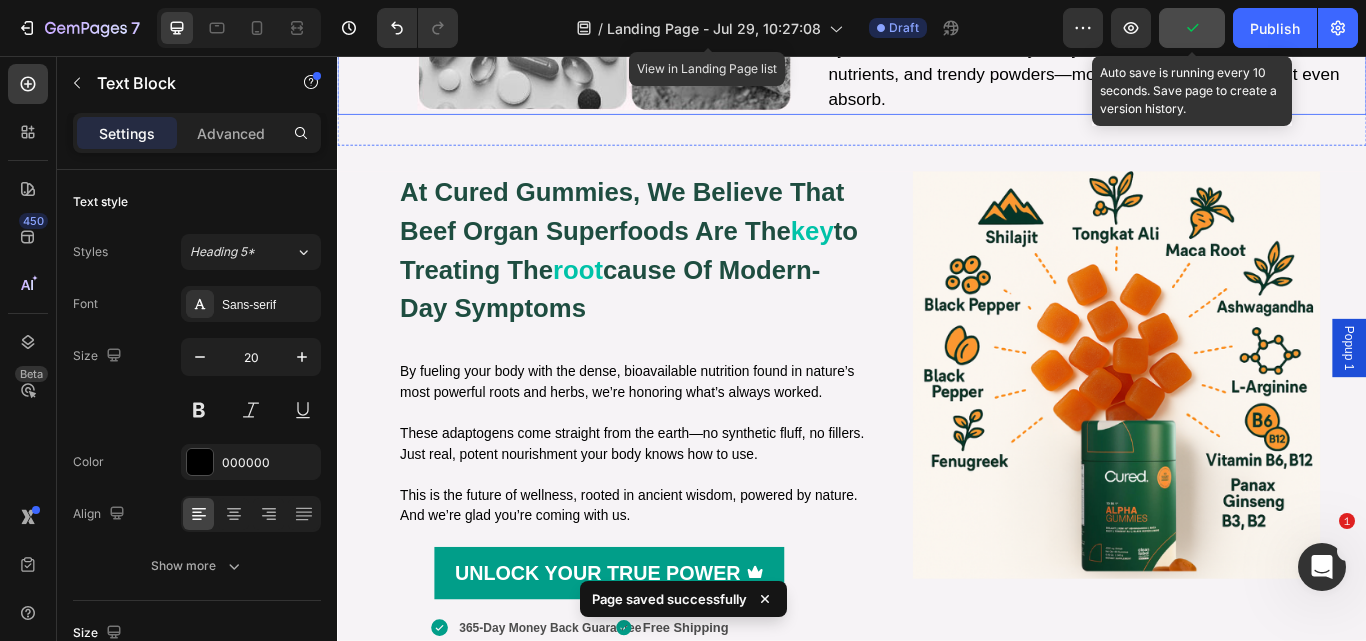 scroll, scrollTop: 1684, scrollLeft: 0, axis: vertical 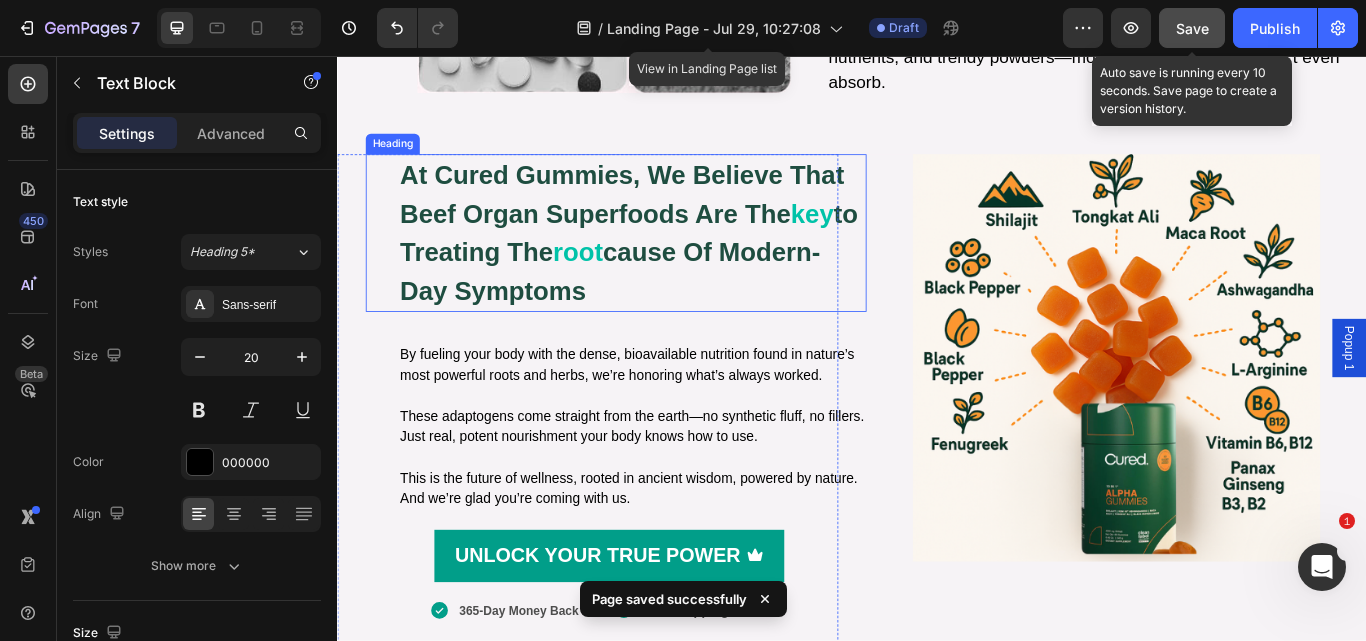 click on "key" at bounding box center (891, 240) 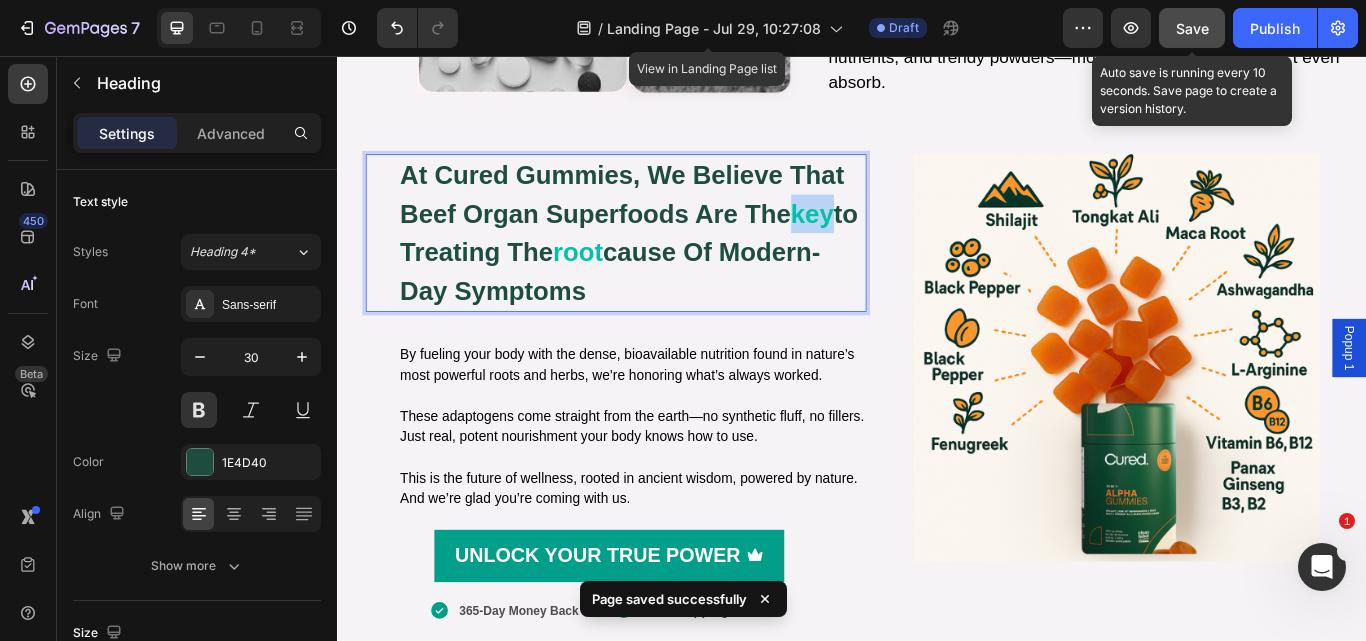drag, startPoint x: 874, startPoint y: 263, endPoint x: 930, endPoint y: 264, distance: 56.008926 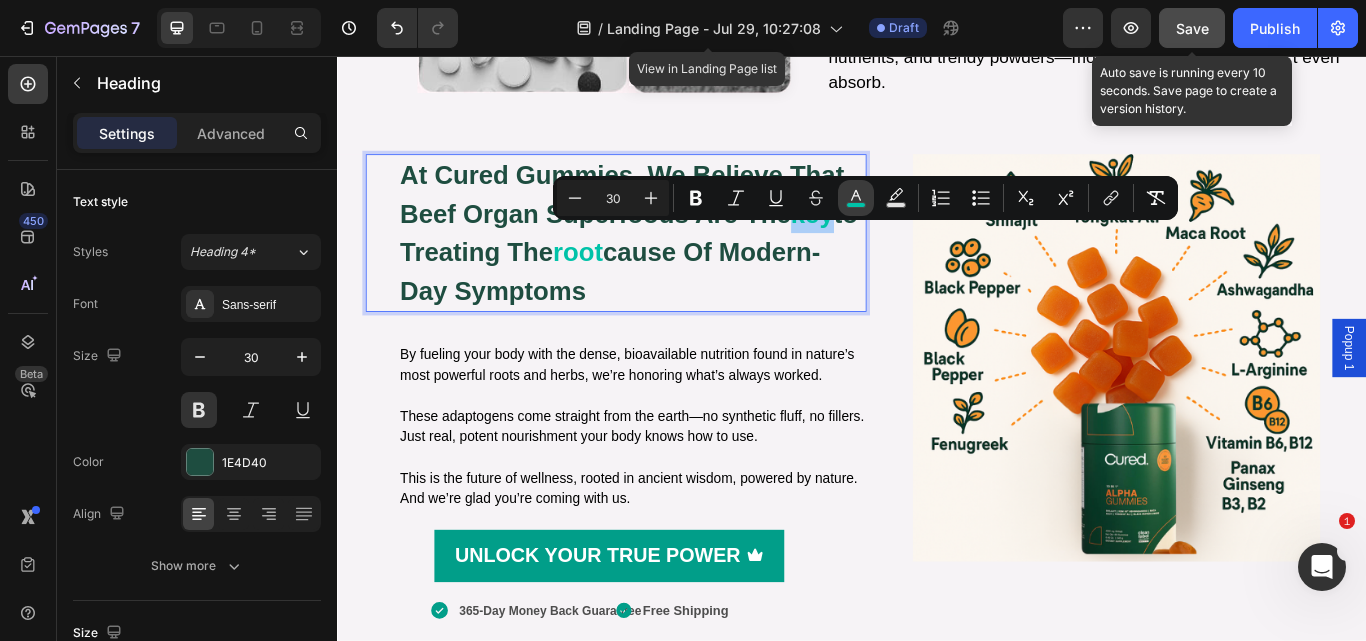 click 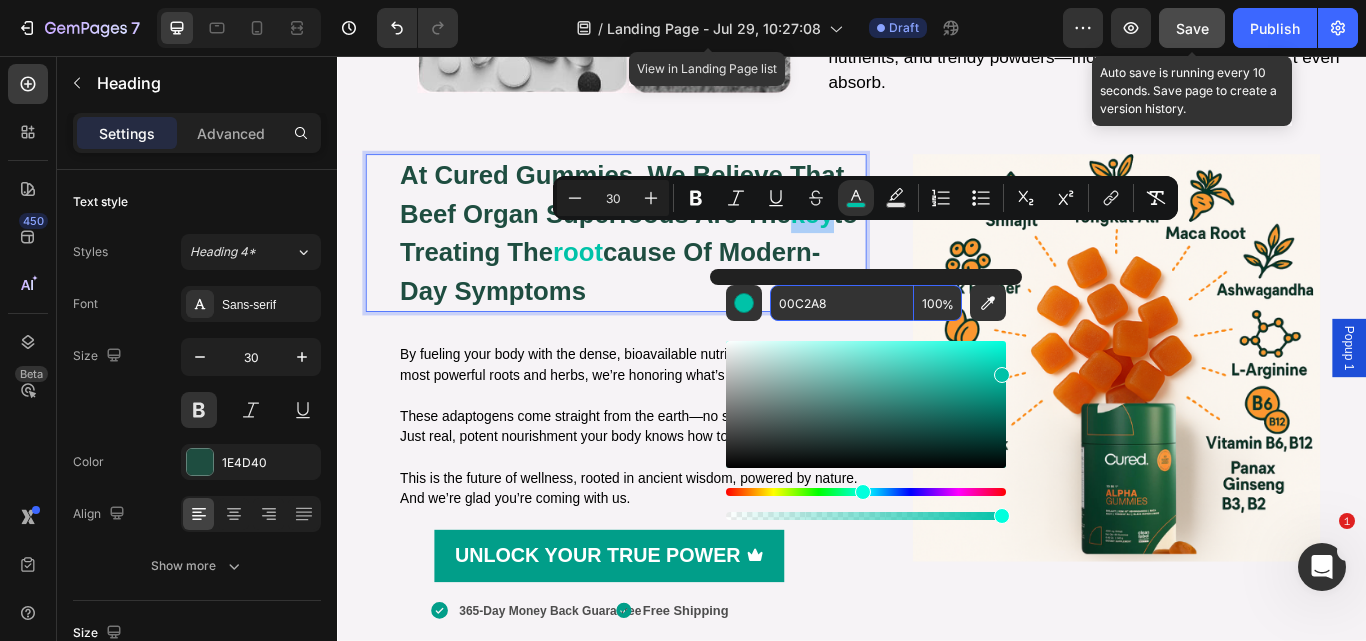 click on "00C2A8" at bounding box center (842, 303) 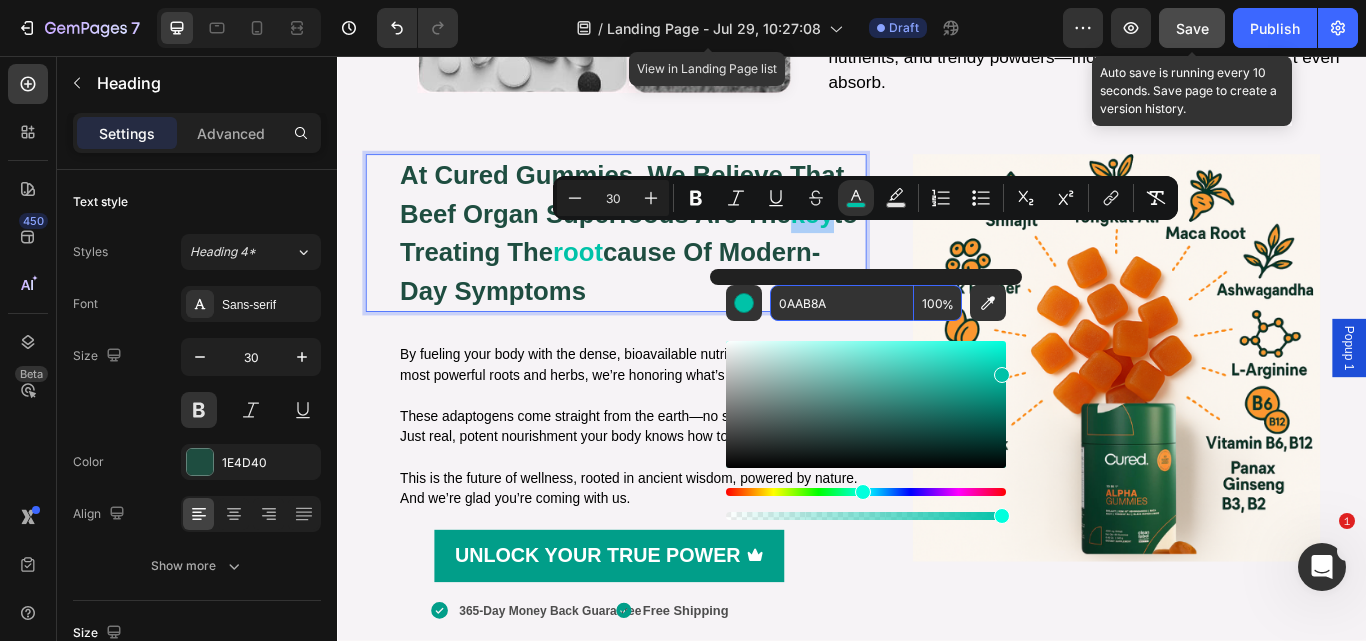 type on "0AAB8A" 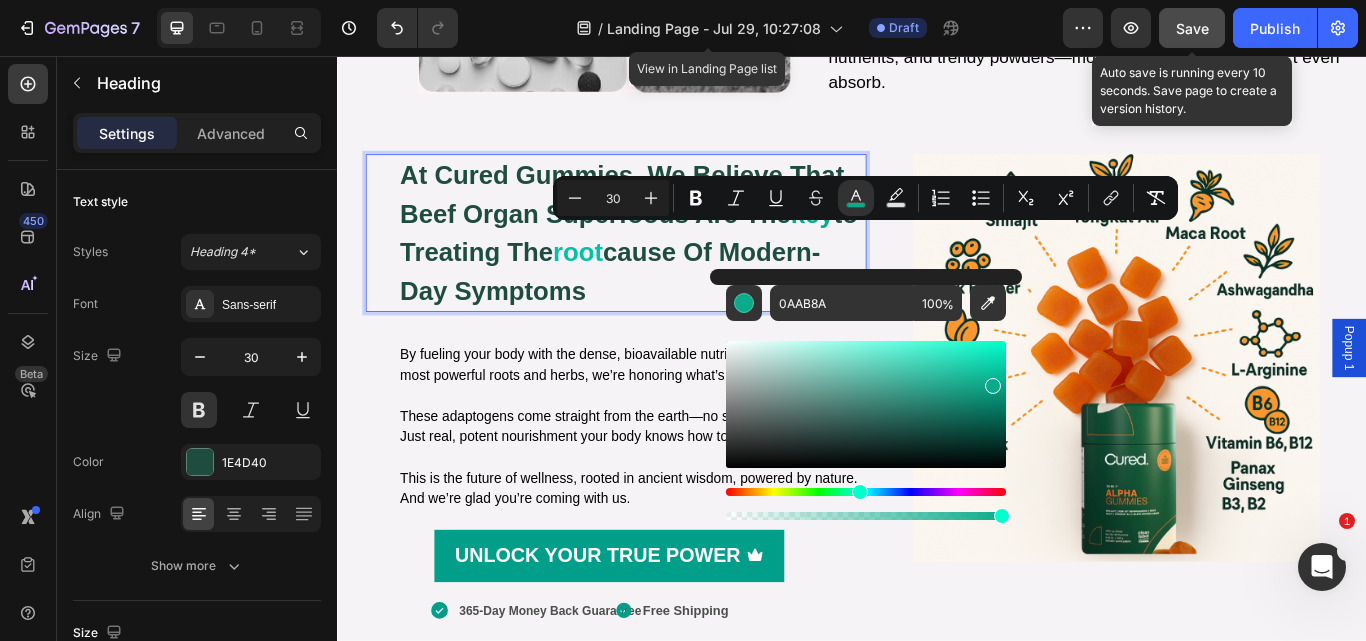 click on "at cured gummies, we believe that beef organ superfoods are the  key  to treating the  root  cause of modern-day symptoms" at bounding box center (681, 263) 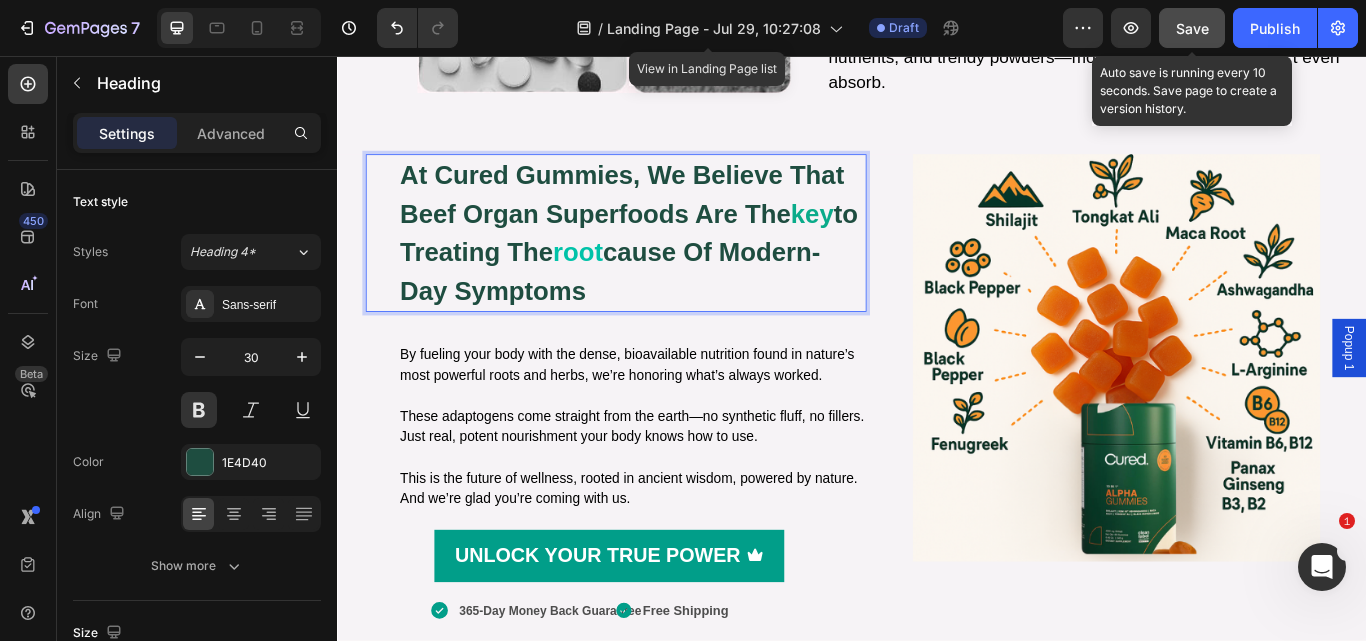 click on "root" at bounding box center (617, 285) 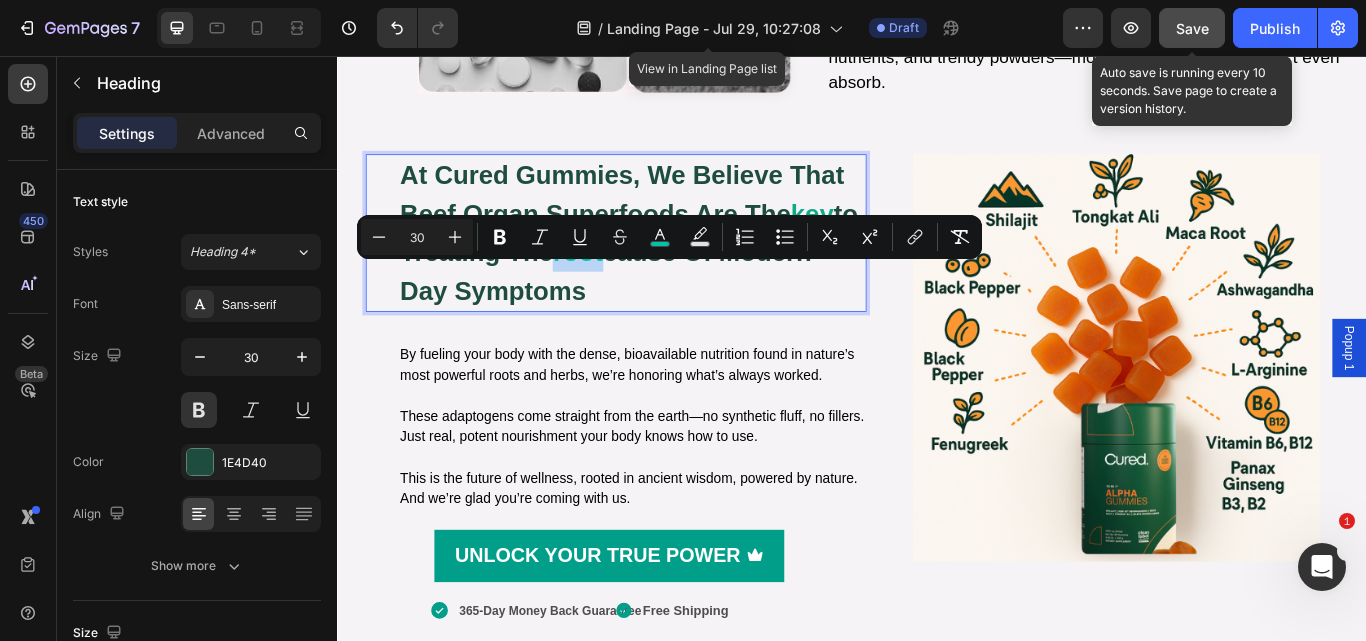 drag, startPoint x: 641, startPoint y: 313, endPoint x: 685, endPoint y: 313, distance: 44 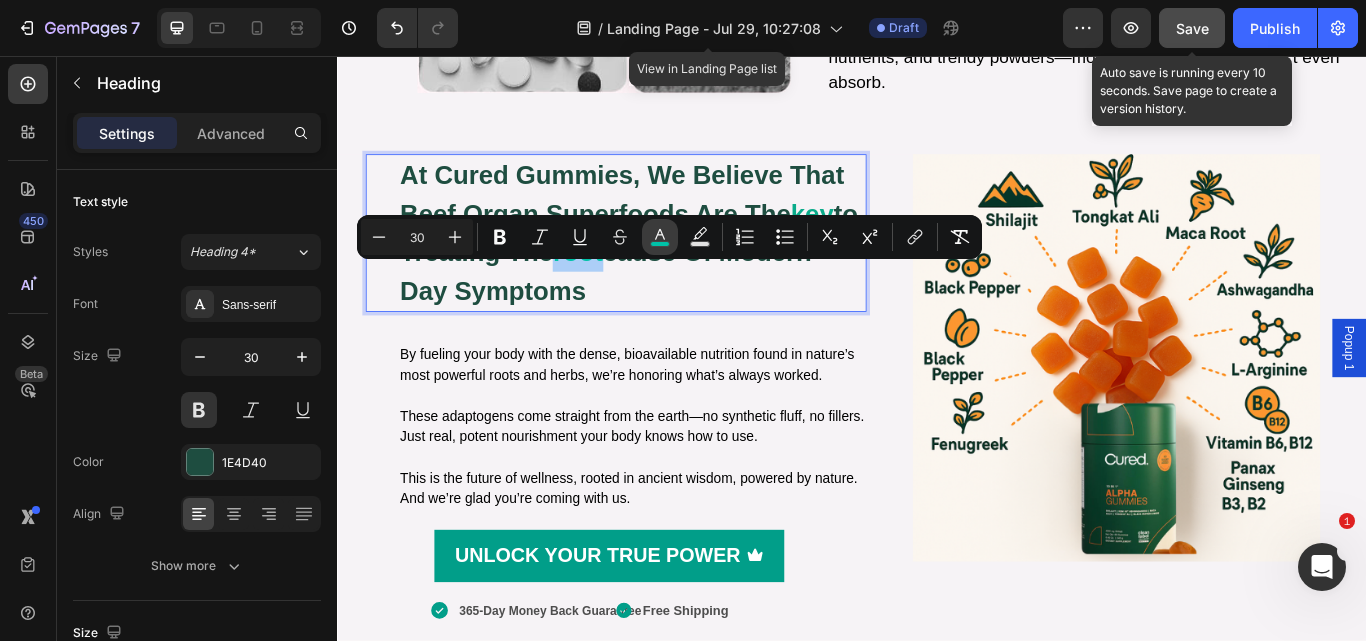 click 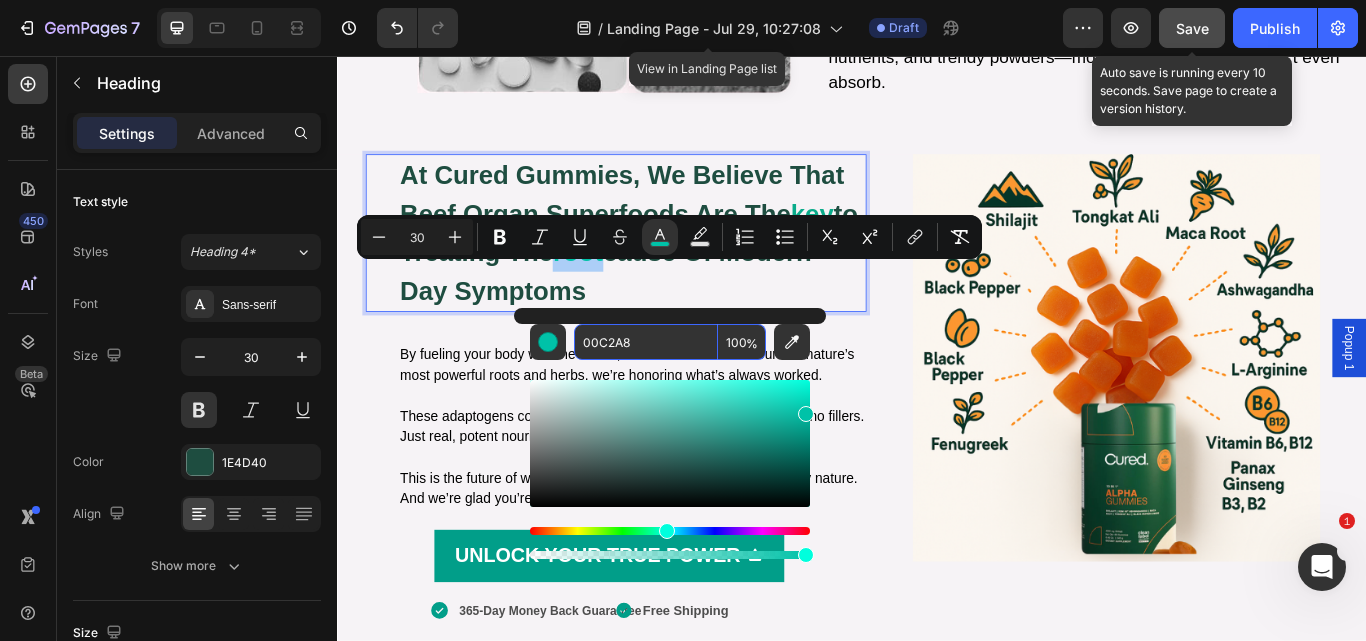click on "00C2A8" at bounding box center [646, 342] 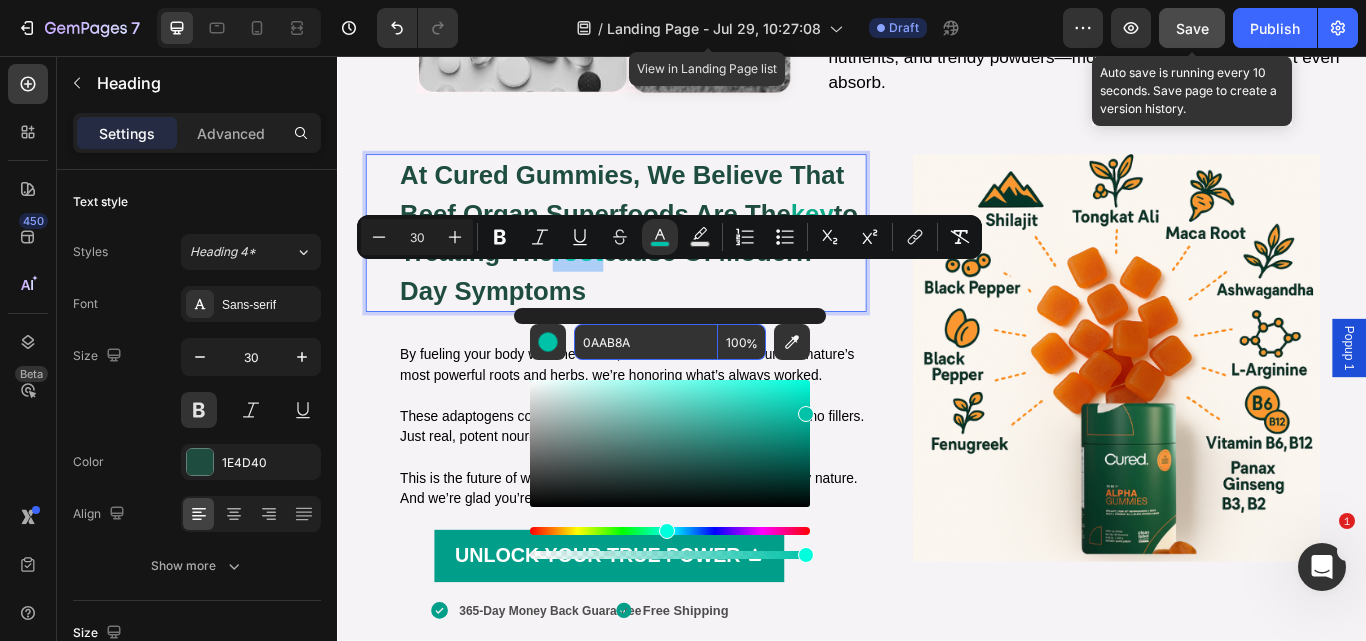 type on "0AAB8A" 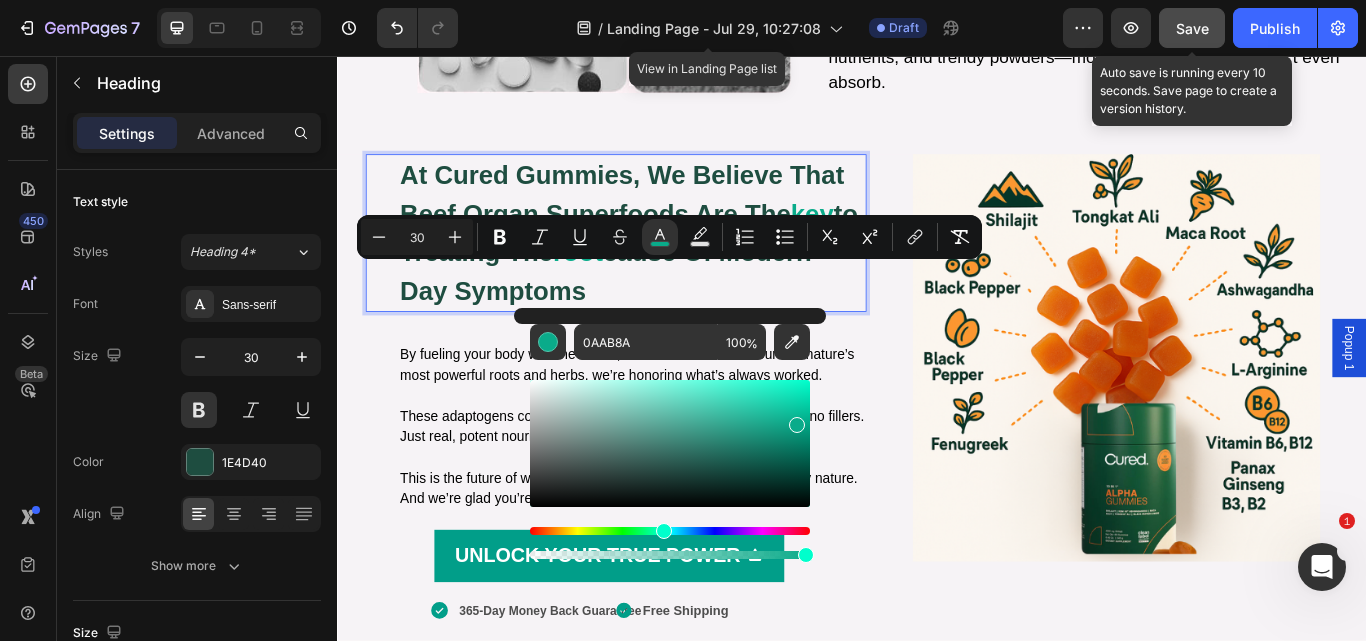 click on "at cured gummies, we believe that beef organ superfoods are the  key  to treating the  root  cause of modern-day symptoms" at bounding box center (681, 263) 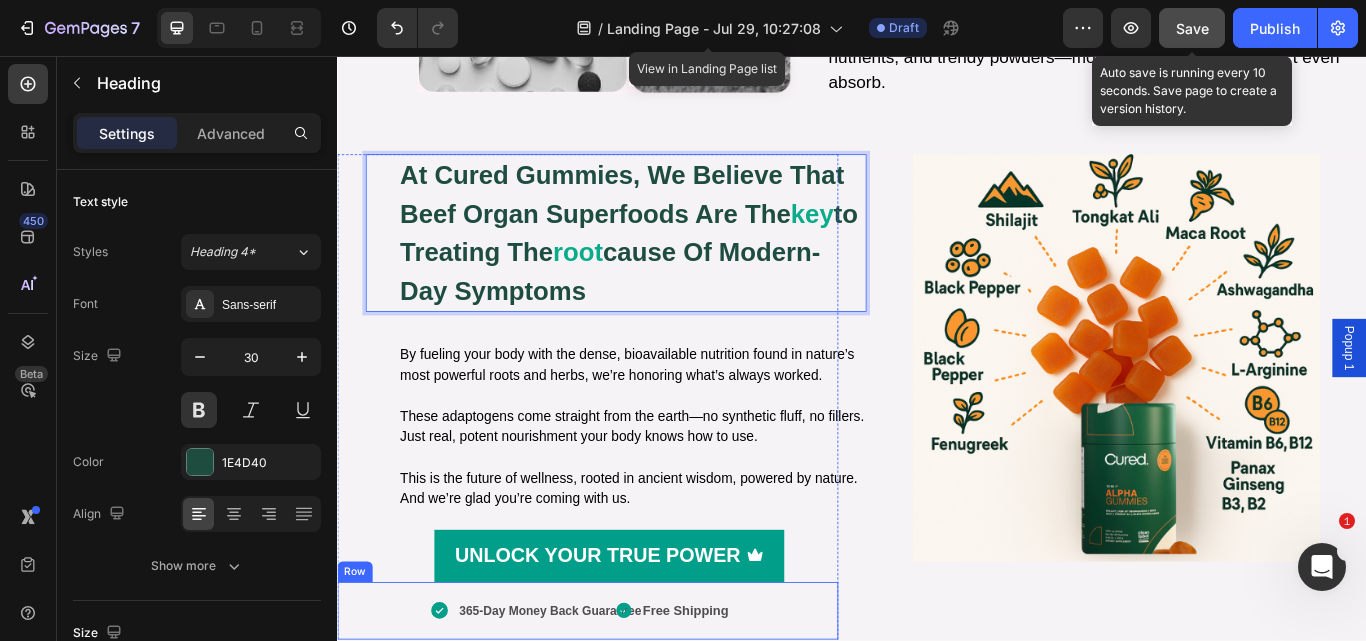 click on "365-Day Money Back Guarantee Item List Free Shipping Item List Row" at bounding box center (629, 703) 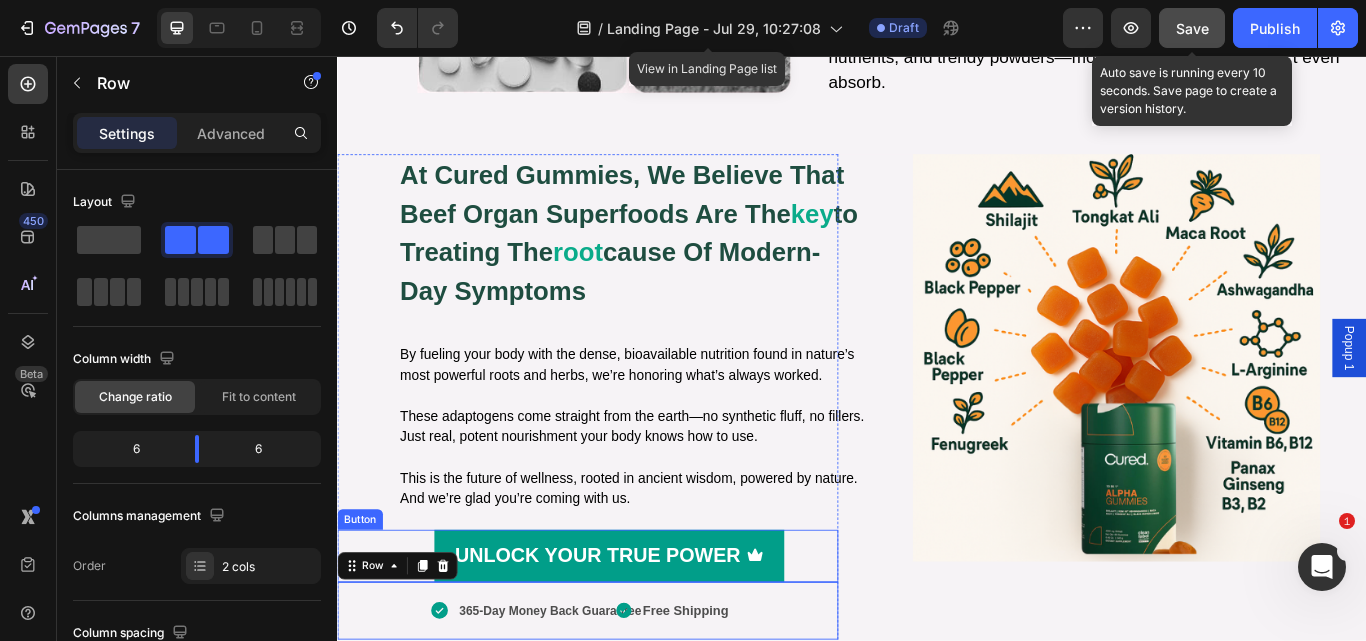 click on "UNLOCK YOUR TRUE POWER" at bounding box center [654, 639] 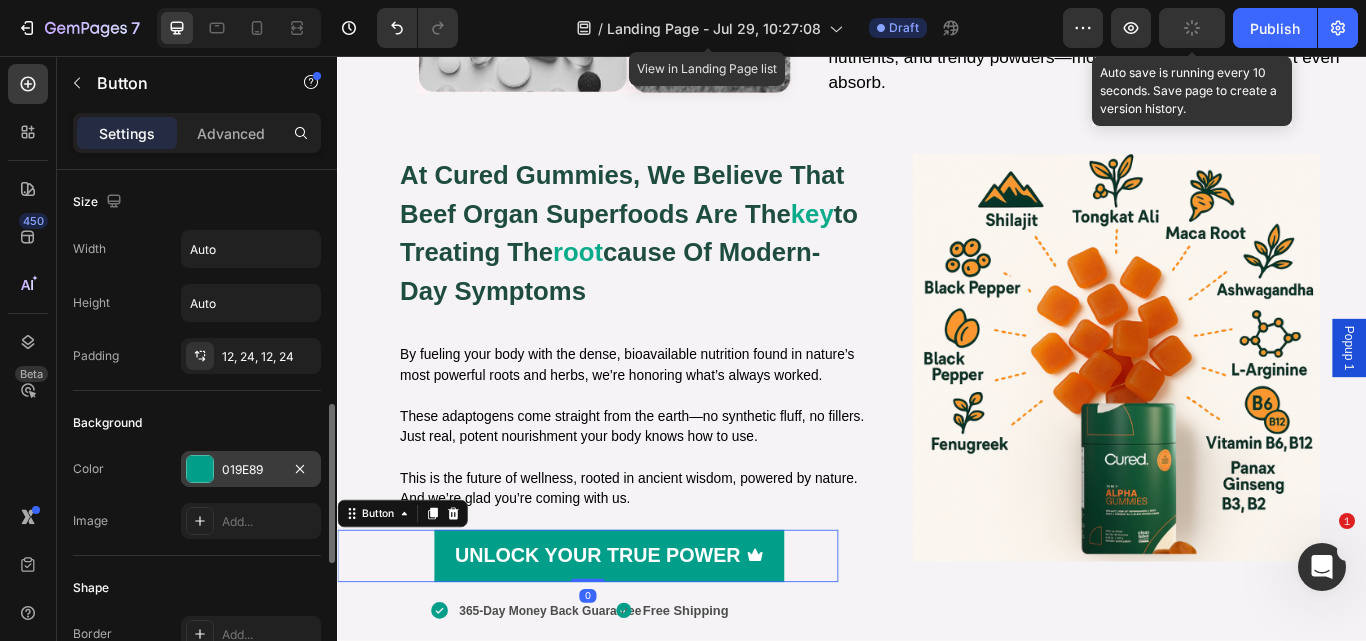 scroll, scrollTop: 180, scrollLeft: 0, axis: vertical 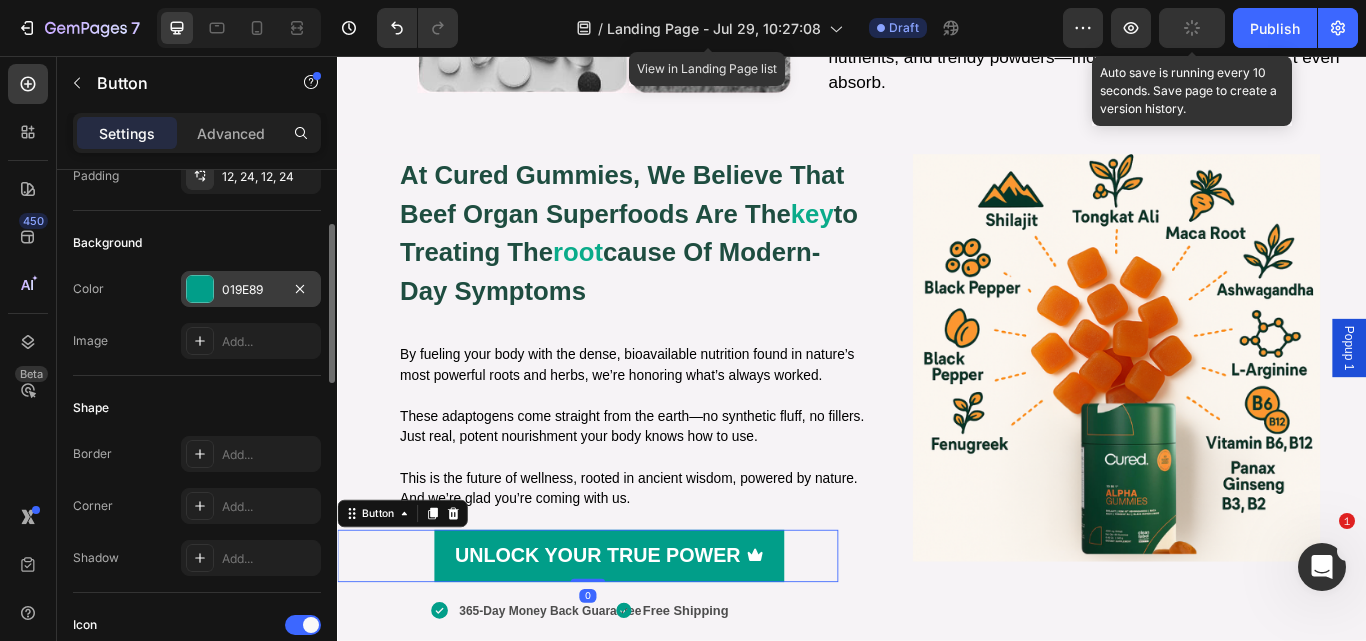click on "019E89" at bounding box center [251, 290] 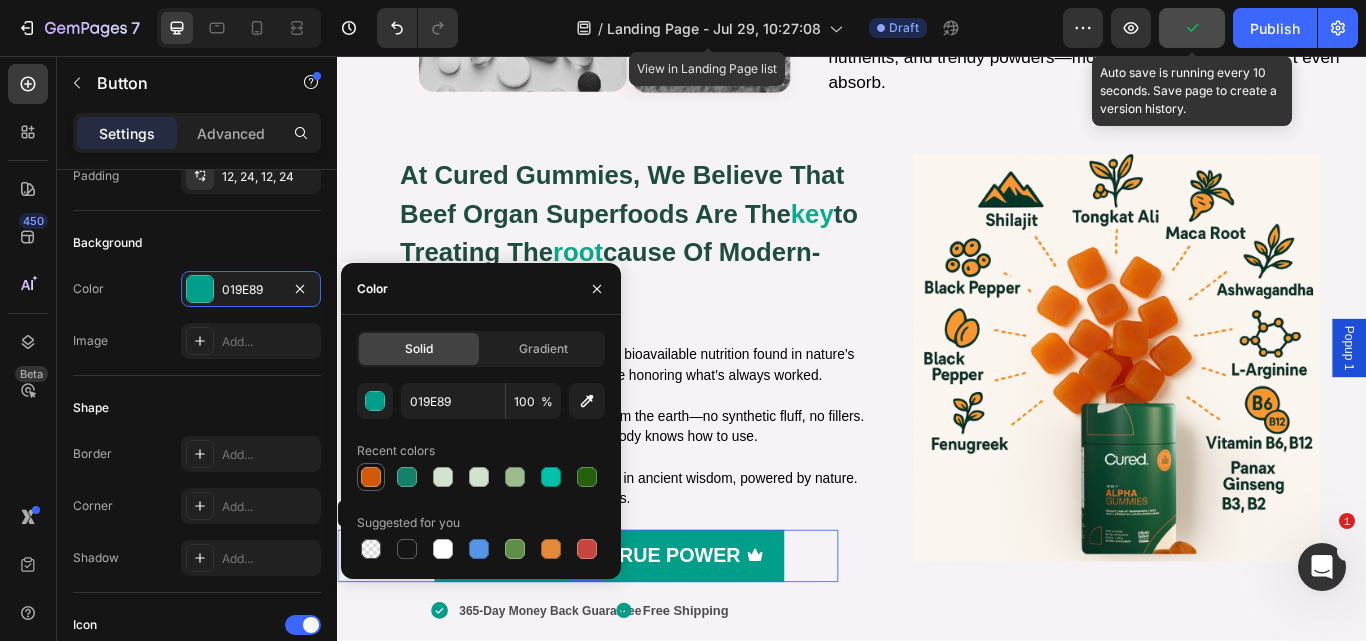 drag, startPoint x: 374, startPoint y: 475, endPoint x: 451, endPoint y: 516, distance: 87.23531 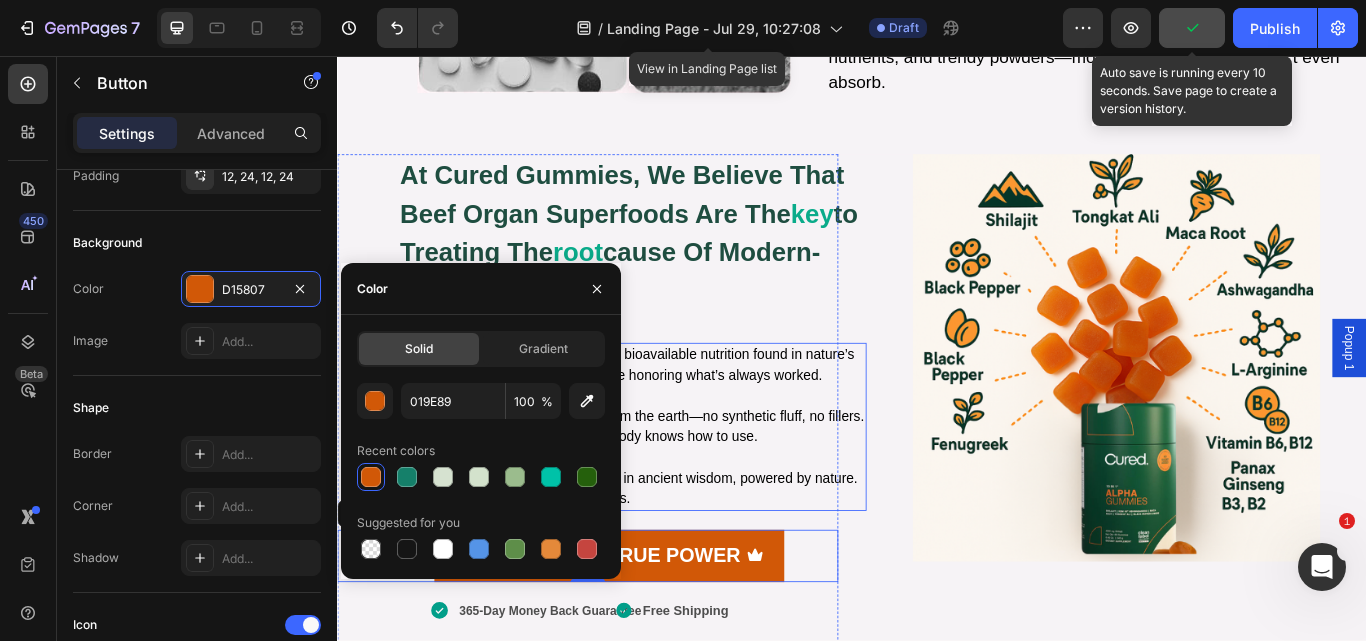 type on "D15807" 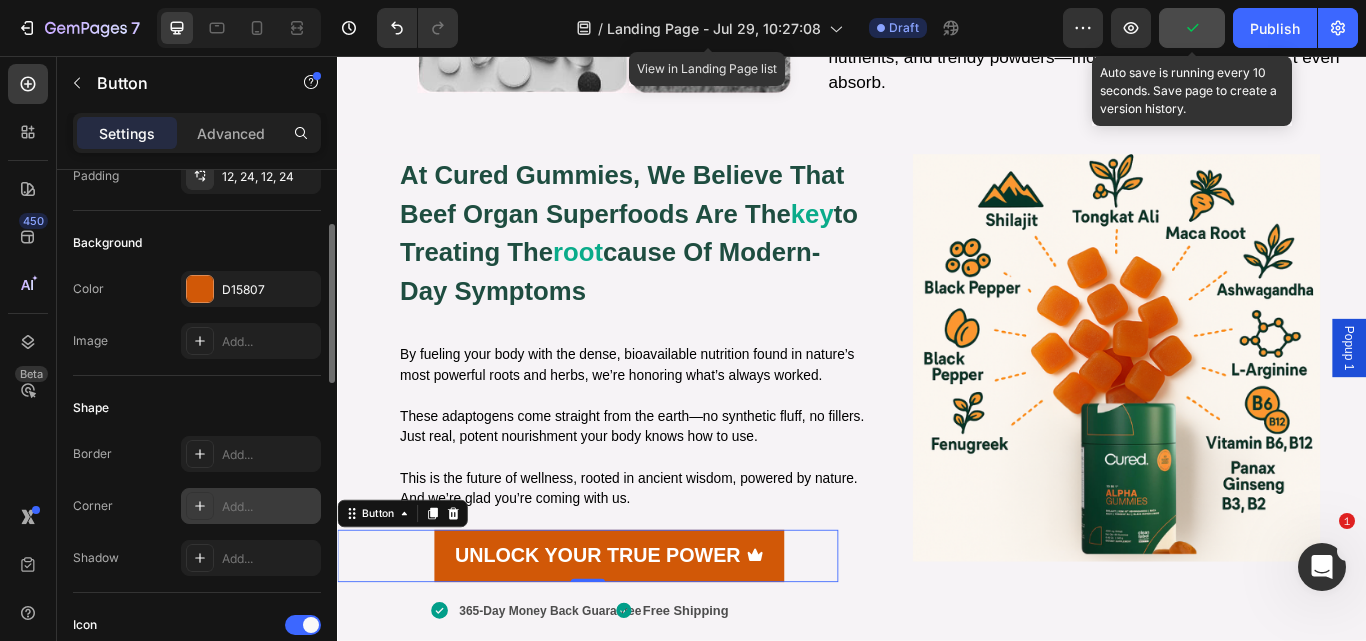 click on "Add..." at bounding box center (269, 507) 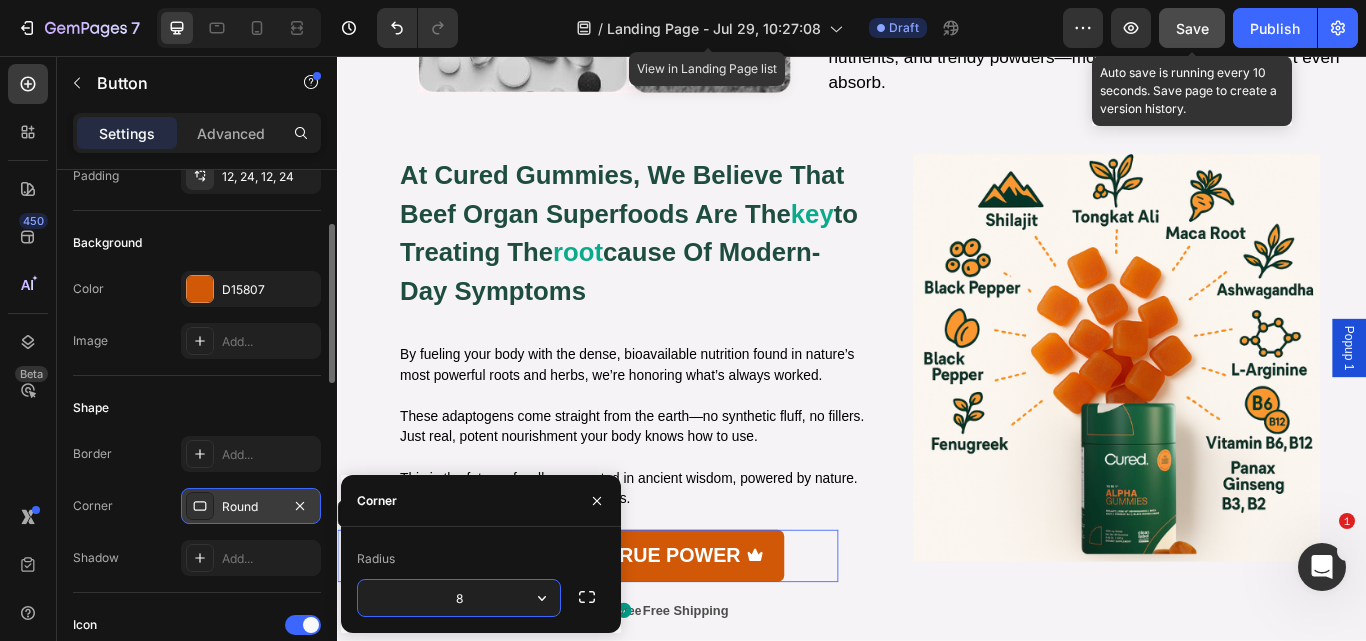 scroll, scrollTop: 1779, scrollLeft: 0, axis: vertical 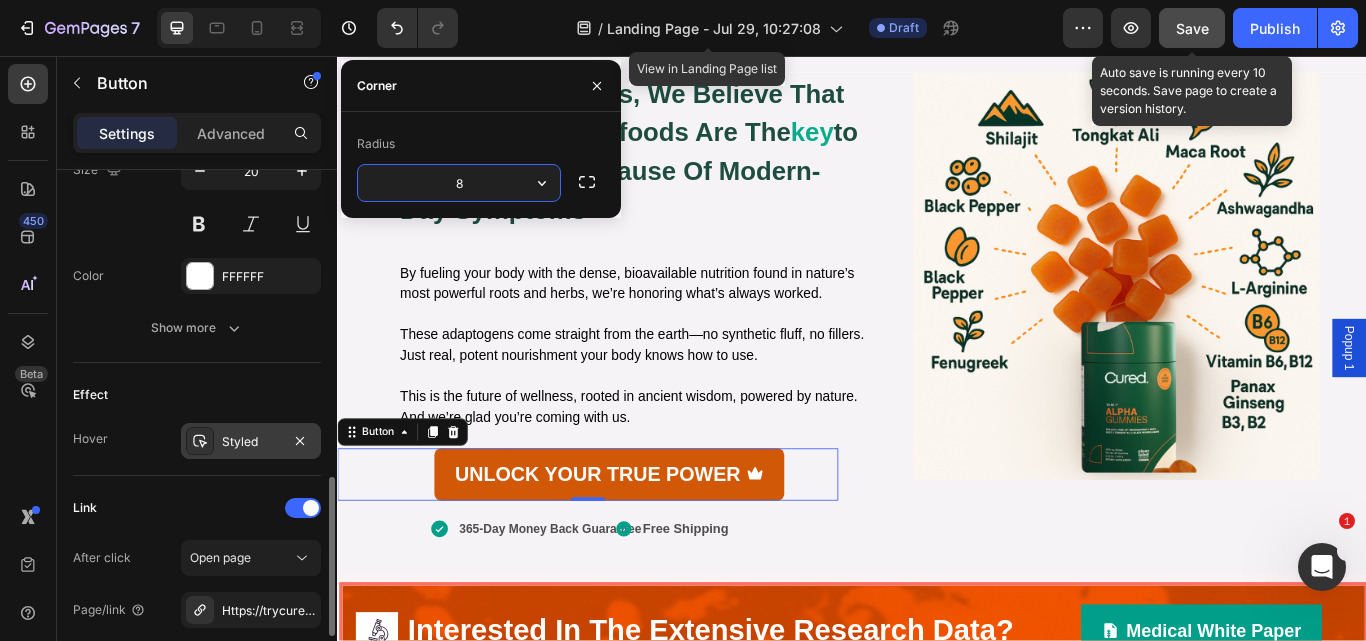 click on "Styled" at bounding box center [251, 442] 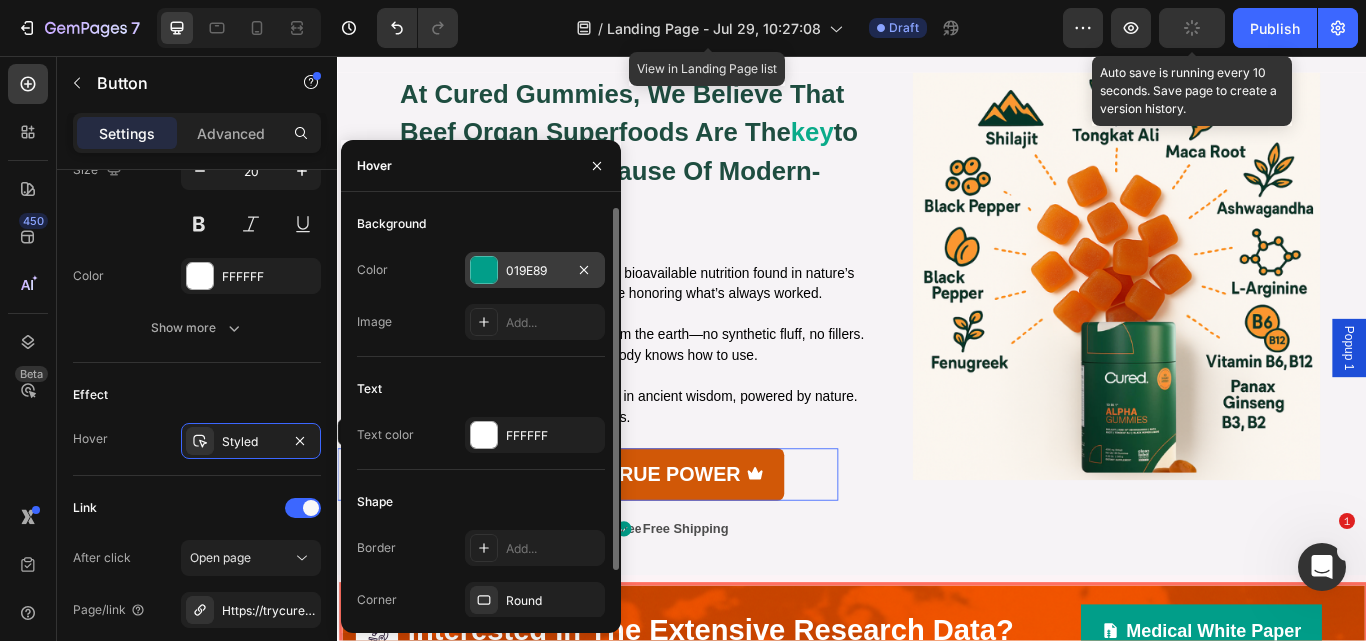 click at bounding box center (484, 270) 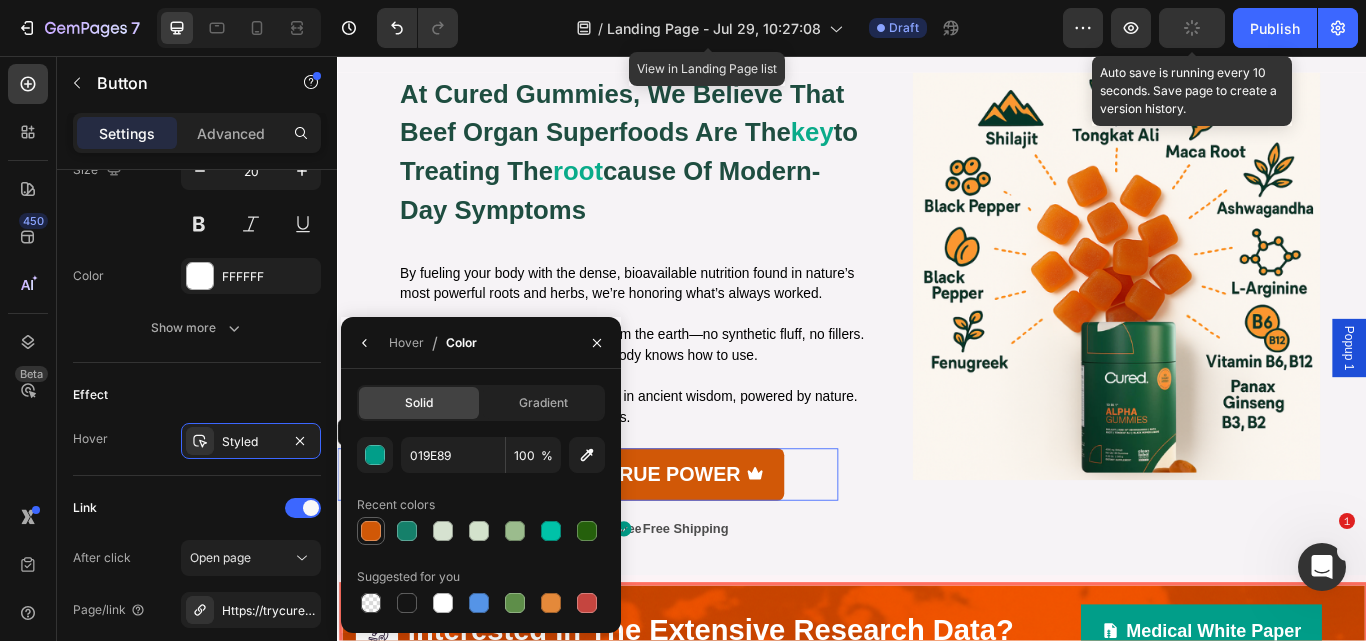 click at bounding box center [371, 531] 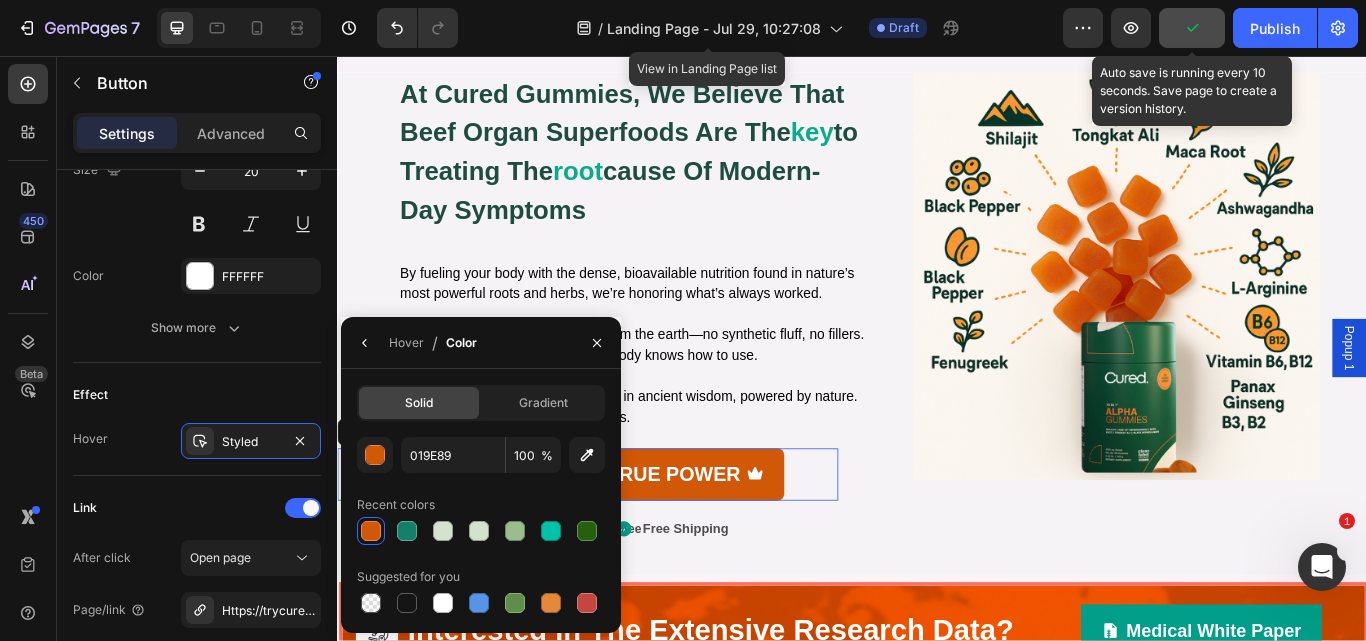 click on "Free Shipping" at bounding box center [791, 608] 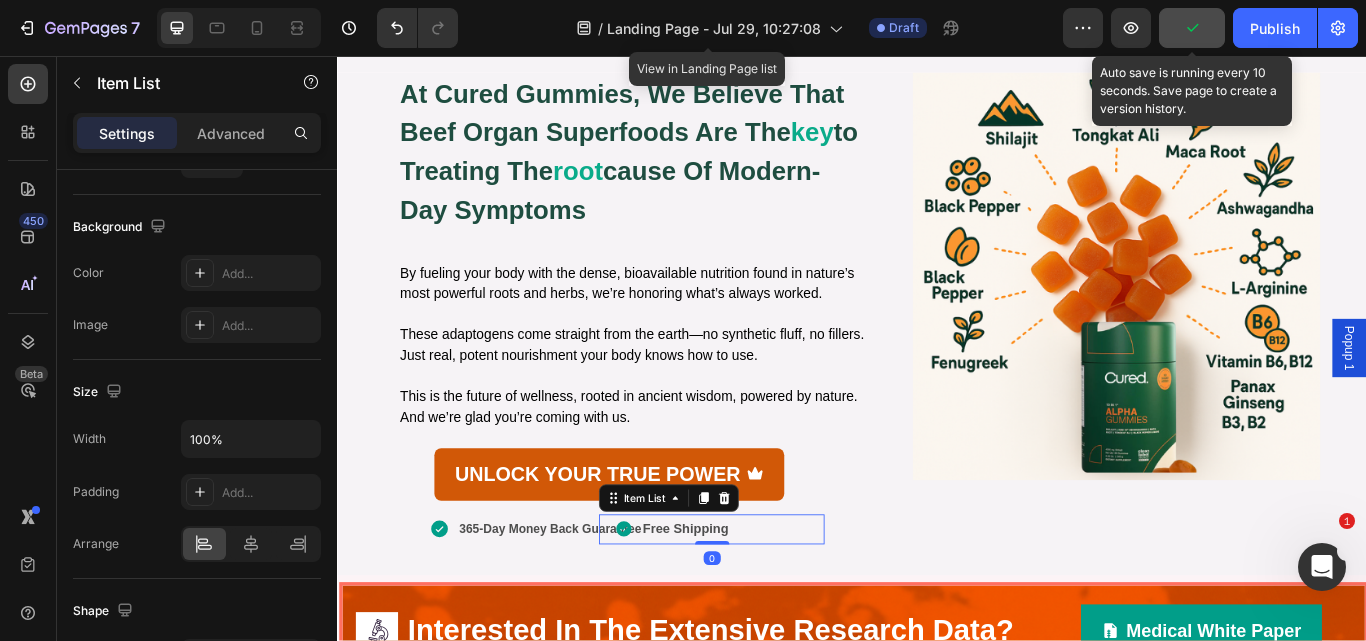 scroll, scrollTop: 0, scrollLeft: 0, axis: both 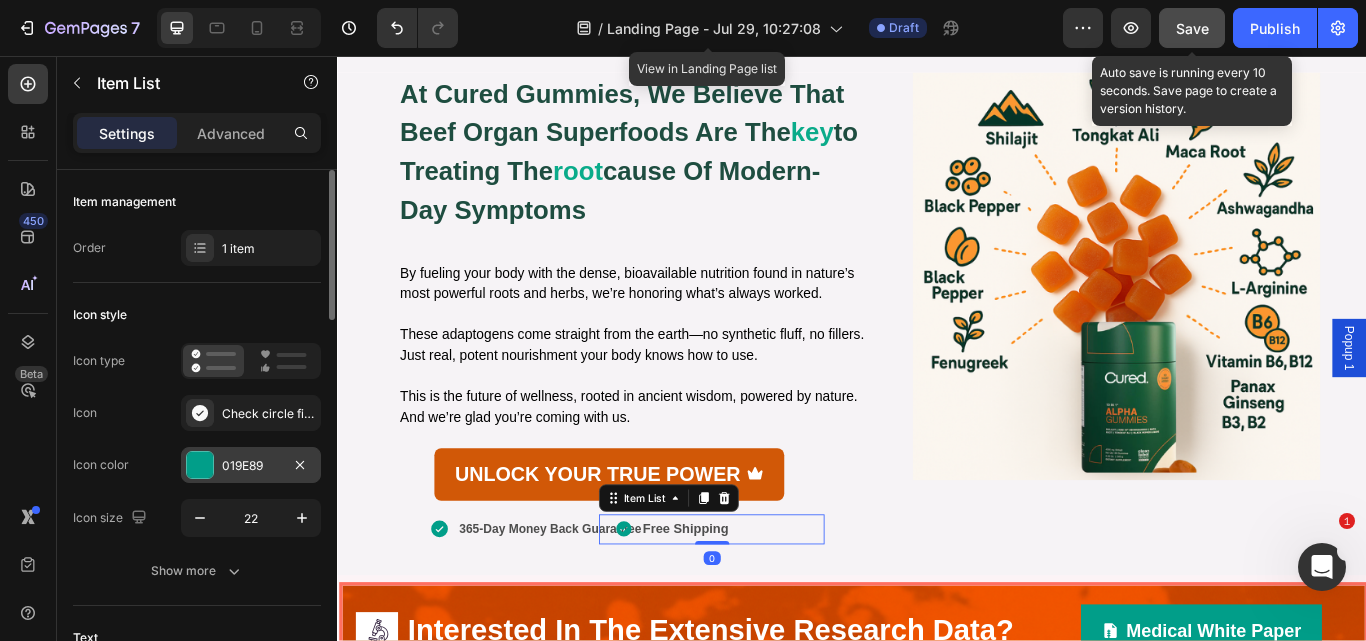 click on "019E89" at bounding box center [251, 466] 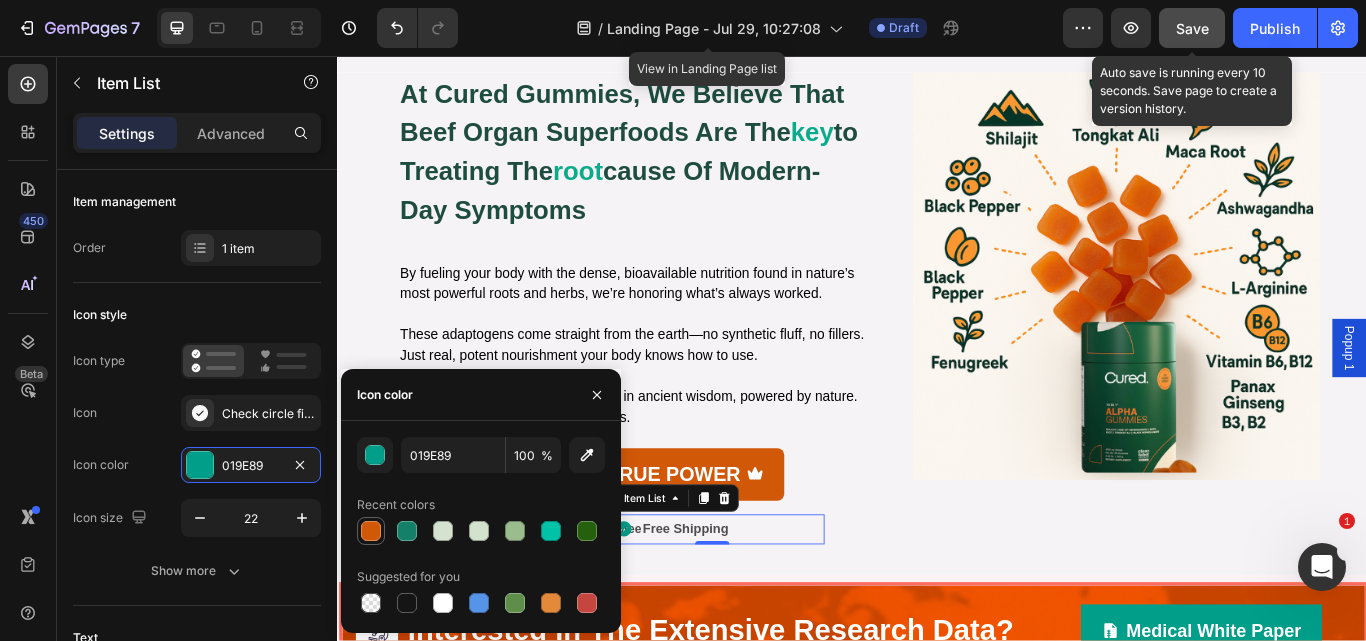 click at bounding box center (371, 531) 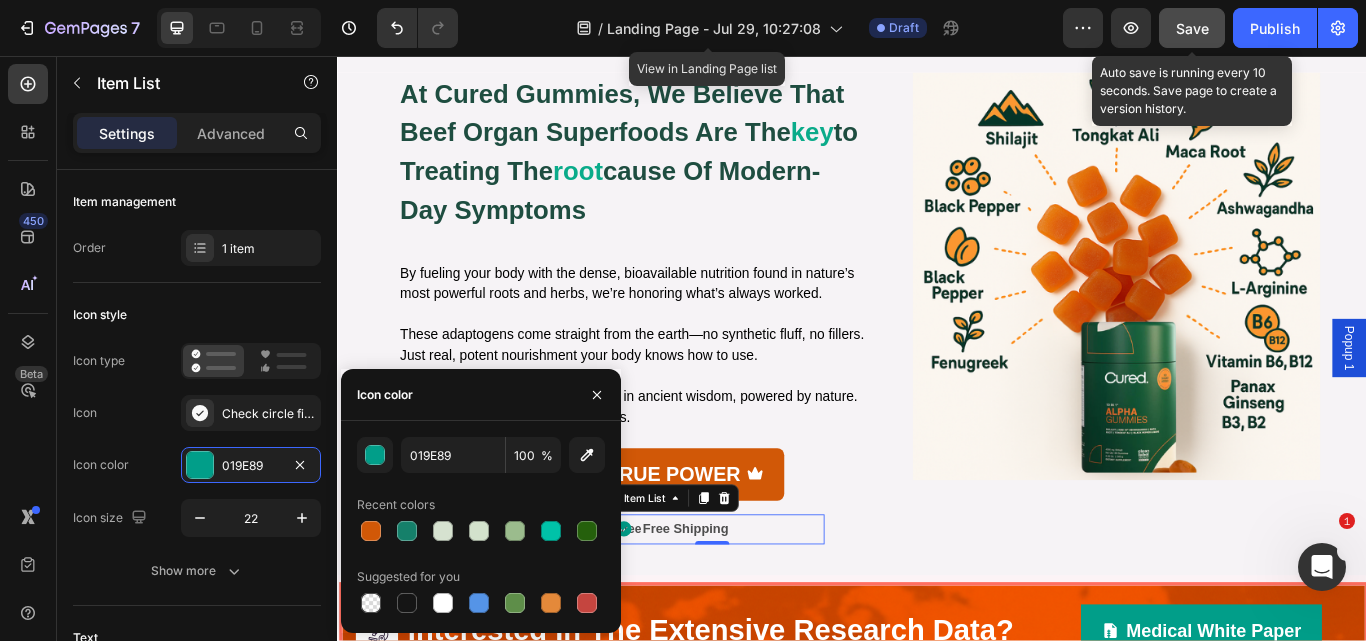 type on "D15807" 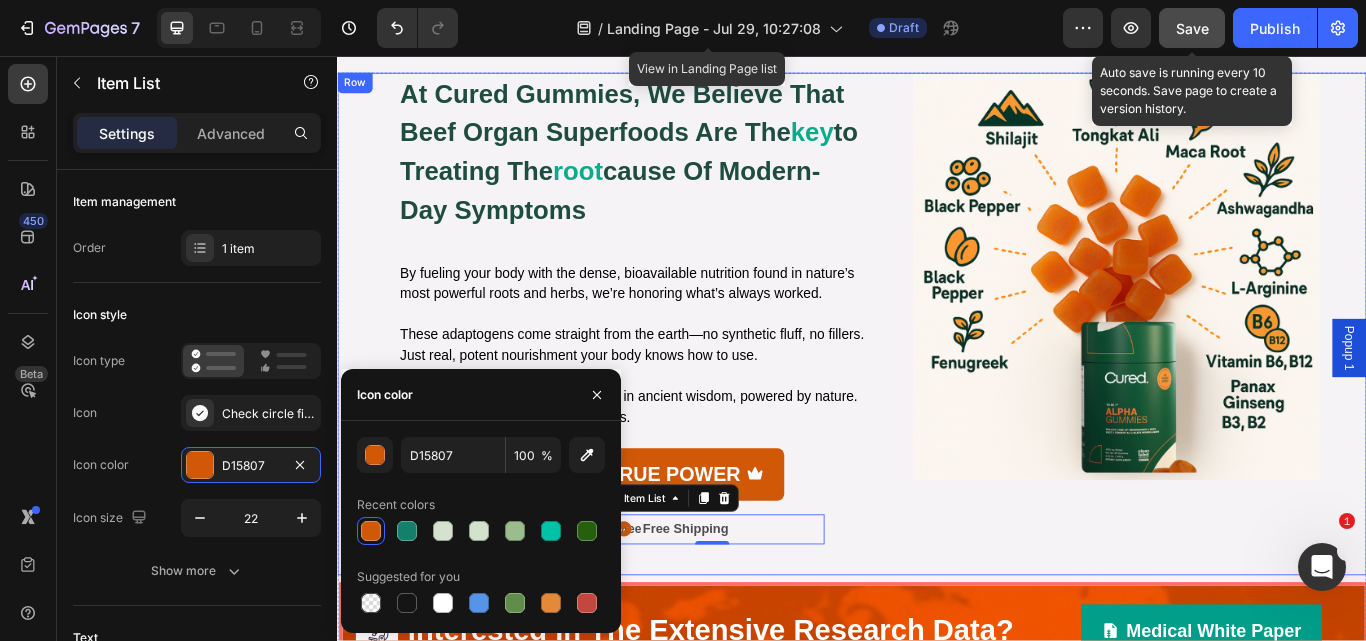 click on "365-Day Guarantee Item List Free Shipping Item List Row Row Image" at bounding box center [1245, 369] 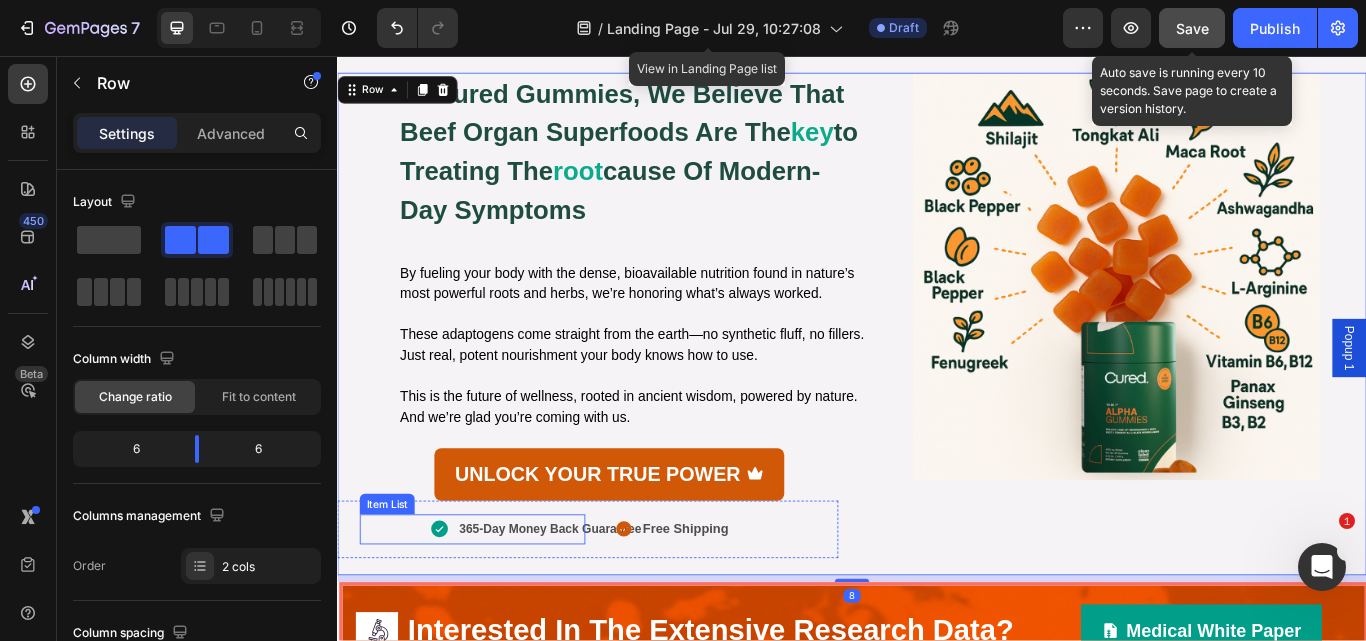 click on "365-Day Money Back Guarantee" at bounding box center (585, 608) 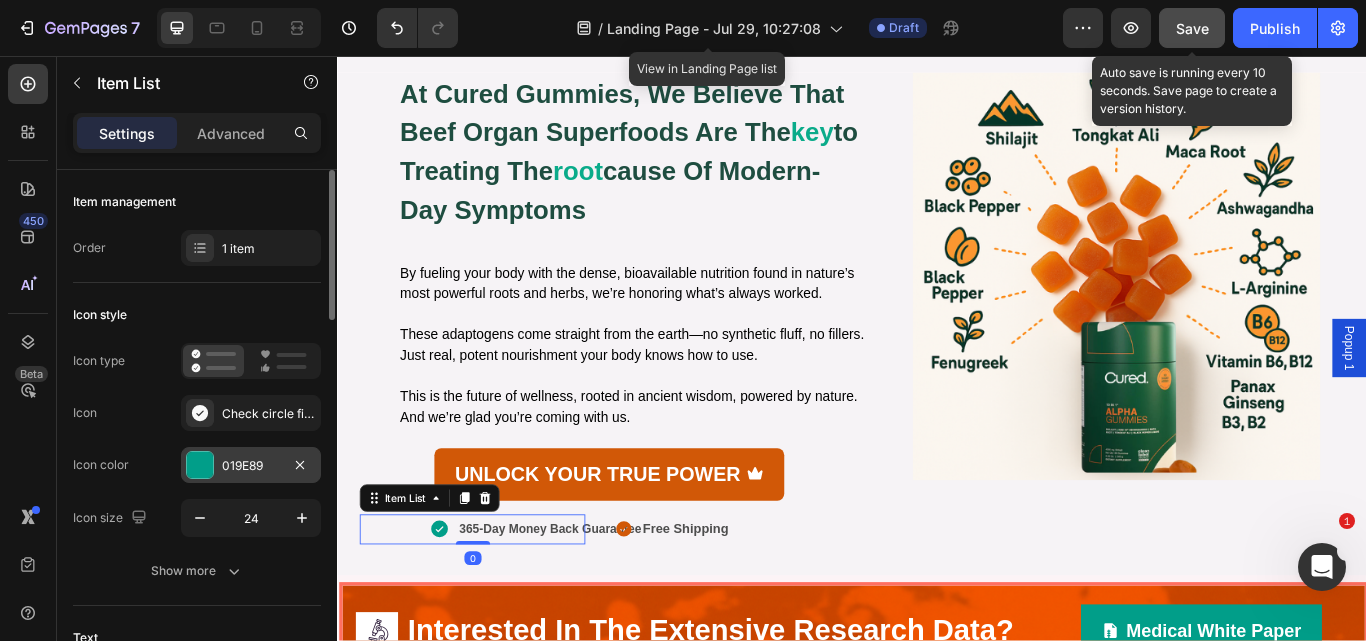 click at bounding box center (200, 465) 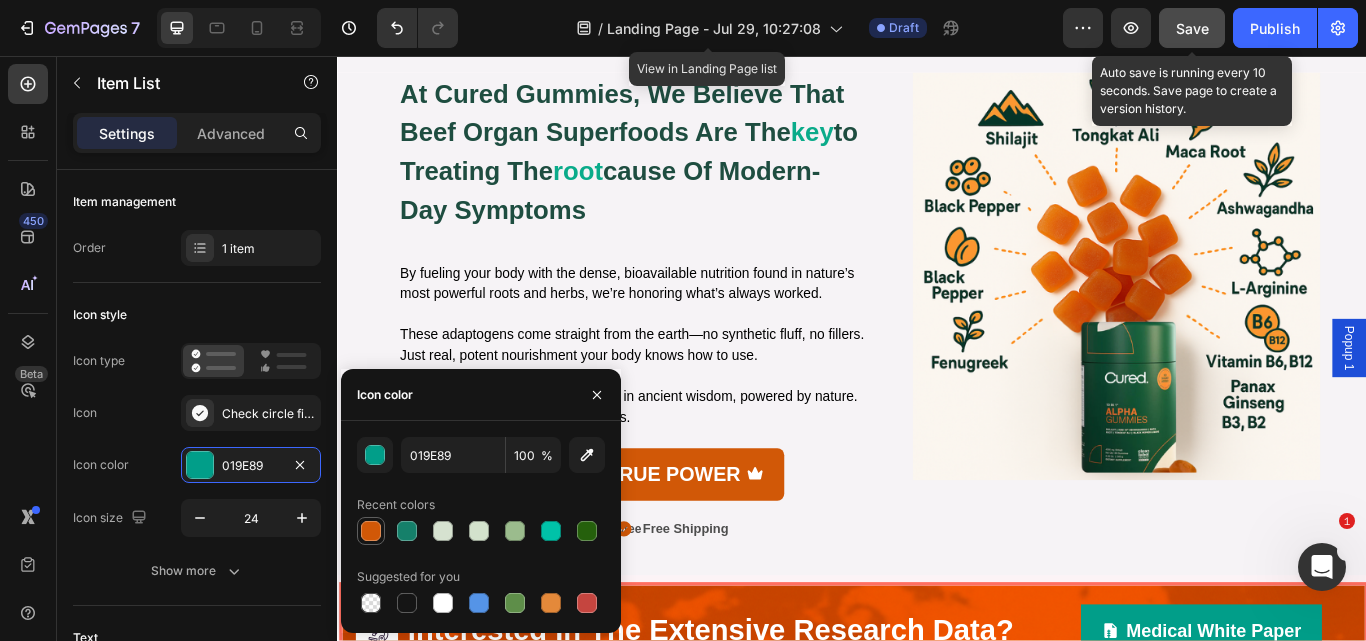 drag, startPoint x: 369, startPoint y: 523, endPoint x: 342, endPoint y: 517, distance: 27.658634 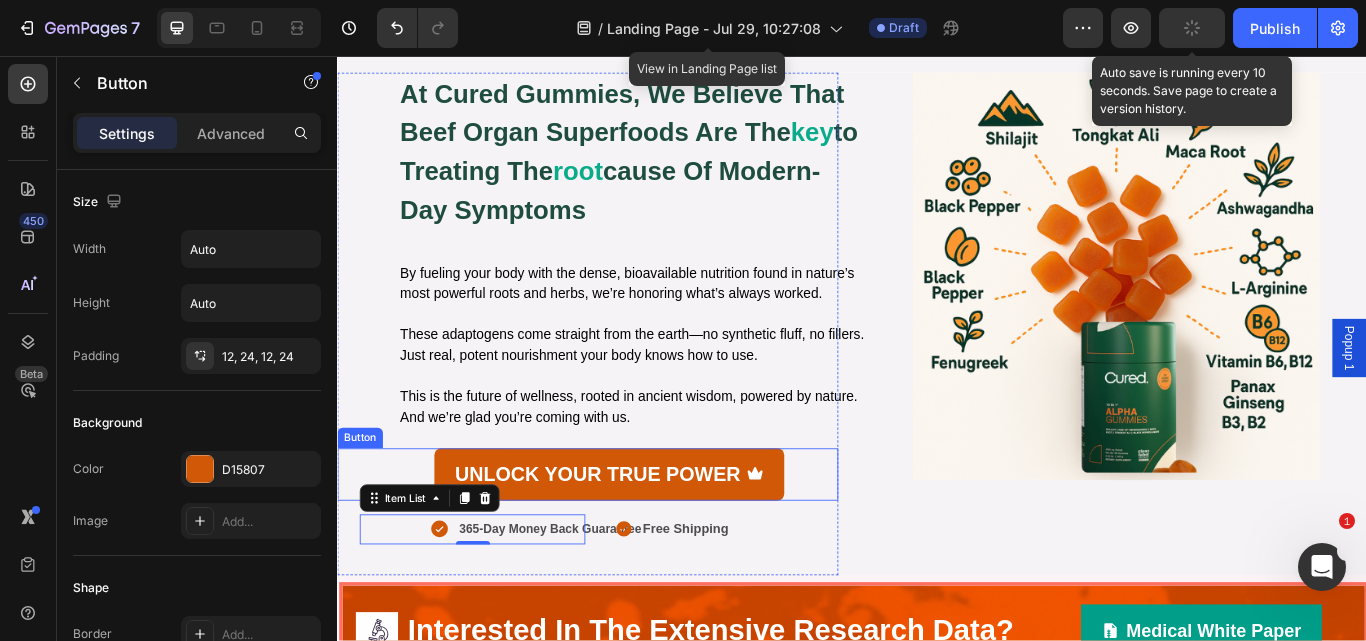 click on "UNLOCK YOUR TRUE POWER Button" at bounding box center [629, 544] 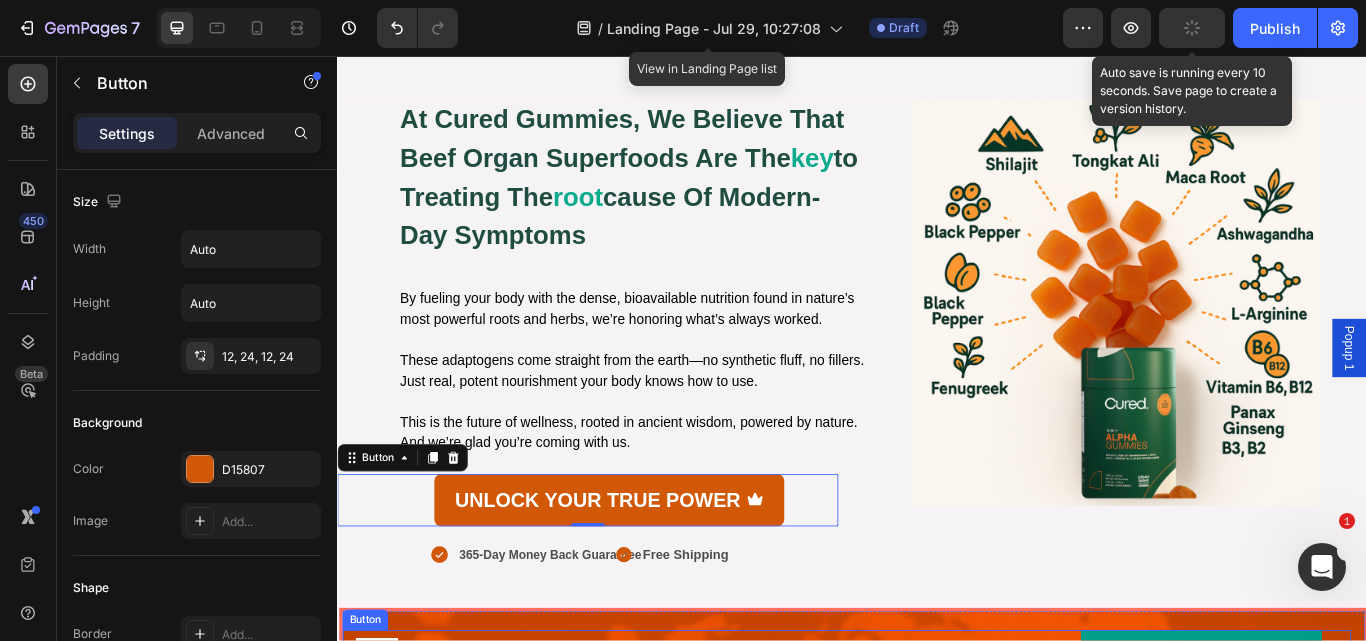 scroll, scrollTop: 2004, scrollLeft: 0, axis: vertical 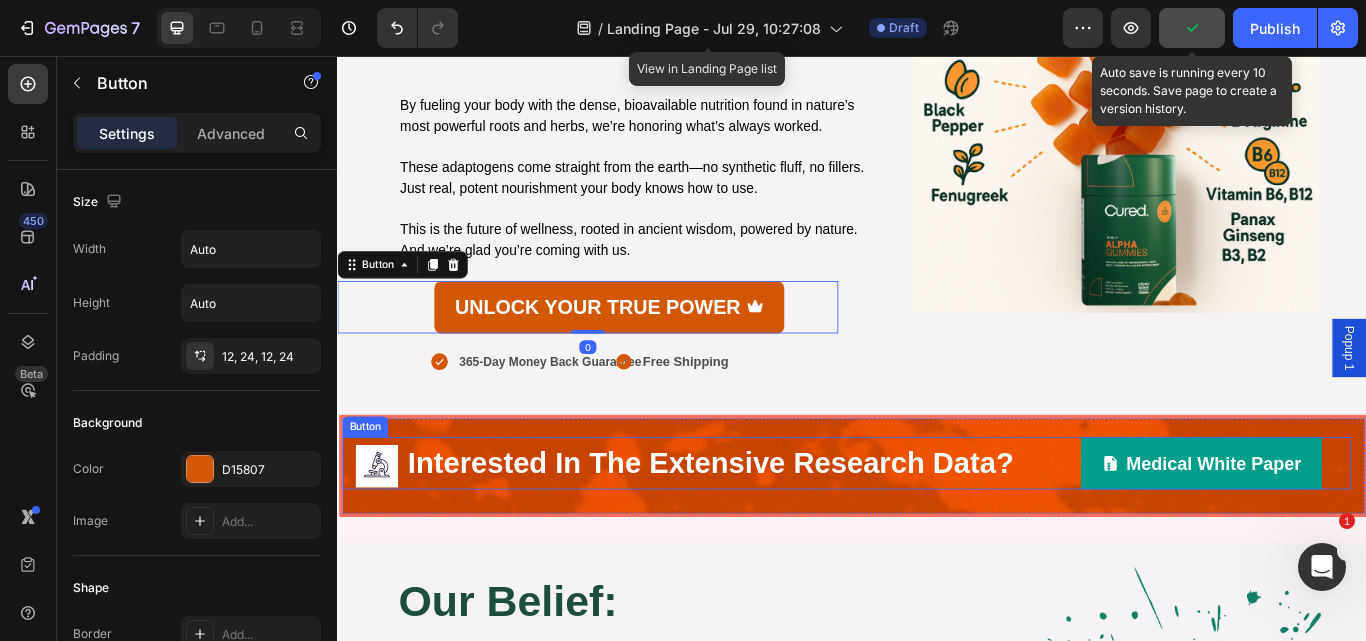 click on "Medical White Paper Button" at bounding box center (931, 532) 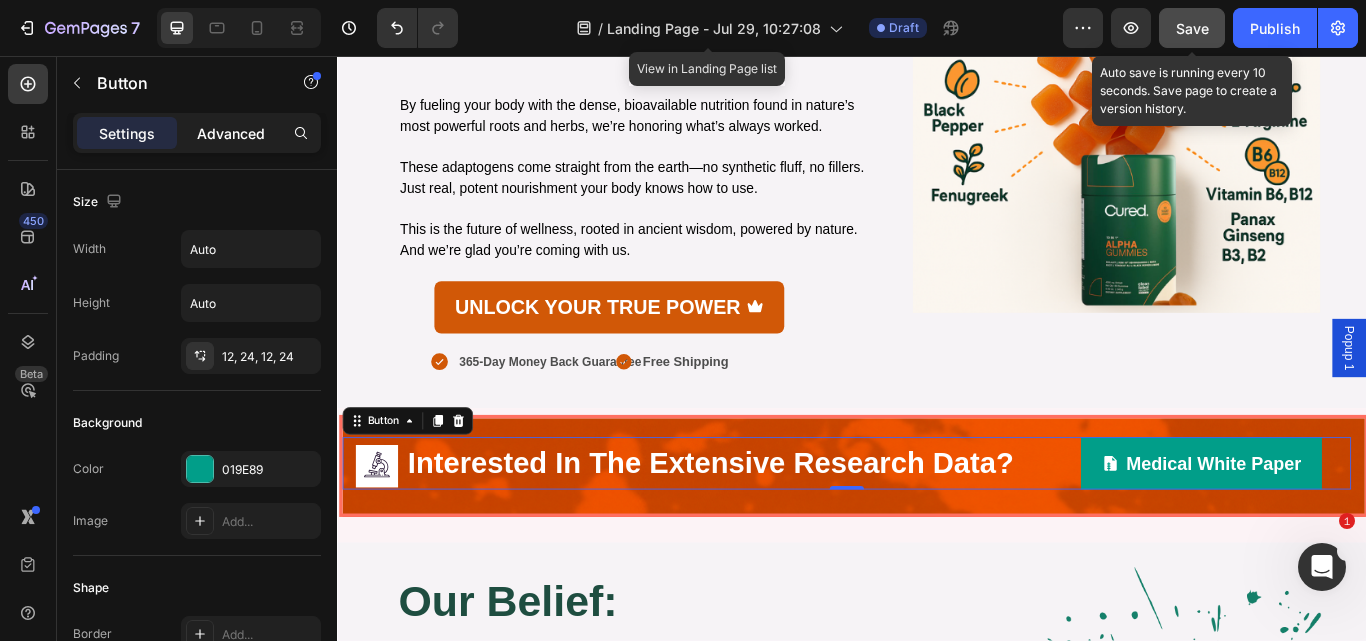 click on "Advanced" at bounding box center [231, 133] 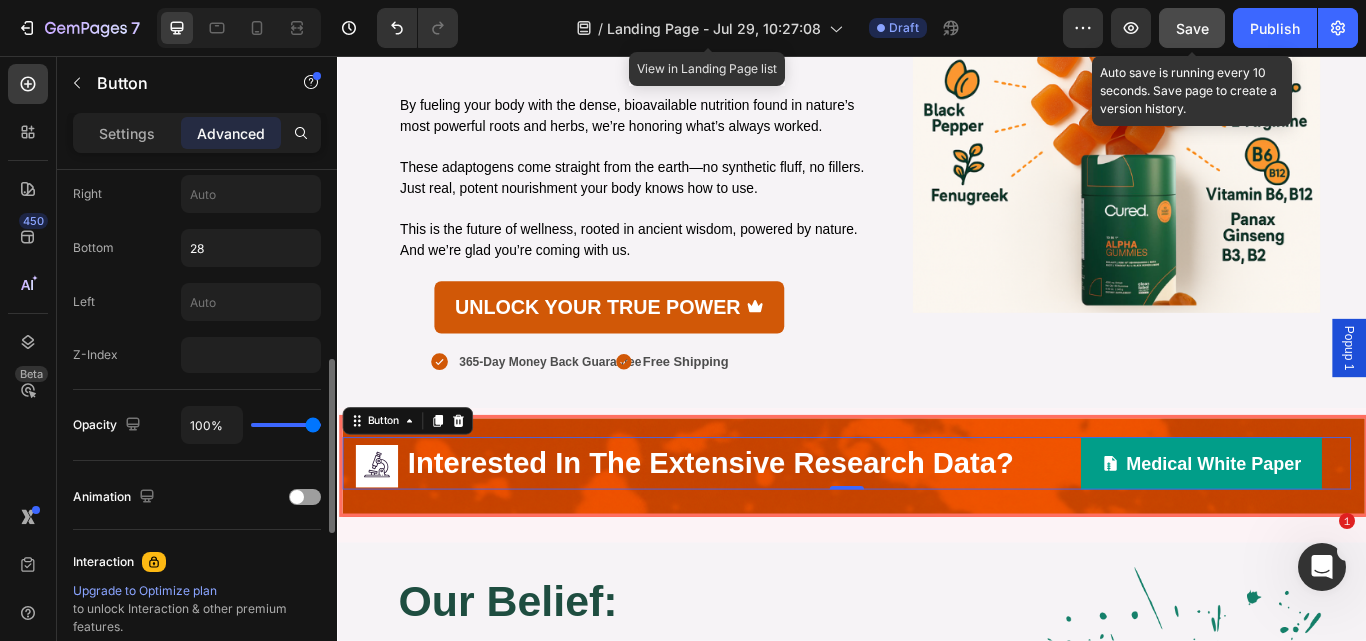 scroll, scrollTop: 780, scrollLeft: 0, axis: vertical 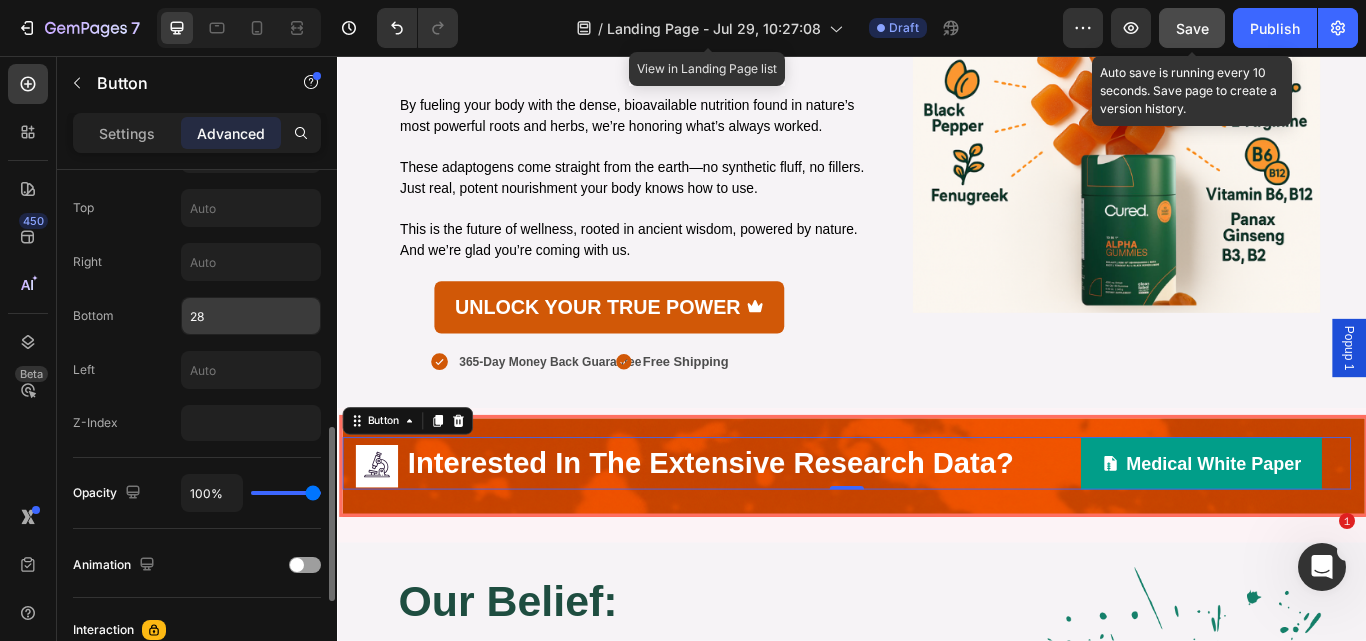 click on "28" at bounding box center [251, 316] 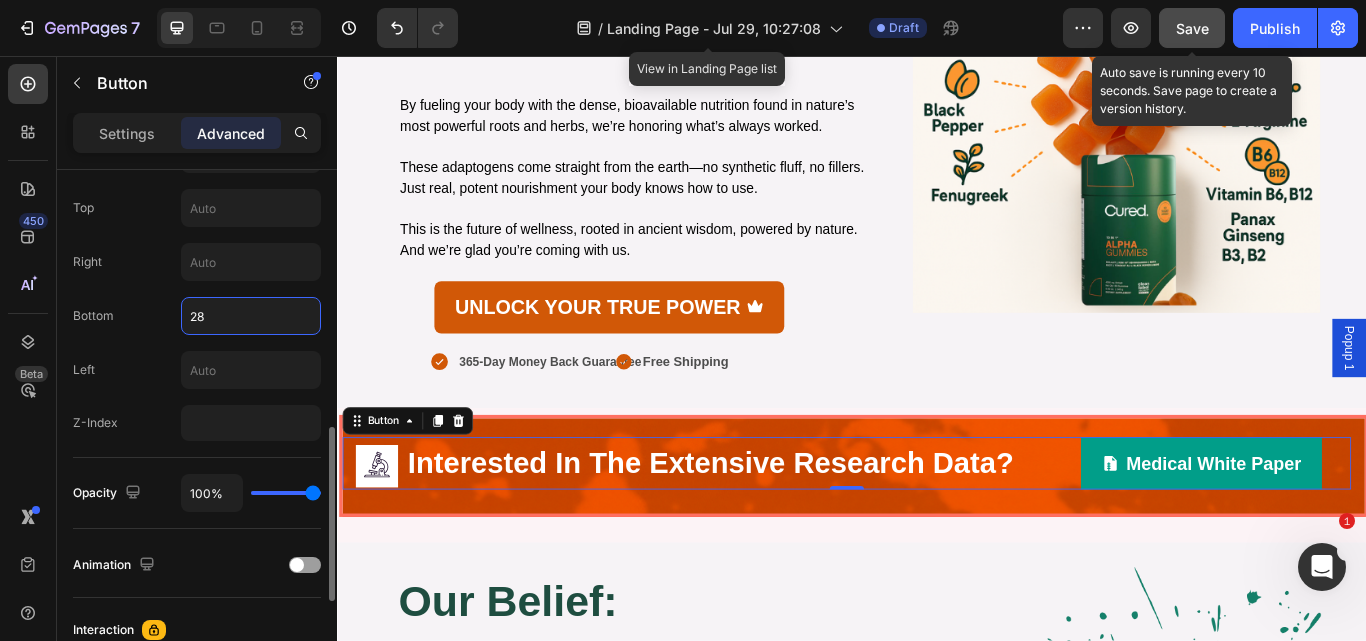 type 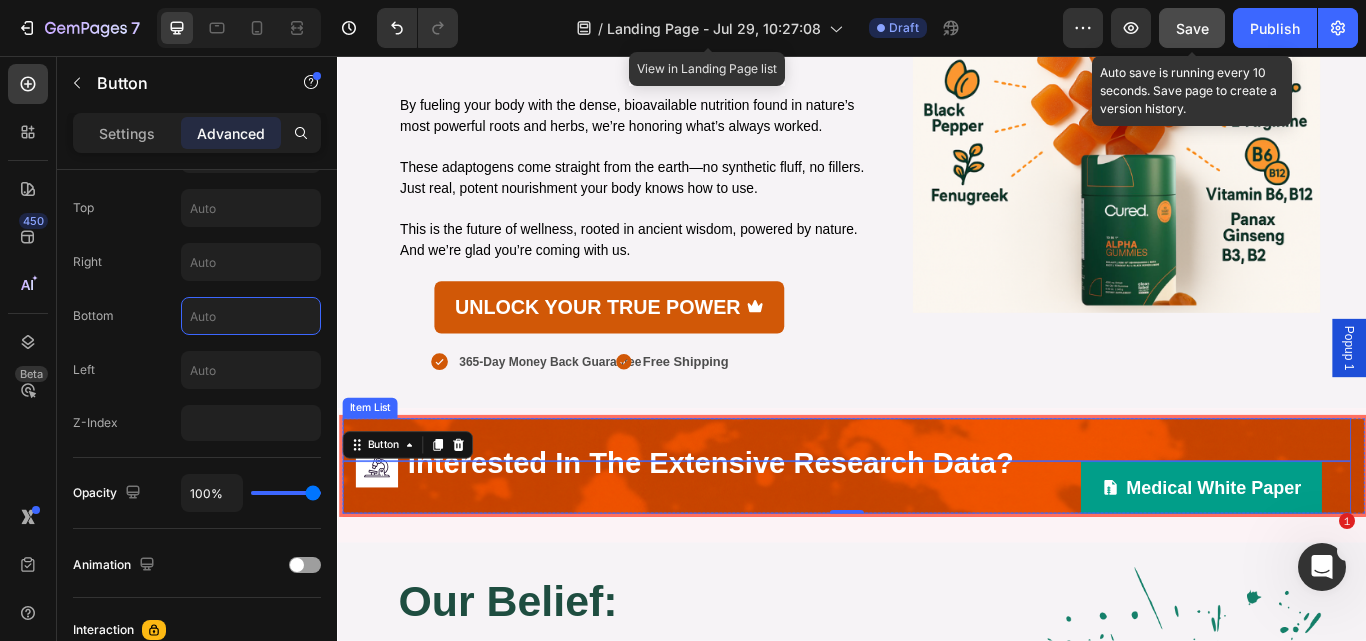 click on "Interested In The Extensive Research Data?" at bounding box center (743, 535) 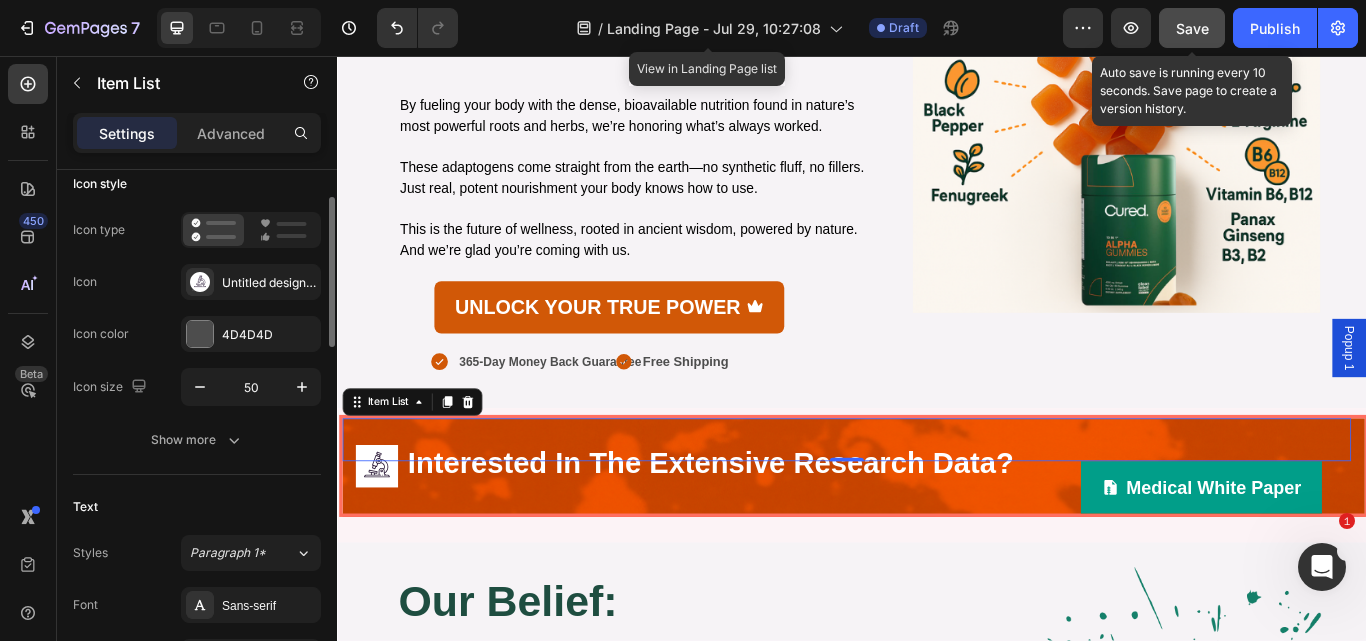 scroll, scrollTop: 122, scrollLeft: 0, axis: vertical 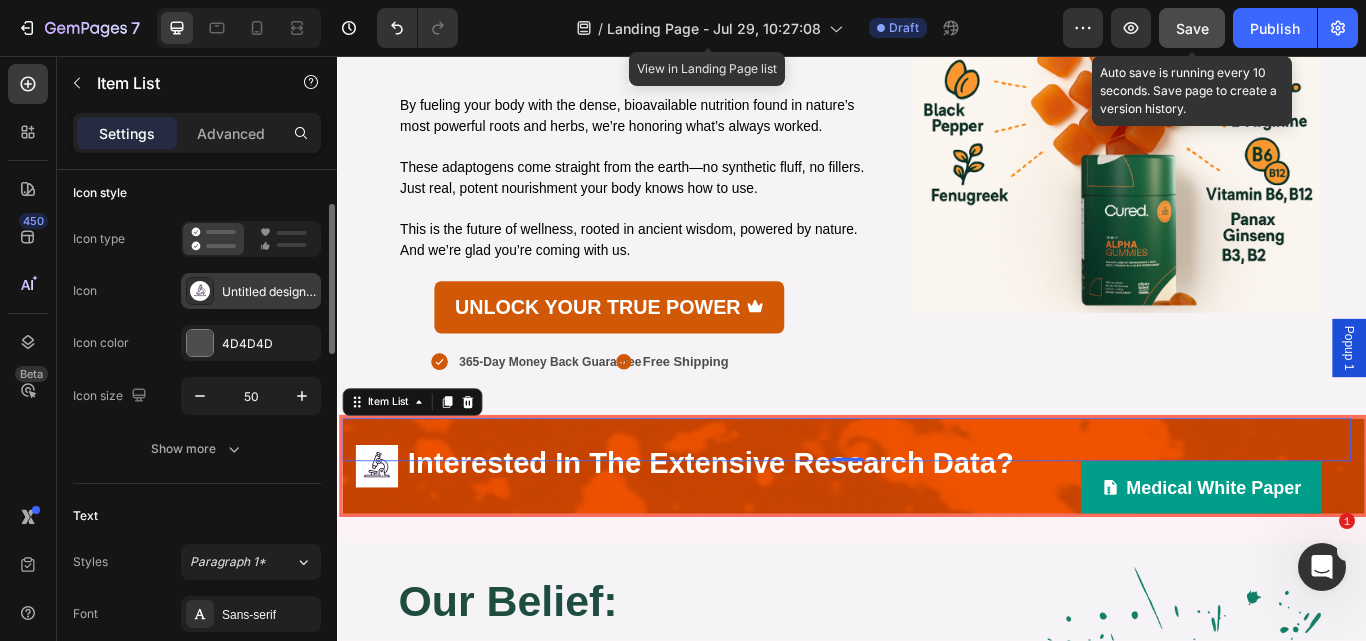click on "Untitled design (1)" at bounding box center [269, 292] 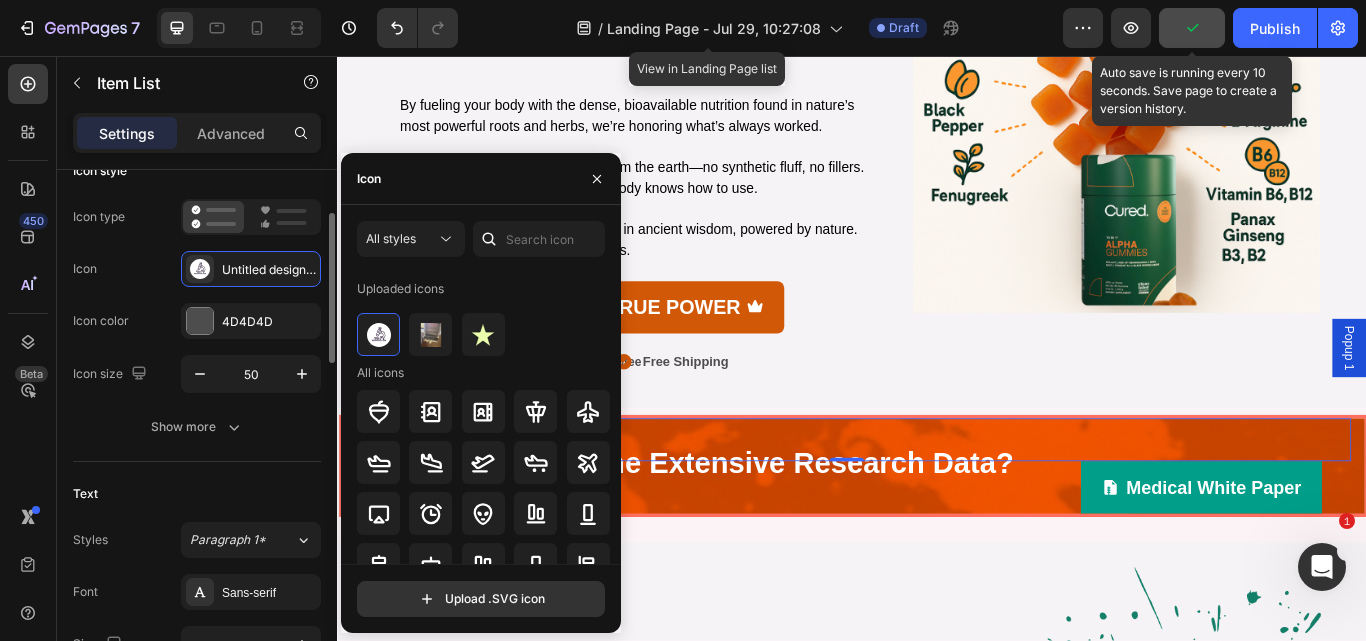 scroll, scrollTop: 146, scrollLeft: 0, axis: vertical 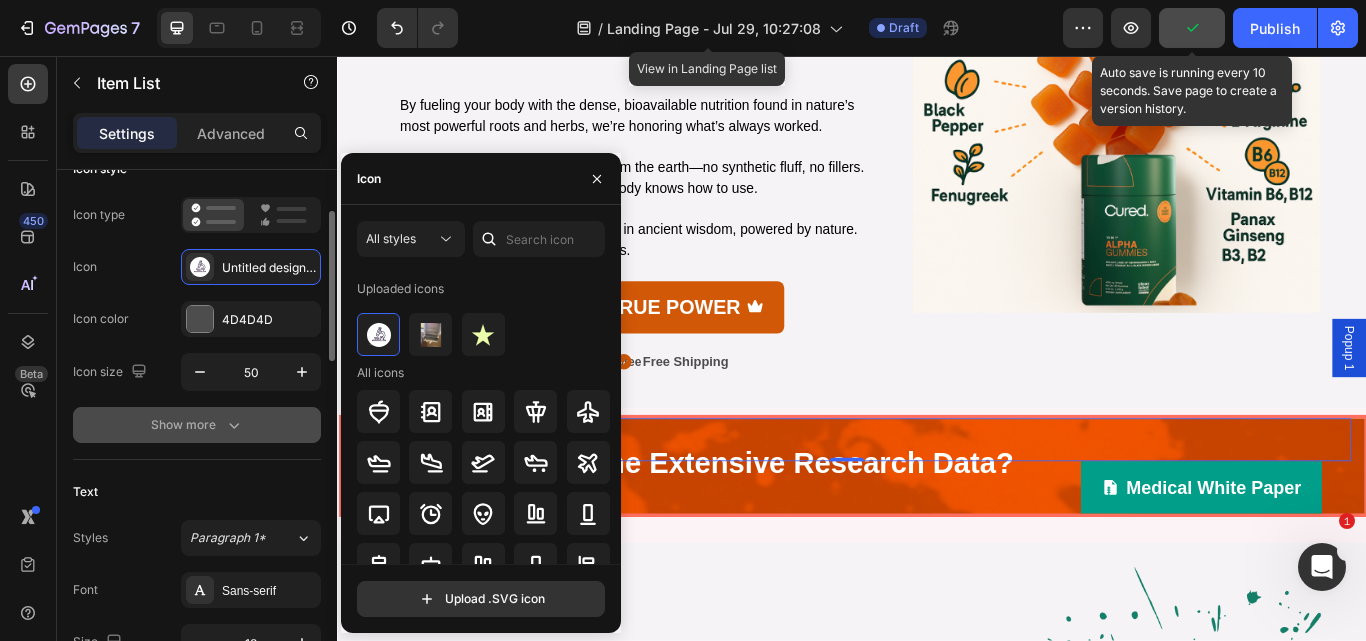click 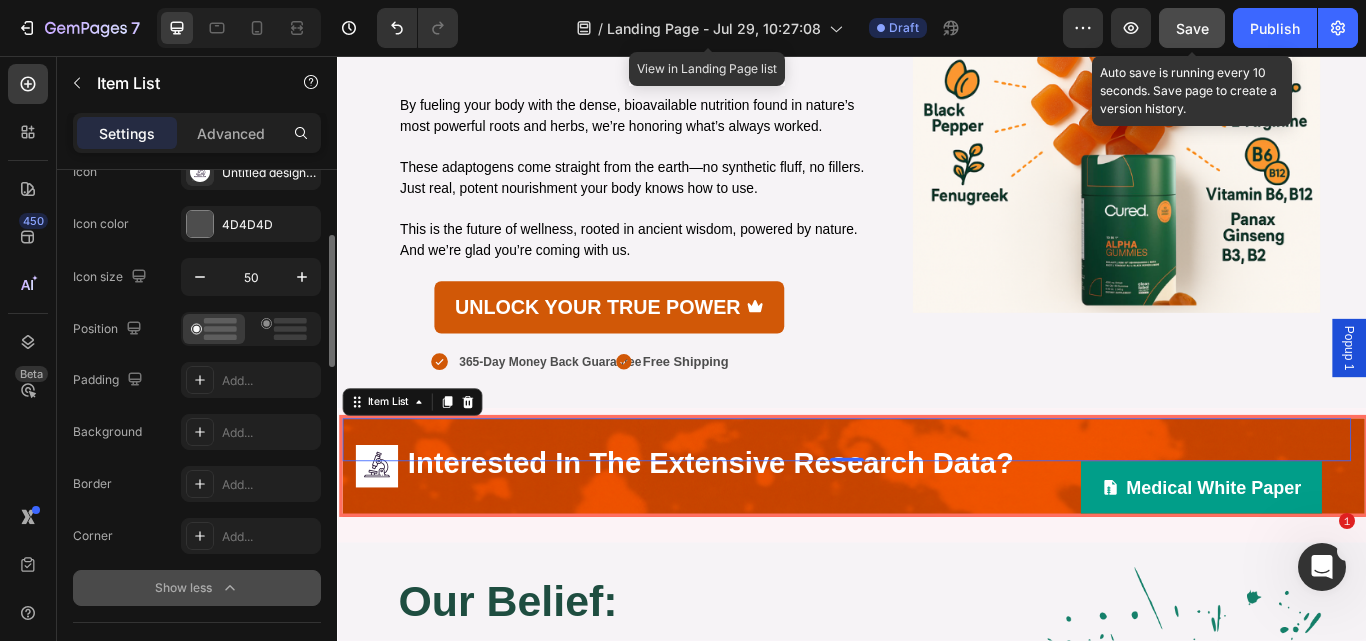 scroll, scrollTop: 250, scrollLeft: 0, axis: vertical 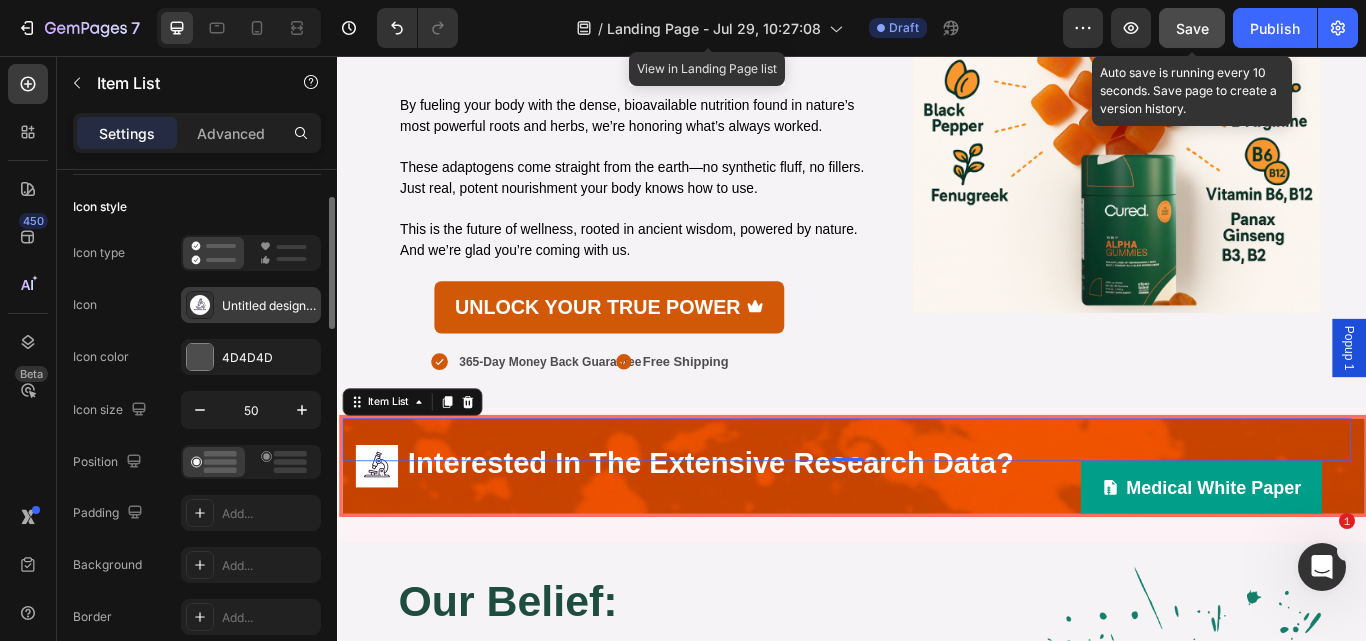 click on "Untitled design (1)" at bounding box center [251, 305] 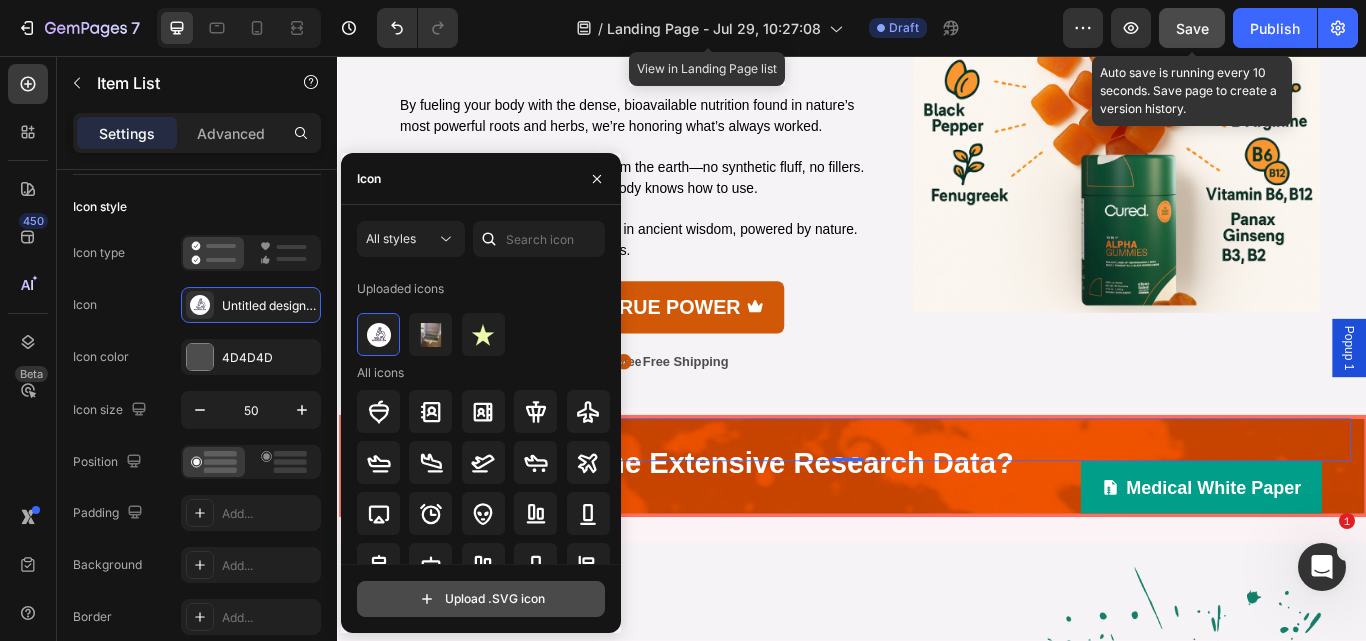 click 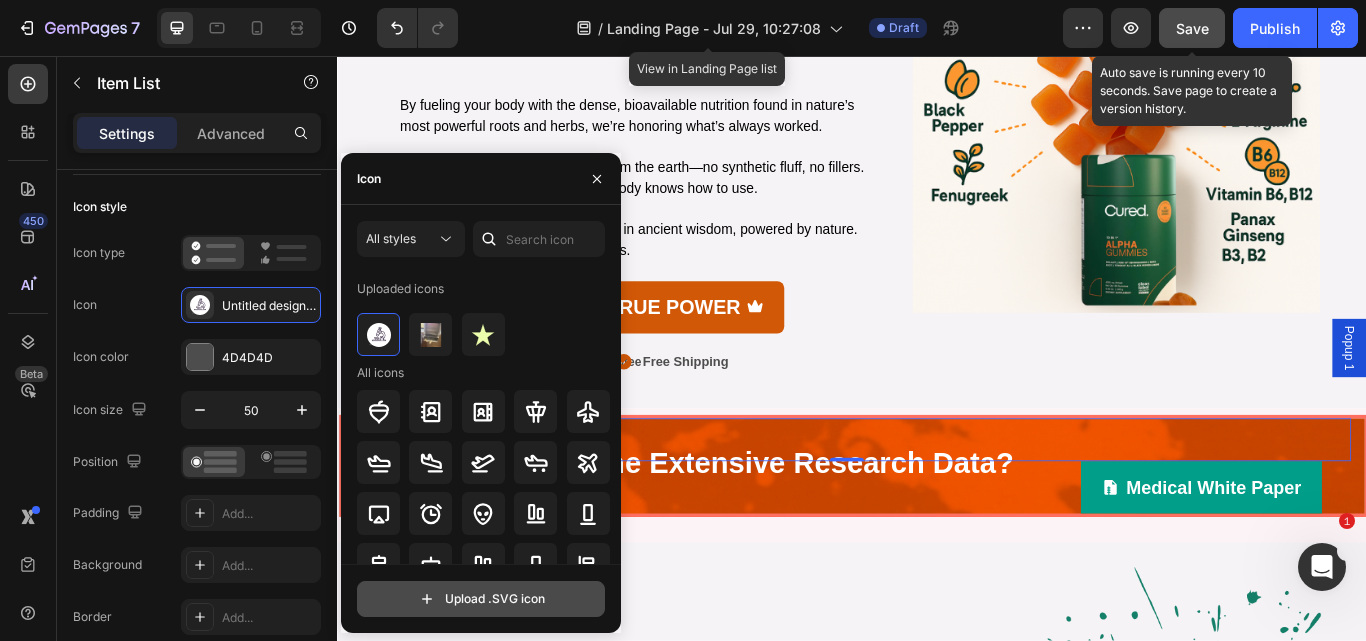 type on "C:\fakepath\Untitled design (3).svg" 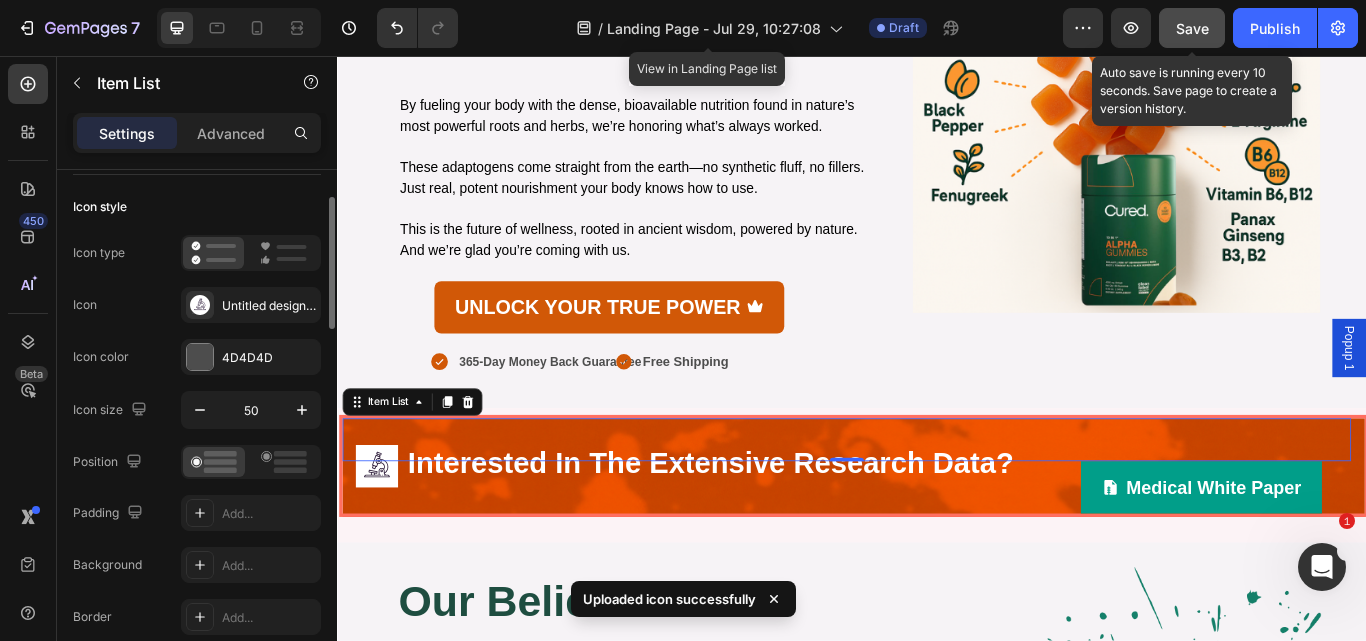 click on "Icon style Icon type  Icon Untitled design (1) Icon color 4D4D4D Icon size 50 Position Padding Add... Background Add... Border Add... Corner Add... Show less" 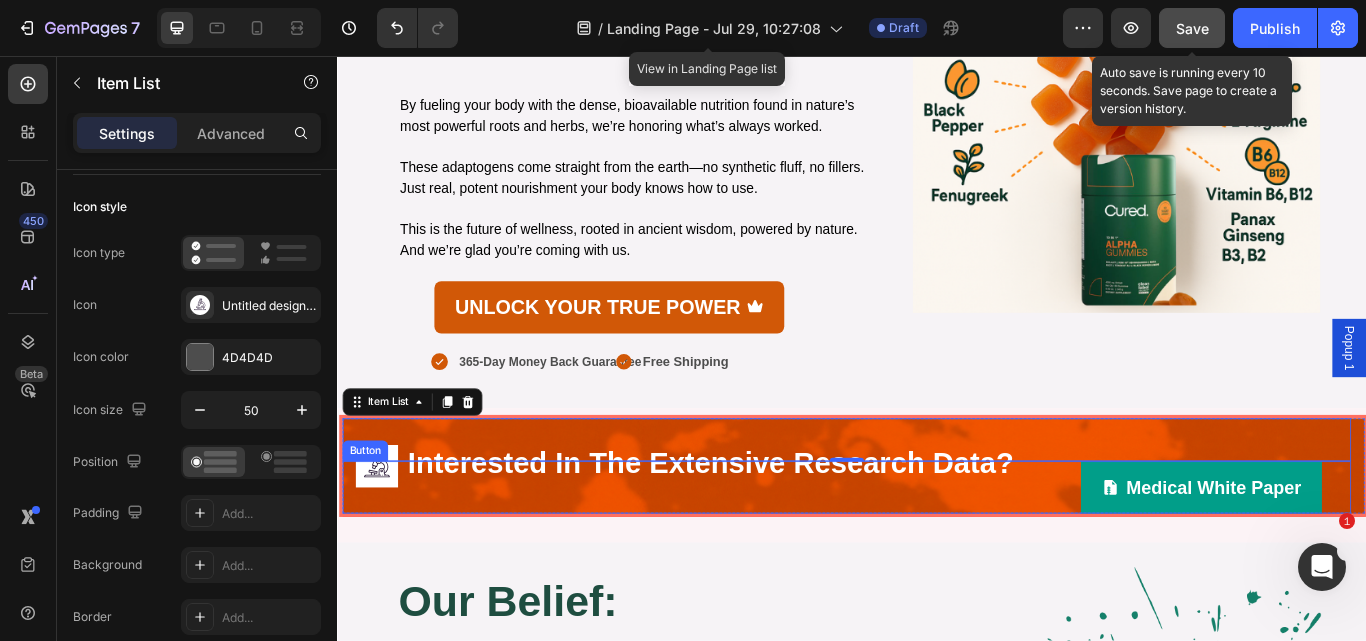 click on "Medical White Paper Button" at bounding box center [931, 560] 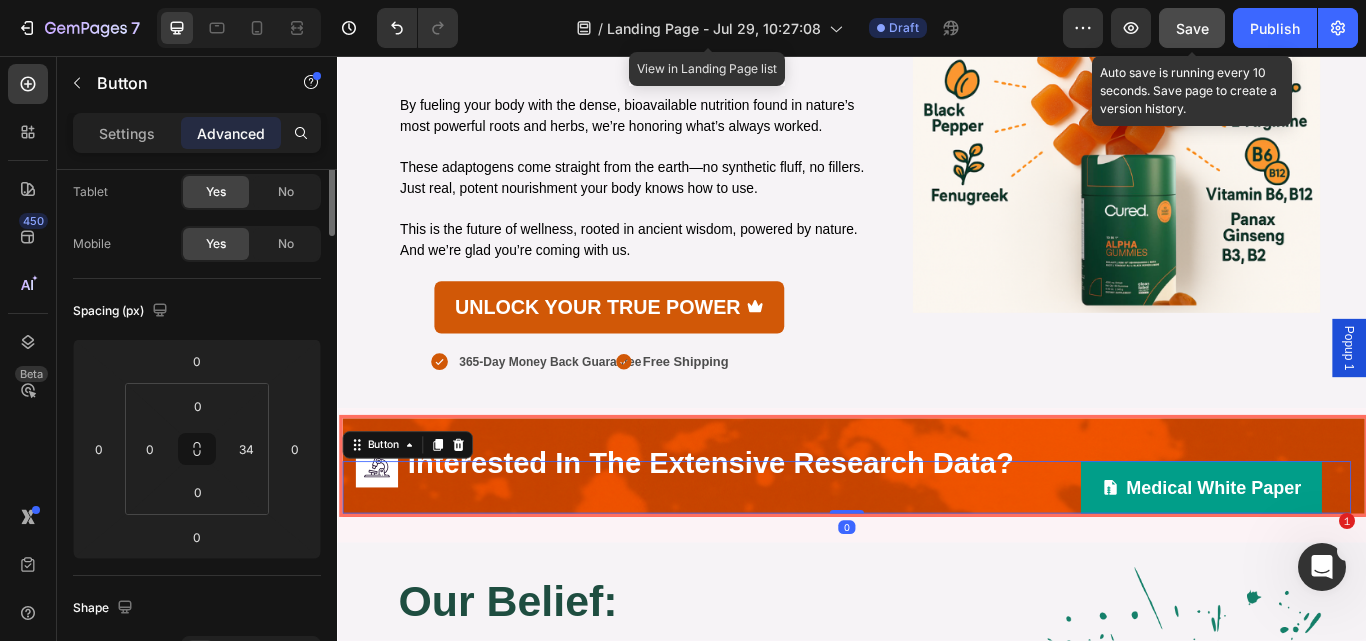 scroll, scrollTop: 0, scrollLeft: 0, axis: both 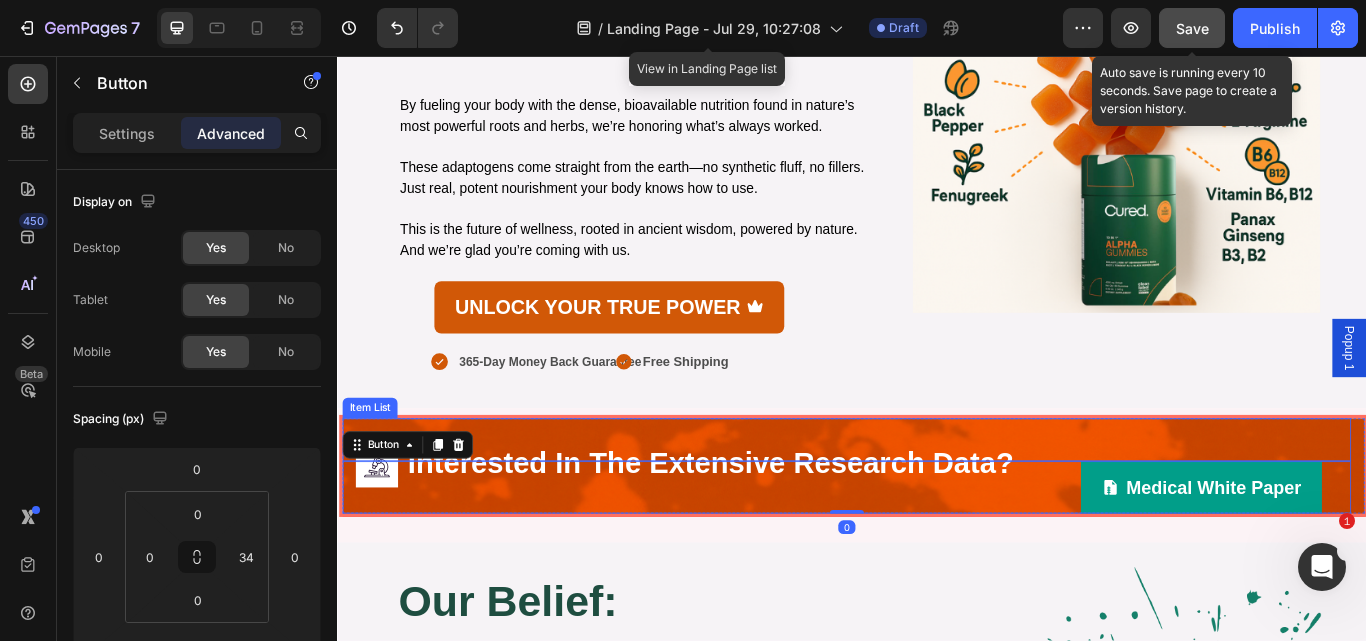 click on "Interested In The Extensive Research Data?" at bounding box center (772, 534) 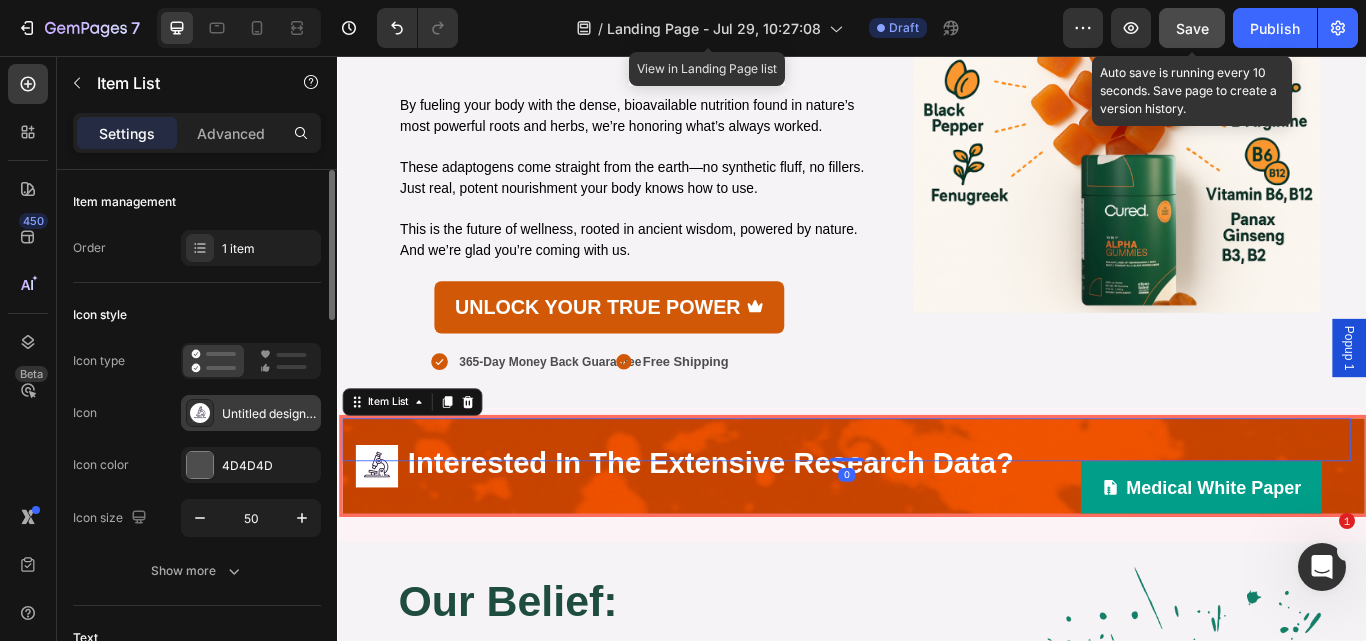 click on "Untitled design (1)" at bounding box center [269, 414] 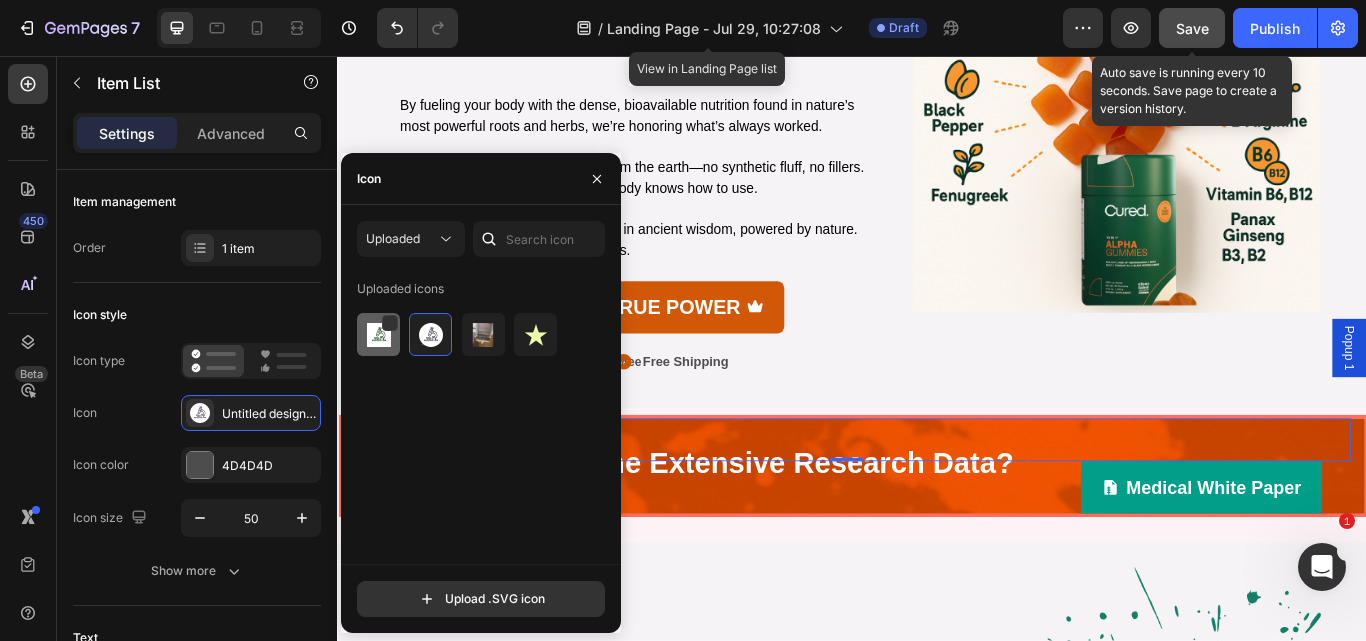 click at bounding box center [379, 335] 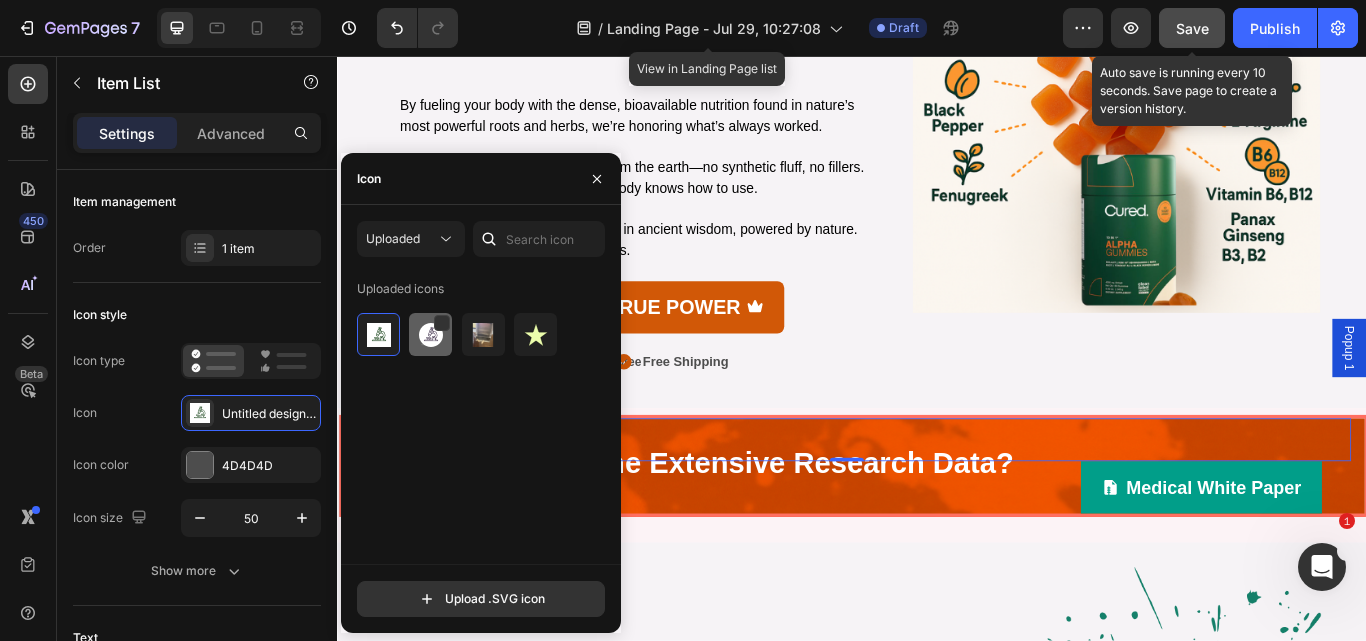 click at bounding box center [431, 335] 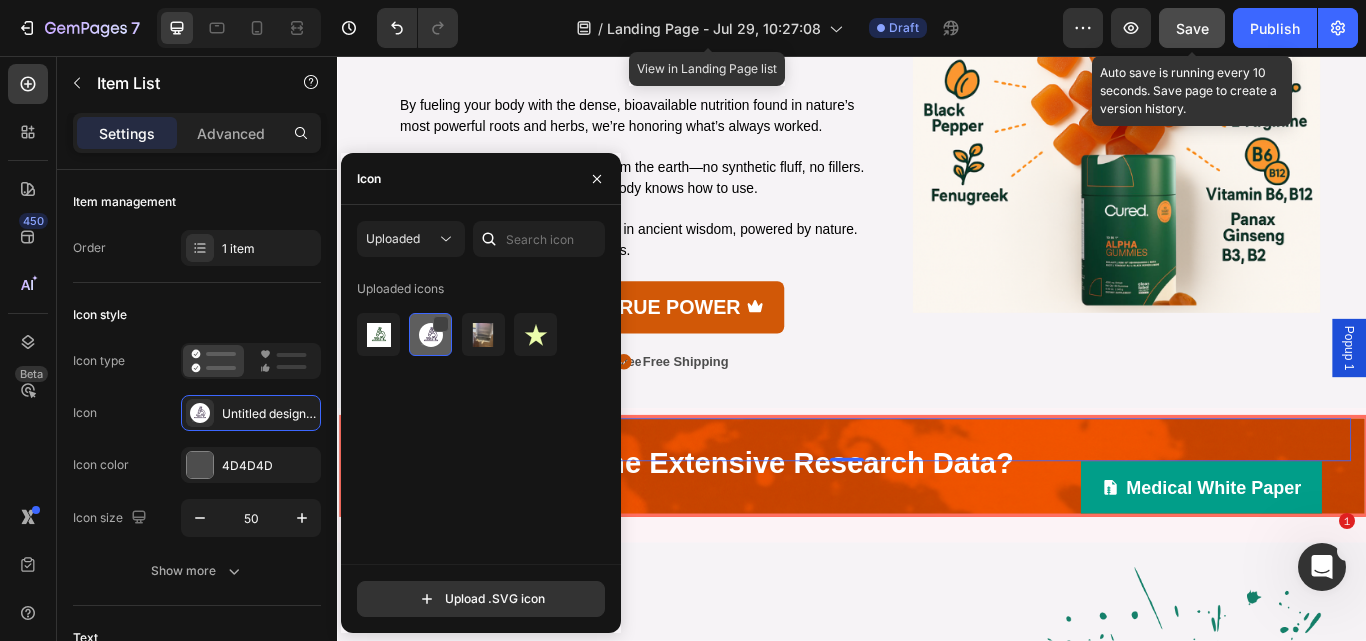 click at bounding box center (441, 324) 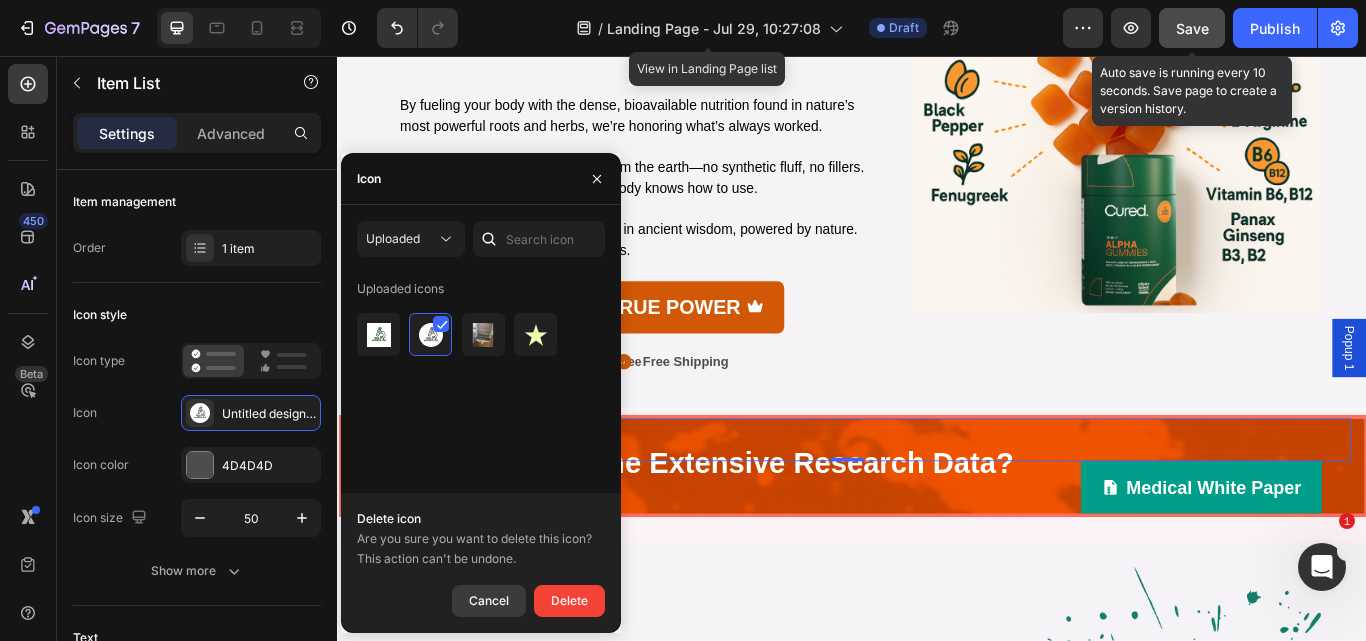 click on "Cancel" at bounding box center [489, 601] 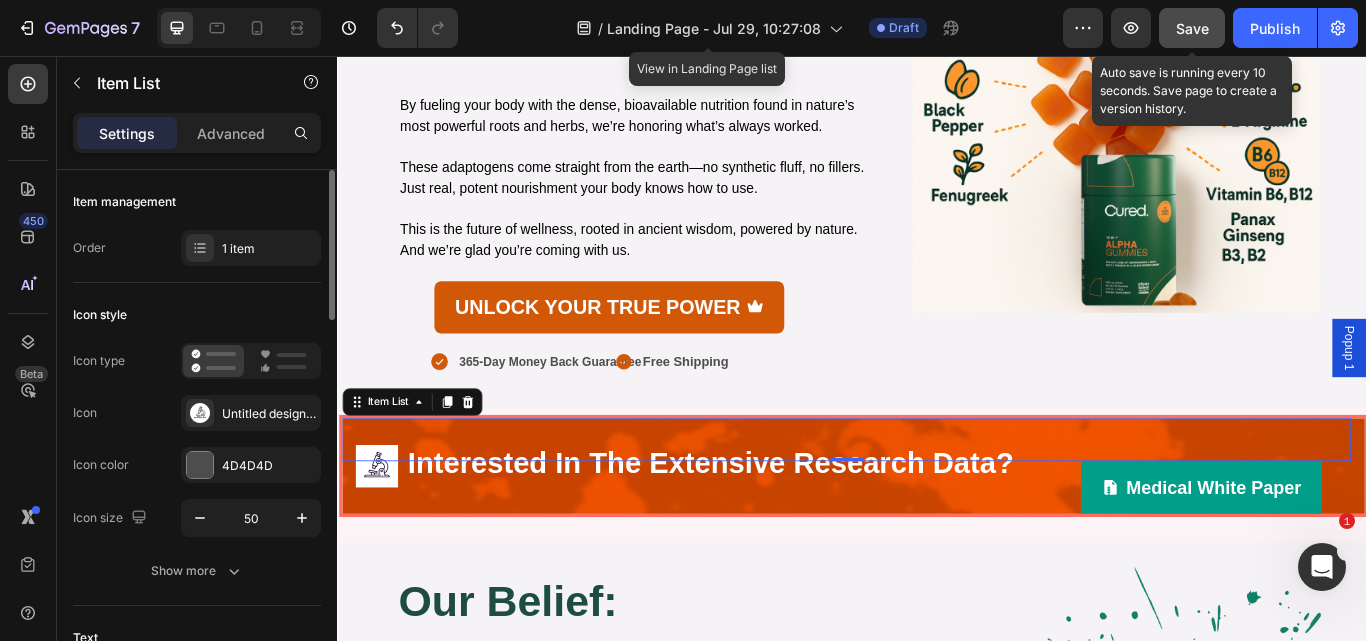 click on "Icon style" at bounding box center (197, 315) 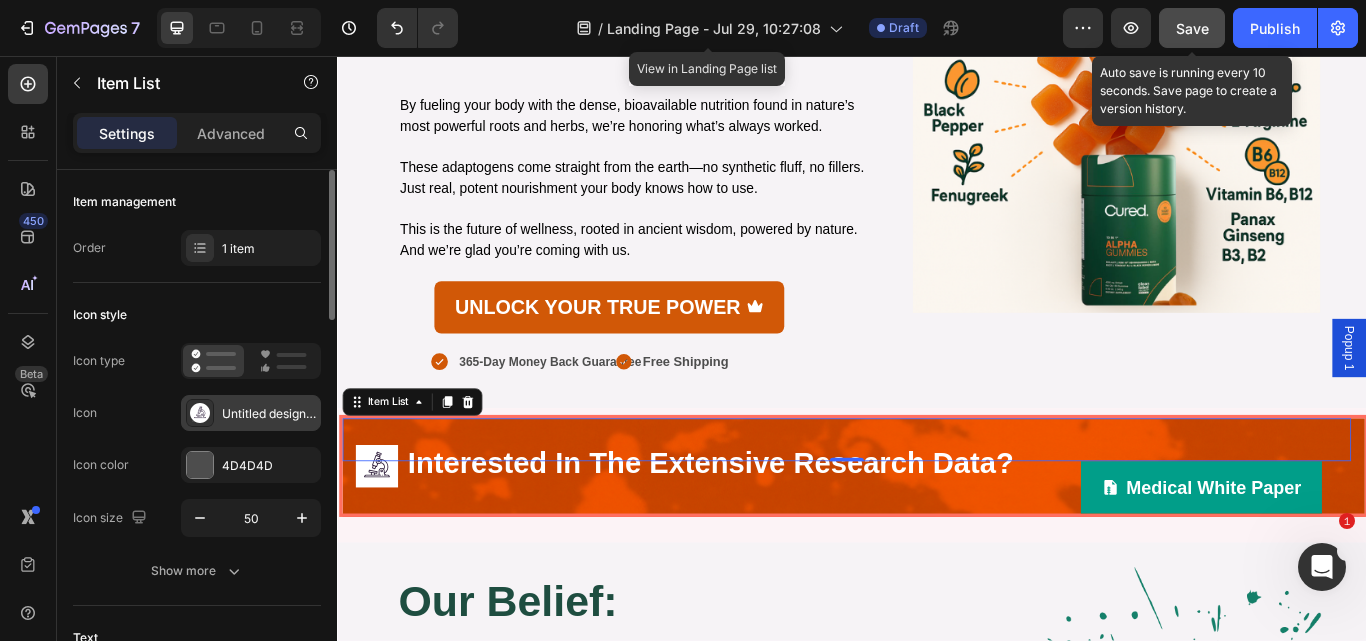 click on "Untitled design (1)" at bounding box center (269, 414) 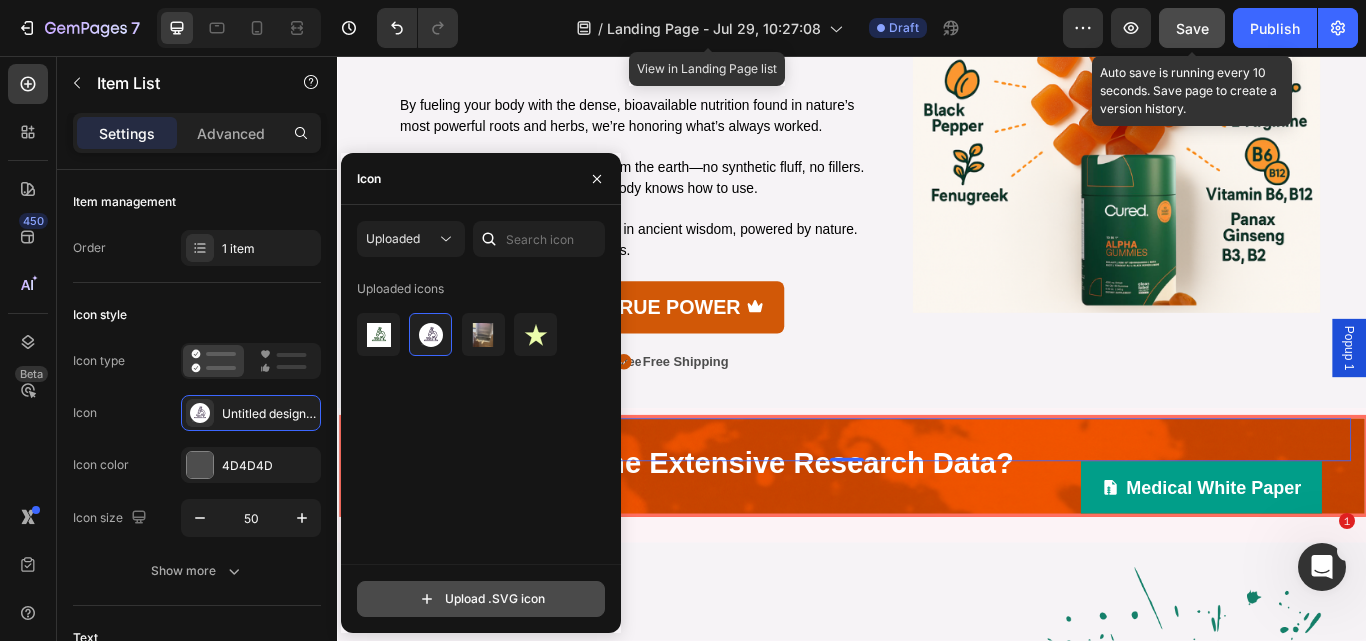 click 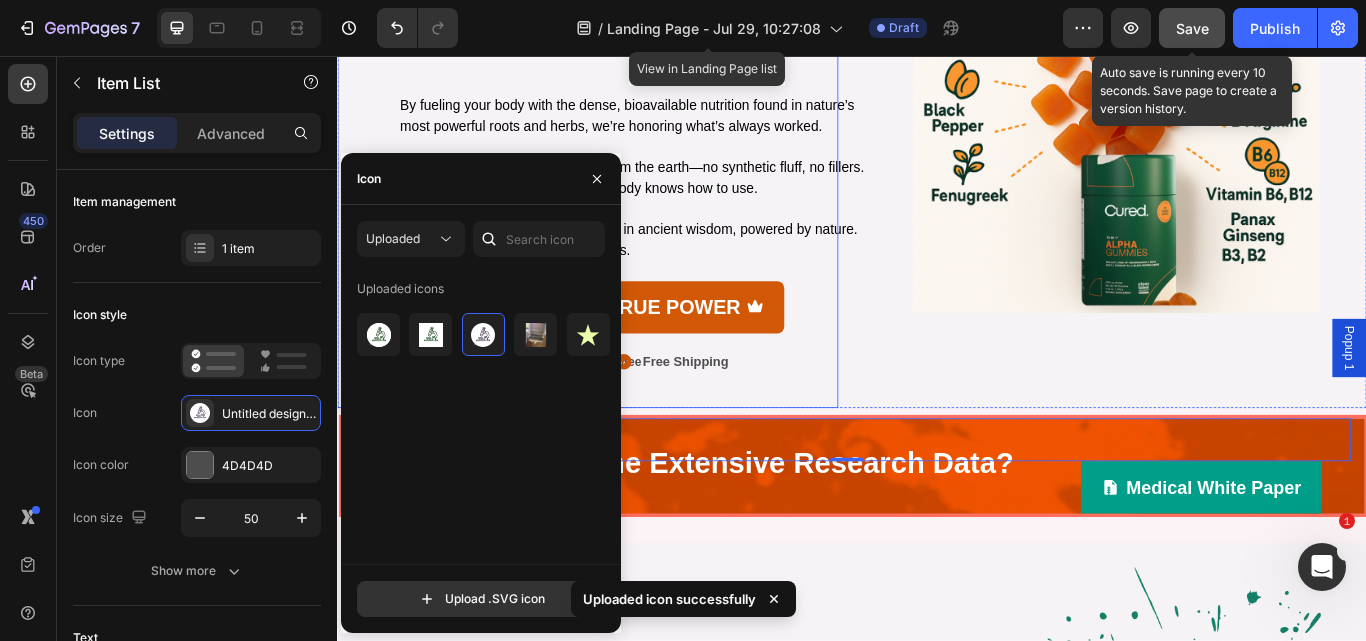 click on "at cured gummies, we believe that beef organ superfoods are the  key  to treating the  root  cause of modern-day symptoms Heading By fueling your body with the dense, bioavailable nutrition found in nature’s most powerful roots and herbs, we’re honoring what’s always worked.   These adaptogens come straight from the earth—no synthetic fluff, no fillers. Just real, potent nourishment your body knows how to use.   This is the future of wellness, rooted in ancient wisdom, powered by nature. And we’re glad you’re coming with us. Text Block
UNLOCK YOUR TRUE POWER Button
UNLOCK YOUR TRUE POWER Button 365-Day Money Back Guarantee Item List Free Shipping Item List Row" at bounding box center (629, 174) 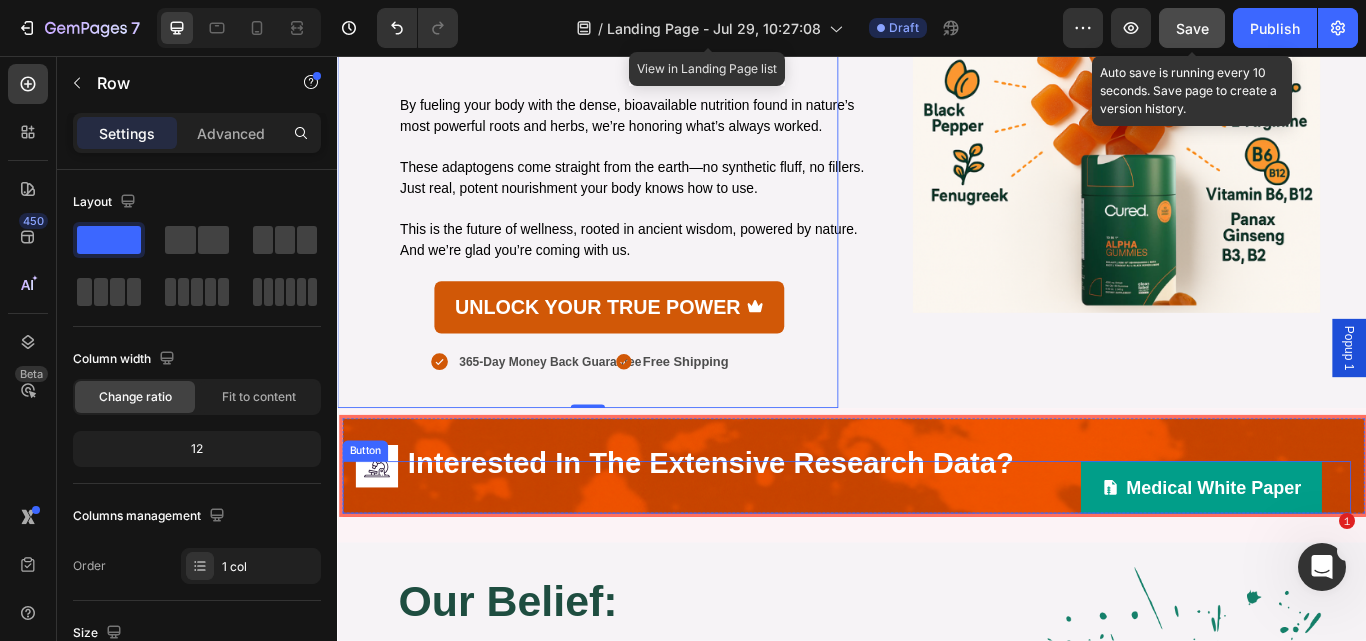 click on "Medical White Paper Button" at bounding box center [931, 560] 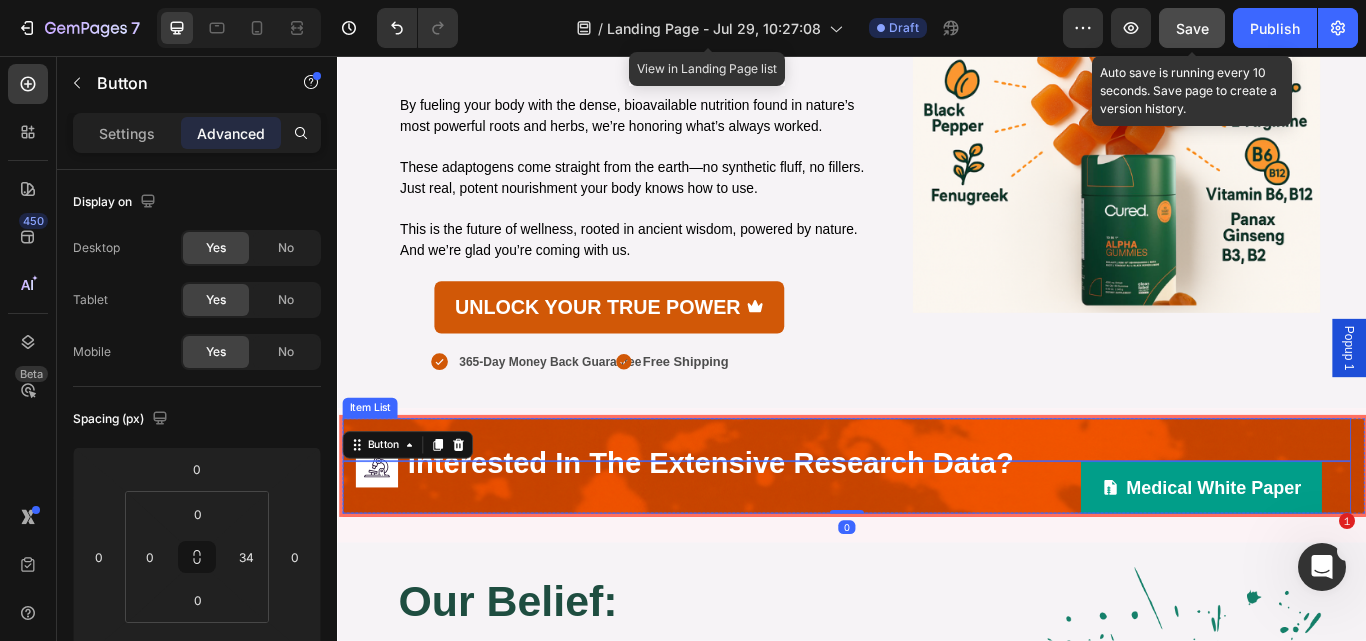 click on "Interested In The Extensive Research Data? Item List" at bounding box center (931, 504) 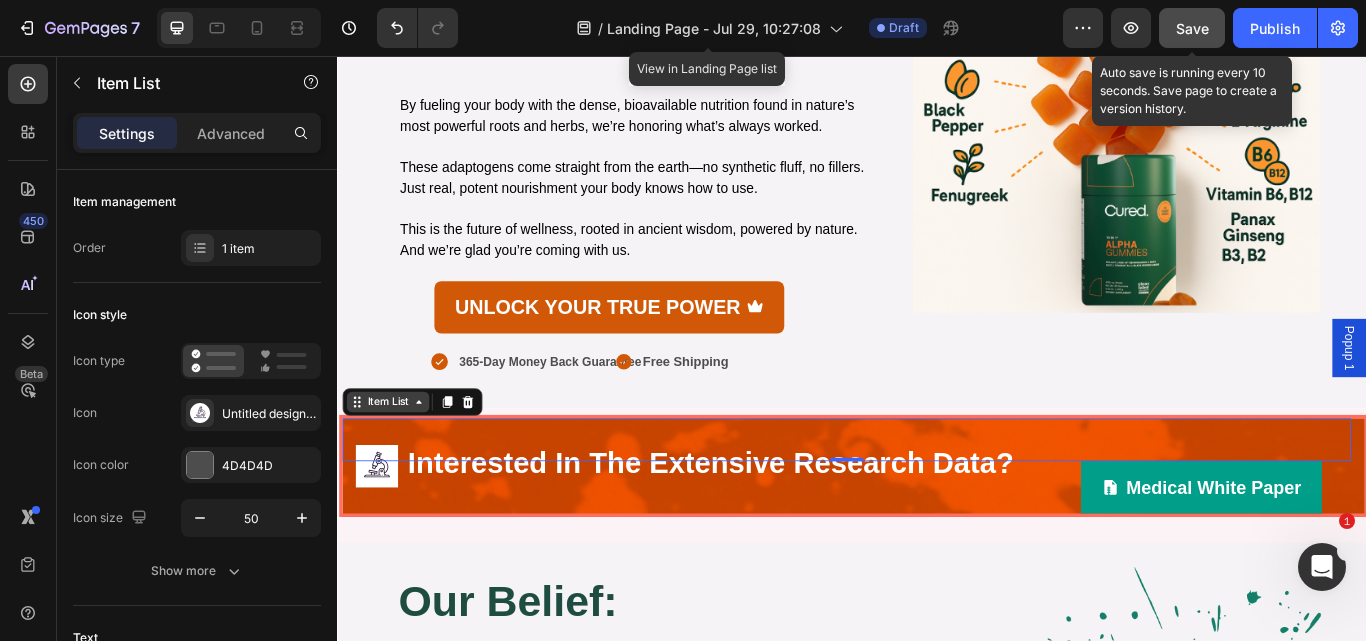 click on "Item List" at bounding box center [396, 460] 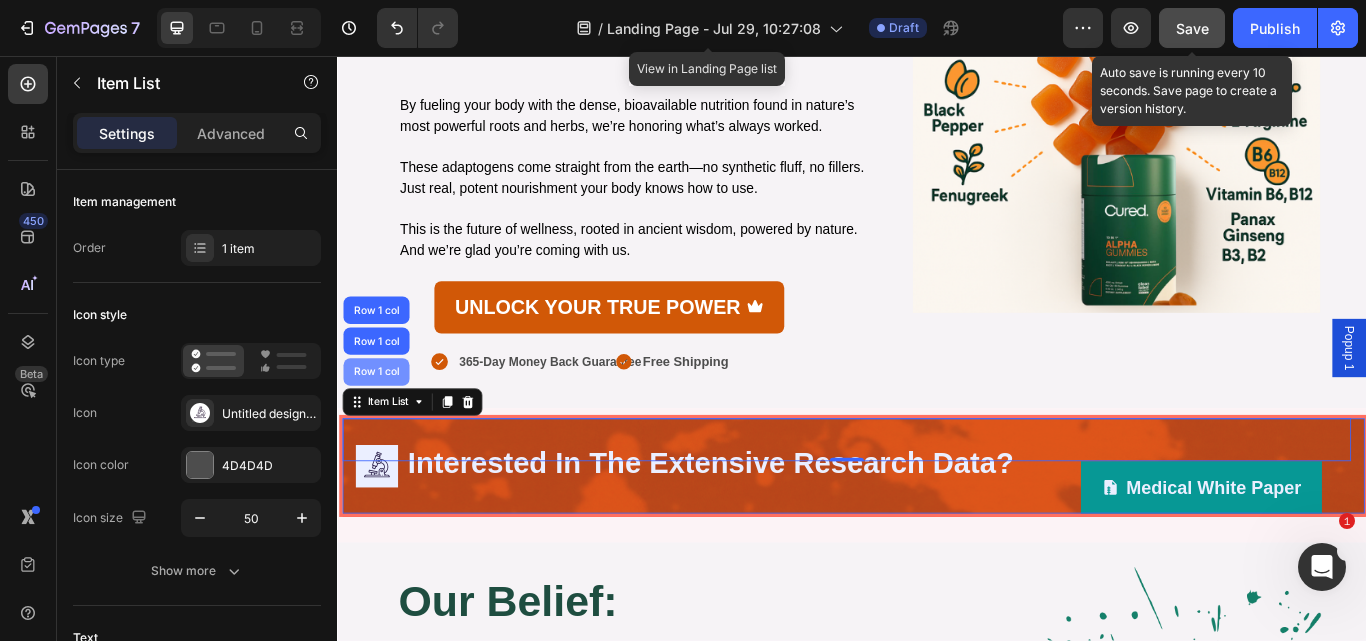 click on "Row 1 col" at bounding box center (382, 425) 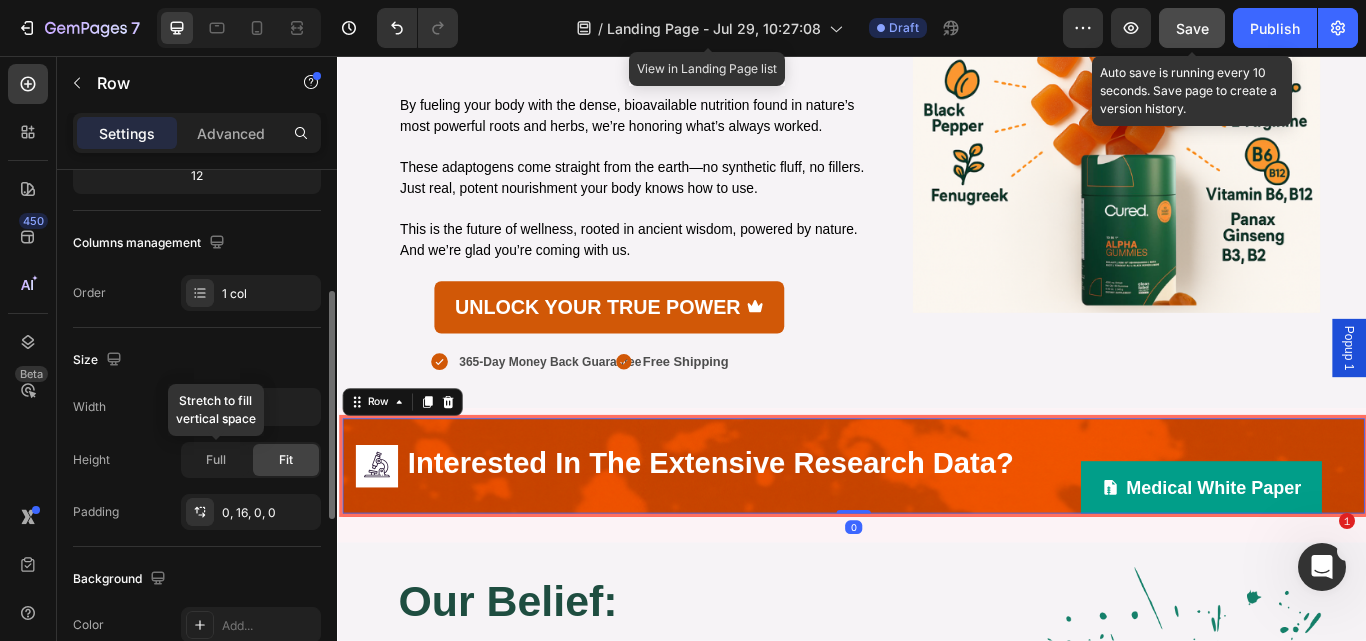 scroll, scrollTop: 276, scrollLeft: 0, axis: vertical 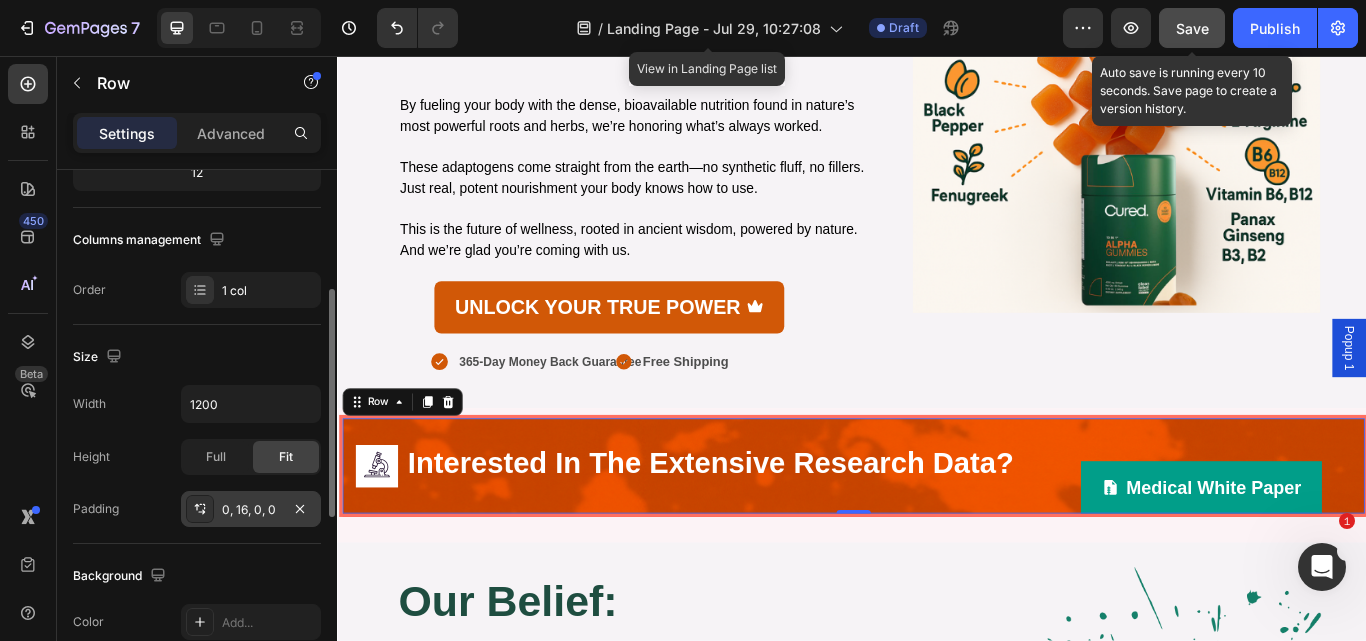 click on "0, 16, 0, 0" at bounding box center (251, 510) 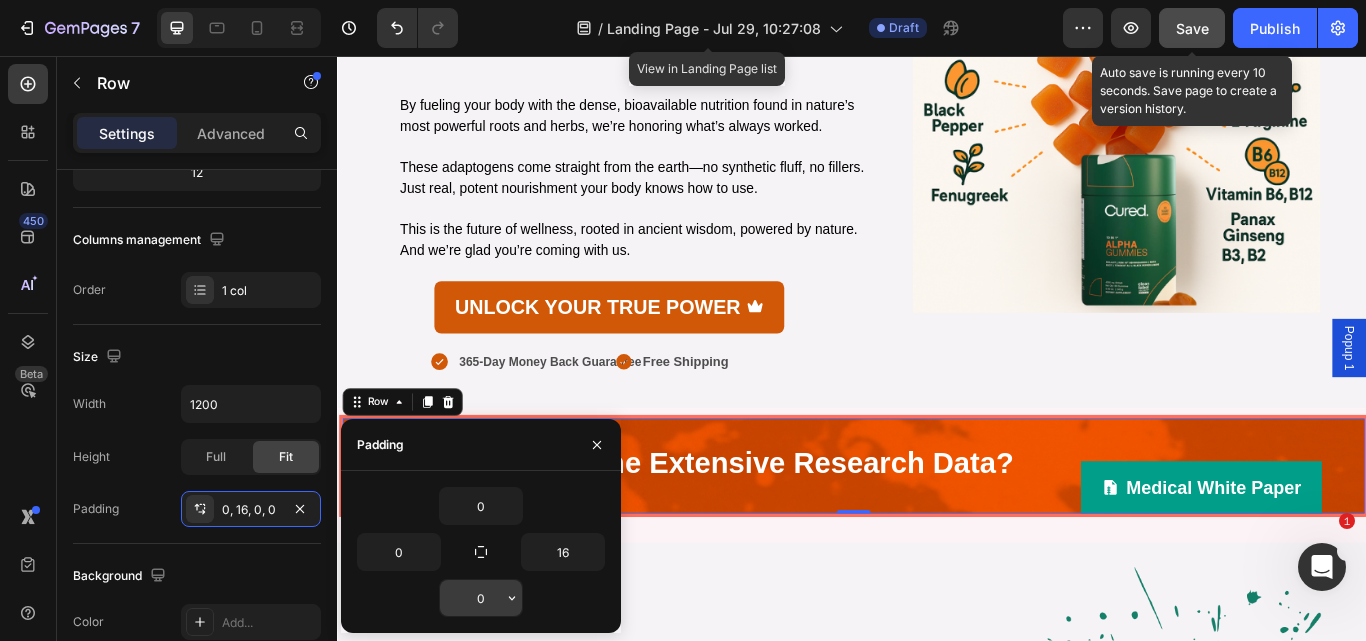 click on "0" at bounding box center (481, 598) 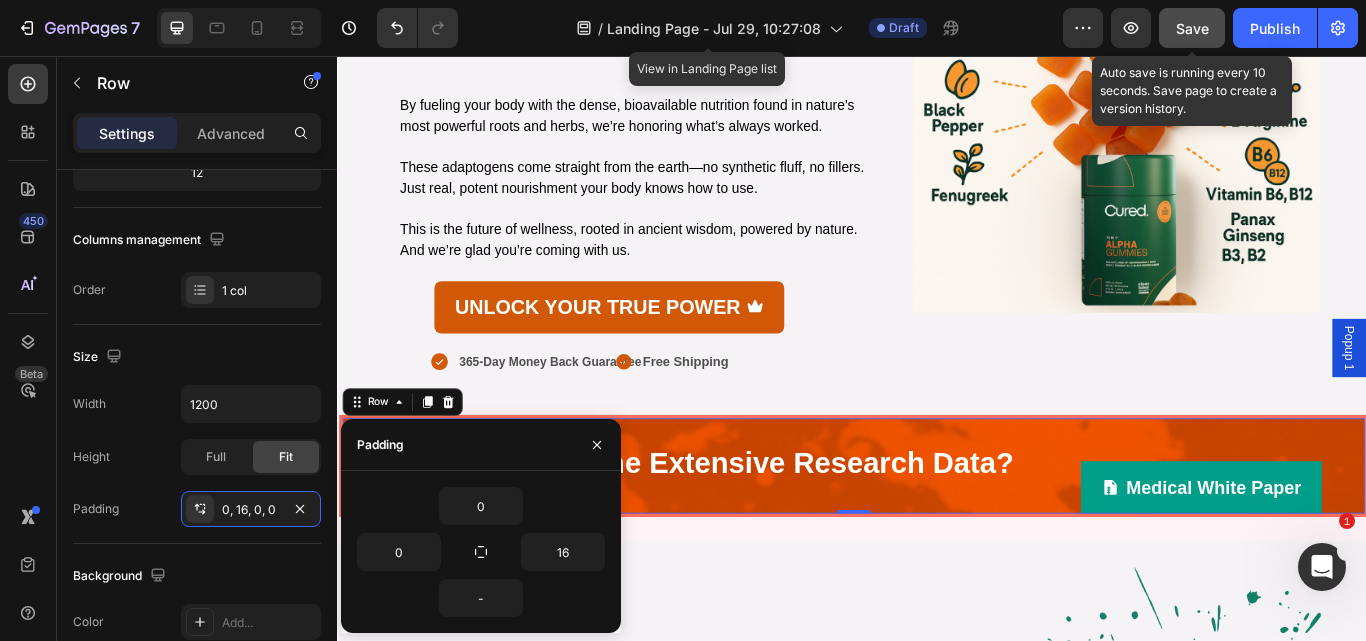 type on "0" 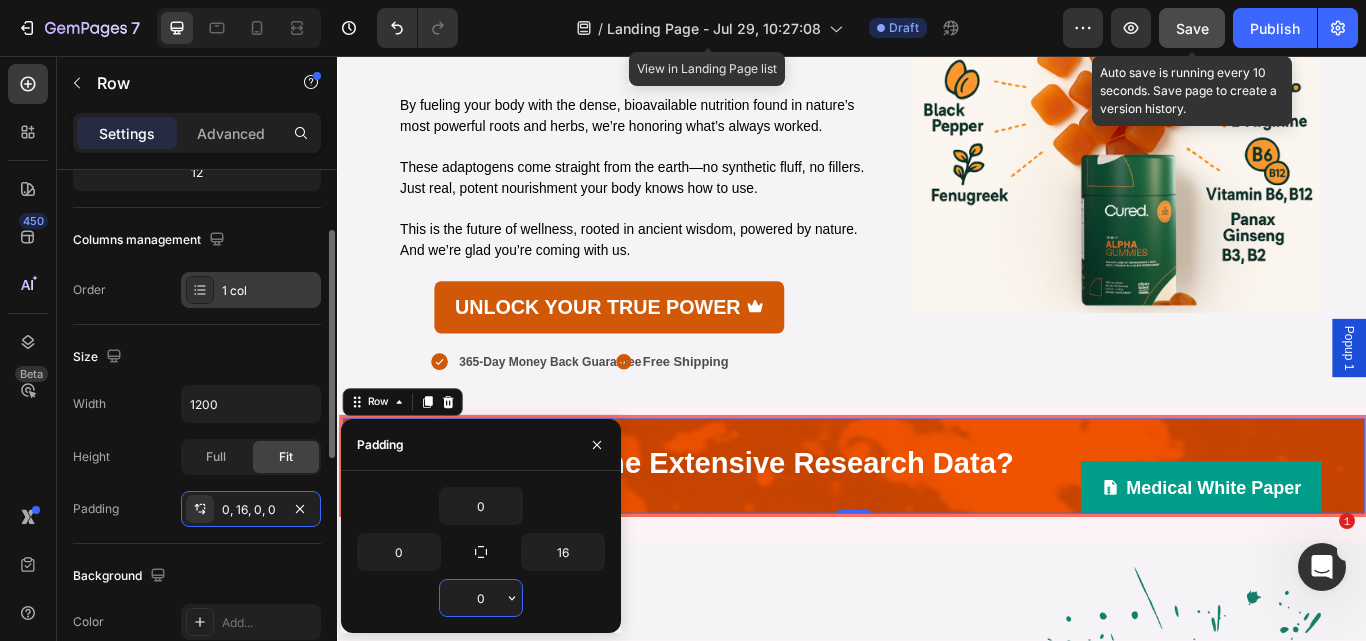 scroll, scrollTop: 235, scrollLeft: 0, axis: vertical 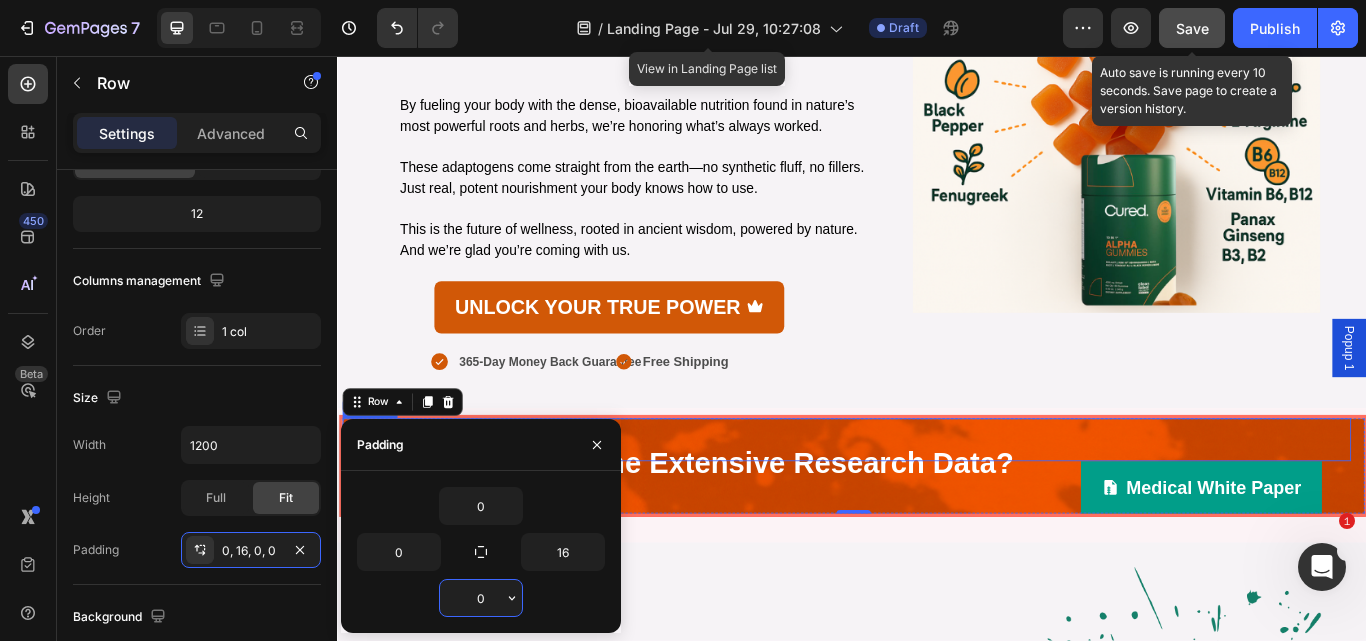 click on "Interested In The Extensive Research Data?" at bounding box center [772, 531] 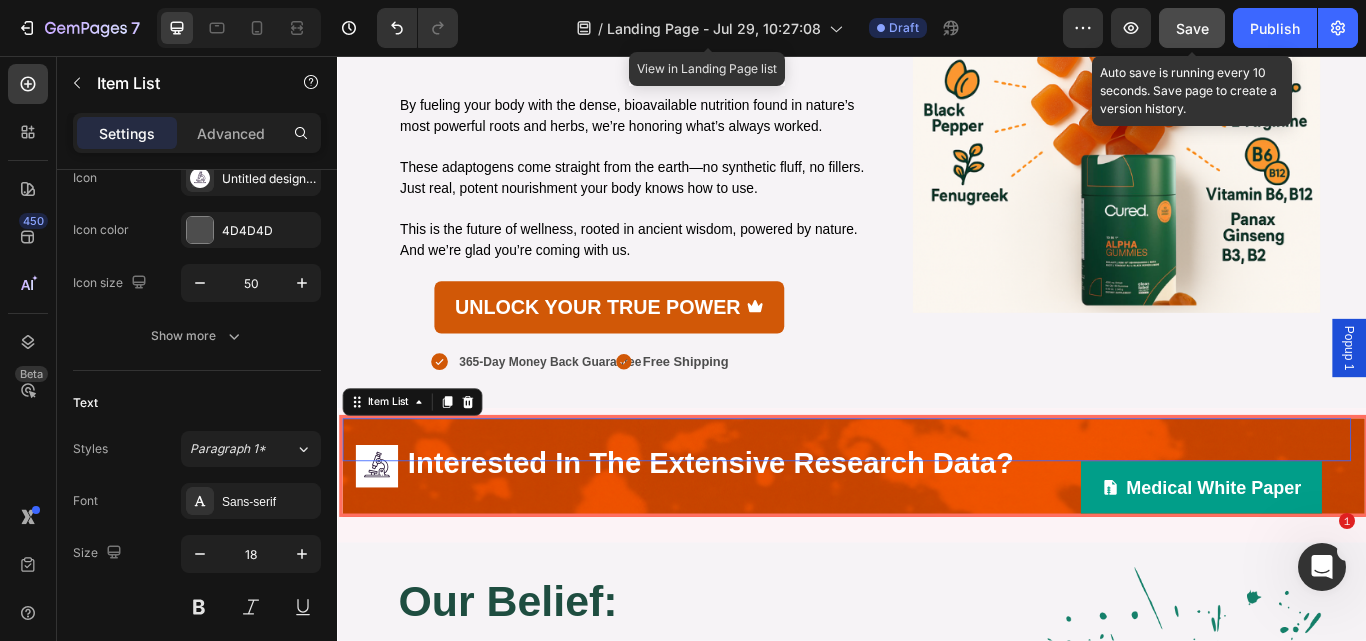 scroll, scrollTop: 0, scrollLeft: 0, axis: both 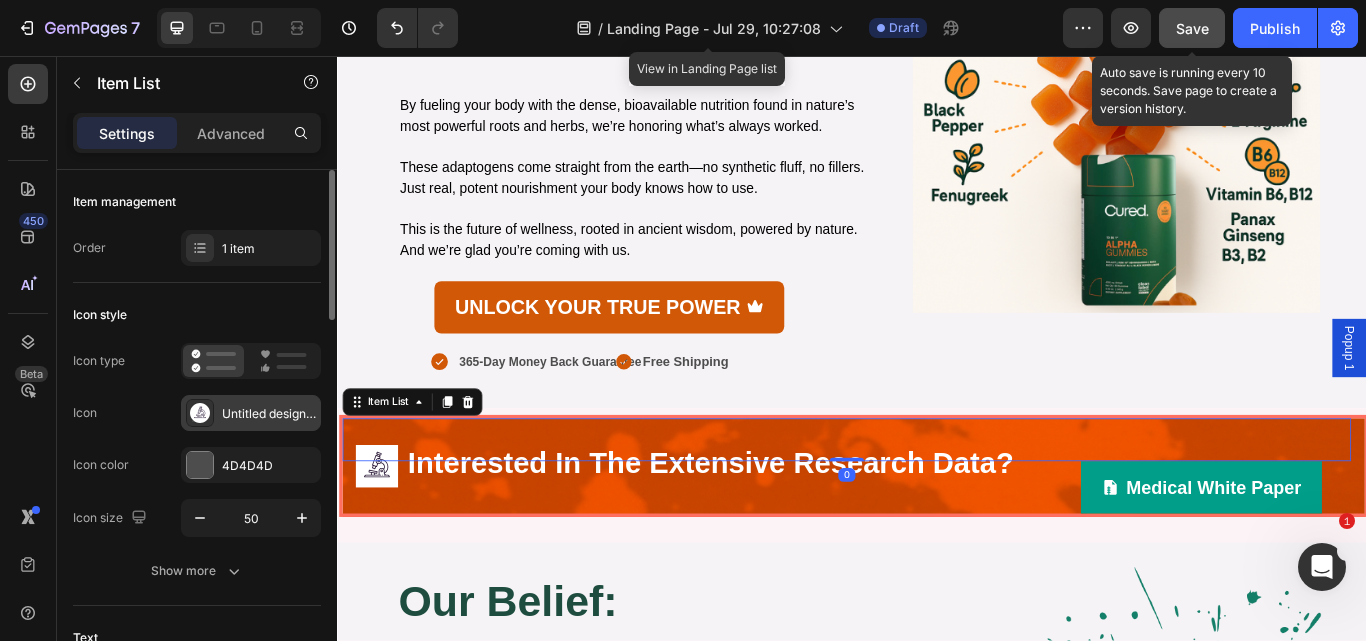 click on "Untitled design (1)" at bounding box center [269, 414] 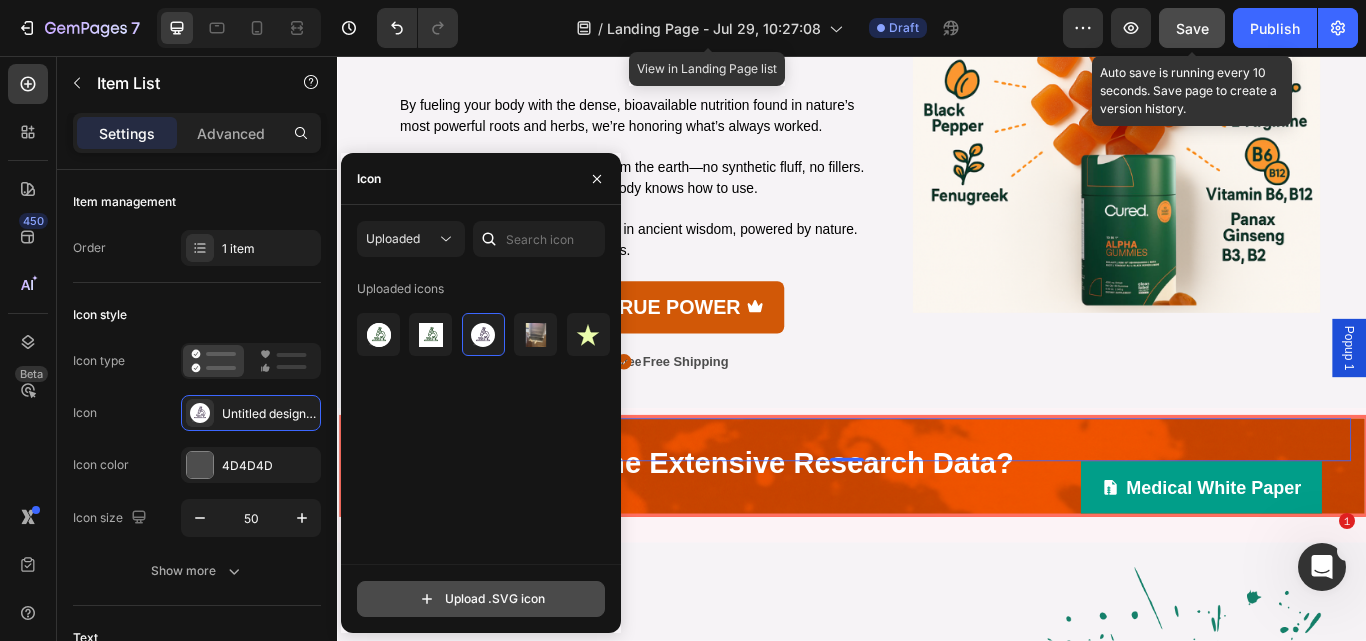 click 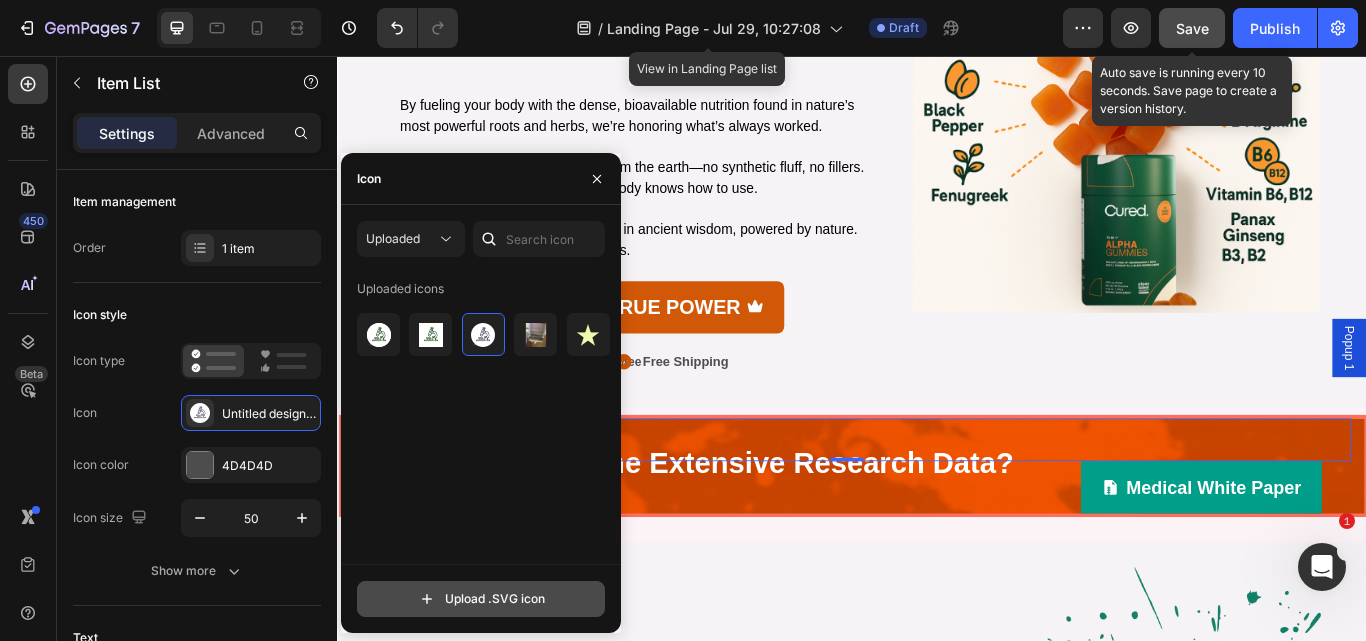 type on "C:\fakepath\Untitled design (5).svg" 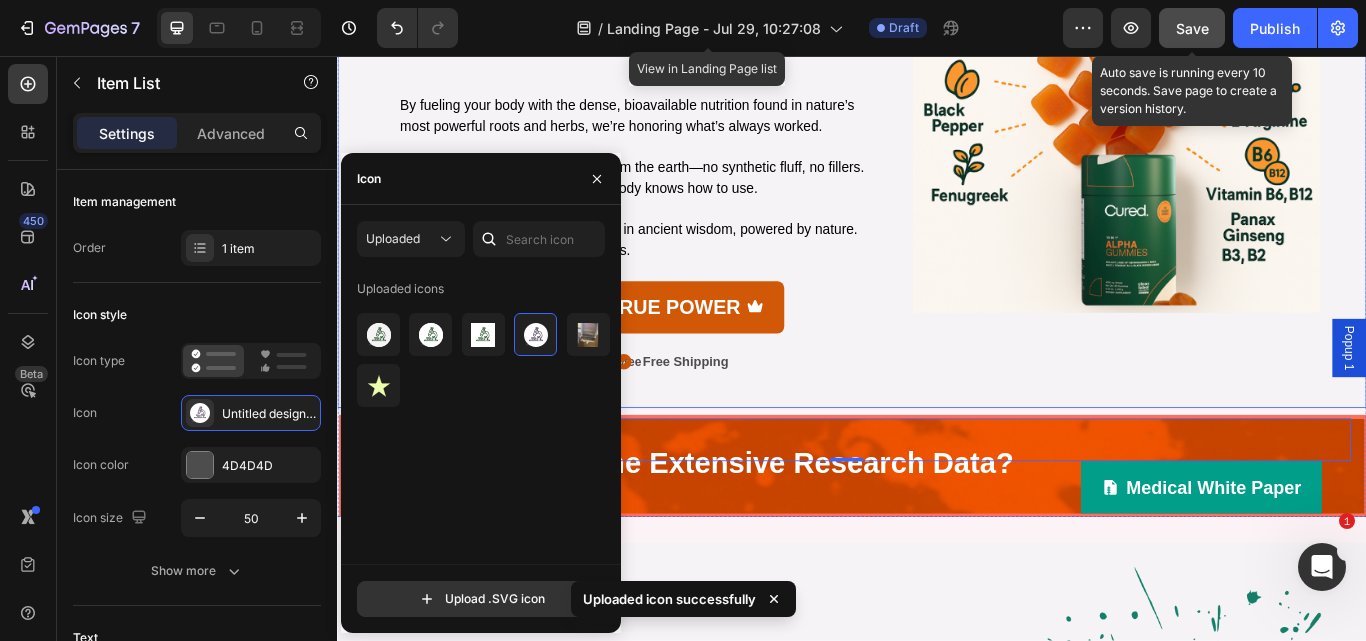 click on "365-Day Guarantee Item List Free Shipping Item List Row Row Image" at bounding box center (1245, 174) 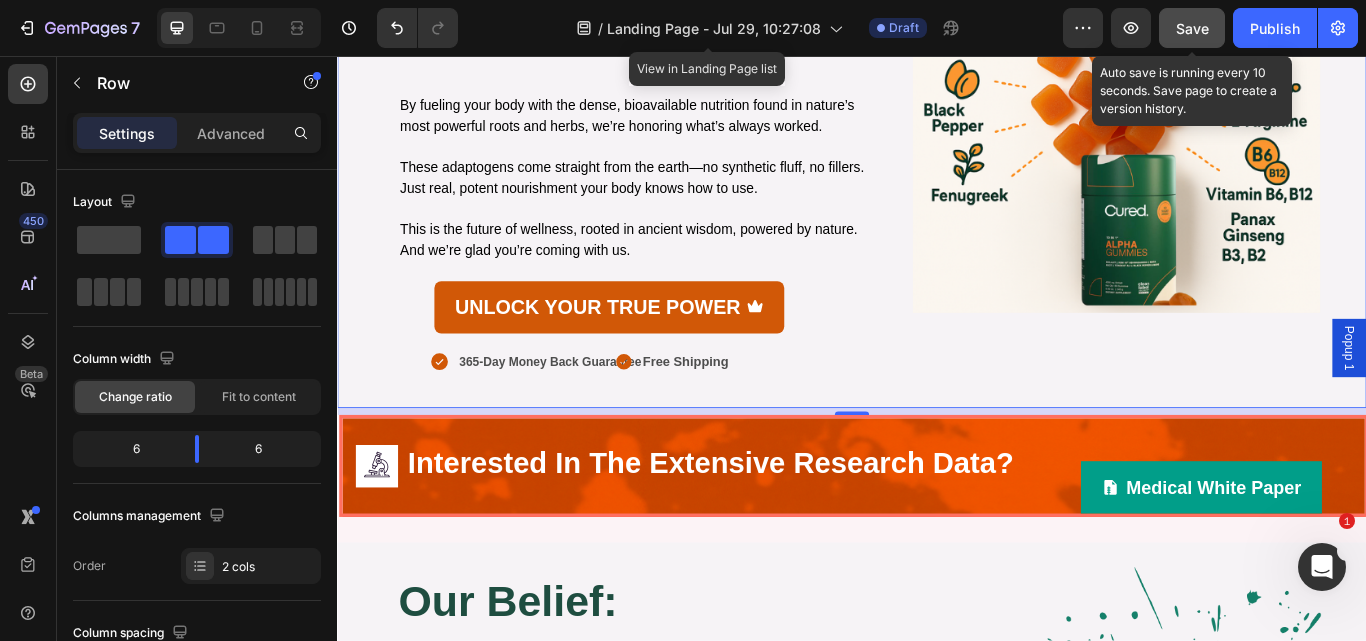 click on "Save" at bounding box center [1192, 28] 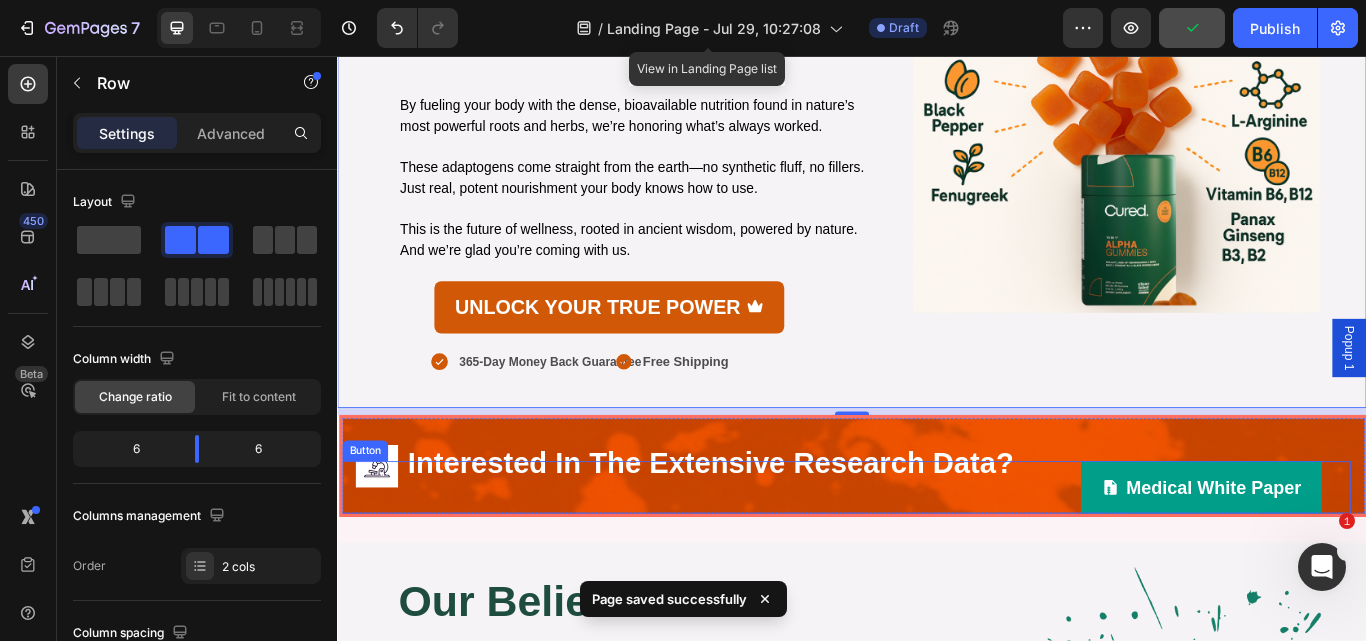 click on "Medical White Paper Button" at bounding box center (931, 560) 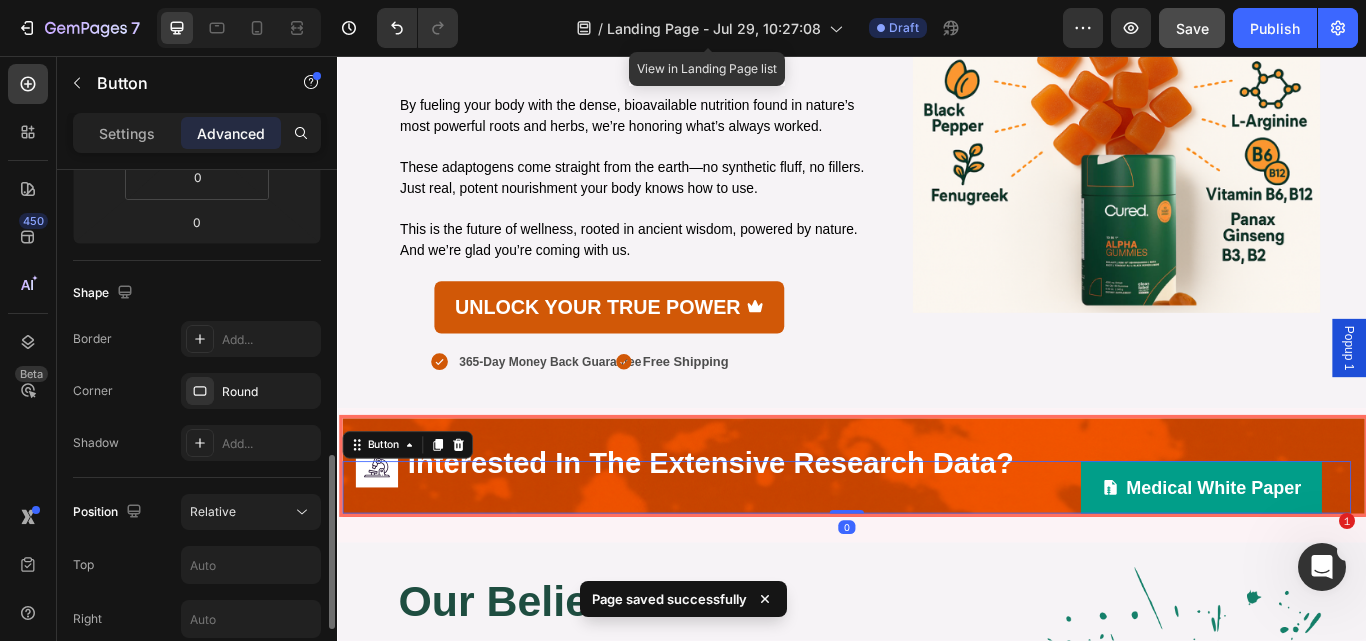scroll, scrollTop: 555, scrollLeft: 0, axis: vertical 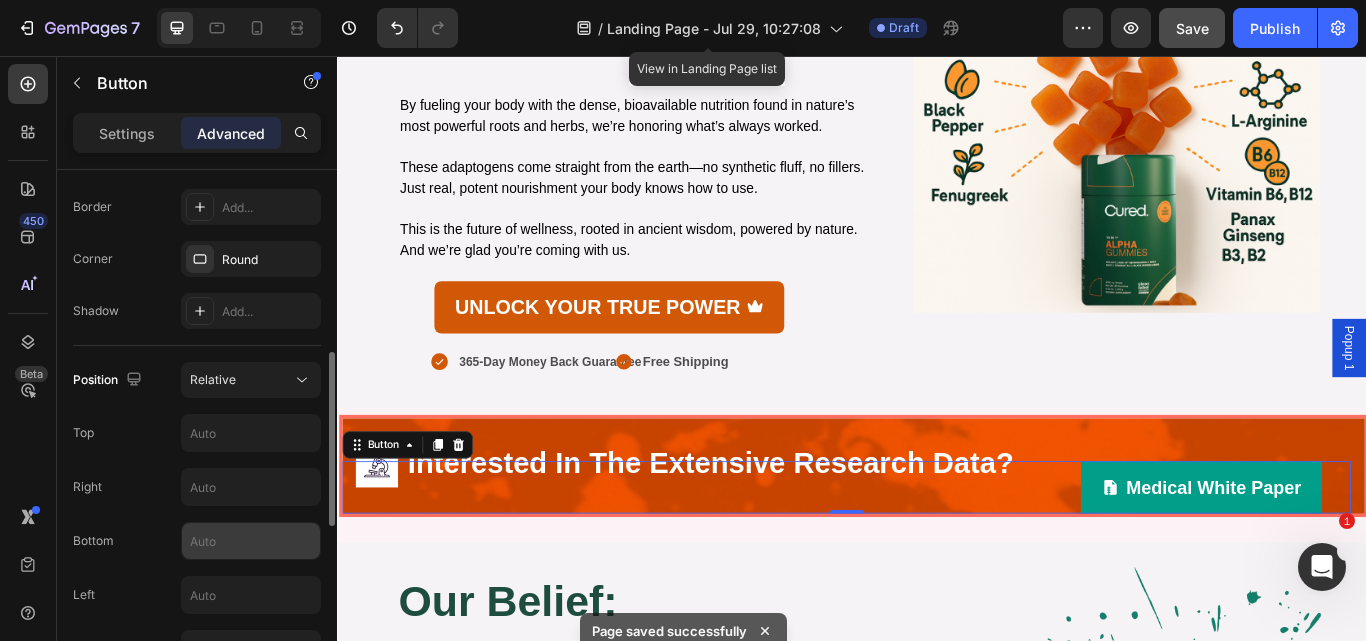 click at bounding box center [251, 541] 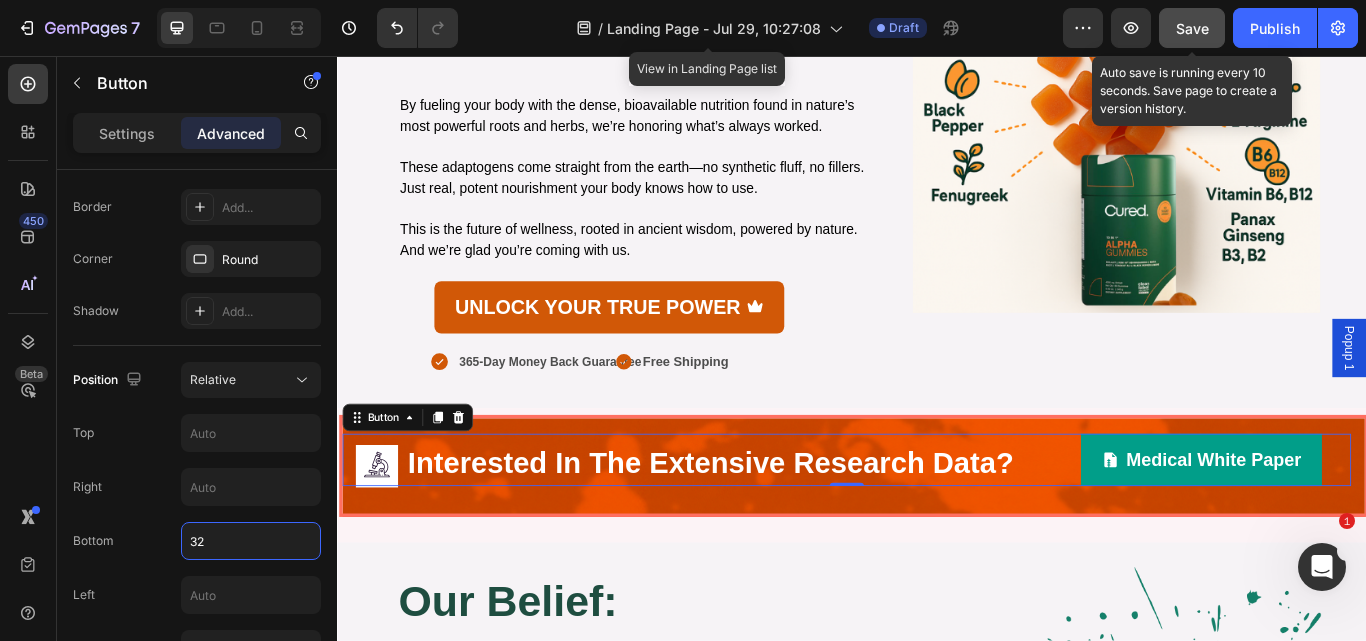 type on "32" 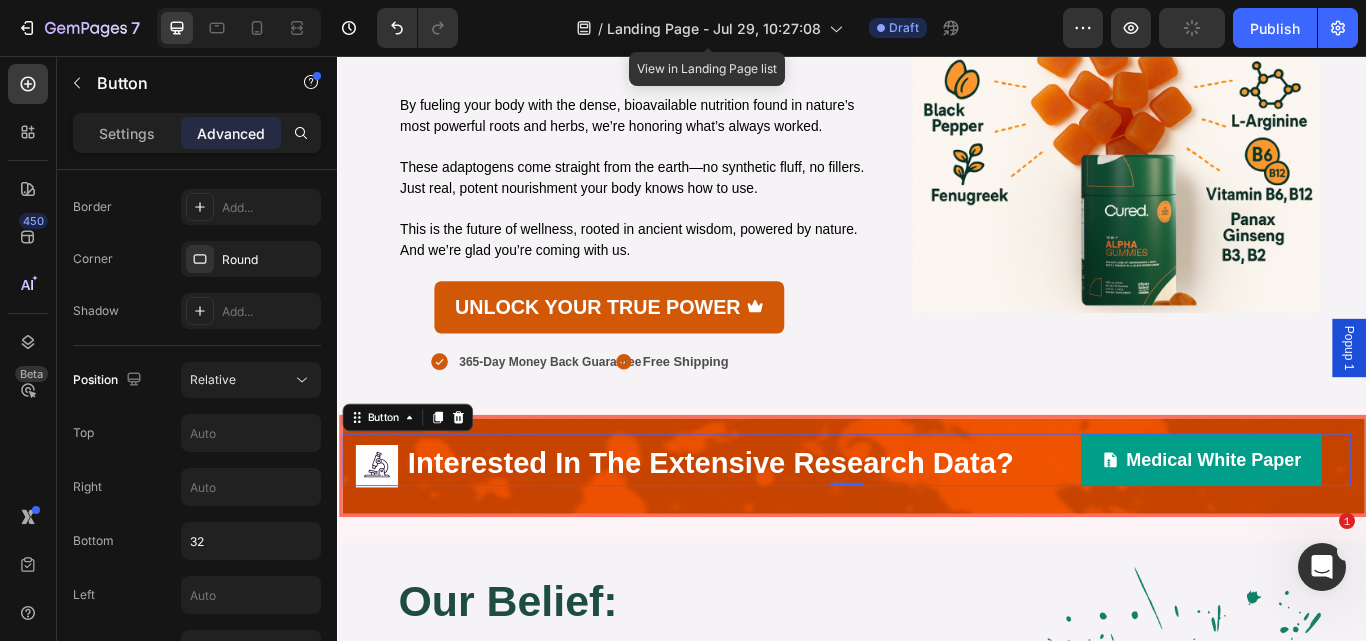 scroll, scrollTop: 2221, scrollLeft: 0, axis: vertical 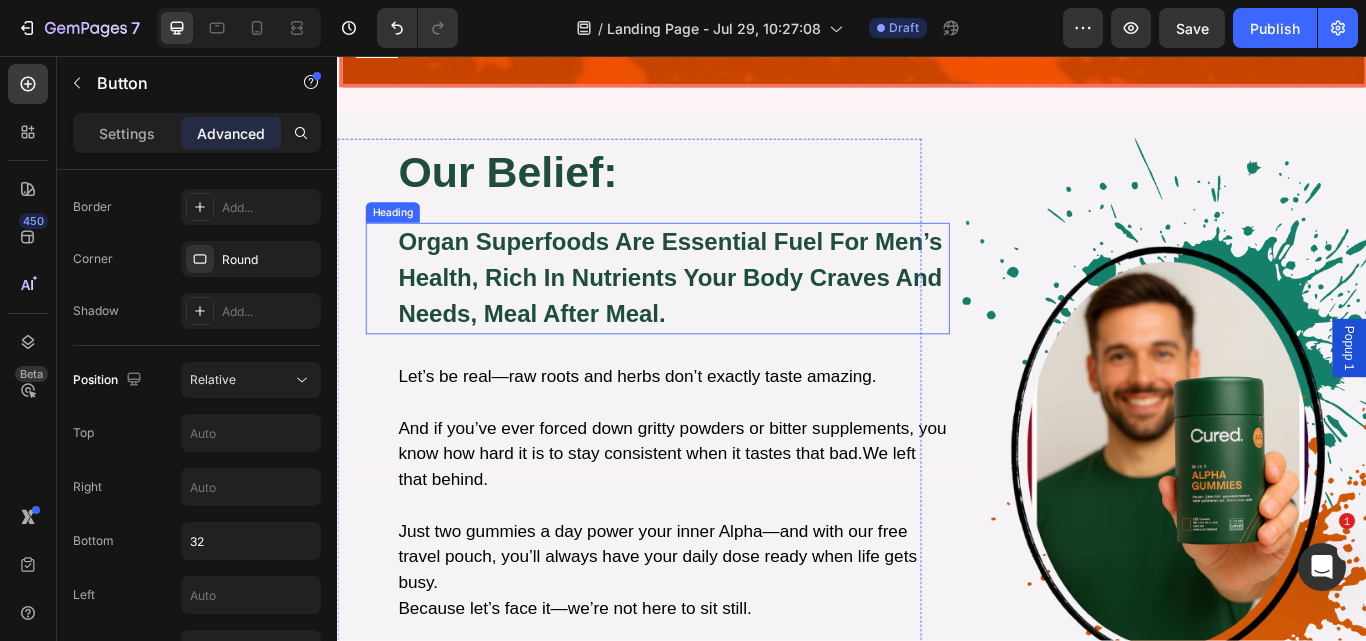 click on "organ superfoods are essential fuel for men’s health, rich in nutrients your body craves and needs, meal after meal." at bounding box center (728, 316) 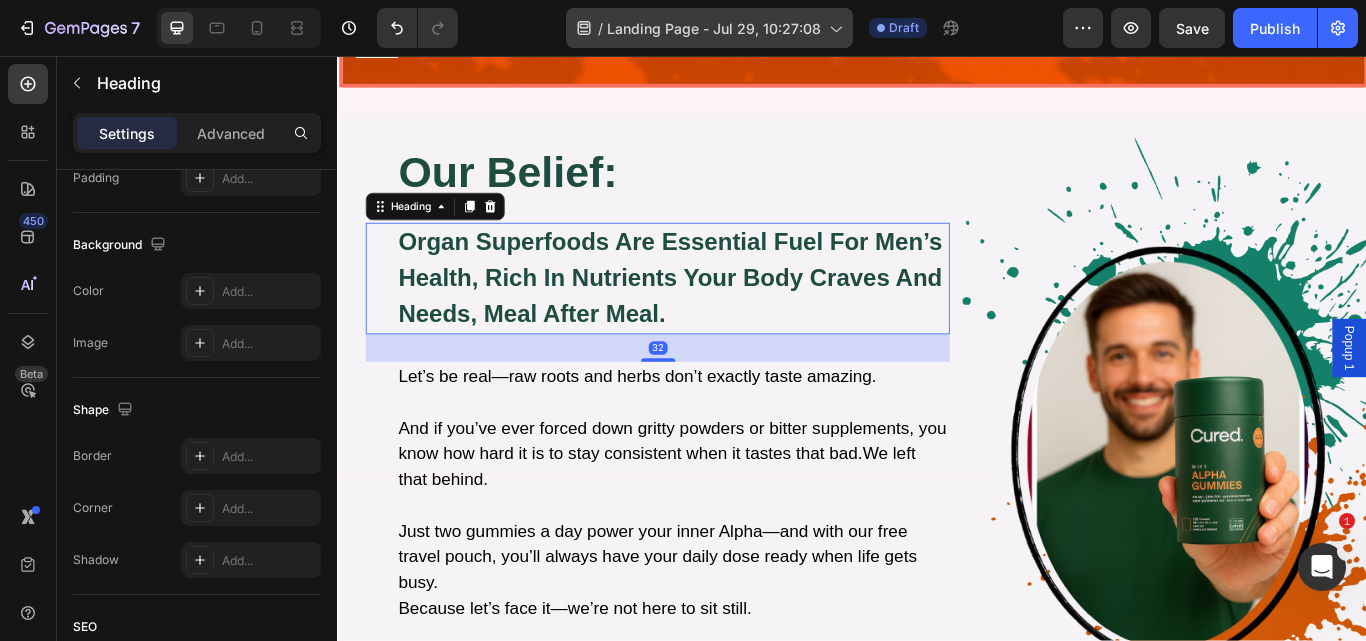 scroll, scrollTop: 0, scrollLeft: 0, axis: both 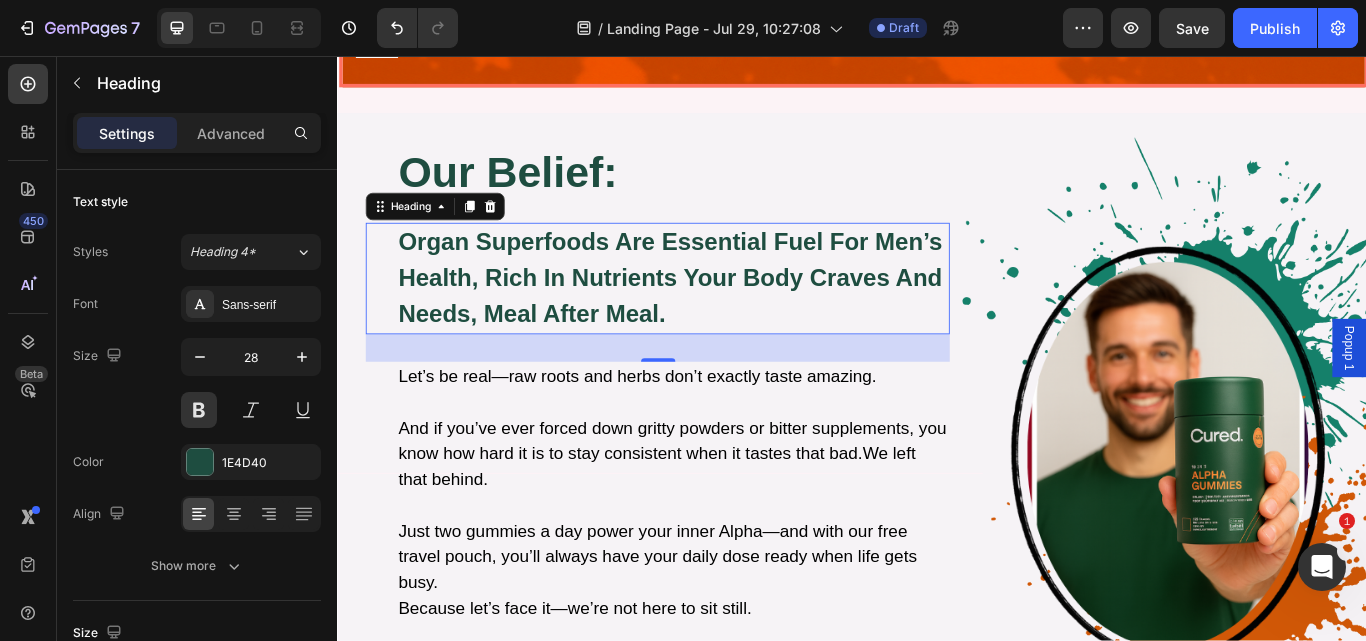 click on "organ superfoods are essential fuel for men’s health, rich in nutrients your body craves and needs, meal after meal." at bounding box center [728, 316] 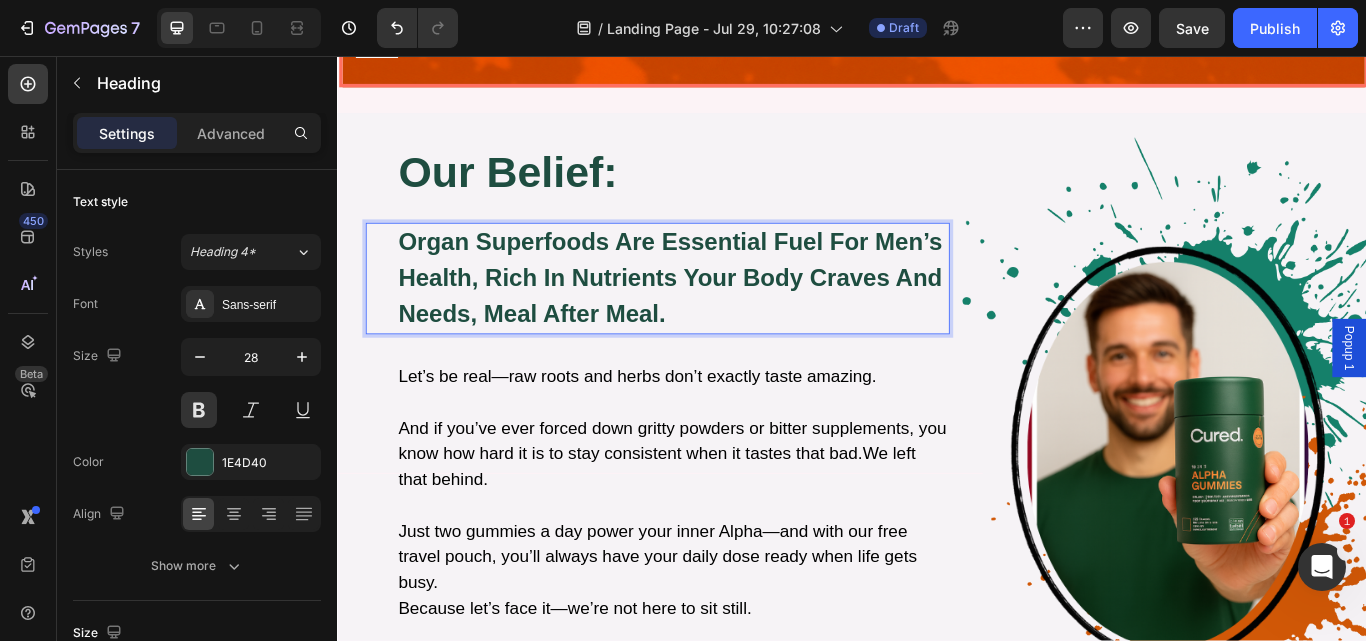 click on "organ superfoods are essential fuel for men’s health, rich in nutrients your body craves and needs, meal after meal." at bounding box center (728, 316) 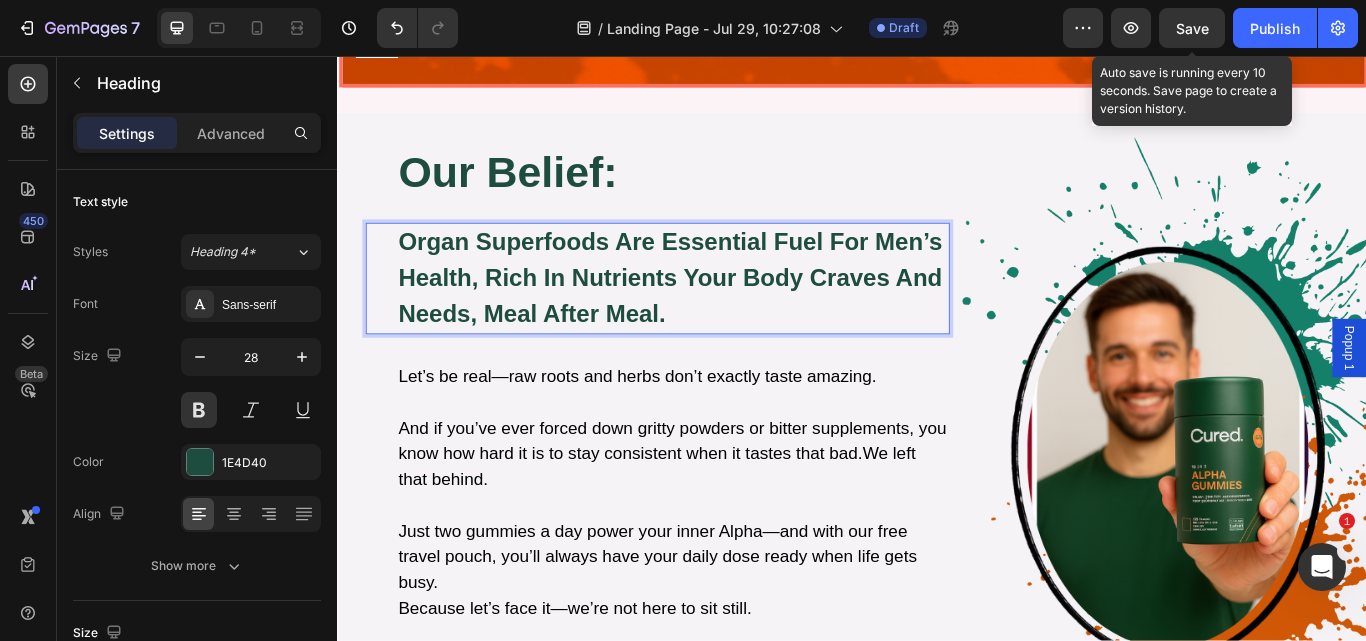 click on "Save" at bounding box center (1192, 28) 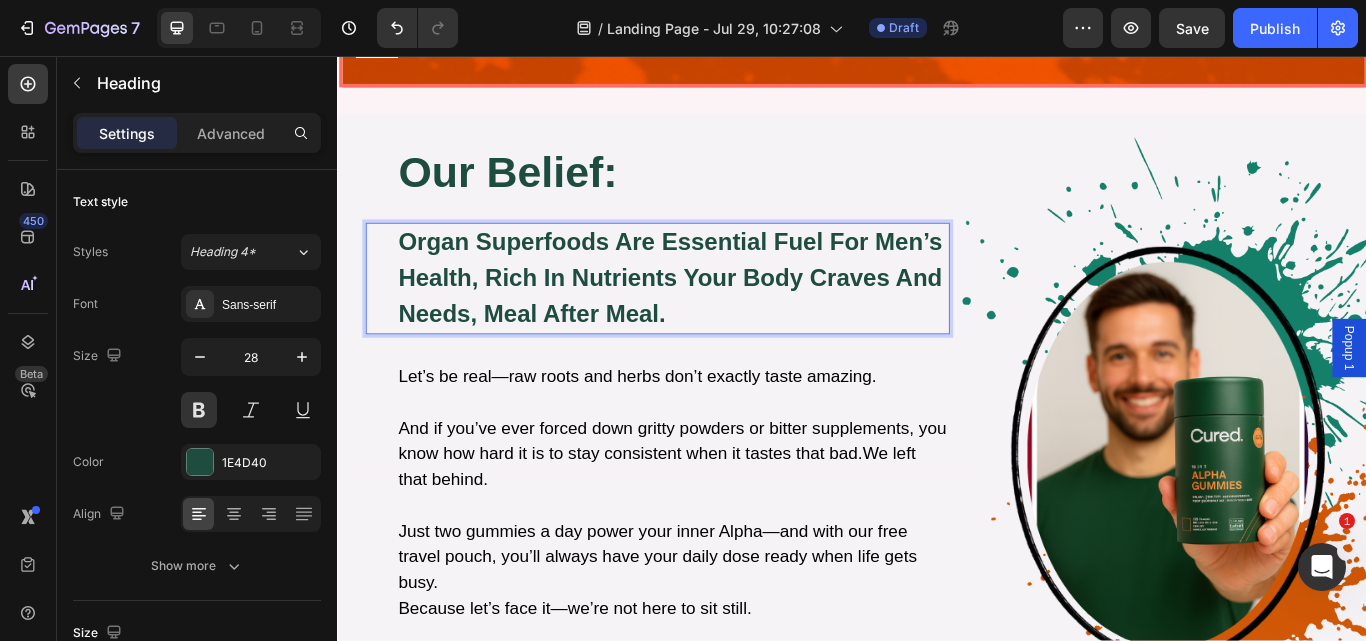 click on "organ superfoods are essential fuel for men’s health, rich in nutrients your body craves and needs, meal after meal." at bounding box center (725, 315) 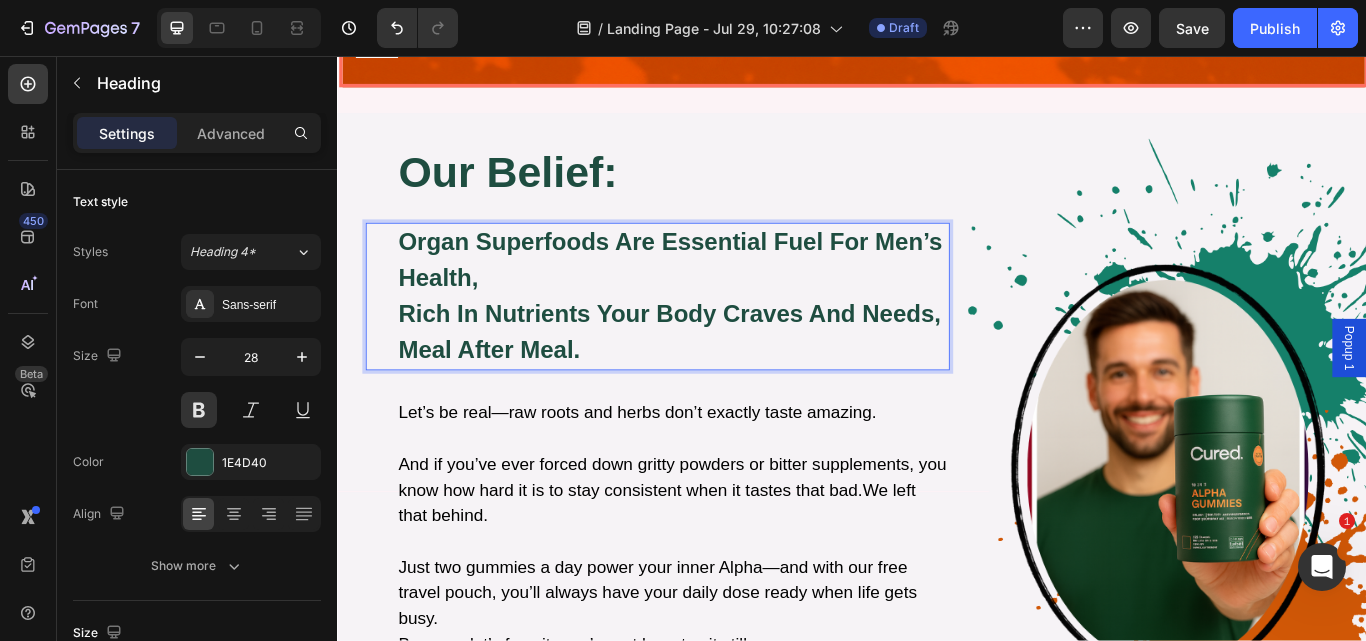 click on "organ superfoods are essential fuel for men’s health,  rich in nutrients your body craves and needs, meal after meal. Heading   32" at bounding box center [710, 337] 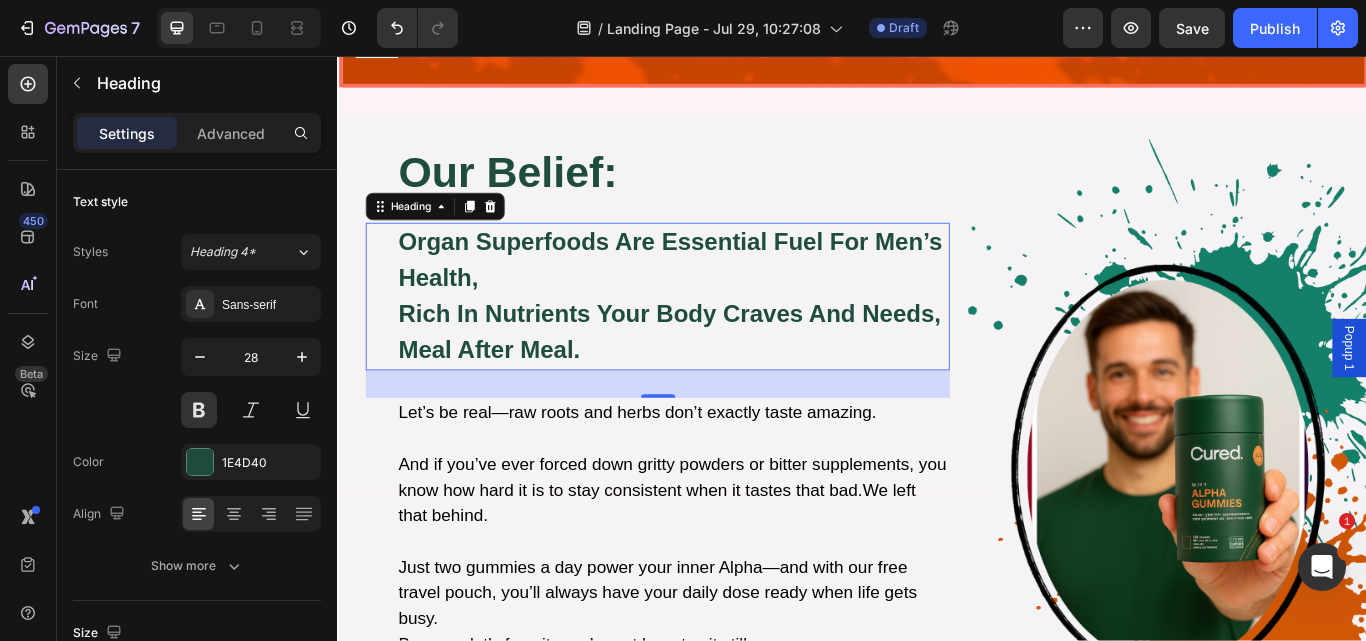 click on "organ superfoods are essential fuel for men’s health,  rich in nutrients your body craves and needs, meal after meal. Heading   32" at bounding box center [710, 337] 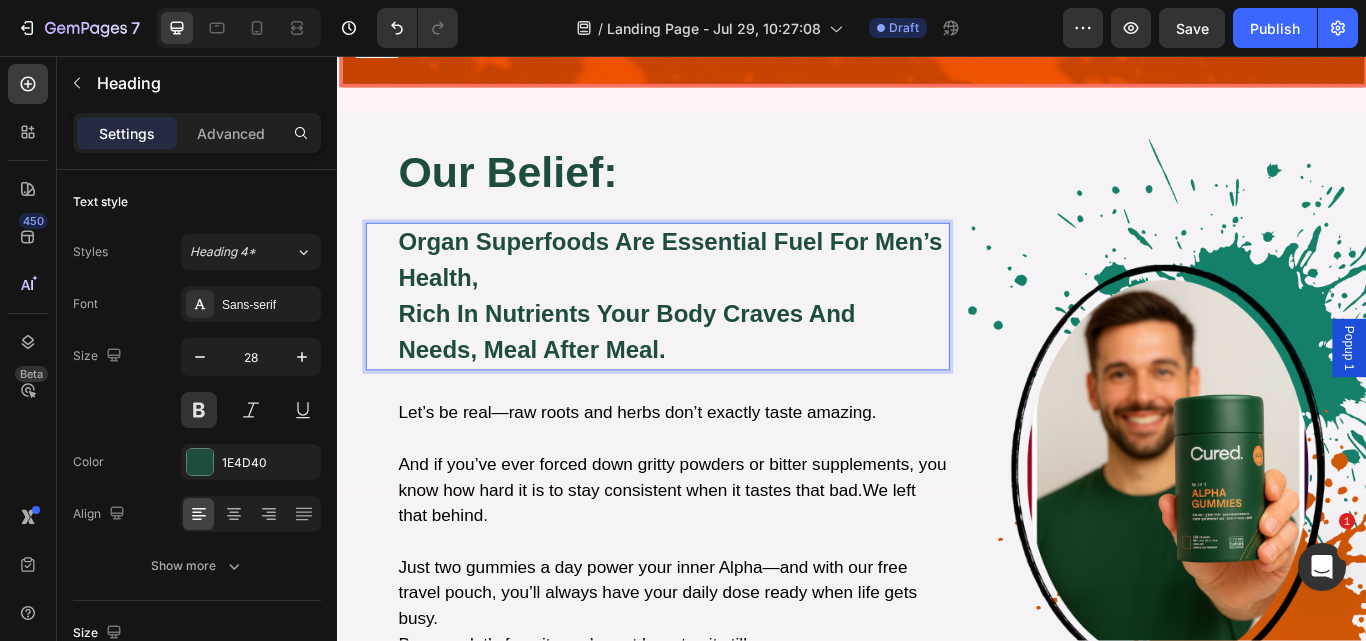 click on "organ superfoods are essential fuel for men’s health,  rich in nutrients your body craves and  needs, meal after meal." at bounding box center (728, 337) 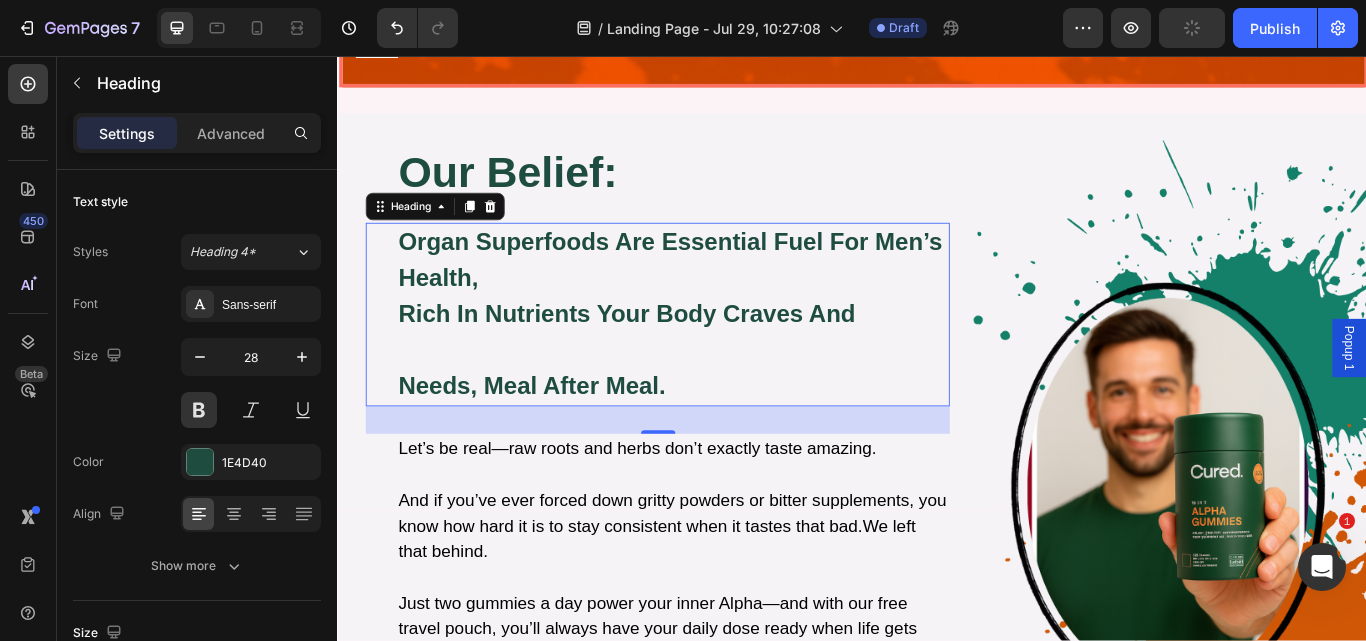click on "organ superfoods are essential fuel for men’s health,  rich in nutrients your body craves and  ⁠⁠⁠⁠⁠⁠⁠ needs, meal after meal. Heading   32" at bounding box center (710, 358) 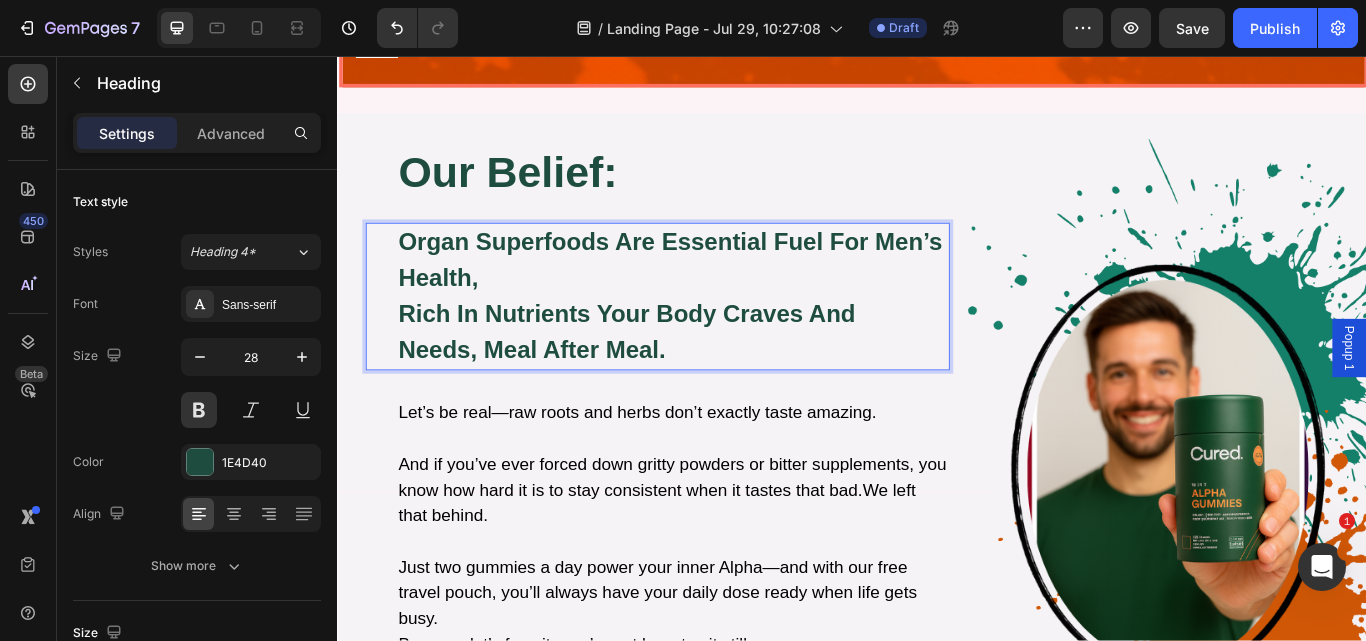 click on "rich in nutrients your body craves and" at bounding box center (674, 357) 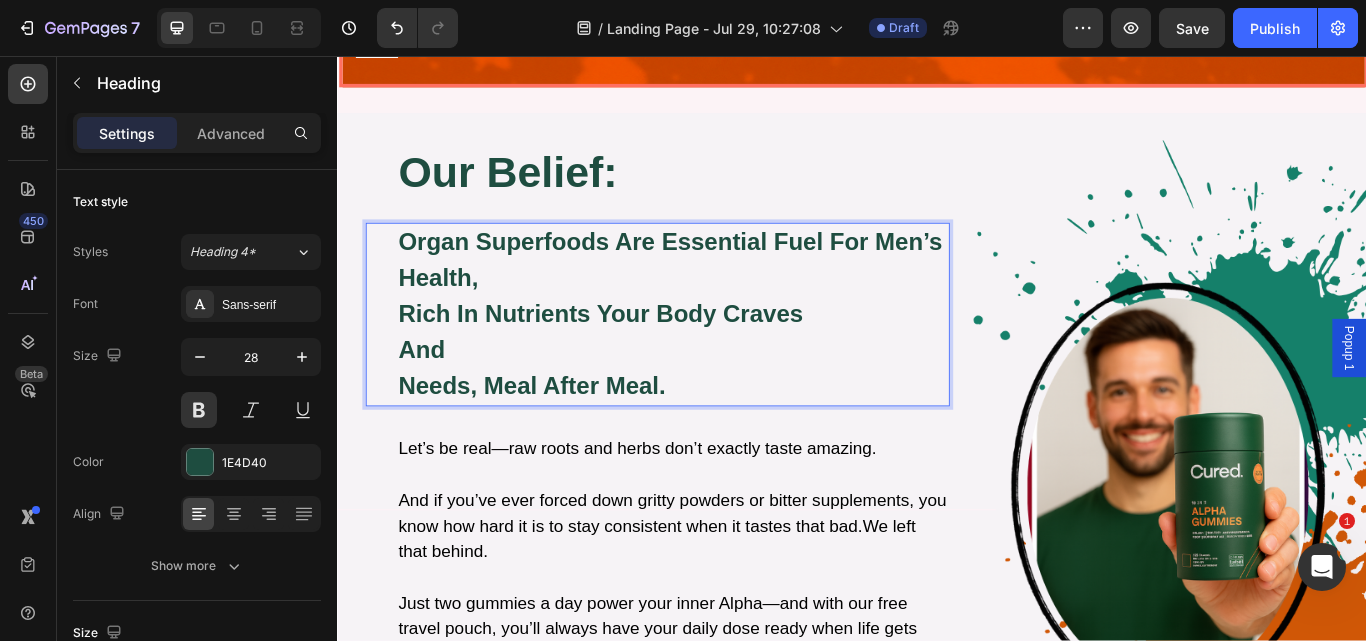 click on "organ superfoods are essential fuel for men’s health,  rich in nutrients your body craves  and  needs, meal after meal. Heading   32" at bounding box center (710, 358) 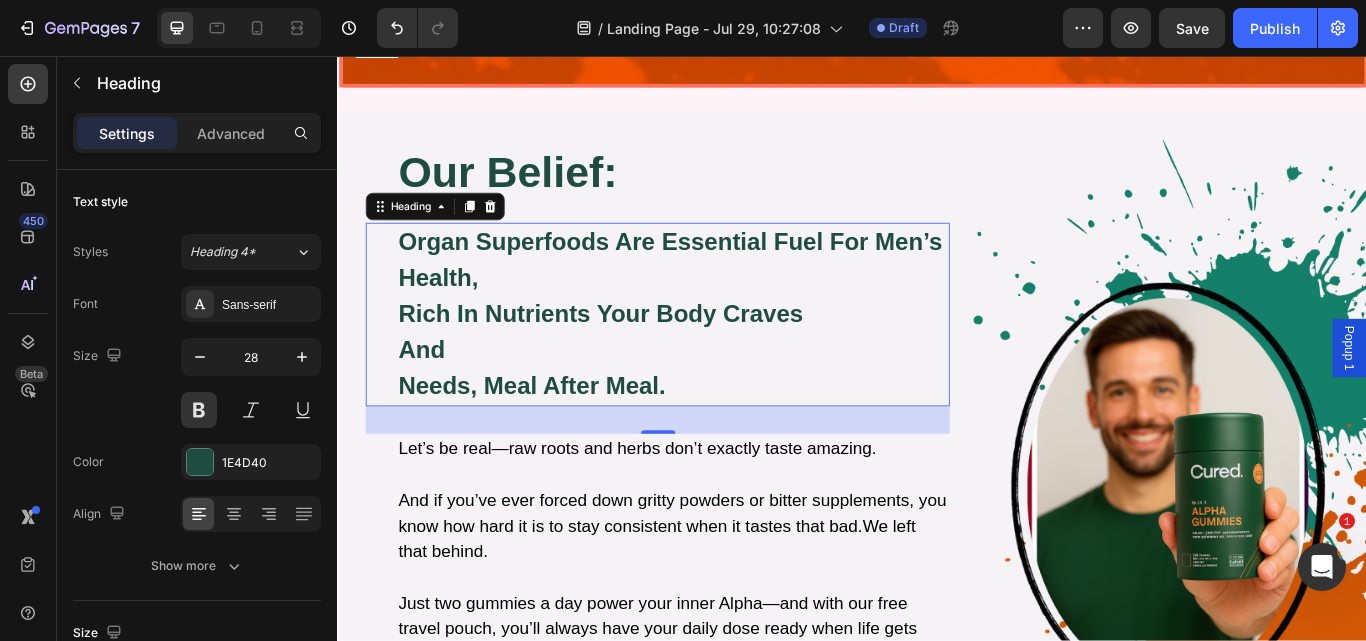 click on "organ superfoods are essential fuel for men’s health,  rich in nutrients your body craves  and  needs, meal after meal. Heading   32" at bounding box center (710, 358) 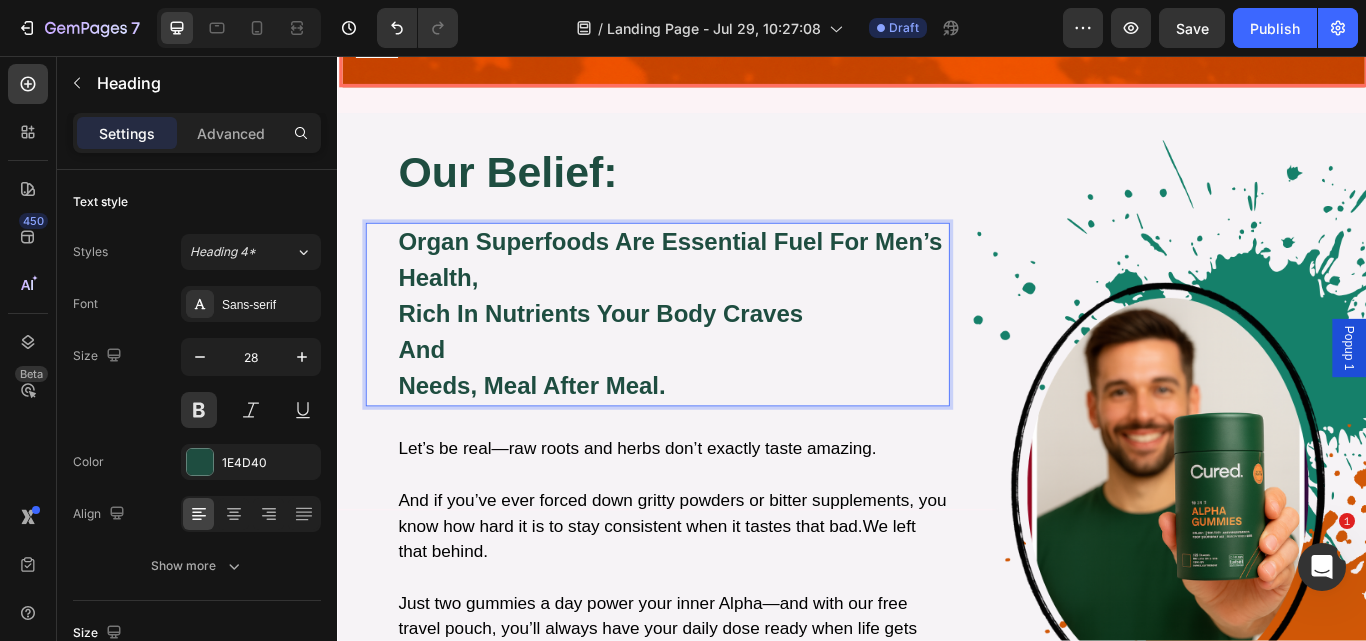click on "needs, meal after meal." at bounding box center (564, 441) 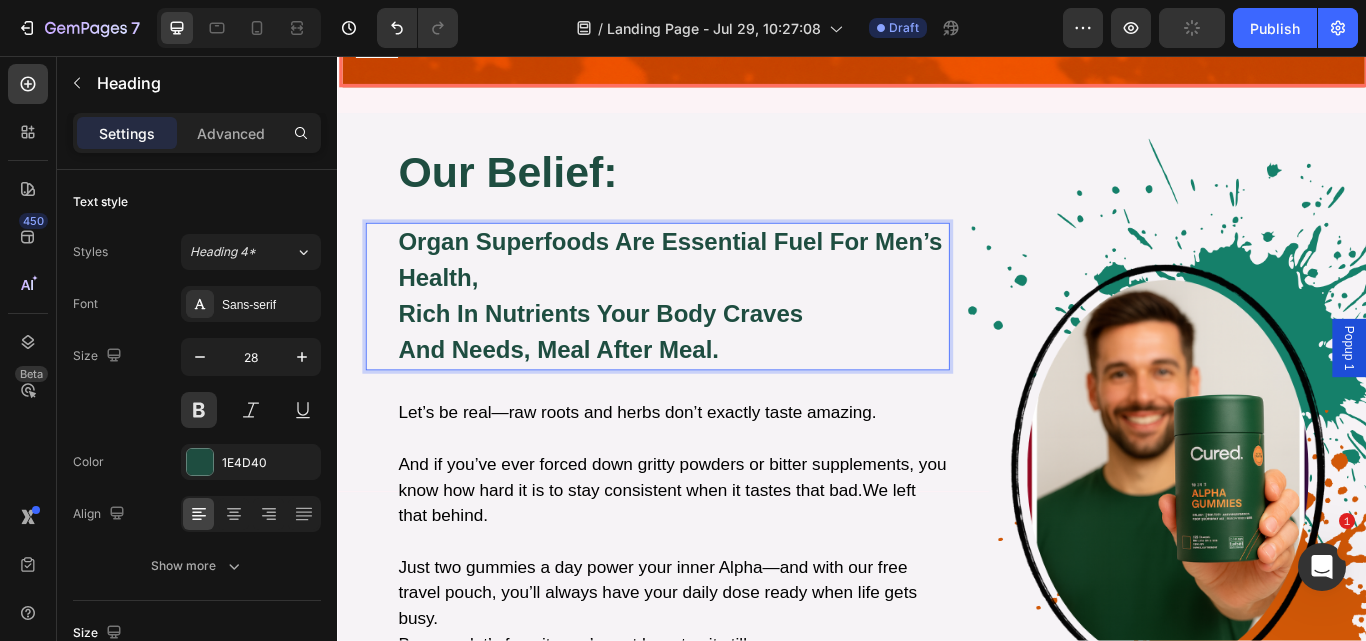 click 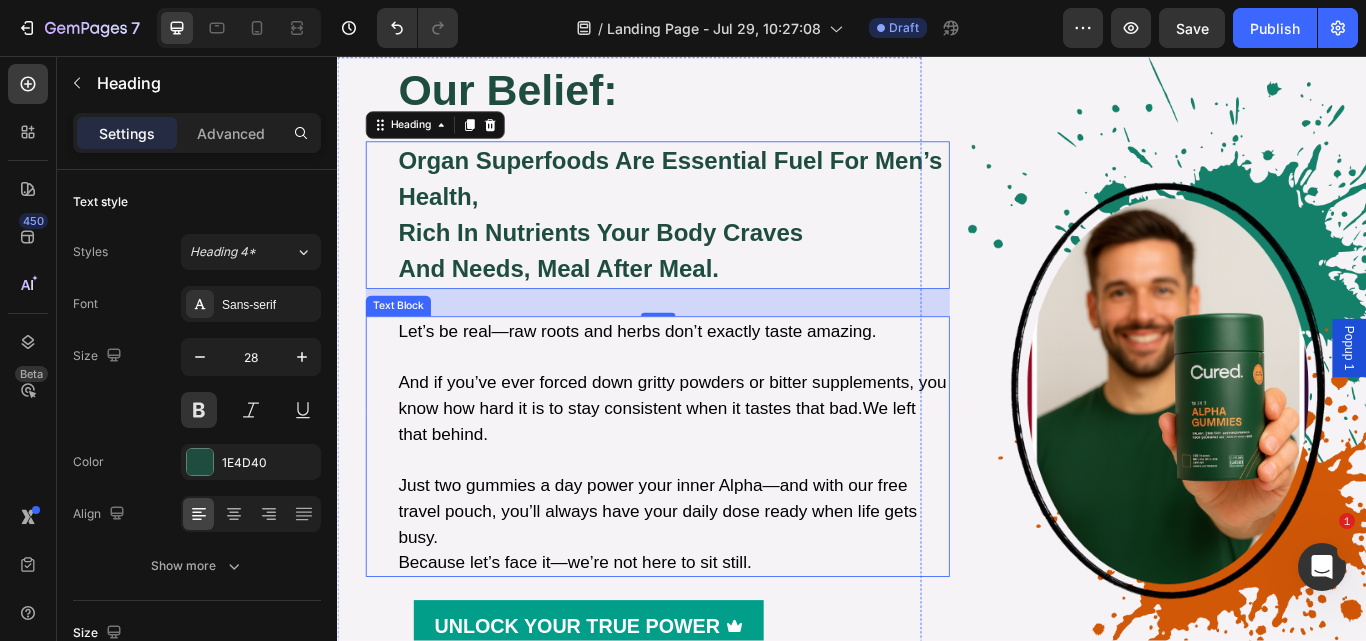 scroll, scrollTop: 2622, scrollLeft: 0, axis: vertical 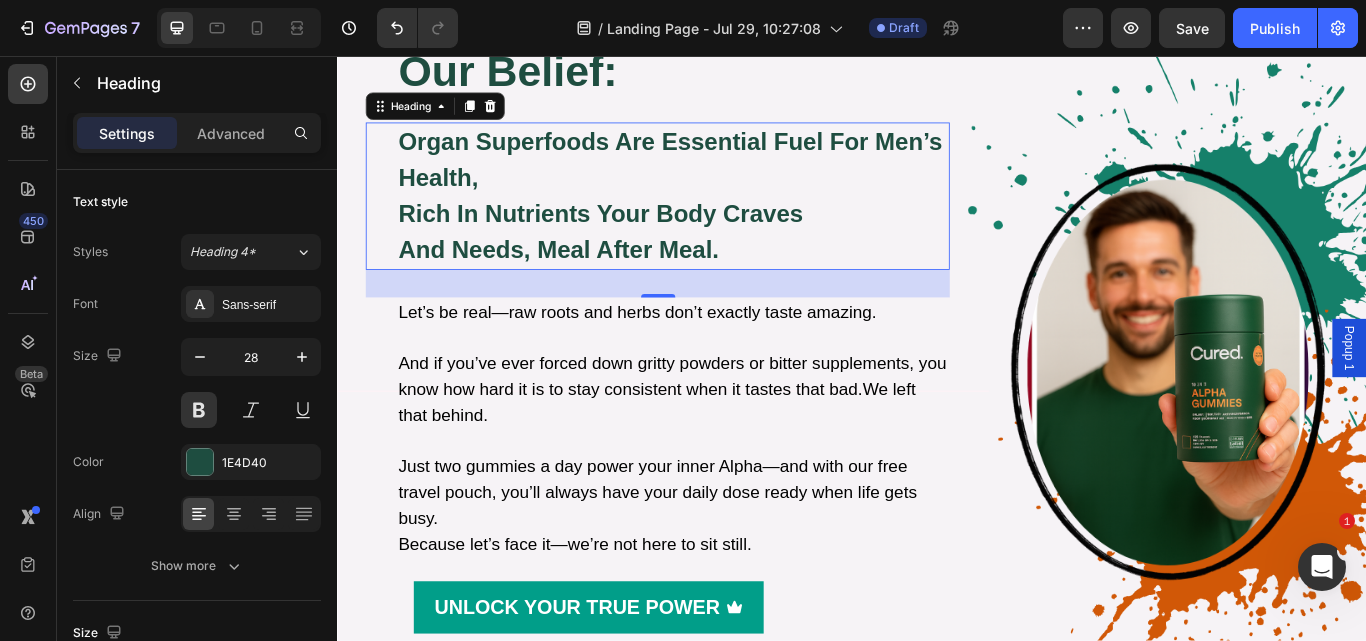 click on "organ superfoods are essential fuel for men’s health,  rich in nutrients your body craves  and needs, meal after meal." at bounding box center [728, 220] 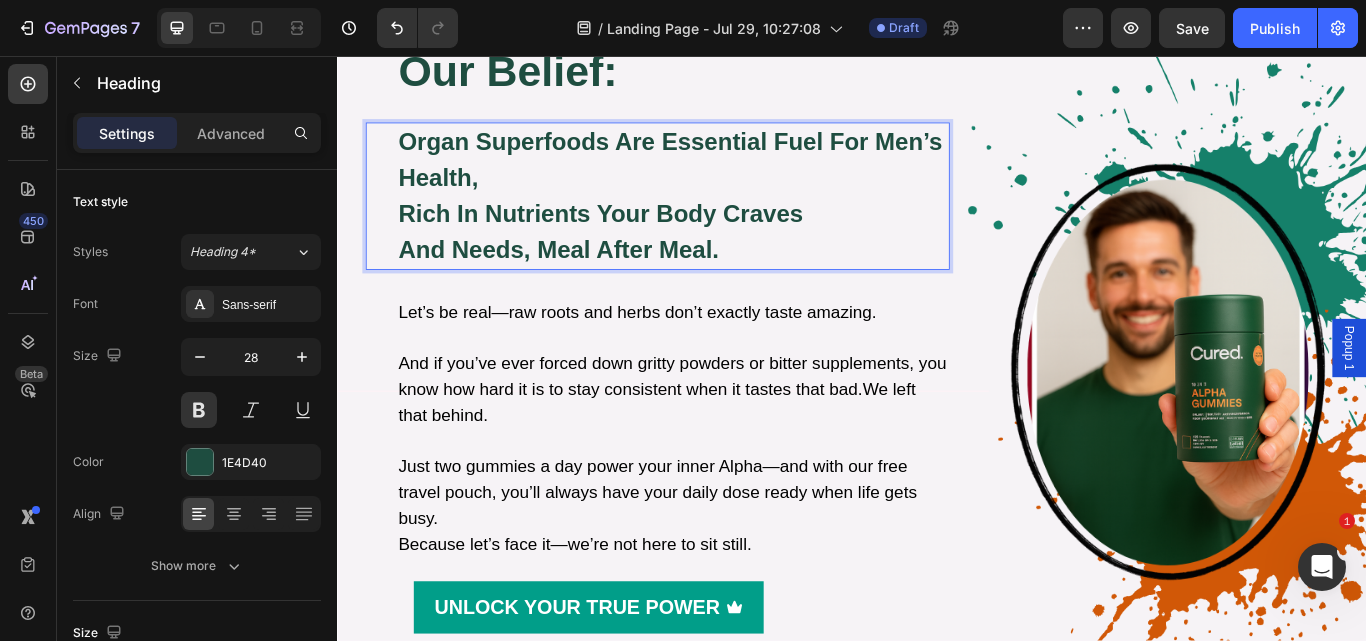 click on "organ superfoods are essential fuel for men’s health,  rich in nutrients your body craves  and needs, meal after meal. Heading   32" at bounding box center [710, 220] 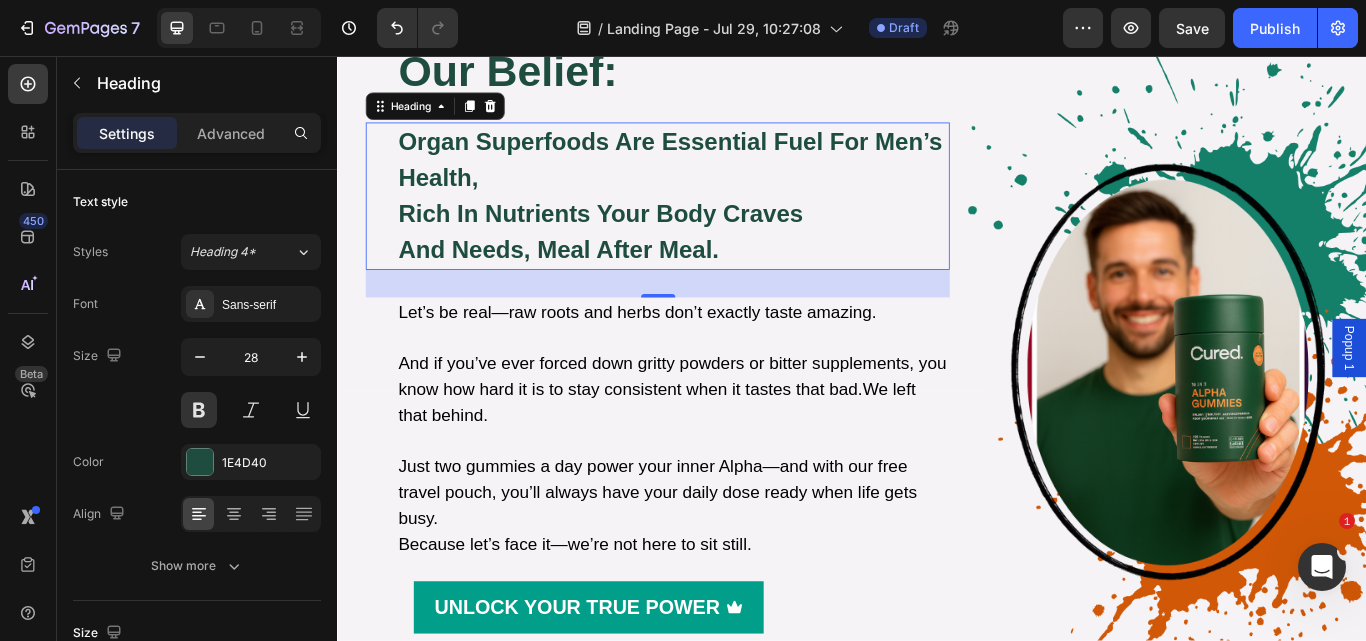 click on "organ superfoods are essential fuel for men’s health,  rich in nutrients your body craves  and needs, meal after meal." at bounding box center [728, 220] 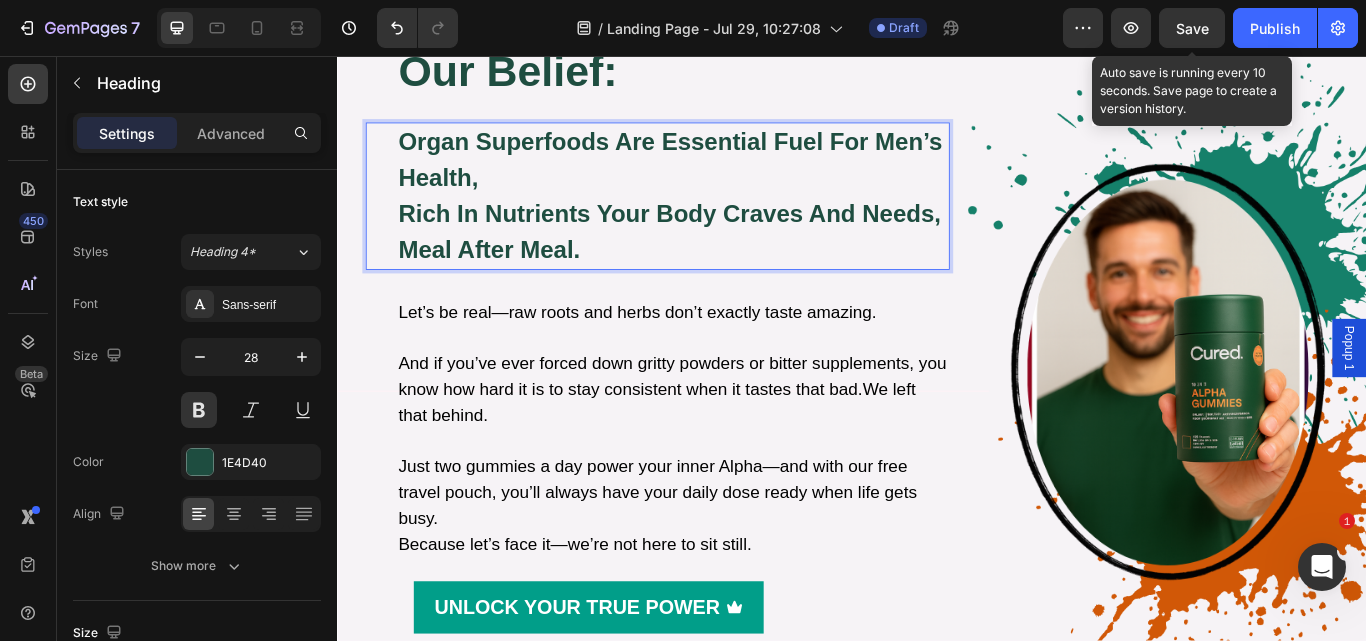 click on "Save" at bounding box center (1192, 28) 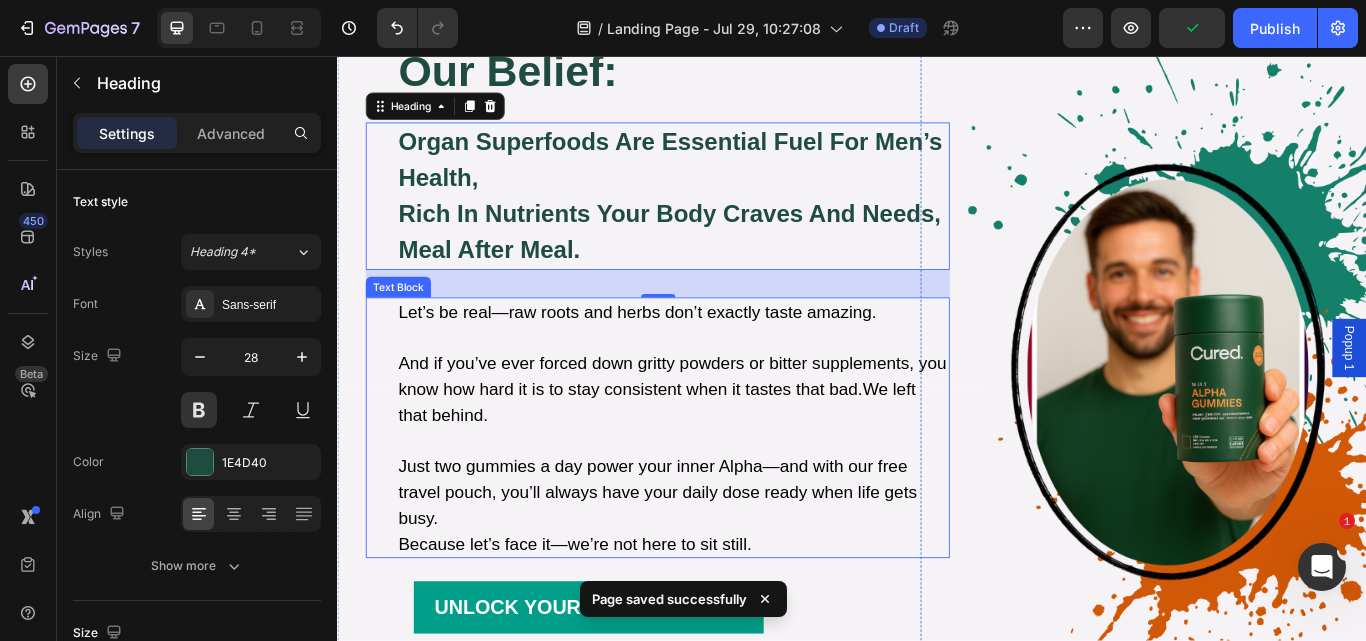 scroll, scrollTop: 2689, scrollLeft: 0, axis: vertical 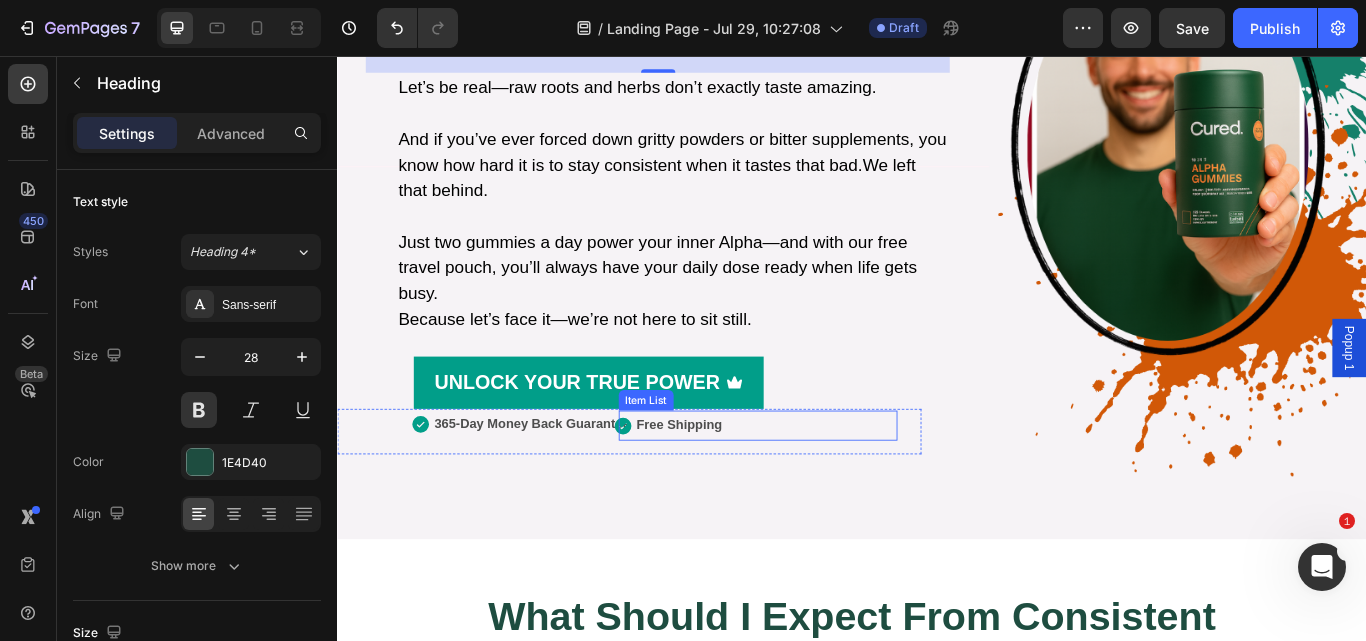 click on "Free Shipping" at bounding box center [818, 487] 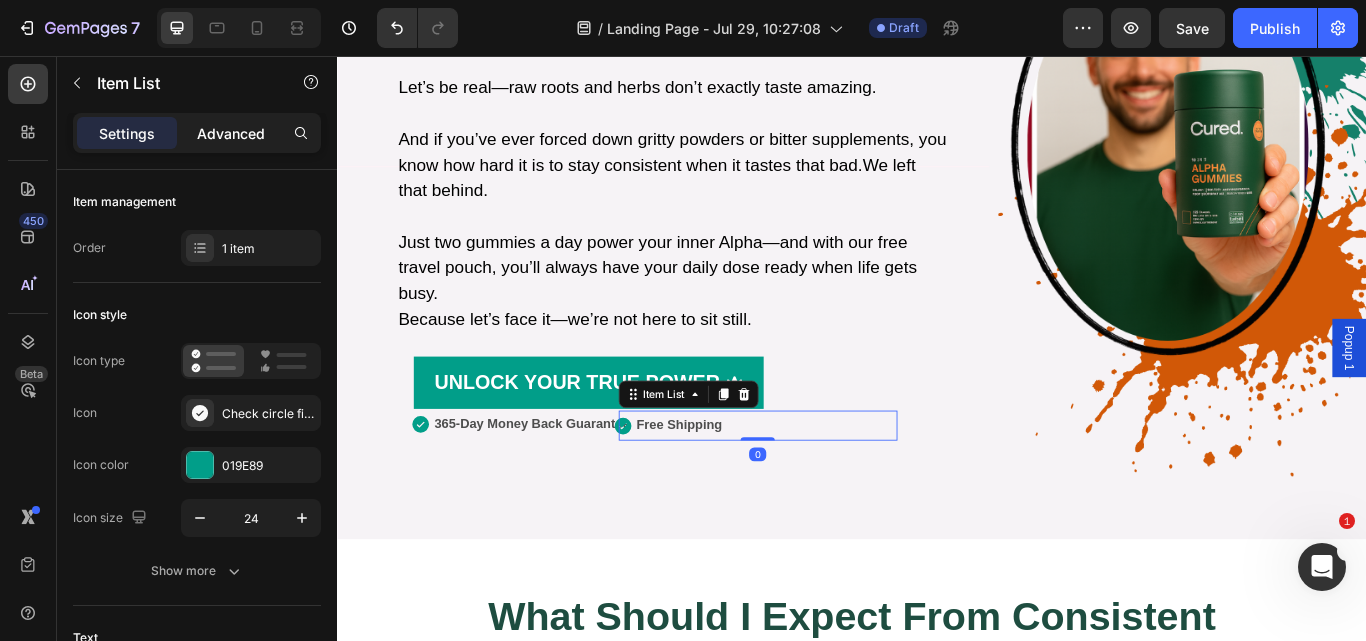 click on "Advanced" at bounding box center (231, 133) 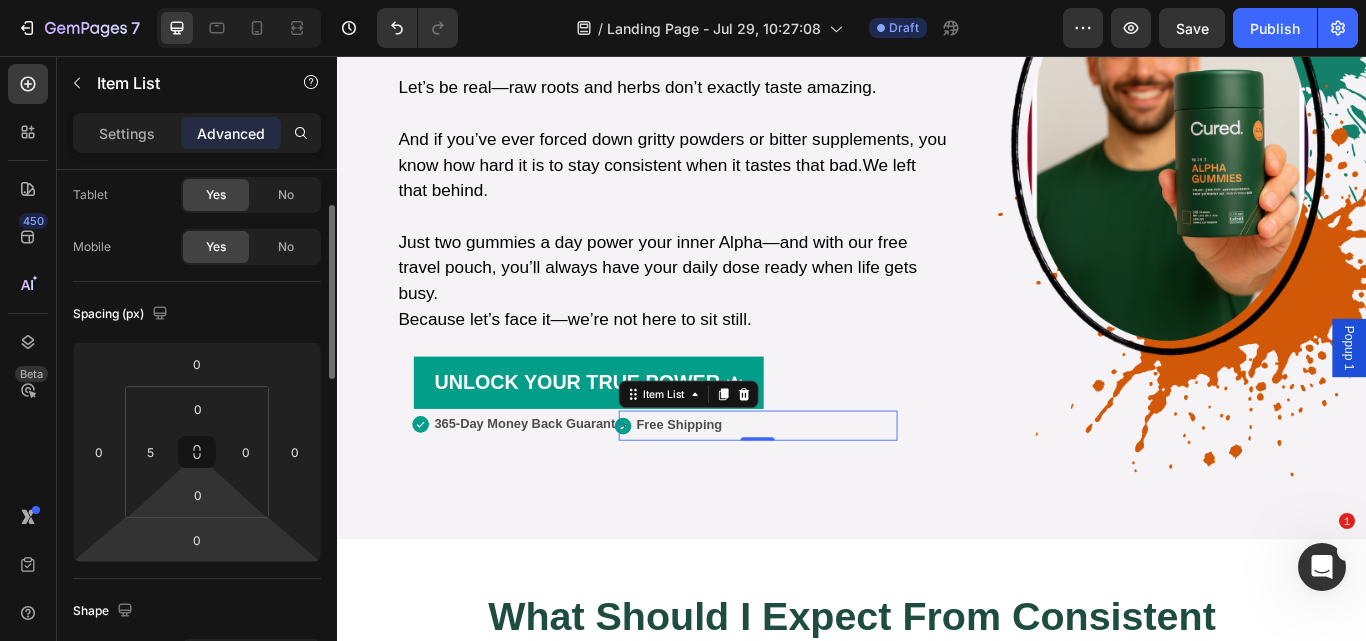 scroll, scrollTop: 106, scrollLeft: 0, axis: vertical 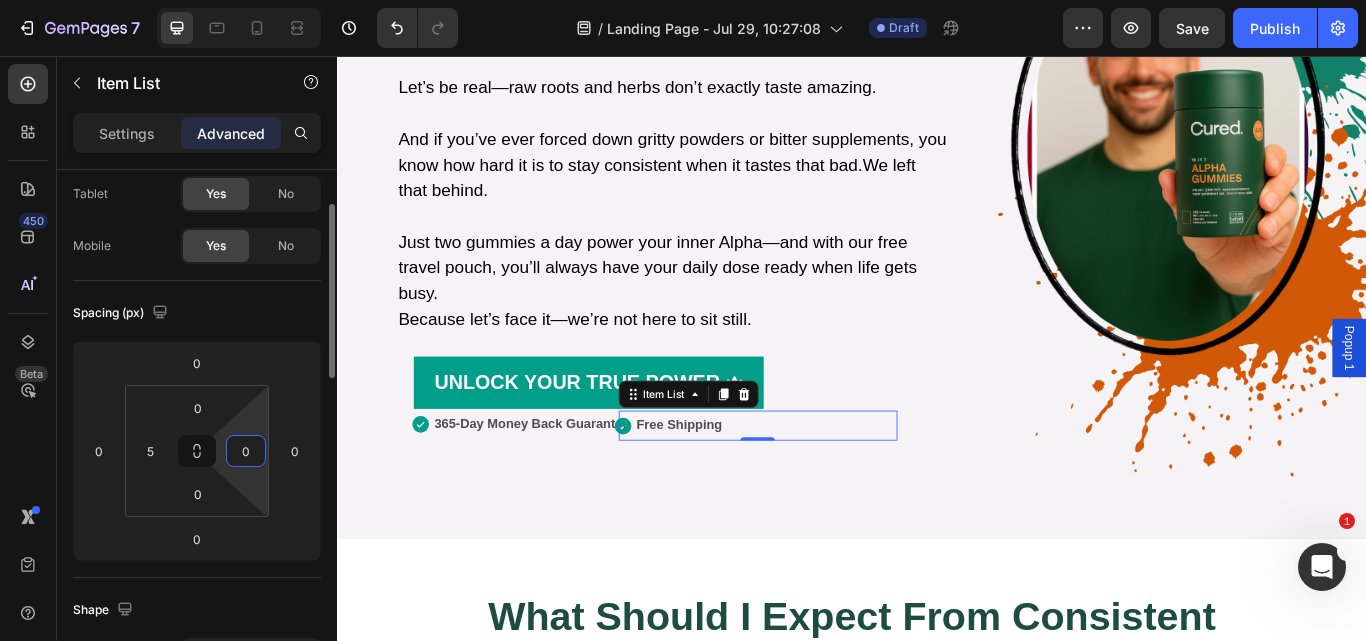 click on "0" at bounding box center (246, 451) 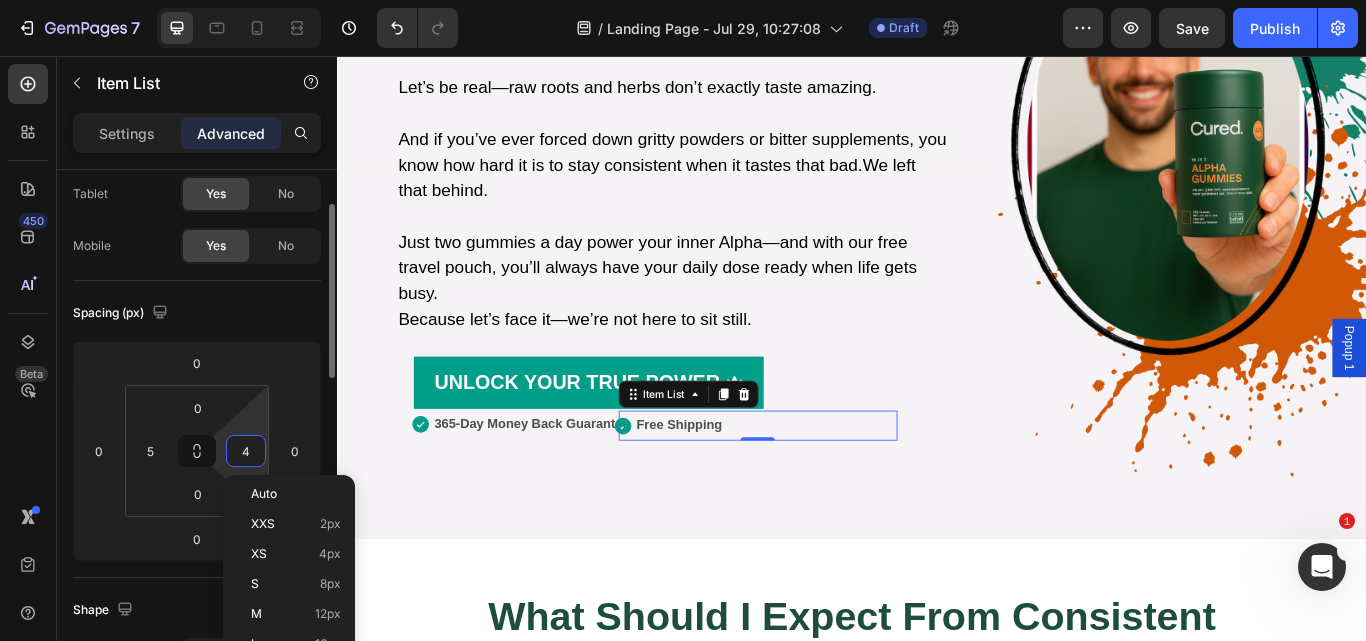 type on "5" 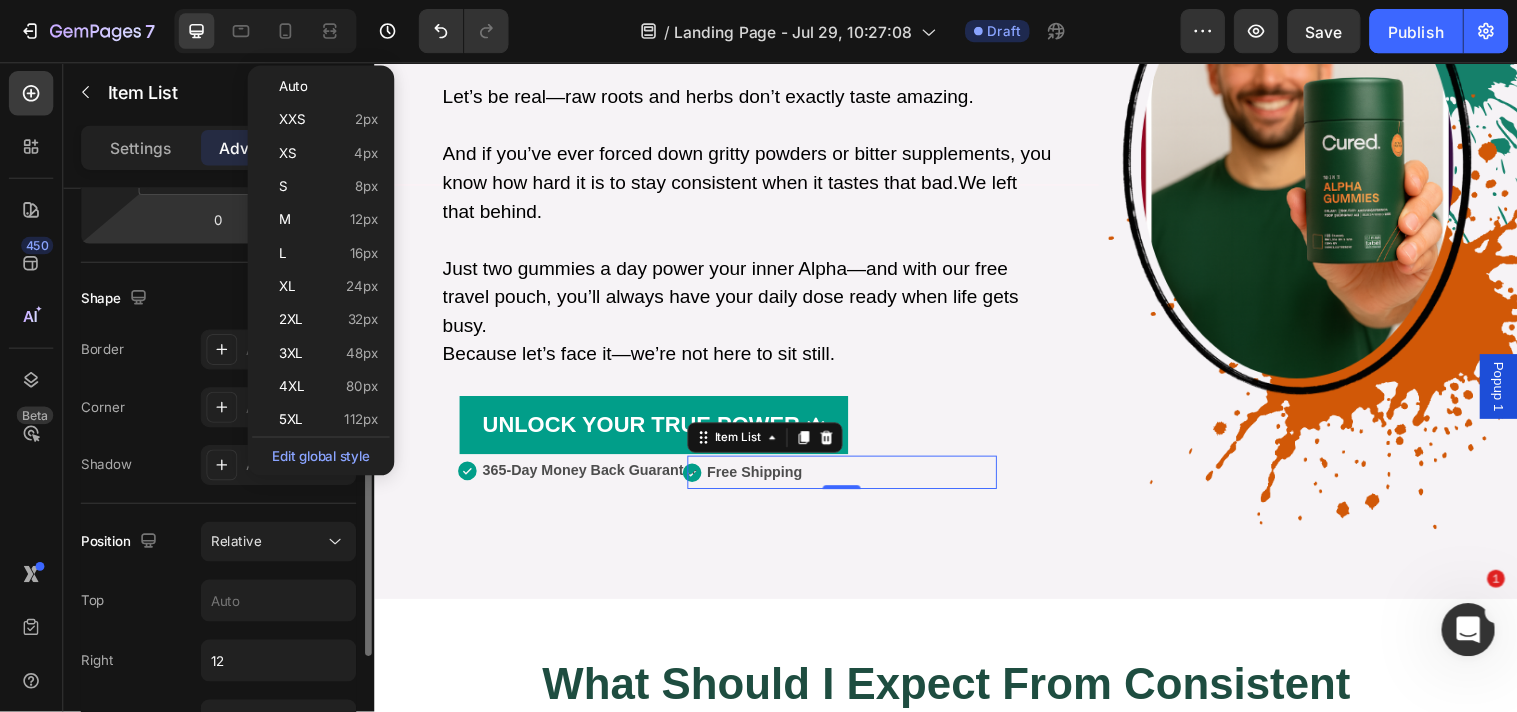scroll, scrollTop: 524, scrollLeft: 0, axis: vertical 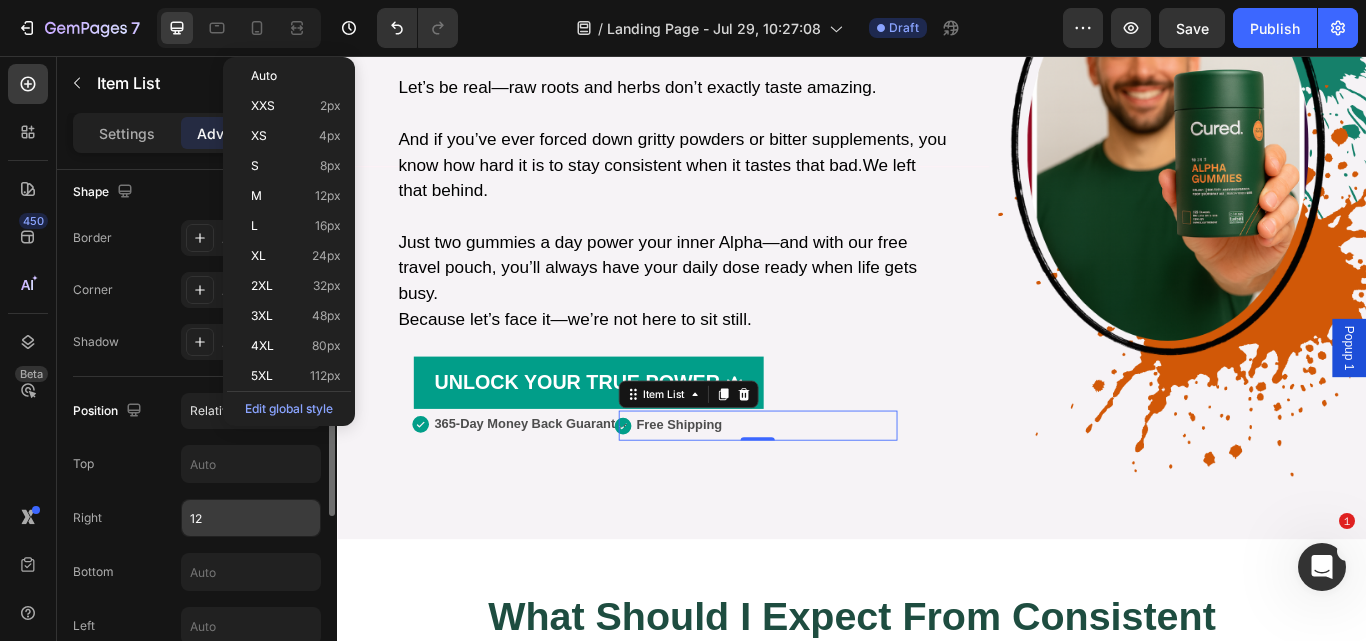 click on "12" at bounding box center [251, 518] 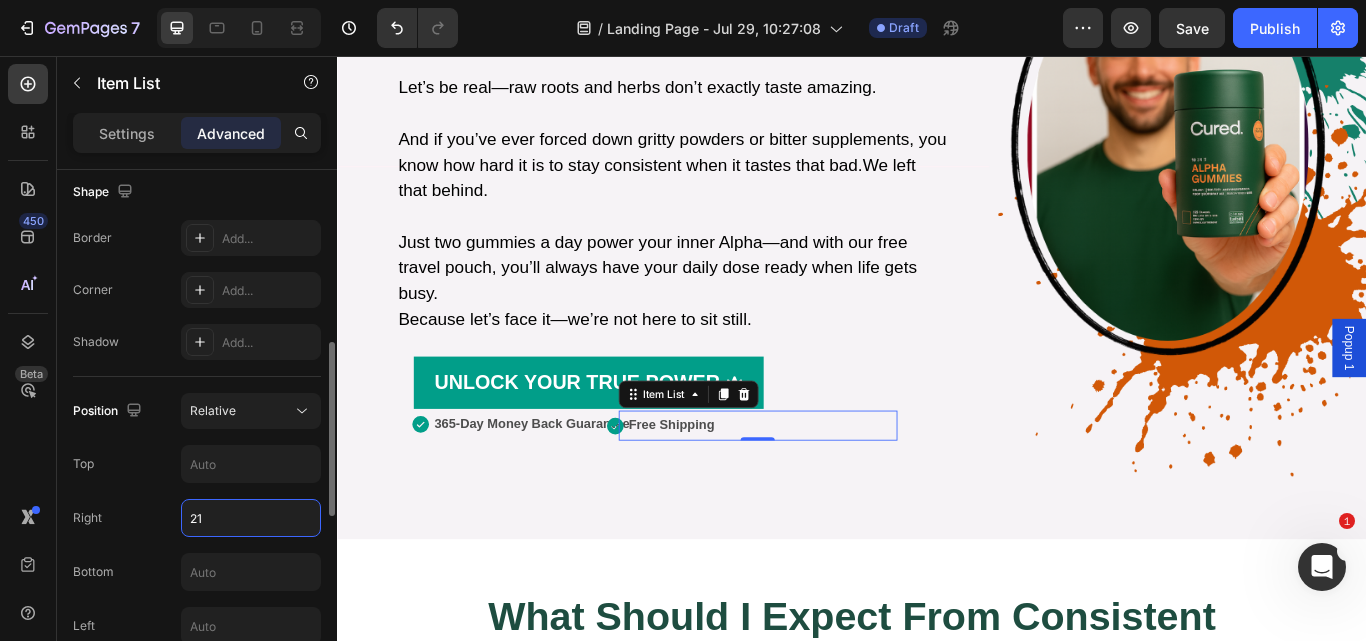 type on "22" 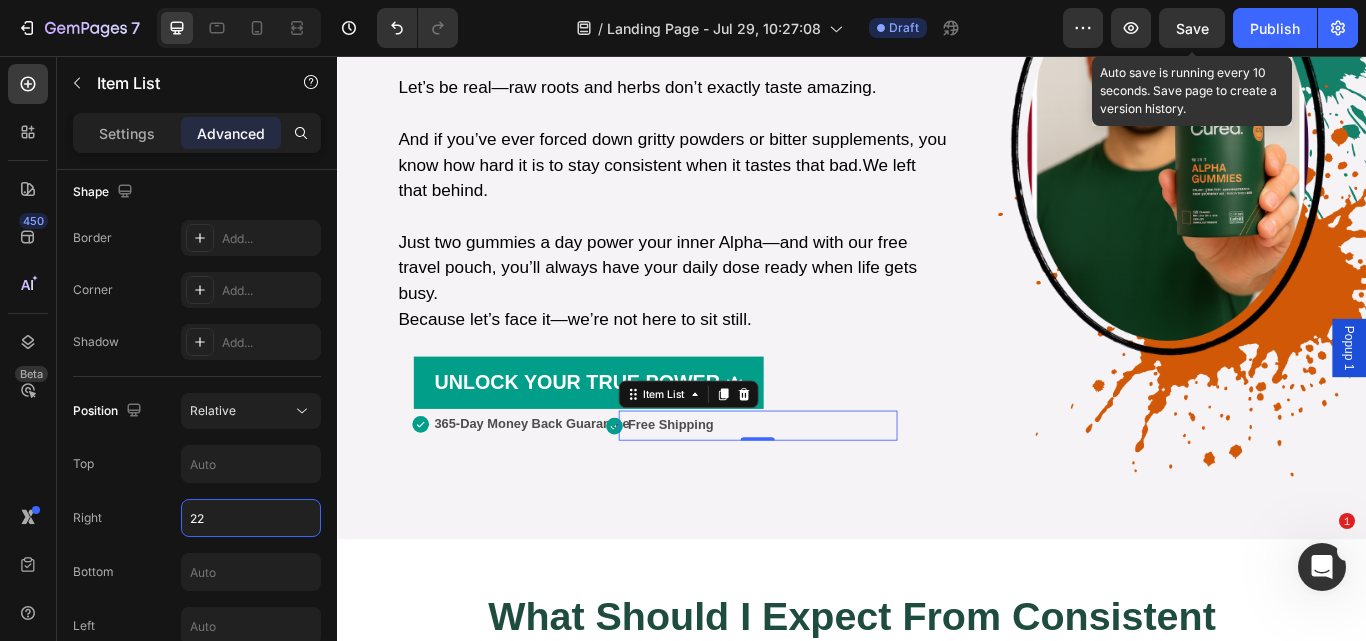 click on "Save" 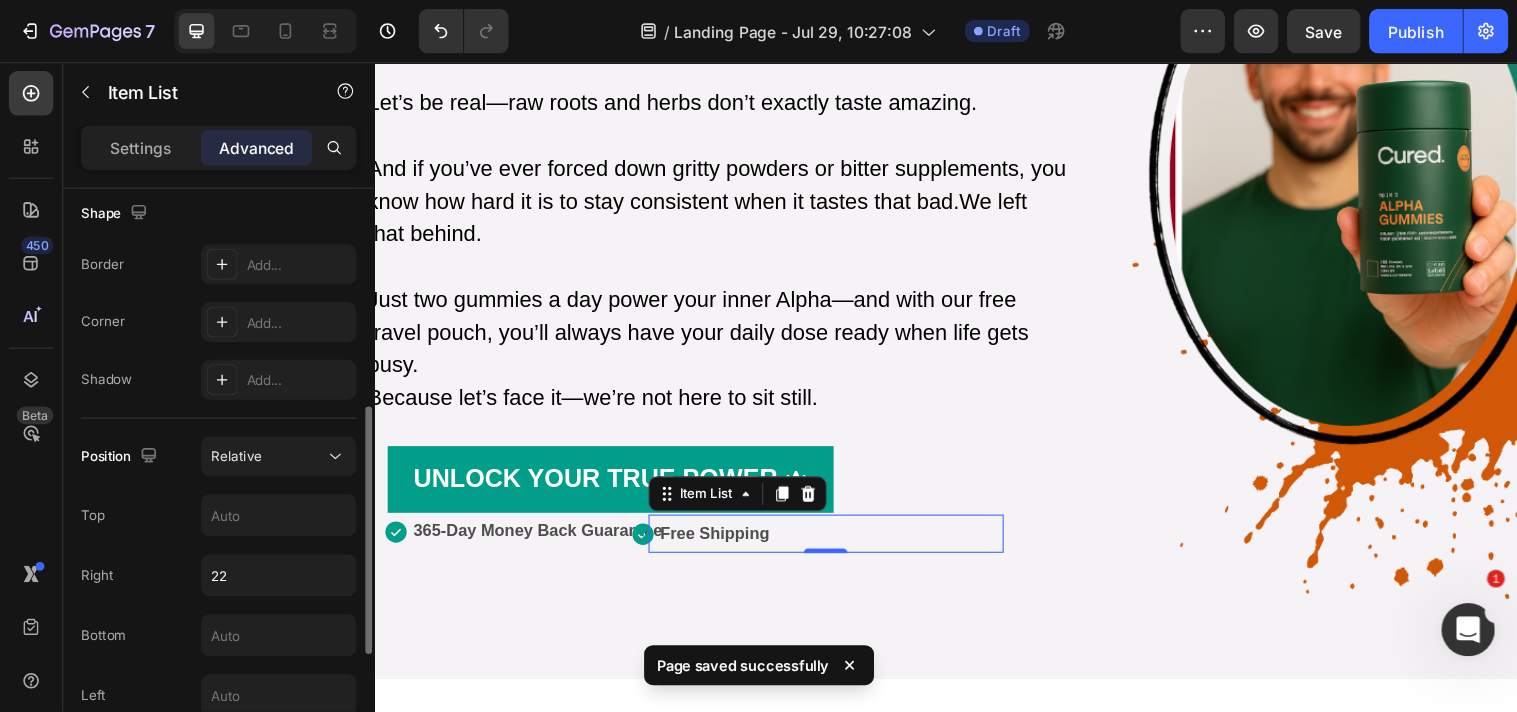 scroll, scrollTop: 524, scrollLeft: 0, axis: vertical 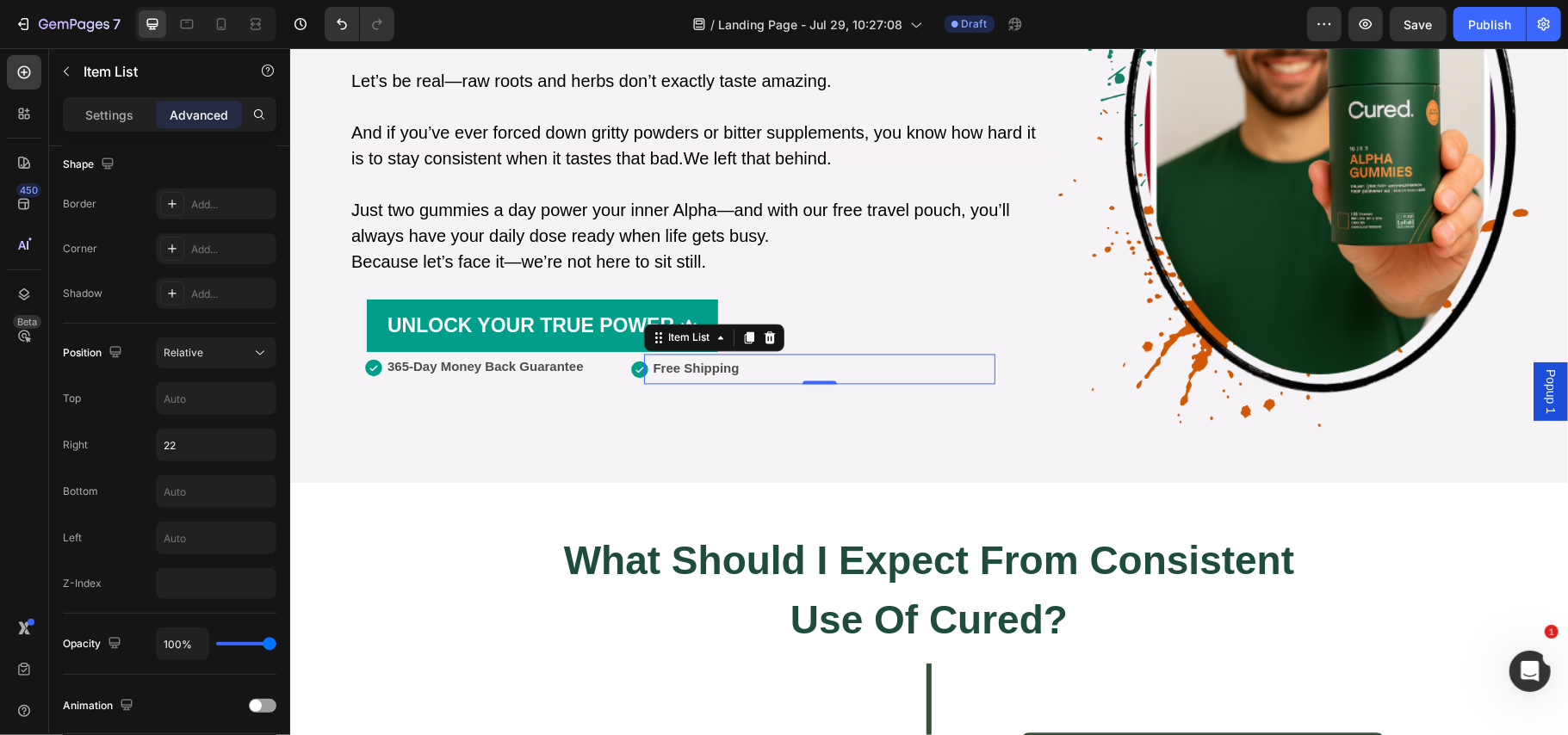drag, startPoint x: 1349, startPoint y: 49, endPoint x: 1087, endPoint y: 437, distance: 468.1752 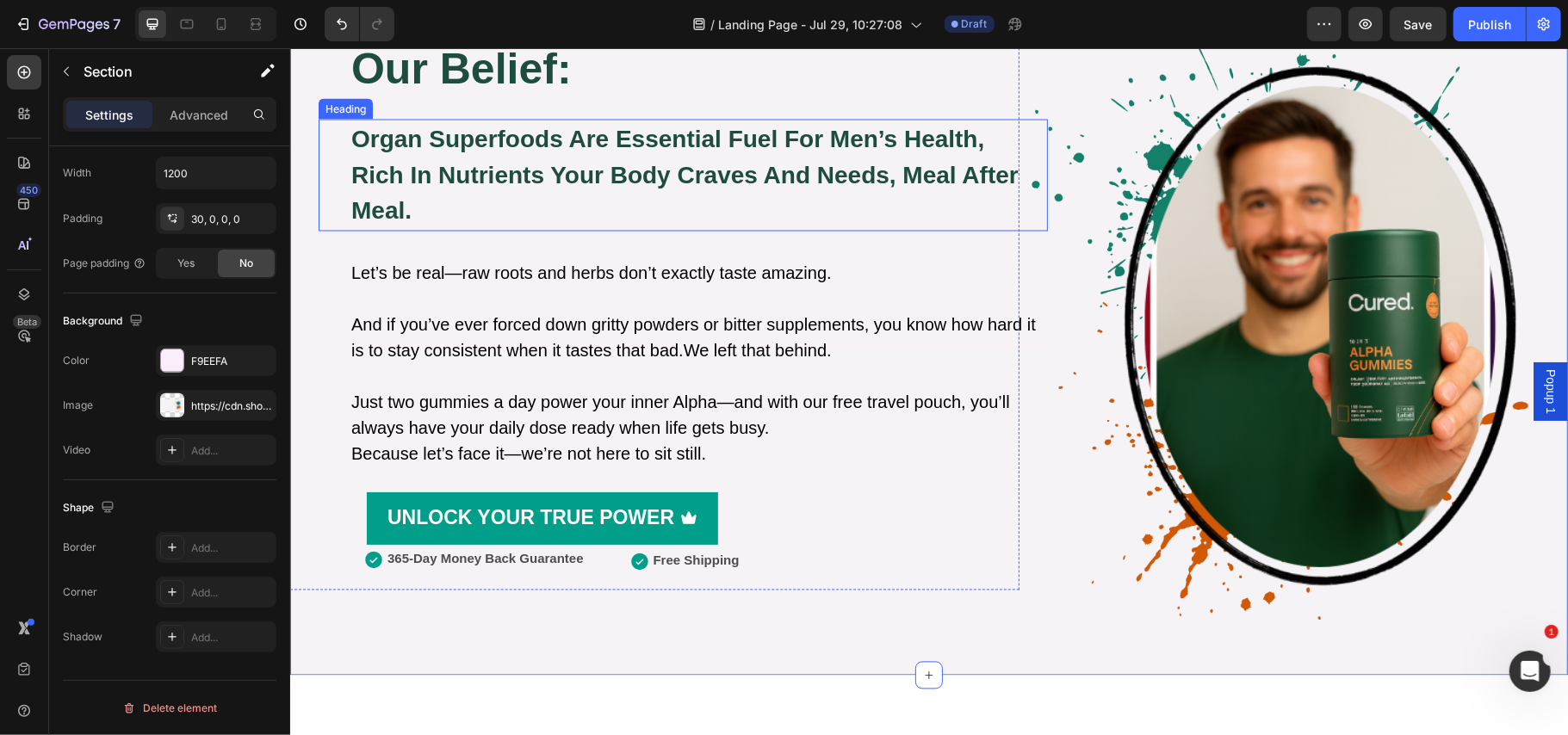 scroll, scrollTop: 0, scrollLeft: 0, axis: both 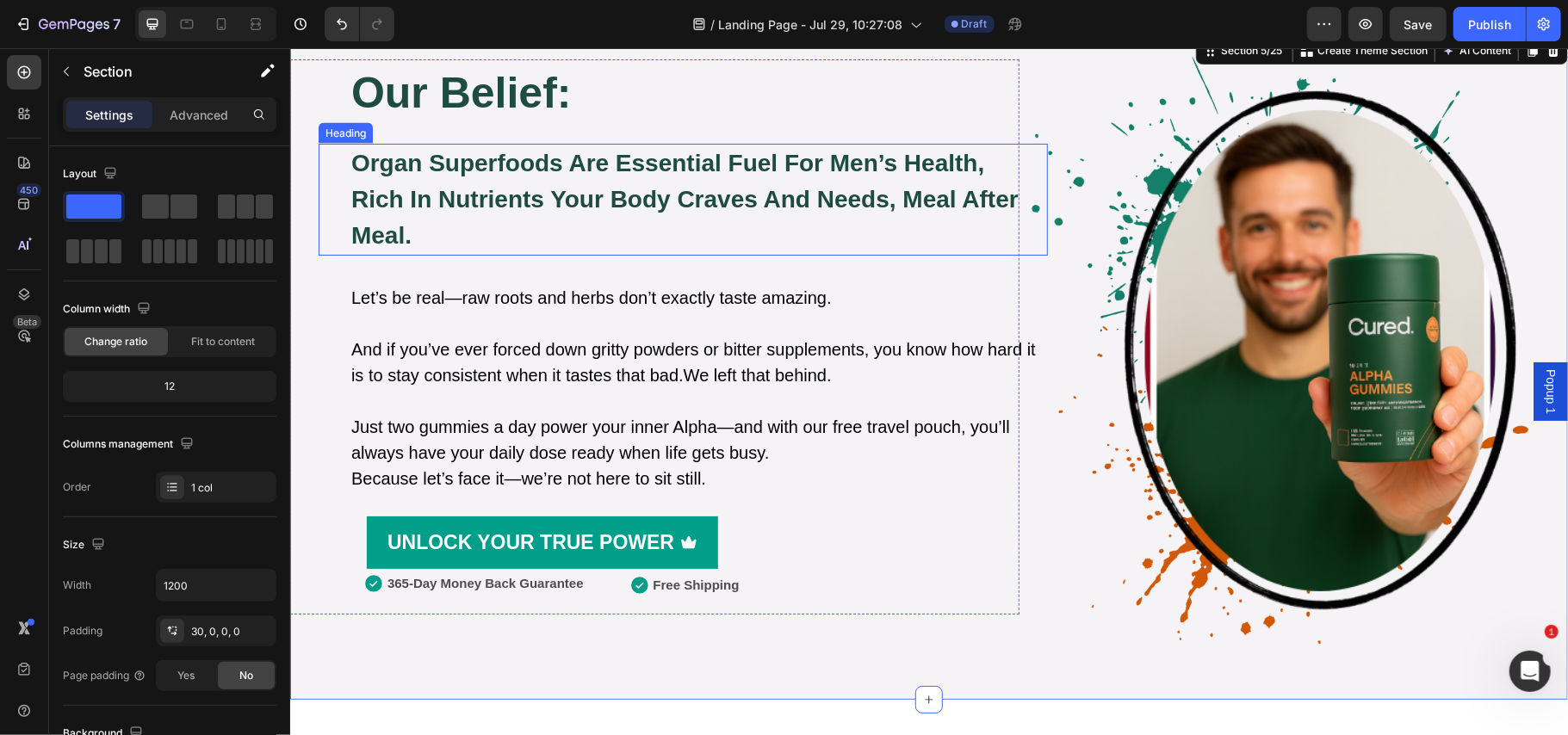 click on "organ superfoods are essential fuel for men’s health," at bounding box center (666, 162) 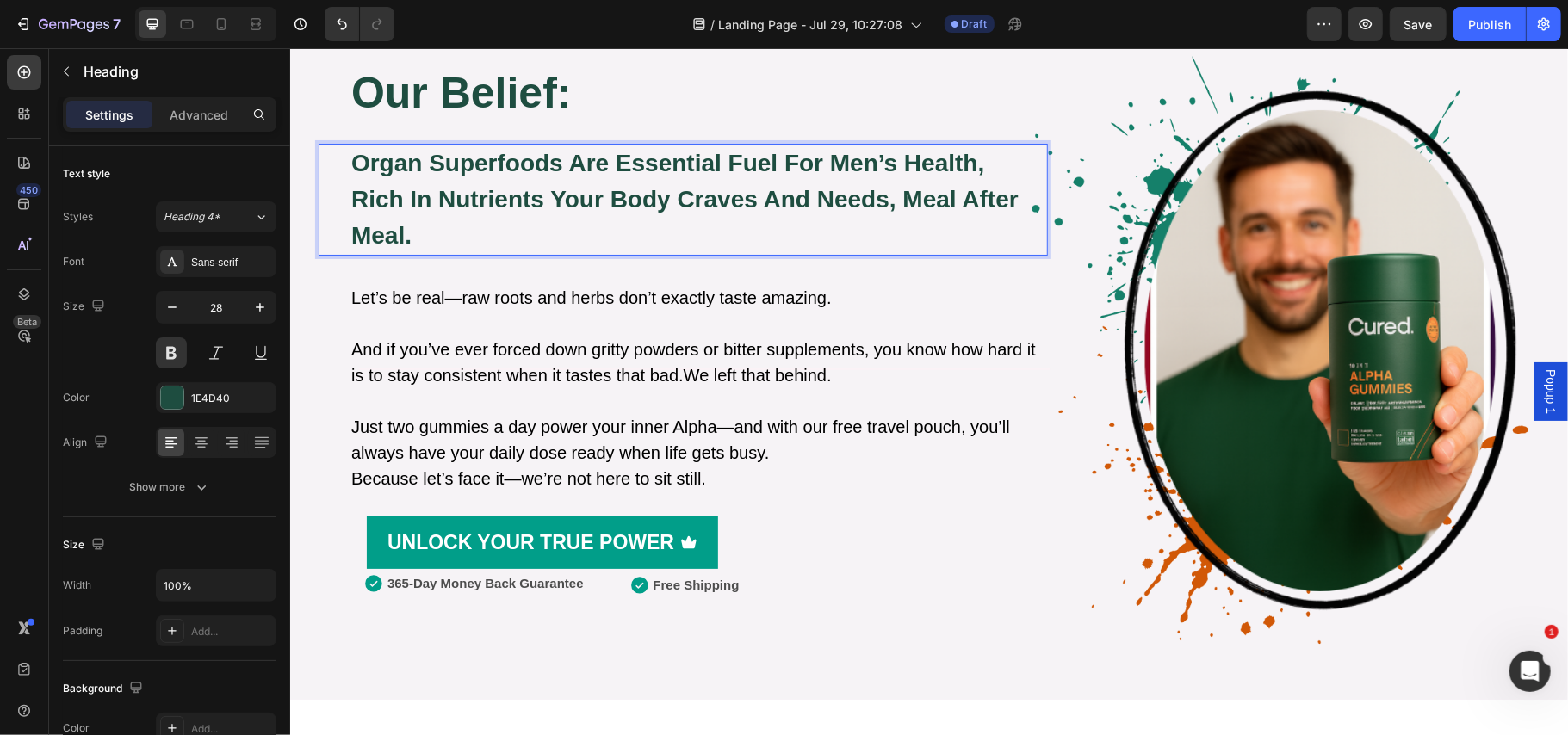 click on "organ superfoods are essential fuel for men’s health," at bounding box center (666, 162) 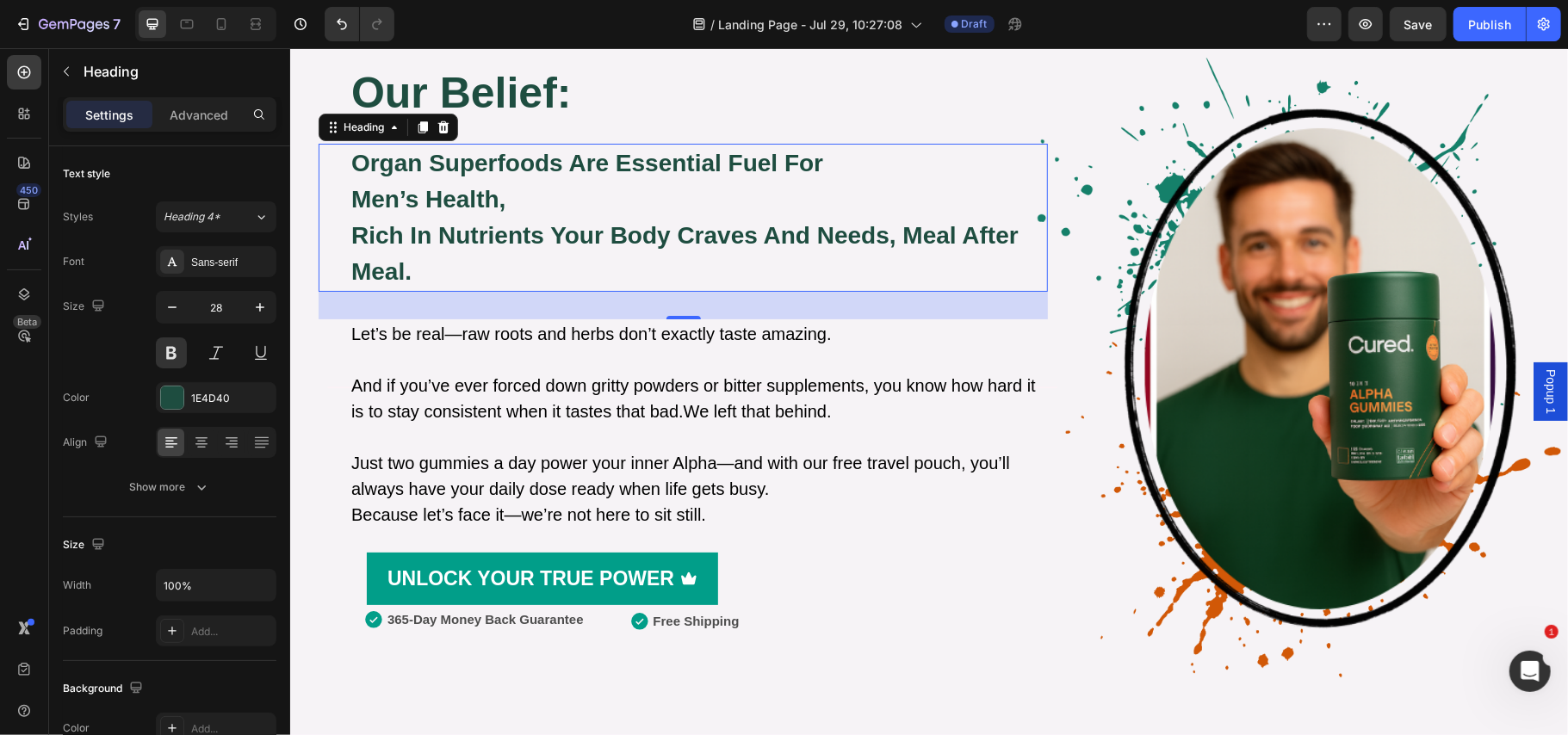click on "organ superfoods are essential fuel for  men’s health,  rich in nutrients your body craves and needs, meal after meal. Heading   32" at bounding box center (682, 217) 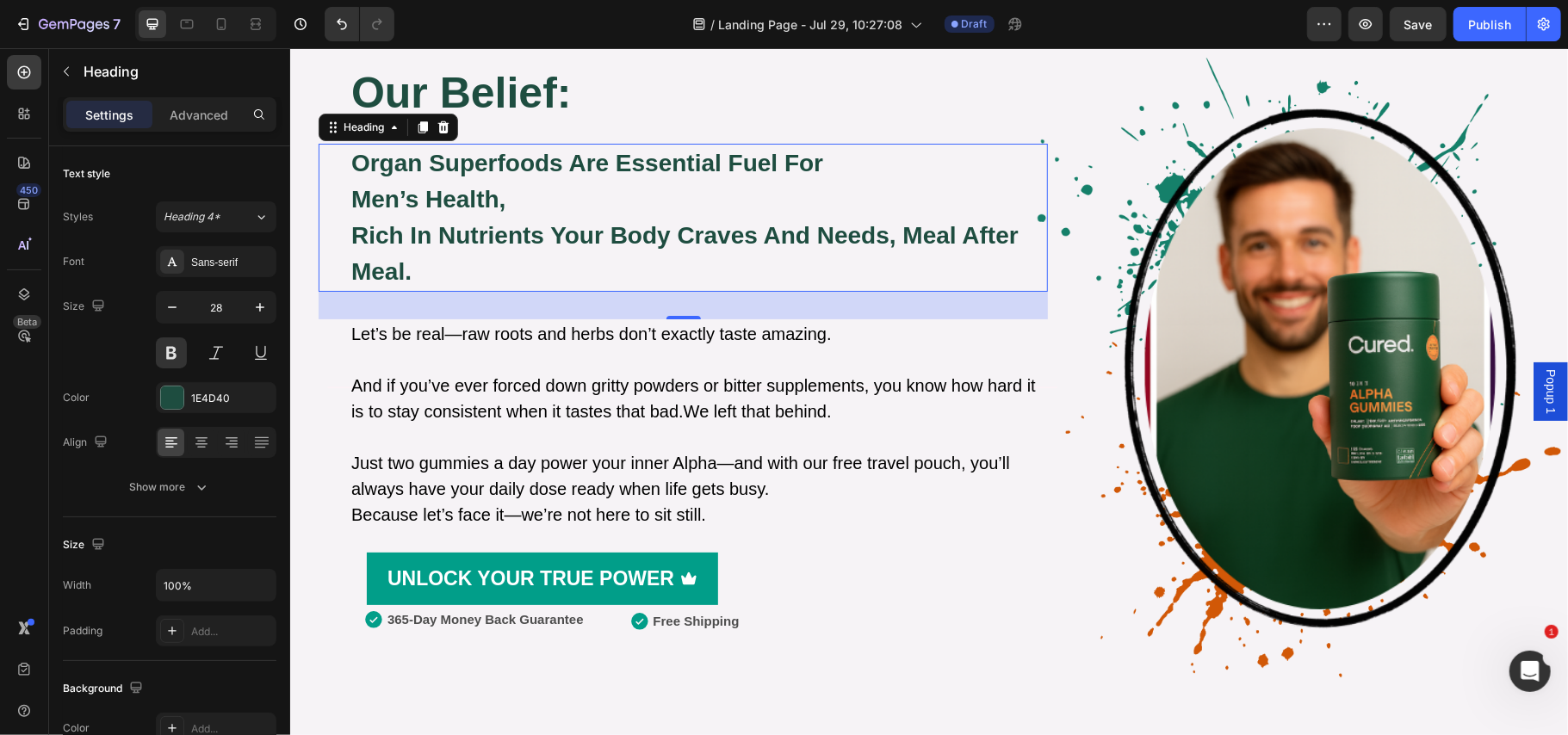 click on "rich in nutrients your body craves and needs, meal after meal." at bounding box center (684, 252) 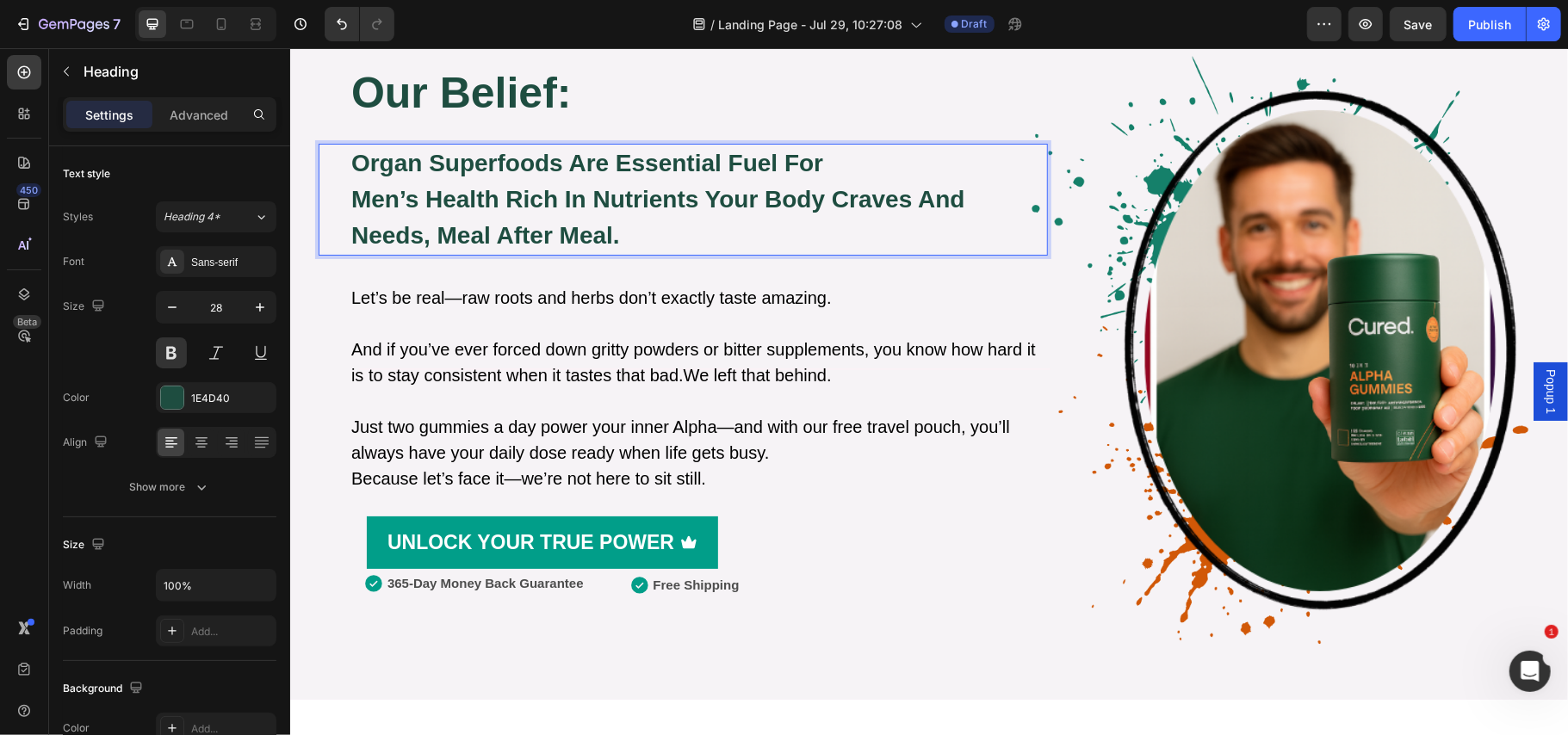click on "men’s health rich in nutrients your body craves and needs, meal after meal." at bounding box center (657, 216) 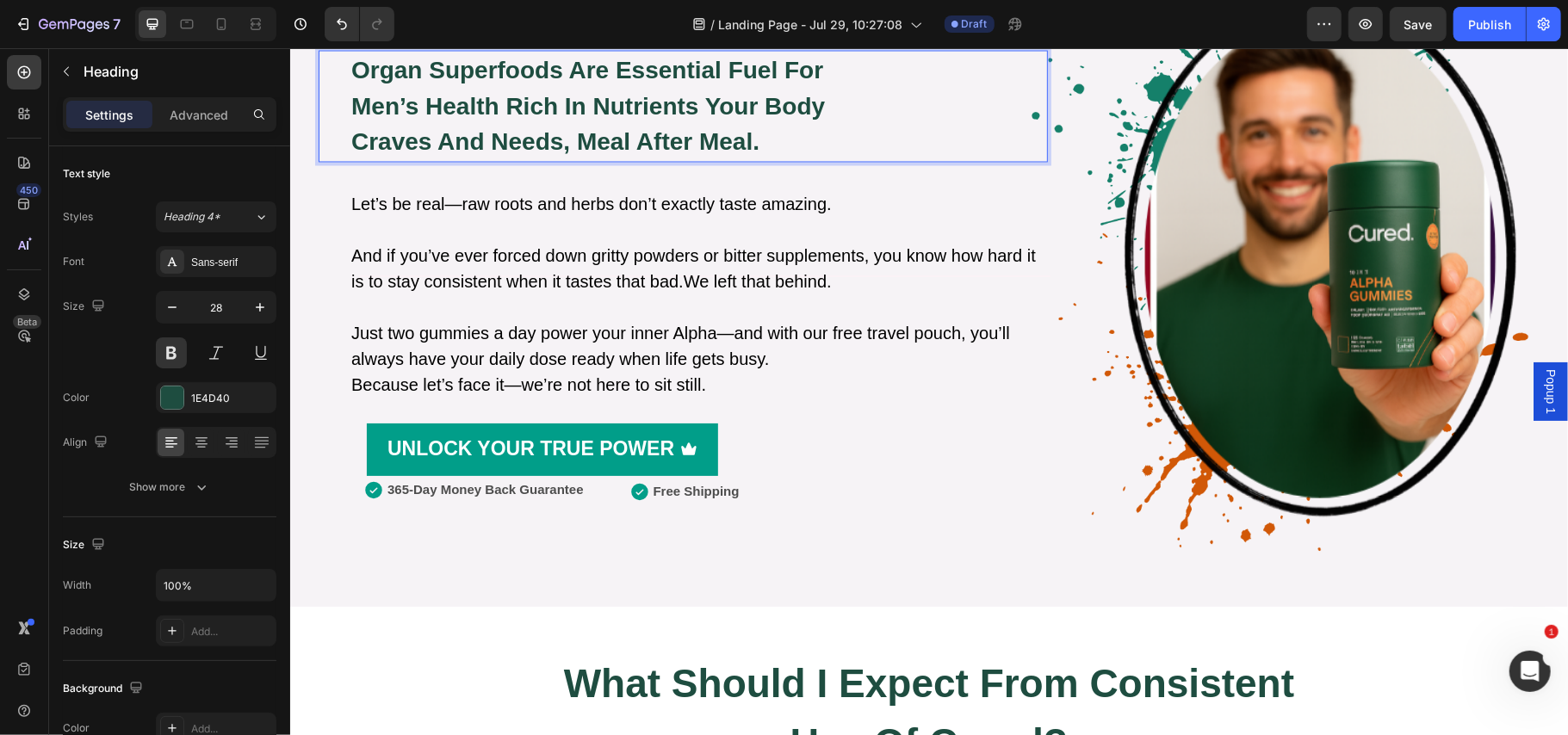 scroll, scrollTop: 2283, scrollLeft: 0, axis: vertical 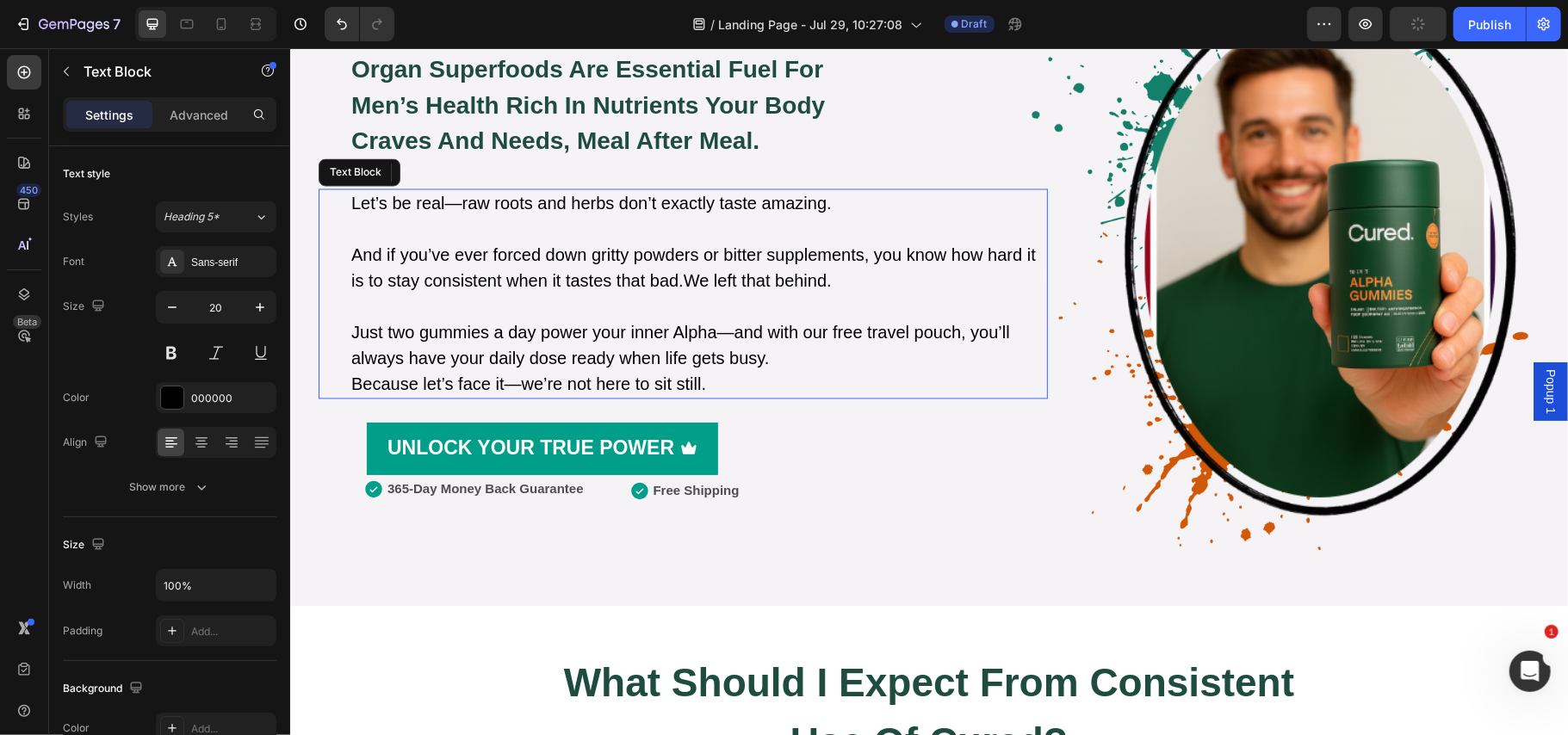 click on "And if you’ve ever forced down gritty powders or bitter supplements, you know how hard it is to stay consistent when it tastes that bad.We left that behind." at bounding box center (697, 268) 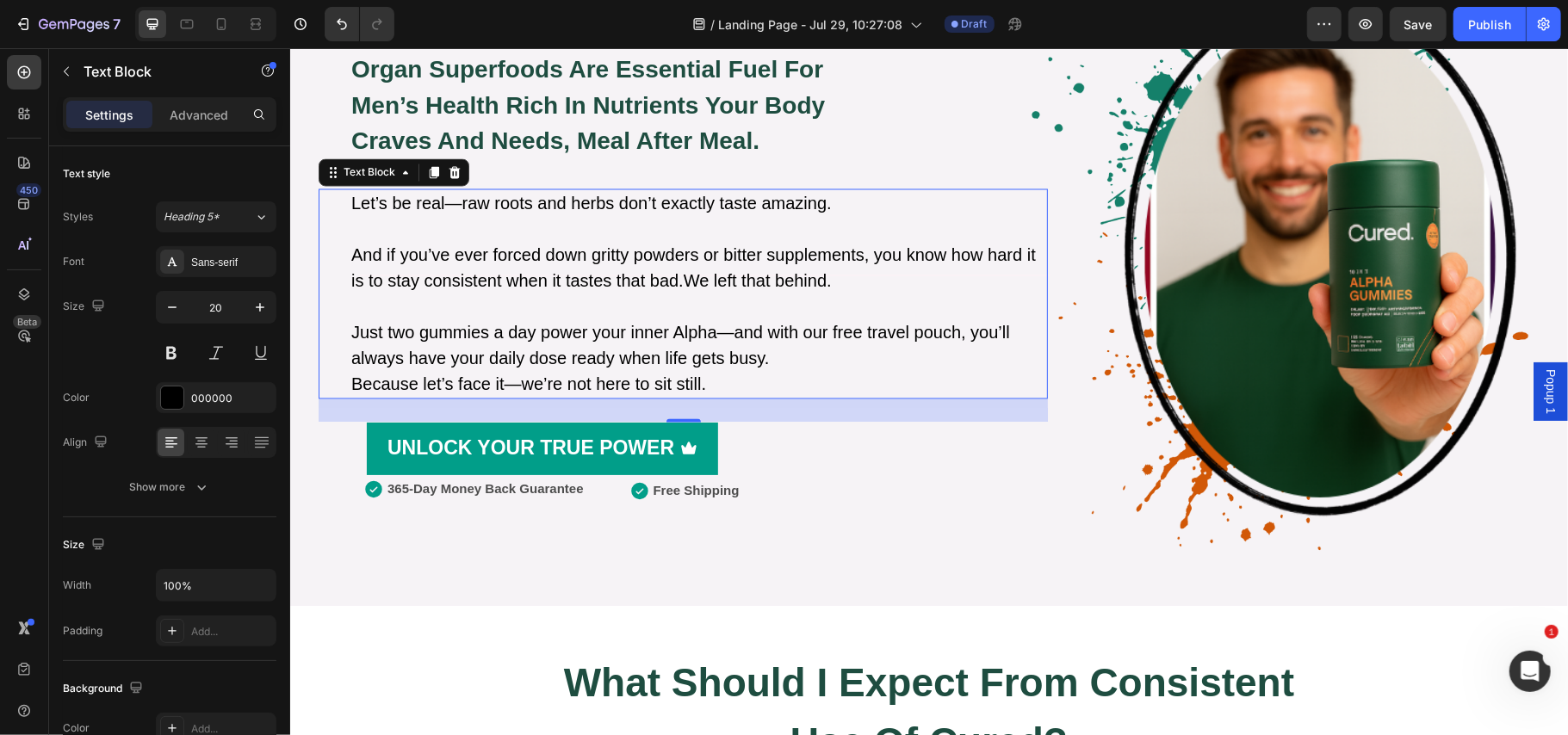 click on "And if you’ve ever forced down gritty powders or bitter supplements, you know how hard it is to stay consistent when it tastes that bad.We left that behind." at bounding box center (697, 268) 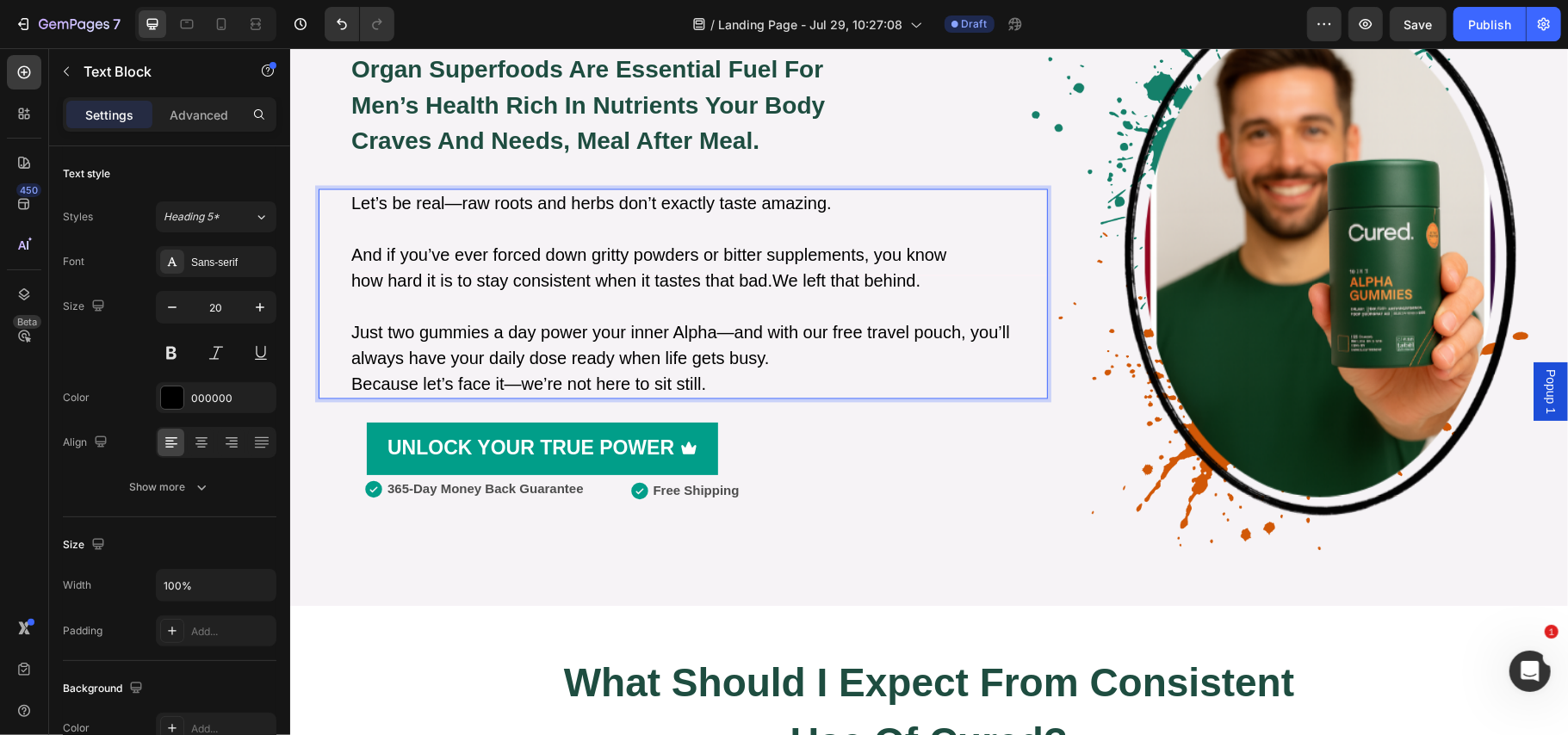 click on "Let’s be real—raw roots and herbs don’t exactly taste amazing." at bounding box center [697, 203] 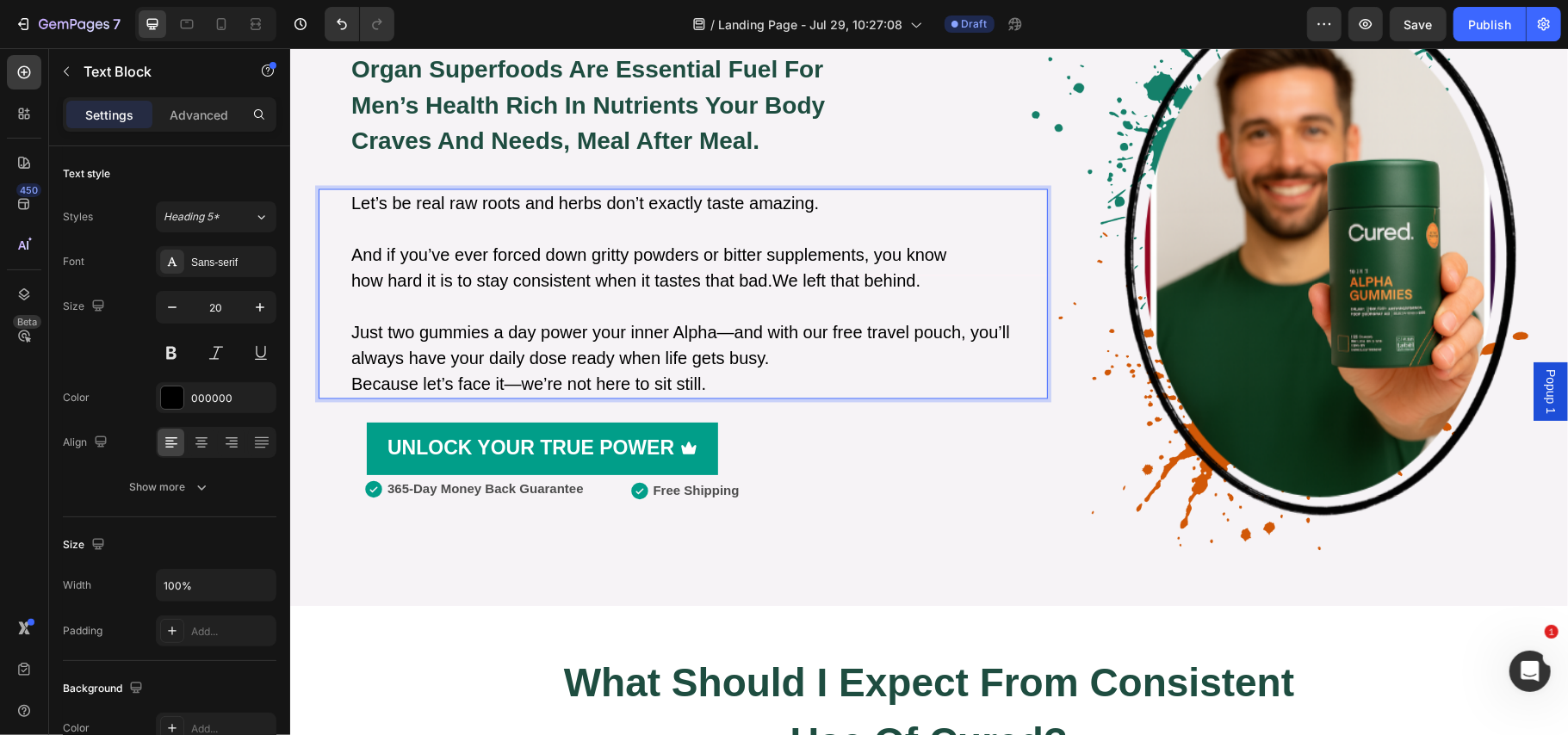 click on "Just two gummies a day power your inner Alpha—and with our free travel pouch, you’ll always have your daily dose ready when life gets busy." at bounding box center [697, 345] 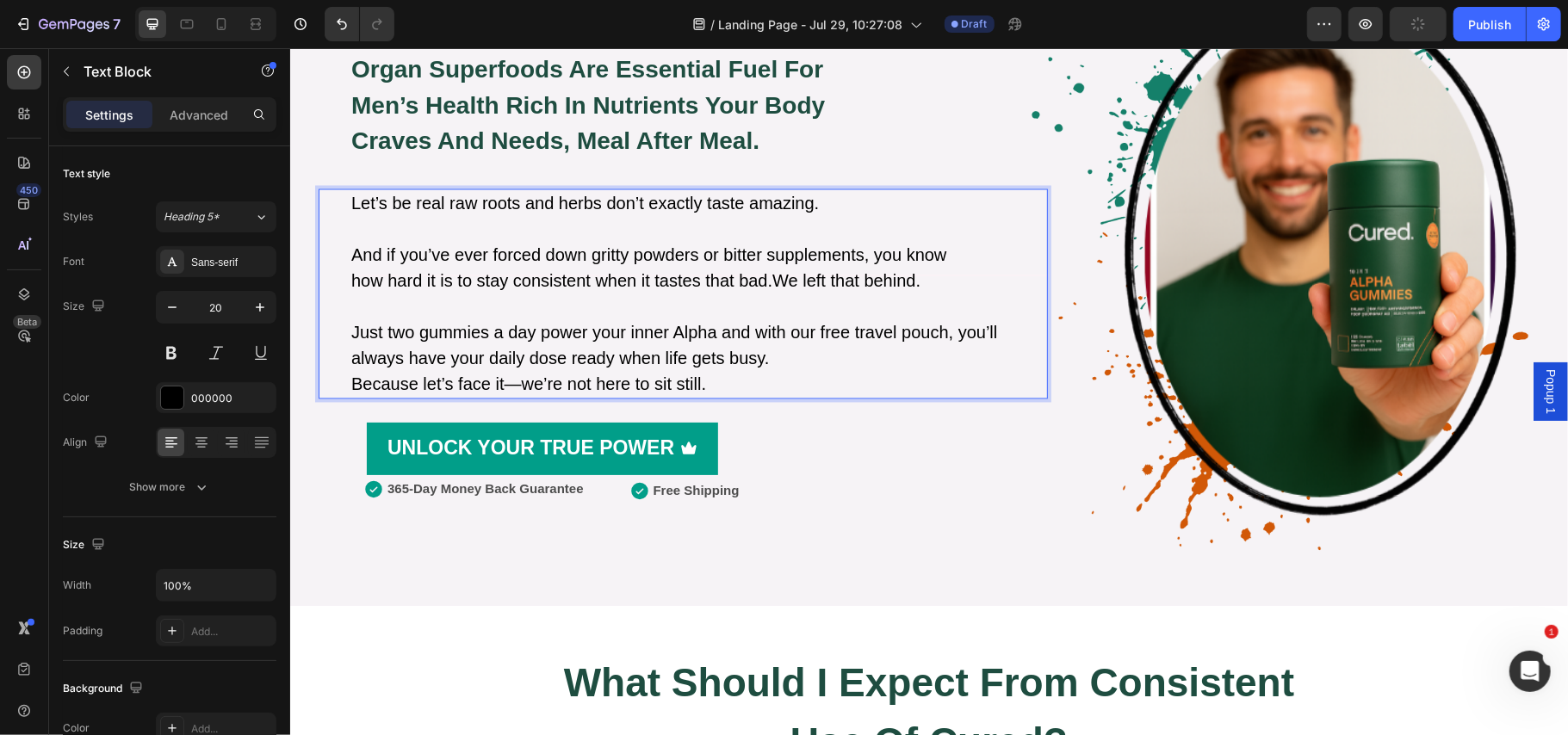 click on "Because let’s face it—we’re not here to sit still." at bounding box center [697, 384] 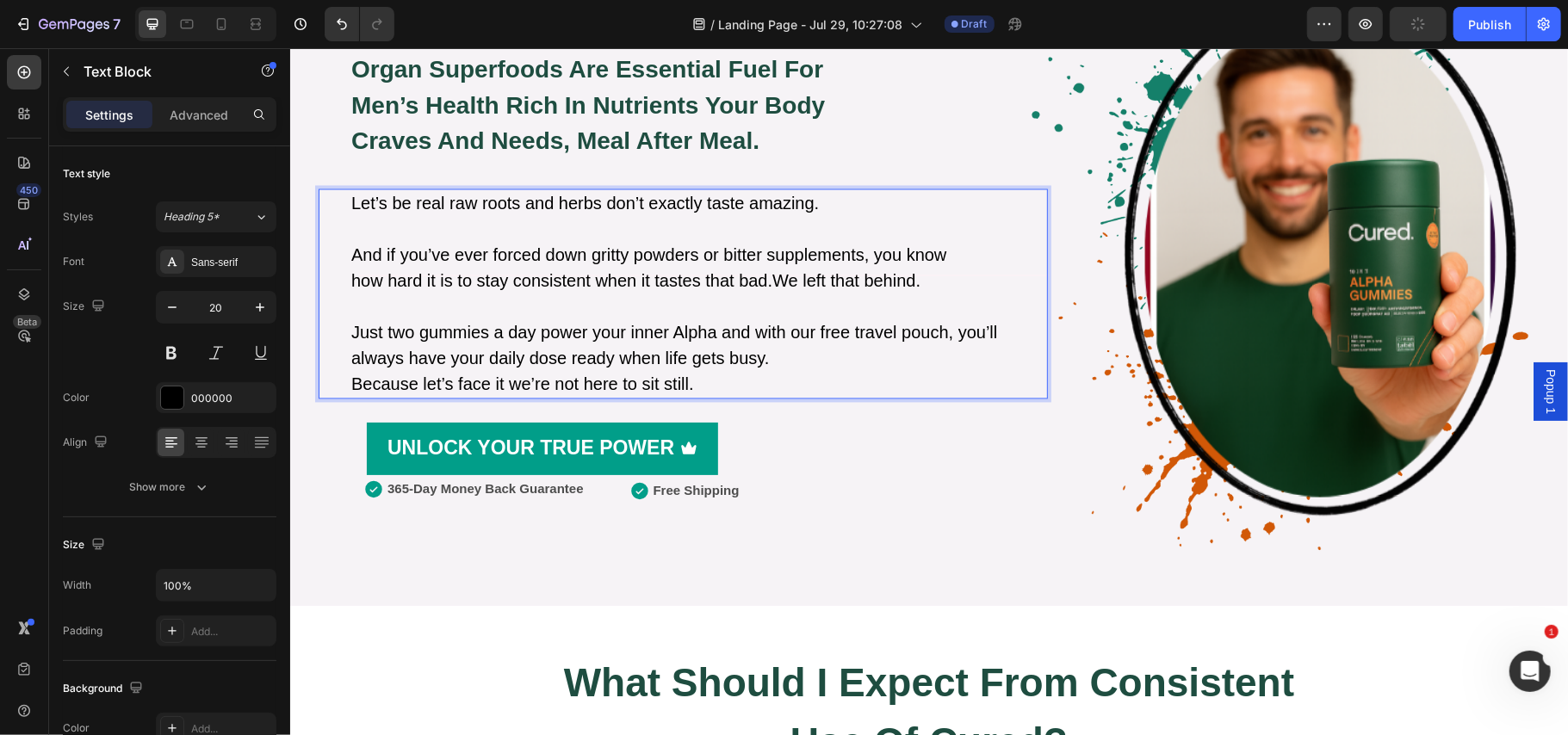 click on "Just two gummies a day power your inner Alpha and with our free travel pouch, you’ll always have your daily dose ready when life gets busy." at bounding box center [697, 345] 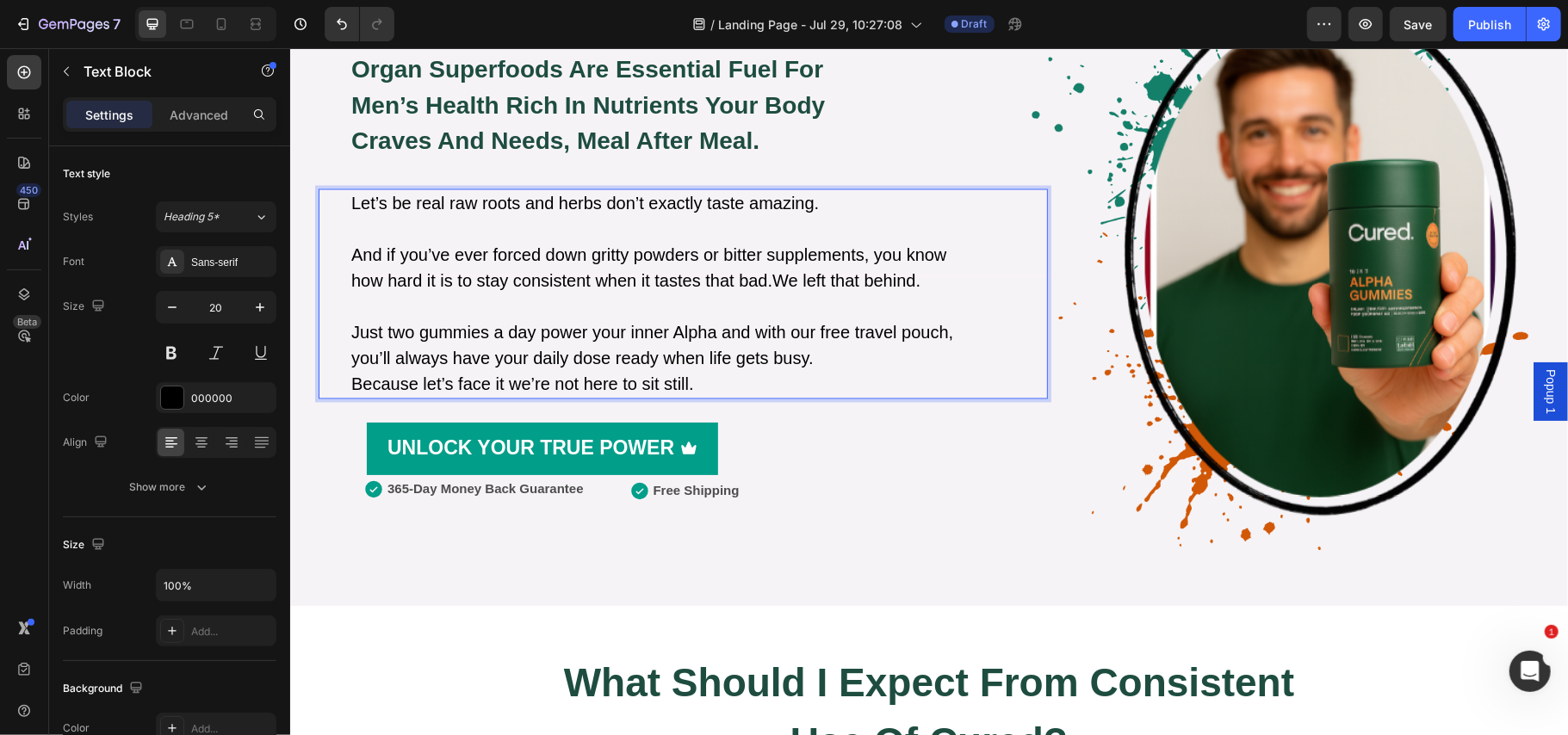 scroll, scrollTop: 2411, scrollLeft: 0, axis: vertical 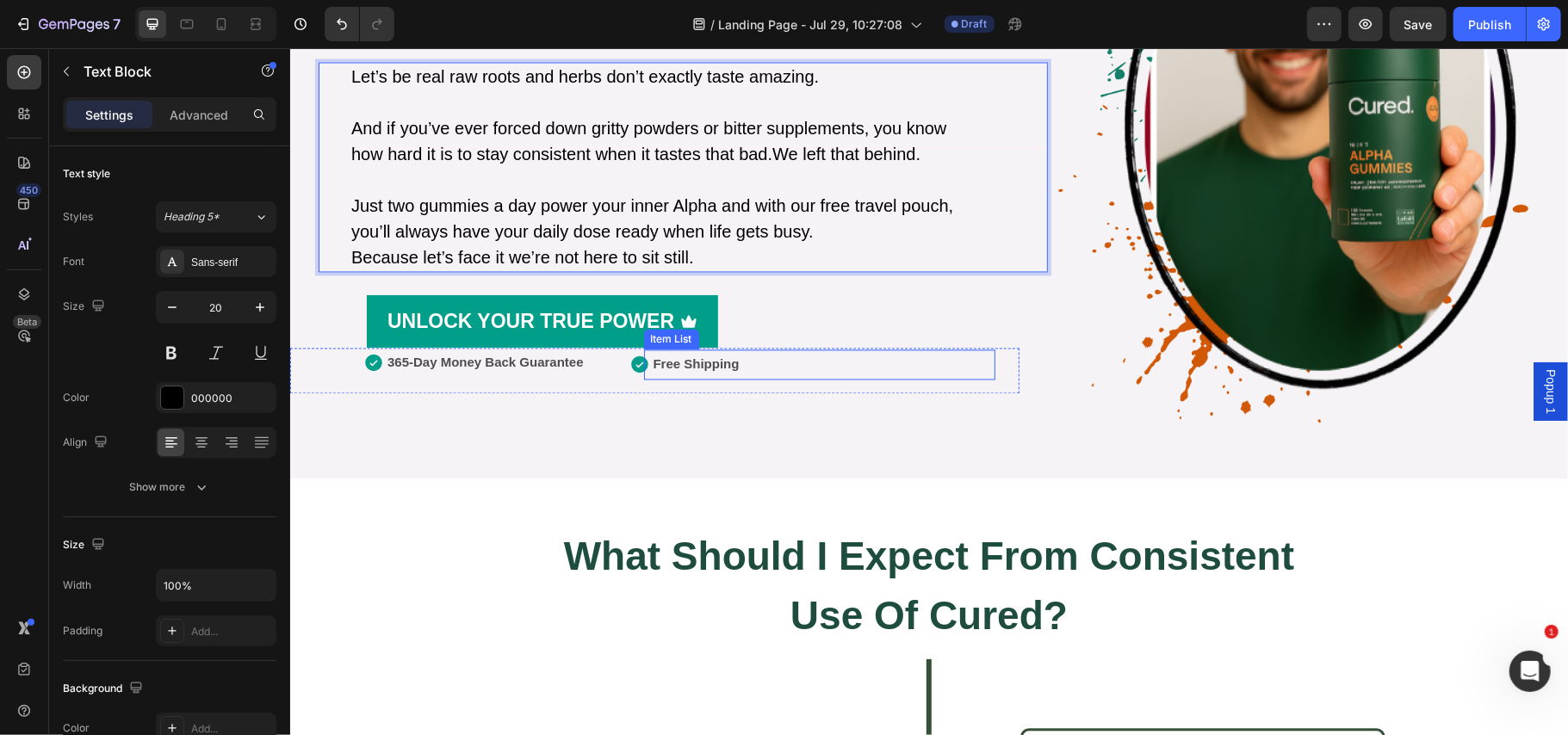 click on "Free Shipping" at bounding box center (800, 363) 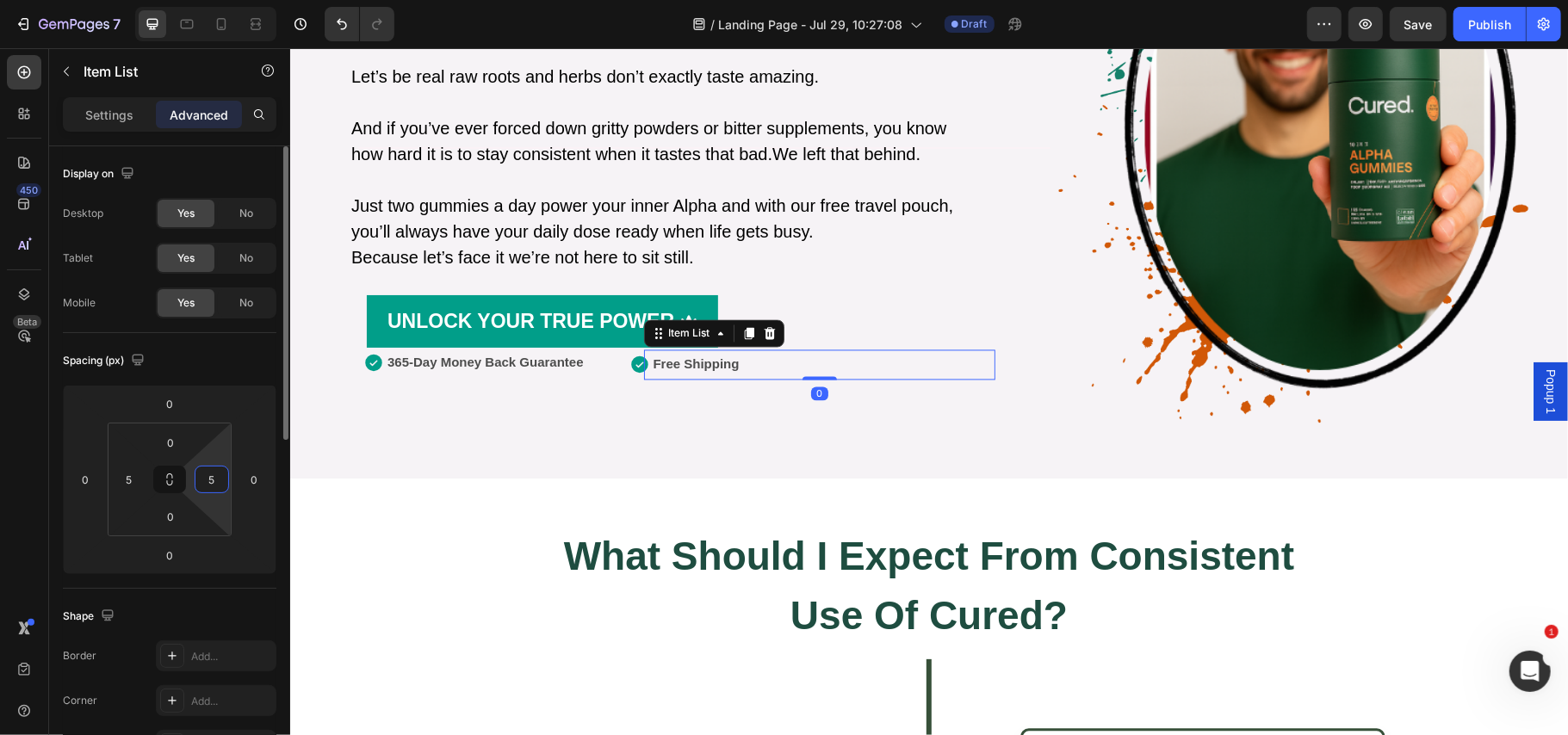 click on "5" at bounding box center (212, 479) 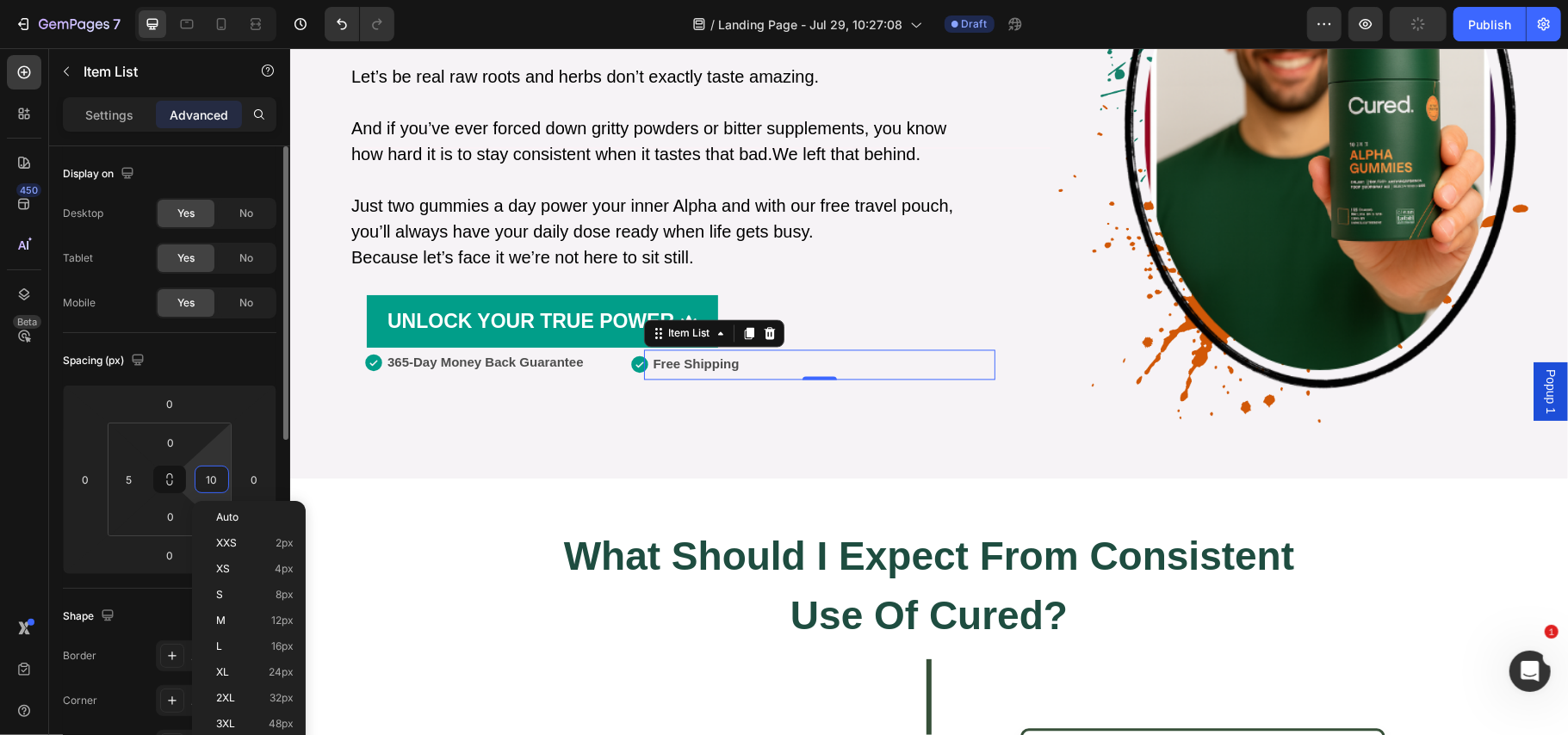 type on "11" 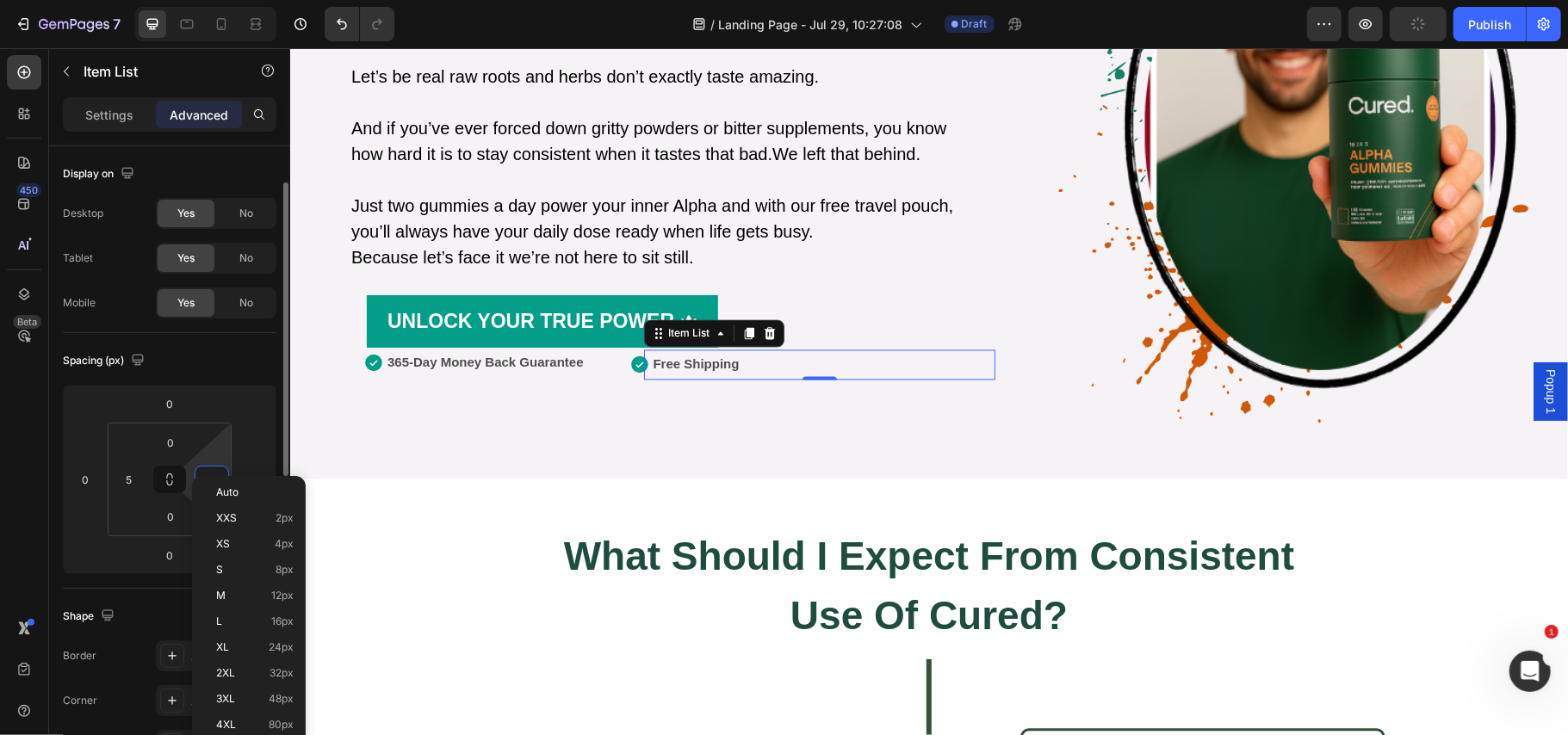 scroll, scrollTop: 25, scrollLeft: 0, axis: vertical 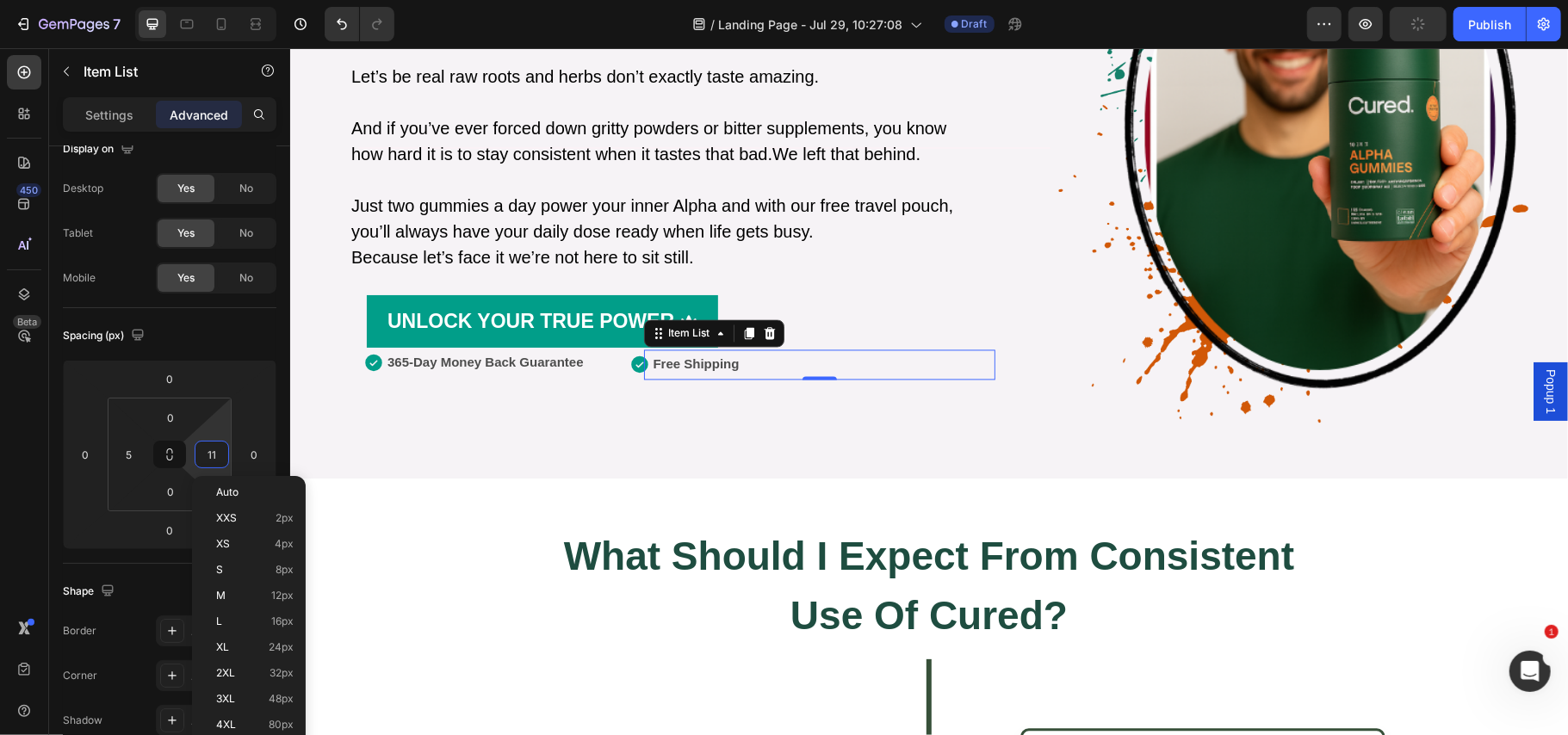 click on "Shape" at bounding box center (170, 591) 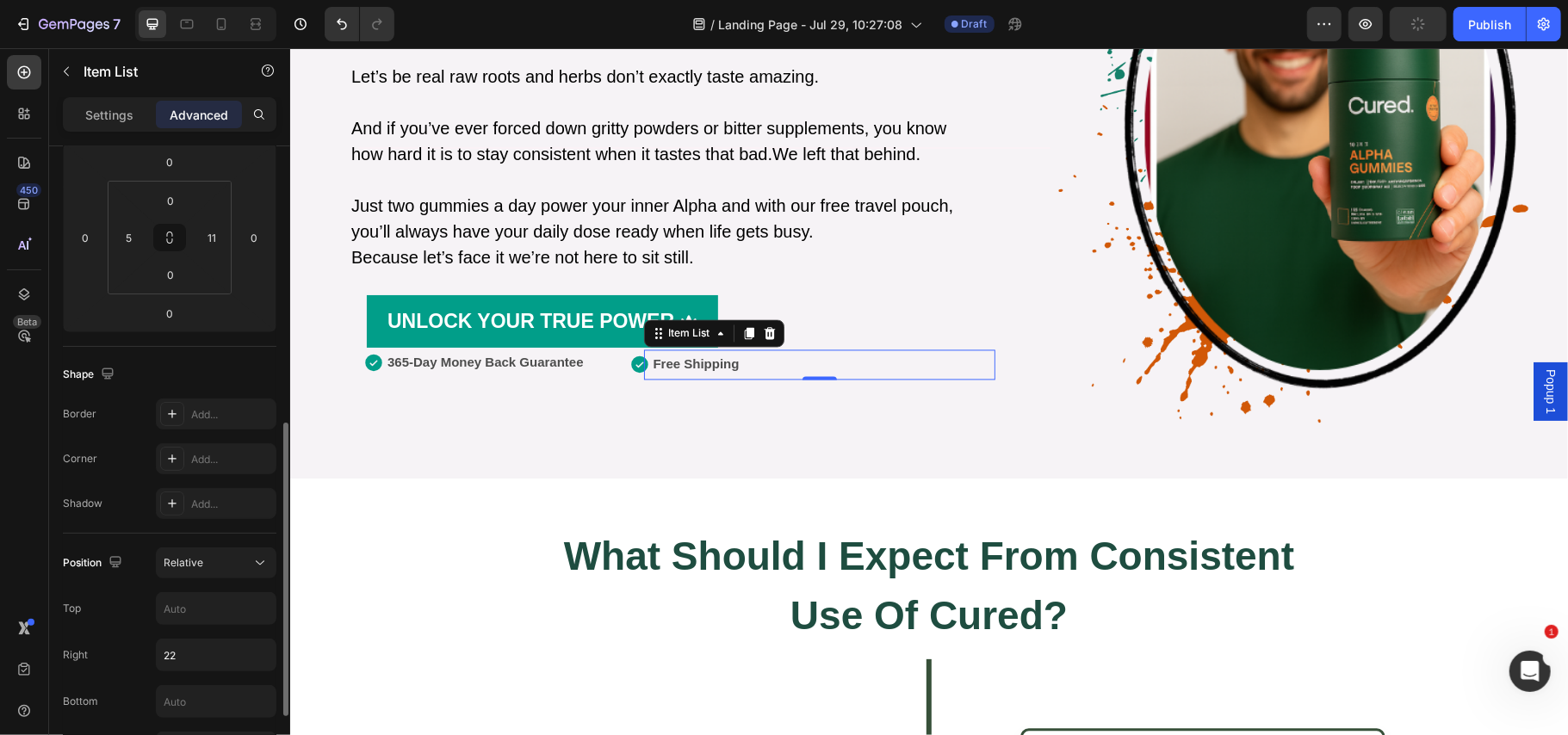 scroll, scrollTop: 356, scrollLeft: 0, axis: vertical 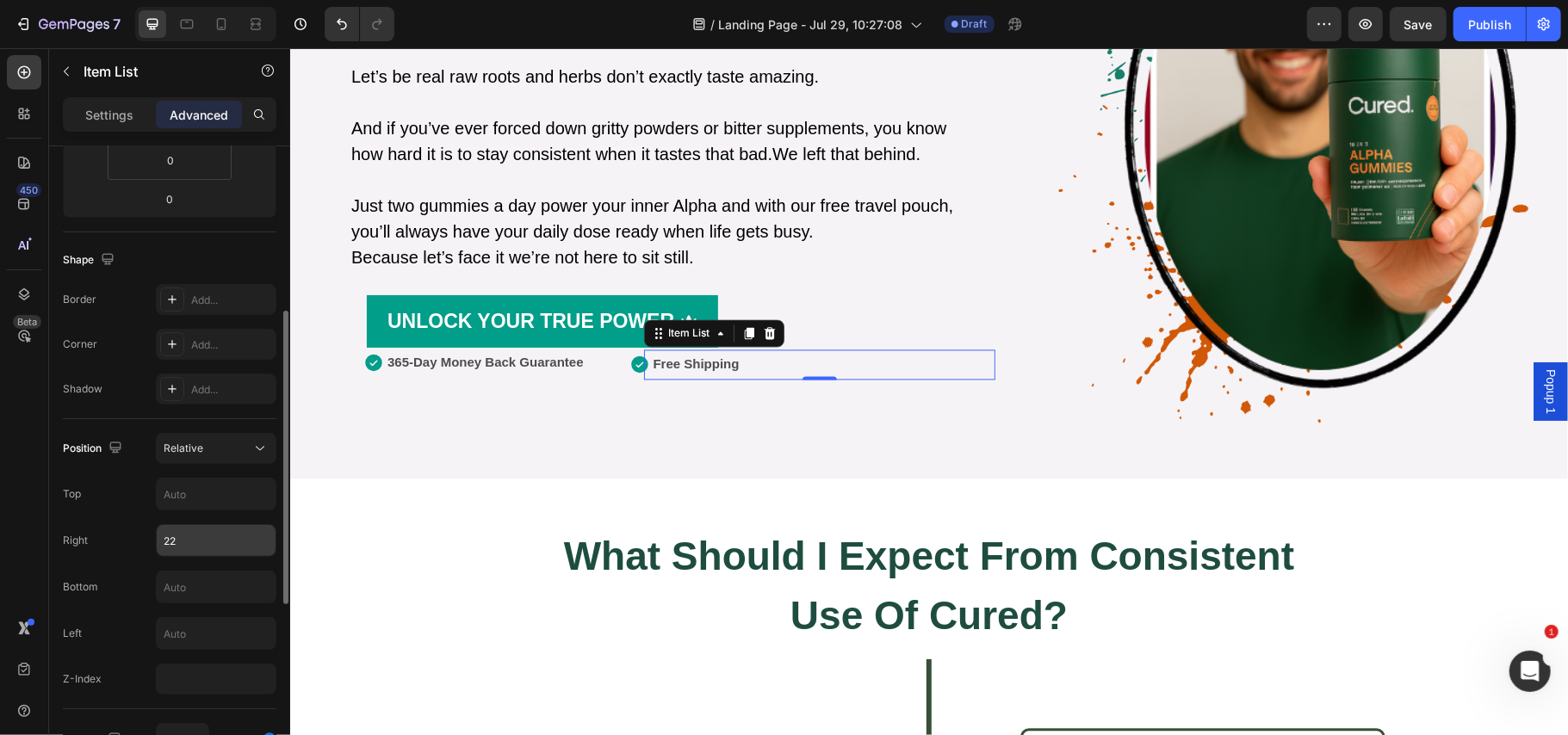 click on "22" at bounding box center (216, 540) 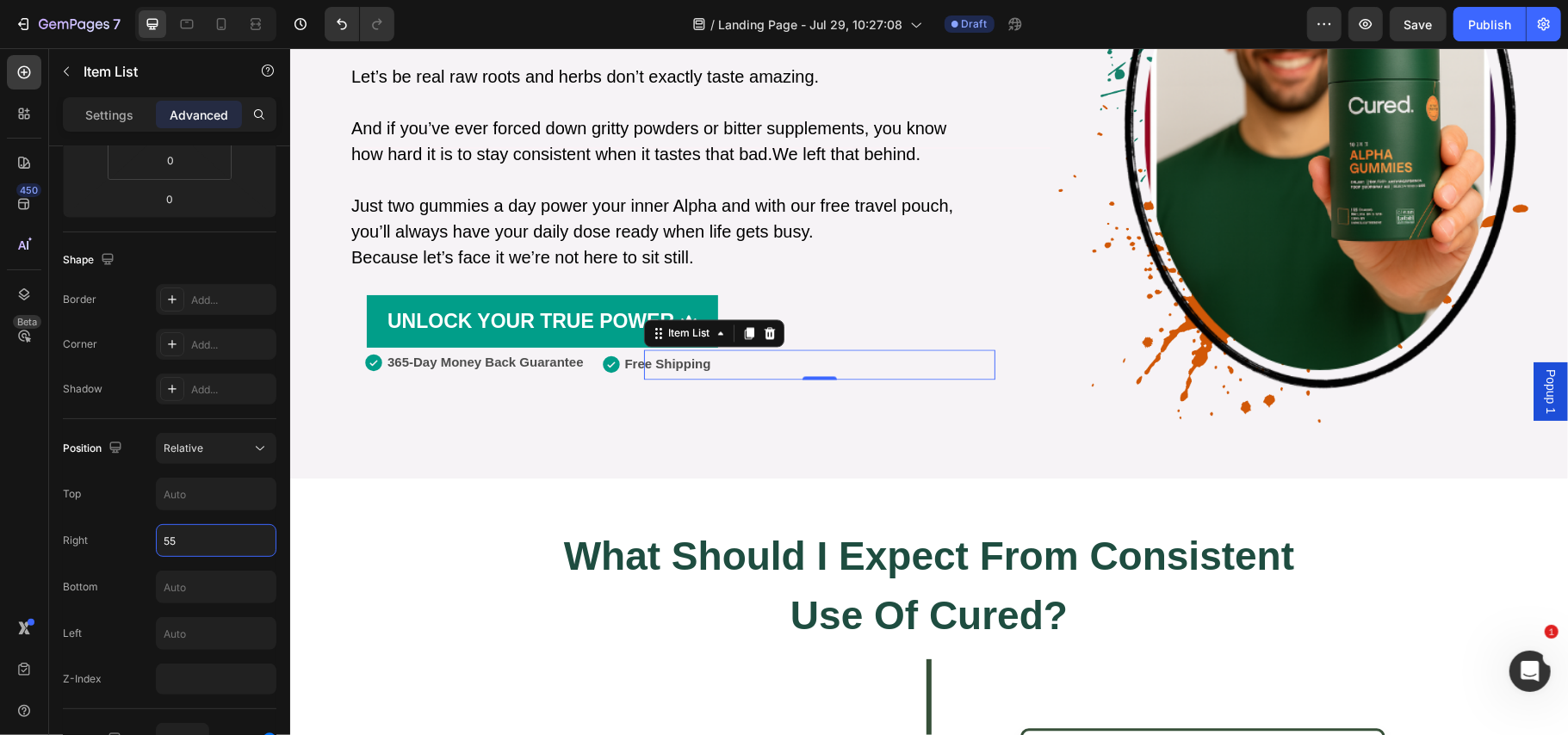 type on "56" 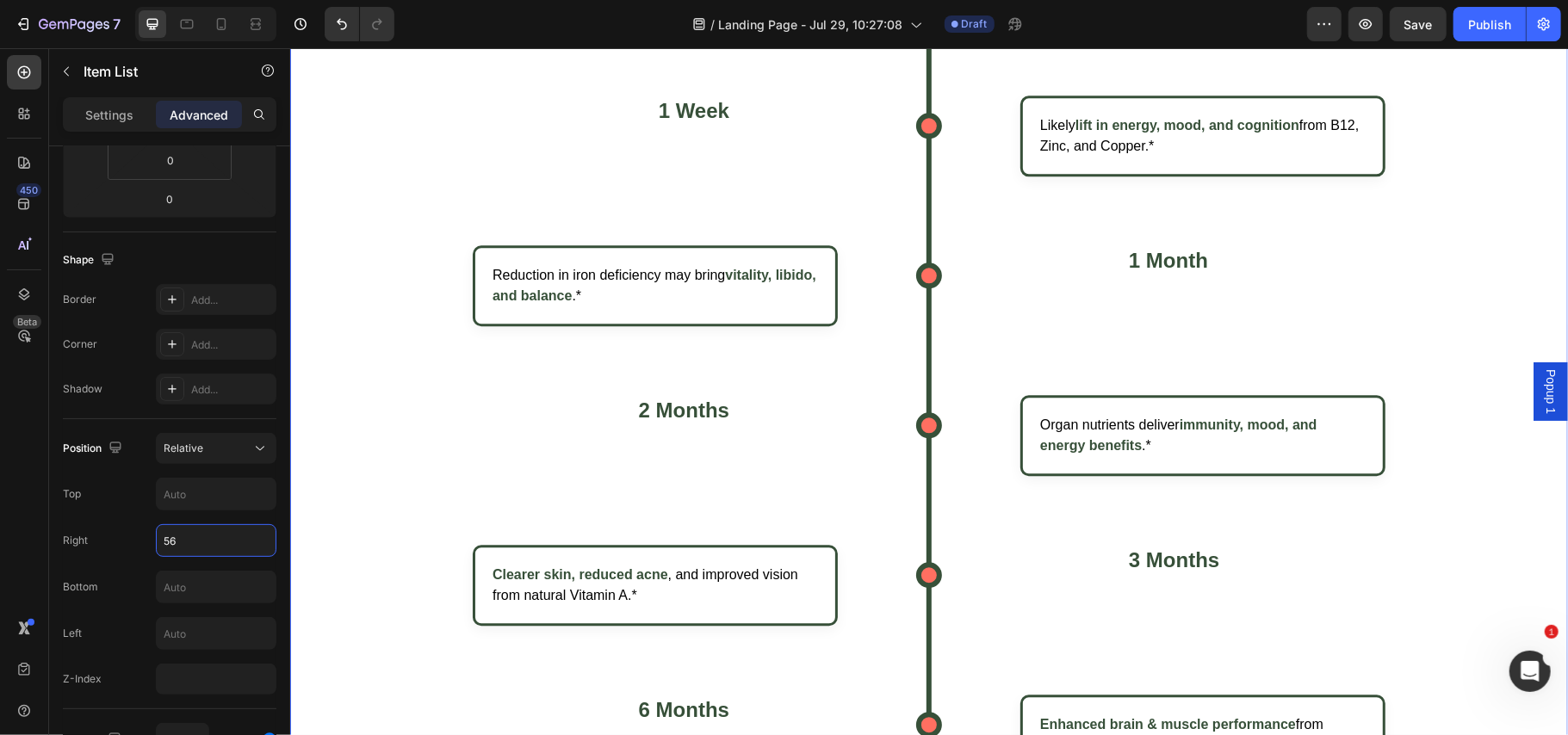 scroll, scrollTop: 3047, scrollLeft: 0, axis: vertical 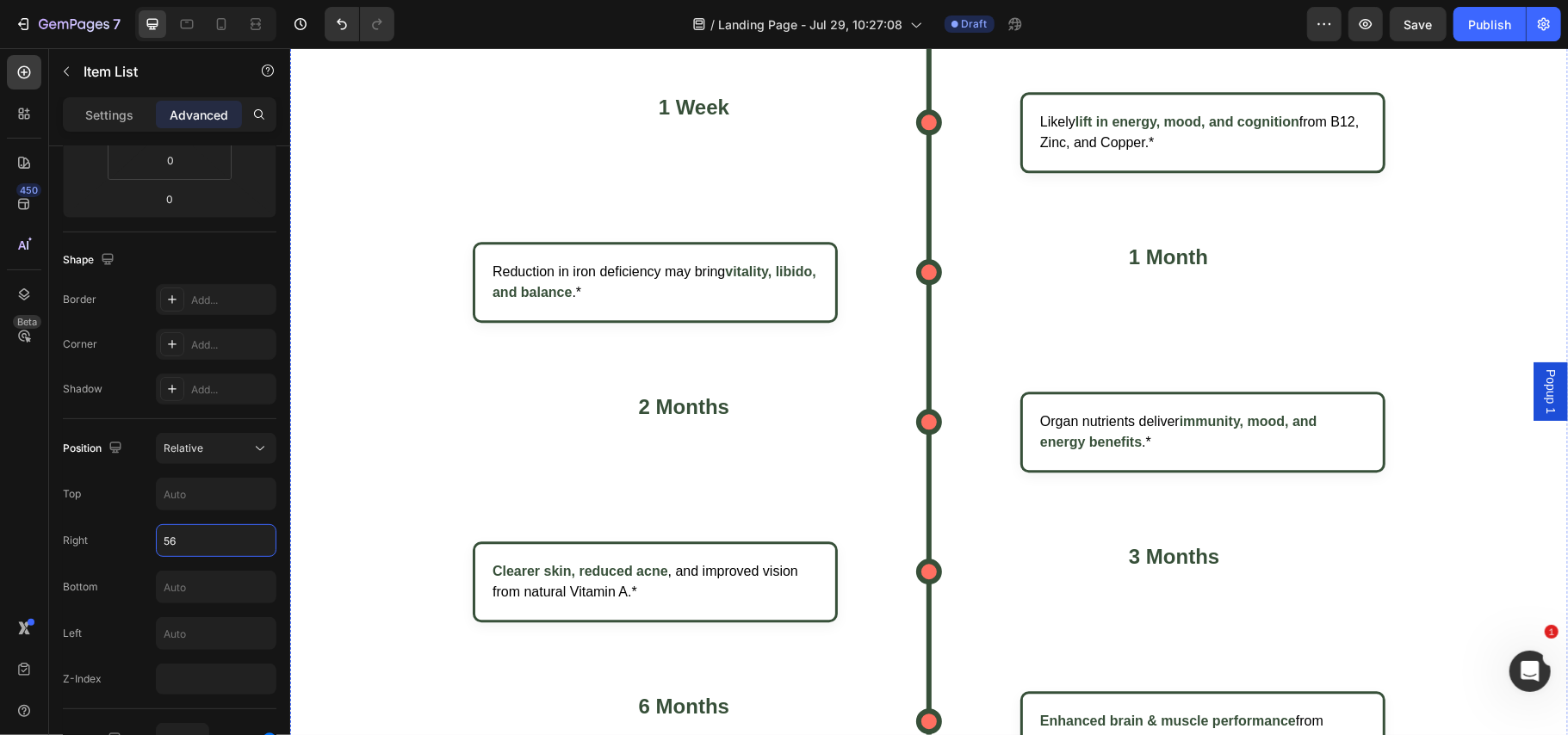 click on "what should i expect from consistent" at bounding box center [928, -81] 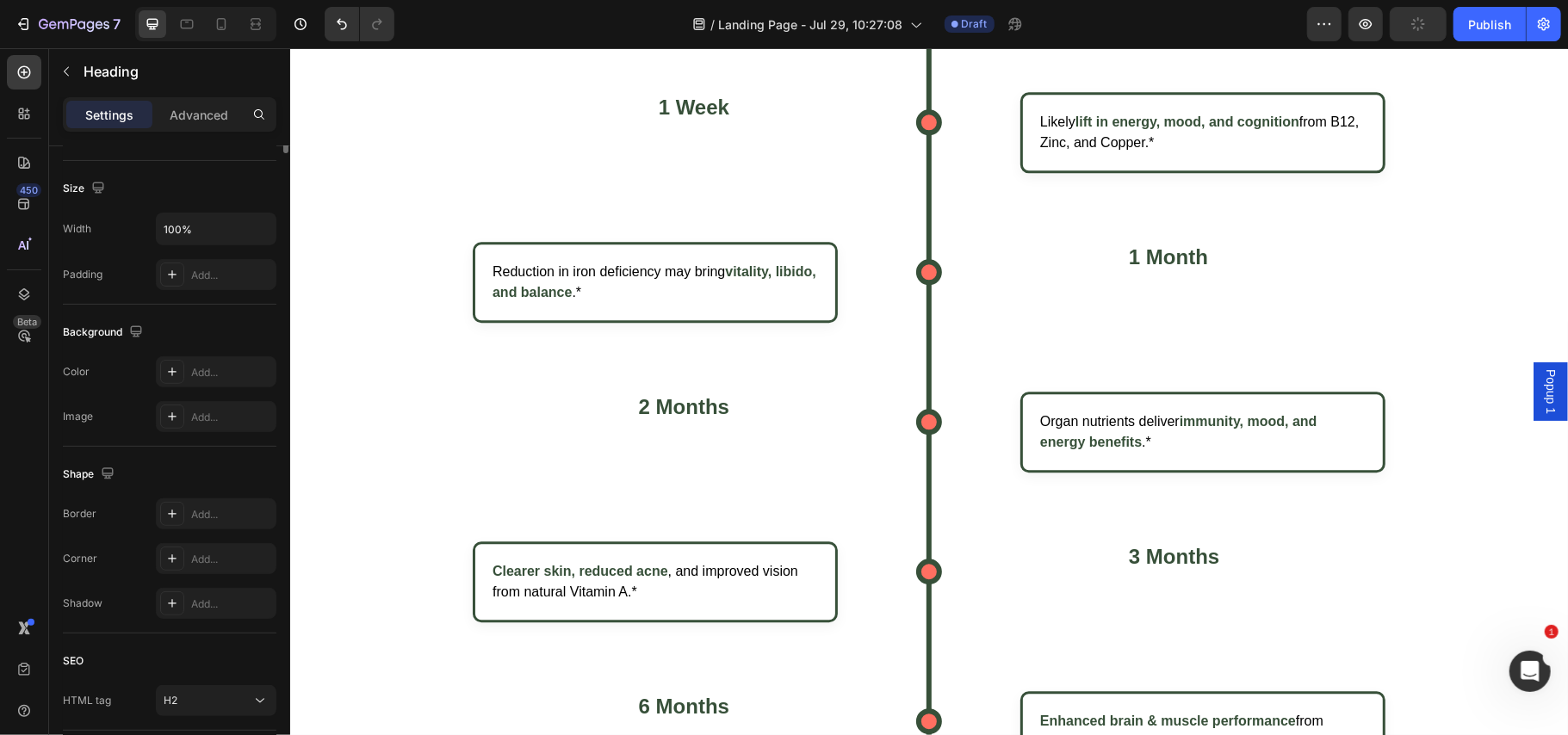 scroll, scrollTop: 2542, scrollLeft: 0, axis: vertical 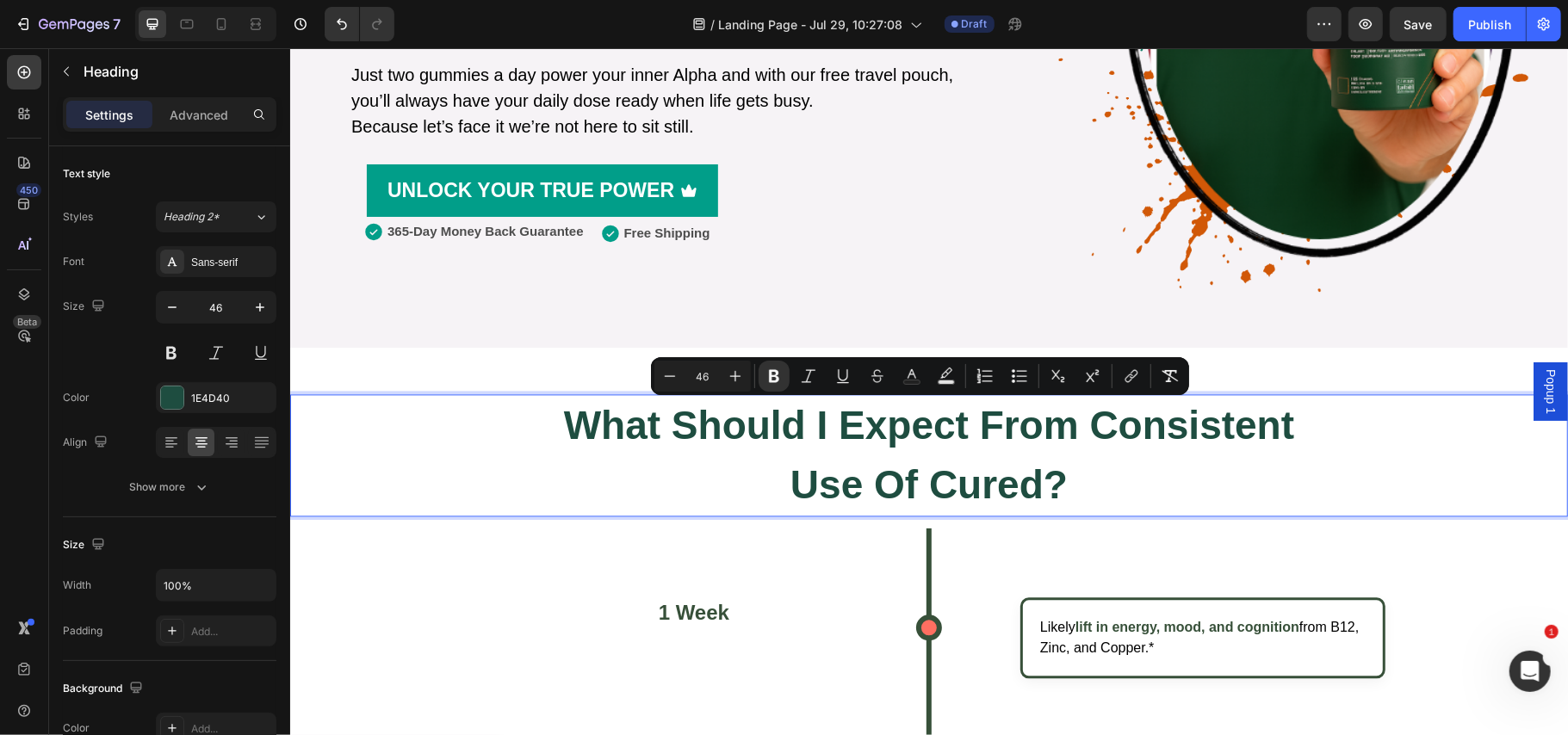 click on "what should i expect from consistent  use of cured?" at bounding box center (928, 454) 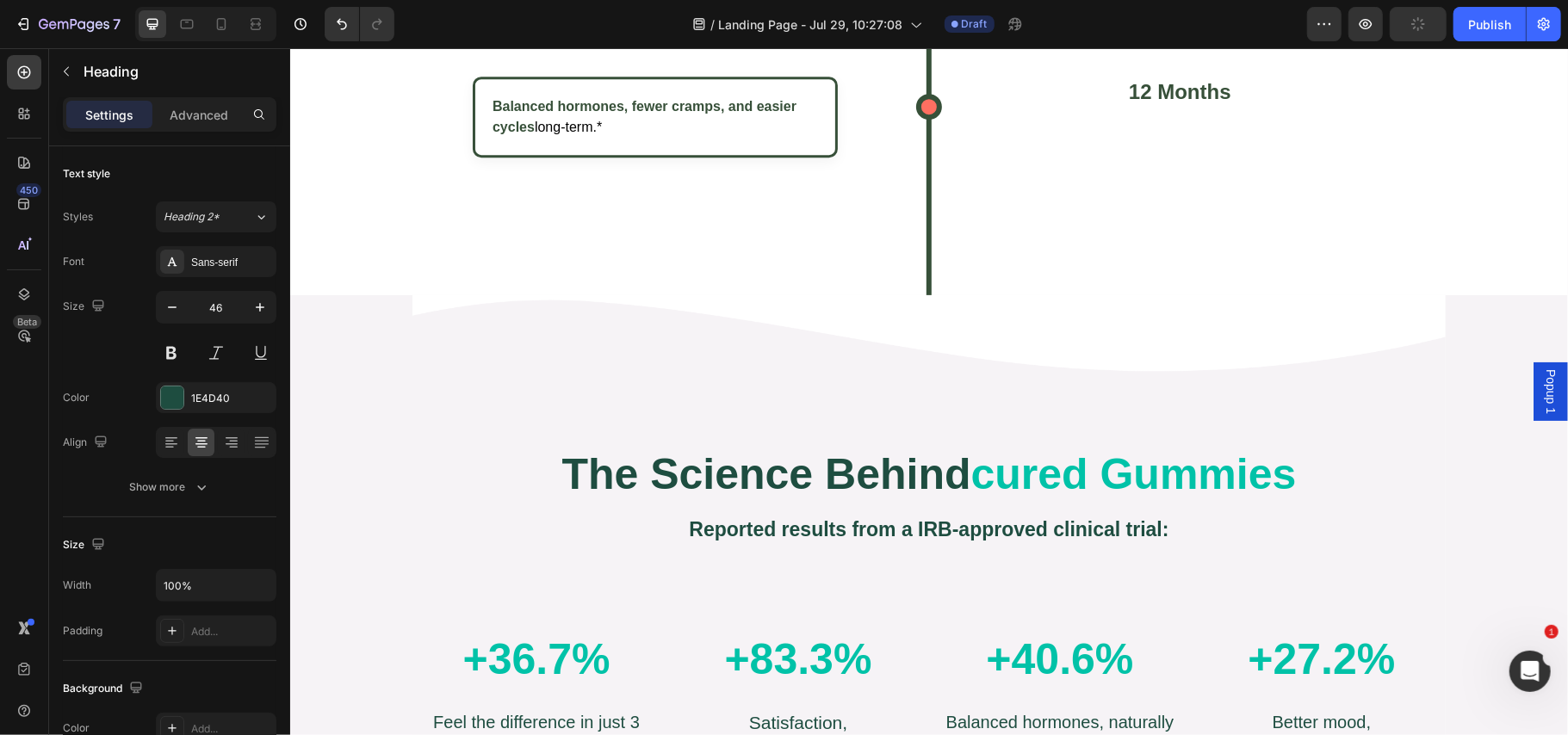 scroll, scrollTop: 3812, scrollLeft: 0, axis: vertical 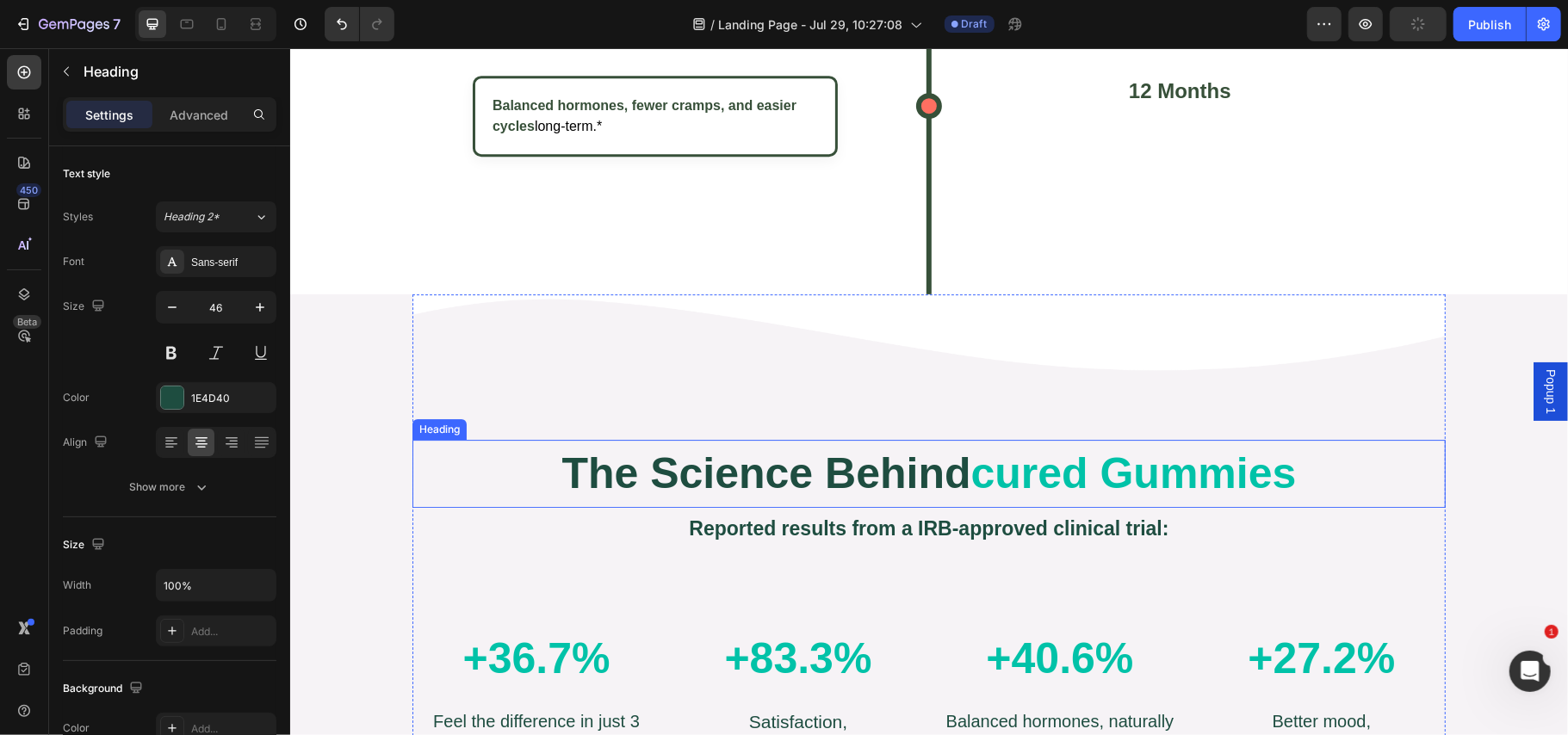 click on "cured gummies" at bounding box center [1133, 472] 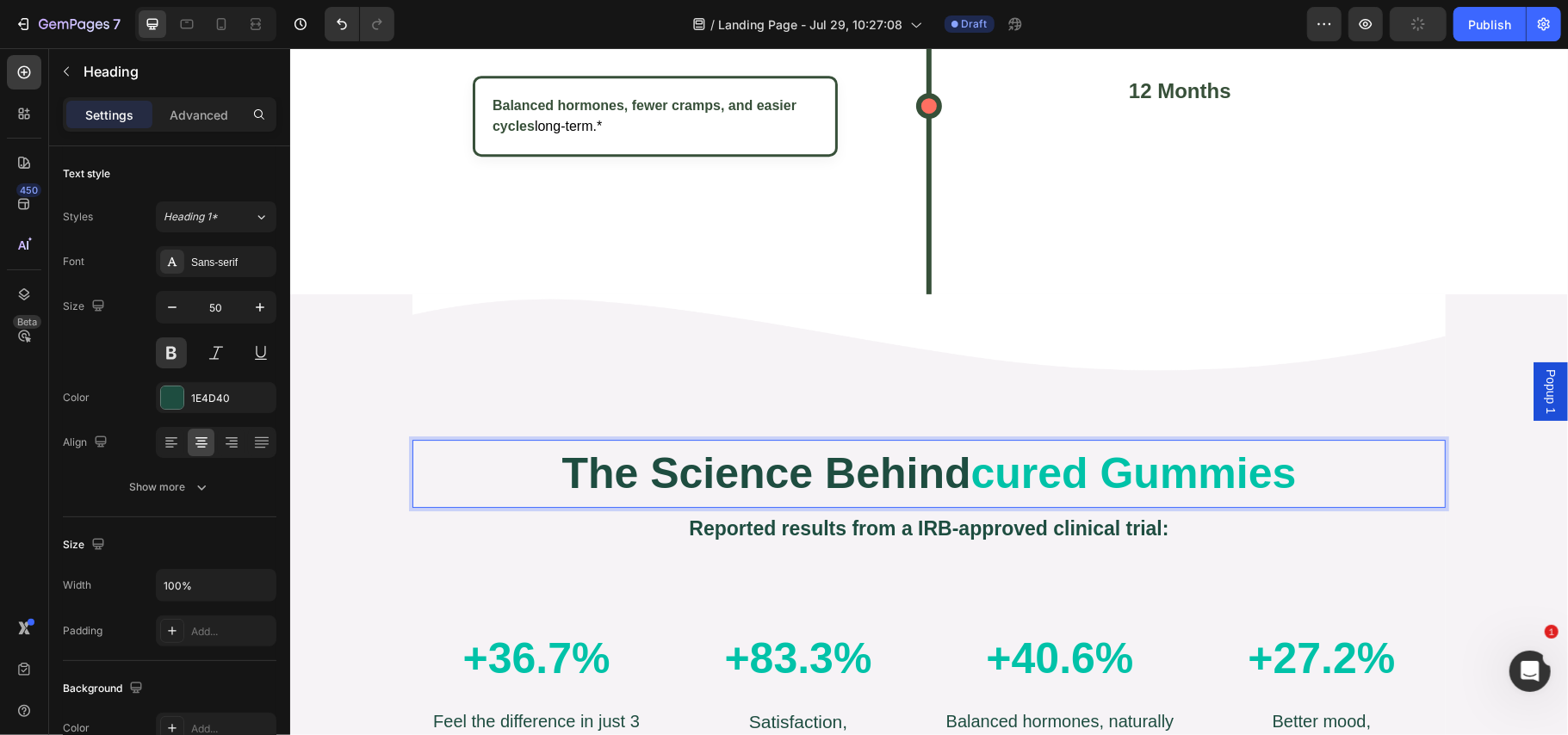 click on "cured gummies" at bounding box center [1133, 472] 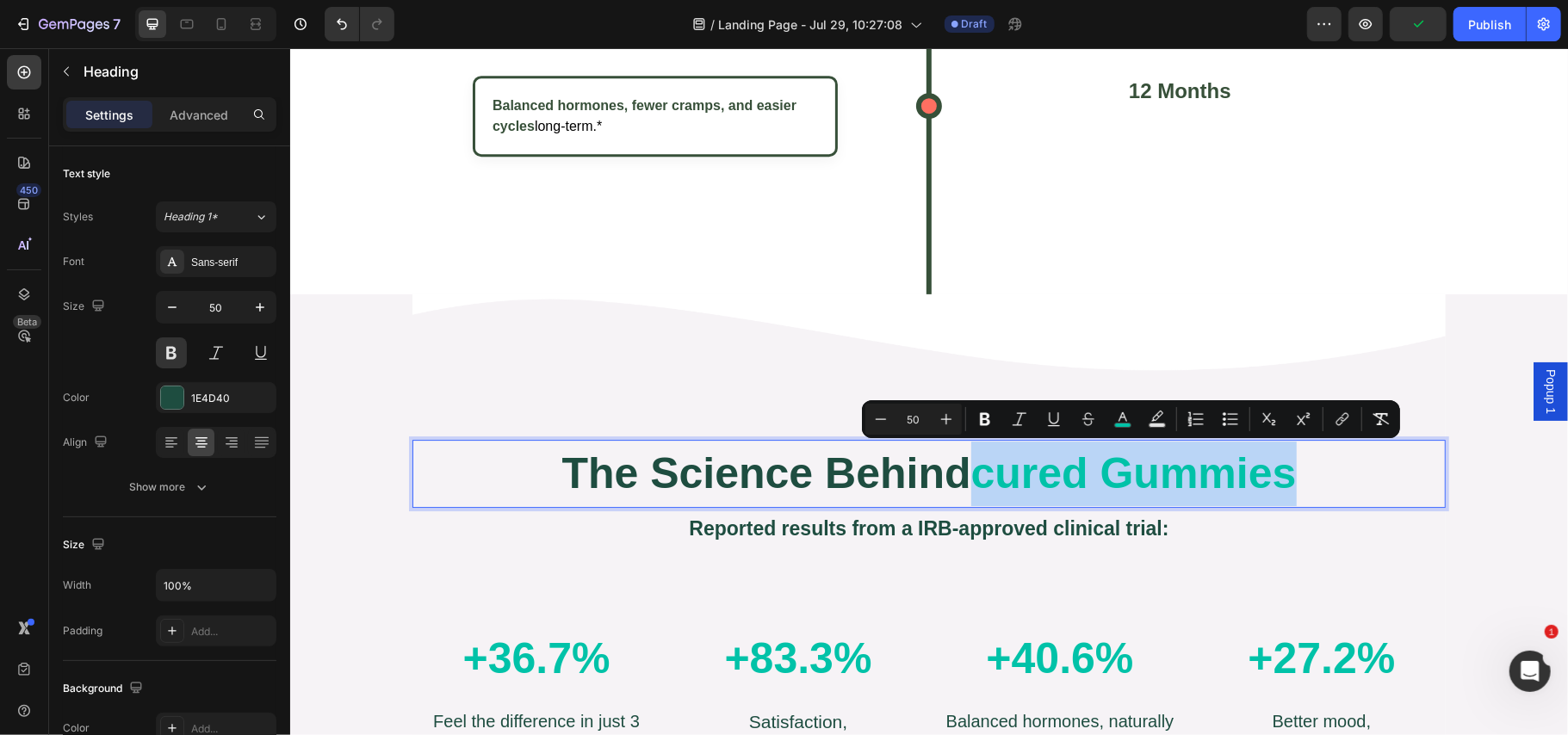 drag, startPoint x: 966, startPoint y: 468, endPoint x: 1310, endPoint y: 469, distance: 344.00145 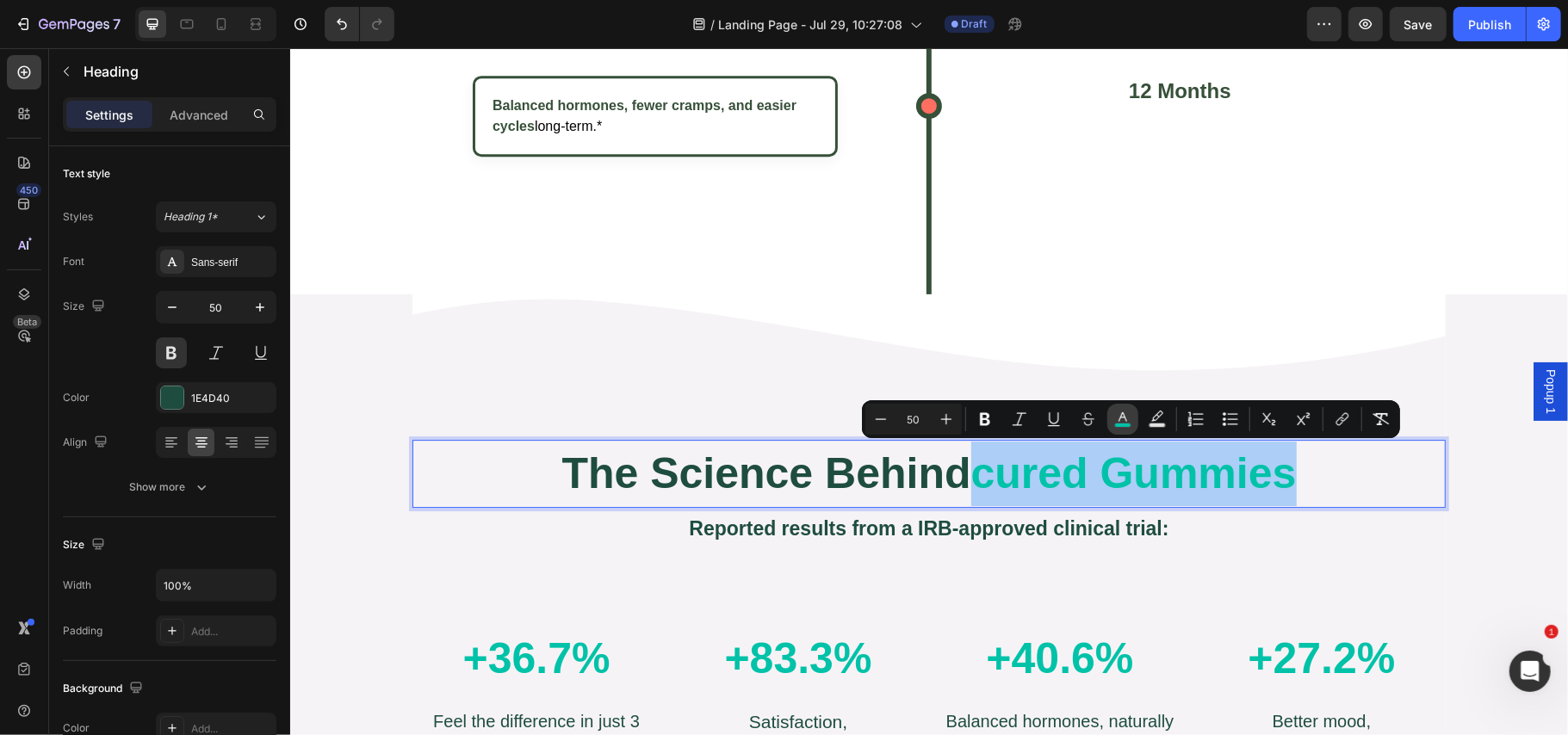 click on "color" at bounding box center [1123, 419] 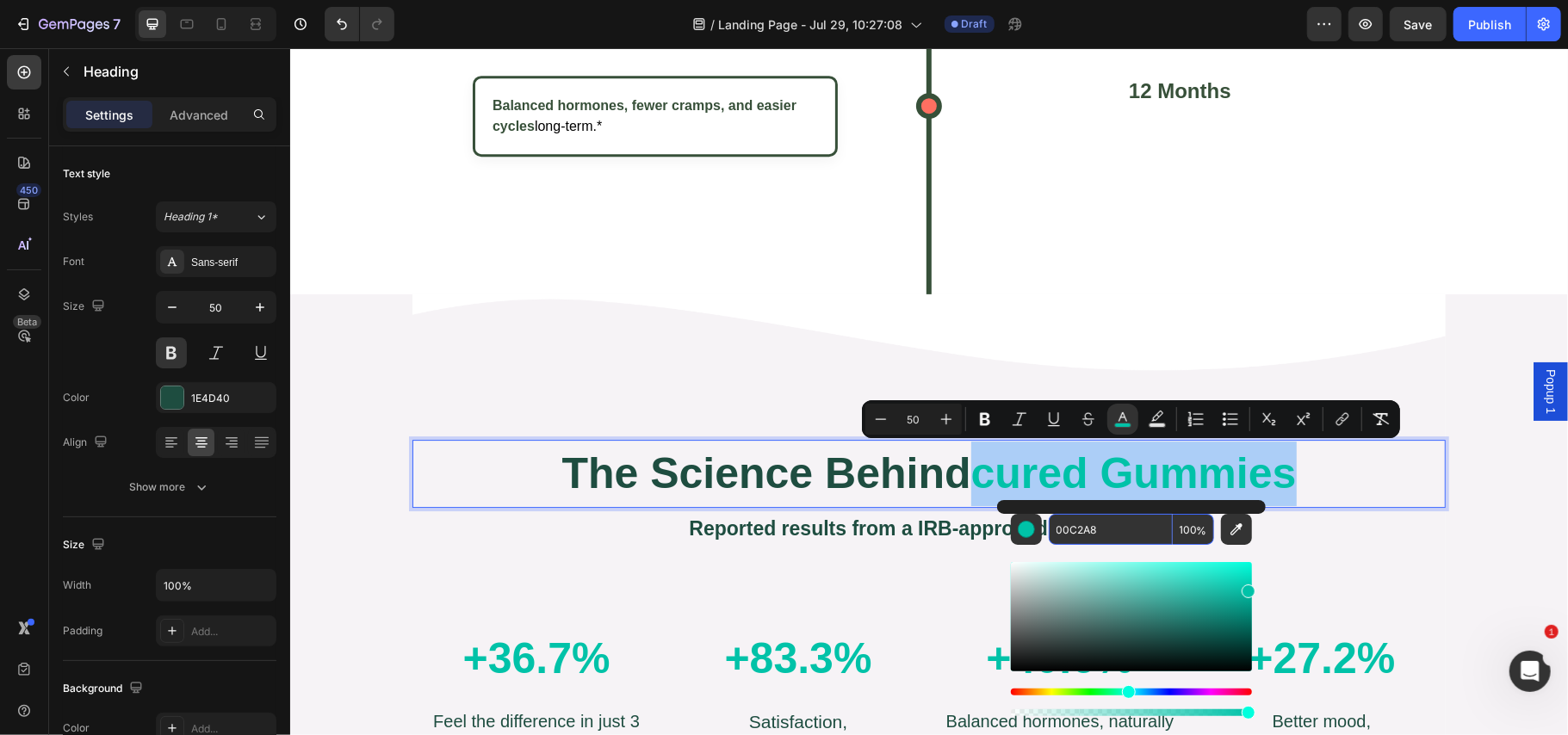click on "00C2A8" at bounding box center (1111, 529) 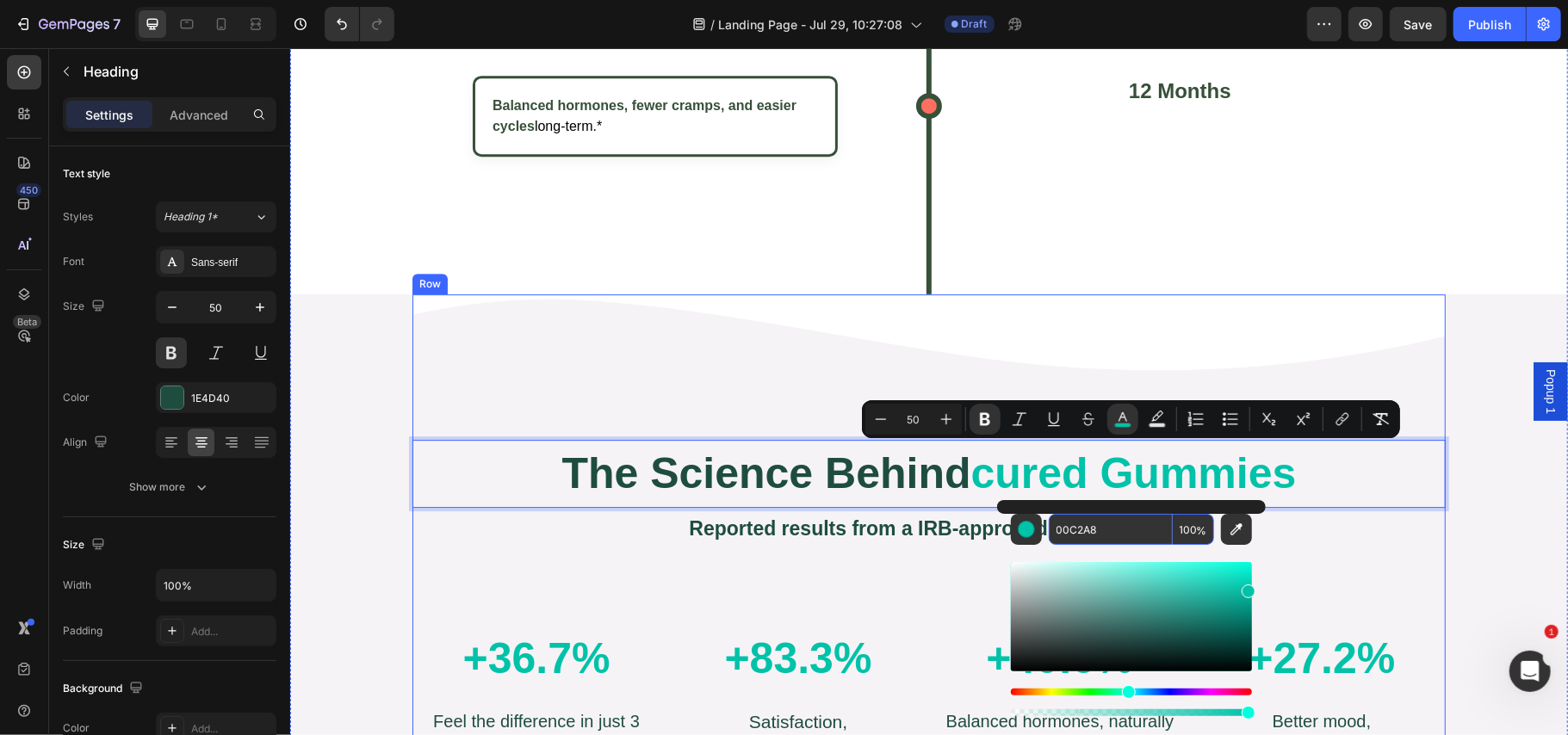 click on "Row the science behind  cured gummies Heading the science behind  cured gummies Heading   0 Reported results from a IRB-approved clinical trial: Text Block Reported results from a IRB- approved clinical trial: Text Block +36.7% Heading Increase in energy after 3 cycles Text Block +83.3% Heading Increase in satisfaction  Text Block Row +40.6% Heading Improvement in  hormone imbalance Text Block +27.2% Heading Improvement in mood rating Text Block Row +36.7% Heading Feel the difference in just 3 cycles Text Block Row +83.3% Heading Satisfaction,  elevated Text Block Row +40.6% Heading Balanced hormones, naturally supported Text Block Row +27.2% Heading Better mood,  Measurable results Text Block Row Row" at bounding box center (928, 596) 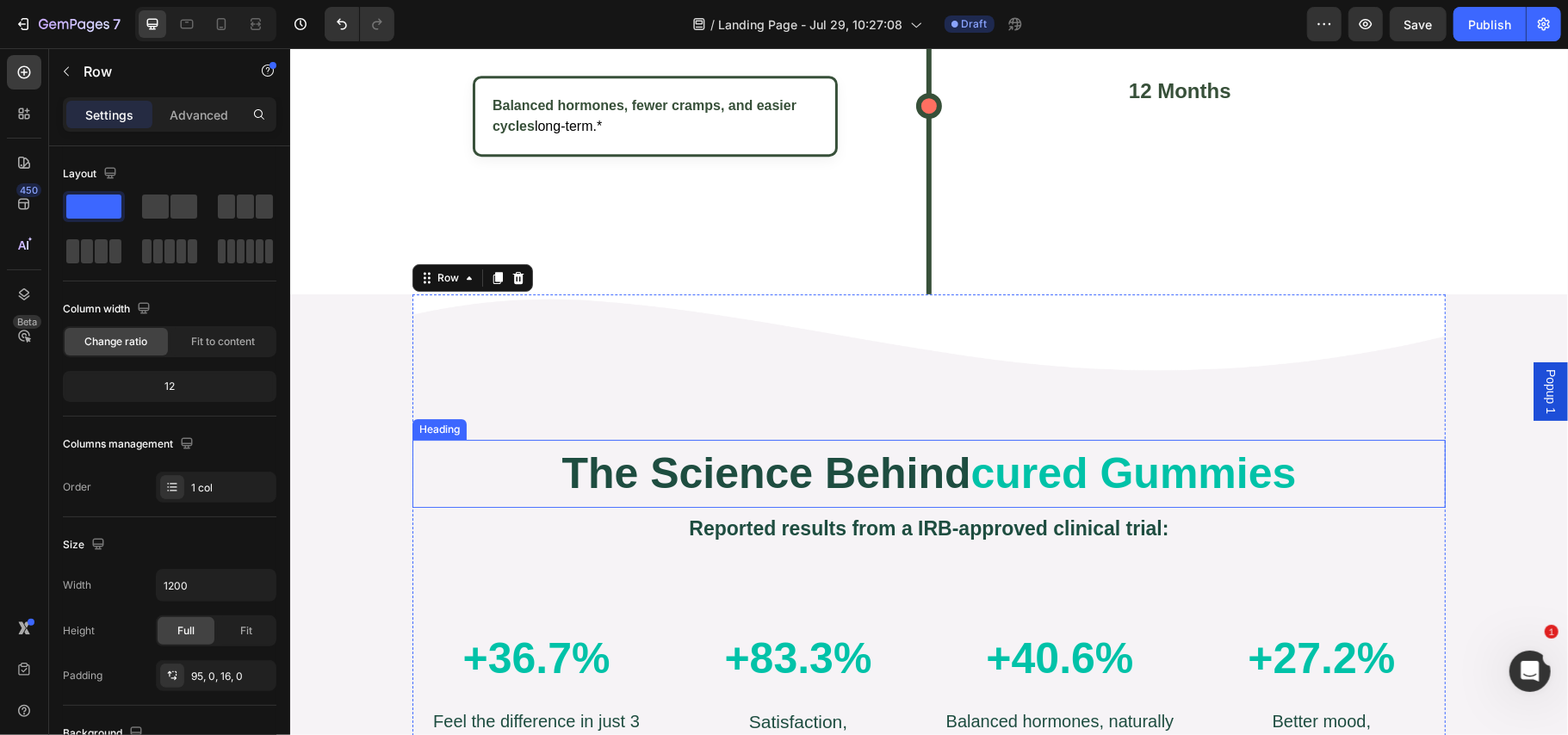 scroll, scrollTop: 3945, scrollLeft: 0, axis: vertical 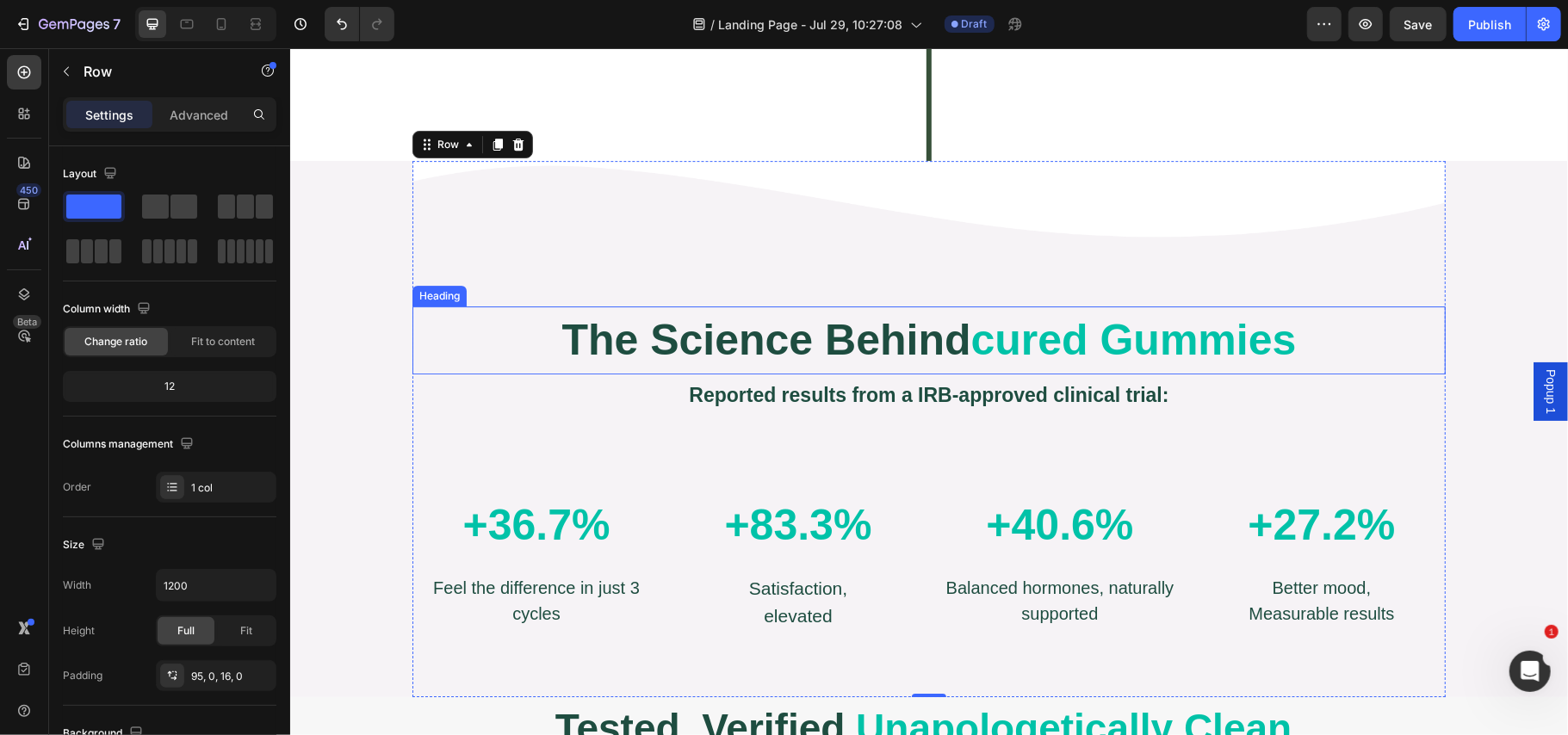 click on "cured gummies" at bounding box center (1133, 339) 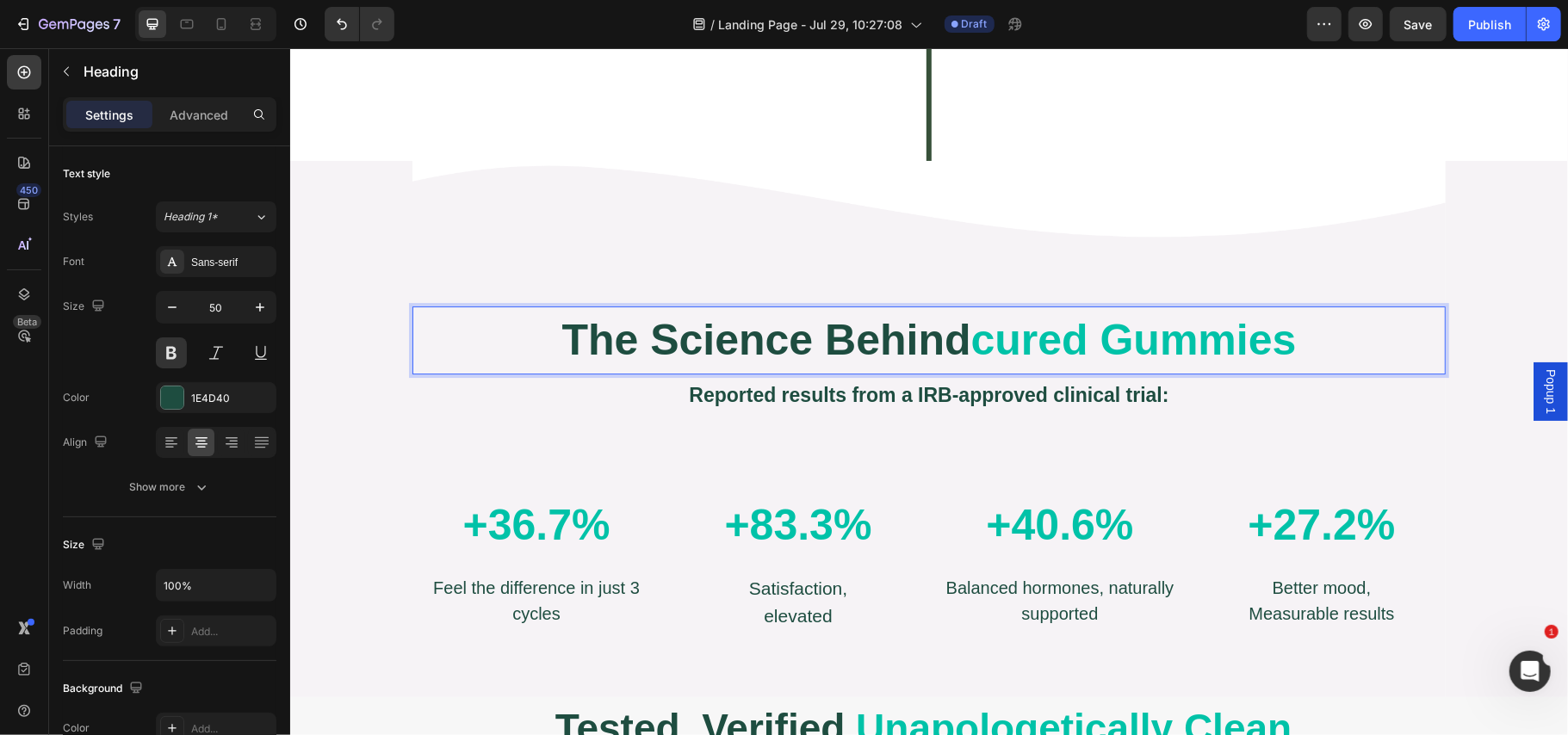 click on "cured gummies" at bounding box center [1133, 339] 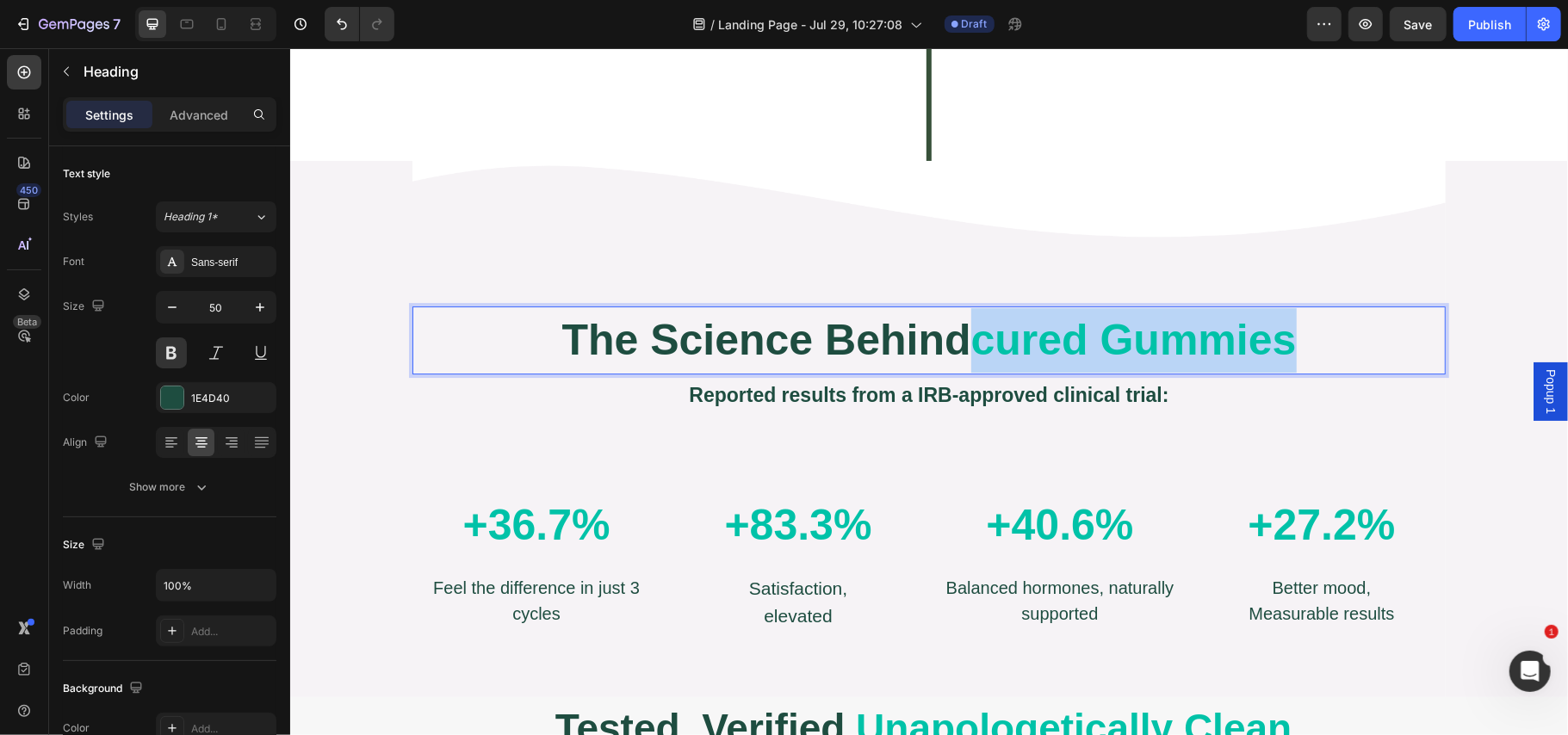 drag, startPoint x: 964, startPoint y: 337, endPoint x: 1331, endPoint y: 317, distance: 367.54456 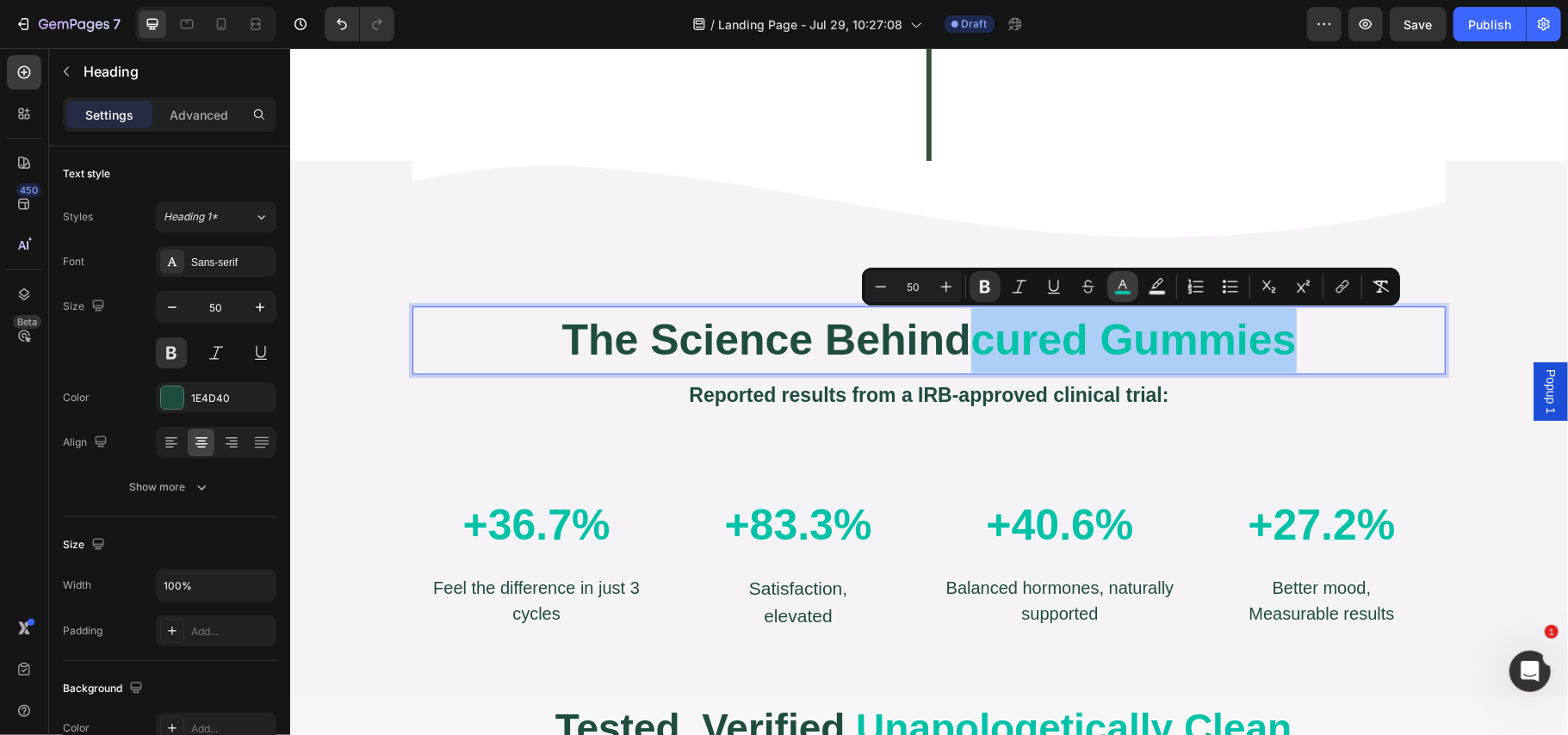 click 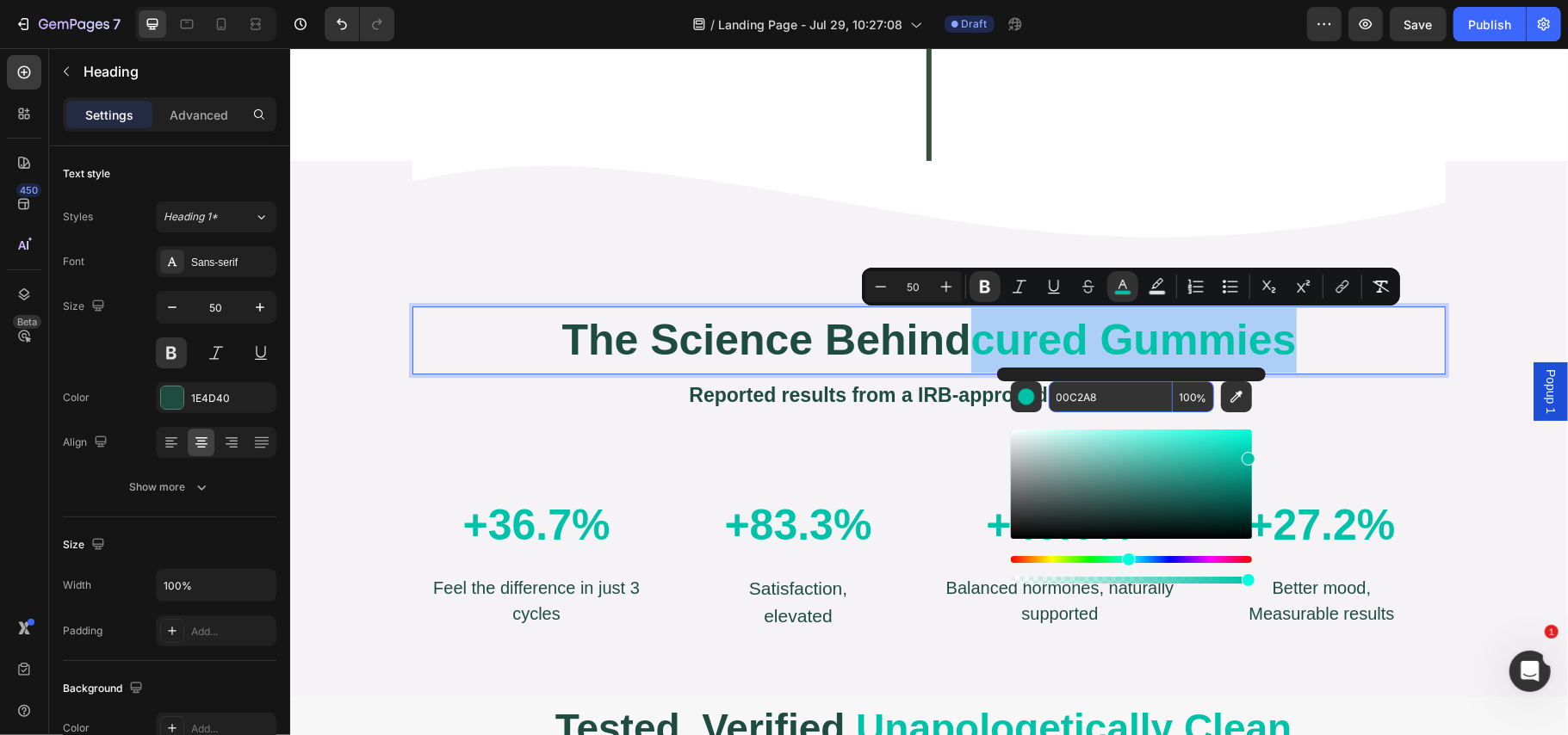 click on "00C2A8" at bounding box center (1111, 397) 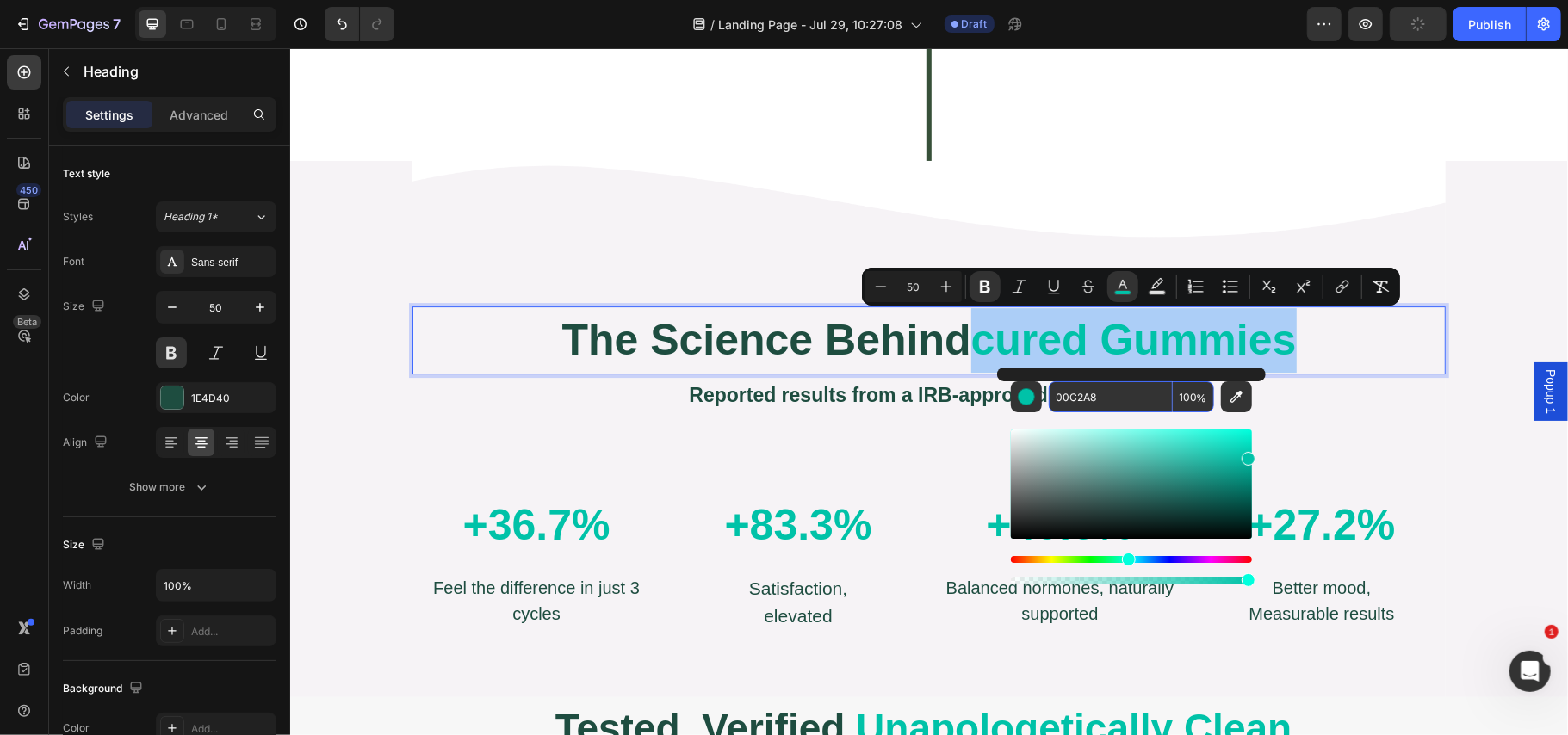 paste on "Organ Superfoods Are a VITAL Part of Any Female Diet And Need To Be Consumed With EVERY Meal." 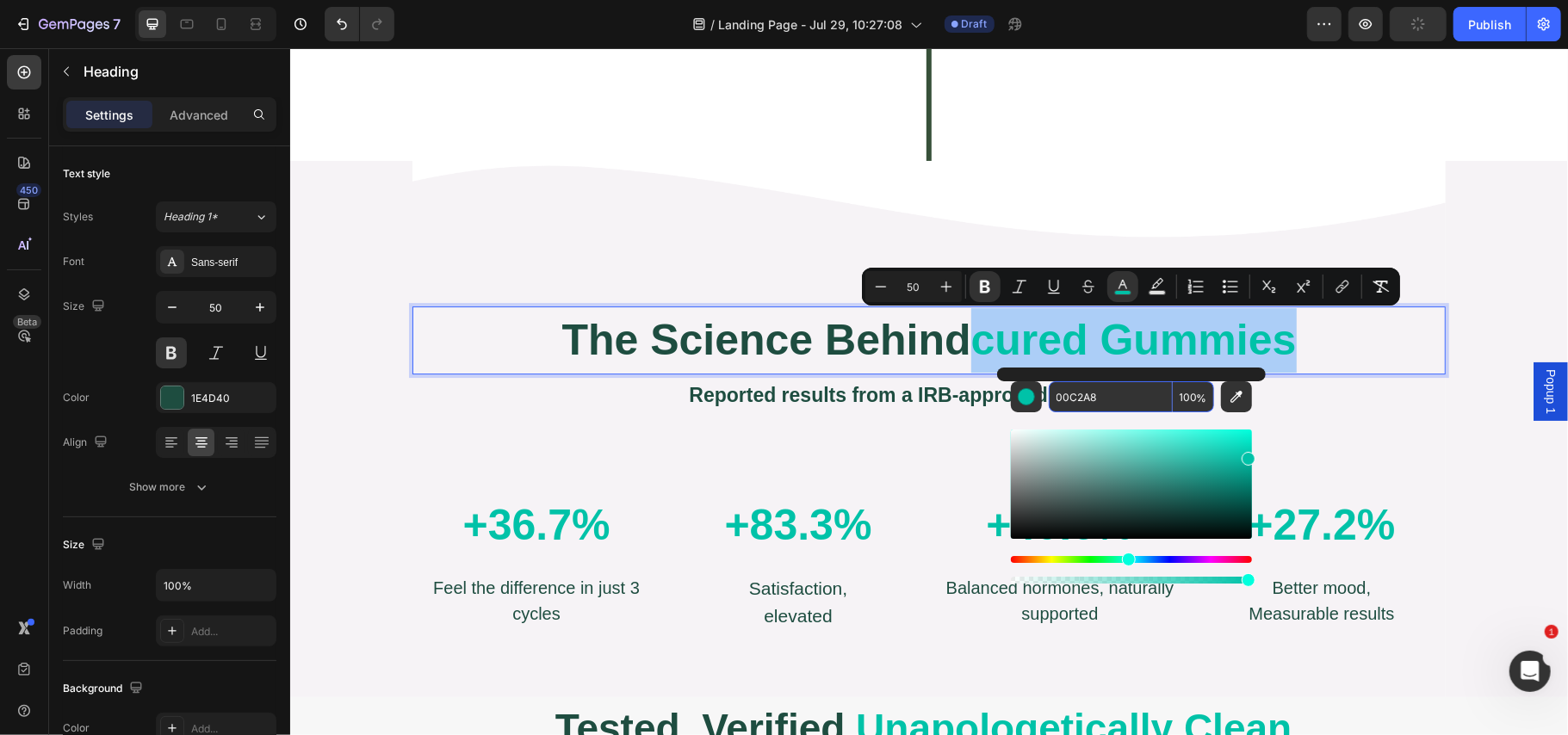 type on "Organ Superfoods Are a VITAL Part of Any Female Diet And Need To Be Consumed With EVERY Meal." 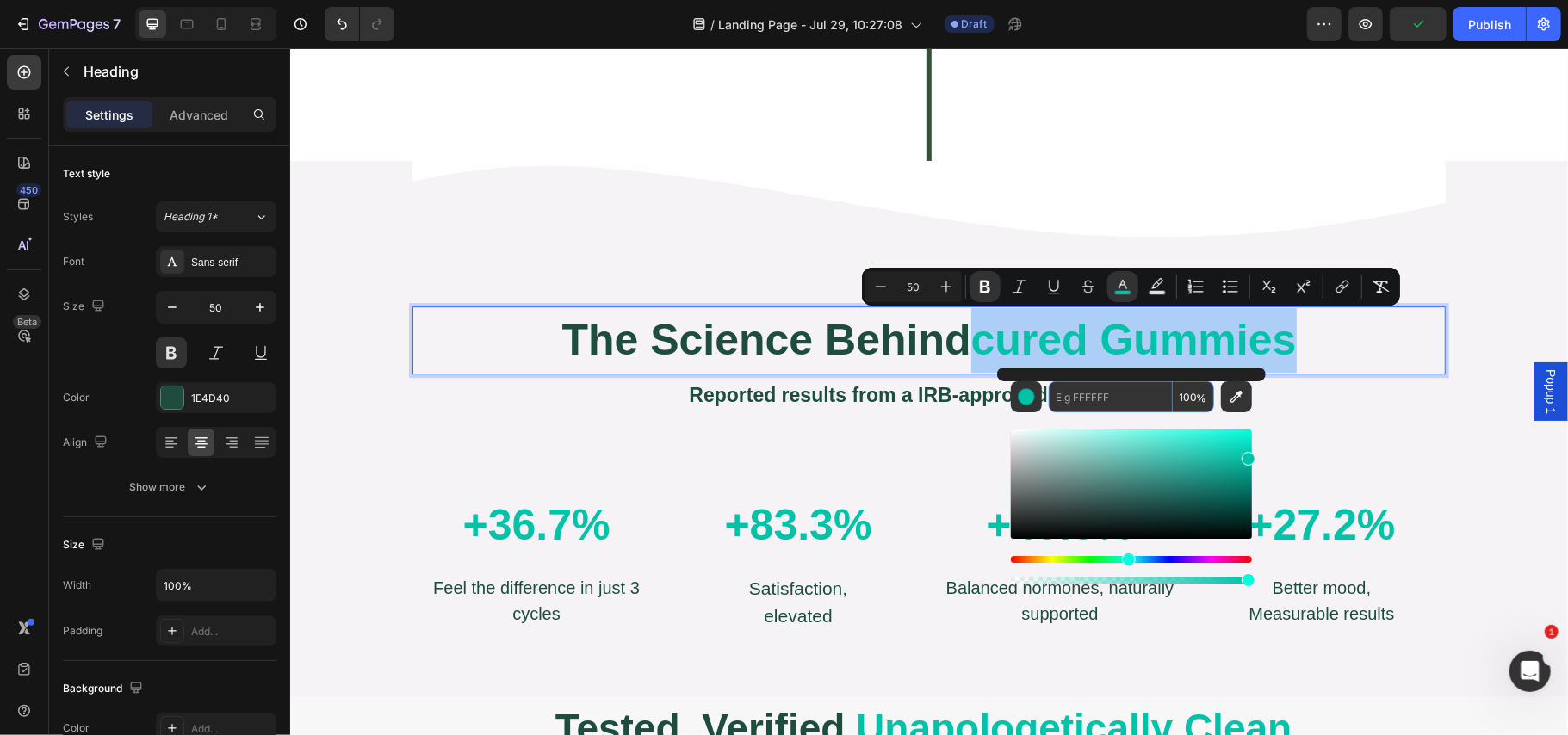 scroll, scrollTop: 0, scrollLeft: 0, axis: both 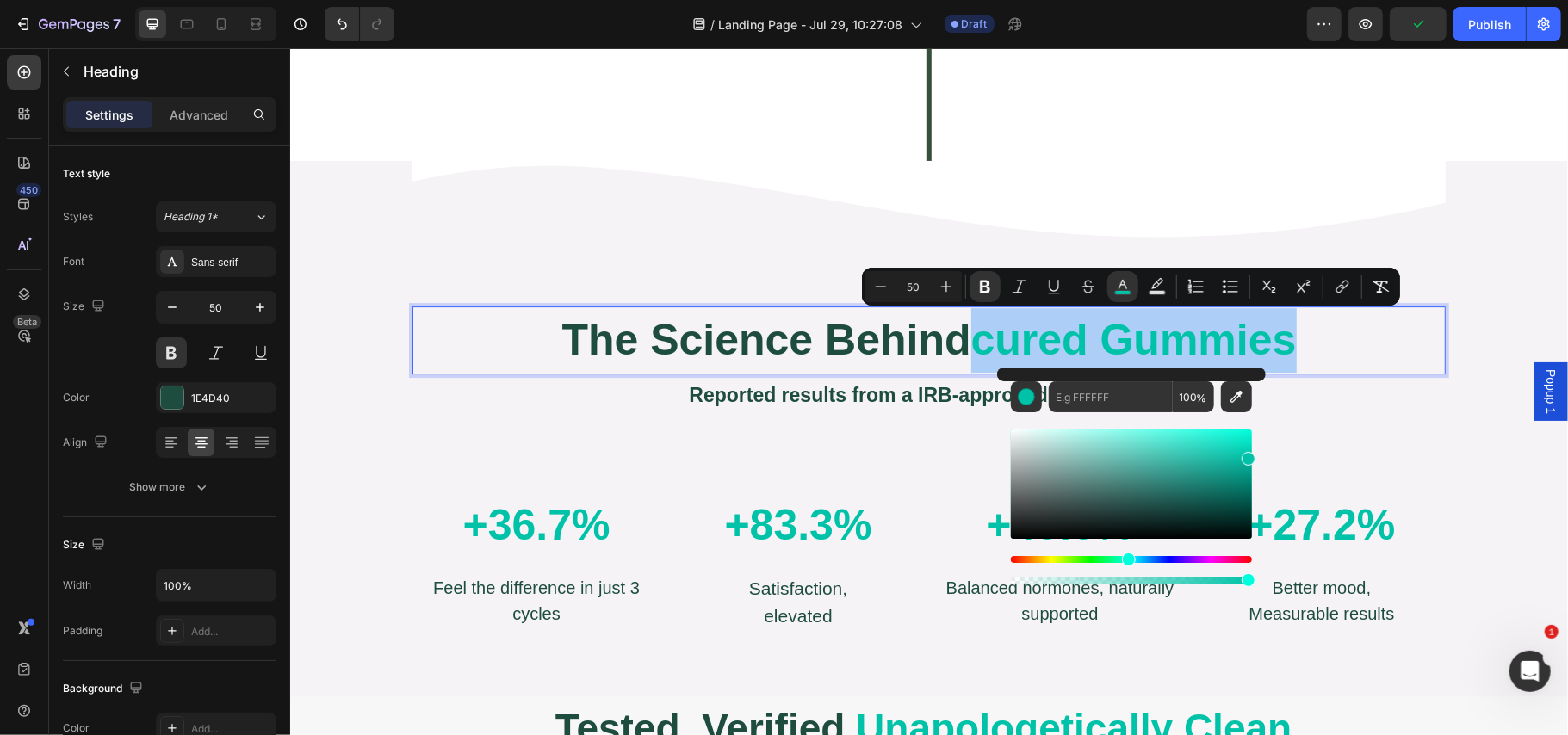type on "00C2A8" 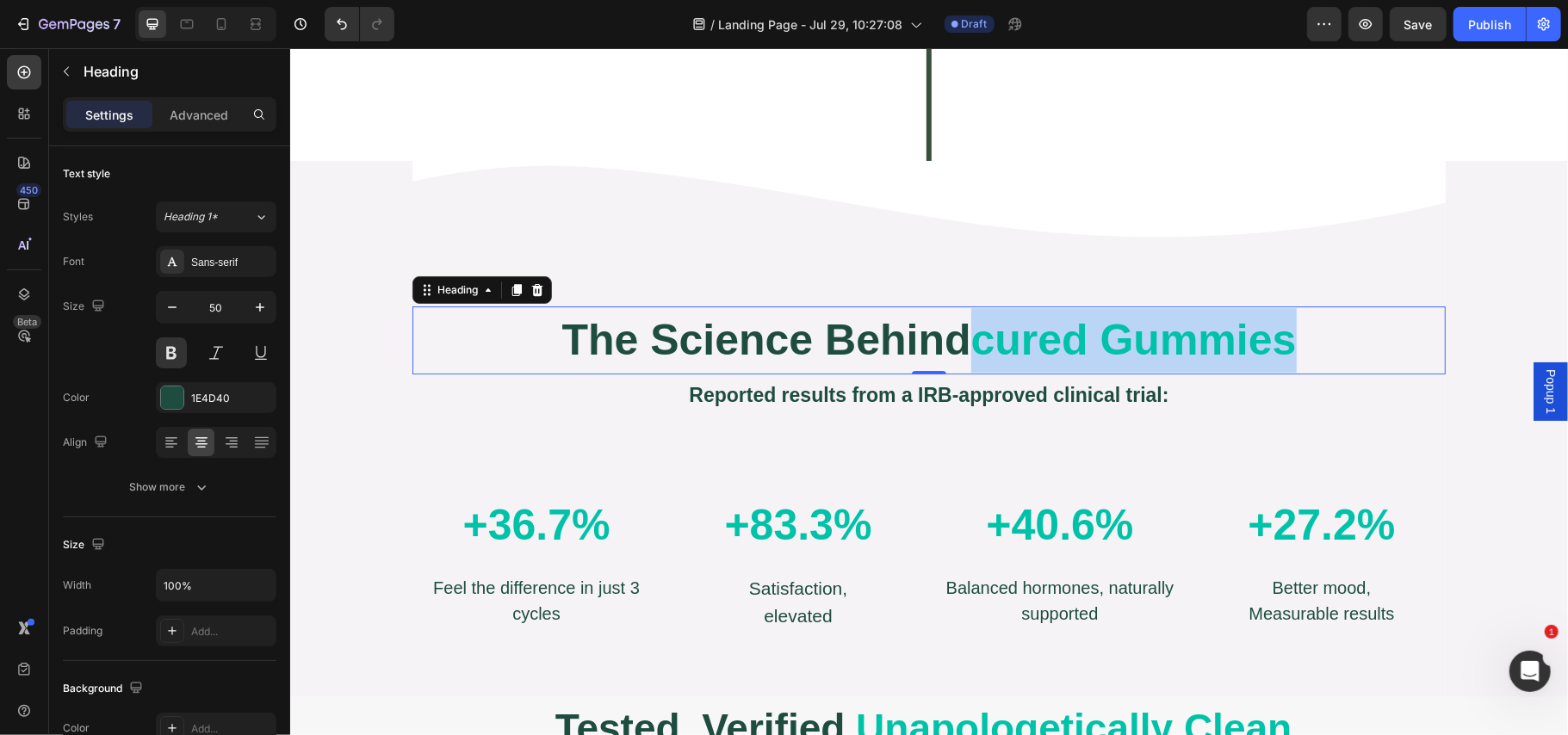click on "cured gummies" at bounding box center (1133, 339) 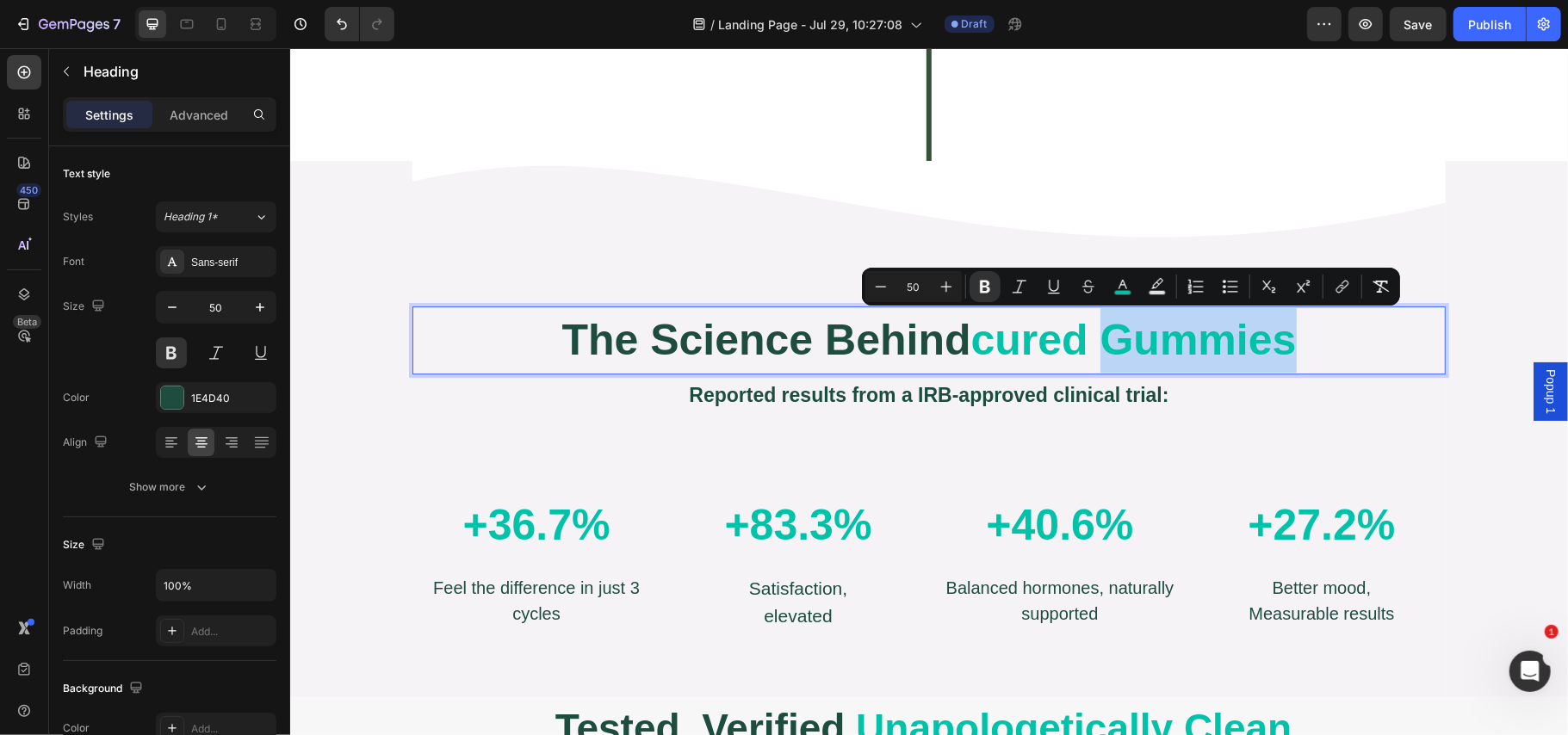 click on "cured gummies" at bounding box center (1133, 339) 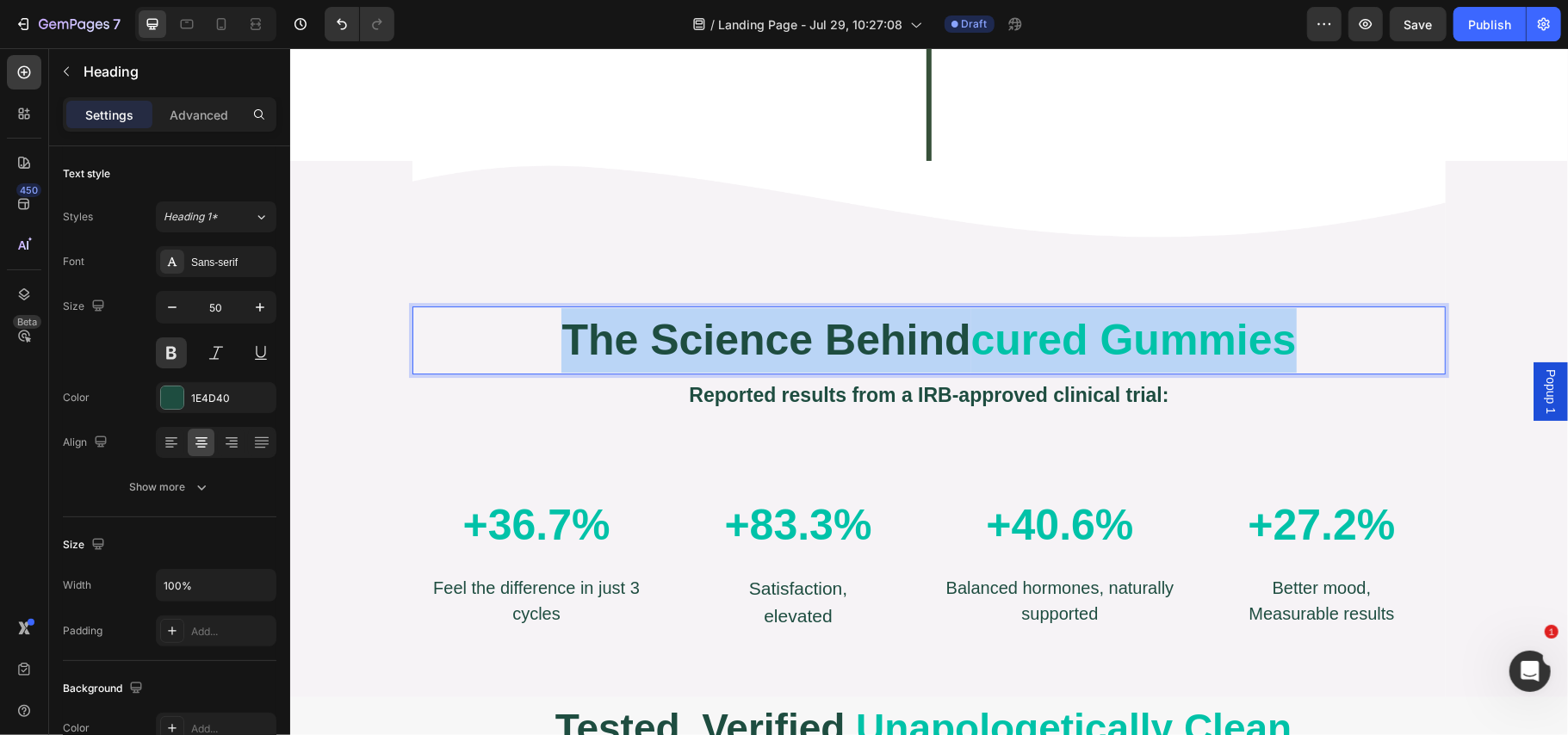 click on "cured gummies" at bounding box center [1133, 339] 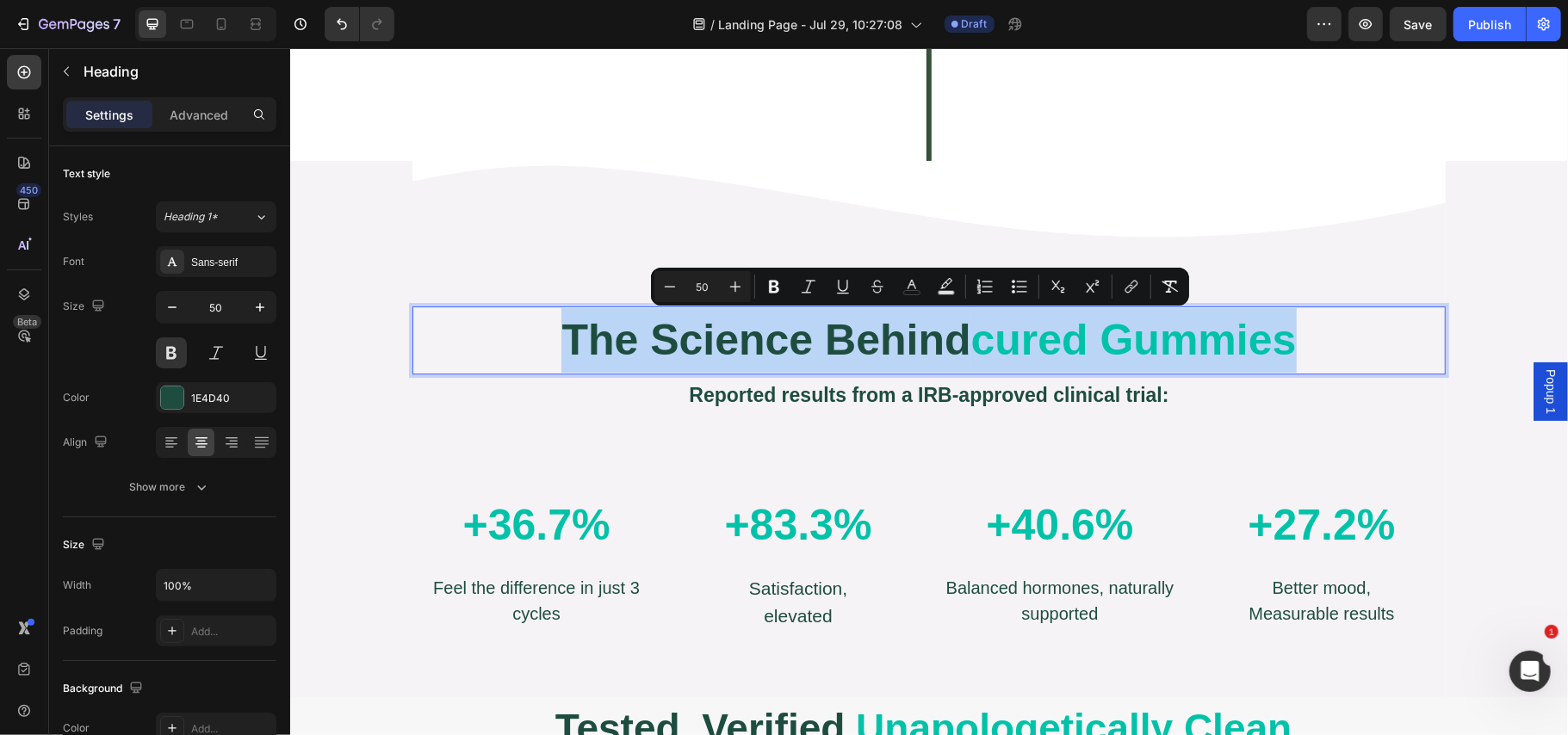 click on "cured gummies" at bounding box center [1133, 339] 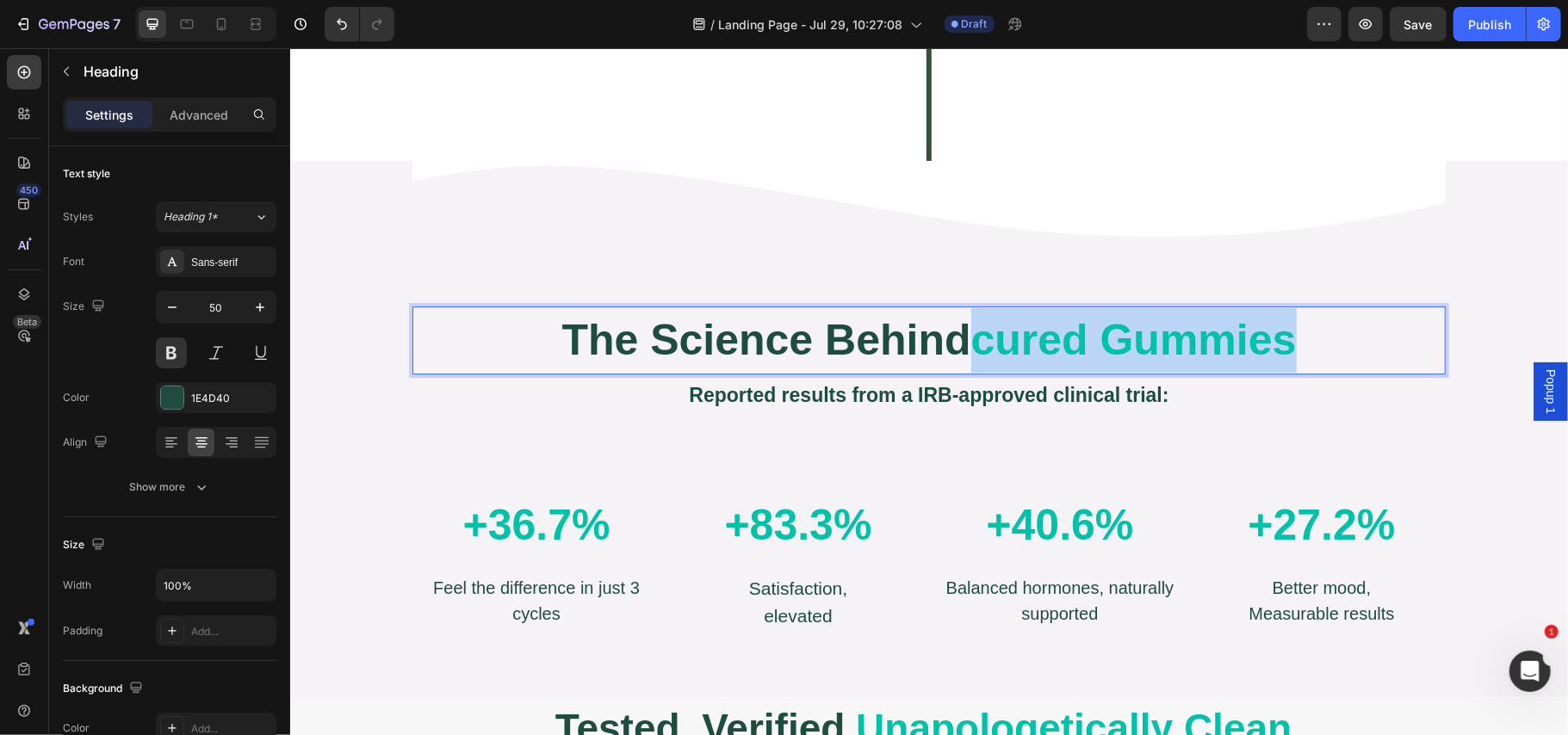 drag, startPoint x: 972, startPoint y: 341, endPoint x: 1299, endPoint y: 345, distance: 327.0245 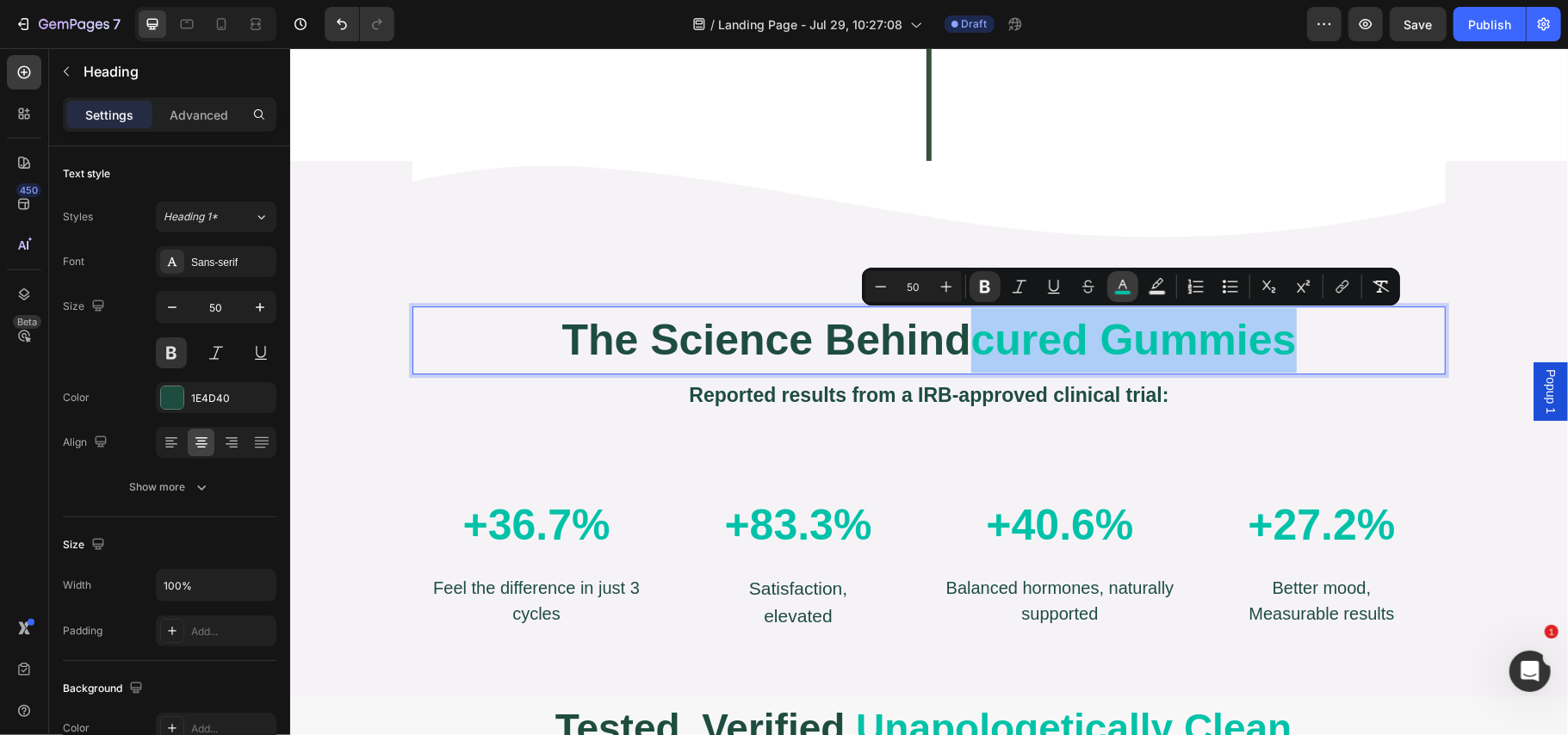 click on "color" at bounding box center (1123, 287) 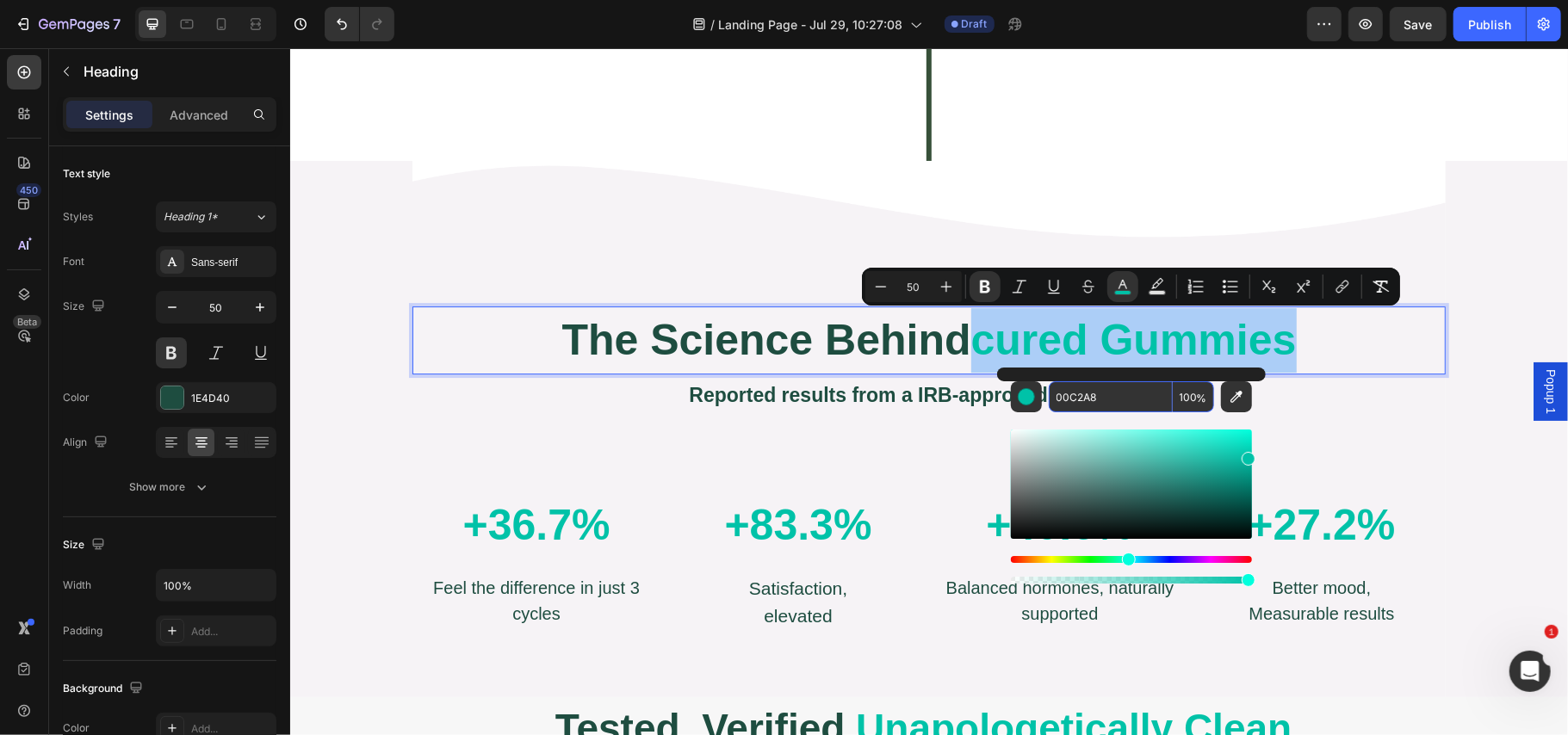 click on "00C2A8" at bounding box center [1111, 397] 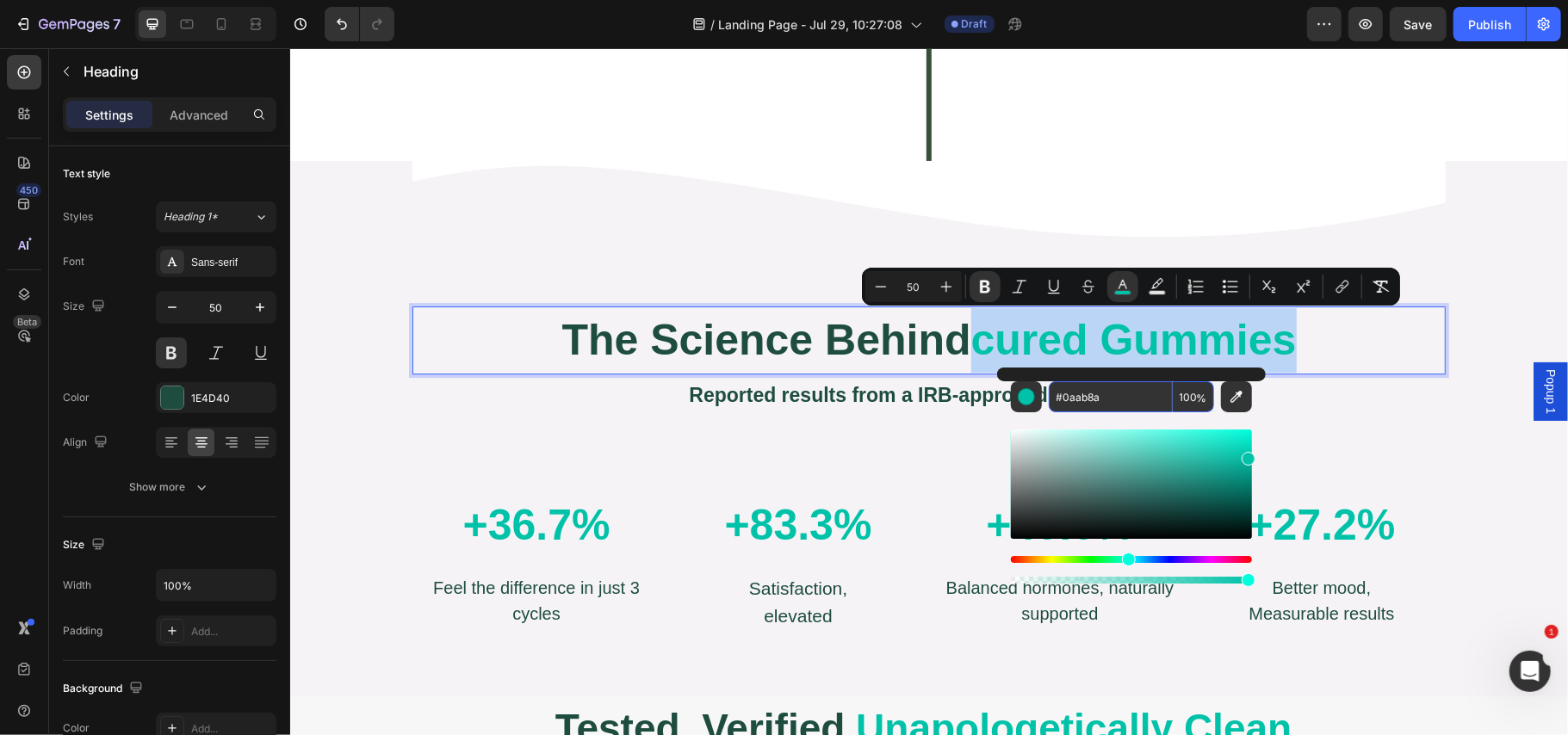 type on "0AAB8A" 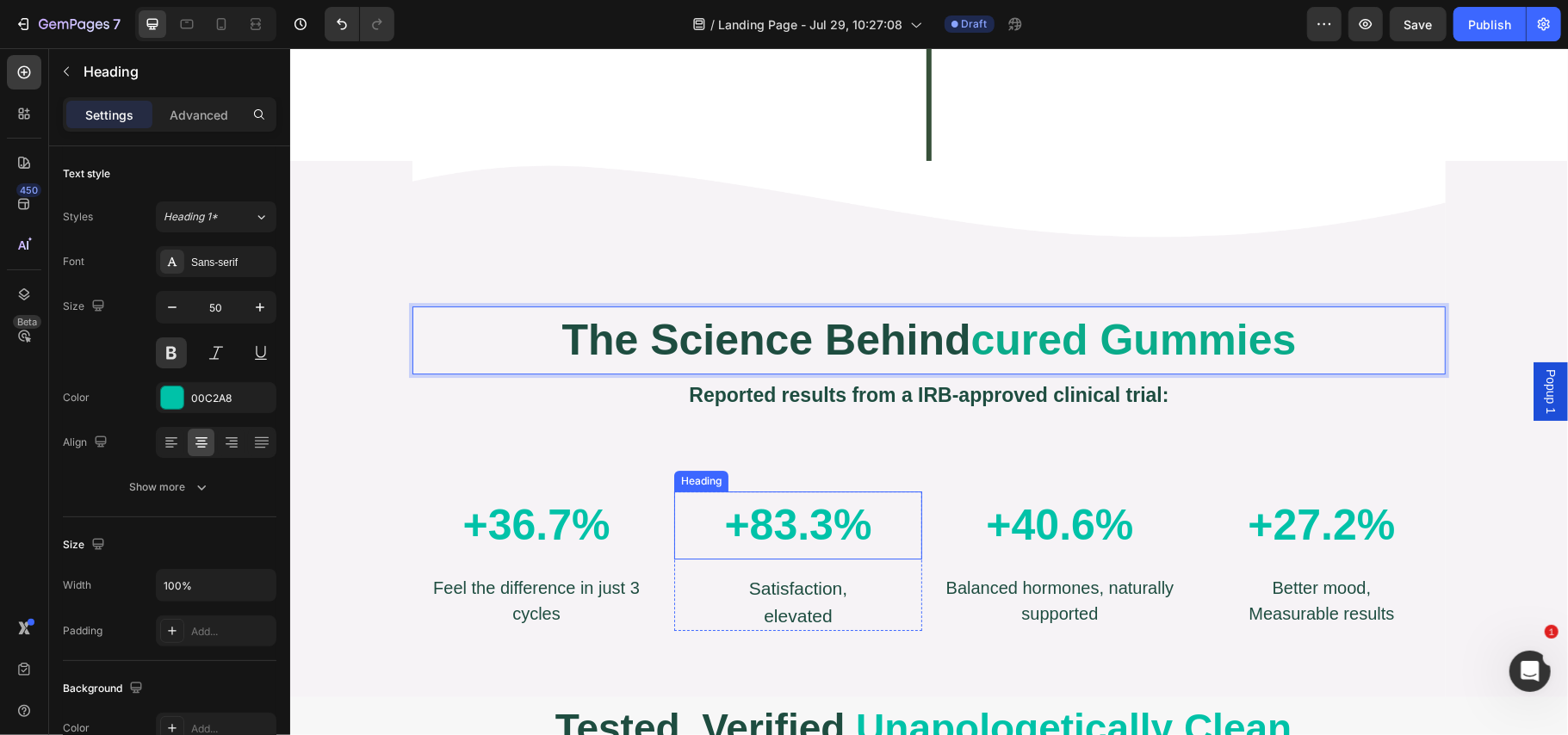 click on "+83.3%" at bounding box center (797, 524) 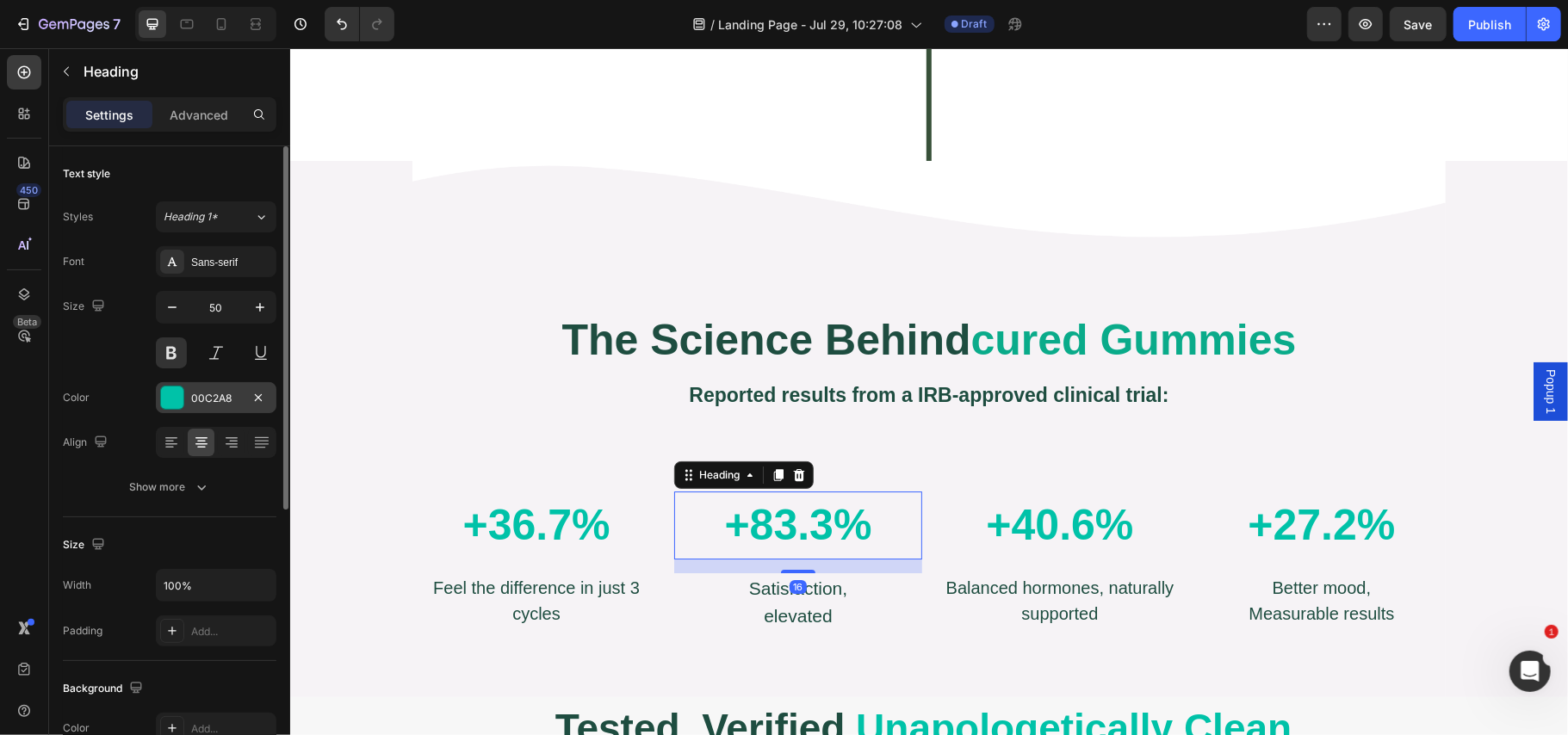 click on "00C2A8" at bounding box center [216, 398] 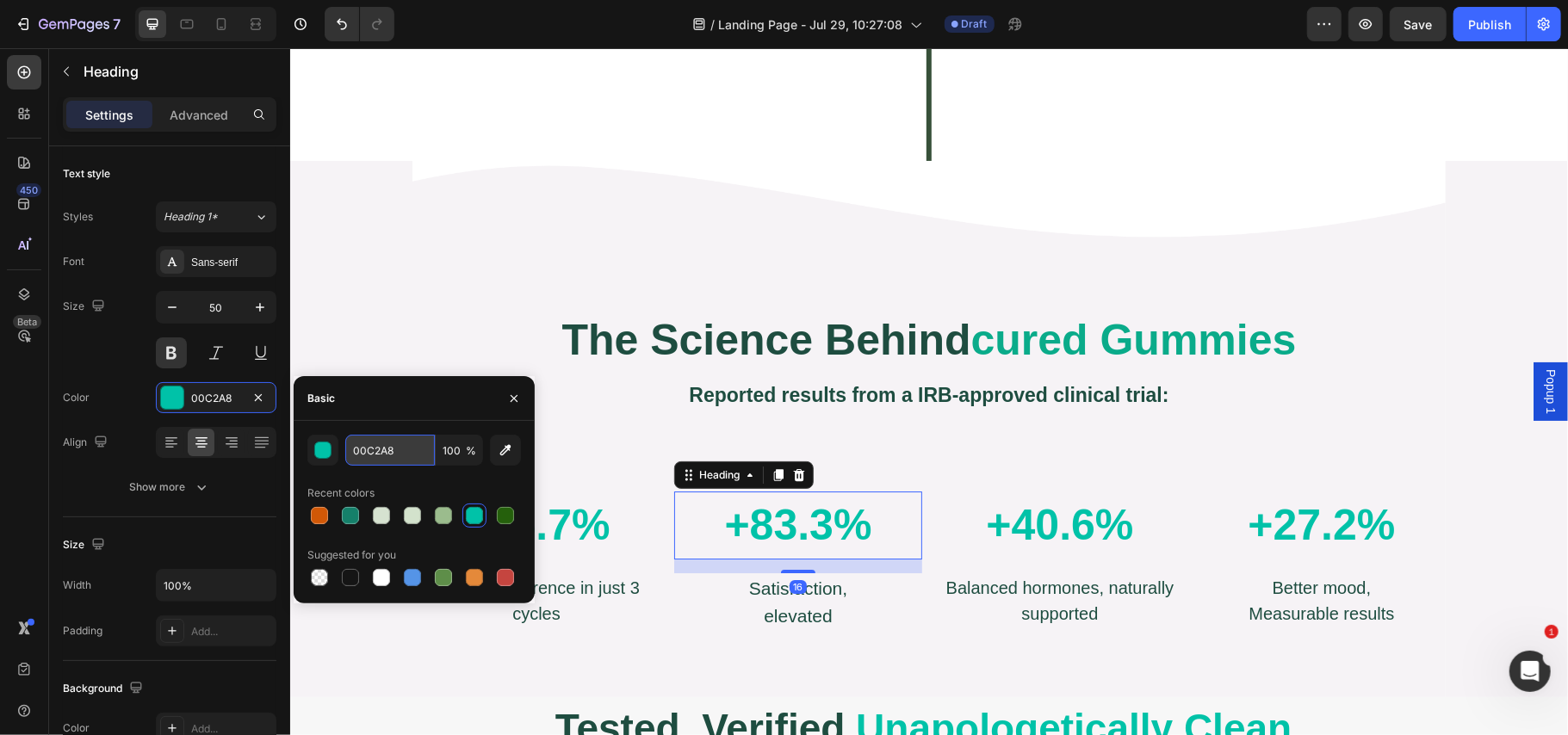 click on "00C2A8" at bounding box center [390, 450] 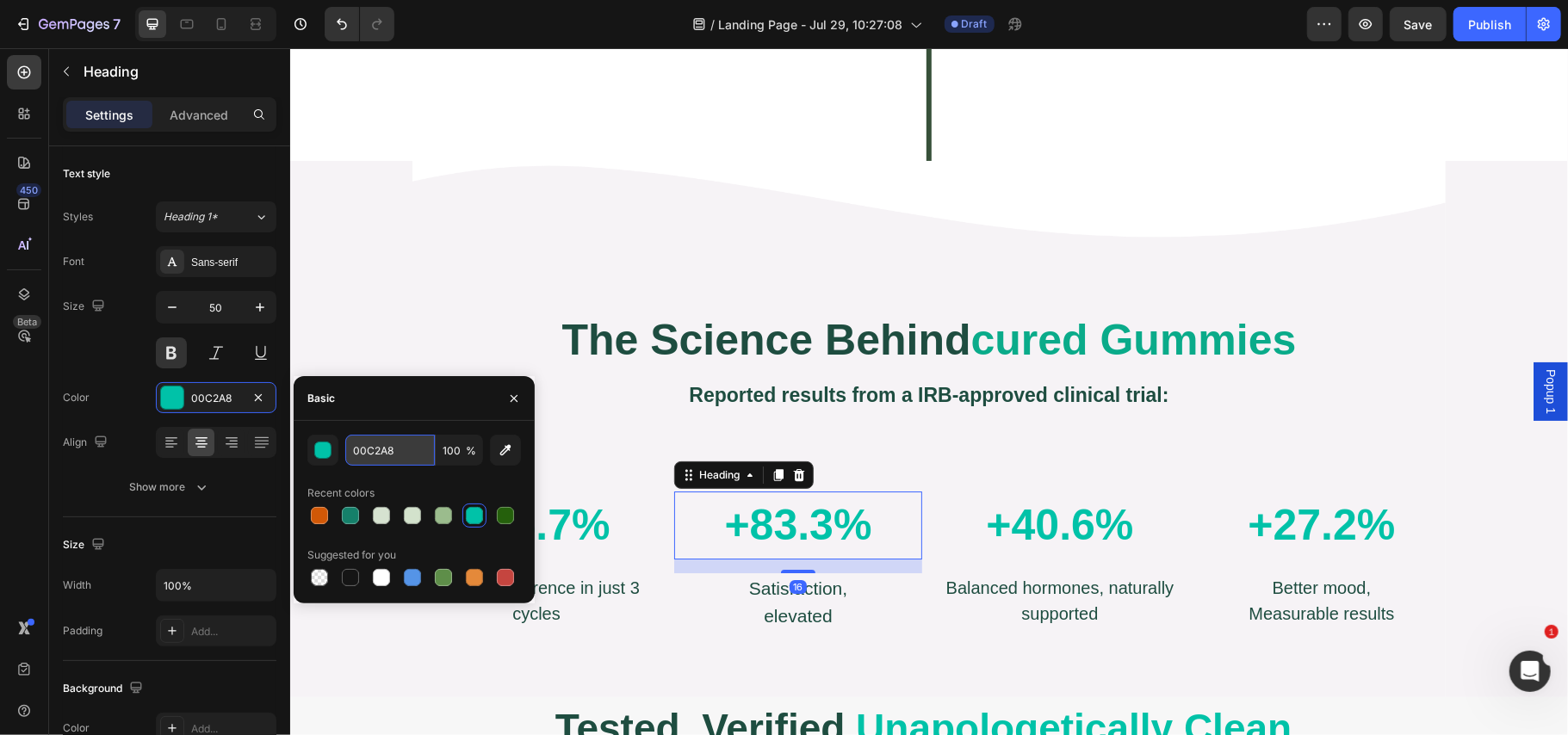 click on "00C2A8" at bounding box center [390, 450] 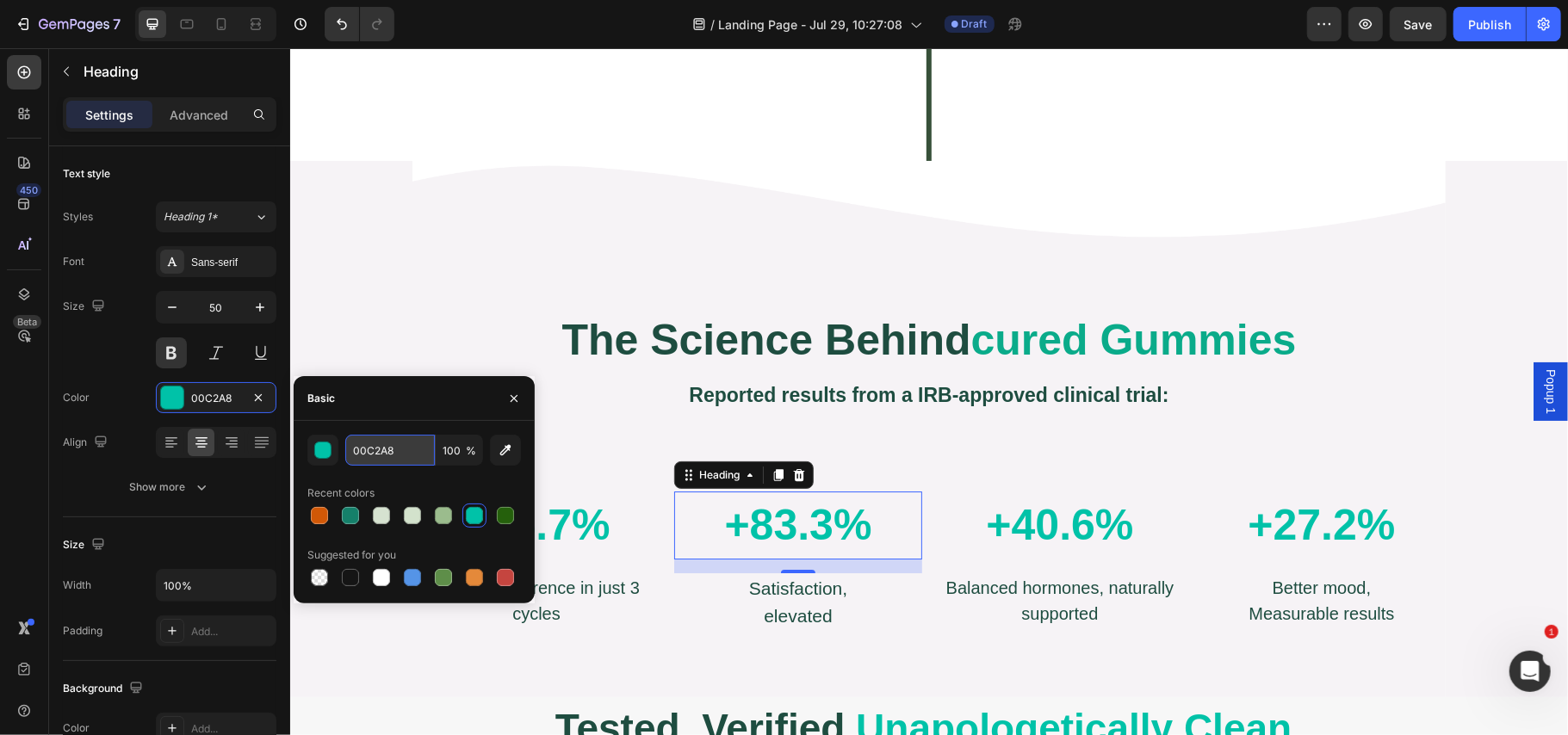 paste on "AAB8A" 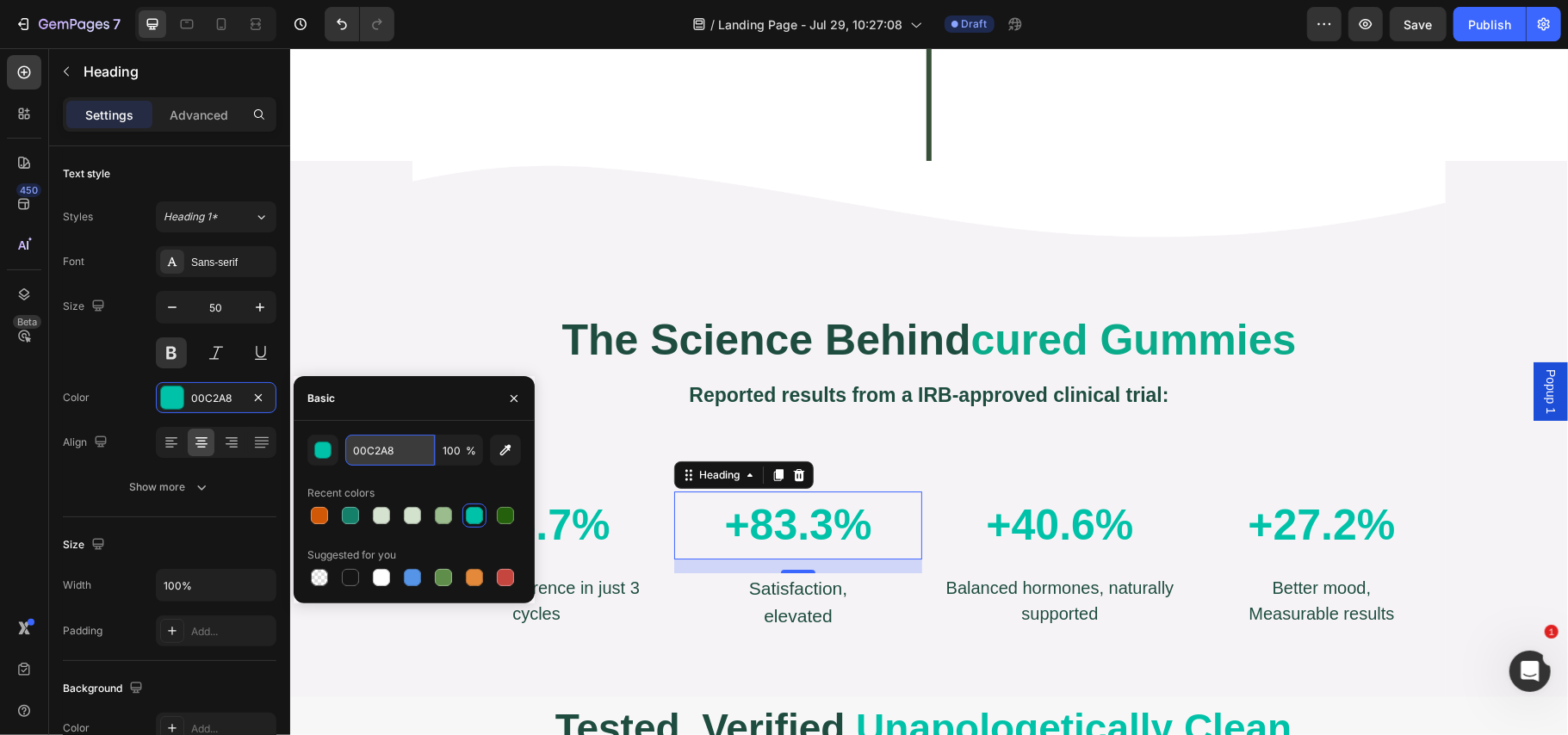 type on "0AAB8A" 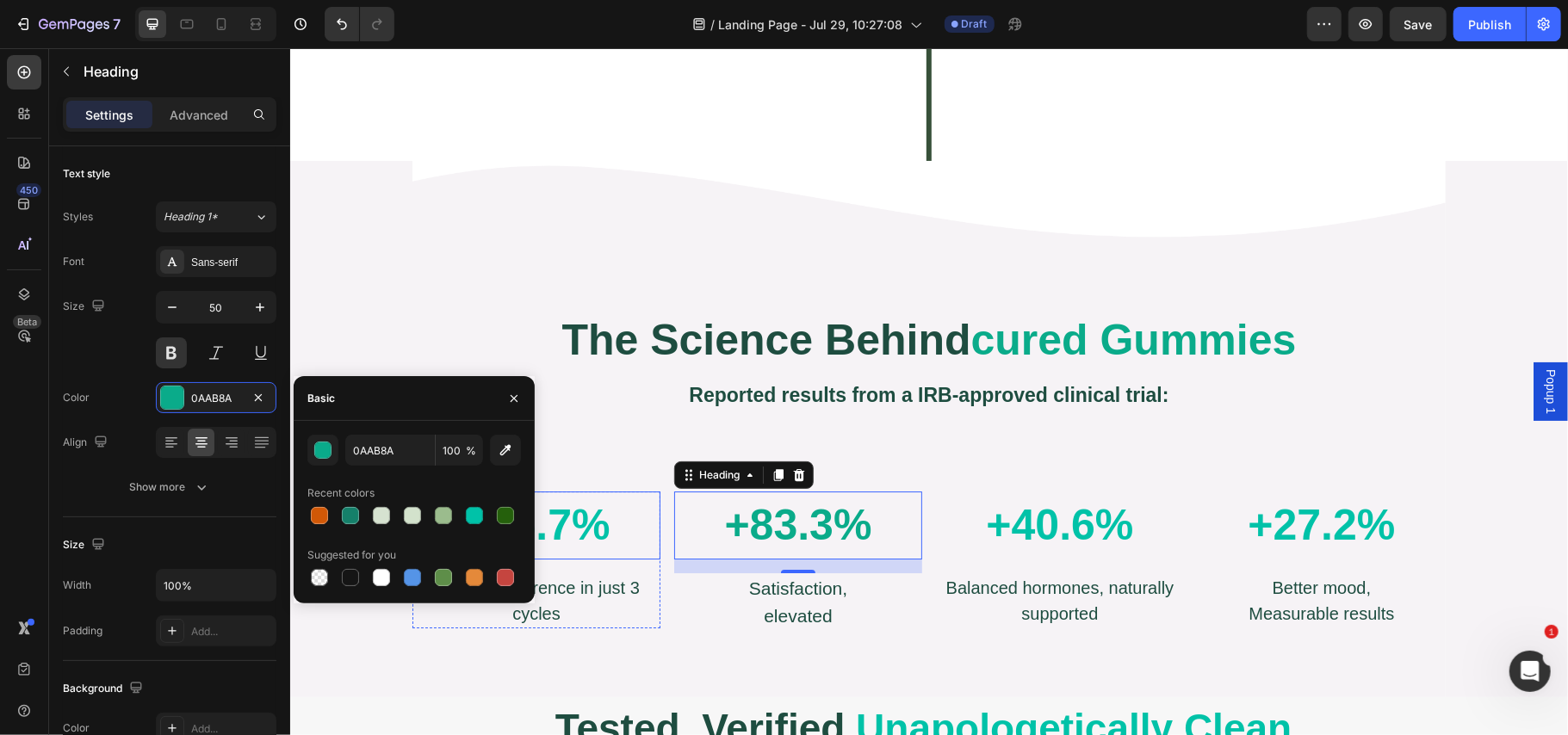 click on "+36.7%" at bounding box center (536, 524) 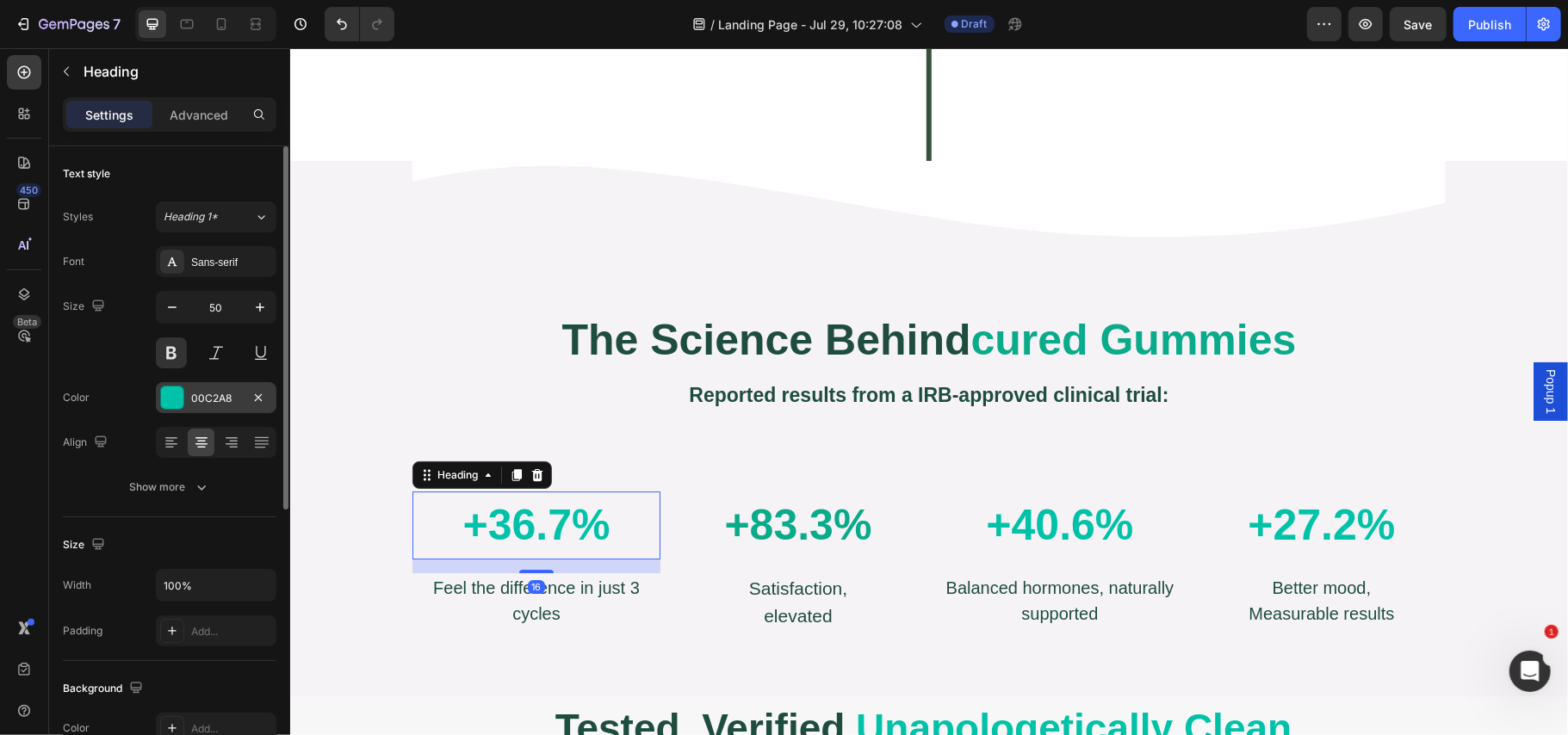 click on "00C2A8" at bounding box center [216, 398] 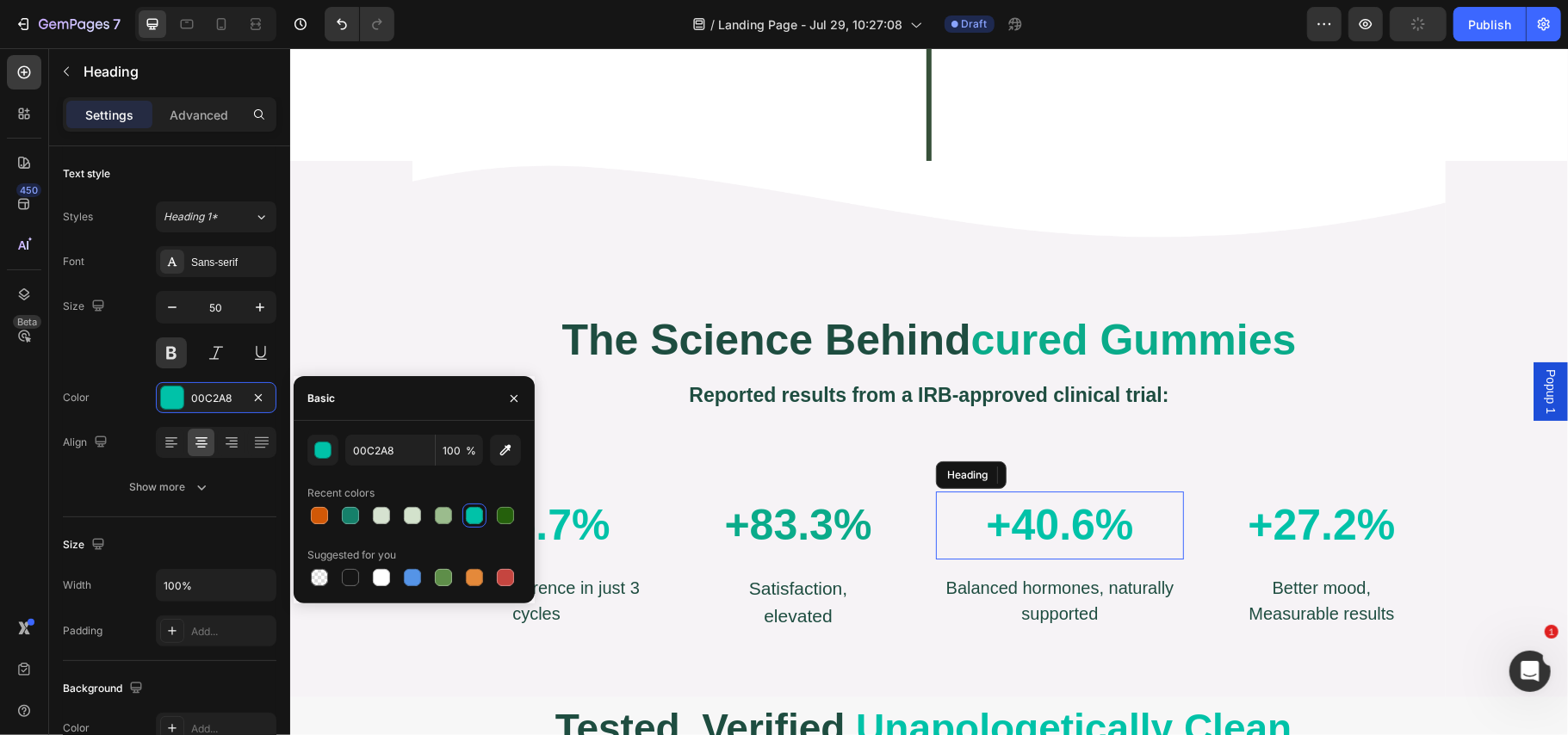 click on "+40.6%" at bounding box center (1059, 524) 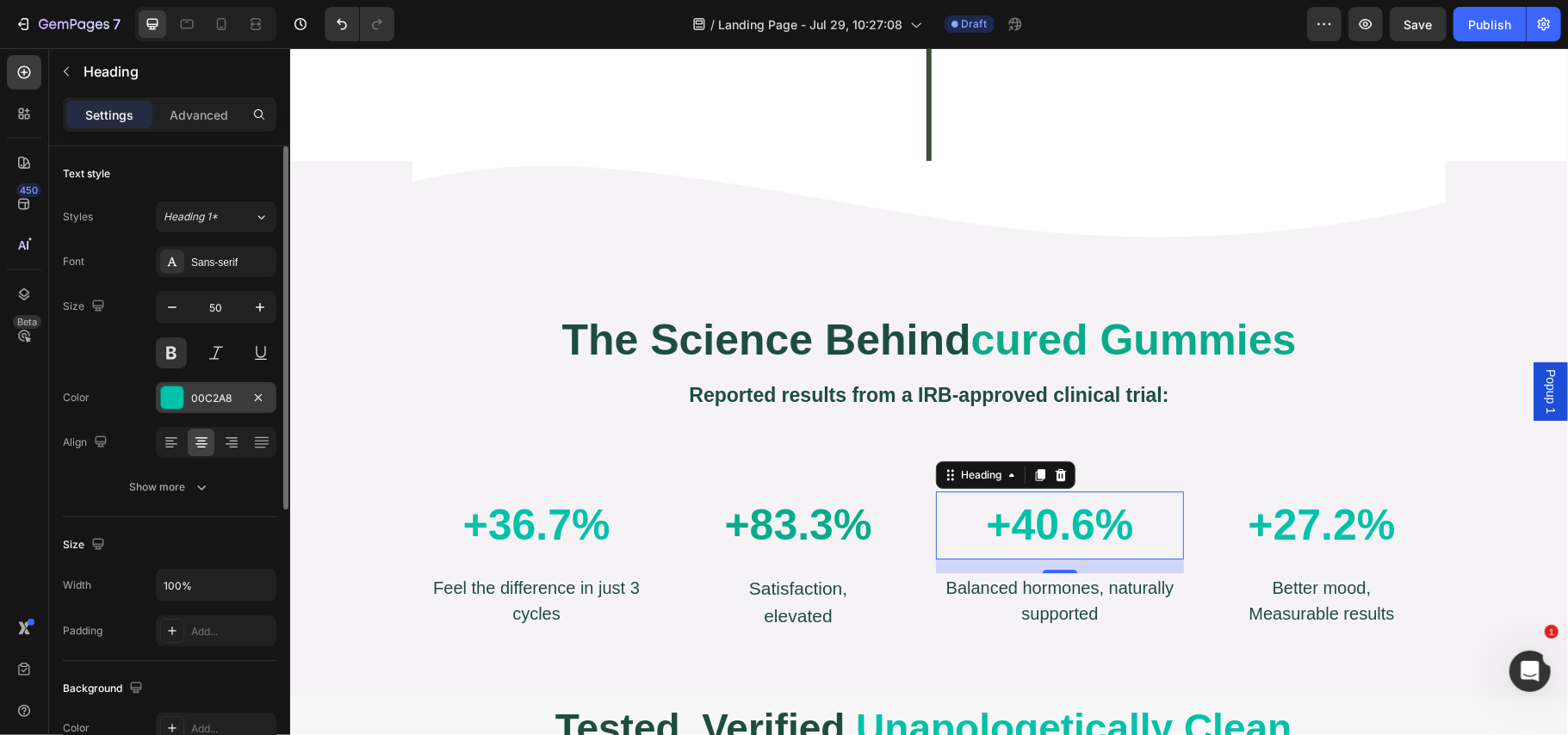 click on "00C2A8" at bounding box center [216, 398] 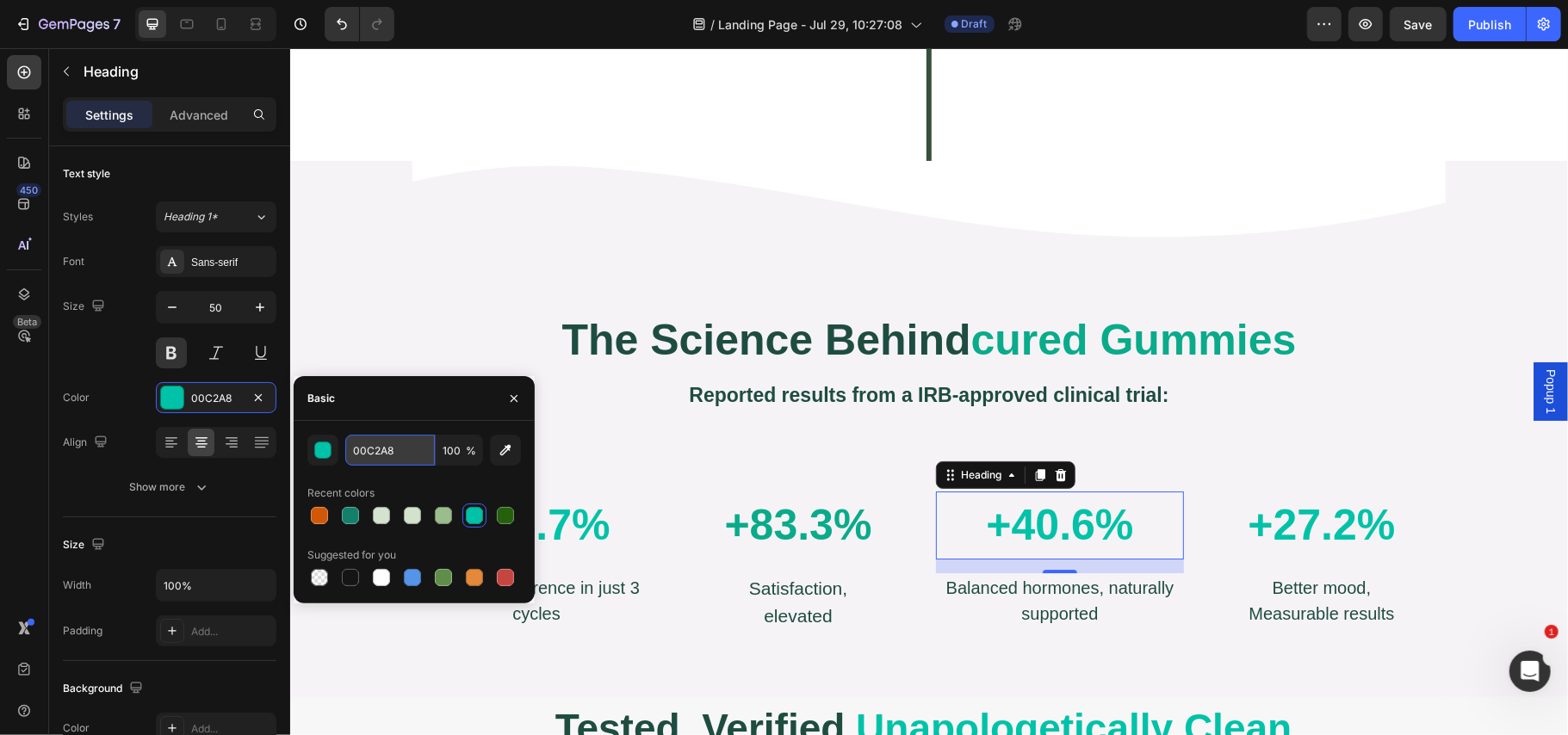 click on "00C2A8" at bounding box center [390, 450] 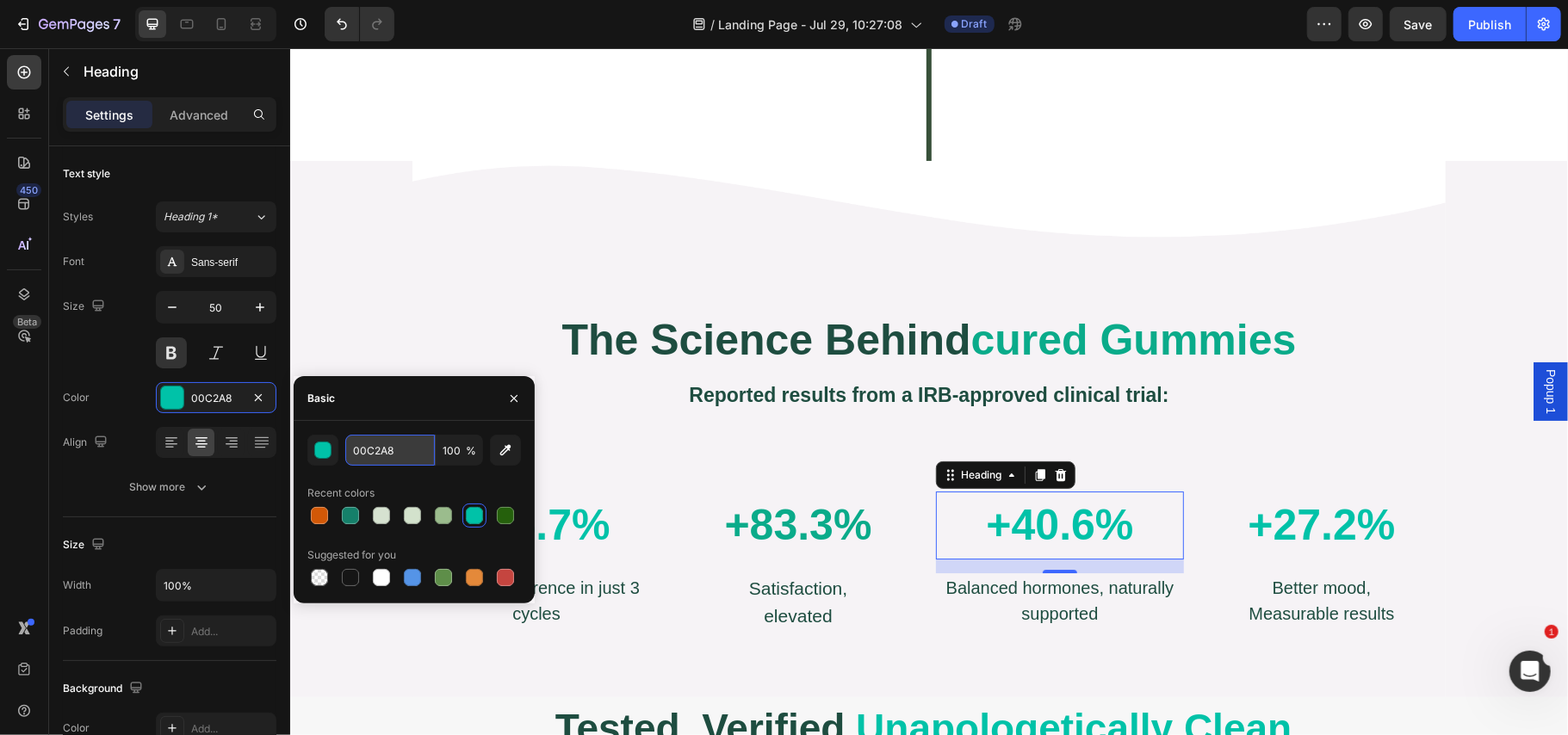 paste on "AAB8A" 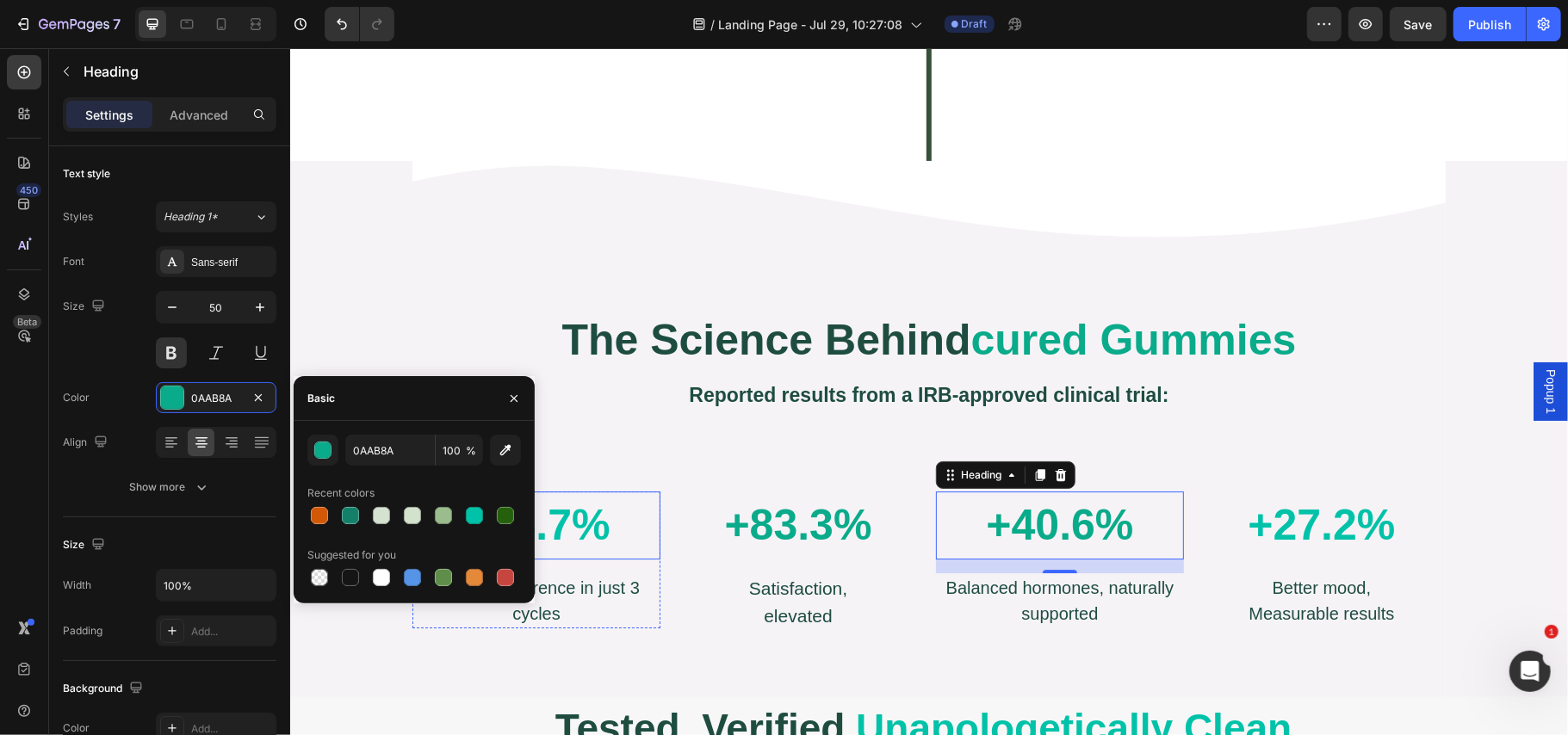 click on "+36.7%" at bounding box center [536, 524] 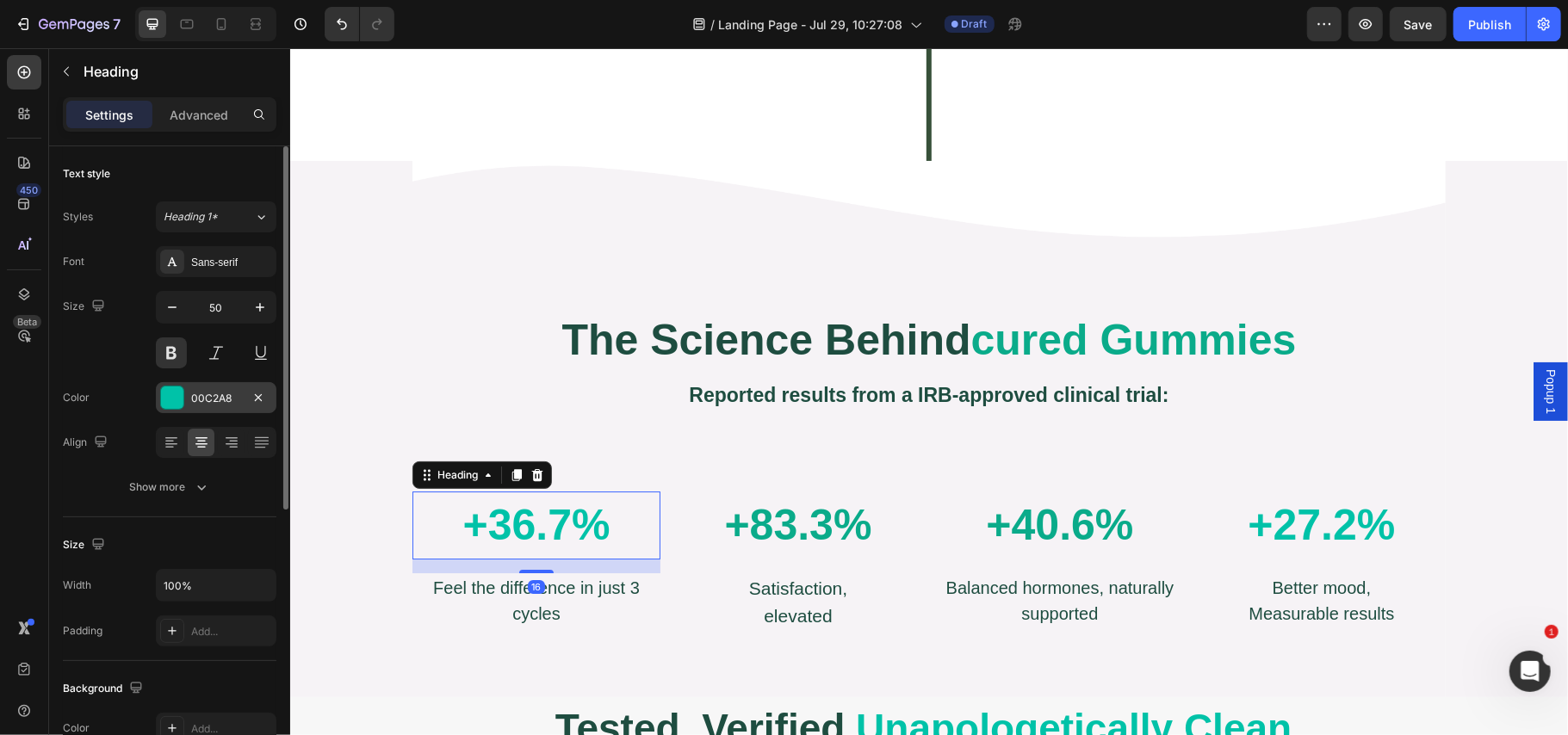 click on "00C2A8" at bounding box center [216, 398] 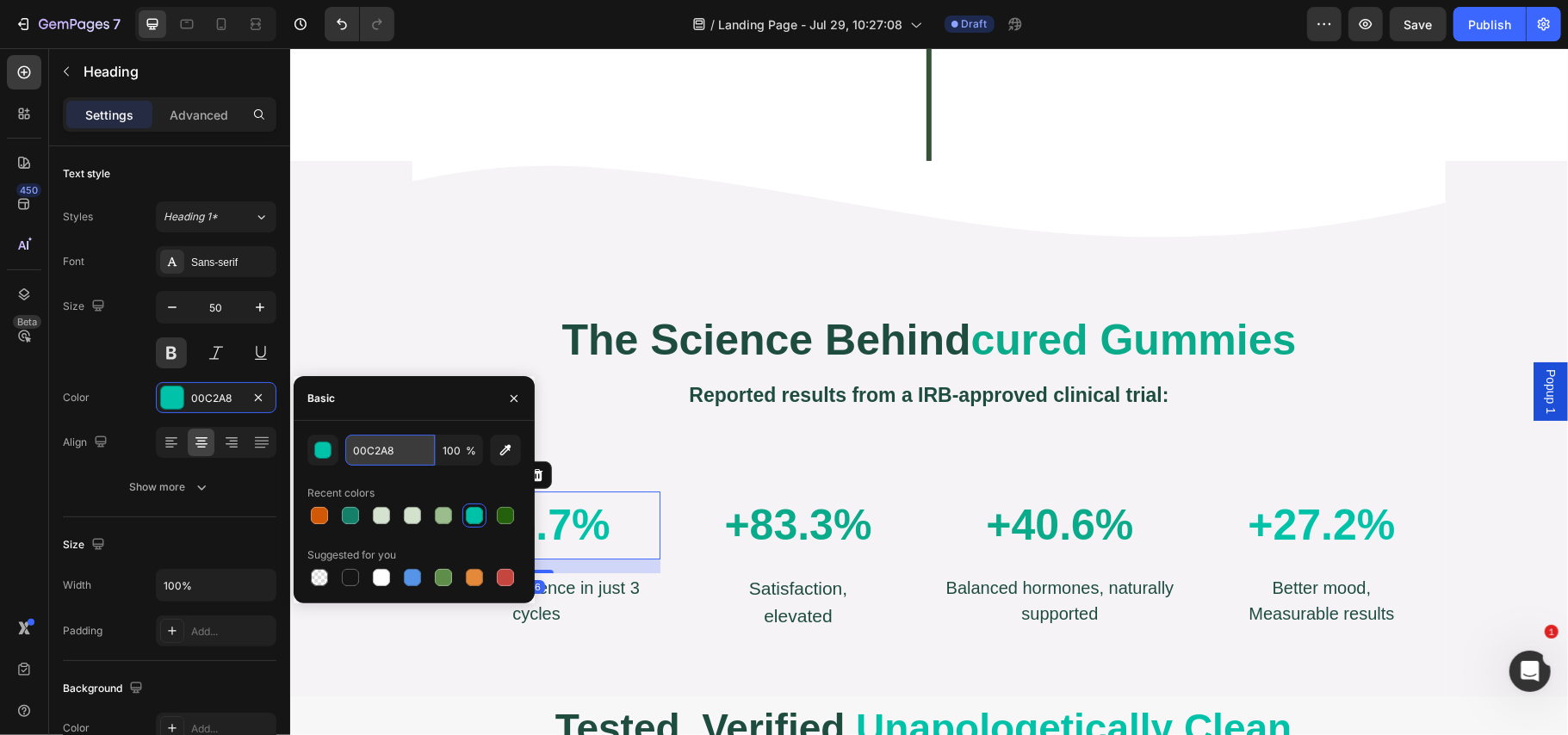 click on "00C2A8" at bounding box center [390, 450] 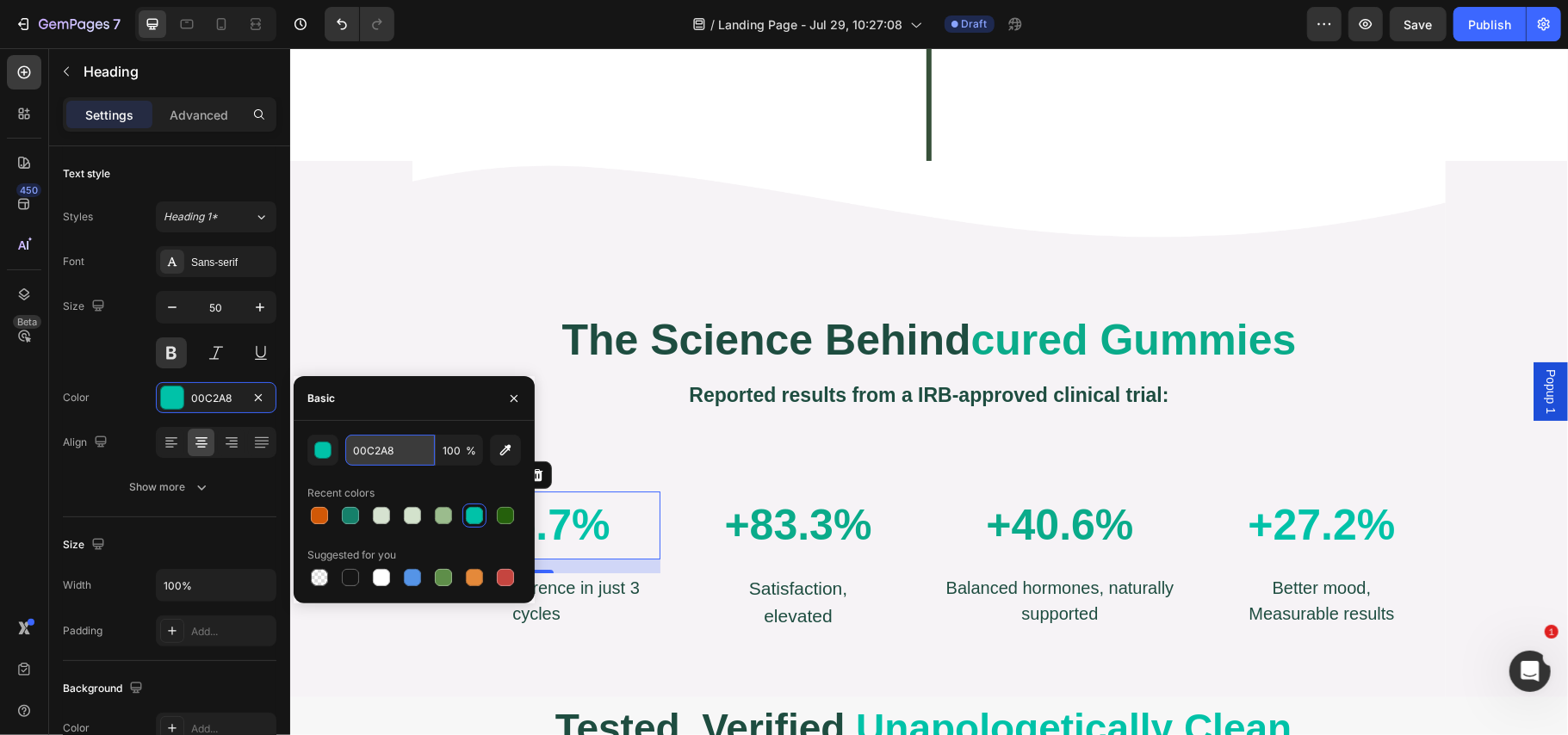 paste on "AAB8A" 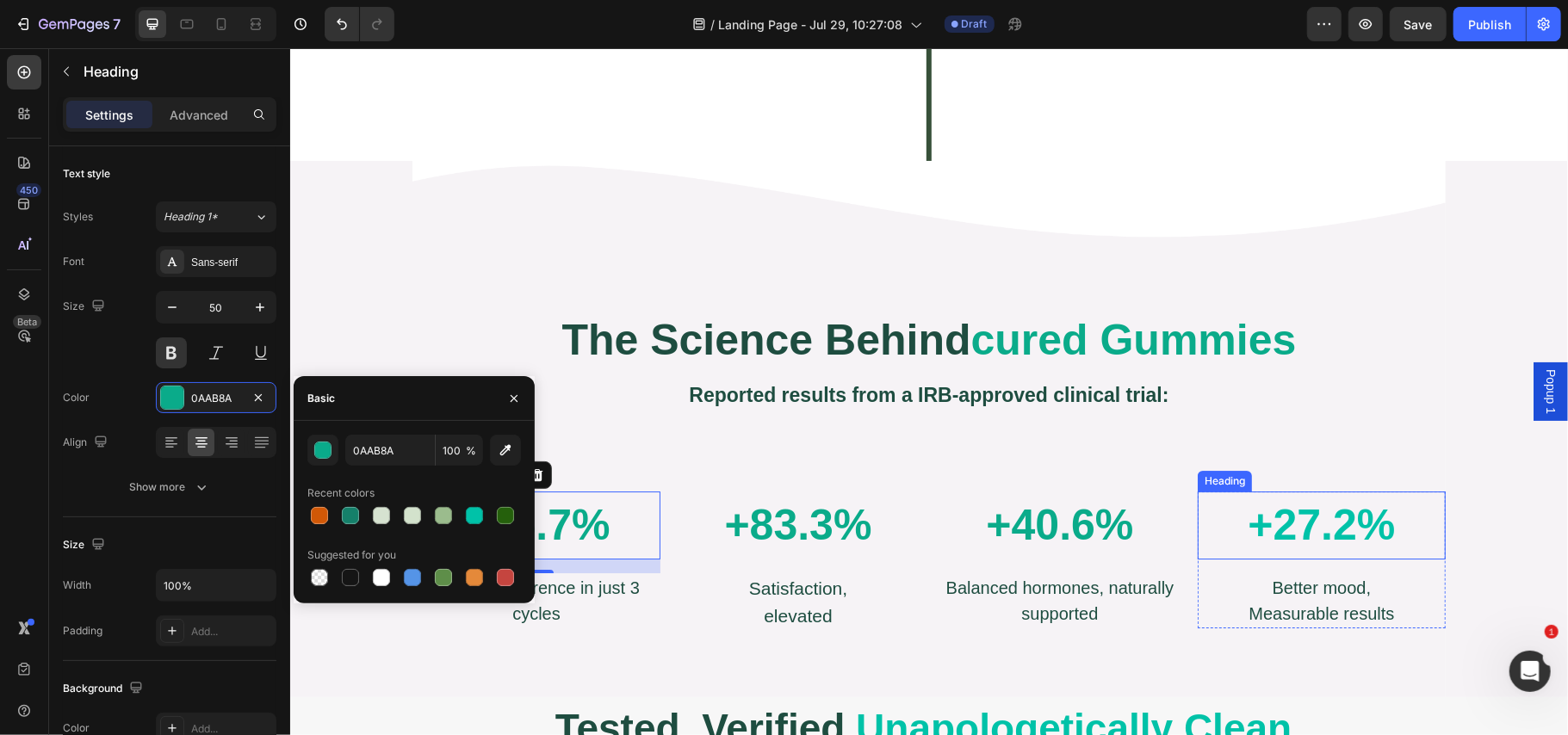 click on "+27.2%" at bounding box center (1321, 524) 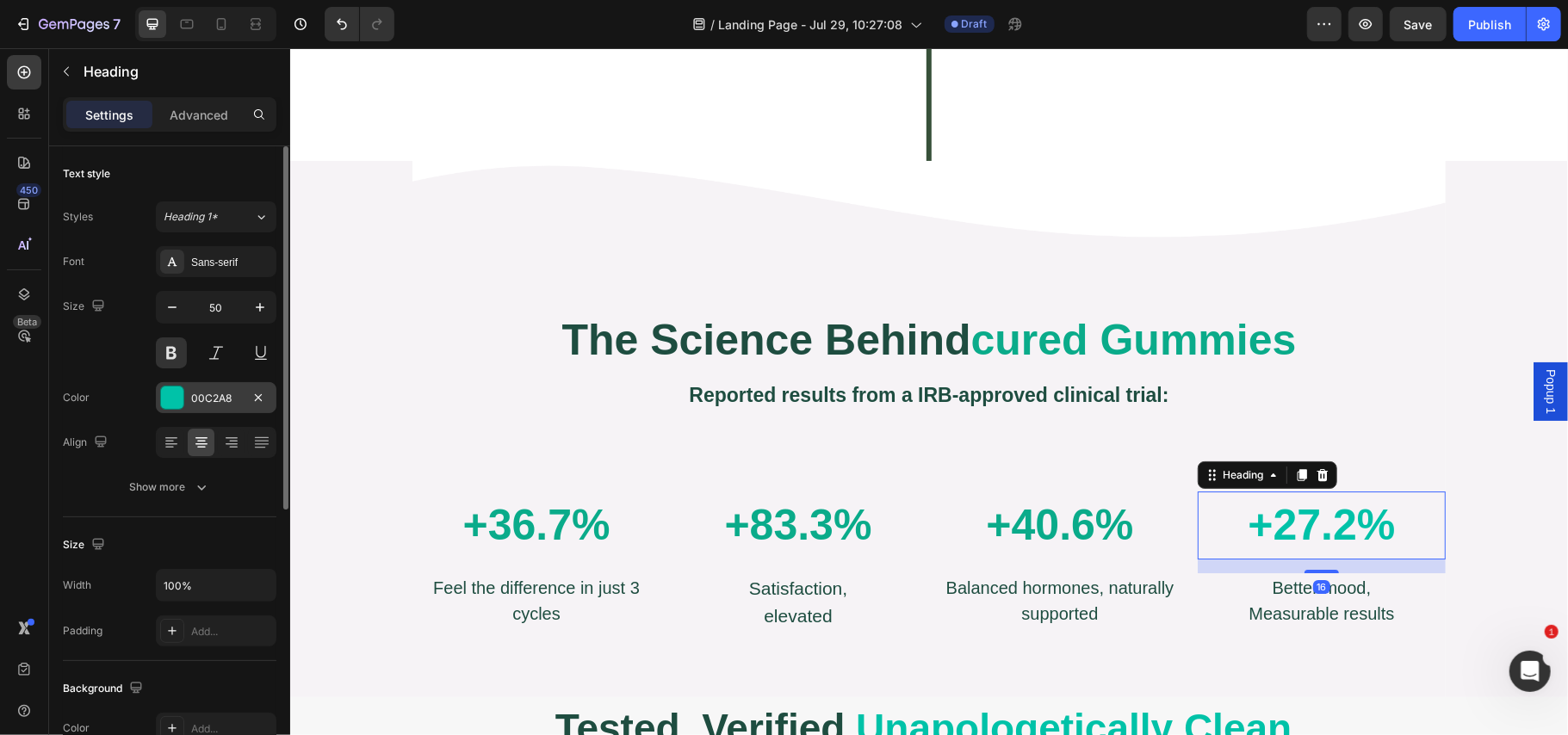 click on "00C2A8" at bounding box center [216, 398] 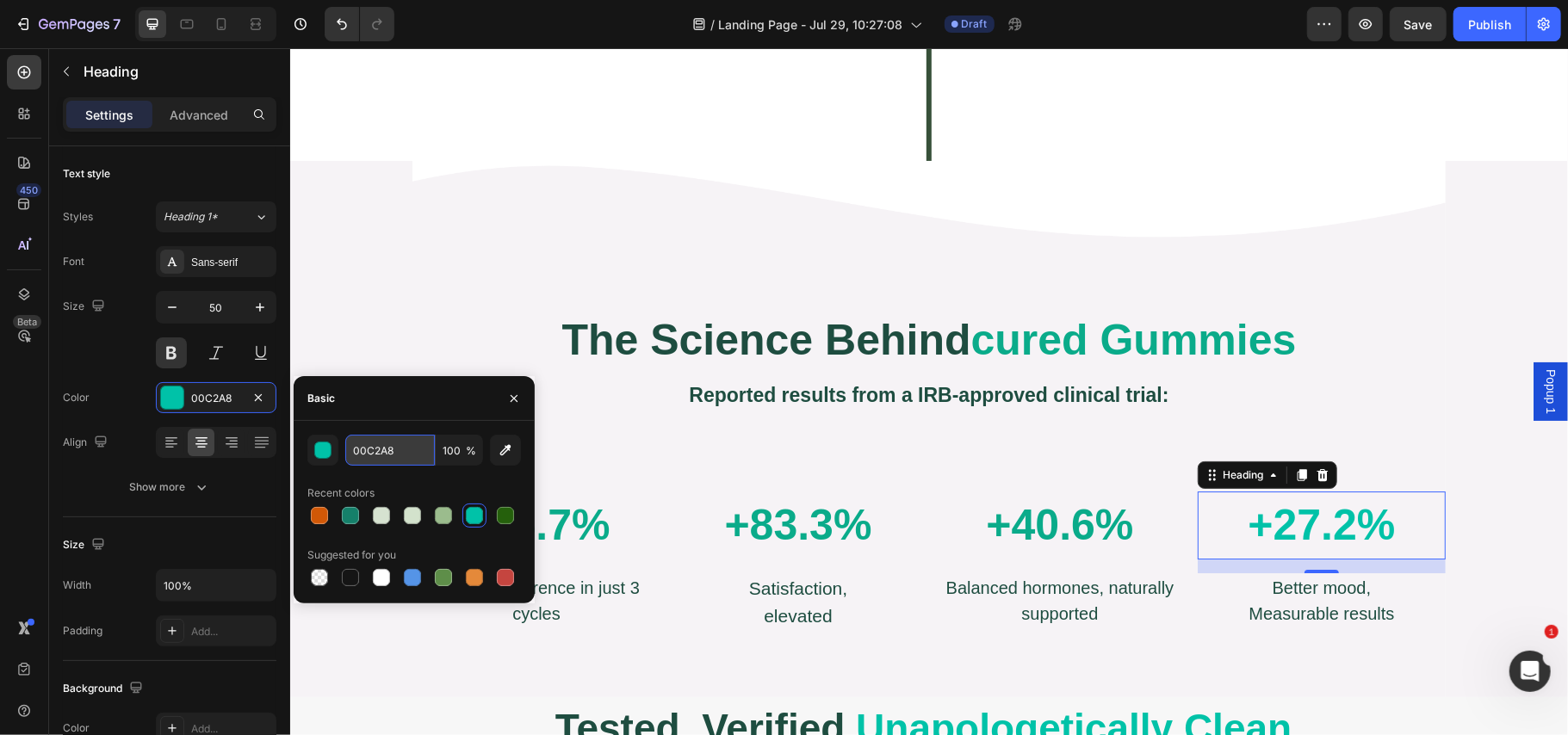 click on "00C2A8" at bounding box center (390, 450) 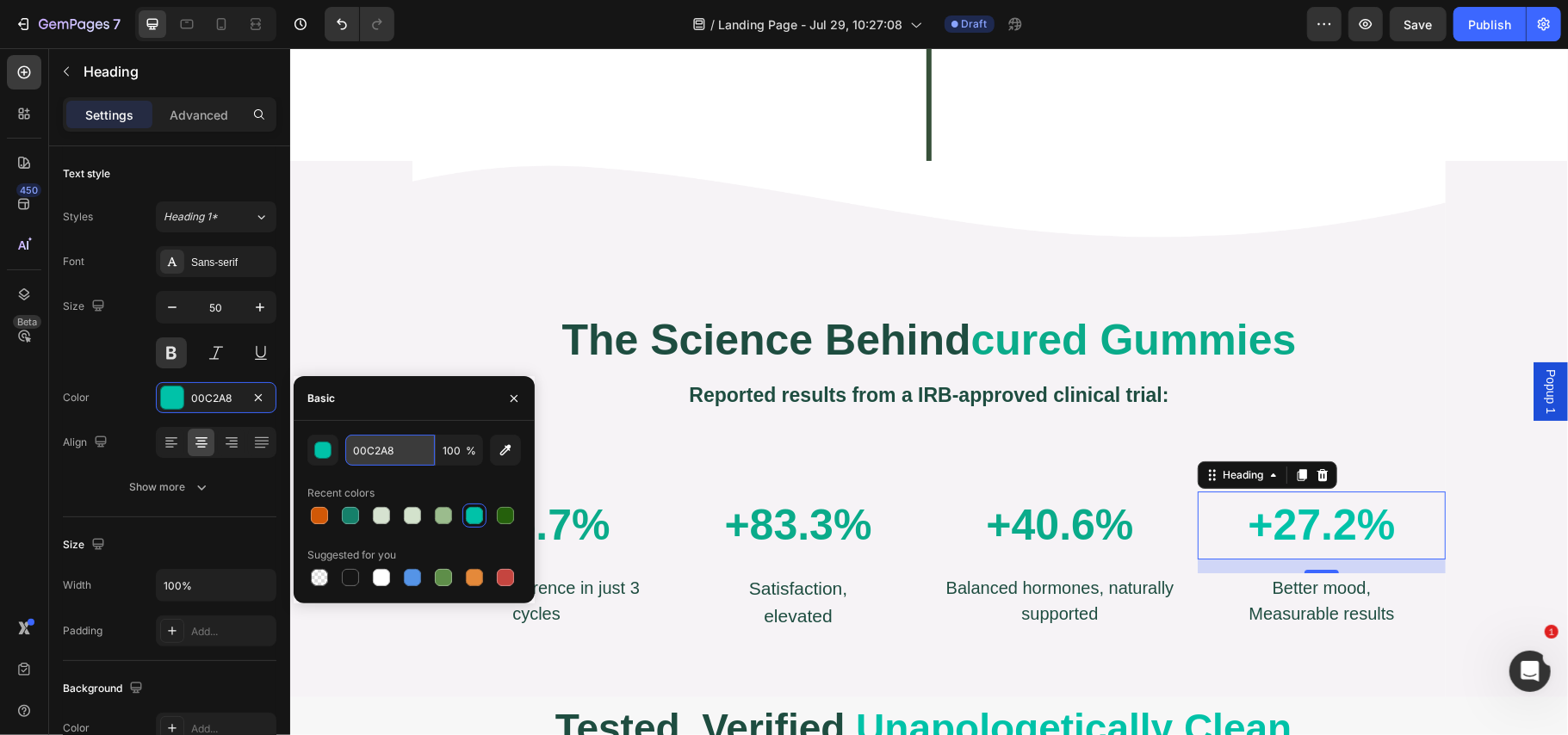 paste on "AAB8A" 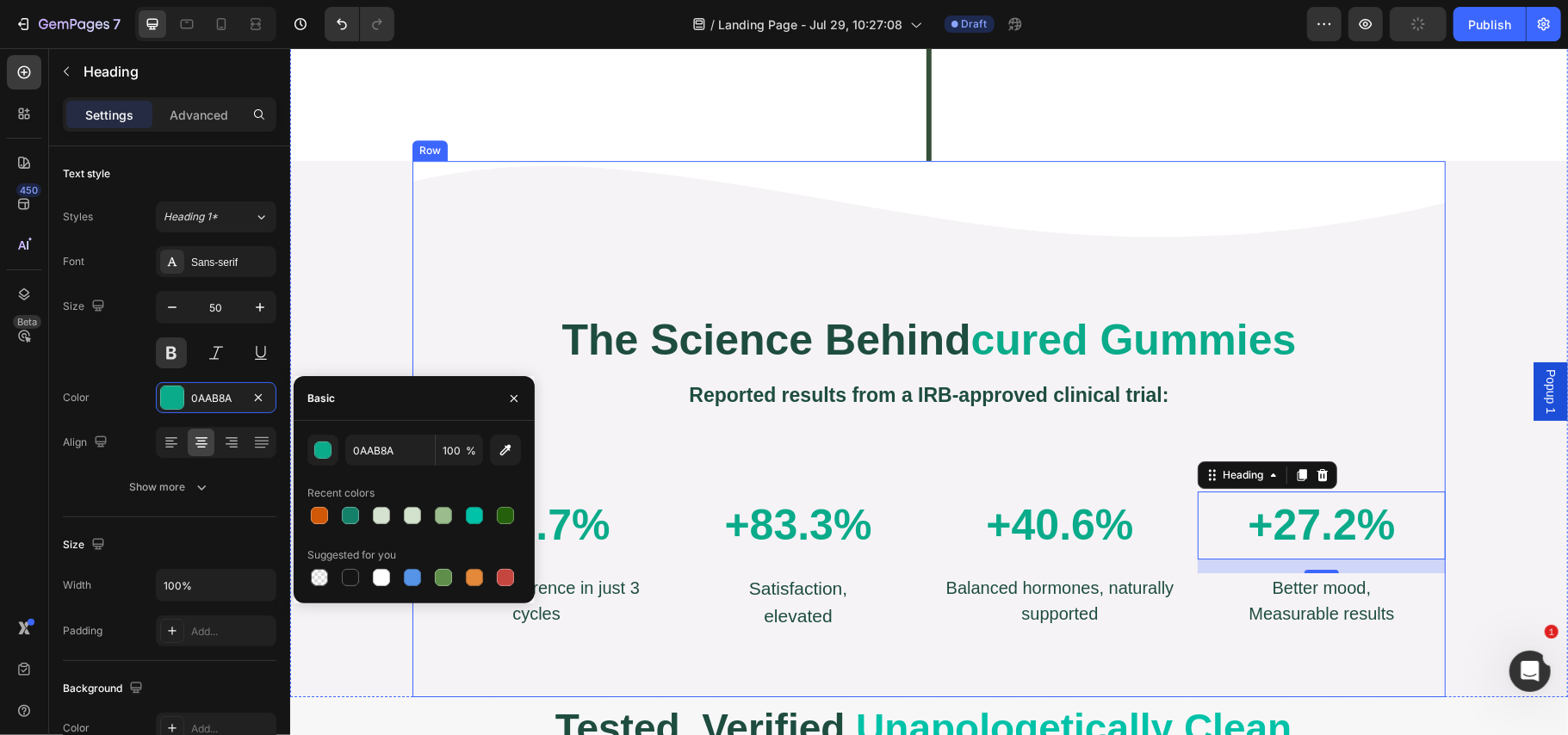 click on "Row the science behind  cured gummies Heading the science behind  cured gummies Heading Reported results from a IRB-approved clinical trial: Text Block Reported results from a IRB- approved clinical trial: Text Block +36.7% Heading Increase in energy after 3 cycles Text Block +83.3% Heading Increase in satisfaction  Text Block Row +40.6% Heading Improvement in  hormone imbalance Text Block +27.2% Heading Improvement in mood rating Text Block Row +36.7% Heading Feel the difference in just 3 cycles Text Block Row +83.3% Heading Satisfaction,  elevated Text Block Row +40.6% Heading Balanced hormones, naturally supported Text Block Row +27.2% Heading   16 Better mood,  Measurable results Text Block Row Row" at bounding box center (928, 462) 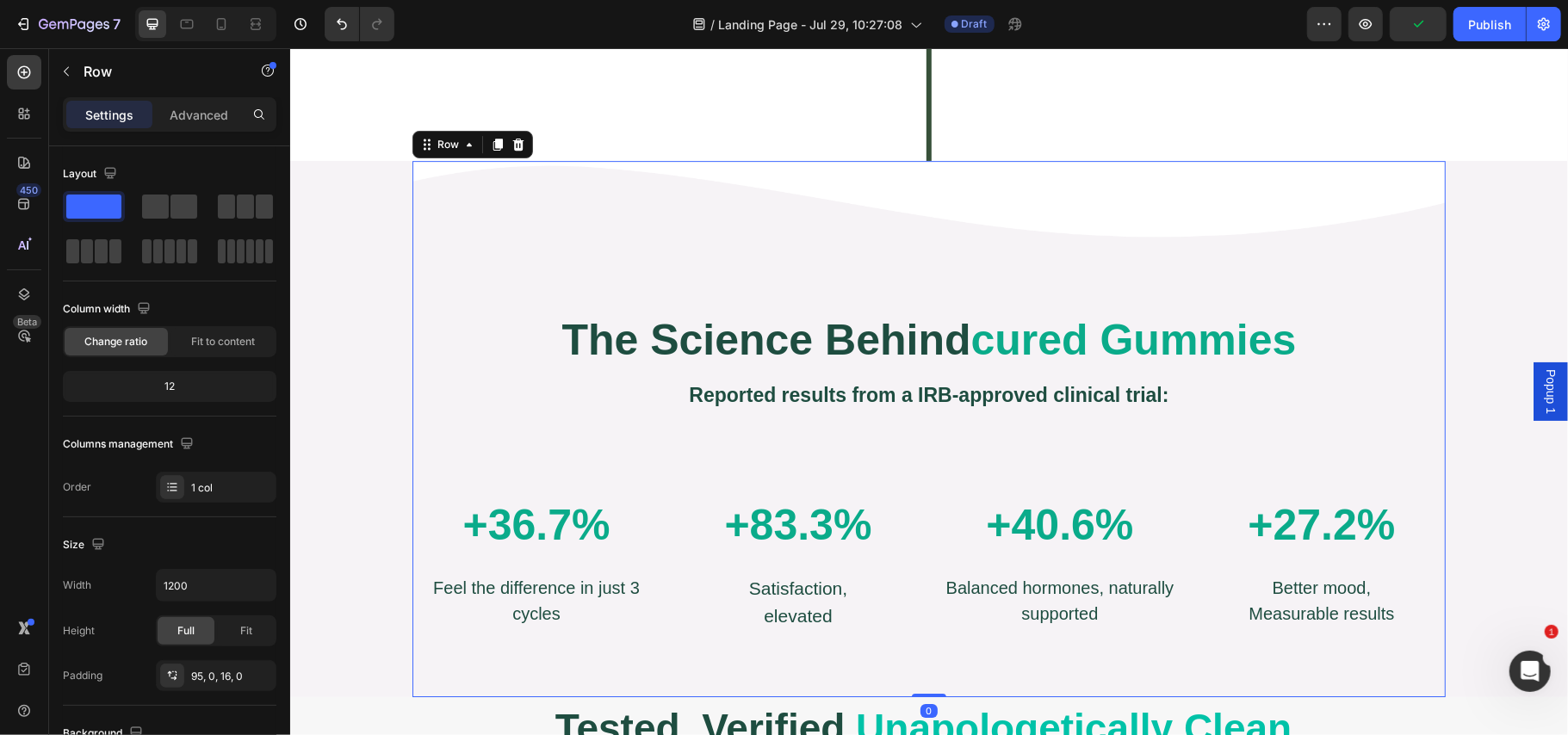 scroll, scrollTop: 4360, scrollLeft: 0, axis: vertical 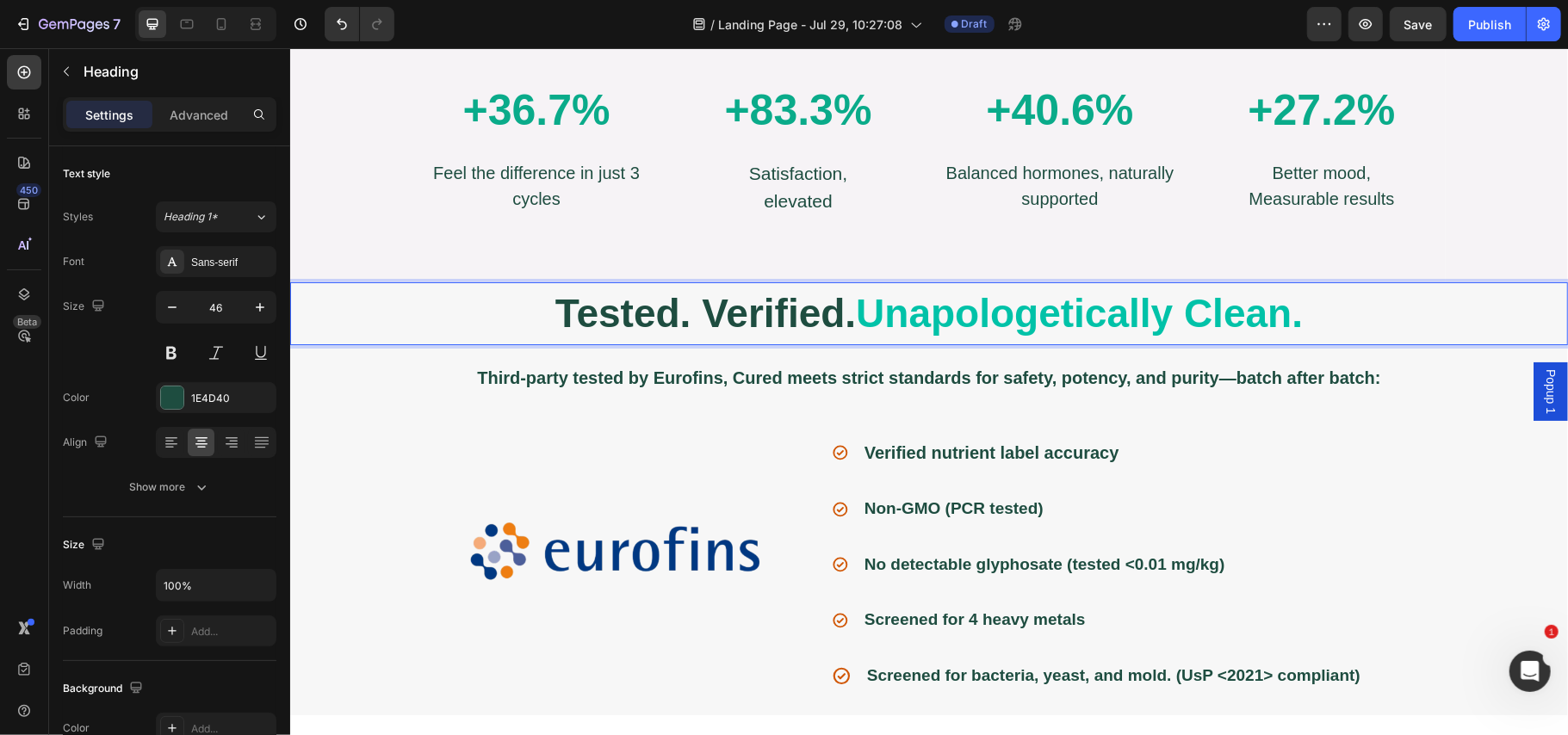 click on "unapologetically clean." at bounding box center (1078, 312) 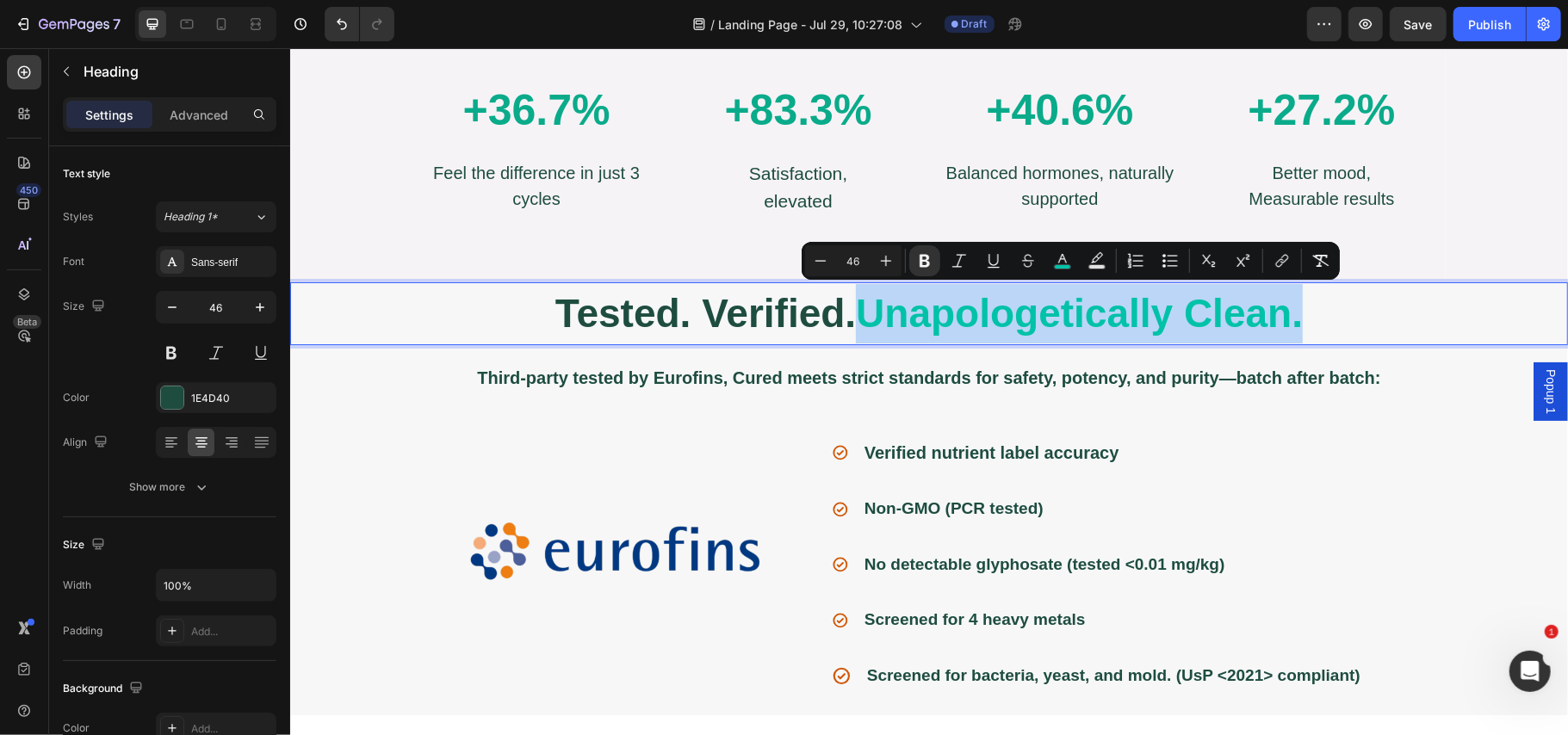 drag, startPoint x: 289, startPoint y: 47, endPoint x: 1303, endPoint y: 321, distance: 1050.3676 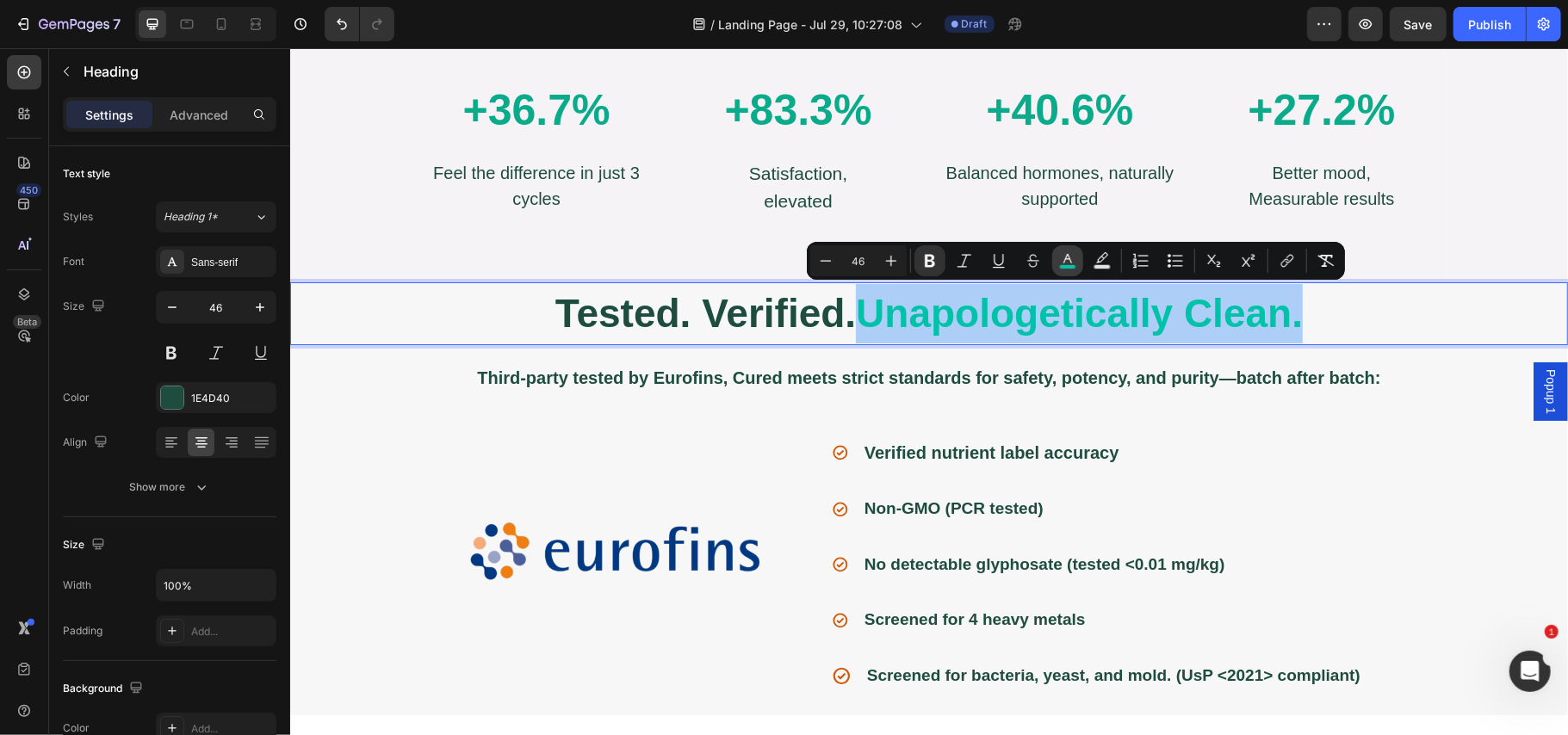 click 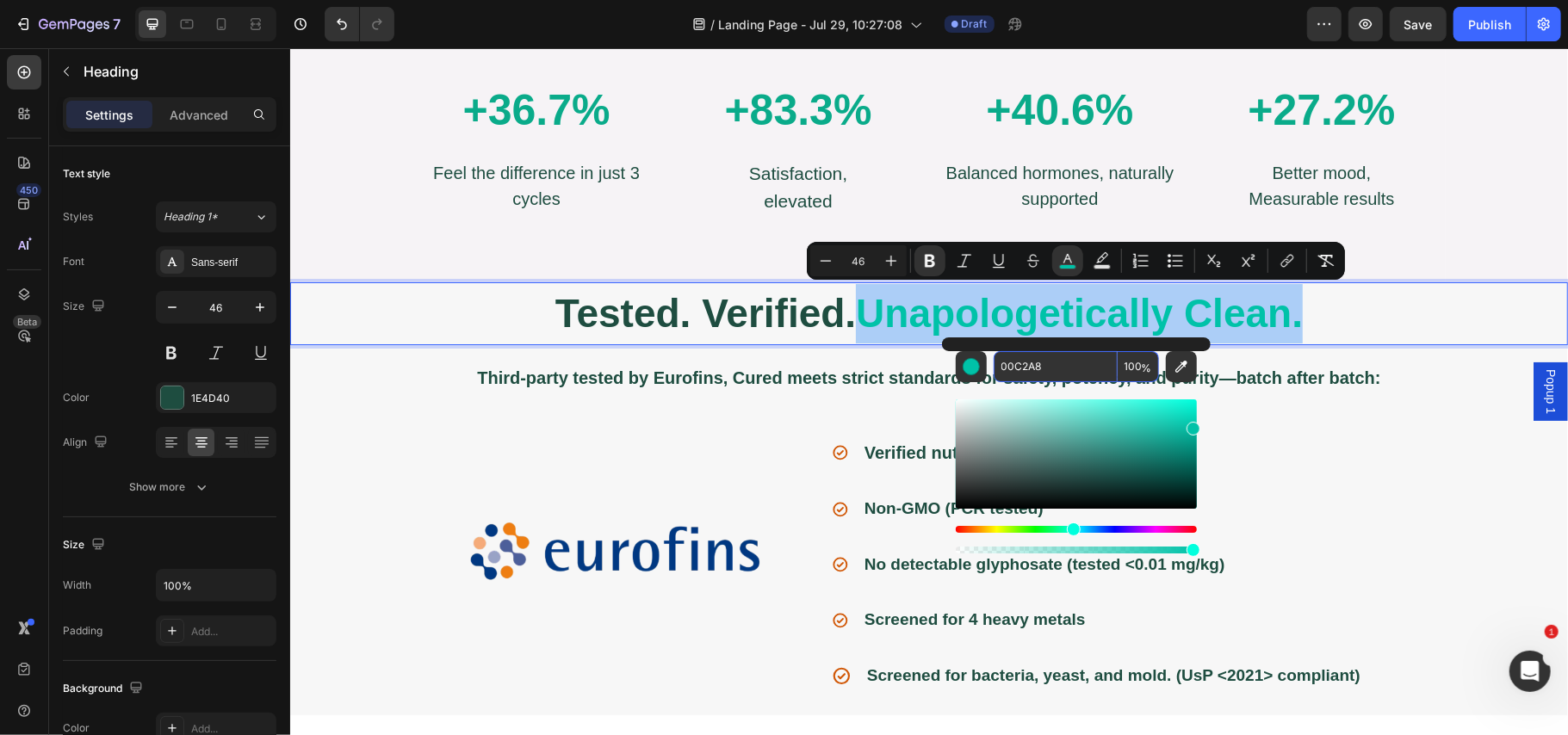 click on "00C2A8" at bounding box center [1056, 367] 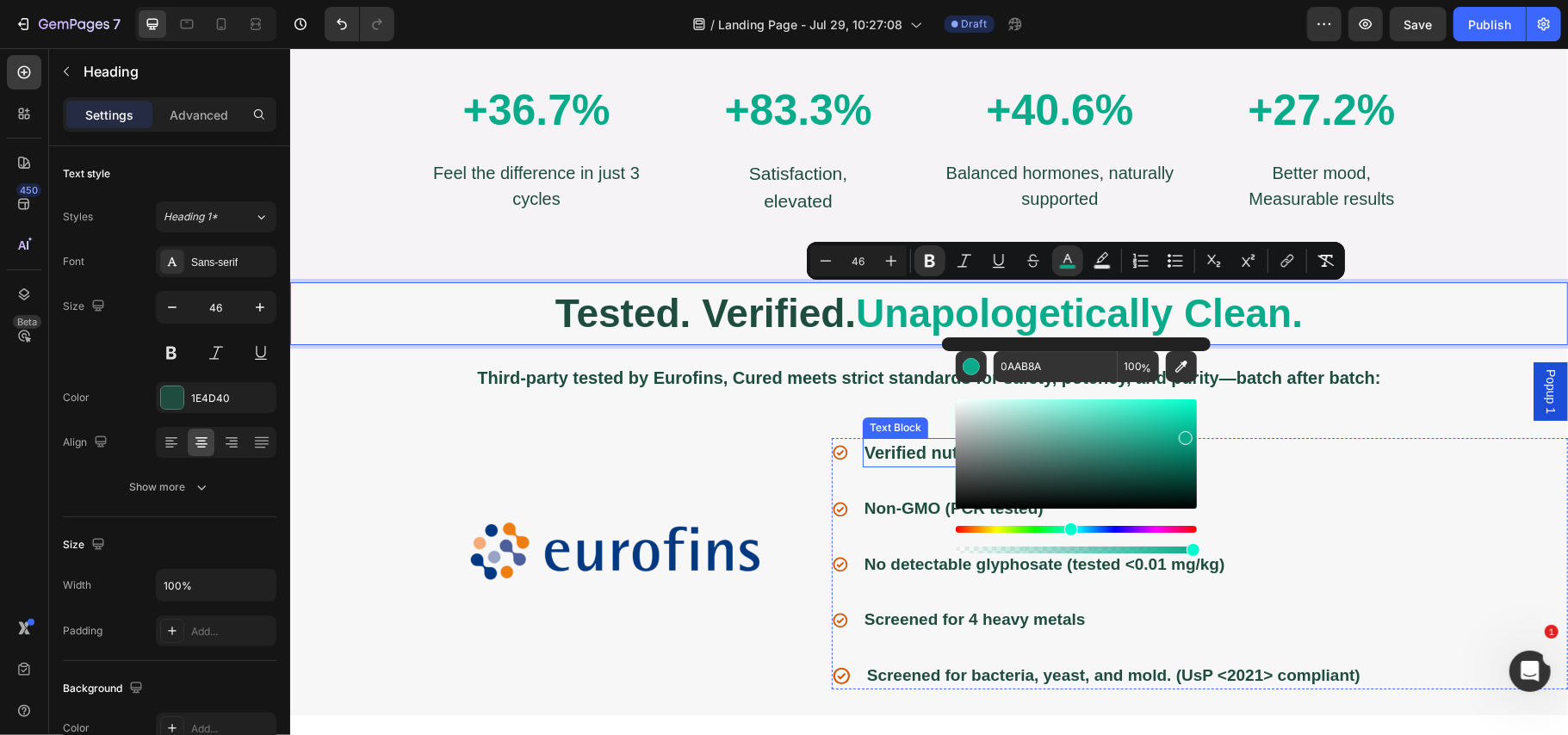 click on "Verified nutrient label accuracy" at bounding box center (991, 452) 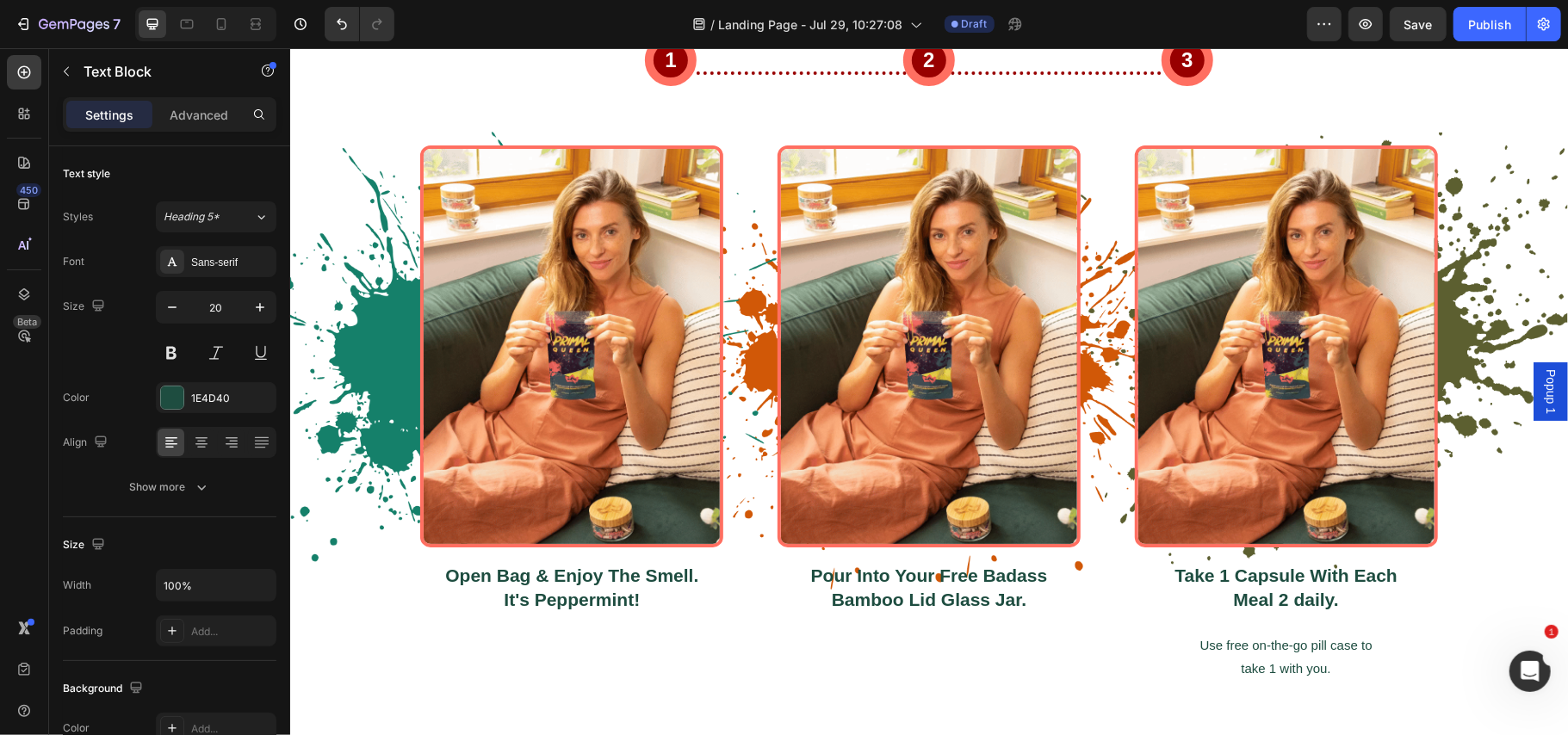 scroll, scrollTop: 5141, scrollLeft: 0, axis: vertical 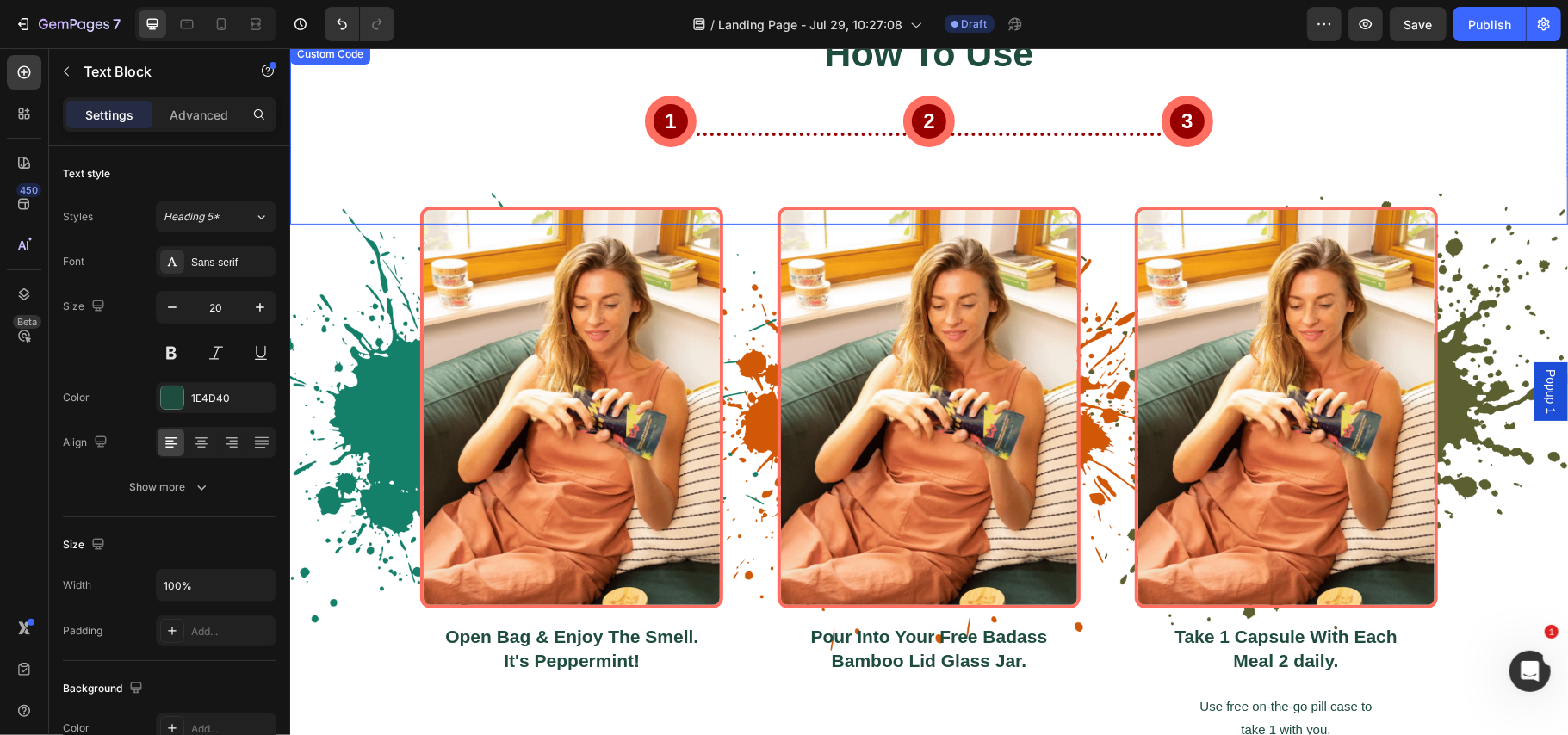 click on "1
2
3" at bounding box center (928, 133) 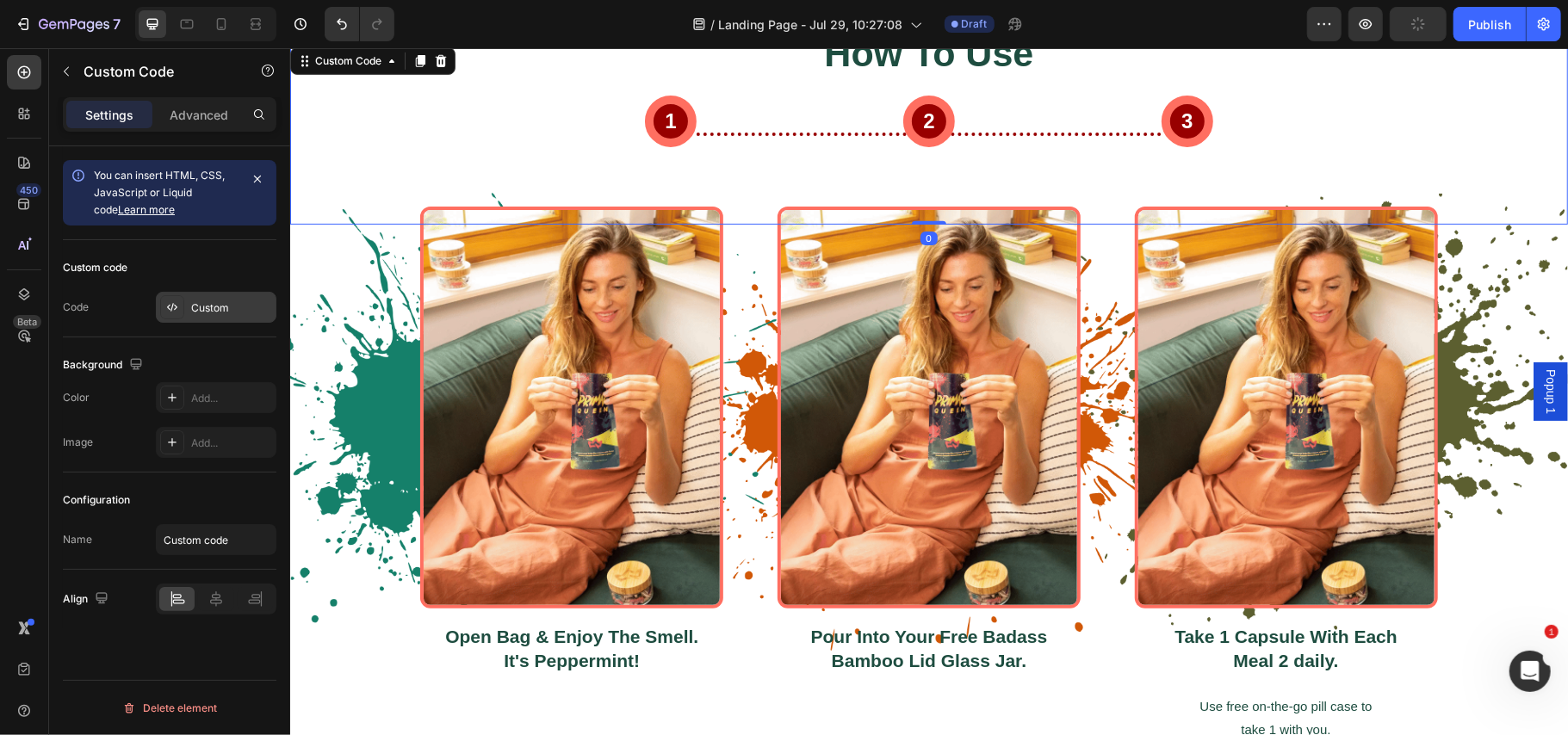 click on "Custom" at bounding box center (232, 308) 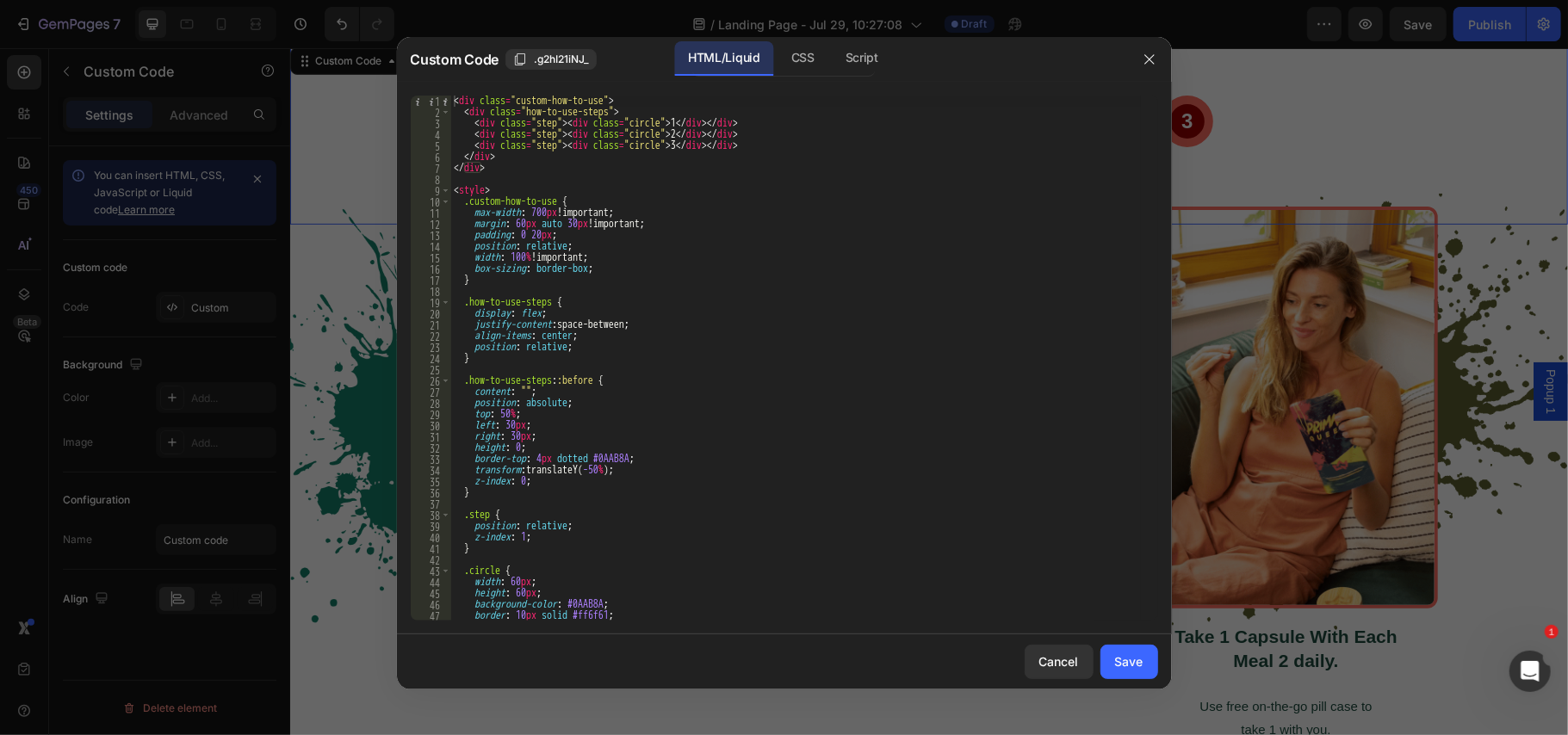 click on "< div   class = "custom-how-to-use" >    < div   class = "how-to-use-steps" >      < div   class = "step" > < div   class = "circle" > 1 </ div > </ div >      < div   class = "step" > < div   class = "circle" > 2 </ div > </ div >      < div   class = "step" > < div   class = "circle" > 3 </ div > </ div >    </ div > </ div > < style >    .custom-how-to-use   {      max-width :   700 px  !important ;      margin :   60 px   auto   30 px  !important ;      padding :   0   20 px ;      position :   relative ;      width :   100 %  !important ;      box-sizing :   border-box ;    }    .how-to-use-steps   {      display :   flex ;      justify-content :  space-between ;      align-items :   center ;      position :   relative ;    }    .how-to-use-steps : :before   {      content :   " " ;      position :   absolute ;      top :   50 % ;      left :   30 px ;      right :   30 px ;      height :   0 ;      border-top :   4 px   dotted   #0AAB8A ;      transform :  translateY( -50 % ) ;      z-index :   0 ;    }" at bounding box center (796, 369) 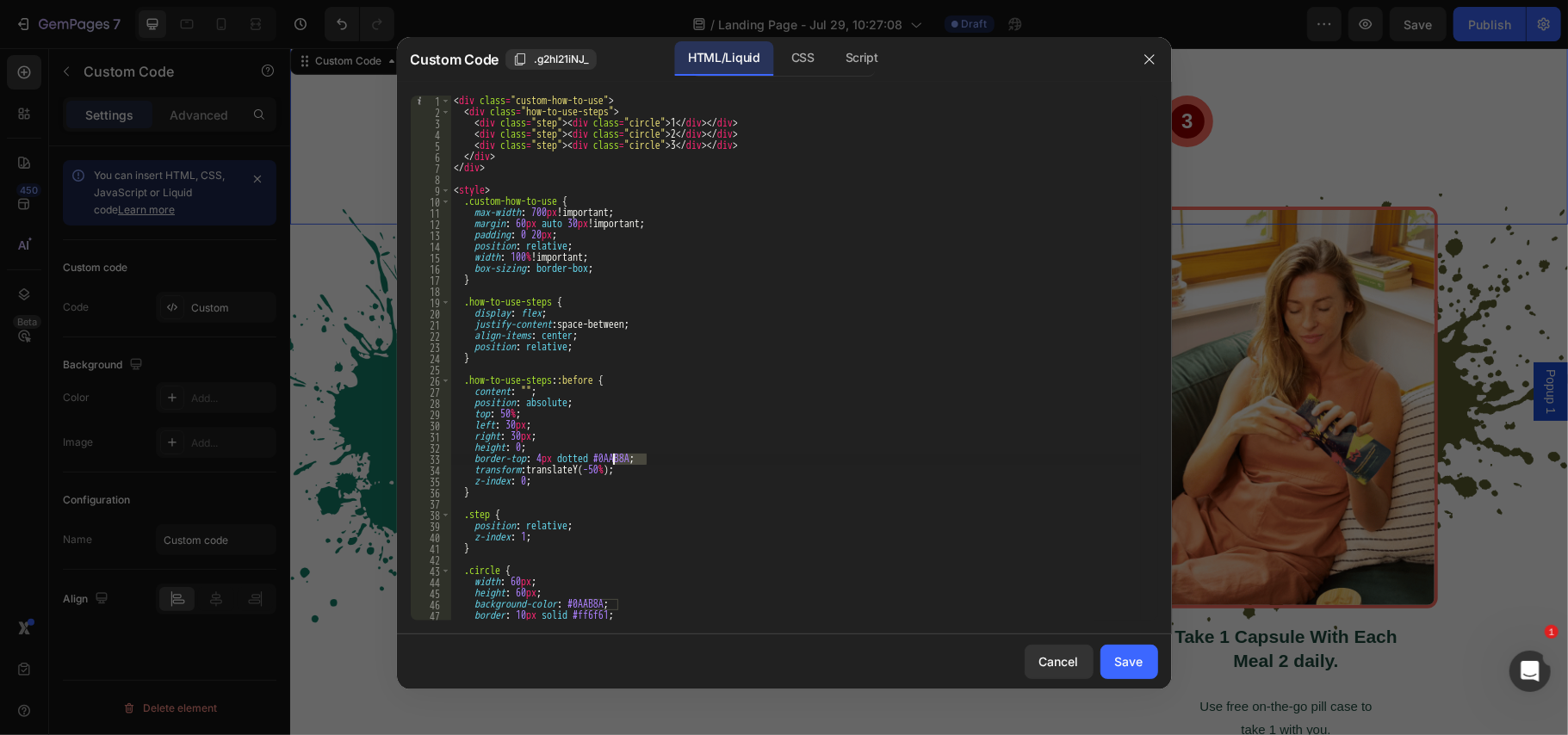 click on "< div   class = "custom-how-to-use" >    < div   class = "how-to-use-steps" >      < div   class = "step" > < div   class = "circle" > 1 </ div > </ div >      < div   class = "step" > < div   class = "circle" > 2 </ div > </ div >      < div   class = "step" > < div   class = "circle" > 3 </ div > </ div >    </ div > </ div > < style >    .custom-how-to-use   {      max-width :   700 px  !important ;      margin :   60 px   auto   30 px  !important ;      padding :   0   20 px ;      position :   relative ;      width :   100 %  !important ;      box-sizing :   border-box ;    }    .how-to-use-steps   {      display :   flex ;      justify-content :  space-between ;      align-items :   center ;      position :   relative ;    }    .how-to-use-steps : :before   {      content :   " " ;      position :   absolute ;      top :   50 % ;      left :   30 px ;      right :   30 px ;      height :   0 ;      border-top :   4 px   dotted   #0AAB8A ;      transform :  translateY( -50 % ) ;      z-index :   0 ;    }" at bounding box center [796, 369] 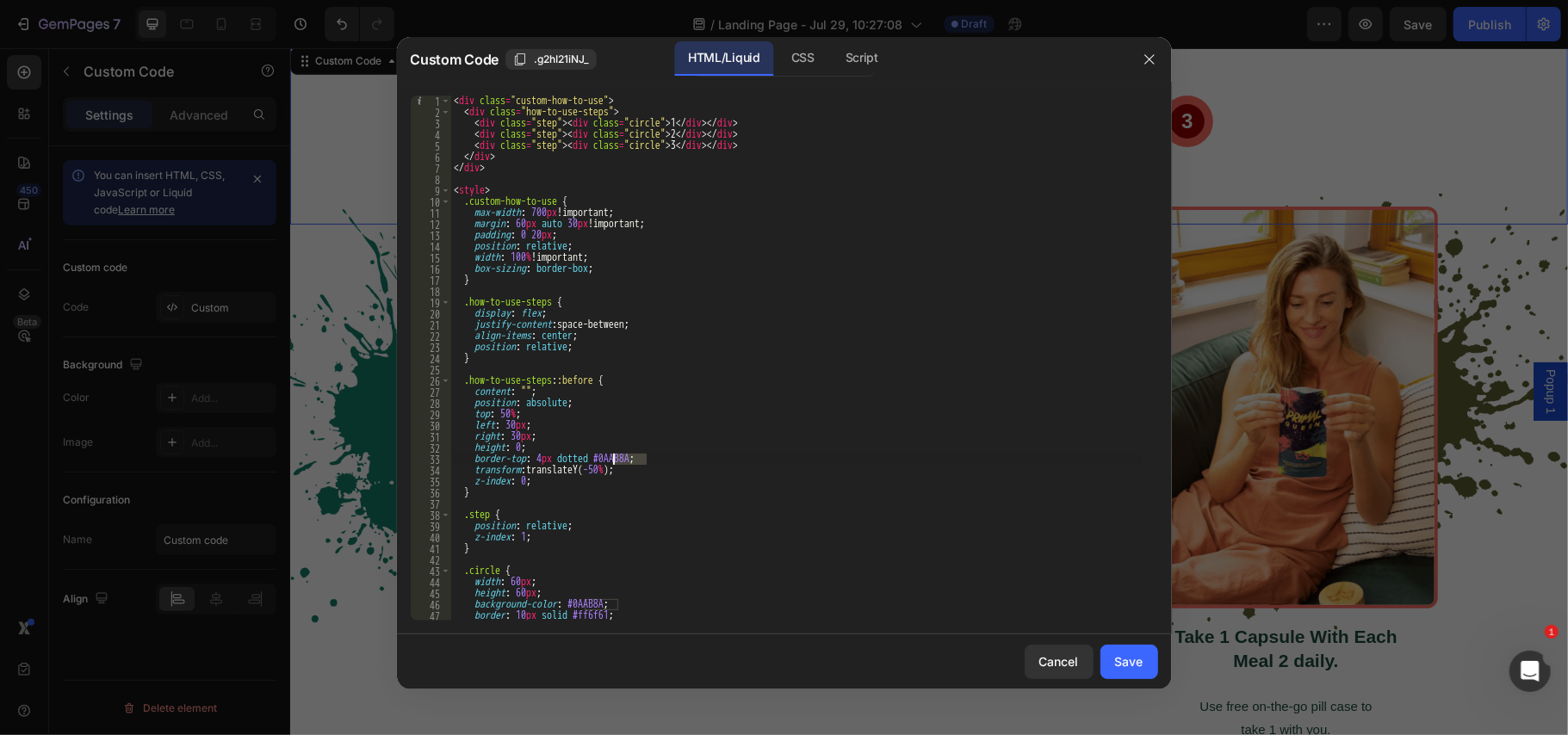 paste on "#0aab8a" 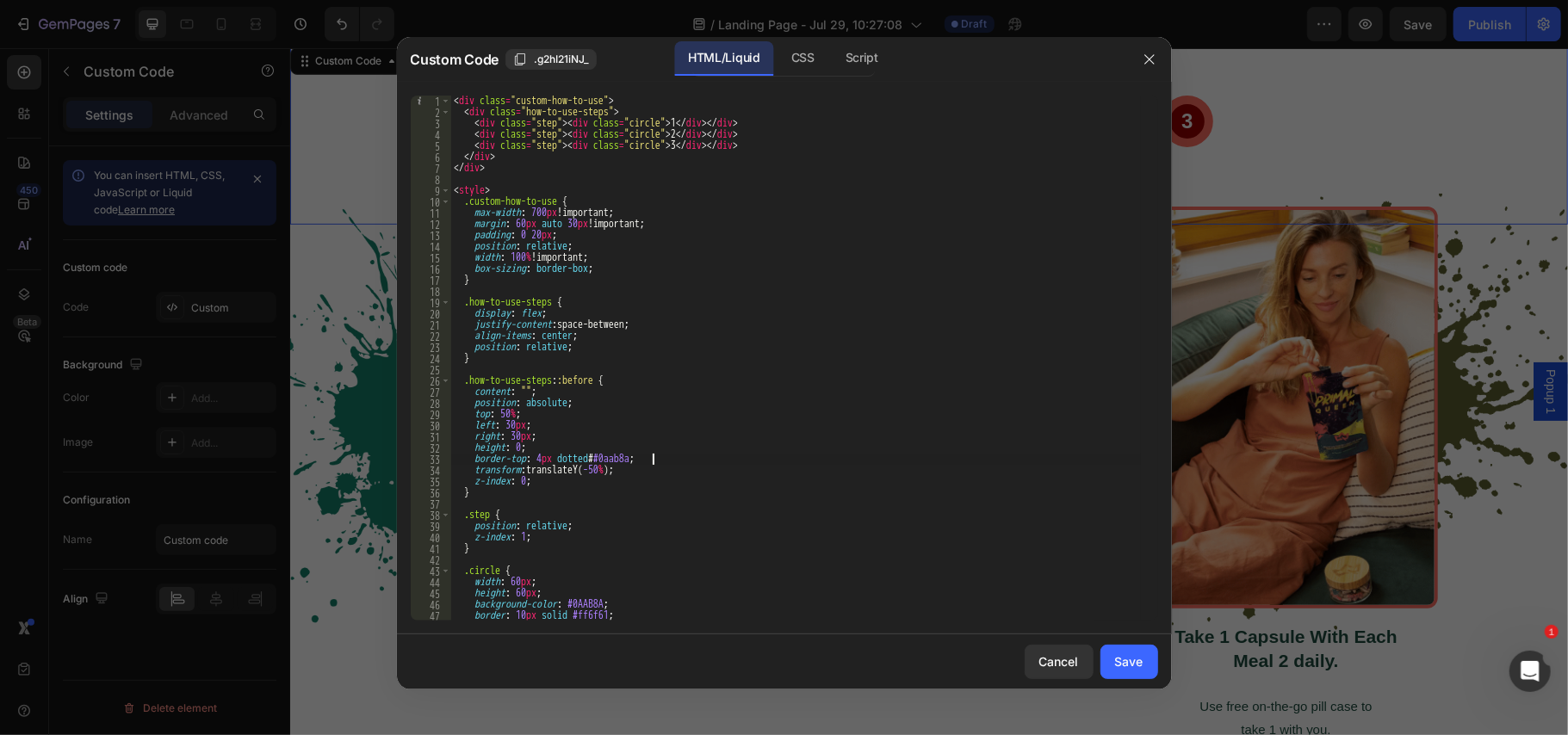 click on "< div   class = "custom-how-to-use" >    < div   class = "how-to-use-steps" >      < div   class = "step" > < div   class = "circle" > 1 </ div > </ div >      < div   class = "step" > < div   class = "circle" > 2 </ div > </ div >      < div   class = "step" > < div   class = "circle" > 3 </ div > </ div >    </ div > </ div > < style >    .custom-how-to-use   {      max-width :   700 px  !important ;      margin :   60 px   auto   30 px  !important ;      padding :   0   20 px ;      position :   relative ;      width :   100 %  !important ;      box-sizing :   border-box ;    }    .how-to-use-steps   {      display :   flex ;      justify-content :  space-between ;      align-items :   center ;      position :   relative ;    }    .how-to-use-steps : :before   {      content :   " " ;      position :   absolute ;      top :   50 % ;      left :   30 px ;      right :   30 px ;      height :   0 ;      border-top :   4 px   dotted  # #0aab8a ;      transform :  translateY( -50 % ) ;      z-index :   0 ;" at bounding box center (796, 369) 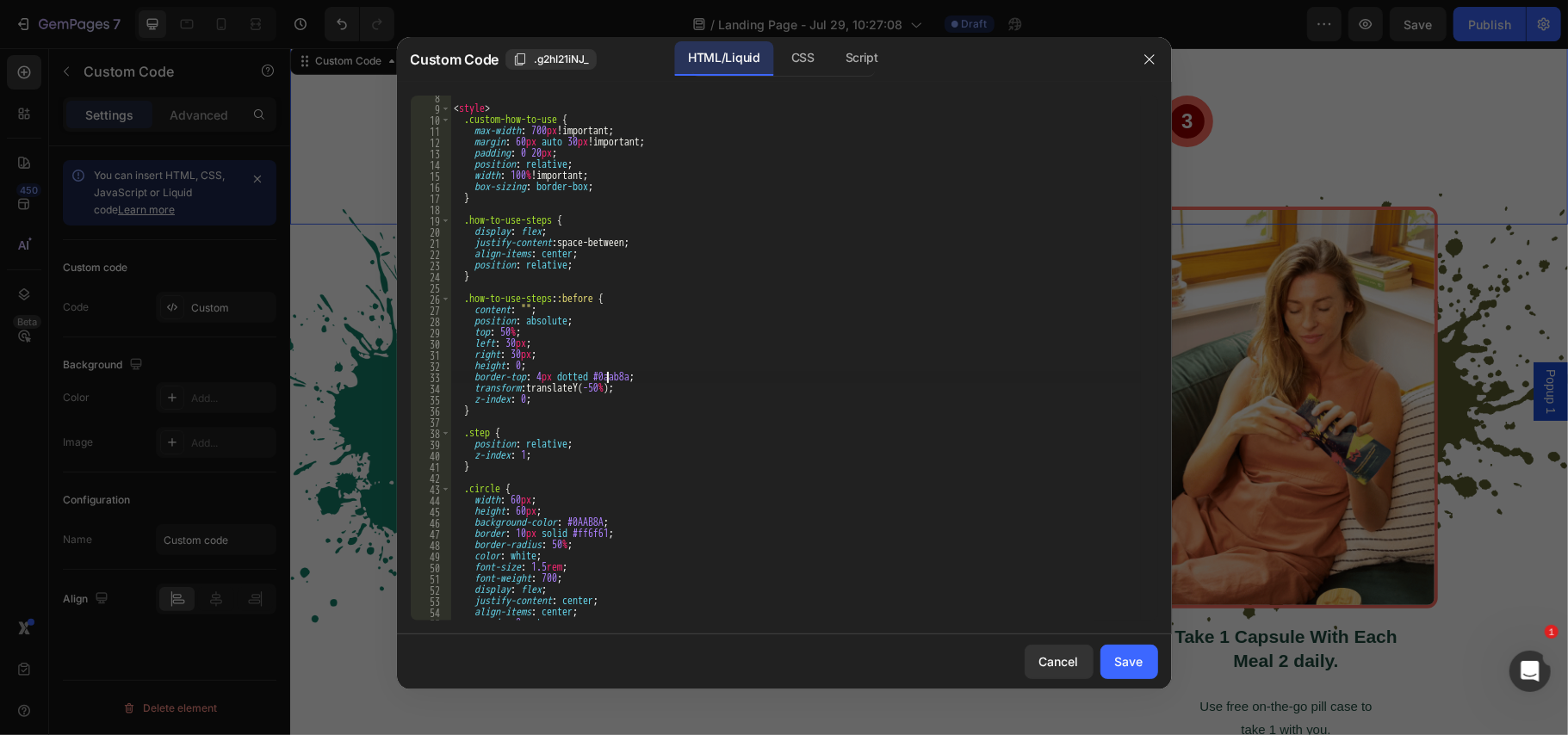 scroll, scrollTop: 87, scrollLeft: 0, axis: vertical 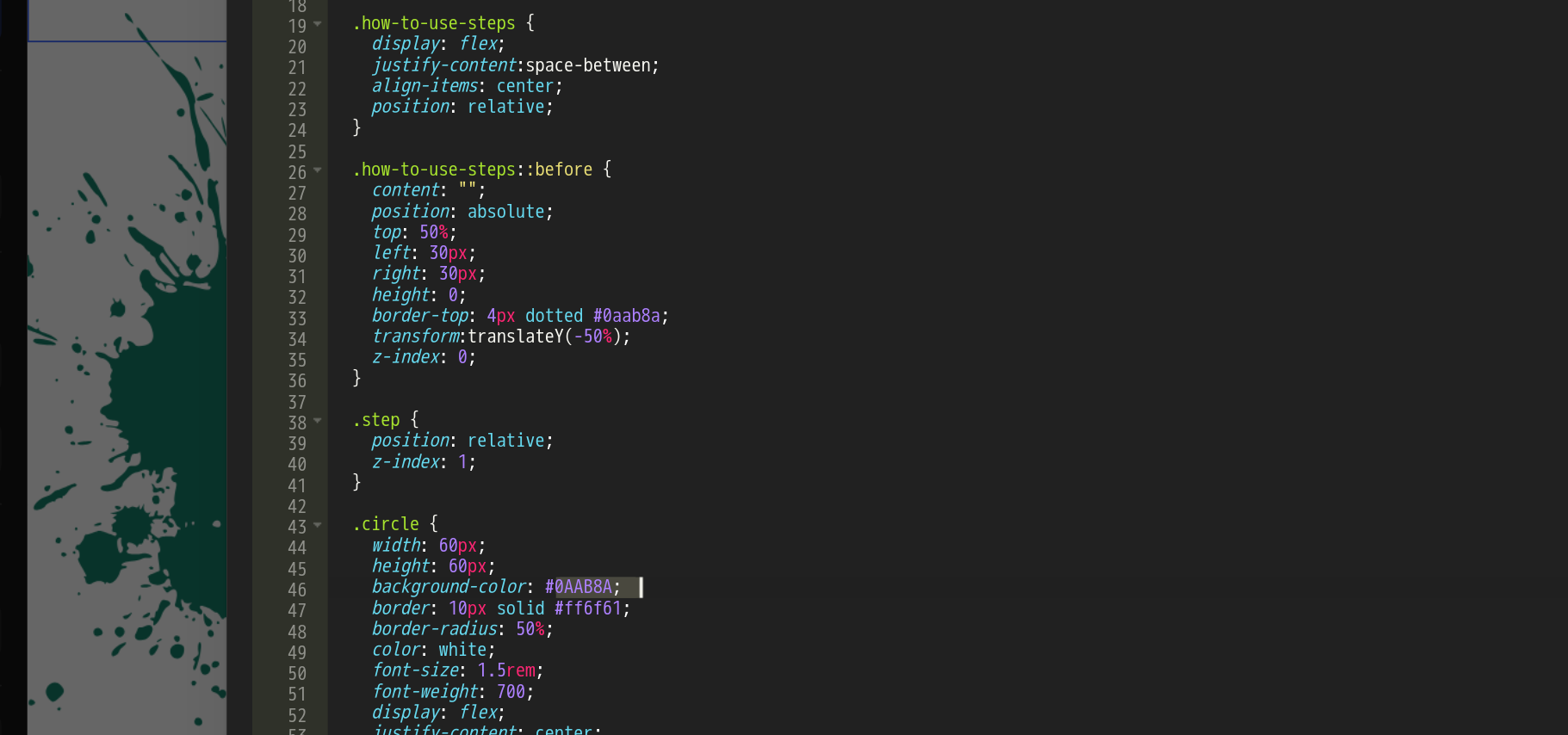 drag, startPoint x: 574, startPoint y: 515, endPoint x: 618, endPoint y: 517, distance: 44.045431 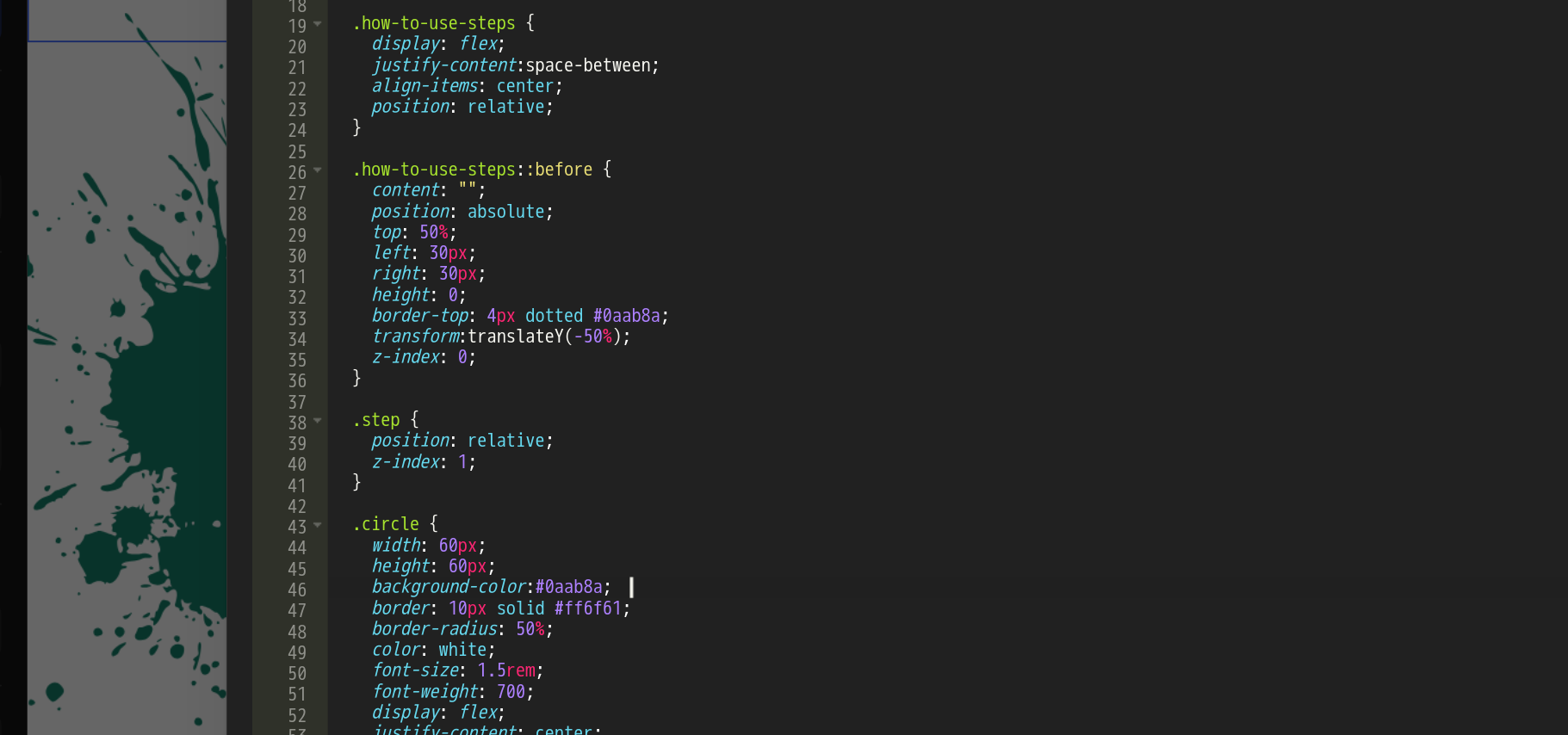 click on "< style >    .custom-how-to-use   {      max-width :   700 px  !important ;      margin :   60 px   auto   30 px  !important ;      padding :   0   20 px ;      position :   relative ;      width :   100 %  !important ;      box-sizing :   border-box ;    }    .how-to-use-steps   {      display :   flex ;      justify-content :  space-between ;      align-items :   center ;      position :   relative ;    }    .how-to-use-steps : :before   {      content :   " " ;      position :   absolute ;      top :   50 % ;      left :   30 px ;      right :   30 px ;      height :   0 ;      border-top :   4 px   dotted   #0aab8a ;      transform :  translateY( -50 % ) ;      z-index :   0 ;    }    .step   {      position :   relative ;      z-index :   1 ;    }    .circle   {      width :   60 px ;      height :   60 px ;      background-color : #0aab8a ;      border :   10 px   solid   #ff6f61 ;      border-radius :   50 % ;      color :   white ;      font-size :   1.5 rem ;      font-weight :   700 ;      display :" at bounding box center [796, 360] 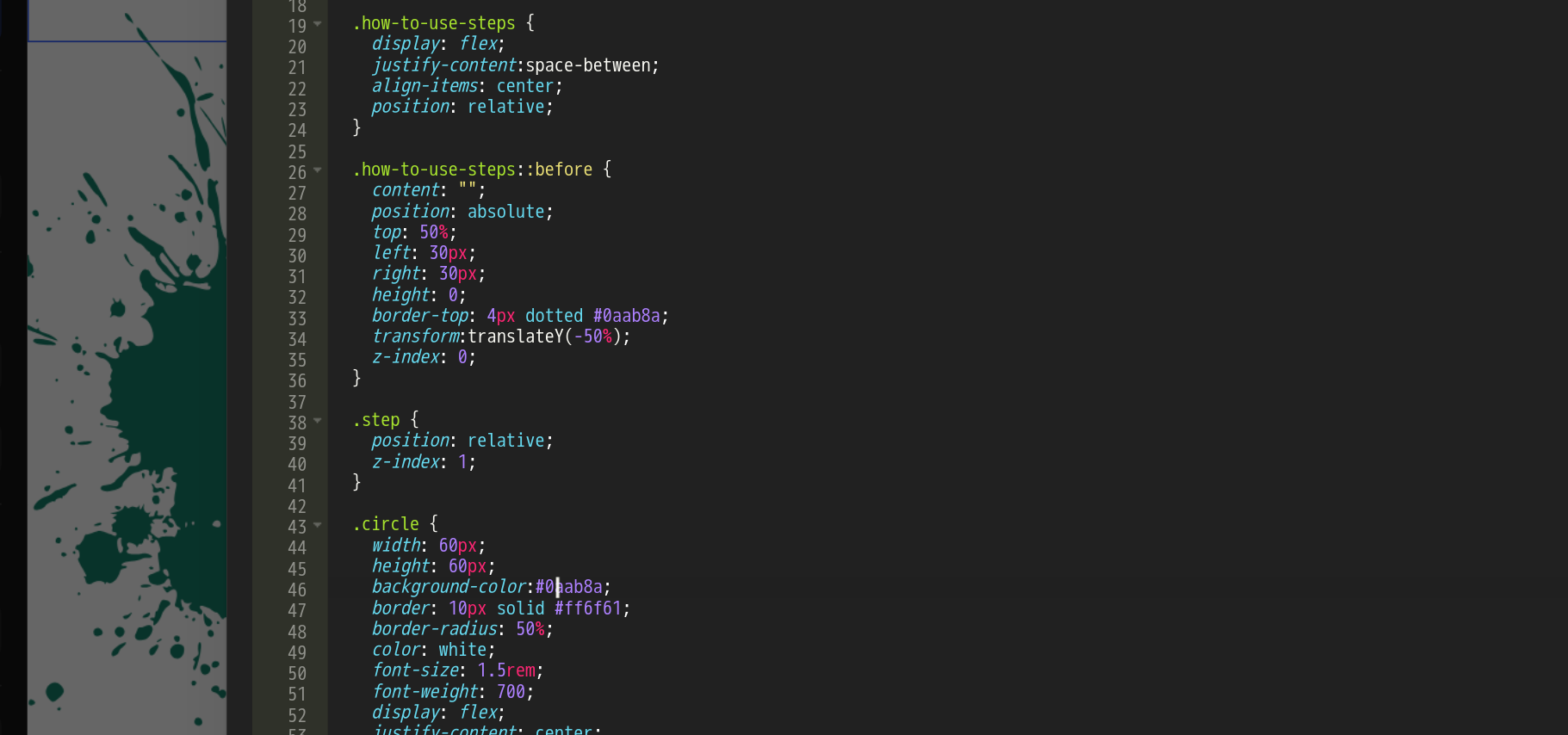 scroll, scrollTop: 0, scrollLeft: 11, axis: horizontal 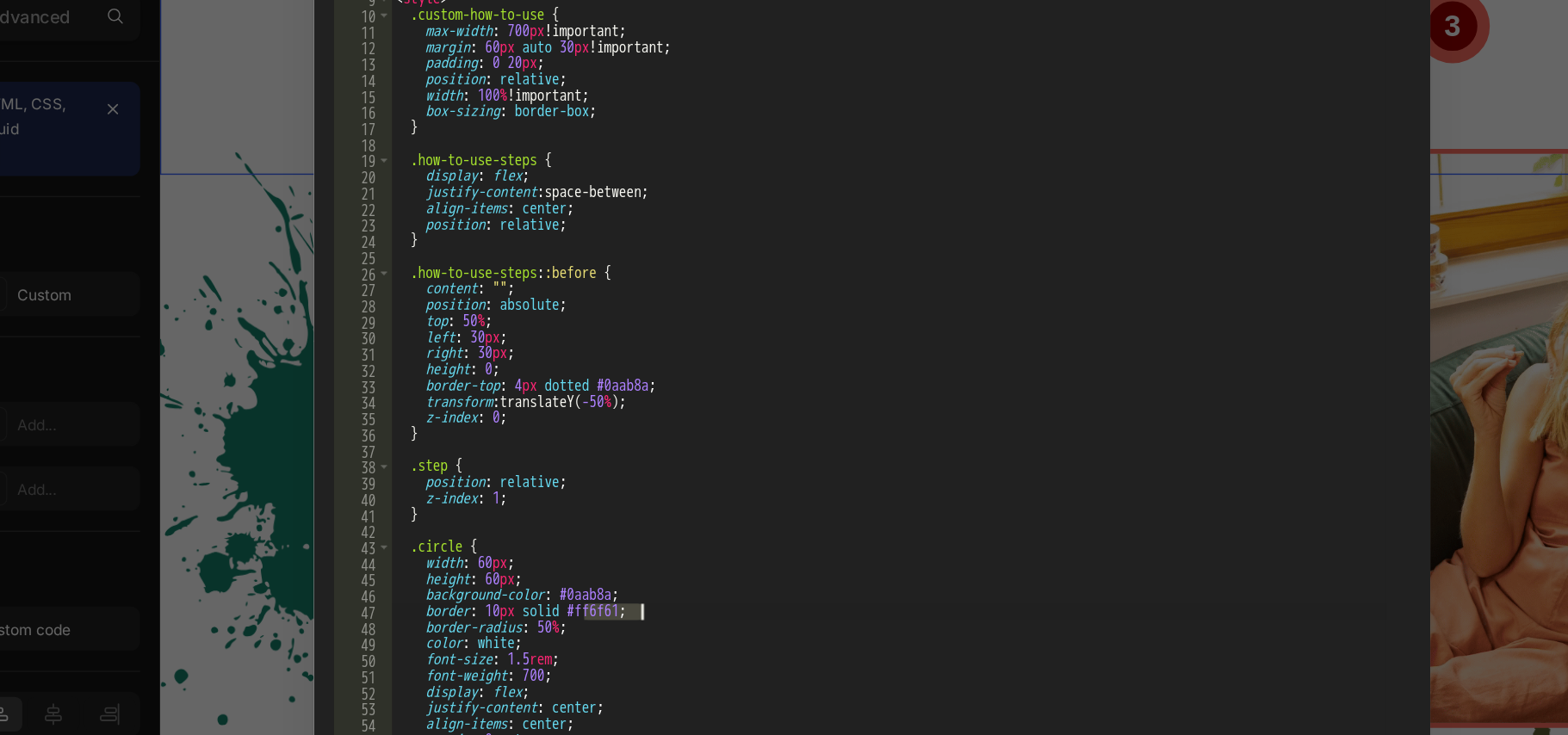 drag, startPoint x: 586, startPoint y: 524, endPoint x: 623, endPoint y: 529, distance: 37.336309 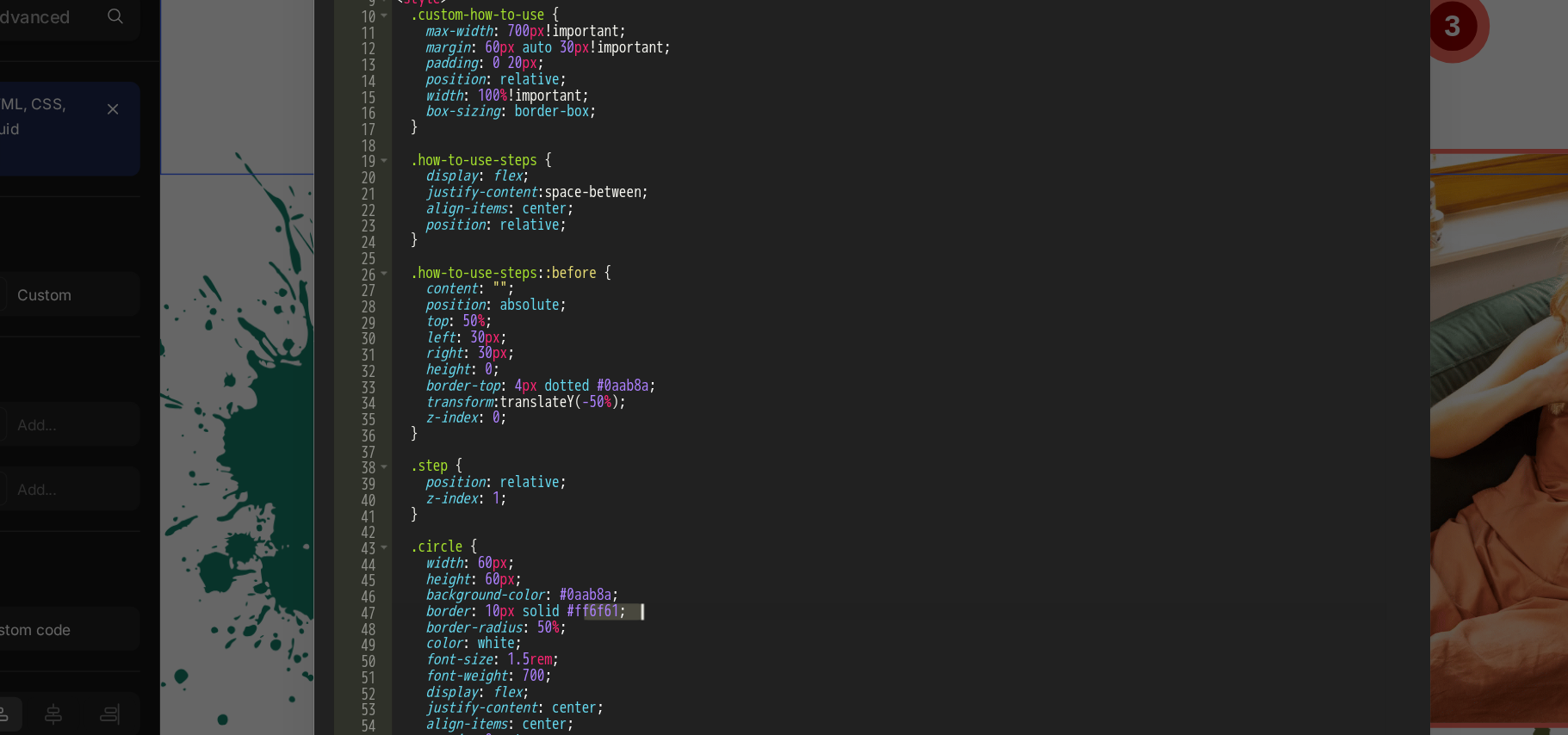 click on "< style >    .custom-how-to-use   {      max-width :   700 px  !important ;      margin :   60 px   auto   30 px  !important ;      padding :   0   20 px ;      position :   relative ;      width :   100 %  !important ;      box-sizing :   border-box ;    }    .how-to-use-steps   {      display :   flex ;      justify-content :  space-between ;      align-items :   center ;      position :   relative ;    }    .how-to-use-steps : :before   {      content :   " " ;      position :   absolute ;      top :   50 % ;      left :   30 px ;      right :   30 px ;      height :   0 ;      border-top :   4 px   dotted   #0aab8a ;      transform :  translateY( -50 % ) ;      z-index :   0 ;    }    .step   {      position :   relative ;      z-index :   1 ;    }    .circle   {      width :   60 px ;      height :   60 px ;      background-color :   #0aab8a ;      border :   10 px   solid   #ff6f61 ;      border-radius :   50 % ;      color :   white ;      font-size :   1.5 rem ;      font-weight :   700 ;      display" at bounding box center [796, 360] 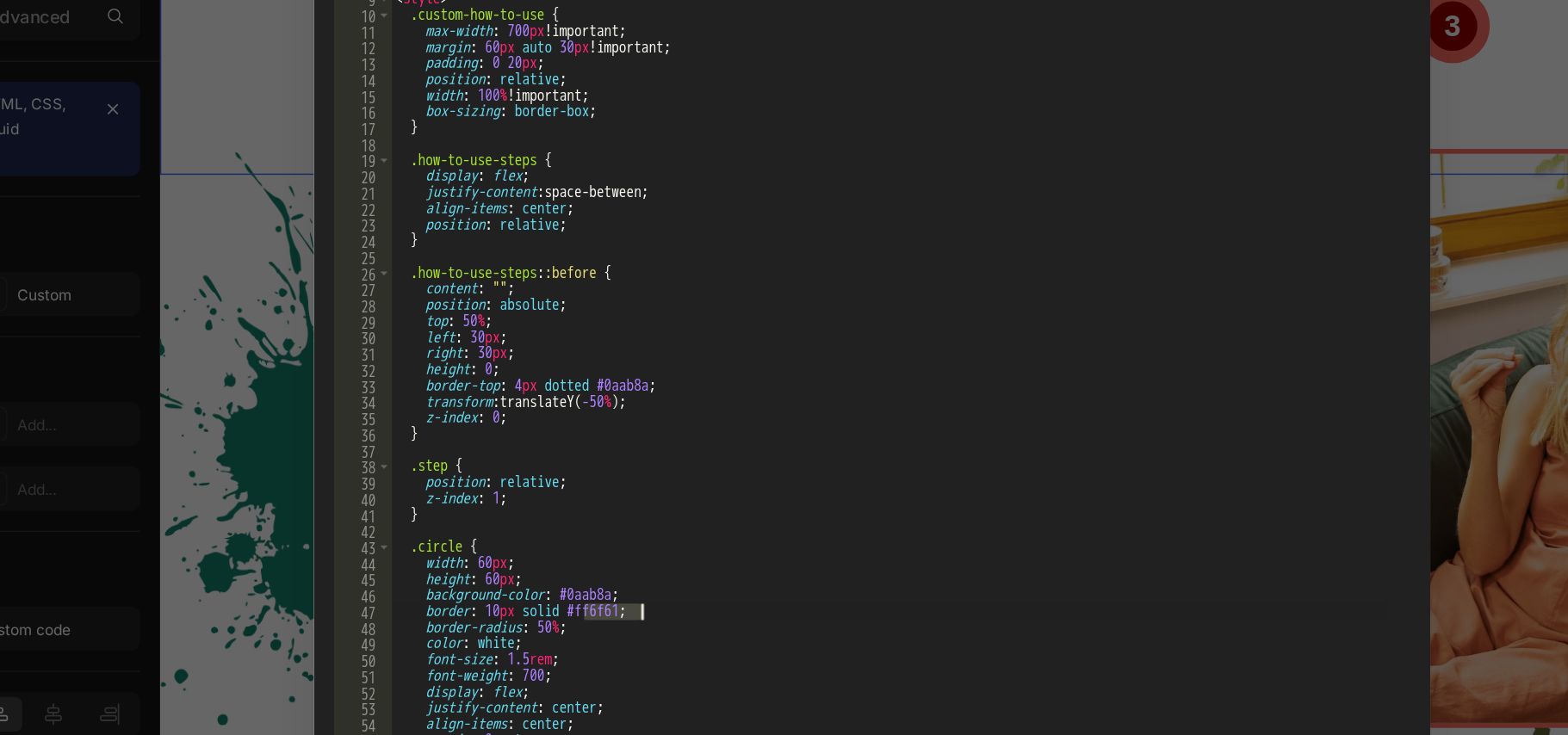 paste on "0aab8a" 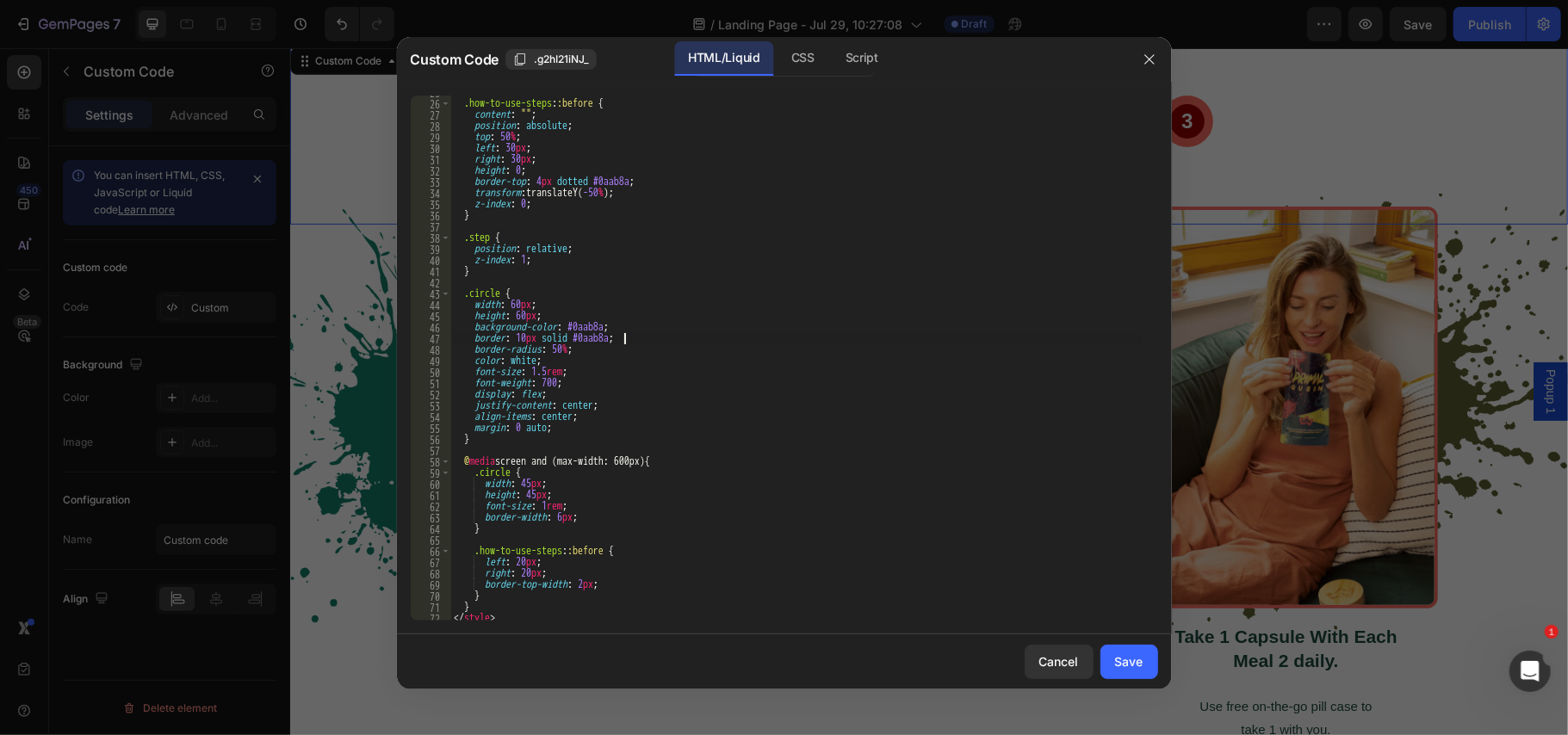 scroll, scrollTop: 291, scrollLeft: 0, axis: vertical 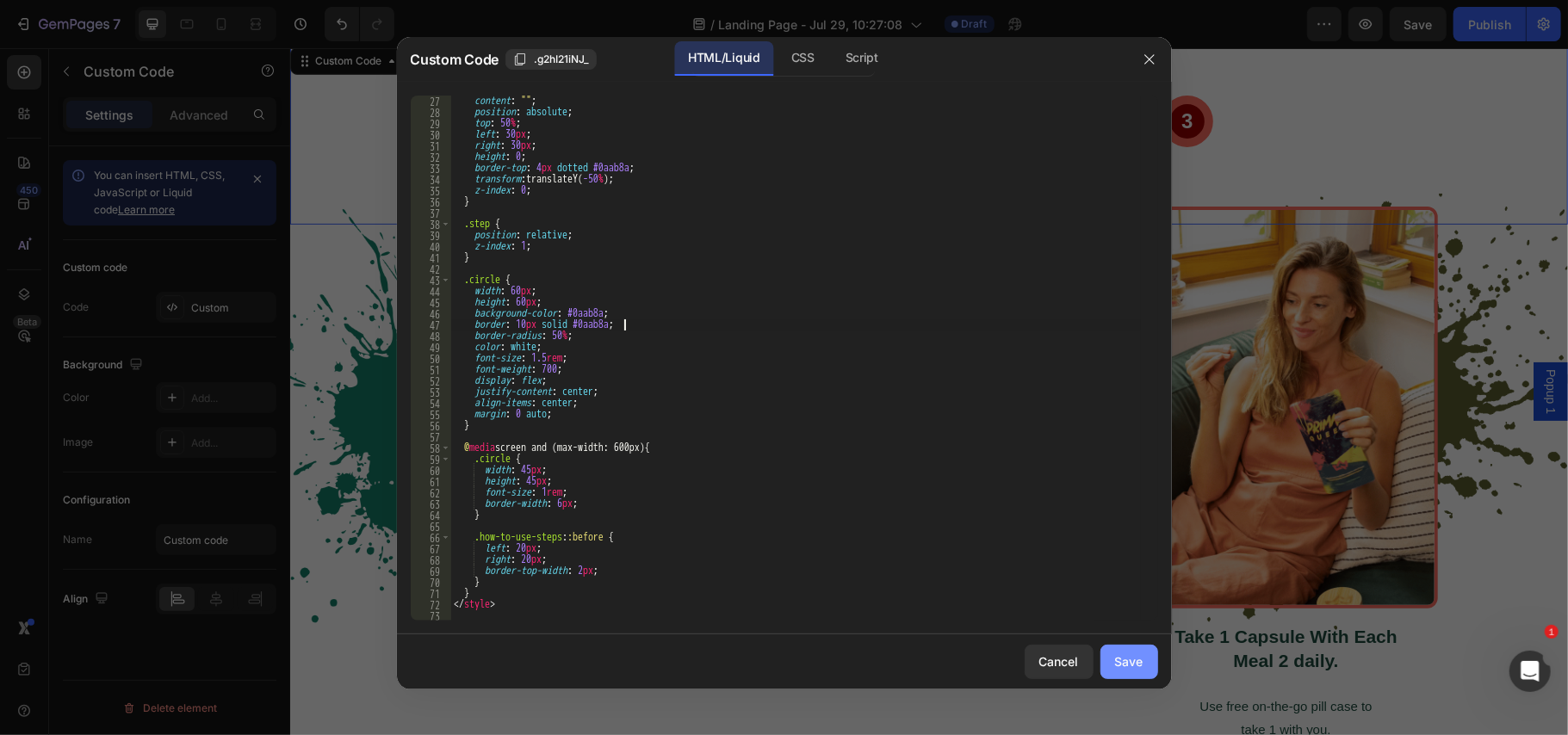 type on "border: 10px solid #0aab8a;" 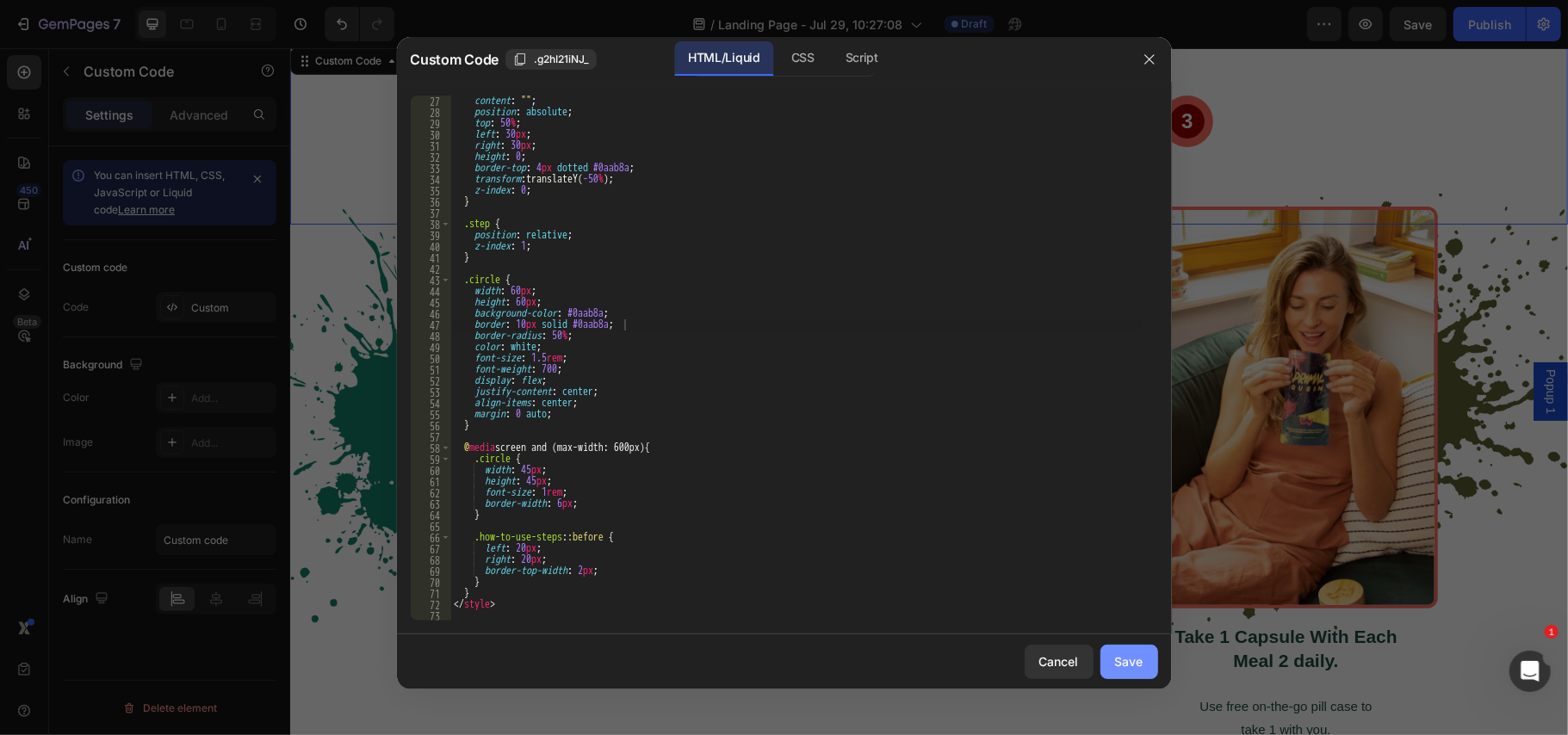click on "Save" at bounding box center (1129, 661) 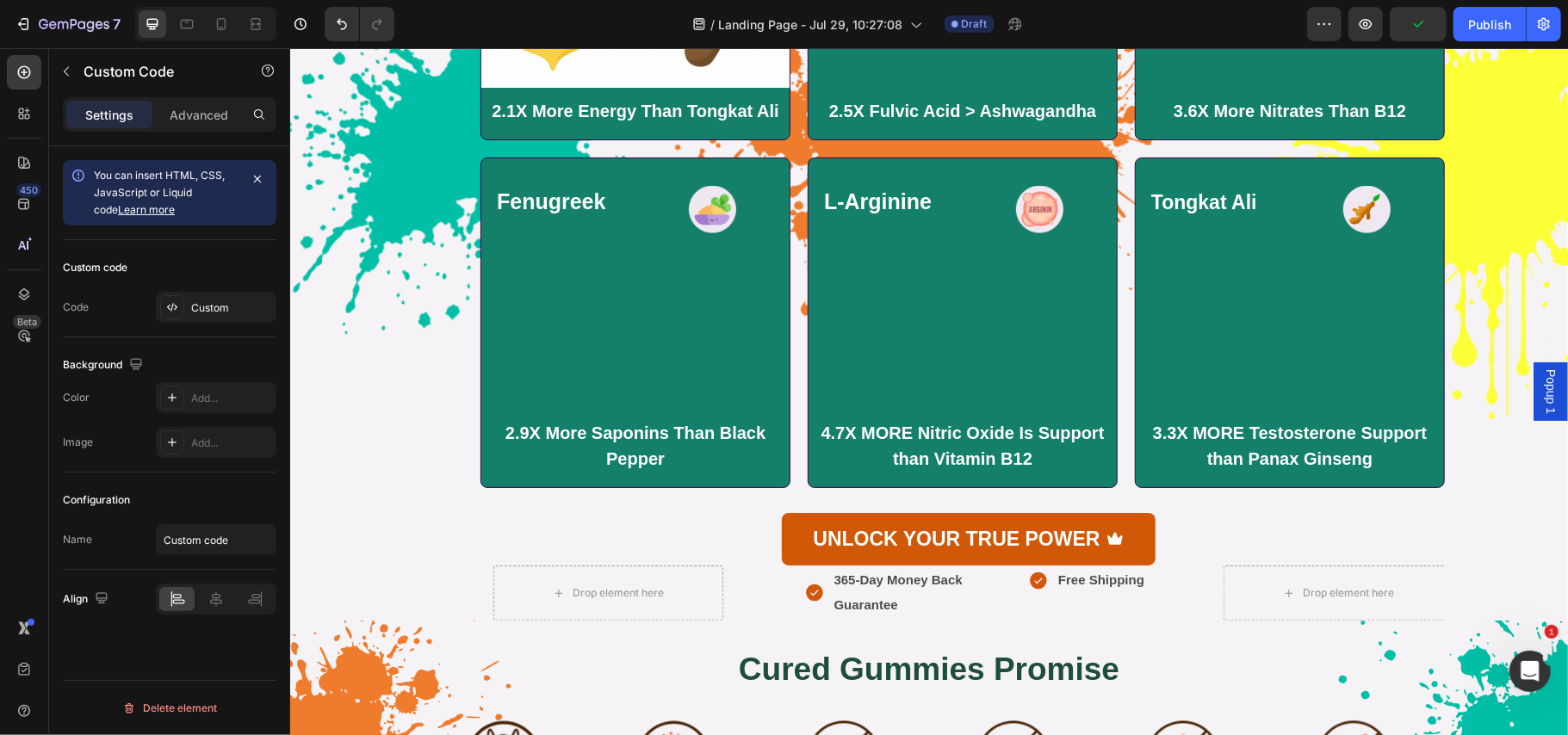 scroll, scrollTop: 6594, scrollLeft: 0, axis: vertical 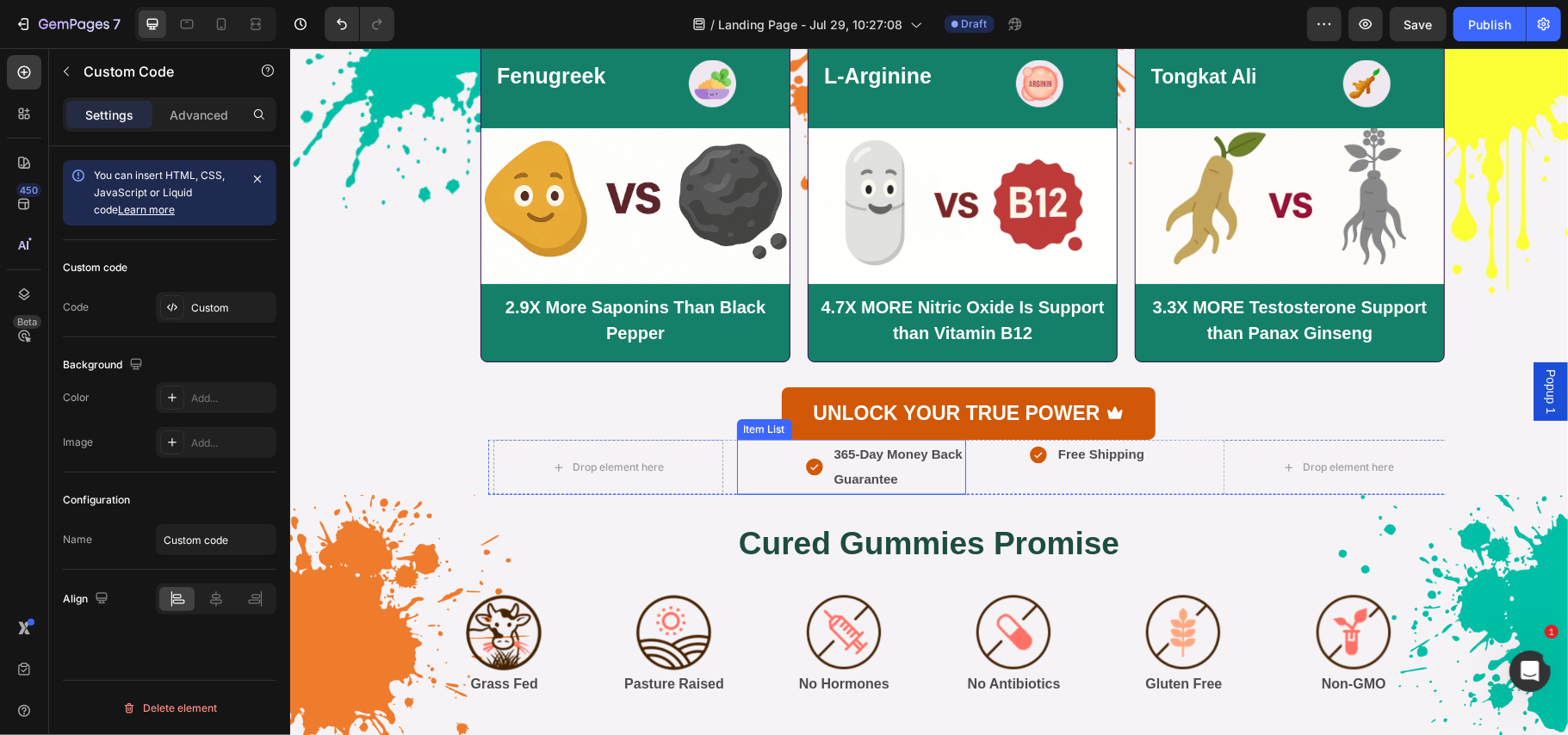 click on "365-Day Money Back Guarantee" at bounding box center (897, 466) 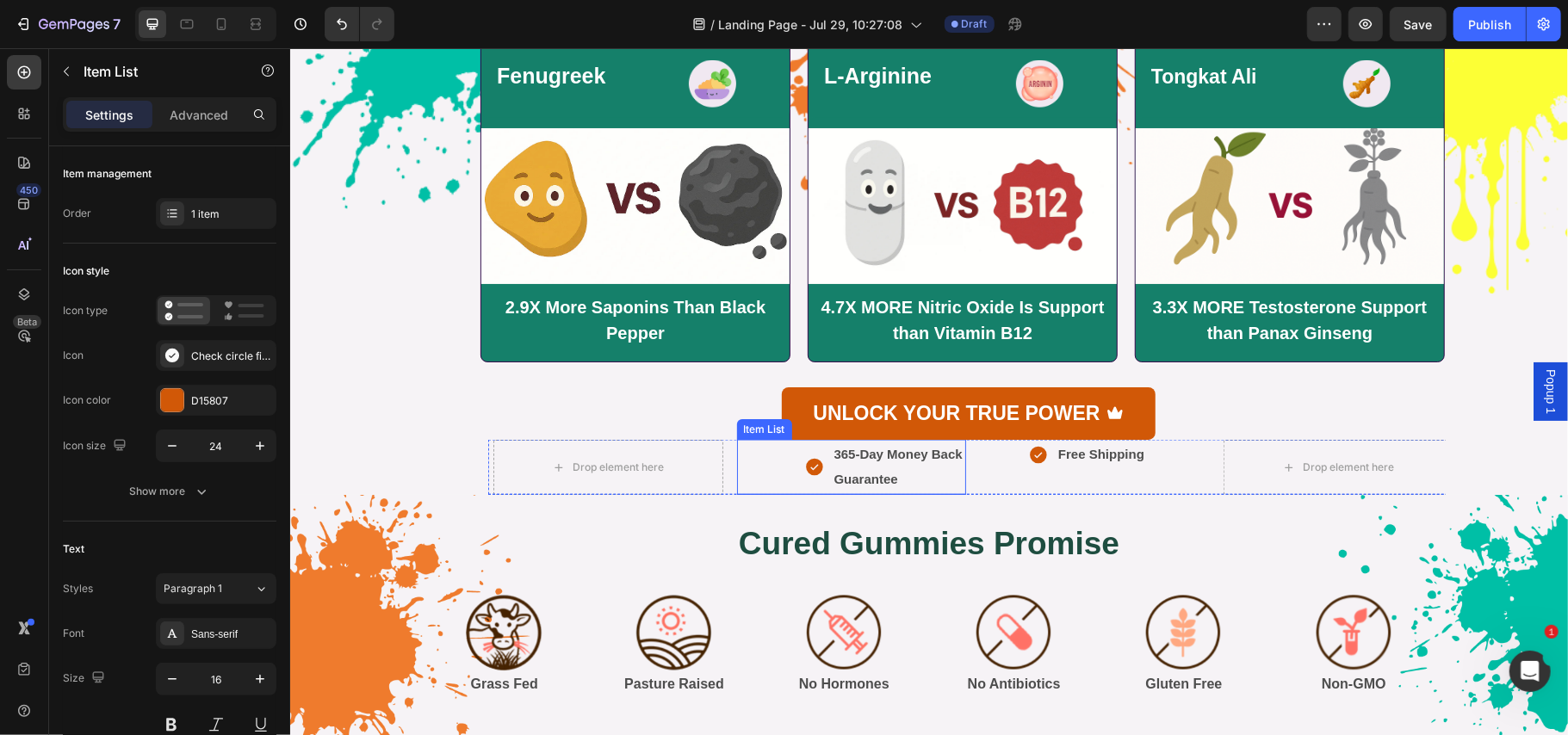 click on "365-Day Money Back Guarantee" at bounding box center (897, 466) 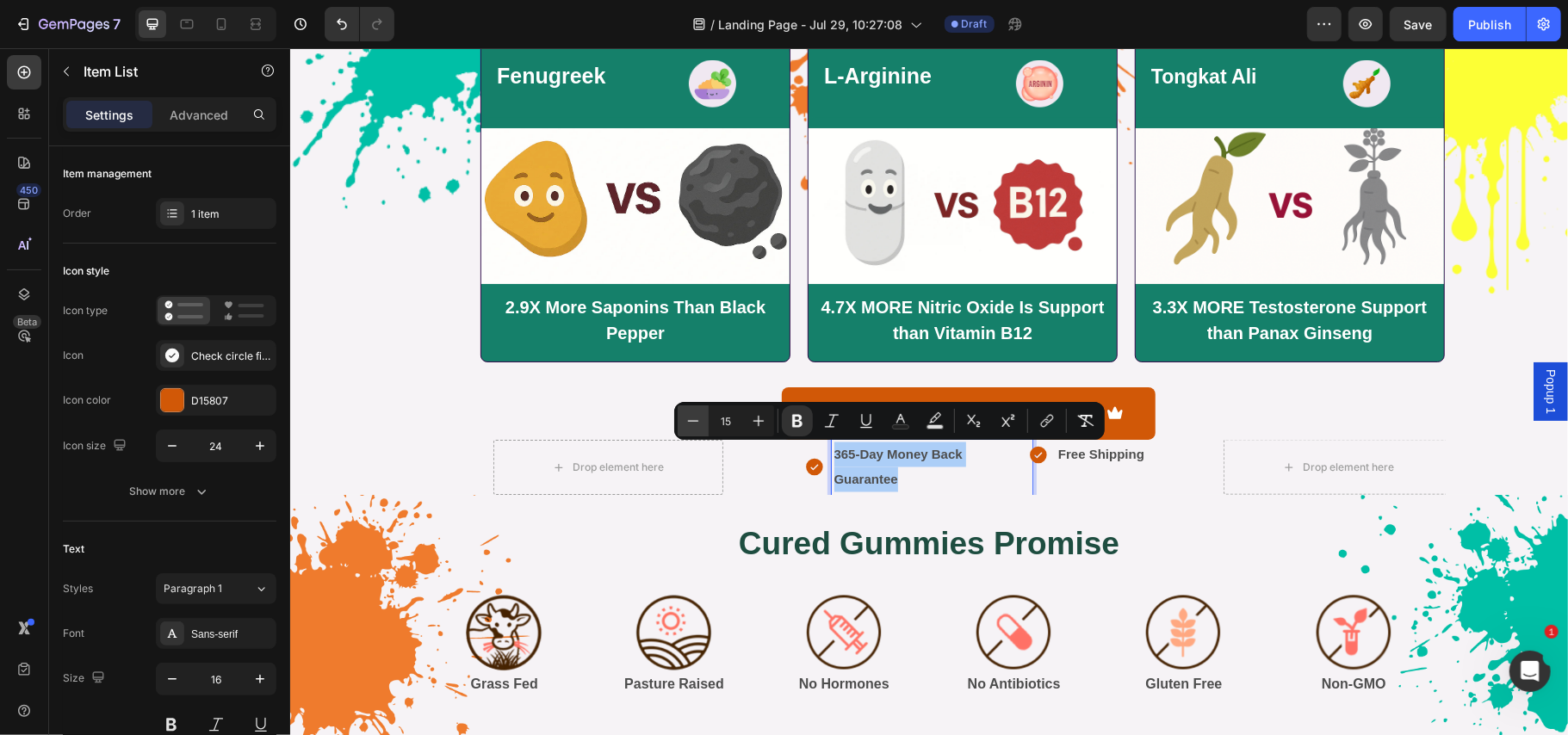 click 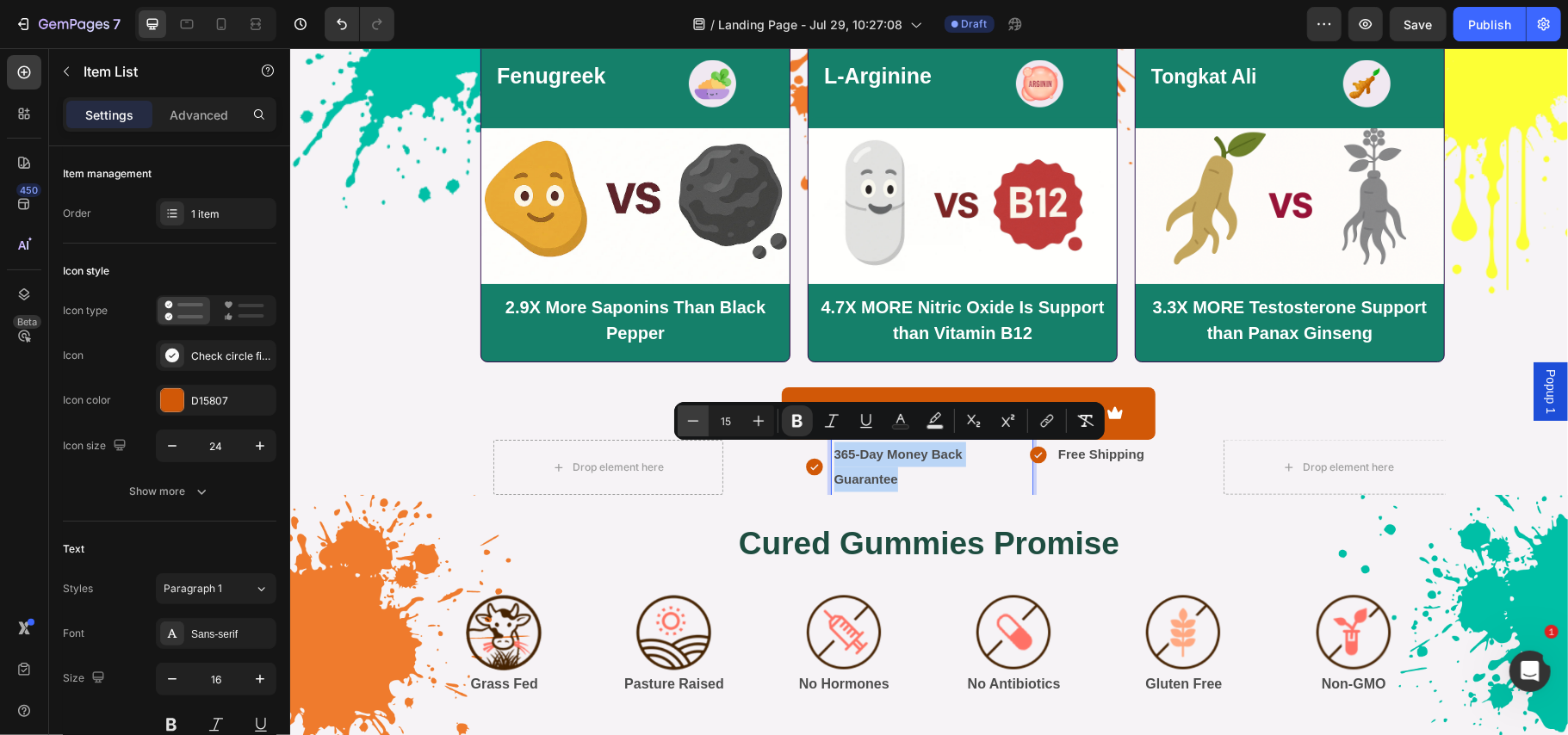 type on "14" 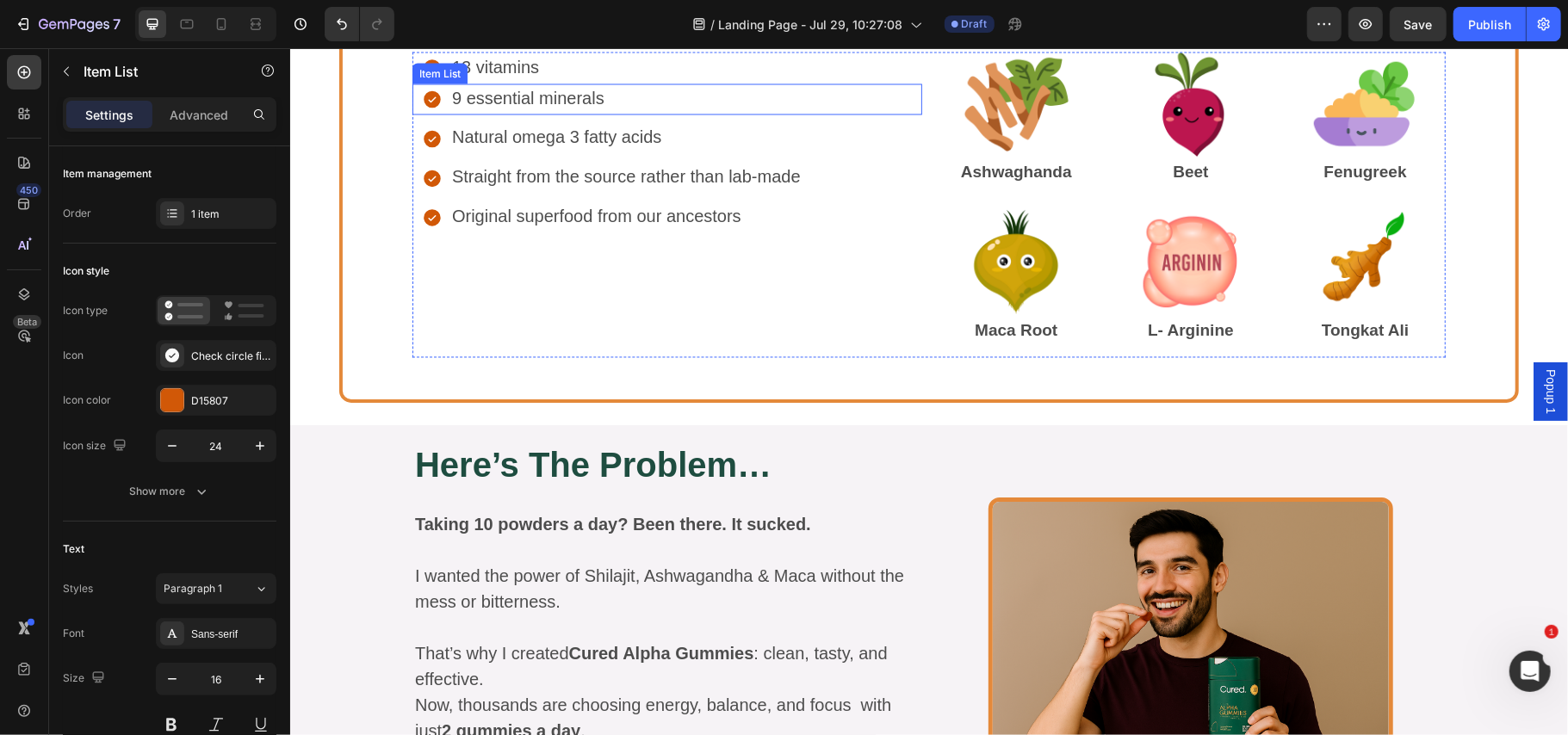 scroll, scrollTop: 11841, scrollLeft: 0, axis: vertical 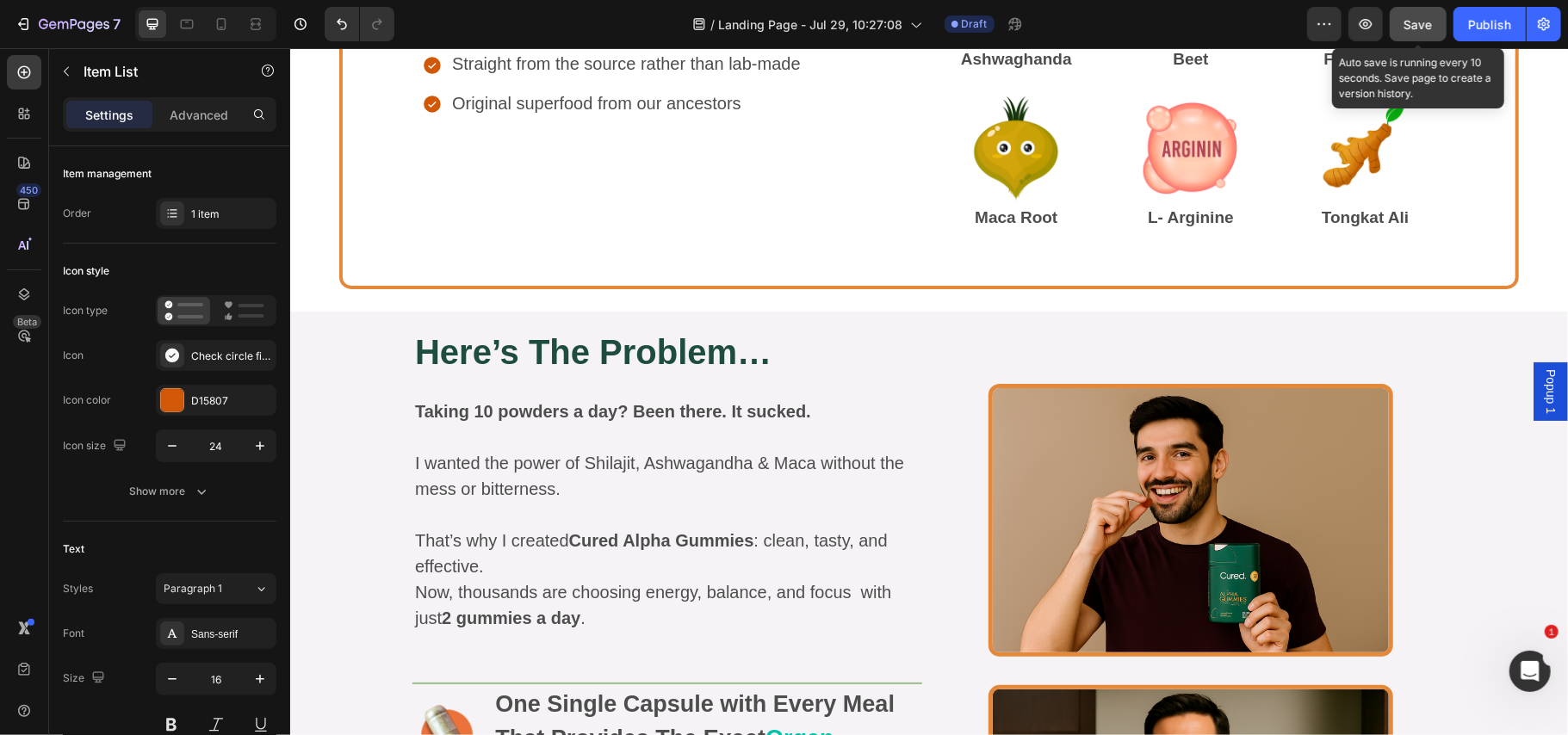 click on "Save" at bounding box center [1418, 24] 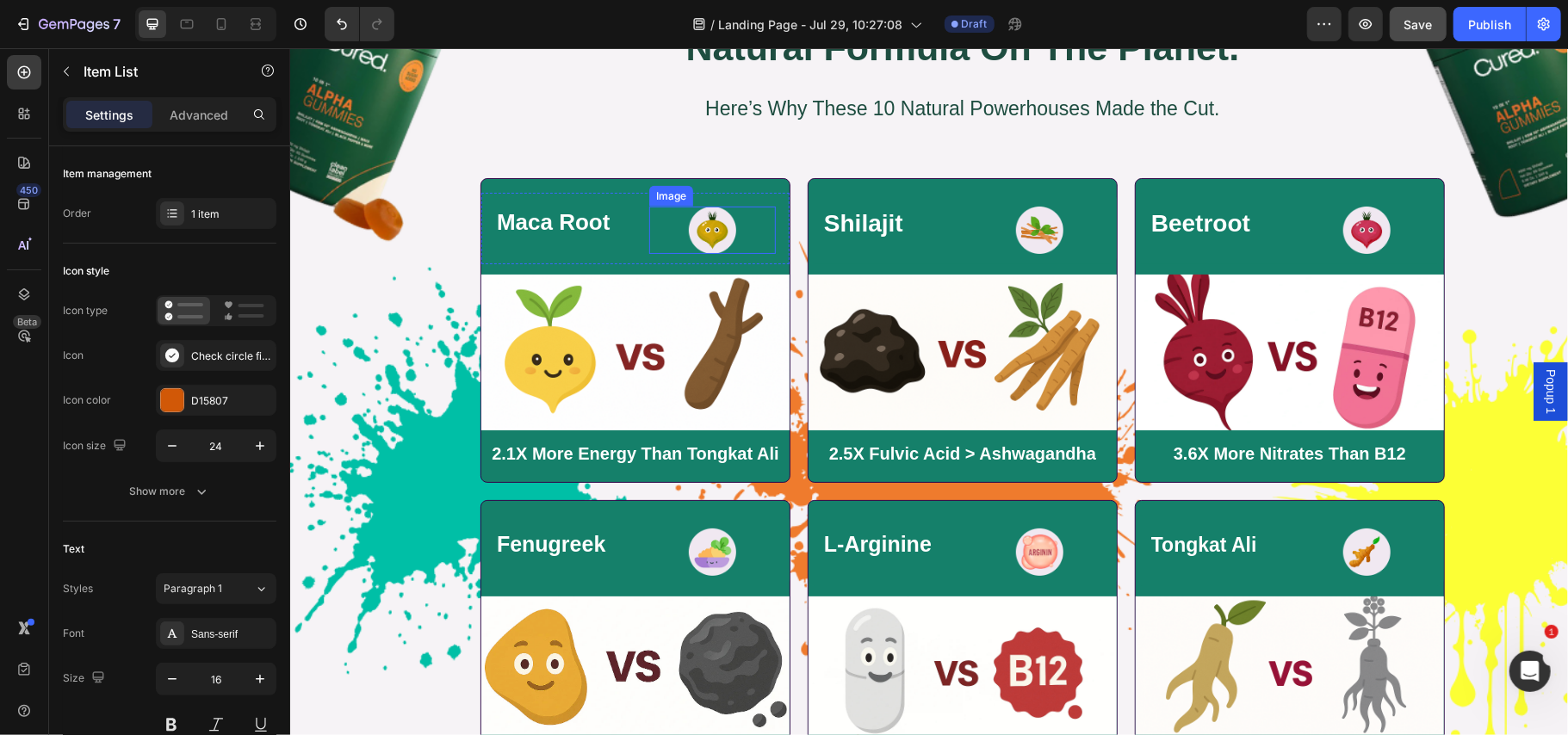 scroll, scrollTop: 5994, scrollLeft: 0, axis: vertical 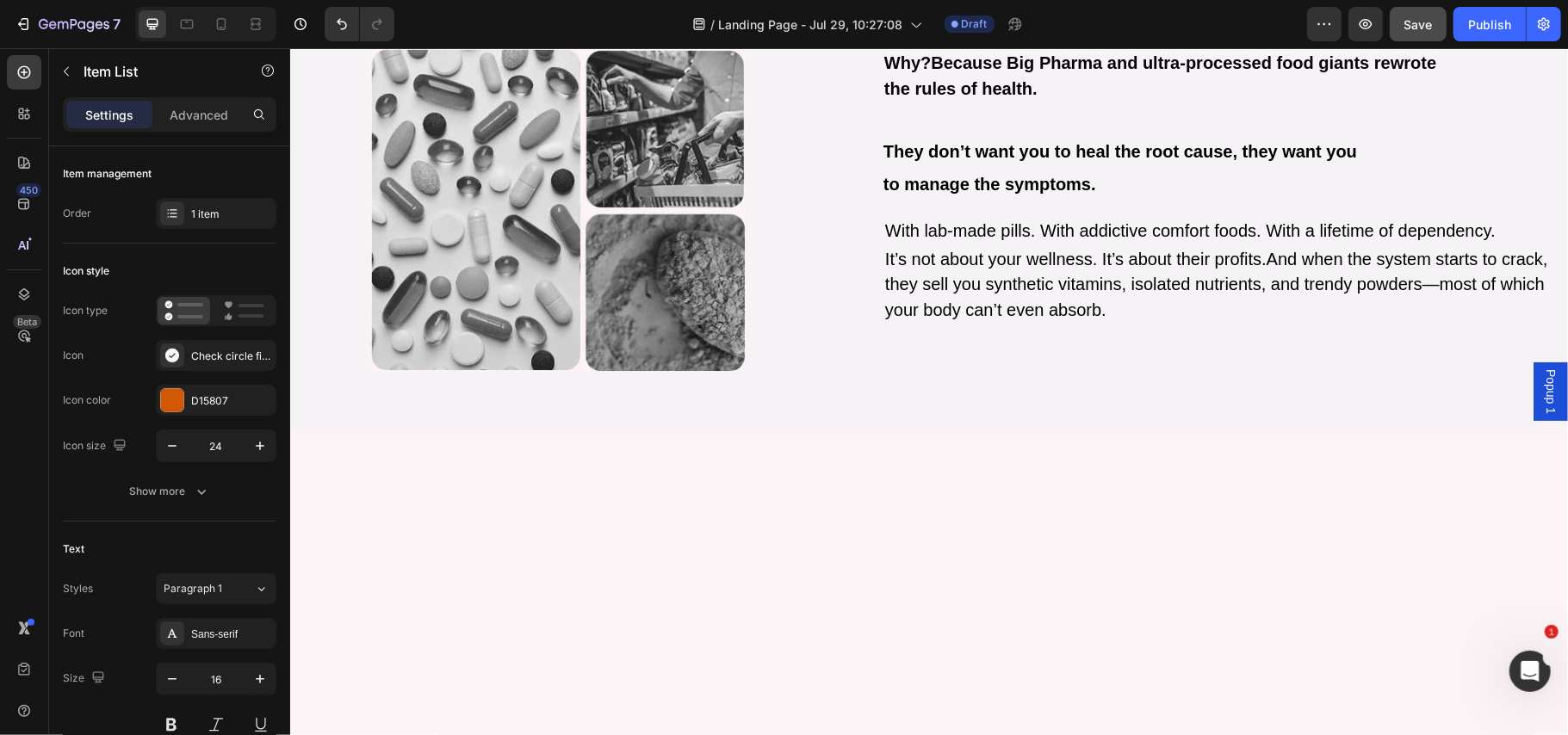 click on "how our ancestors  thrived  before big  pharma & processed foods." at bounding box center [928, -384] 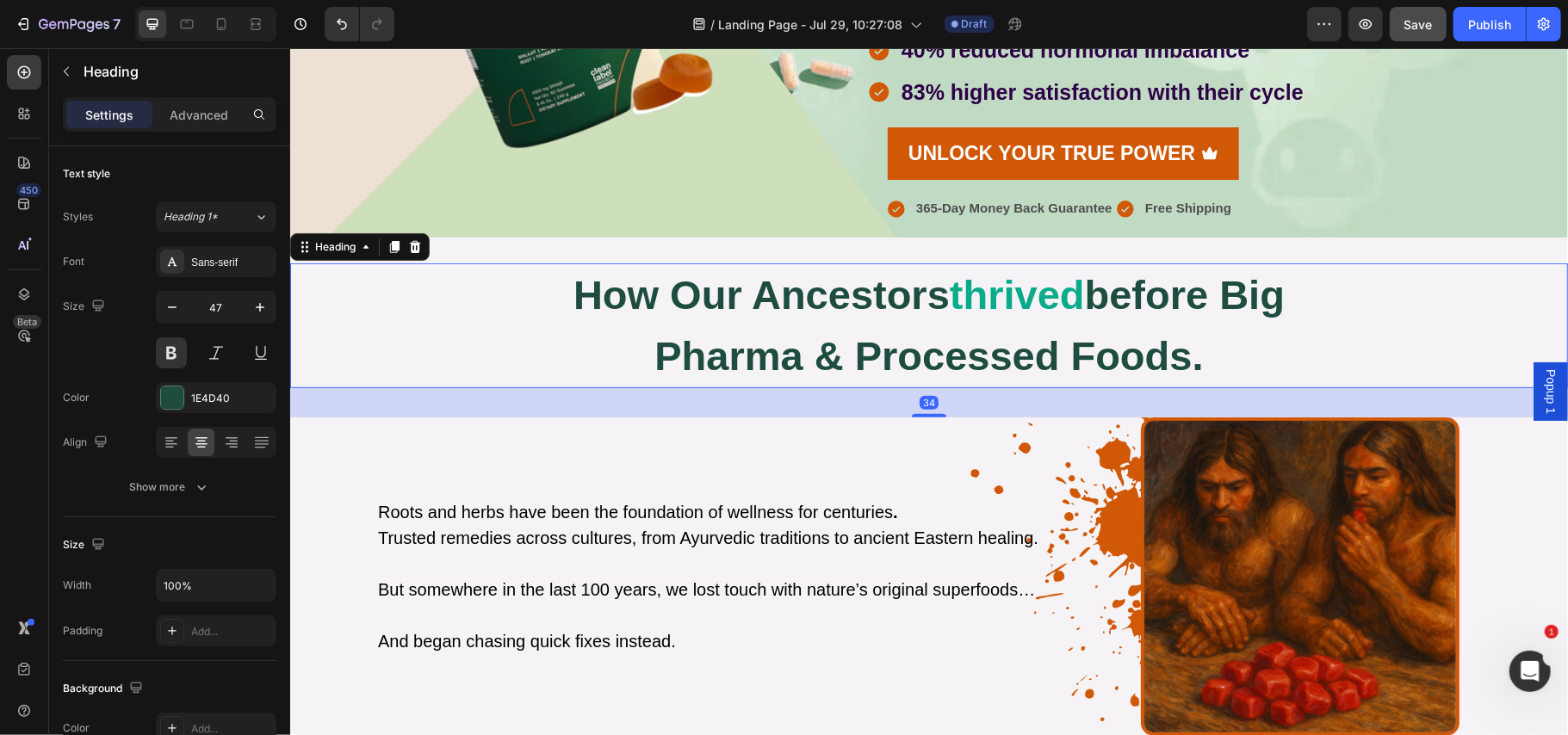 scroll, scrollTop: 442, scrollLeft: 0, axis: vertical 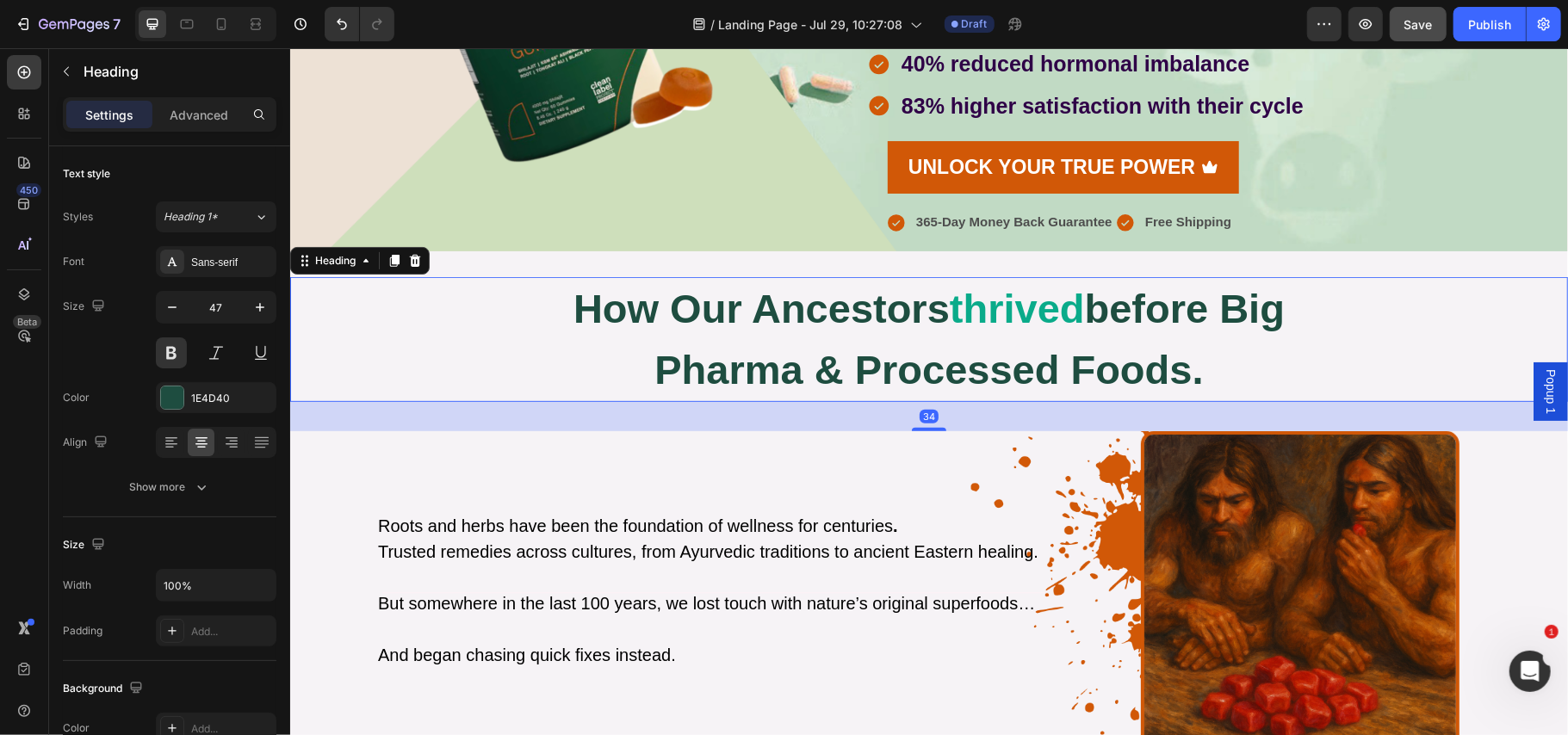click on "how our ancestors  thrived  before big  pharma & processed foods." at bounding box center (928, 338) 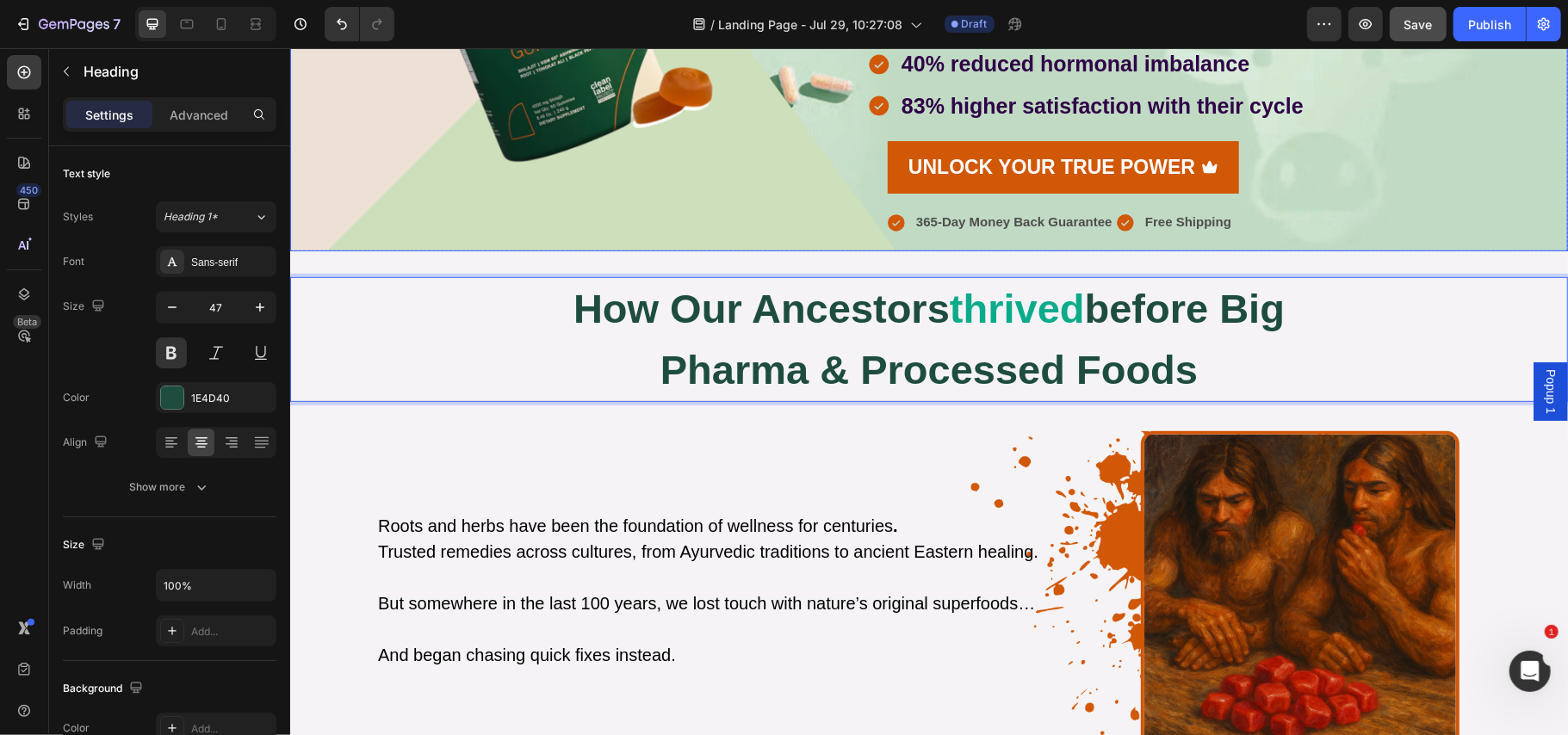 click on "Save" at bounding box center (1418, 24) 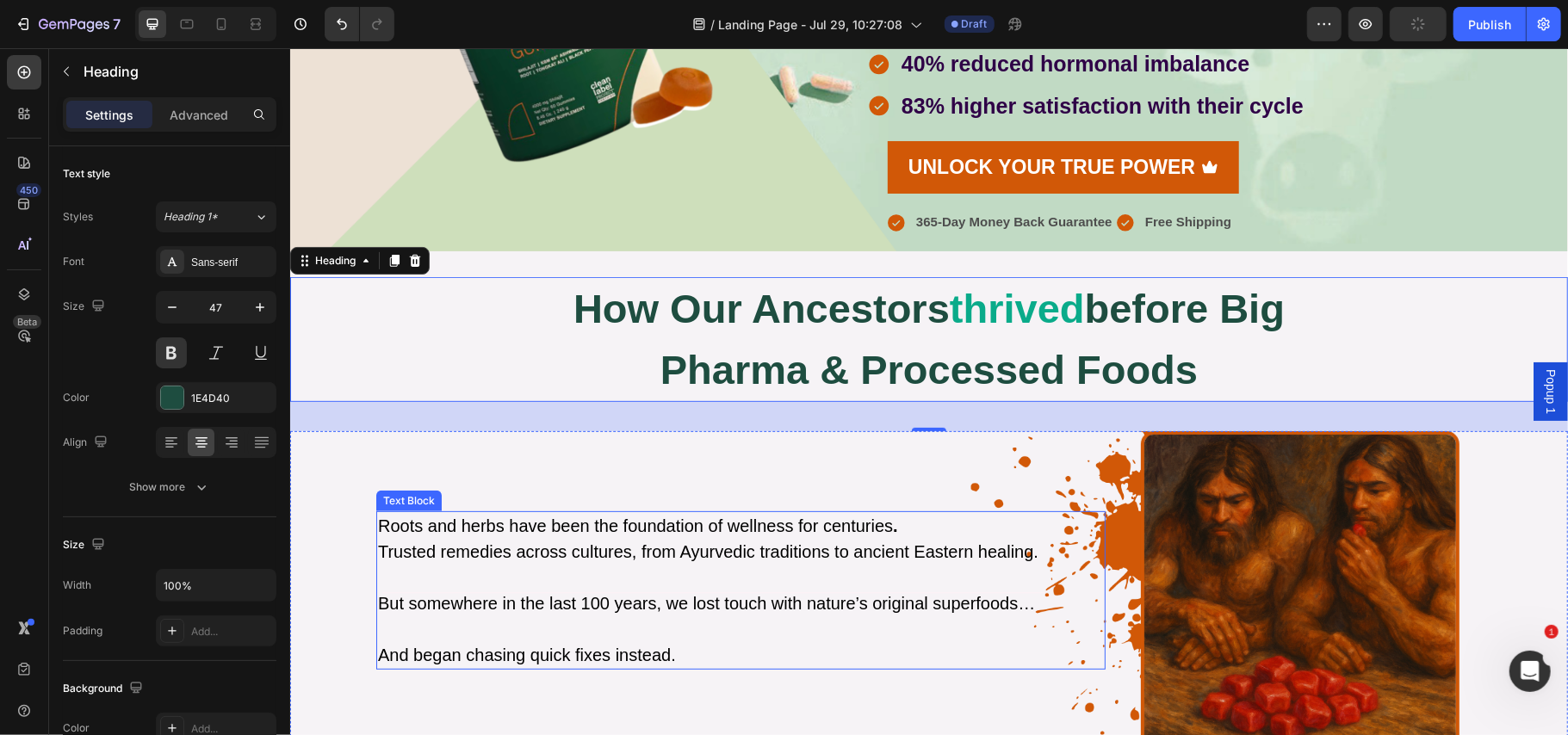 click on "Trusted remedies across cultures, from Ayurvedic traditions to ancient Eastern healing." at bounding box center [707, 551] 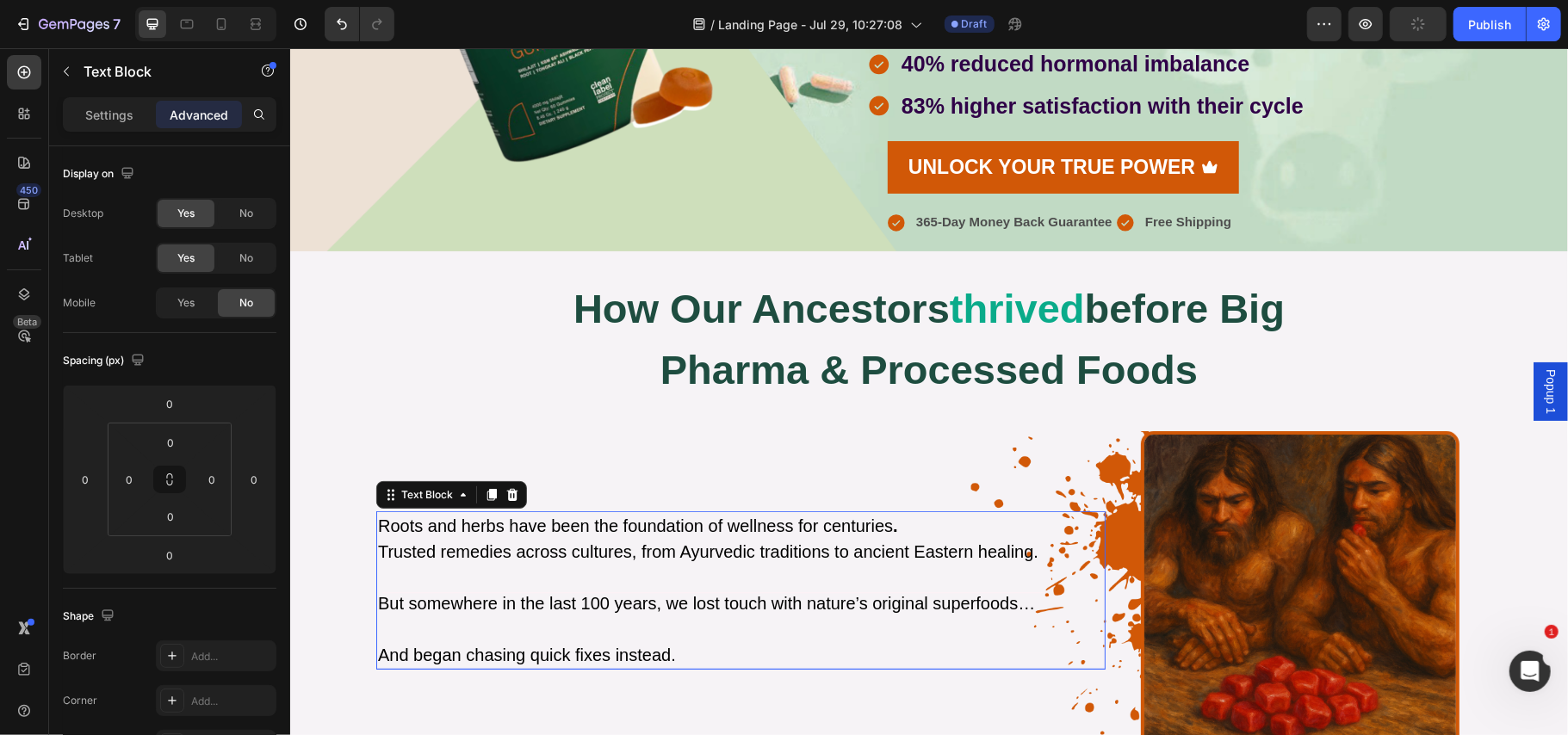 click on "Trusted remedies across cultures, from Ayurvedic traditions to ancient Eastern healing." at bounding box center [707, 551] 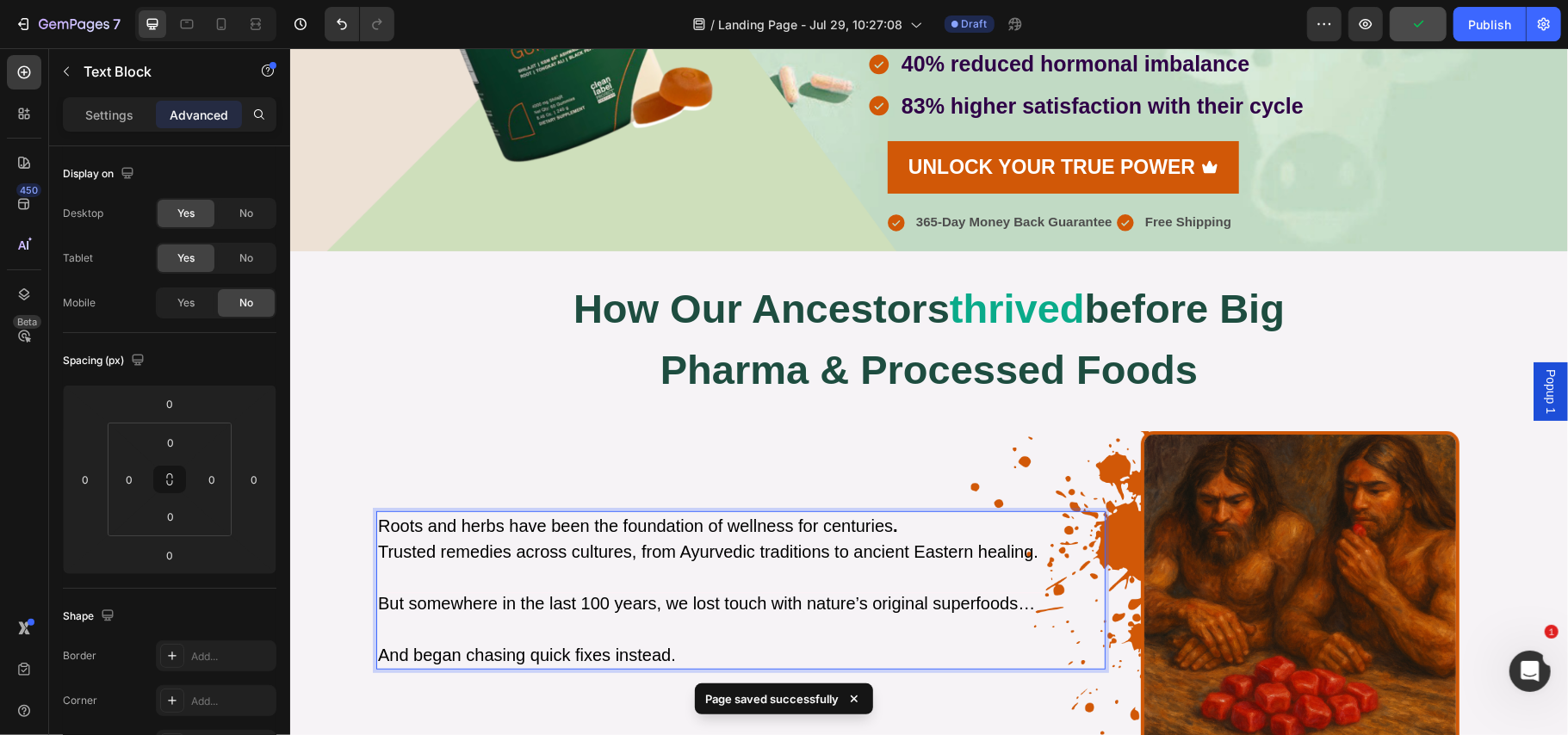 scroll, scrollTop: 428, scrollLeft: 0, axis: vertical 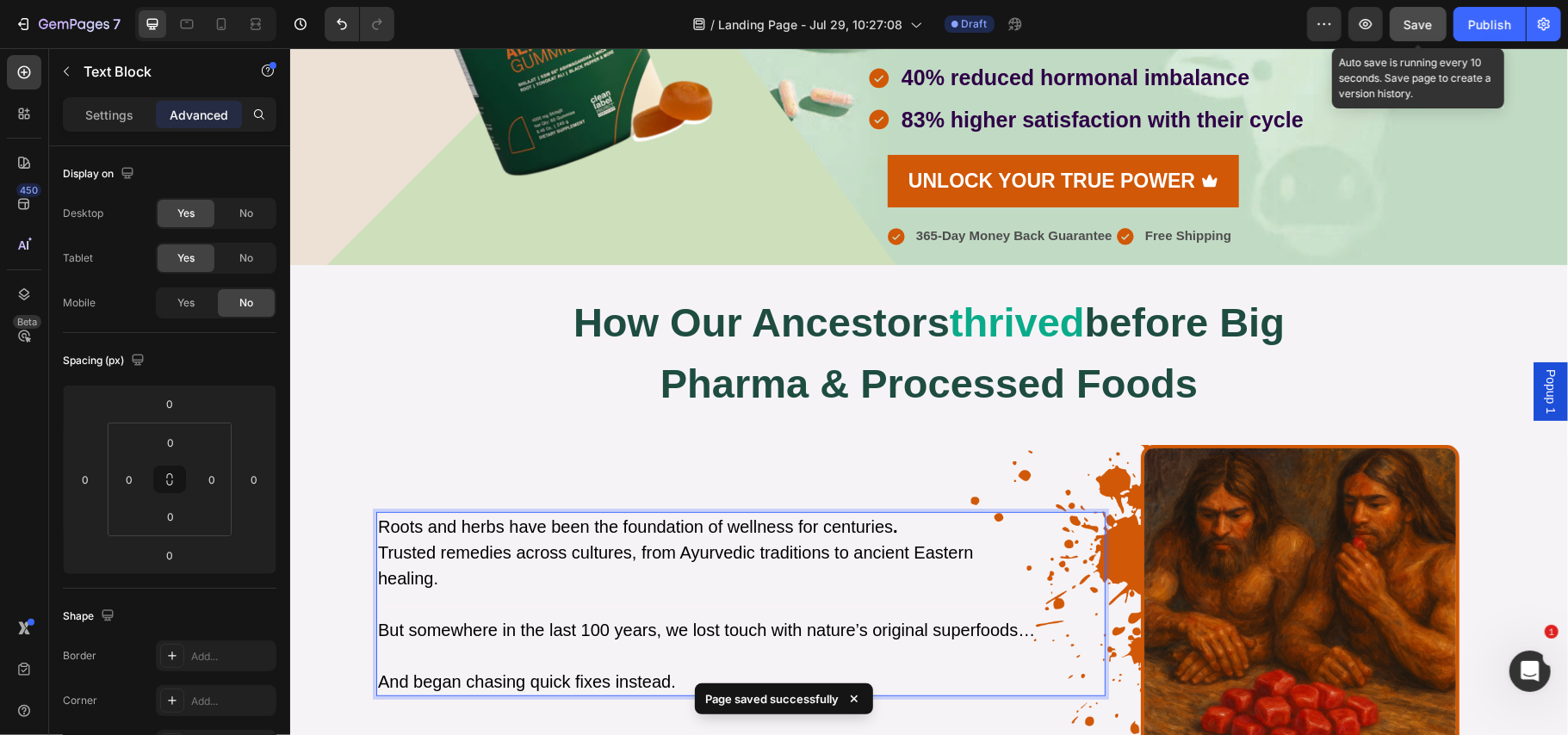 click on "Save" 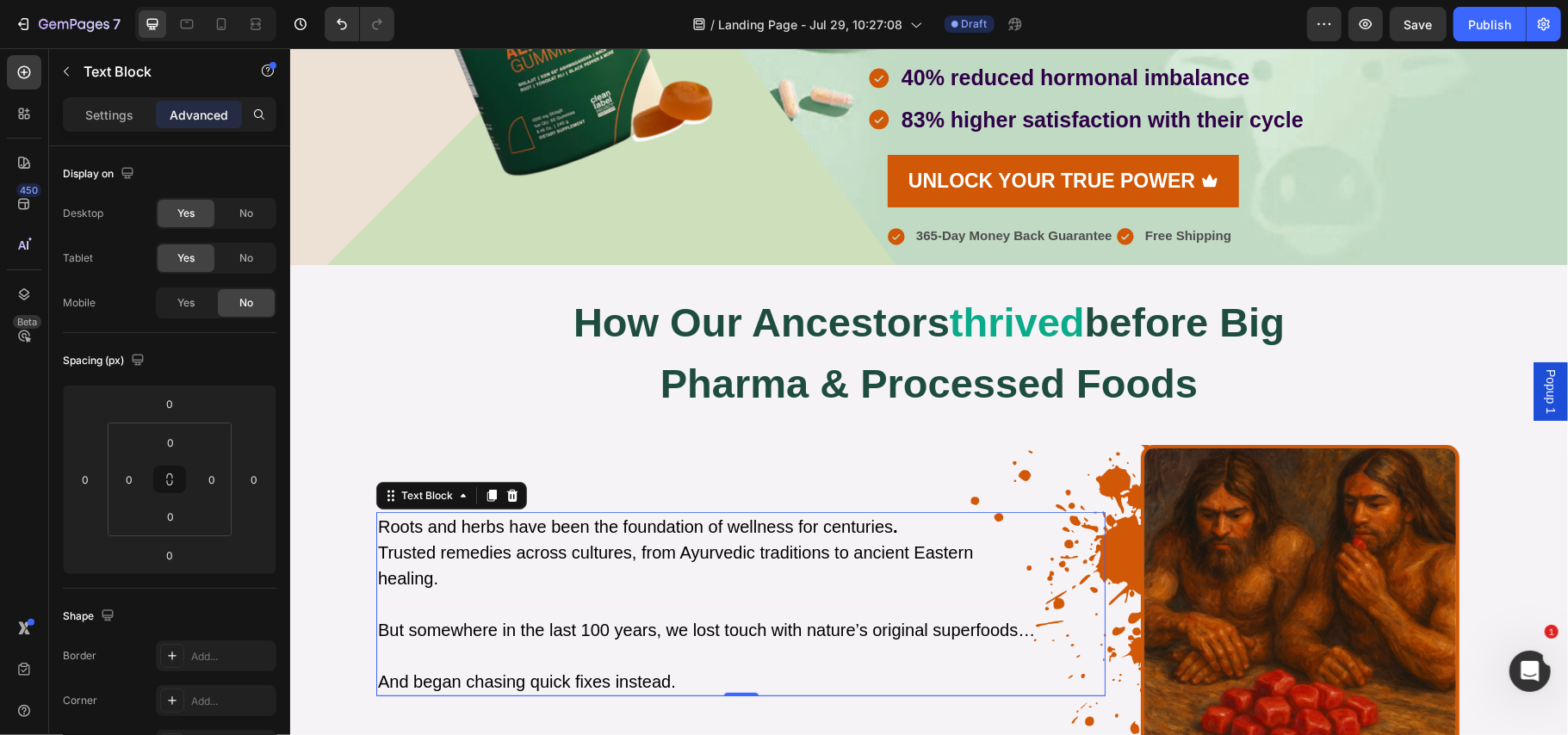 click on "Trusted remedies across cultures, from Ayurvedic traditions to ancient Eastern" at bounding box center (674, 552) 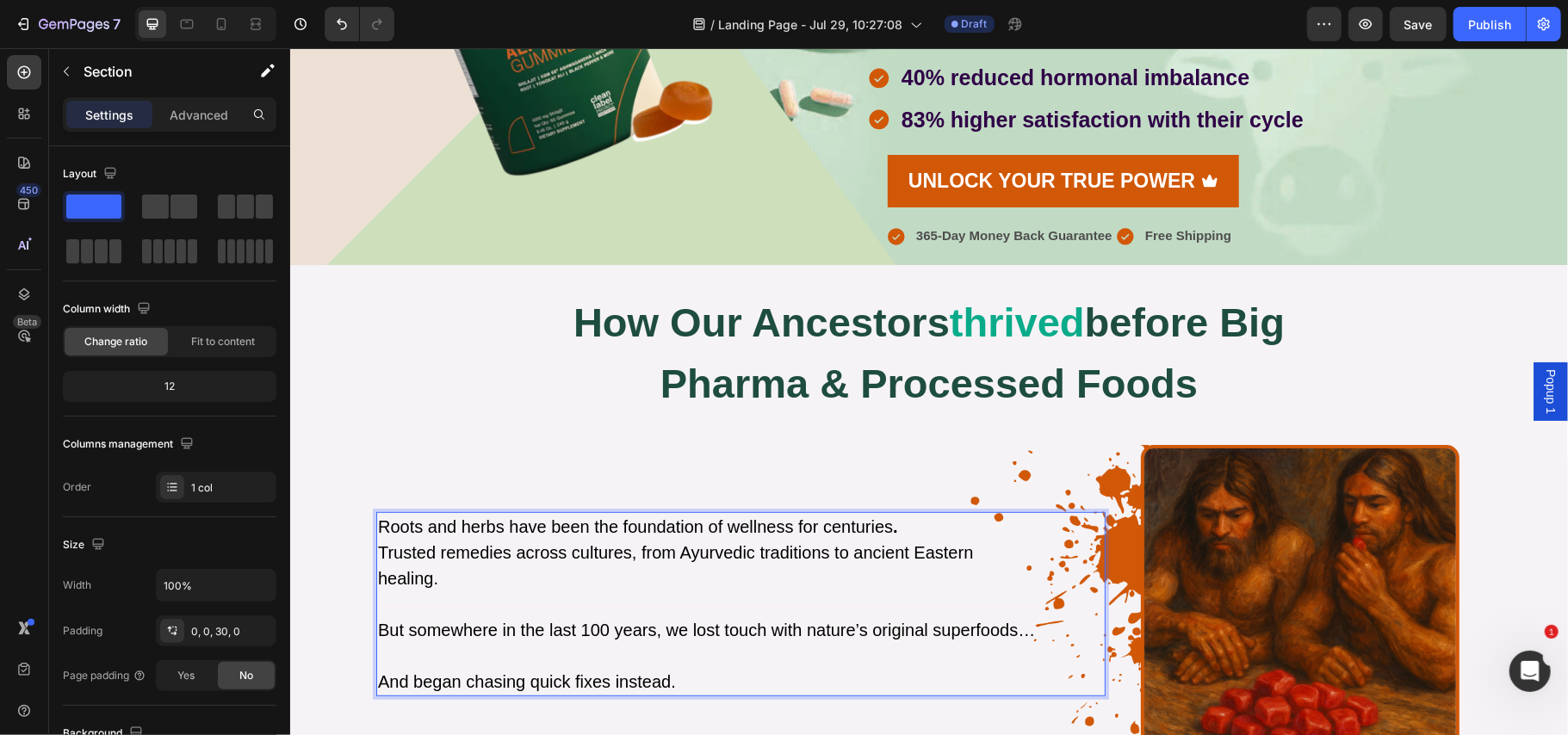 click at bounding box center [928, 1451] 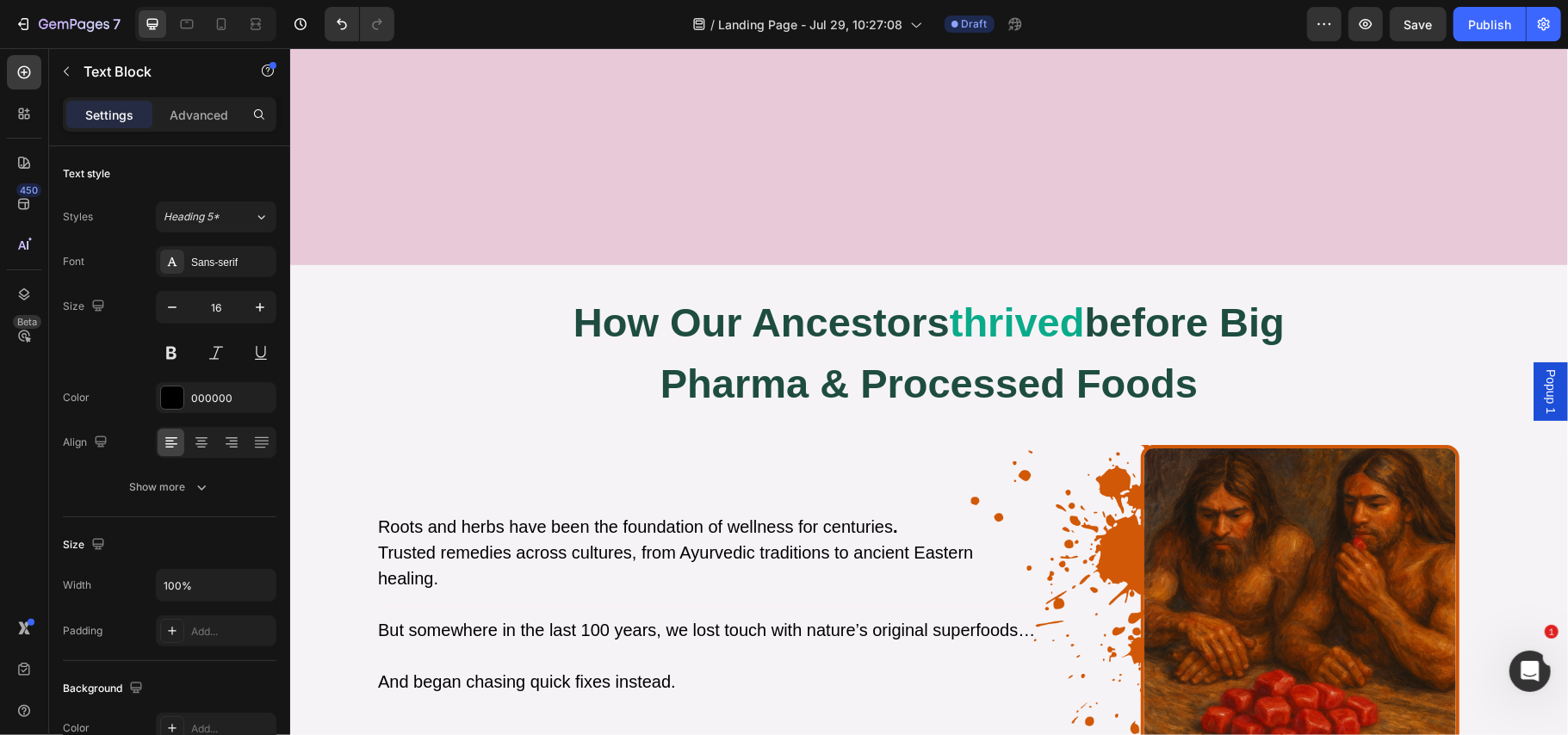click on "By fueling your body with the dense, bioavailable nutrition found in nature’s most powerful roots and herbs, we’re honoring what’s always worked." at bounding box center [647, 1337] 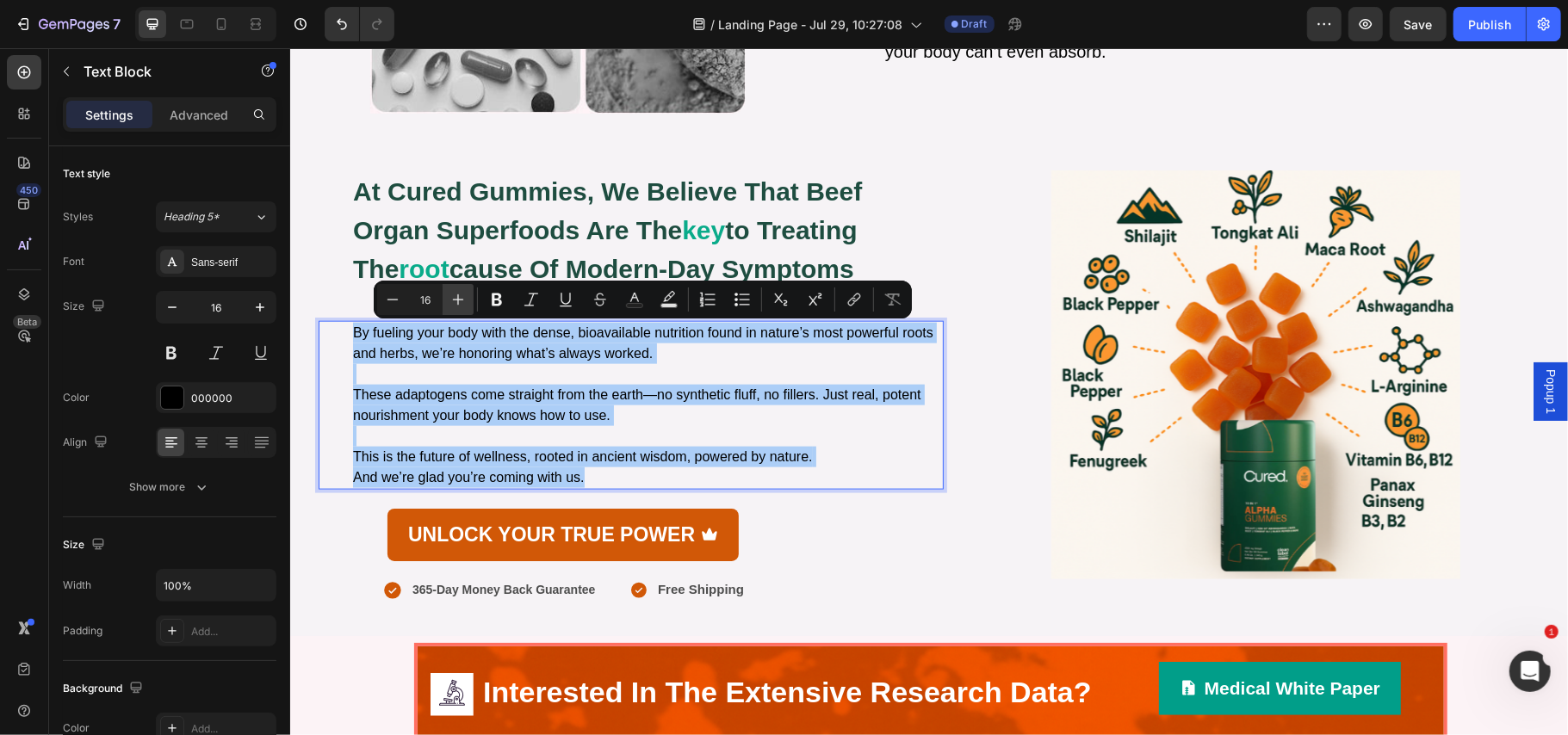 click 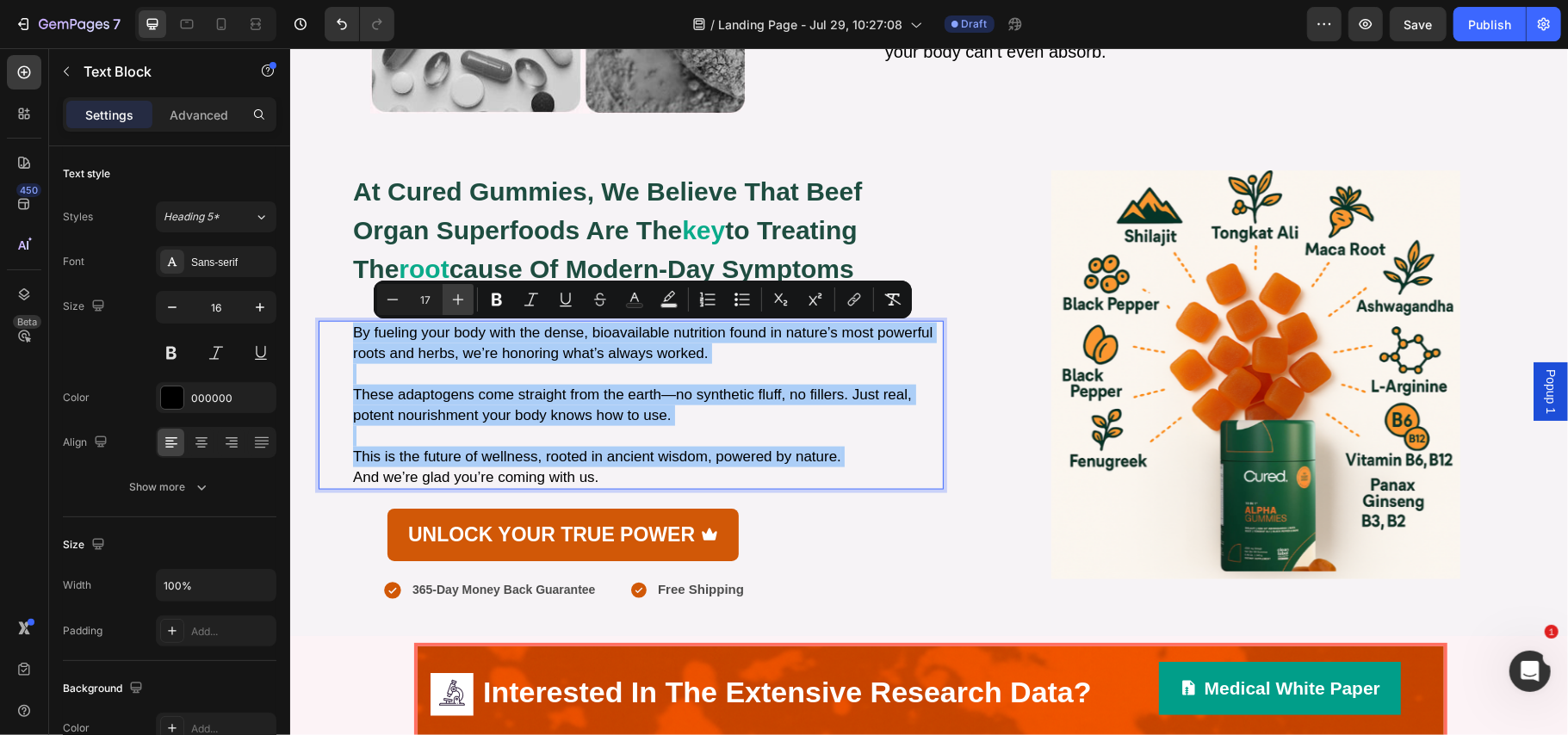 click 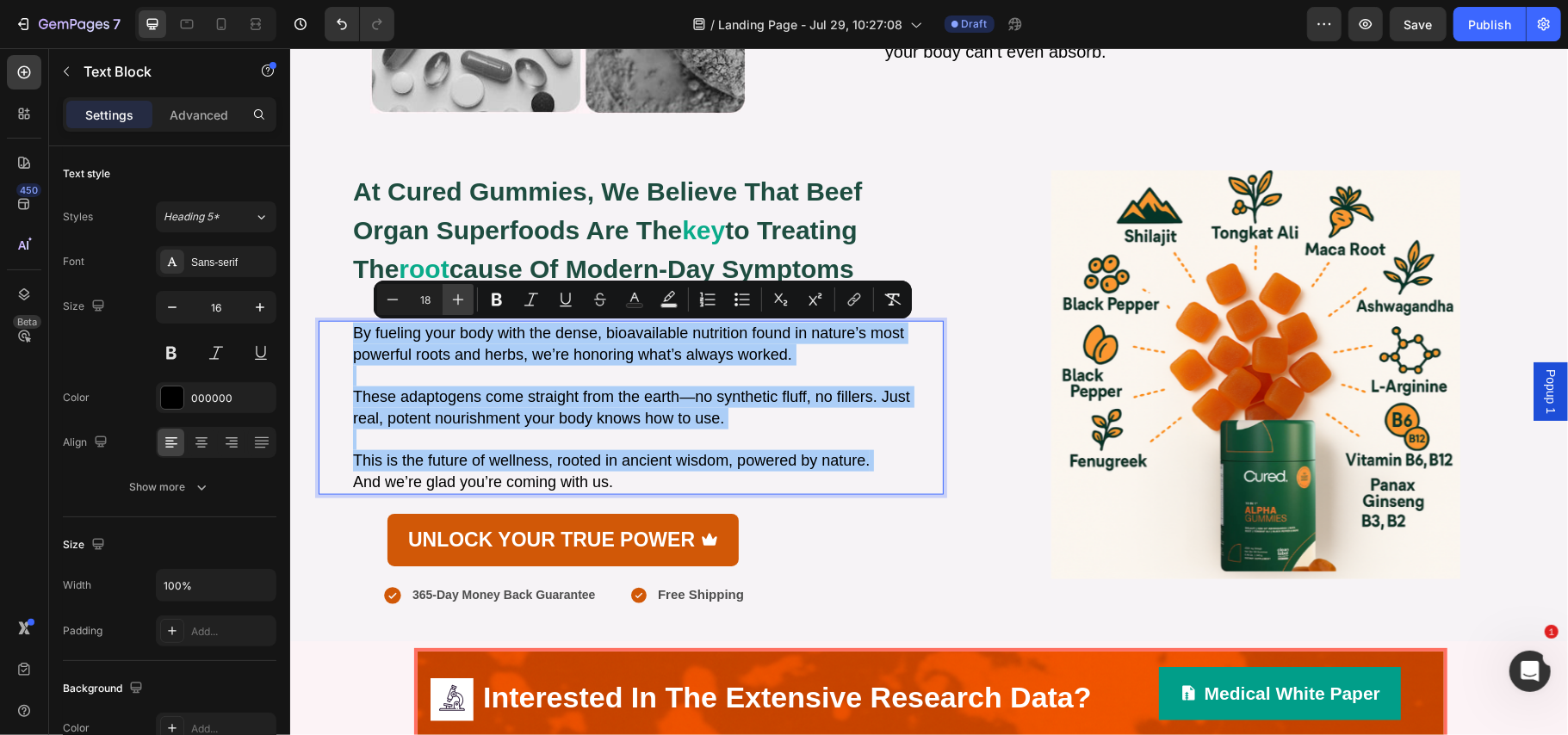 click 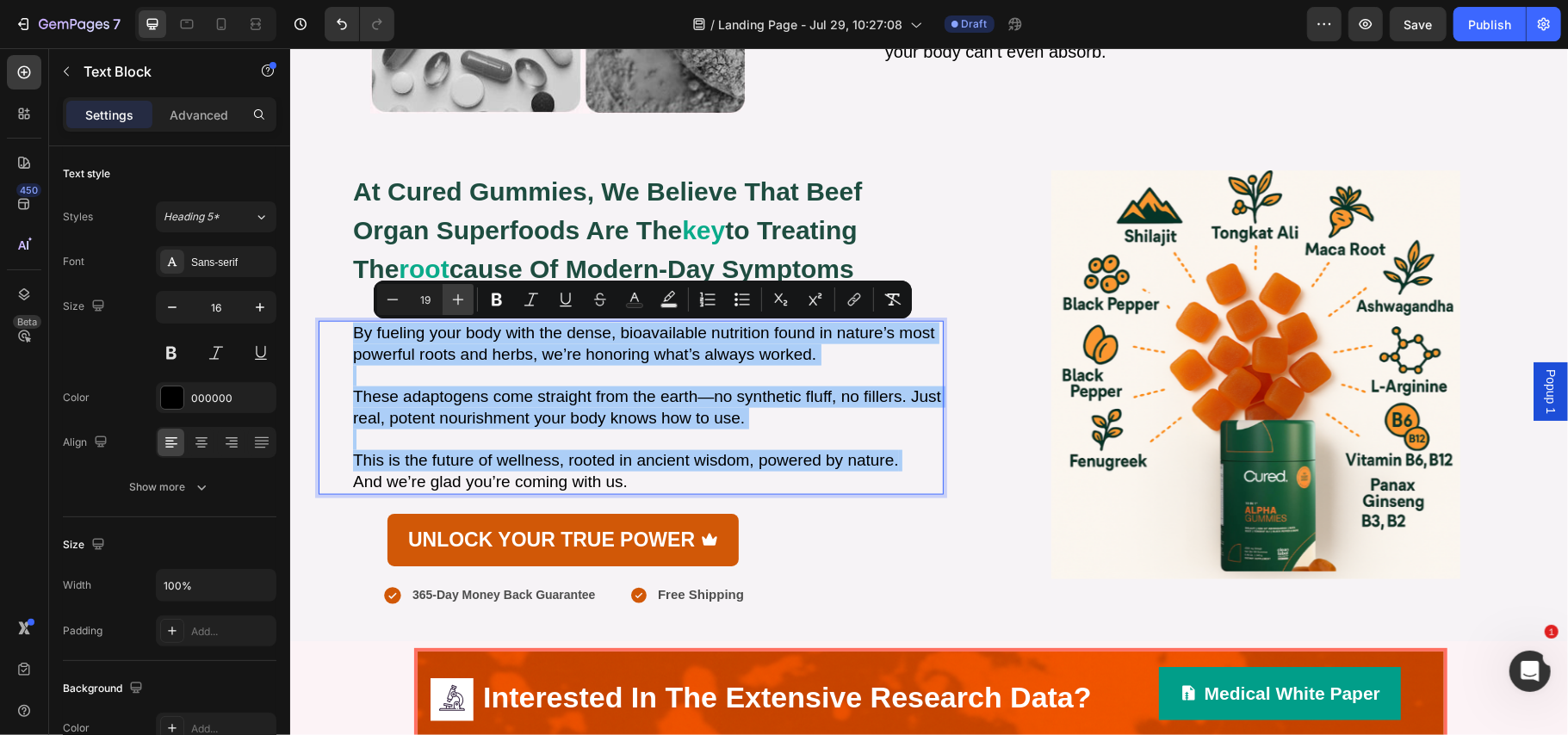click 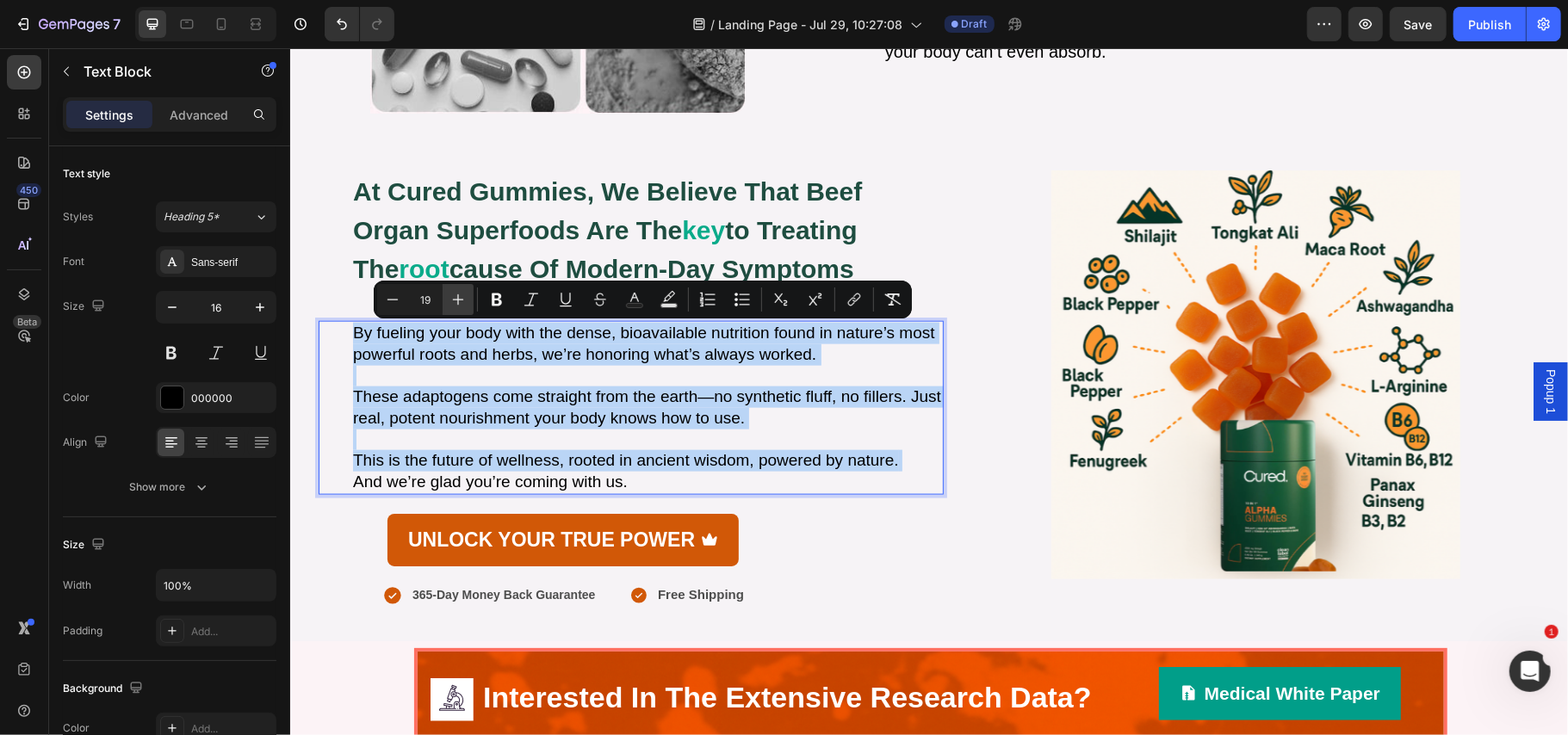 type on "20" 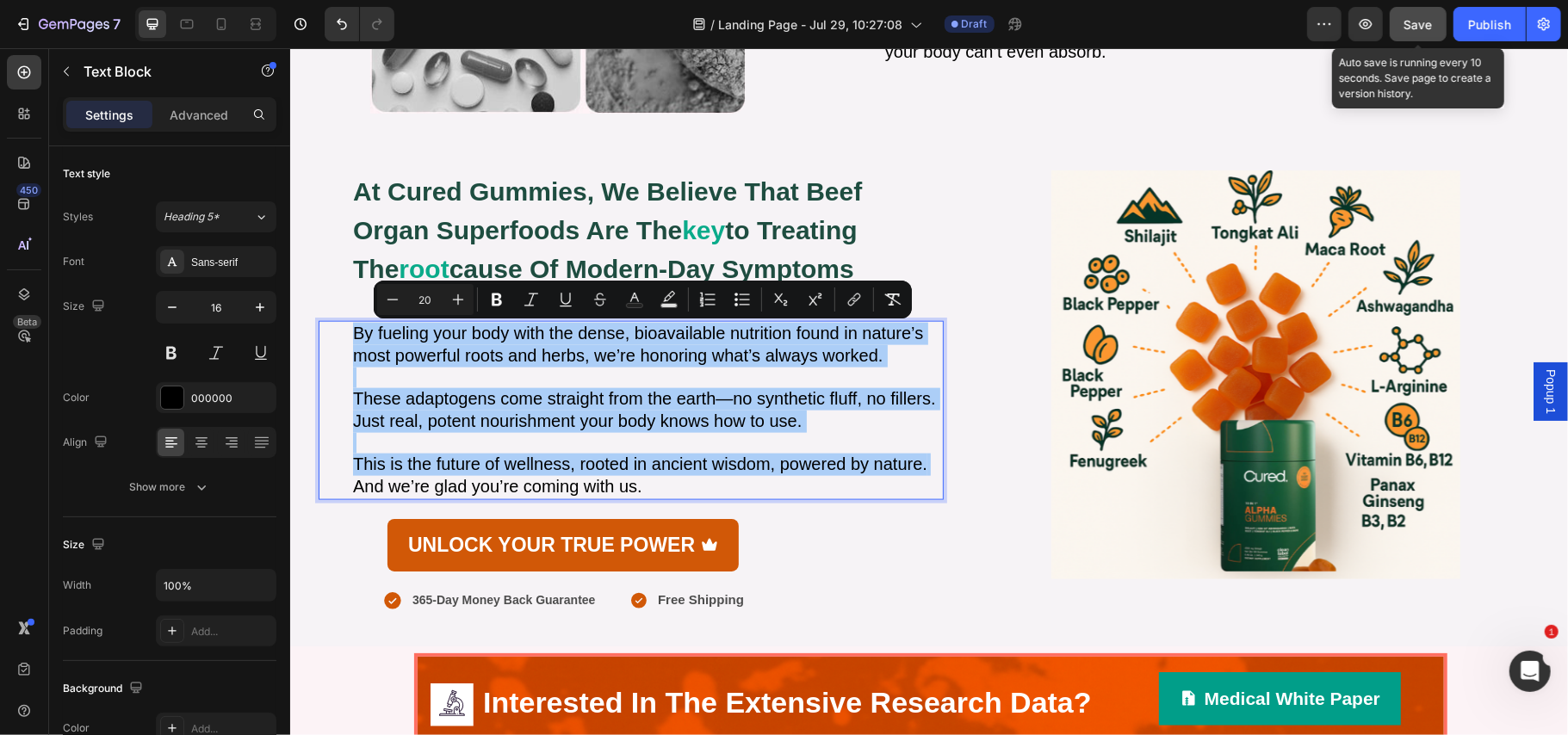 click on "Save" 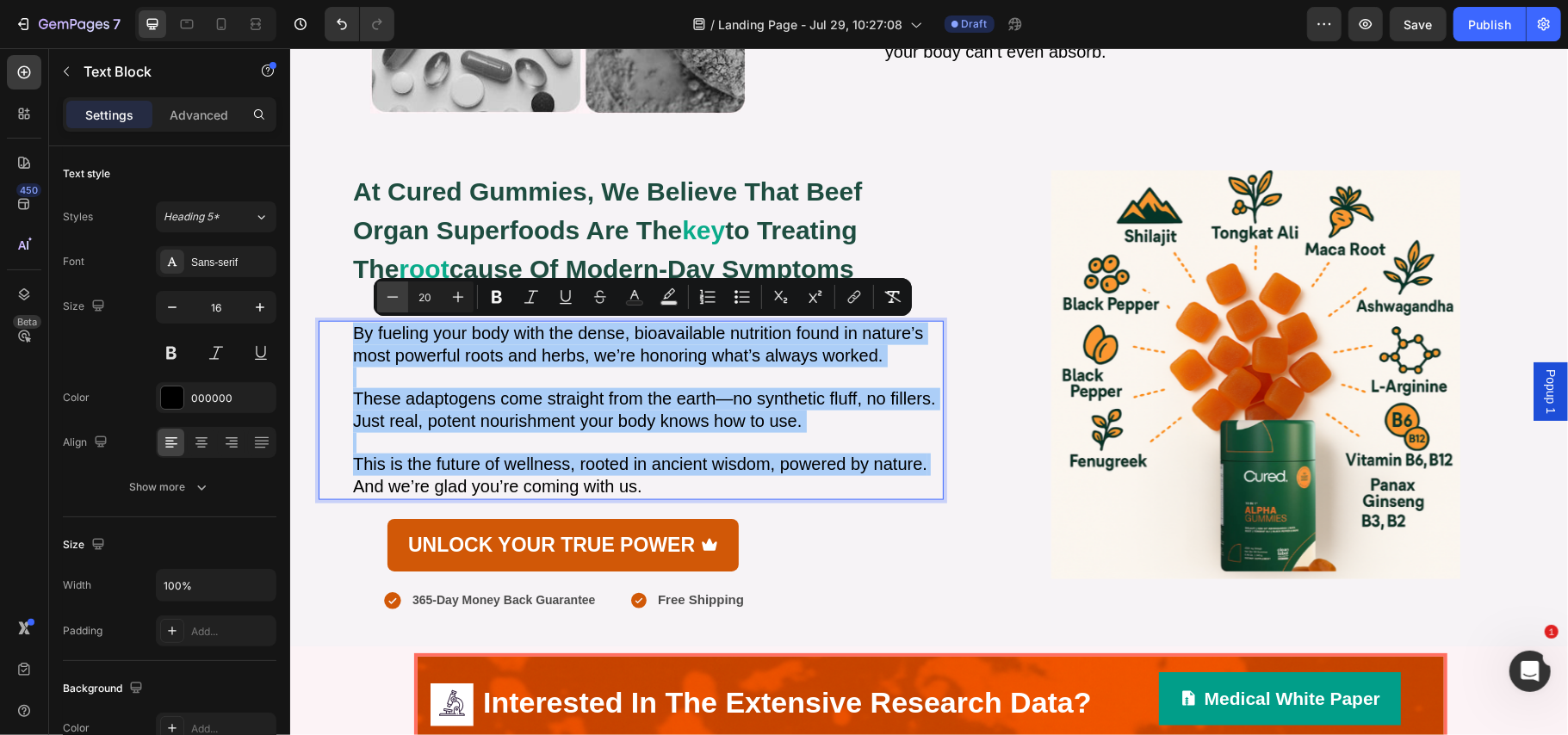 click 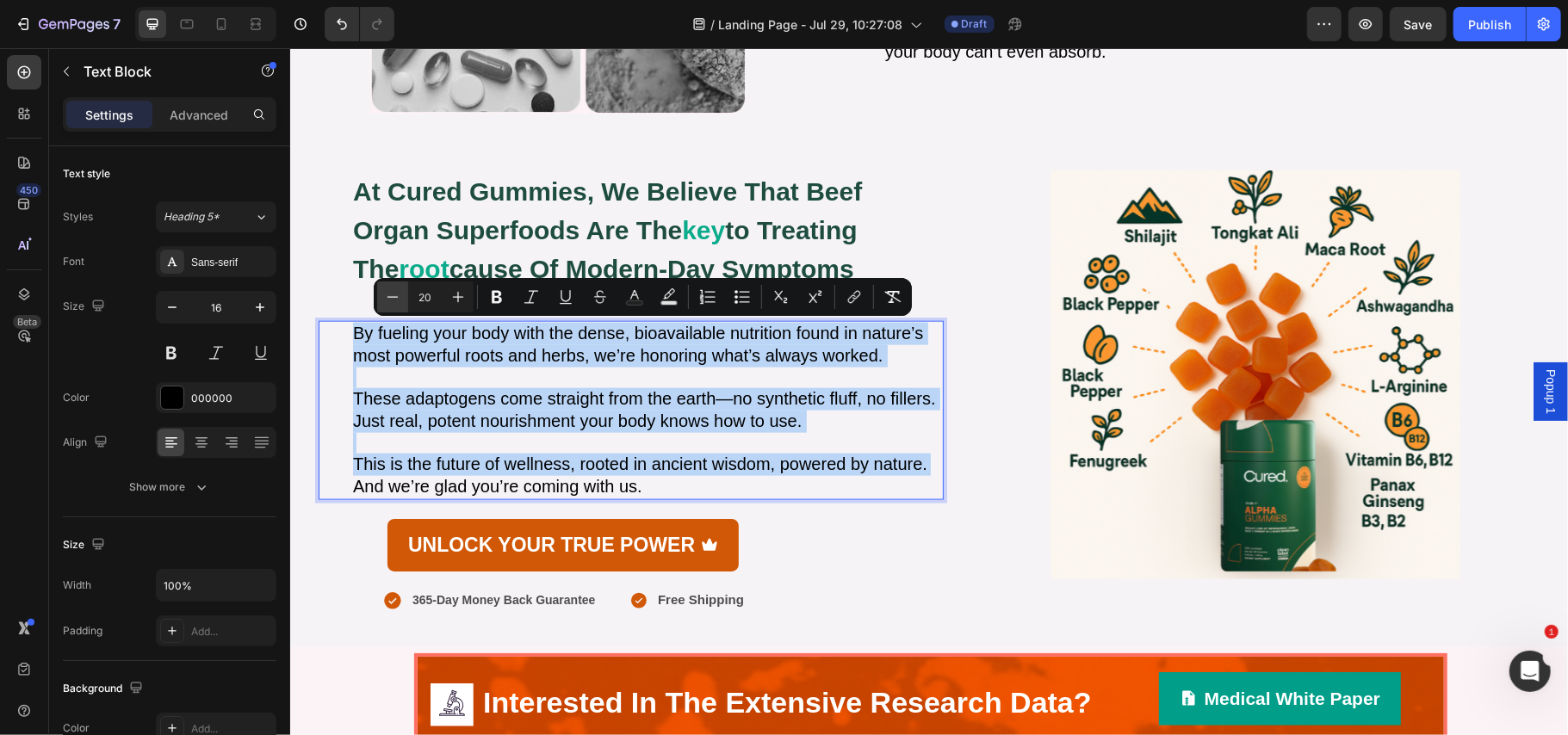 type on "19" 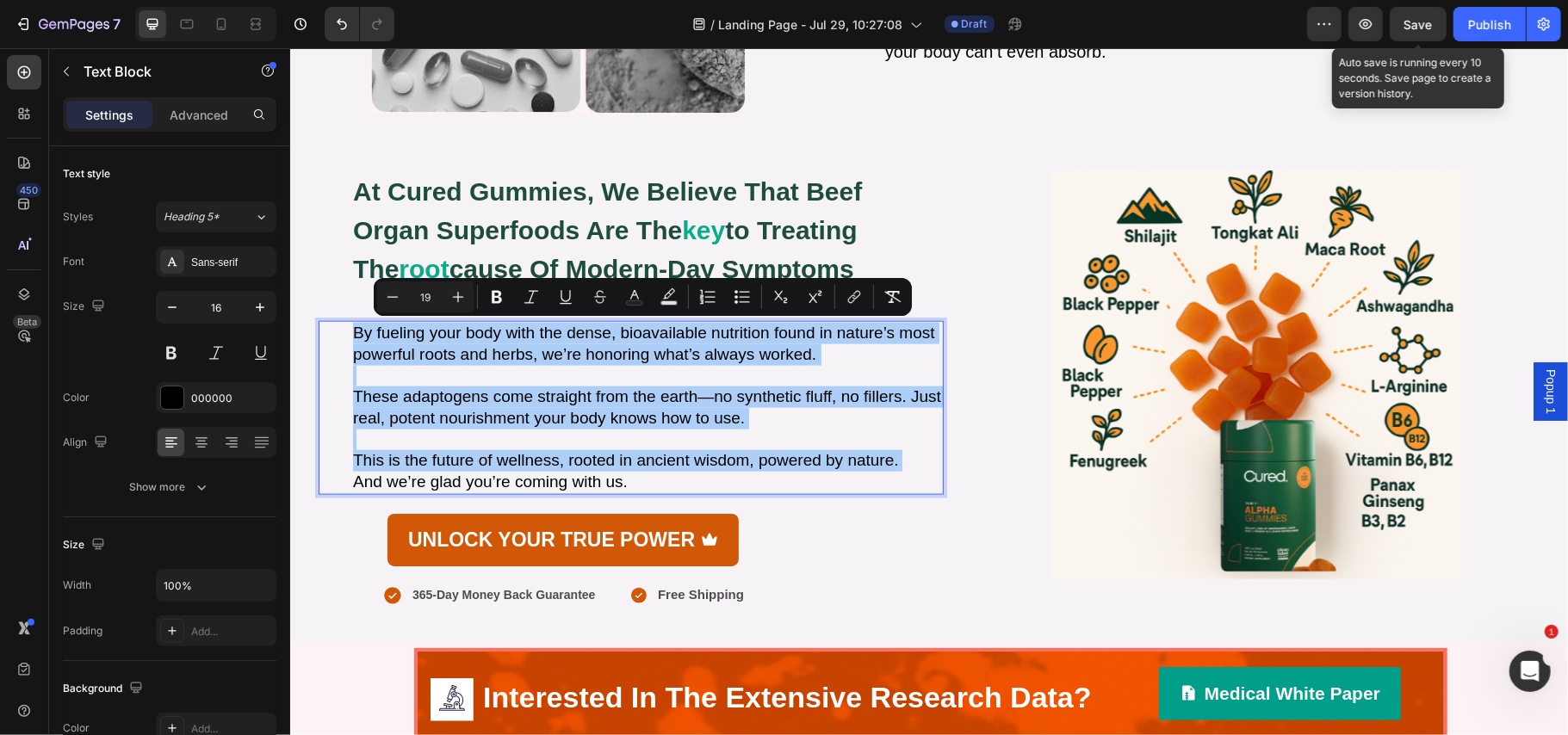 click on "Save" at bounding box center (1418, 24) 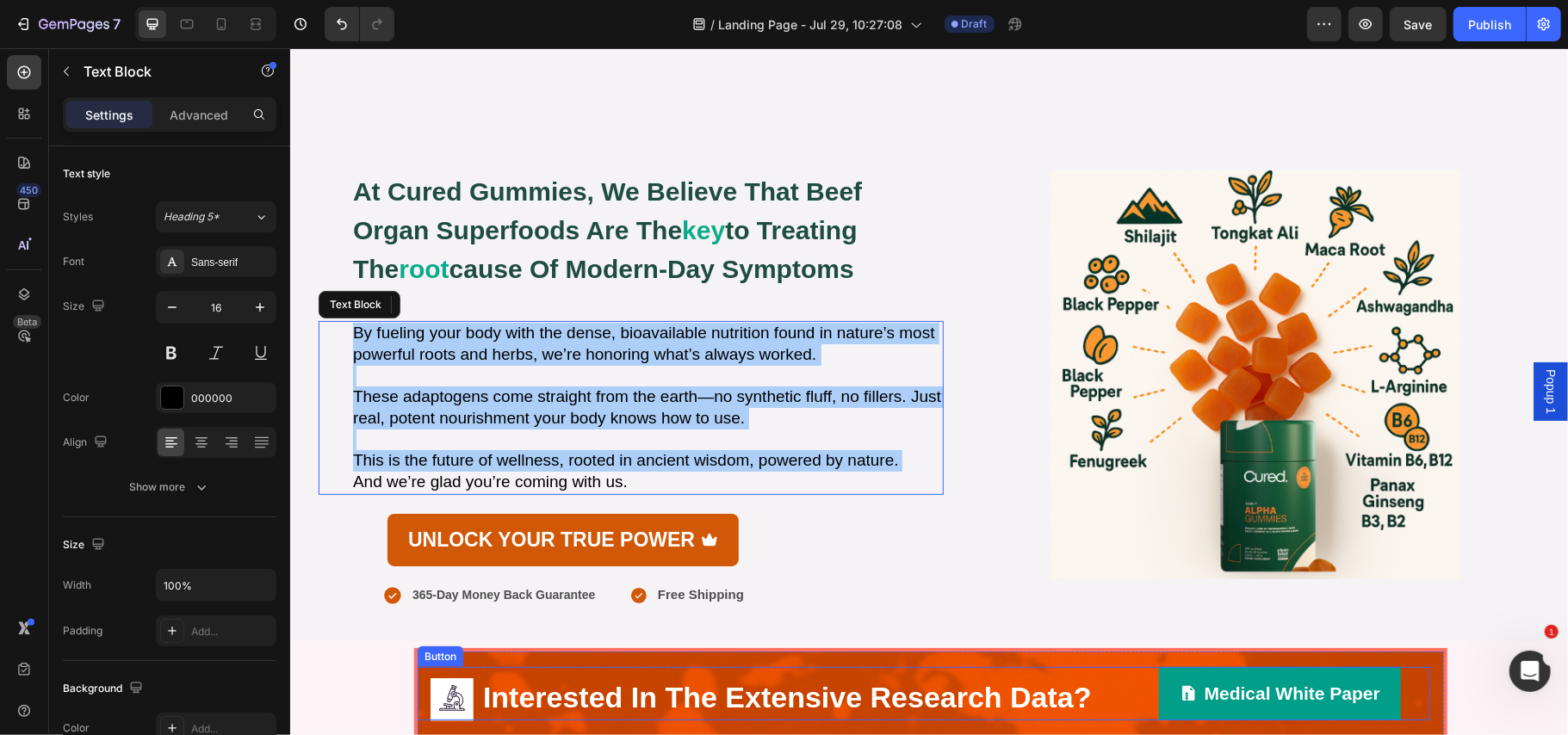 scroll, scrollTop: 1718, scrollLeft: 0, axis: vertical 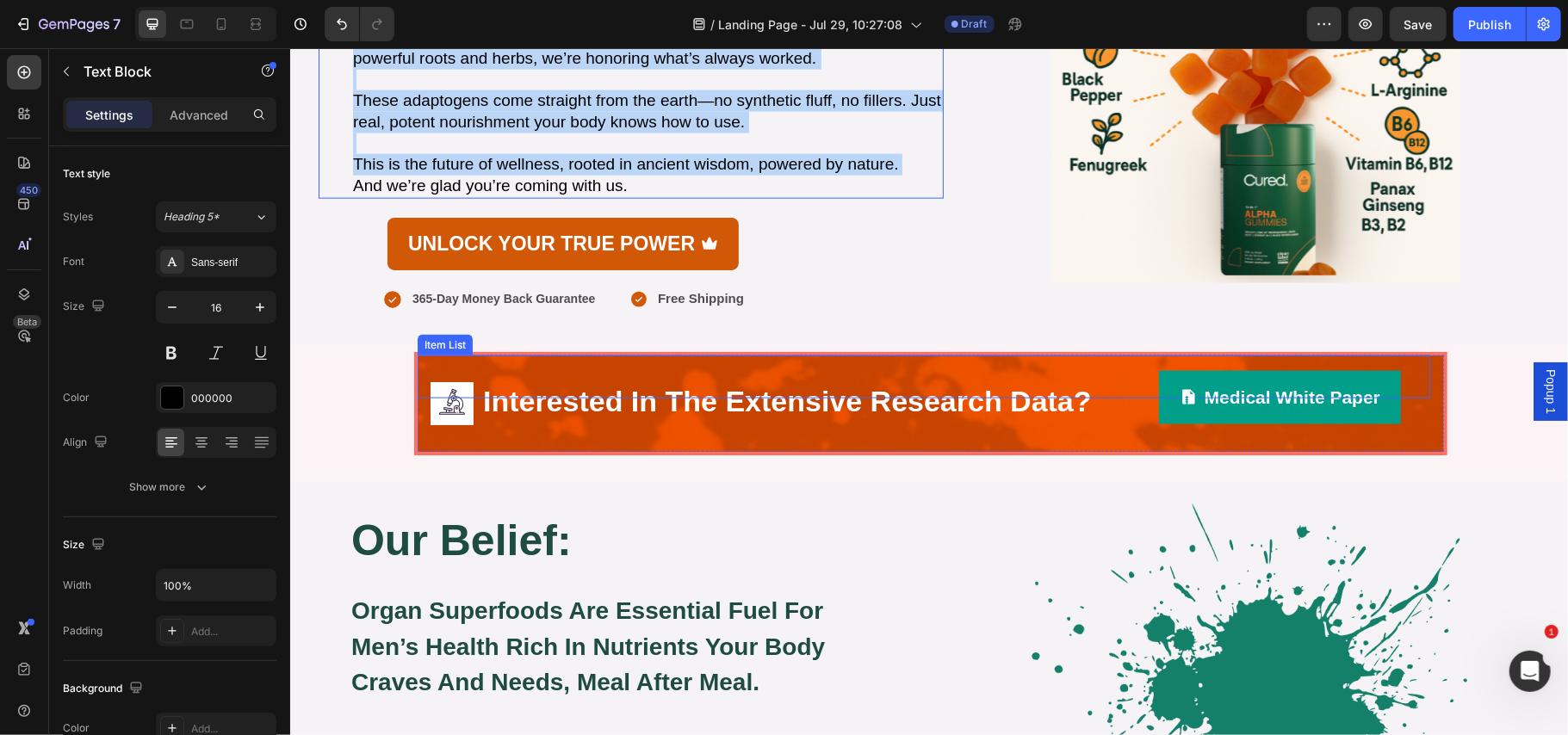 click on "Interested In The Extensive Research Data? Item List" at bounding box center (923, 376) 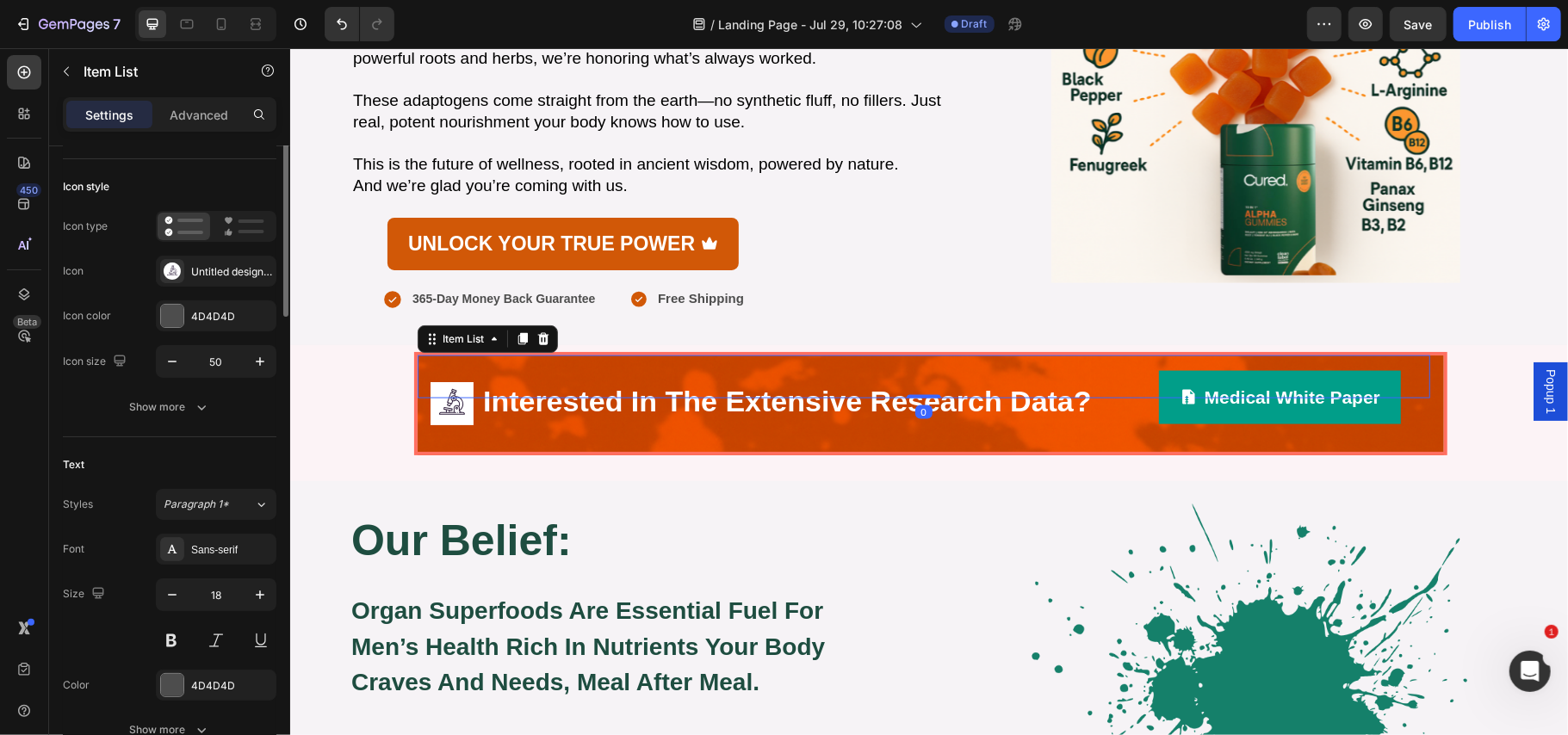 scroll, scrollTop: 0, scrollLeft: 0, axis: both 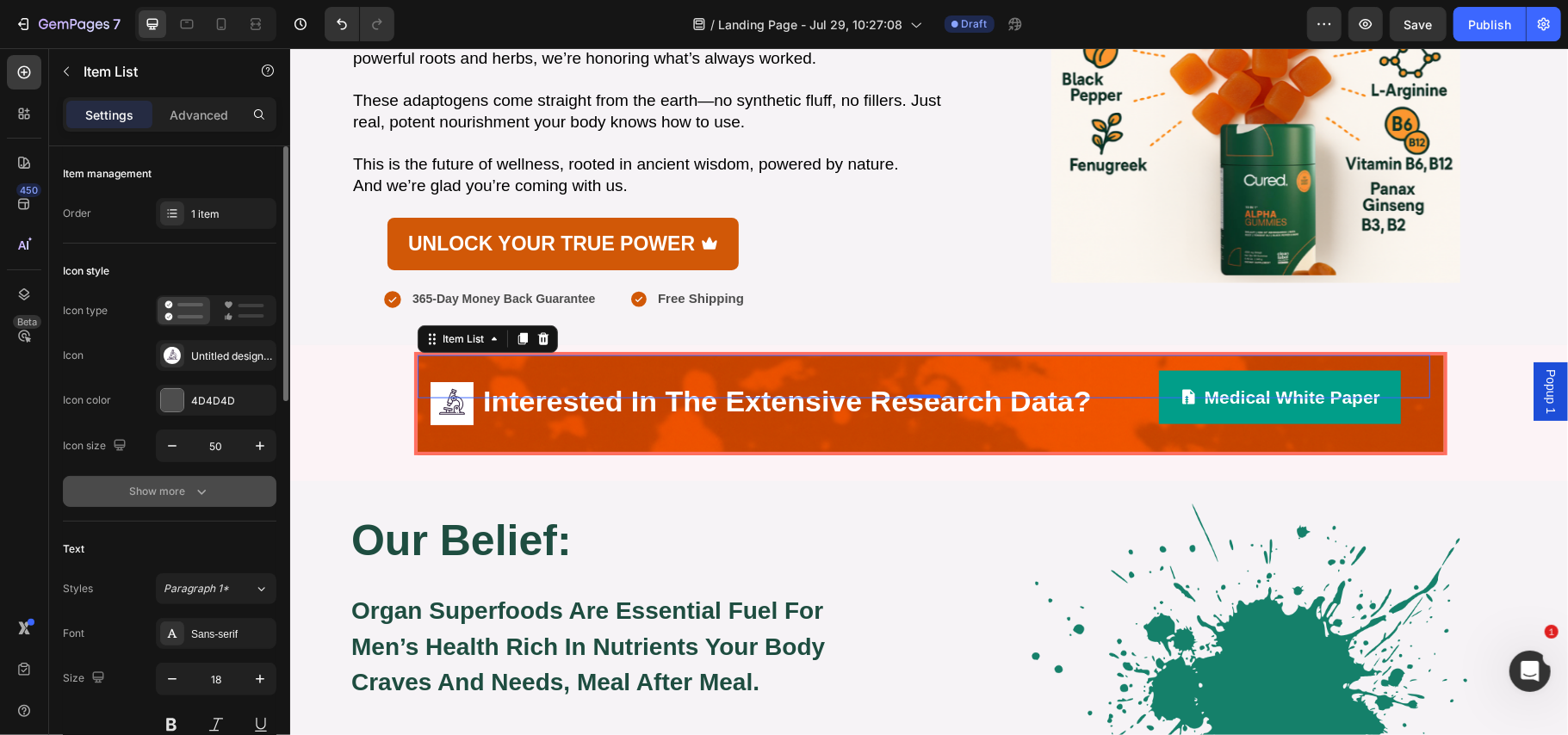 click on "Show more" at bounding box center (170, 491) 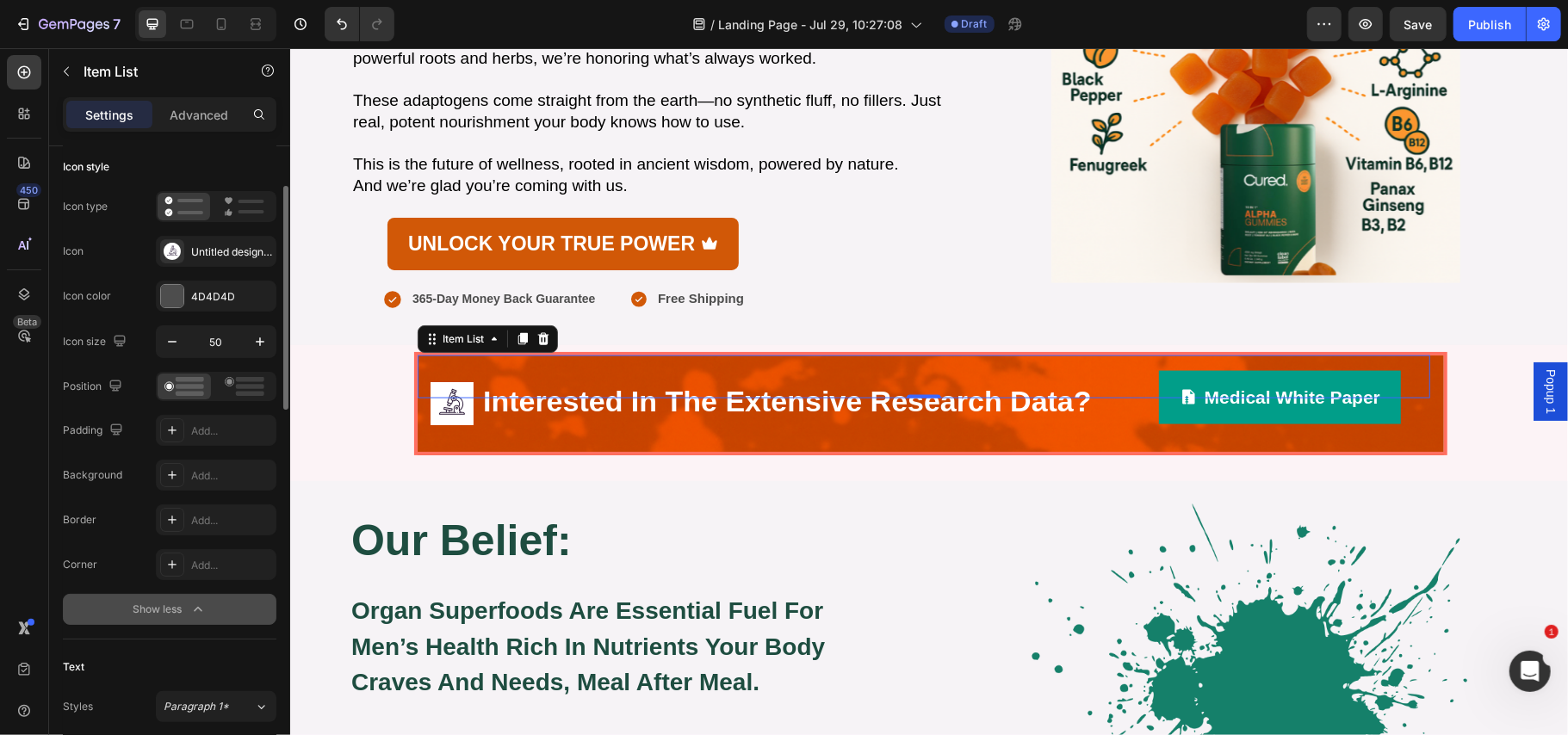scroll, scrollTop: 107, scrollLeft: 0, axis: vertical 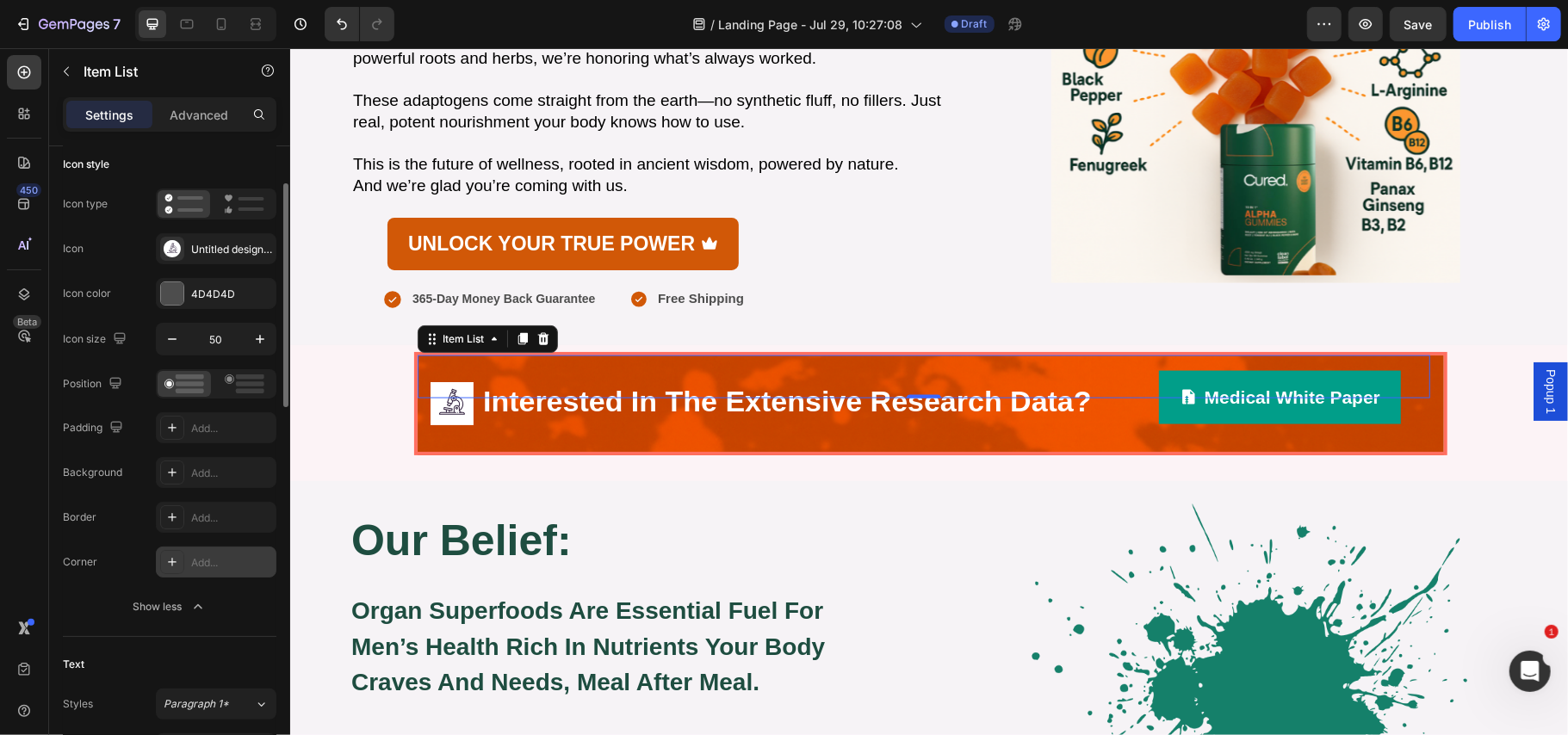 click on "Add..." at bounding box center [232, 563] 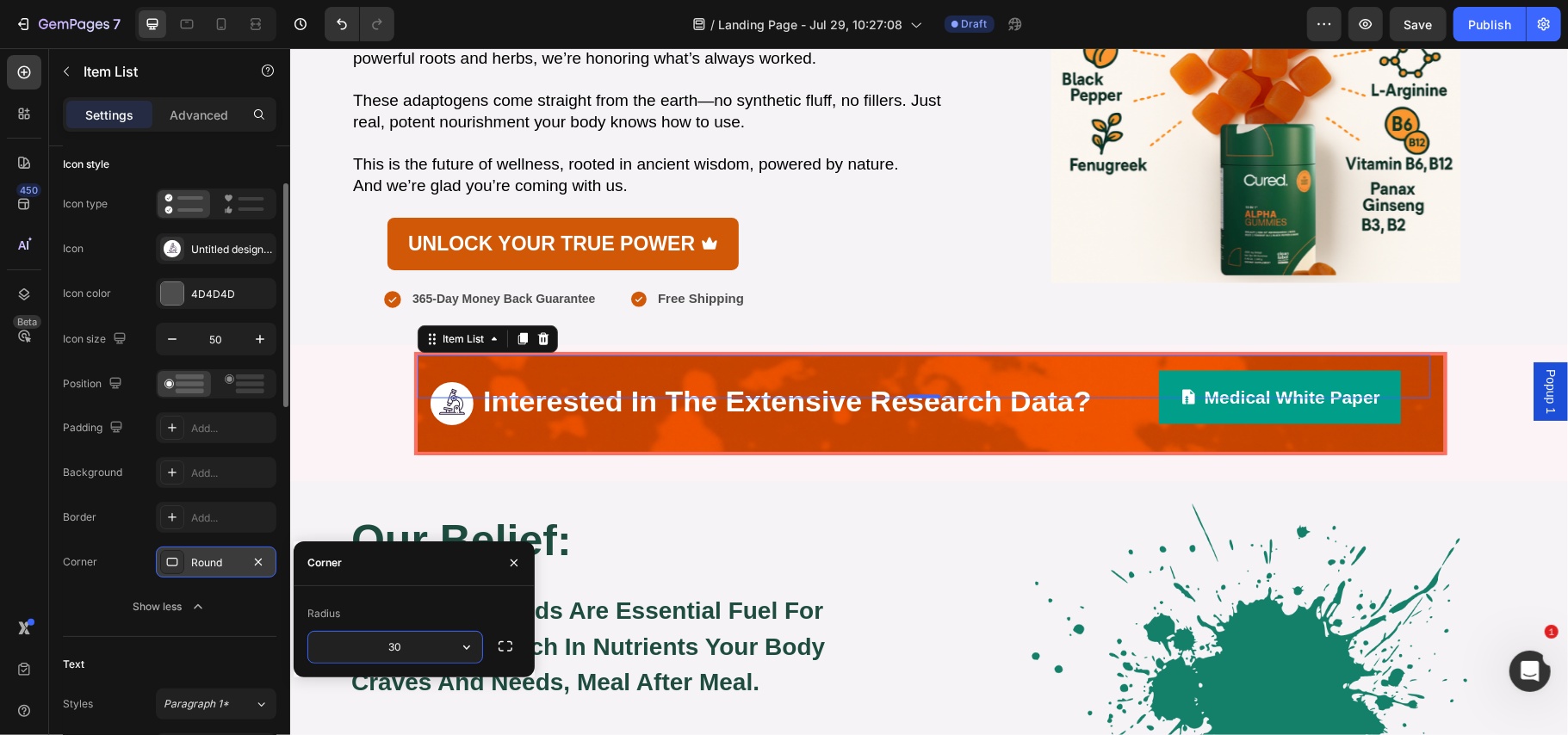 type on "29" 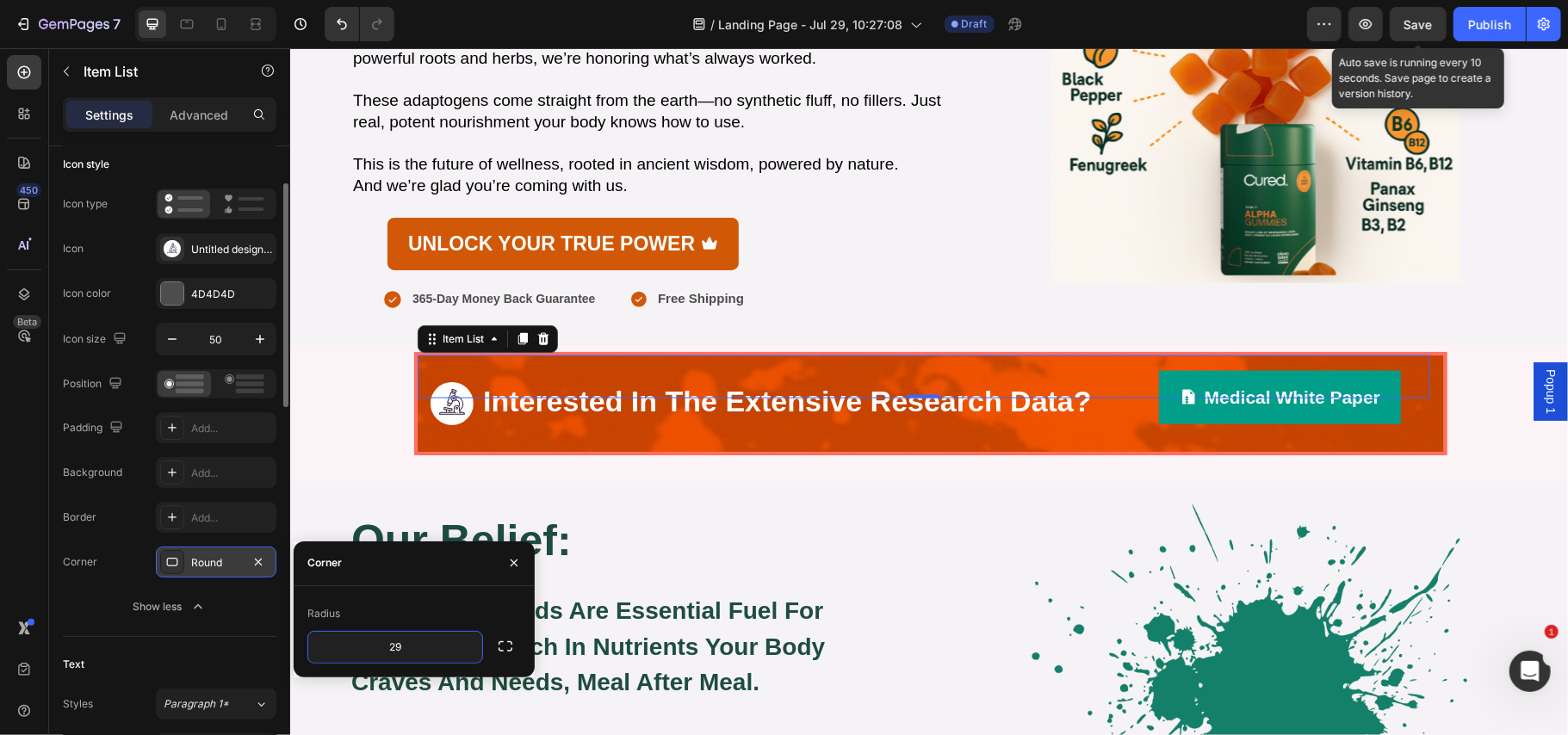 click on "Save" at bounding box center (1418, 24) 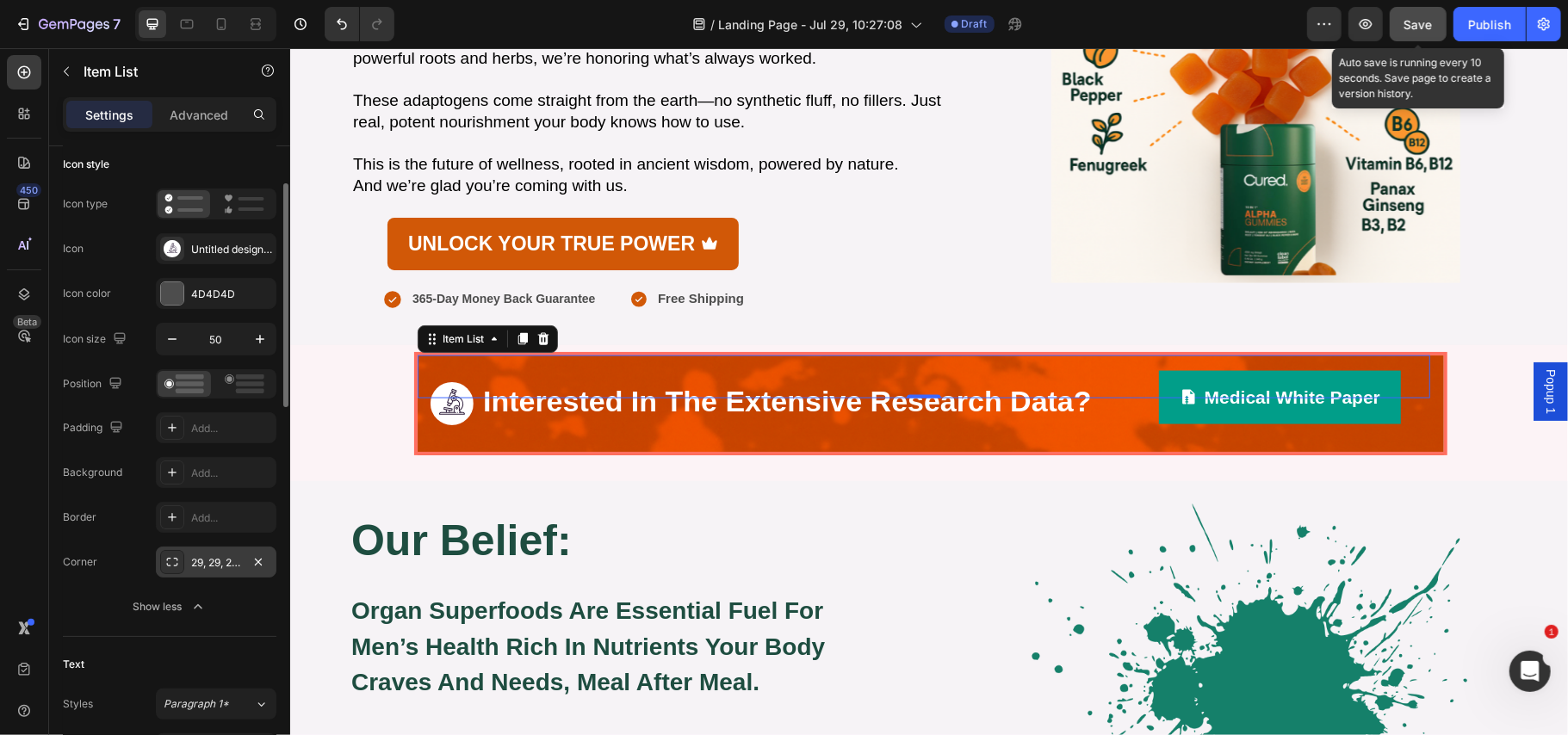 click on "Save" 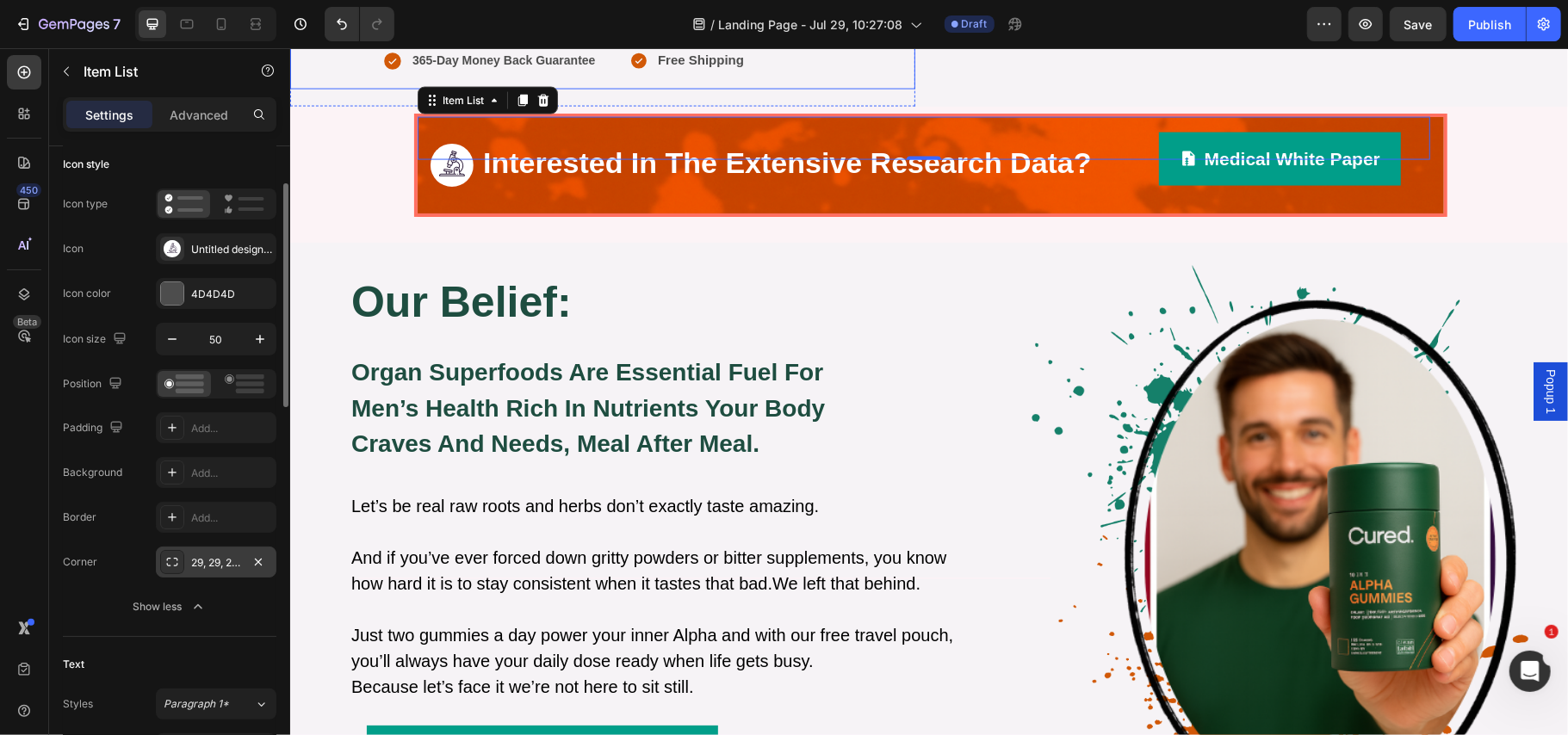 scroll, scrollTop: 2097, scrollLeft: 0, axis: vertical 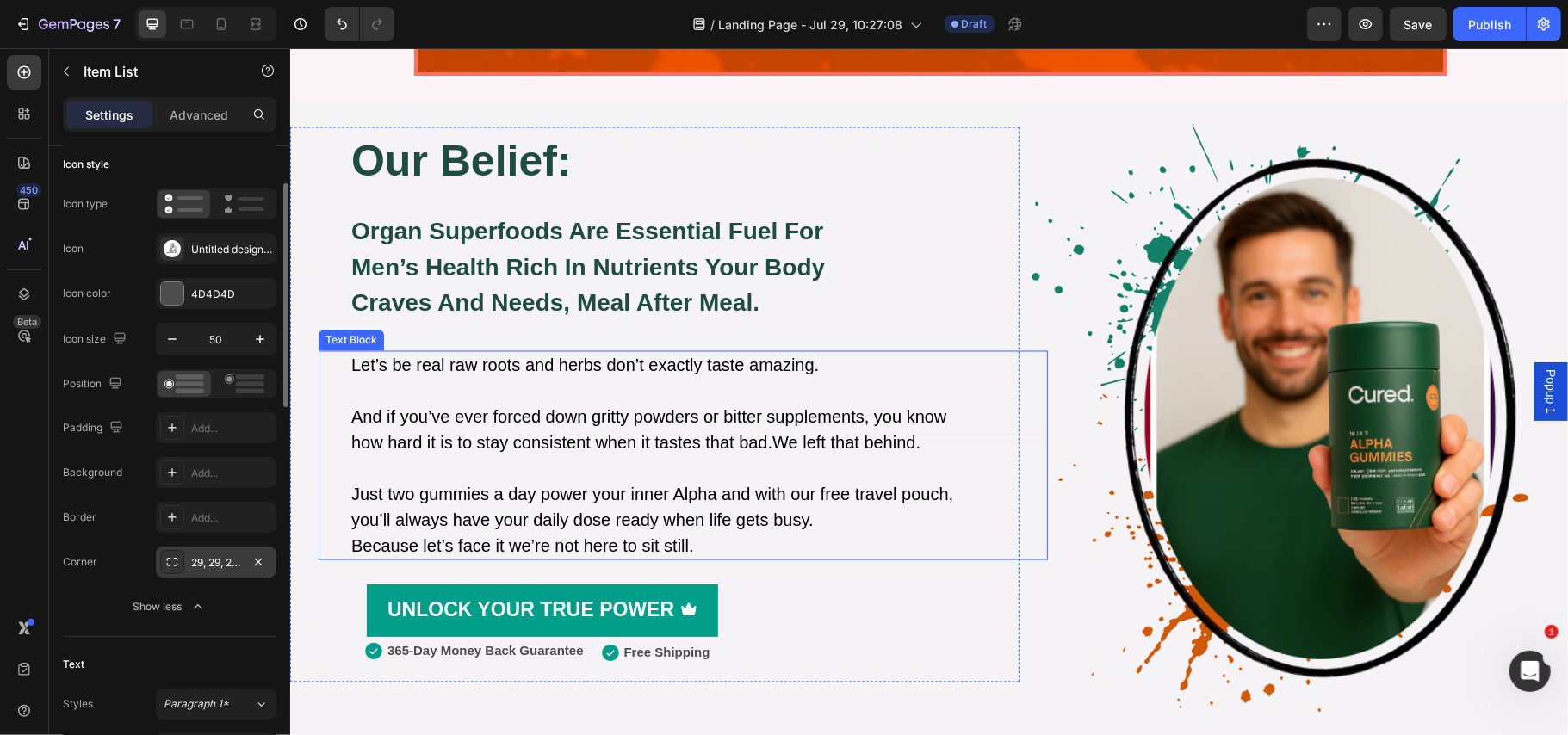 click on "Let’s be real raw roots and herbs don’t exactly taste amazing." at bounding box center (697, 365) 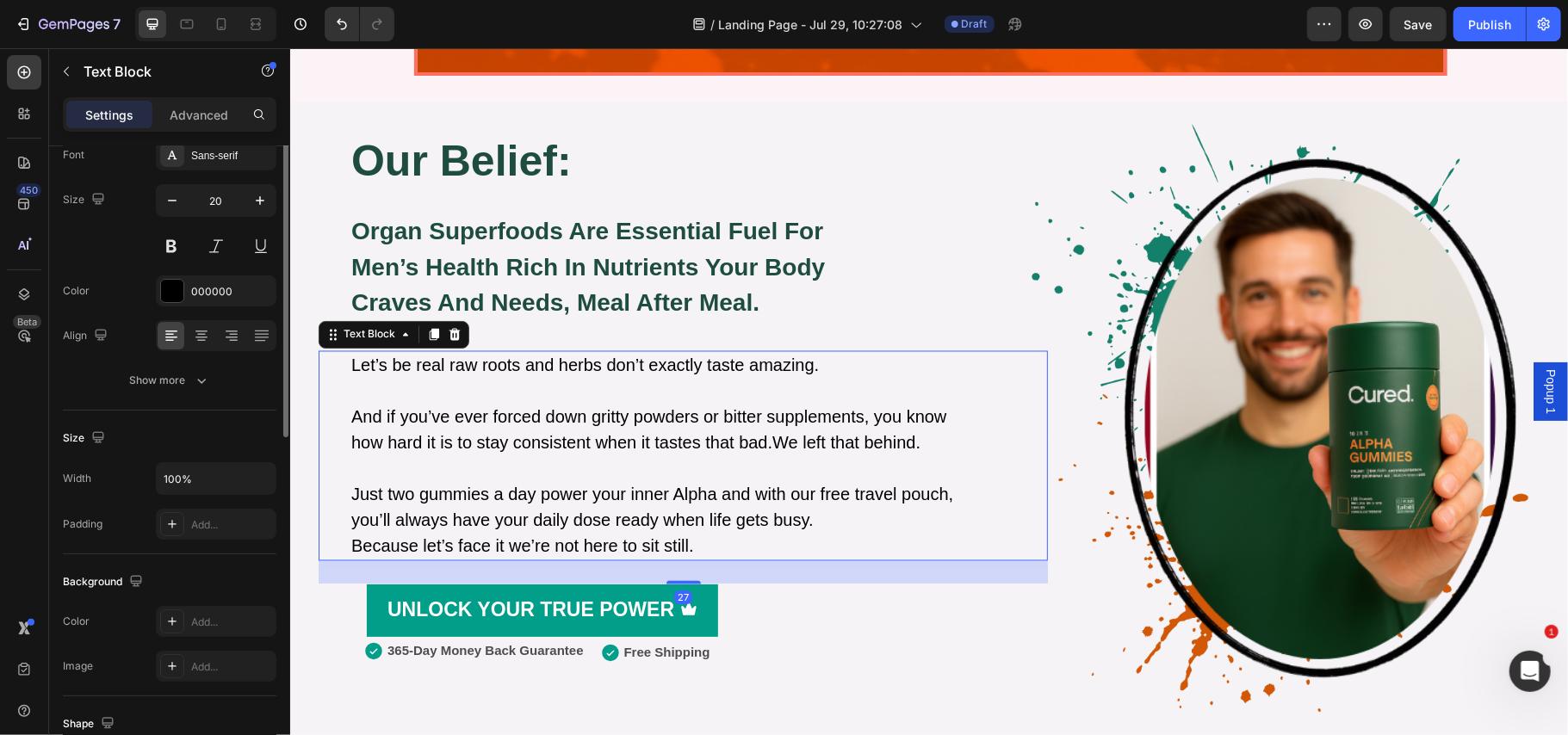 scroll, scrollTop: 0, scrollLeft: 0, axis: both 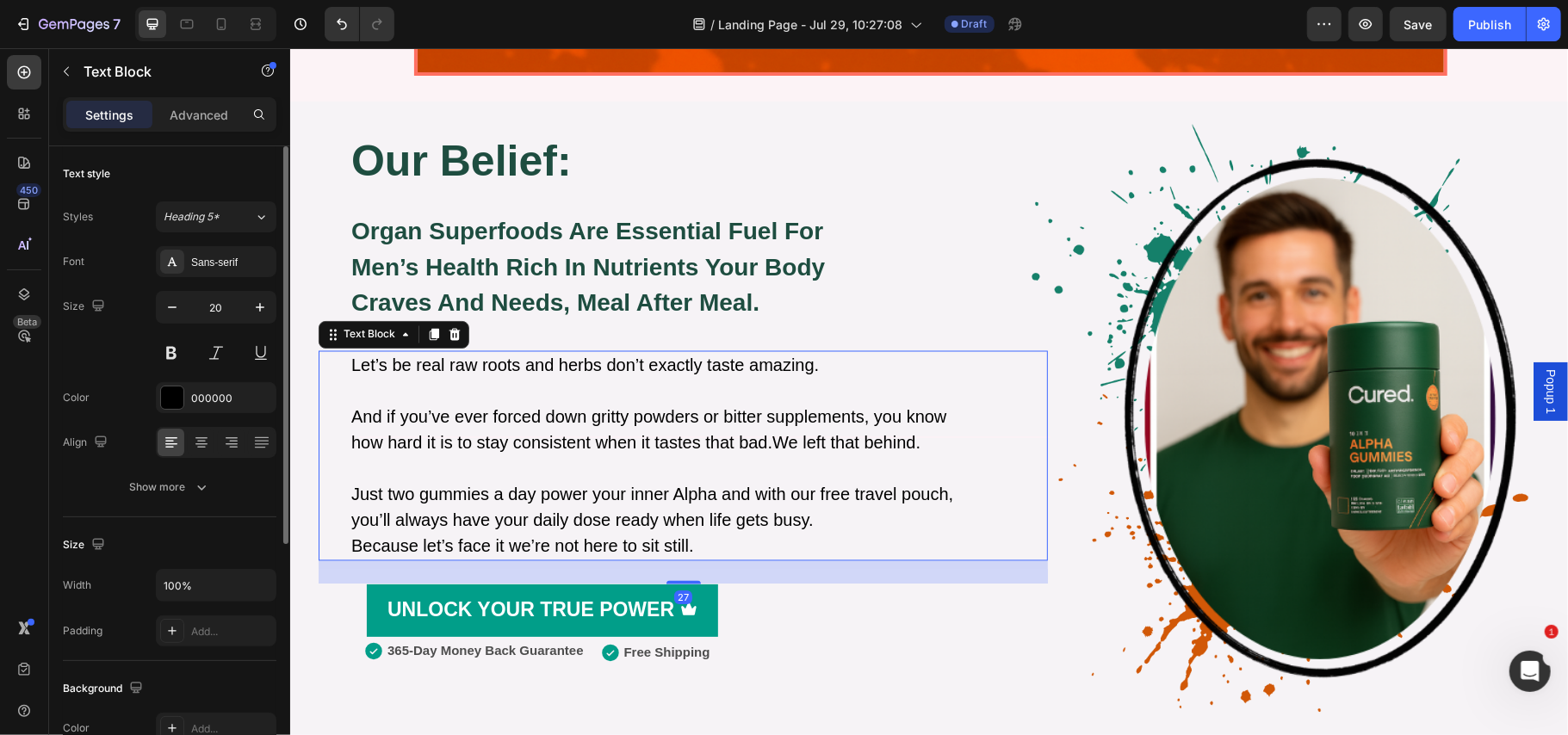 click on "Let’s be real raw roots and herbs don’t exactly taste amazing." at bounding box center [697, 365] 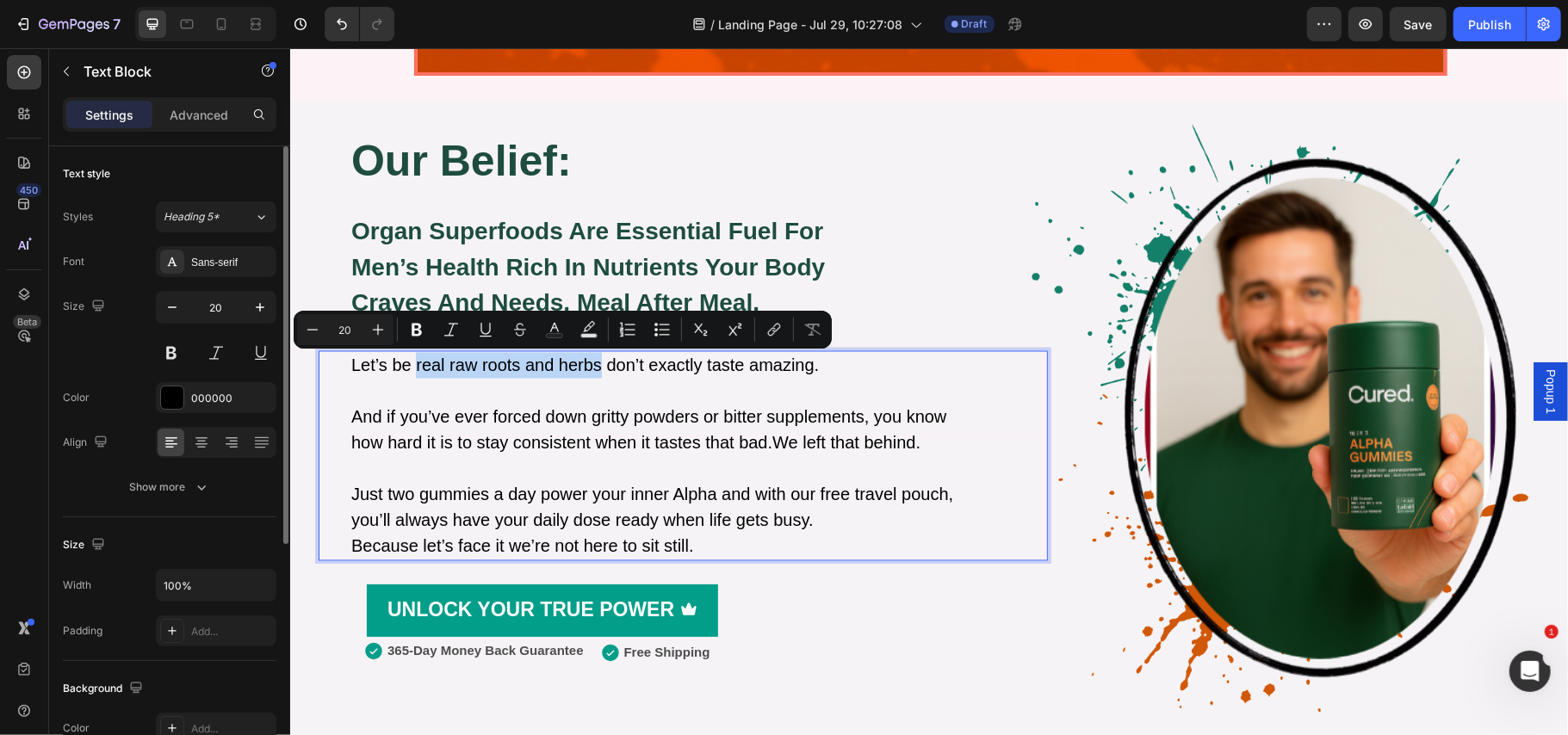 drag, startPoint x: 414, startPoint y: 366, endPoint x: 603, endPoint y: 378, distance: 189.38057 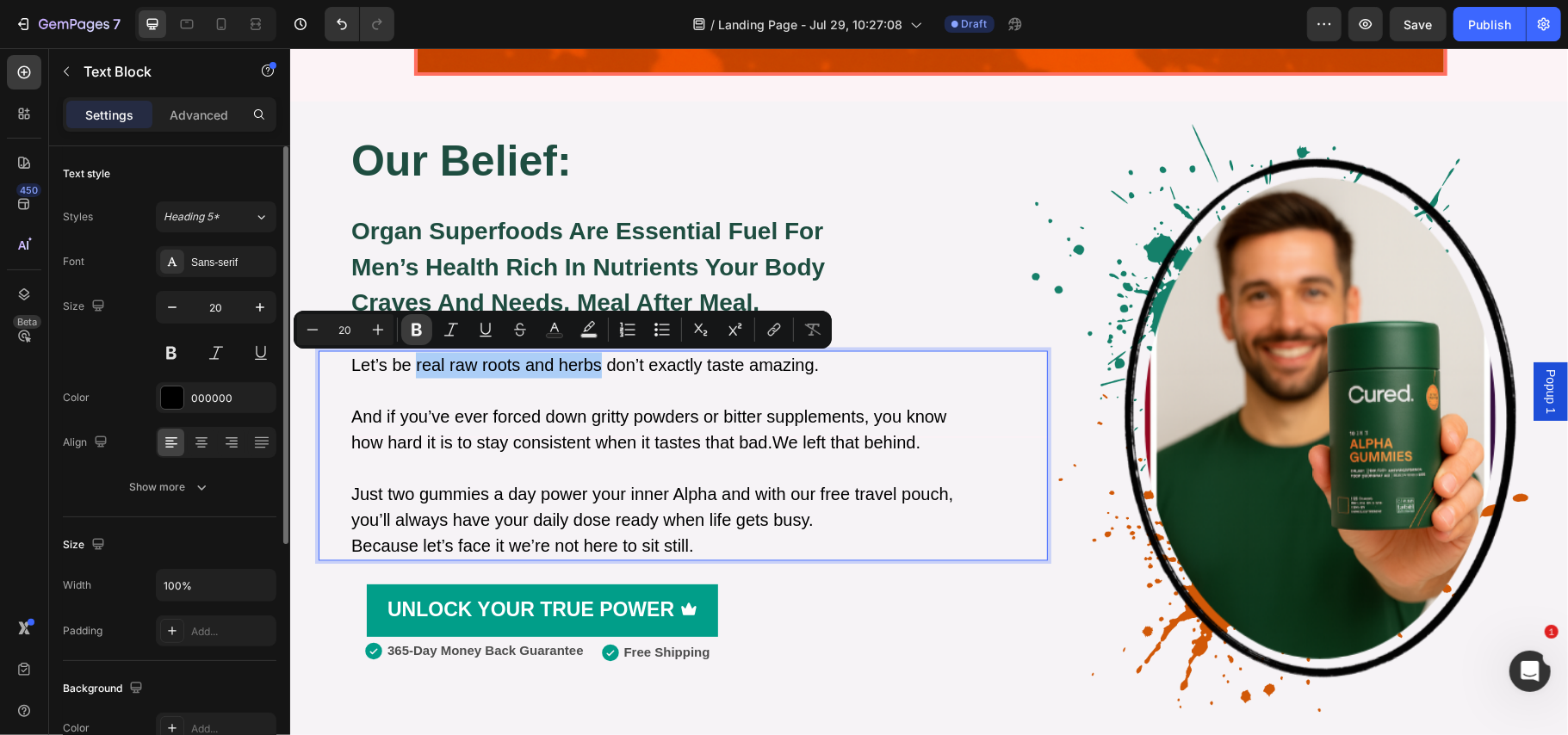 click 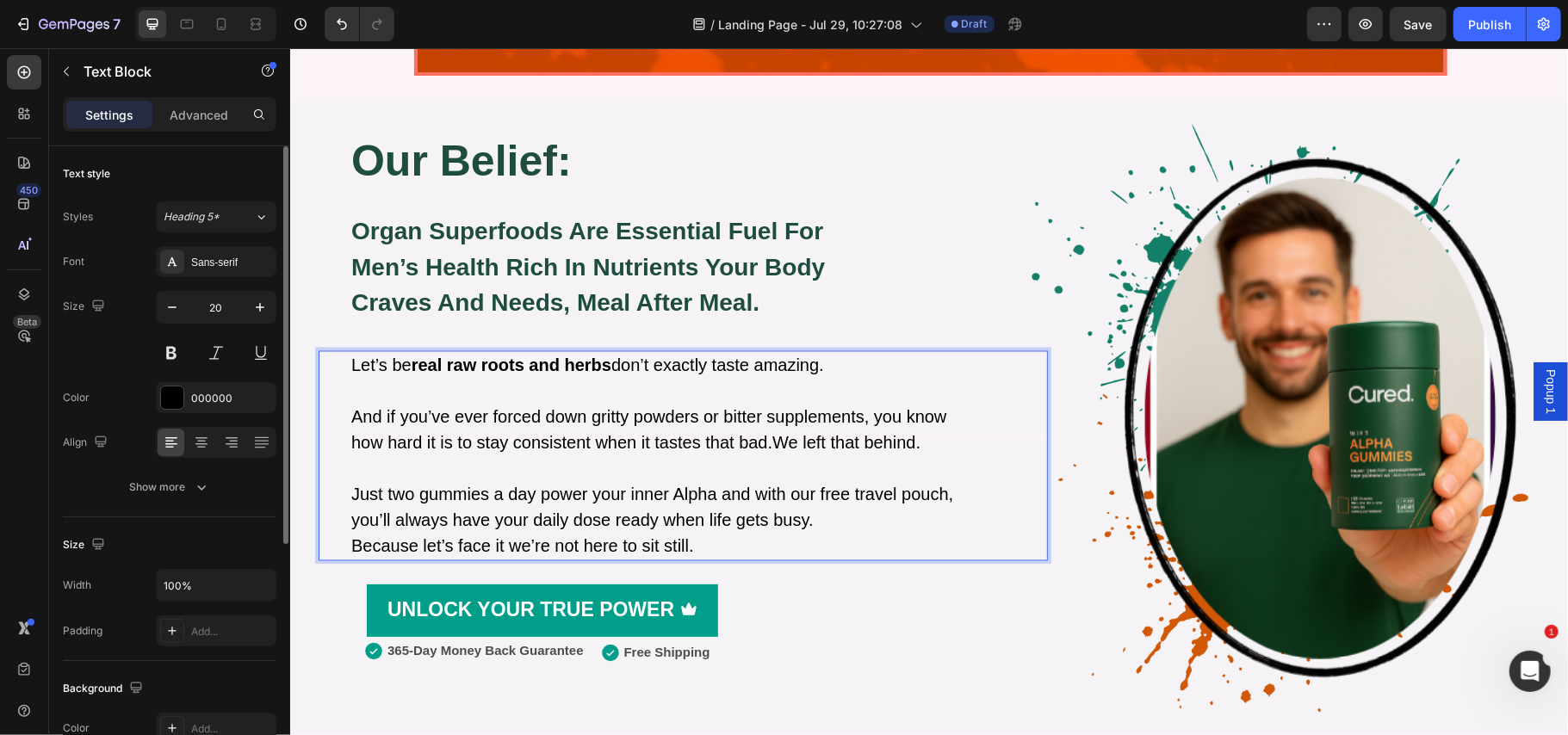 click on "Just two gummies a day power your inner Alpha and with our free travel pouch," at bounding box center (697, 494) 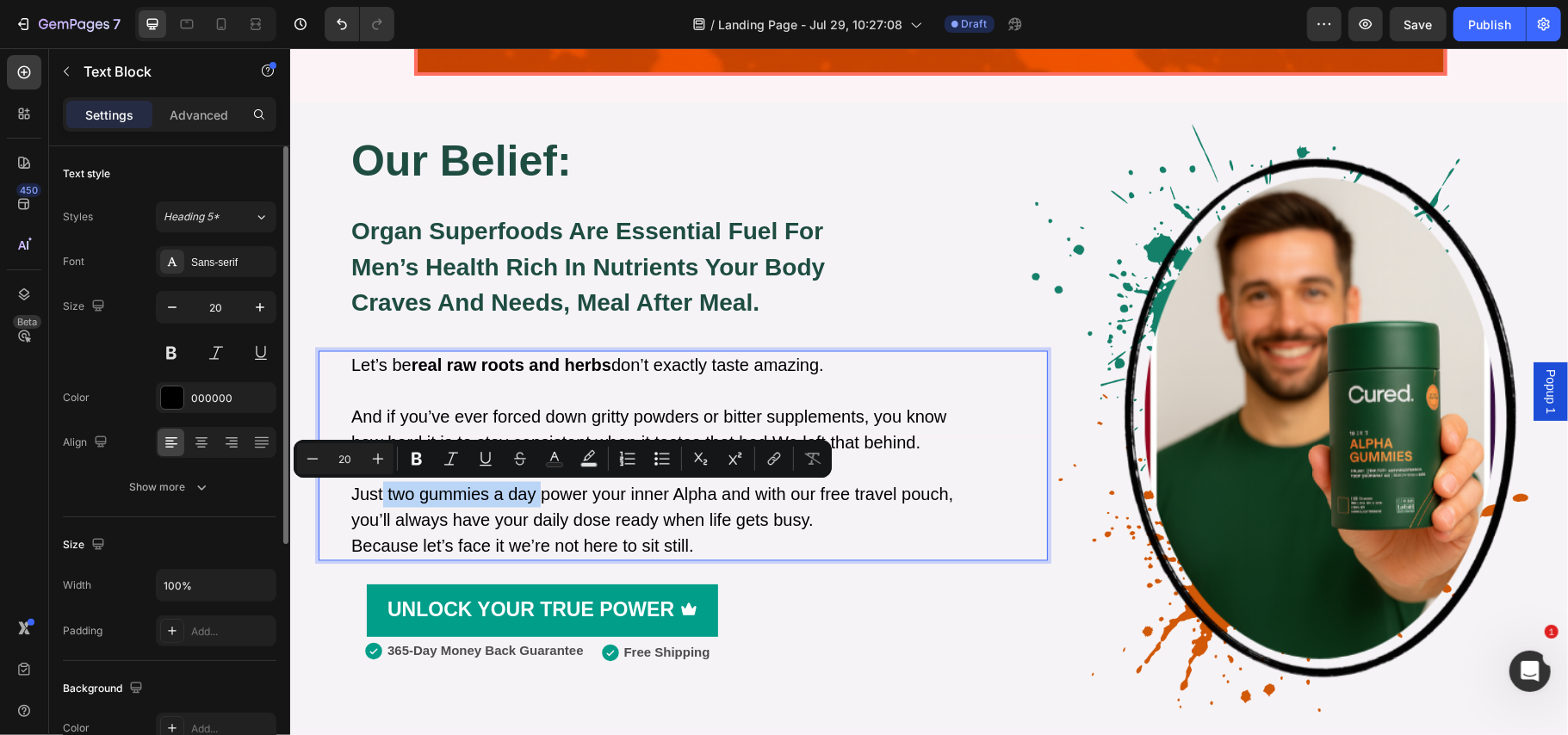 drag, startPoint x: 383, startPoint y: 492, endPoint x: 532, endPoint y: 497, distance: 149.08387 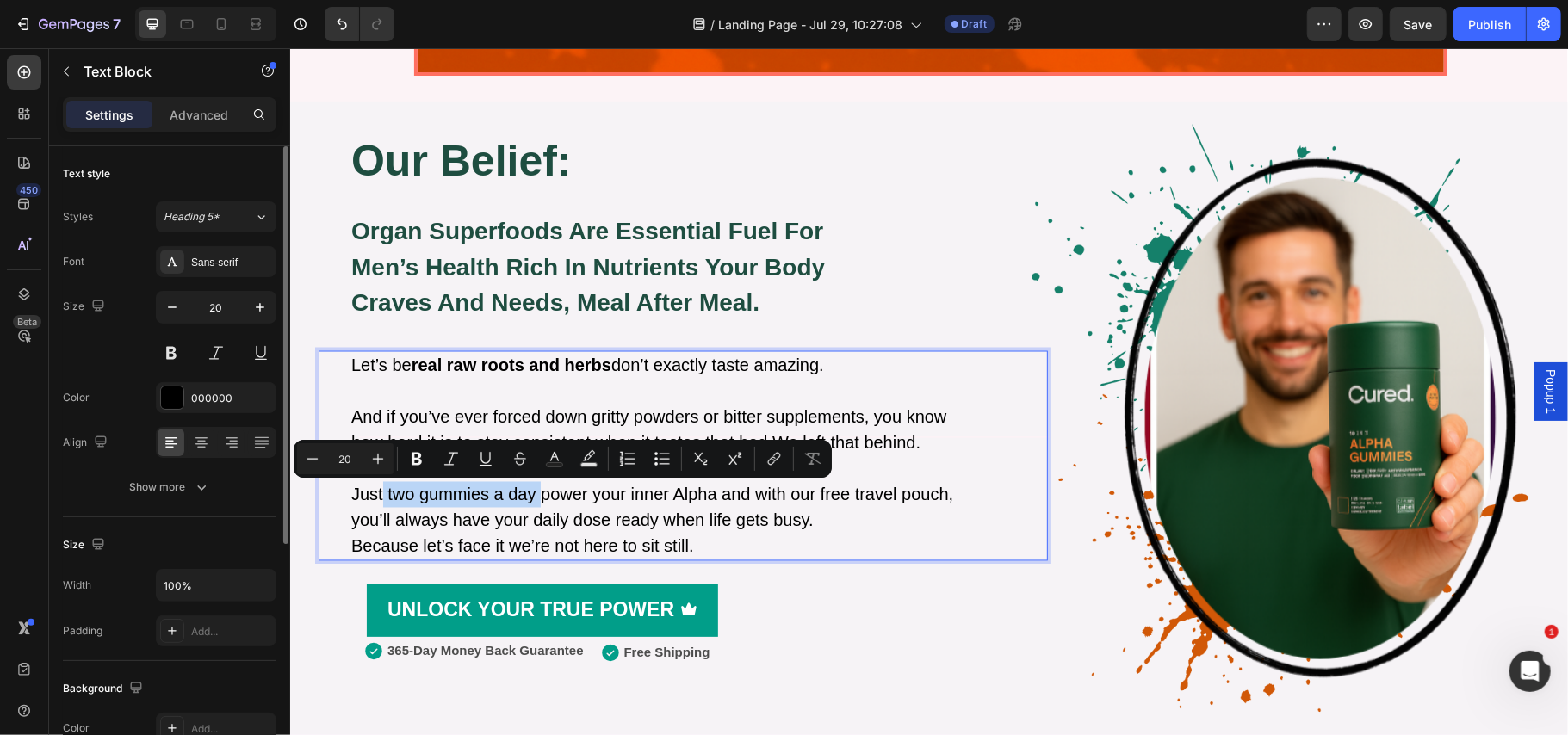 click on "Just two gummies a day power your inner Alpha and with our free travel pouch," at bounding box center [697, 494] 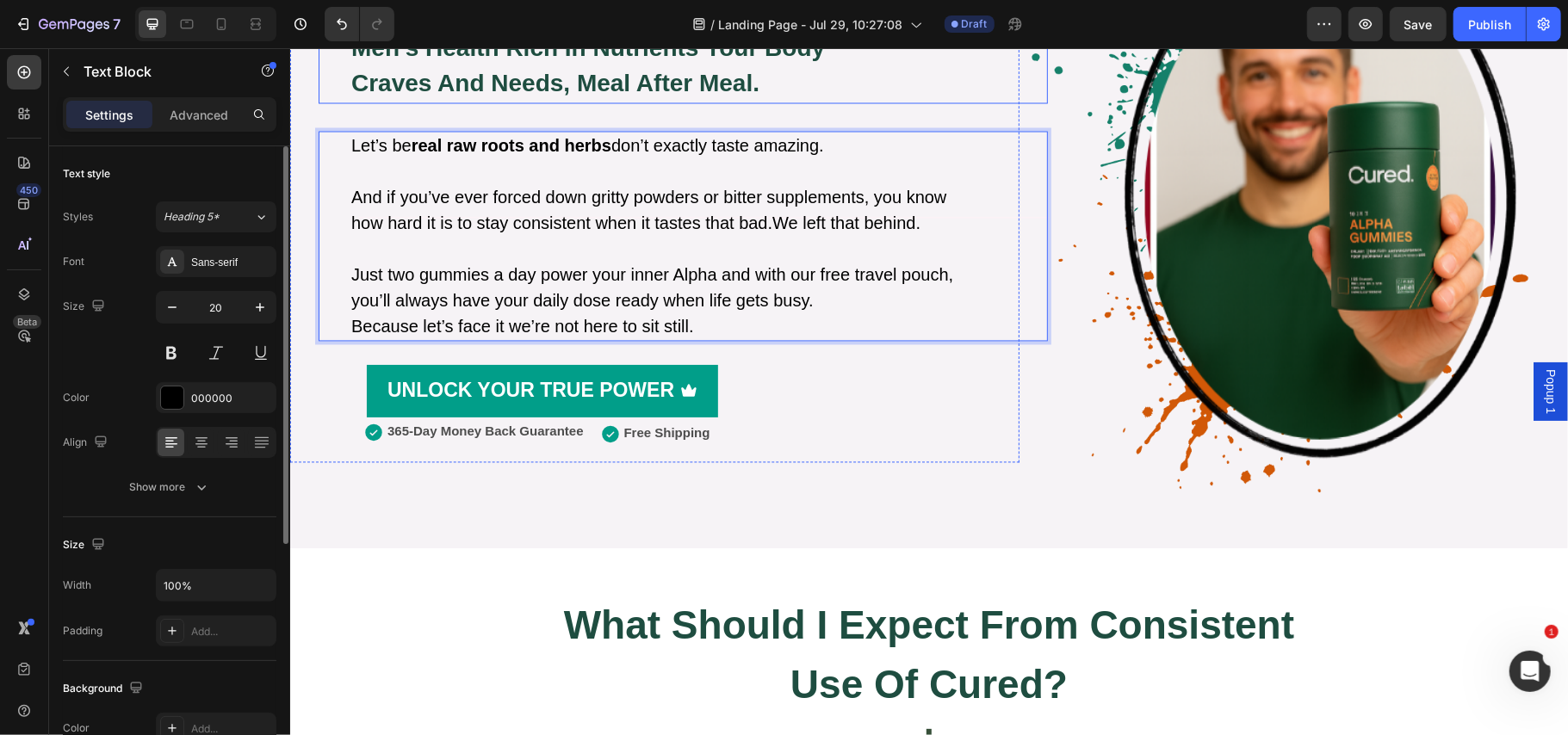 scroll, scrollTop: 2317, scrollLeft: 0, axis: vertical 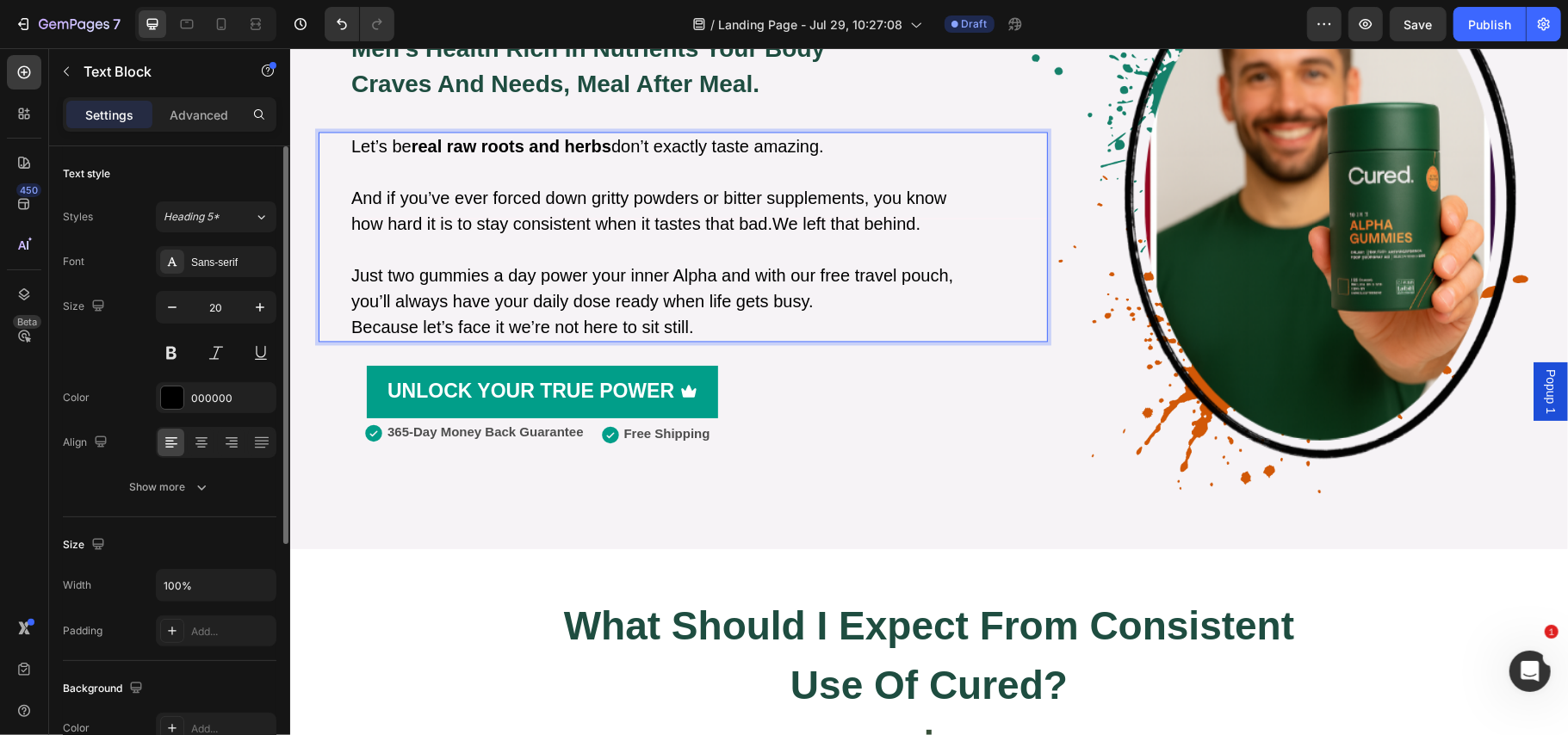 click on "Just two gummies a day power your inner Alpha and with our free travel pouch," at bounding box center [697, 275] 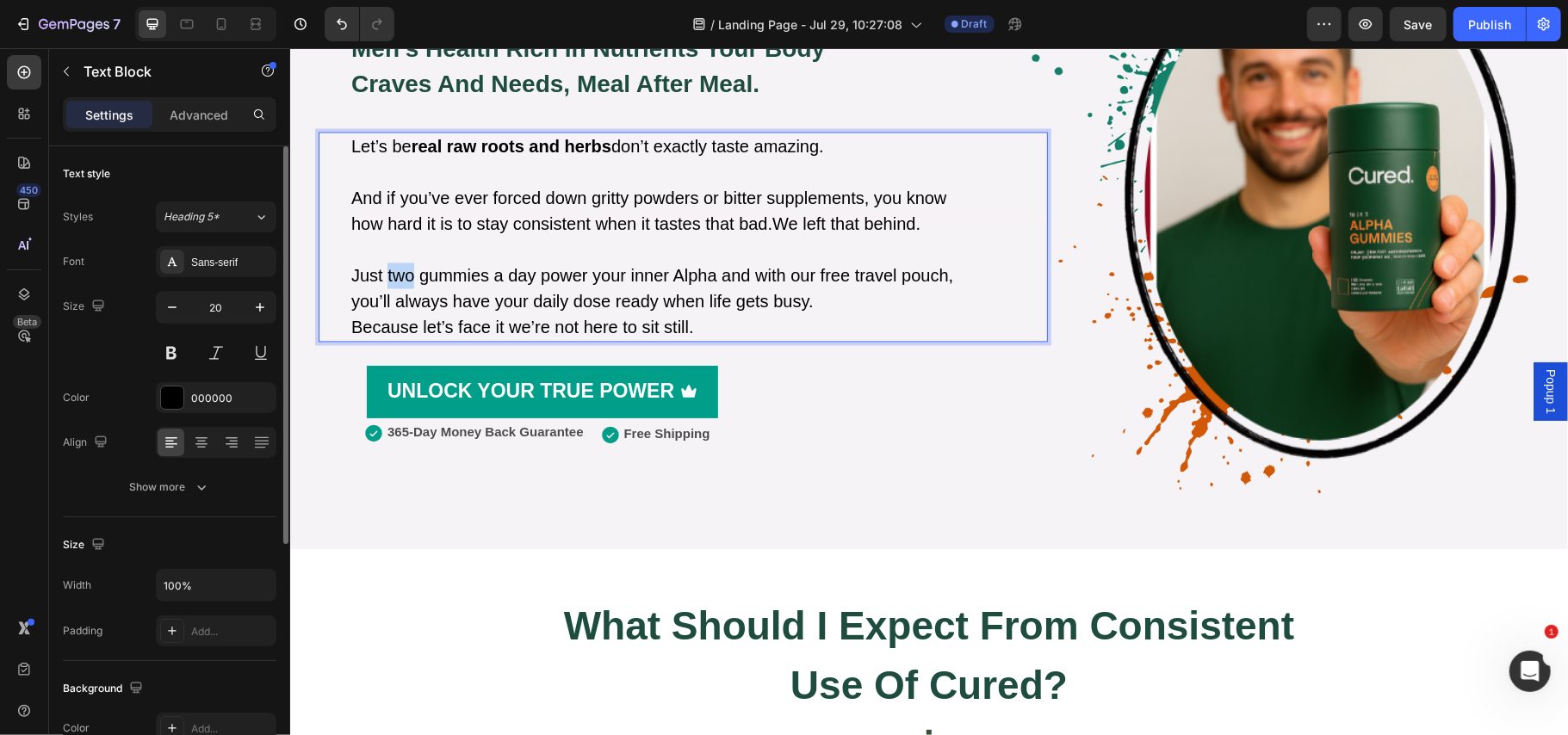 click on "Just two gummies a day power your inner Alpha and with our free travel pouch," at bounding box center (697, 275) 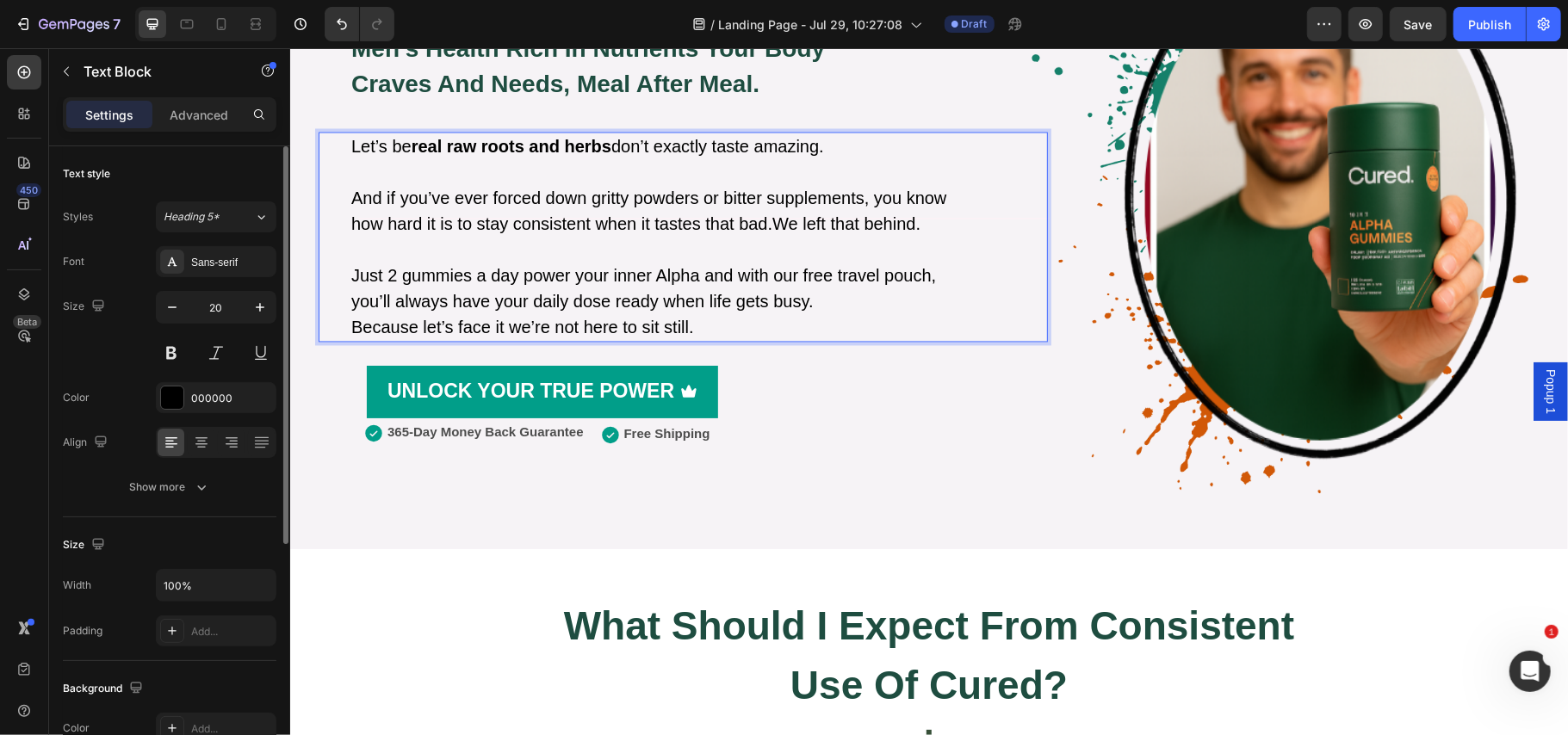 click on "Just 2 gummies a day power your inner Alpha and with our free travel pouch," at bounding box center [697, 275] 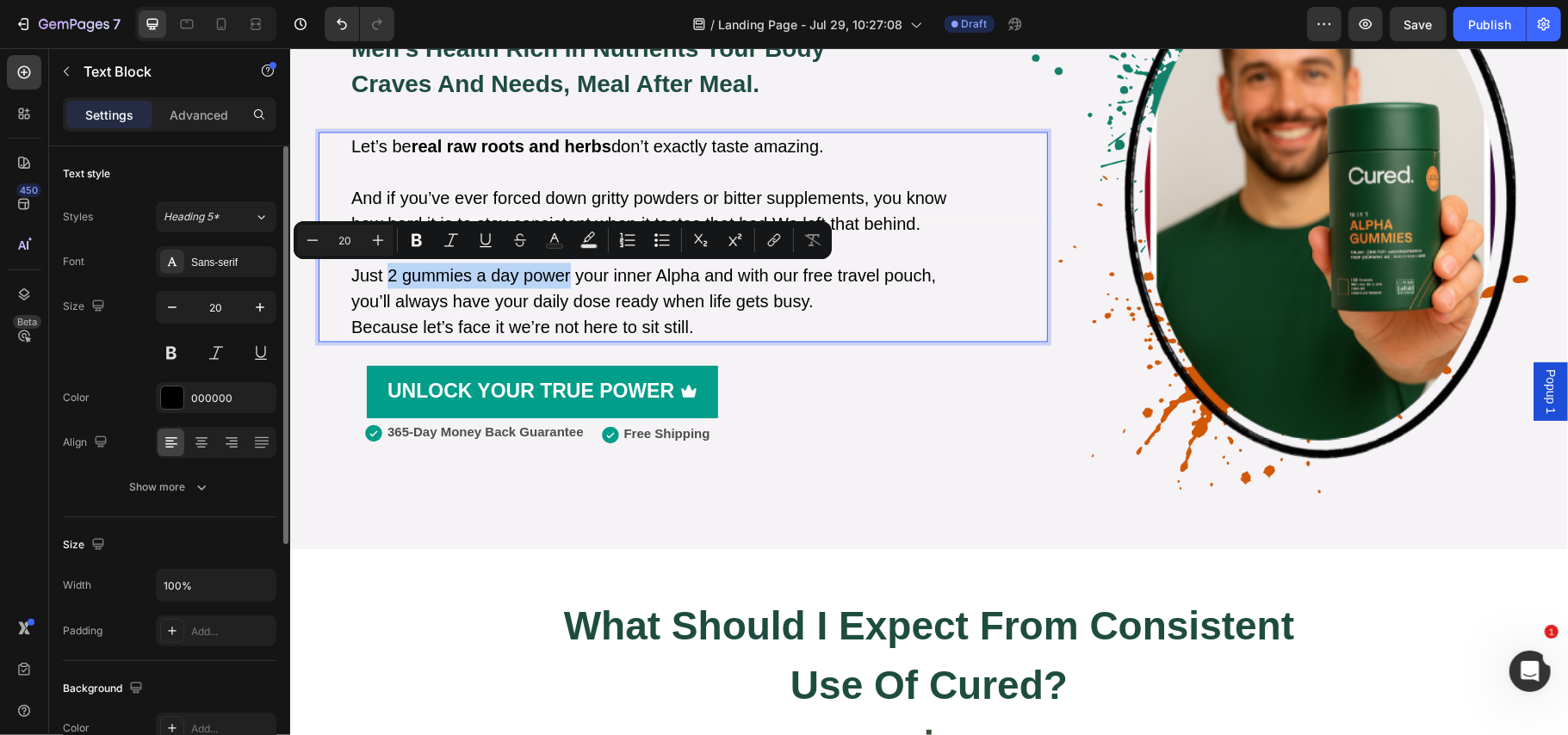 drag, startPoint x: 387, startPoint y: 273, endPoint x: 562, endPoint y: 269, distance: 175.04571 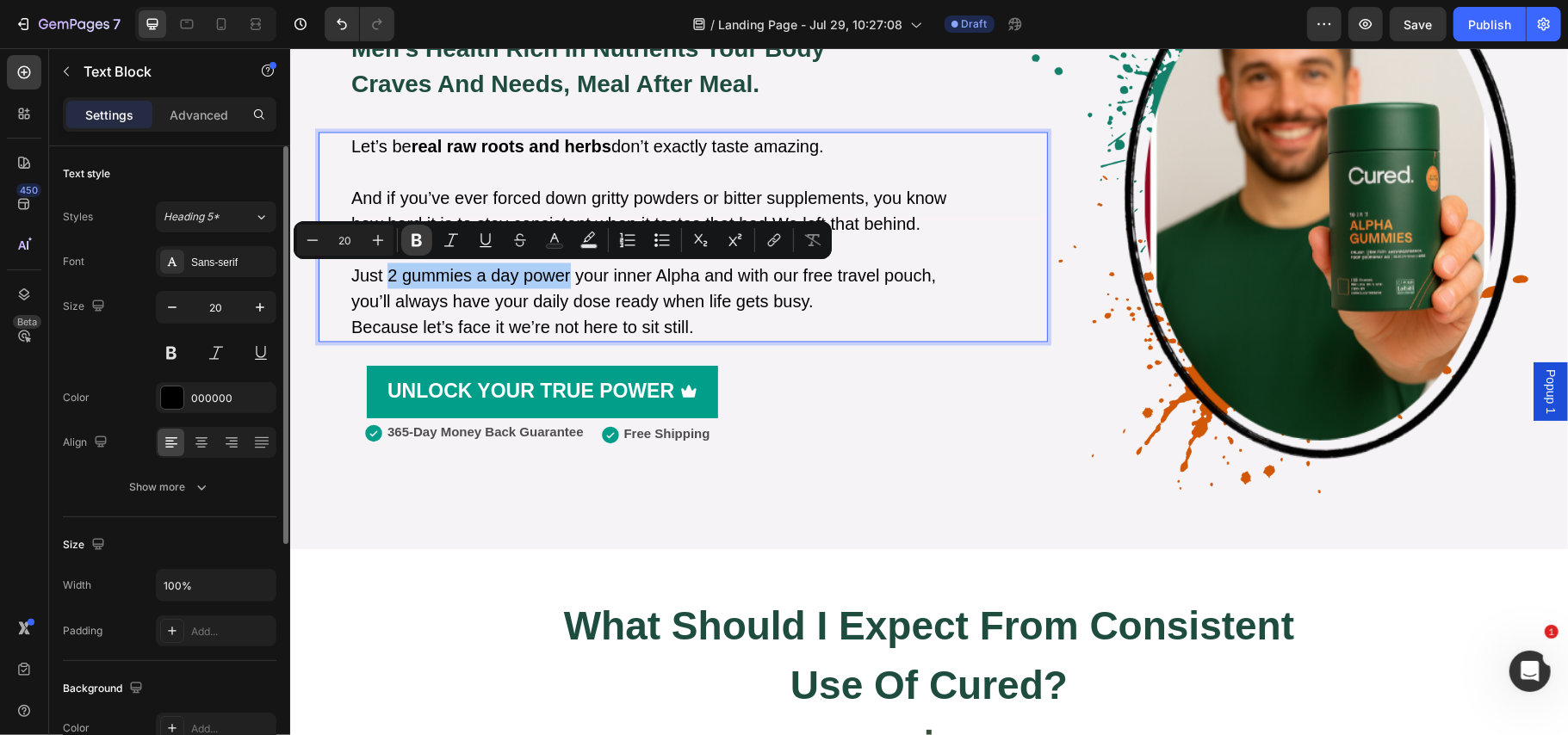 click 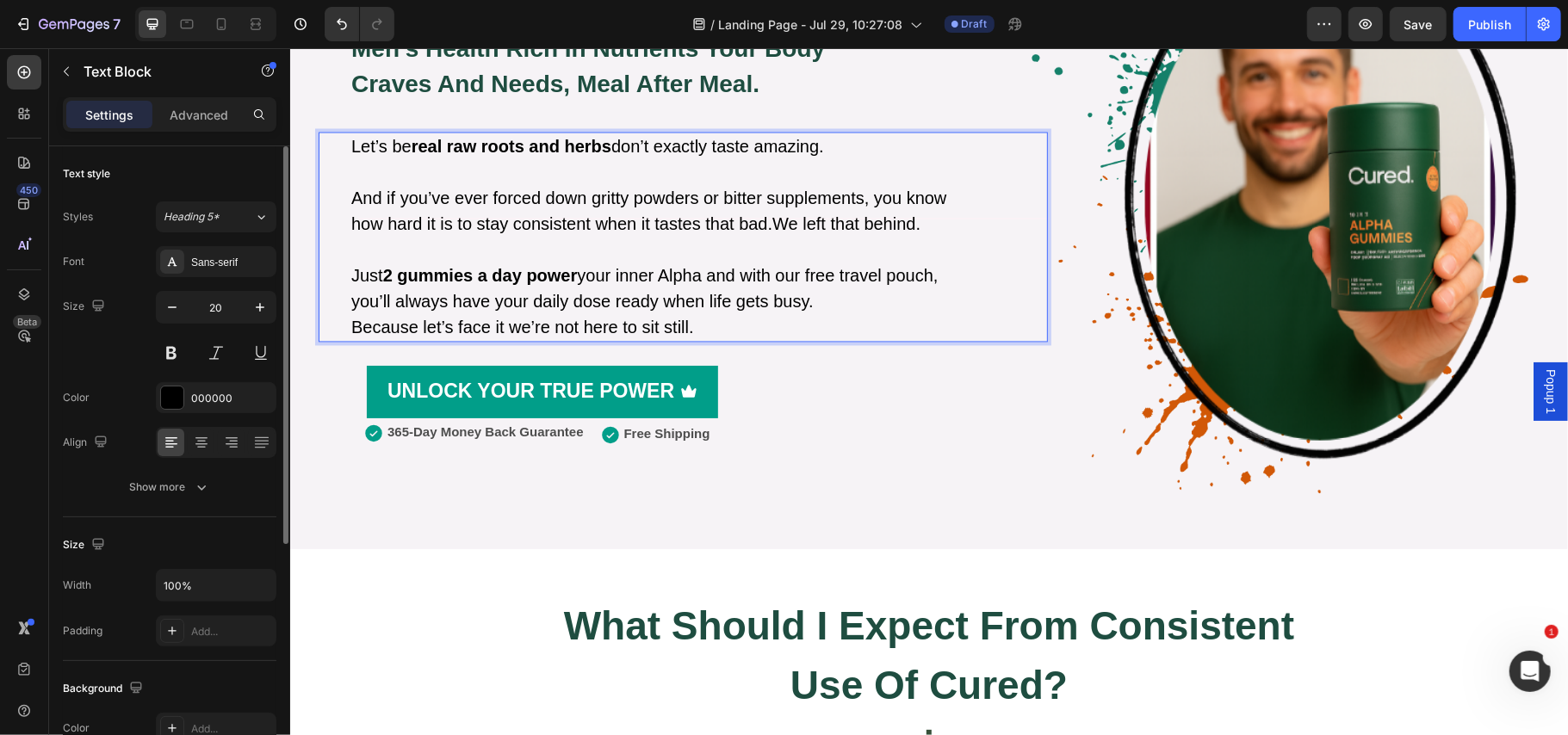 click on "you’ll always have your daily dose ready when life gets busy." at bounding box center [697, 301] 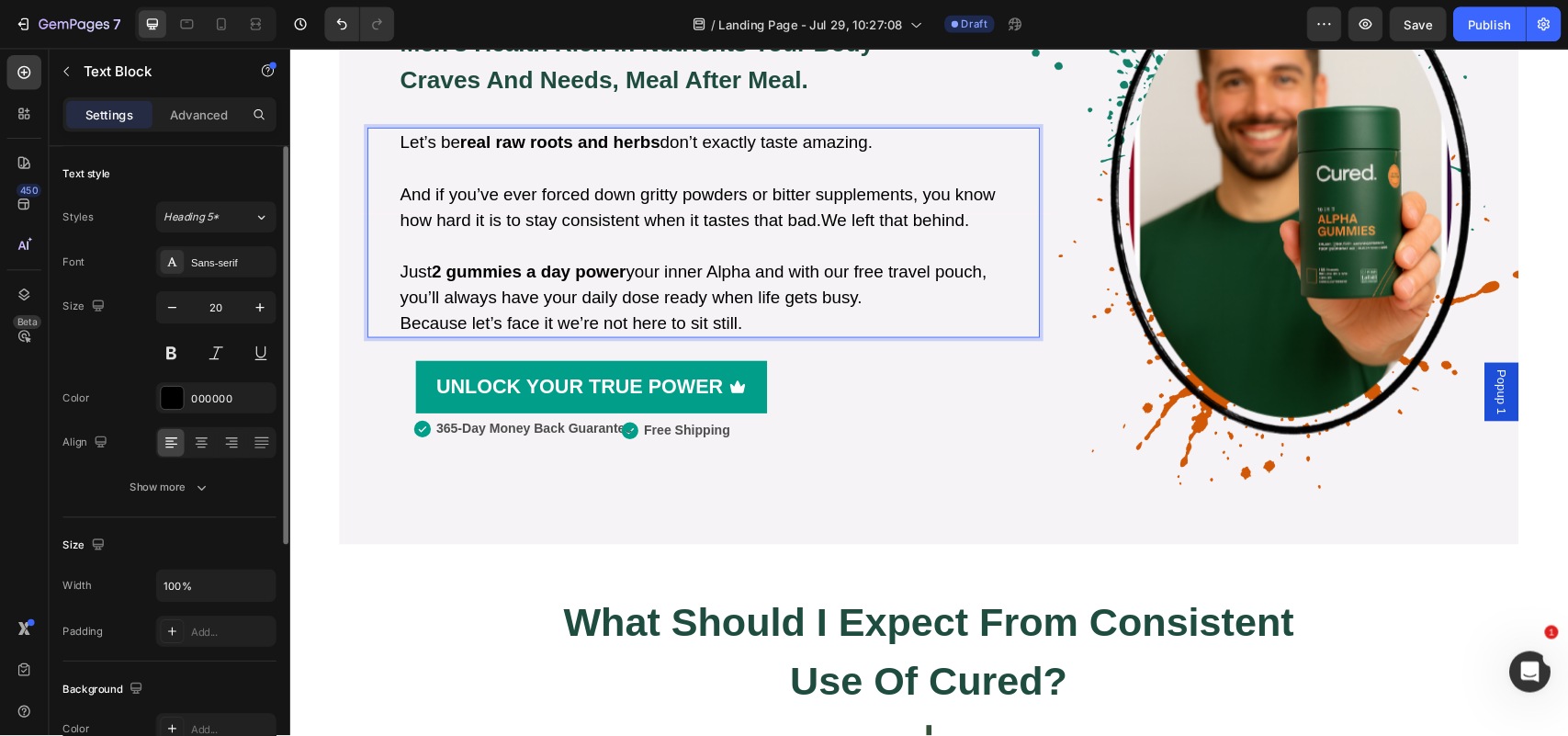scroll, scrollTop: 2473, scrollLeft: 0, axis: vertical 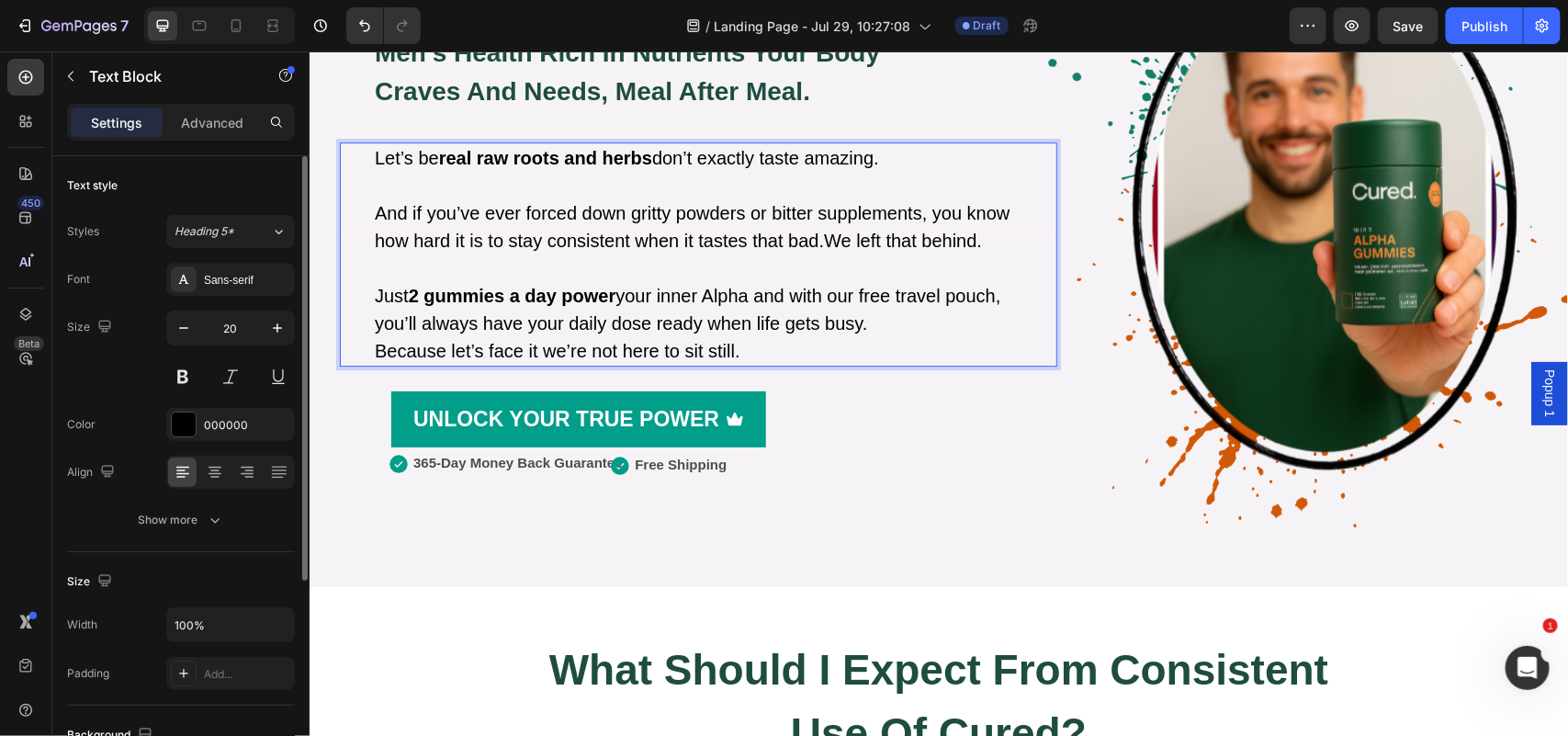 drag, startPoint x: 1854, startPoint y: 51, endPoint x: 745, endPoint y: 465, distance: 1183.7555 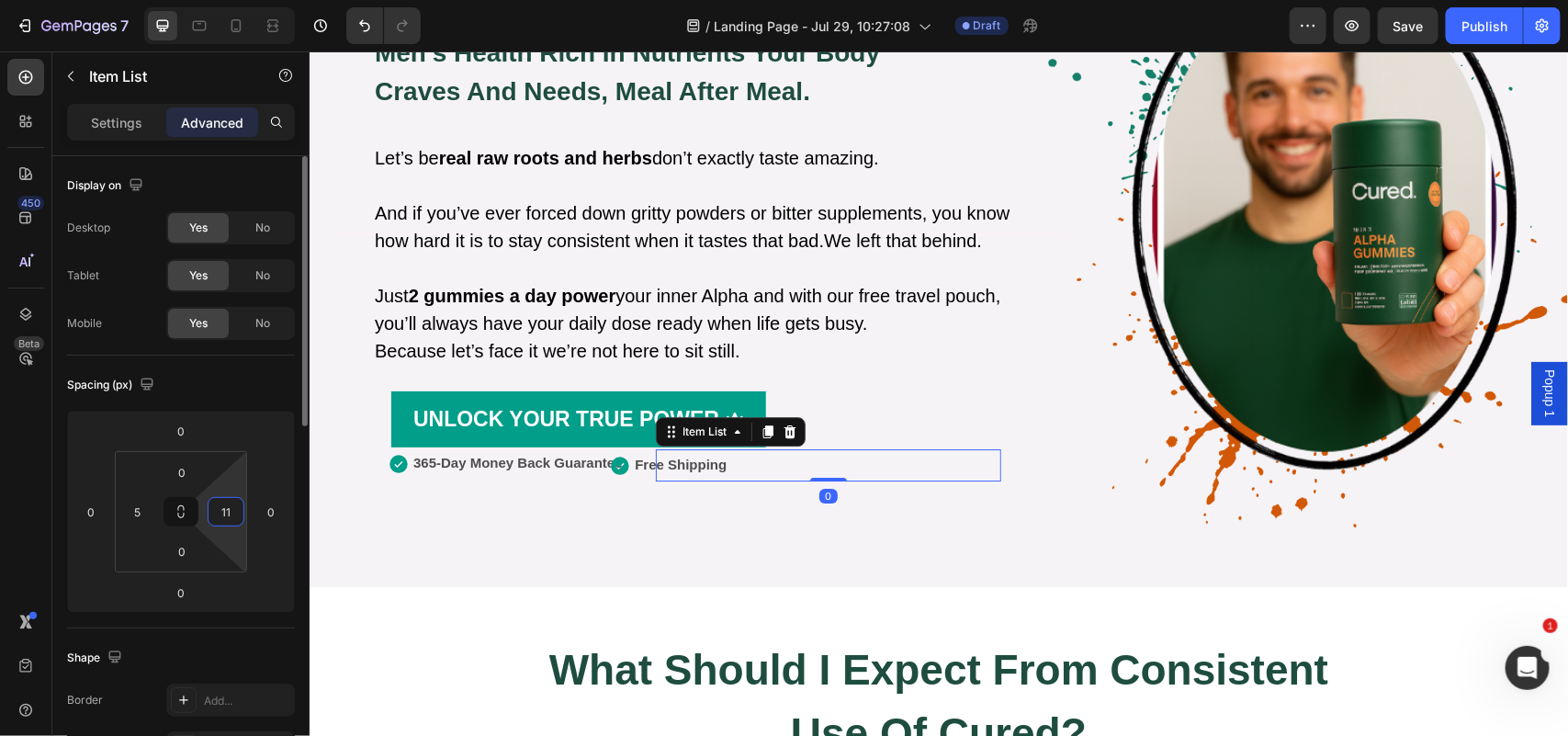 click on "11" at bounding box center [226, 512] 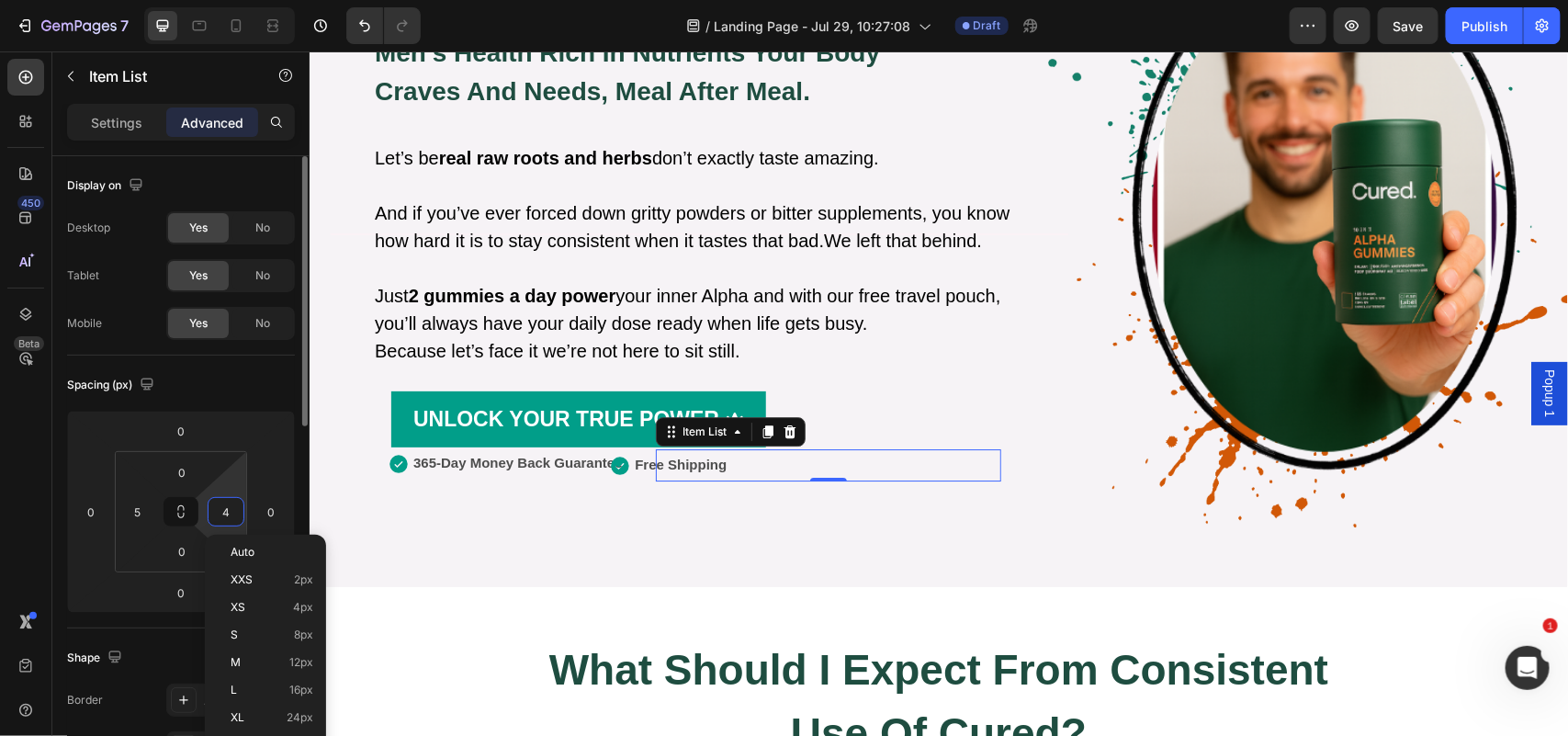 type on "3" 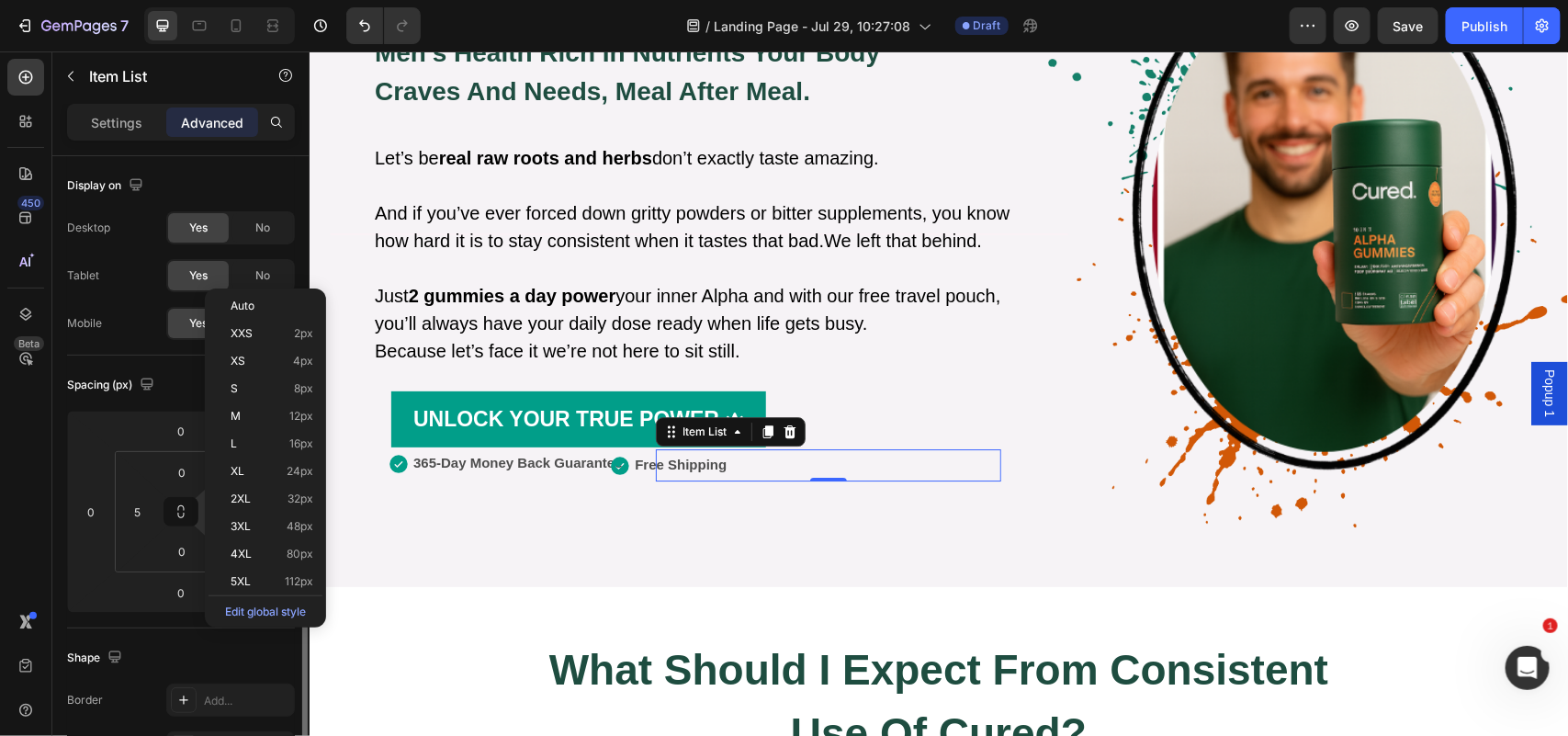 scroll, scrollTop: 245, scrollLeft: 0, axis: vertical 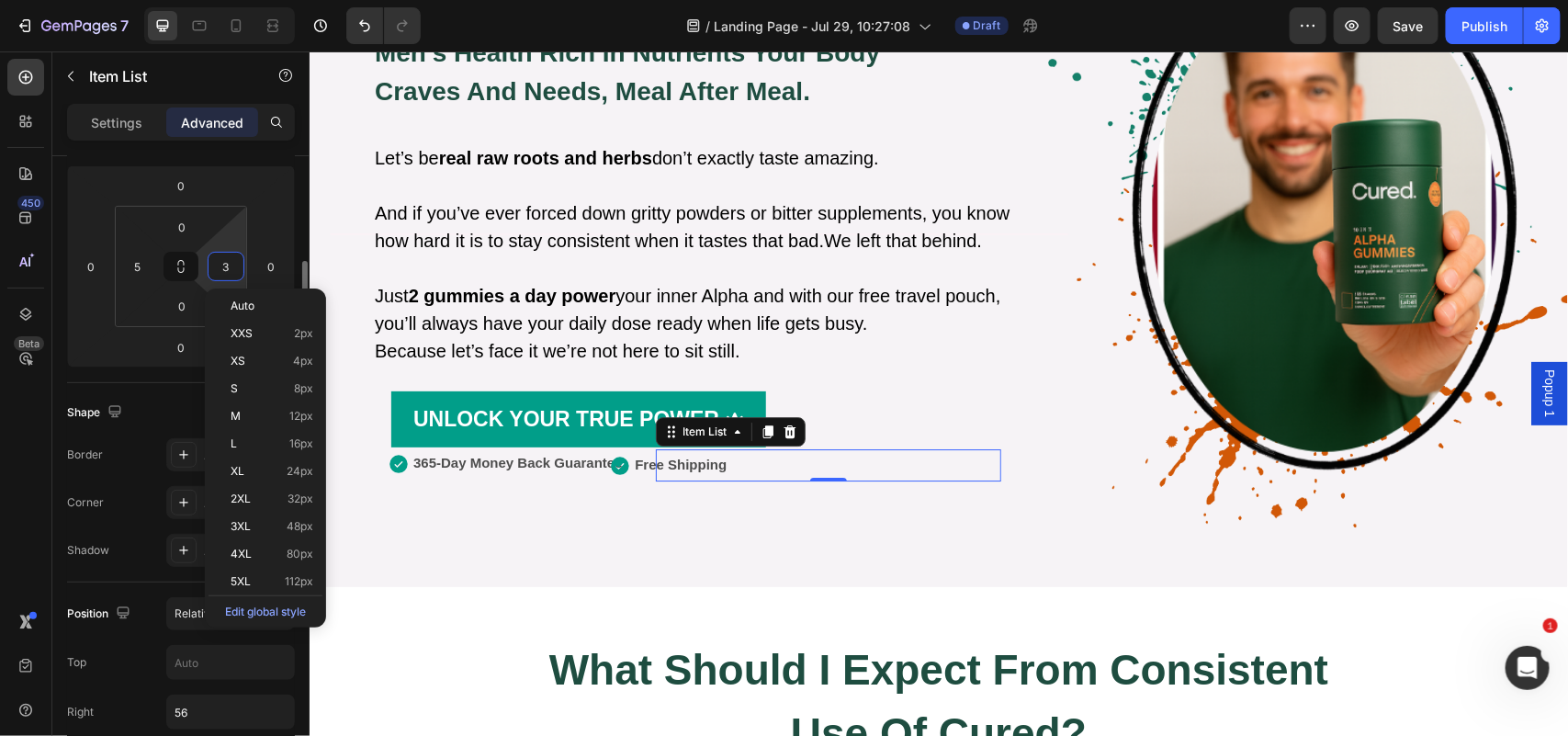 click on "Top" at bounding box center (181, 662) 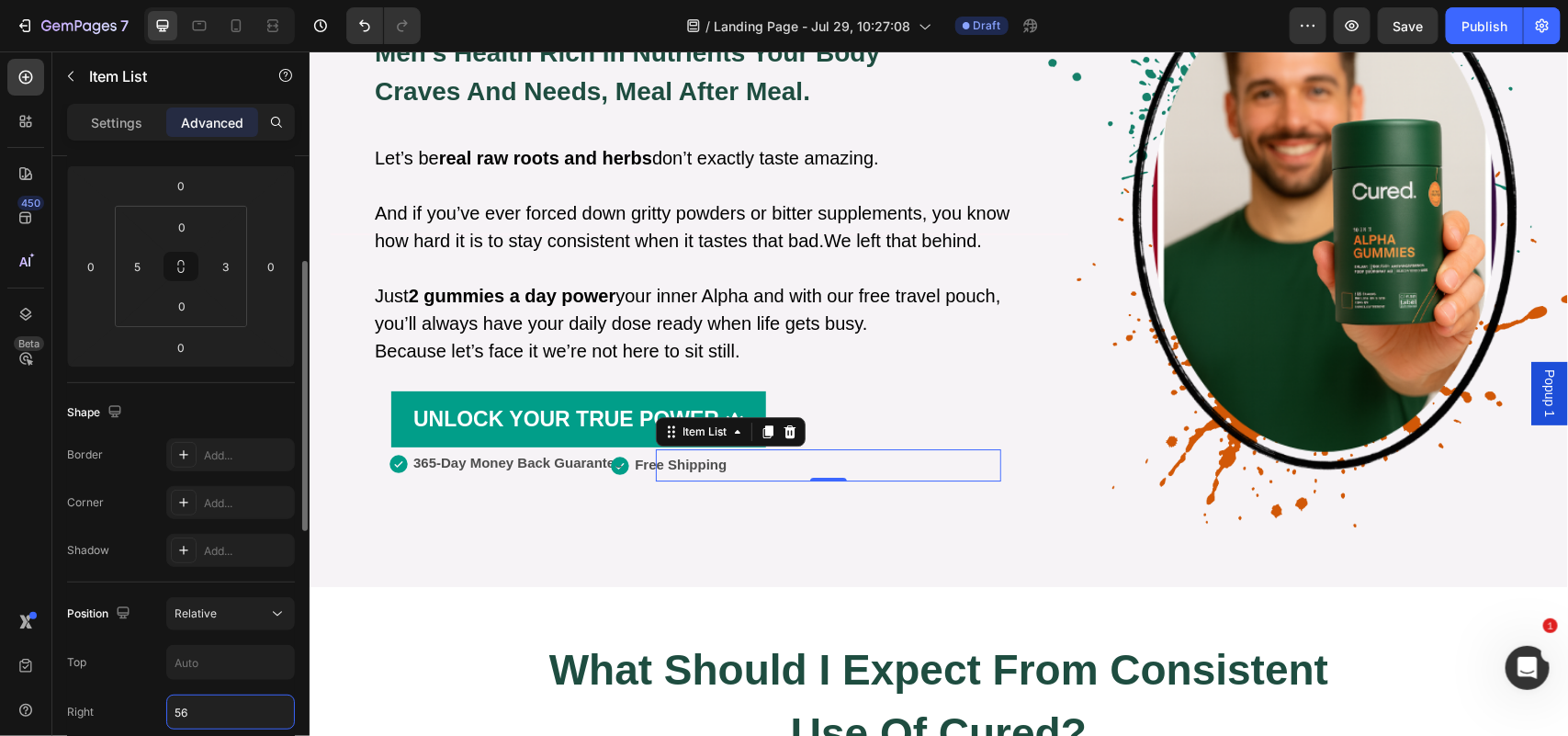 click on "56" at bounding box center [231, 712] 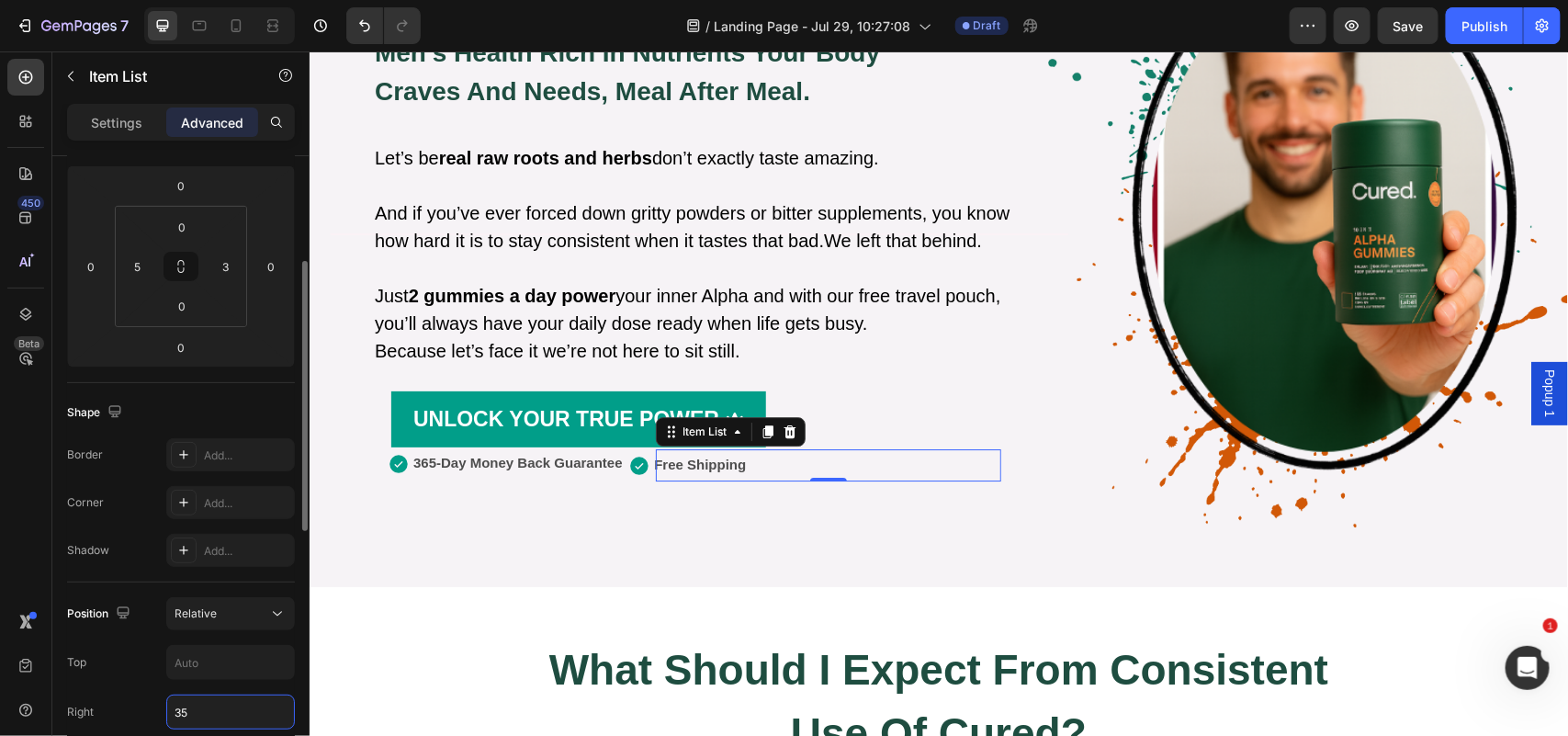 type on "36" 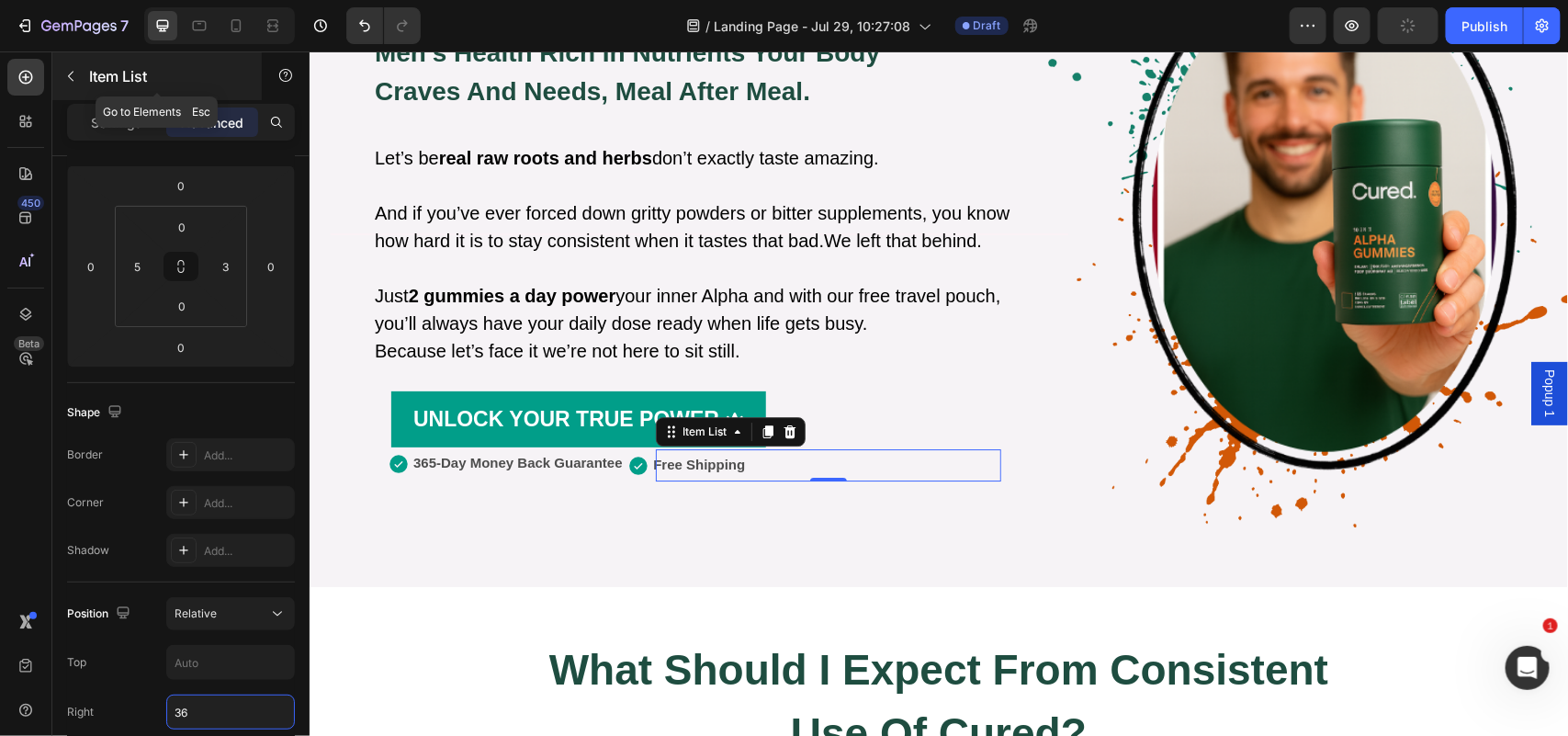 click at bounding box center [71, 76] 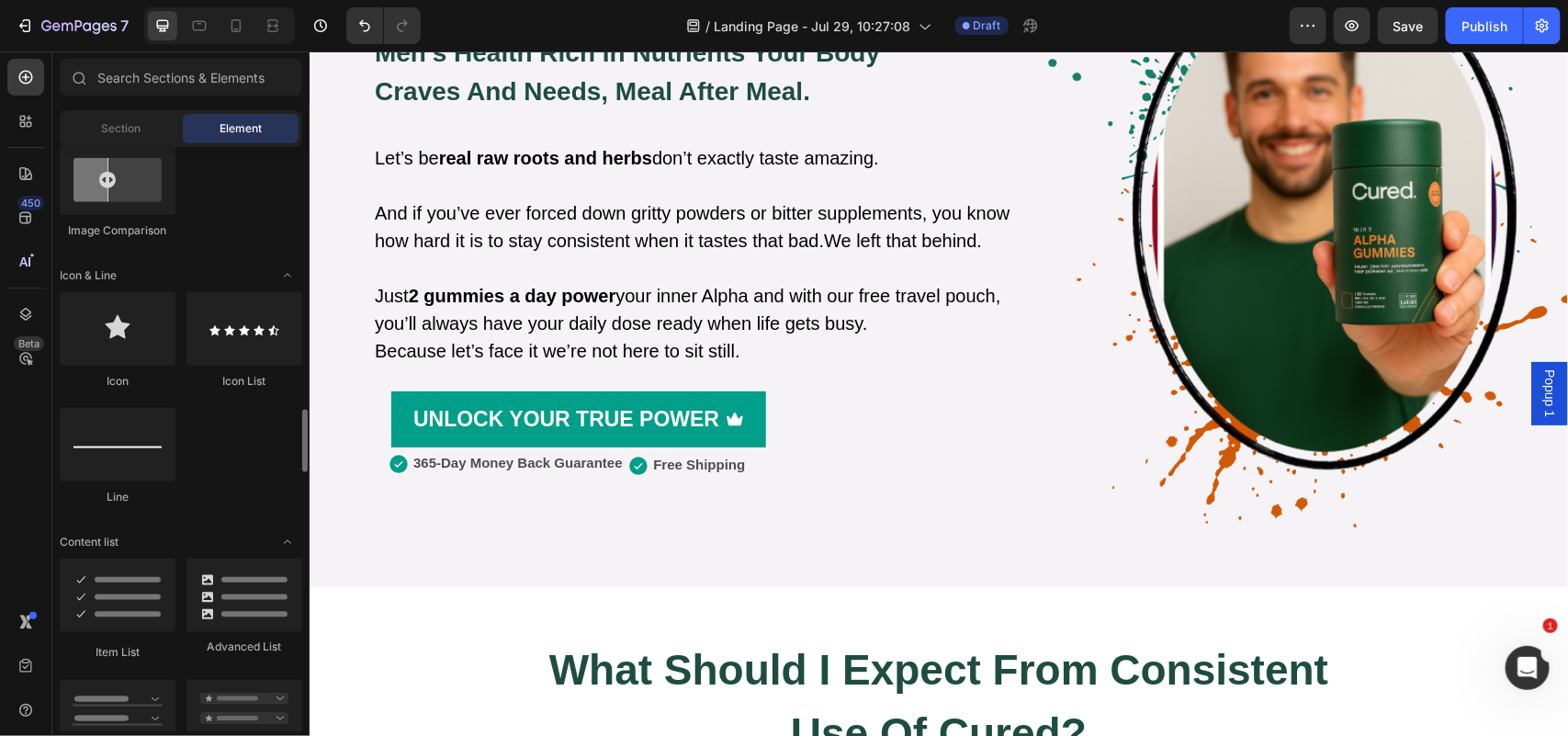 scroll, scrollTop: 1211, scrollLeft: 0, axis: vertical 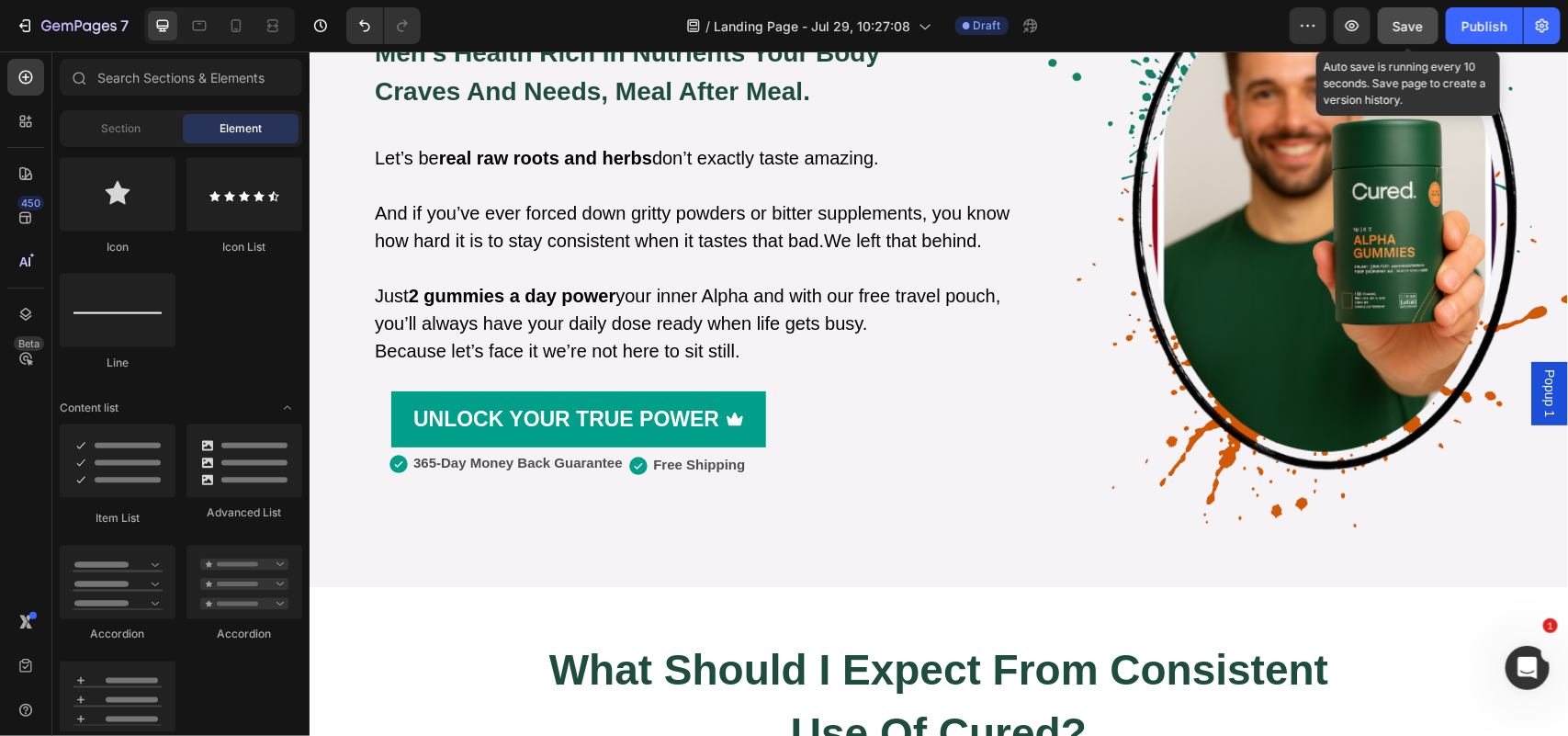 click on "Save" 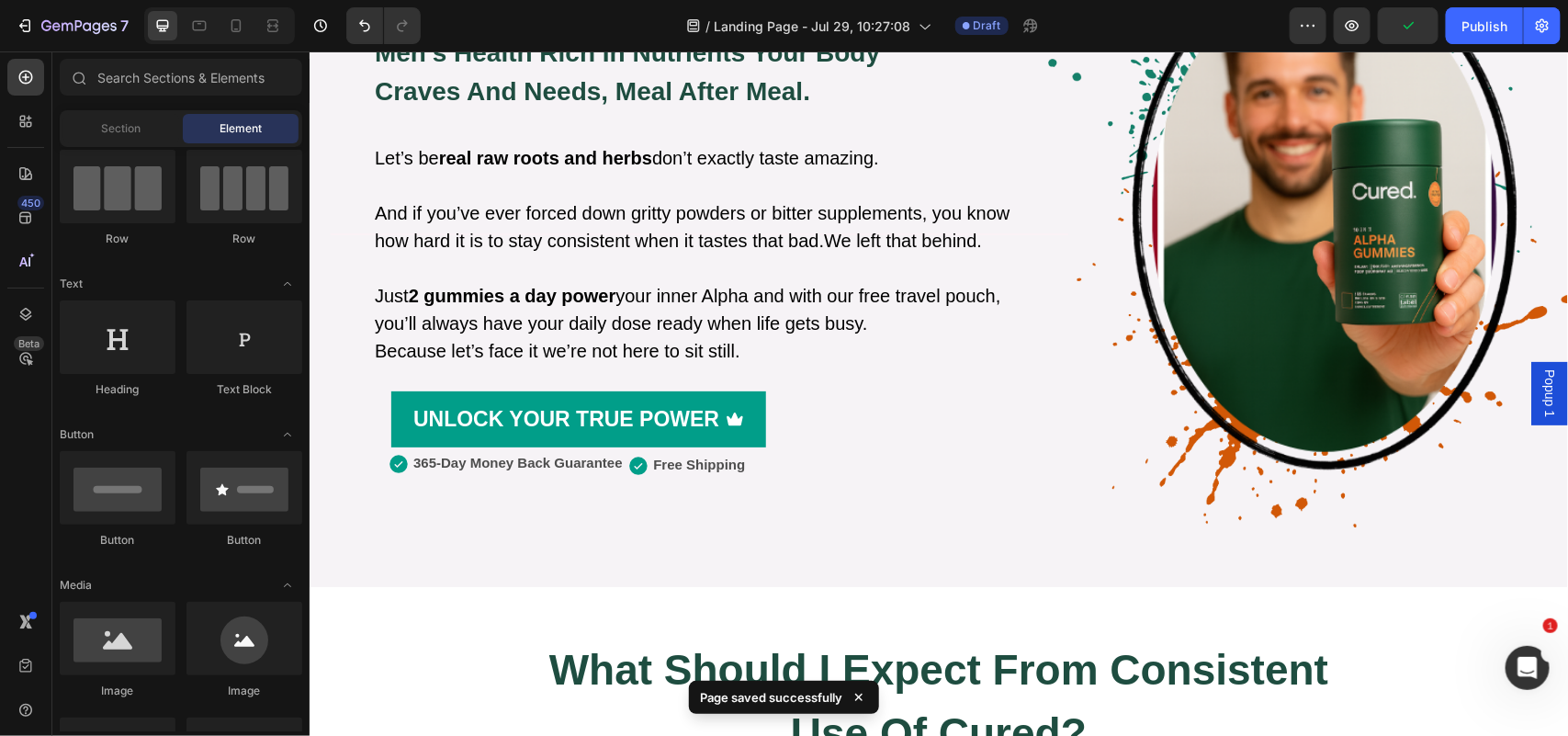 scroll, scrollTop: 0, scrollLeft: 0, axis: both 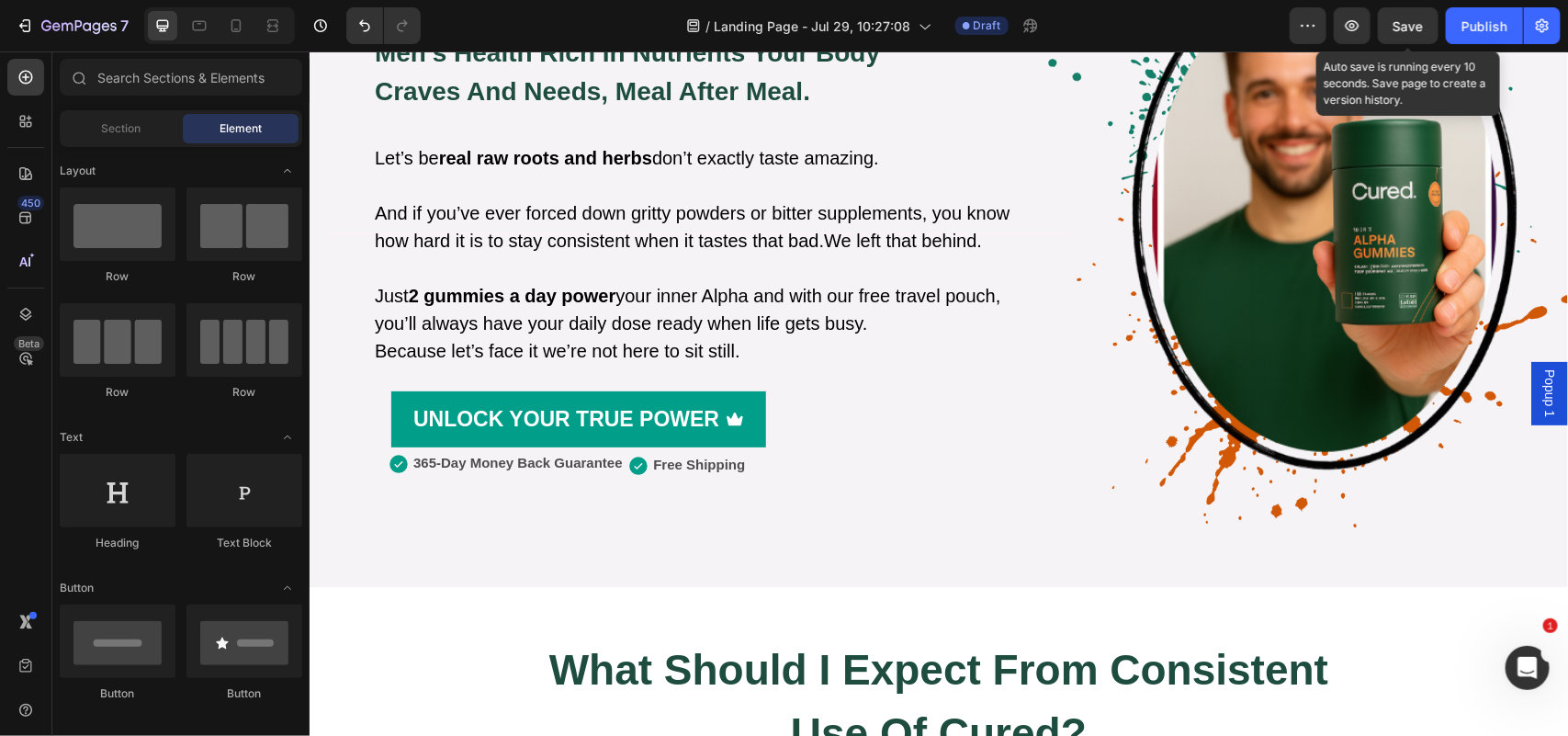 click on "Save" at bounding box center (1408, 26) 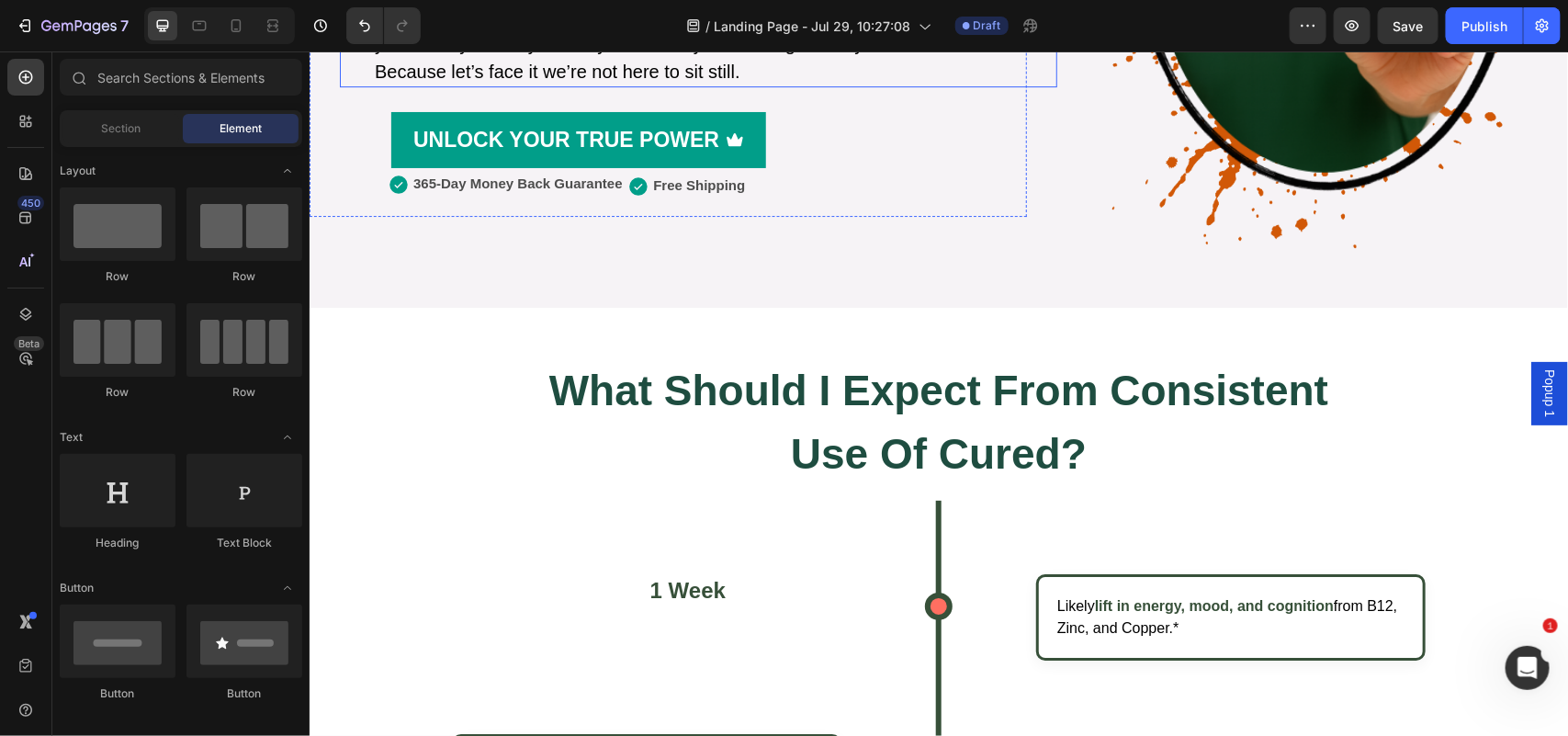 scroll, scrollTop: 2946, scrollLeft: 0, axis: vertical 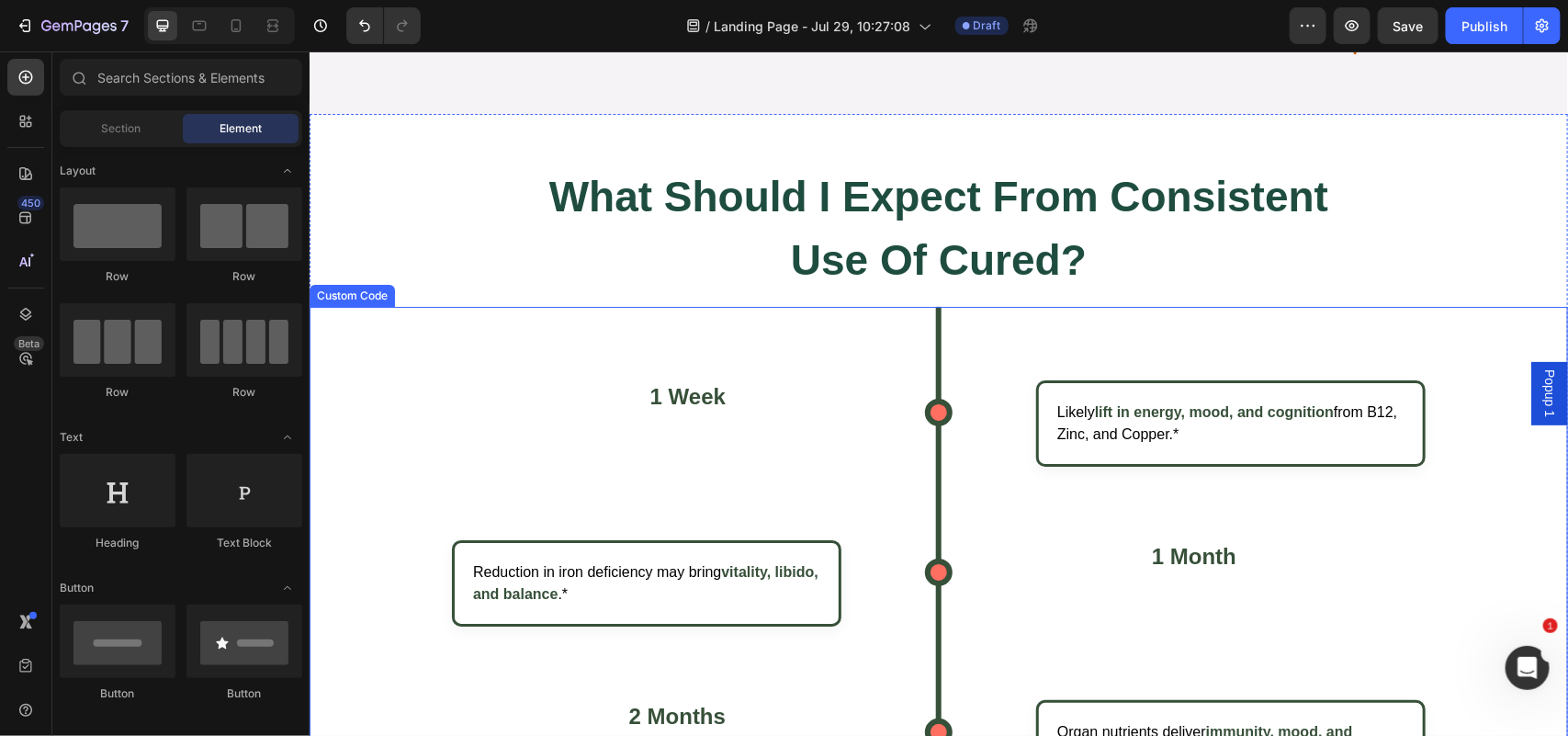 click on "1 Week
Likely  lift in energy, mood, and cognition  from B12, Zinc, and Copper.*" at bounding box center (938, 423) 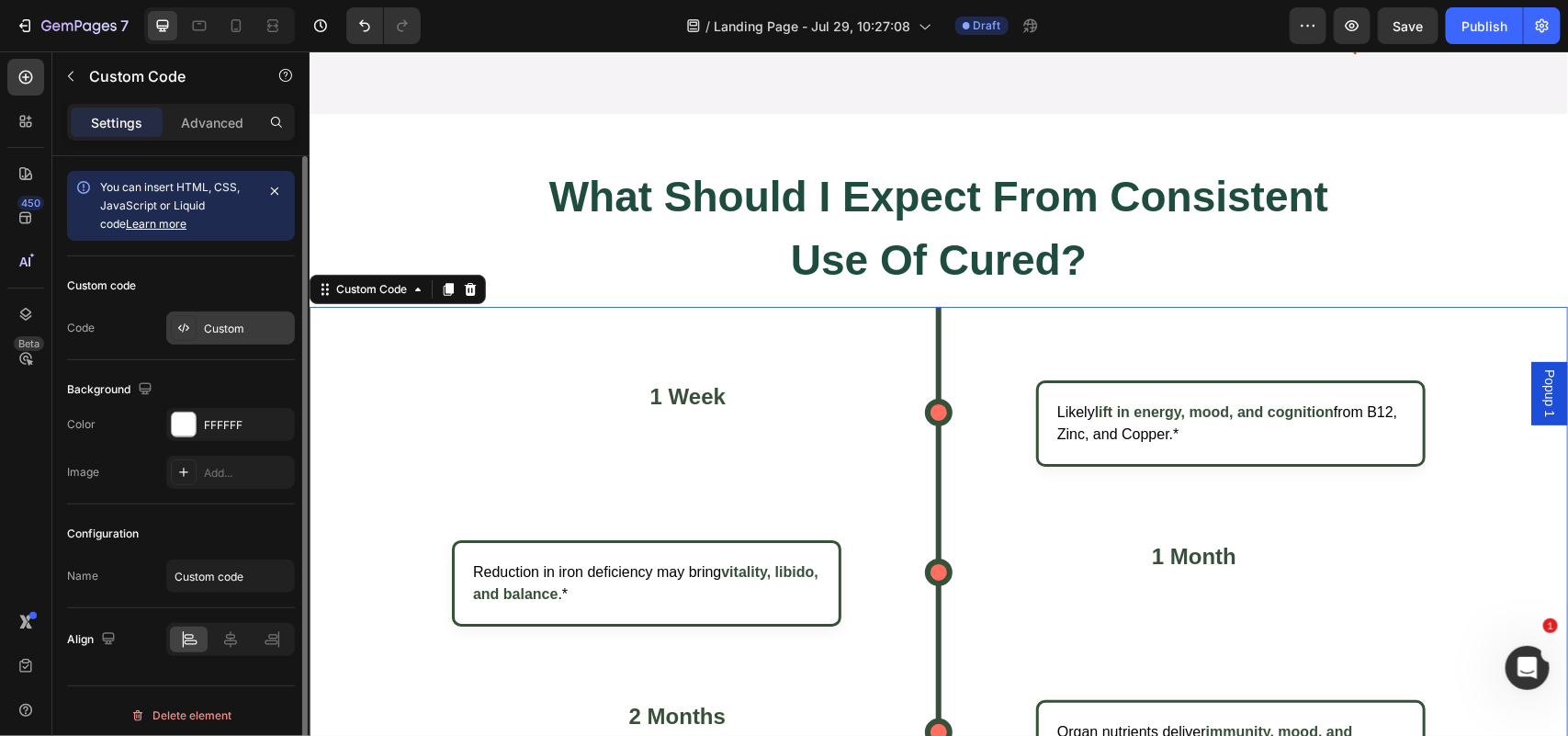 click on "Custom" at bounding box center (231, 328) 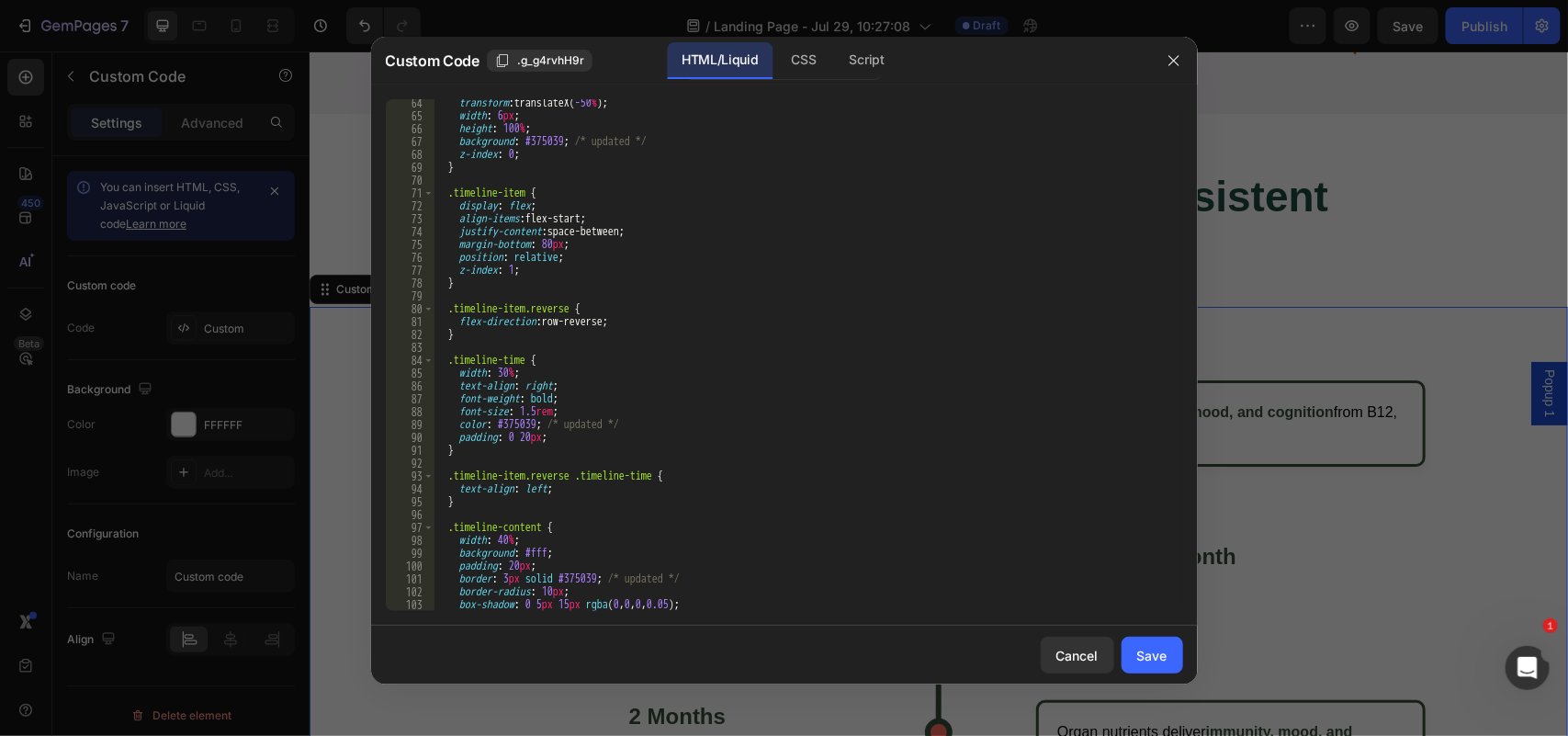 scroll, scrollTop: 819, scrollLeft: 0, axis: vertical 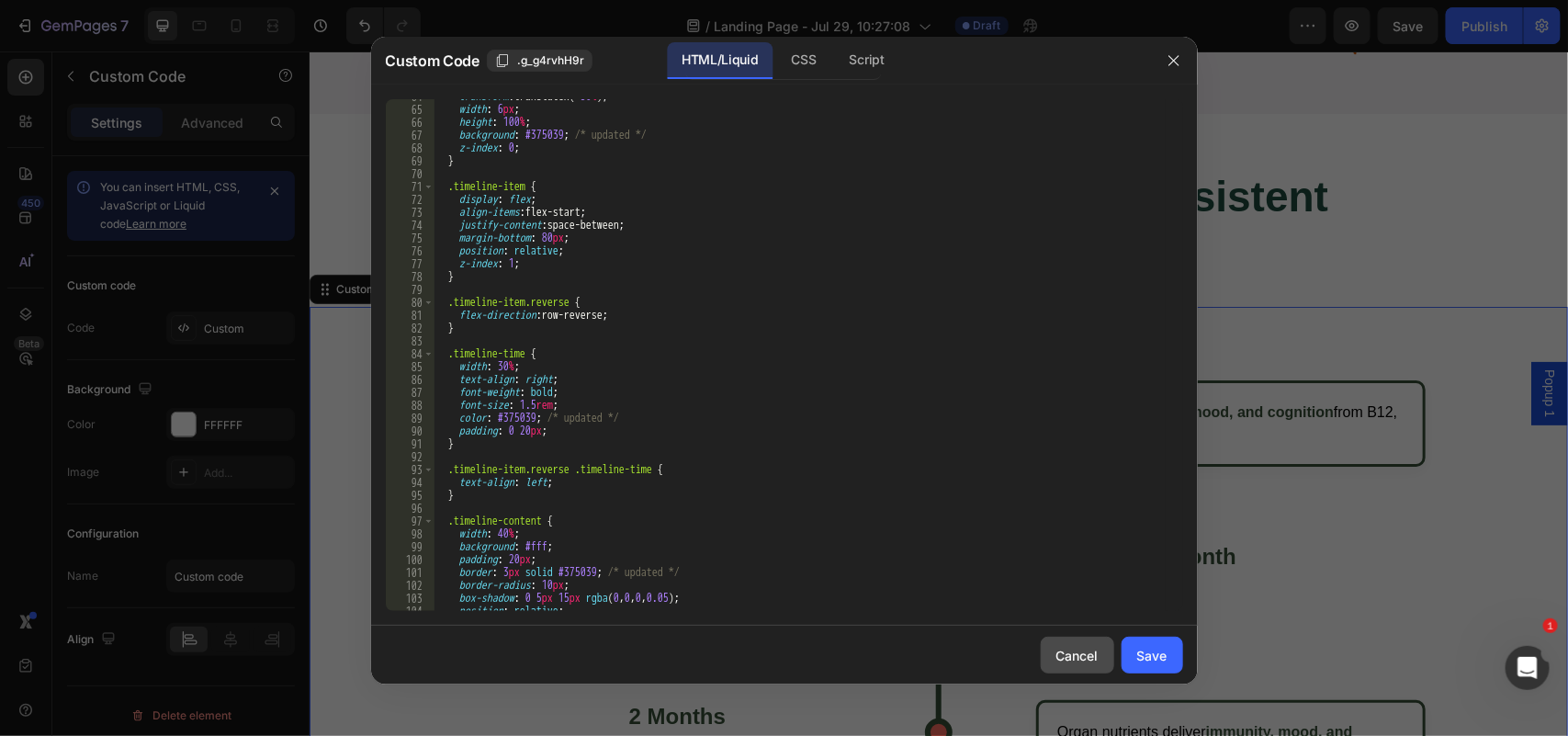 click on "Cancel" 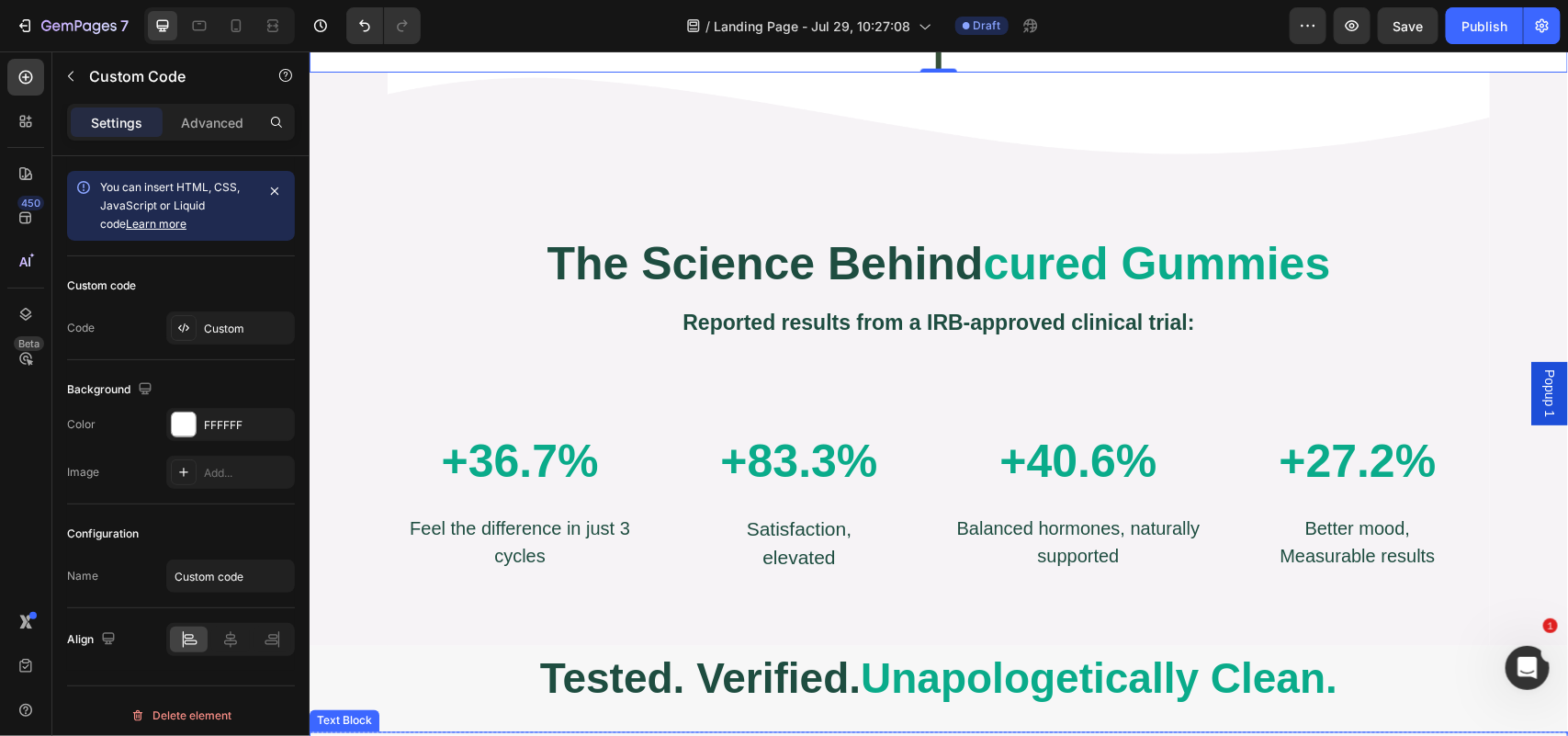 scroll, scrollTop: 4403, scrollLeft: 0, axis: vertical 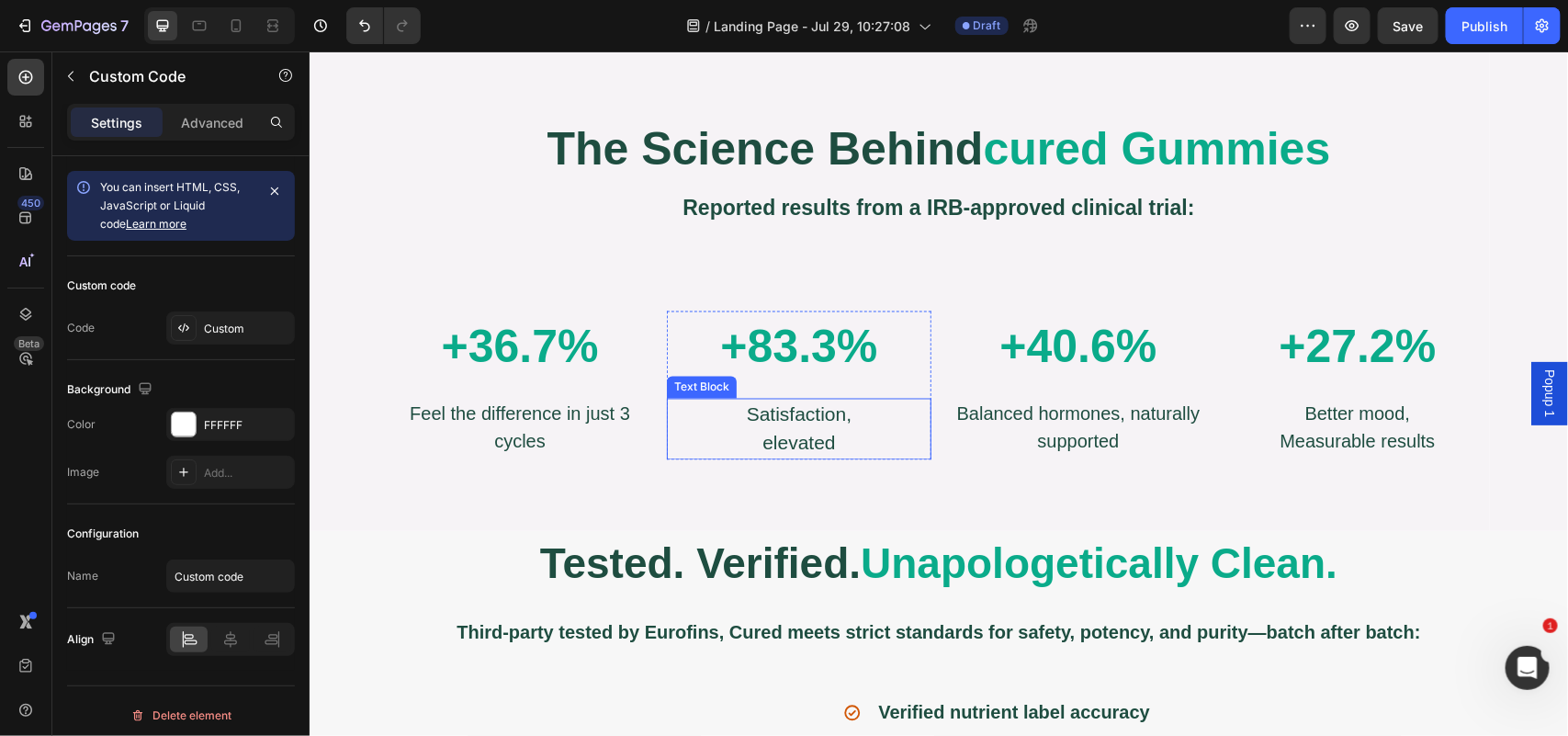 click on "Satisfaction," at bounding box center [798, 414] 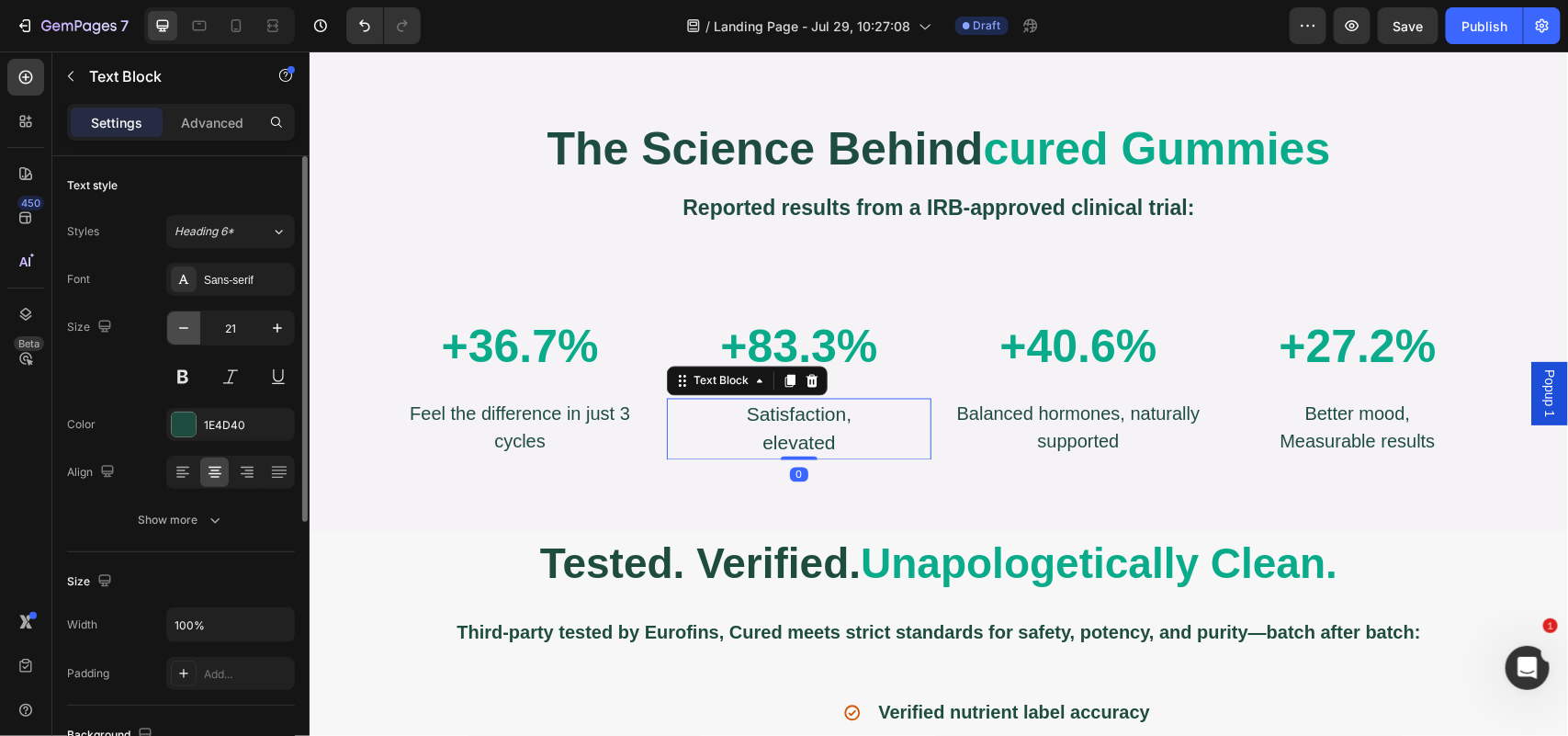 click 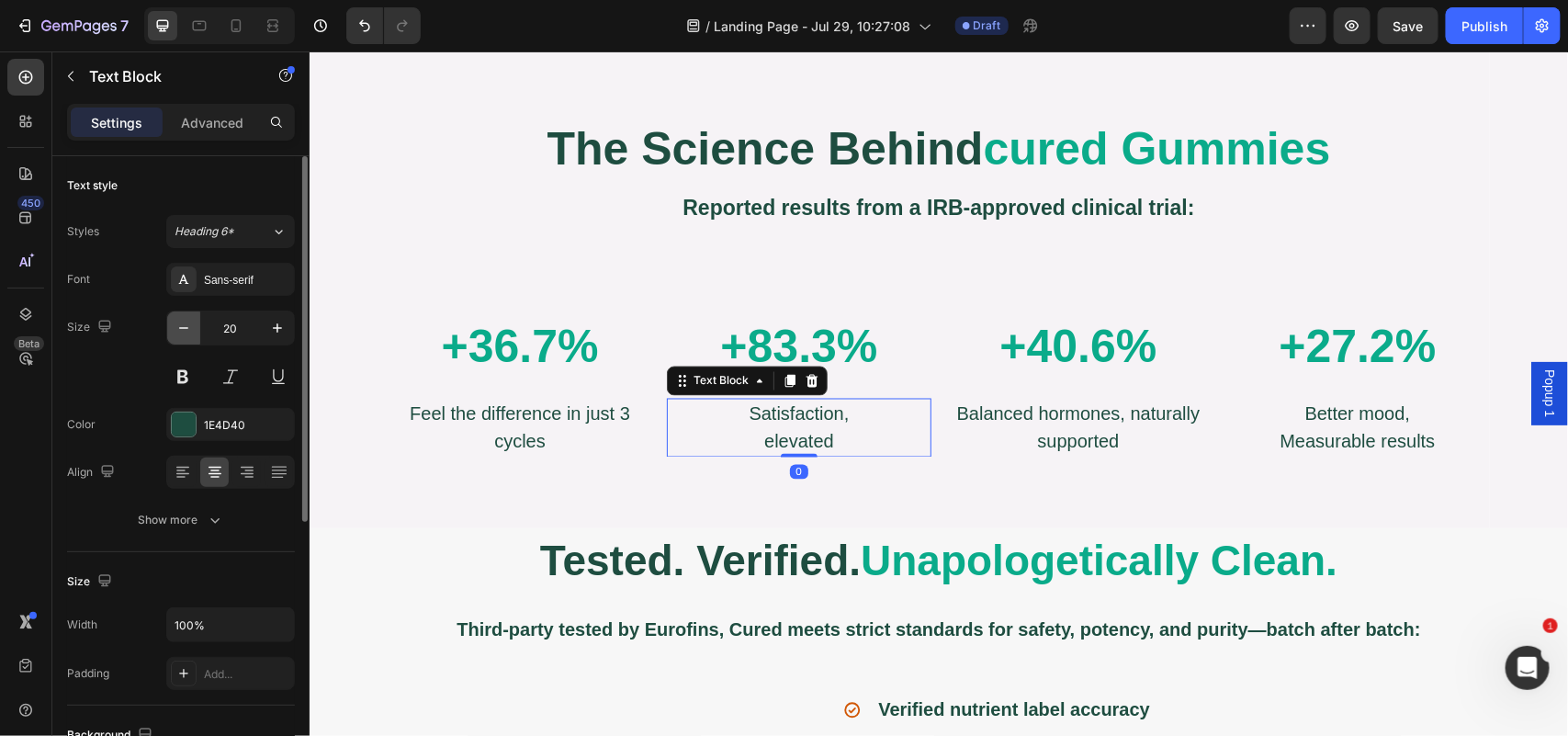 click 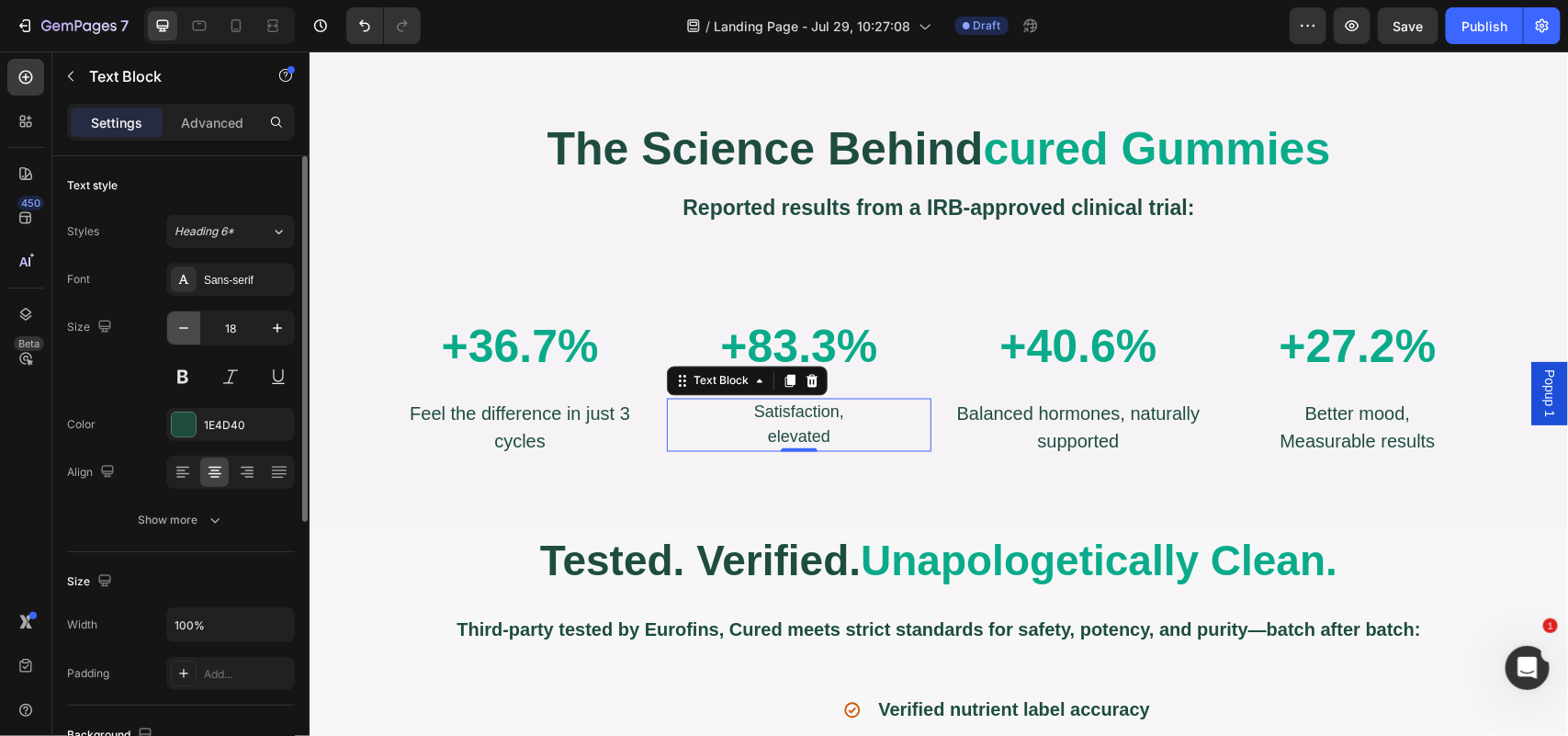 click 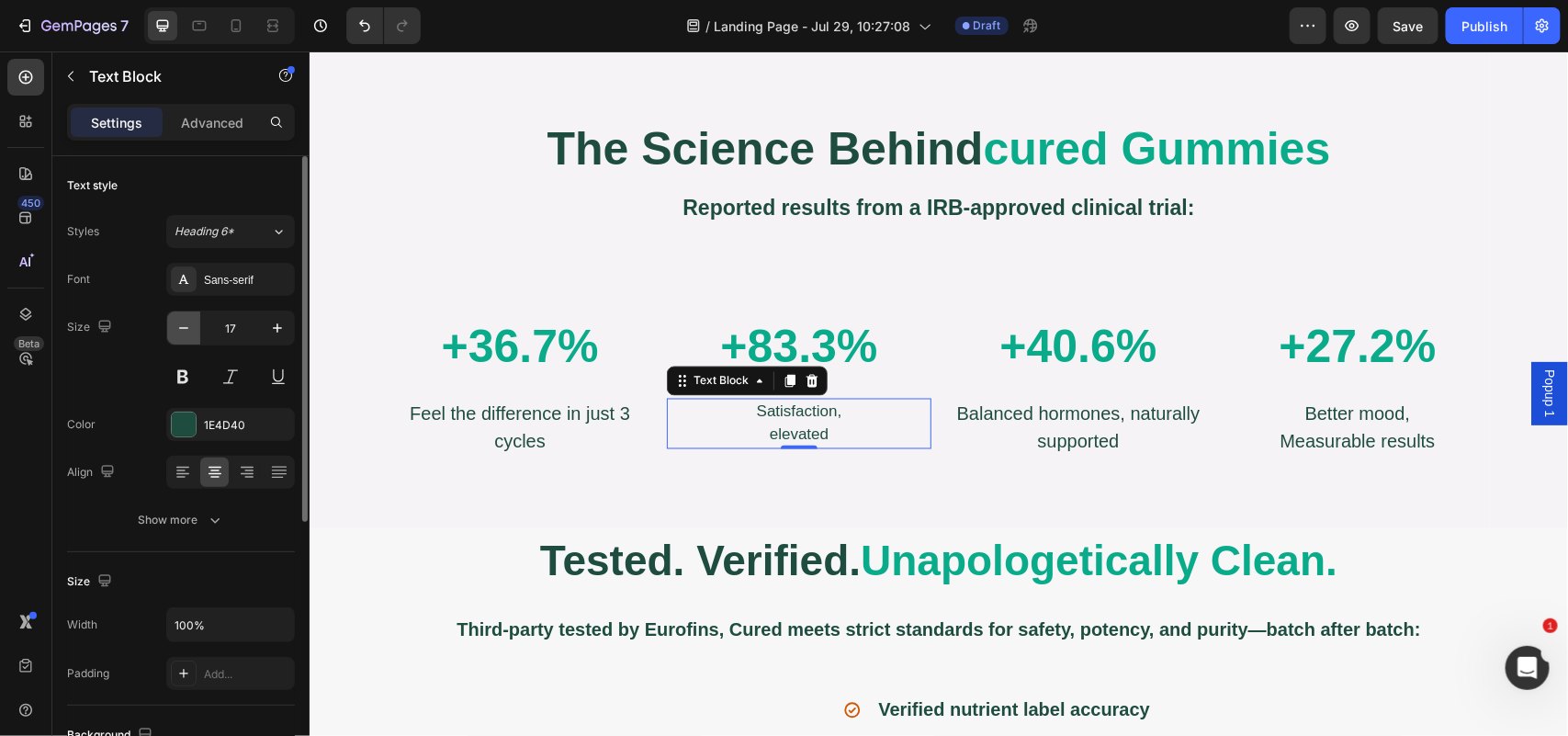 click 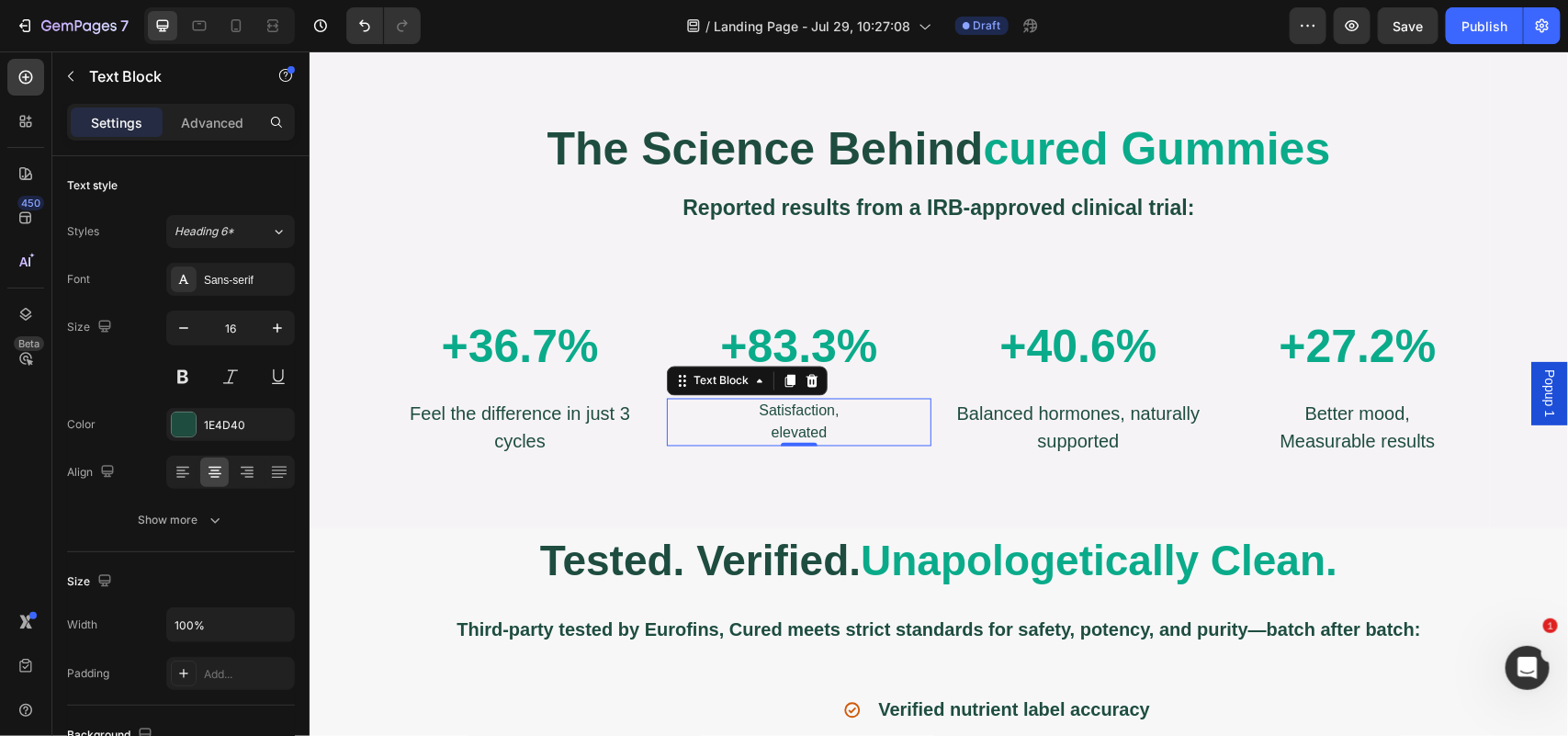click 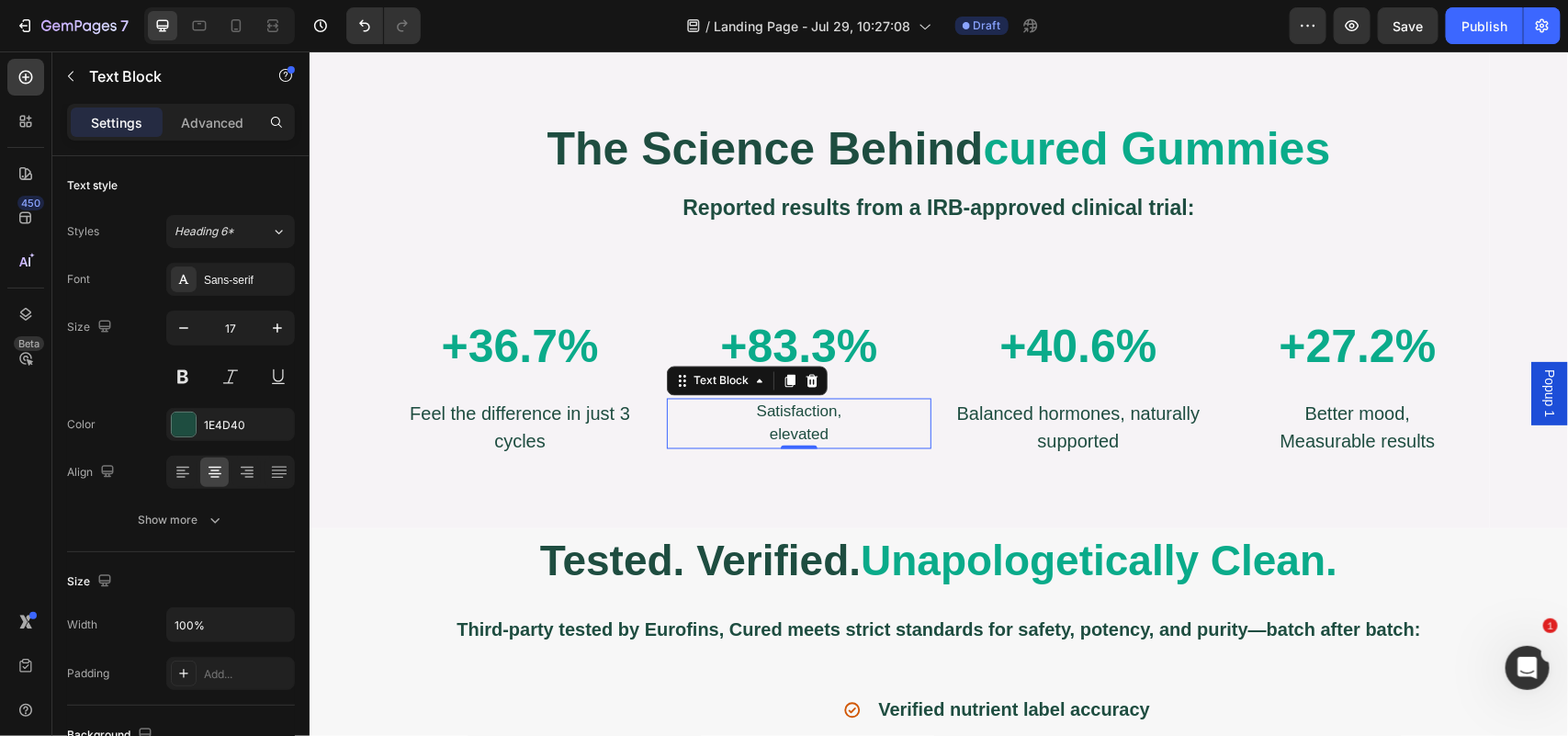 click 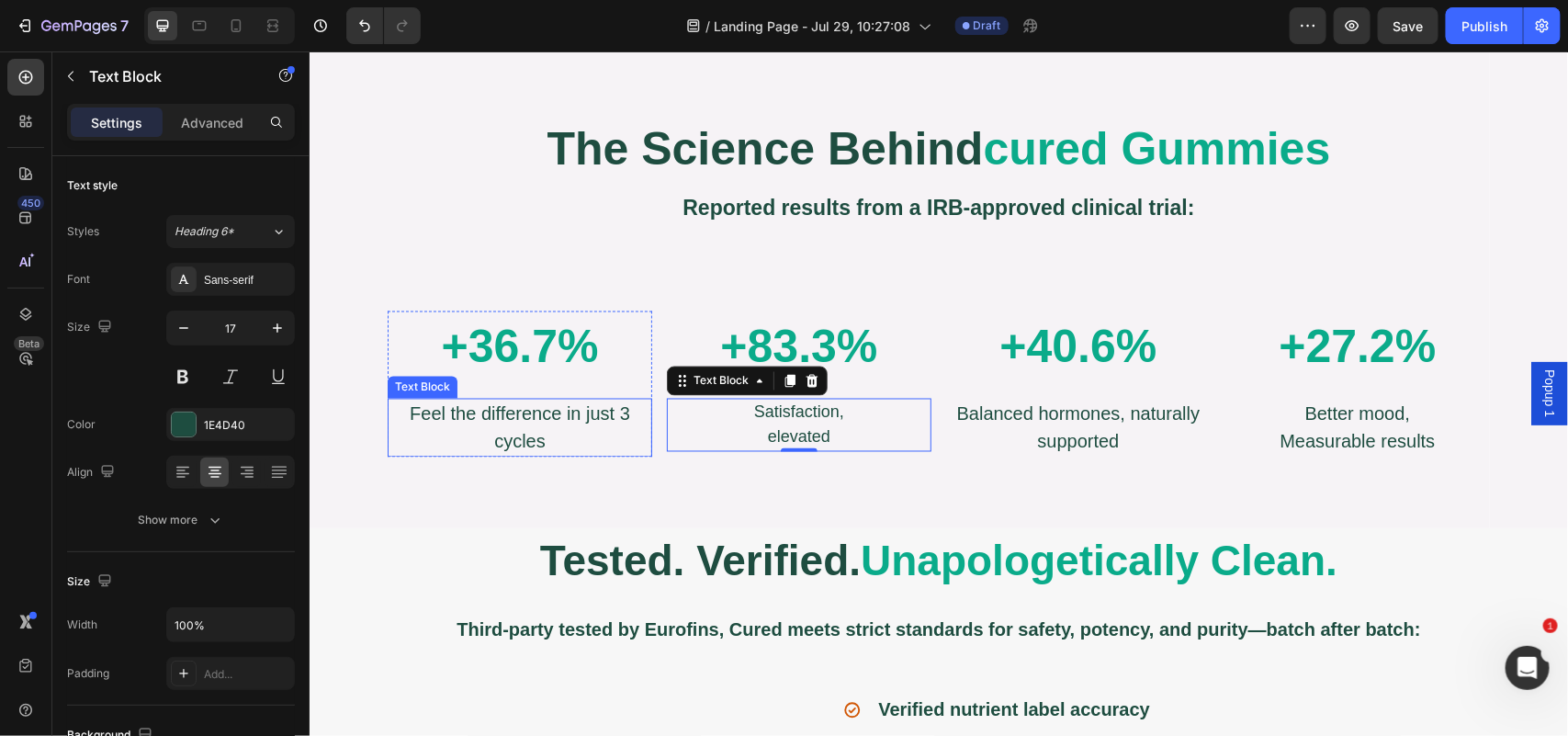 type on "18" 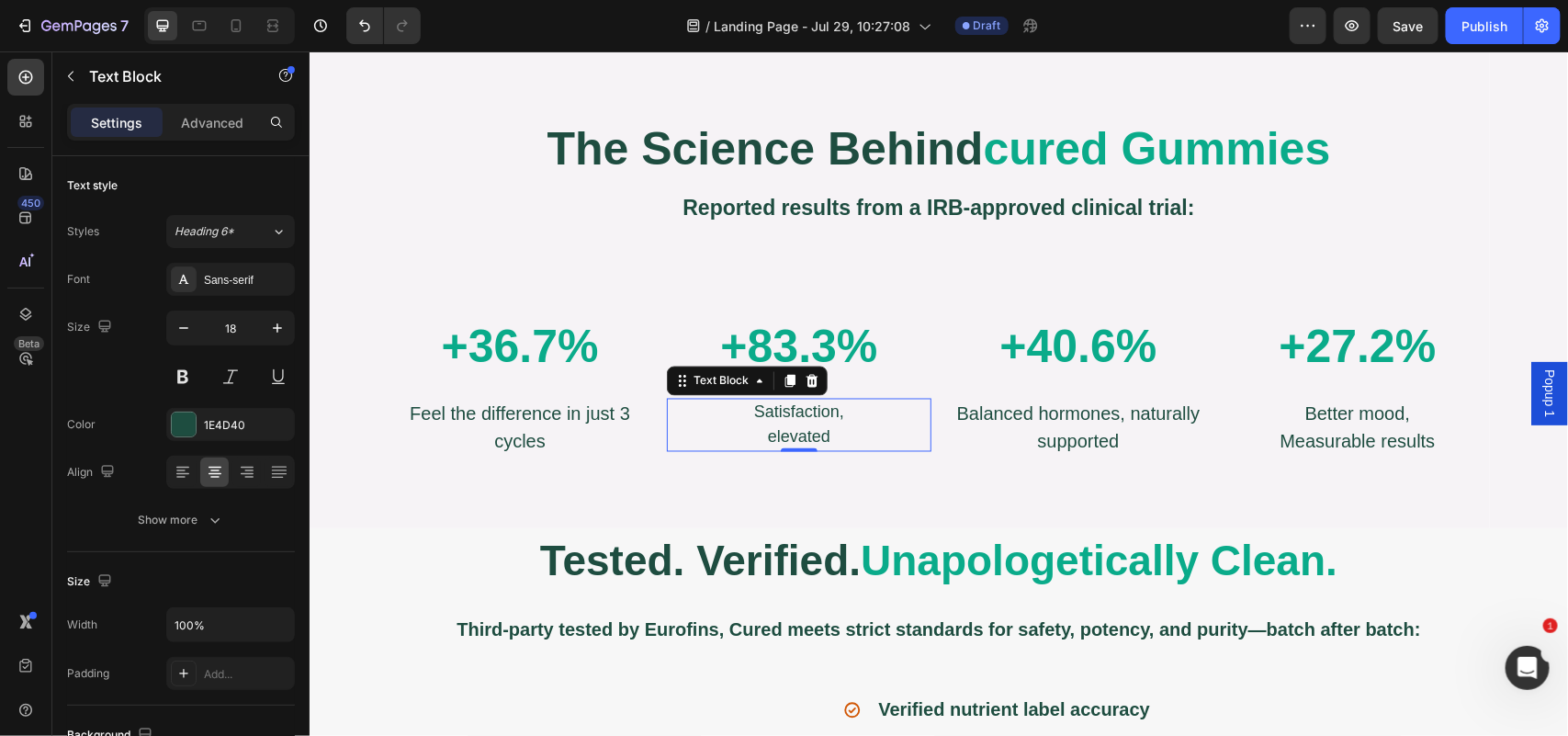 click on "elevated" at bounding box center [798, 436] 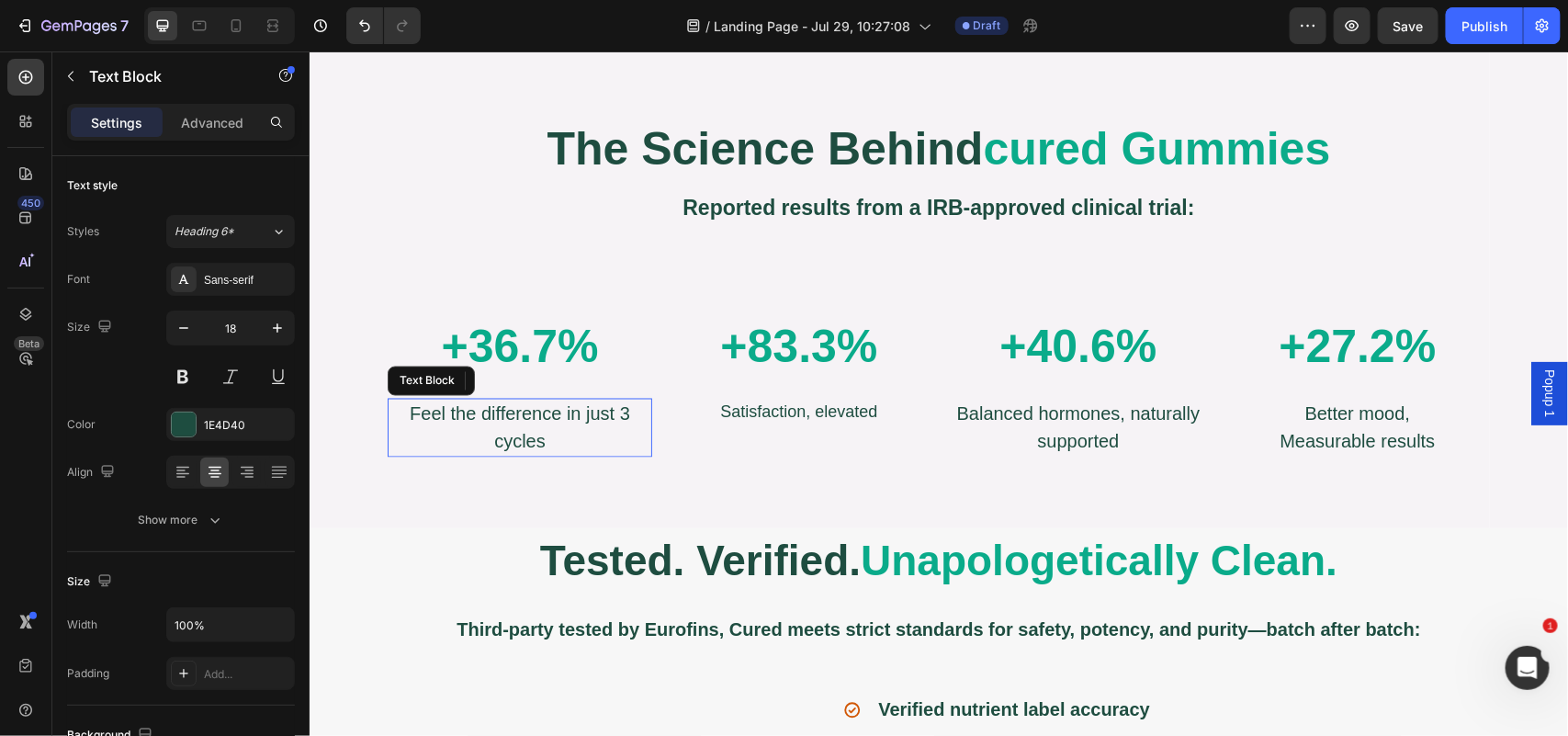 click on "Feel the difference in just 3 cycles" at bounding box center [519, 427] 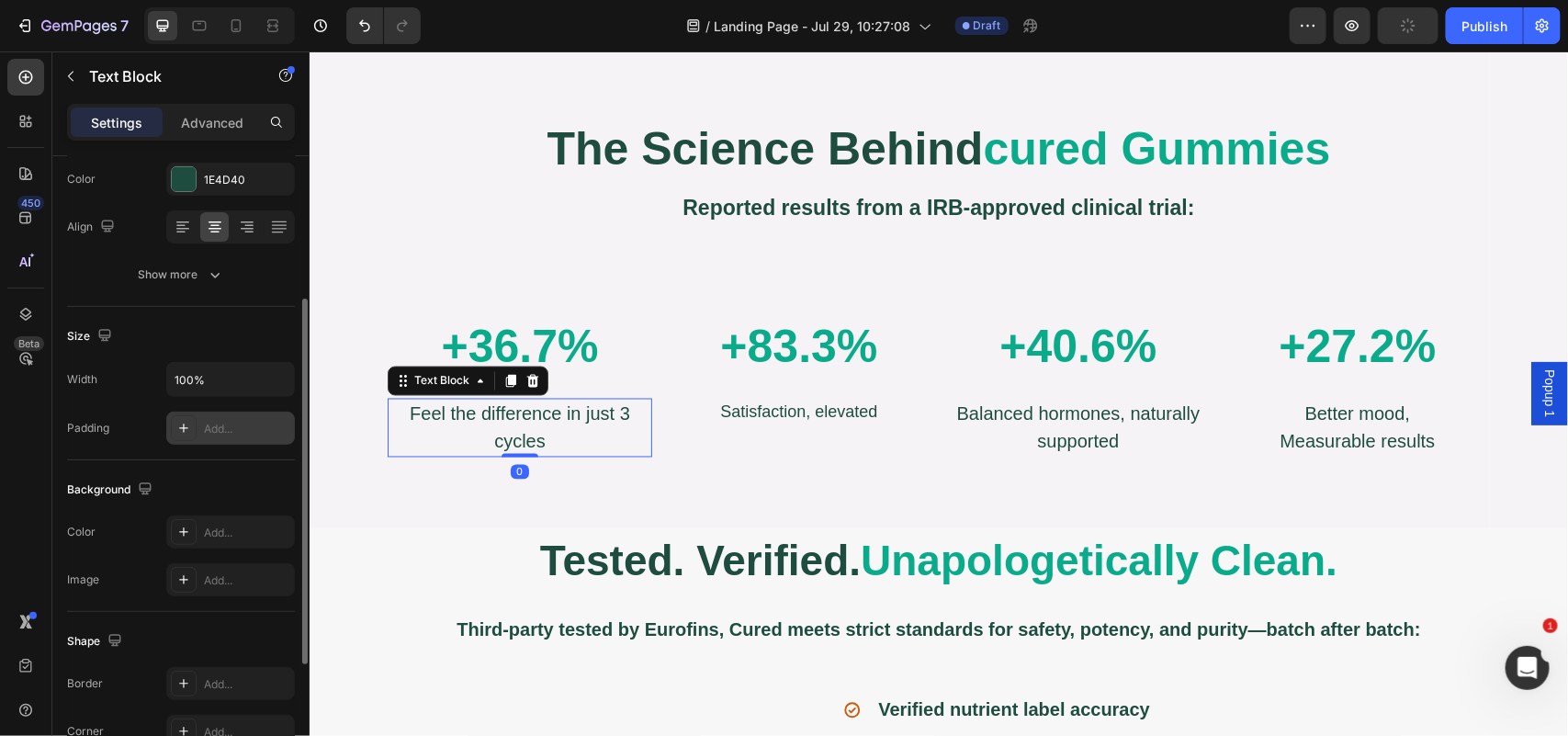 scroll, scrollTop: 0, scrollLeft: 0, axis: both 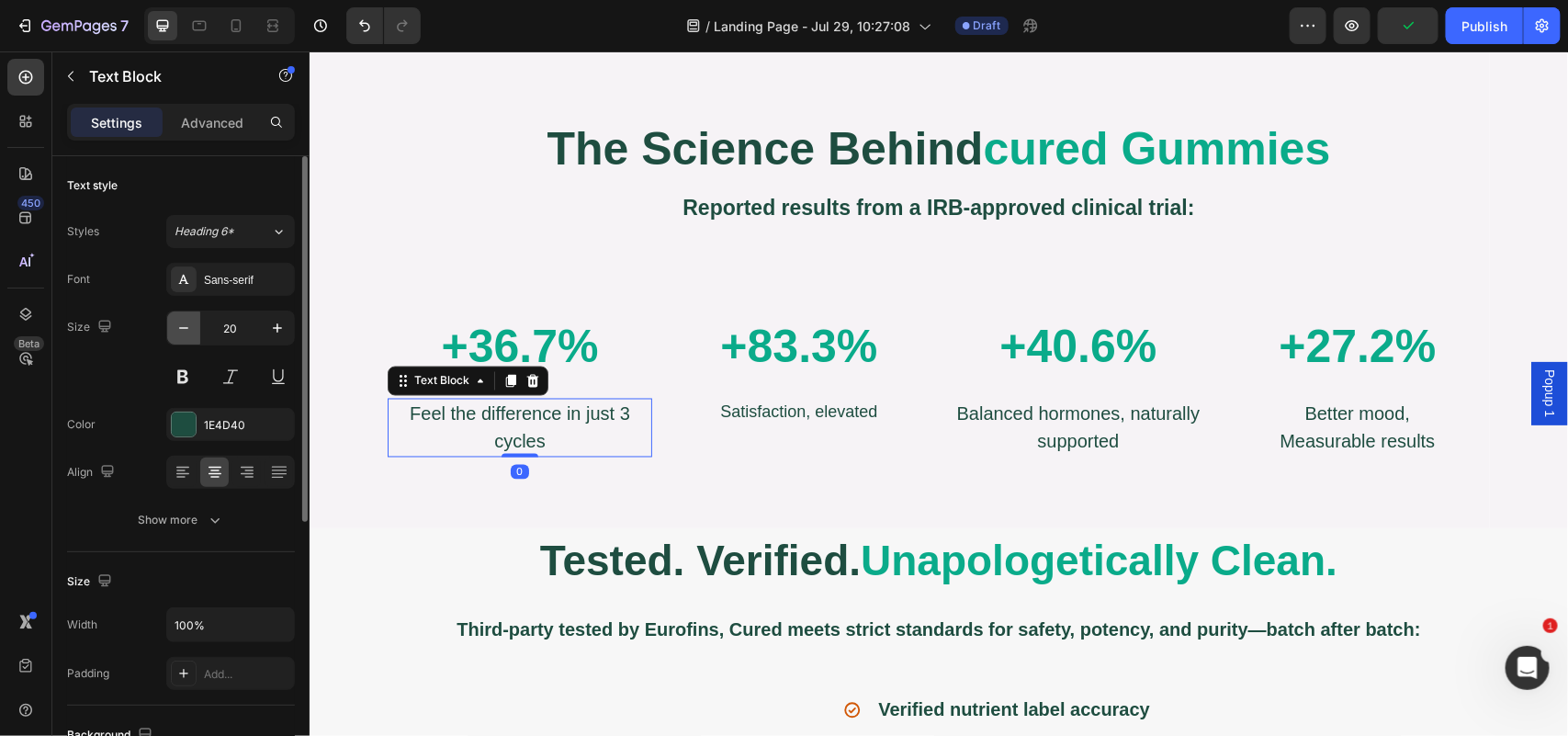 click 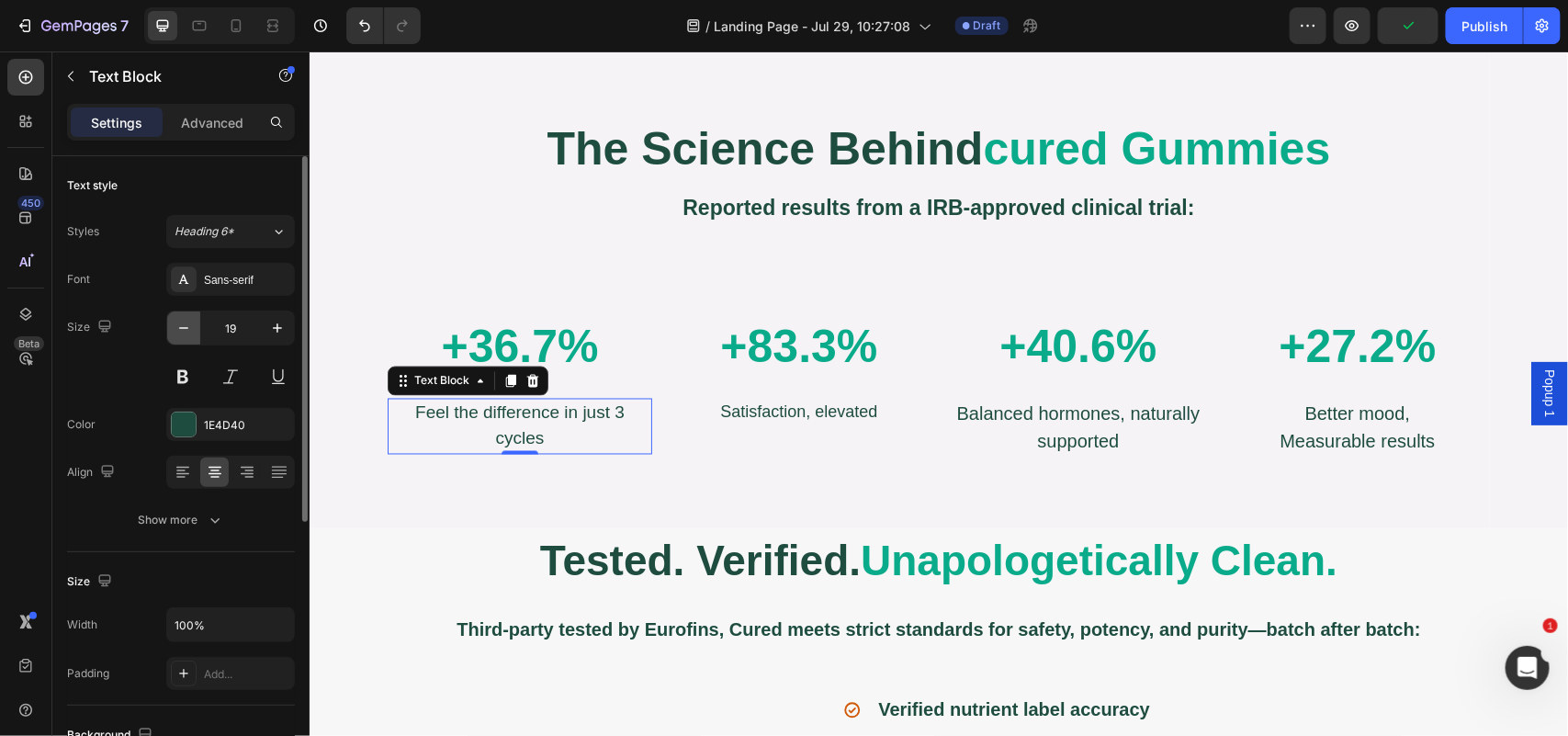 click 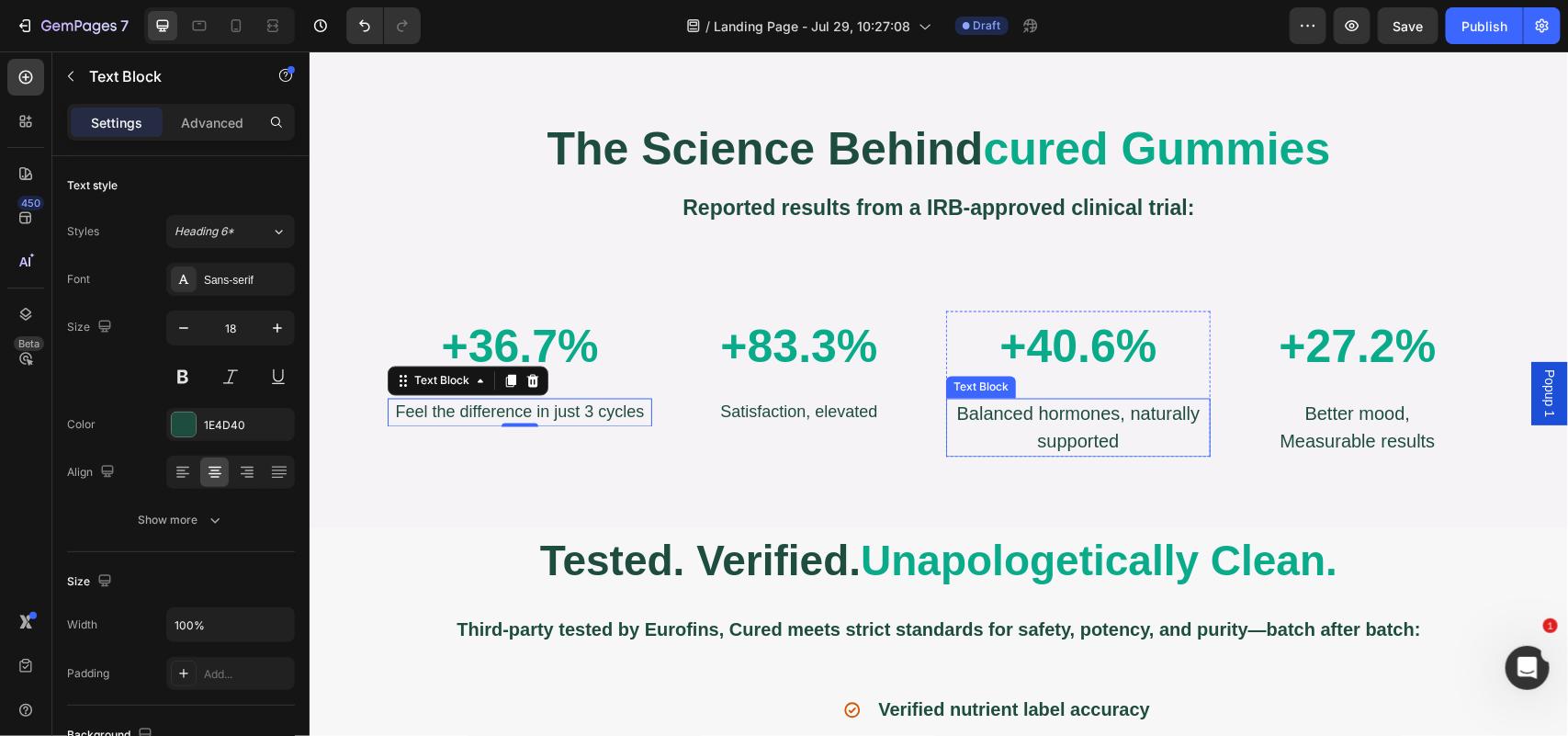 click on "Balanced hormones, naturally supported" at bounding box center (1077, 427) 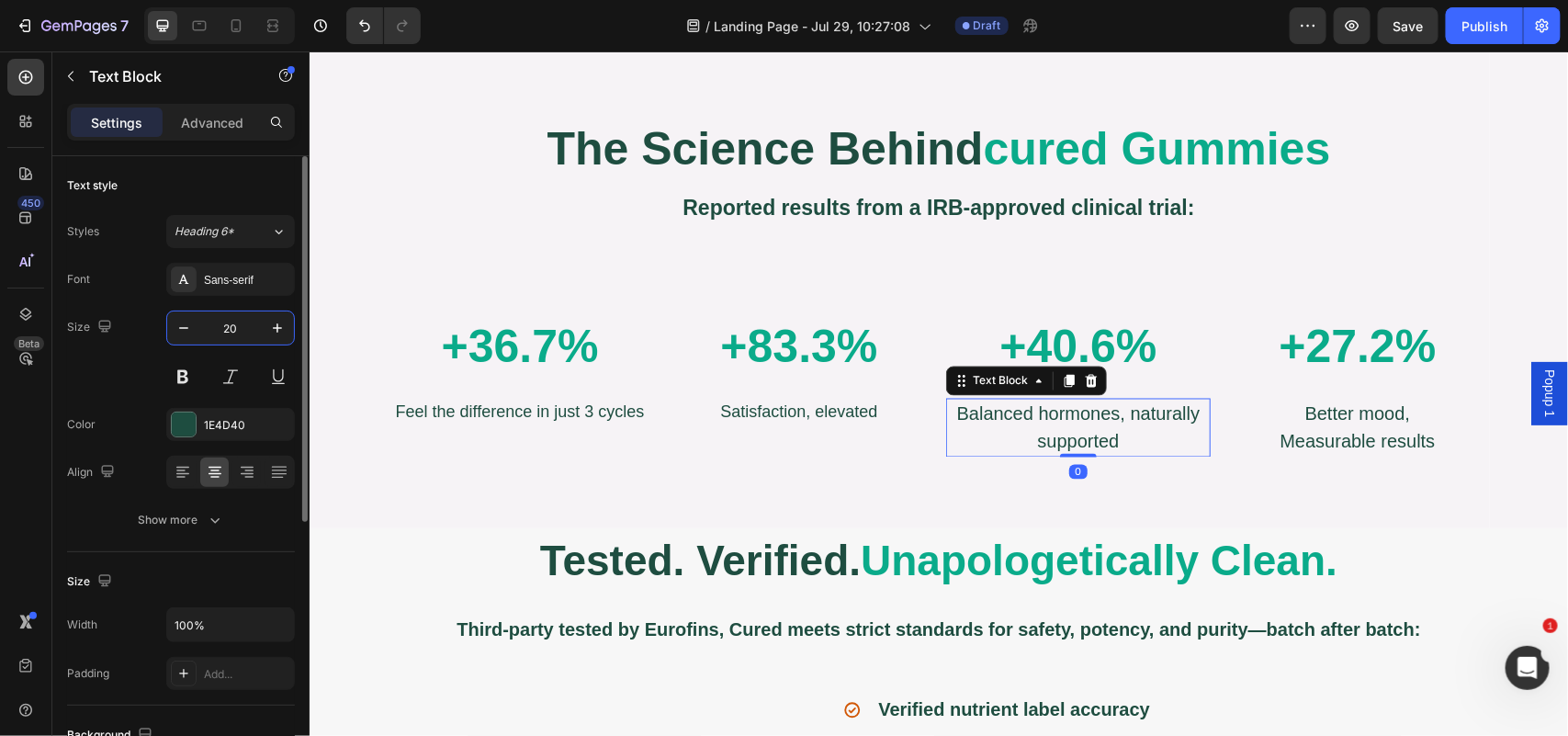click on "20" at bounding box center [231, 328] 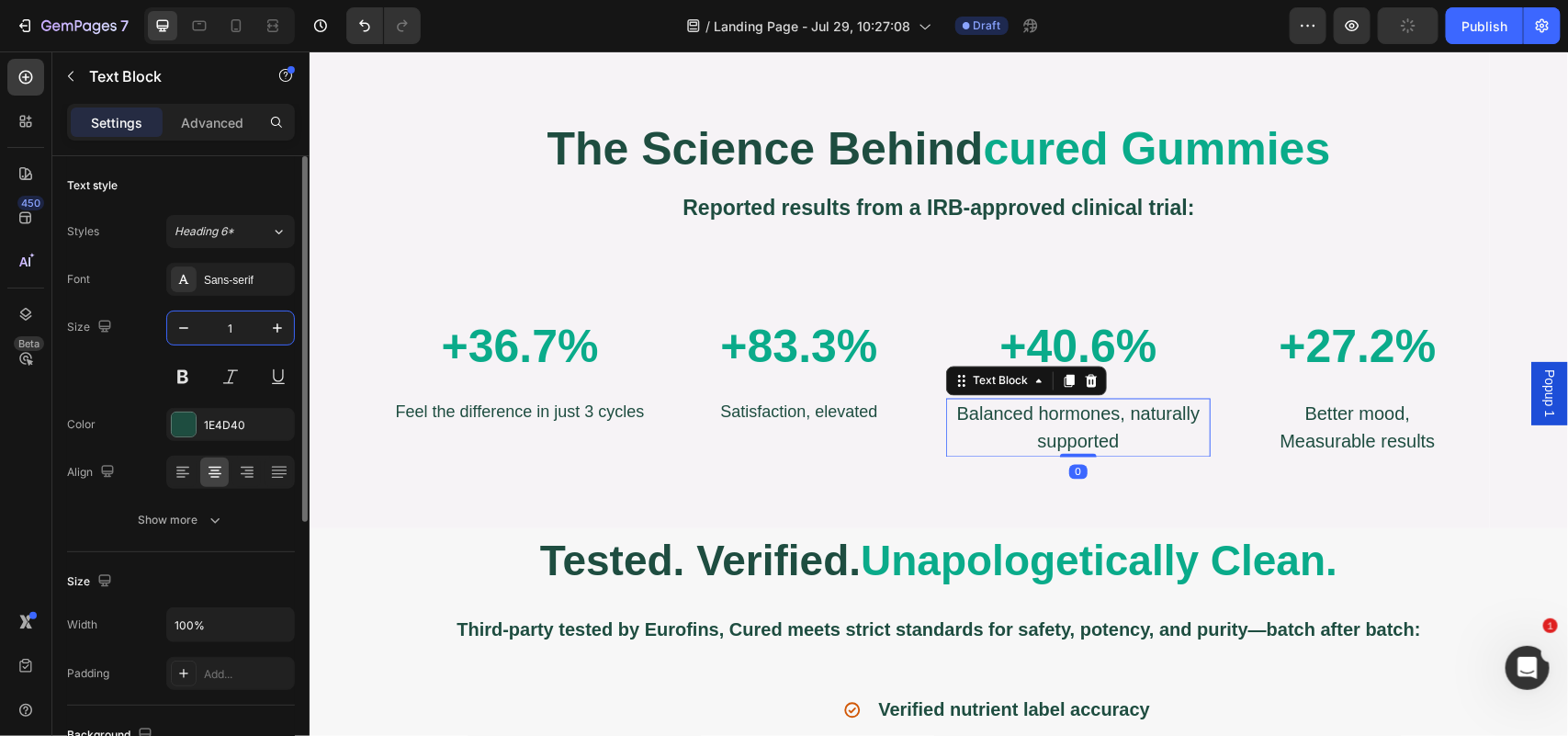 type on "18" 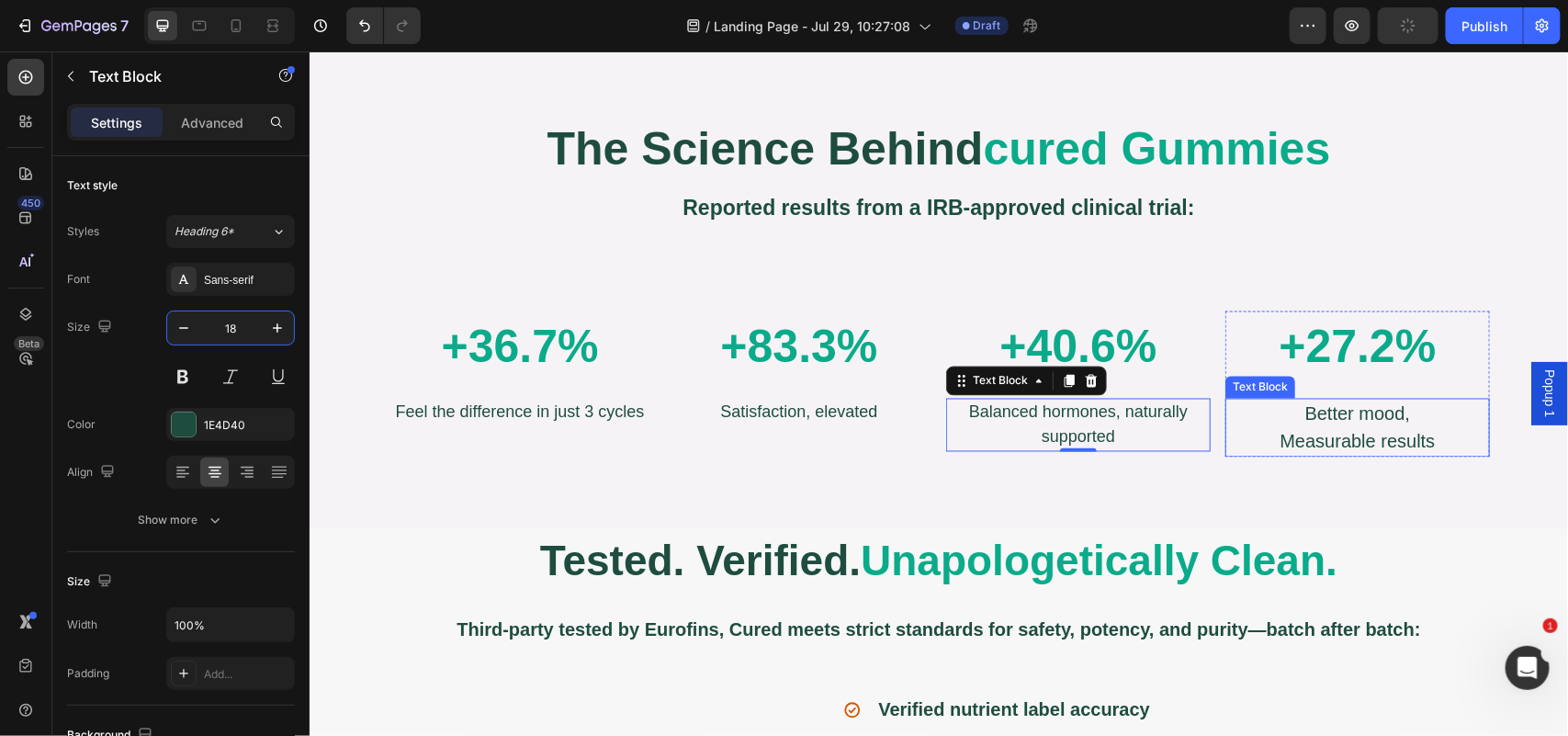 click on "Measurable results" at bounding box center (1357, 441) 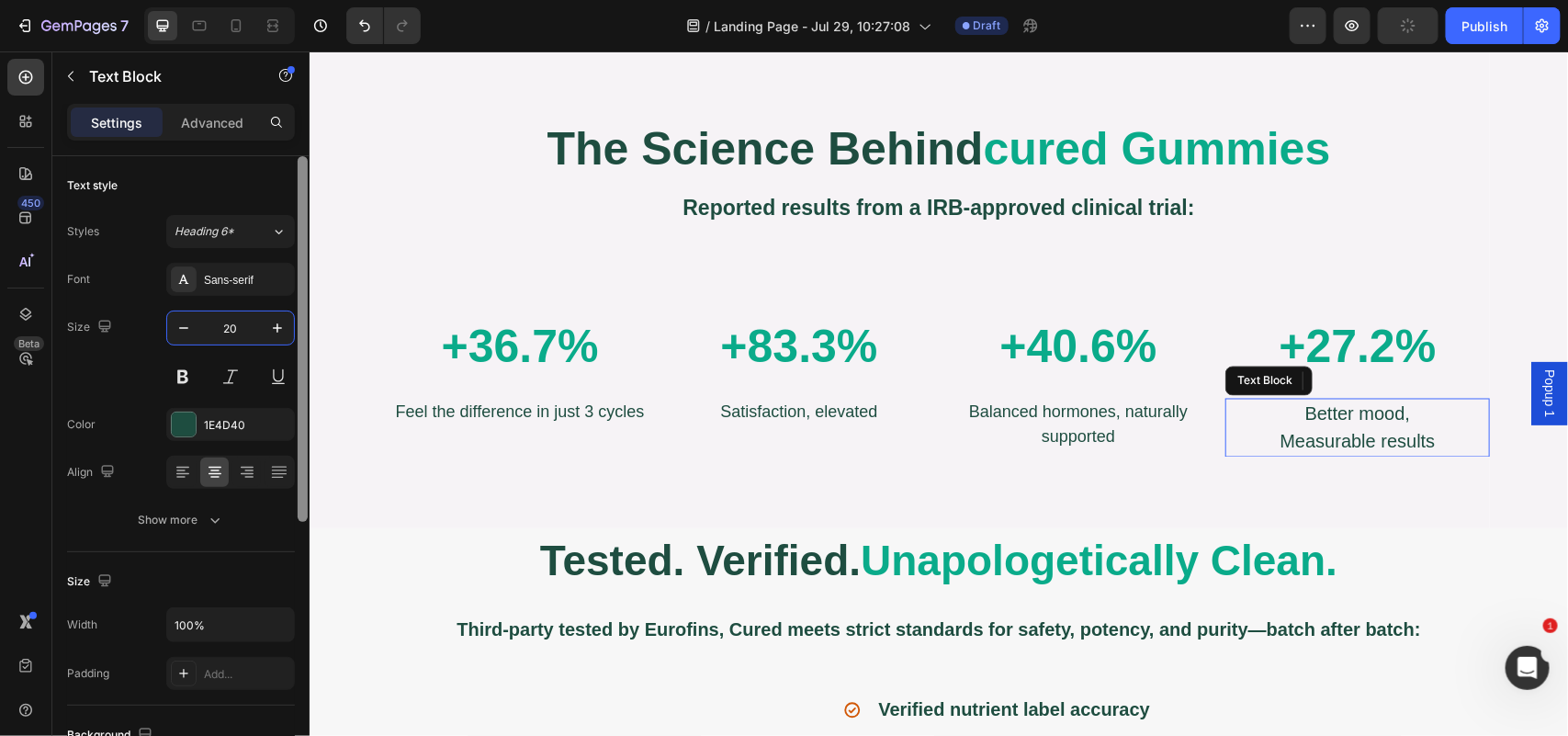 click on "20" at bounding box center [231, 328] 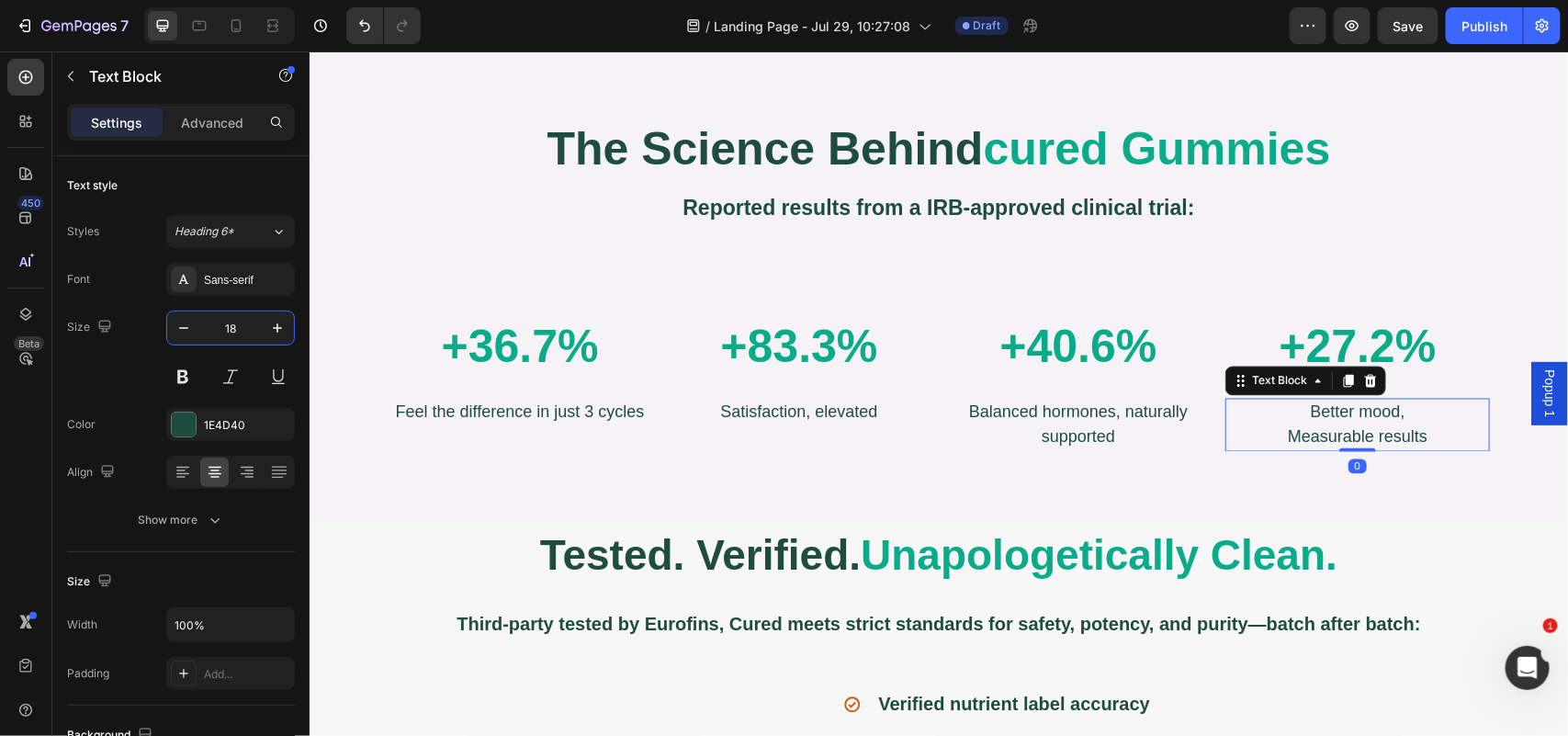 type on "18" 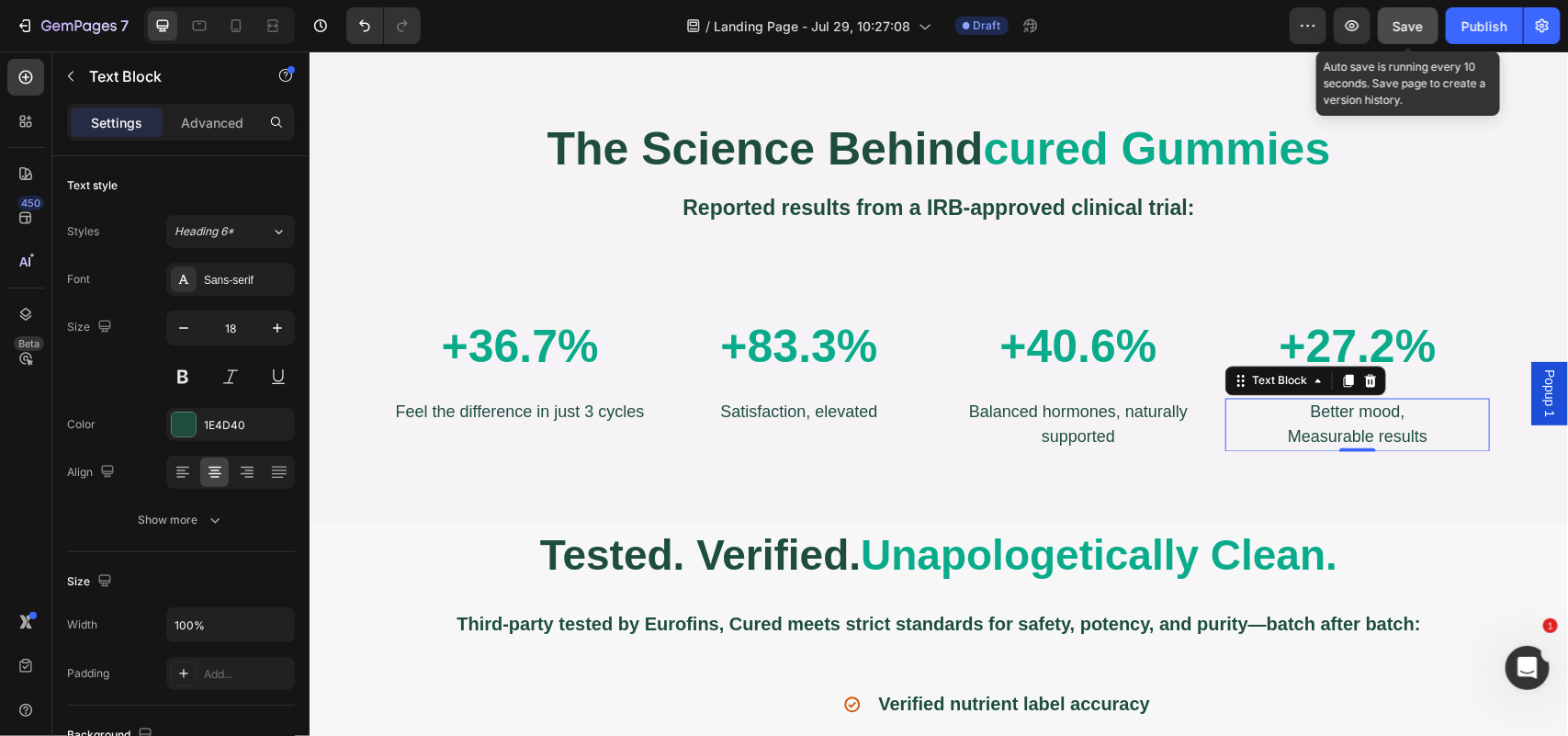 drag, startPoint x: 1397, startPoint y: 39, endPoint x: 956, endPoint y: 1, distance: 442.63416 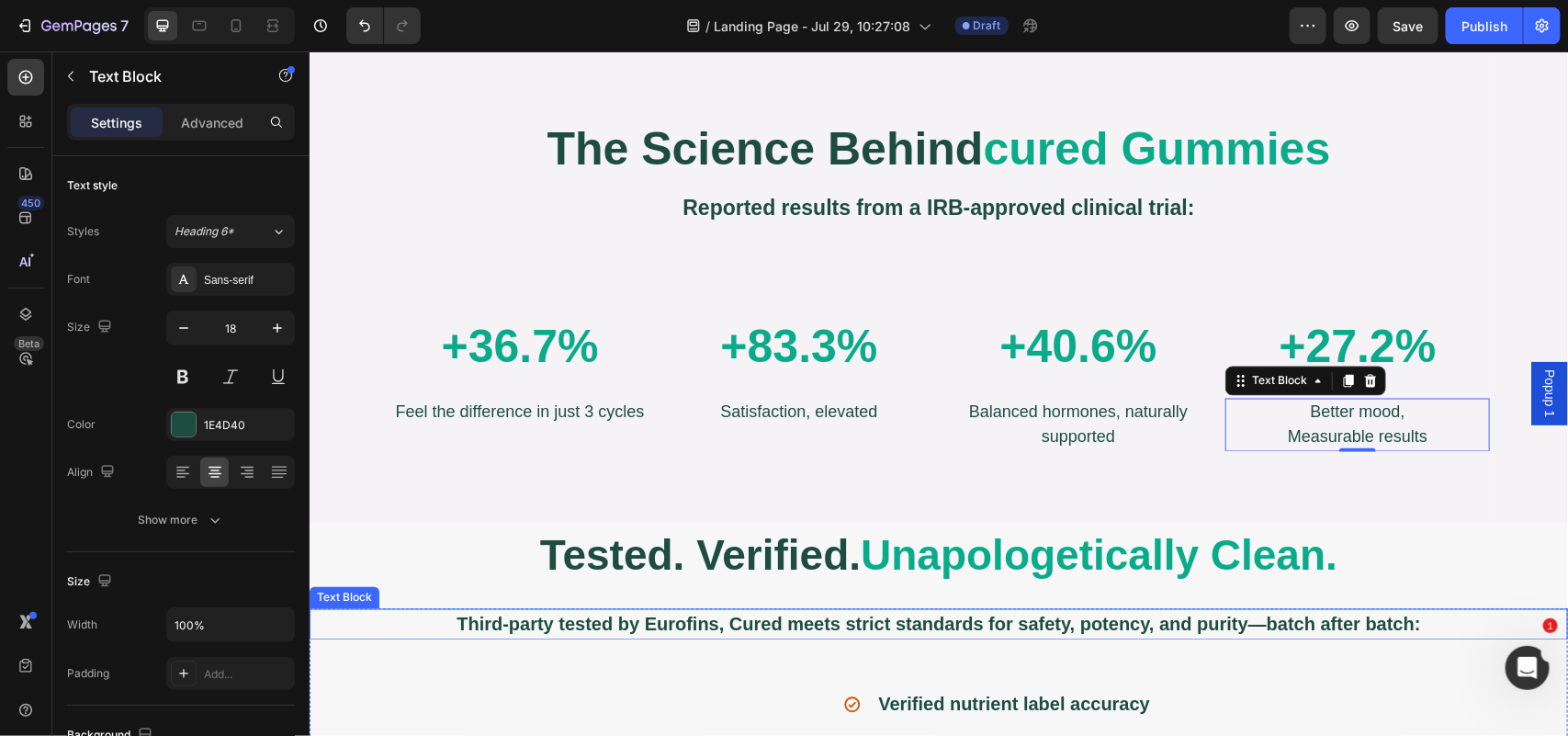 scroll, scrollTop: 4610, scrollLeft: 0, axis: vertical 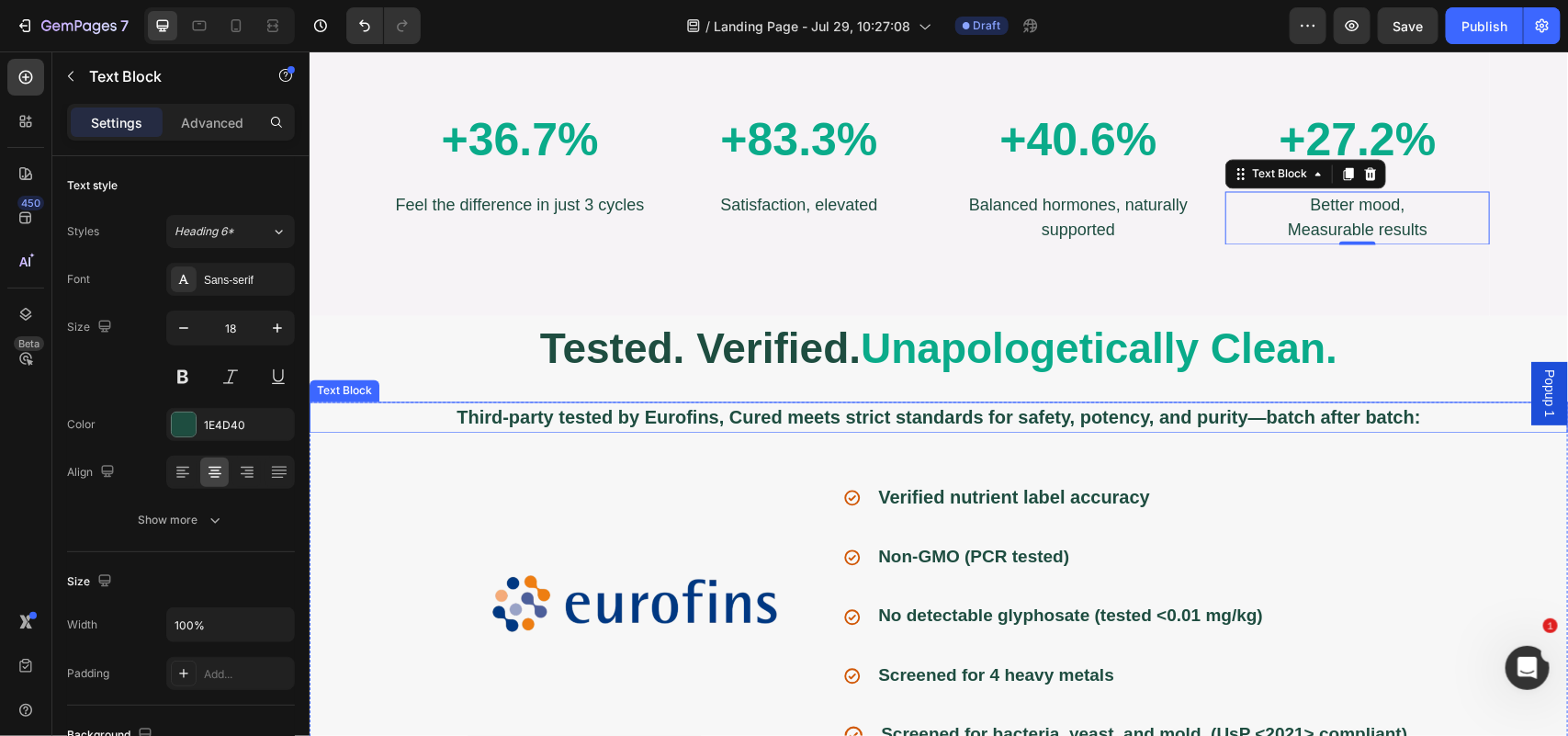 click on "Third-party tested by Eurofins, Cured meets strict standards for safety, potency, and purity—batch after batch:" at bounding box center [937, 417] 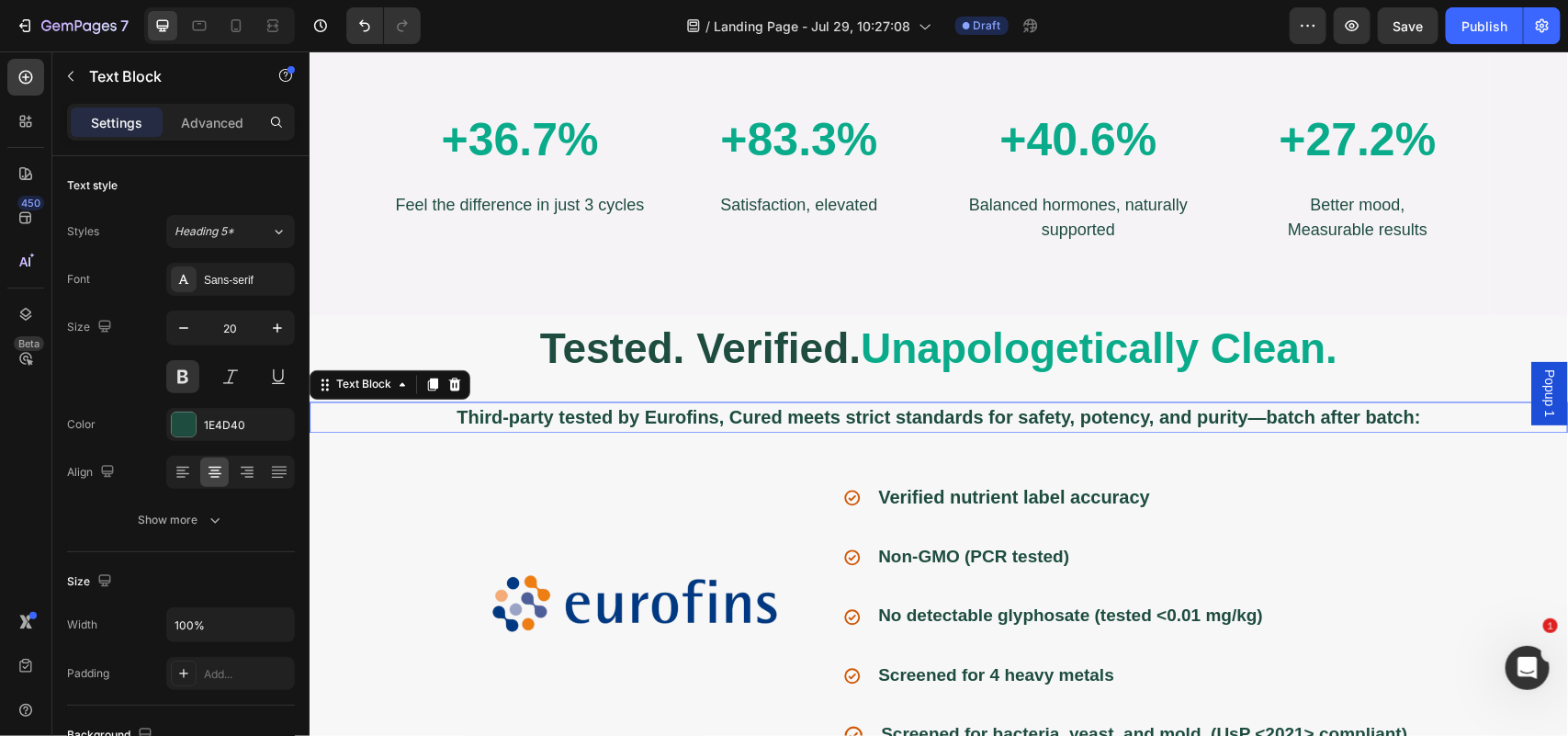 click on "Third-party tested by Eurofins, Cured meets strict standards for safety, potency, and purity—batch after batch:" at bounding box center [937, 417] 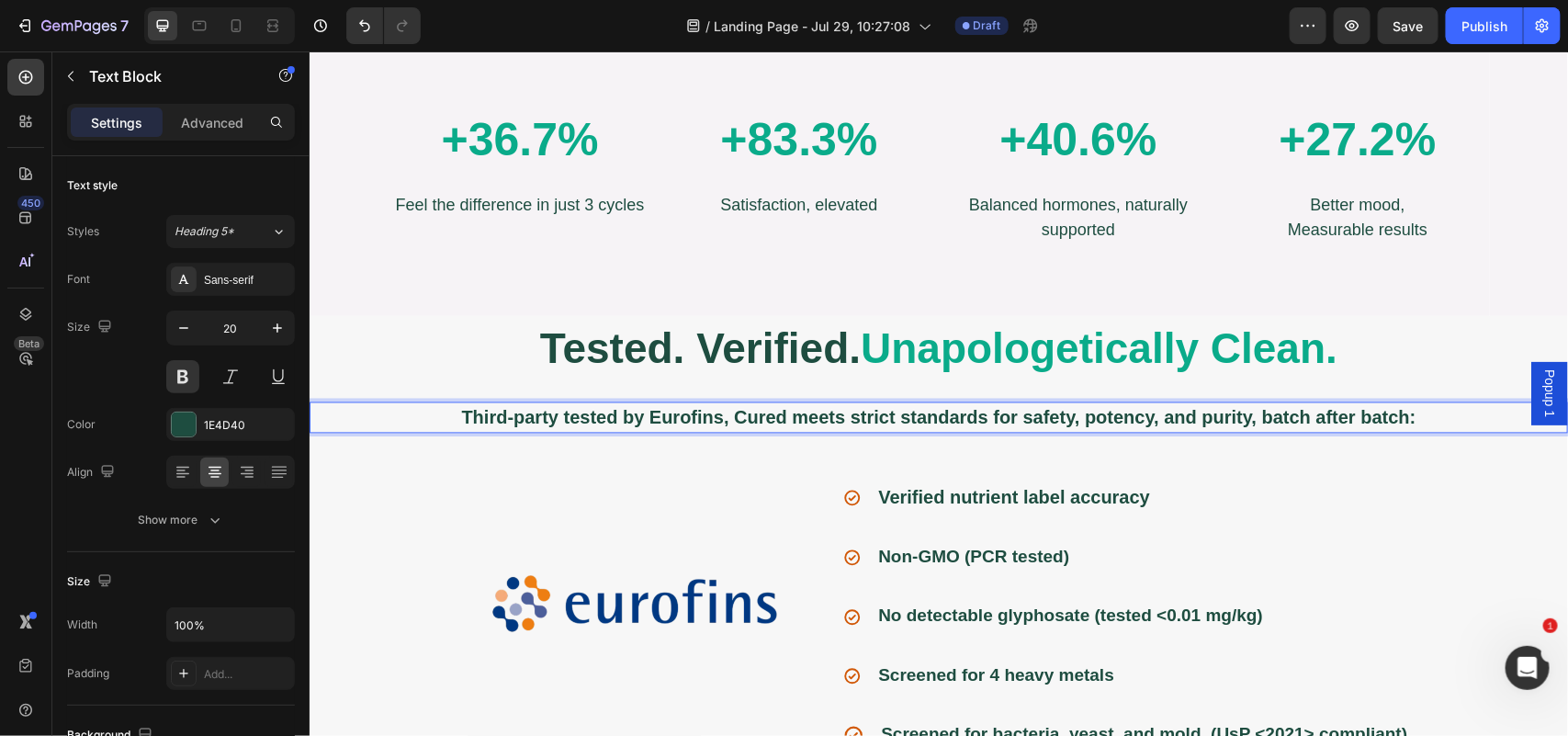 click on "Third-party tested by Eurofins, Cured meets strict standards for safety, potency, and purity, batch after batch:" at bounding box center [937, 417] 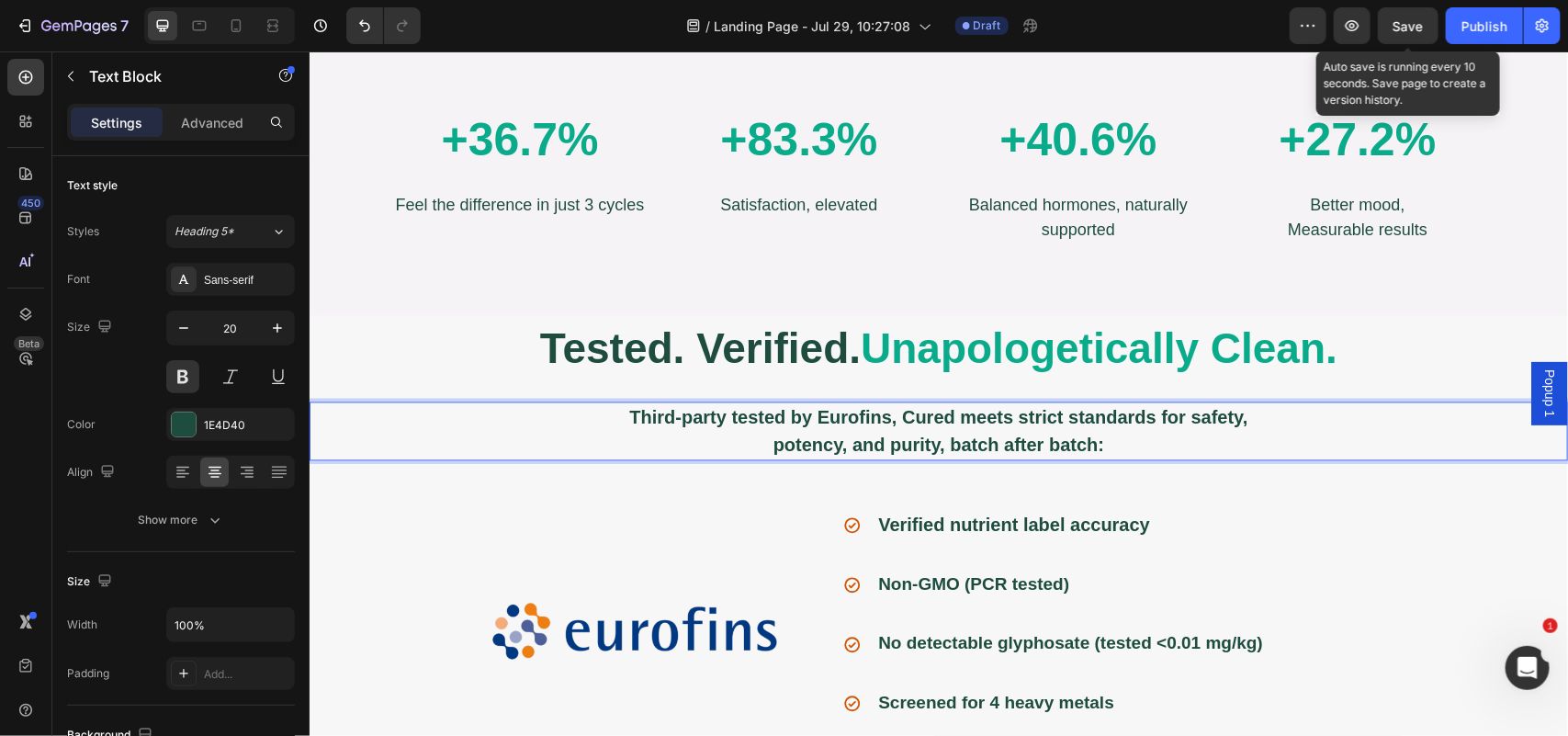 click on "Save" at bounding box center [1408, 26] 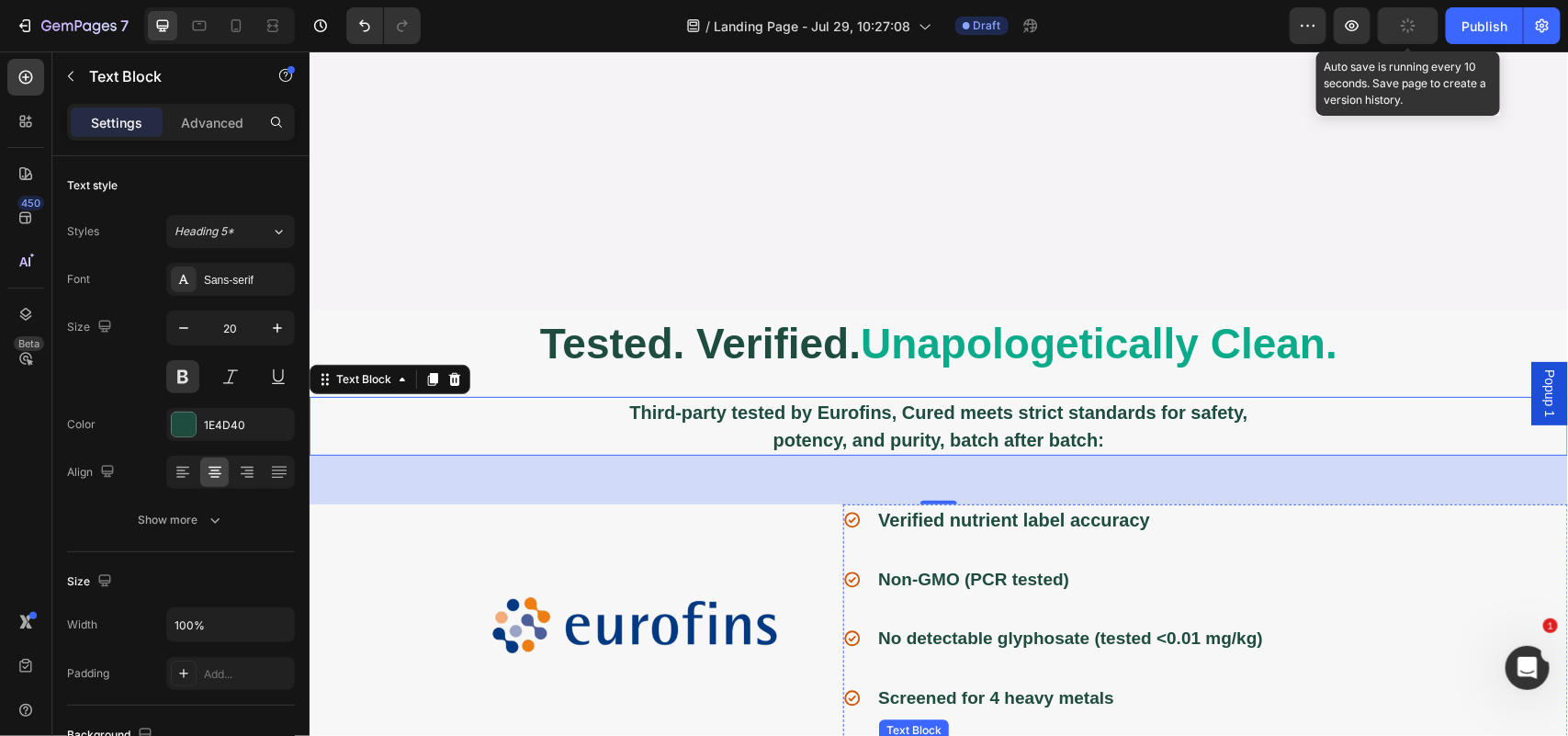 scroll, scrollTop: 4987, scrollLeft: 0, axis: vertical 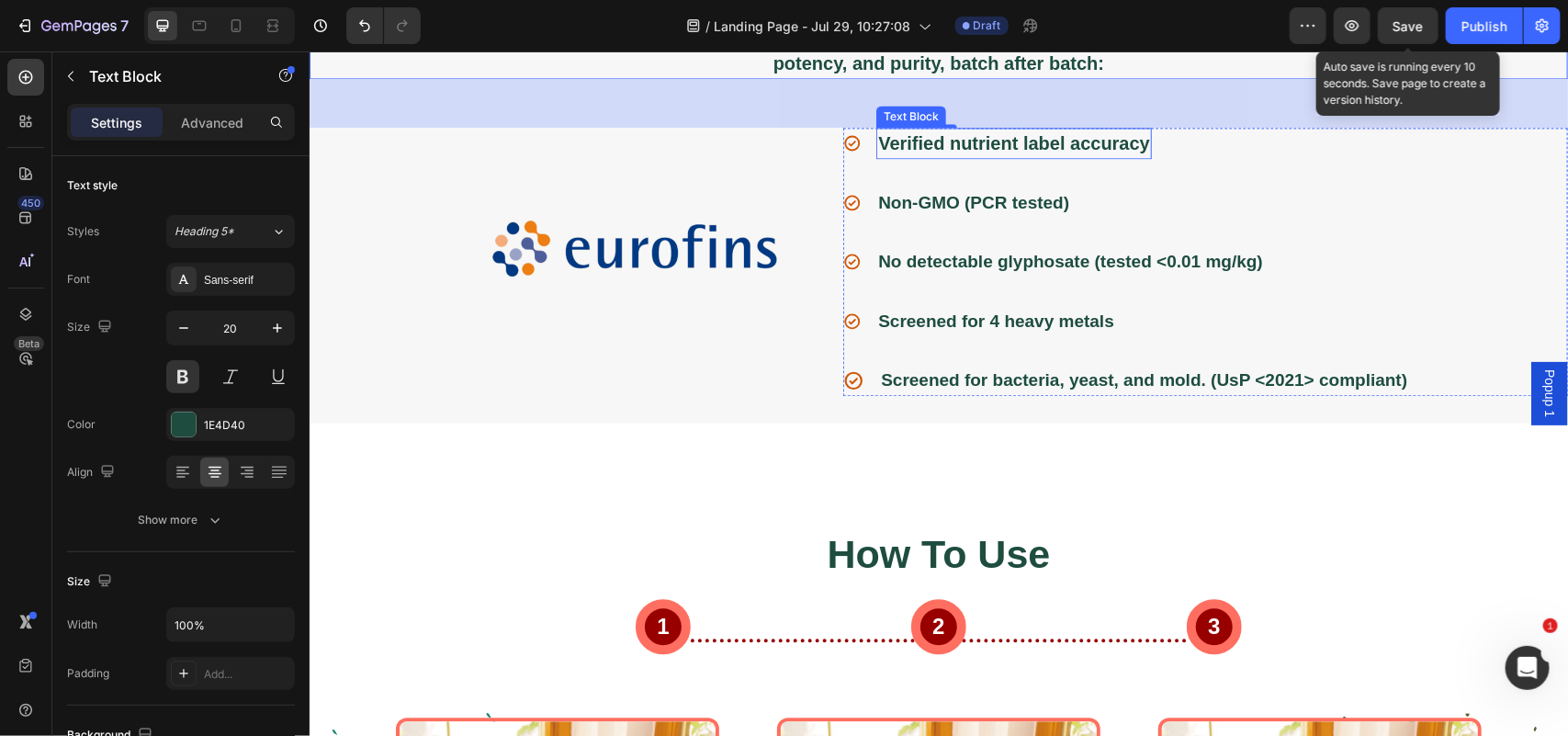 click on "Verified nutrient label accuracy" at bounding box center [1013, 142] 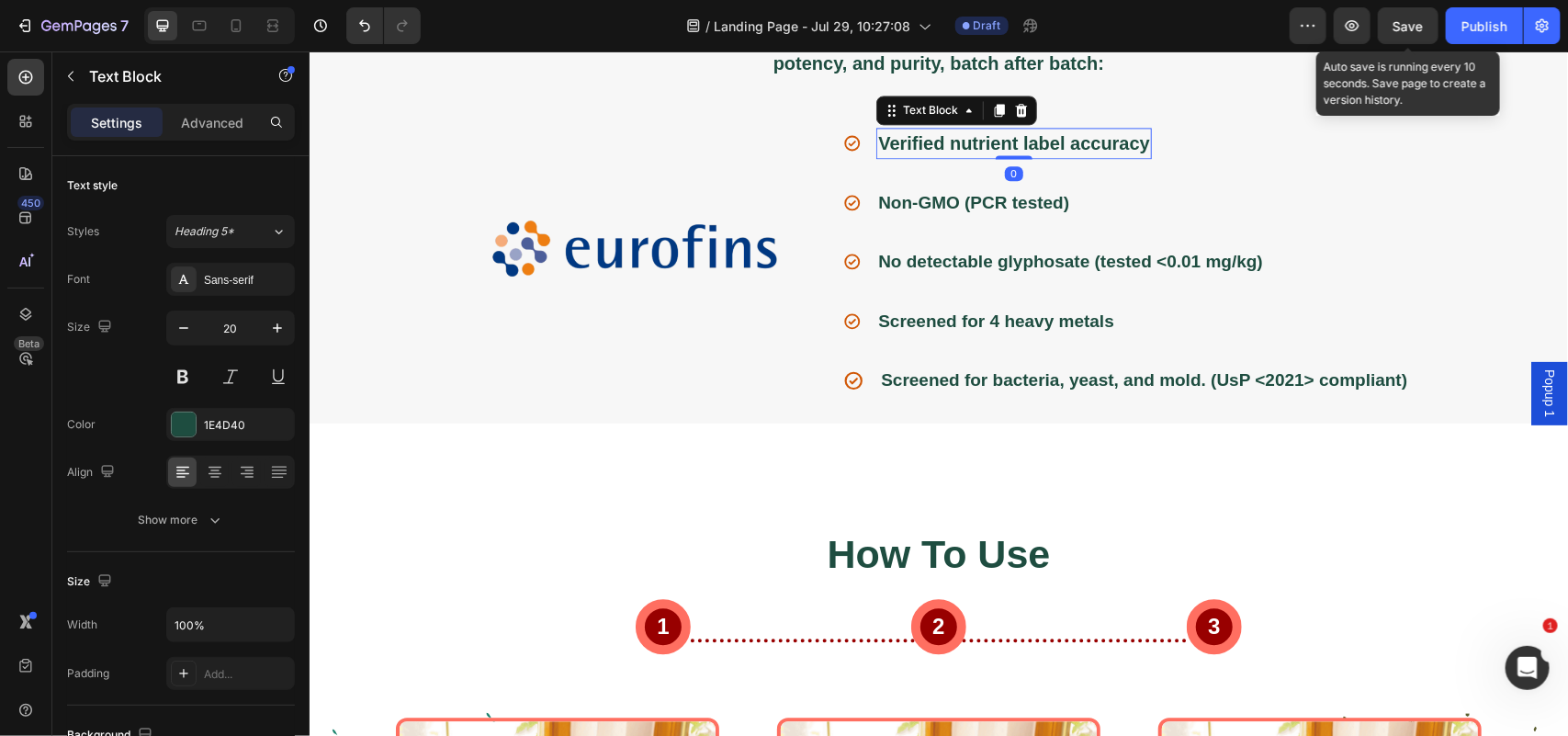 click on "Verified nutrient label accuracy" at bounding box center [1013, 142] 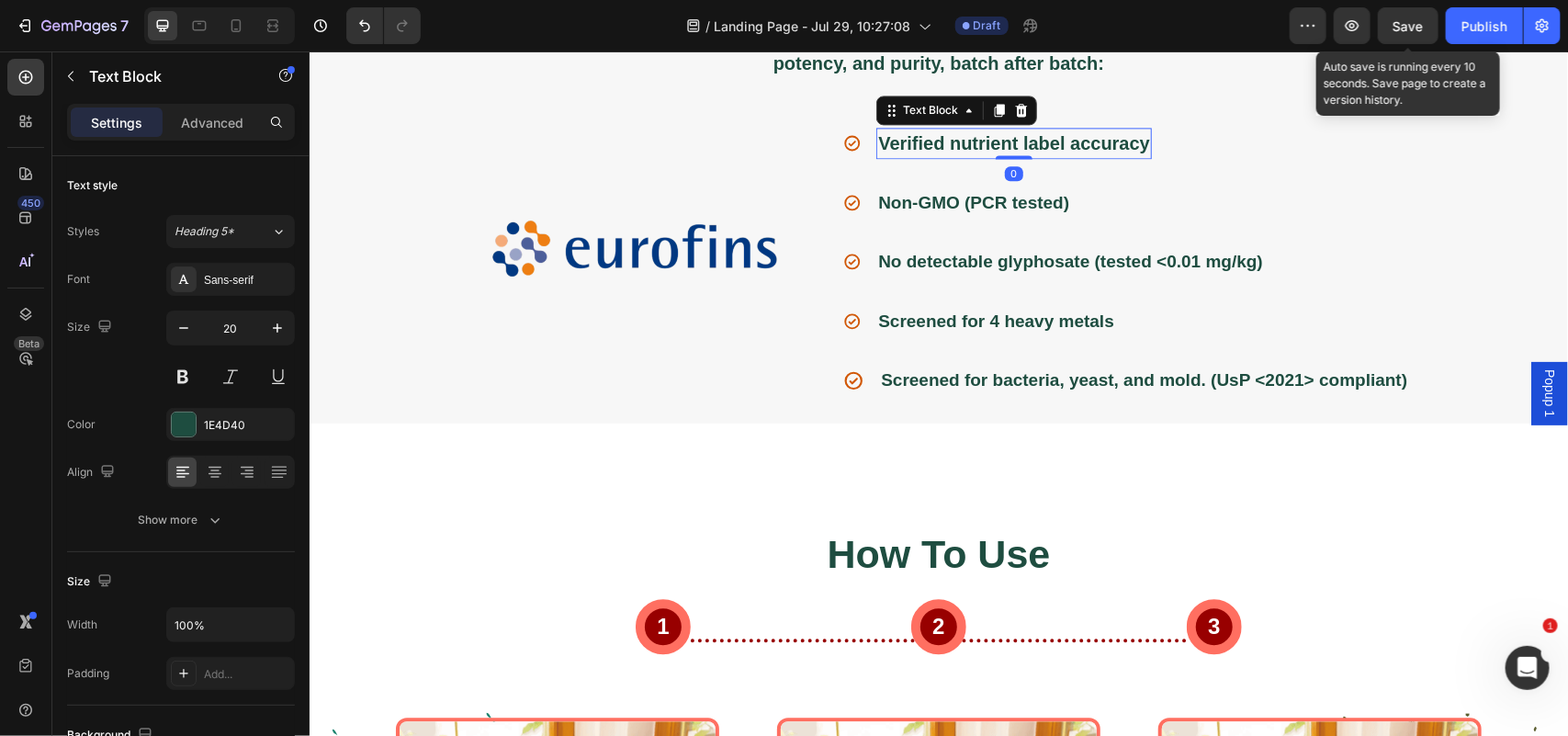 click on "Verified nutrient label accuracy" at bounding box center (1013, 142) 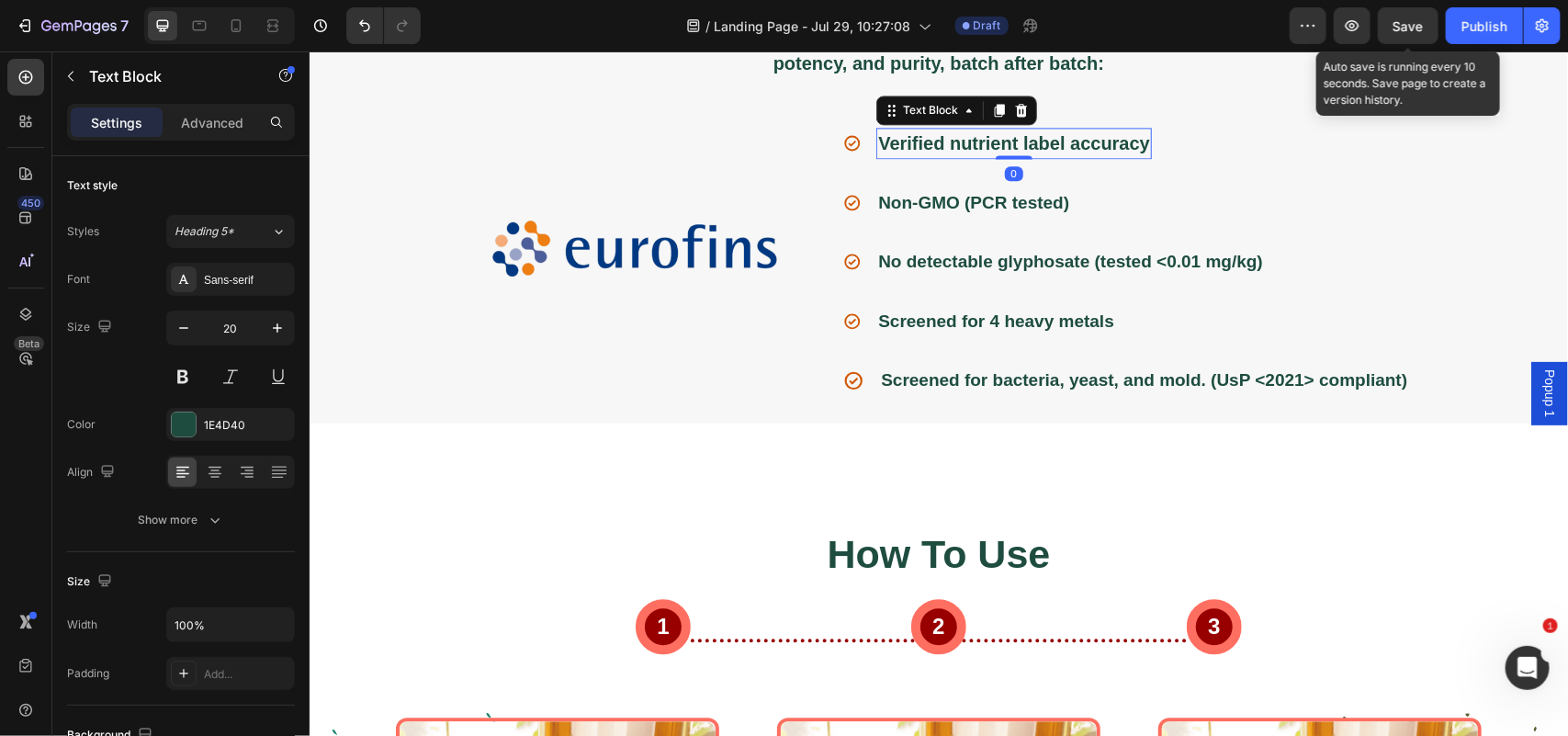 click on "Verified nutrient label accuracy" at bounding box center (1013, 142) 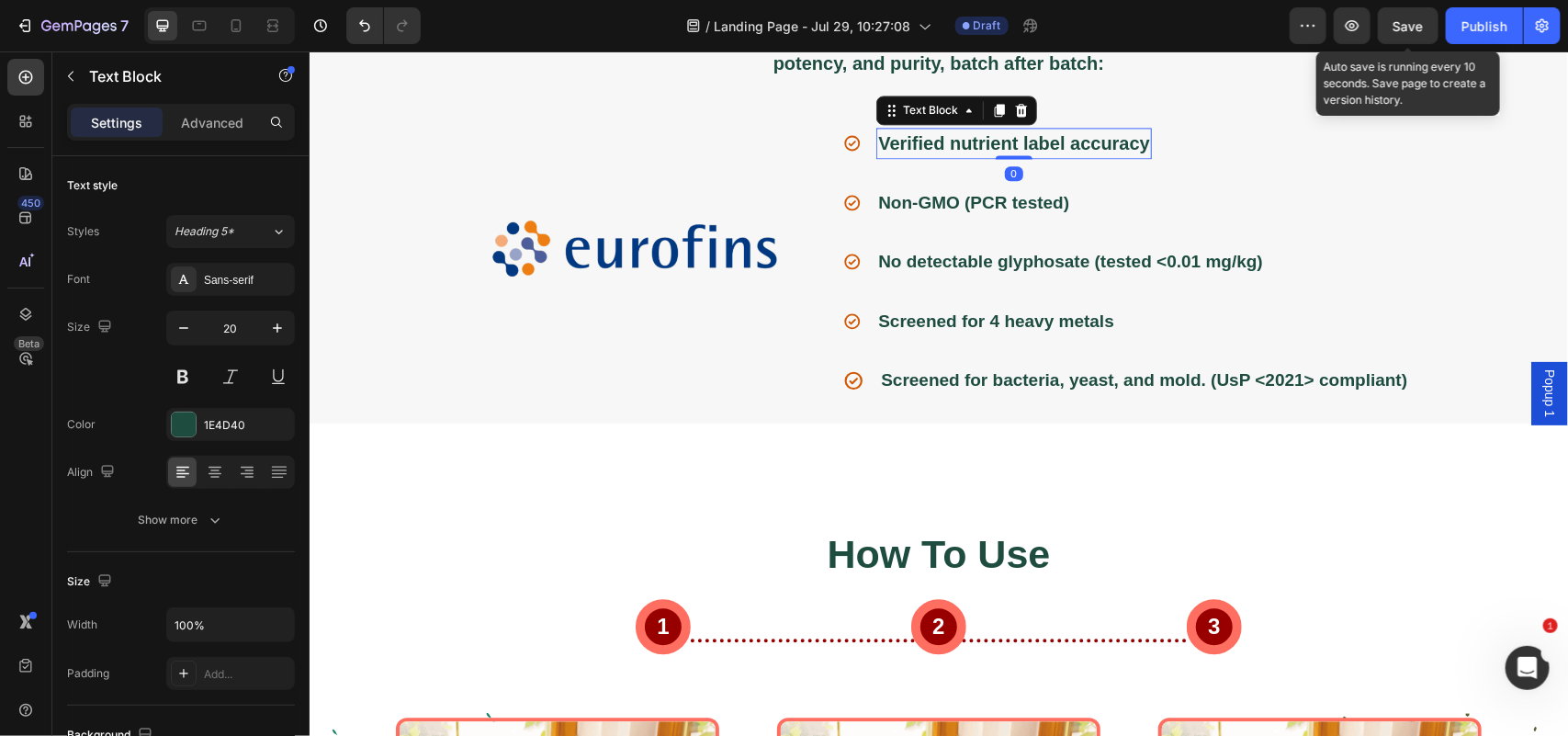 click on "Verified nutrient label accuracy" at bounding box center (1013, 142) 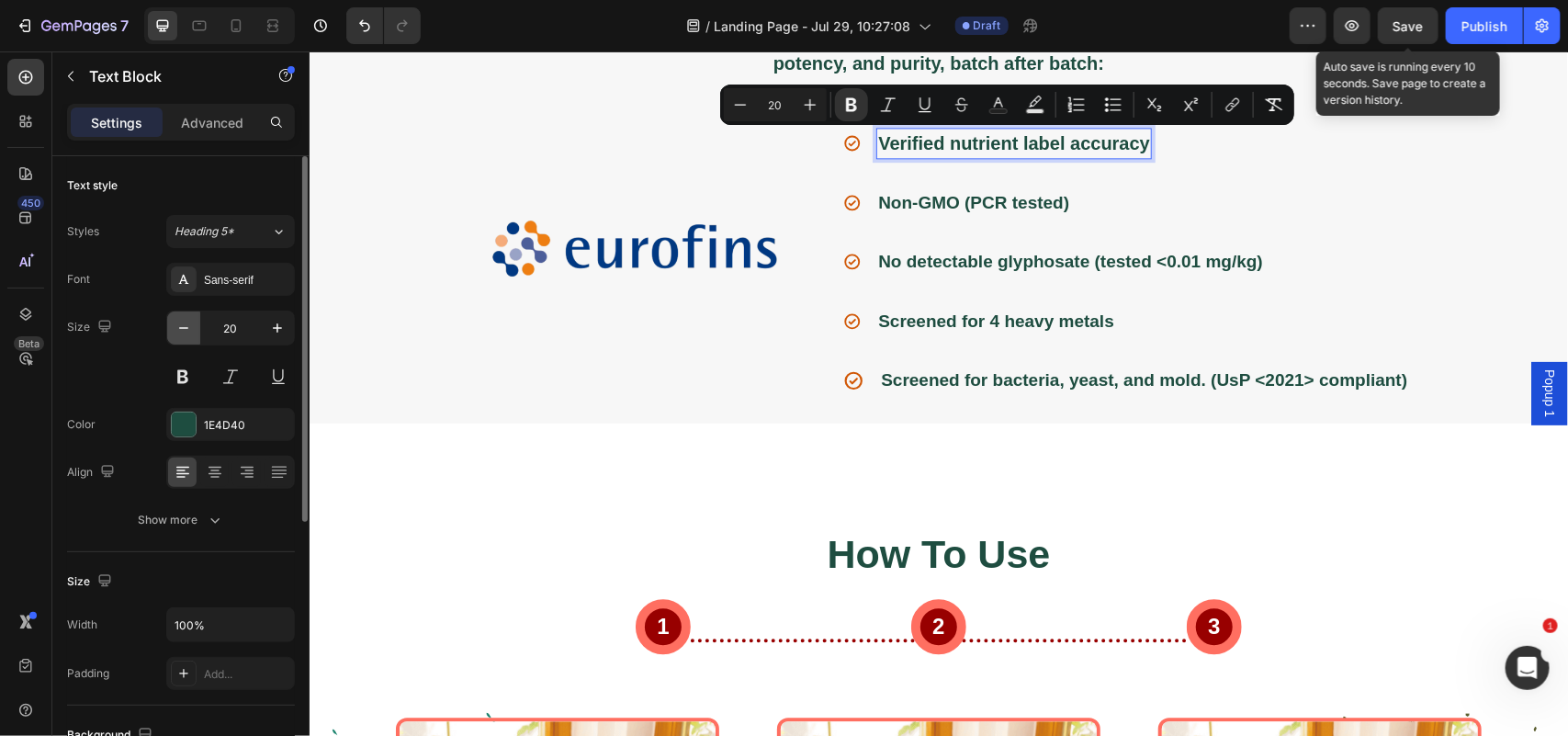 drag, startPoint x: 184, startPoint y: 340, endPoint x: 62, endPoint y: 295, distance: 130.0346 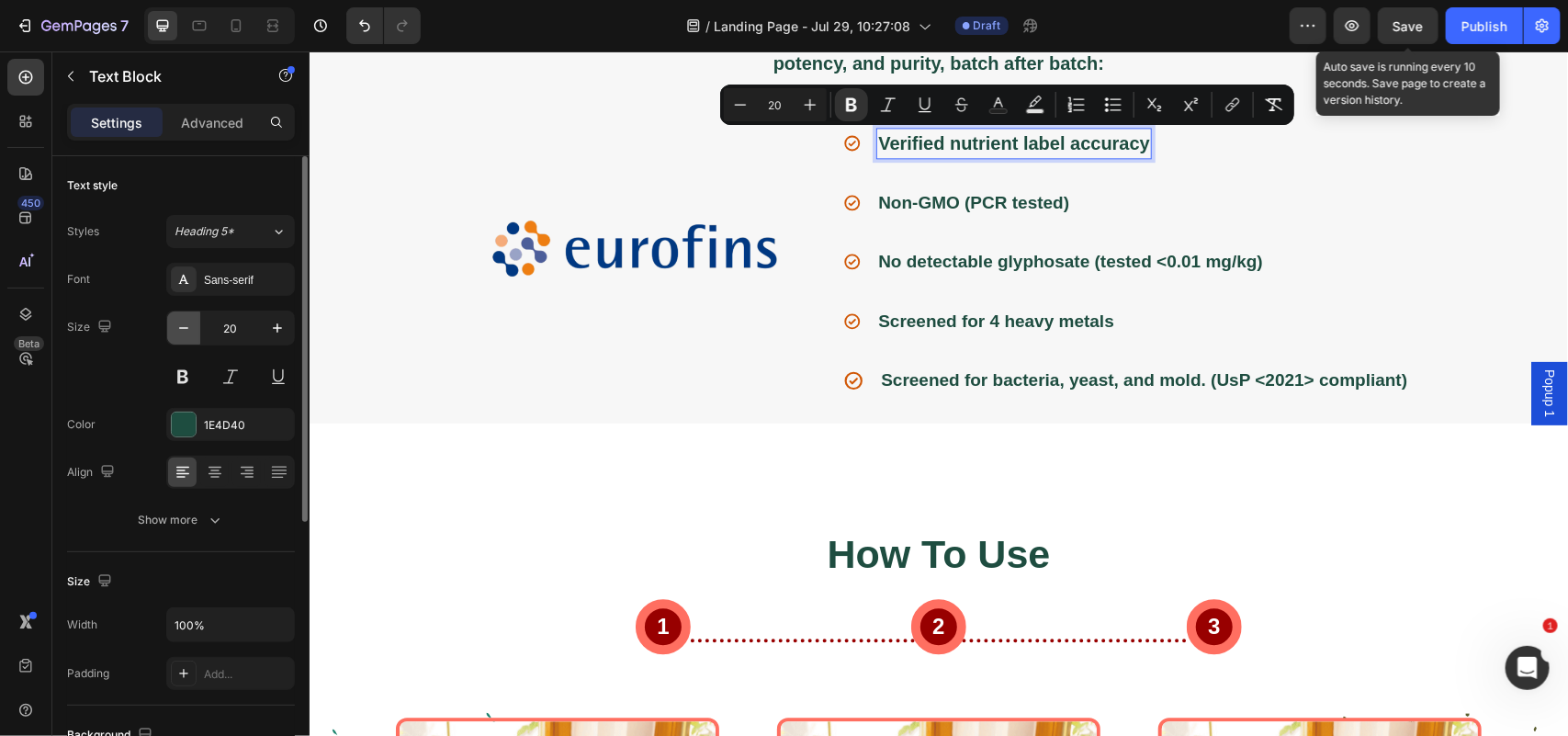 click at bounding box center (184, 328) 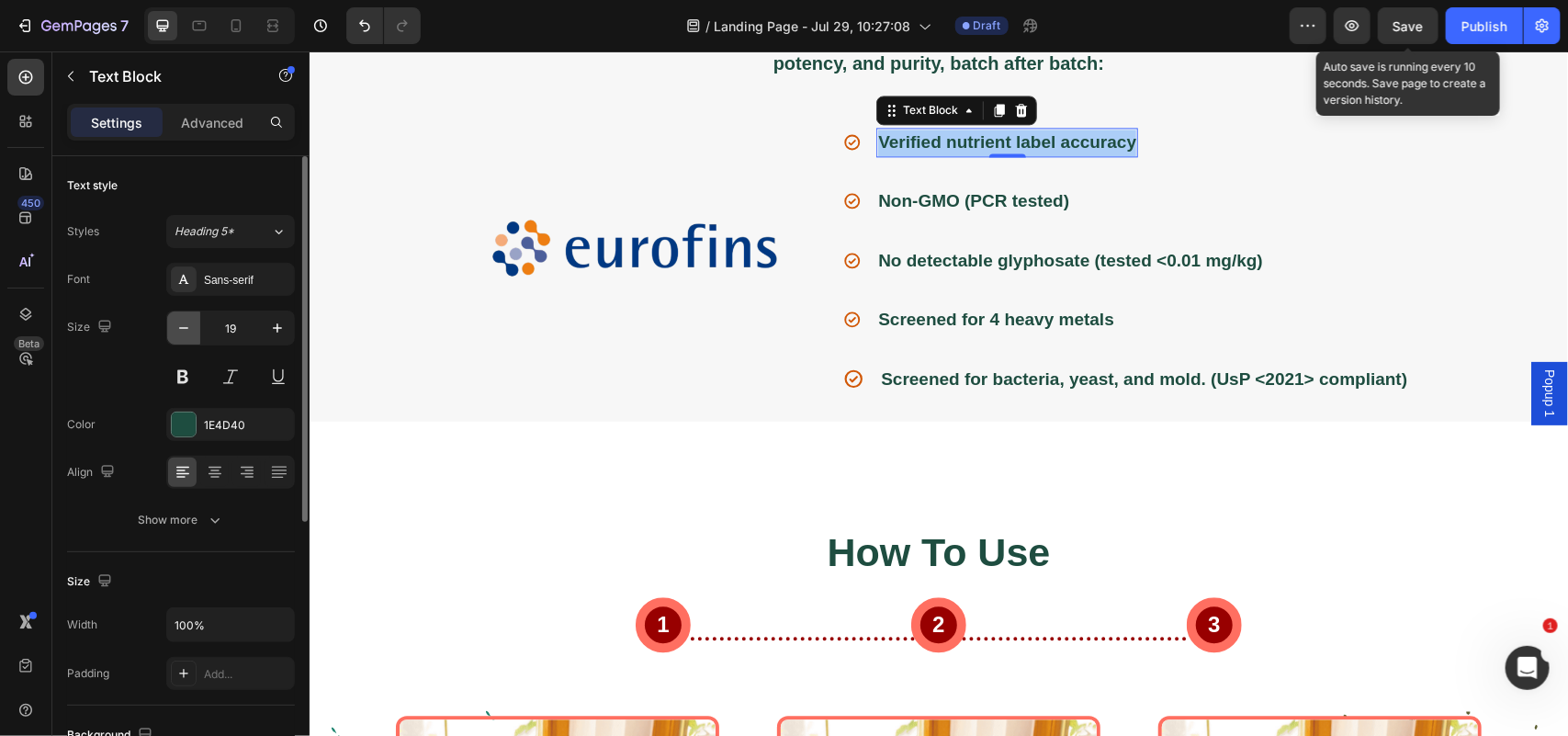 click 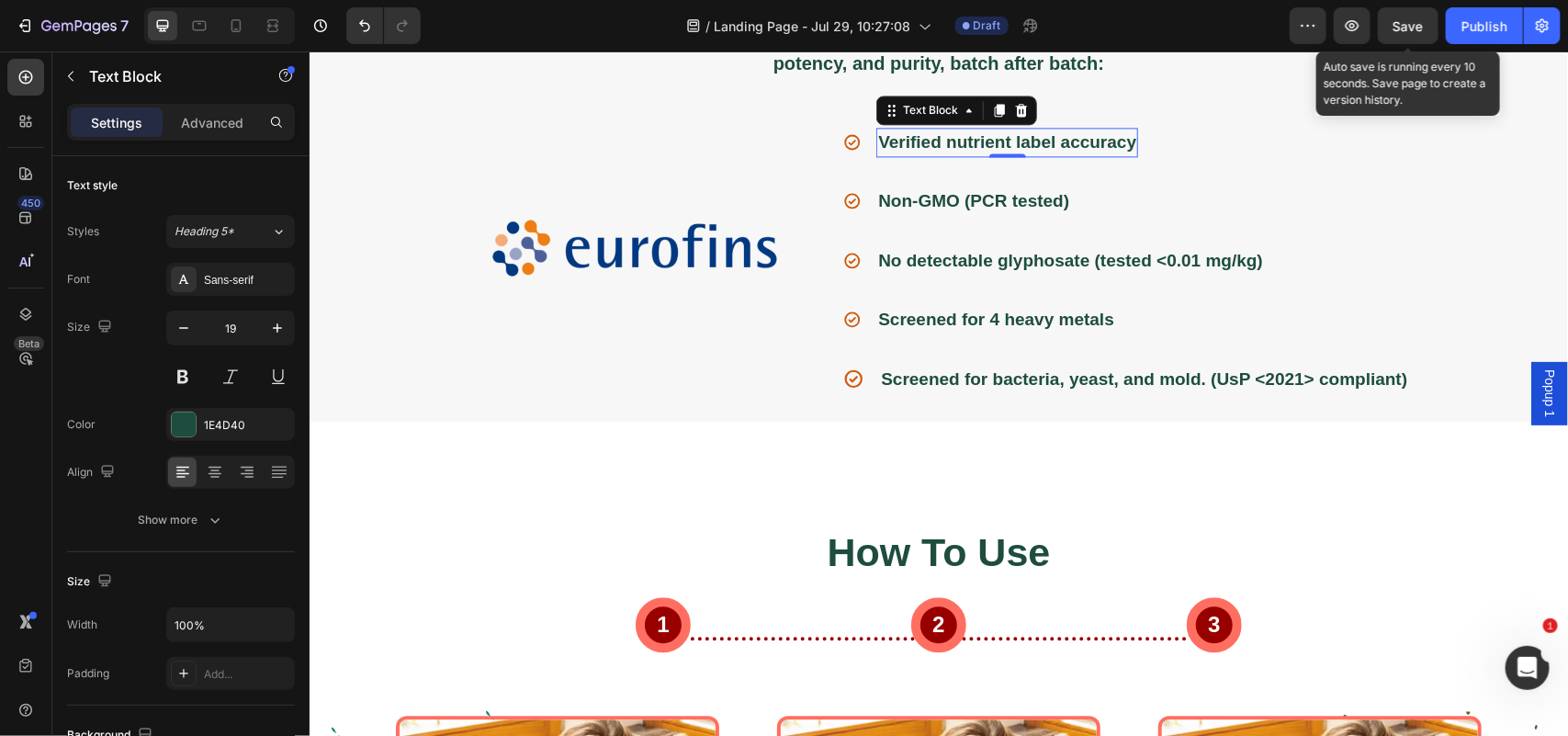 type on "18" 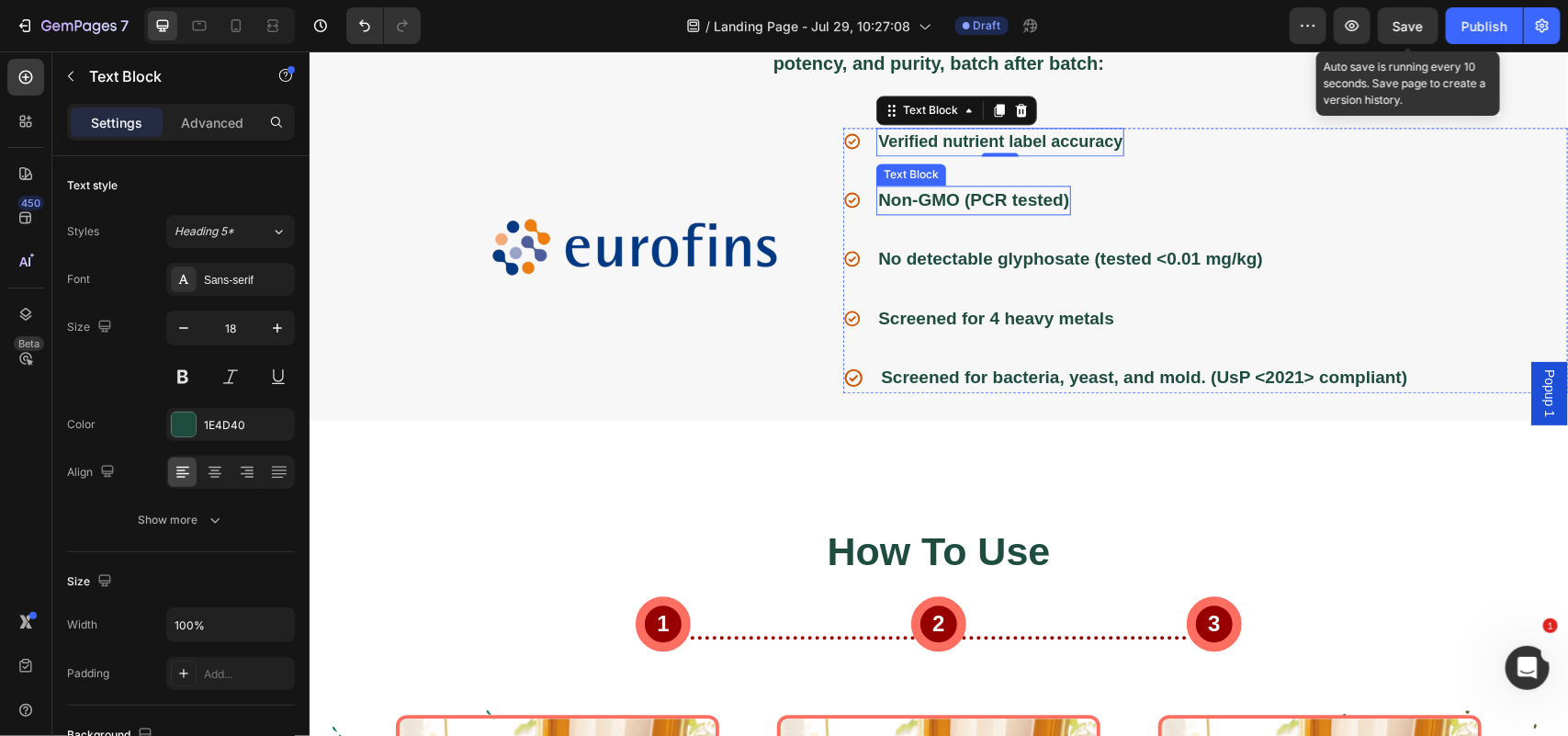 click on "Non-GMO (PCR tested)" at bounding box center (973, 199) 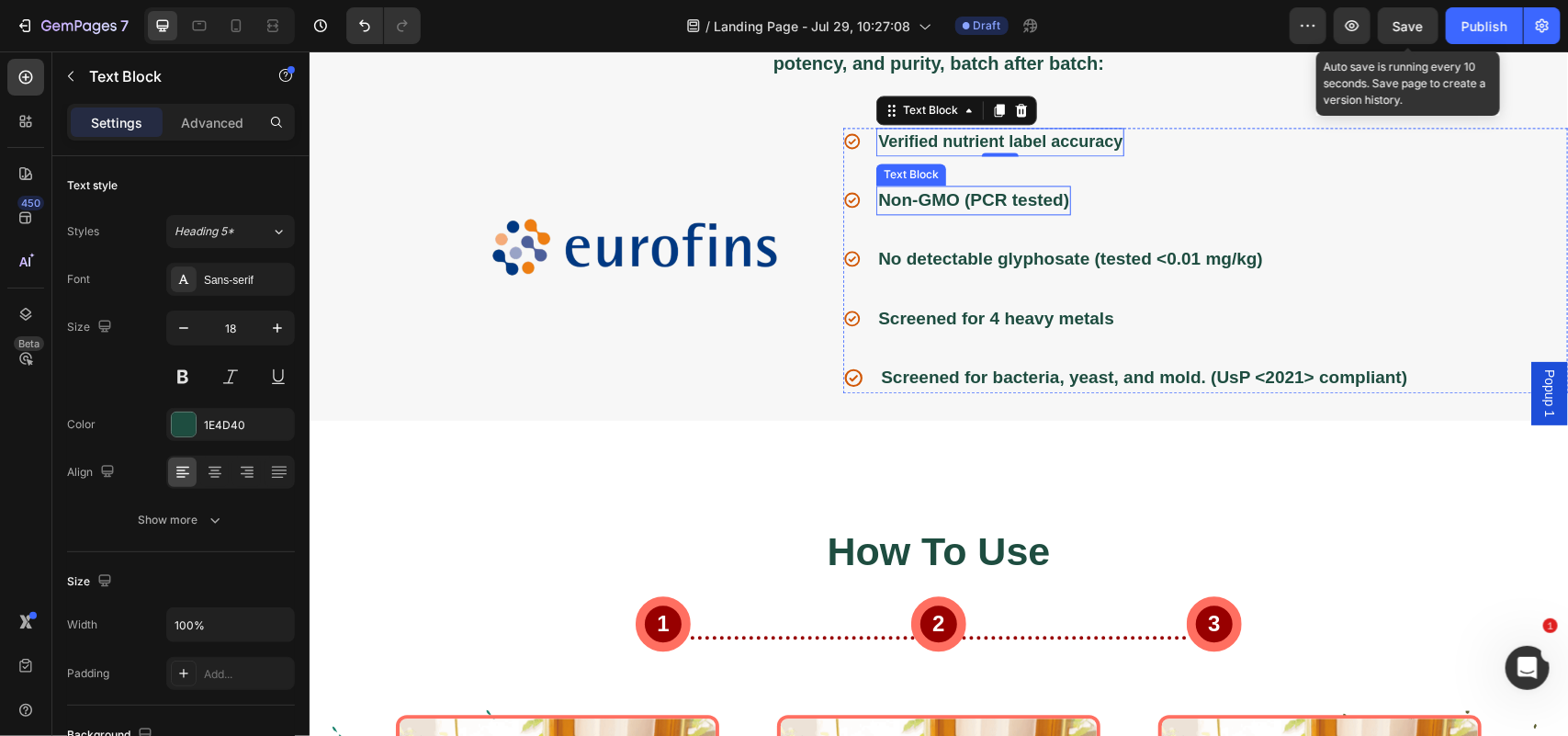 click on "Non-GMO (PCR tested)" at bounding box center (973, 199) 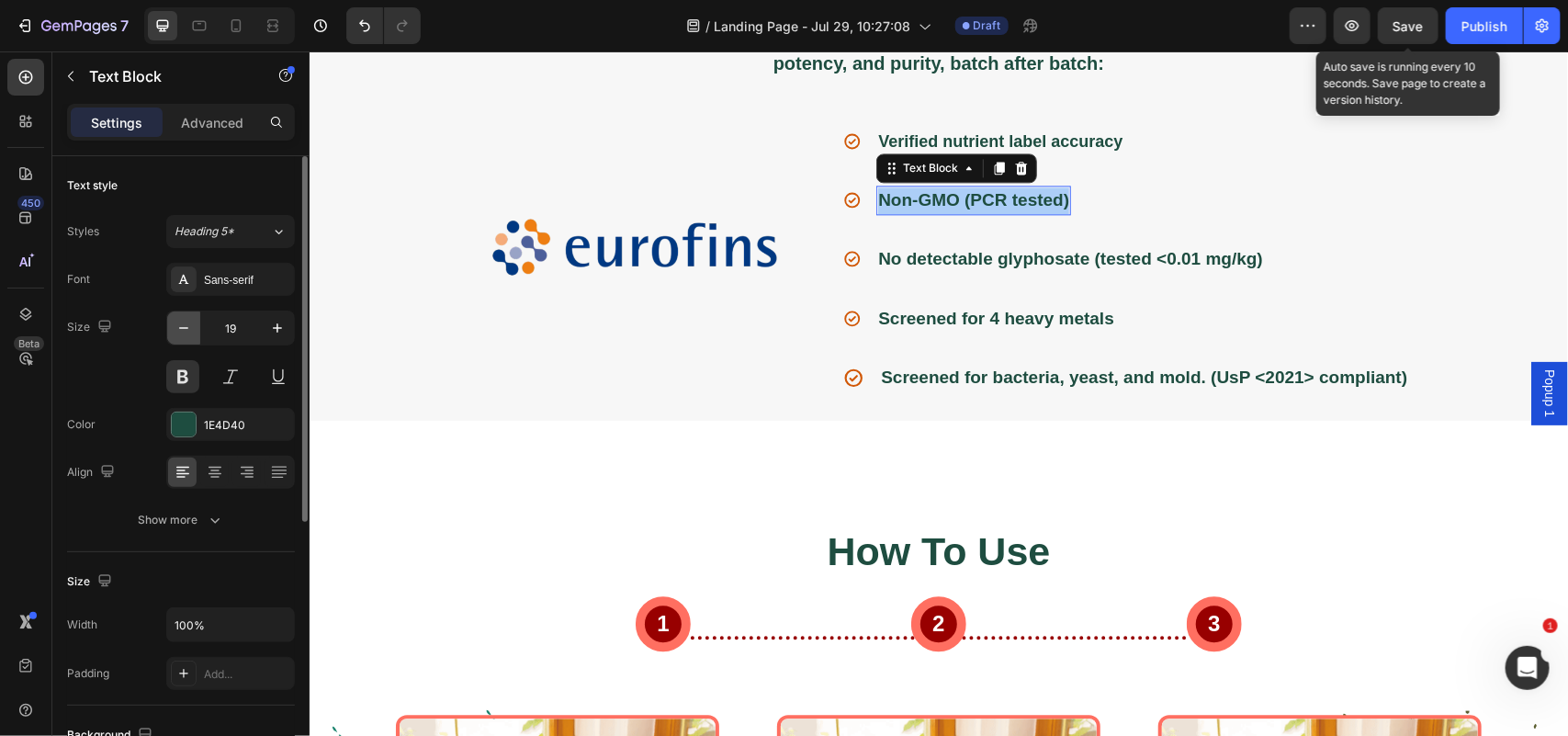 click 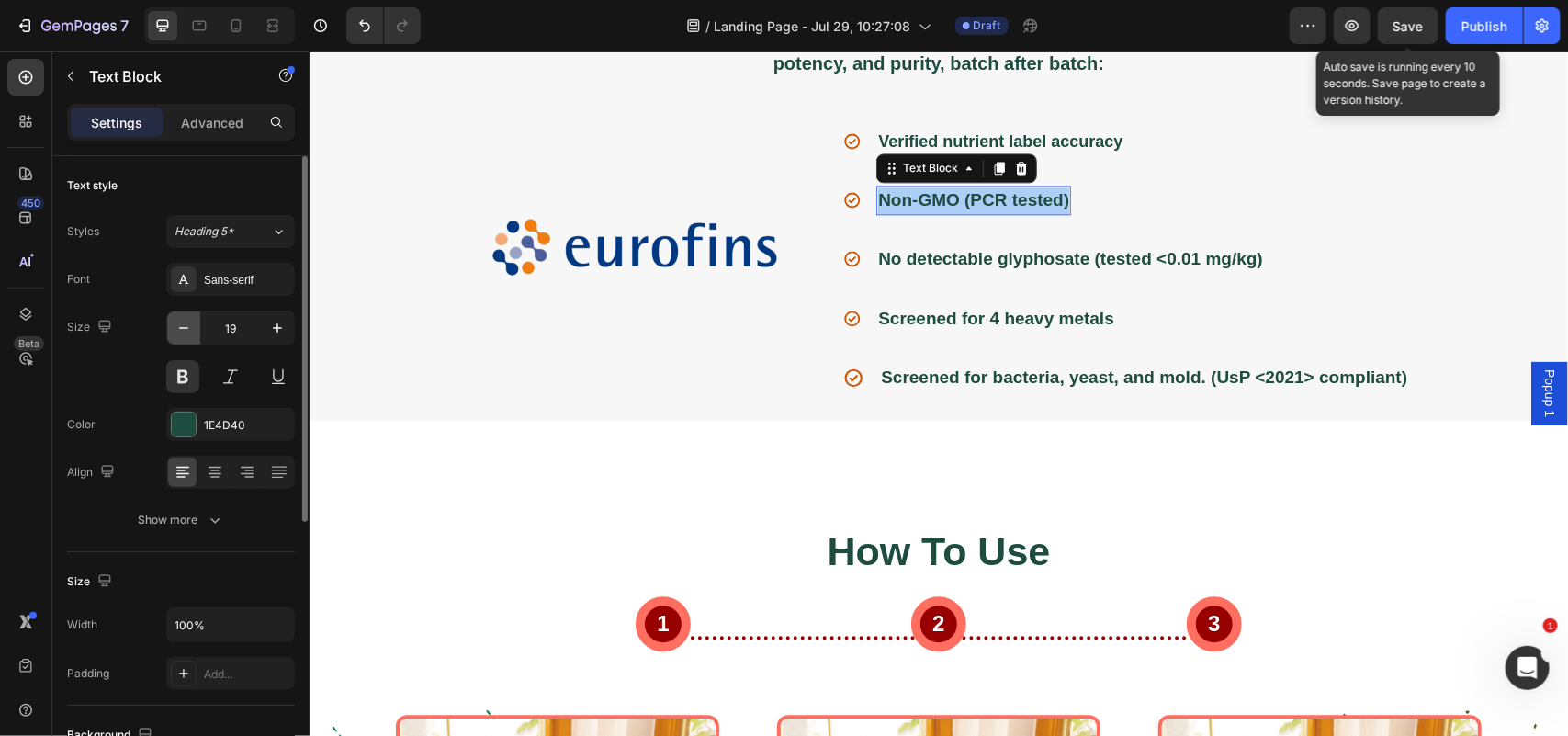 click 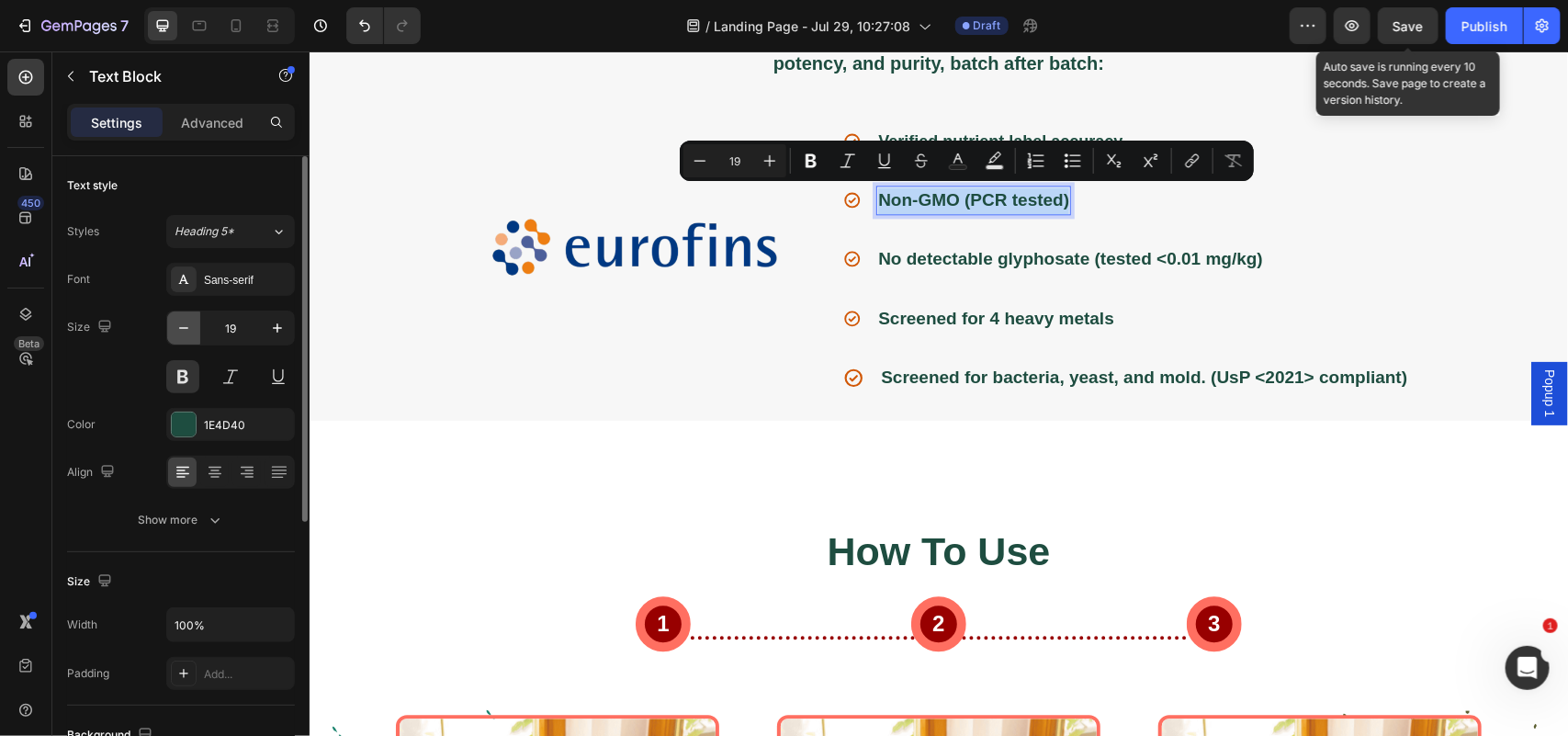 type on "18" 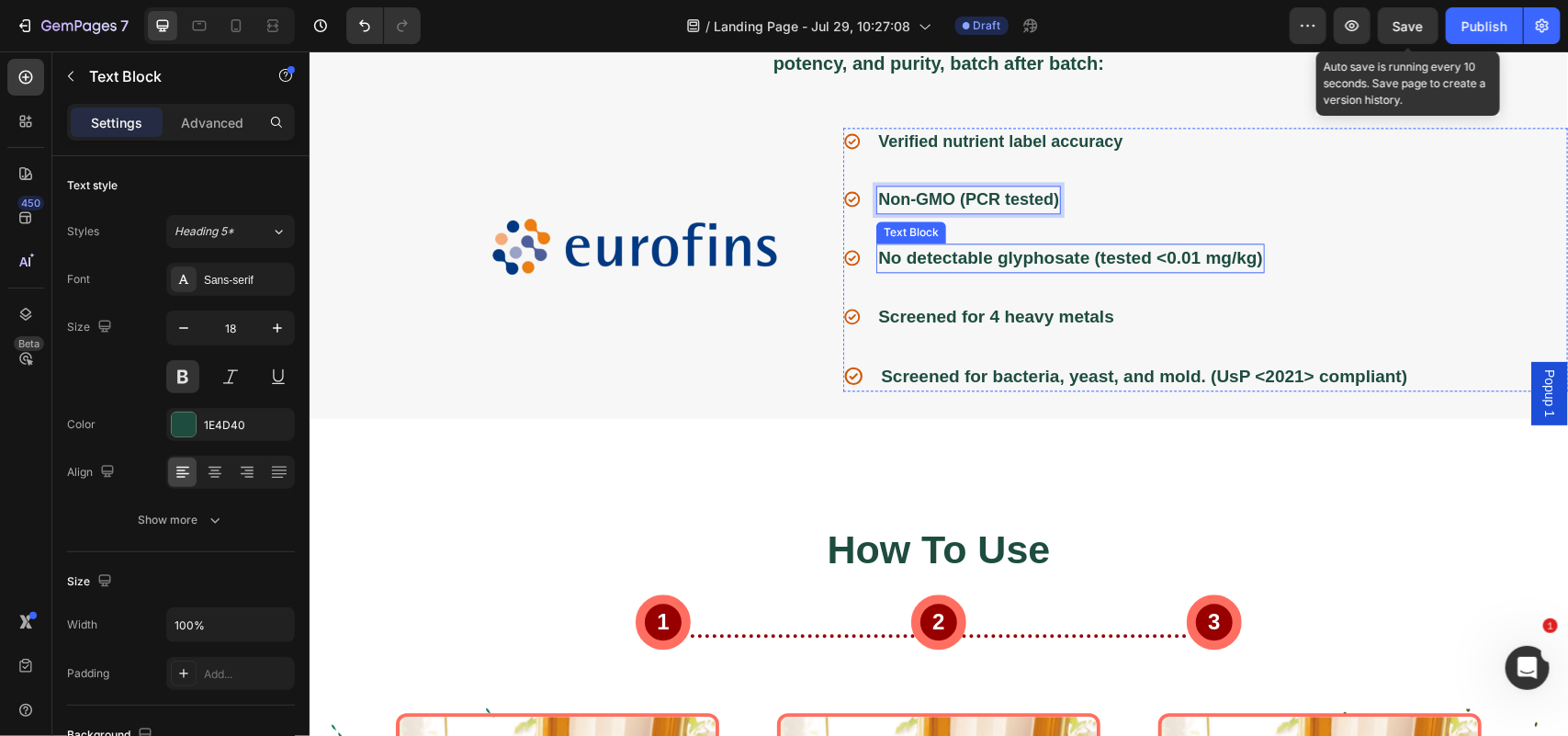 click on "No detectable glyphosate (tested <0.01 mg/kg)" at bounding box center [1069, 257] 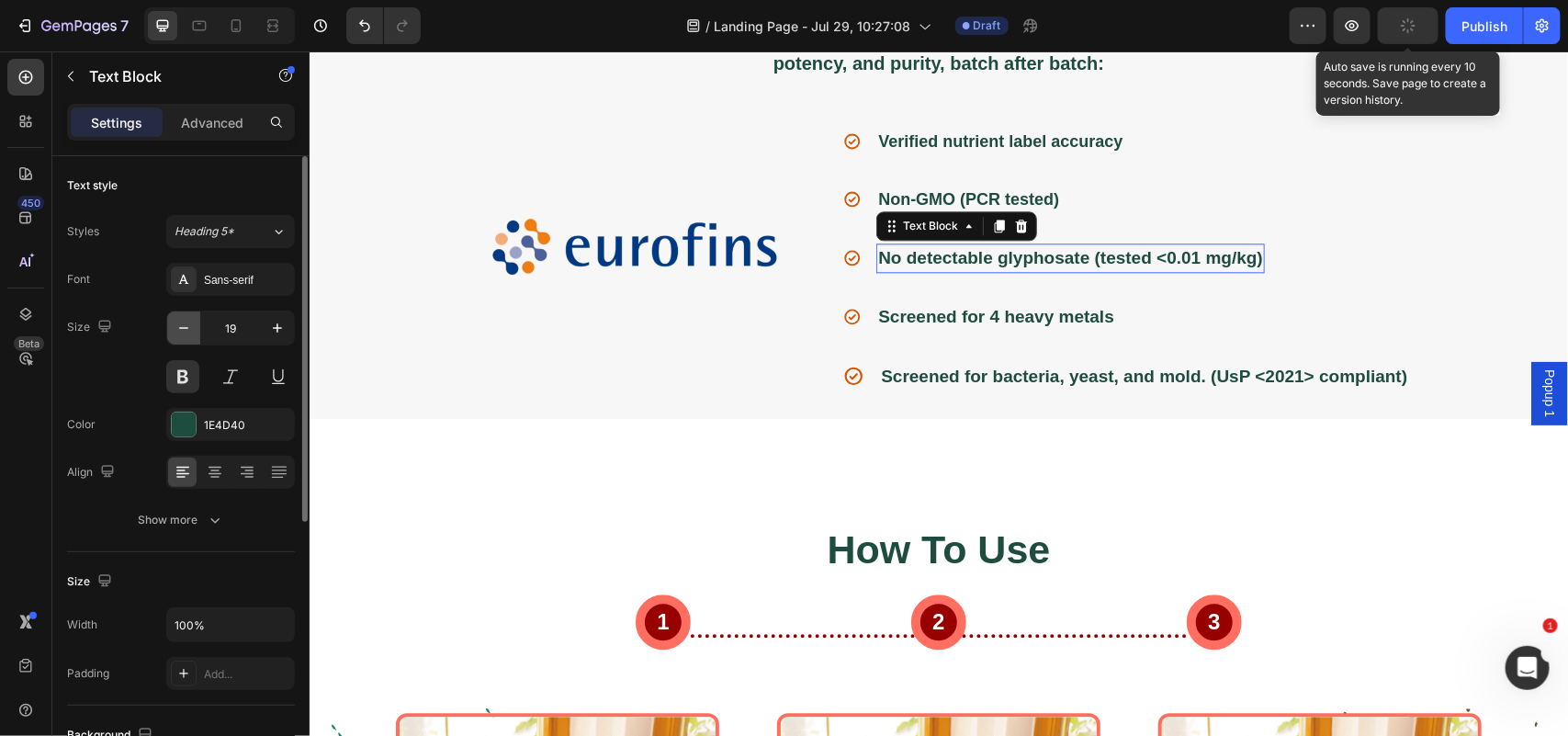 click at bounding box center (184, 328) 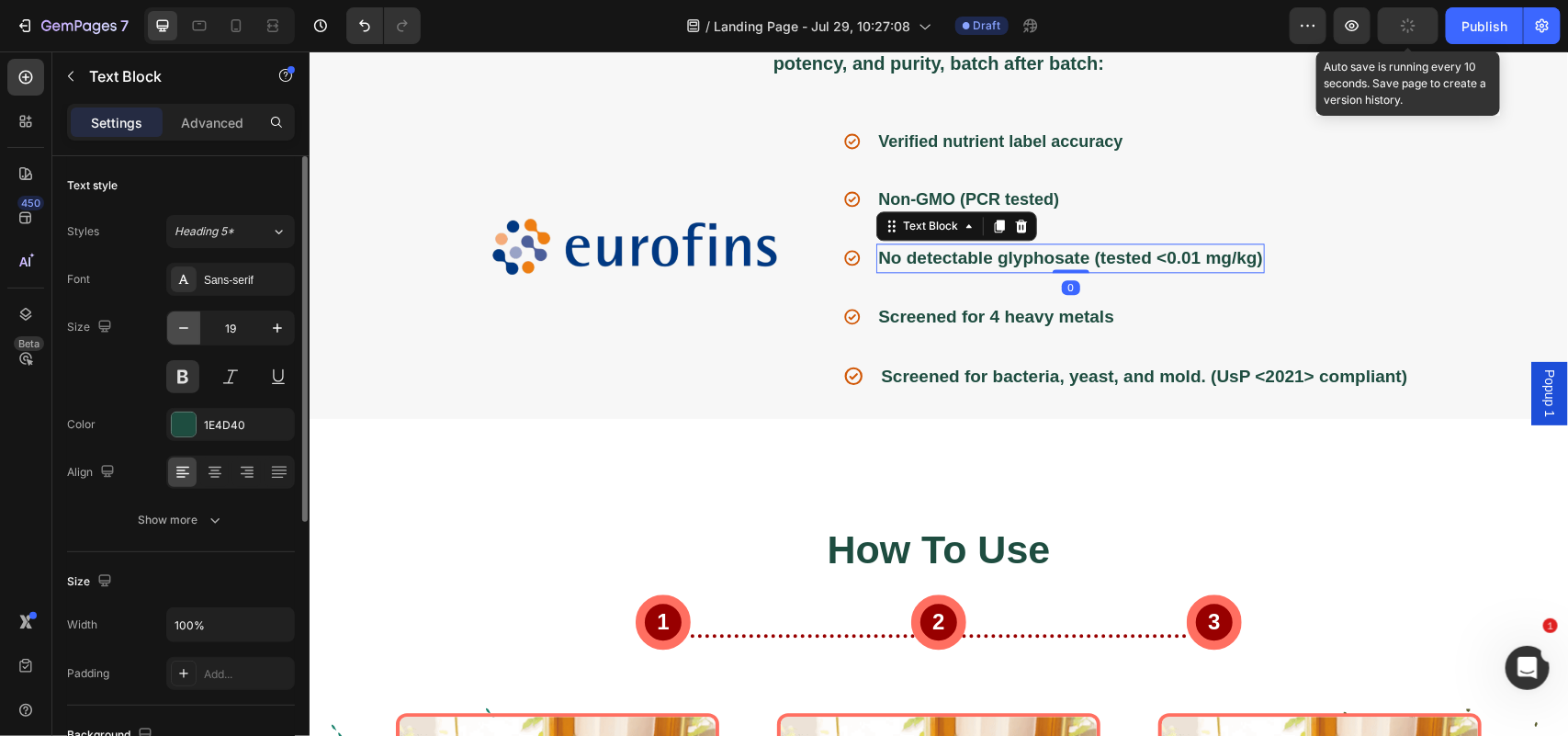 type on "18" 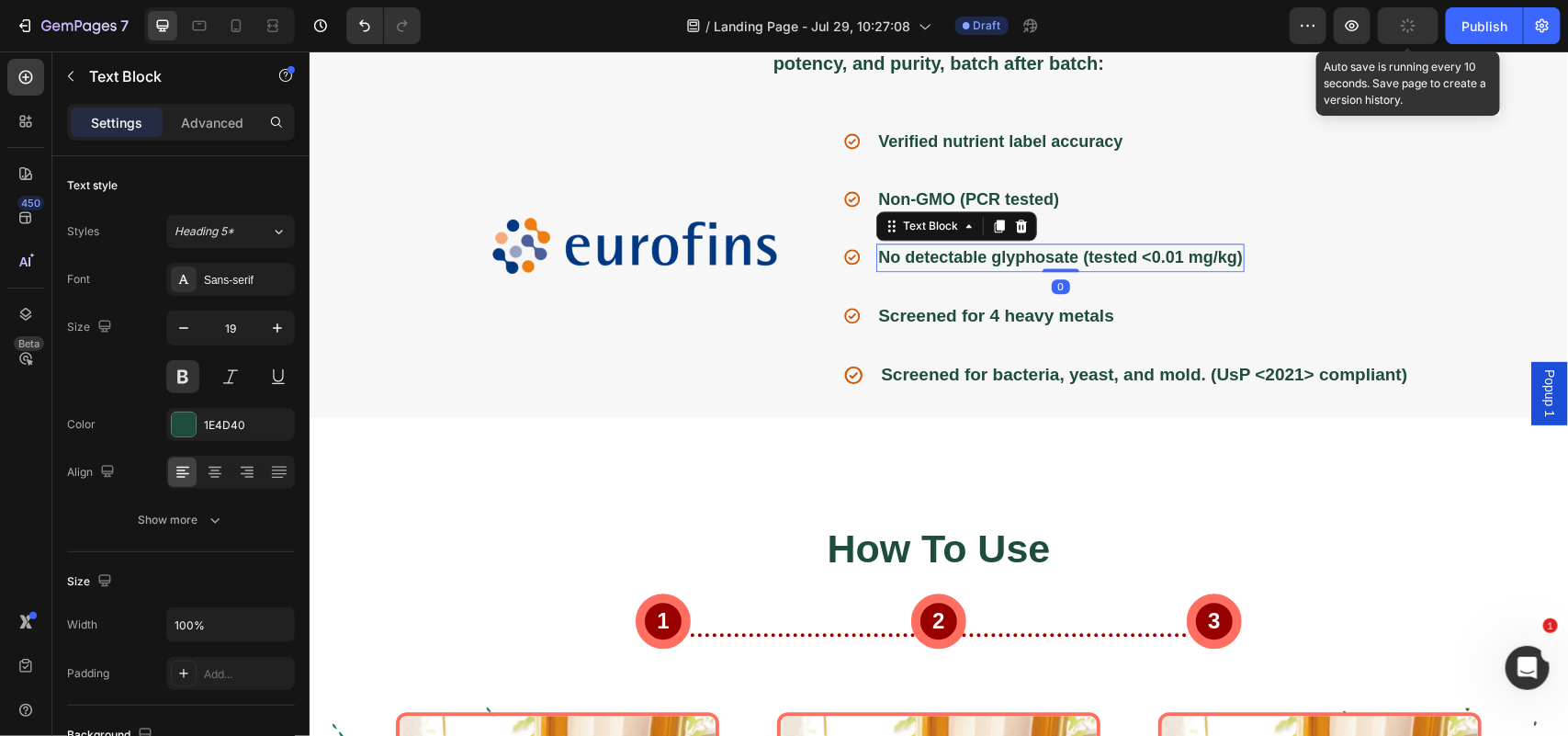 click on "Screened for 4 heavy metals" at bounding box center (995, 315) 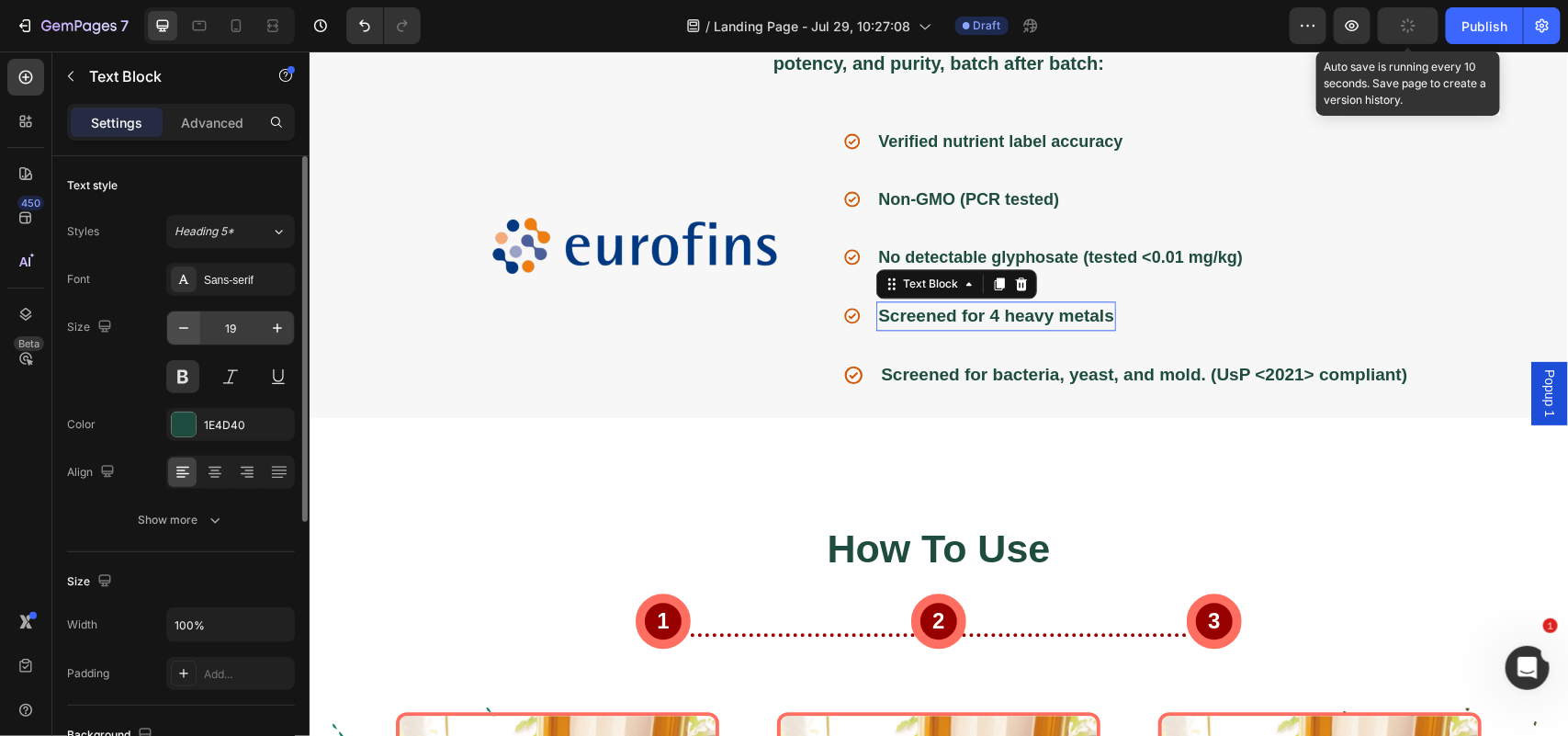 click 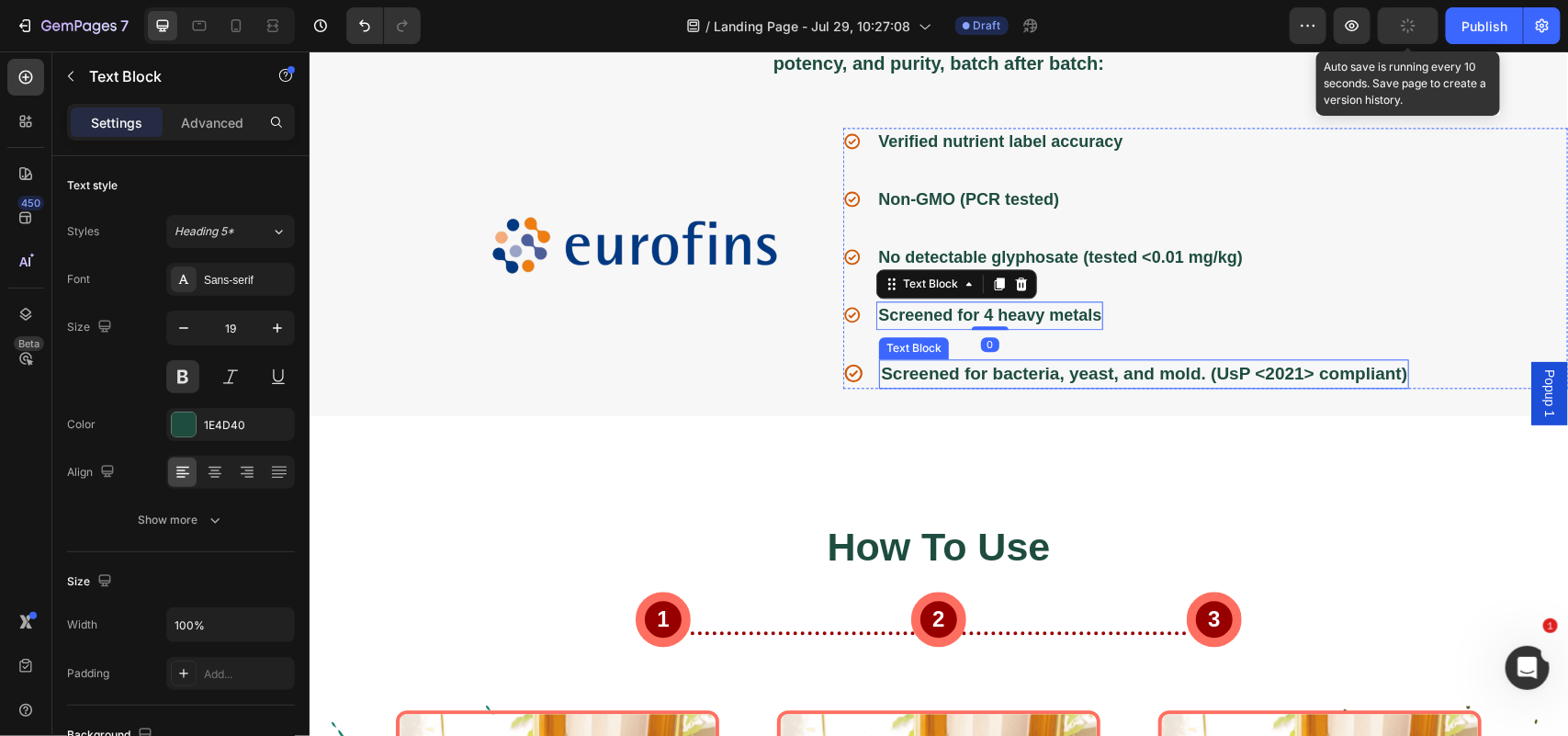 type on "18" 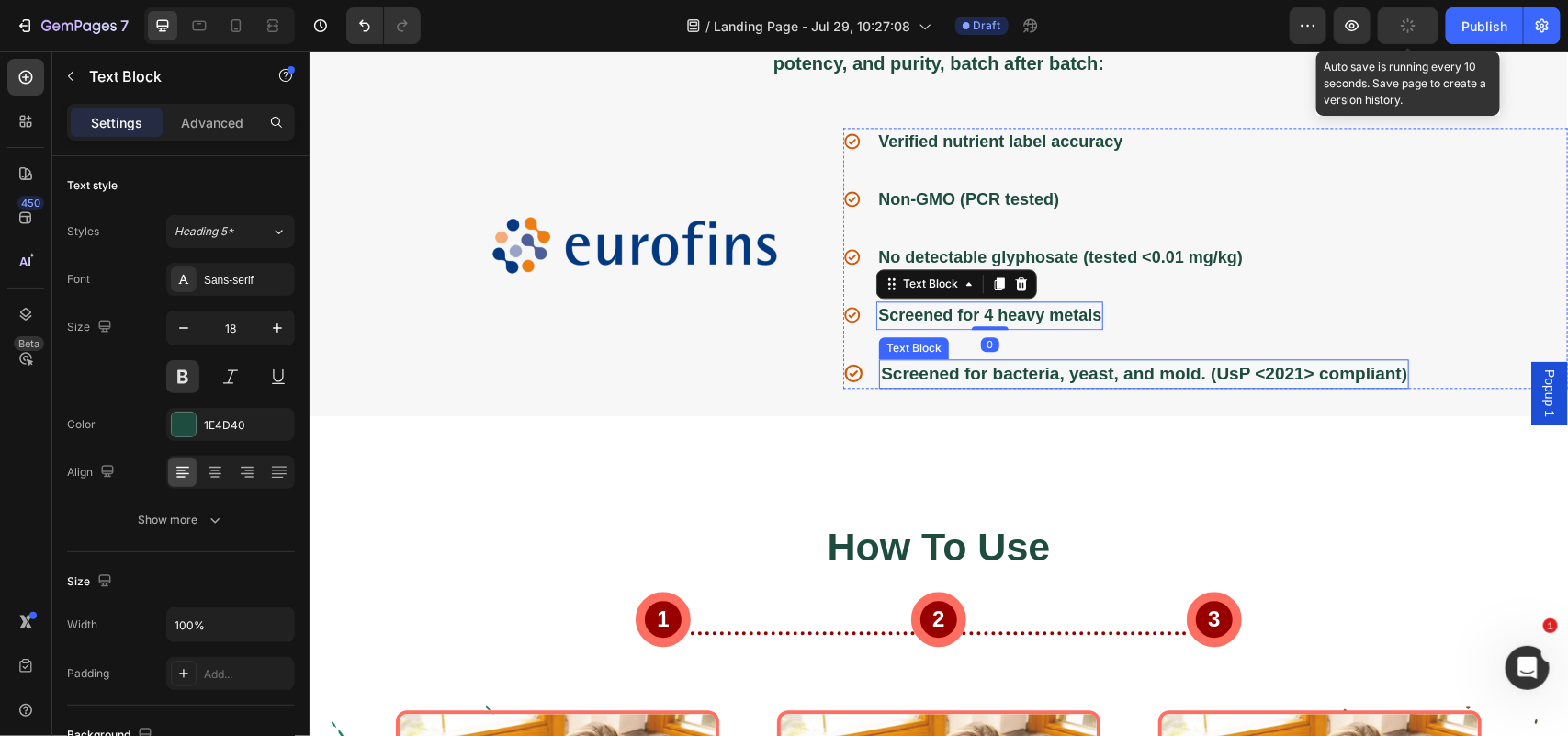 click on "Screened for bacteria, yeast, and mold. (UsP <2021> compliant)" at bounding box center (1143, 373) 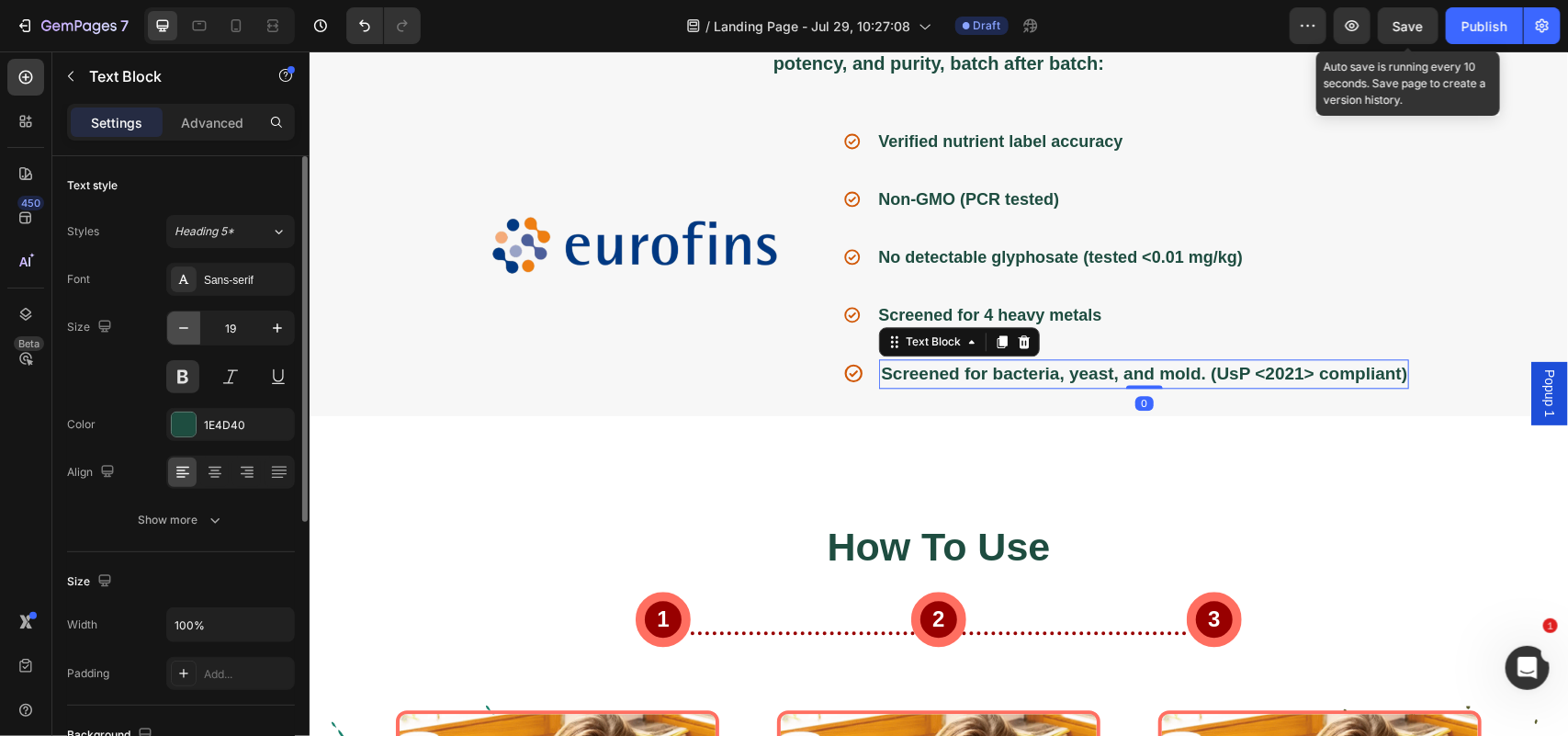 click 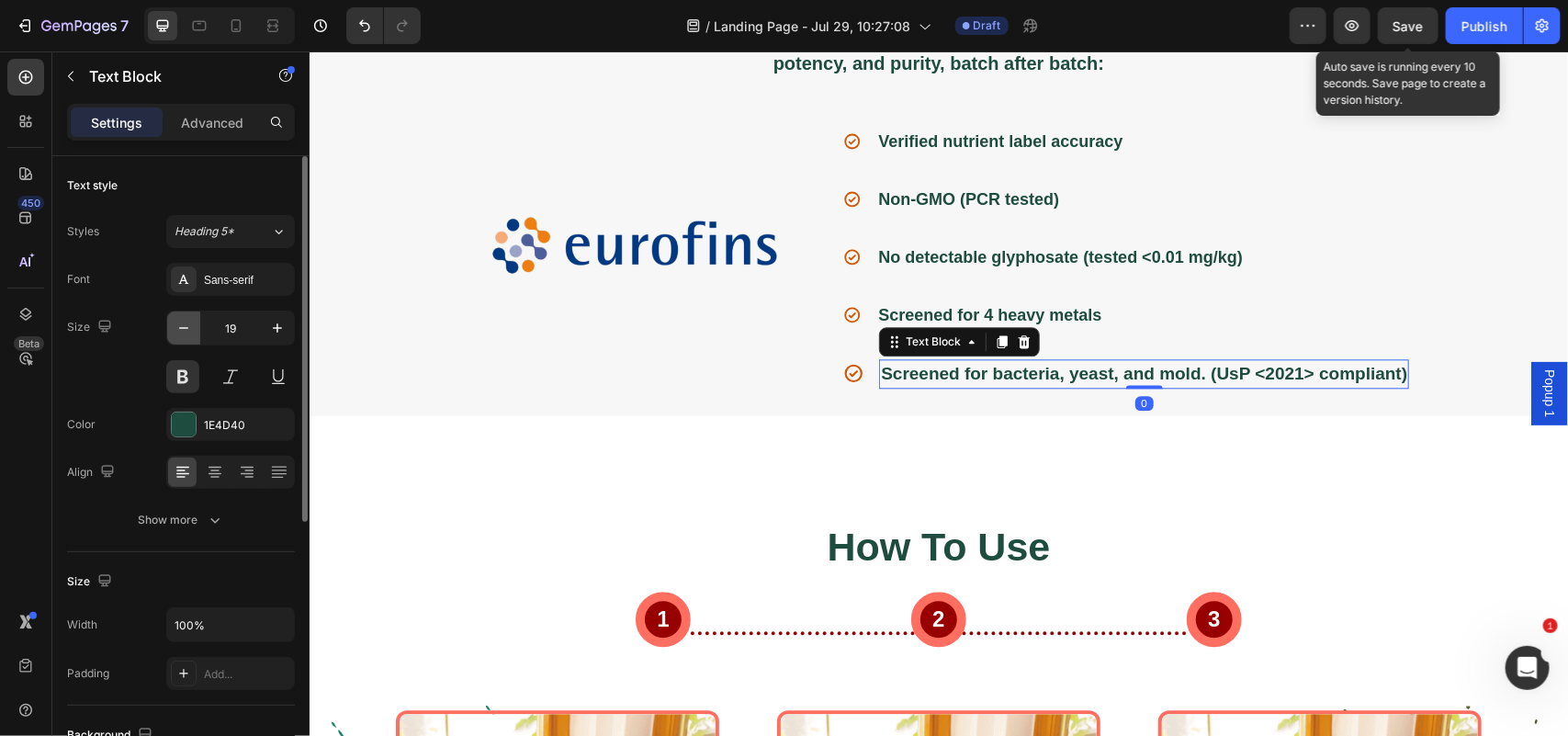 type on "18" 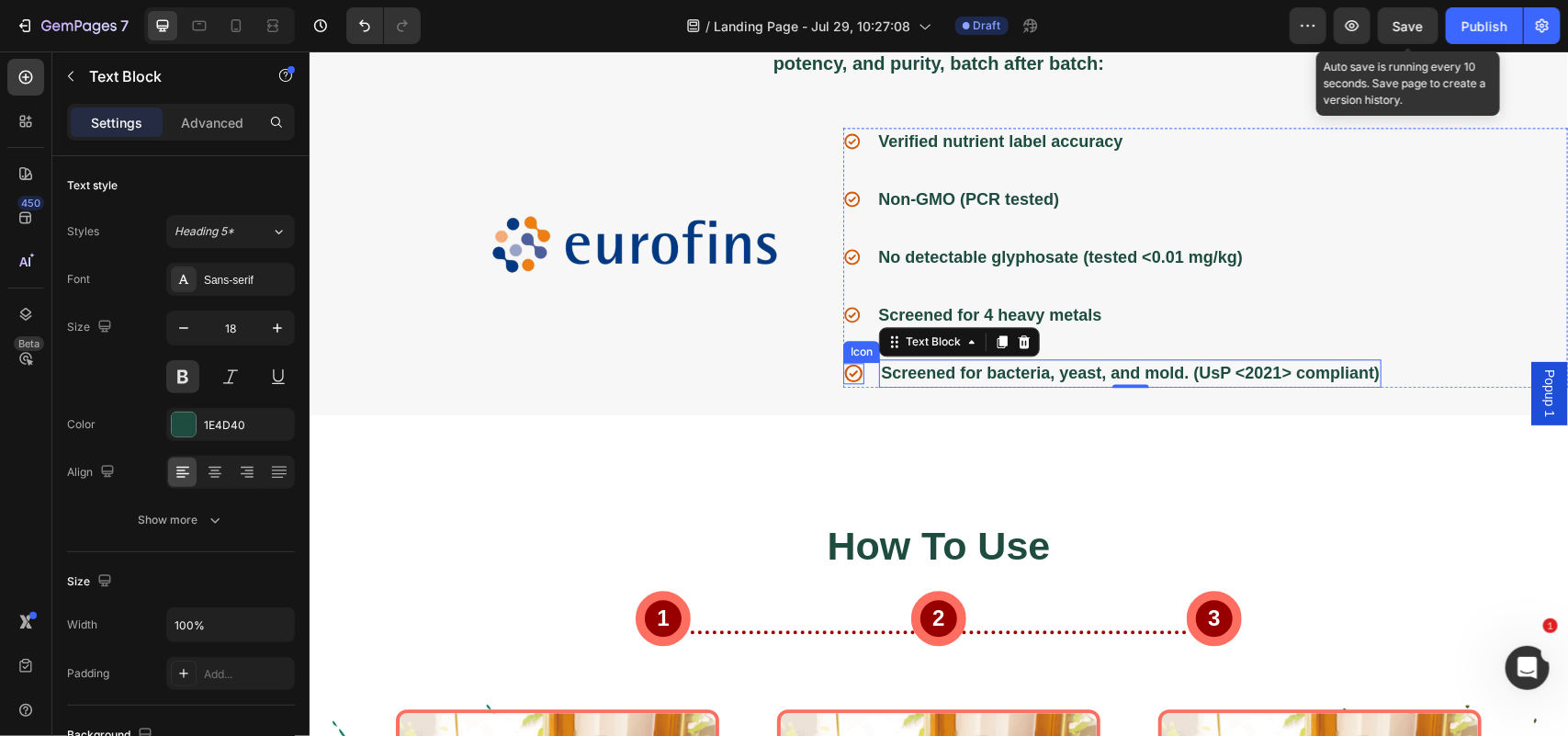 click 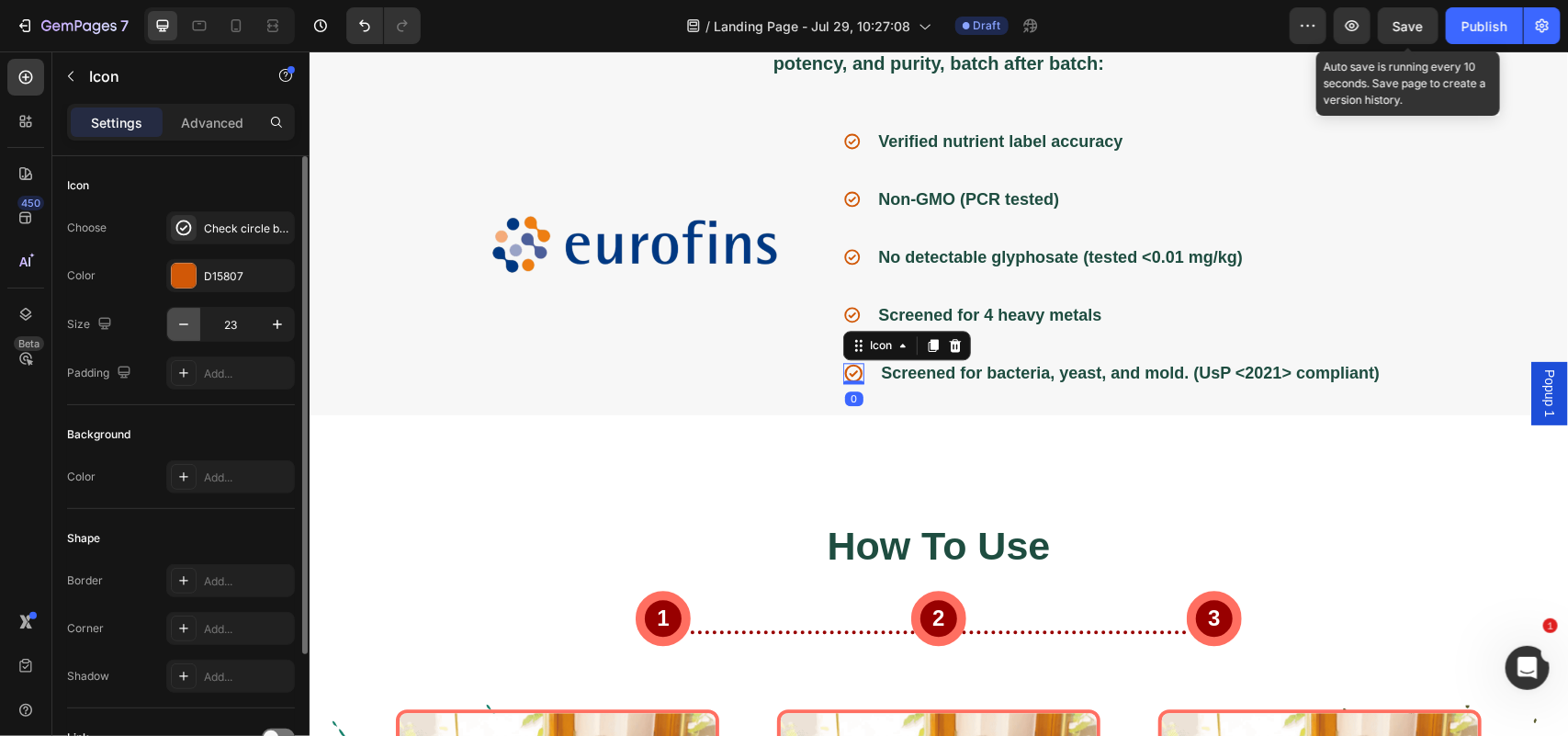 click 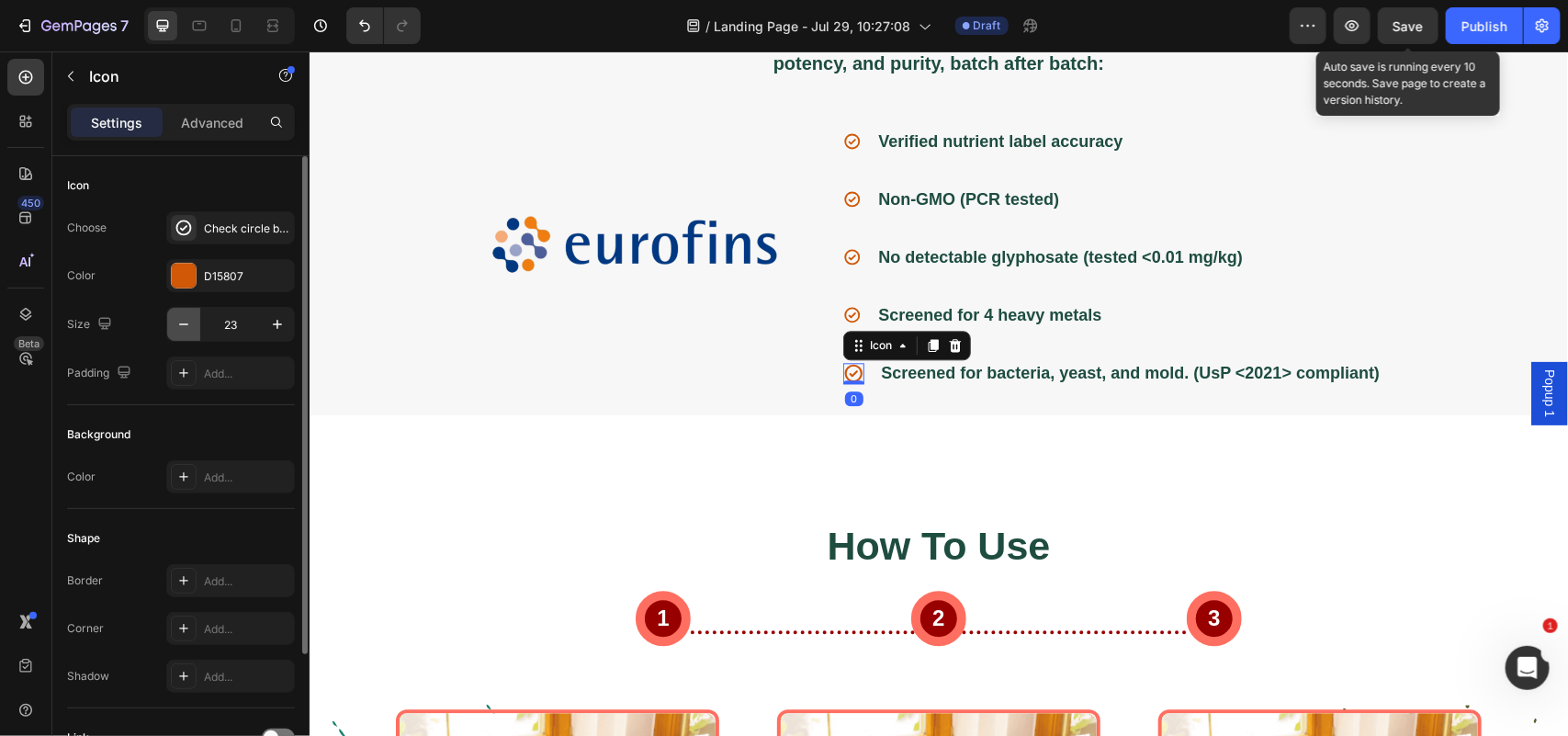 click 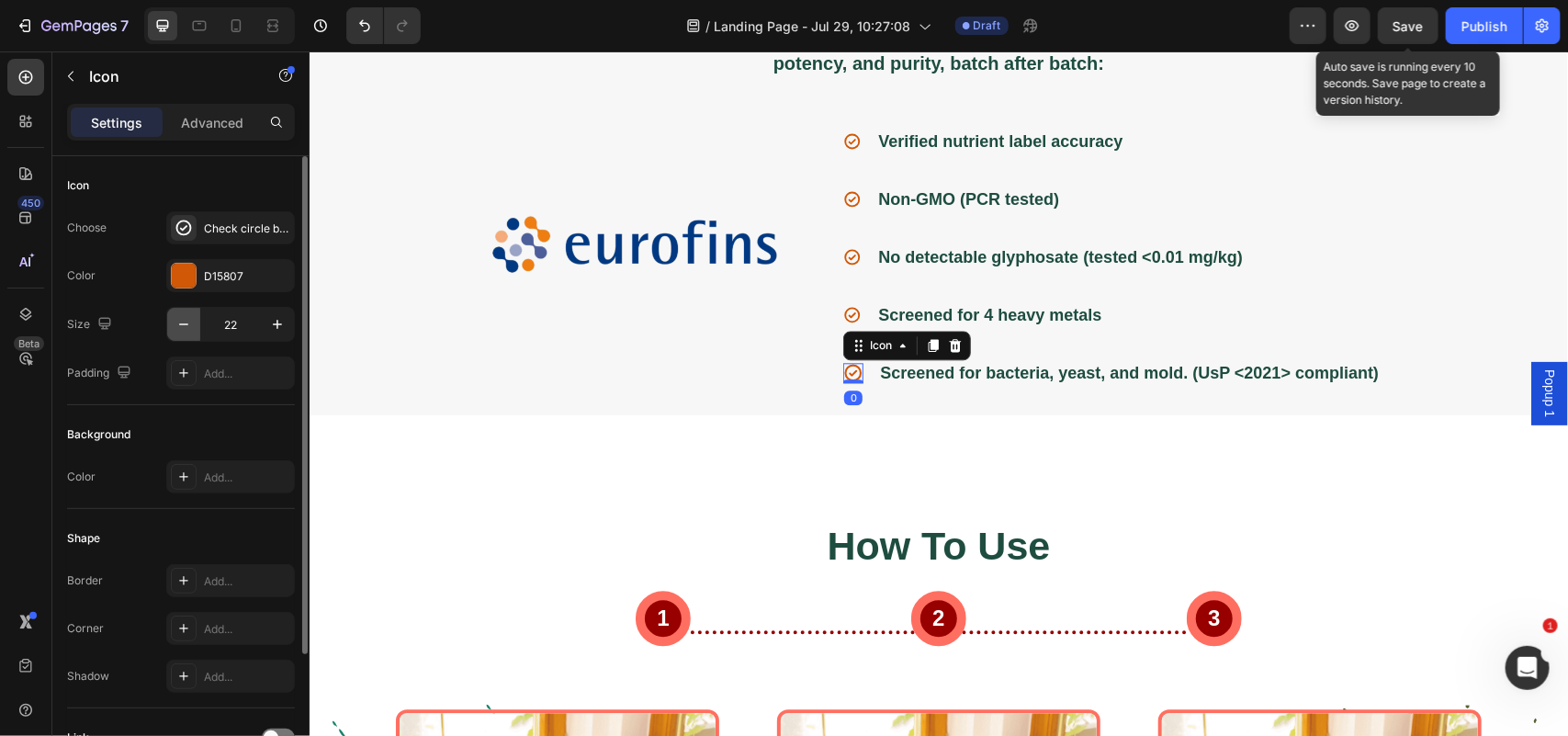 type on "21" 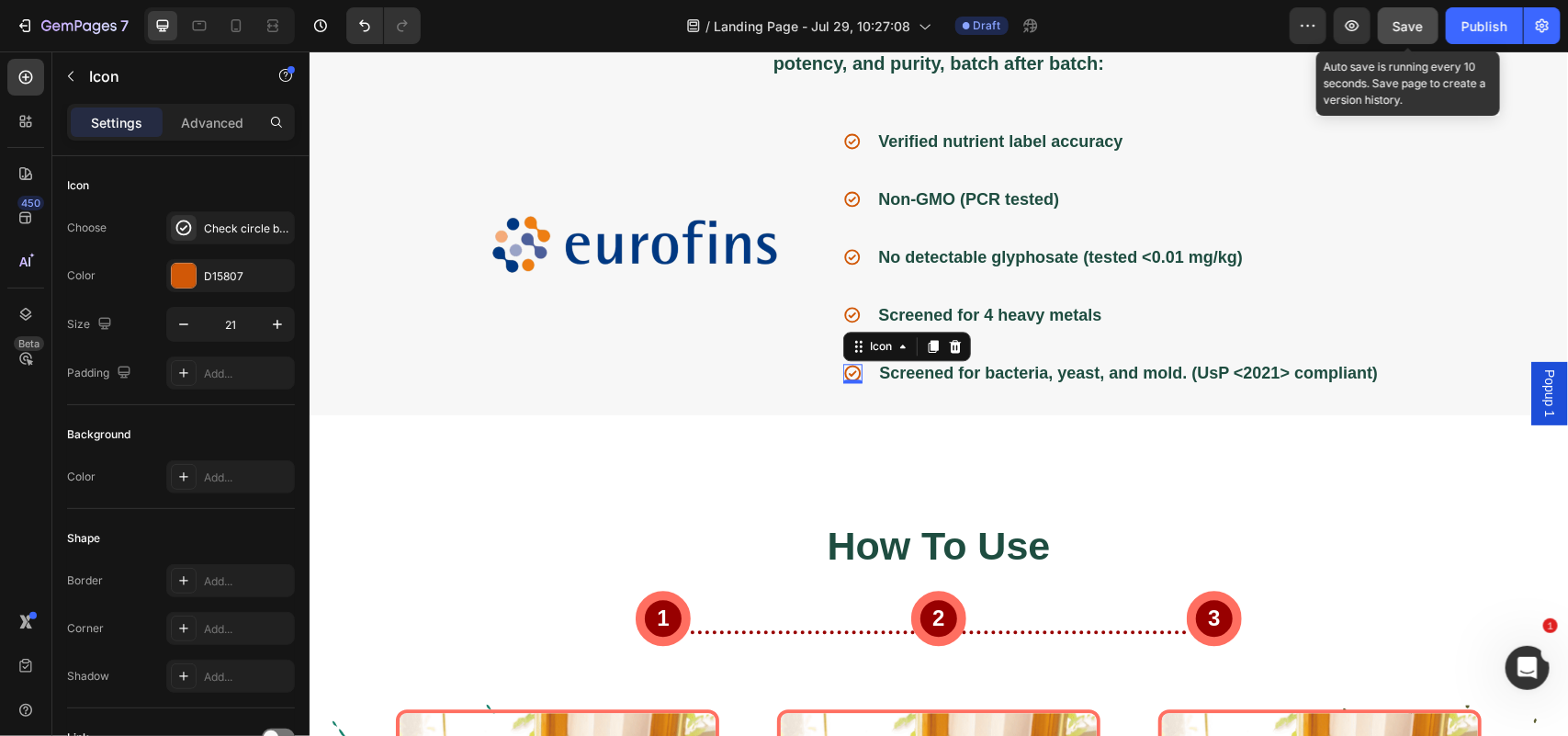 click on "Save" 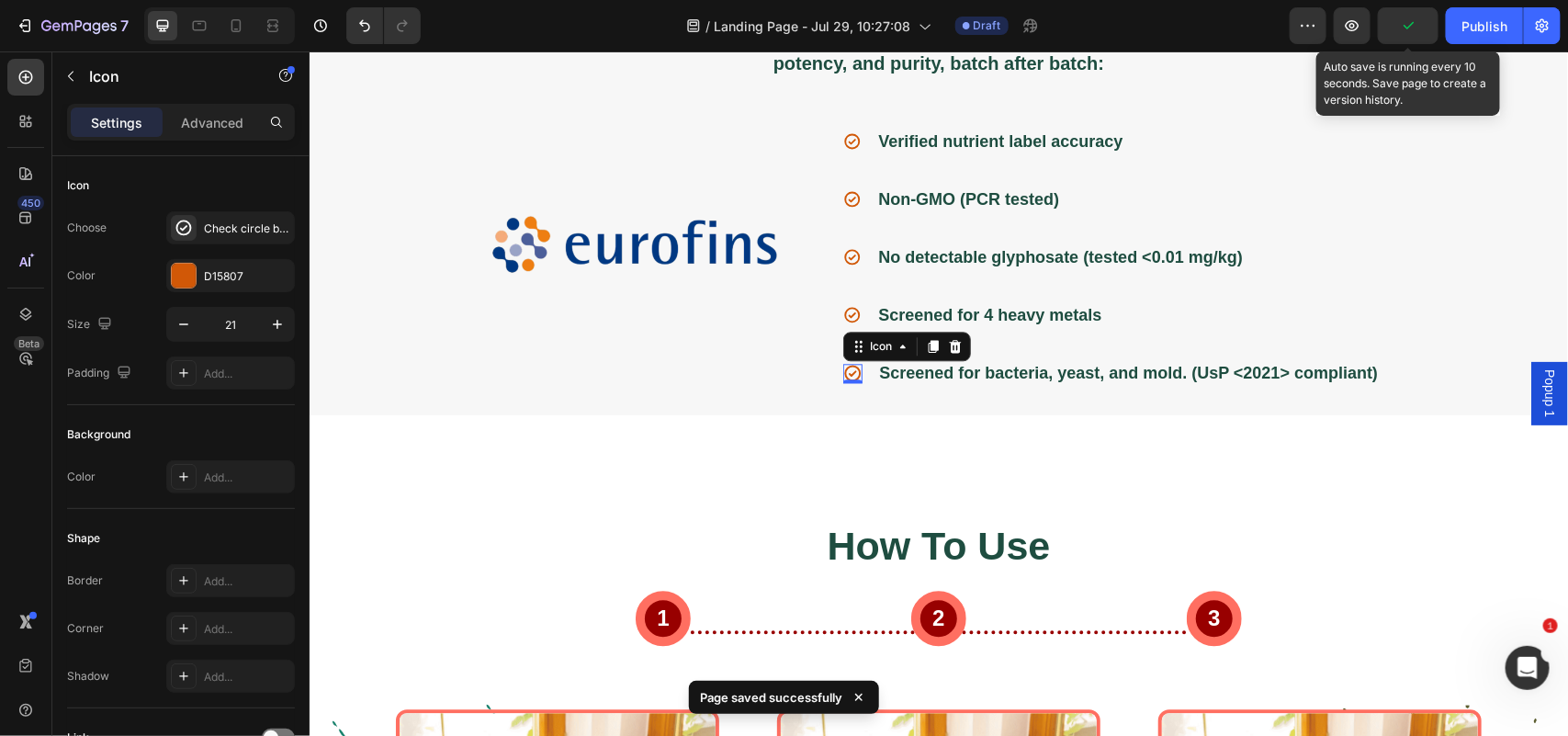 click 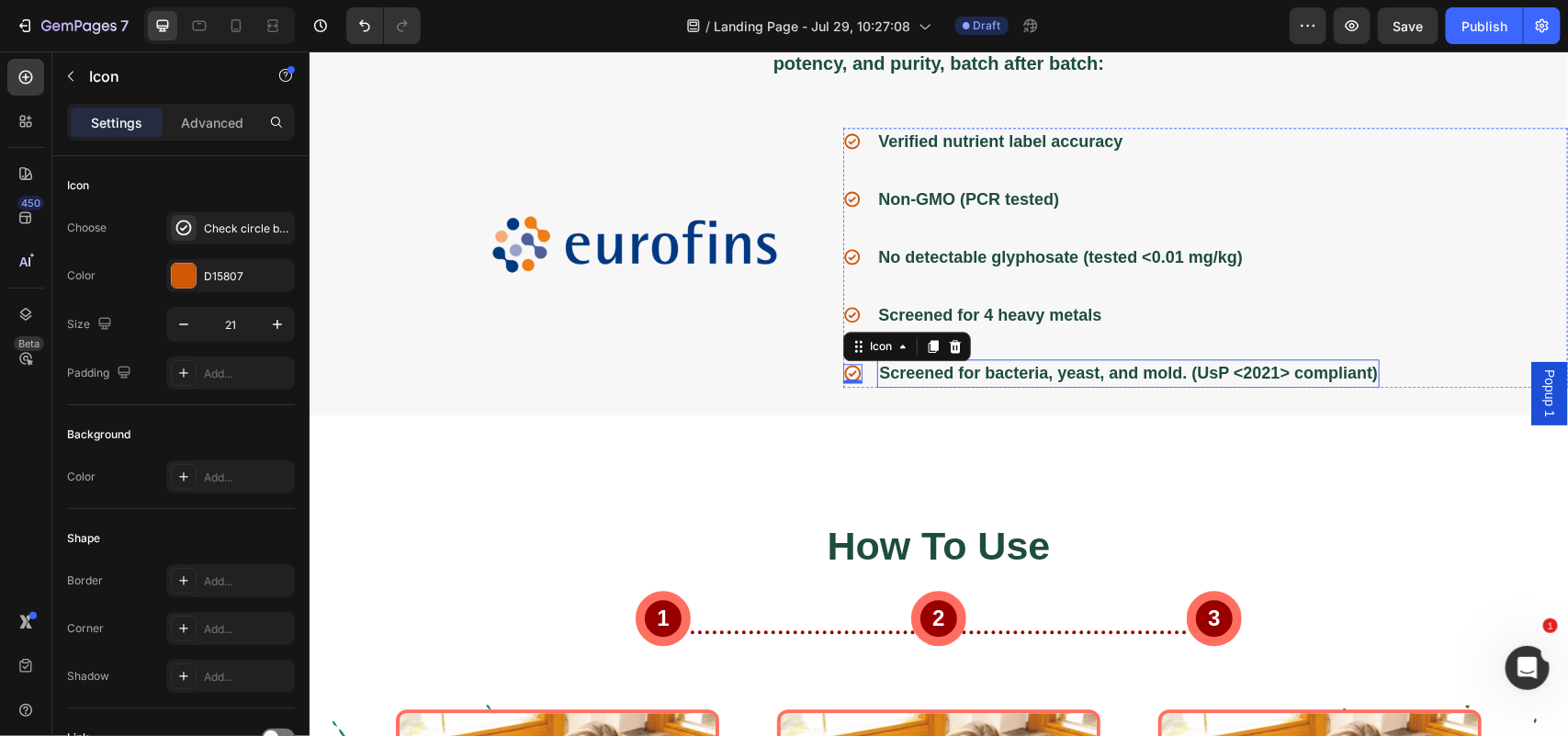 click on "Screened for bacteria, yeast, and mold. (UsP <2021> compliant)" at bounding box center (1127, 372) 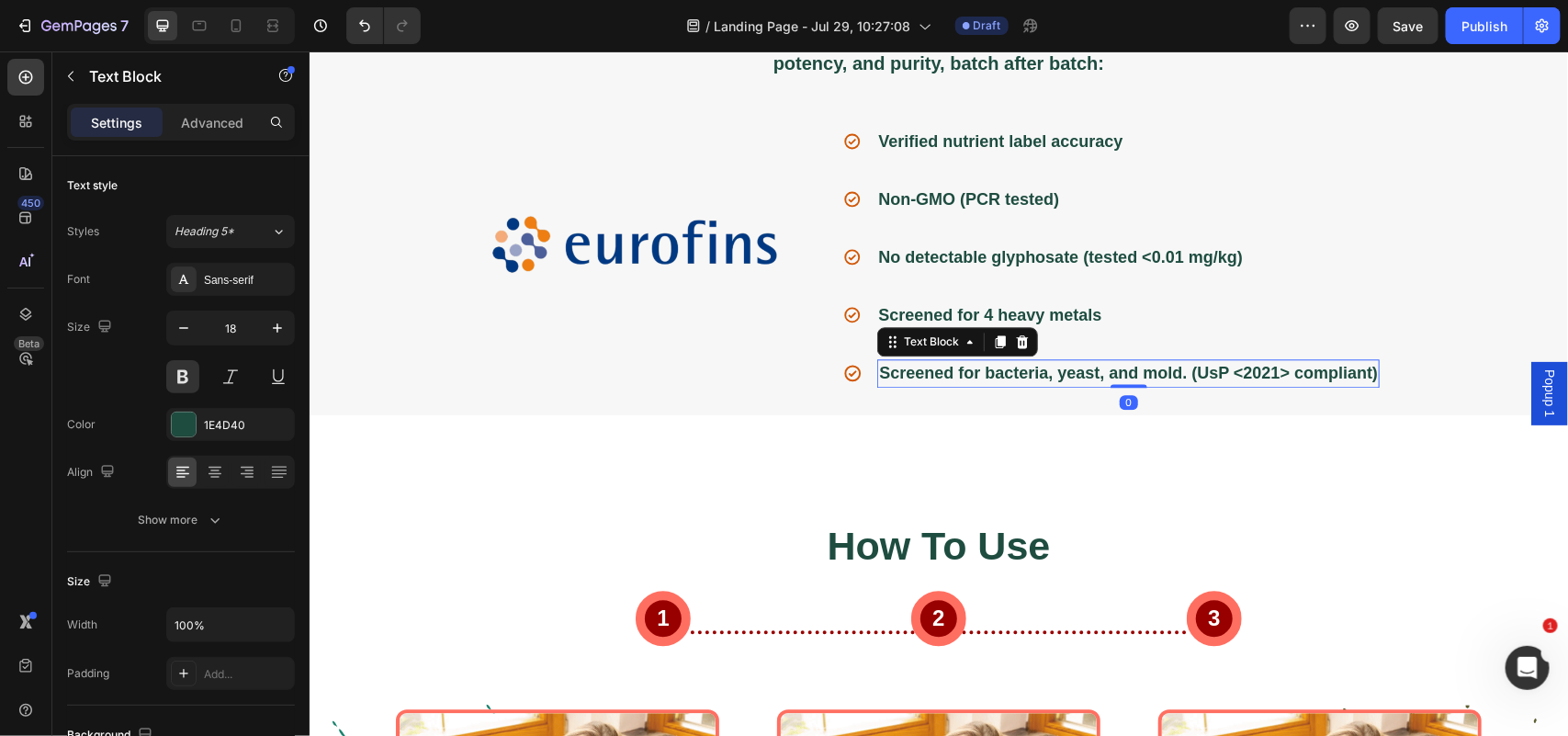 click on "Screened for bacteria, yeast, and mold. (UsP <2021> compliant)" at bounding box center [1127, 372] 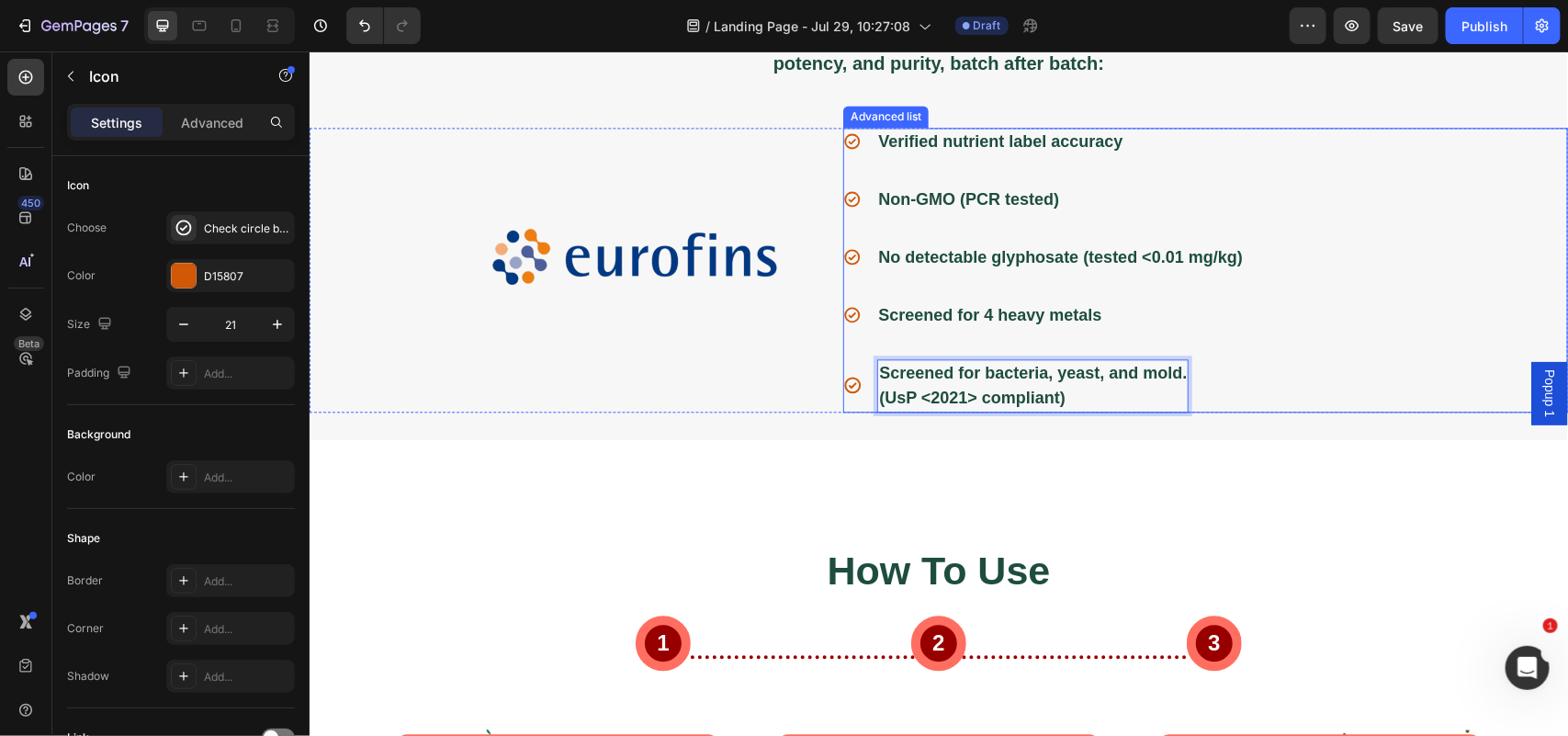 click 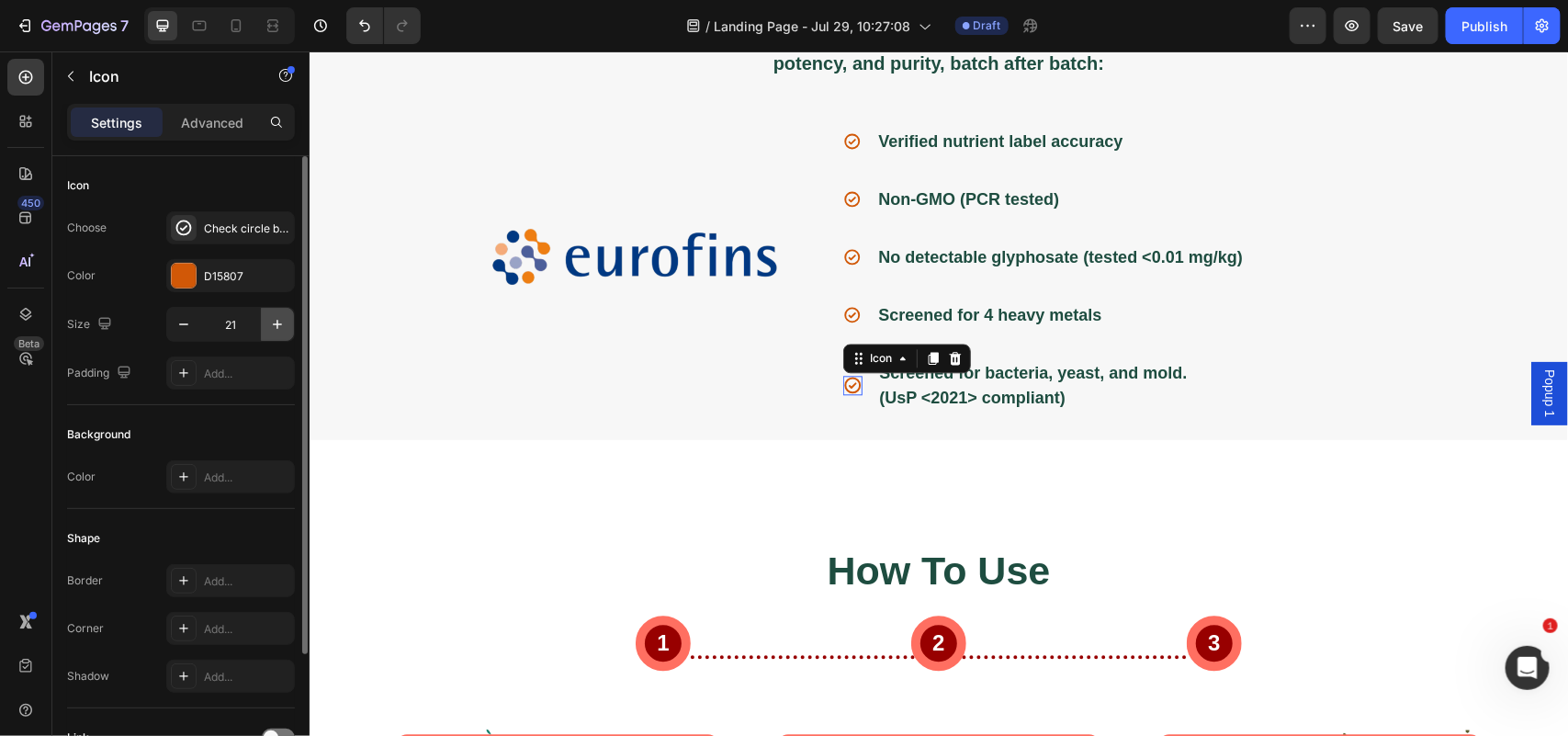 click 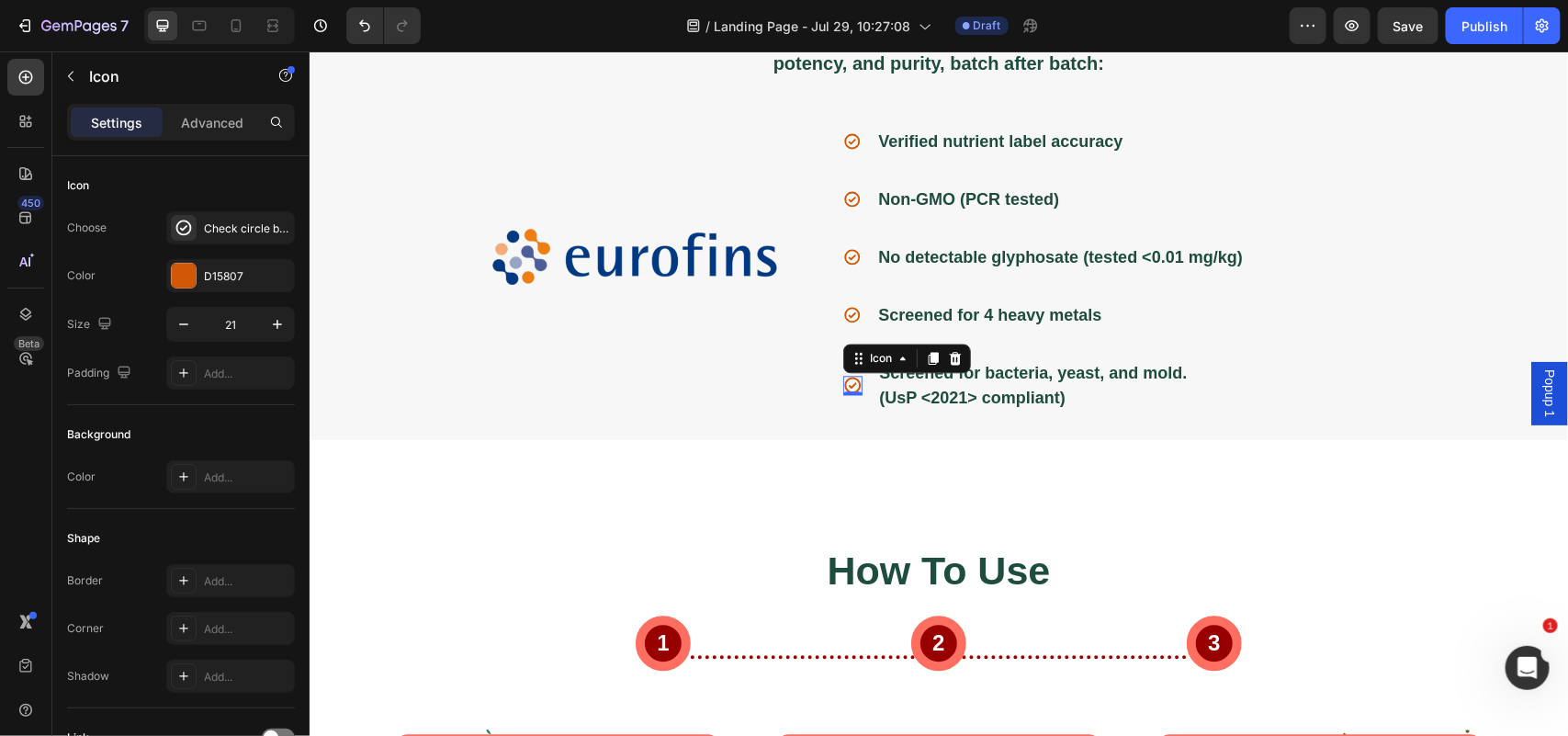 type on "22" 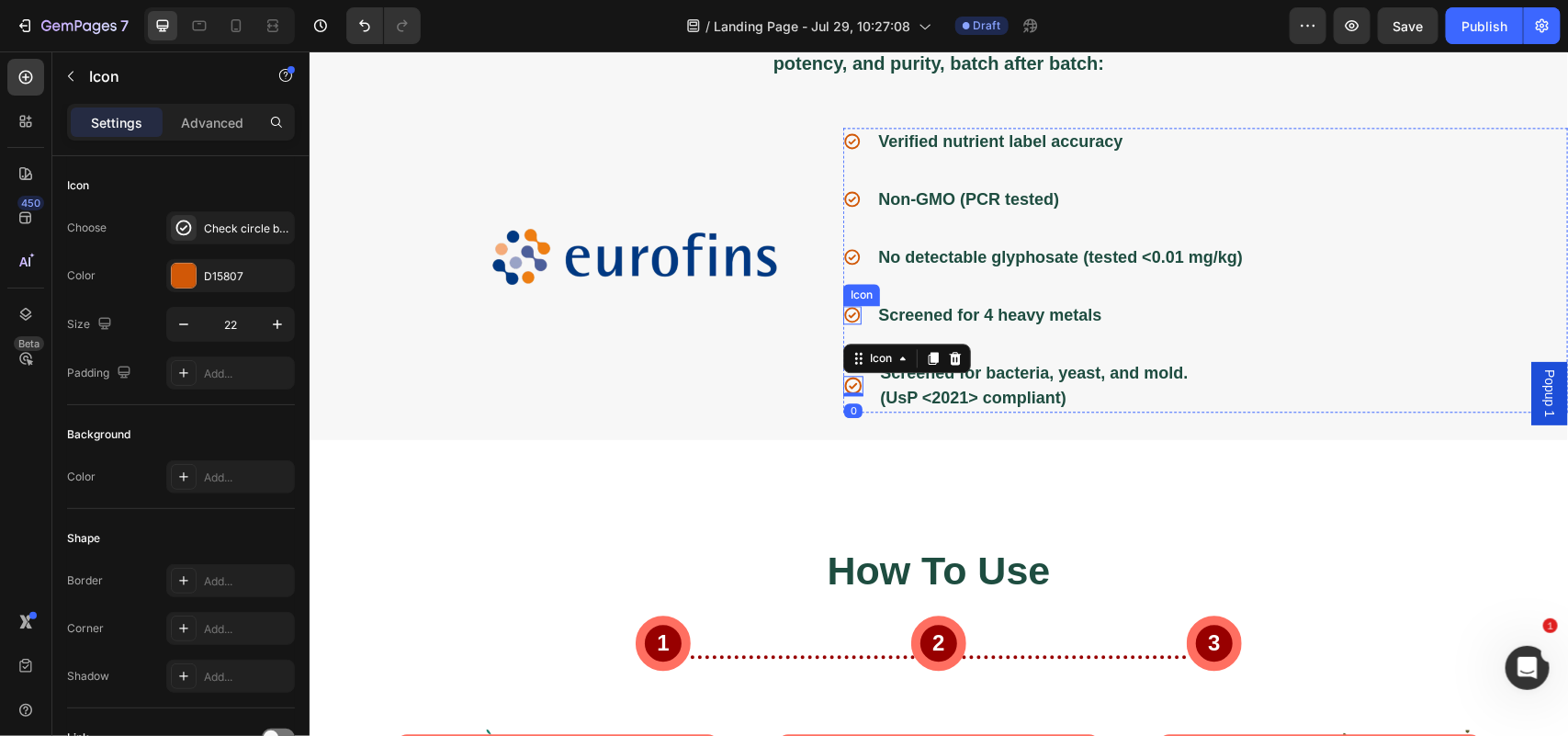 click 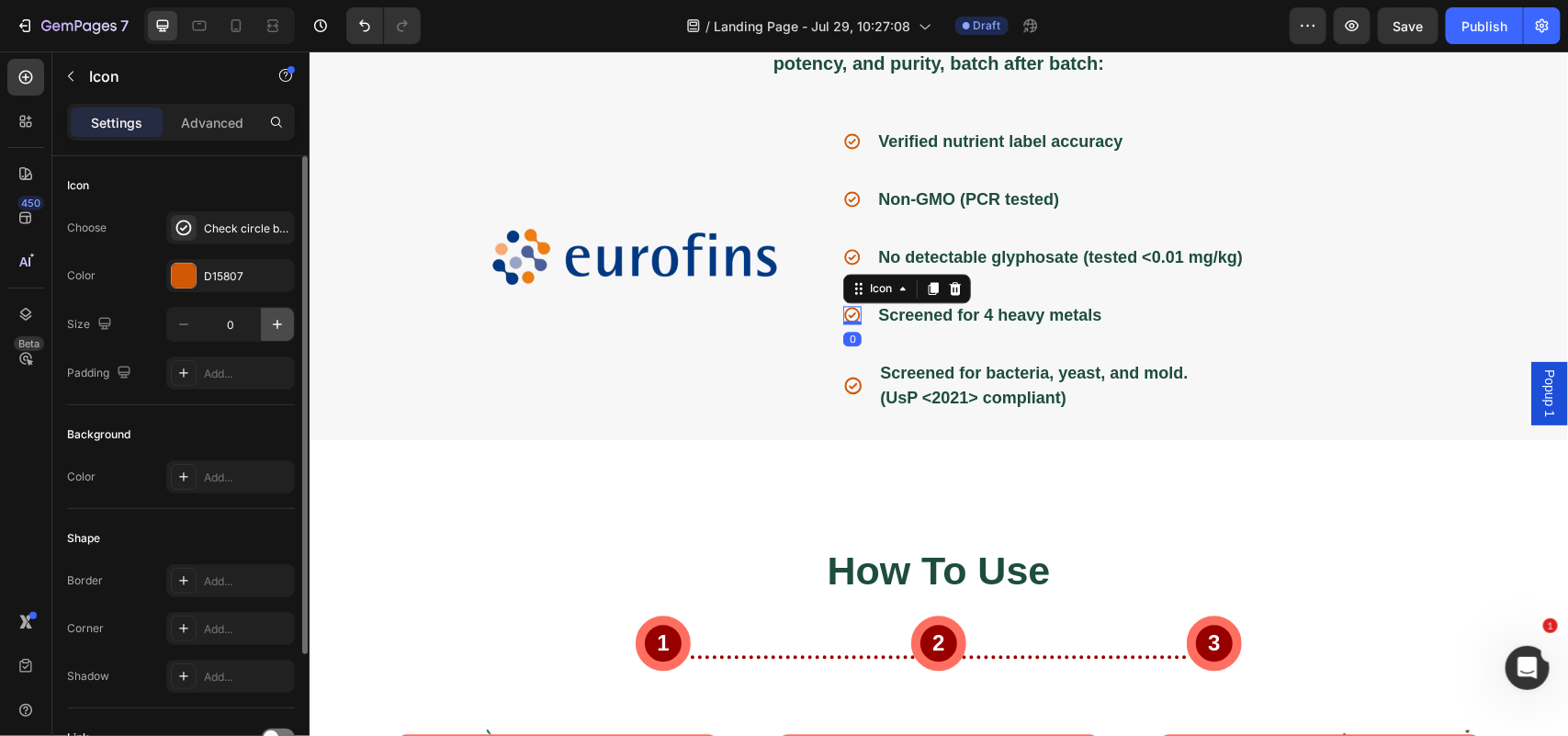 click 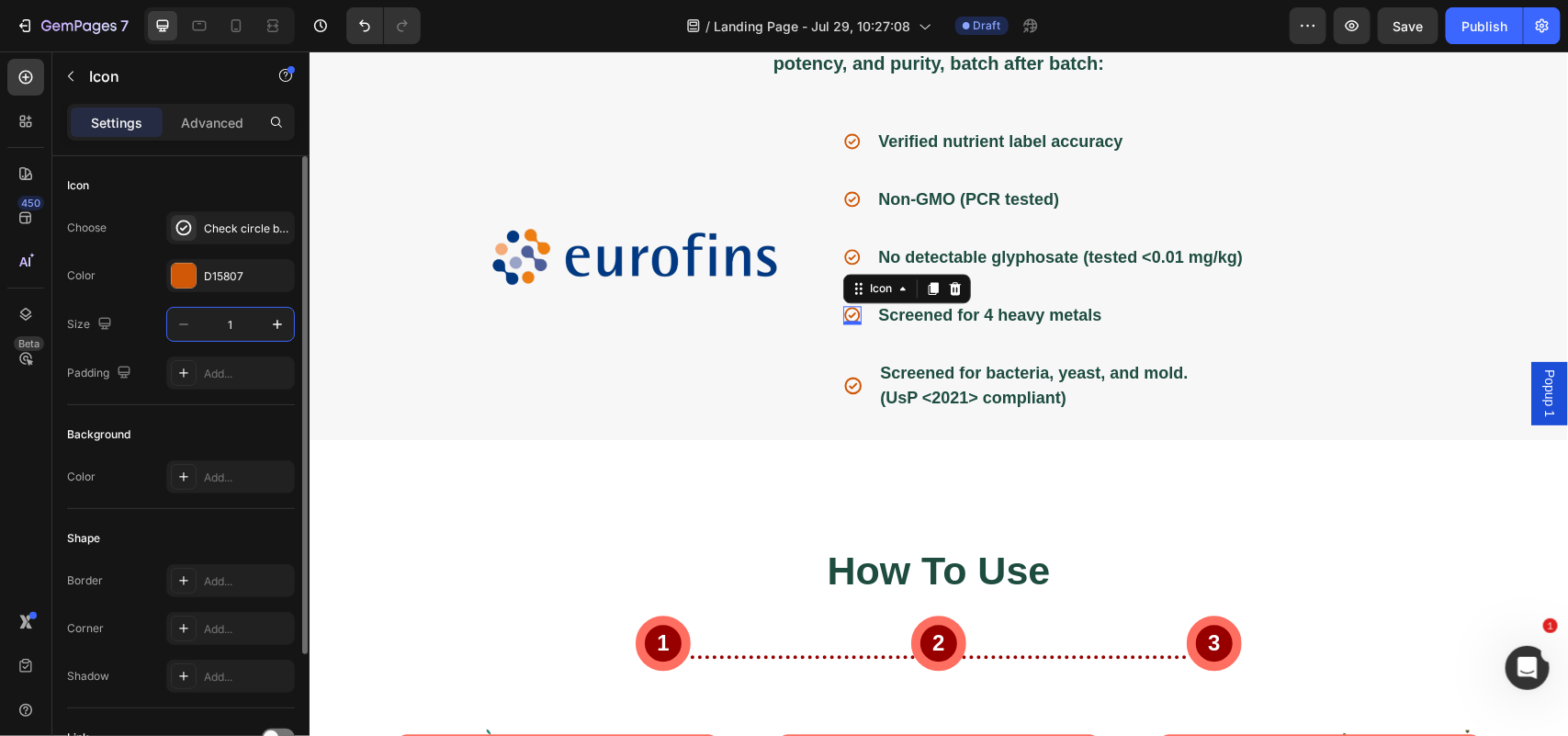 click on "1" at bounding box center (231, 324) 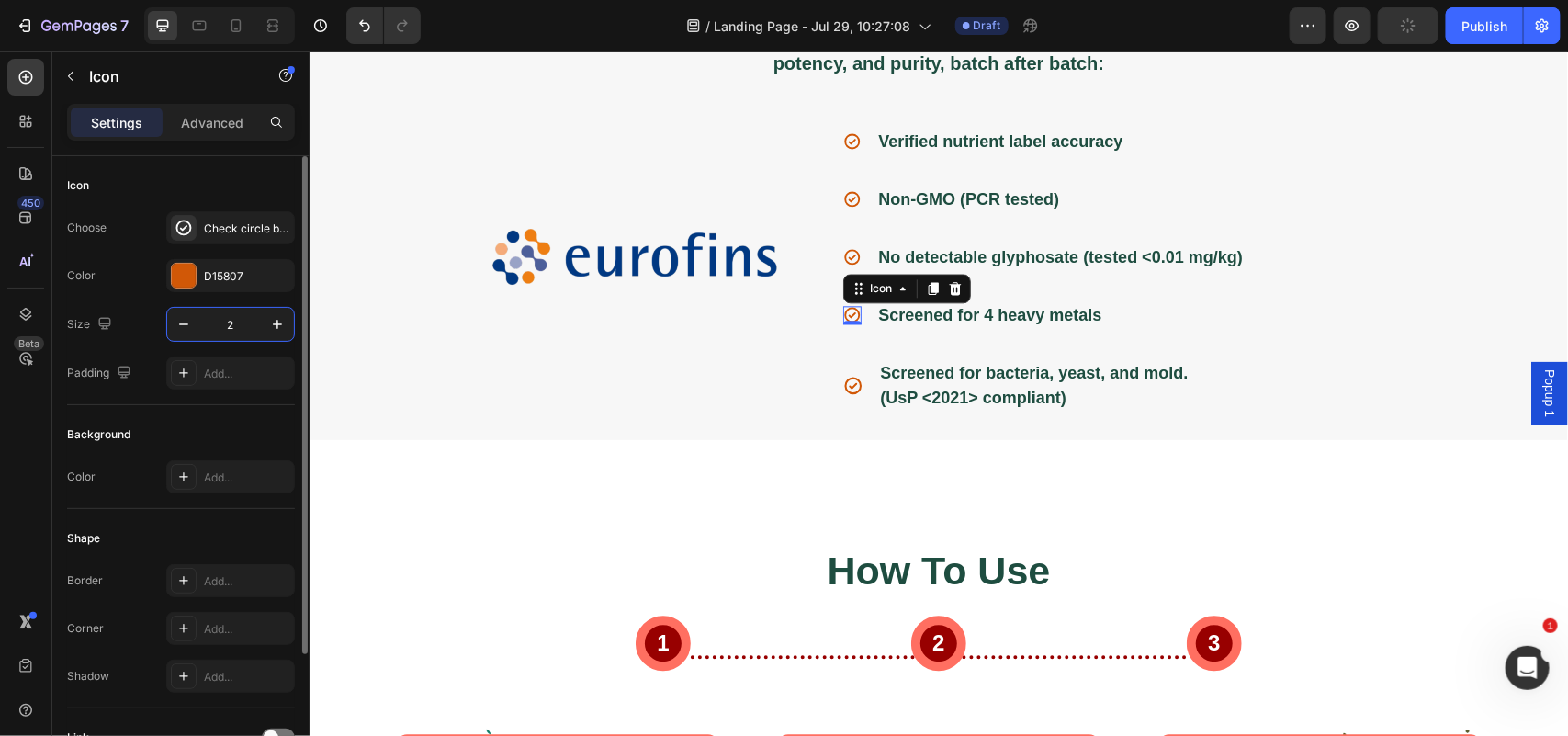 type on "22" 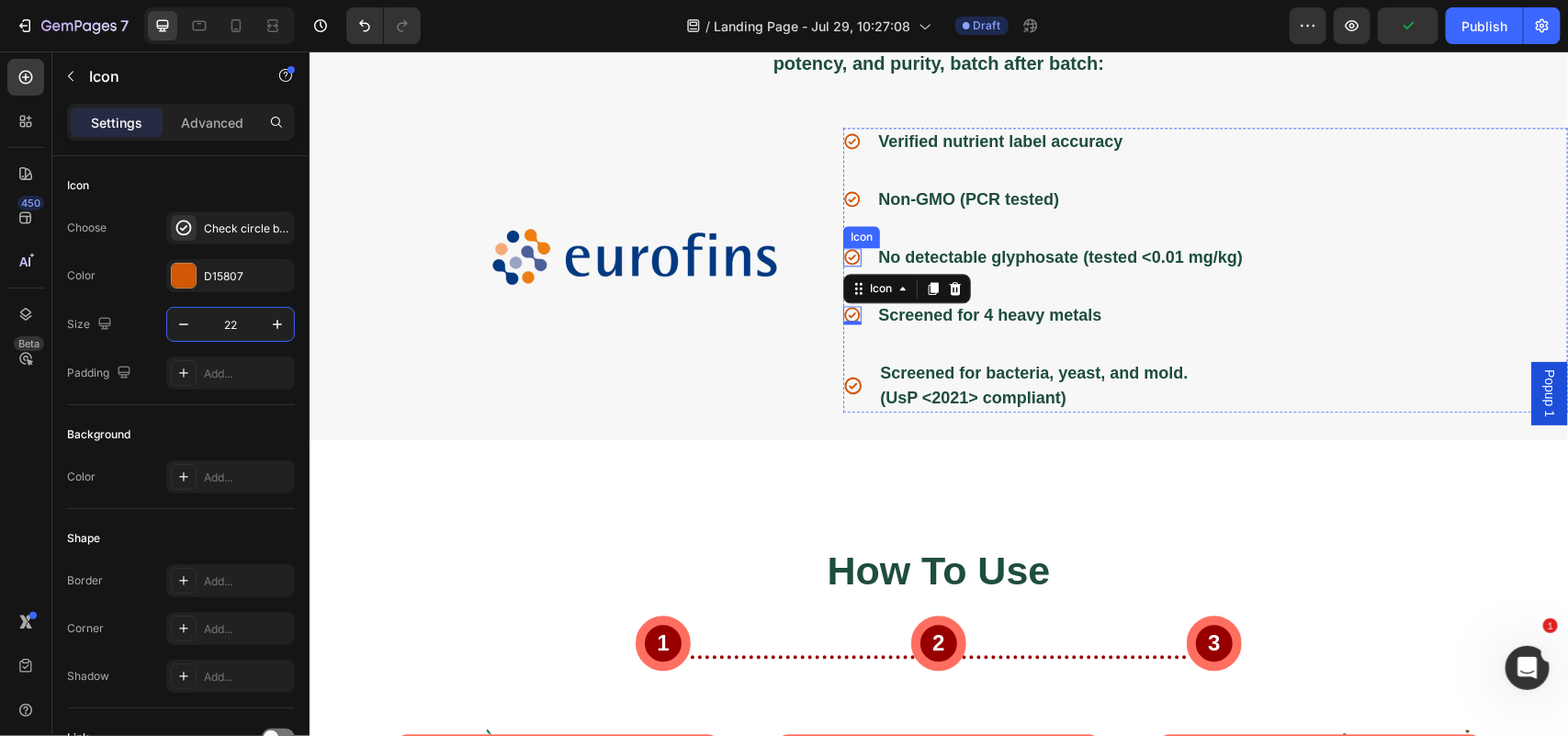 click 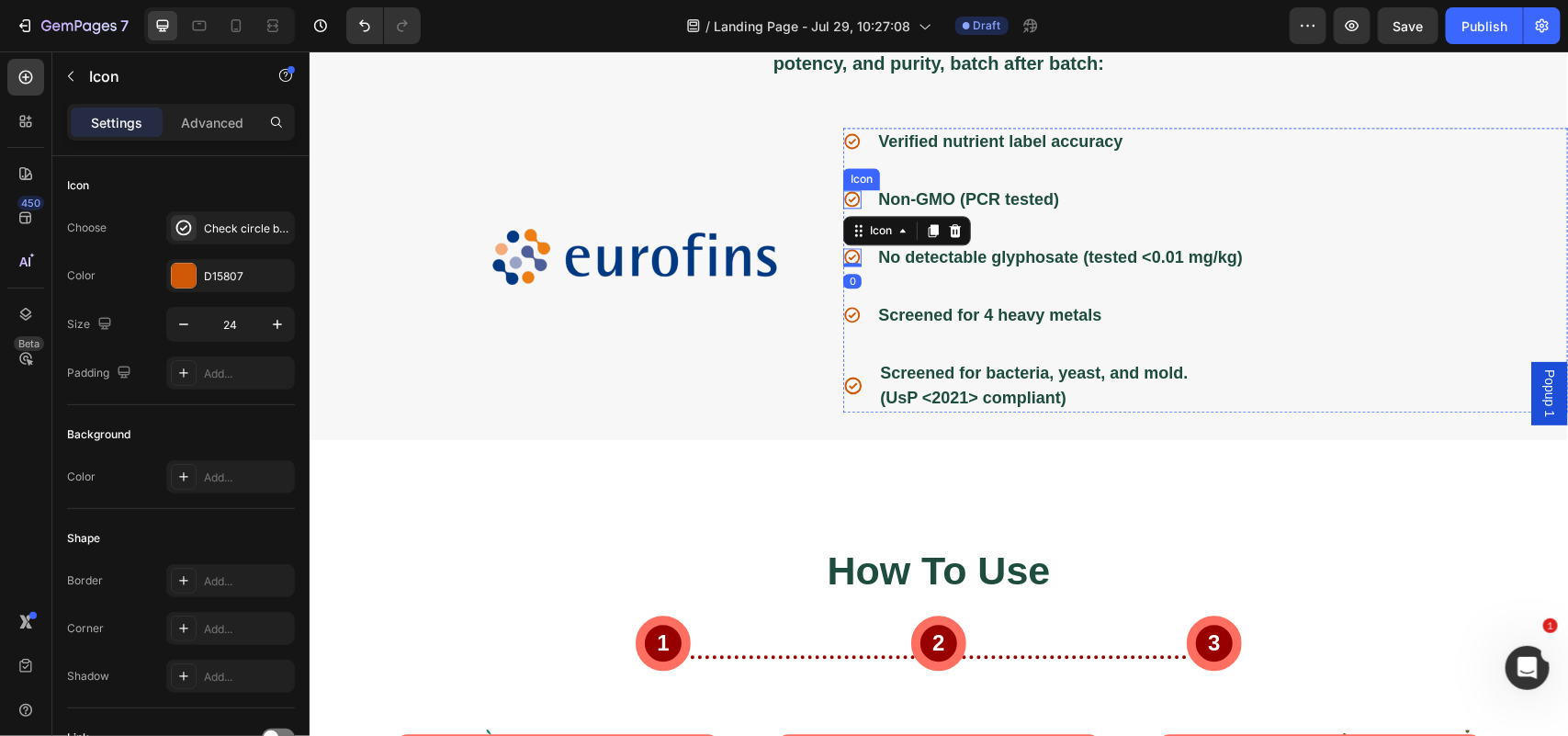 click 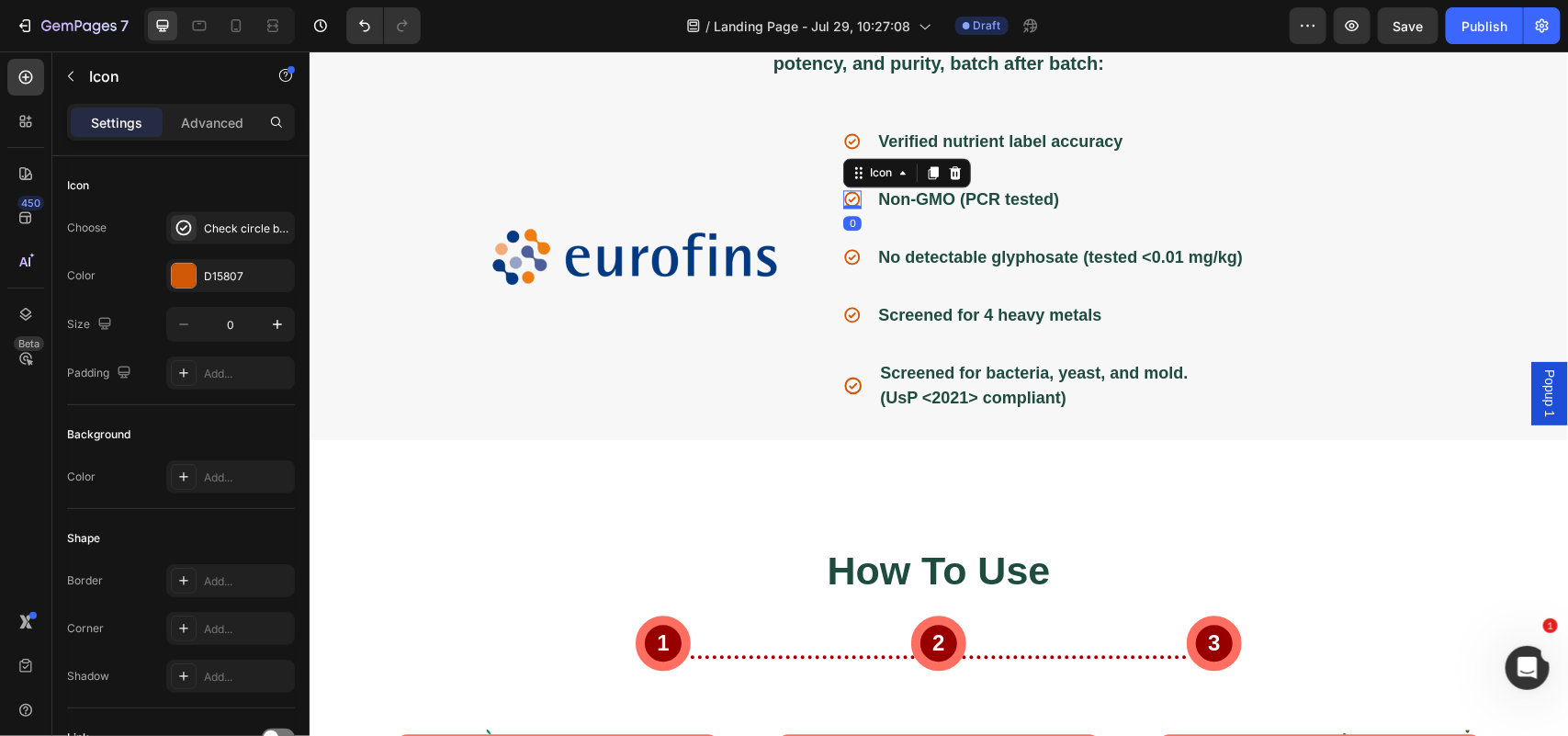 drag, startPoint x: 561, startPoint y: 377, endPoint x: 847, endPoint y: 195, distance: 338.99853 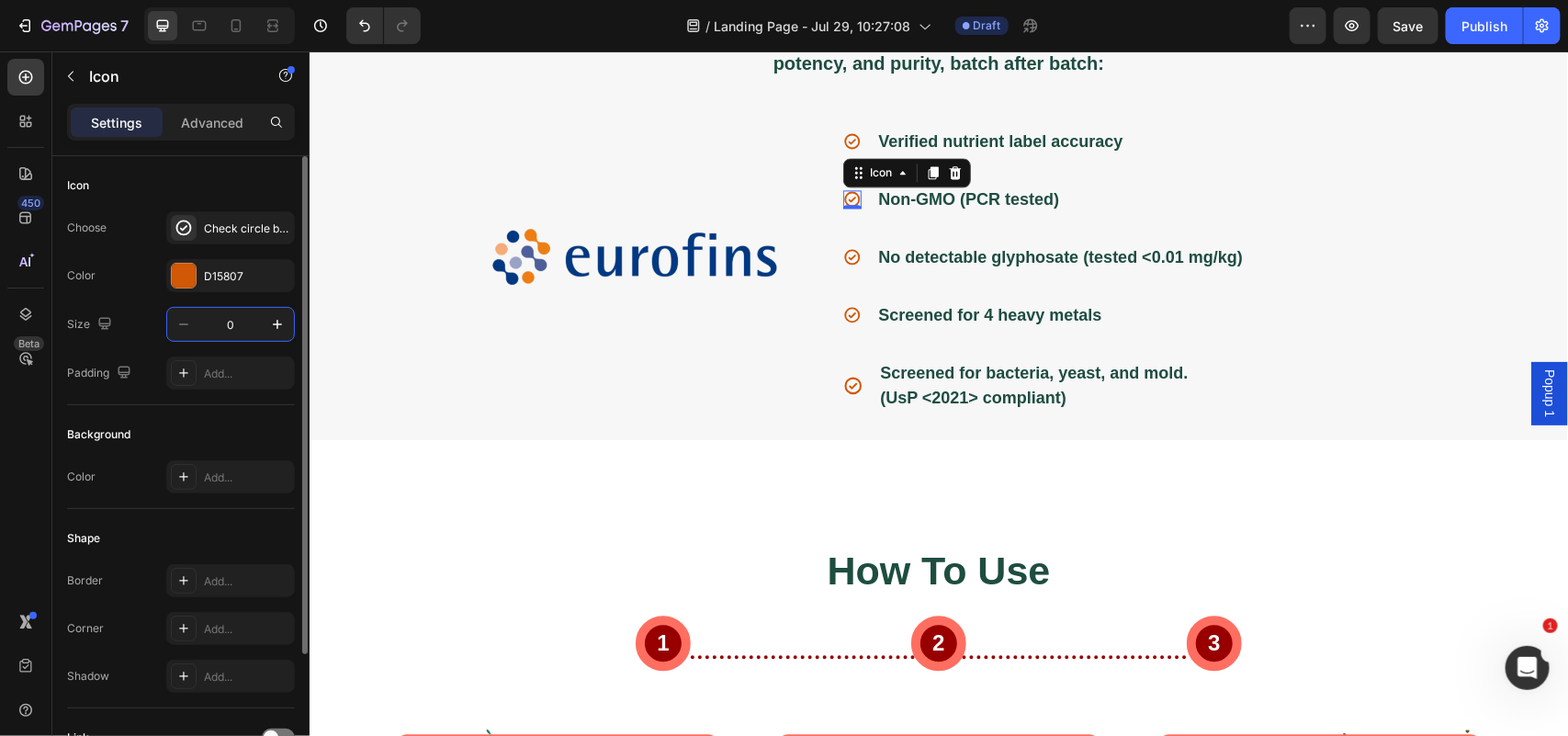 click on "0" at bounding box center [231, 324] 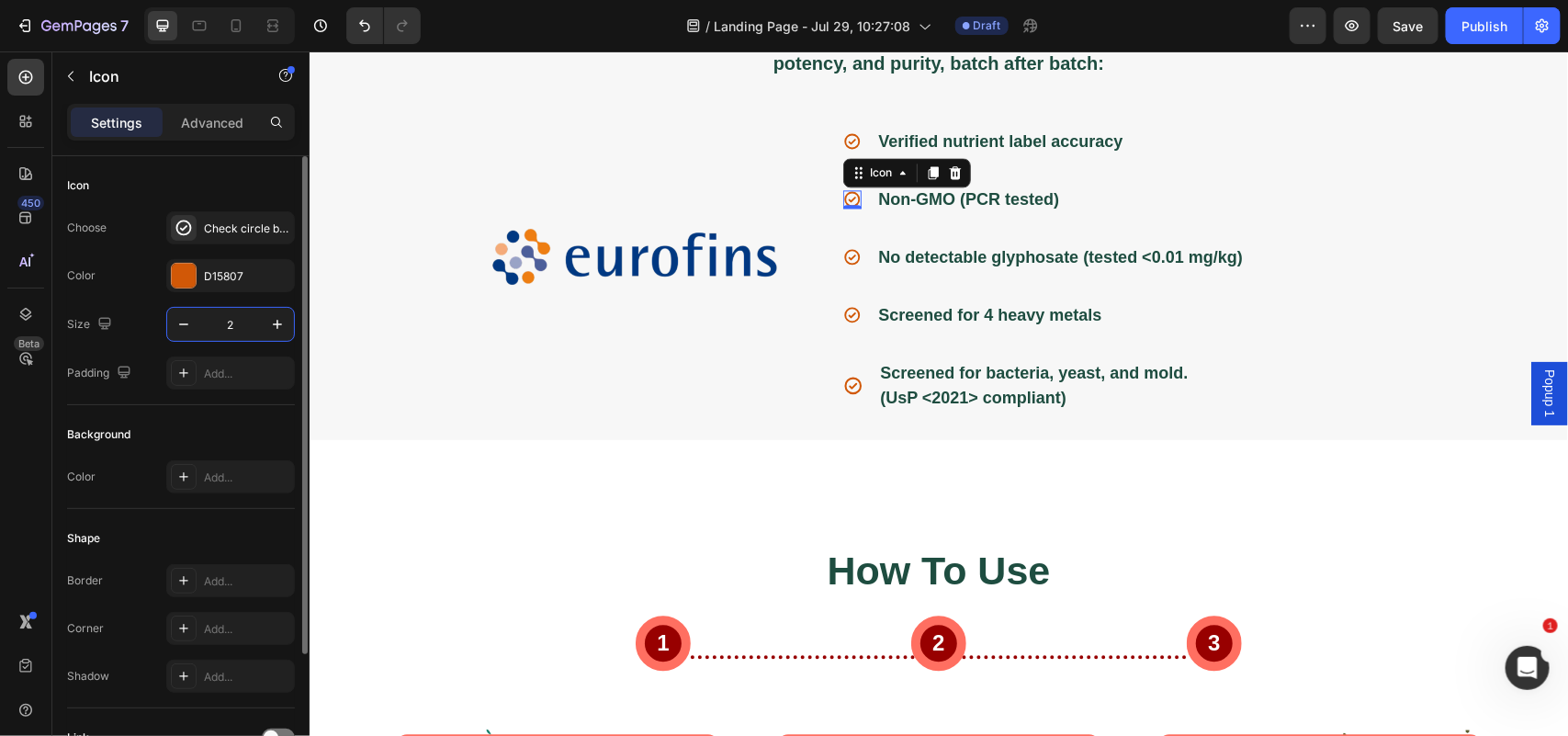 type on "22" 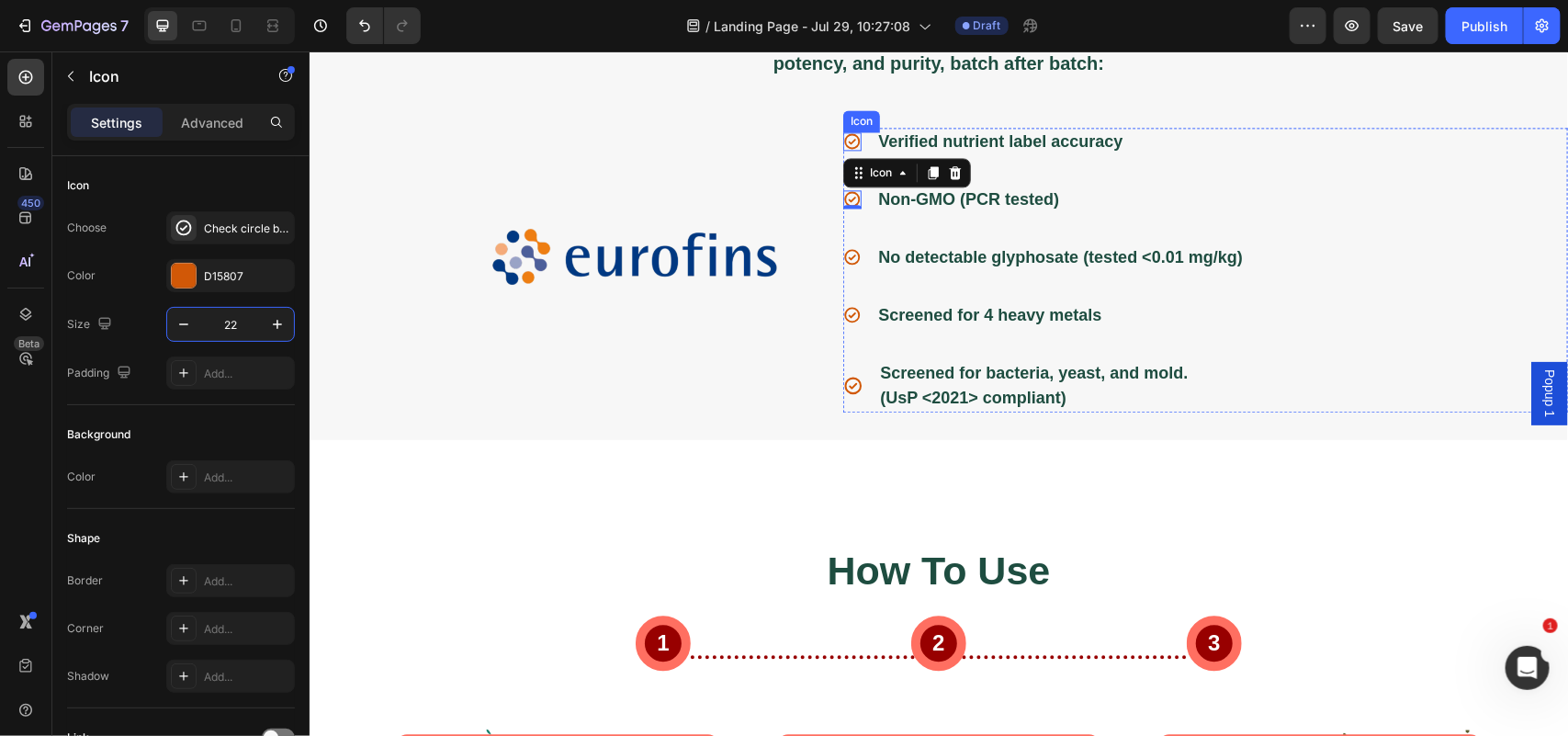 click 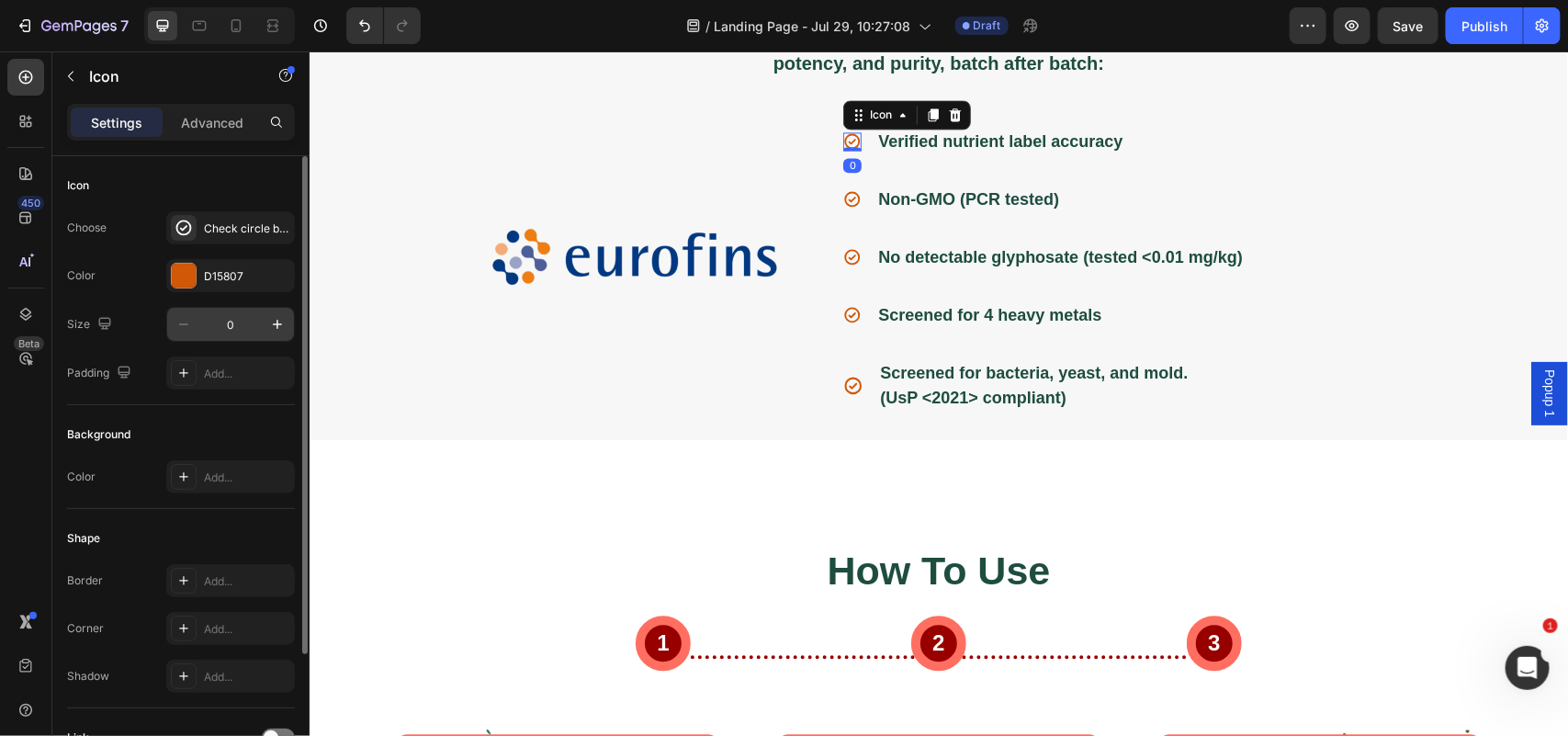 click on "0" at bounding box center [231, 324] 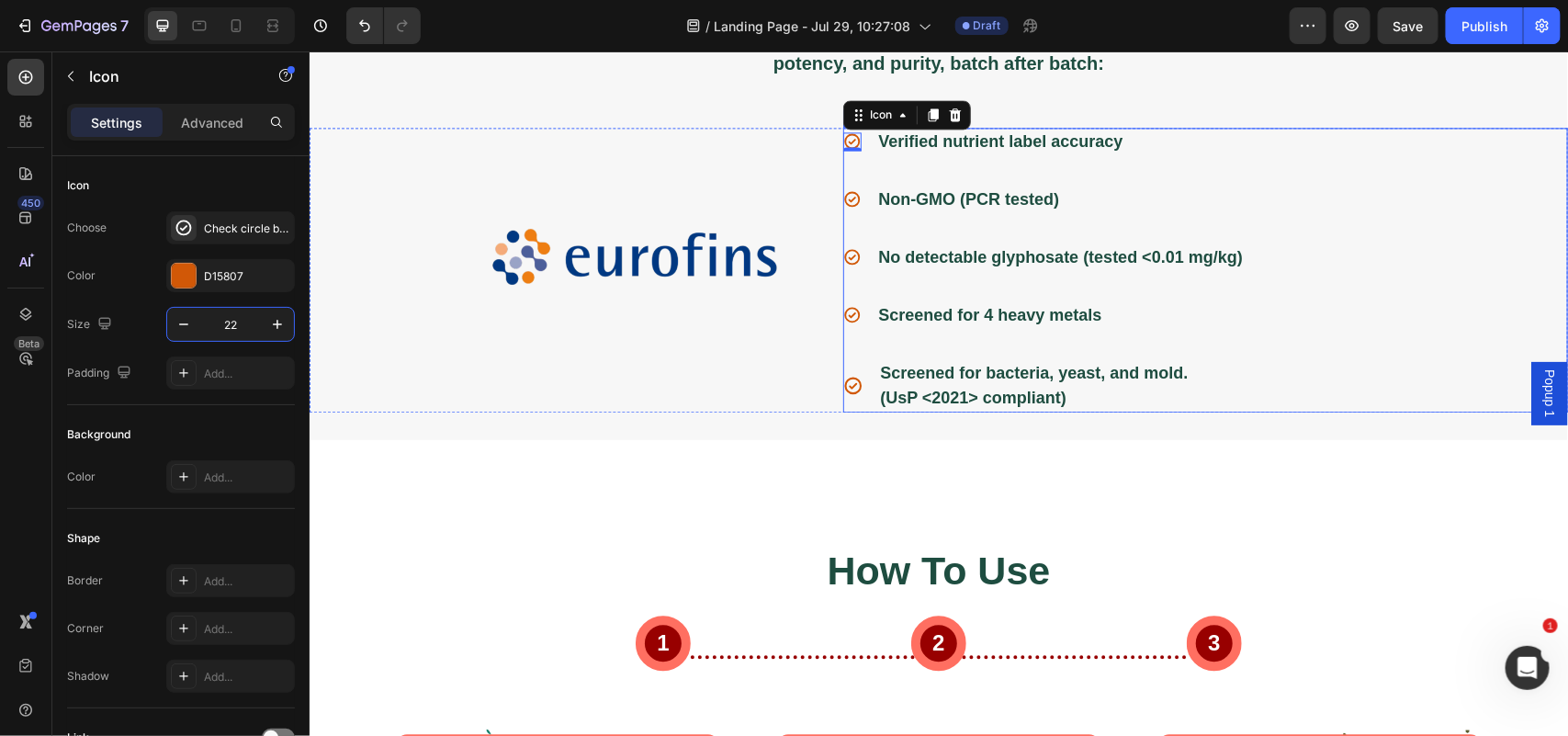 scroll, scrollTop: 5105, scrollLeft: 0, axis: vertical 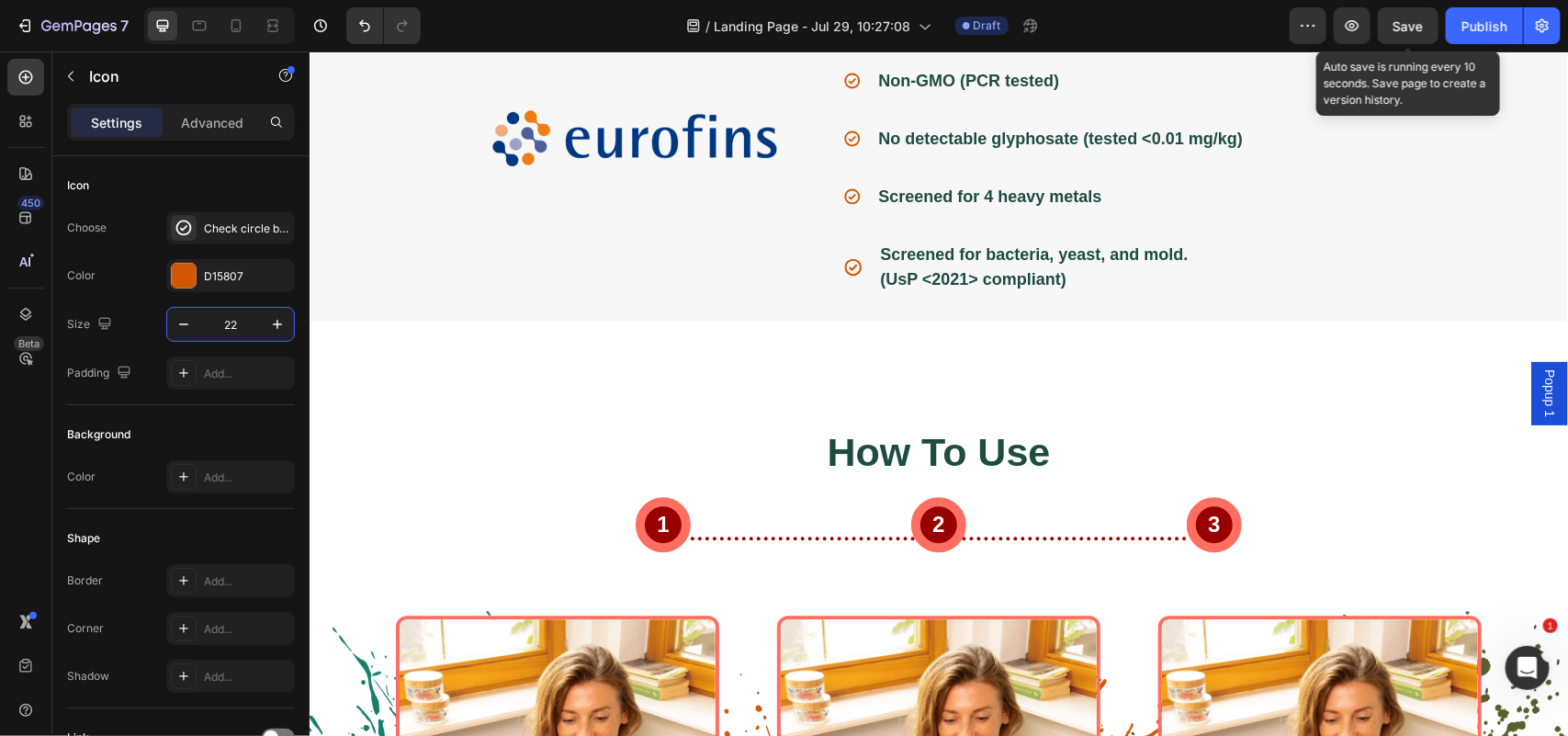 type on "22" 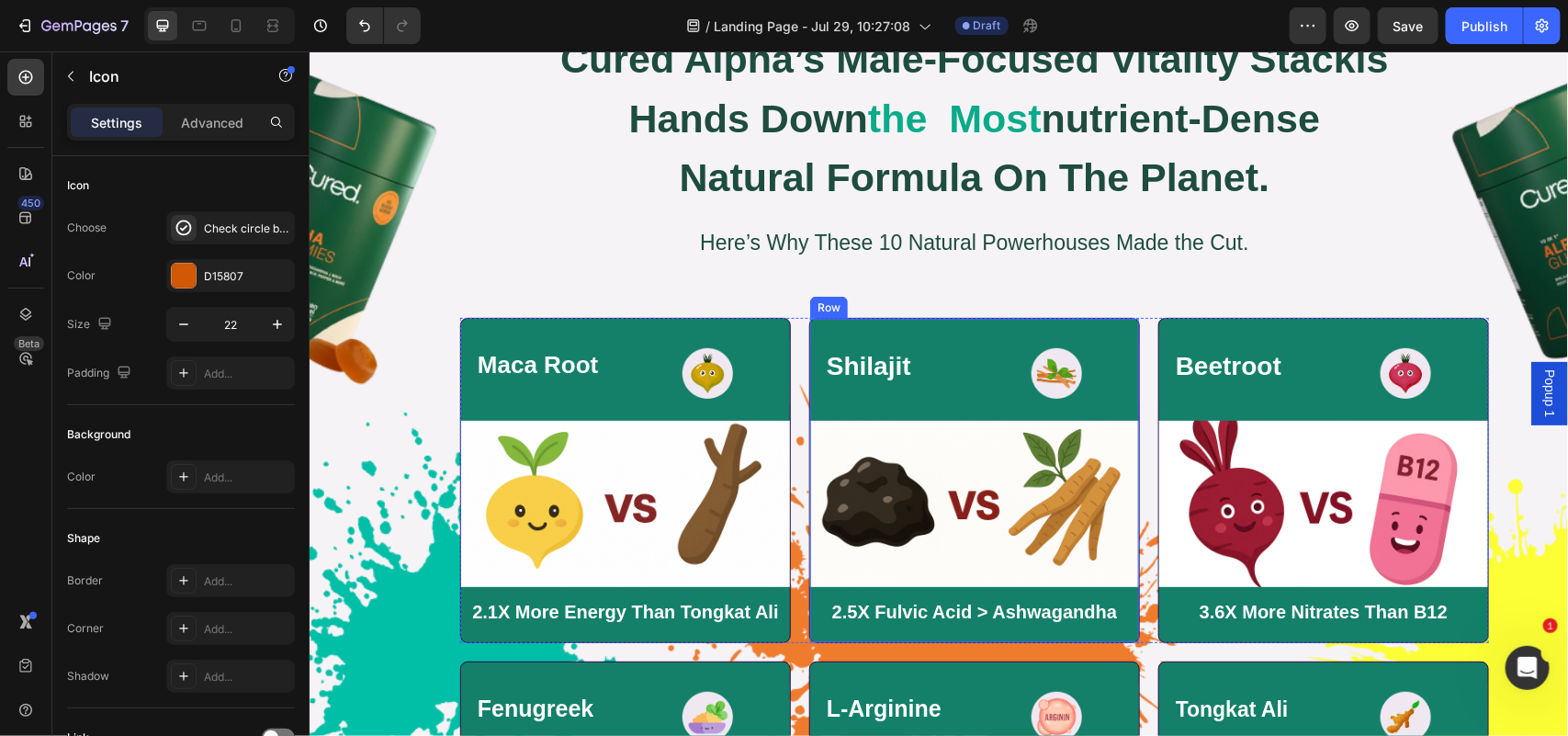 scroll, scrollTop: 6464, scrollLeft: 0, axis: vertical 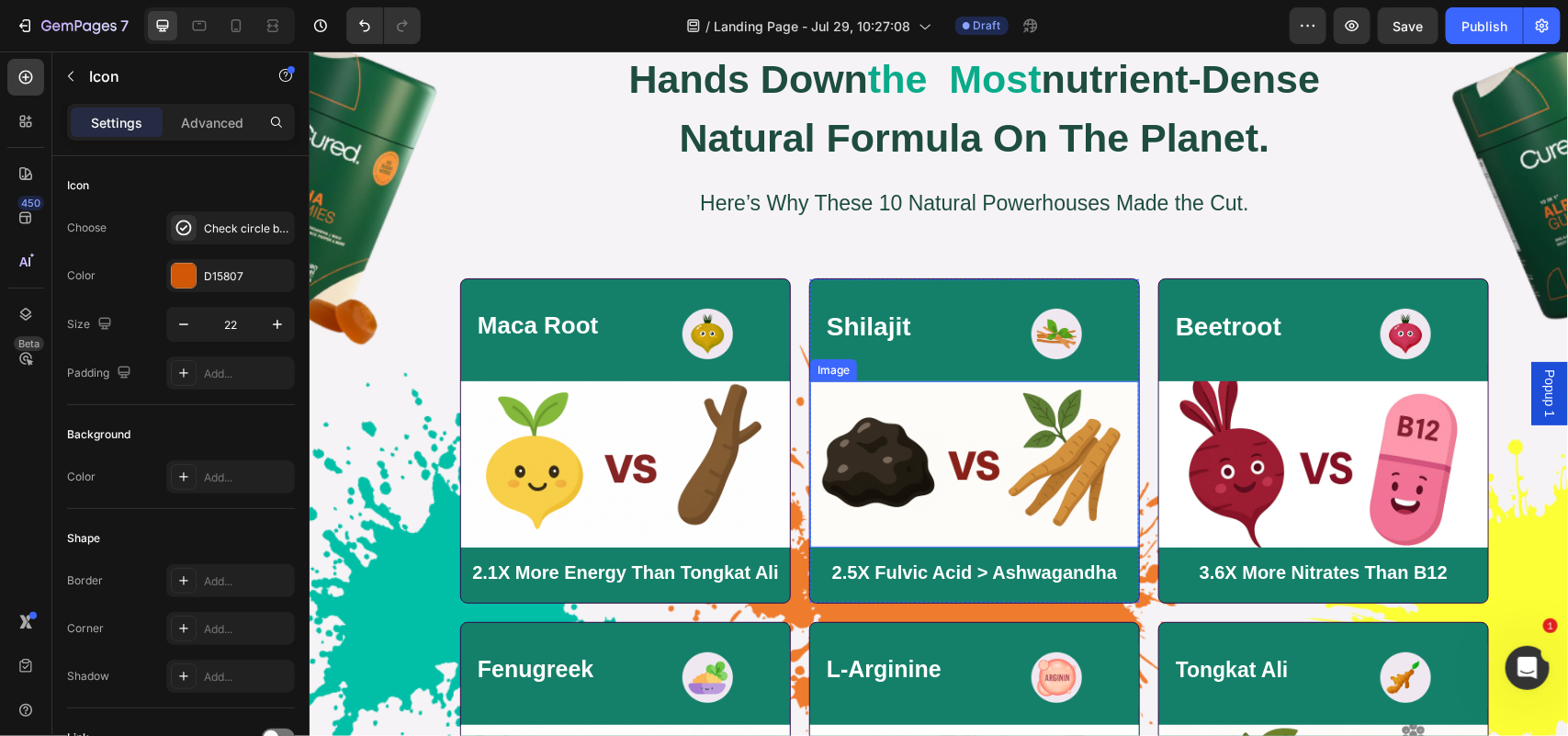 click at bounding box center (974, 463) 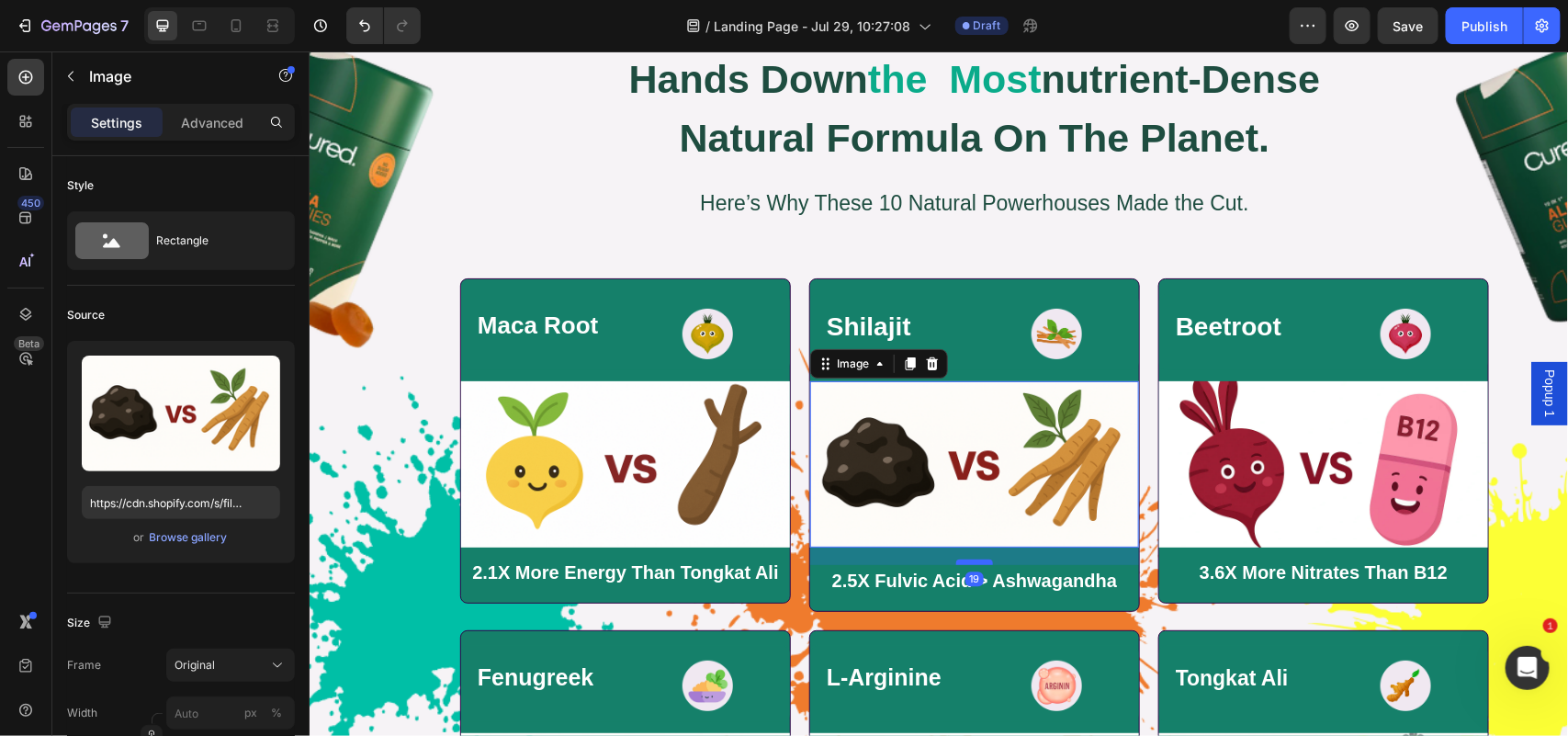 click at bounding box center [974, 561] 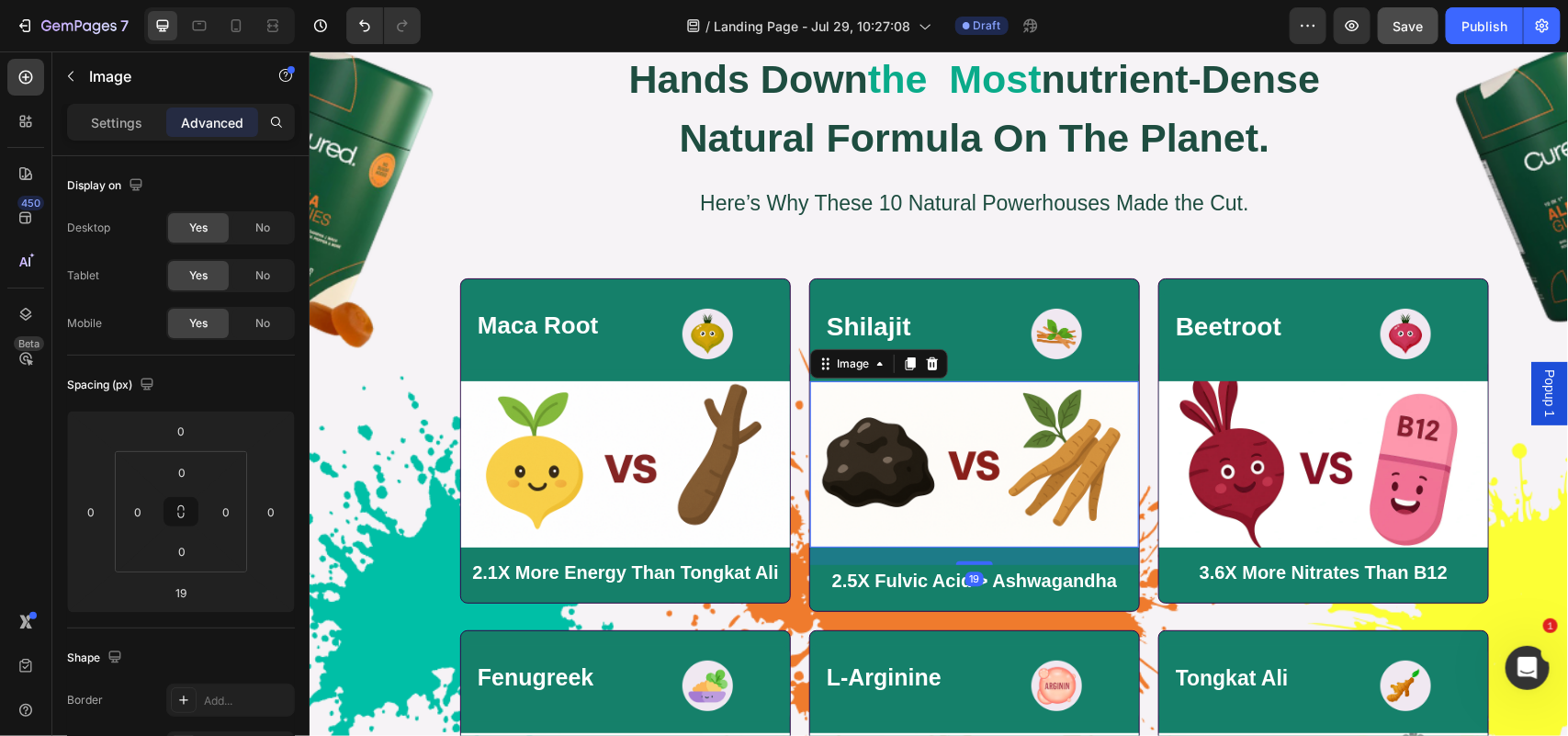 click on "Save" 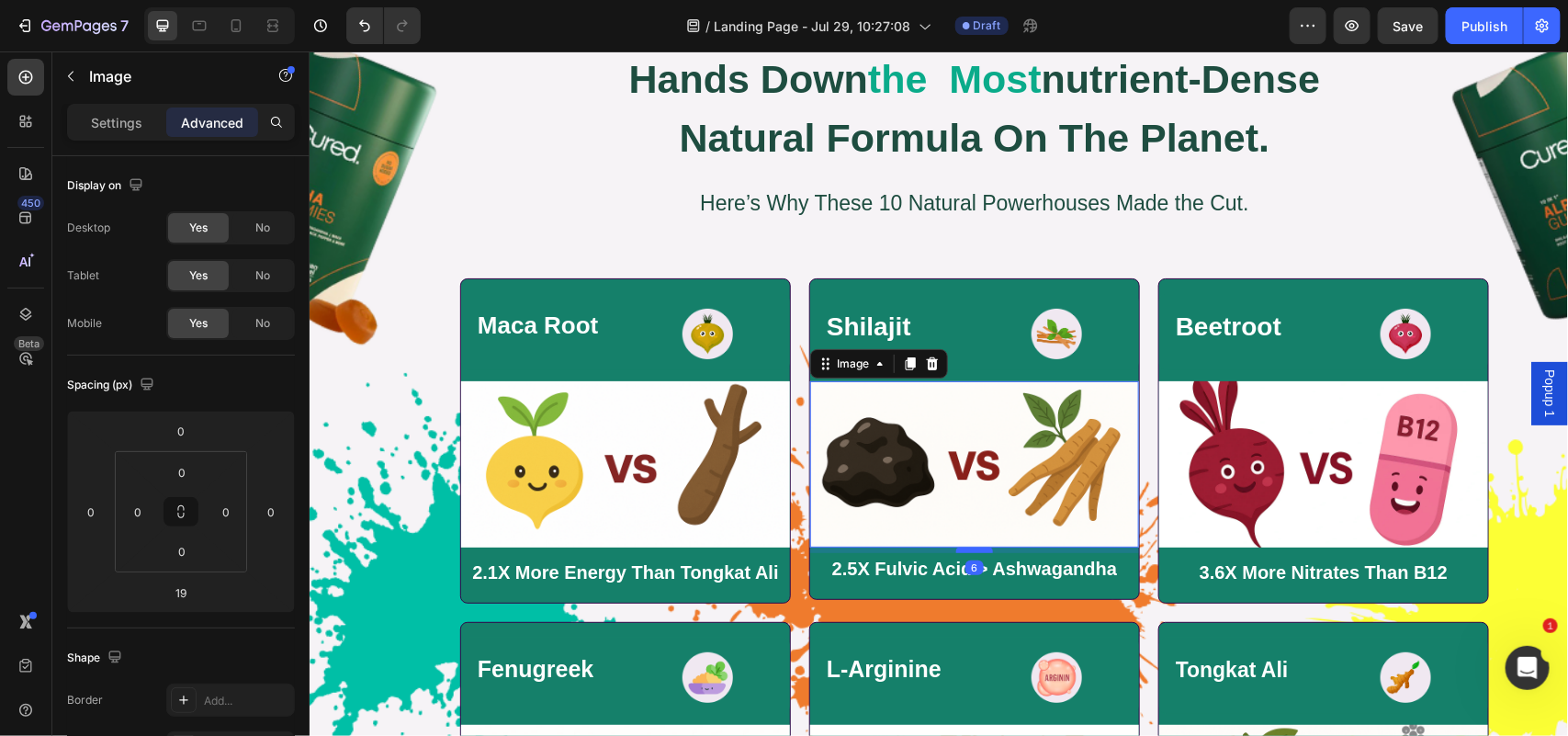 drag, startPoint x: 953, startPoint y: 560, endPoint x: 965, endPoint y: 549, distance: 16.278821 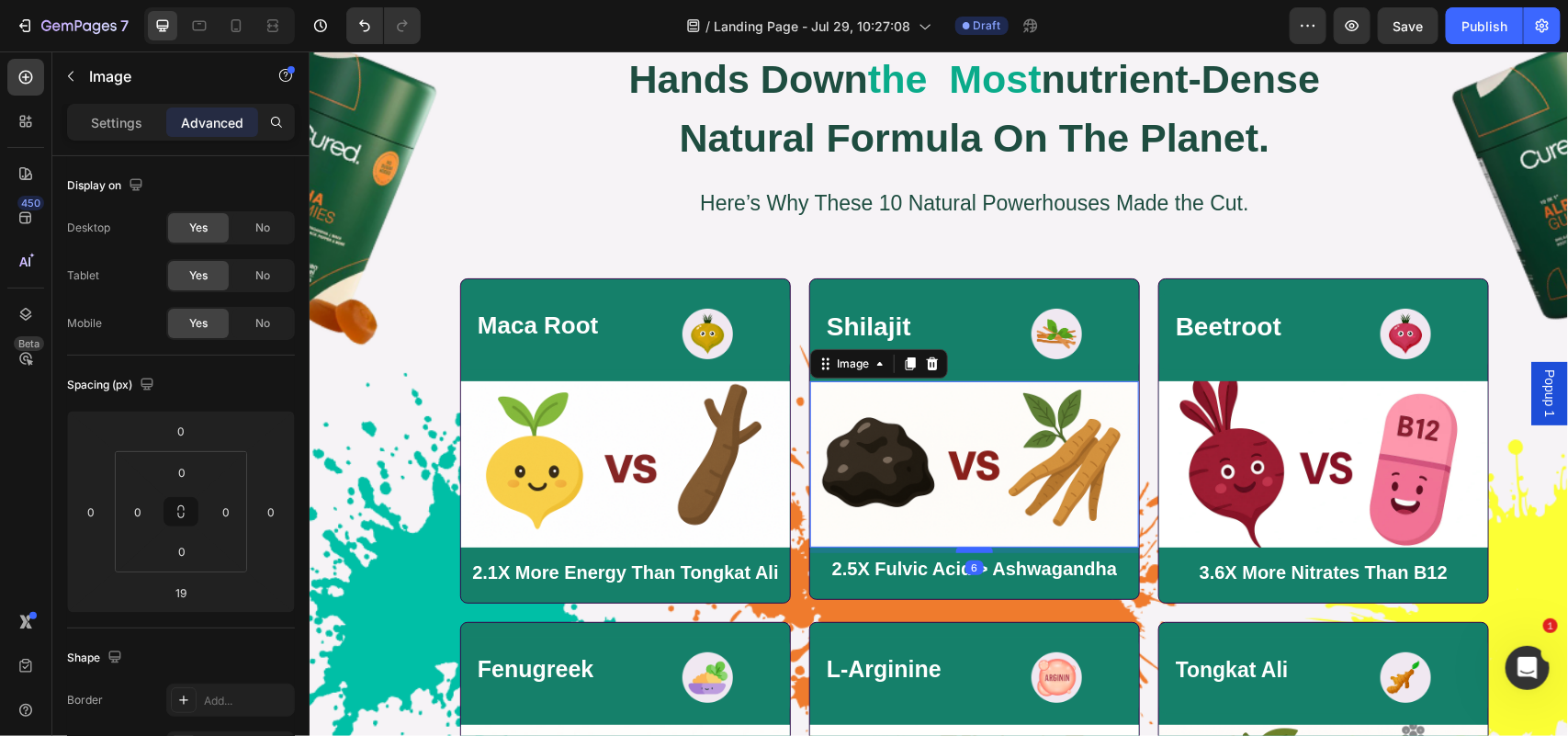 click at bounding box center [974, 549] 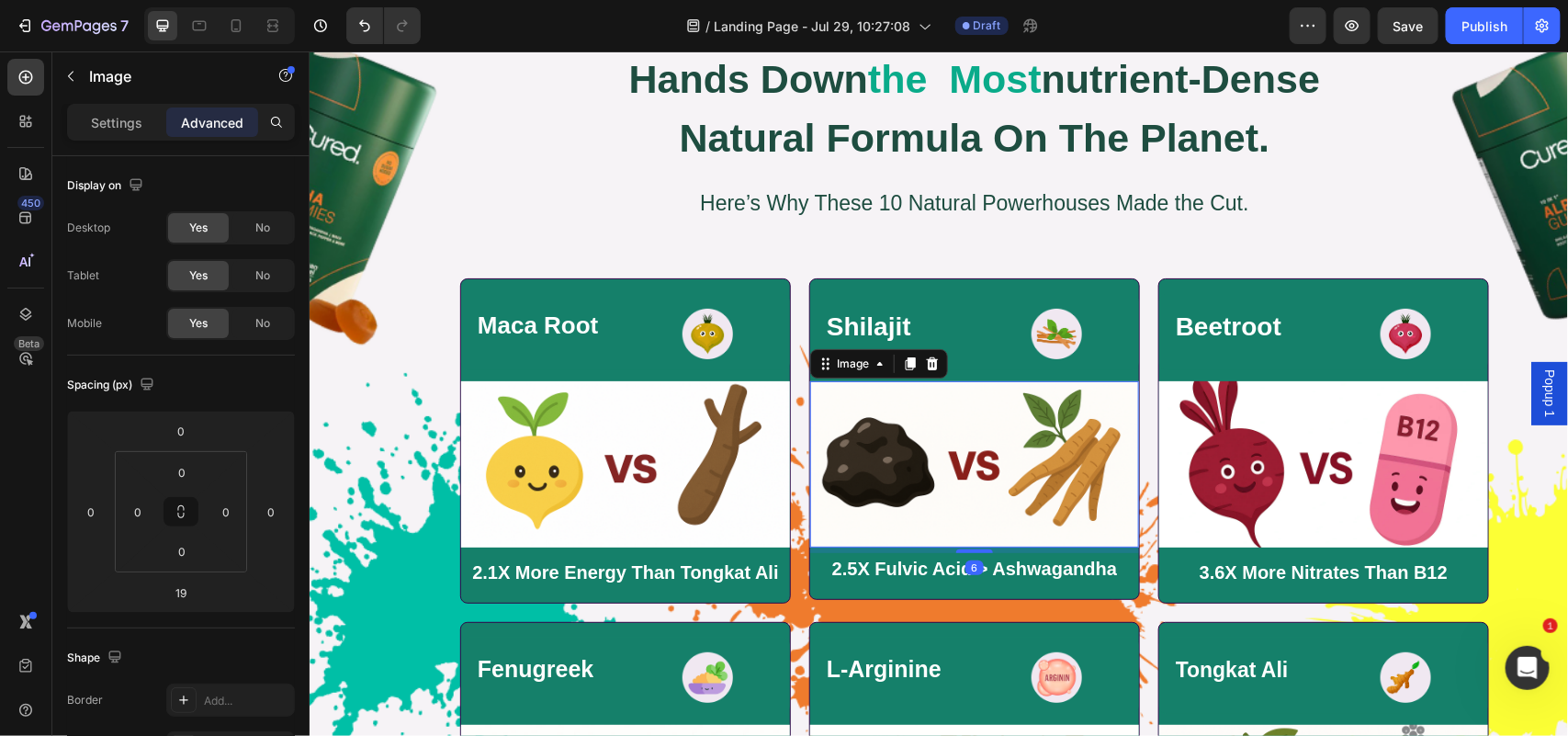 type on "6" 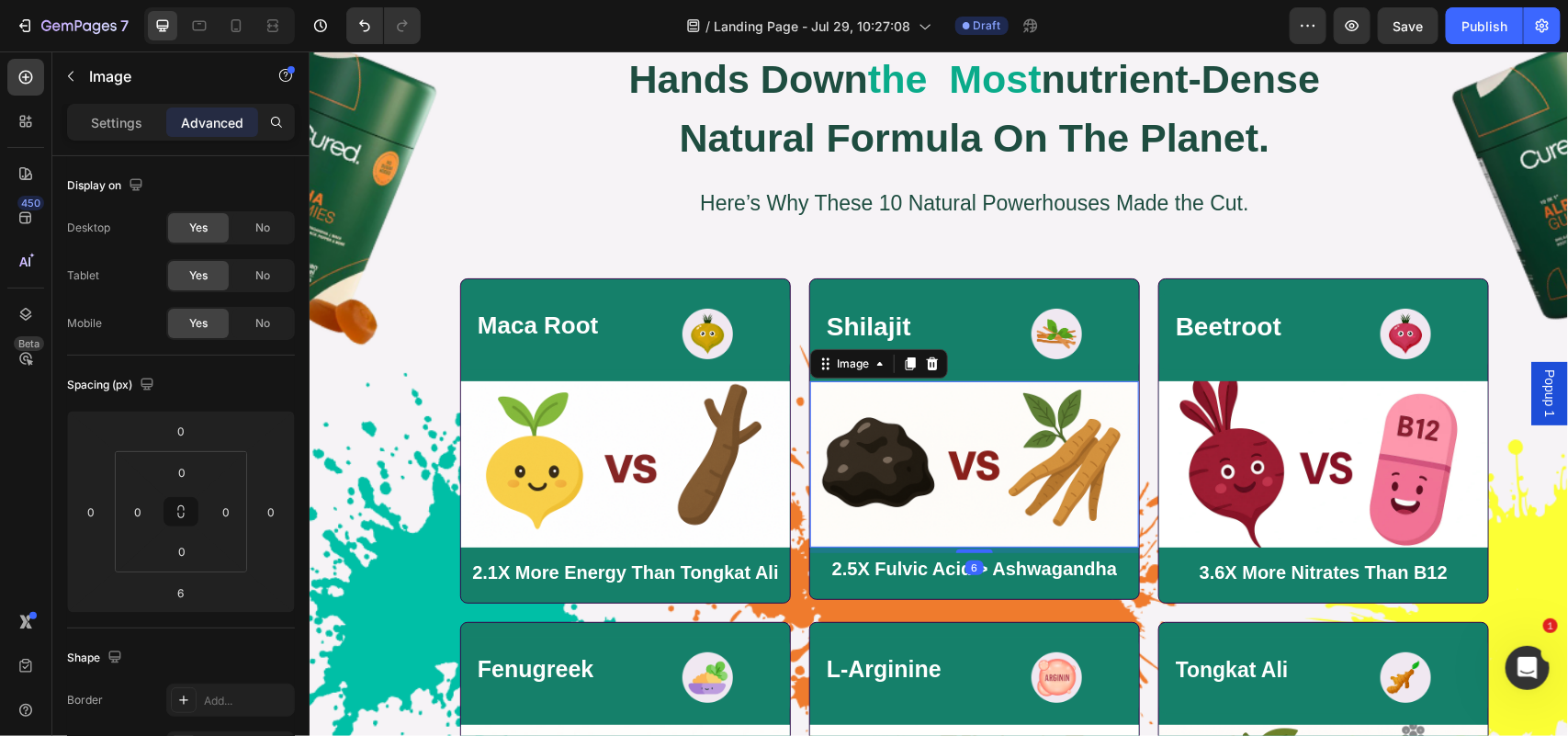 click at bounding box center (974, 463) 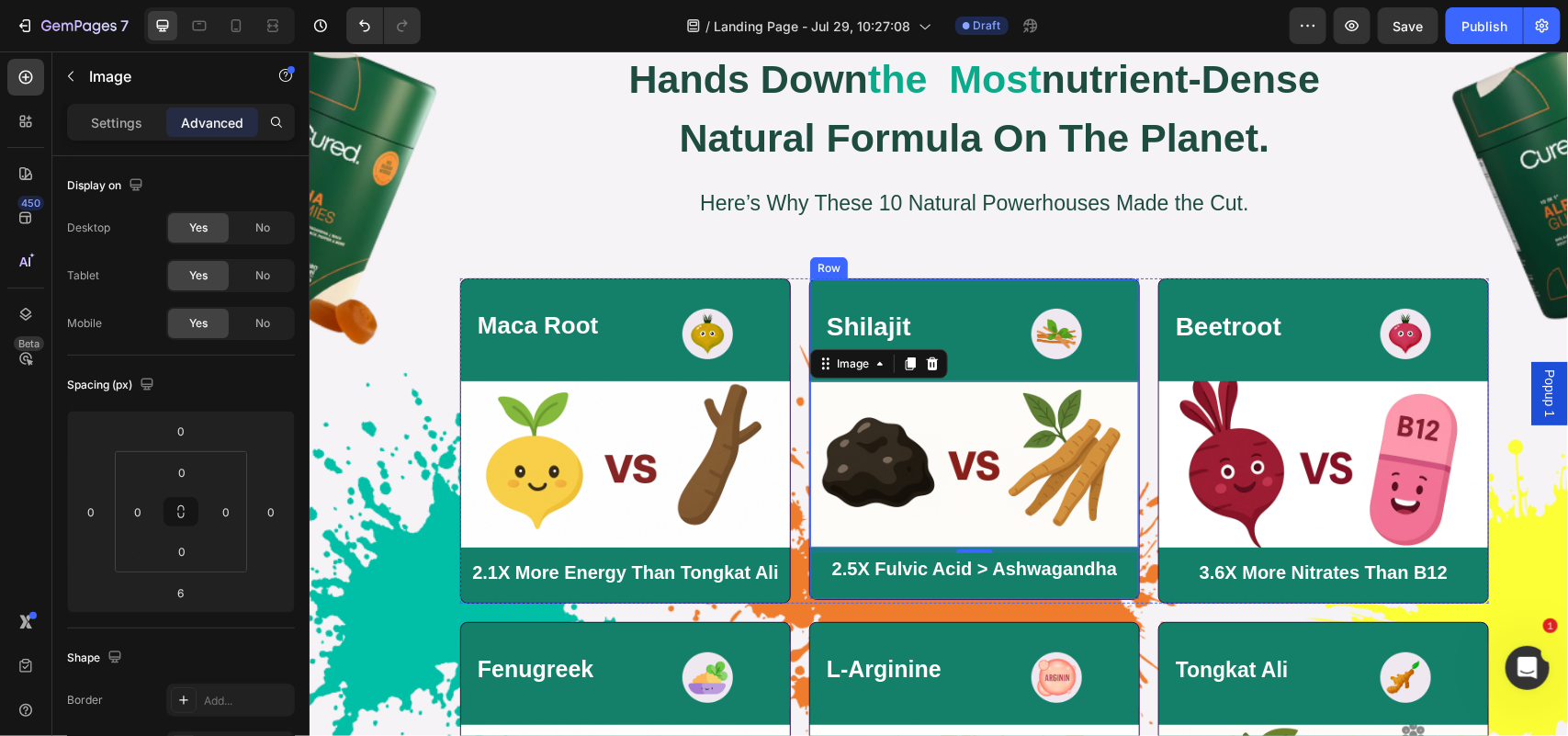 click on "Shilajit Heading Image Row Image   6 2.5X Fulvic Acid > Ashwagandha Text Block Row" at bounding box center (974, 438) 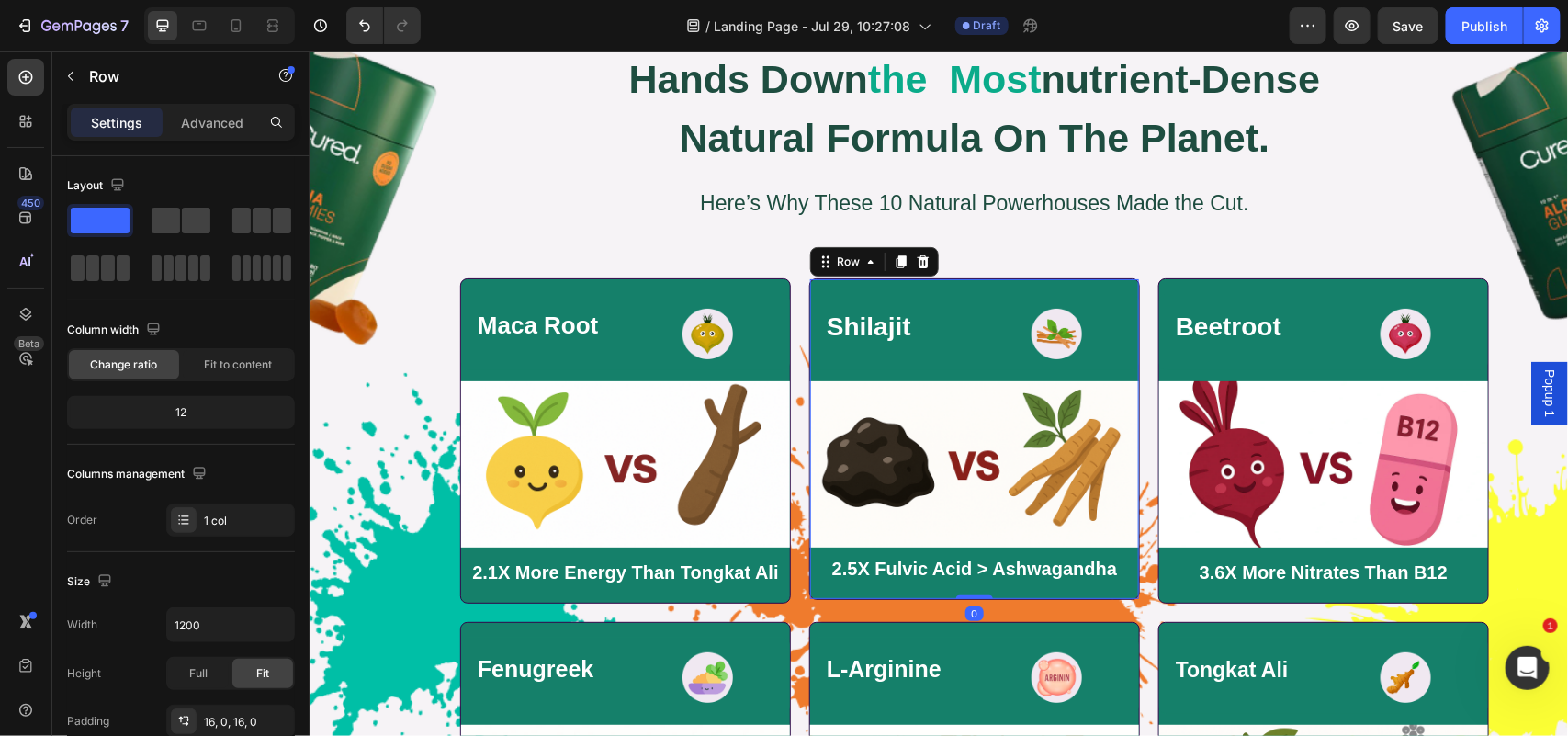 click on "Shilajit Heading Image Row Image 2.5X Fulvic Acid > Ashwagandha Text Block Row   0" at bounding box center (974, 438) 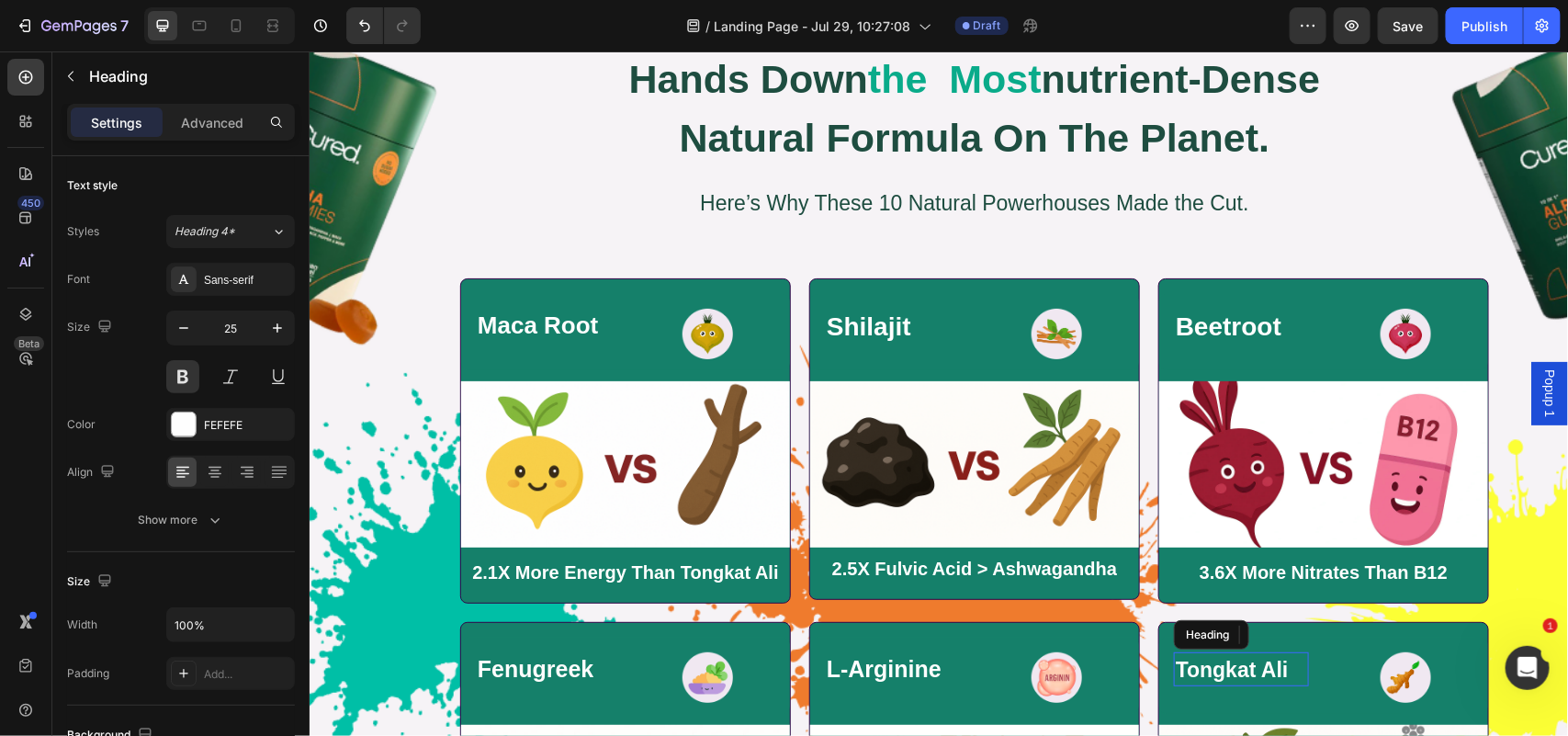 click on "Tongkat Ali" at bounding box center (1240, 669) 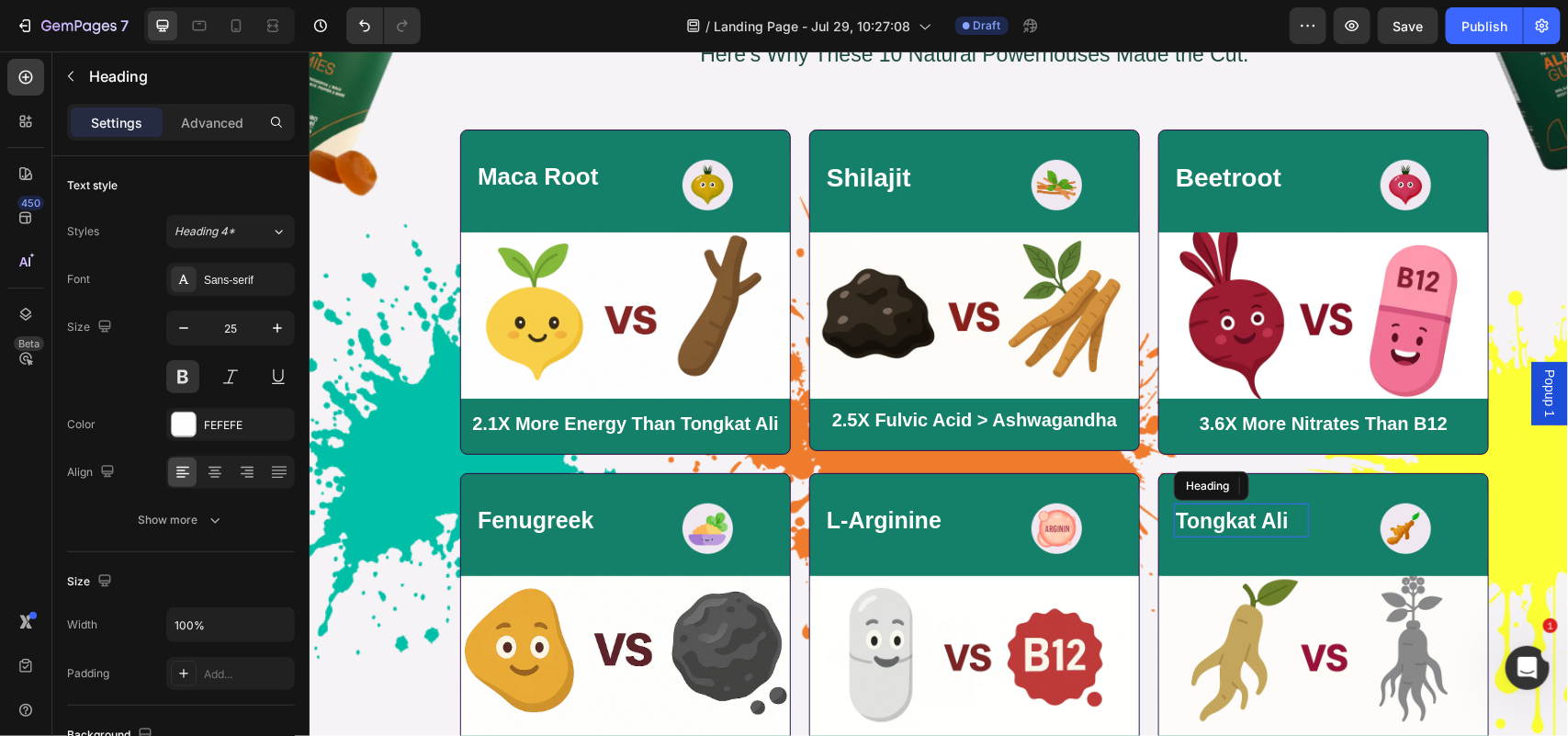 click on "Tongkat Ali" at bounding box center (1240, 520) 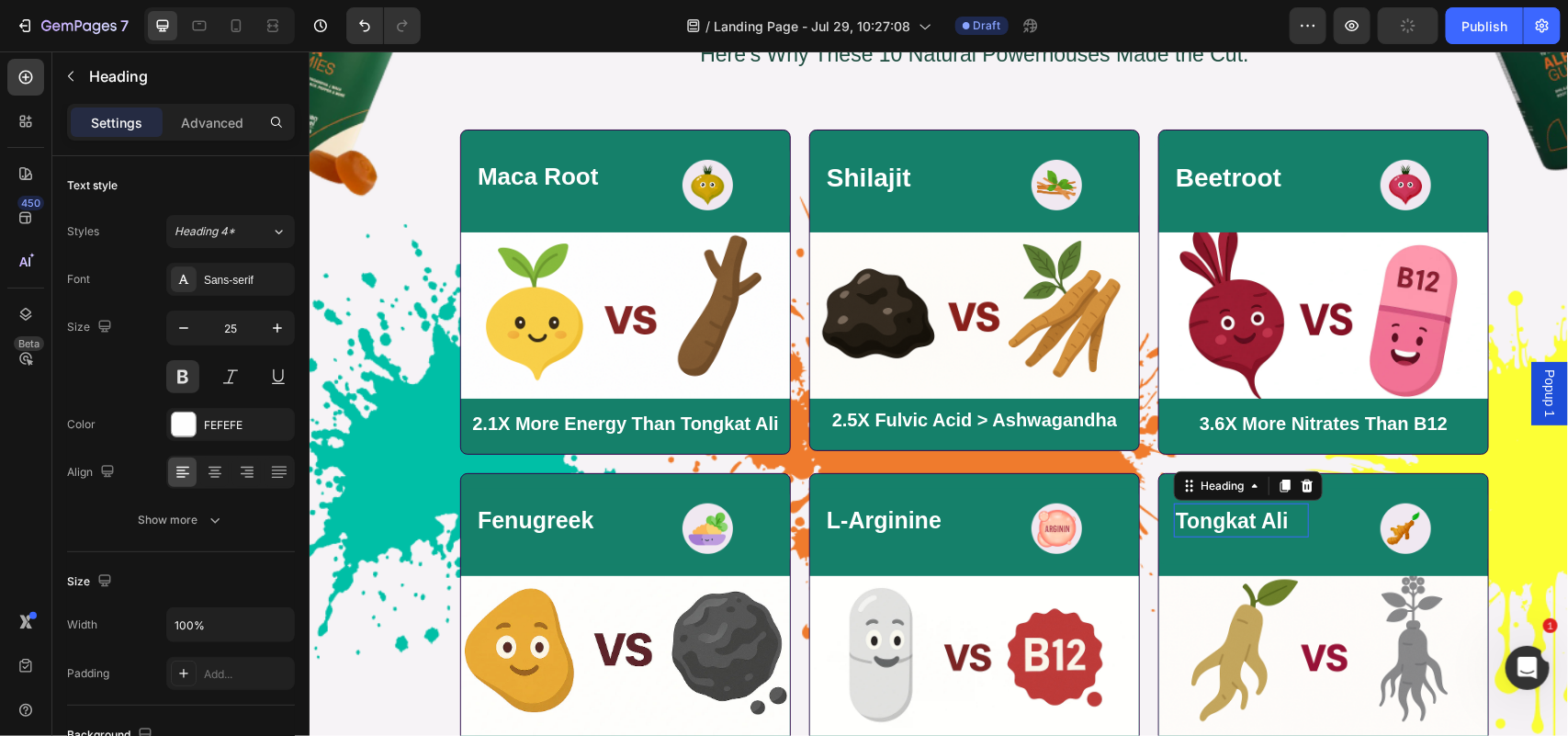 click on "Tongkat Ali" at bounding box center (1231, 520) 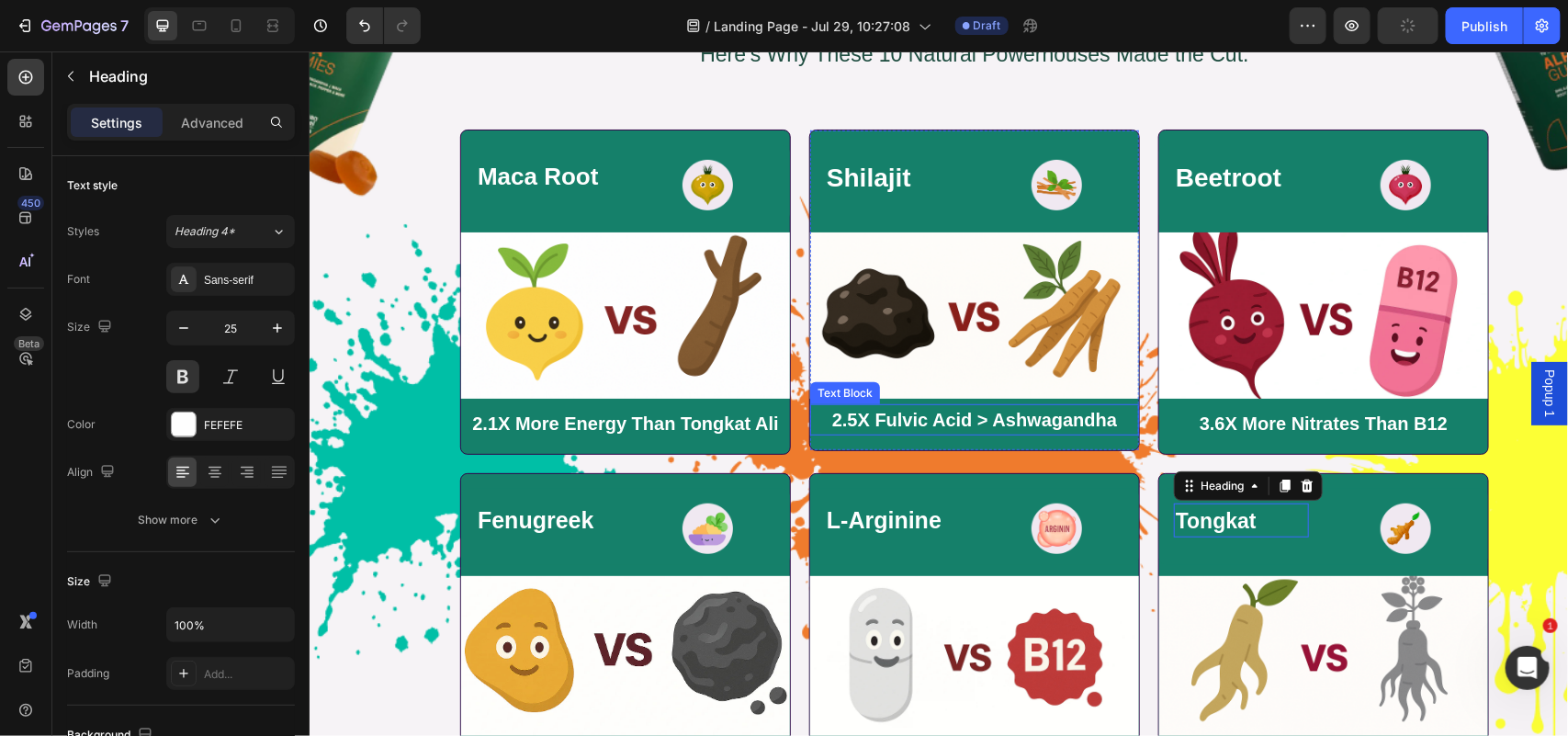 click on "2.5X Fulvic Acid > Ashwagandha" at bounding box center [974, 419] 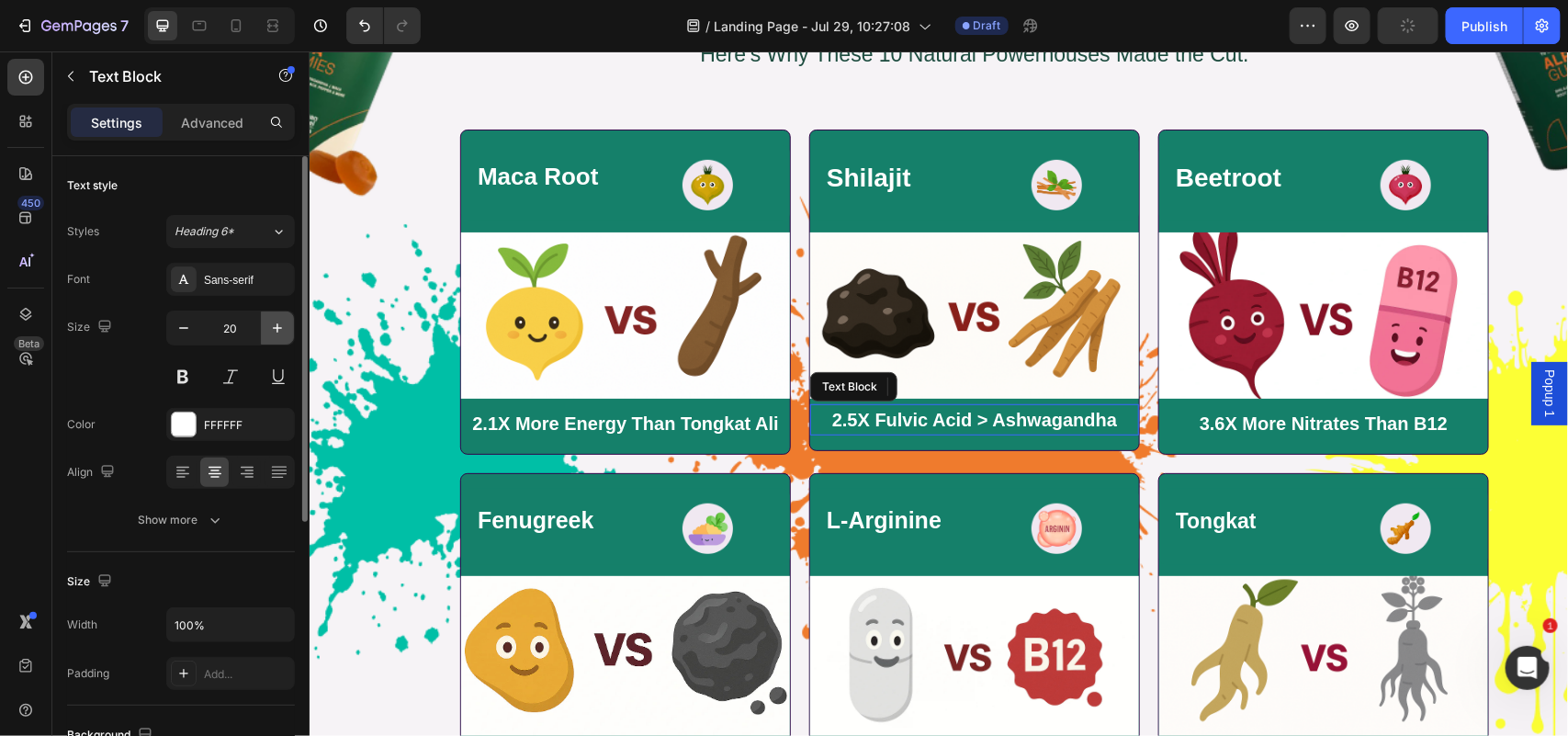 click at bounding box center (277, 328) 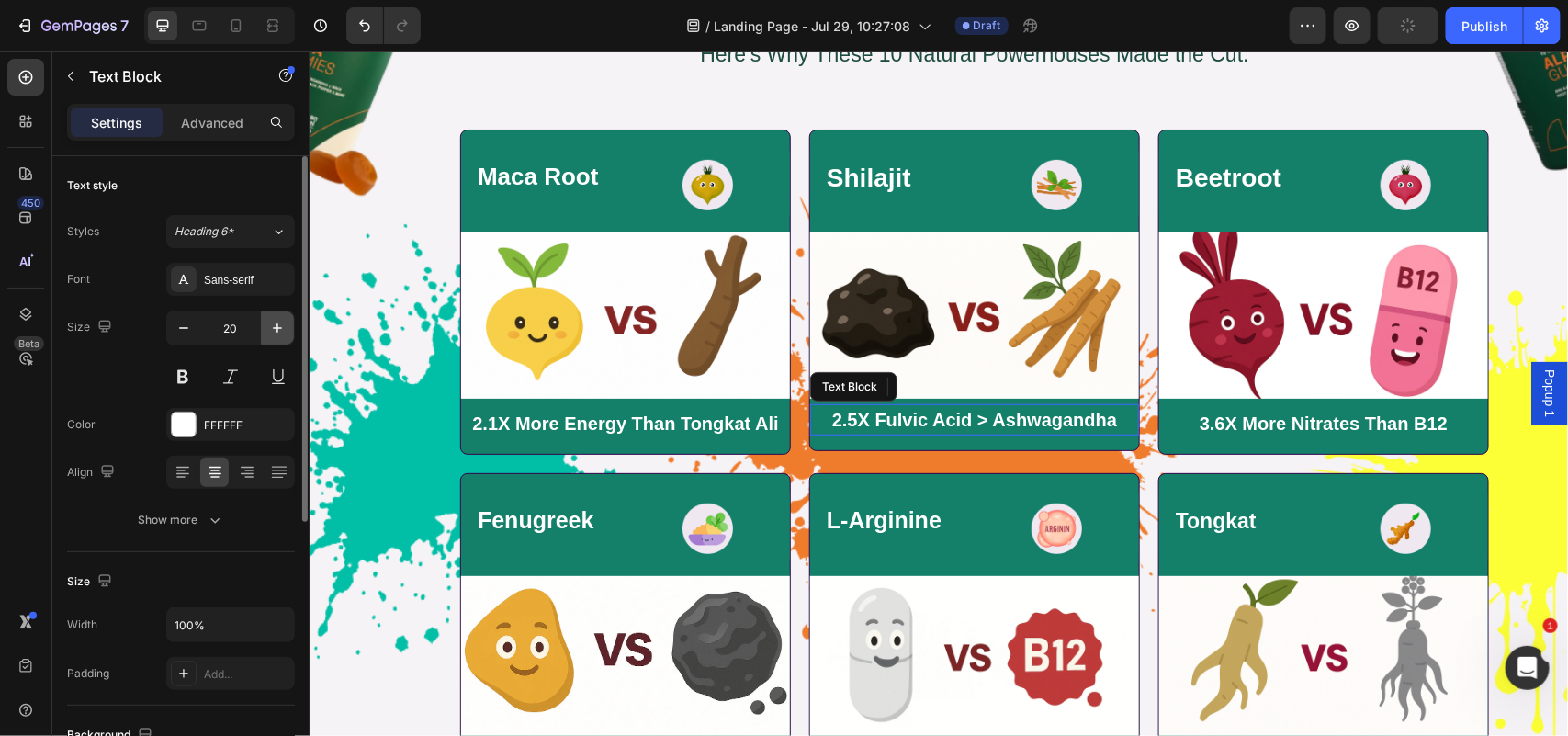 click at bounding box center (277, 328) 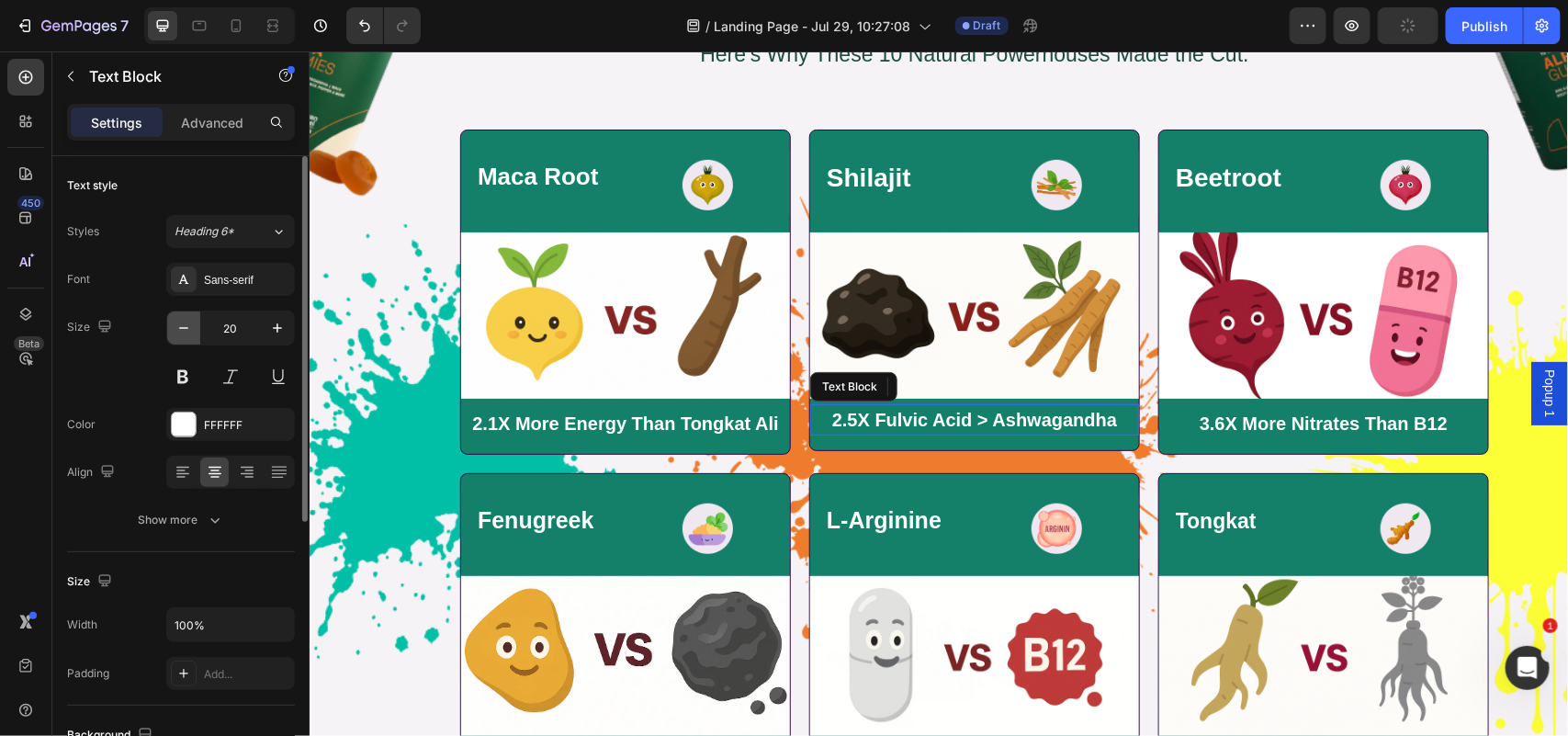 click at bounding box center [184, 328] 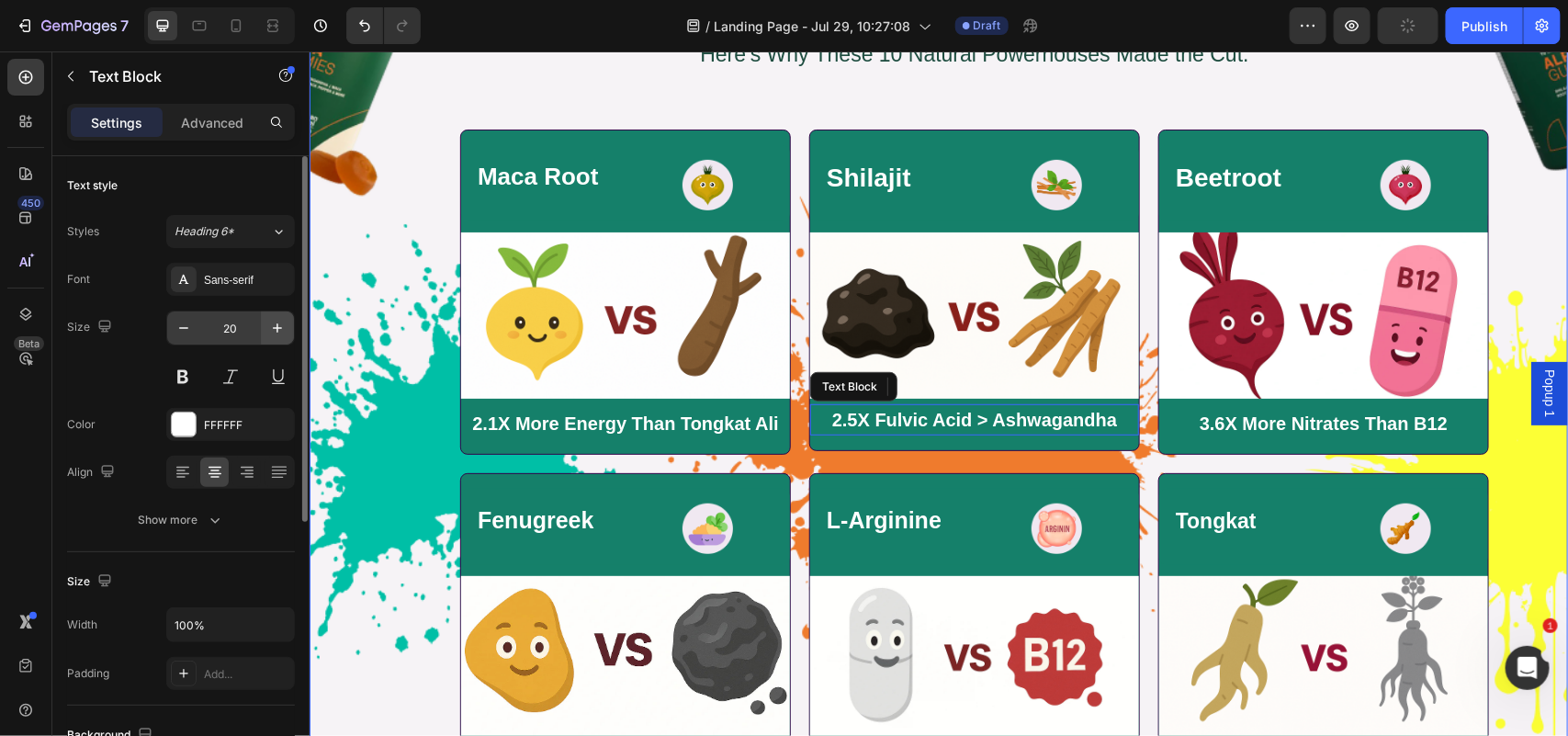click 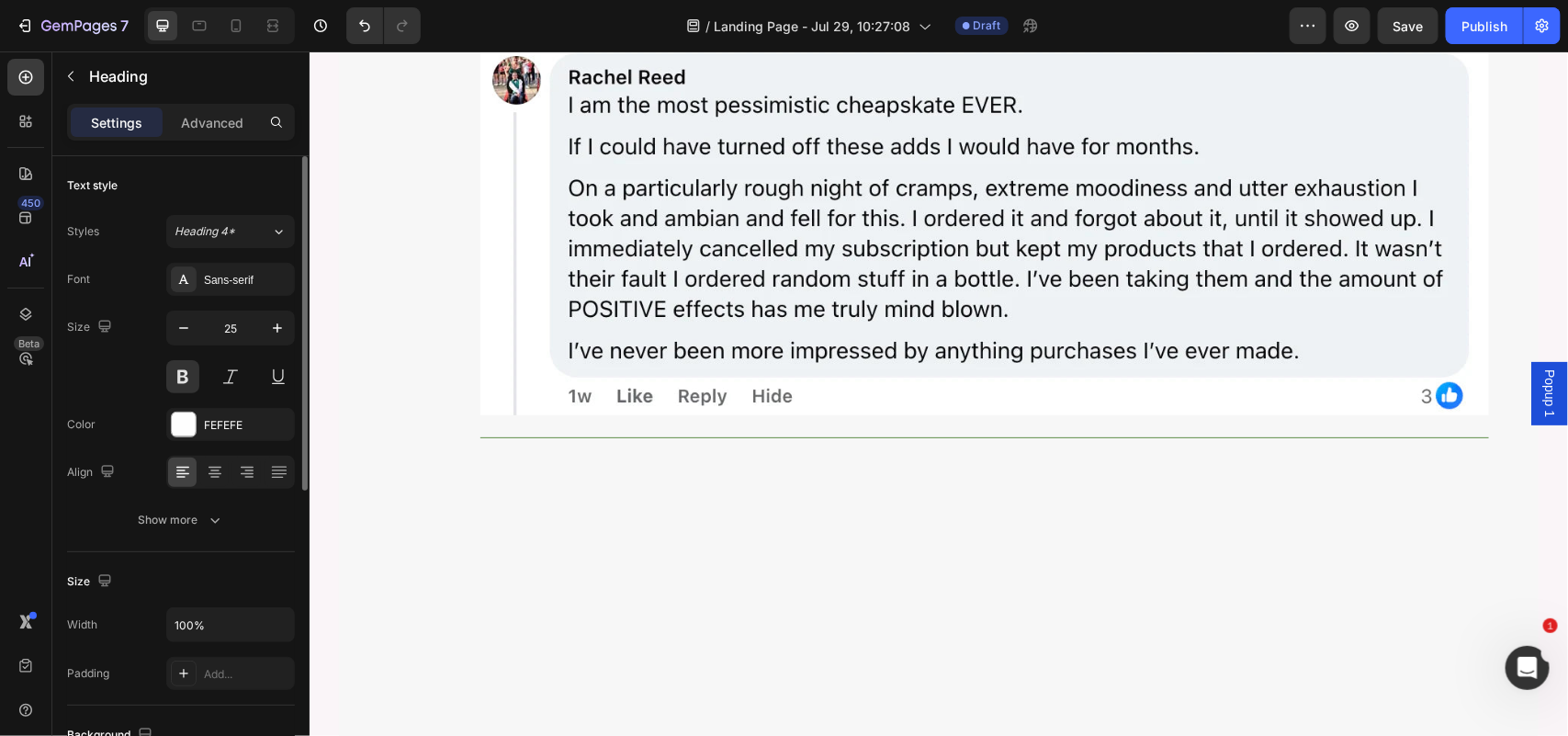 scroll, scrollTop: 11049, scrollLeft: 0, axis: vertical 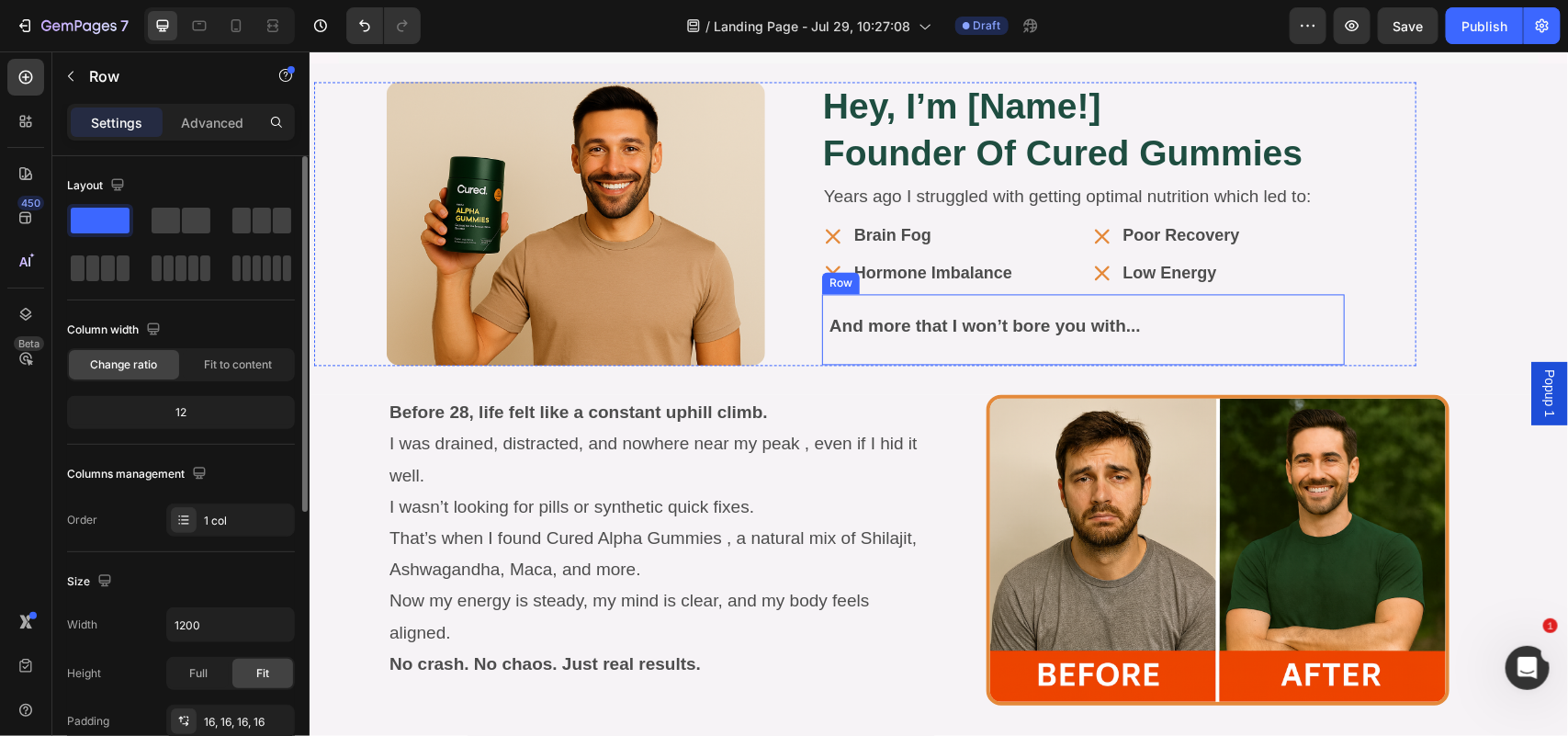 click on "And more that I won’t bore you with... Text Block Row" at bounding box center (1082, 328) 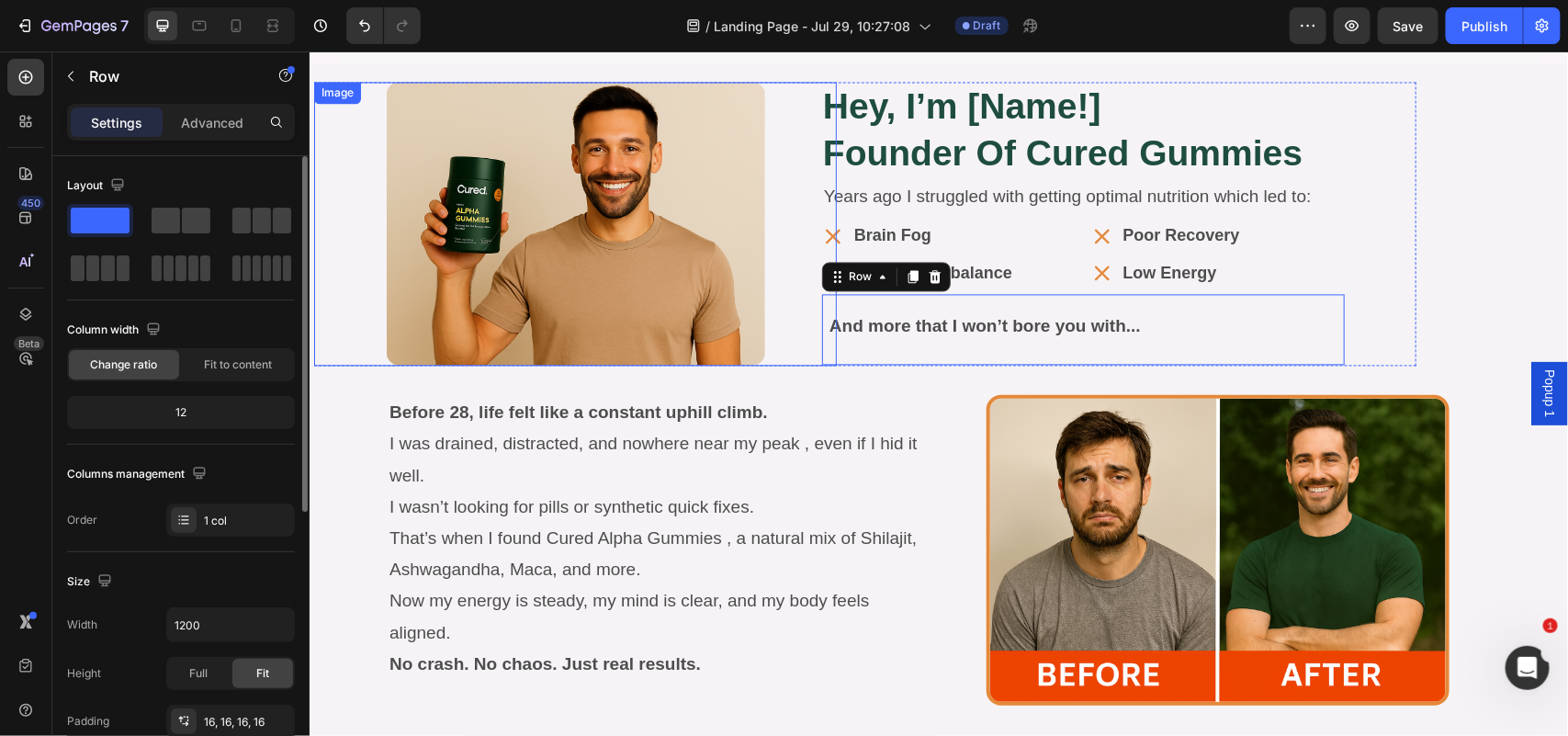 click at bounding box center [574, 222] 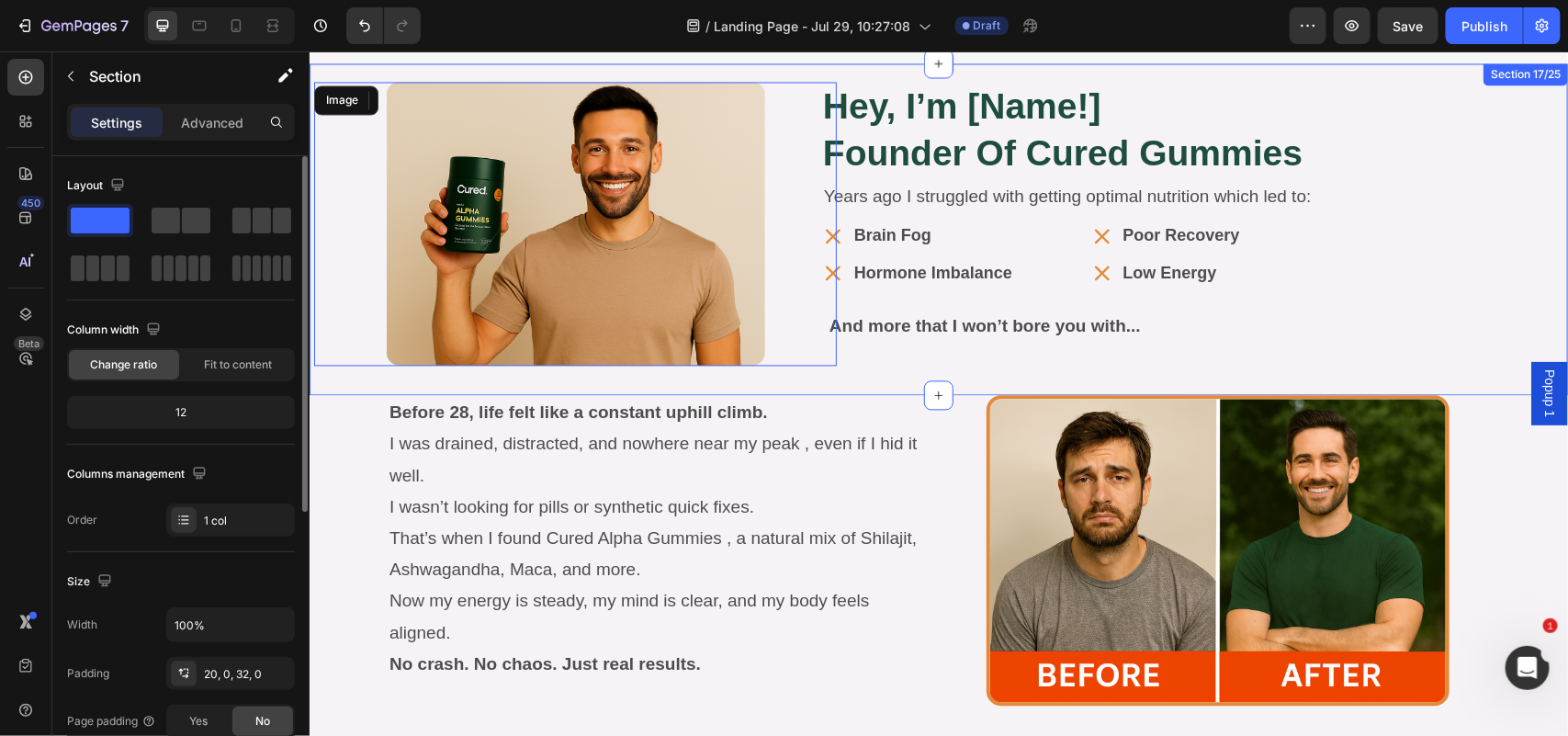 click on "Hey, I’m [Name!]  Founder of Cured Gummies Heading Image hey, i’m [name!]  founder of cured gummies Heading Years ago I struggled with getting optimal nutrition which led to: Text Block
Brain Fog Item List
Poor Recovery Item List Row
Hormone Imbalance Item List
Low Energy Item List Row
Brain Fog Item List
Hormone Imbalance Item List
Poor Recovery Item List
Low Energy Item List Row  And more that I won’t bore you with... Text Block Row   0 Row Section 17/25" at bounding box center [938, 228] 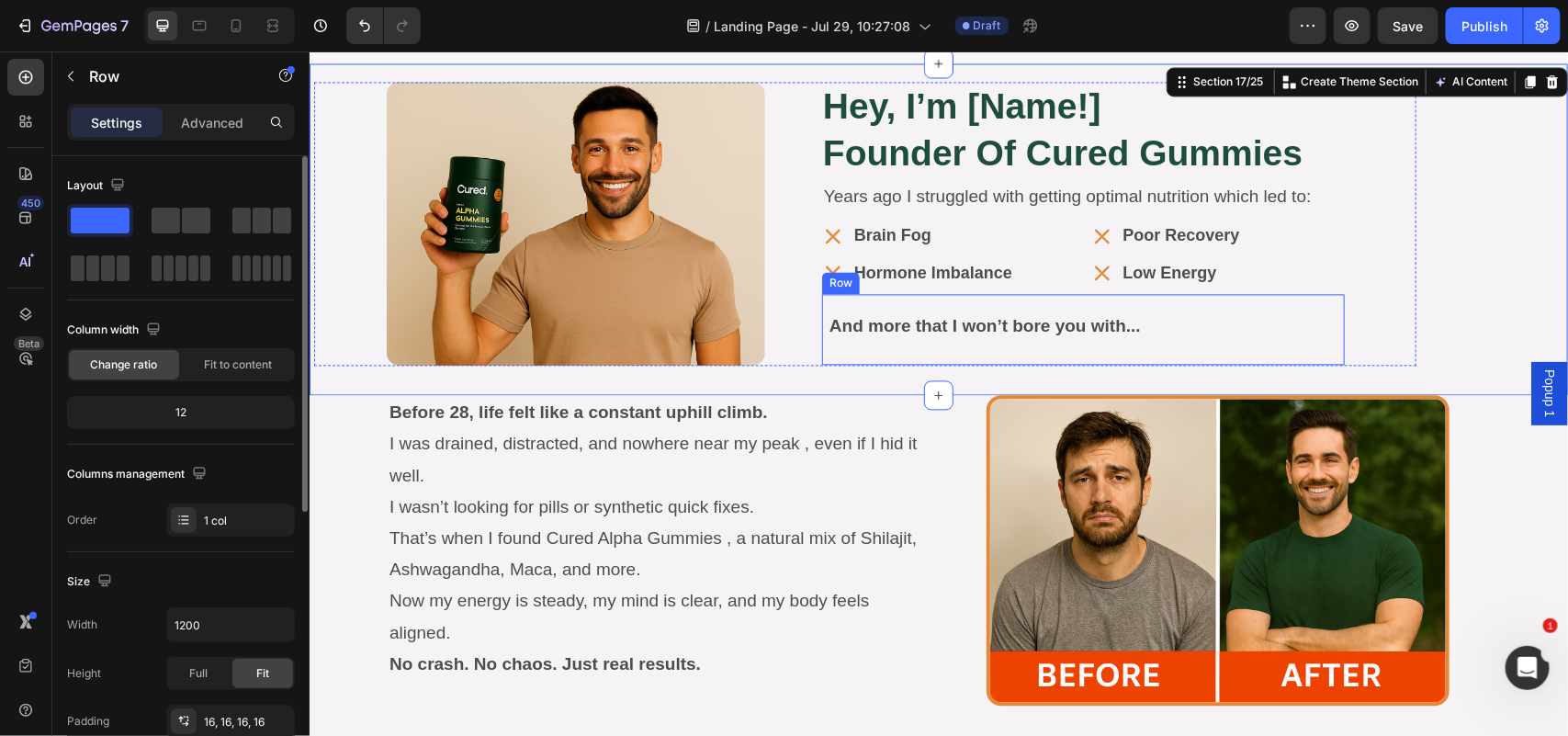 click on "And more that I won’t bore you with... Text Block Row" at bounding box center [1082, 328] 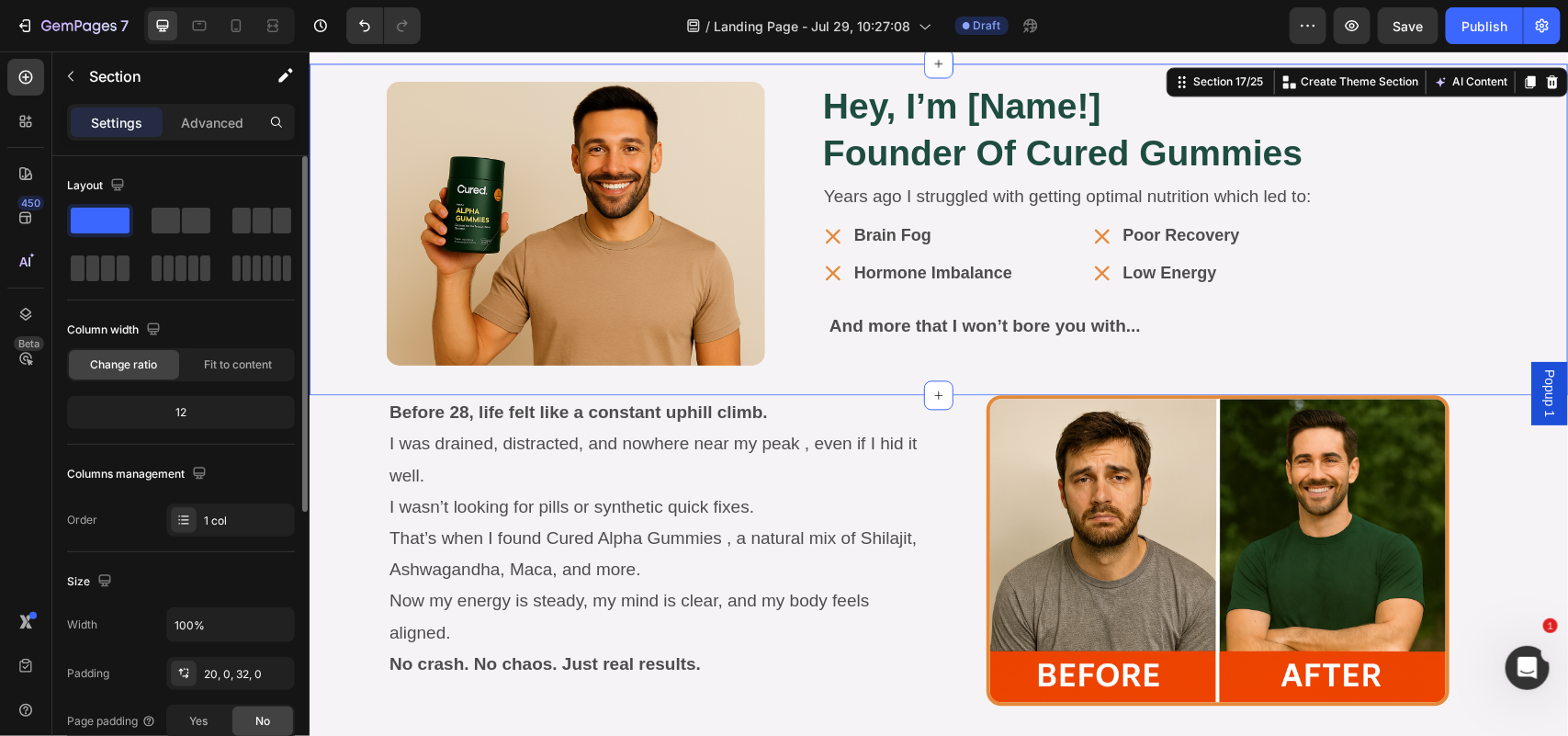 click on "Hey, I’m [Name!]  Founder of Cured Gummies Heading Image hey, i’m [name!]  founder of cured gummies Heading Years ago I struggled with getting optimal nutrition which led to: Text Block
Brain Fog Item List
Poor Recovery Item List Row
Hormone Imbalance Item List
Low Energy Item List Row
Brain Fog Item List
Hormone Imbalance Item List
Poor Recovery Item List
Low Energy Item List Row  And more that I won’t bore you with... Text Block Row Row Section 17/25   You can create reusable sections Create Theme Section AI Content Write with GemAI What would you like to describe here? Tone and Voice Persuasive Product Show more Generate" at bounding box center [938, 228] 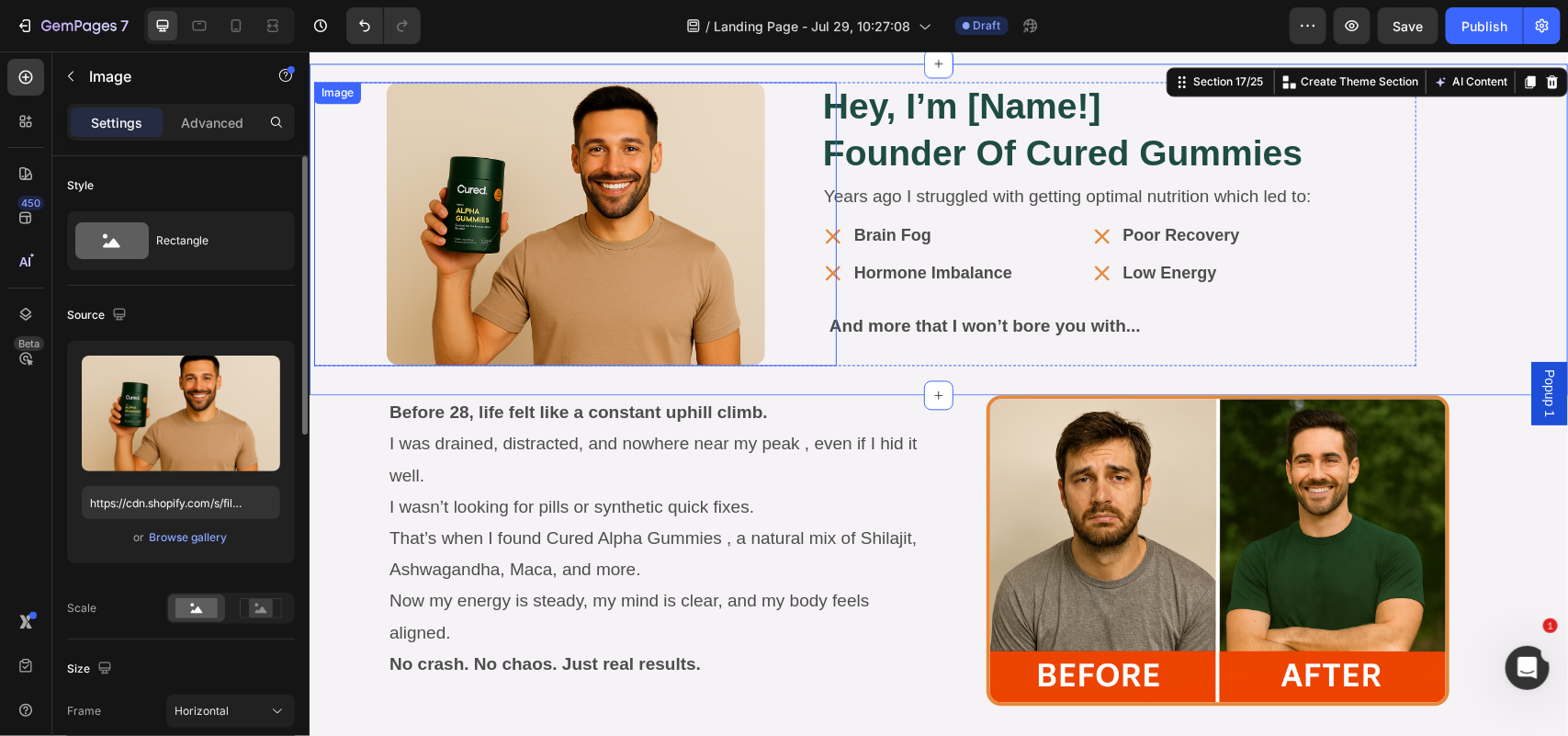 click at bounding box center (574, 222) 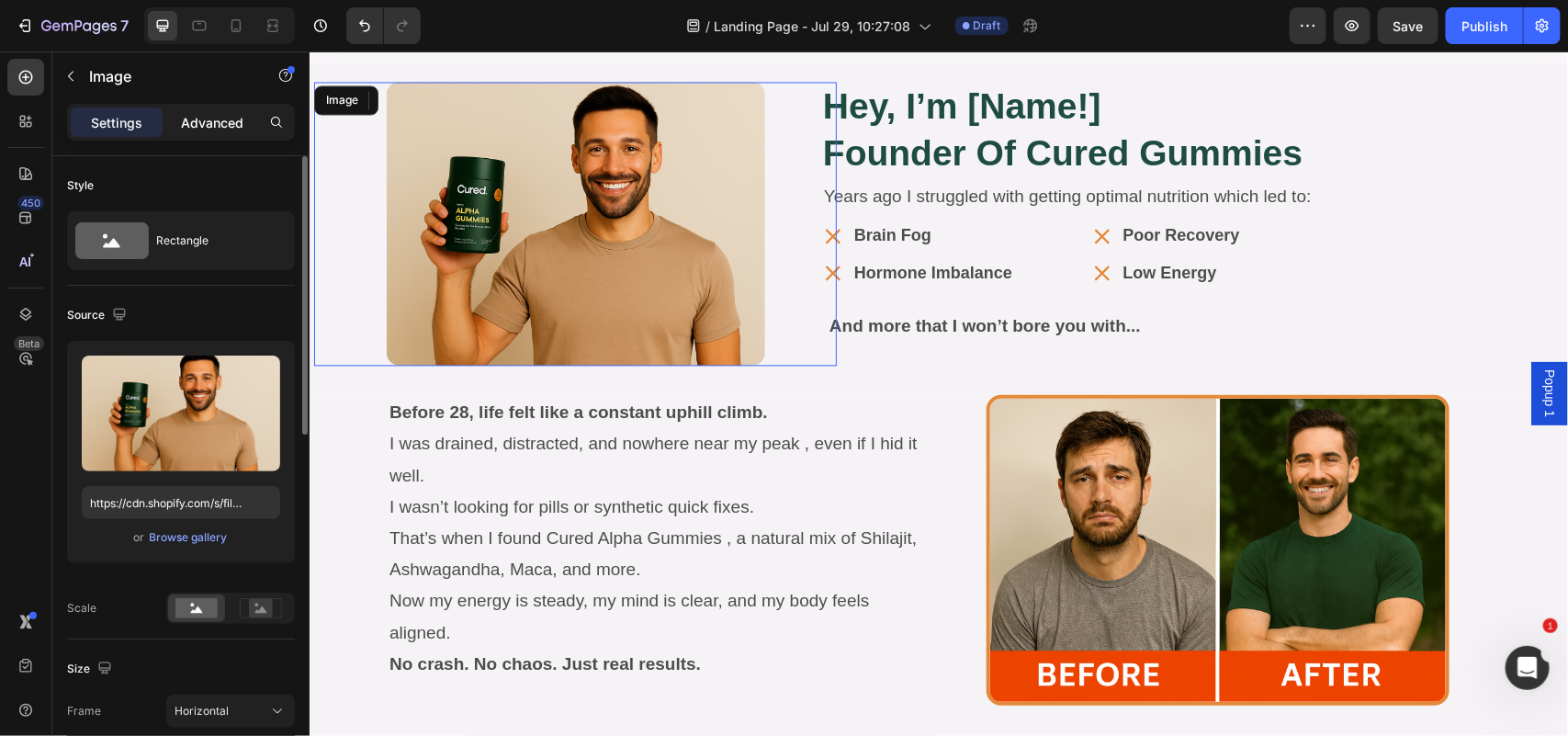 drag, startPoint x: 223, startPoint y: 121, endPoint x: 19, endPoint y: 225, distance: 228.9803 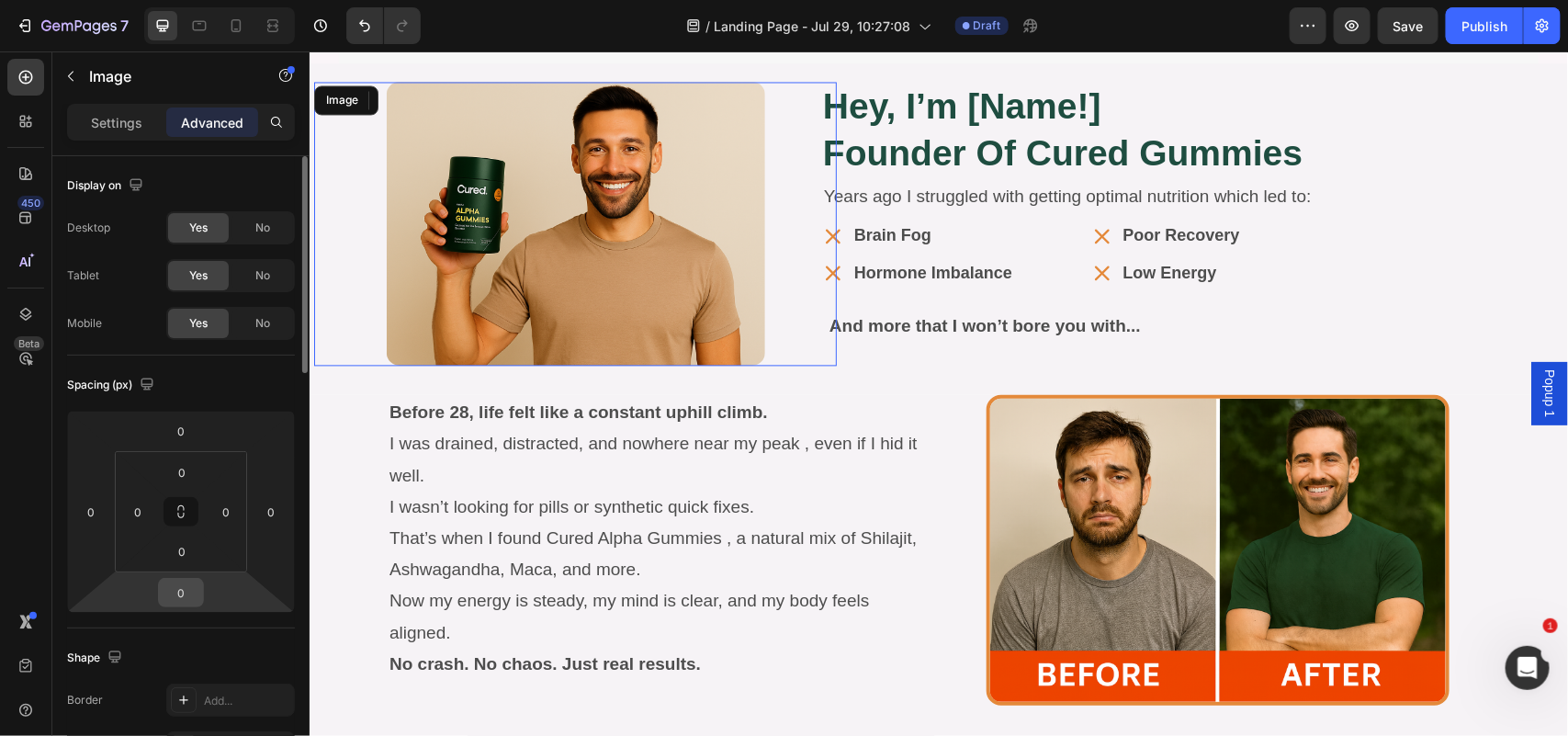 click on "0" at bounding box center [181, 593] 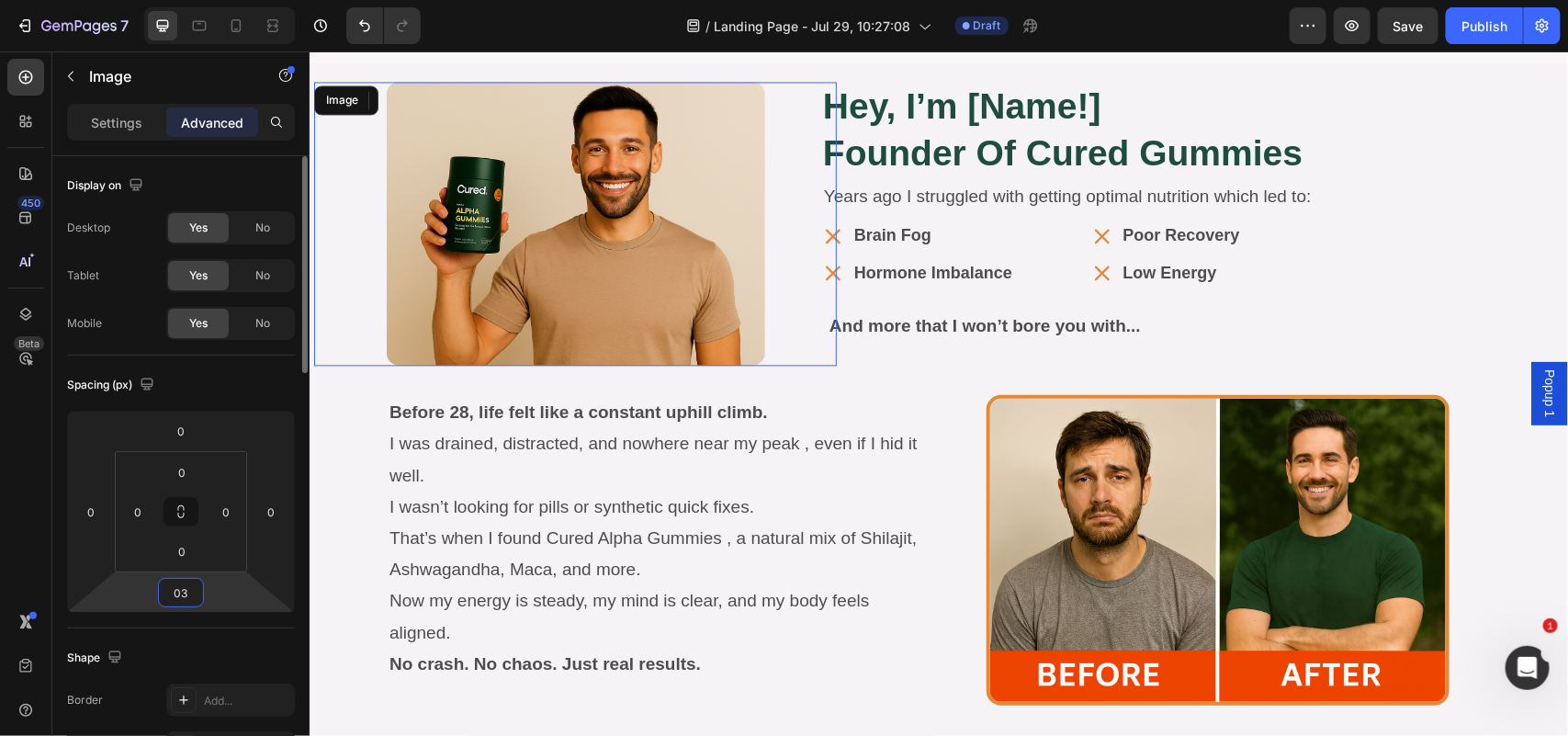 type on "033" 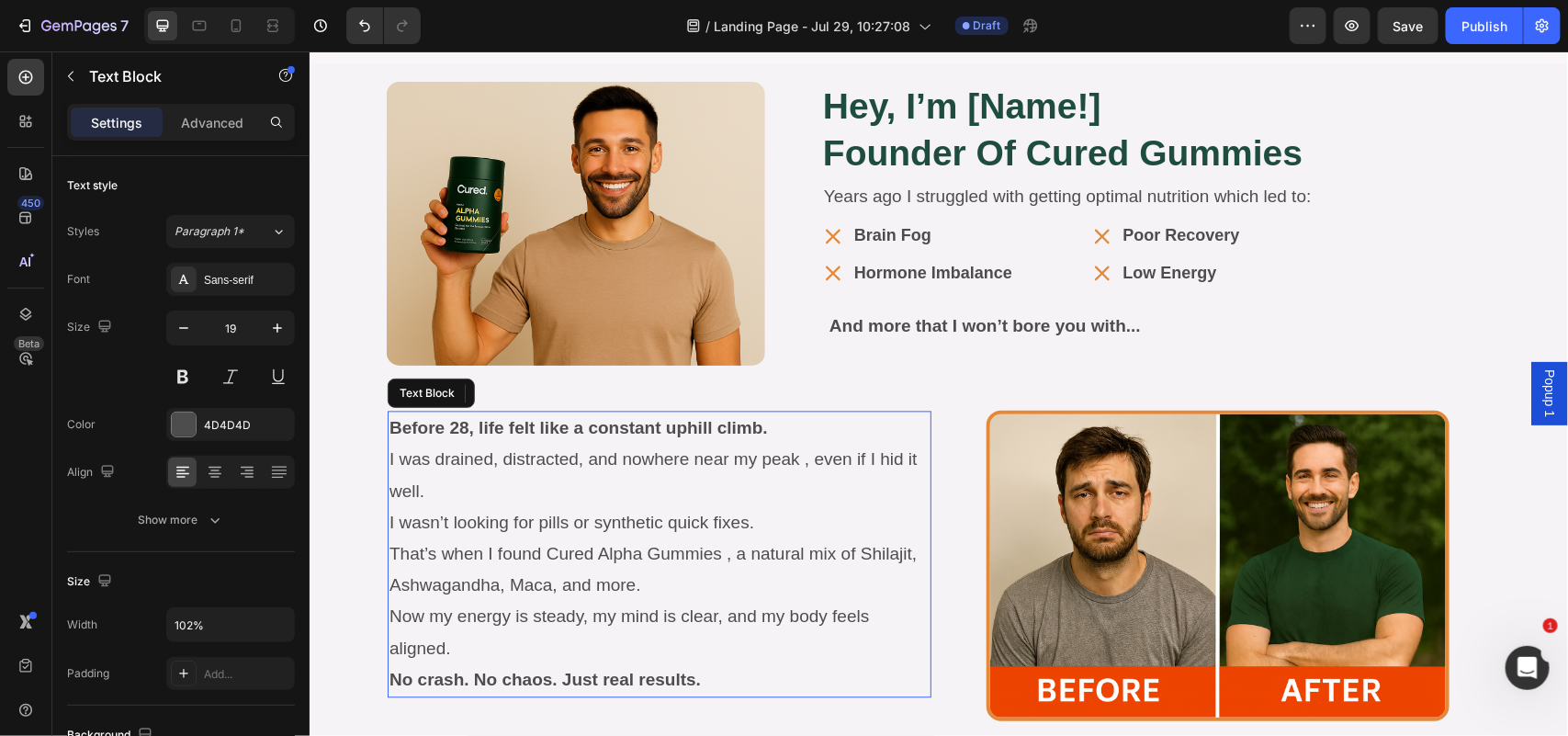 click on "Before 28, life felt like a constant uphill climb. I was drained, distracted, and nowhere near my peak , even if I hid it well." at bounding box center (659, 459) 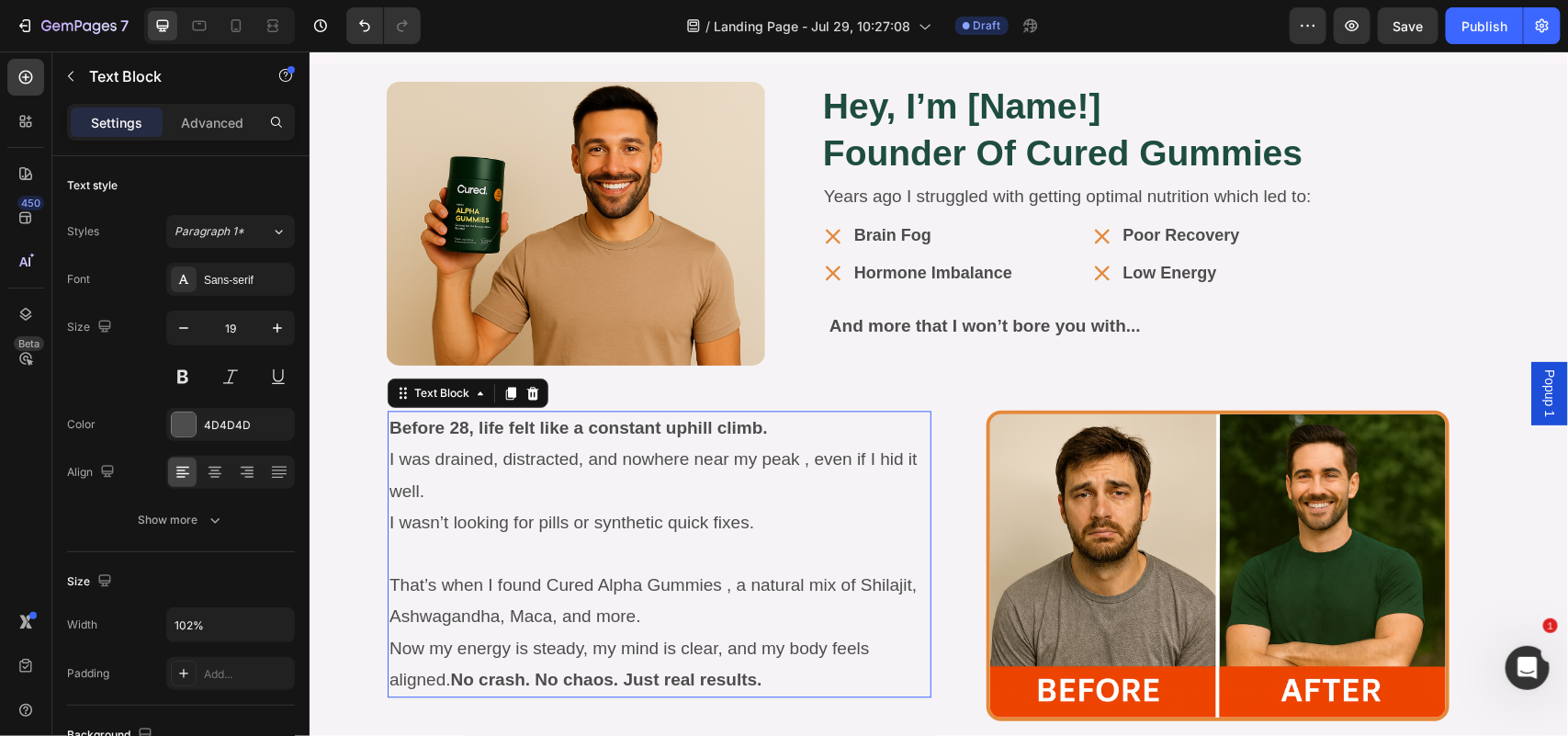 click on "Now my energy is steady, my mind is clear, and my body feels aligned. No crash. No chaos. Just real results." at bounding box center [659, 663] 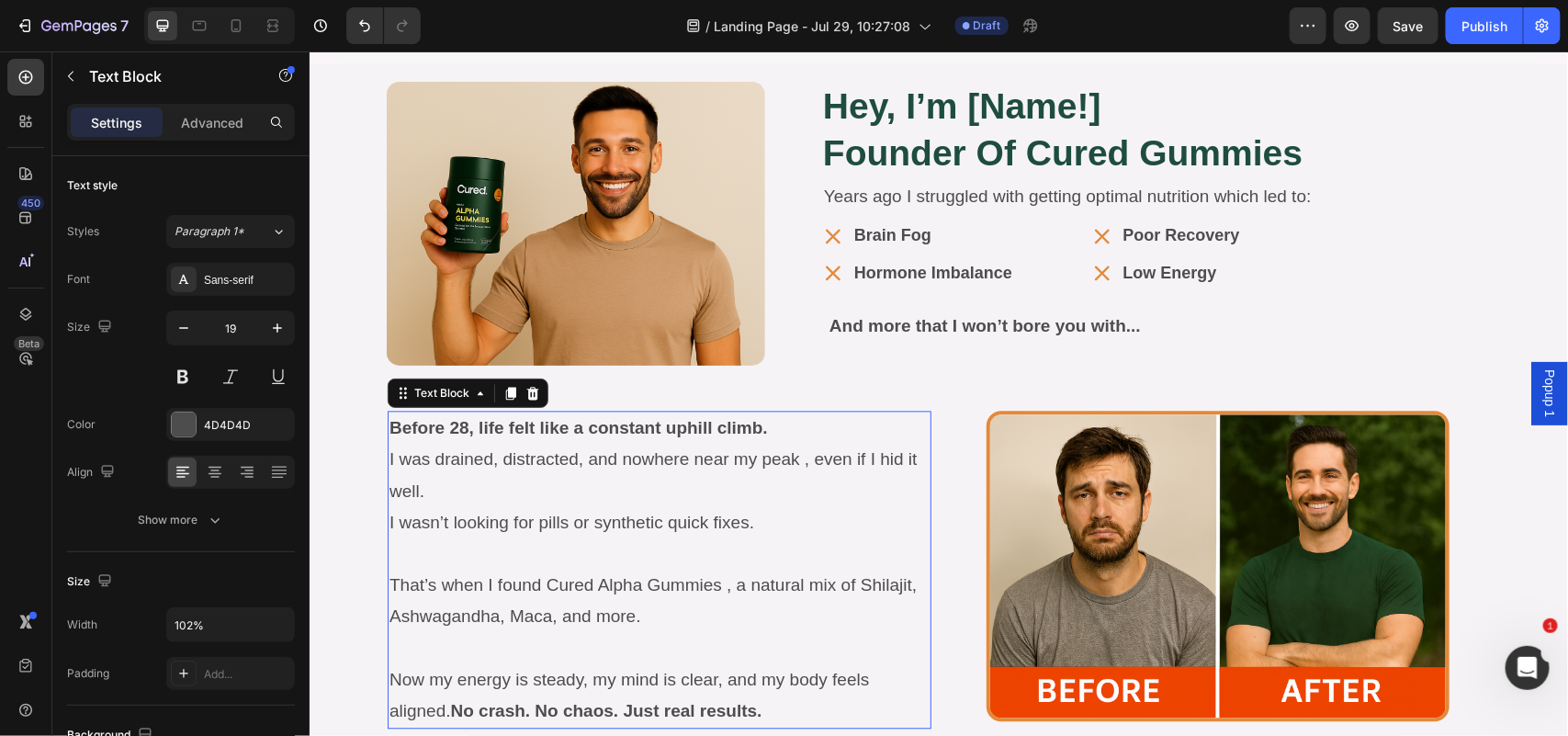 drag, startPoint x: 1411, startPoint y: 17, endPoint x: 808, endPoint y: 221, distance: 636.573 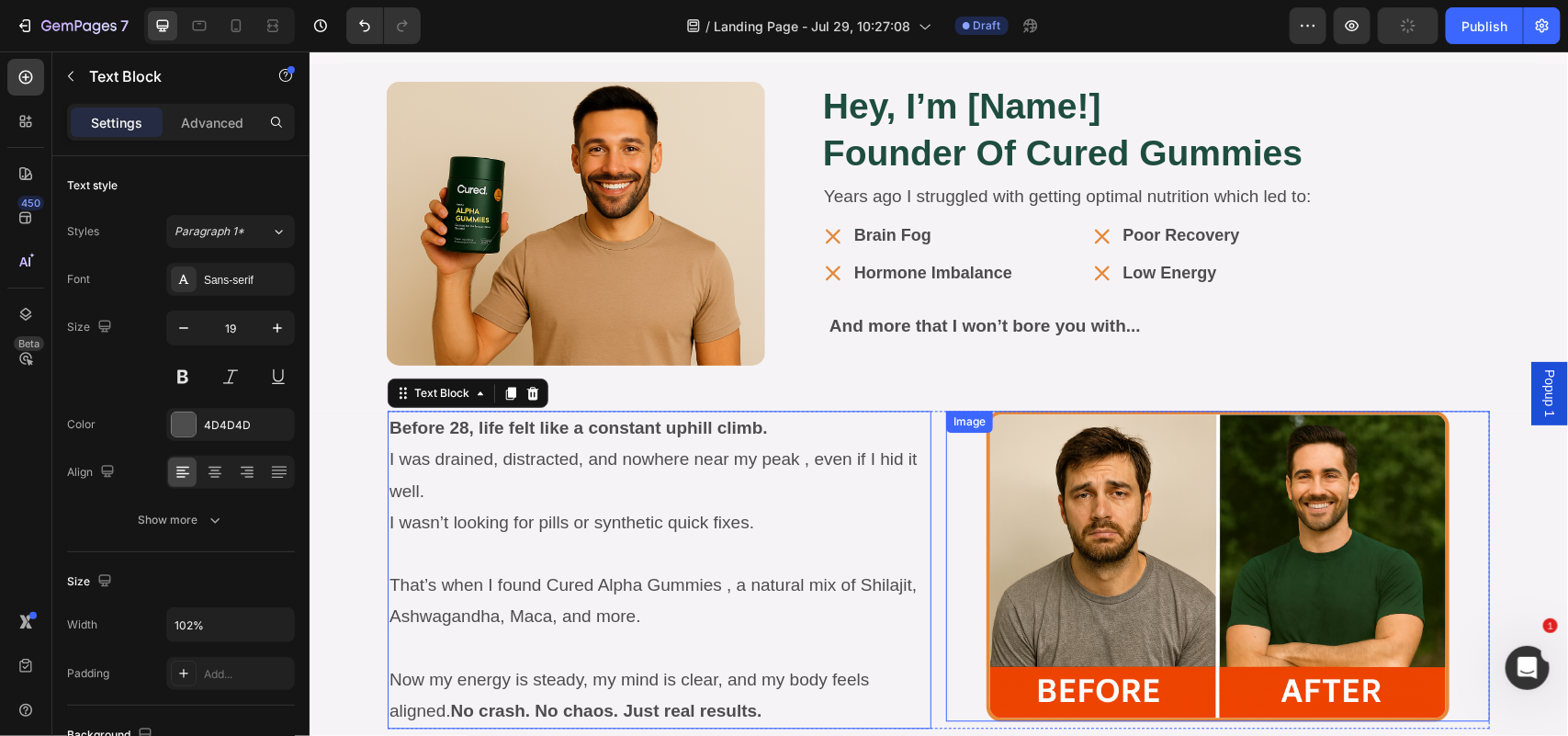 click 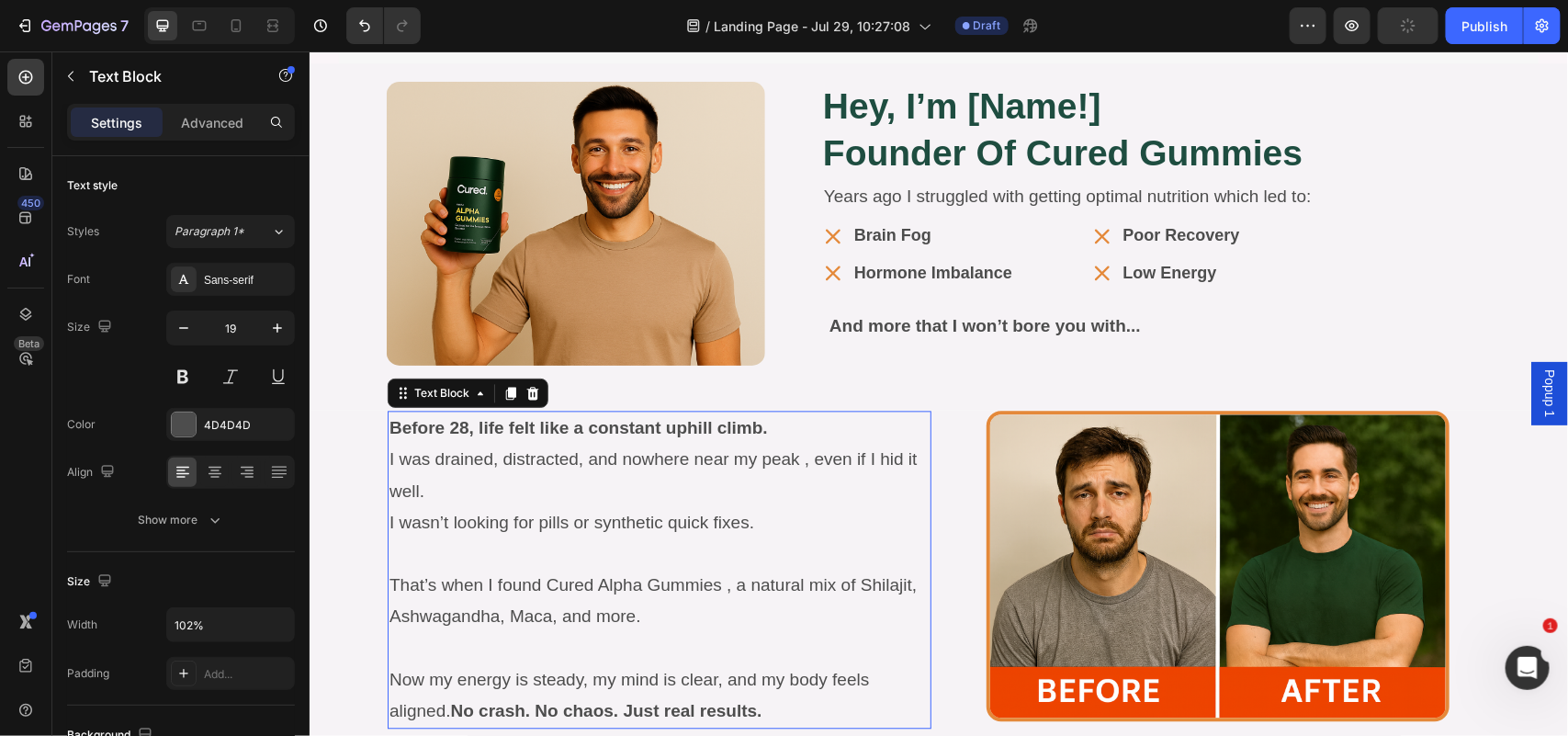 scroll, scrollTop: 11536, scrollLeft: 0, axis: vertical 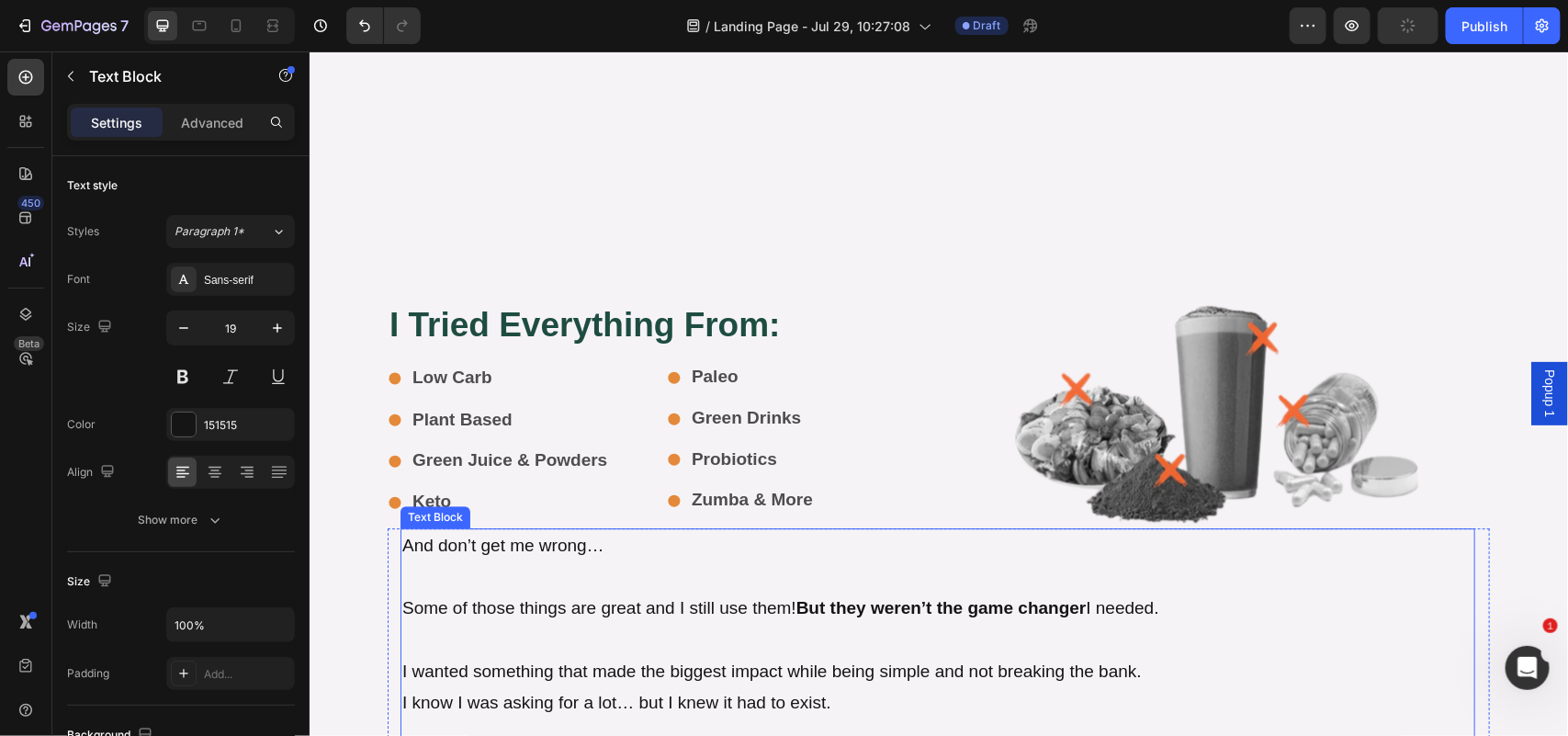click on "But they weren’t the game changer" at bounding box center [941, 606] 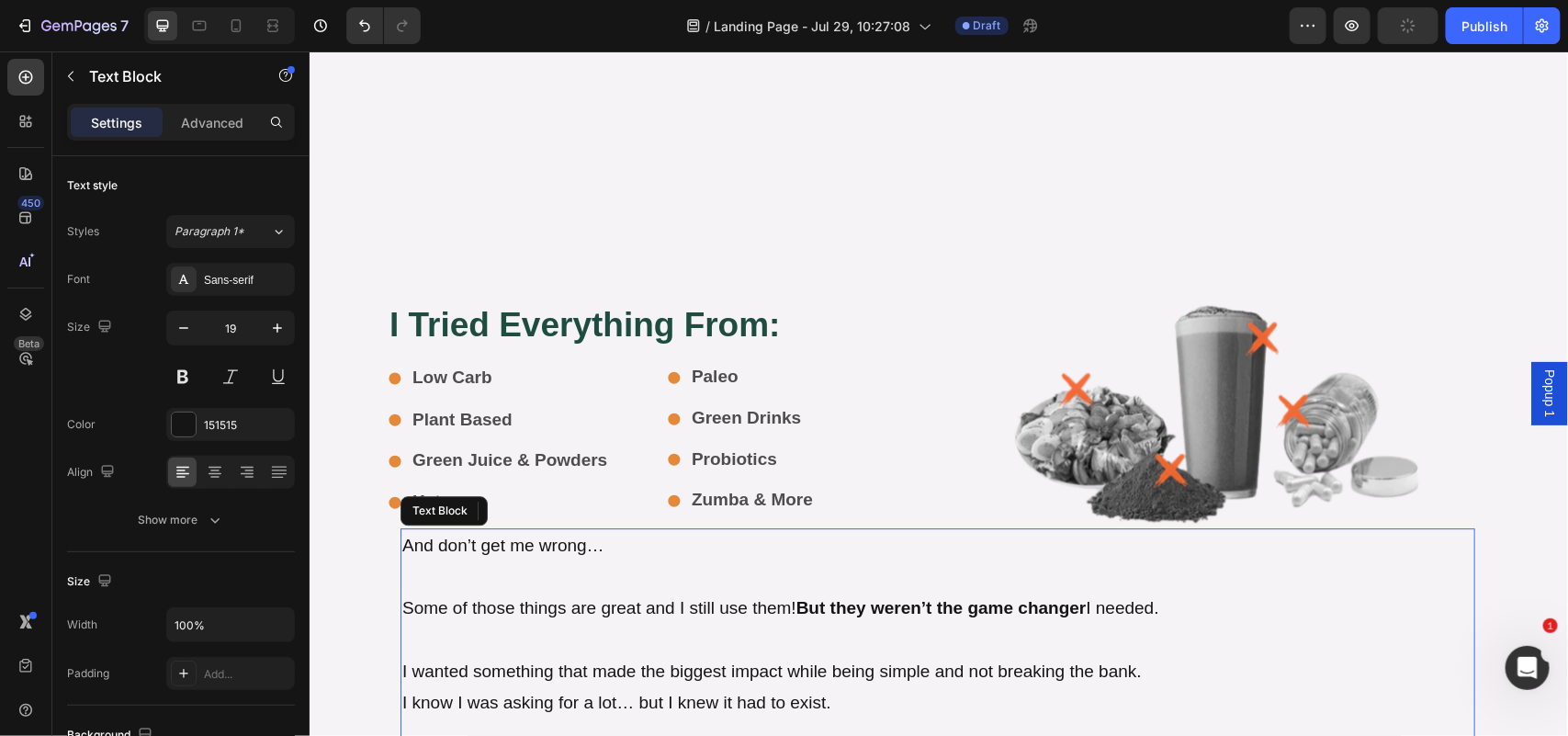 click on "But they weren’t the game changer" at bounding box center (941, 606) 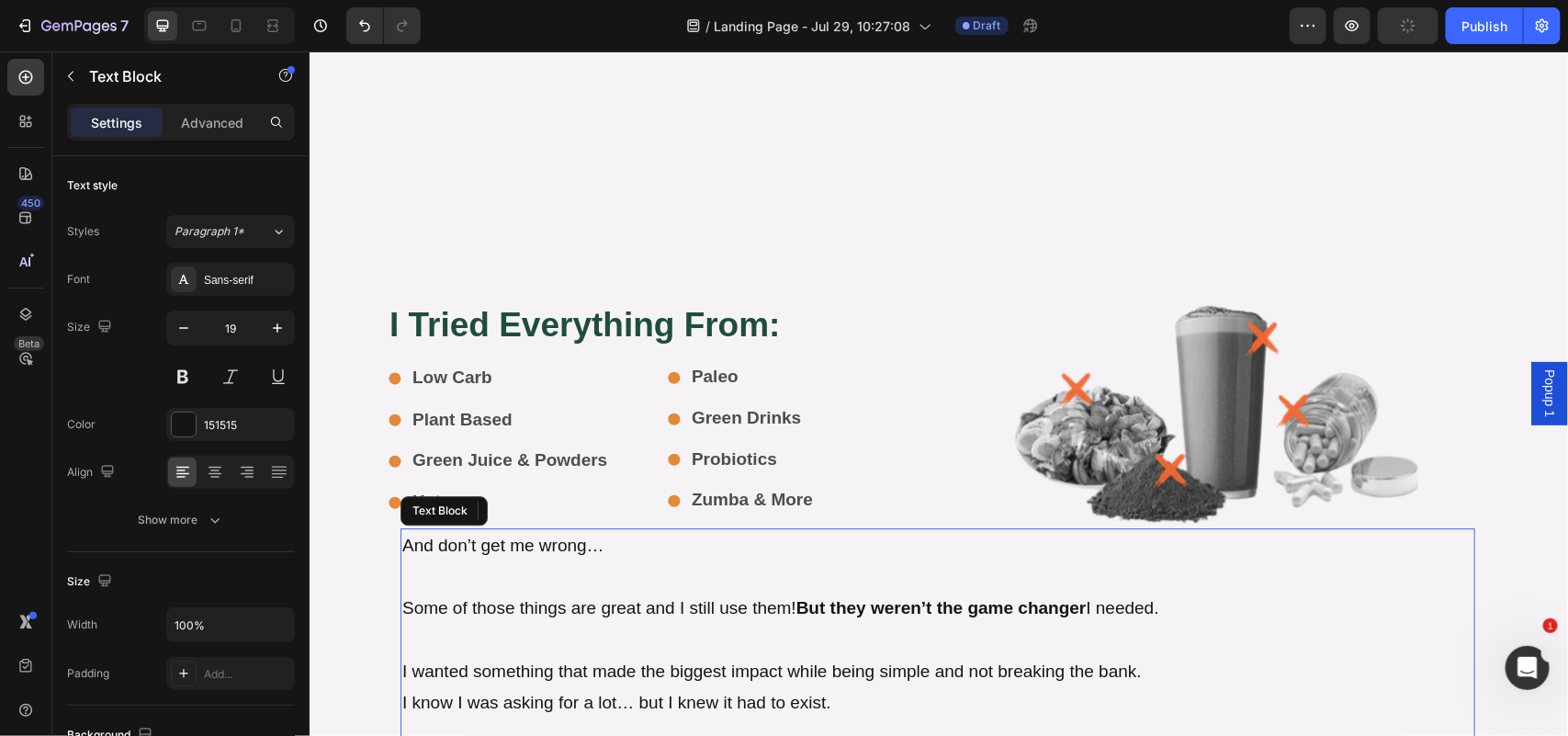 drag, startPoint x: 792, startPoint y: 300, endPoint x: 1077, endPoint y: 307, distance: 285.08595 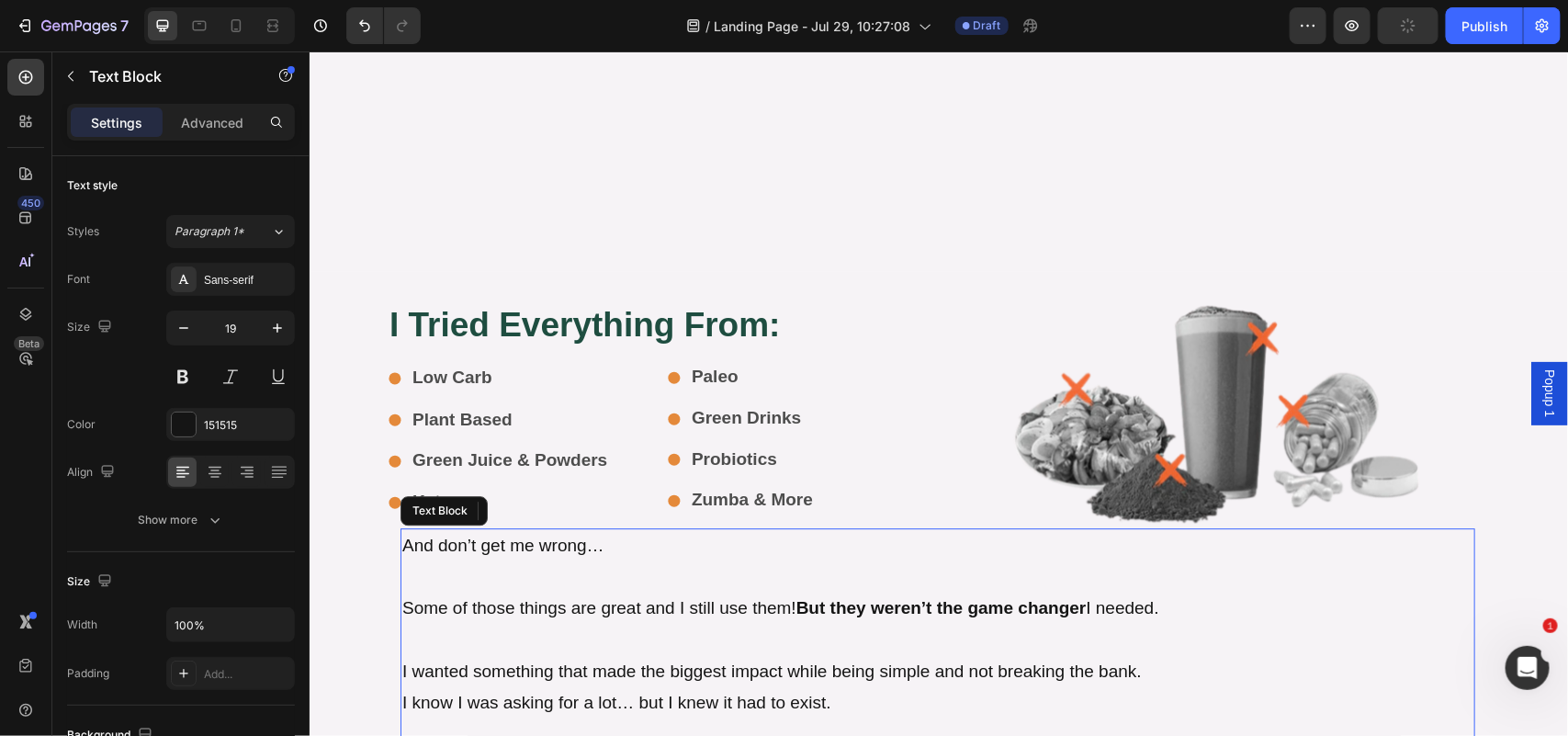 click on "So I went on a hunt (pun intended) to find what delivers the" at bounding box center [647, 764] 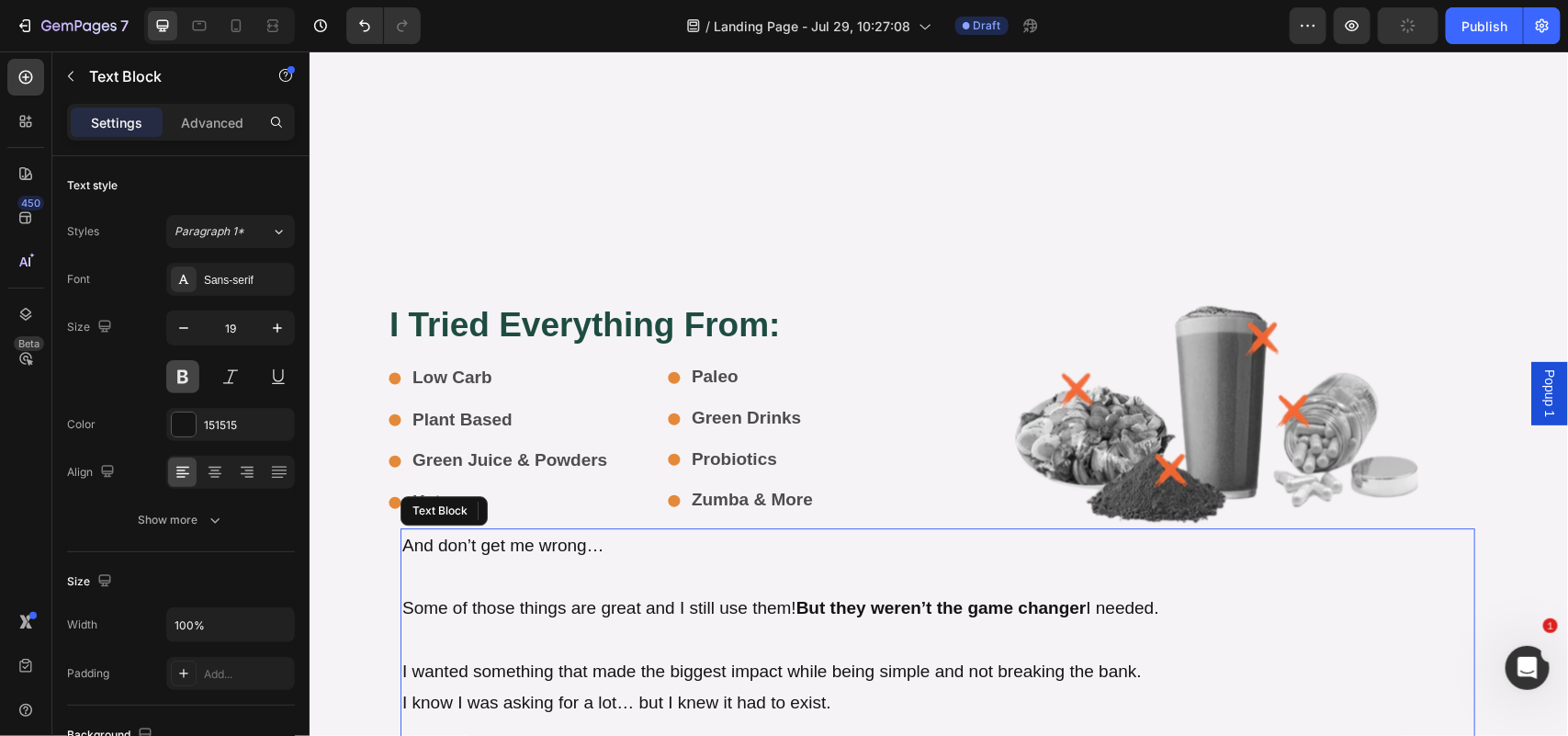 click at bounding box center (183, 377) 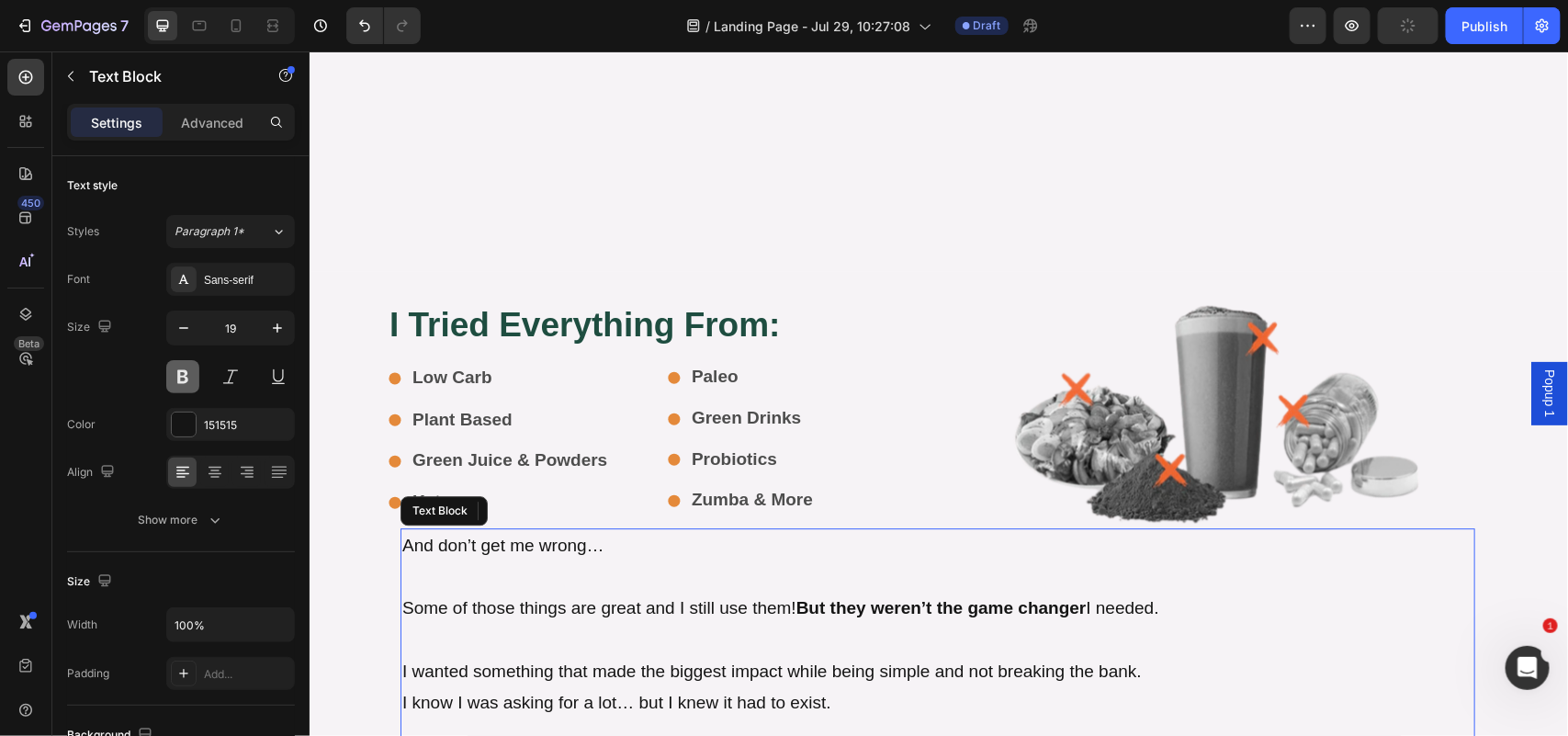 click at bounding box center (183, 377) 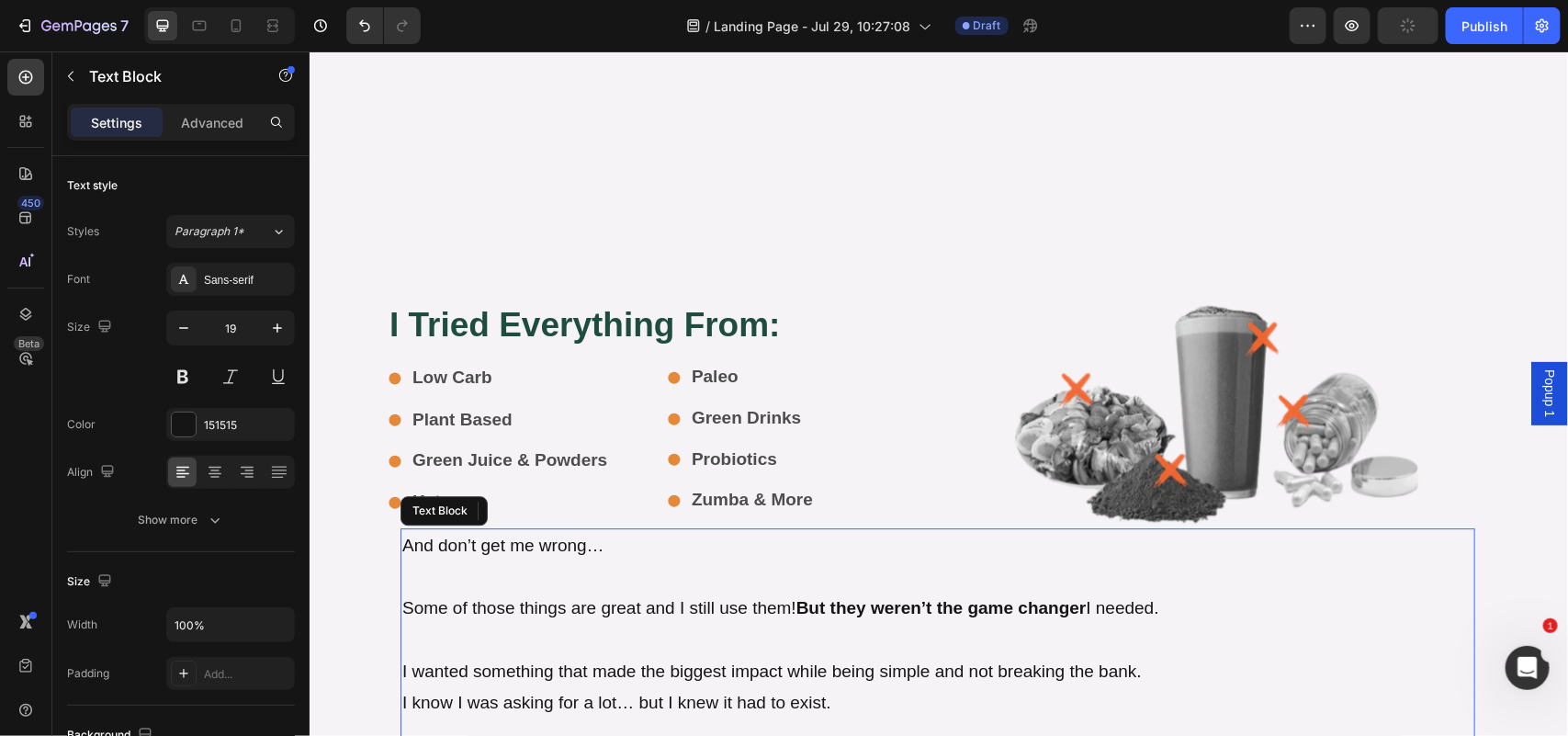 click on "But they weren’t the game changer" at bounding box center (941, 606) 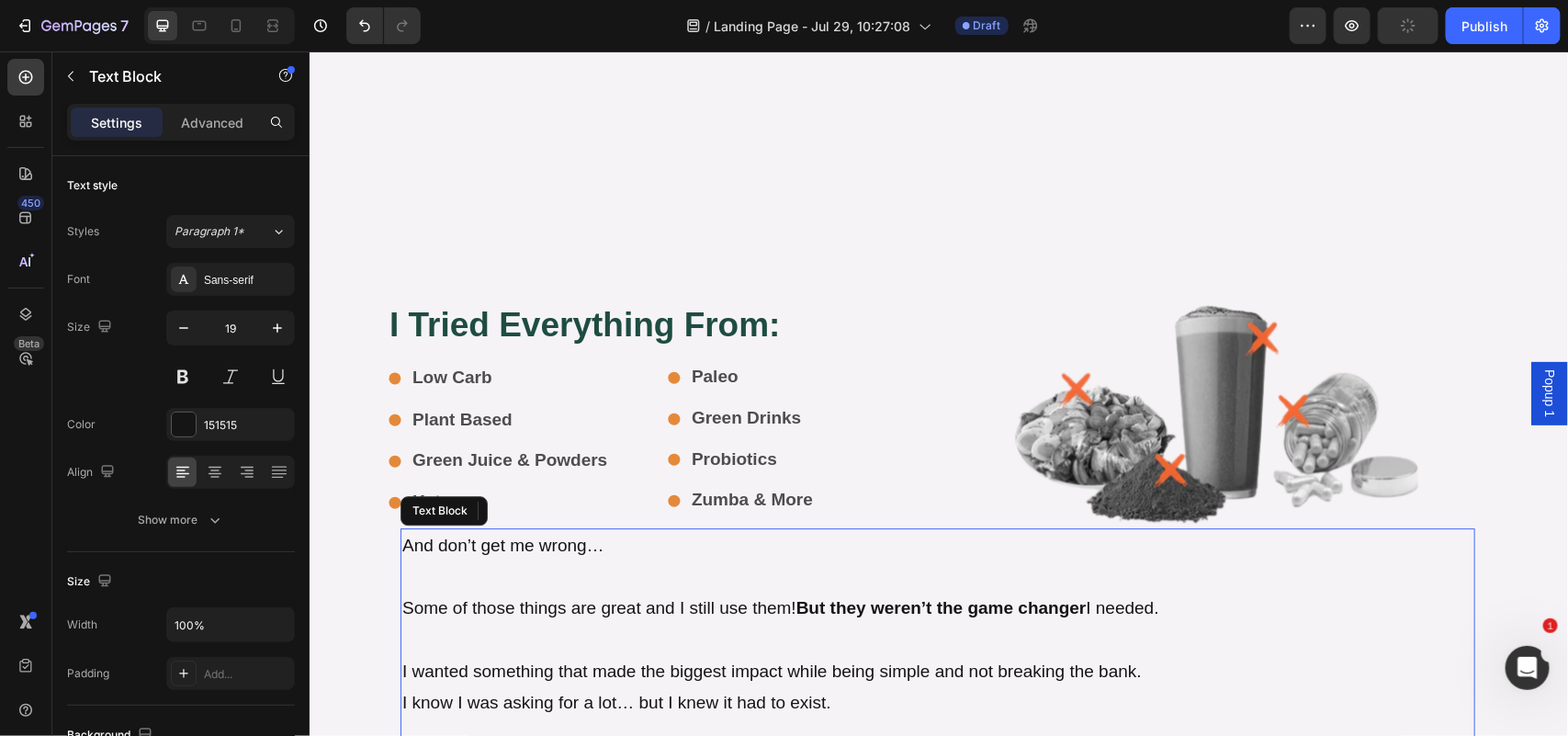 drag, startPoint x: 1398, startPoint y: 24, endPoint x: 686, endPoint y: 152, distance: 723.4141 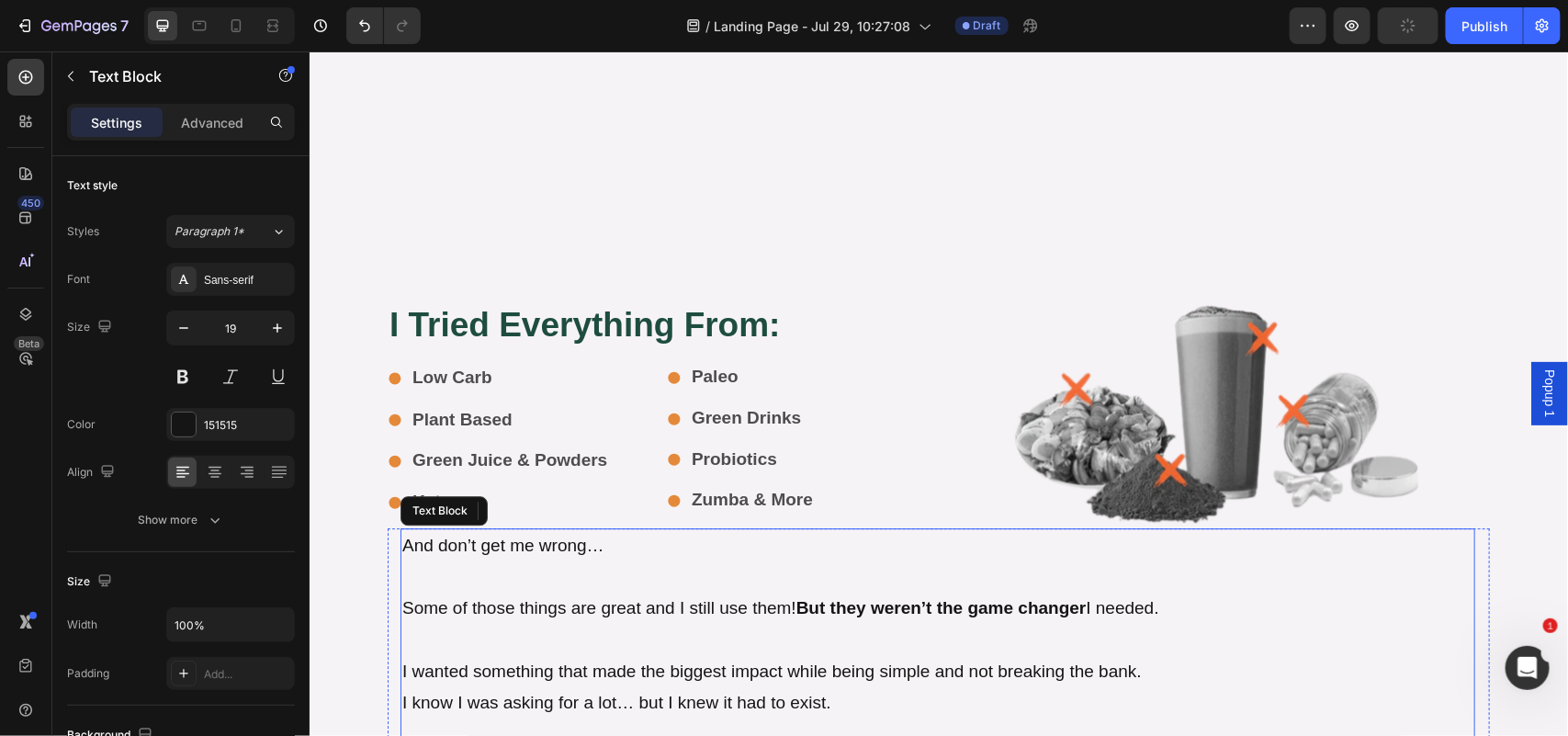 drag, startPoint x: 1396, startPoint y: 19, endPoint x: 107, endPoint y: 199, distance: 1301.5072 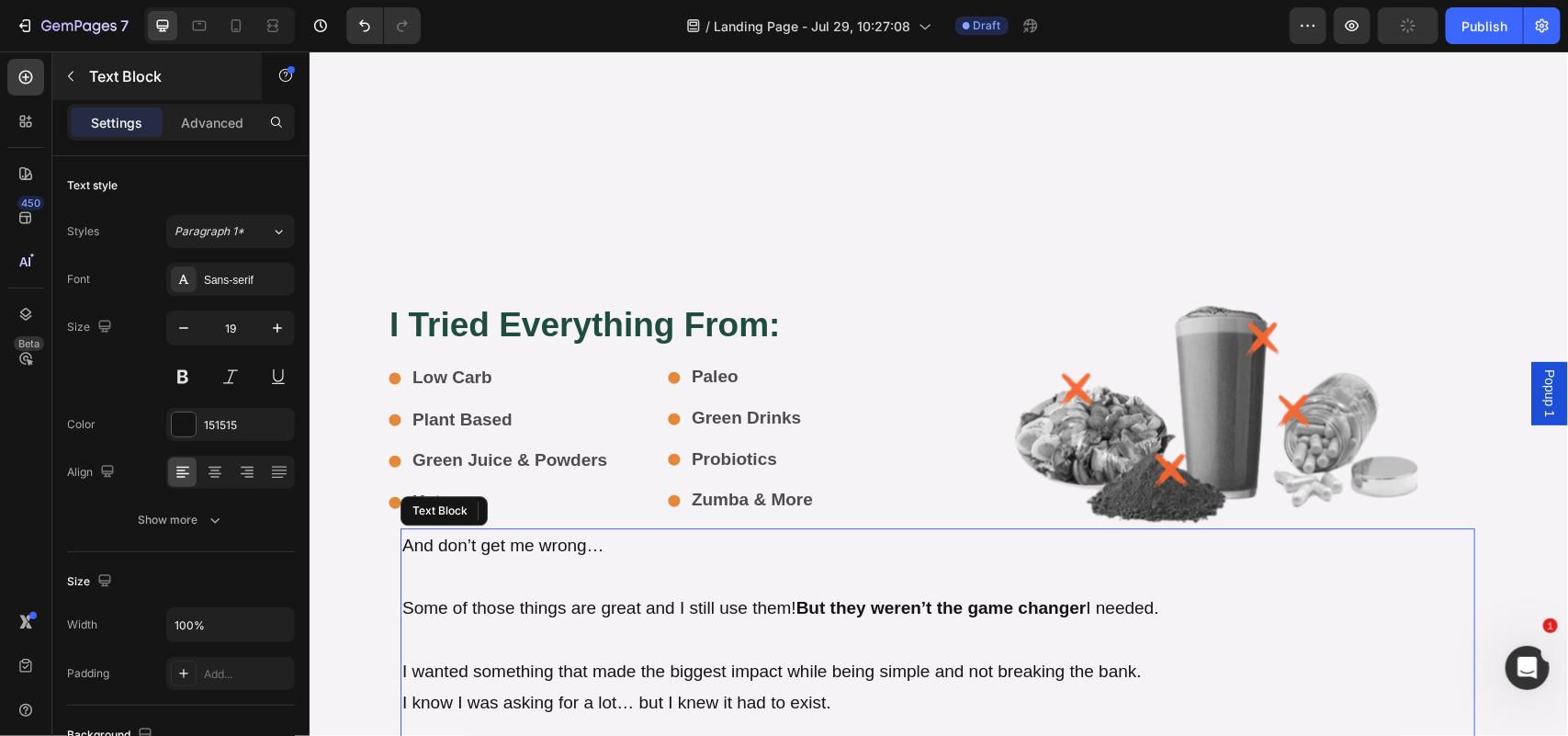 click 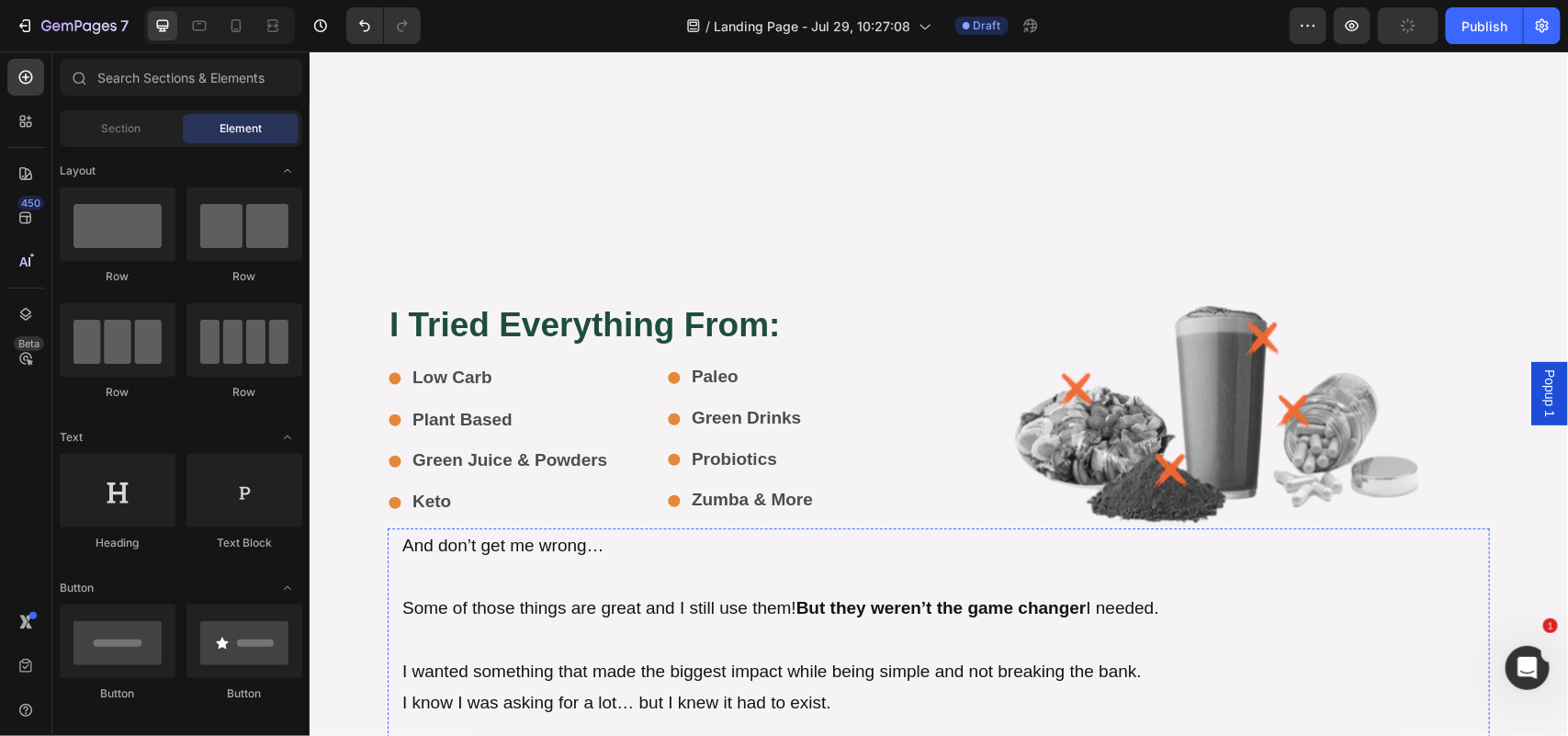 click 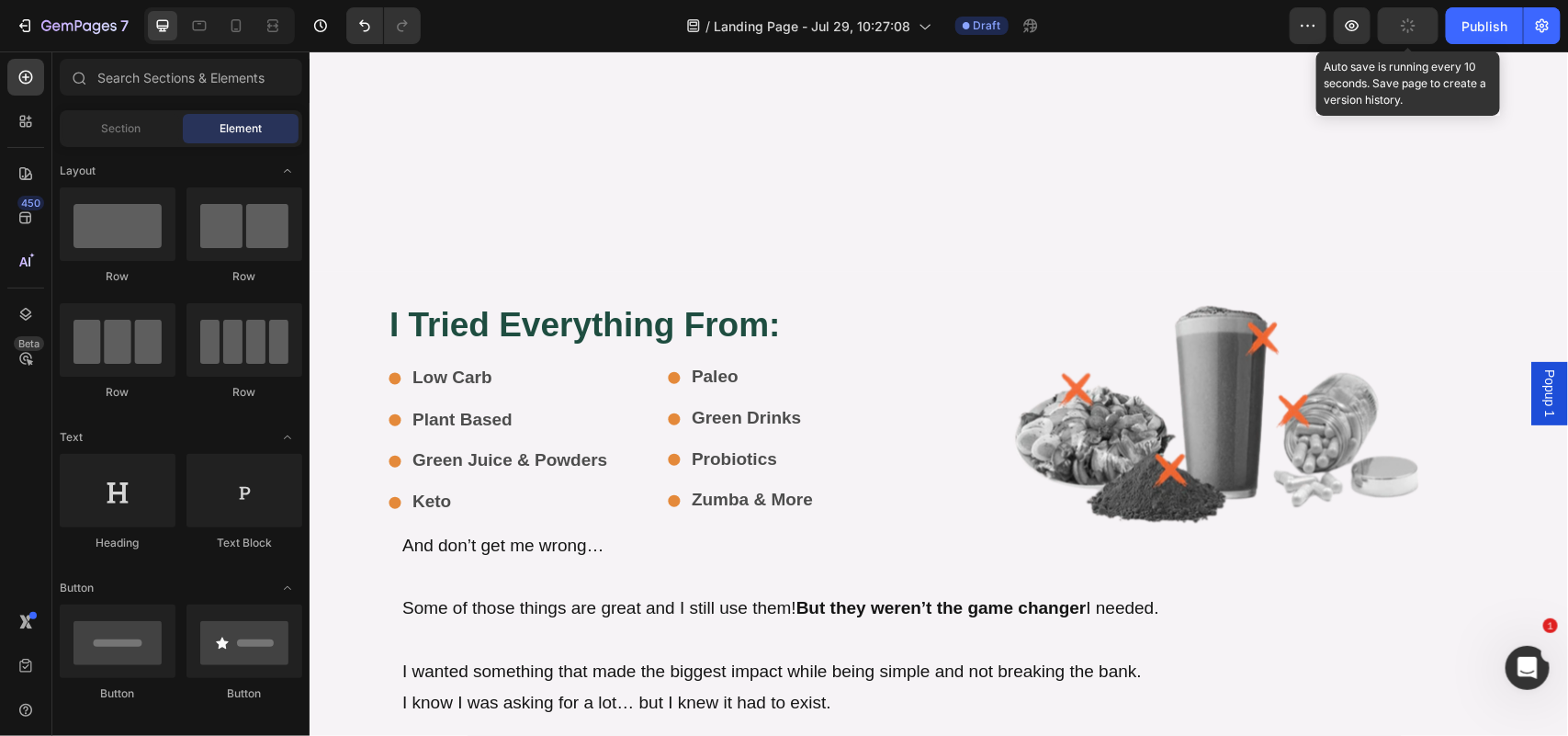 click 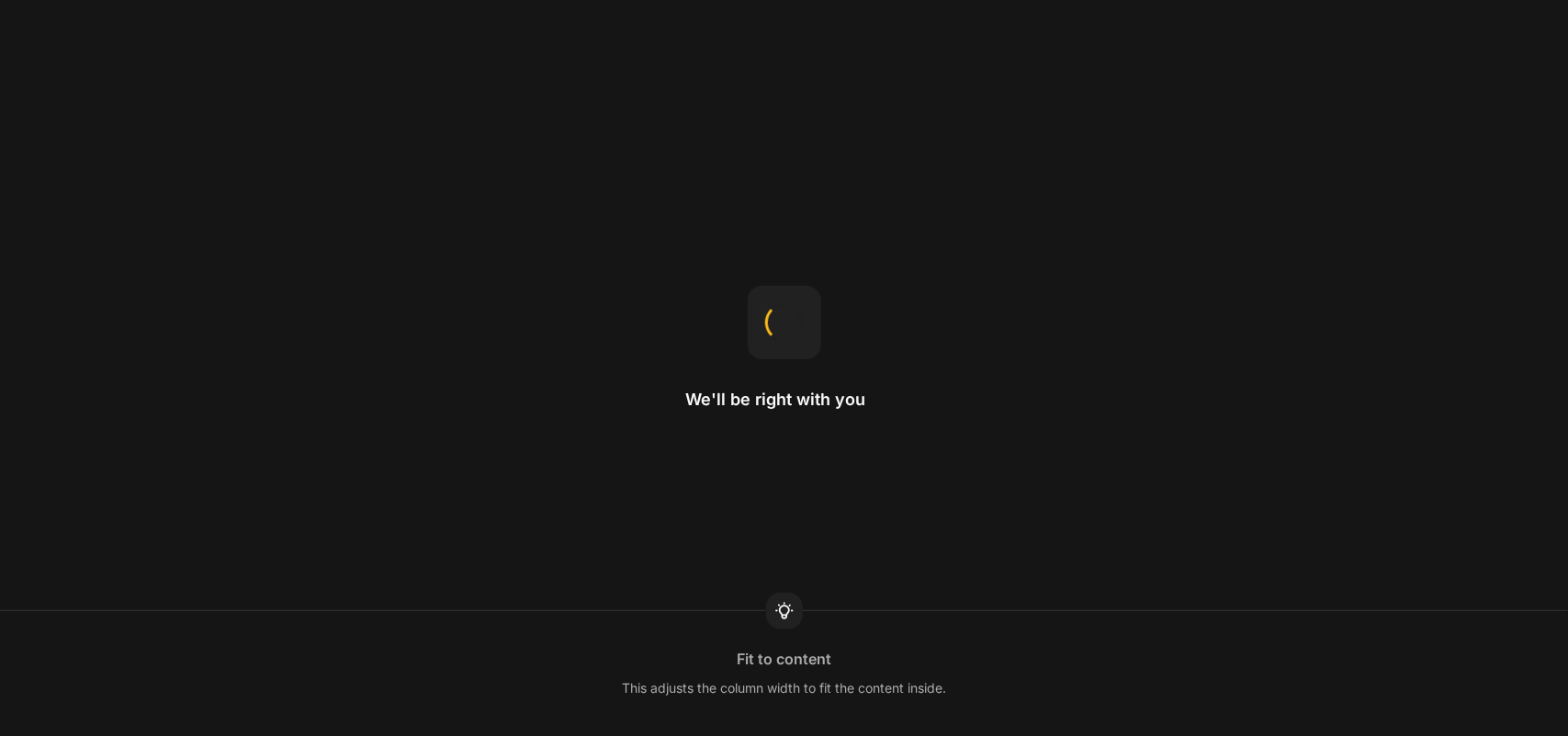 scroll, scrollTop: 0, scrollLeft: 0, axis: both 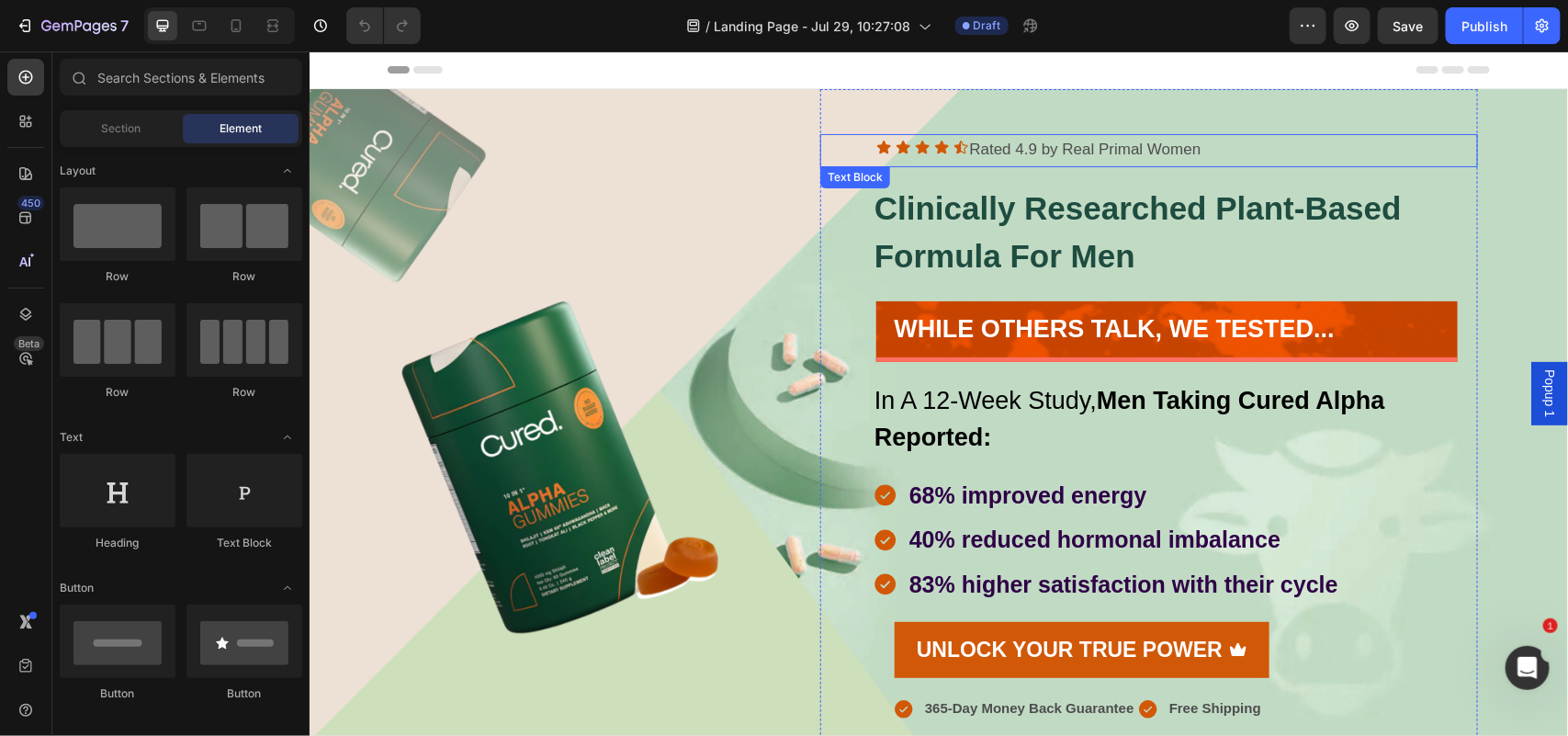 click on "Rated 4.9 by Real Primal Women" at bounding box center (1084, 149) 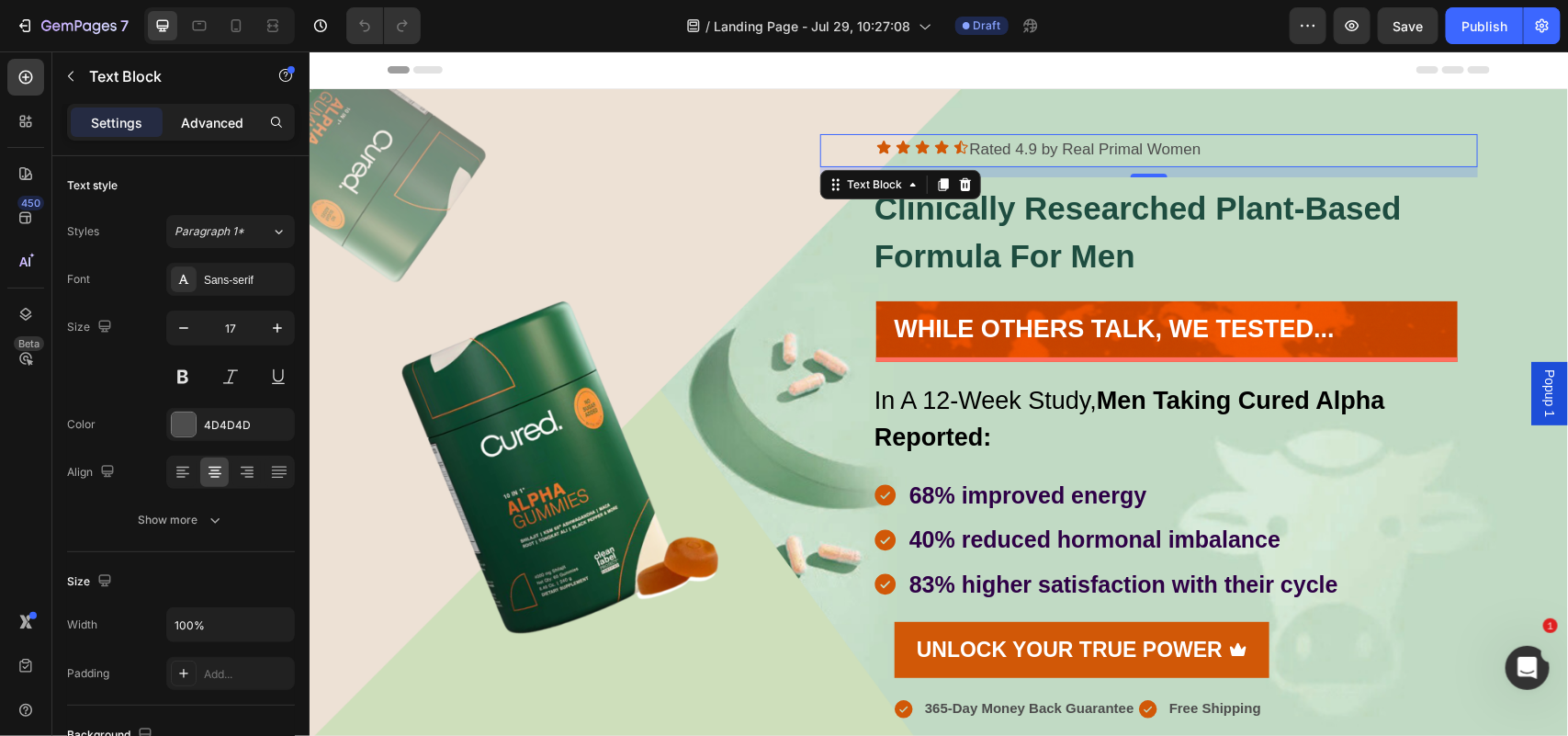click on "Advanced" at bounding box center (212, 122) 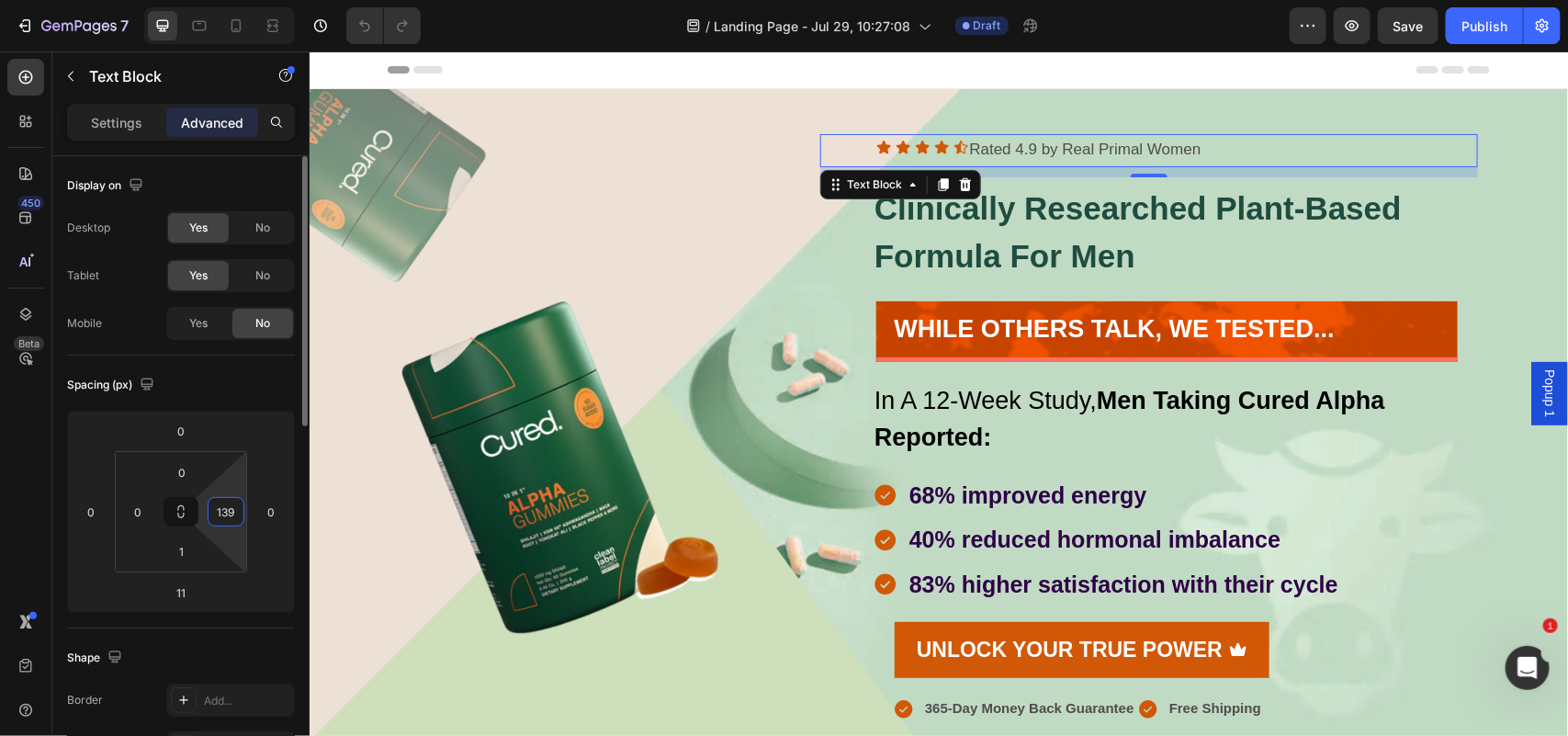 click on "139" at bounding box center [226, 512] 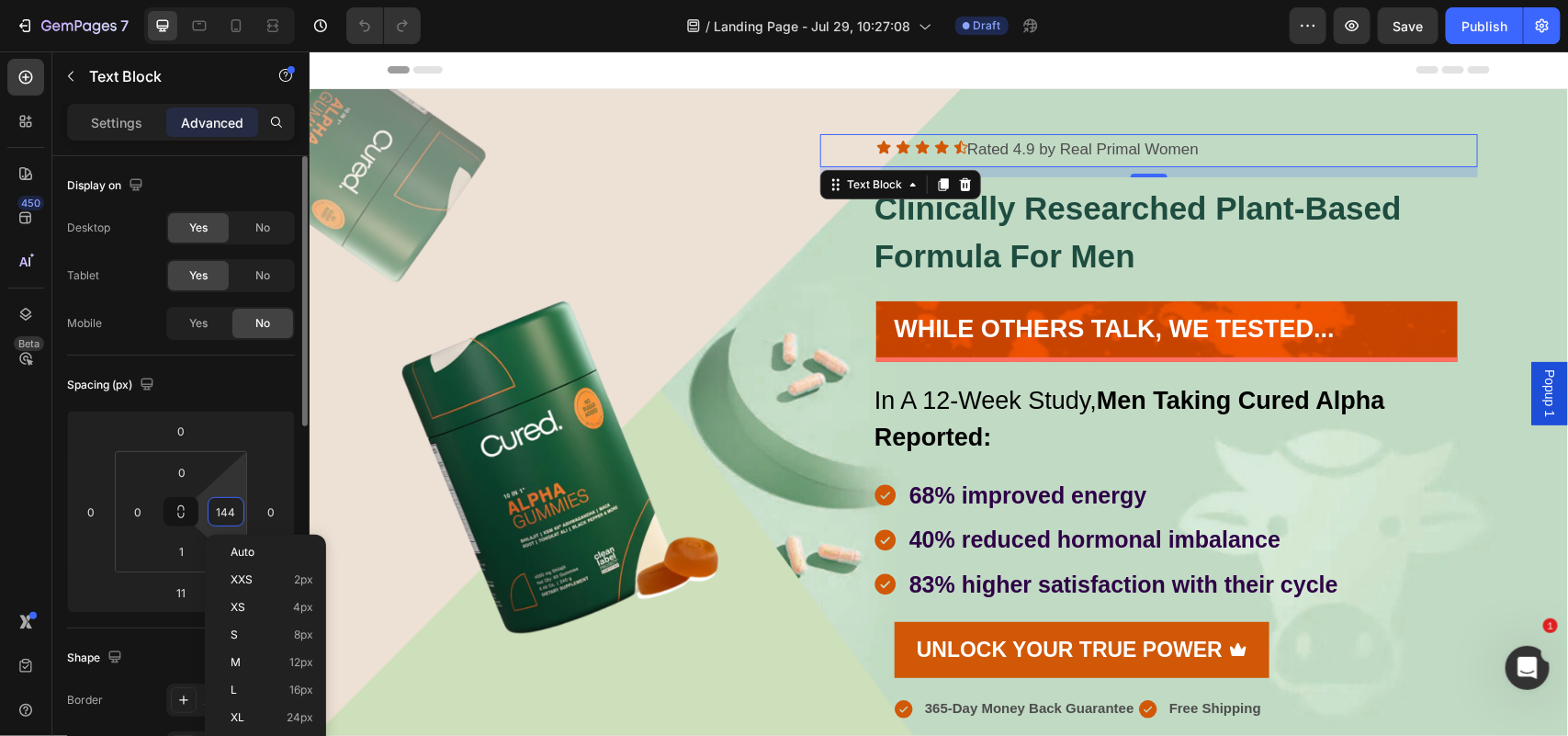 type on "145" 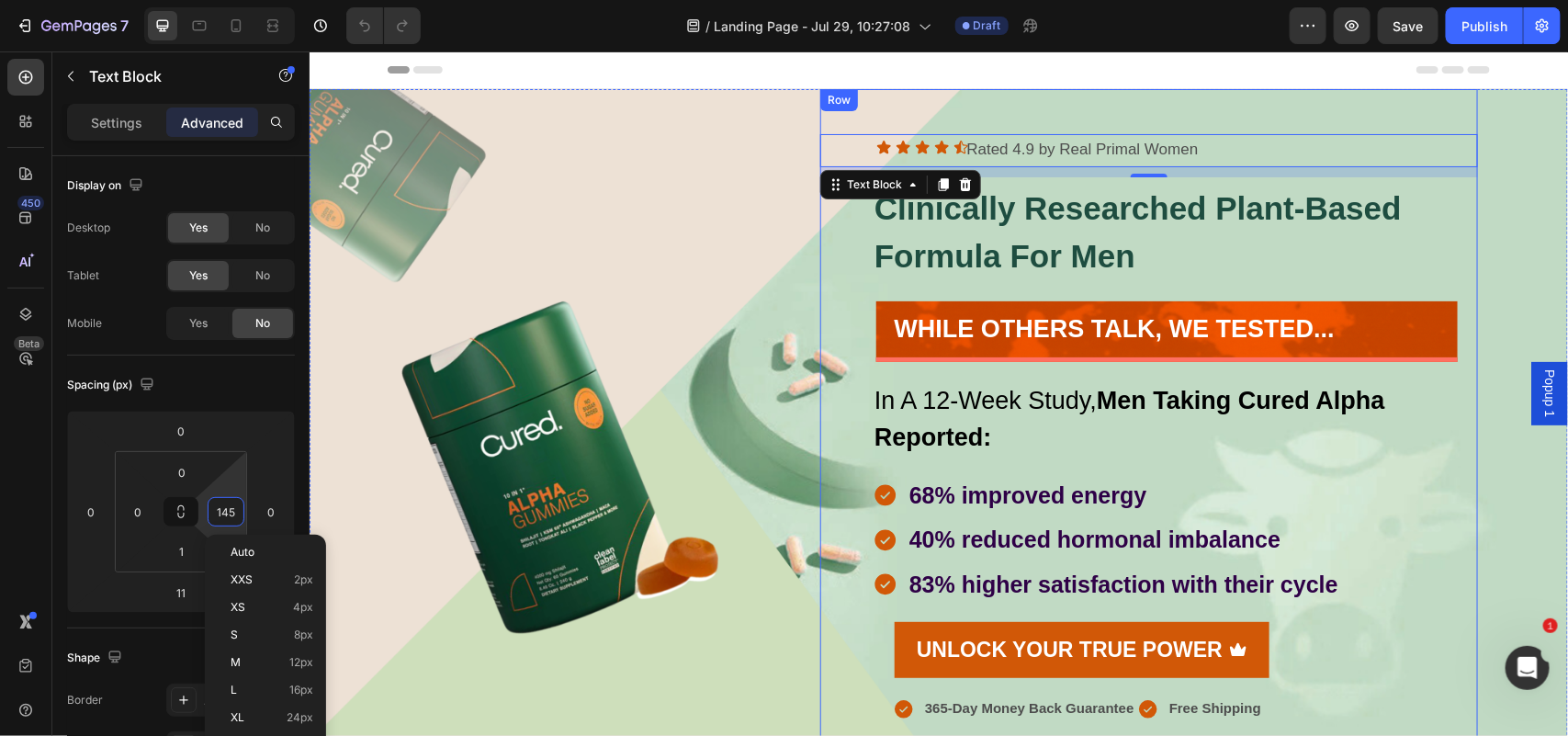 scroll, scrollTop: 470, scrollLeft: 0, axis: vertical 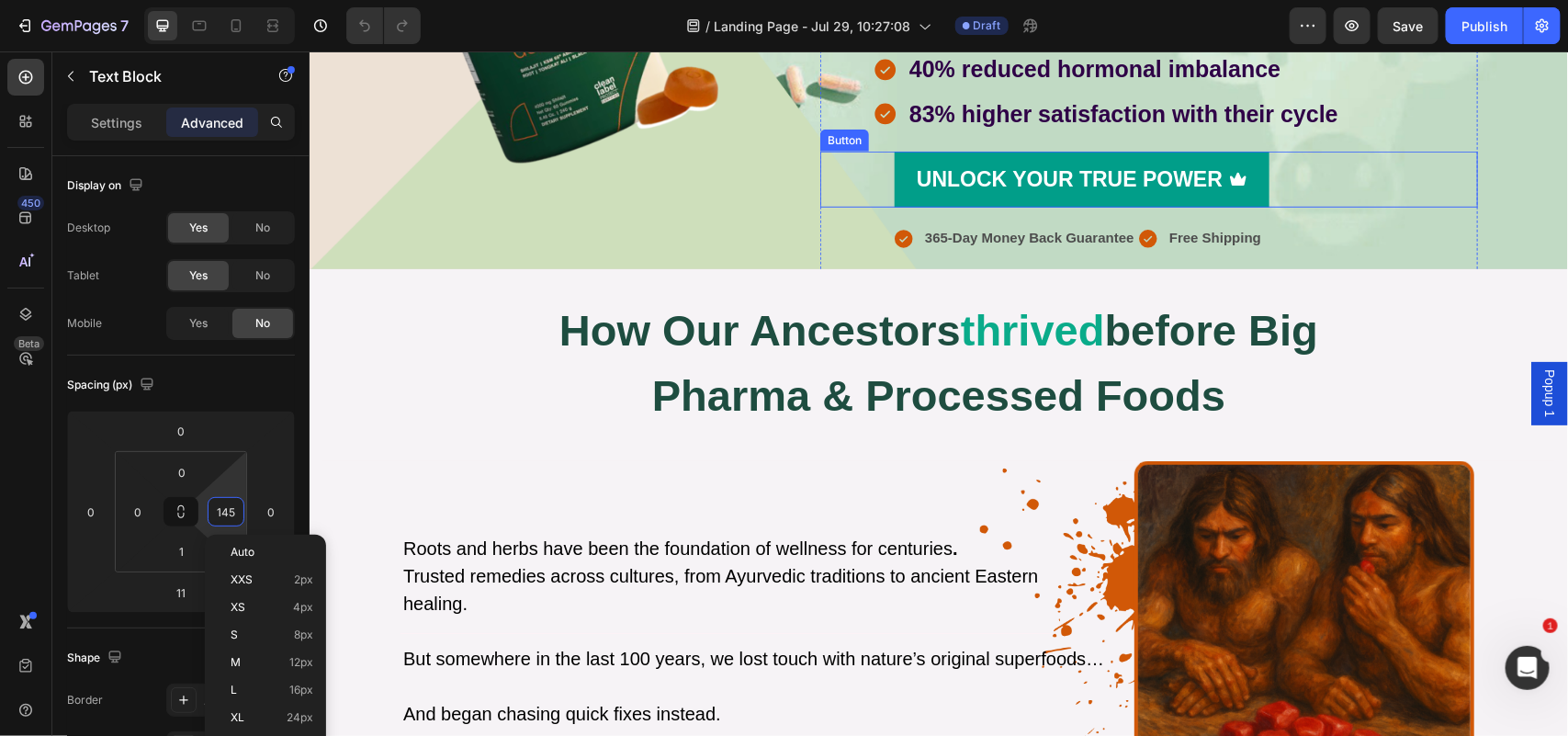 click 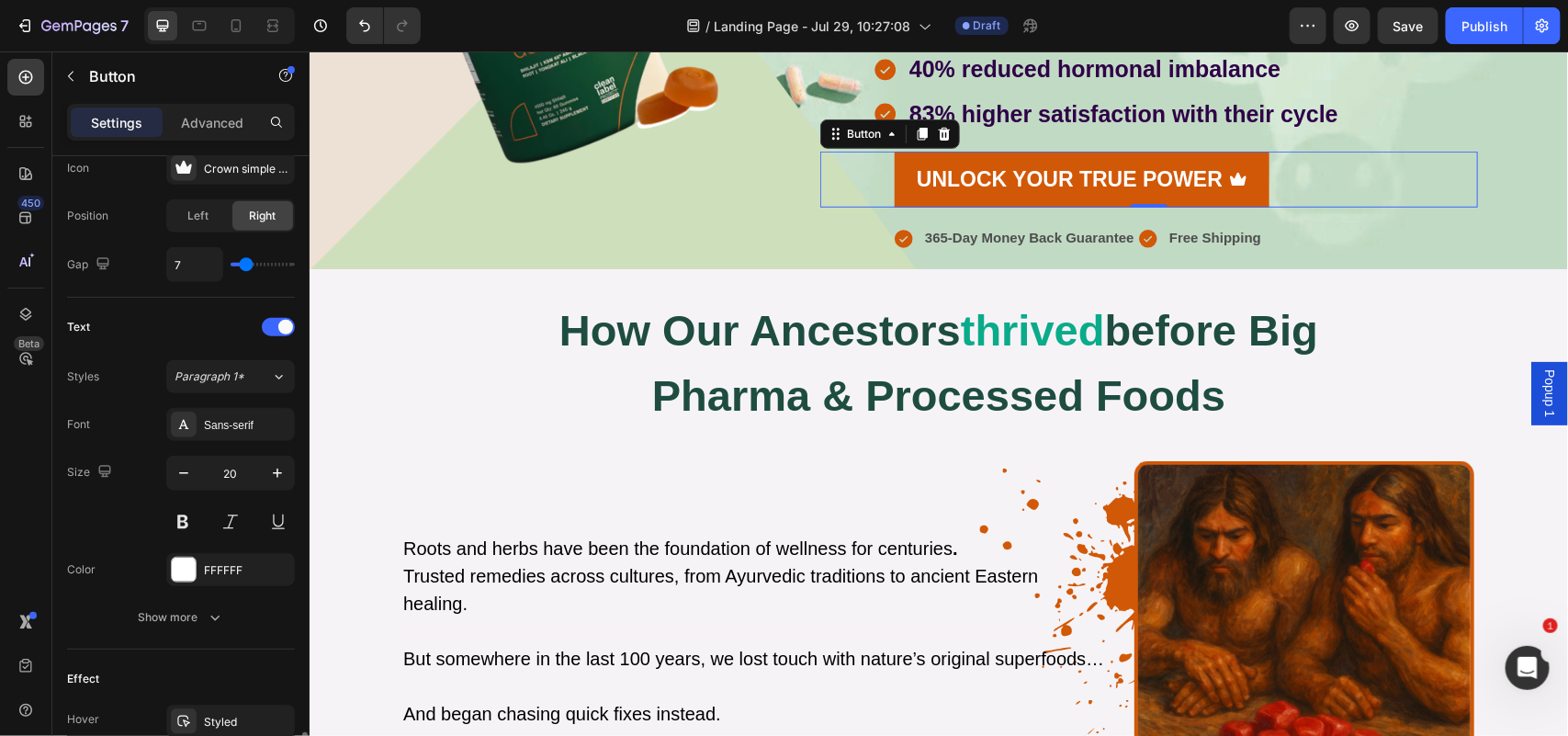 scroll, scrollTop: 833, scrollLeft: 0, axis: vertical 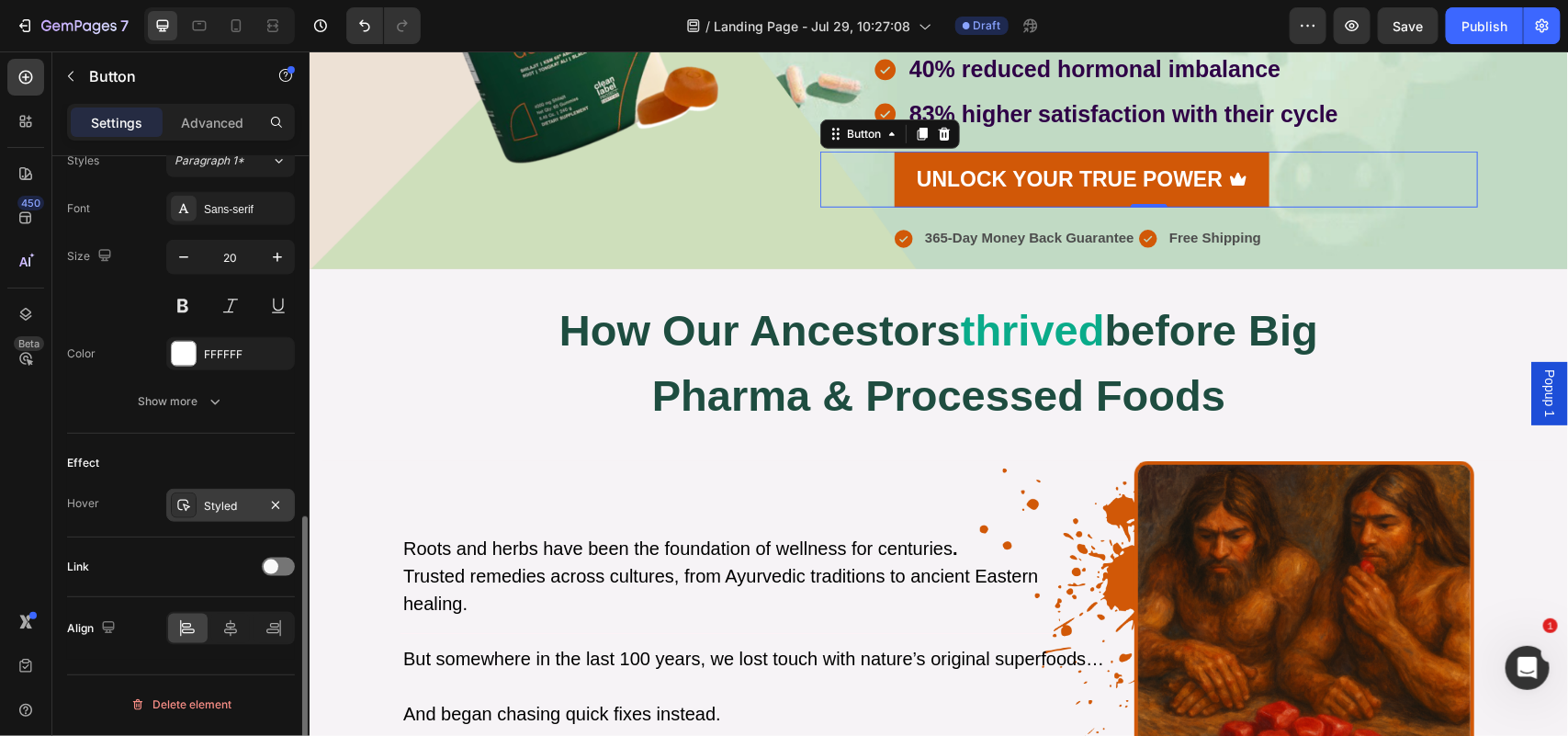 click on "Styled" at bounding box center (231, 506) 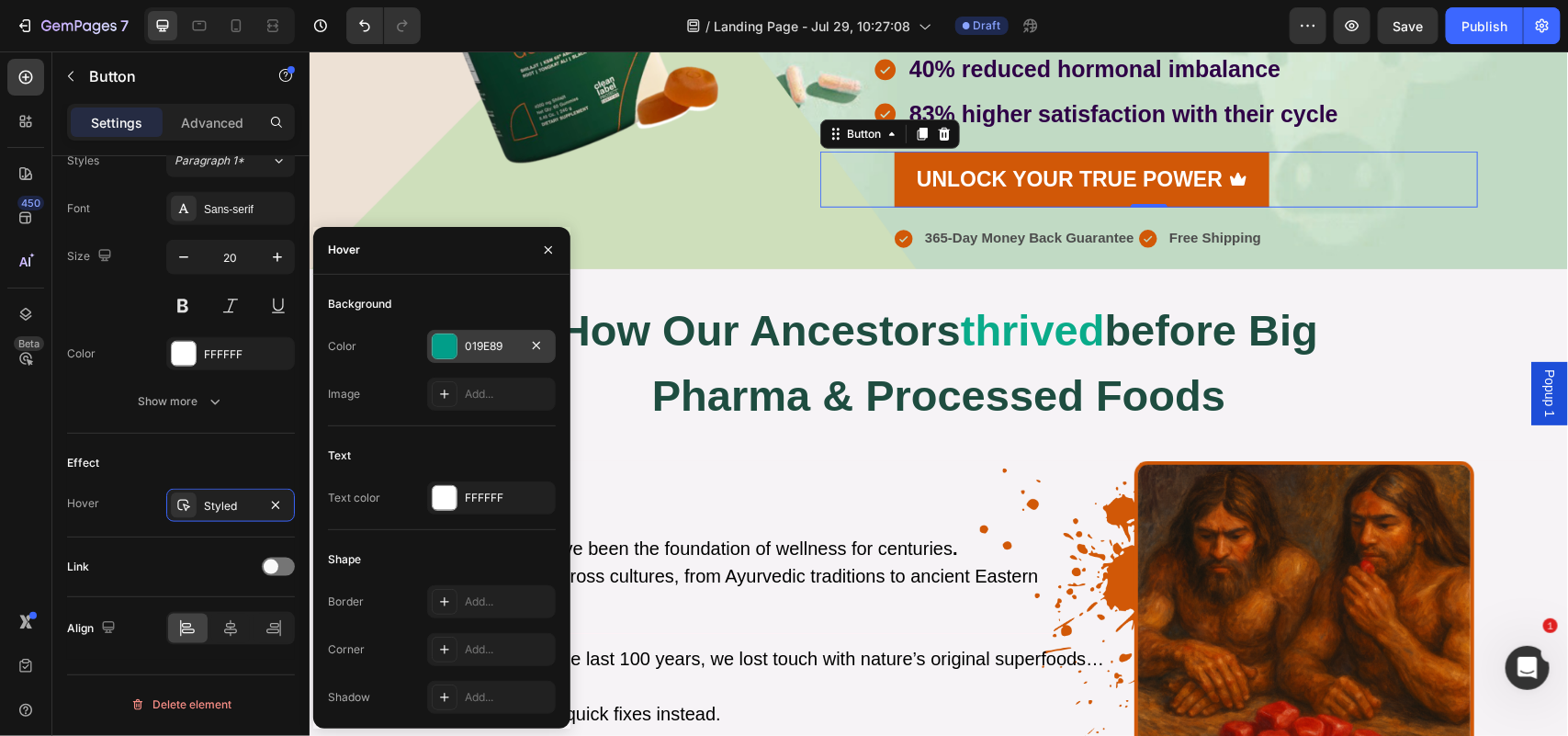 click on "019E89" at bounding box center [491, 346] 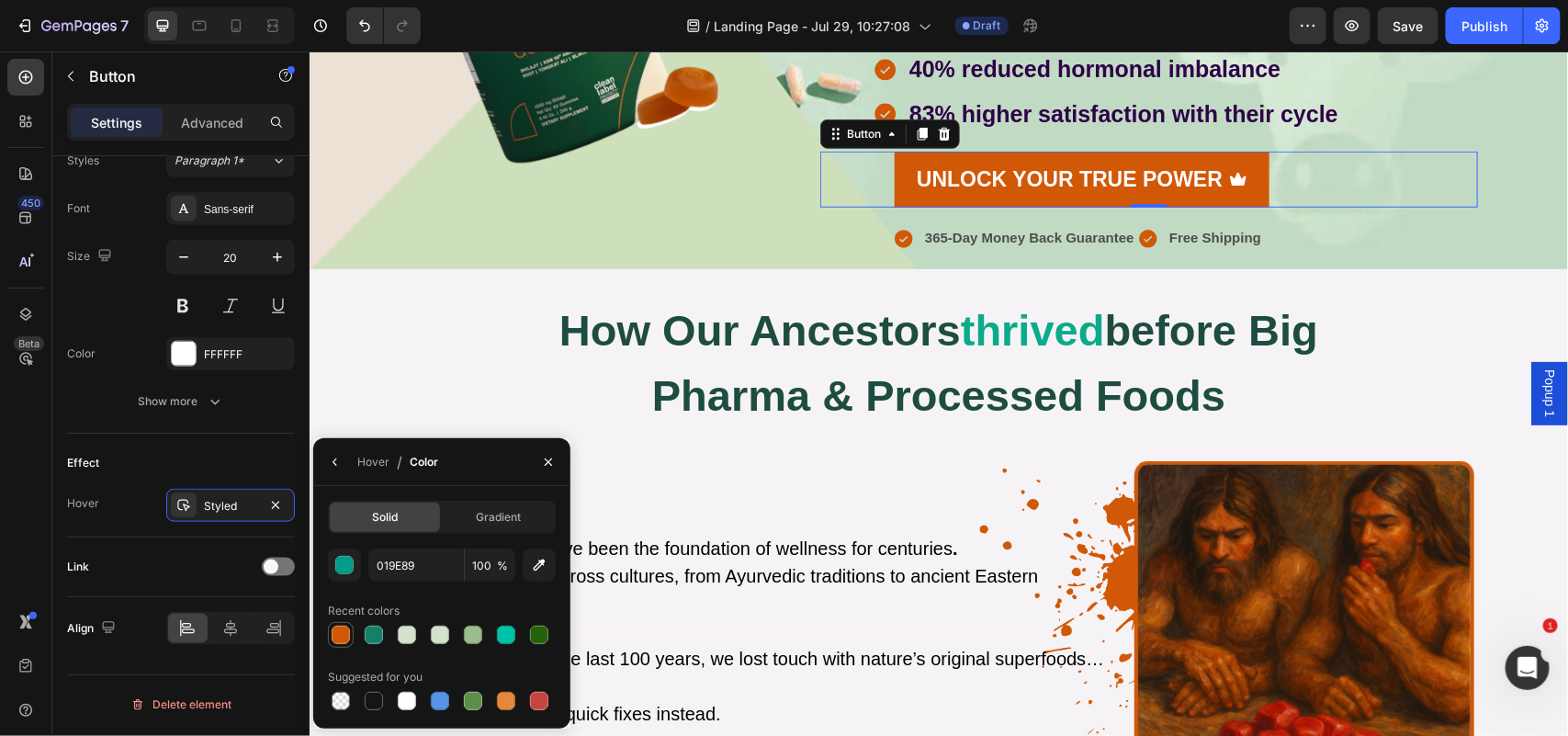 click at bounding box center (341, 635) 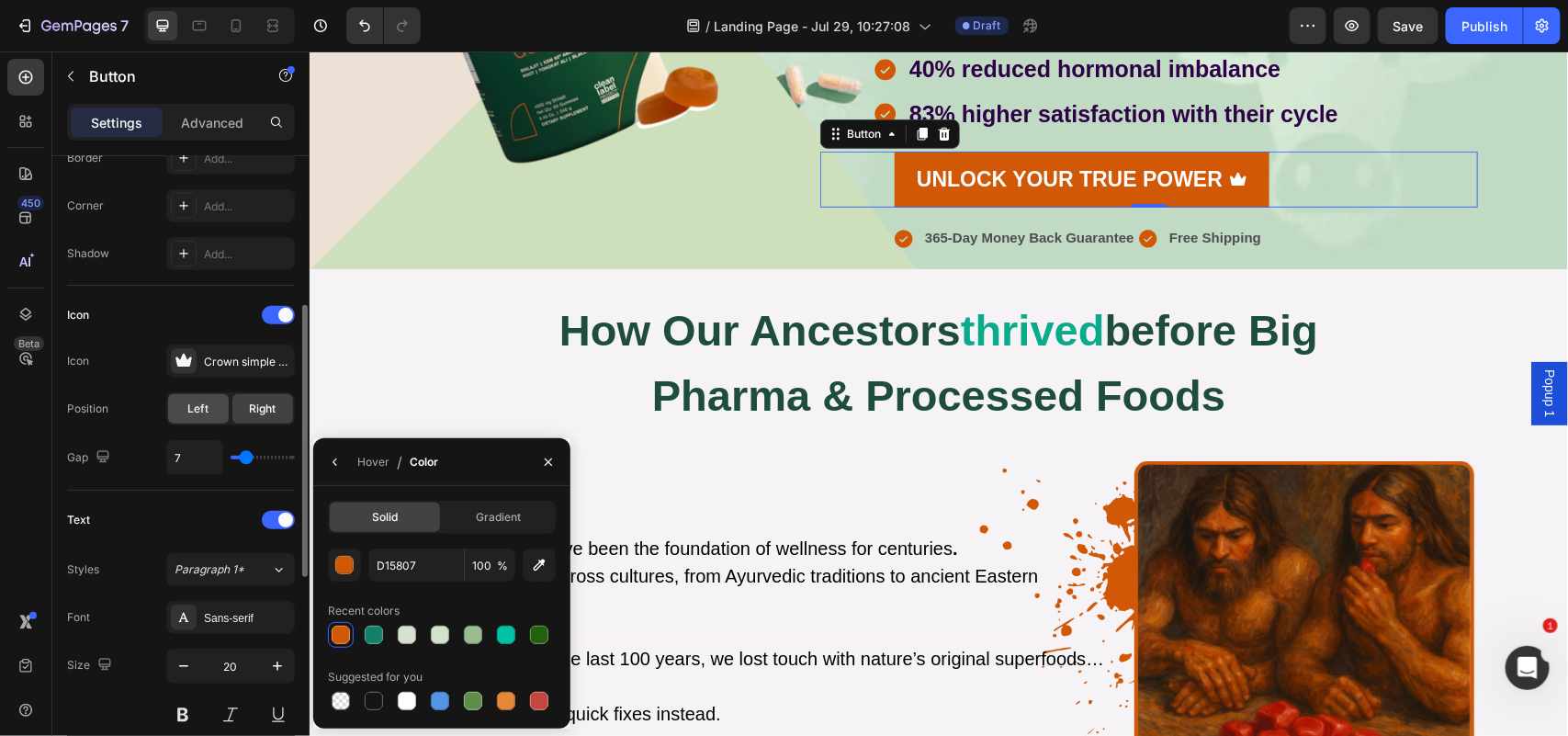 scroll, scrollTop: 401, scrollLeft: 0, axis: vertical 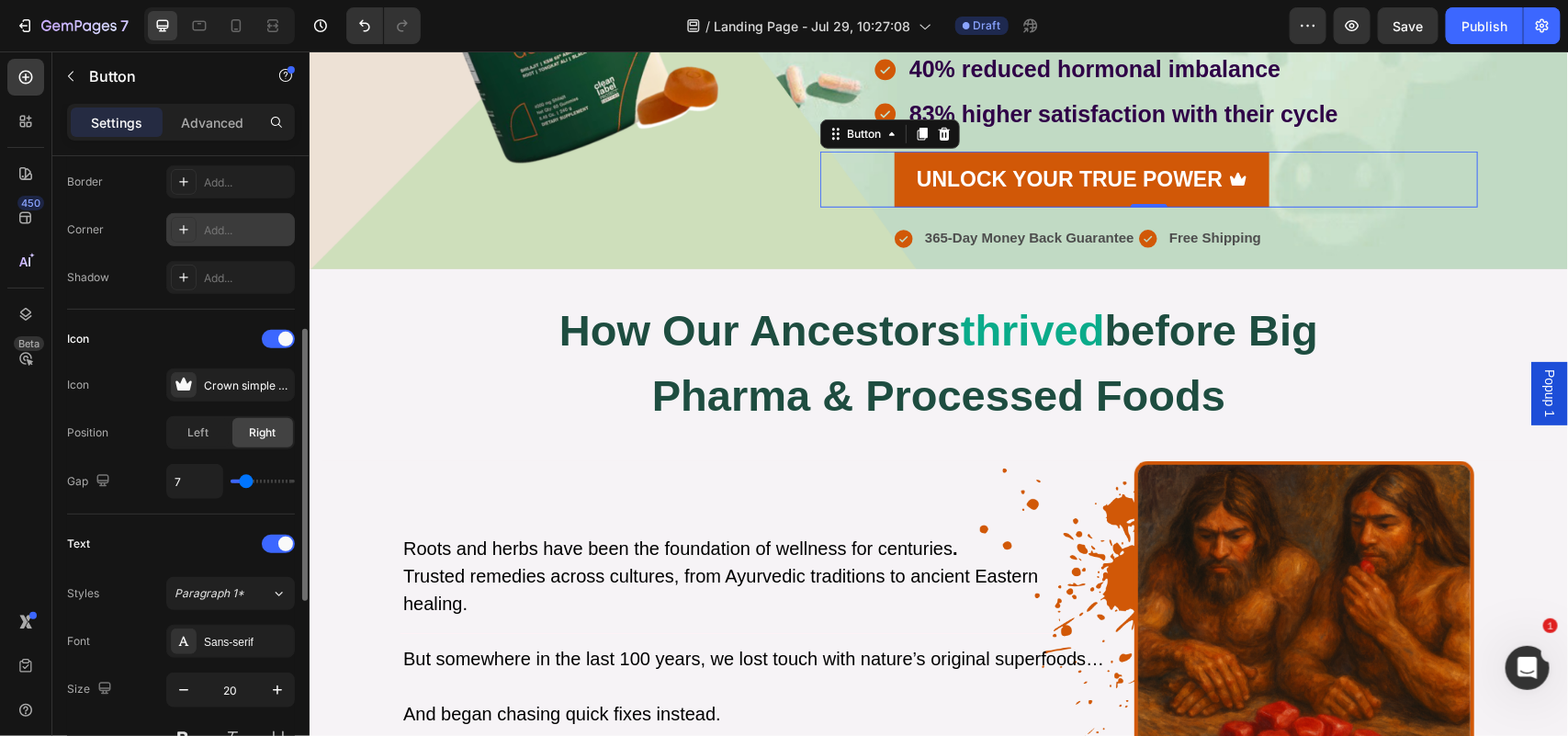 click on "Add..." at bounding box center [247, 231] 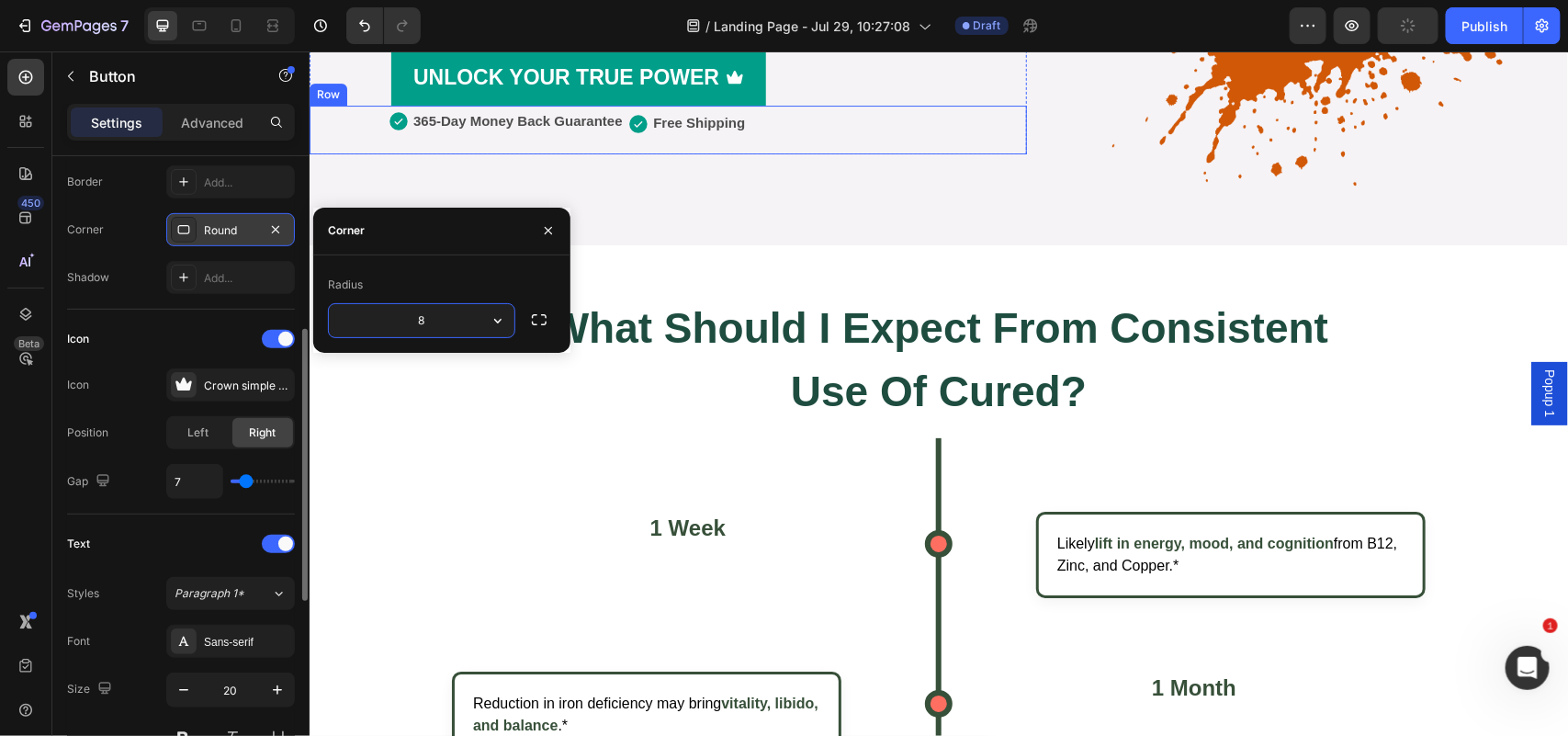 scroll, scrollTop: 2752, scrollLeft: 0, axis: vertical 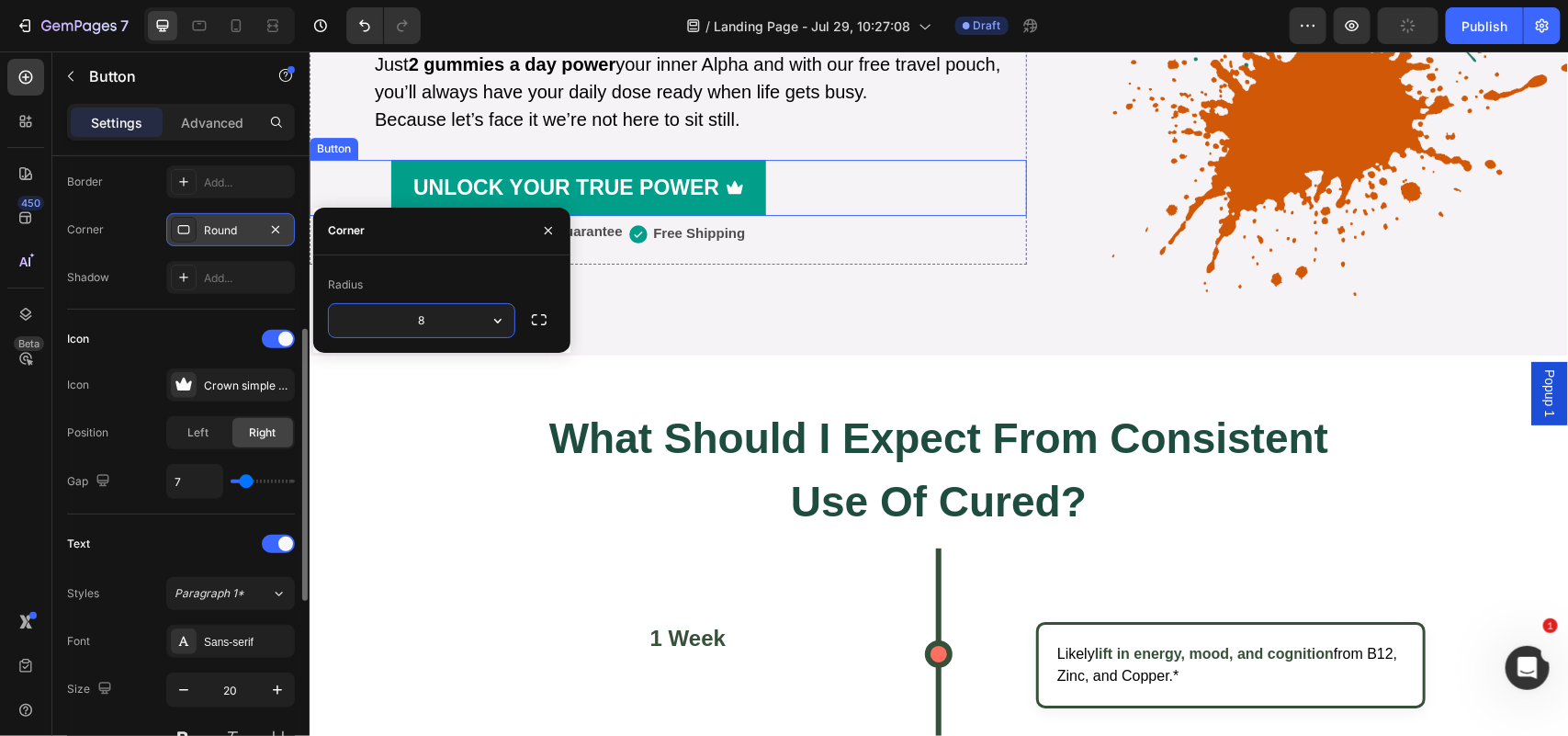 click on "UNLOCK YOUR TRUE POWER" at bounding box center [578, 187] 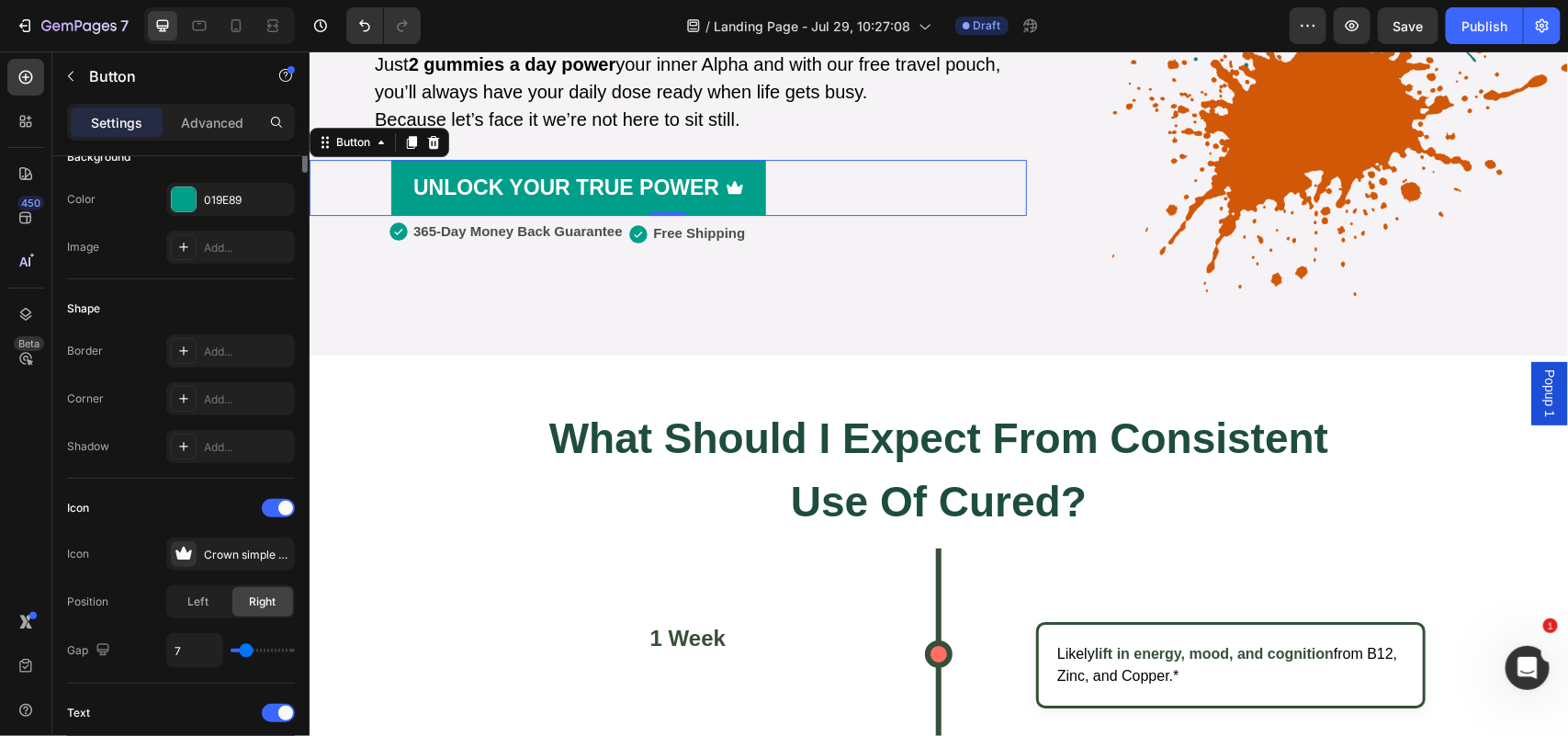 scroll, scrollTop: 0, scrollLeft: 0, axis: both 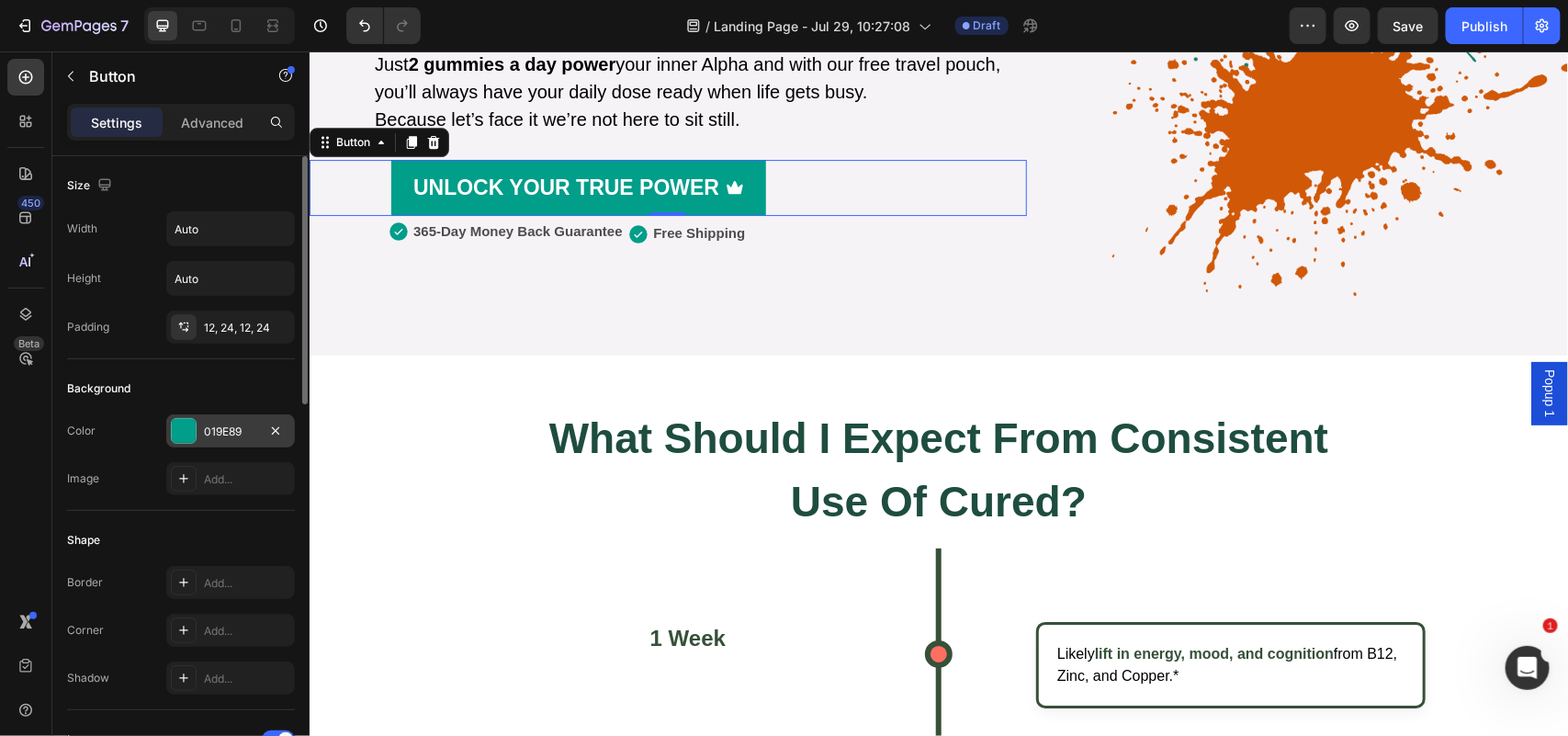 click on "019E89" at bounding box center (231, 432) 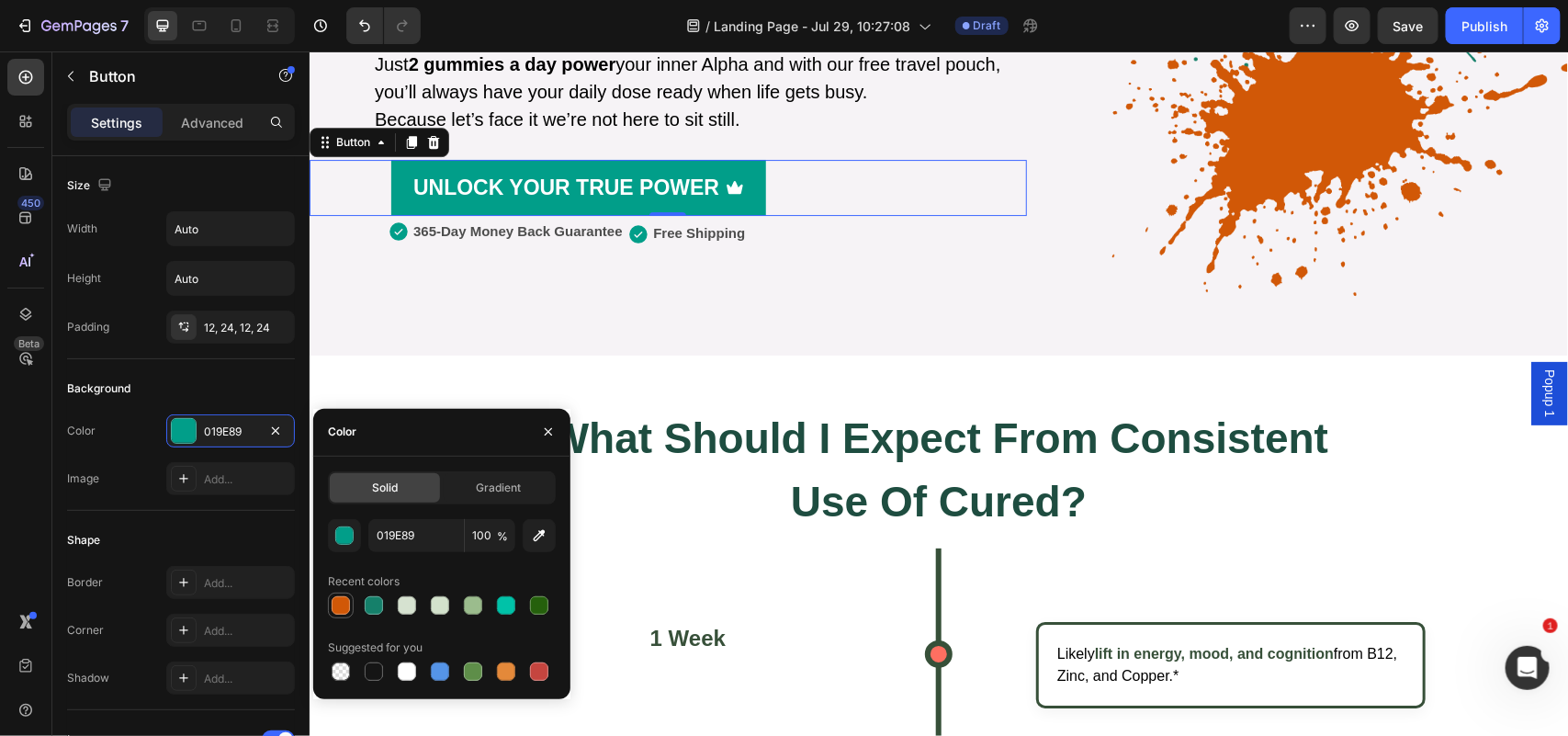 click at bounding box center (341, 606) 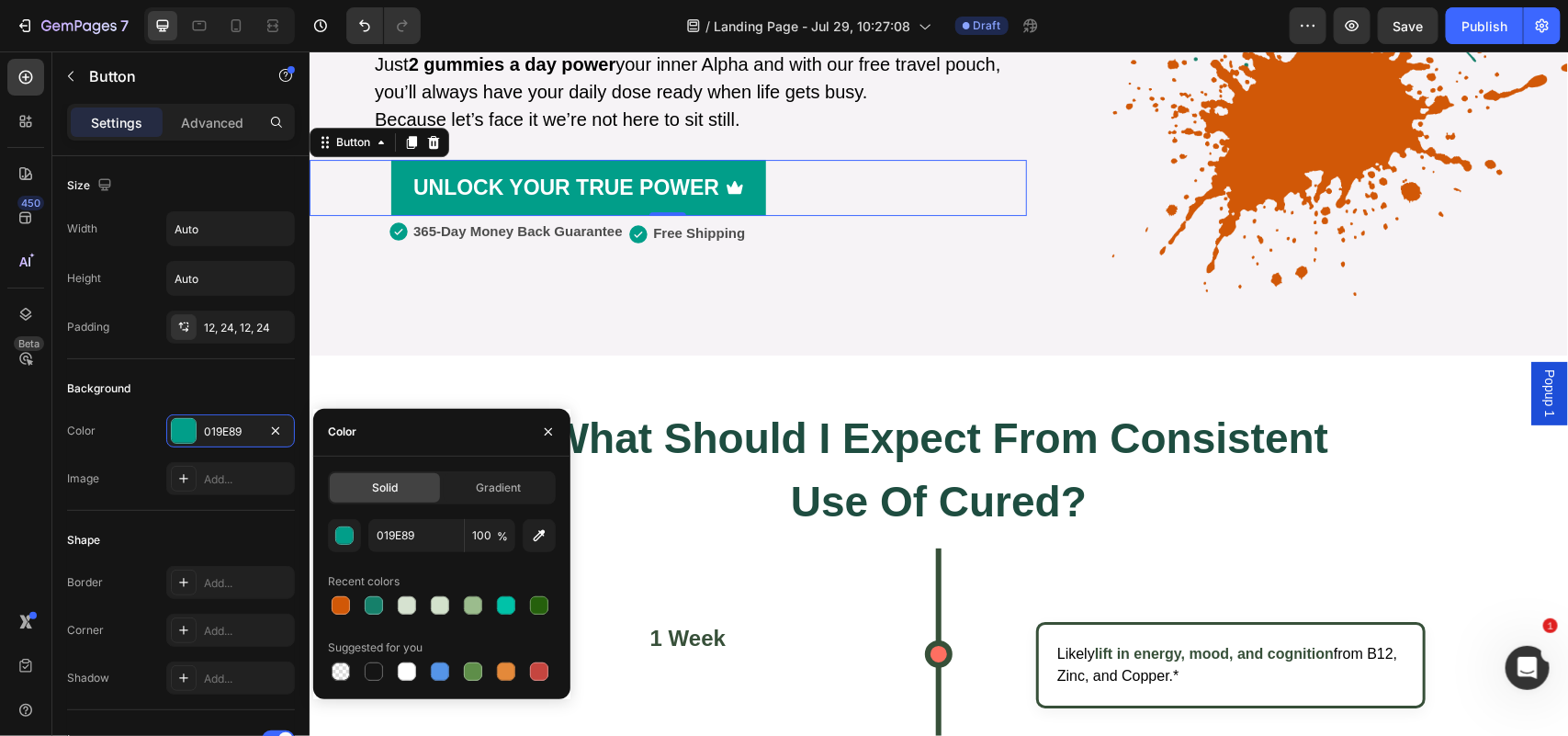 type on "D15807" 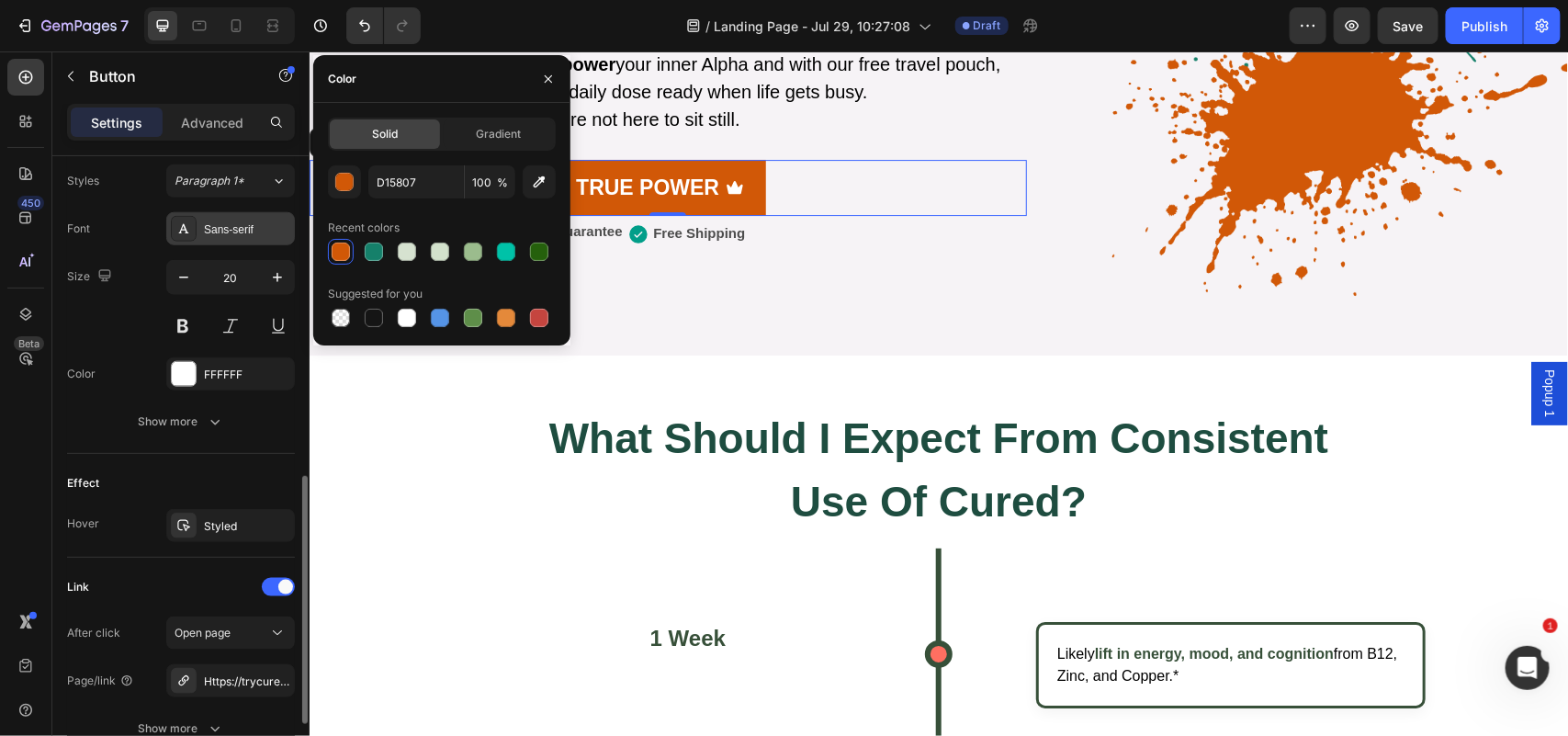 scroll, scrollTop: 824, scrollLeft: 0, axis: vertical 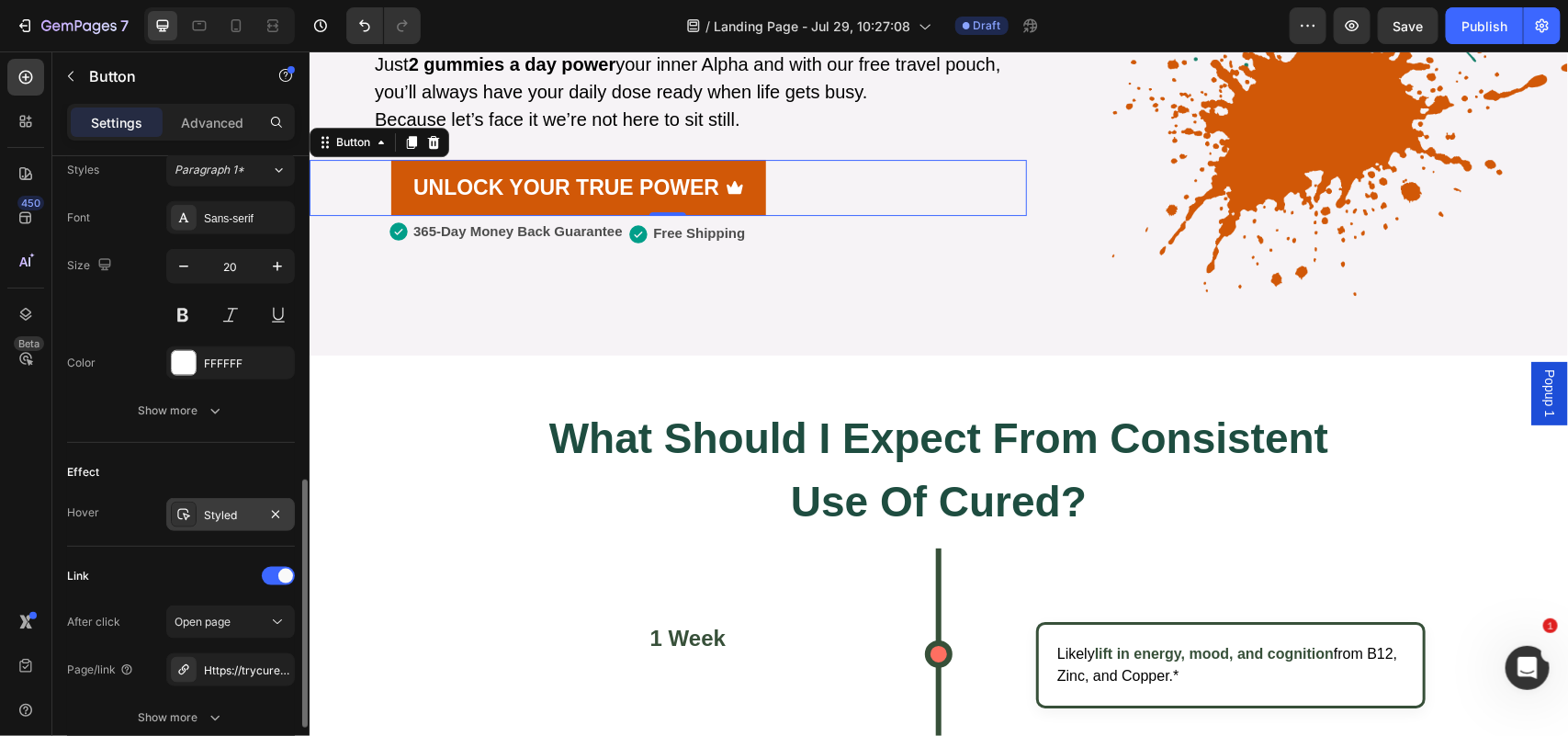 click on "Styled" at bounding box center [231, 515] 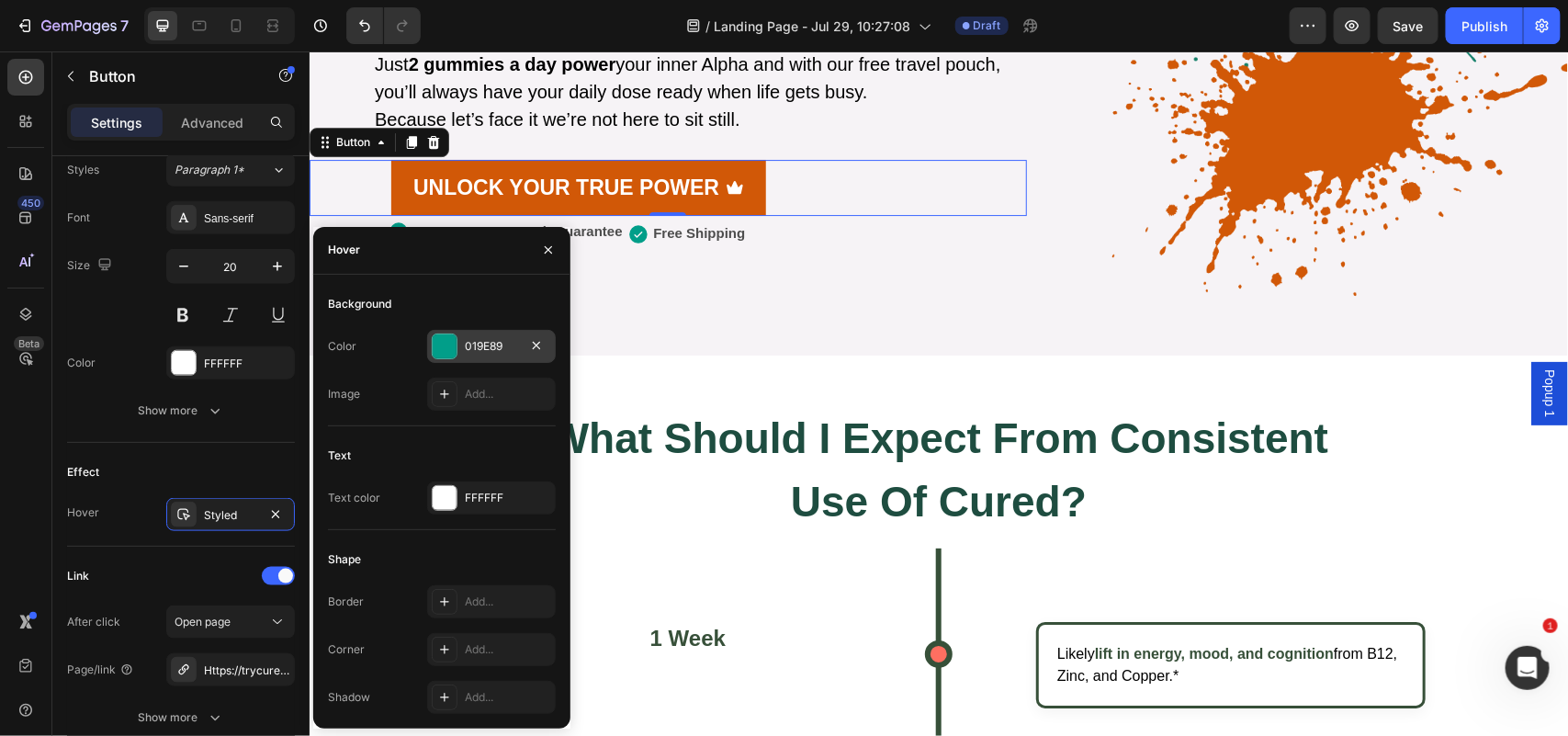 click on "019E89" at bounding box center (491, 346) 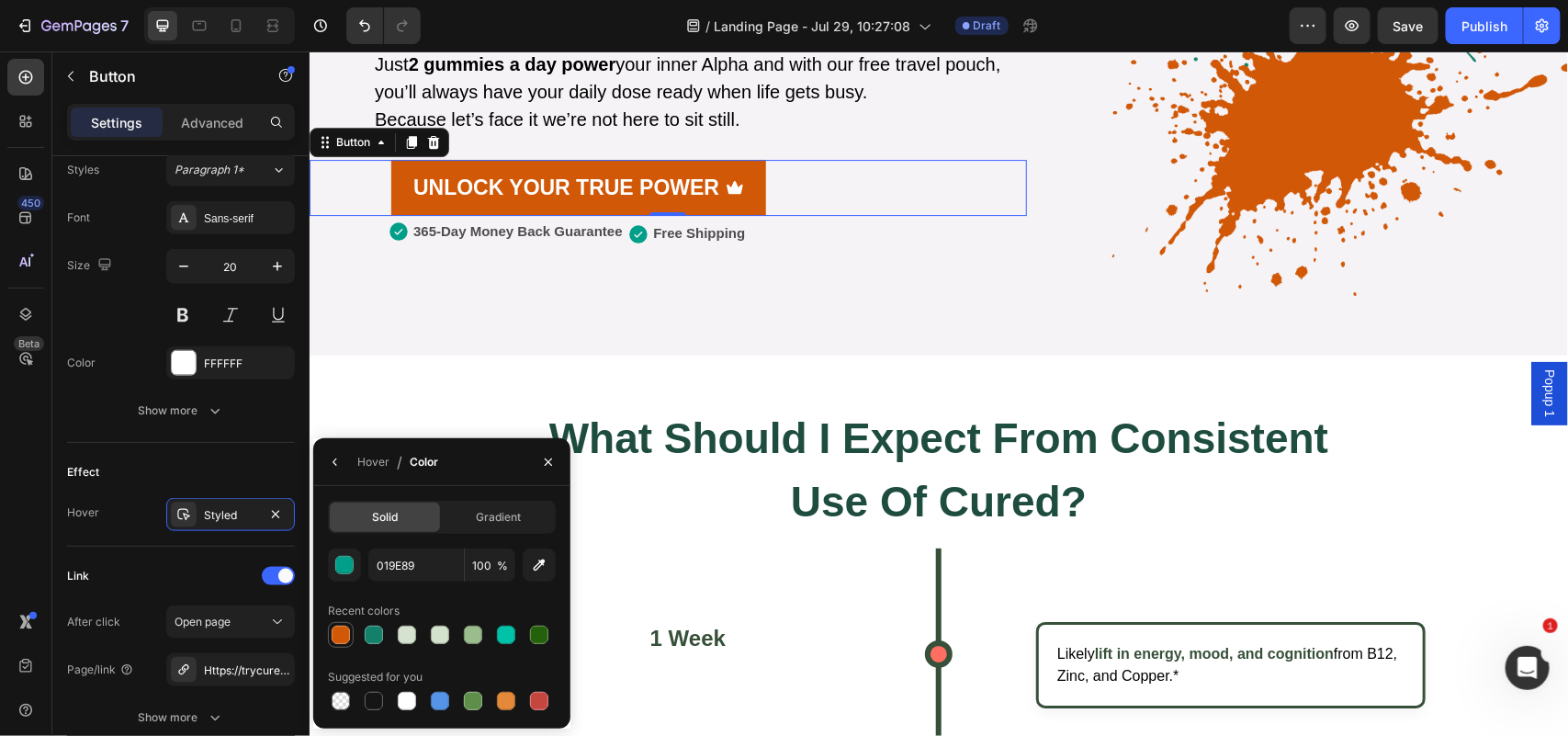 click at bounding box center (341, 635) 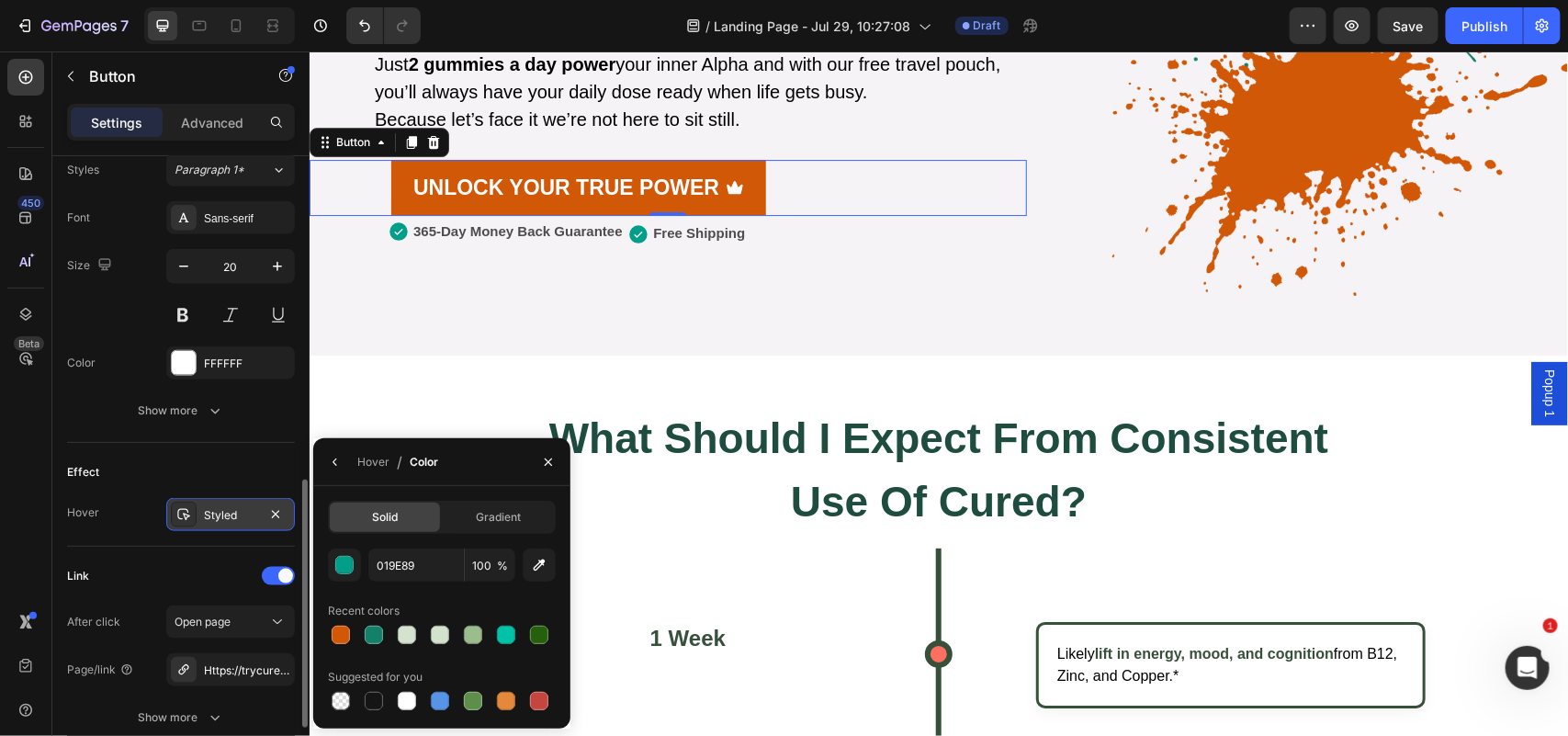 type on "D15807" 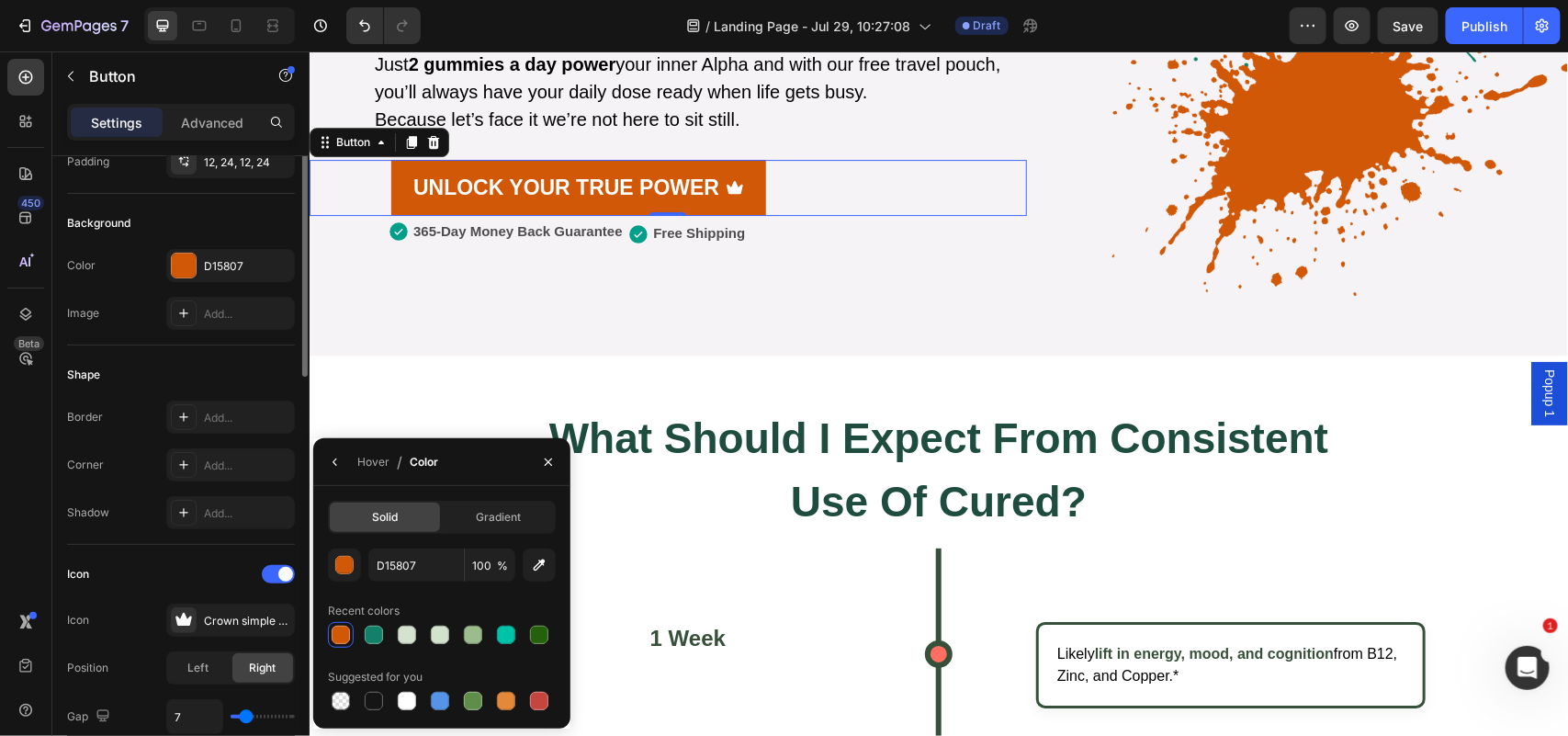 scroll, scrollTop: 35, scrollLeft: 0, axis: vertical 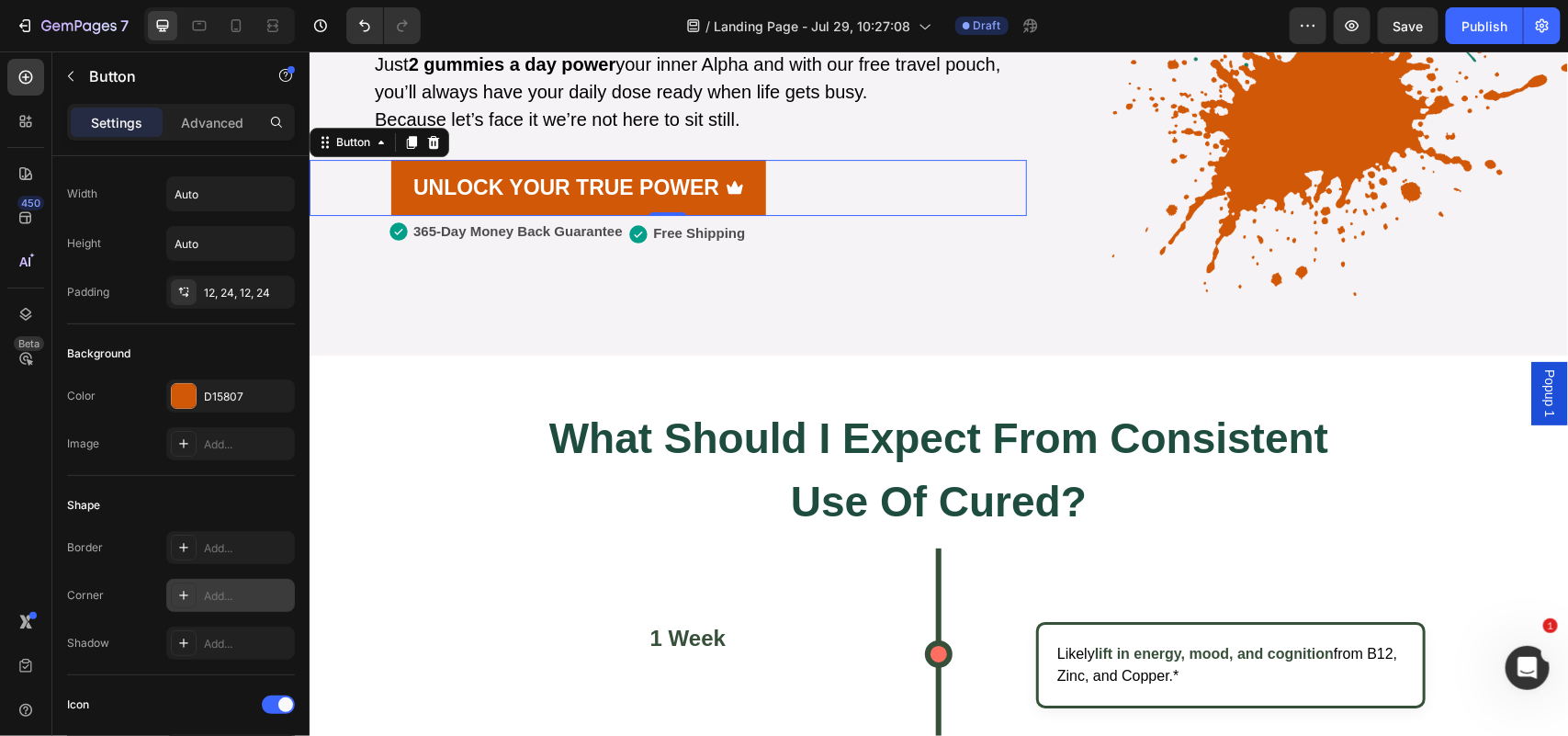 click at bounding box center [184, 595] 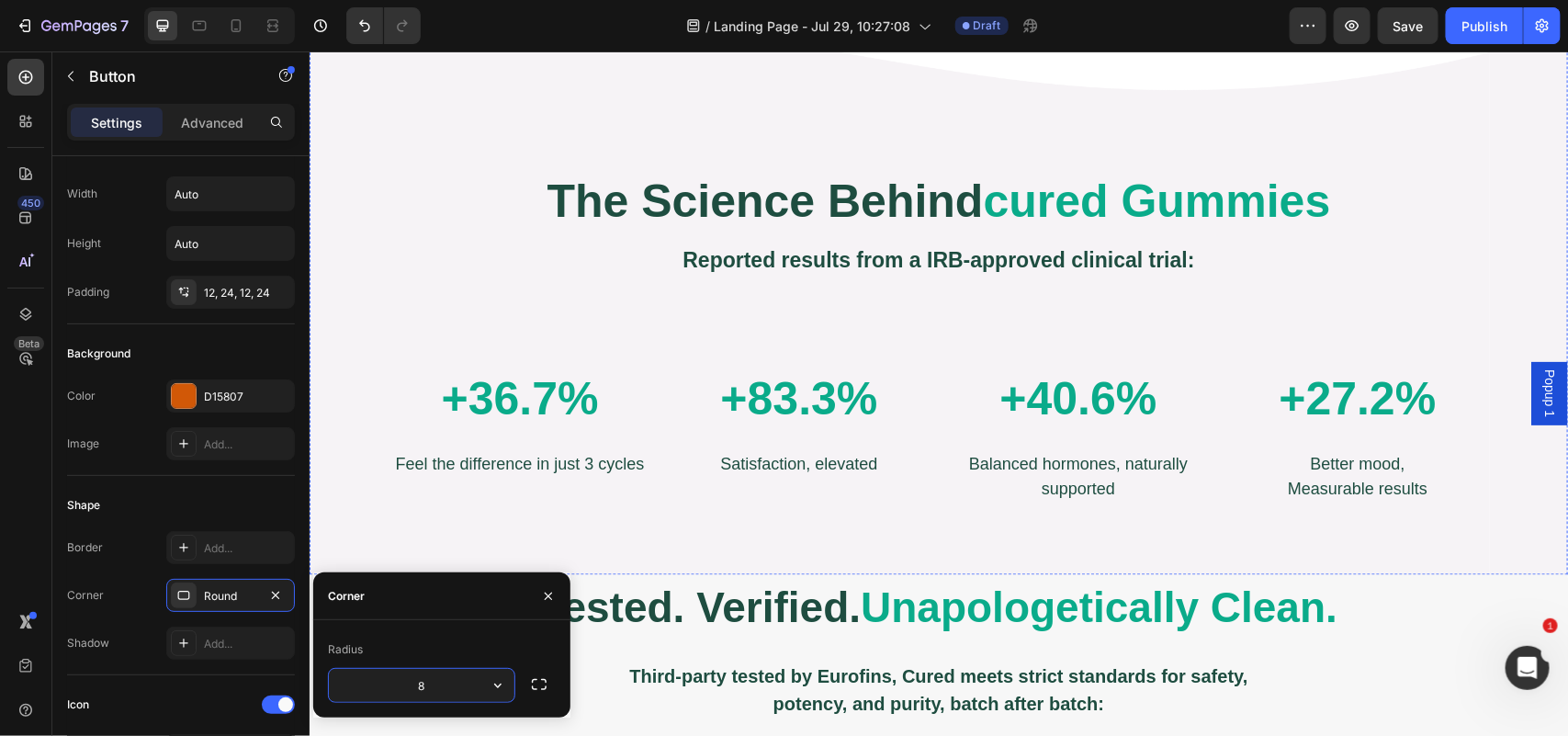 scroll, scrollTop: 4642, scrollLeft: 0, axis: vertical 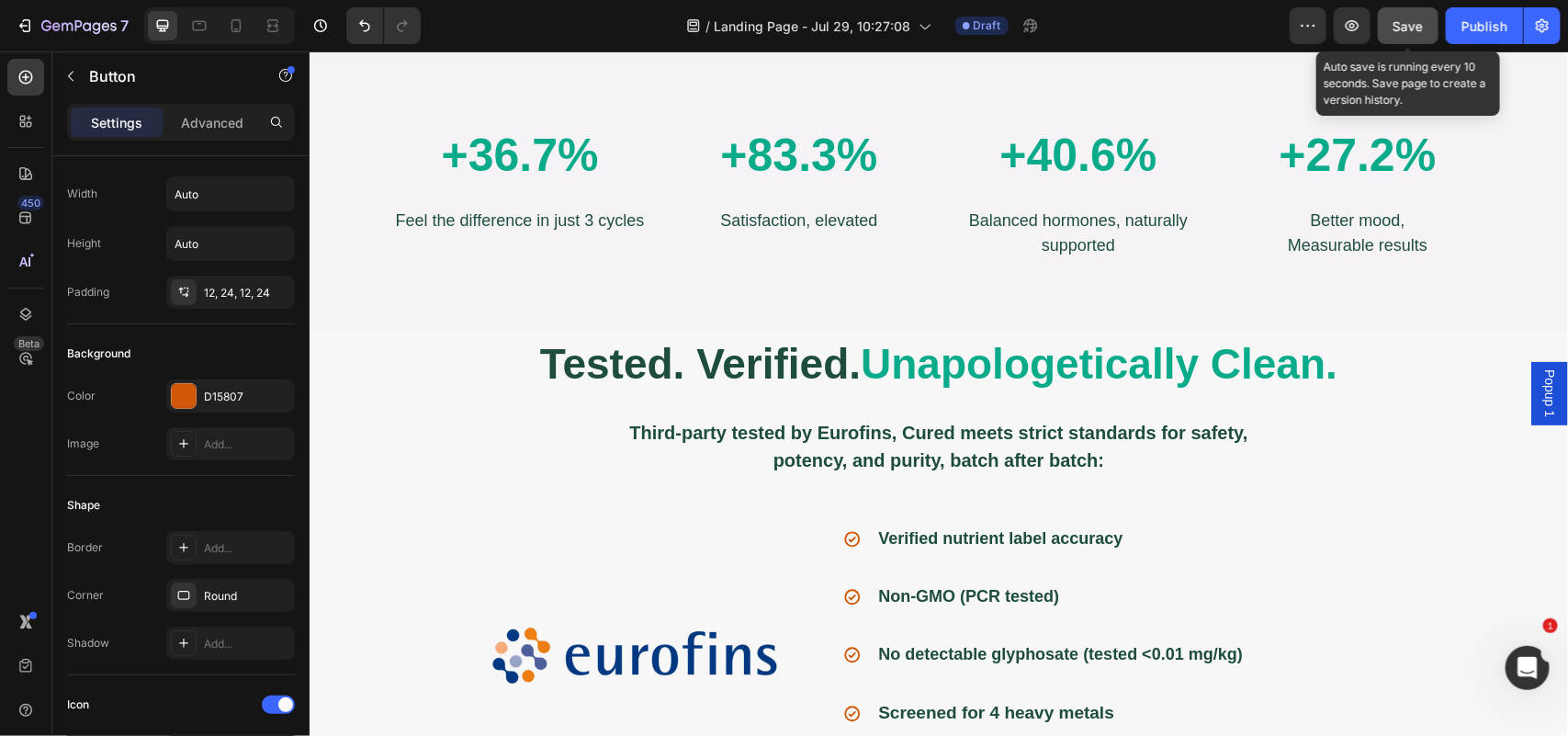 click on "Save" at bounding box center (1408, 26) 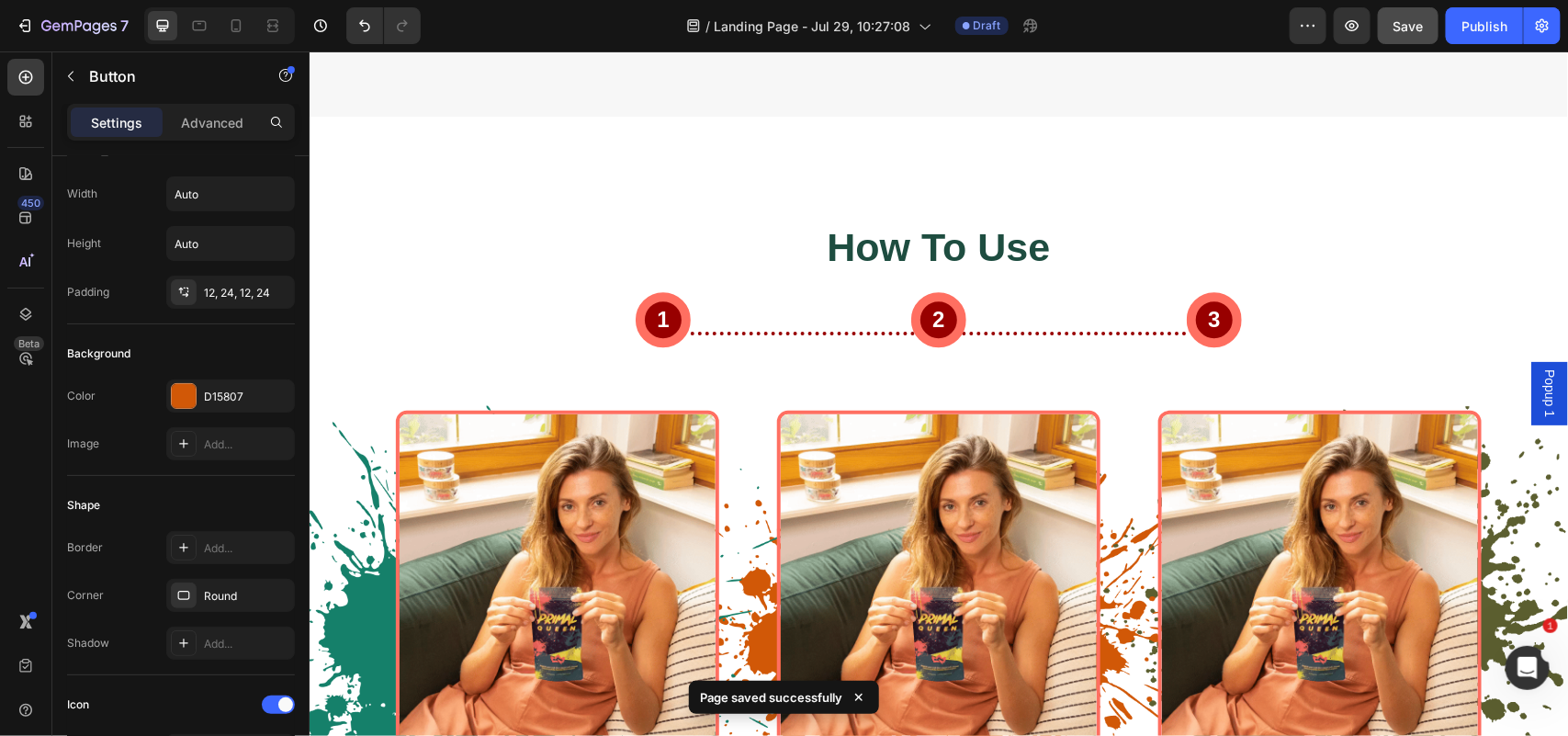 scroll, scrollTop: 5509, scrollLeft: 0, axis: vertical 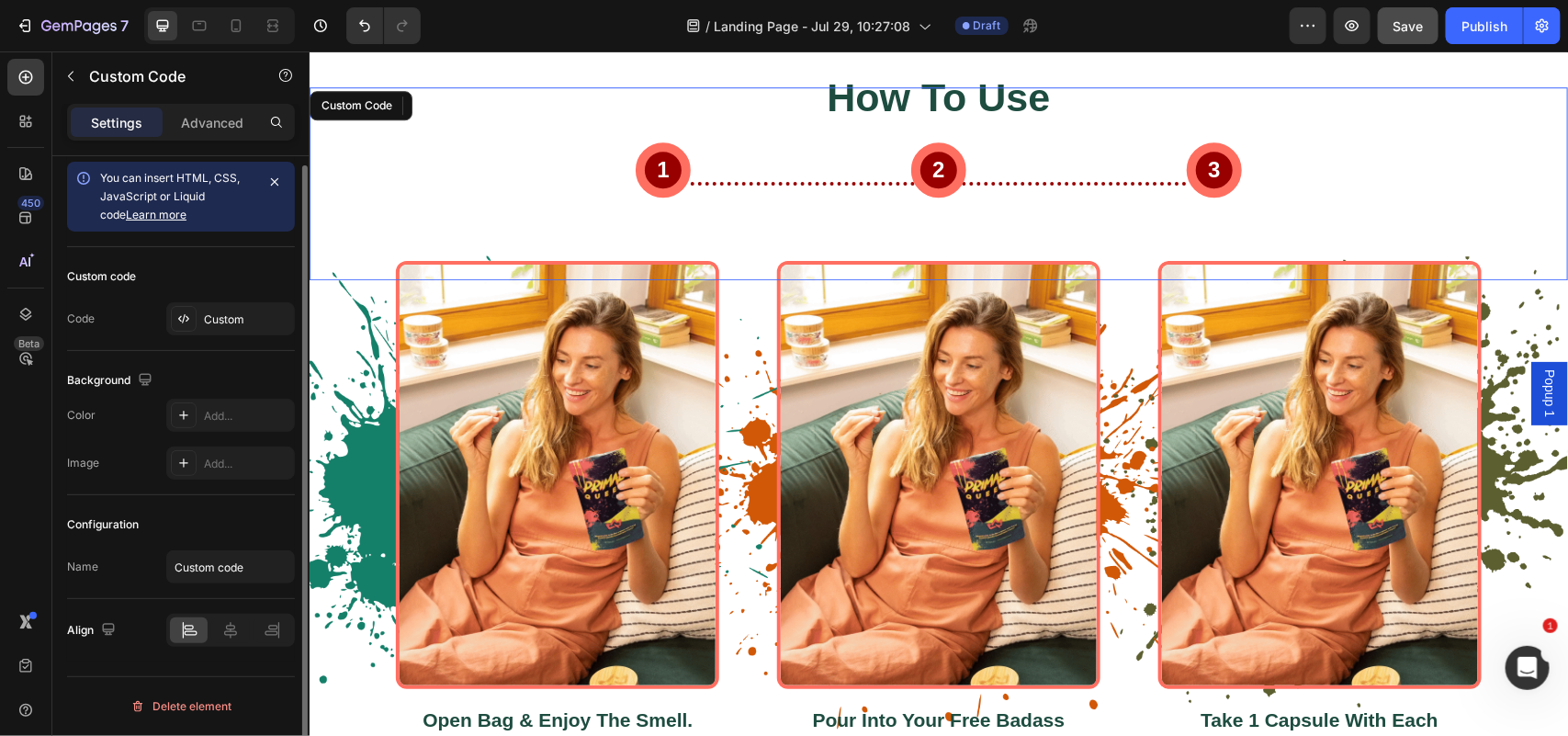 click on "1
2
3" at bounding box center (938, 183) 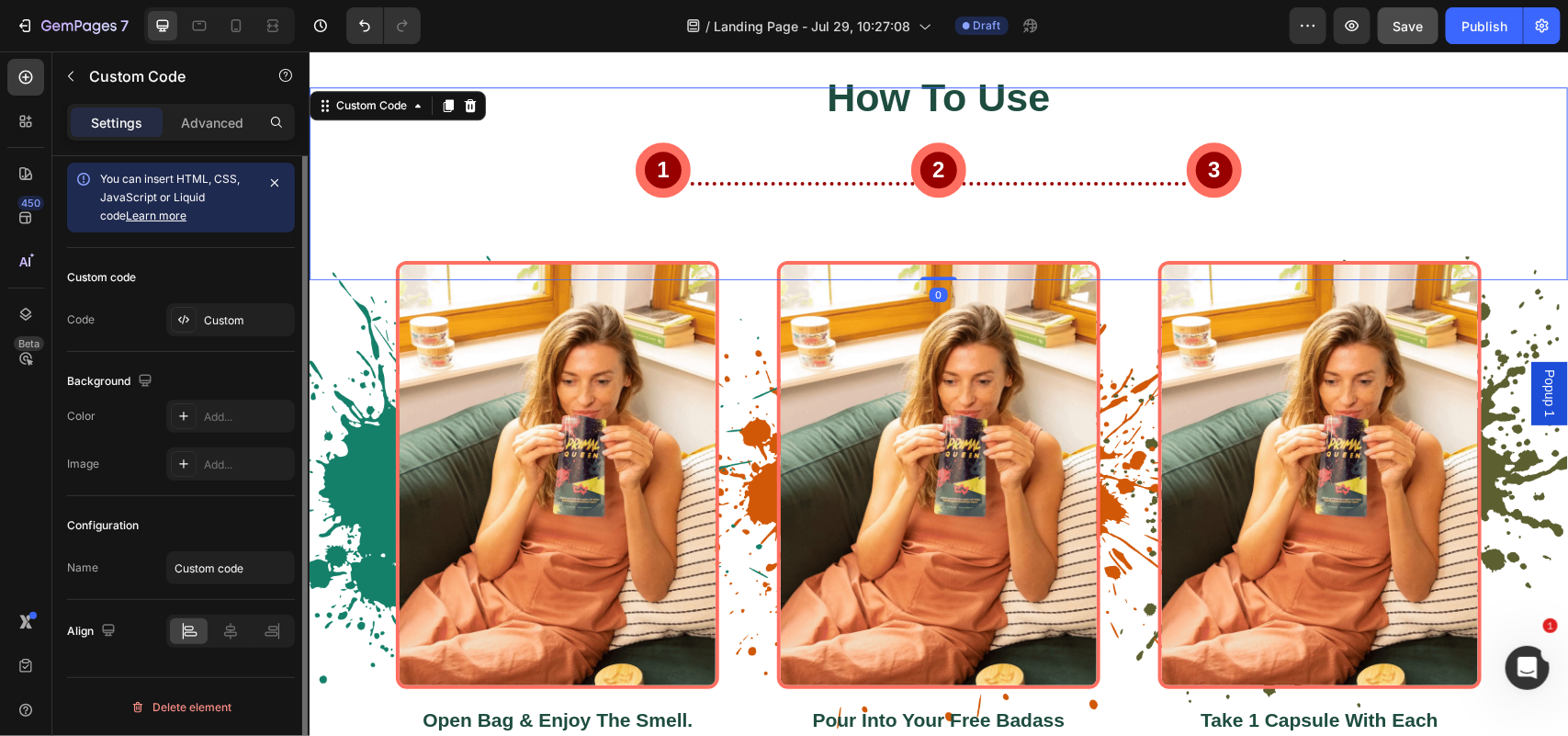 scroll, scrollTop: 0, scrollLeft: 0, axis: both 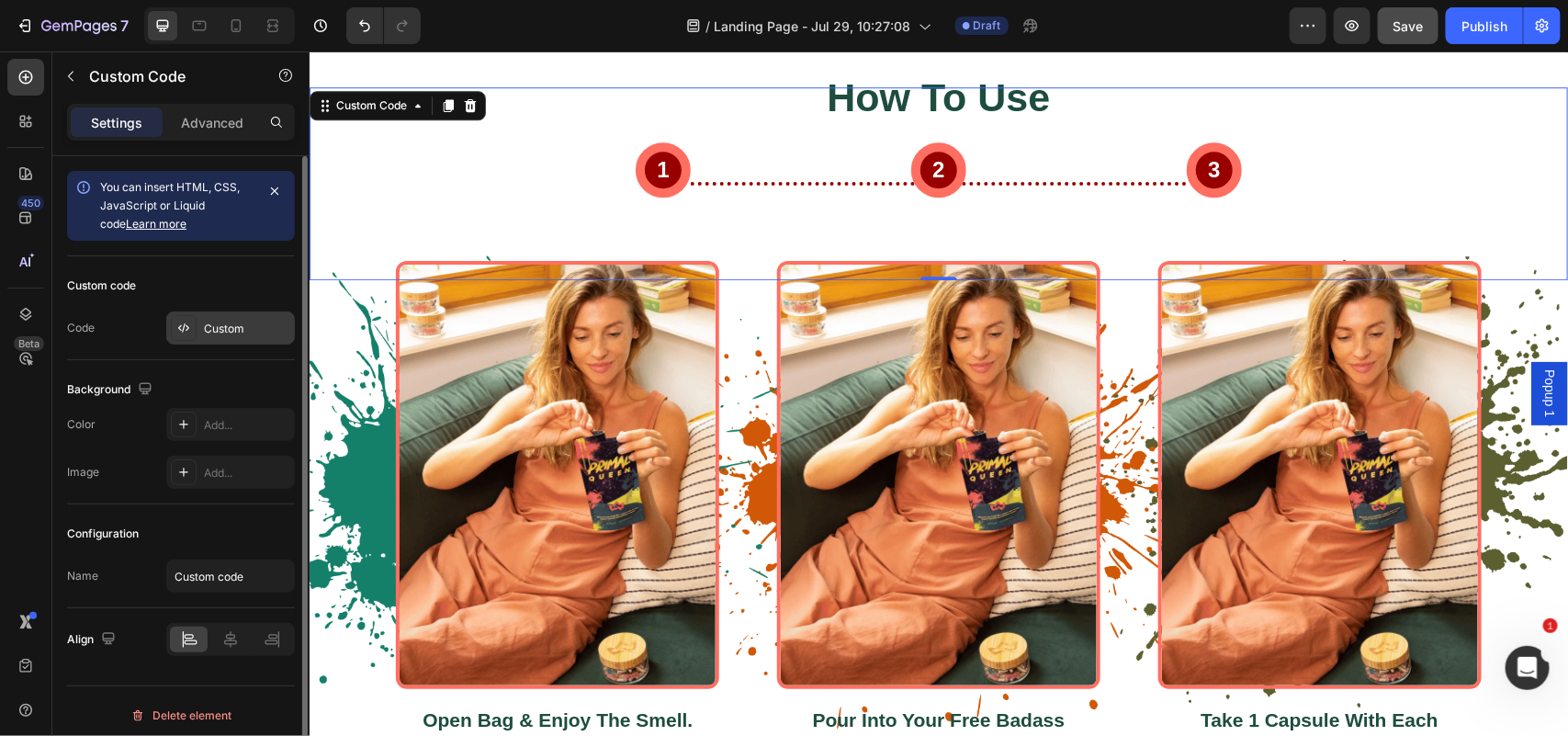 click on "Custom" at bounding box center [247, 329] 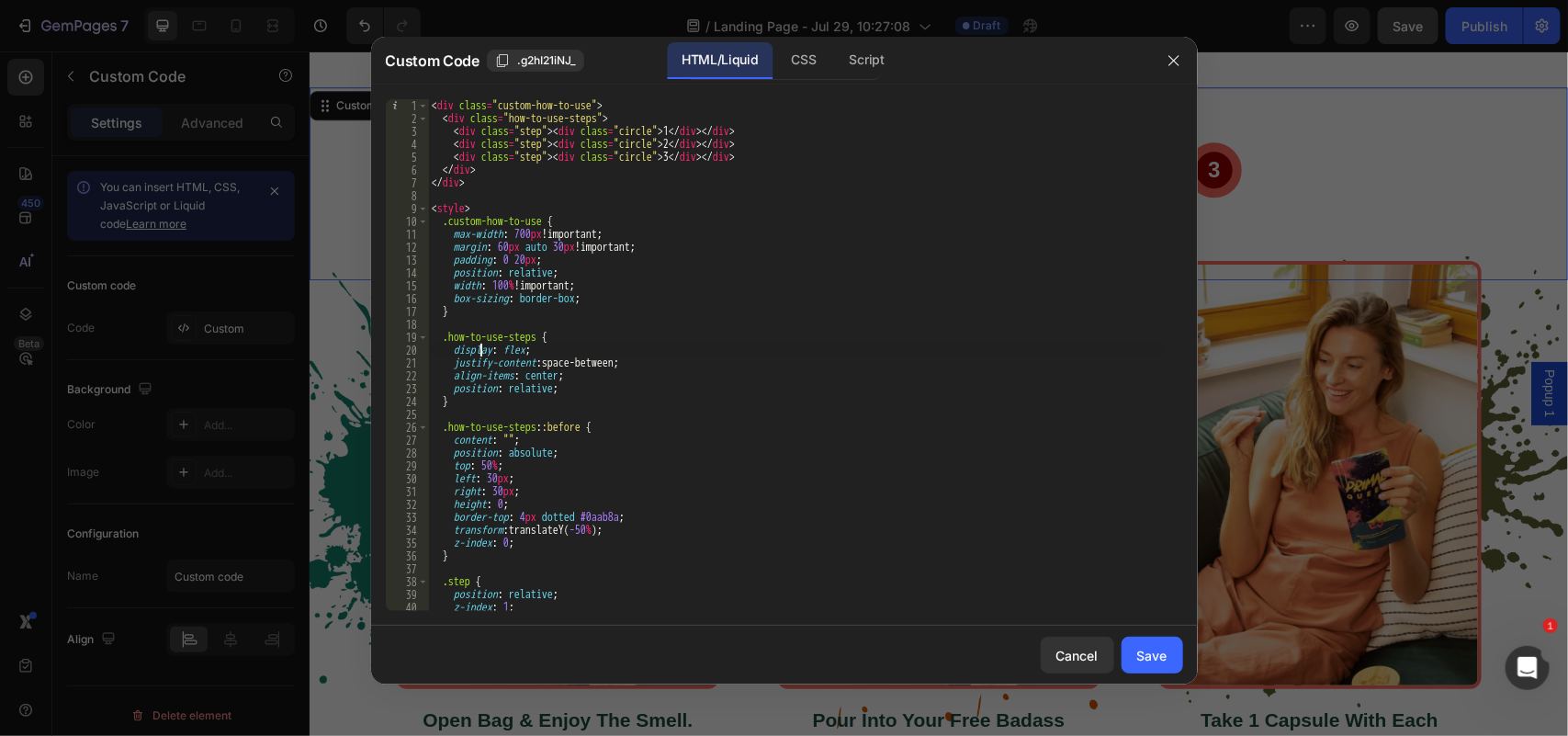 click on "< div   class = "custom-how-to-use" >    < div   class = "how-to-use-steps" >      < div   class = "step" > < div   class = "circle" > 1 </ div > </ div >      < div   class = "step" > < div   class = "circle" > 2 </ div > </ div >      < div   class = "step" > < div   class = "circle" > 3 </ div > </ div >    </ div > </ div > < style >    .custom-how-to-use   {      max-width :   700 px  !important ;      margin :   60 px   auto   30 px  !important ;      padding :   0   20 px ;      position :   relative ;      width :   100 %  !important ;      box-sizing :   border-box ;    }    .how-to-use-steps   {      display :   flex ;      justify-content :  space-between ;      align-items :   center ;      position :   relative ;    }    .how-to-use-steps : :before   {      content :   " " ;      position :   absolute ;      top :   50 % ;      left :   30 px ;      right :   30 px ;      height :   0 ;      border-top :   4 px   dotted   #0aab8a ;      transform :  translateY( -50 % ) ;      z-index :   0 ;    }" at bounding box center (796, 368) 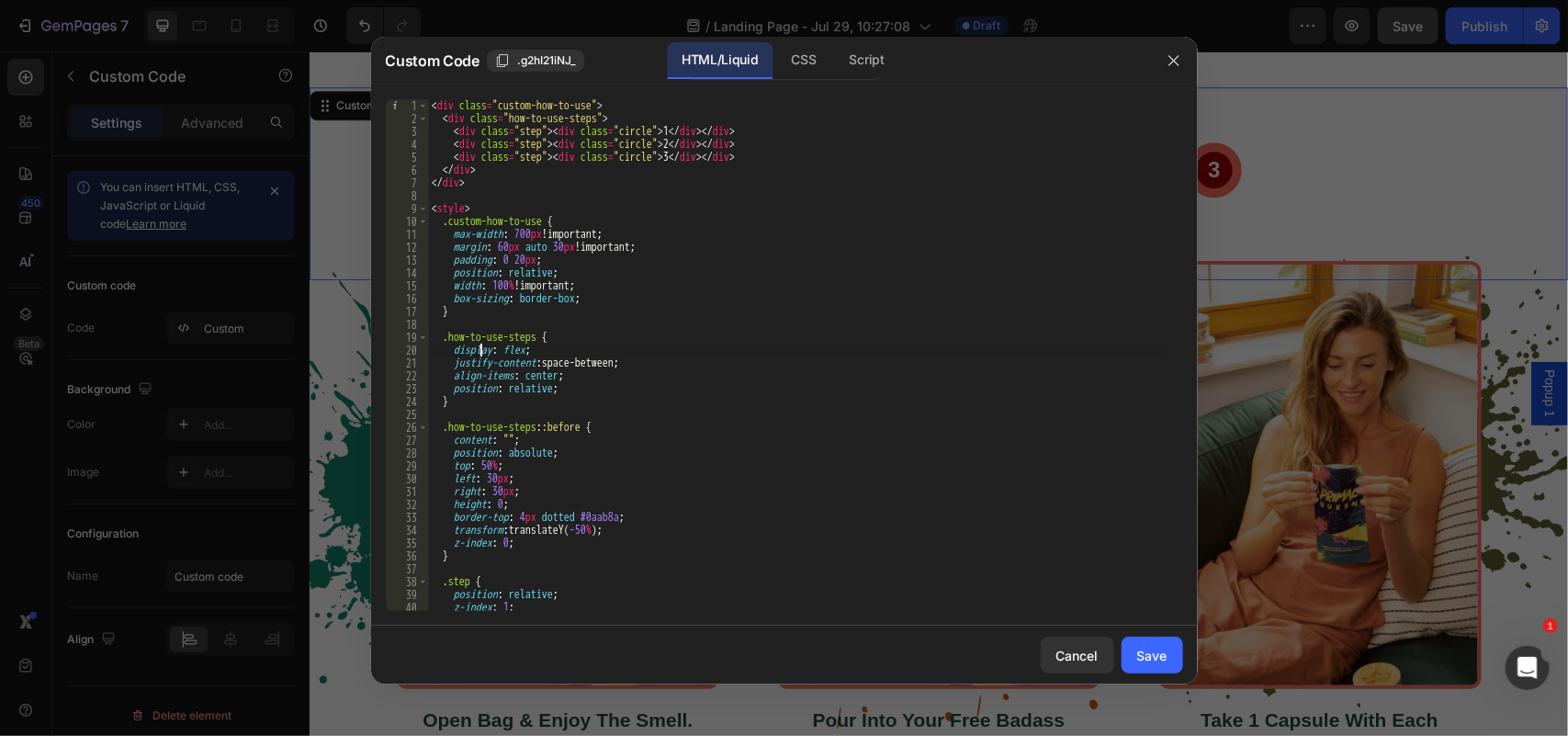 type on "</style>" 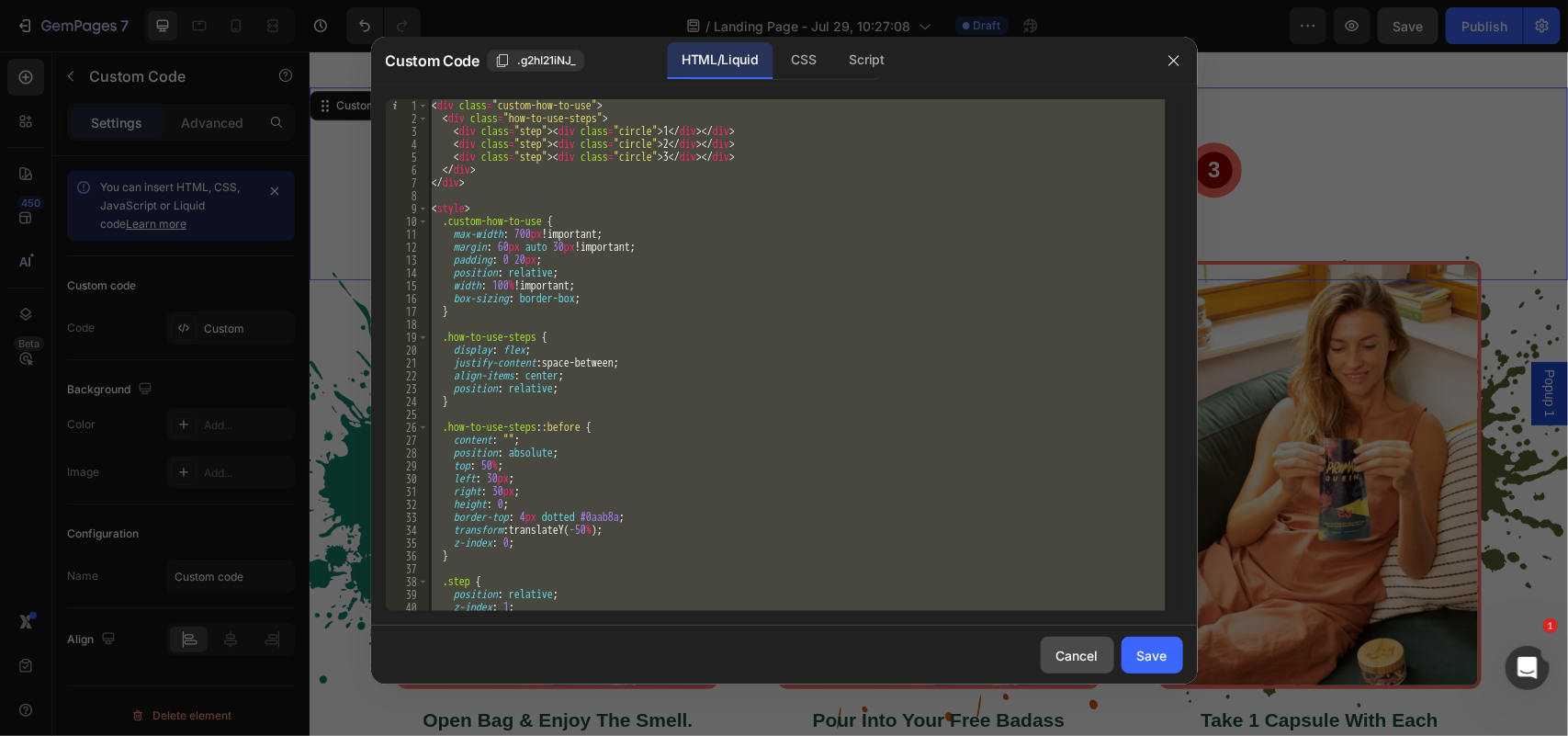 click on "Cancel" 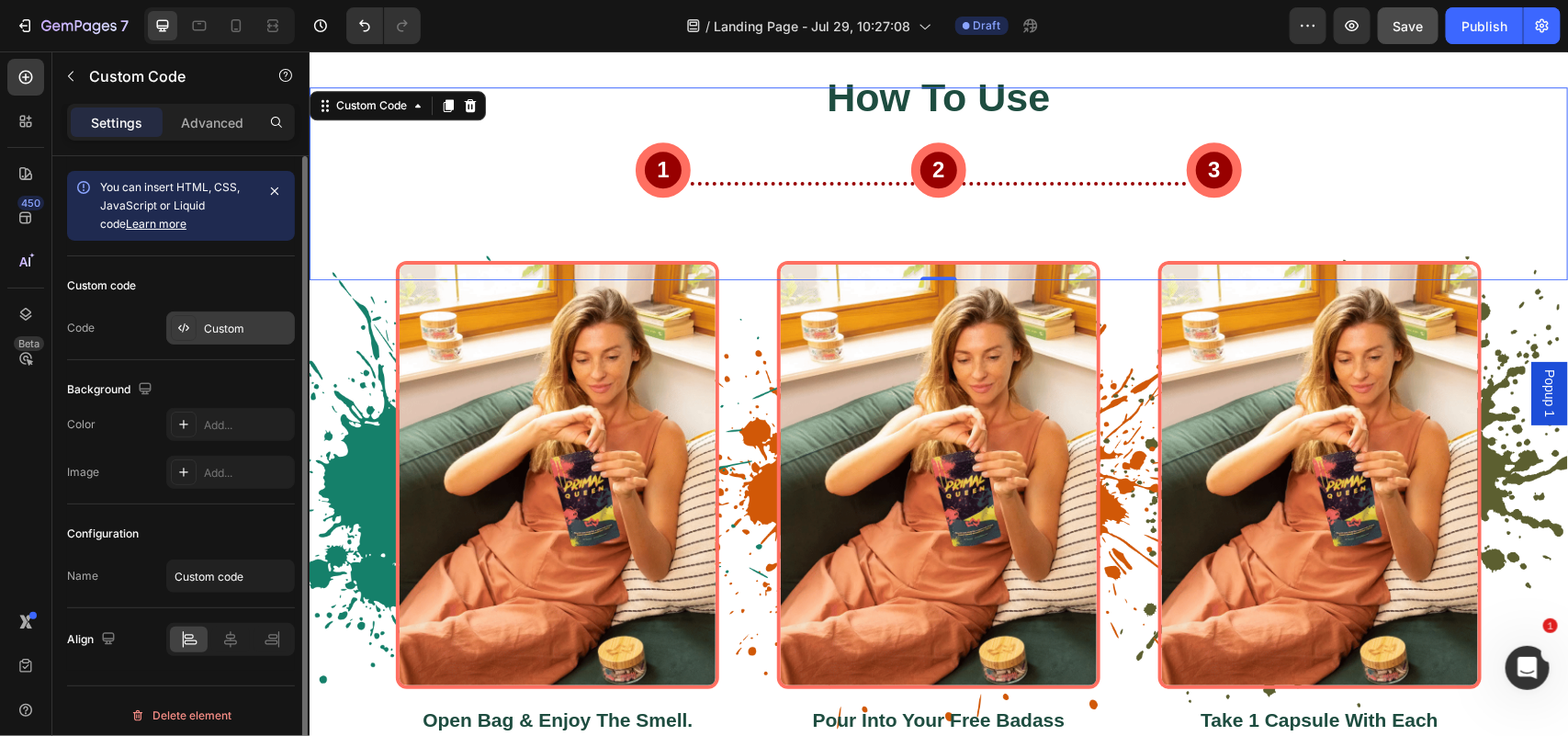 click on "Custom" at bounding box center [231, 328] 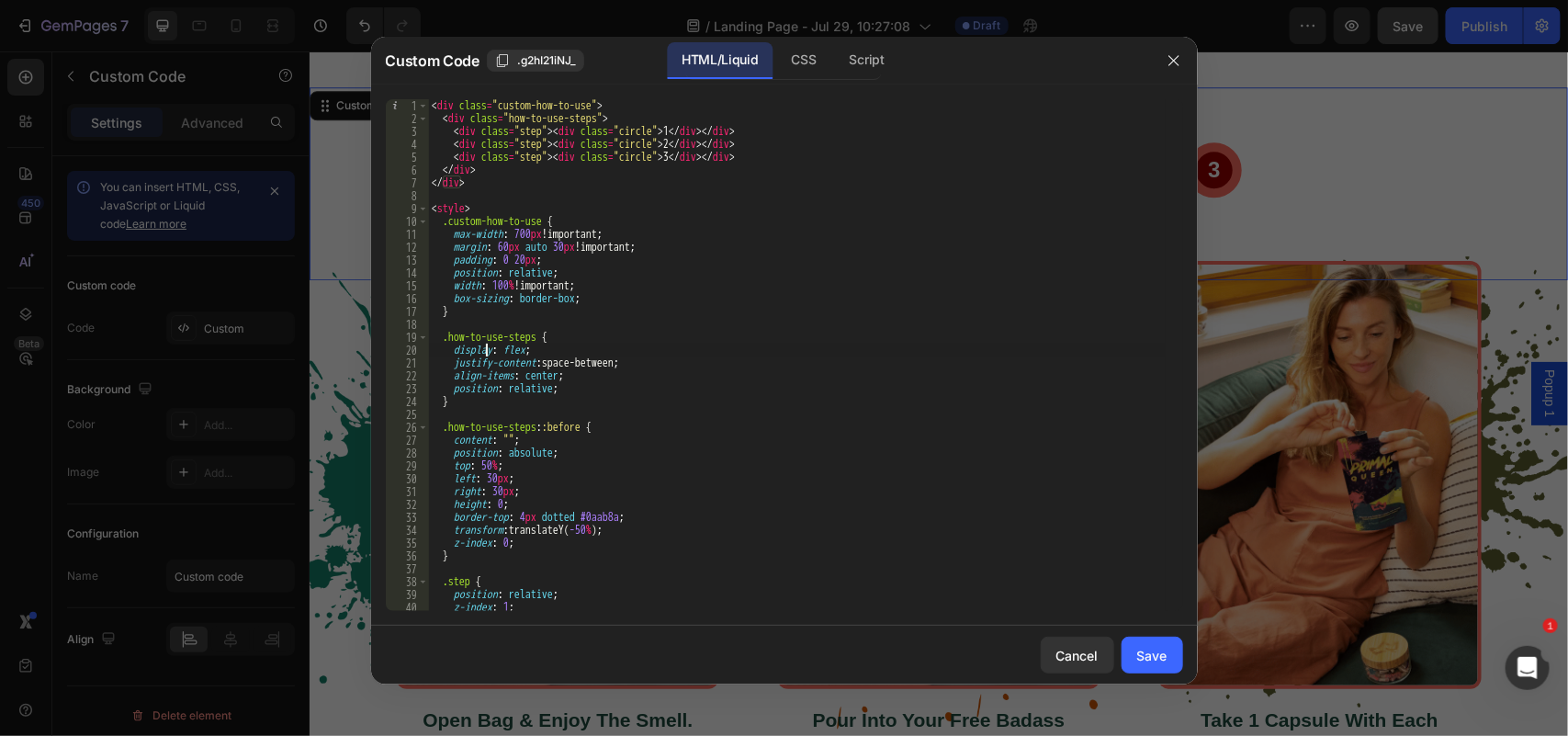 click on "< div   class = "custom-how-to-use" >    < div   class = "how-to-use-steps" >      < div   class = "step" > < div   class = "circle" > 1 </ div > </ div >      < div   class = "step" > < div   class = "circle" > 2 </ div > </ div >      < div   class = "step" > < div   class = "circle" > 3 </ div > </ div >    </ div > </ div > < style >    .custom-how-to-use   {      max-width :   700 px  !important ;      margin :   60 px   auto   30 px  !important ;      padding :   0   20 px ;      position :   relative ;      width :   100 %  !important ;      box-sizing :   border-box ;    }    .how-to-use-steps   {      display :   flex ;      justify-content :  space-between ;      align-items :   center ;      position :   relative ;    }    .how-to-use-steps : :before   {      content :   " " ;      position :   absolute ;      top :   50 % ;      left :   30 px ;      right :   30 px ;      height :   0 ;      border-top :   4 px   dotted   #0aab8a ;      transform :  translateY( -50 % ) ;      z-index :   0 ;    }" at bounding box center (796, 368) 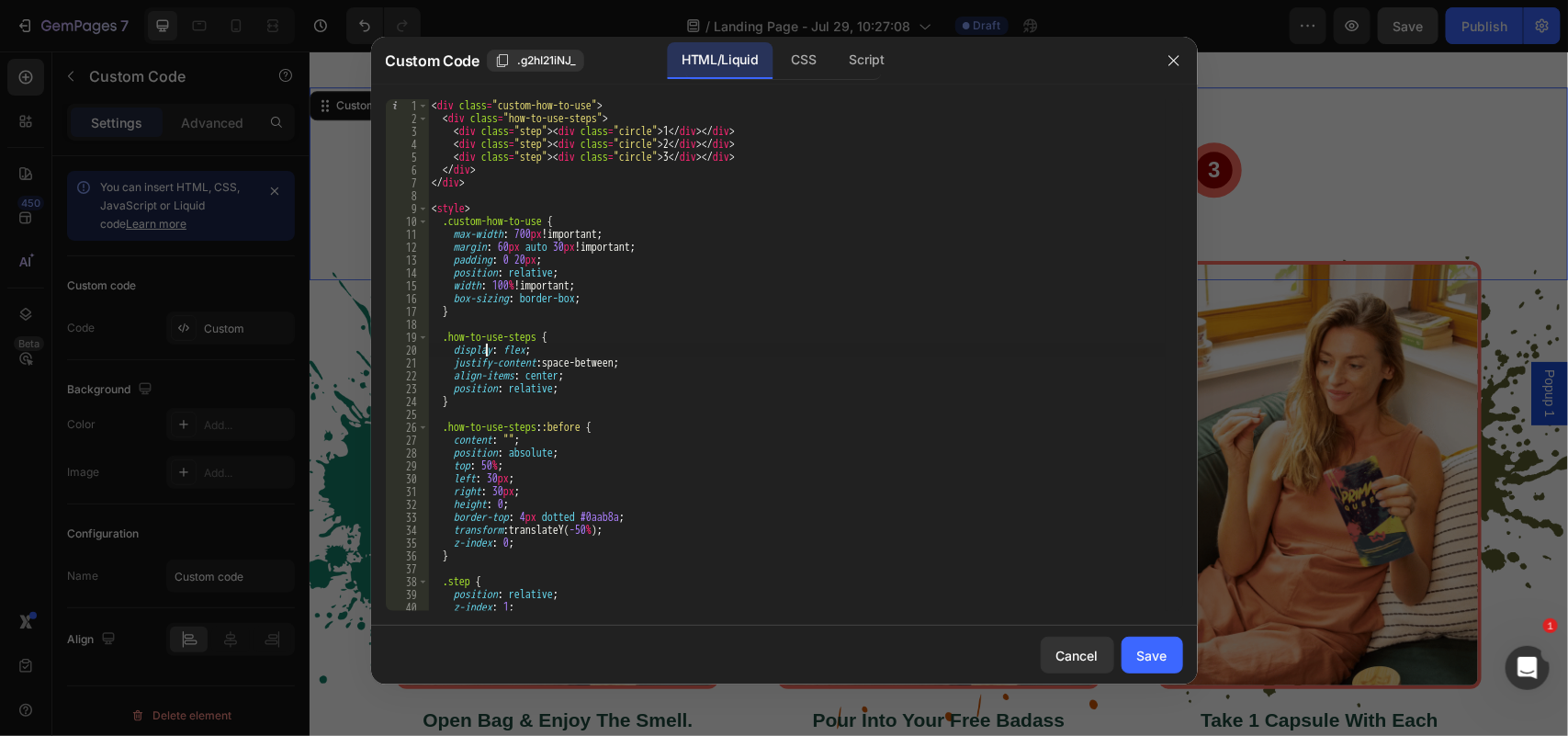 type on "</style>" 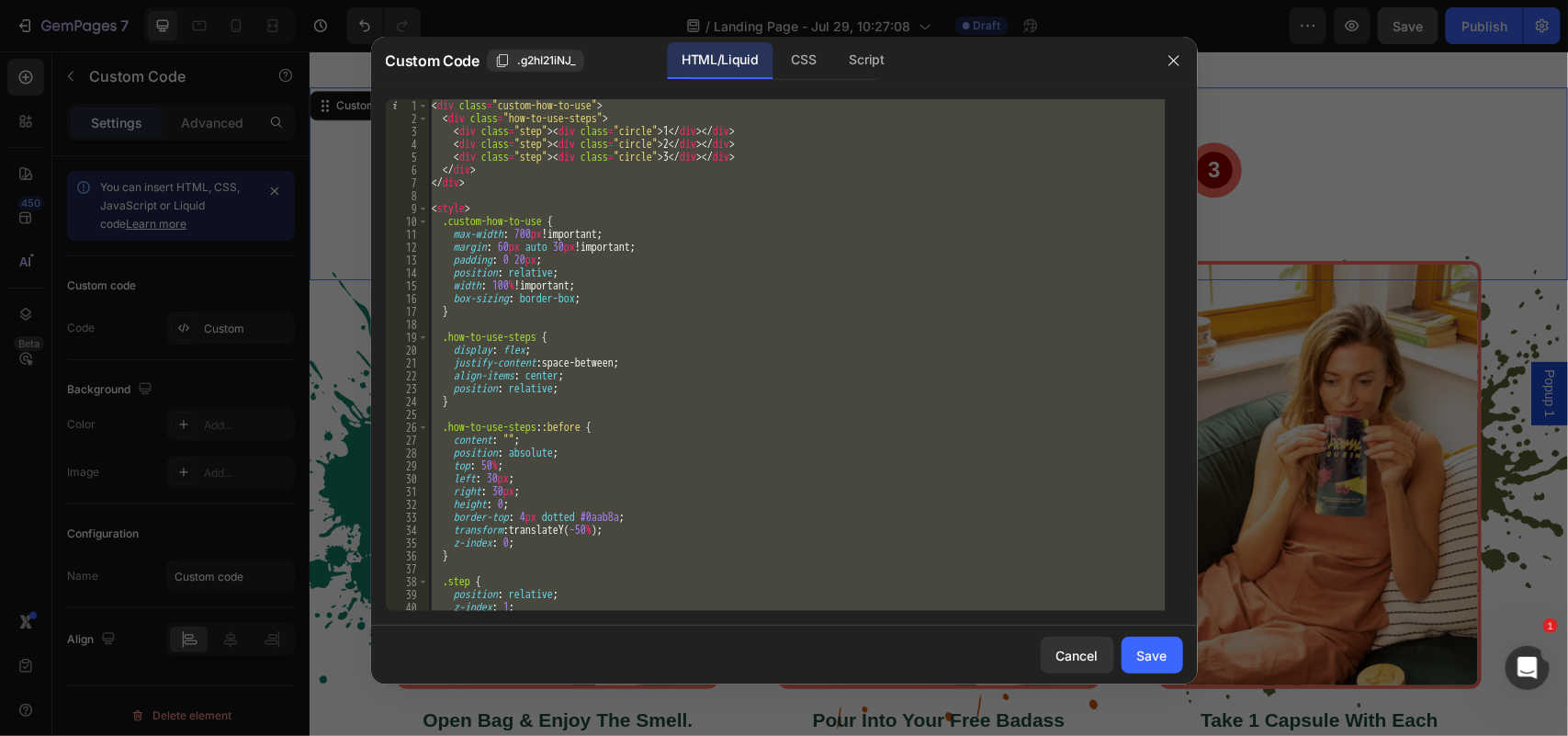 paste 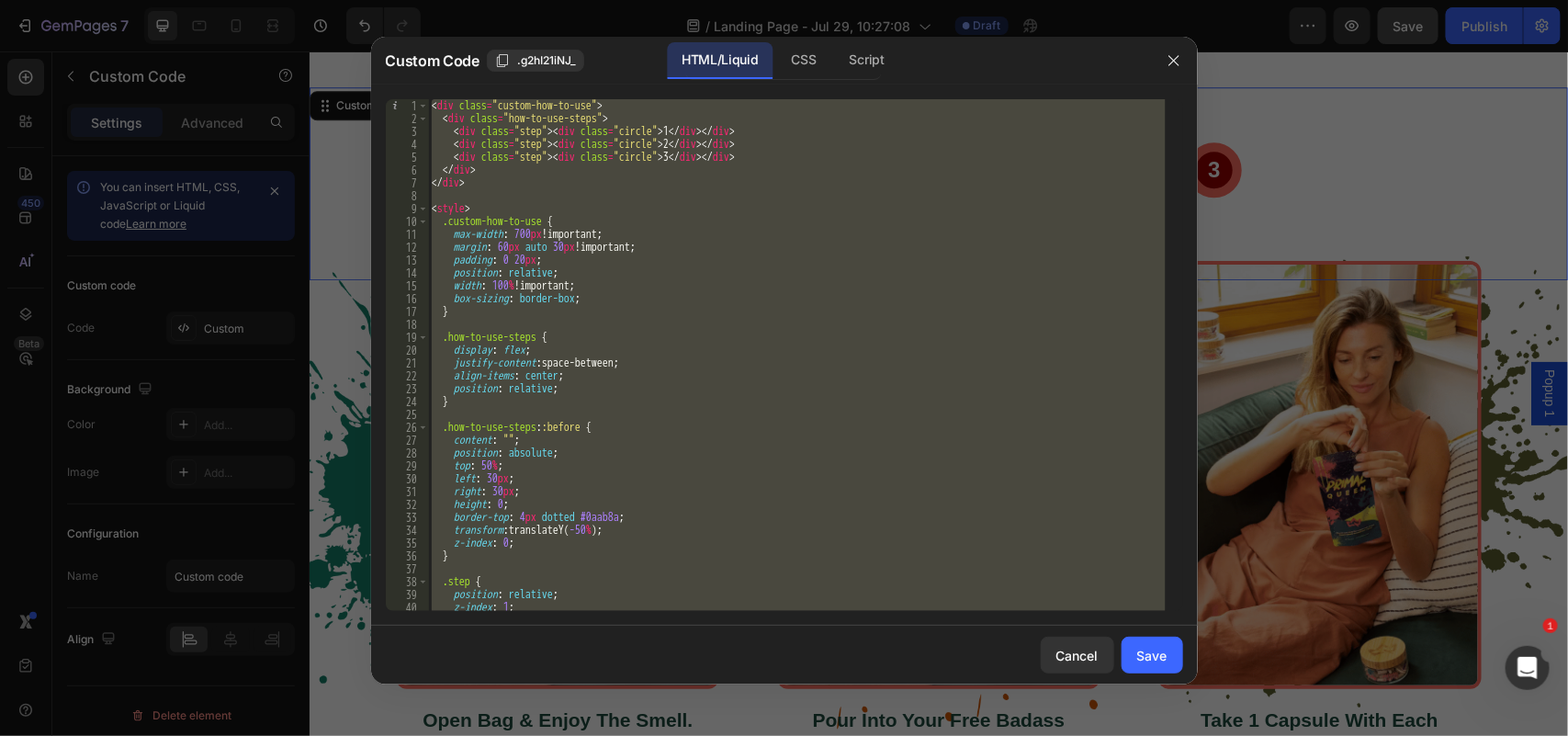 type 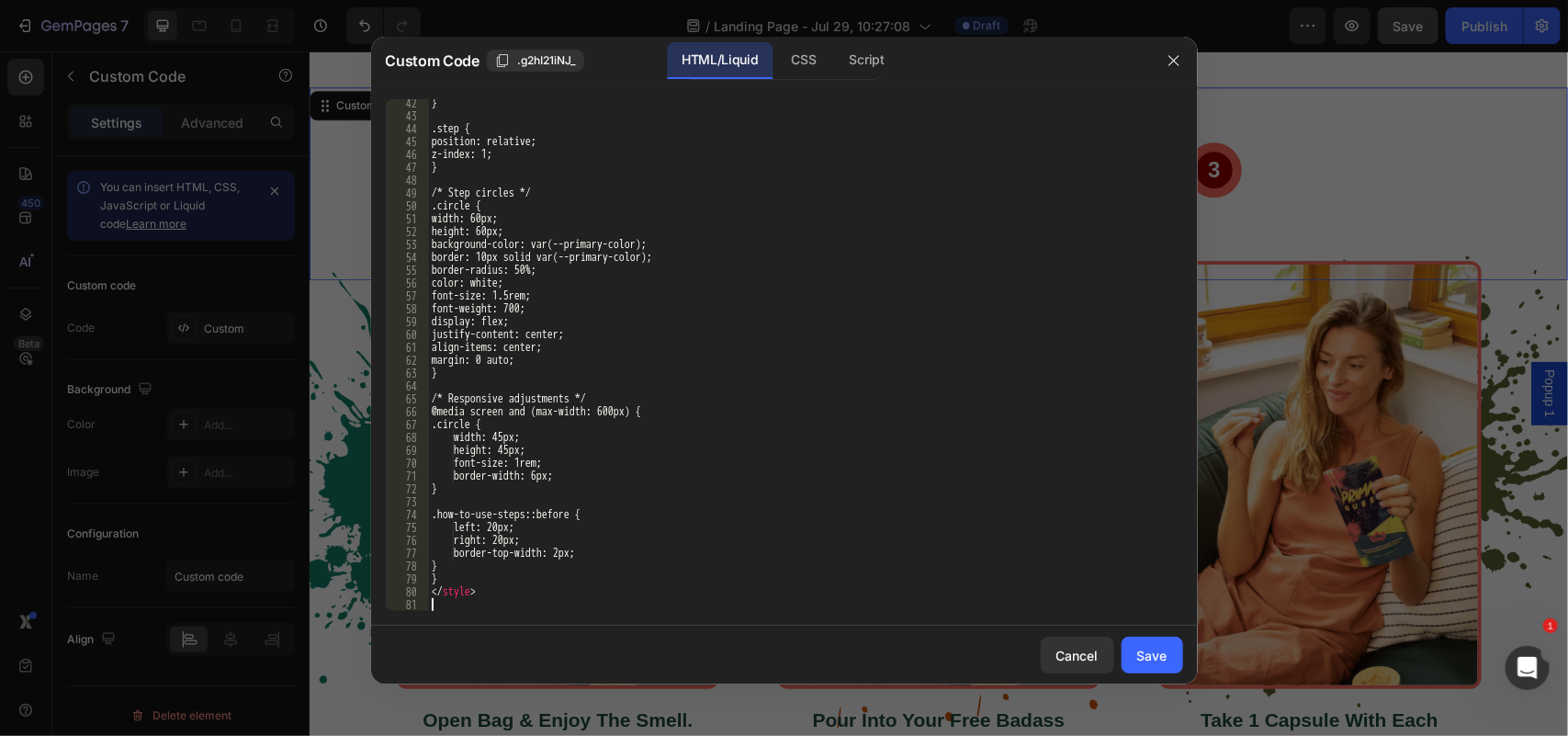 scroll, scrollTop: 529, scrollLeft: 0, axis: vertical 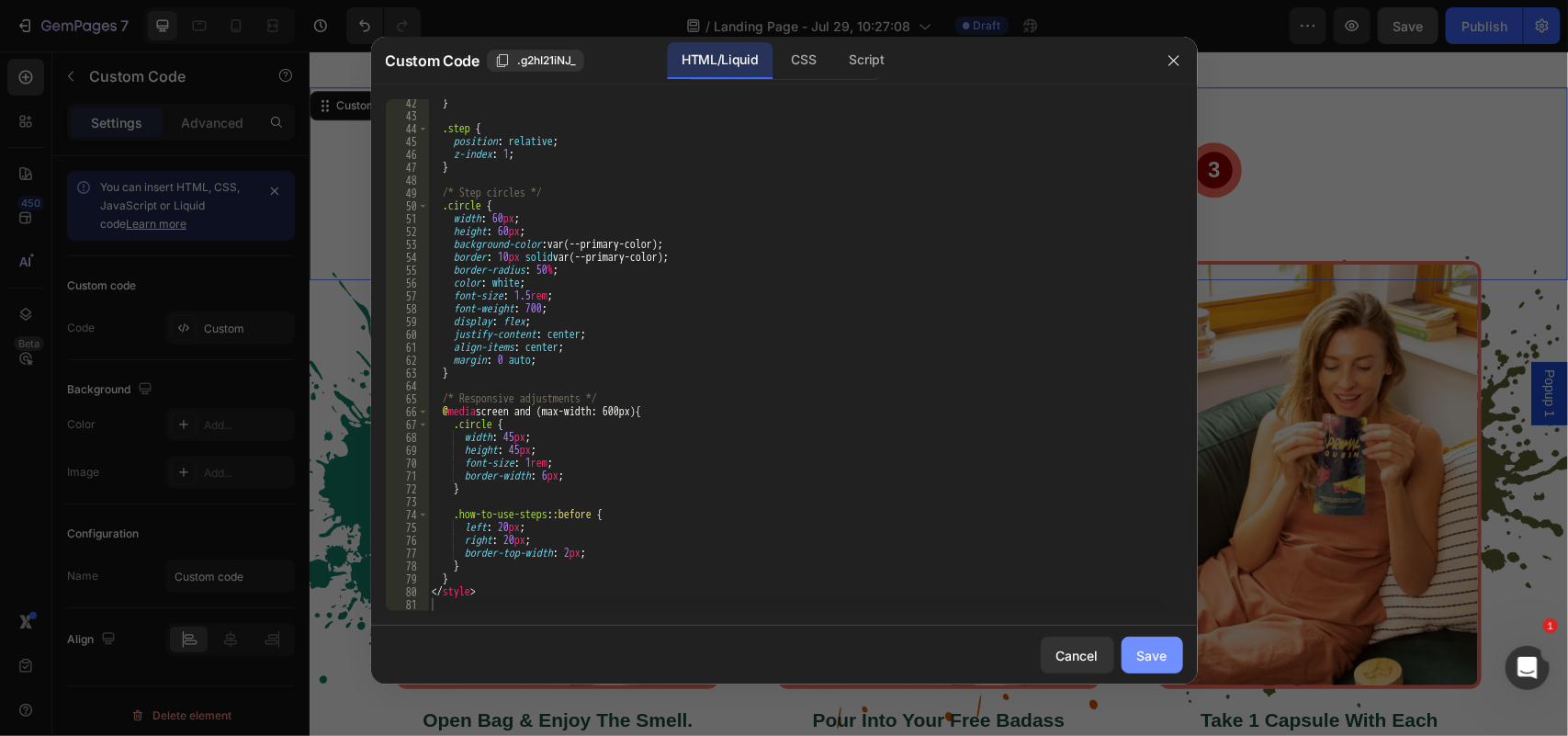 click on "Save" at bounding box center (1152, 655) 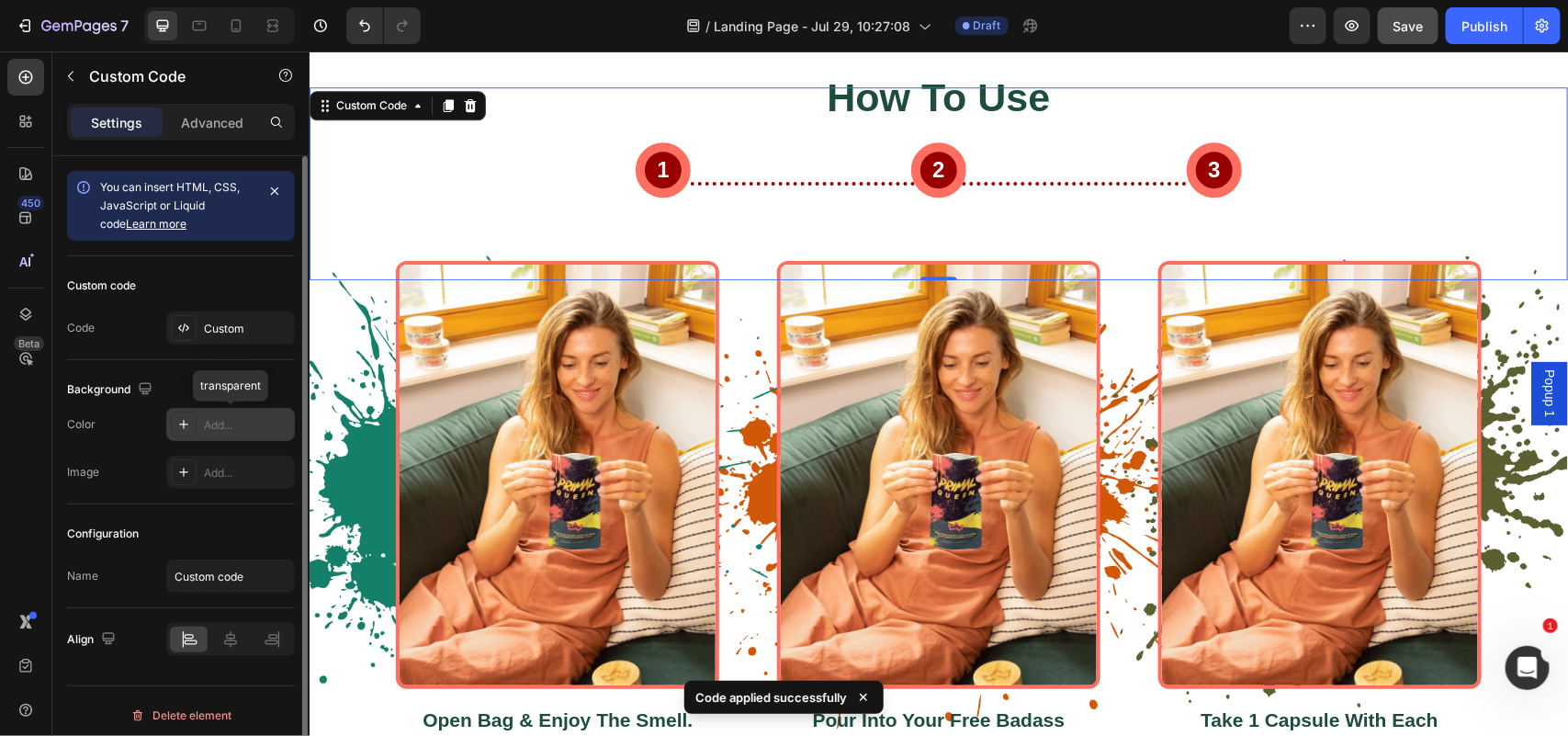 click on "Add..." at bounding box center [247, 425] 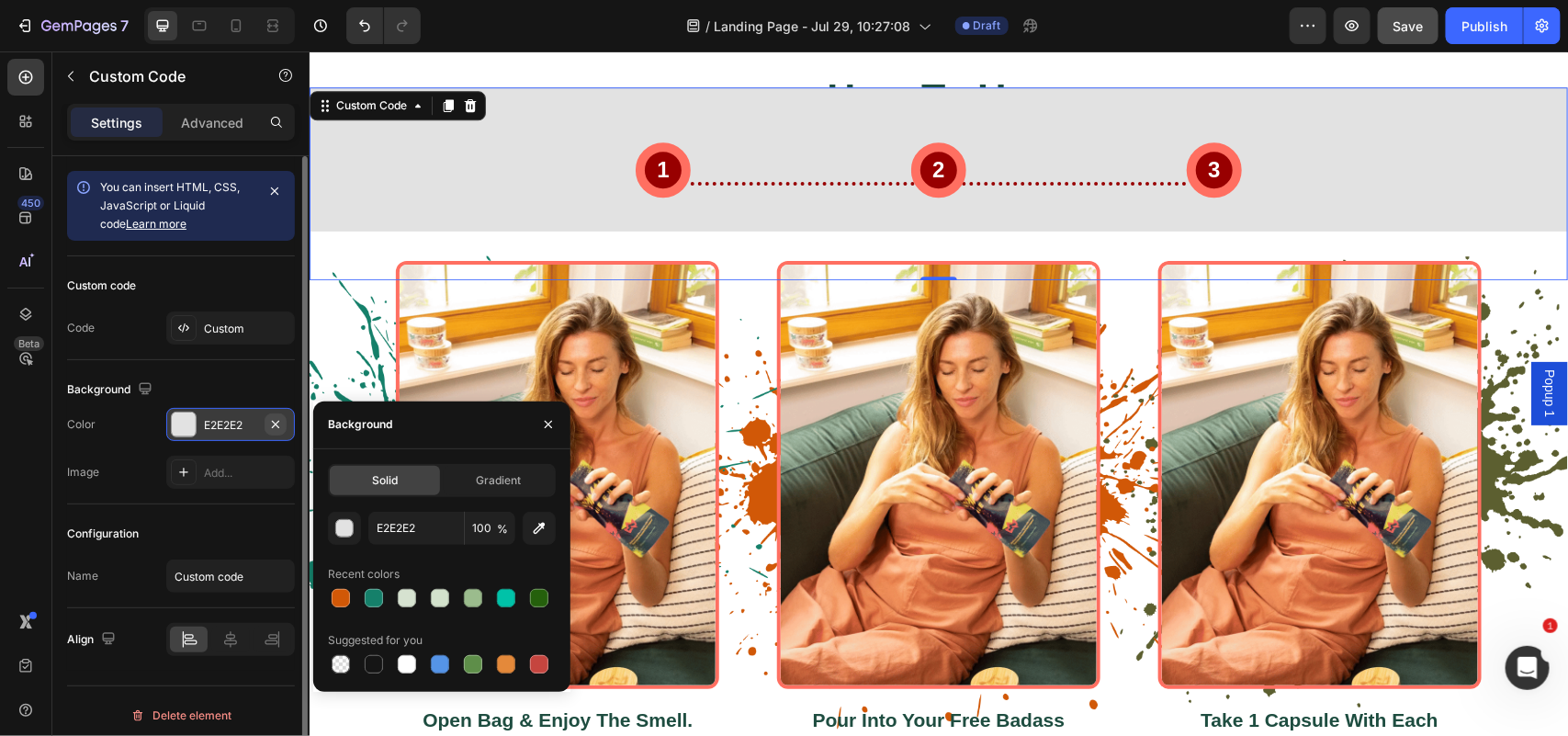 click 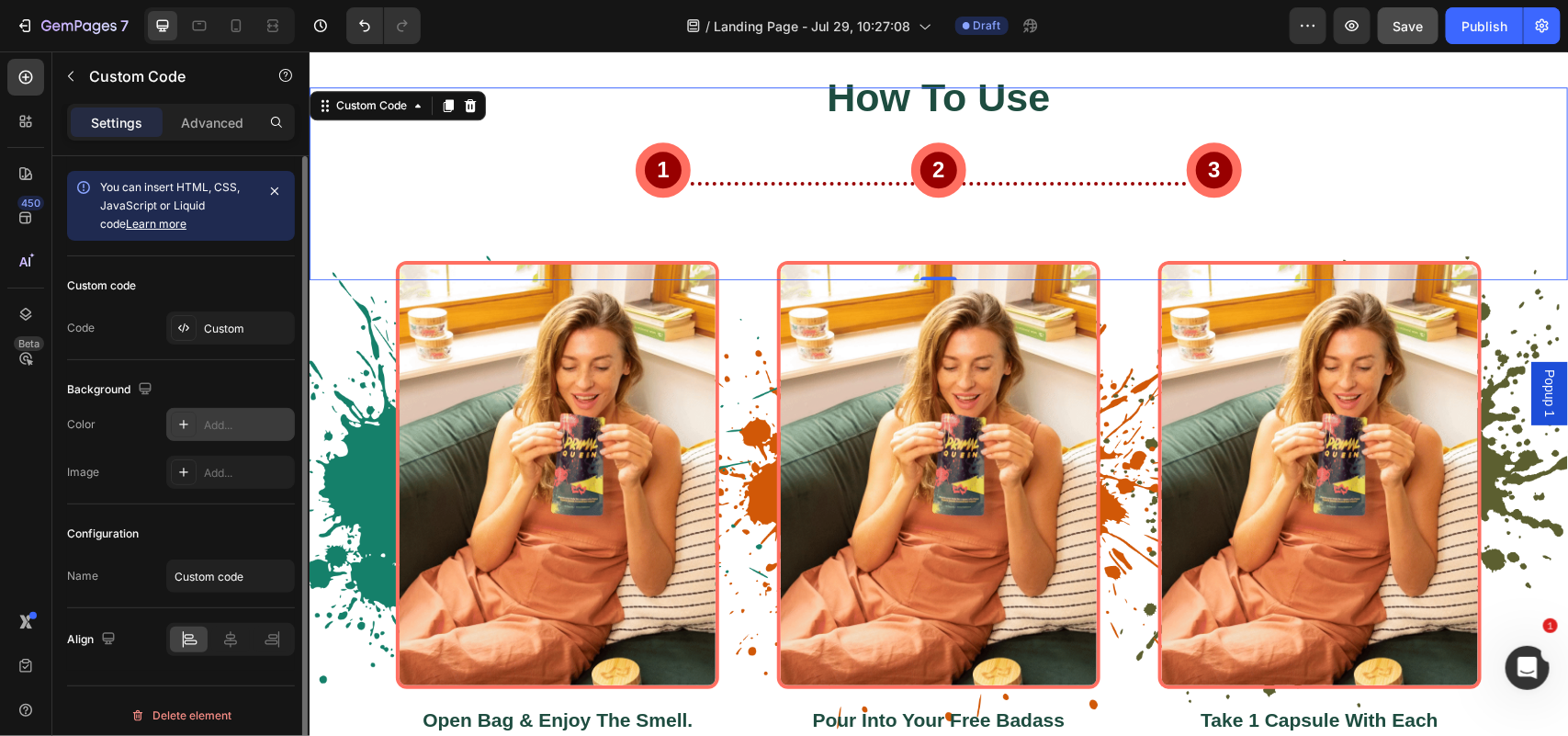 click on "Custom code Code Custom" 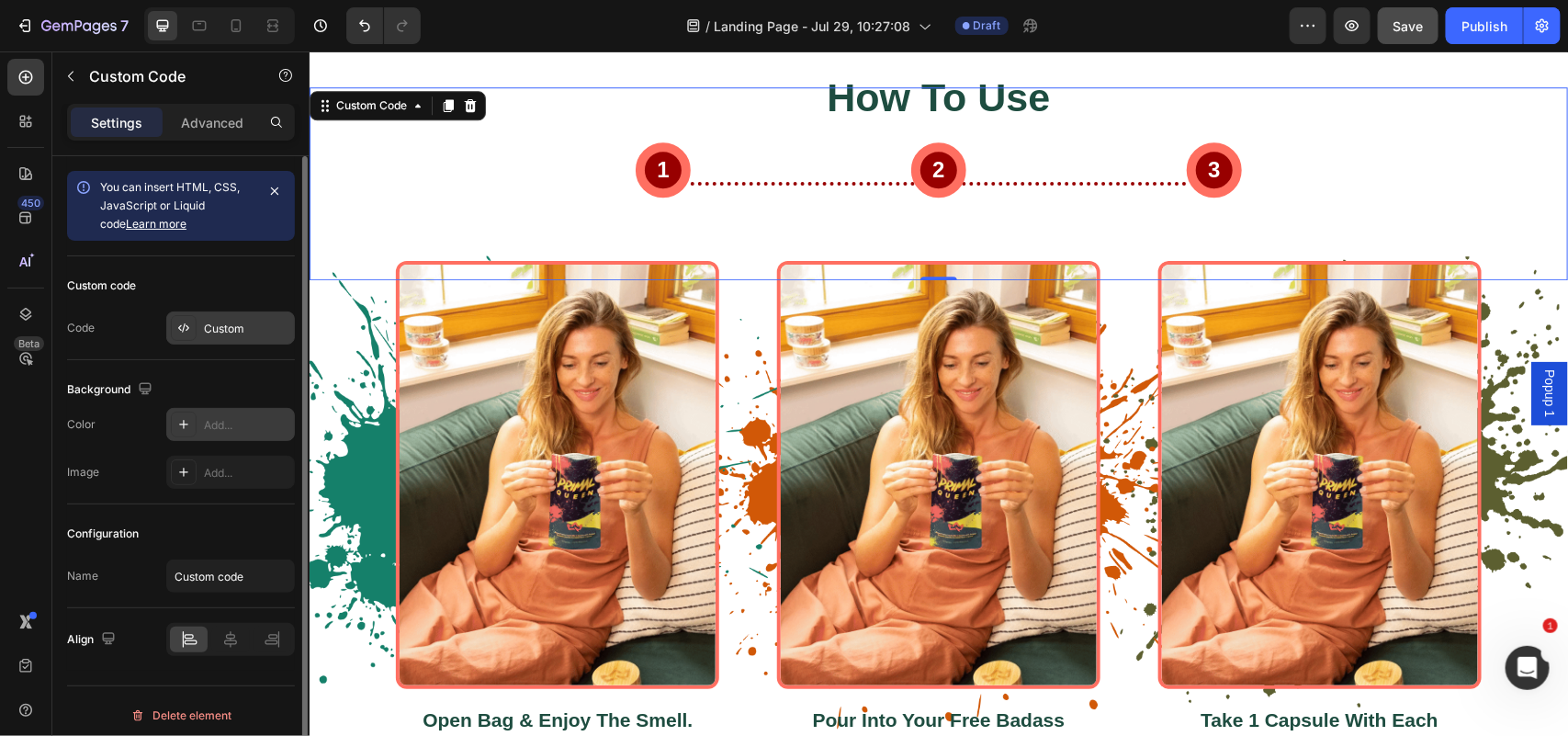 click on "Custom" at bounding box center [231, 328] 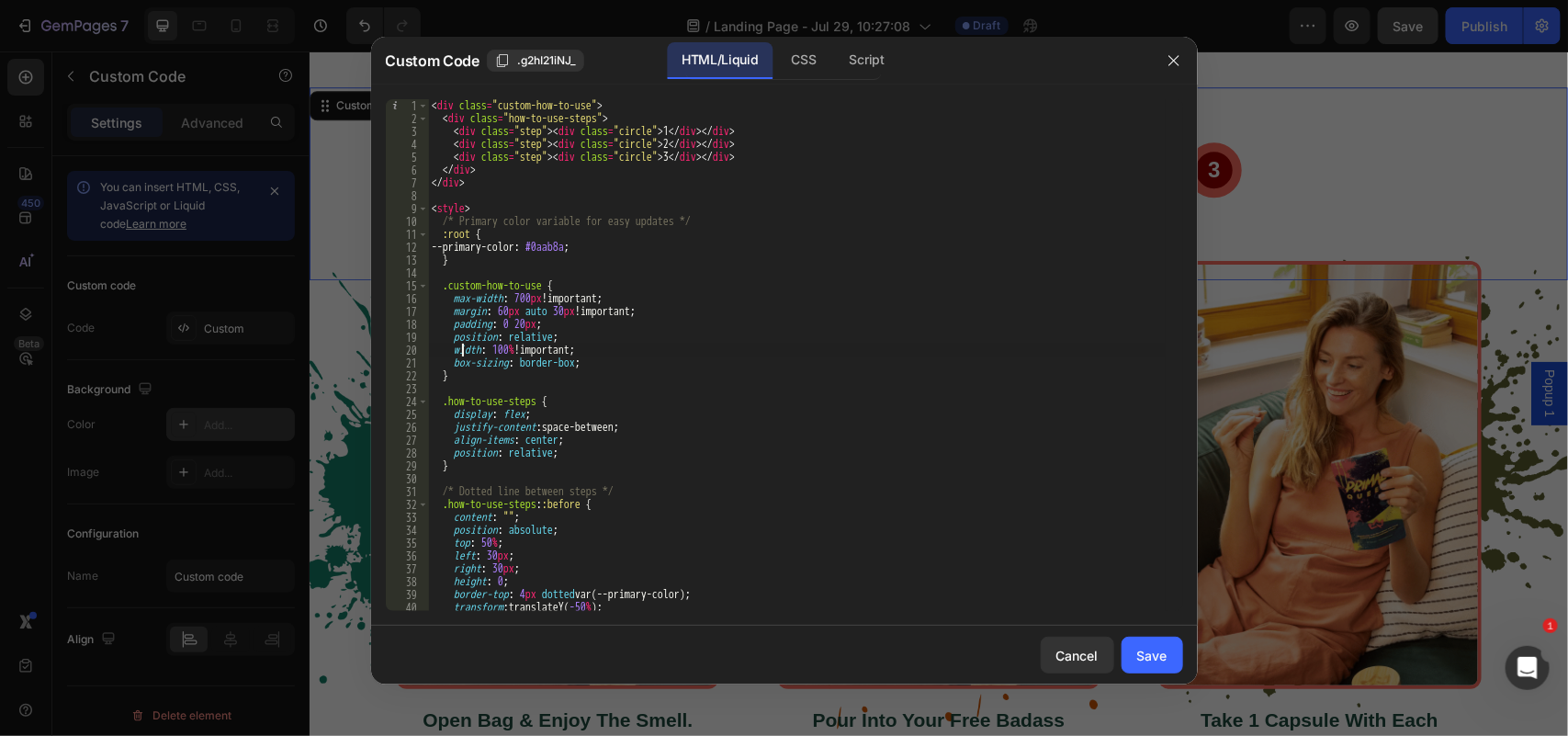 click on "< div   class = "custom-how-to-use" >    < div   class = "how-to-use-steps" >      < div   class = "step" > < div   class = "circle" > 1 </ div > </ div >      < div   class = "step" > < div   class = "circle" > 2 </ div > </ div >      < div   class = "step" > < div   class = "circle" > 3 </ div > </ div >    </ div > </ div > < style >    /* Primary color variable for easy updates */    :root   {     --primary-color :   #0aab8a ;    }    .custom-how-to-use   {      max-width :   700 px  !important ;      margin :   60 px   auto   30 px  !important ;      padding :   0   20 px ;      position :   relative ;      width :   100 %  !important ;      box-sizing :   border-box ;    }    .how-to-use-steps   {      display :   flex ;      justify-content :  space-between ;      align-items :   center ;      position :   relative ;    }    /* Dotted line between steps */    .how-to-use-steps : :before   {      content :   " " ;      position :   absolute ;      top :   50 % ;      left :   30 px ;      right :   30" at bounding box center [796, 368] 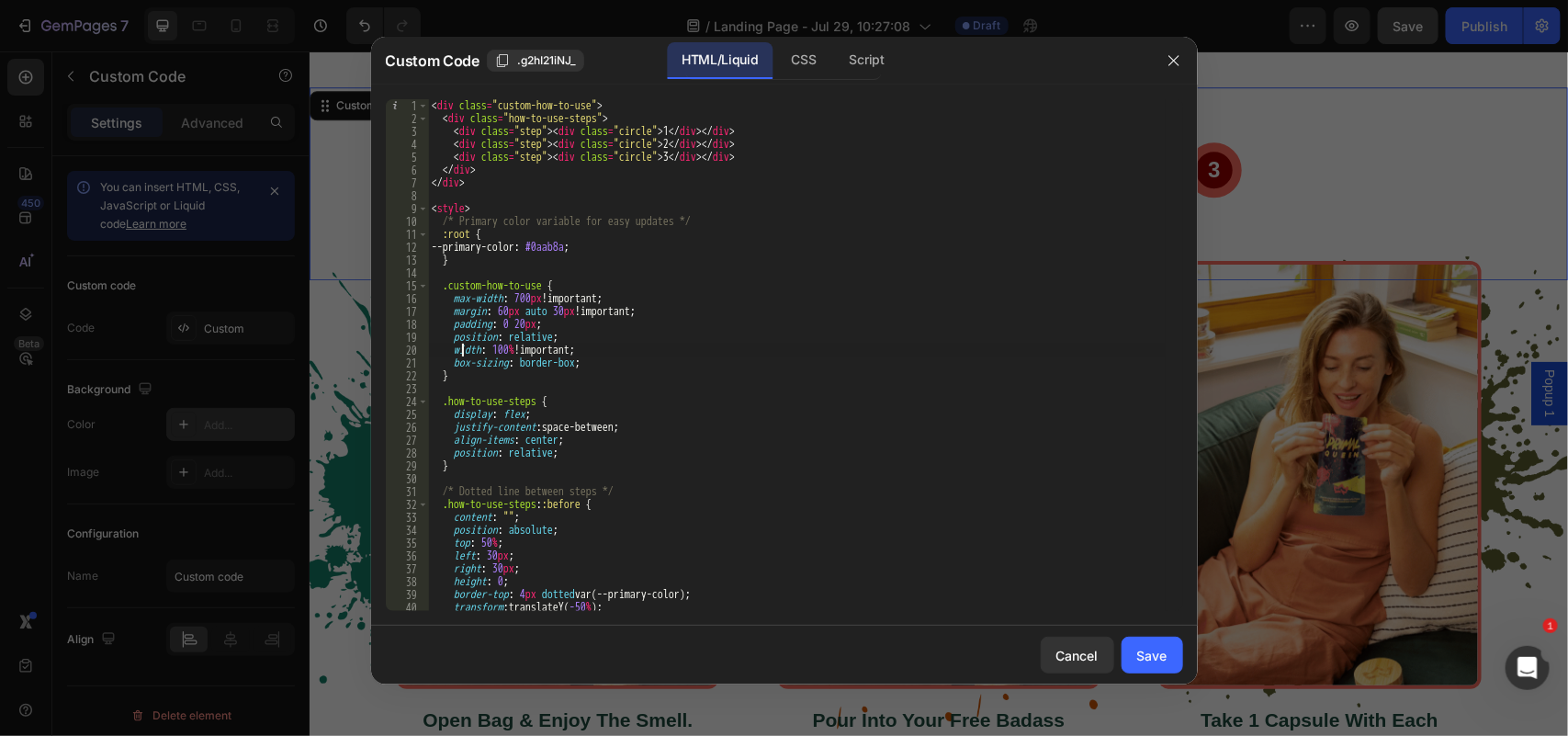 type on "</style>" 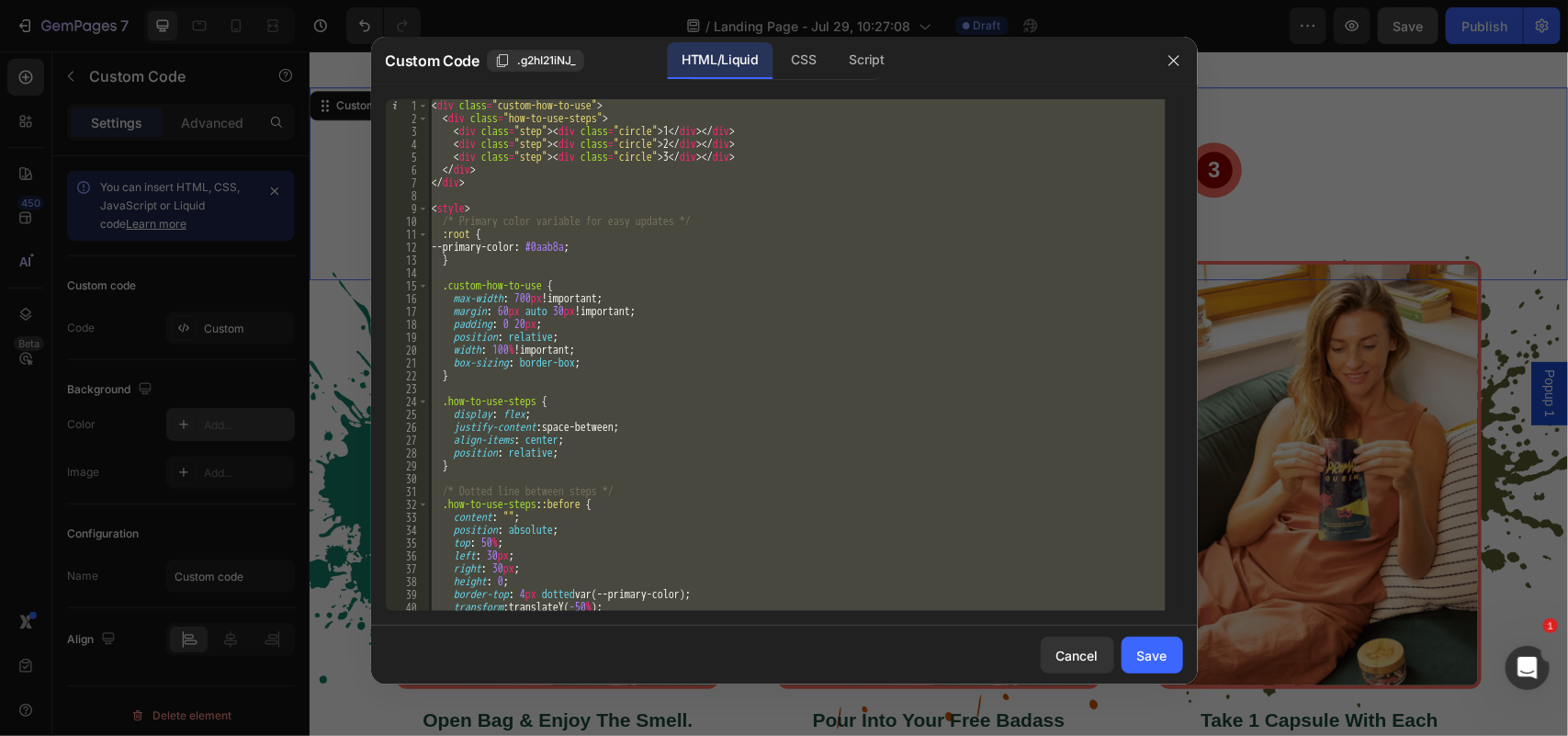 paste 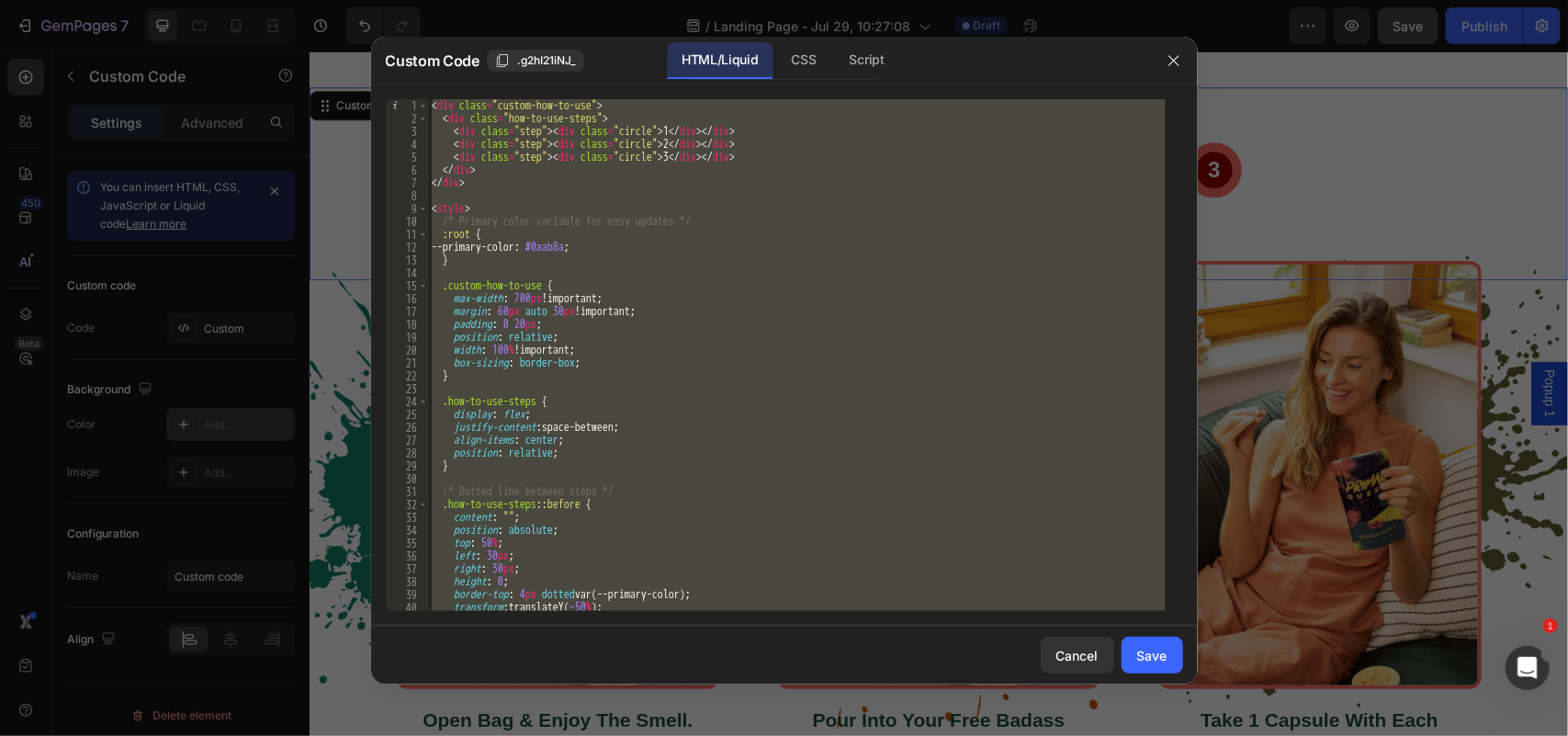 type 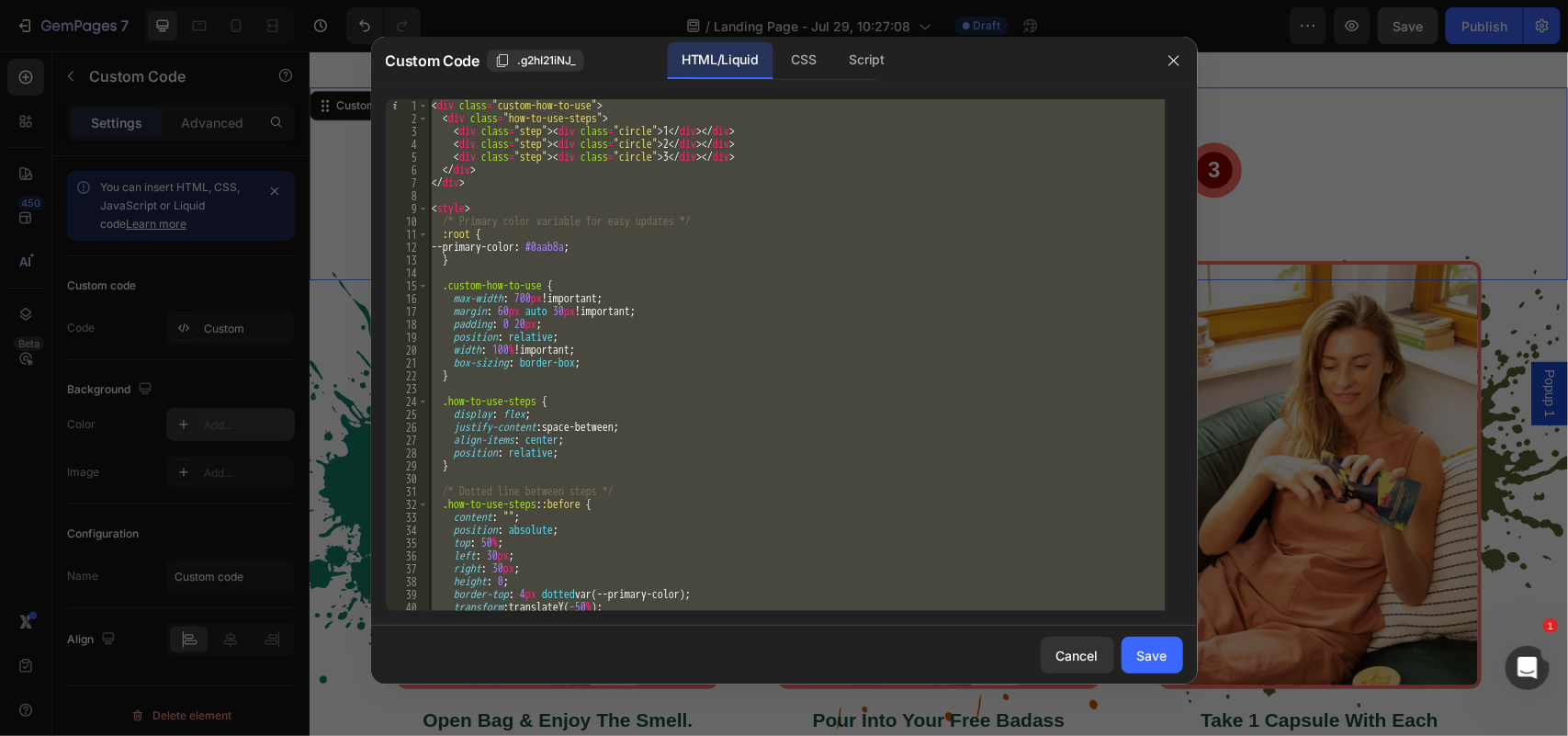 scroll, scrollTop: 427, scrollLeft: 0, axis: vertical 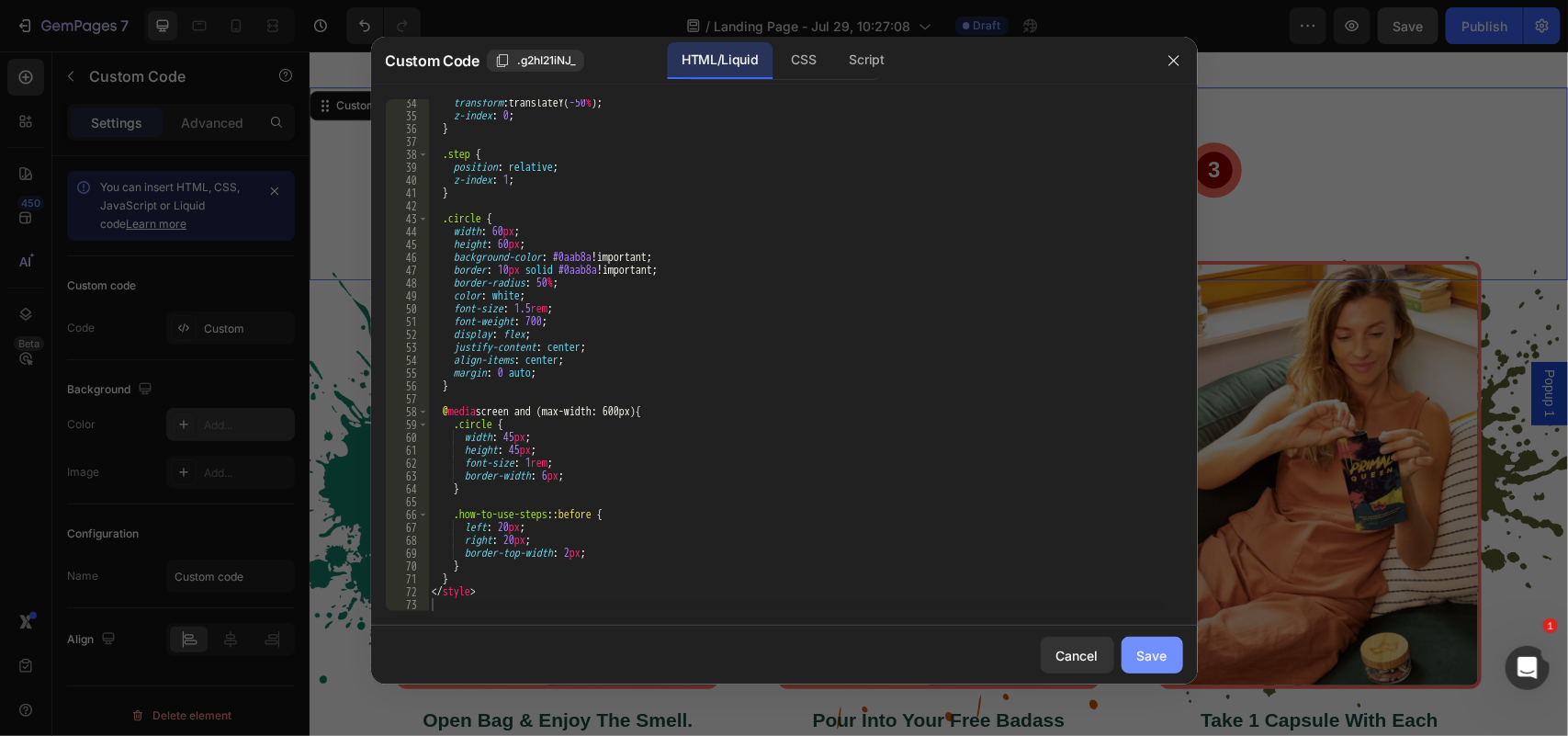 click on "Save" at bounding box center (1152, 655) 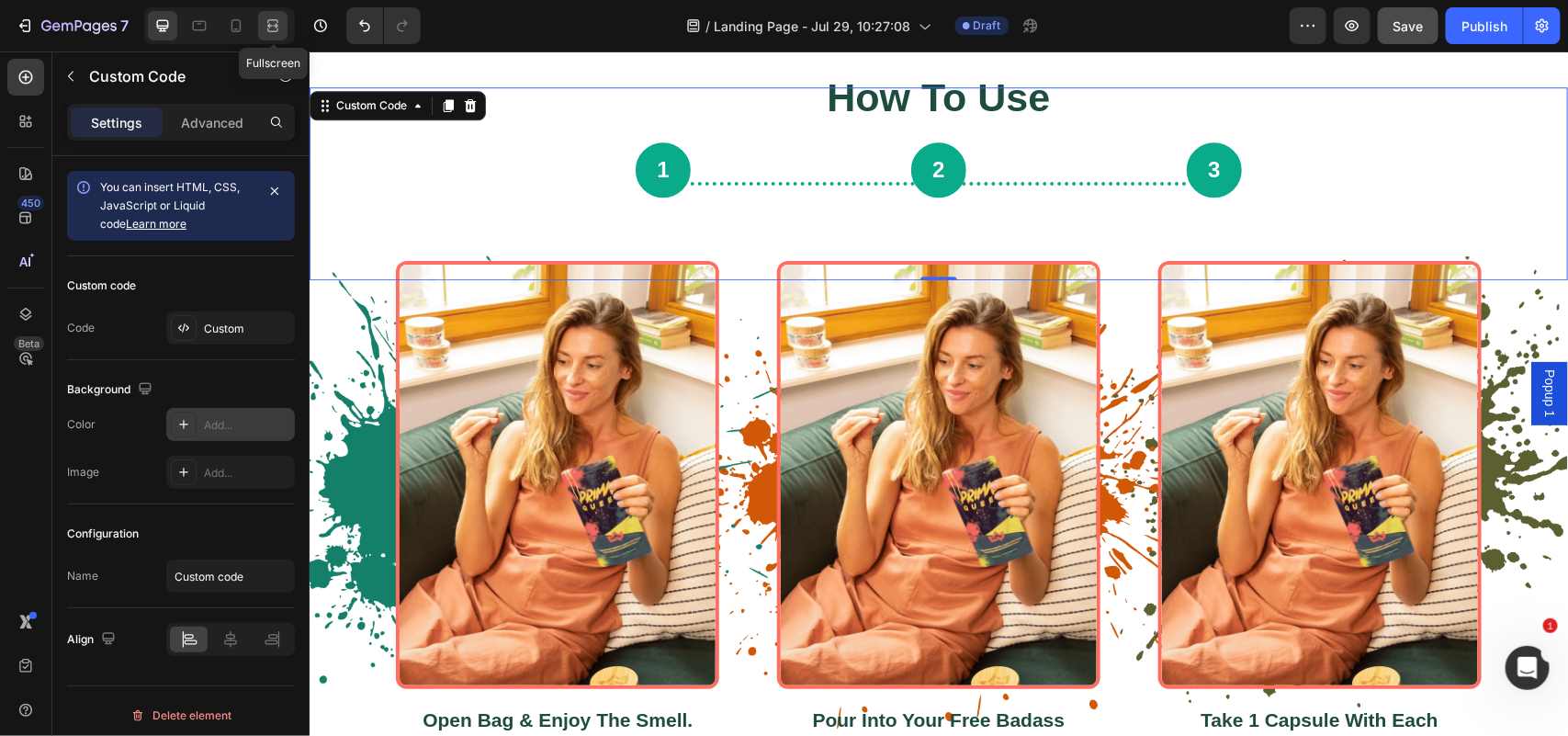 click 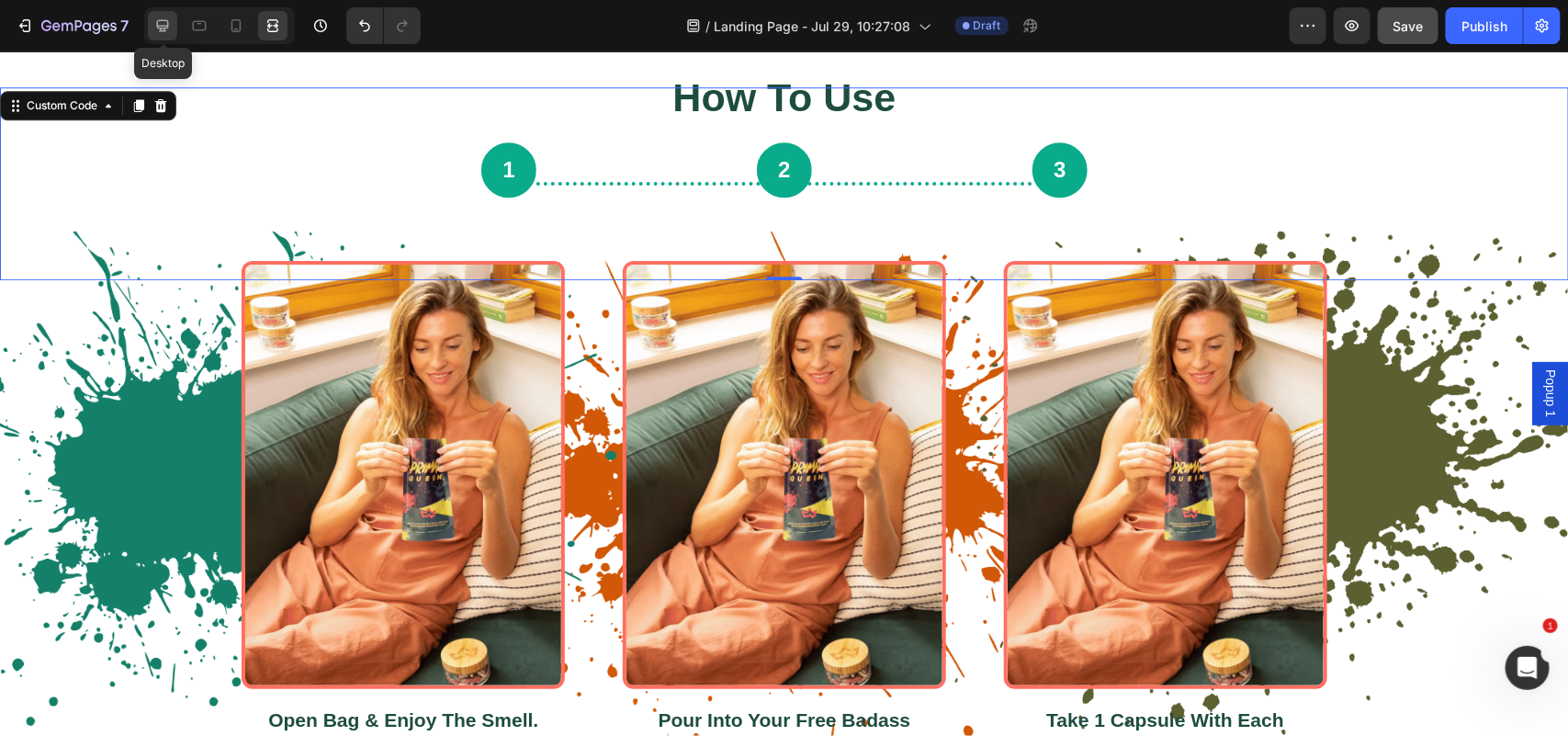click 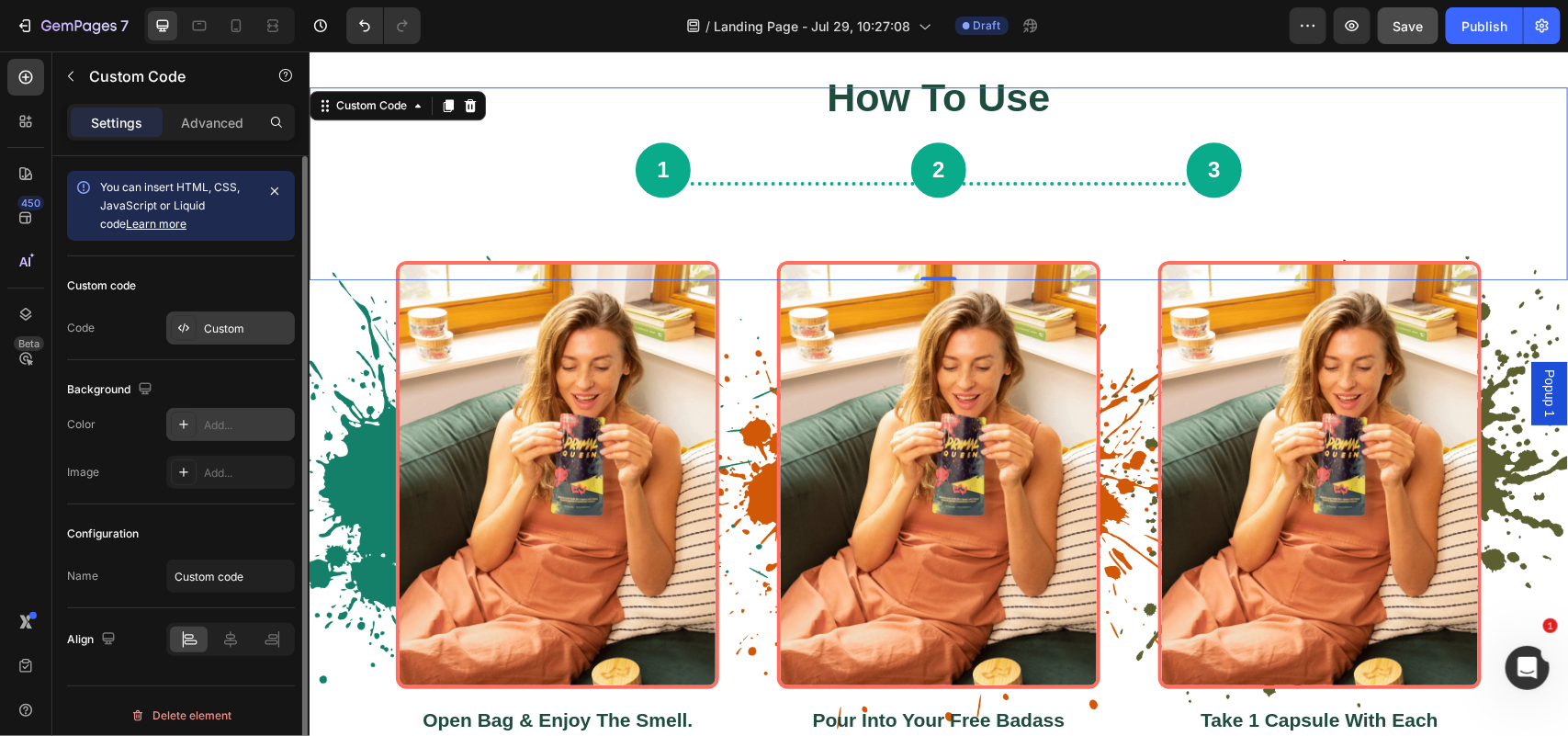 click on "Custom" at bounding box center (231, 328) 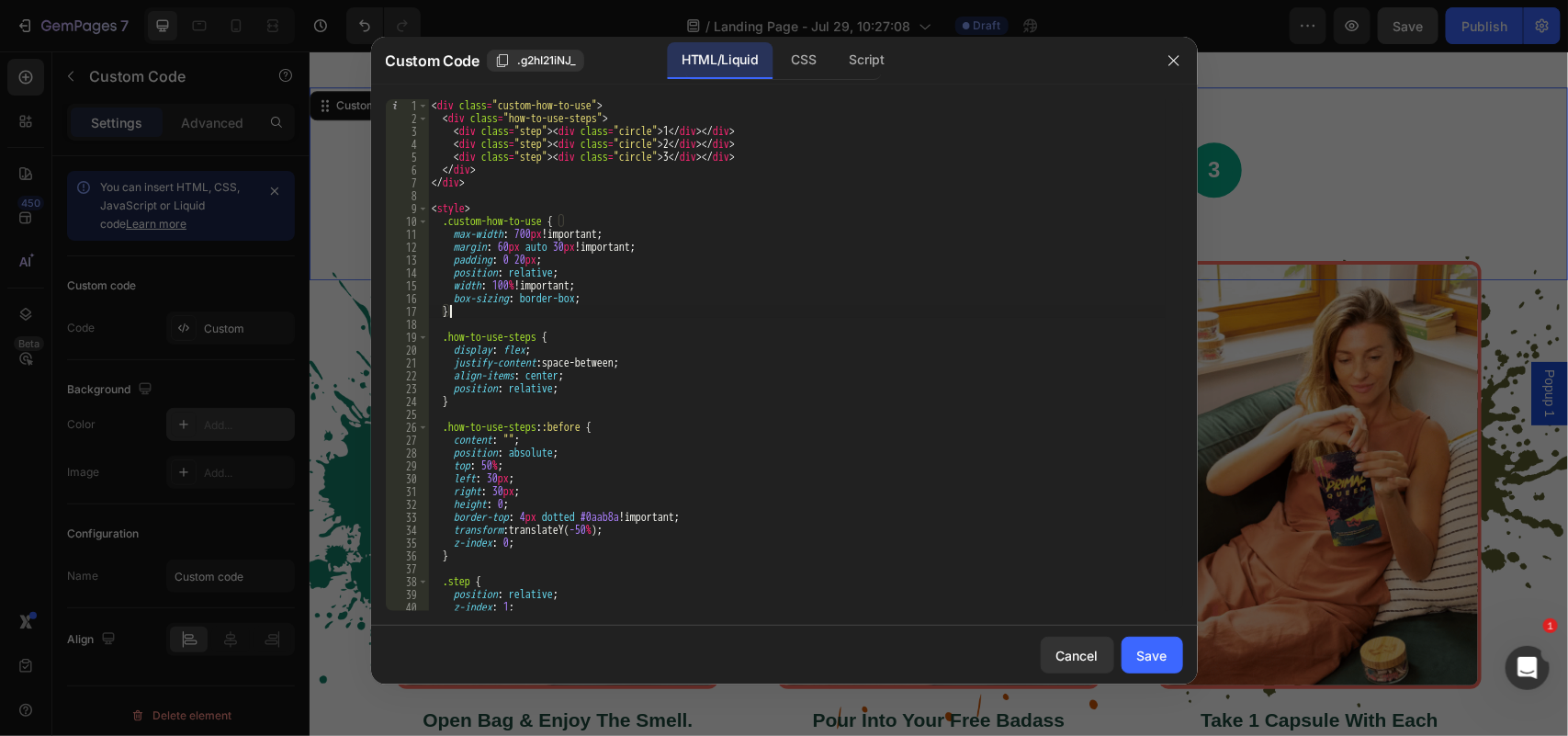 click on "< div   class = "custom-how-to-use" >    < div   class = "how-to-use-steps" >      < div   class = "step" > < div   class = "circle" > 1 </ div > </ div >      < div   class = "step" > < div   class = "circle" > 2 </ div > </ div >      < div   class = "step" > < div   class = "circle" > 3 </ div > </ div >    </ div > </ div > < style >    .custom-how-to-use   {      max-width :   700 px  !important ;      margin :   60 px   auto   30 px  !important ;      padding :   0   20 px ;      position :   relative ;      width :   100 %  !important ;      box-sizing :   border-box ;    }    .how-to-use-steps   {      display :   flex ;      justify-content :  space-between ;      align-items :   center ;      position :   relative ;    }    .how-to-use-steps : :before   {      content :   " " ;      position :   absolute ;      top :   50 % ;      left :   30 px ;      right :   30 px ;      height :   0 ;      border-top :   4 px   dotted   #0aab8a  !important ;      transform :  translateY( -50 % ) ;      z-index" at bounding box center [796, 368] 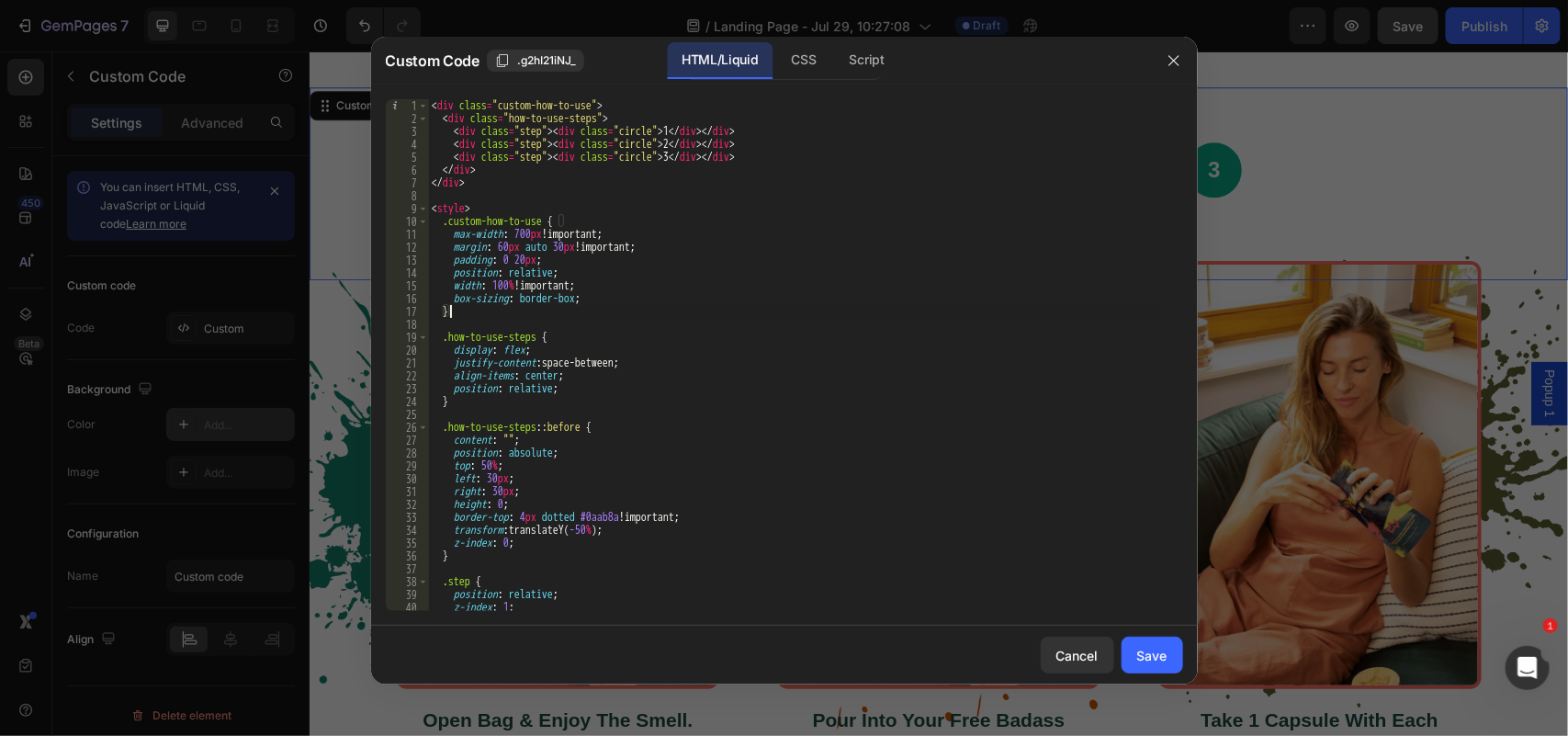 type on "</style>" 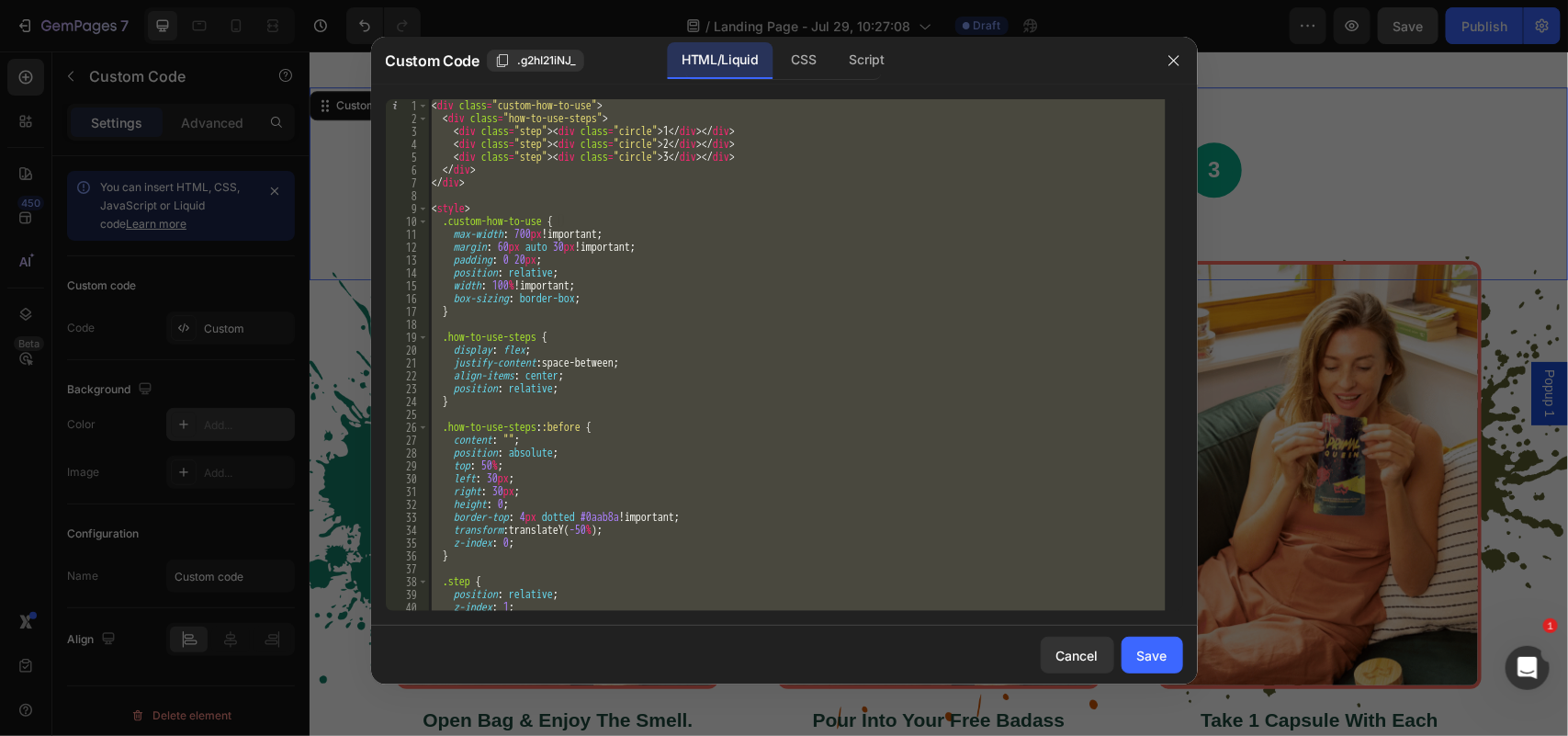 paste 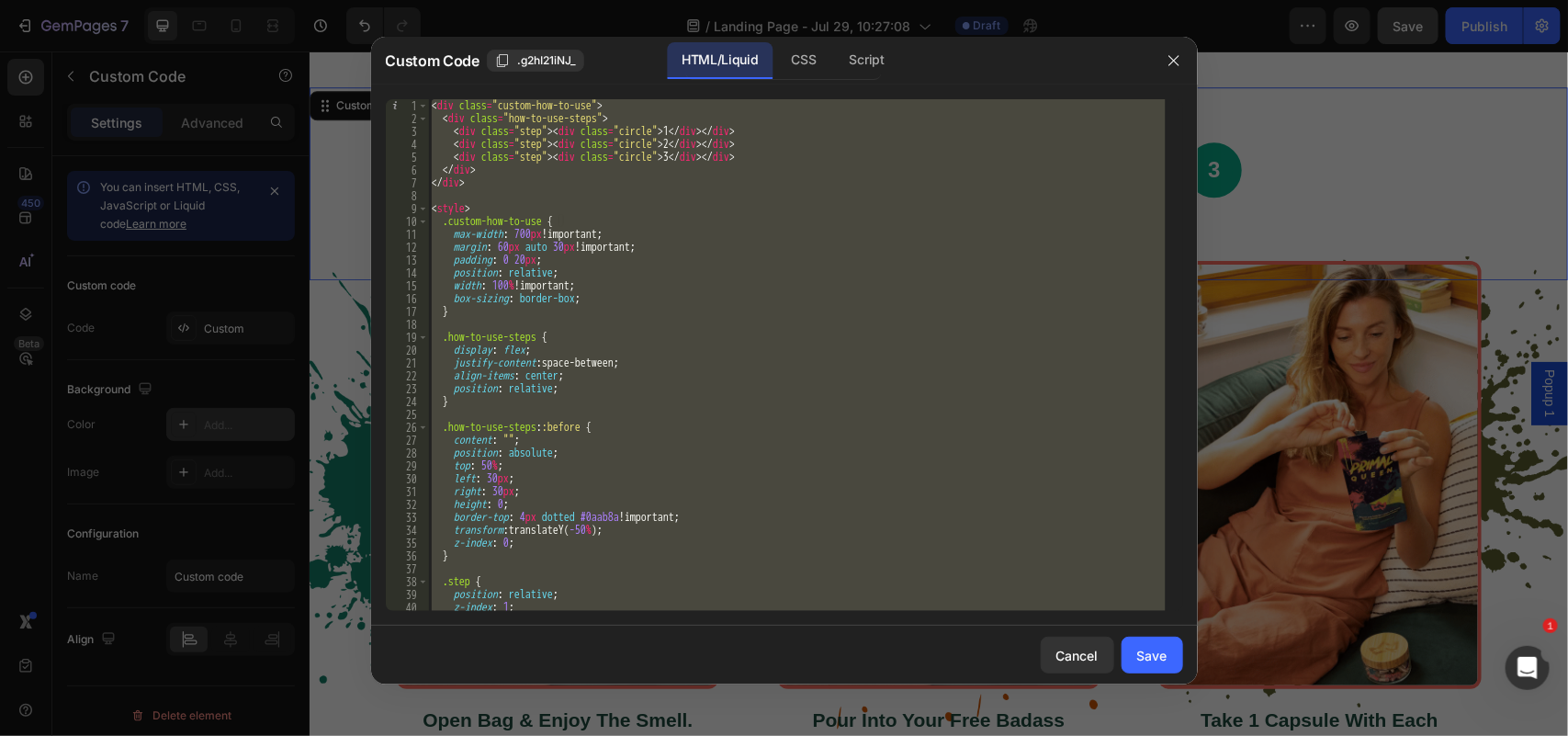 type 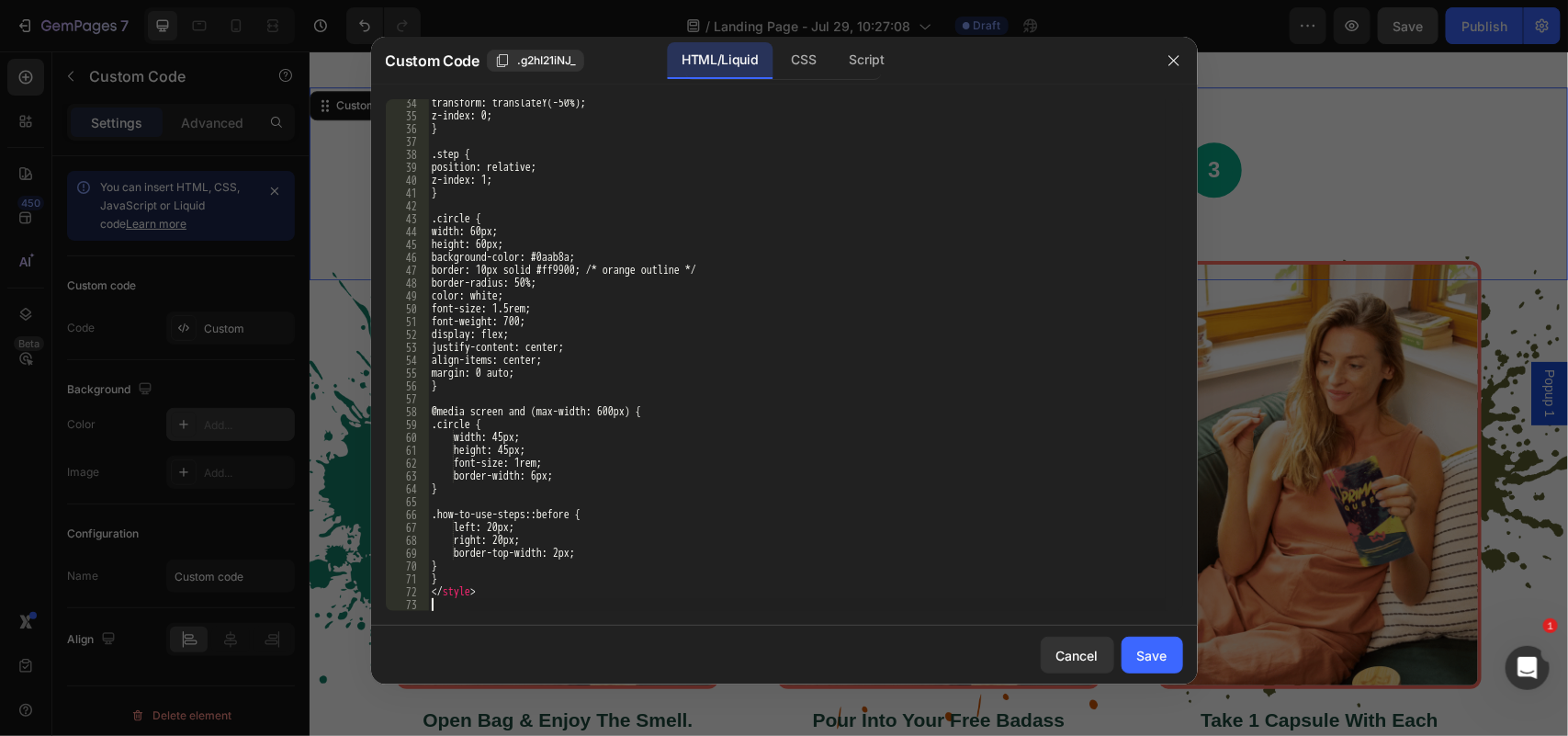 scroll, scrollTop: 427, scrollLeft: 0, axis: vertical 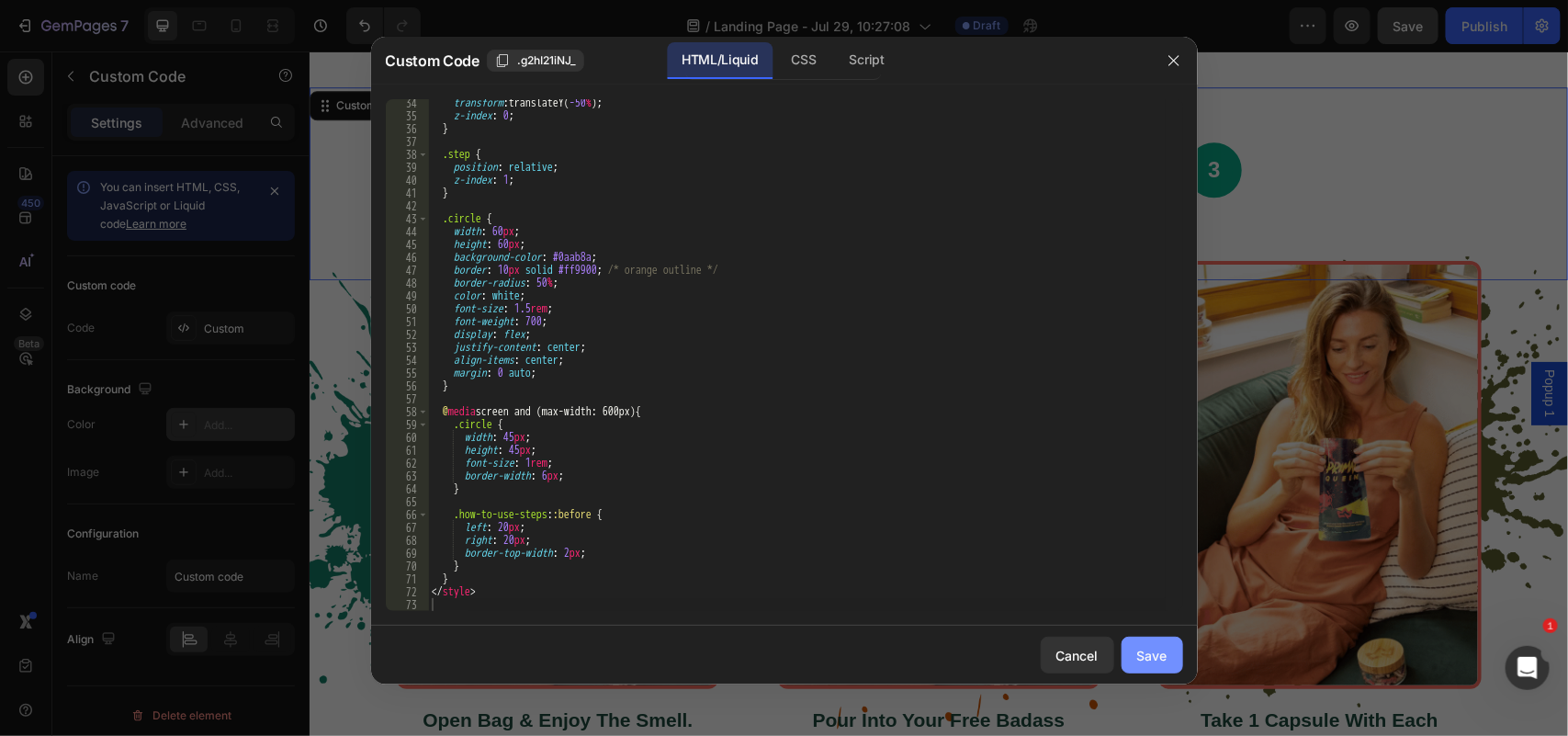 click on "Save" at bounding box center (1152, 655) 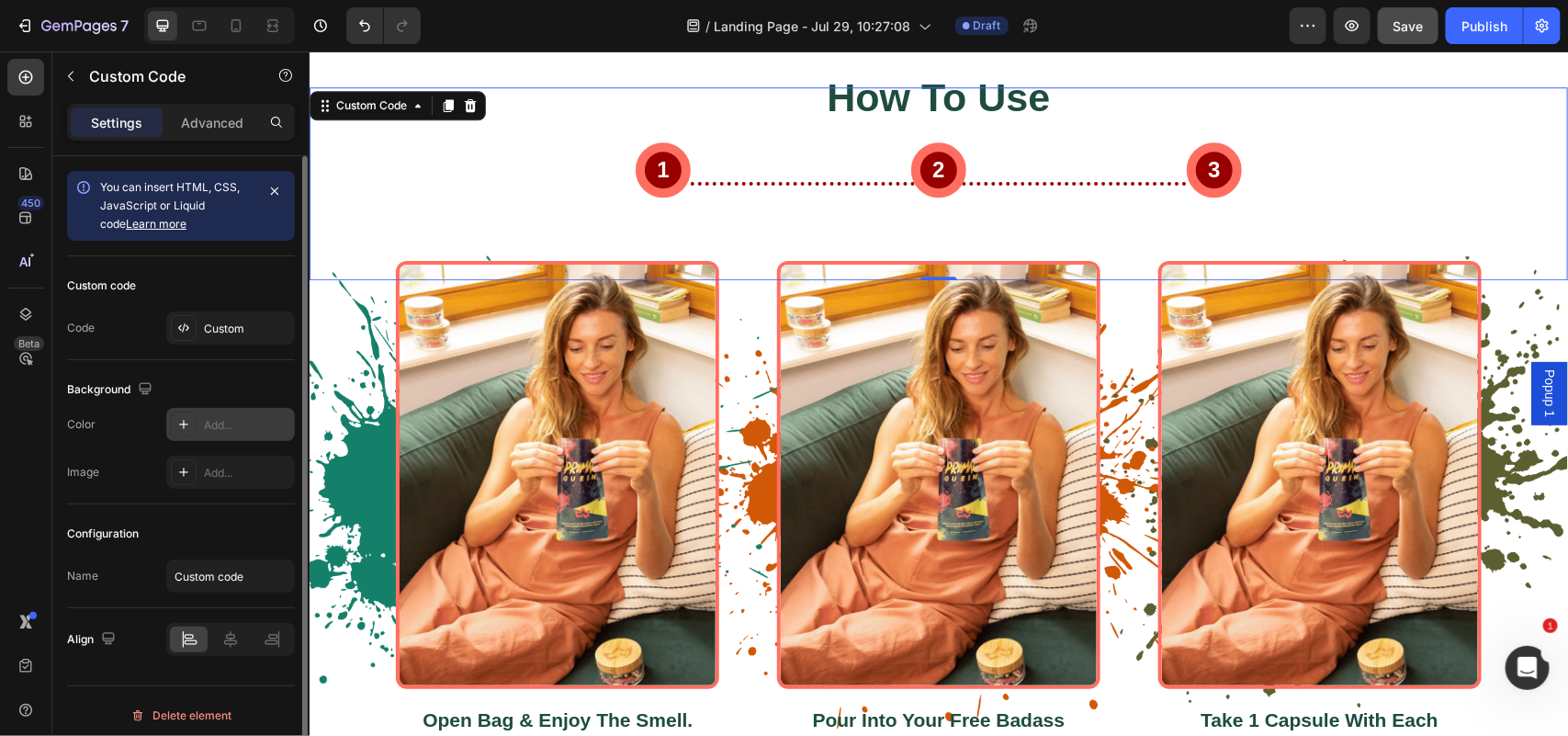 click on "Custom code Code Custom" 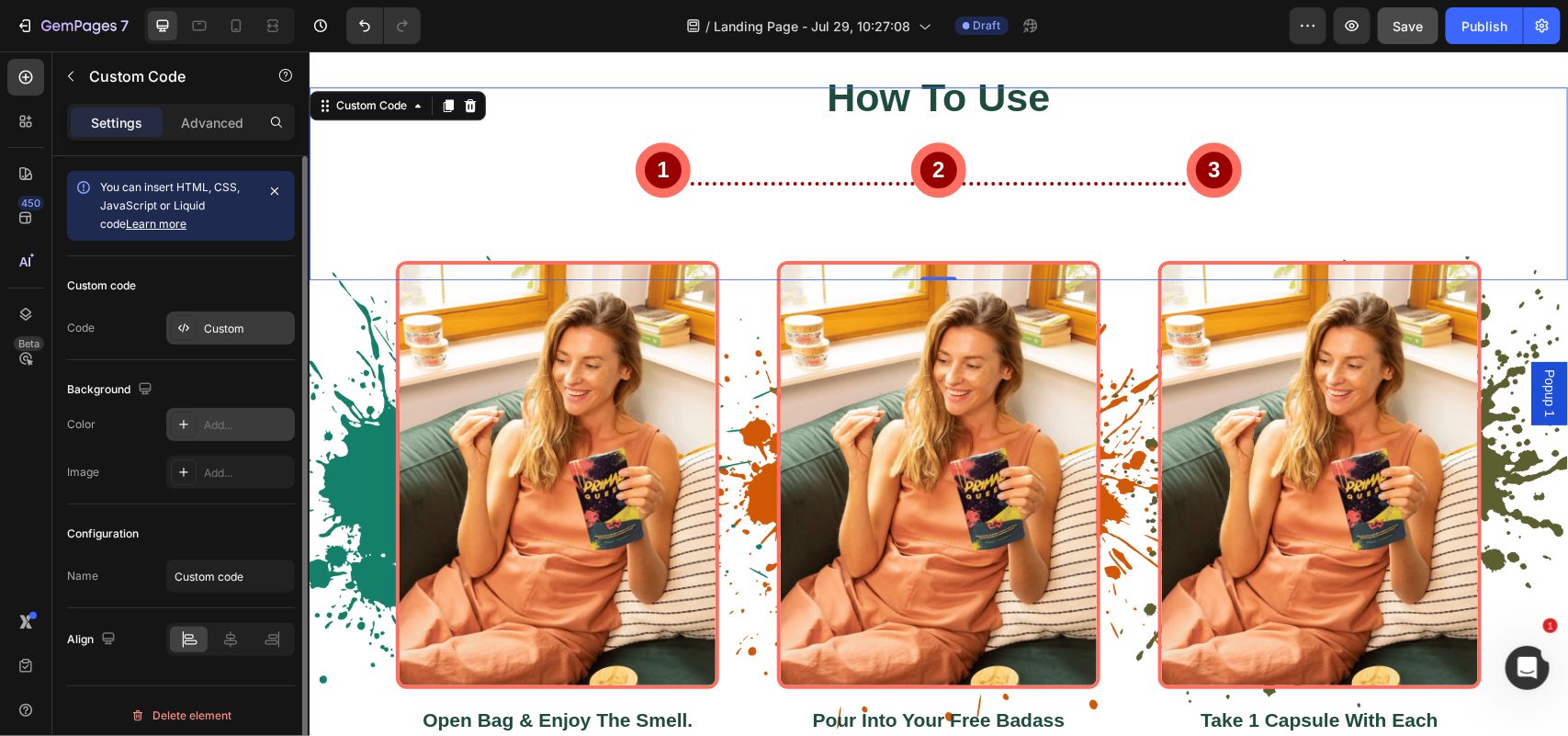 click on "Custom" at bounding box center [247, 329] 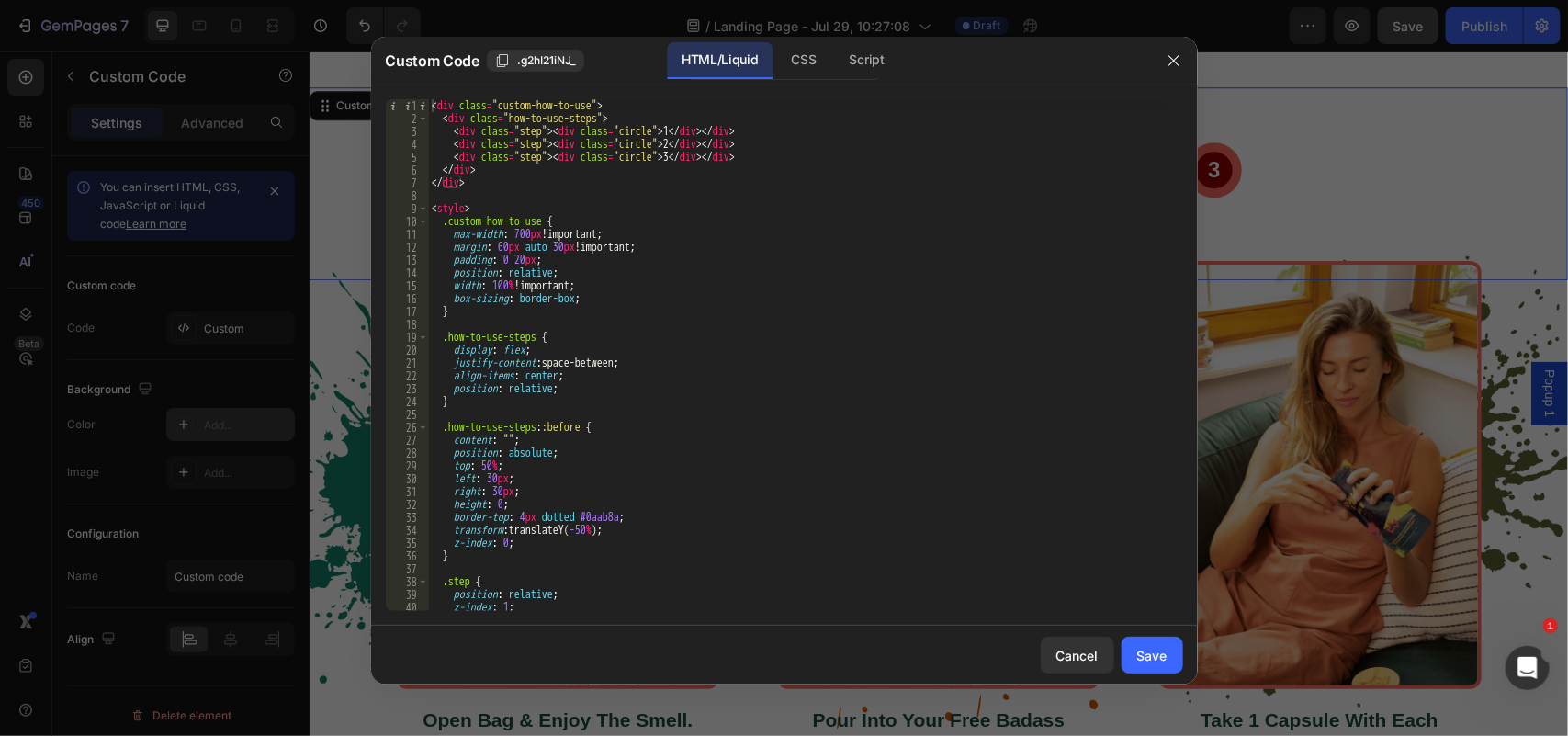 click on "< div   class = "custom-how-to-use" >    < div   class = "how-to-use-steps" >      < div   class = "step" > < div   class = "circle" > 1 </ div > </ div >      < div   class = "step" > < div   class = "circle" > 2 </ div > </ div >      < div   class = "step" > < div   class = "circle" > 3 </ div > </ div >    </ div > </ div > < style >    .custom-how-to-use   {      max-width :   700 px  !important ;      margin :   60 px   auto   30 px  !important ;      padding :   0   20 px ;      position :   relative ;      width :   100 %  !important ;      box-sizing :   border-box ;    }    .how-to-use-steps   {      display :   flex ;      justify-content :  space-between ;      align-items :   center ;      position :   relative ;    }    .how-to-use-steps : :before   {      content :   " " ;      position :   absolute ;      top :   50 % ;      left :   30 px ;      right :   30 px ;      height :   0 ;      border-top :   4 px   dotted   #0aab8a ;      transform :  translateY( -50 % ) ;      z-index :   0 ;    }" at bounding box center (796, 368) 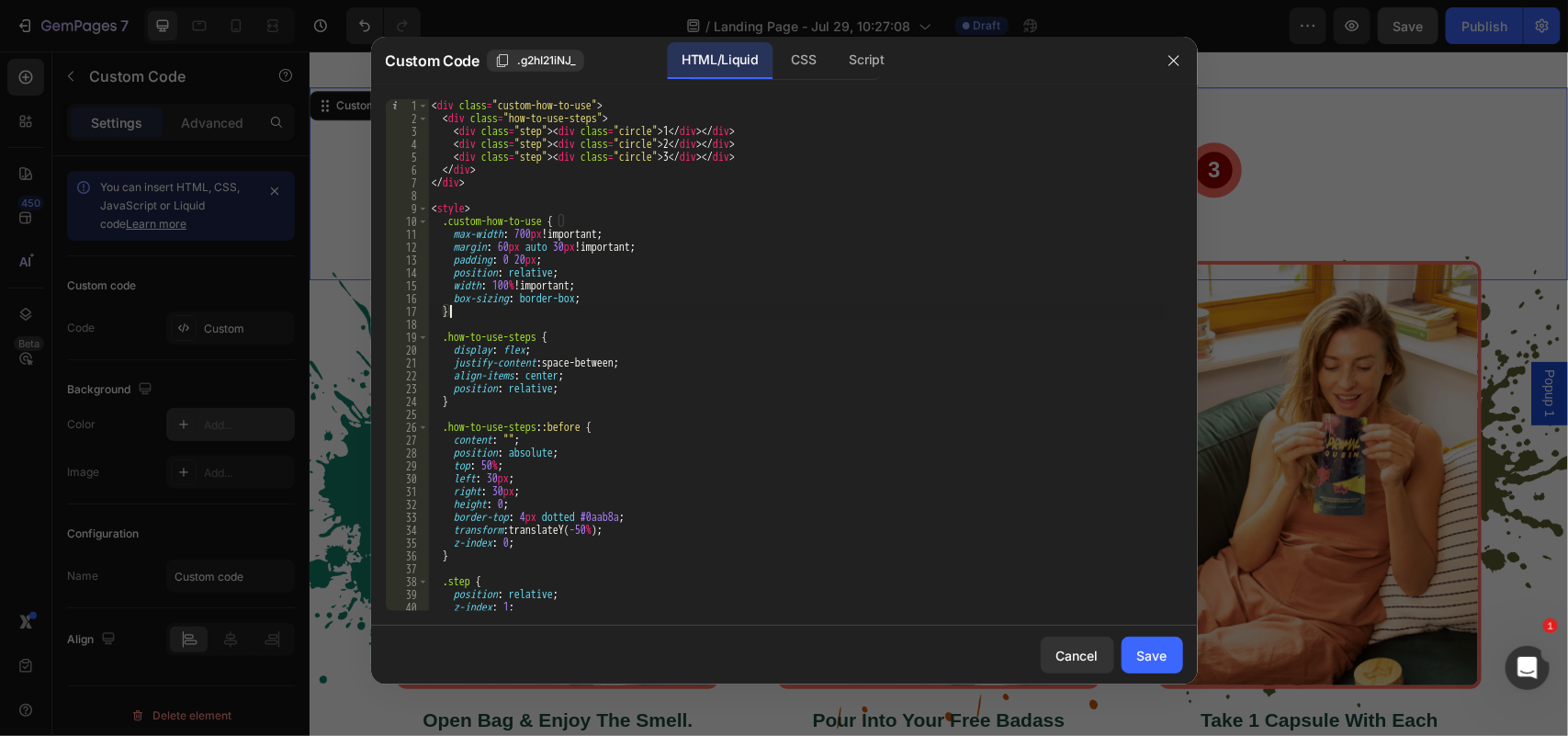 type on "</style>" 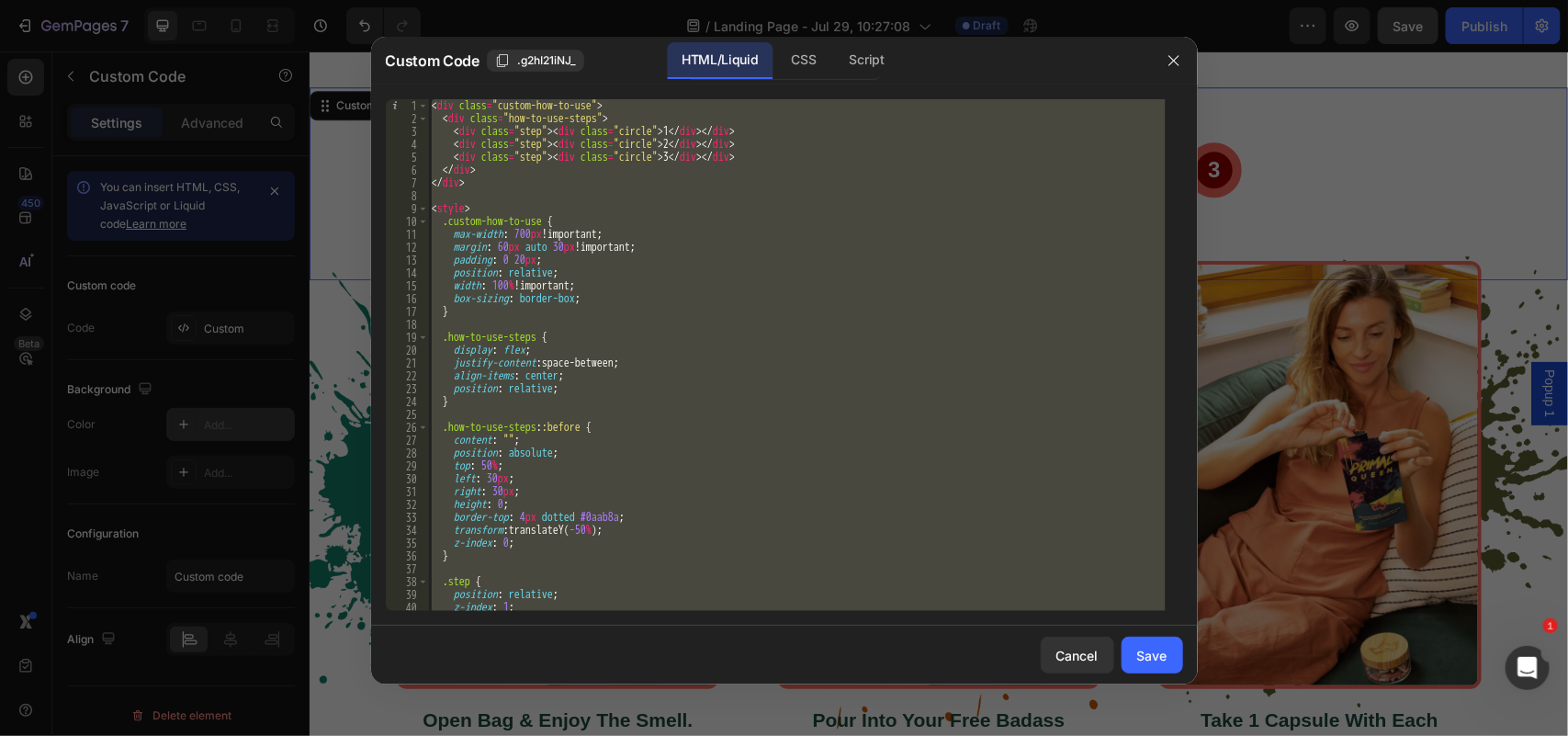 paste 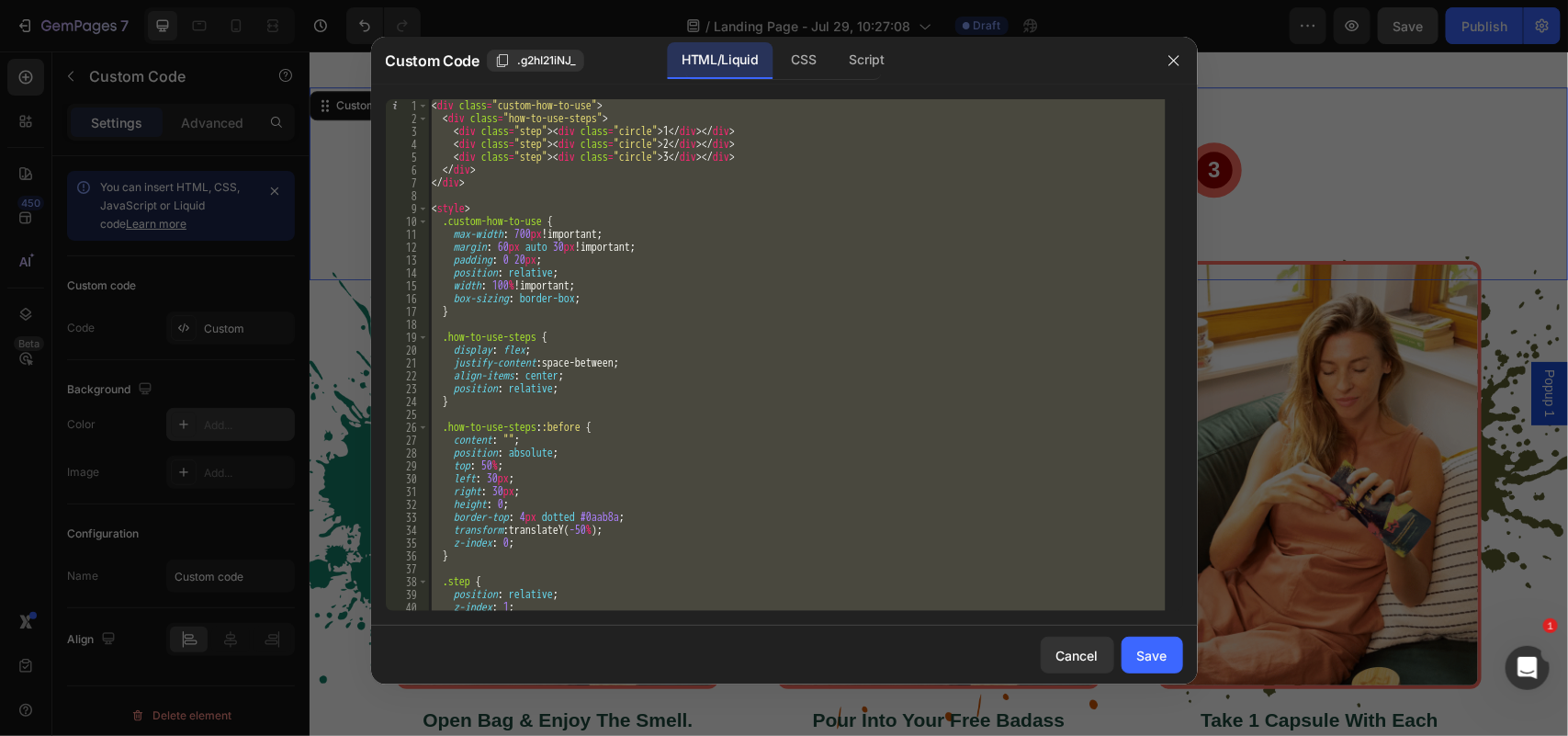 type 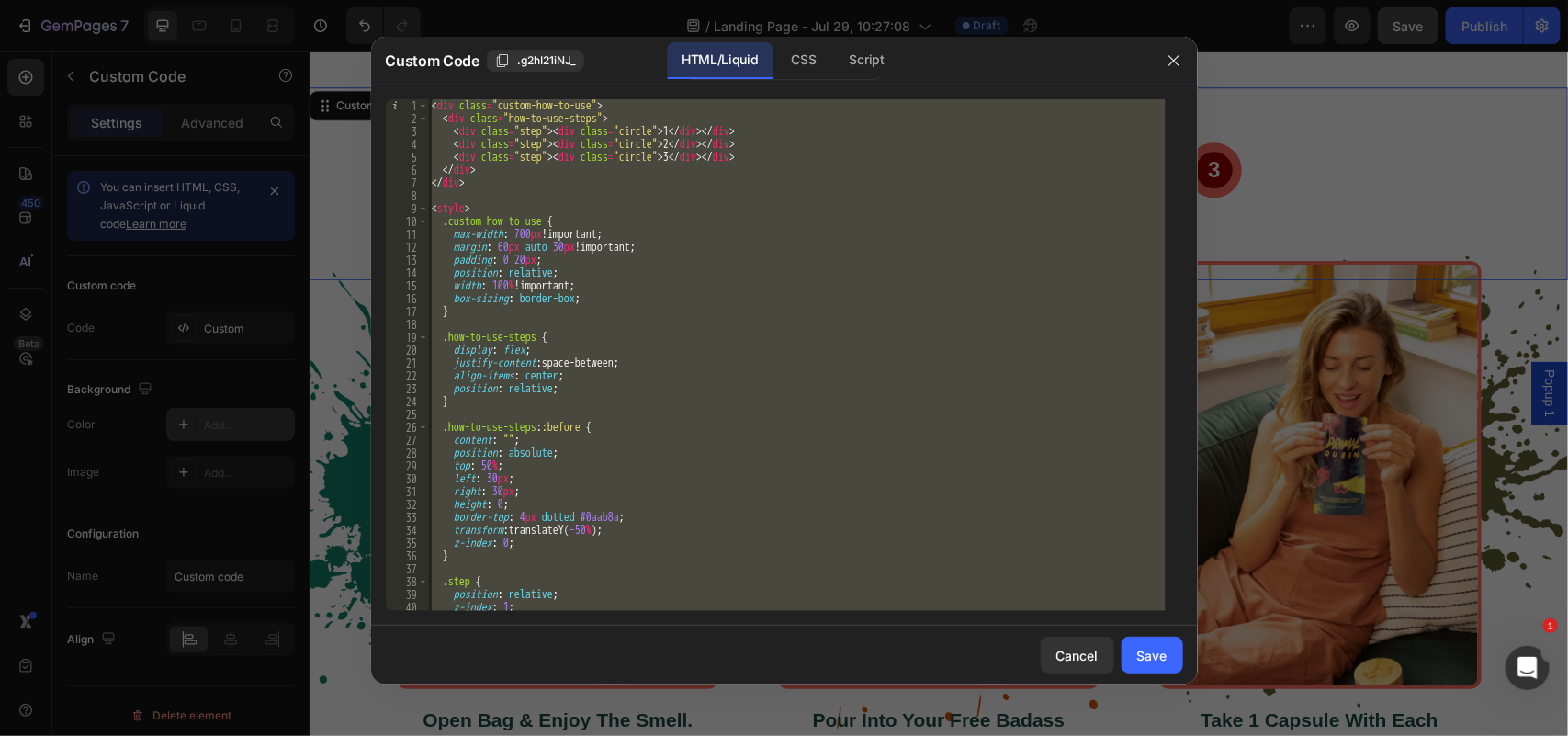 scroll, scrollTop: 439, scrollLeft: 0, axis: vertical 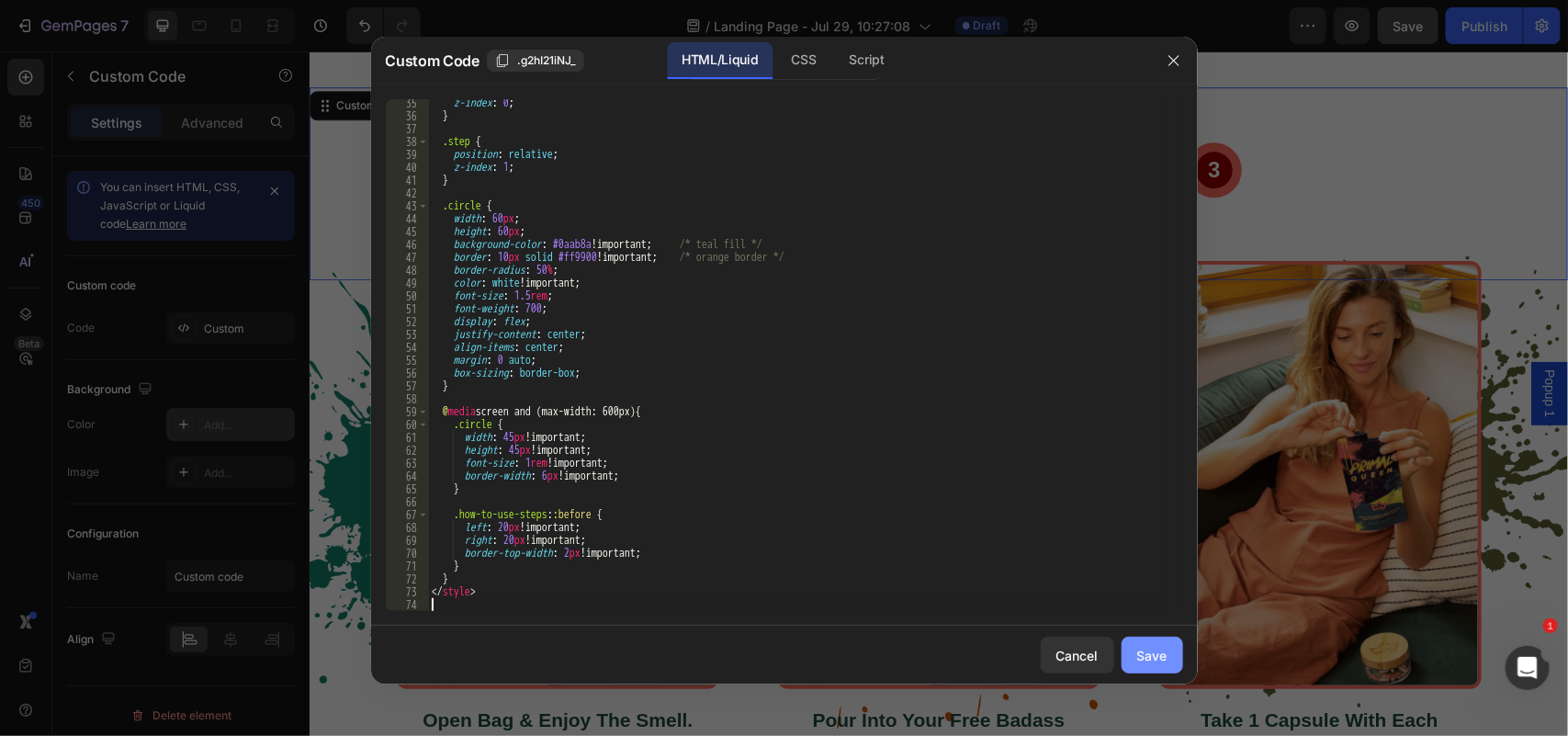 click on "Save" at bounding box center [1152, 655] 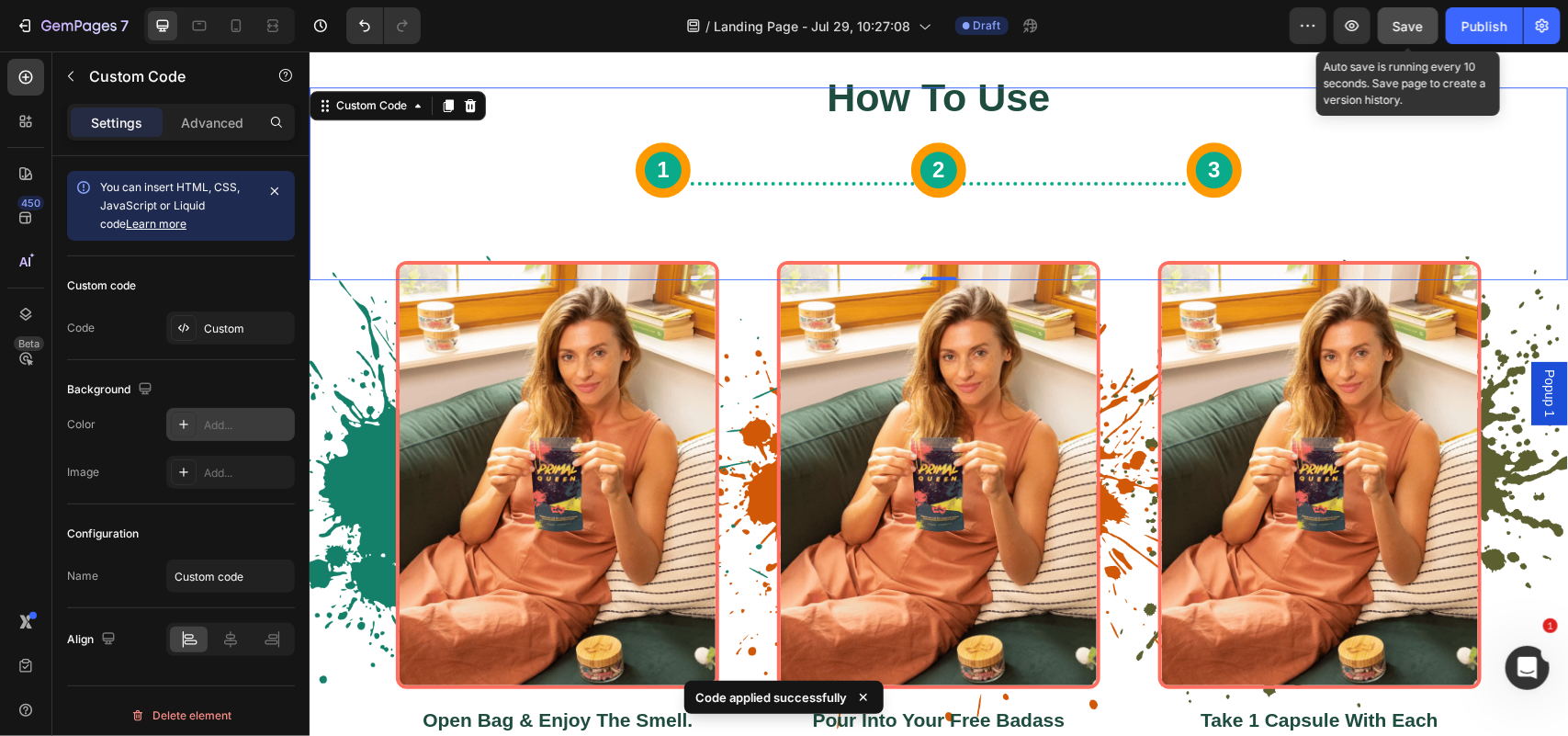 drag, startPoint x: 1403, startPoint y: 32, endPoint x: 203, endPoint y: 314, distance: 1232.6897 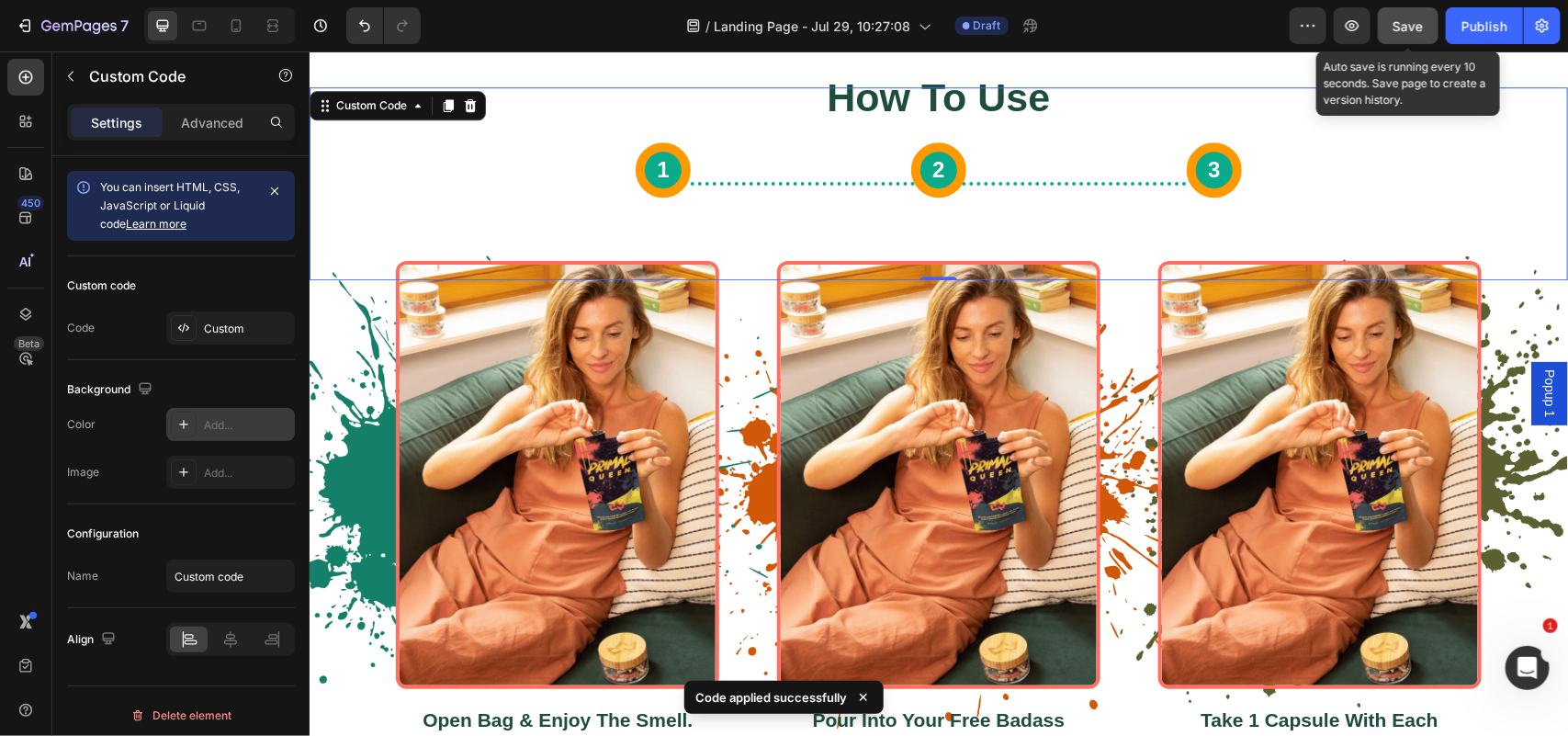 click on "Save" at bounding box center [1408, 26] 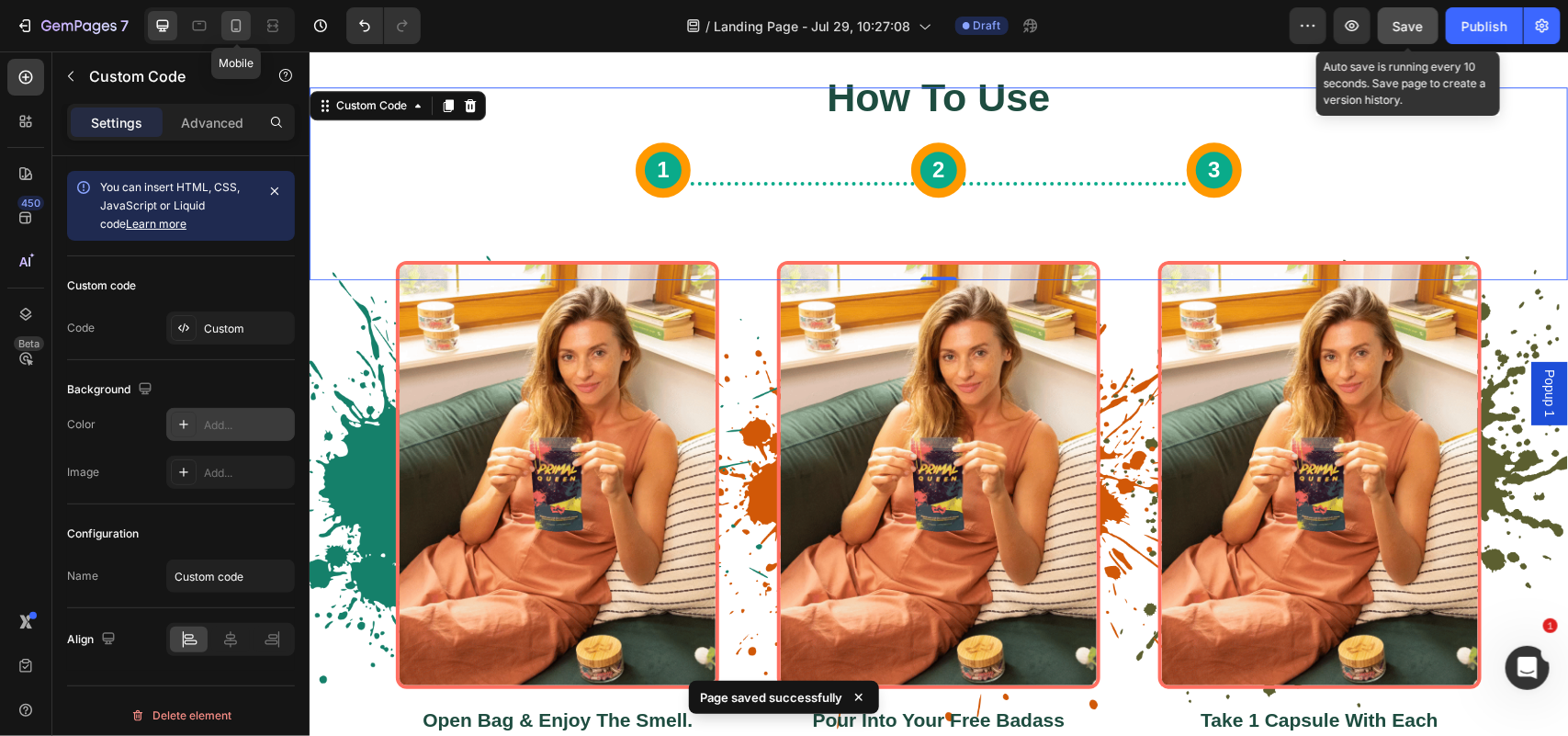click 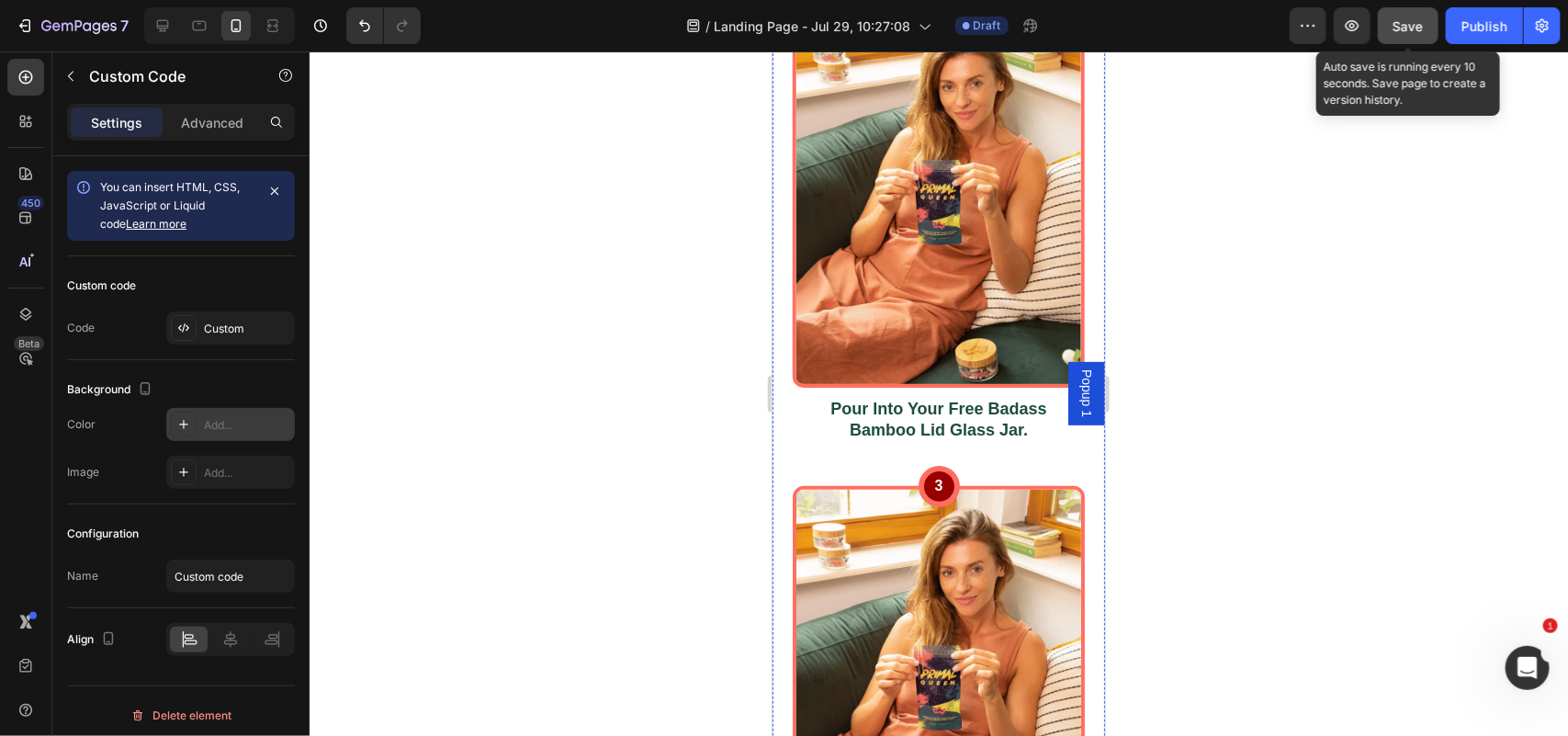 scroll, scrollTop: 6249, scrollLeft: 0, axis: vertical 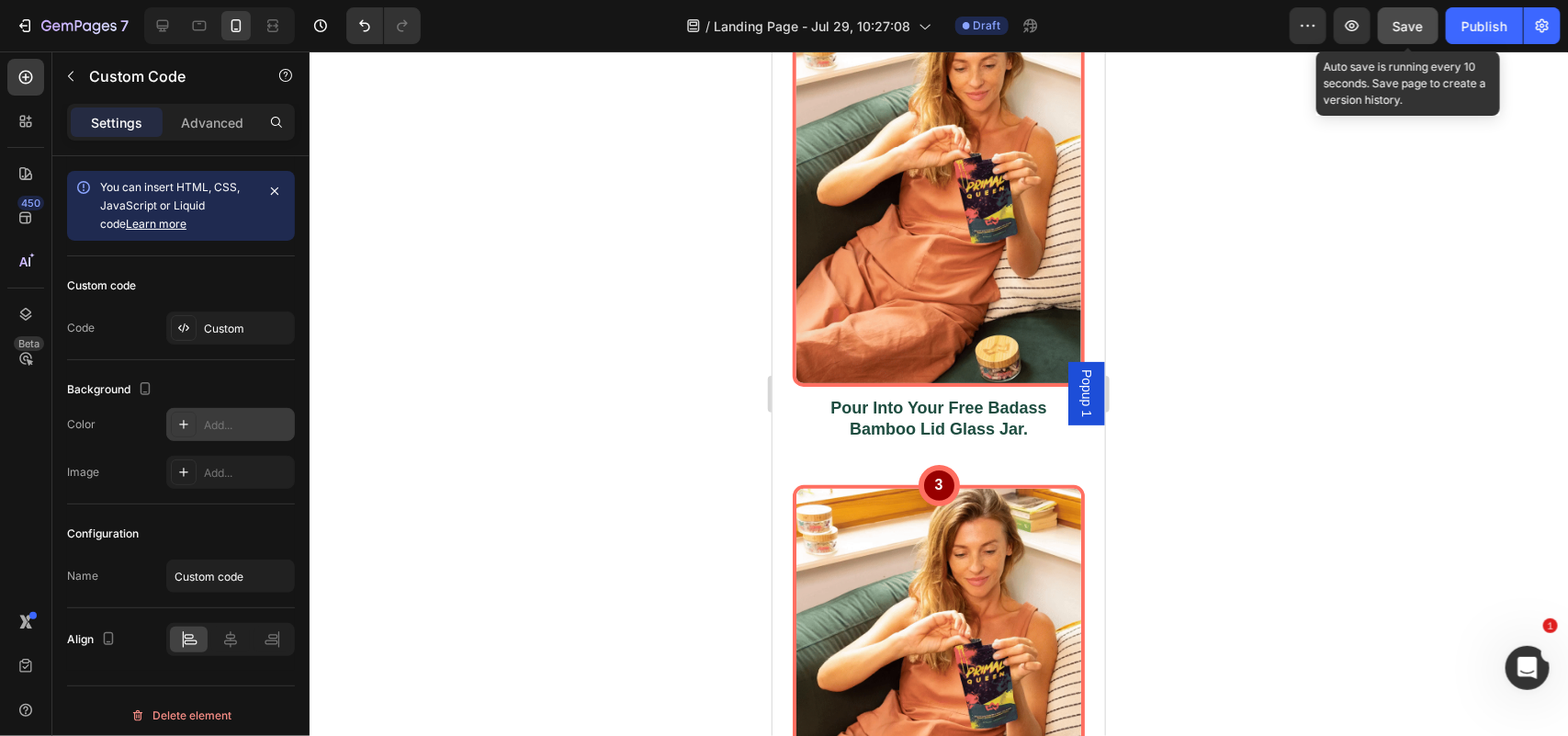 click on "Save" at bounding box center [1408, 26] 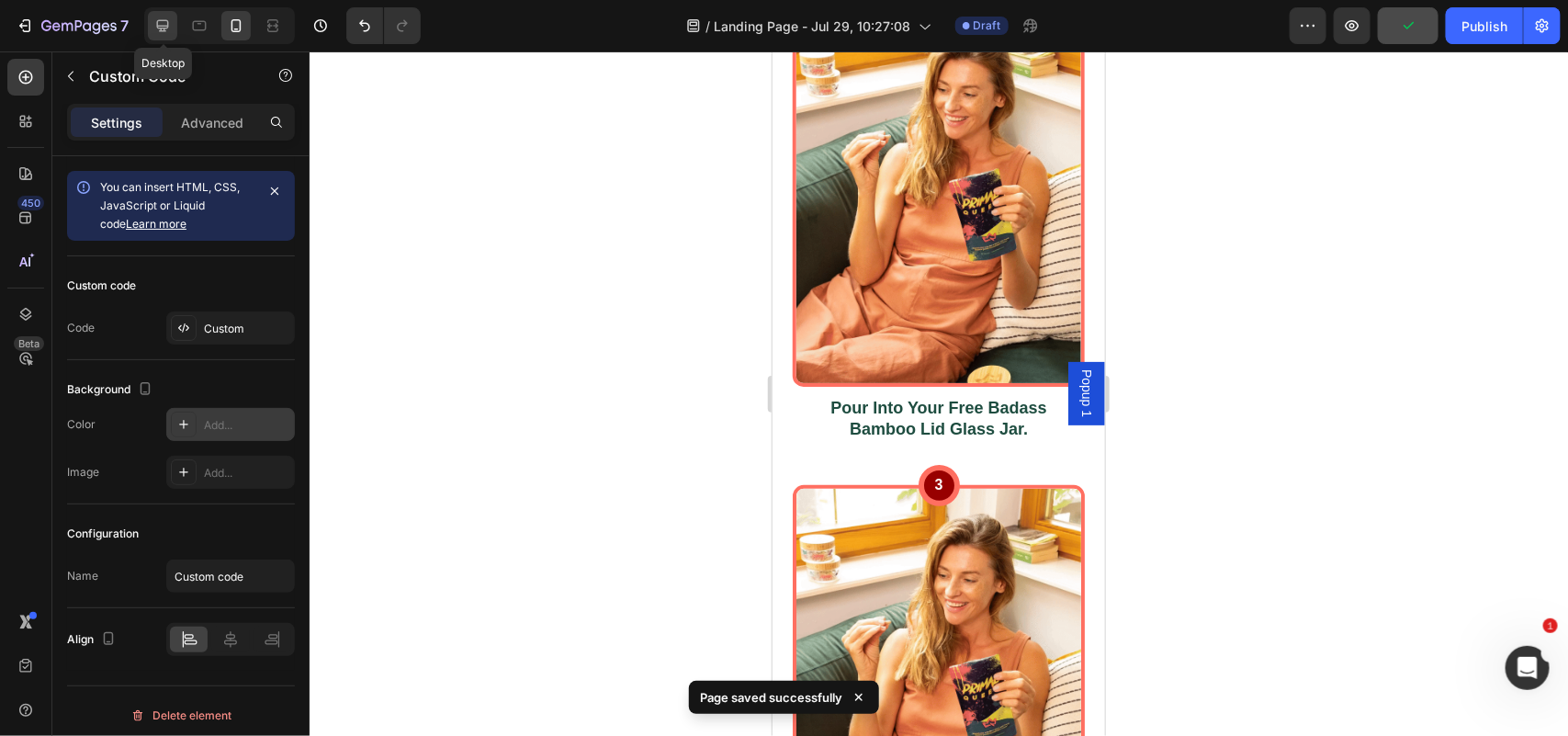 click 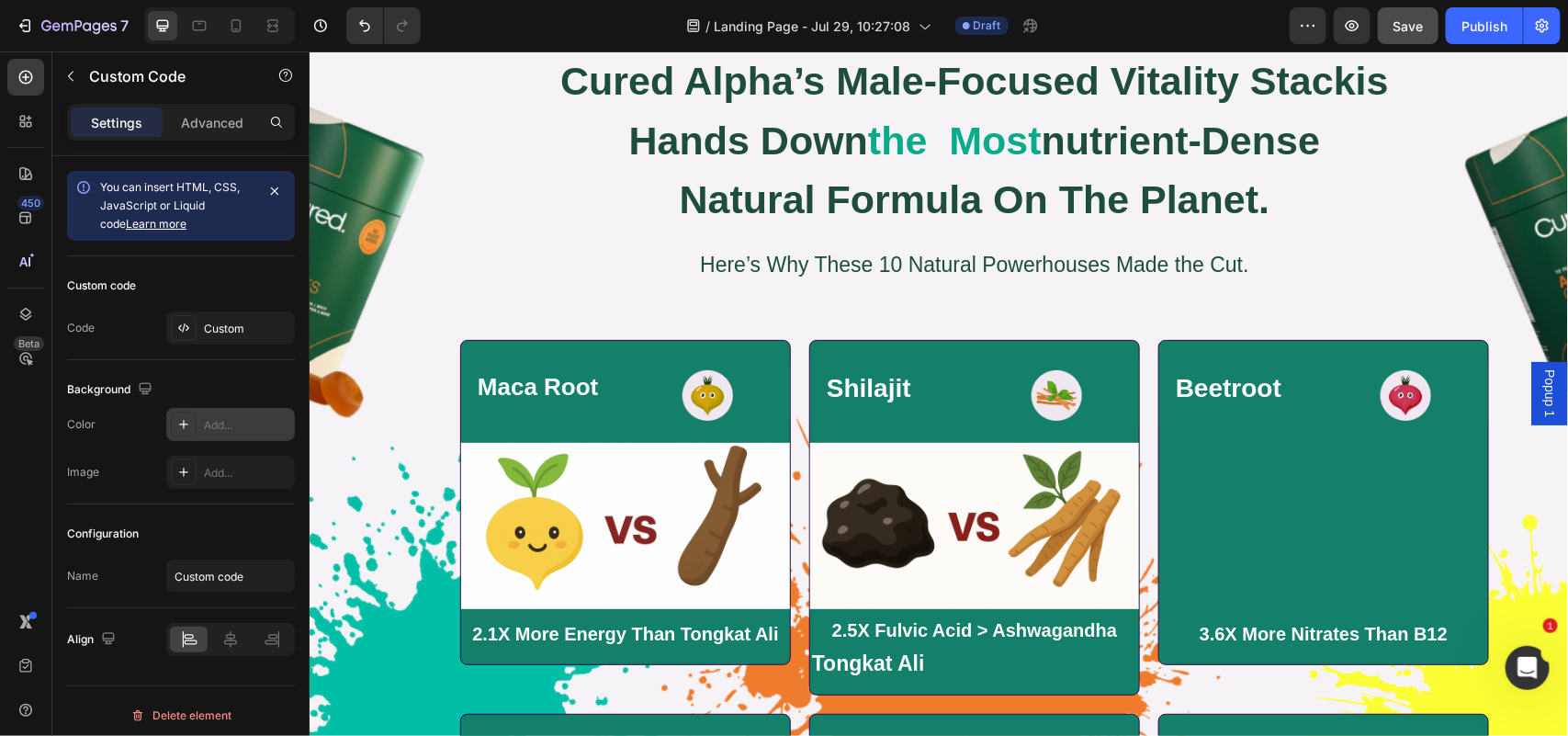scroll, scrollTop: 6852, scrollLeft: 0, axis: vertical 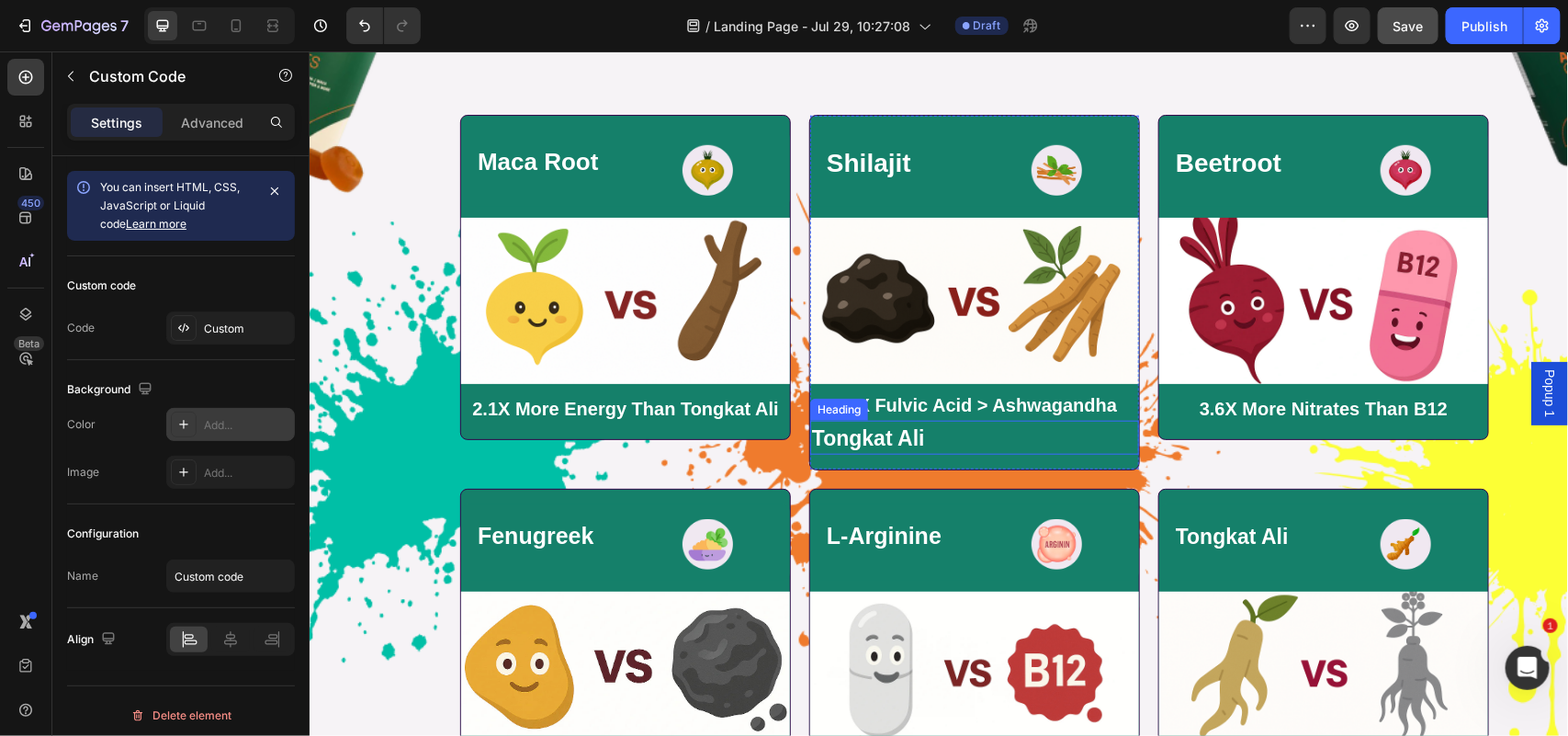 click on "Tongkat Ali" at bounding box center (867, 437) 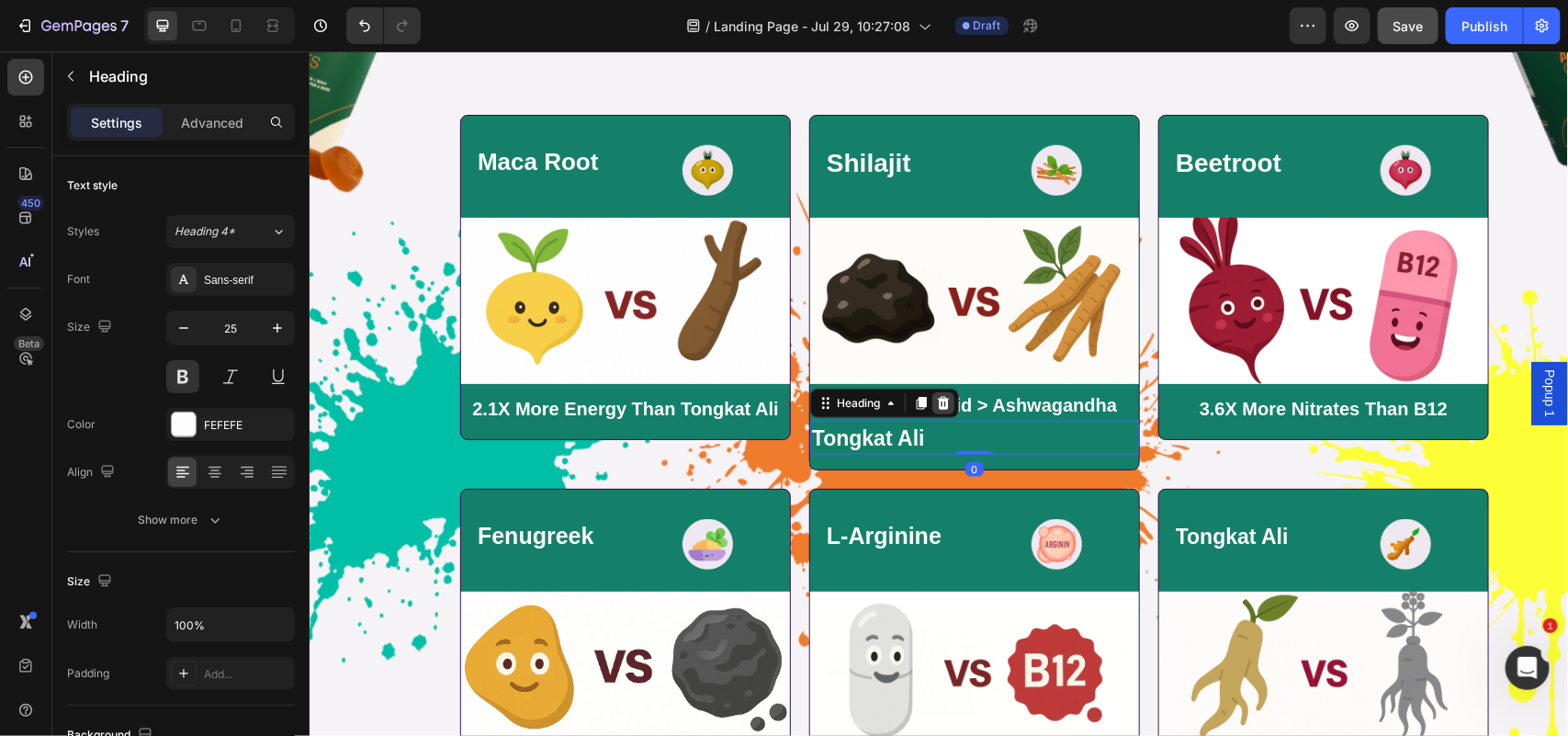 click 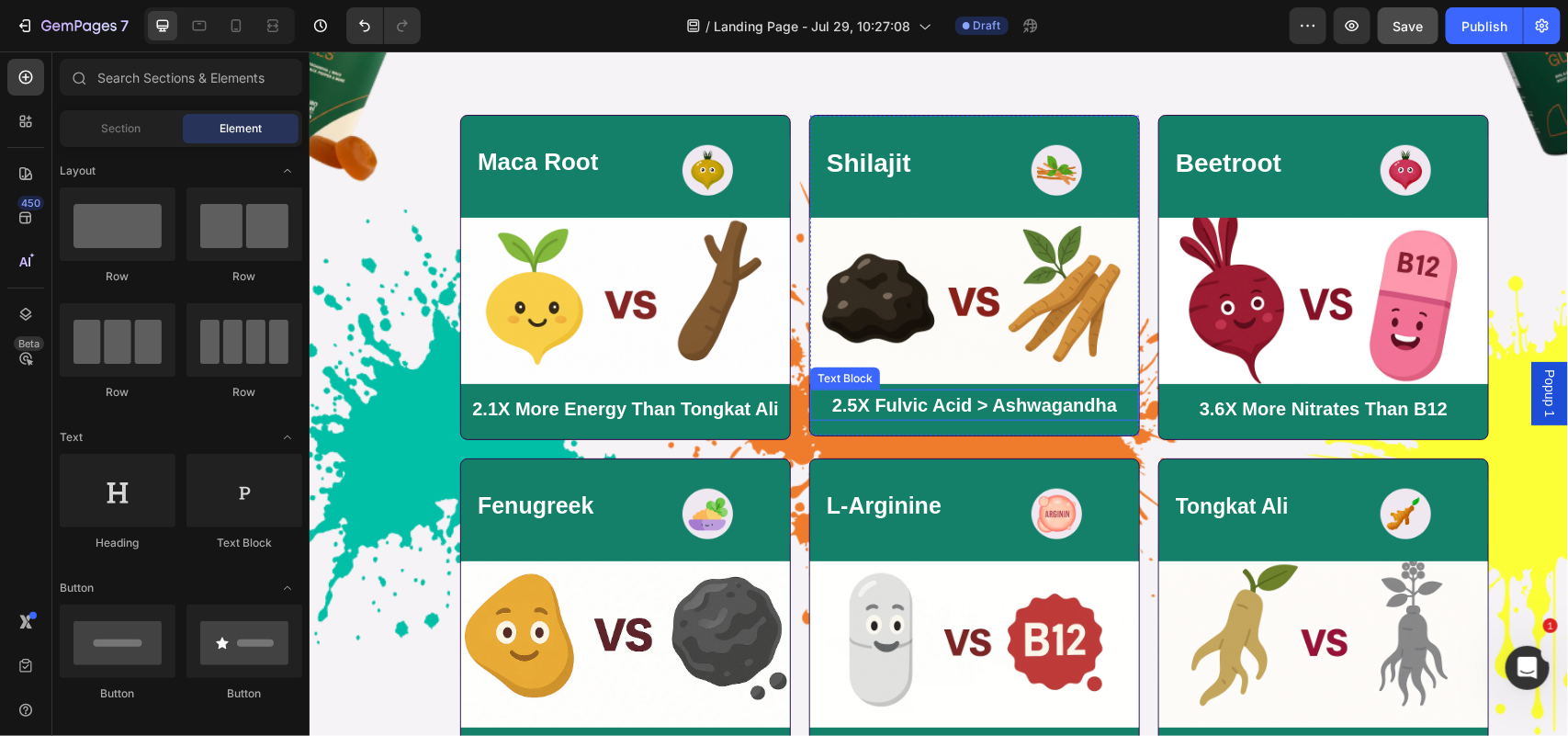 click on "2.5X Fulvic Acid > Ashwagandha" at bounding box center [974, 404] 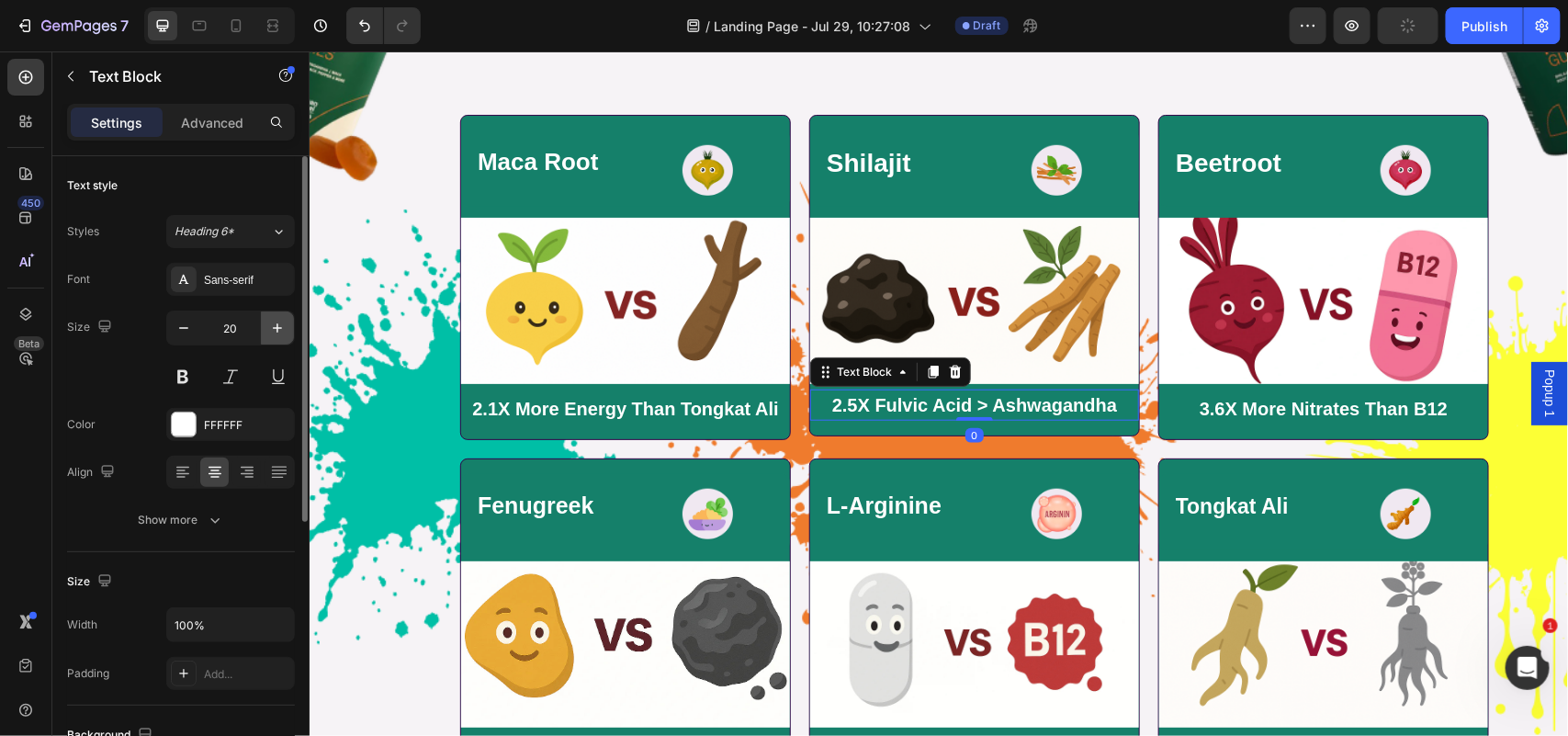 click 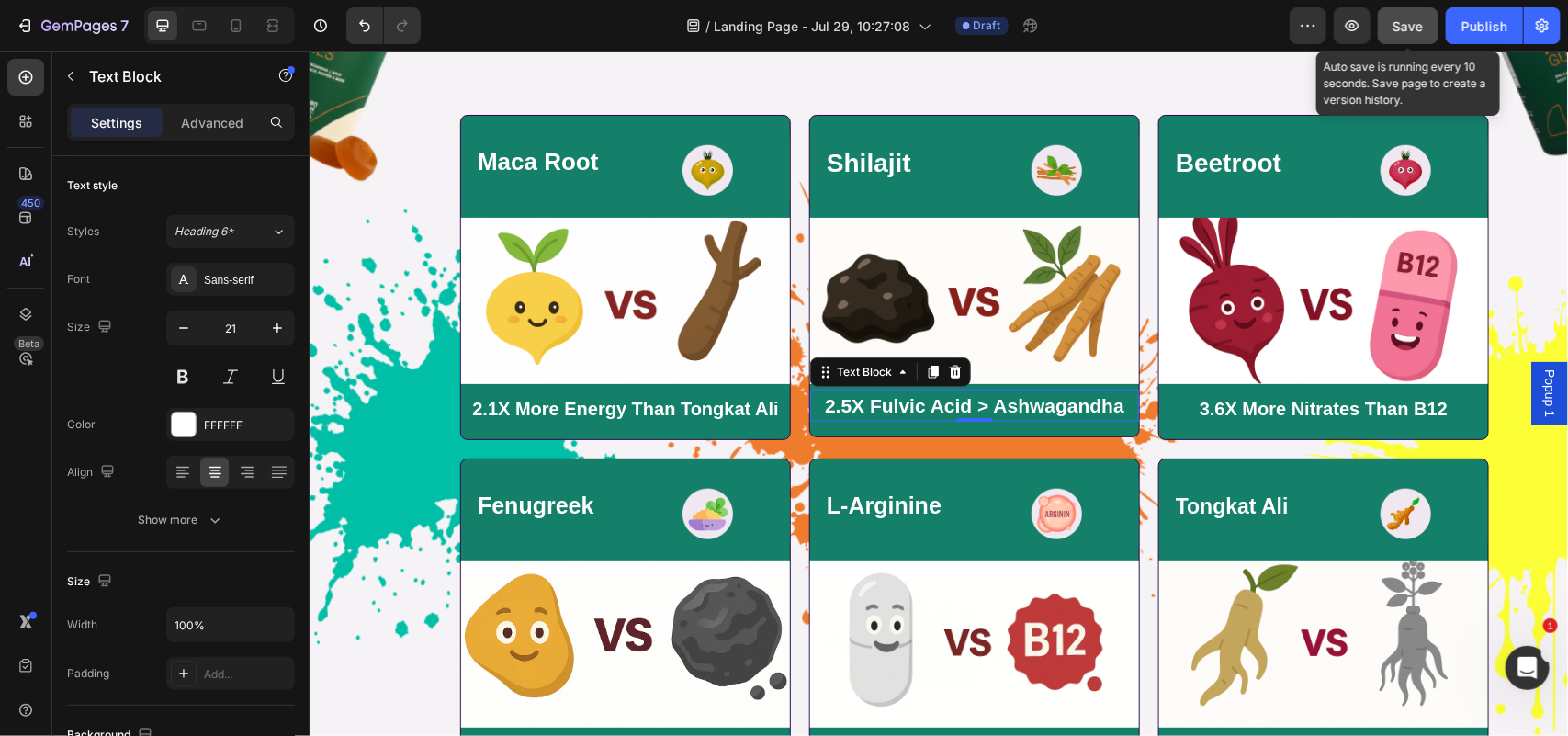click on "Save" at bounding box center (1408, 26) 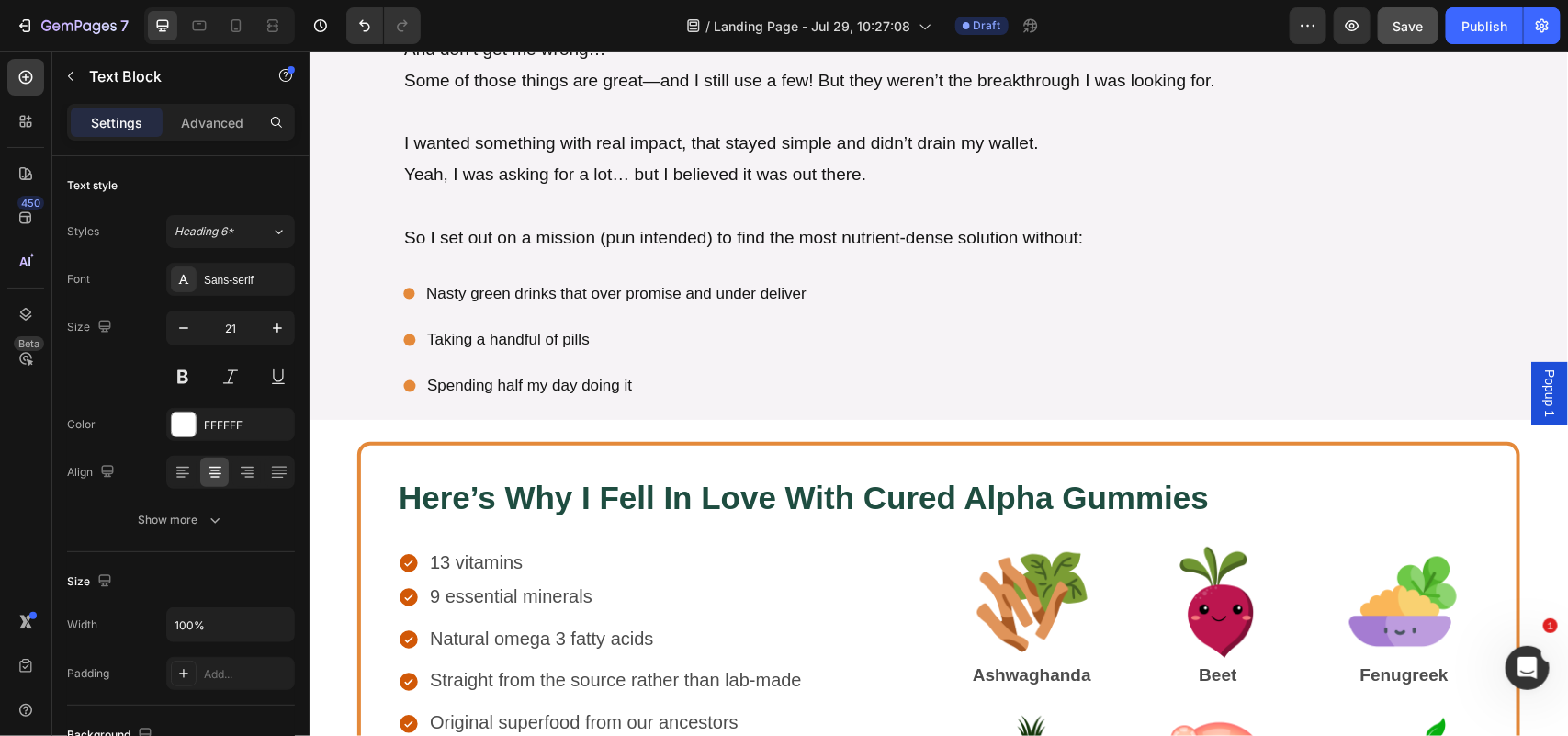 scroll, scrollTop: 12099, scrollLeft: 0, axis: vertical 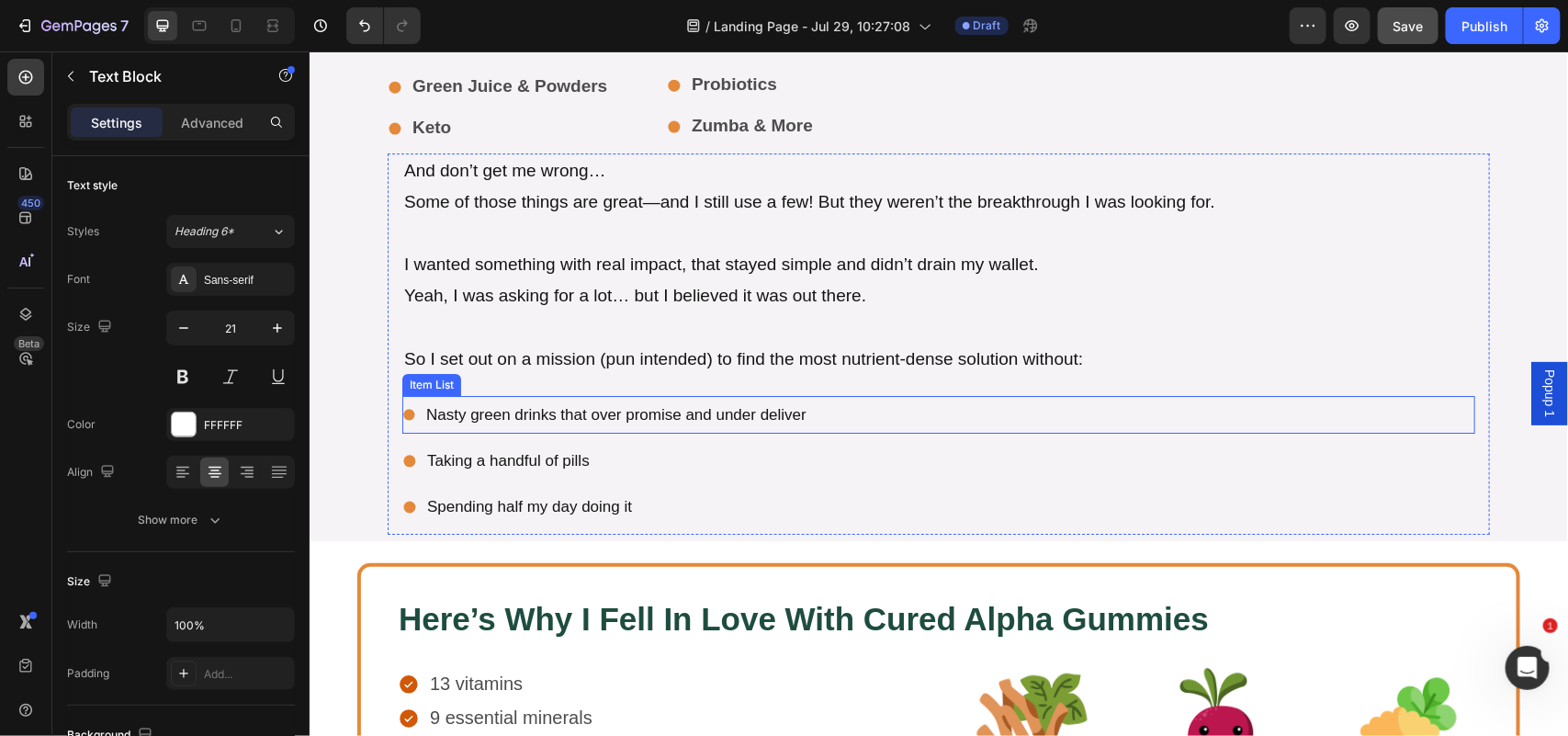 click on "Nasty green drinks that over promise and under deliver" at bounding box center (615, 413) 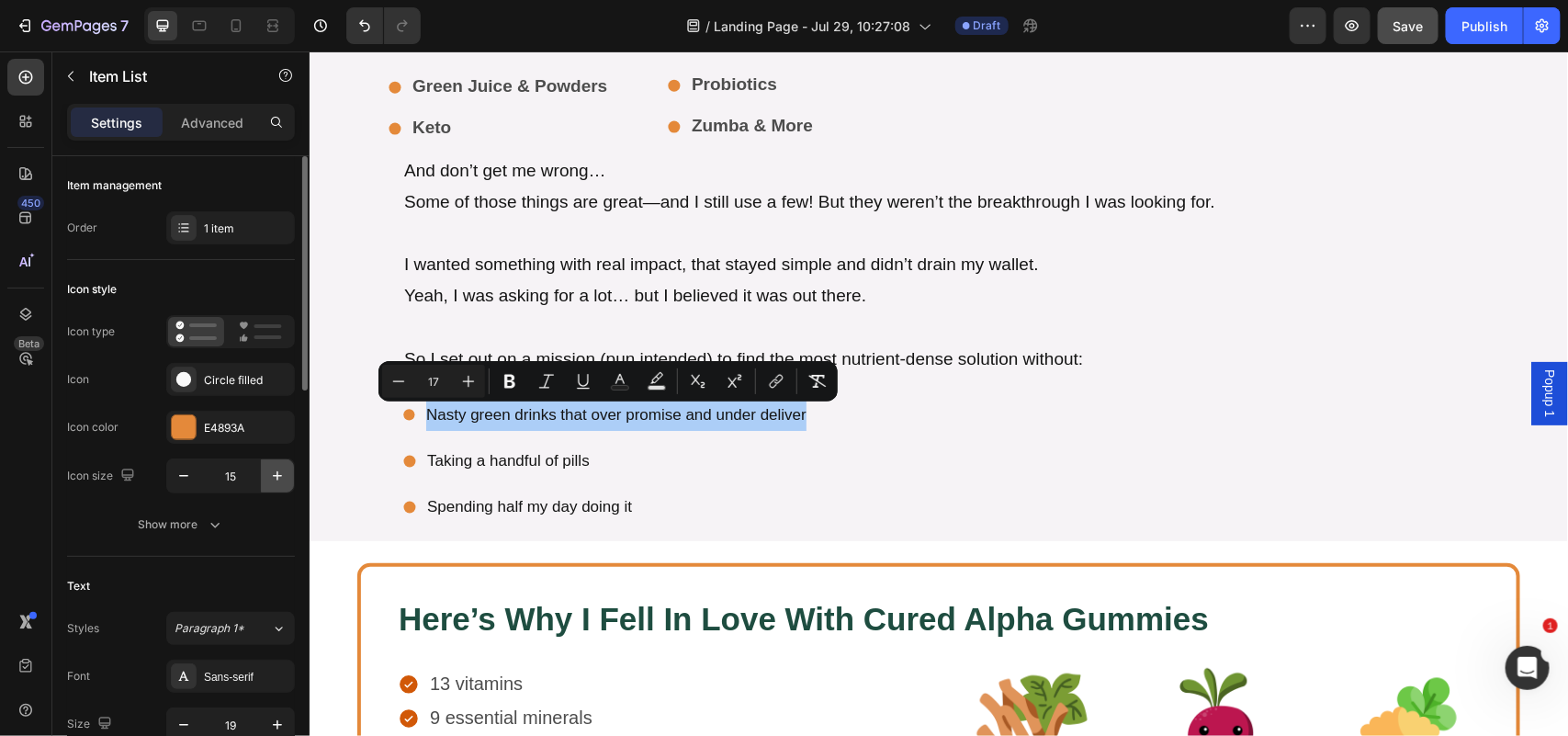 click 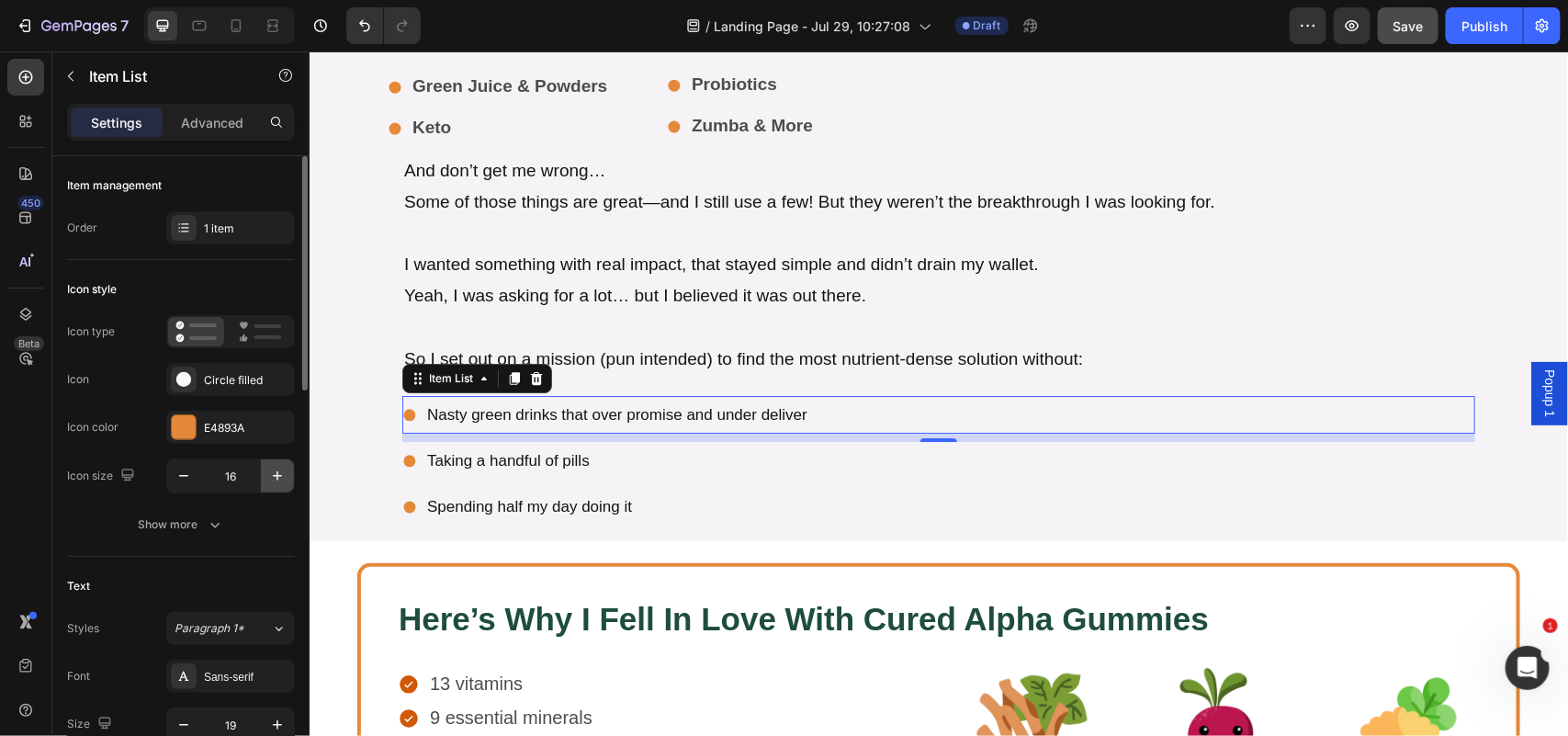 click 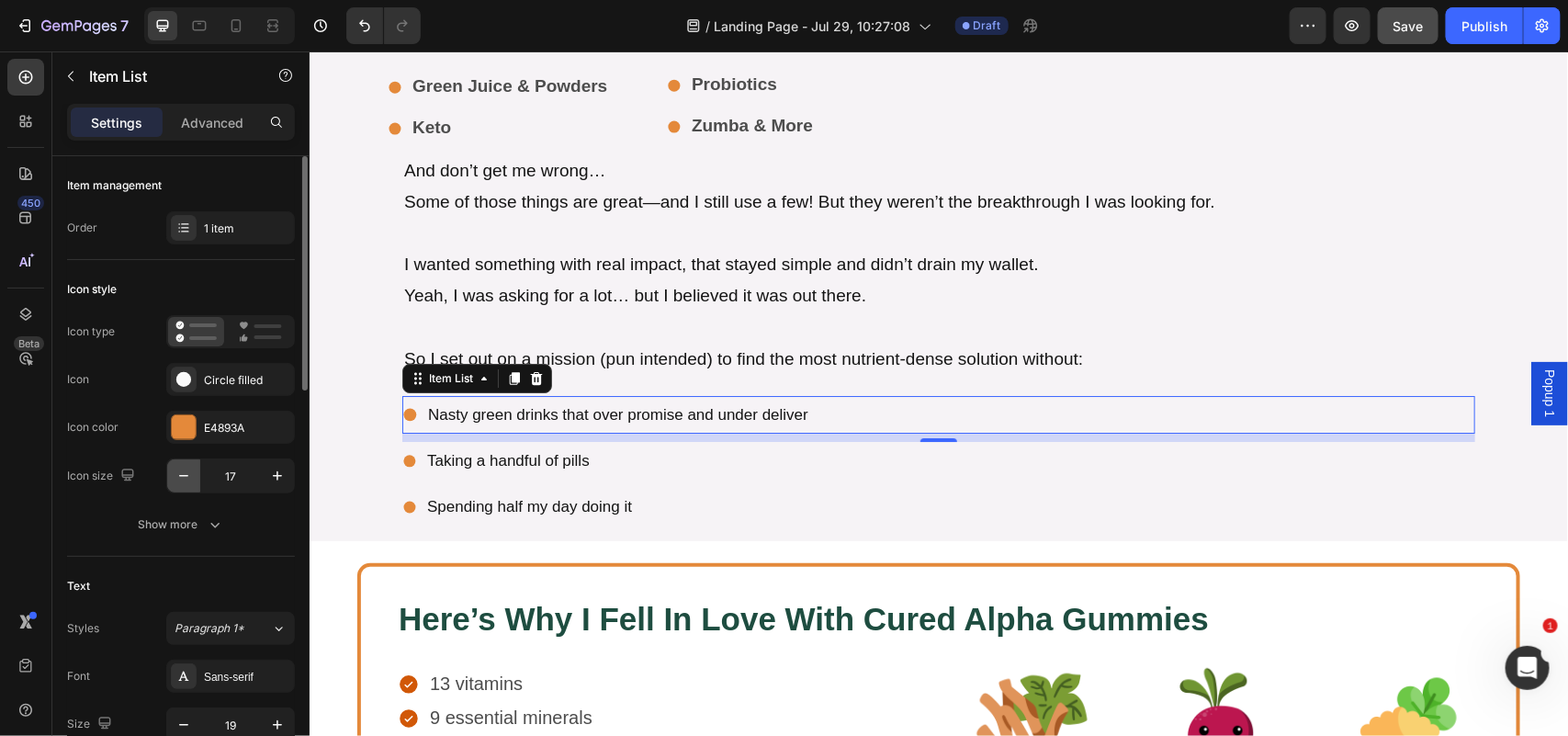 click at bounding box center [184, 476] 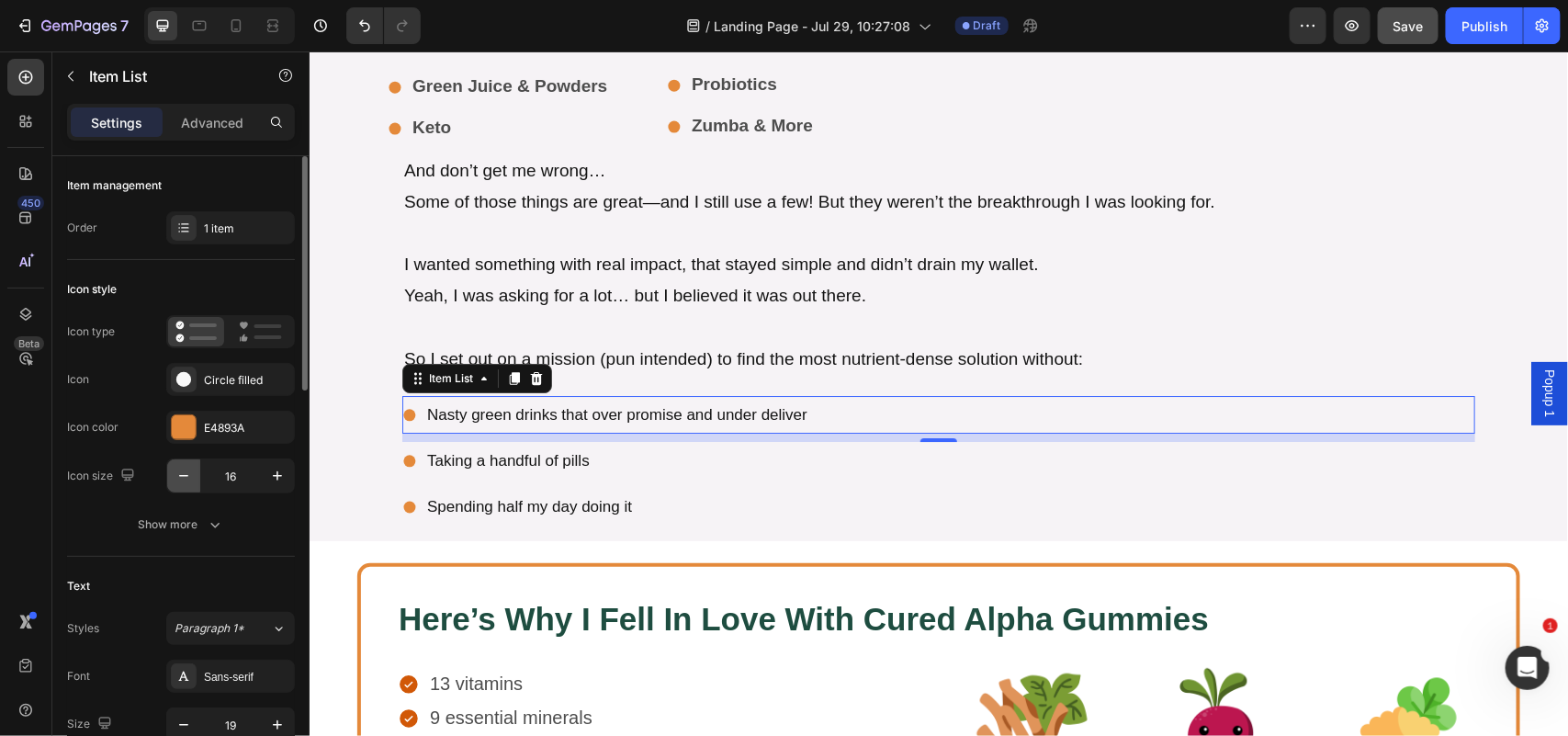 click at bounding box center (184, 476) 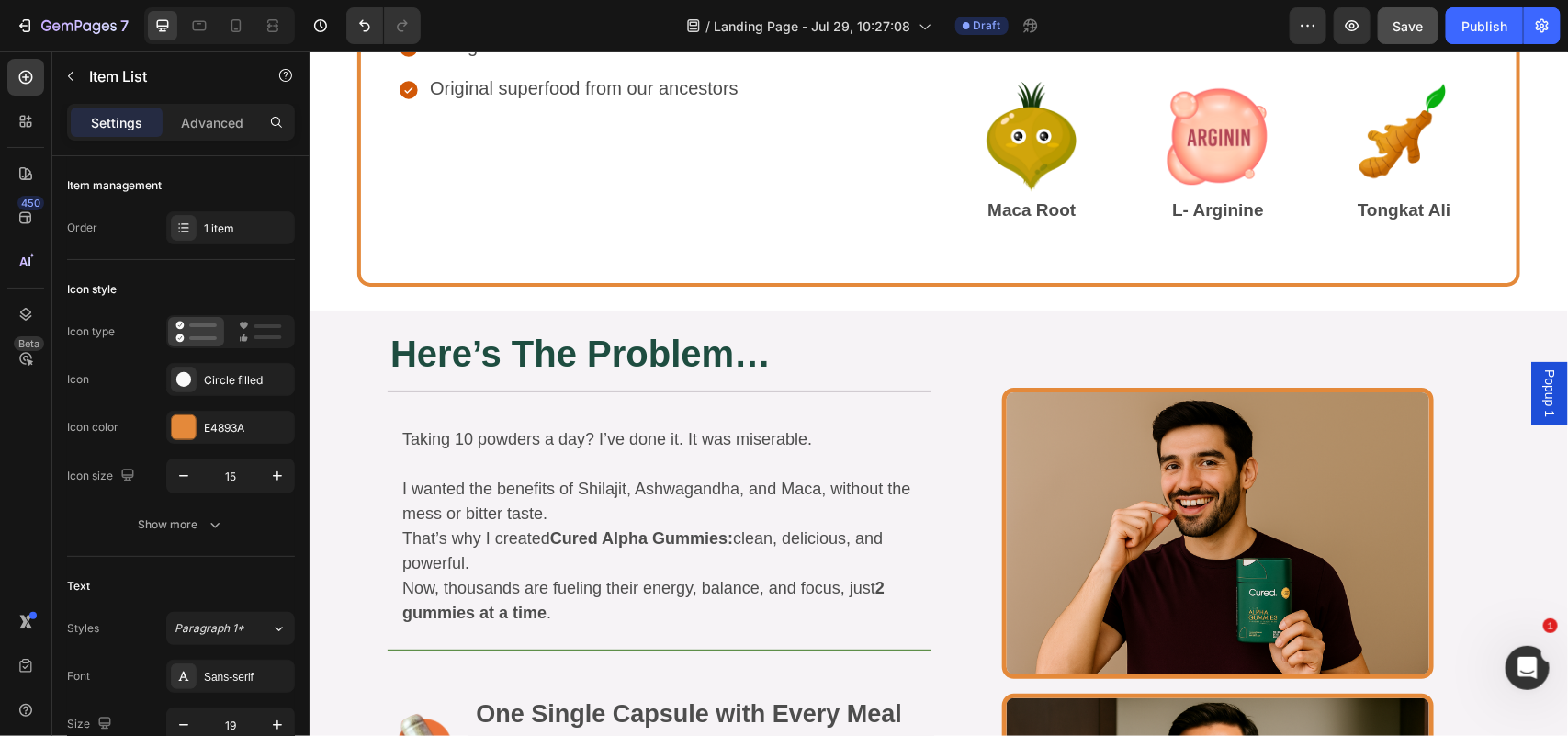 scroll, scrollTop: 13071, scrollLeft: 0, axis: vertical 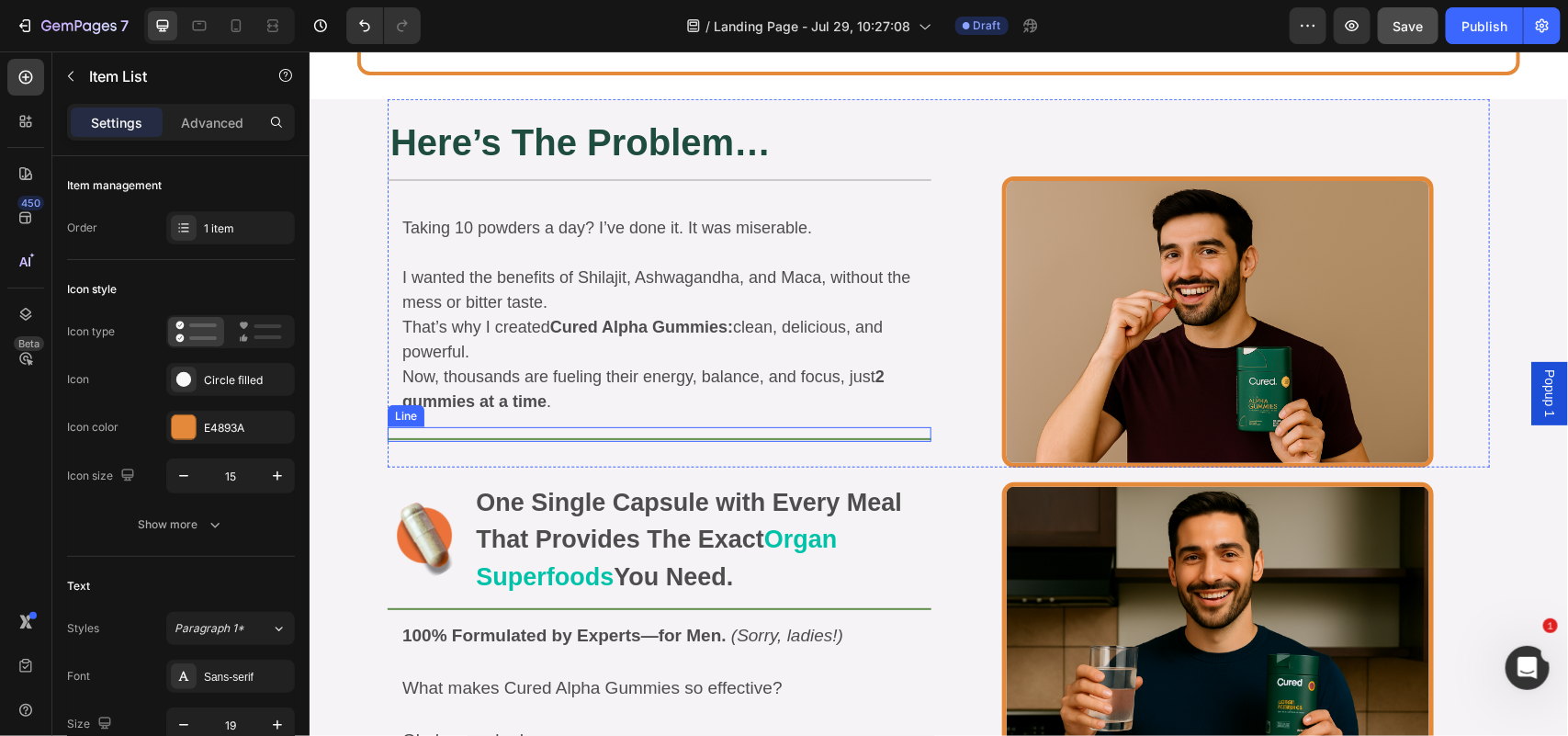 click on "Title Line" at bounding box center (659, 434) 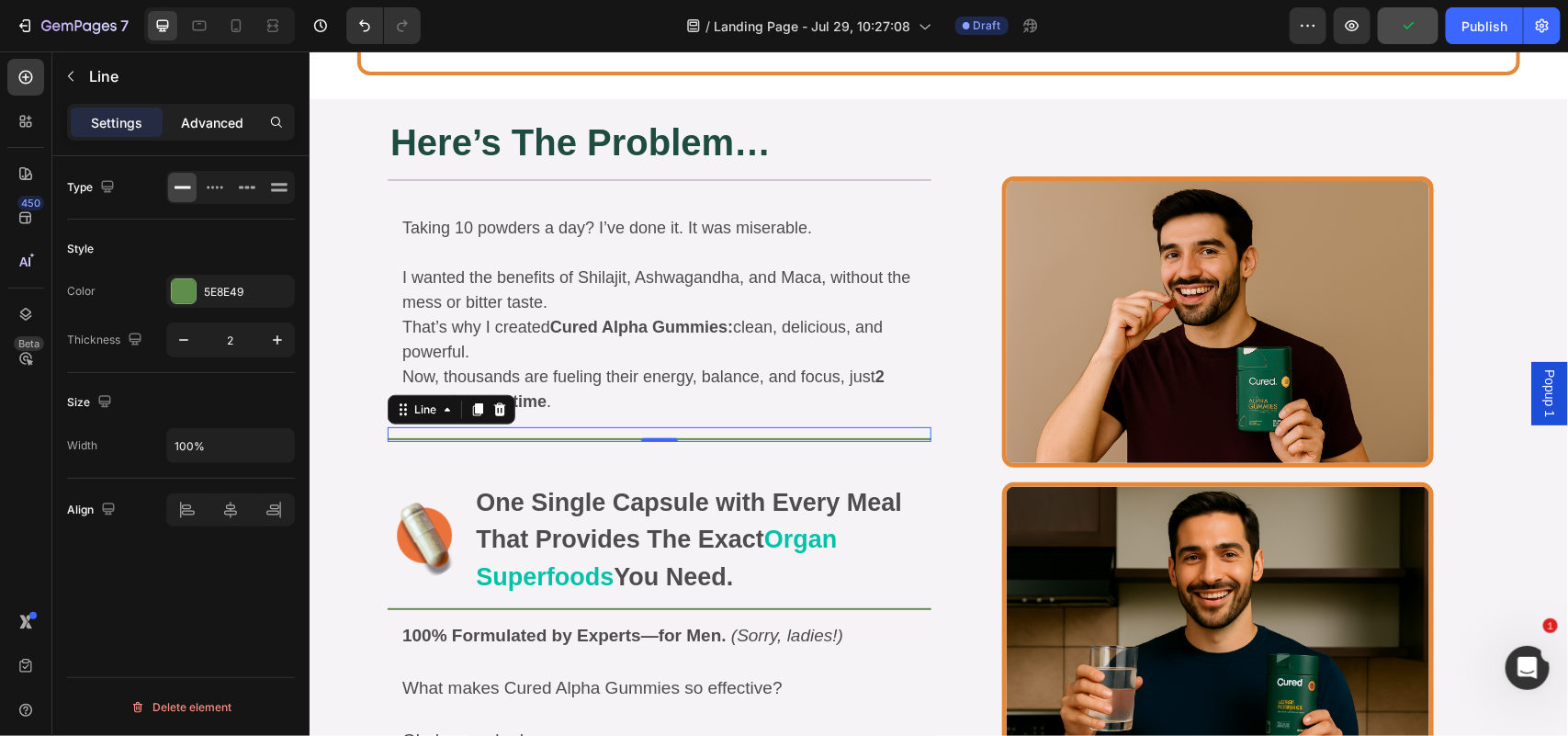 click on "Advanced" at bounding box center (212, 122) 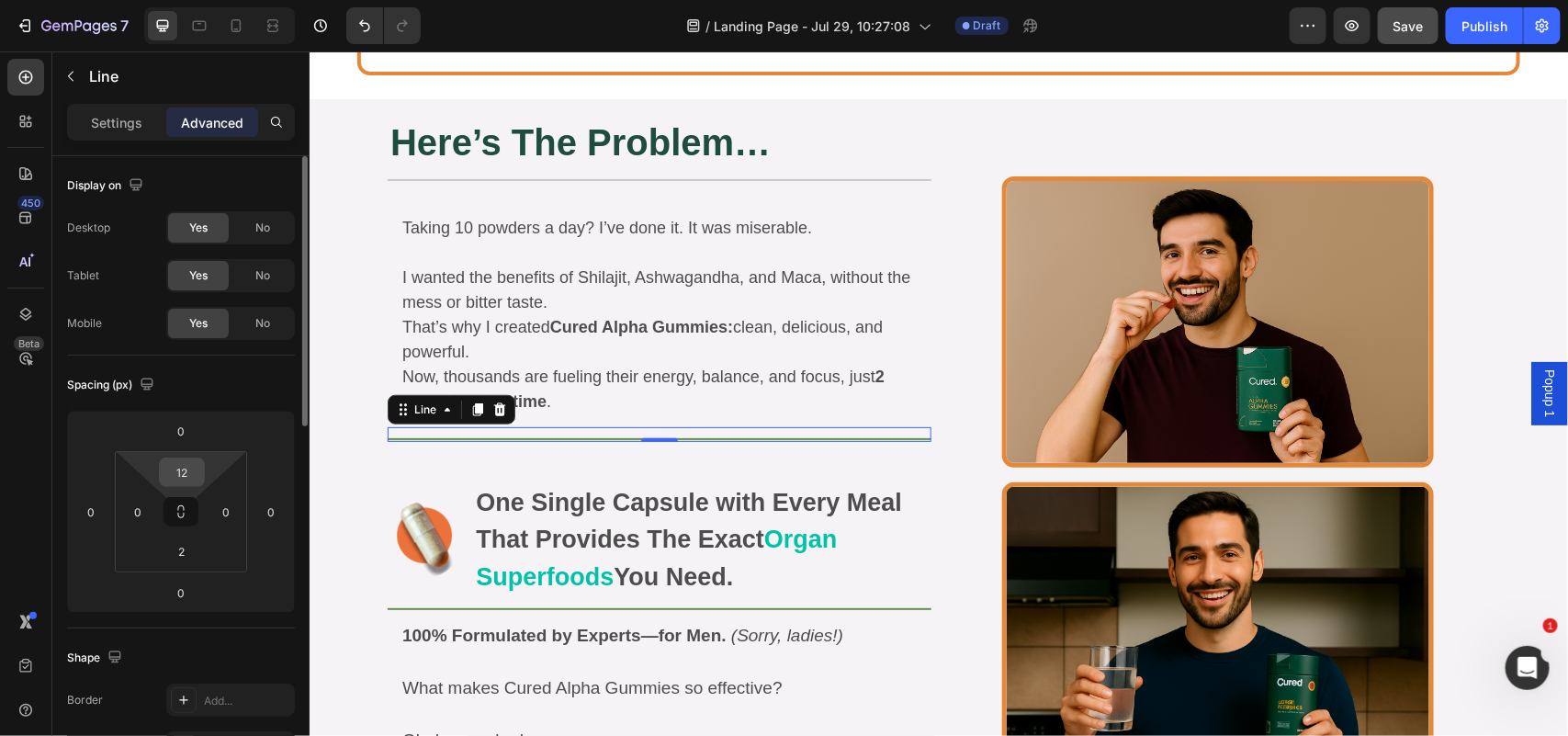click on "12" at bounding box center (182, 472) 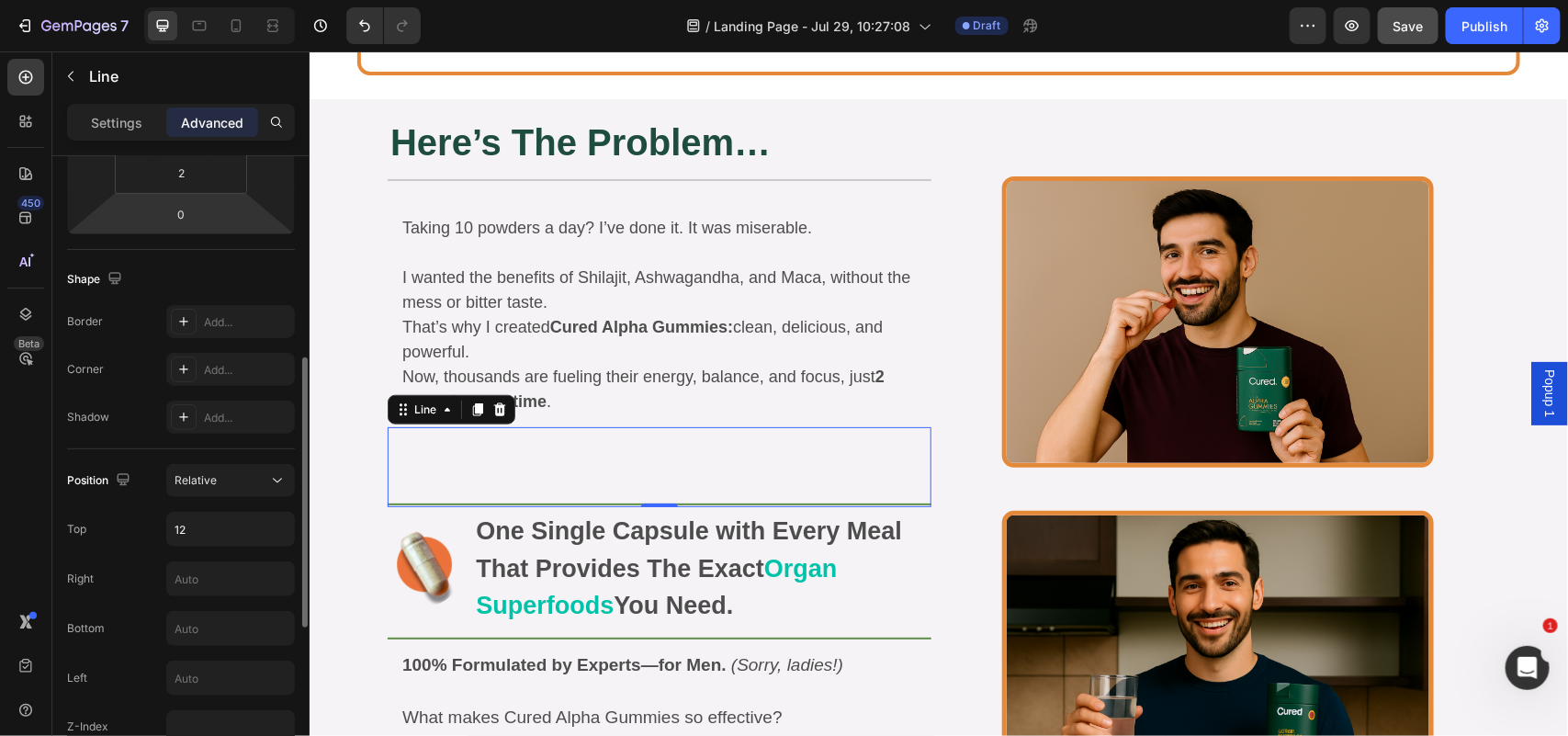 scroll, scrollTop: 413, scrollLeft: 0, axis: vertical 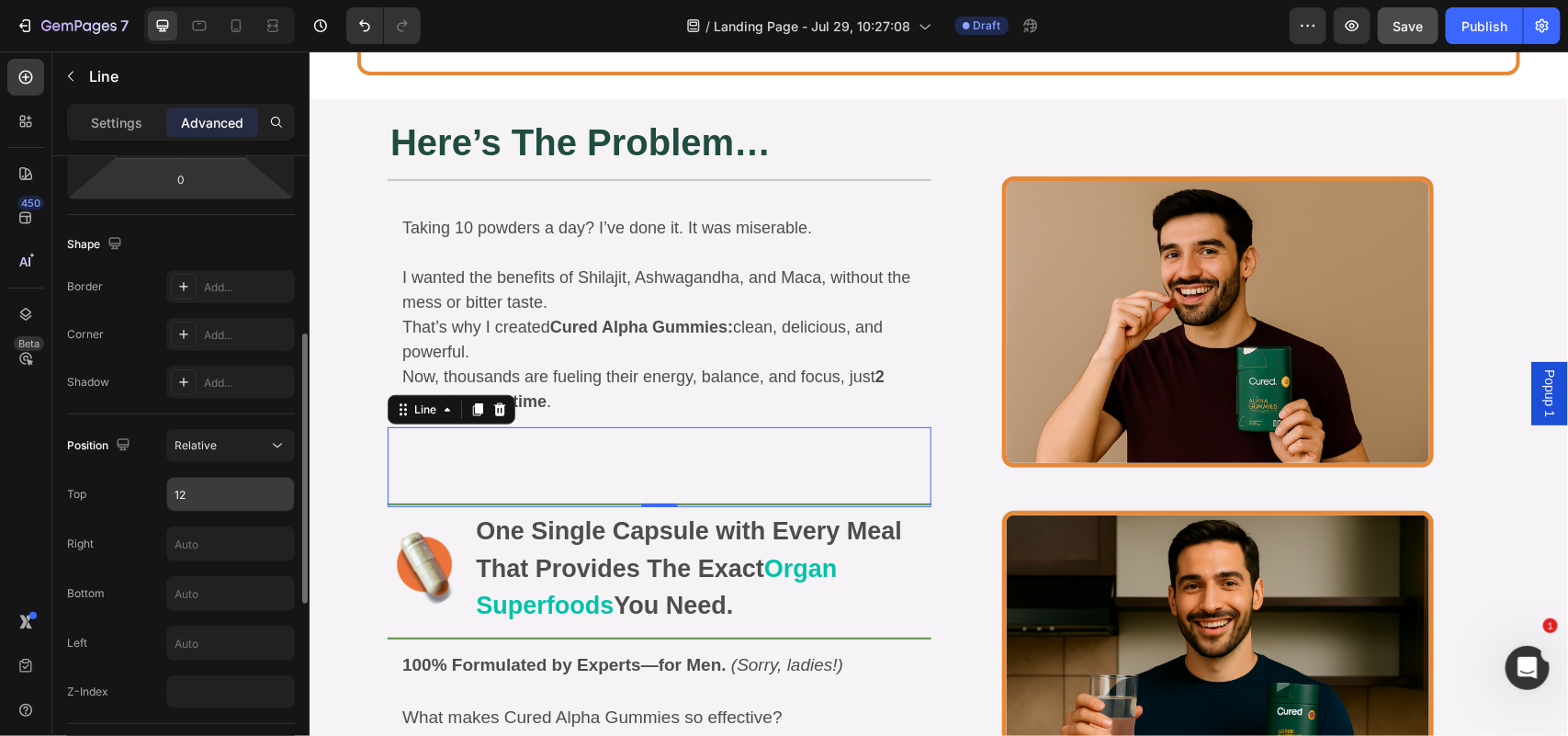 type on "83" 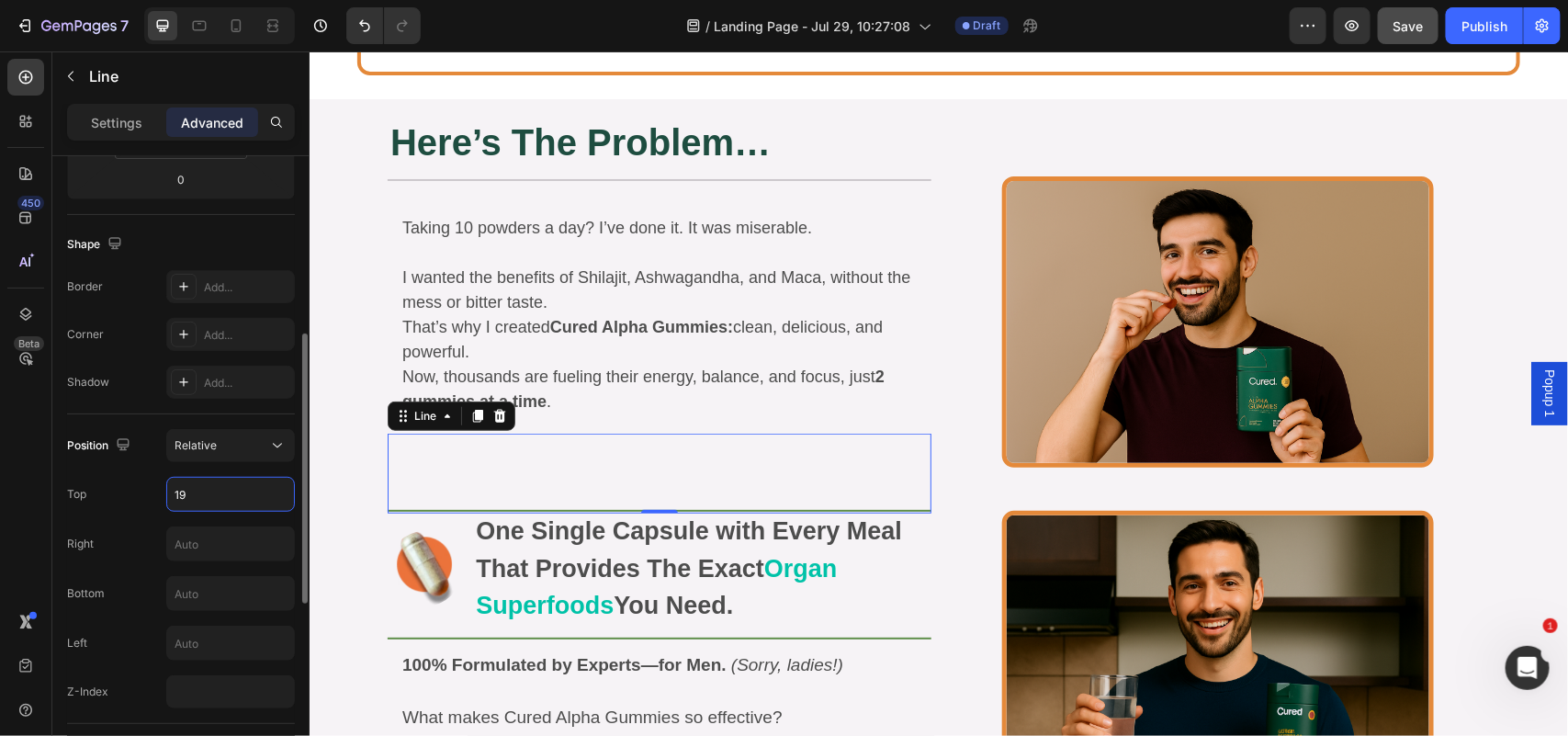 type on "20" 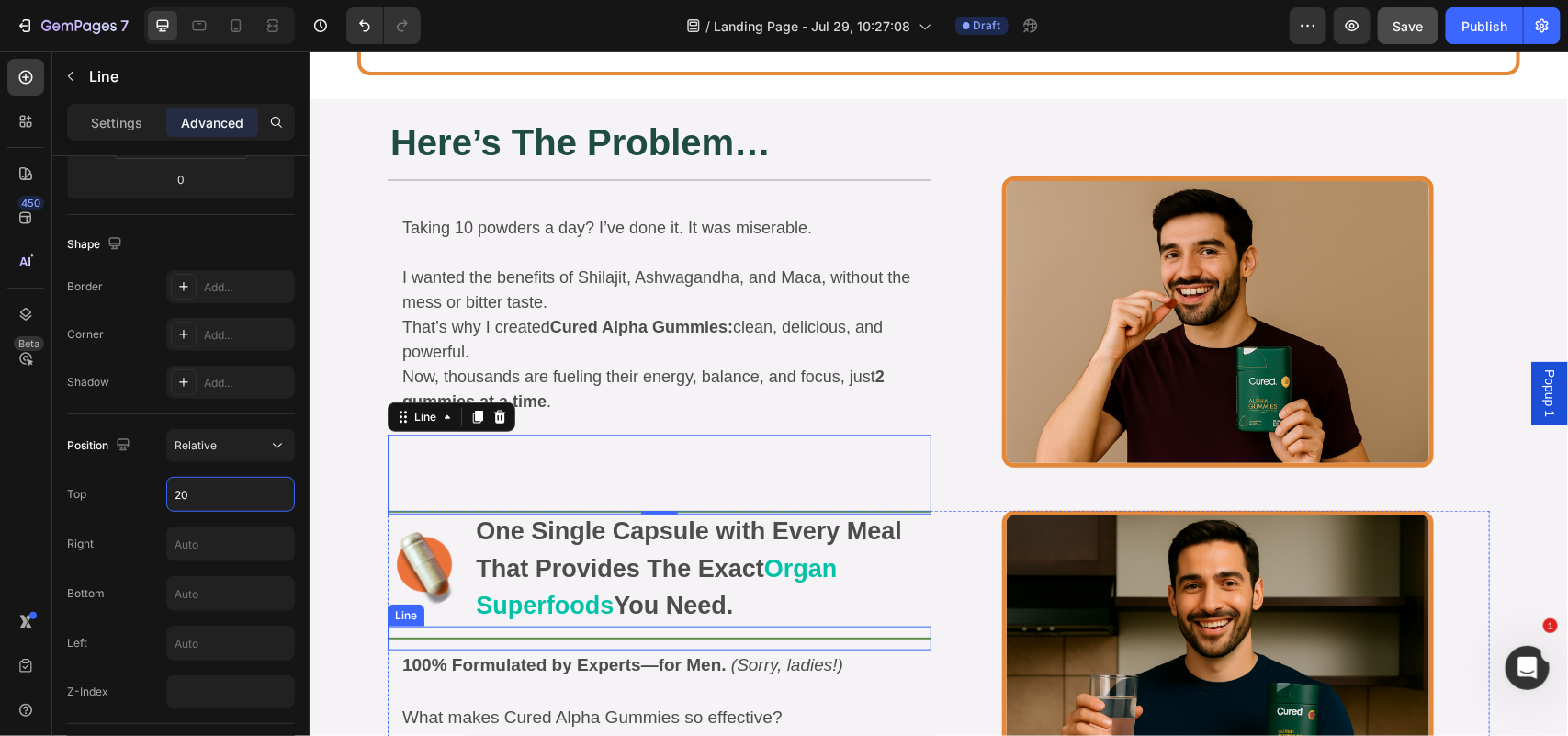 click on "Title Line" at bounding box center (659, 638) 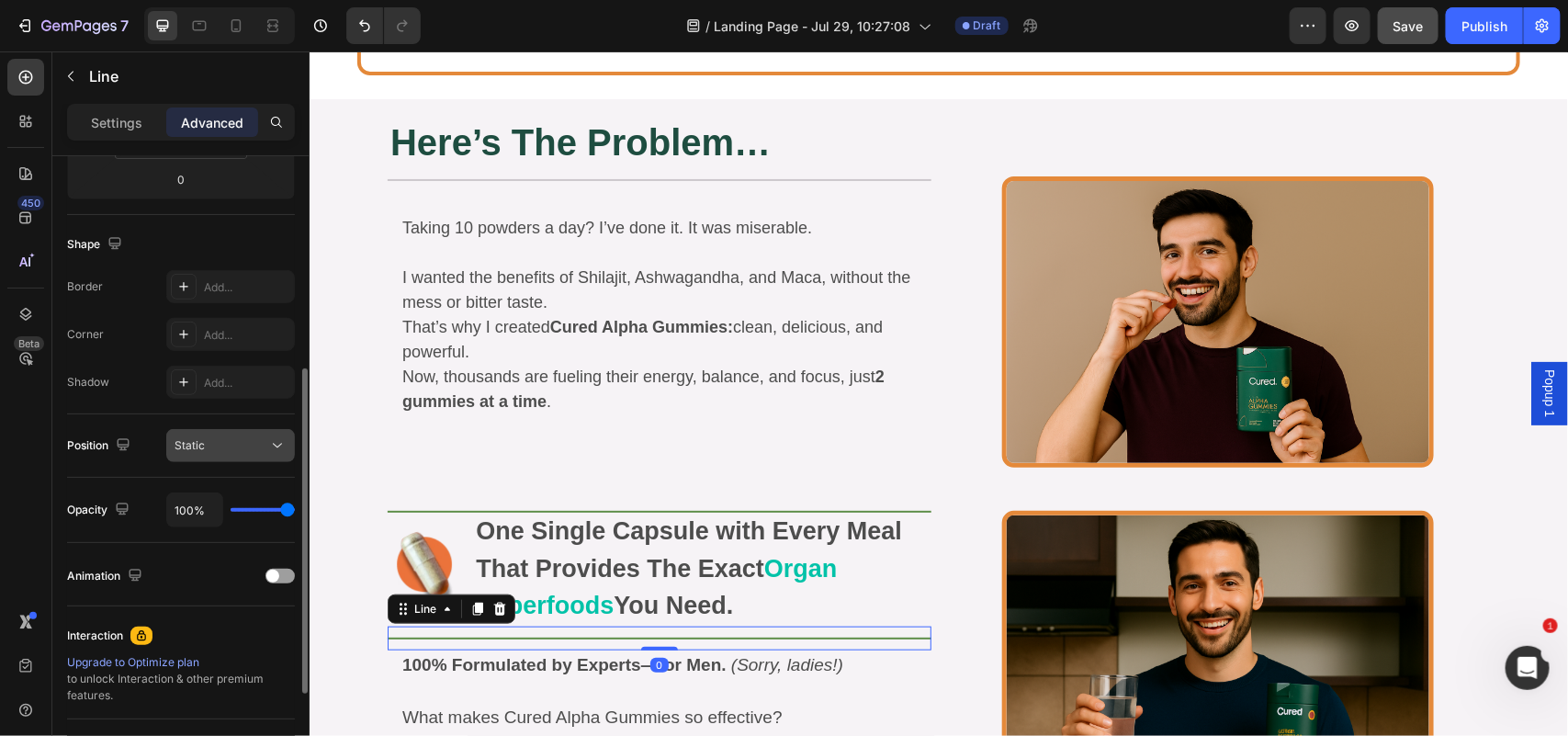 click on "Static" at bounding box center [221, 446] 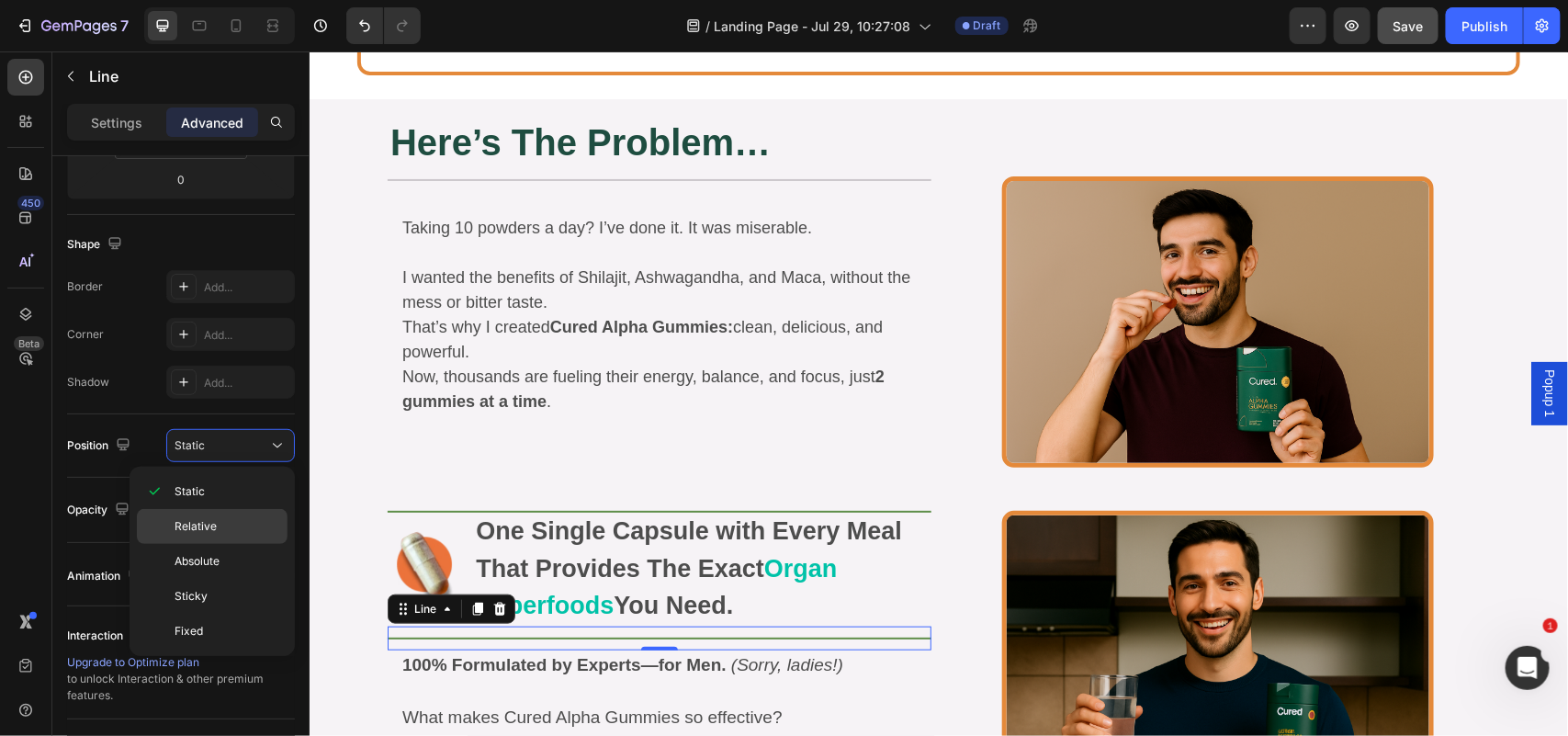 click on "Relative" at bounding box center [196, 527] 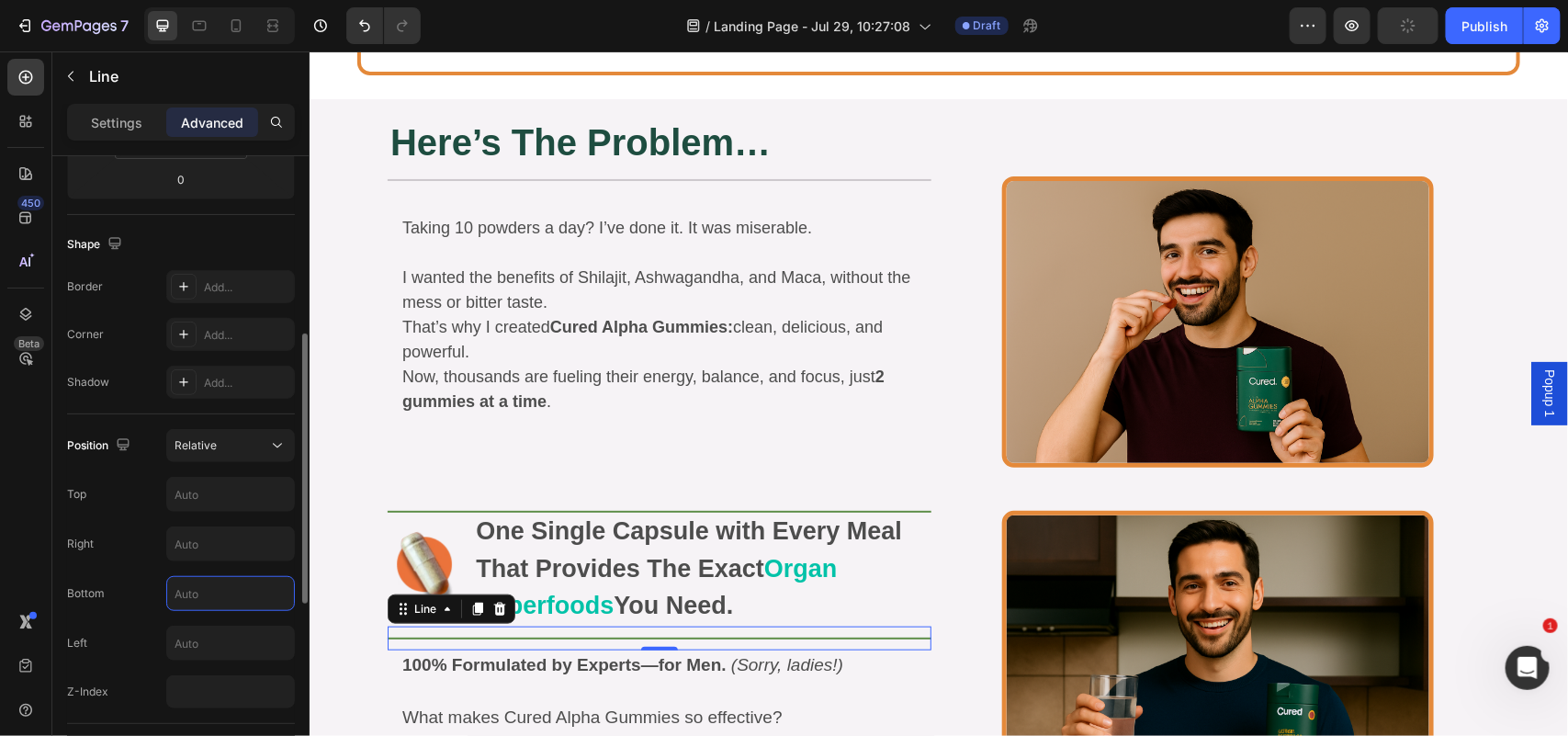 click at bounding box center [231, 594] 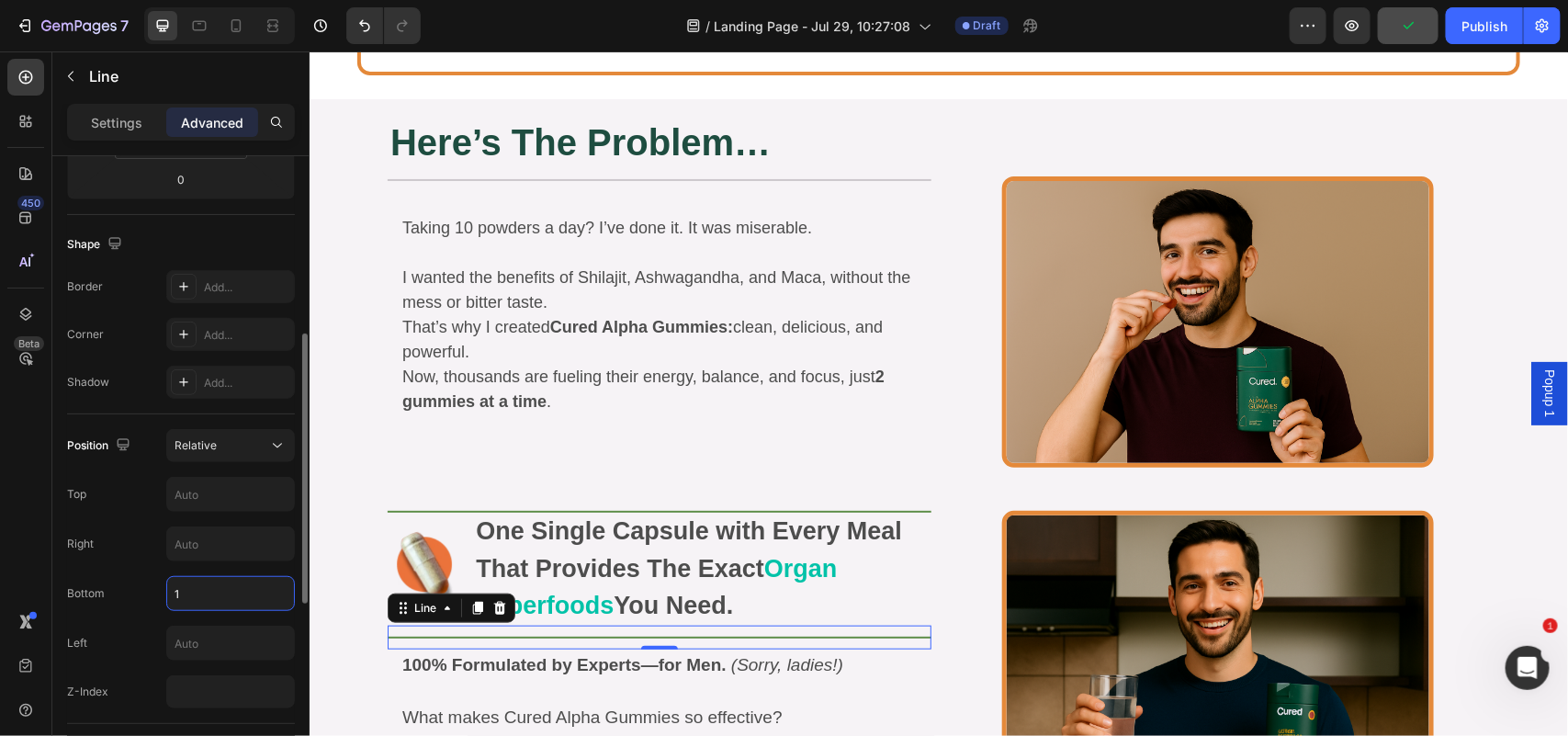 type on "11" 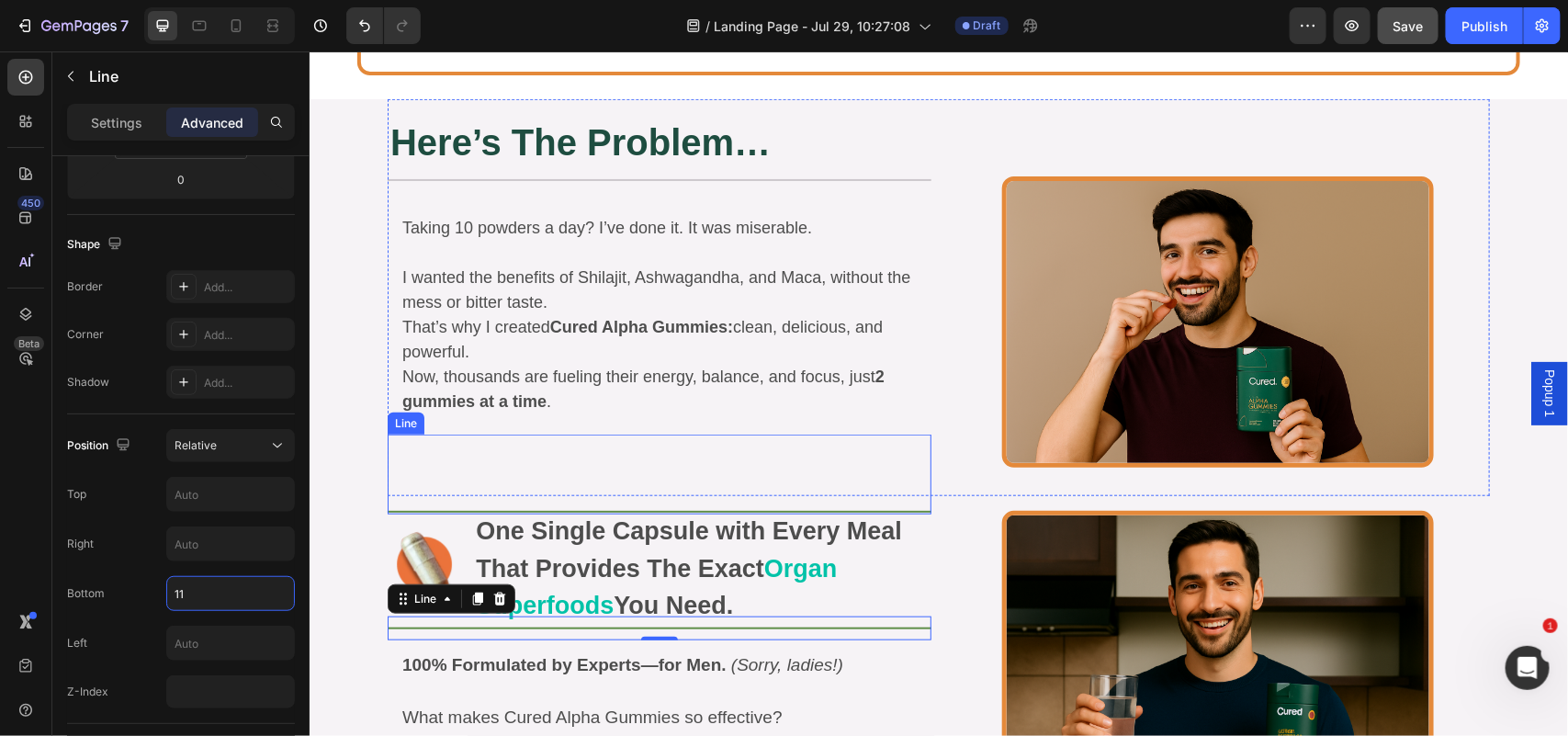 click on "Title Line" at bounding box center [659, 473] 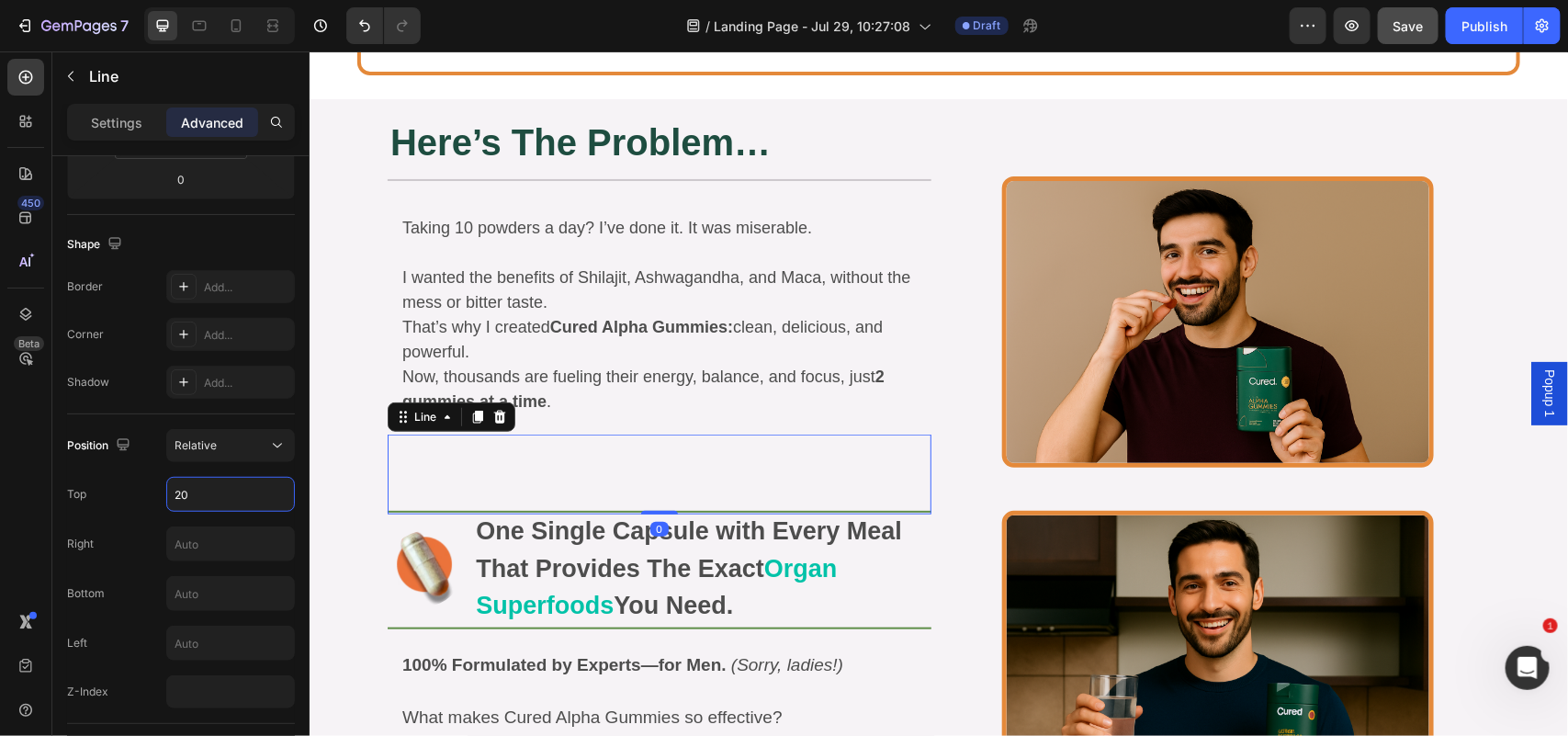 click on "20" at bounding box center [231, 494] 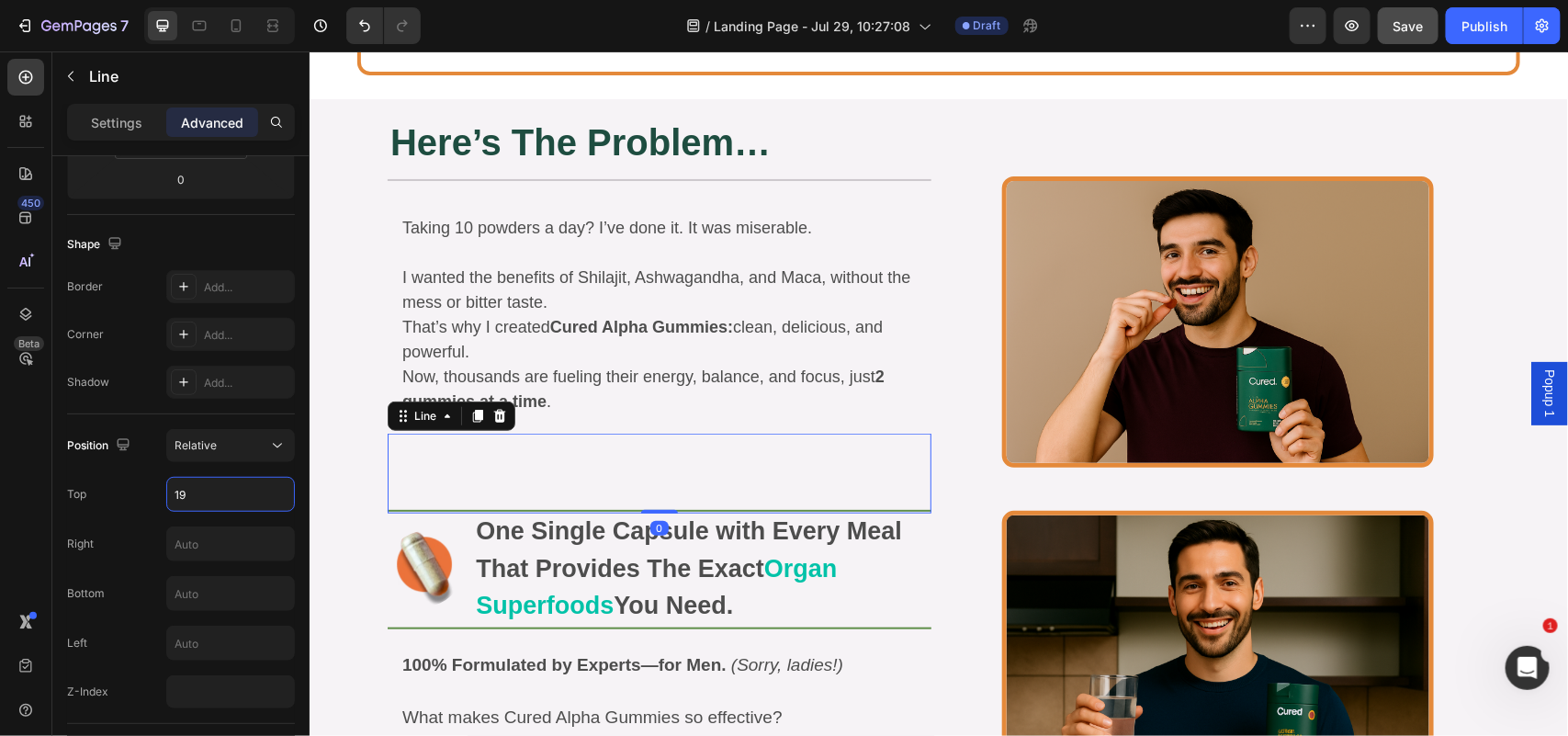 type on "18" 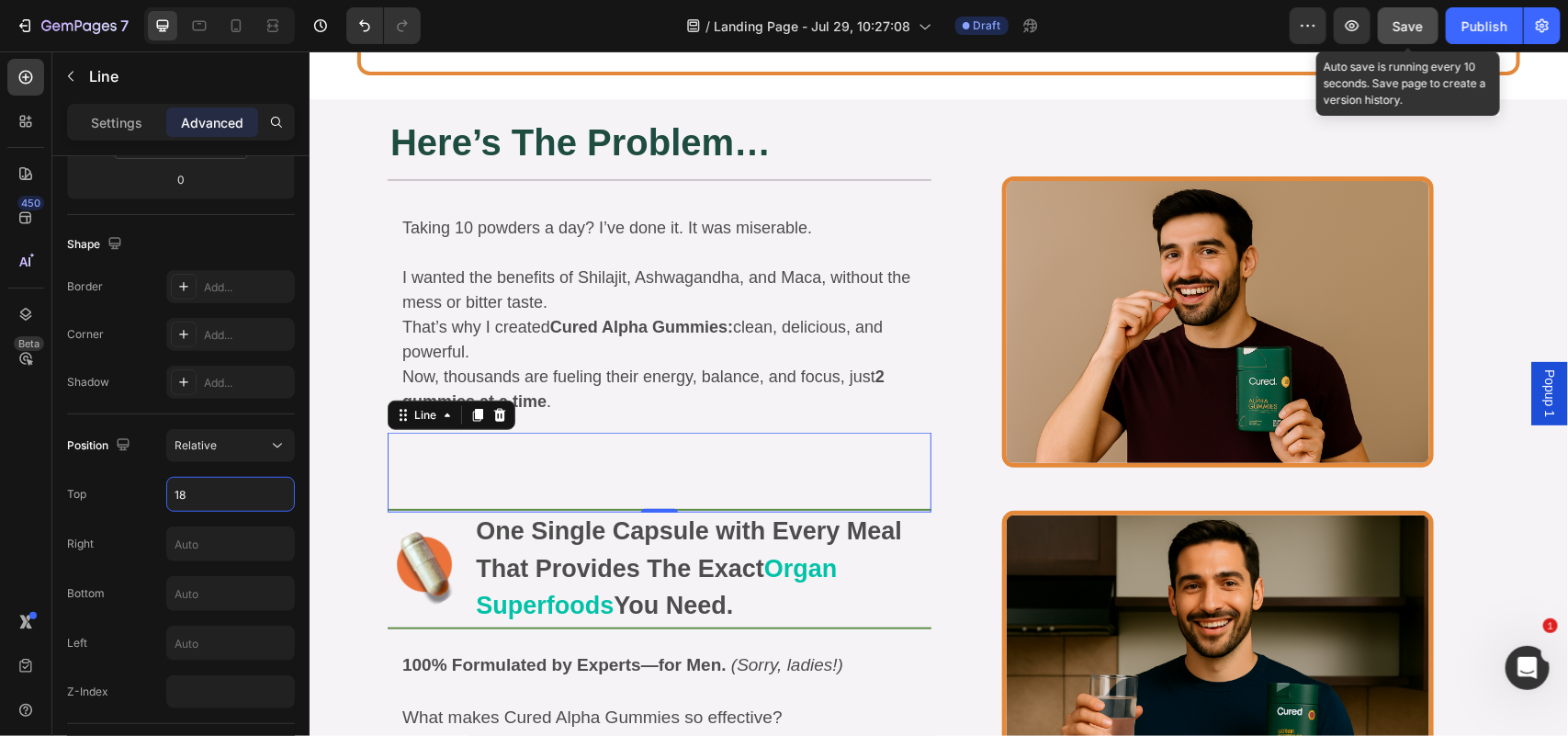 click on "Save" 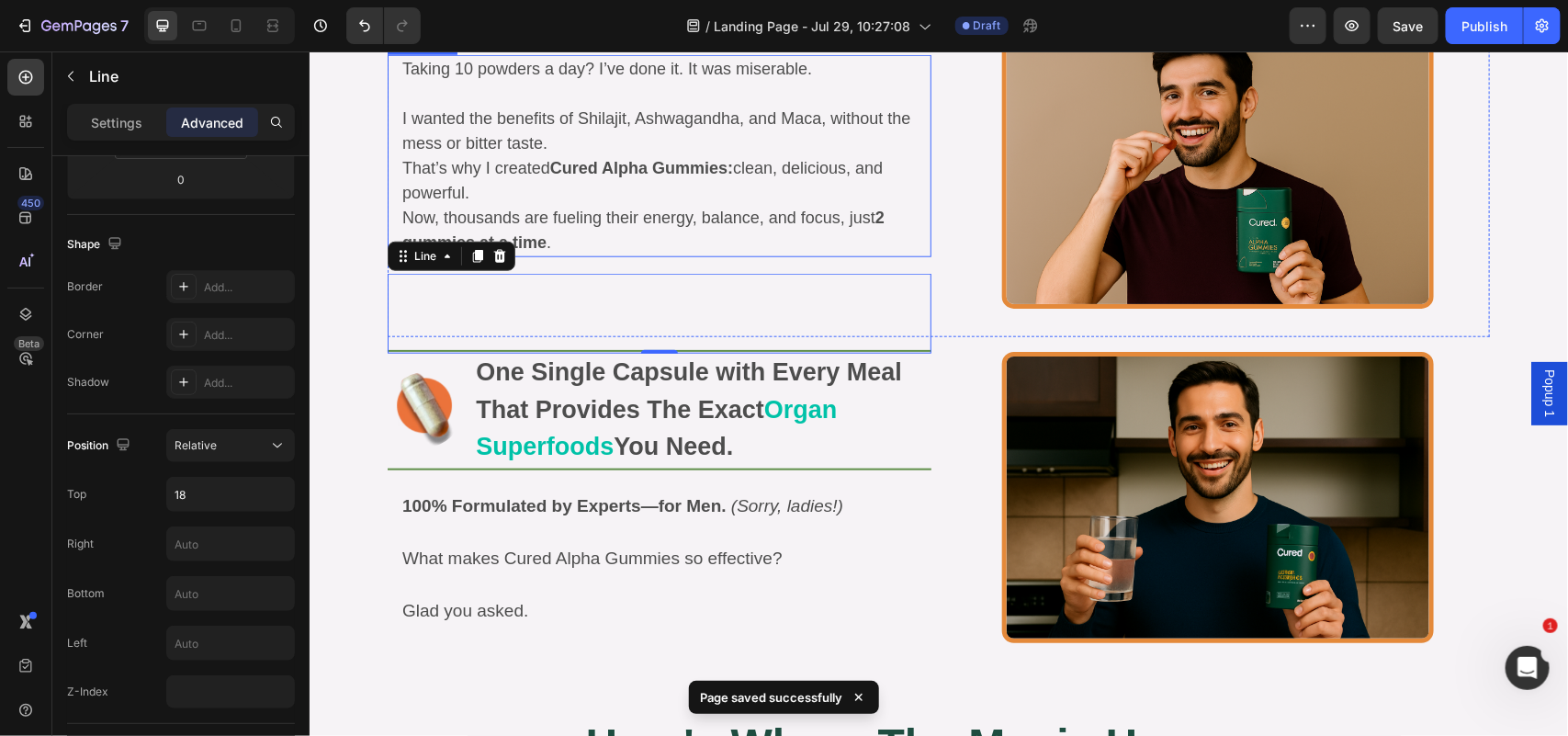 scroll, scrollTop: 13367, scrollLeft: 0, axis: vertical 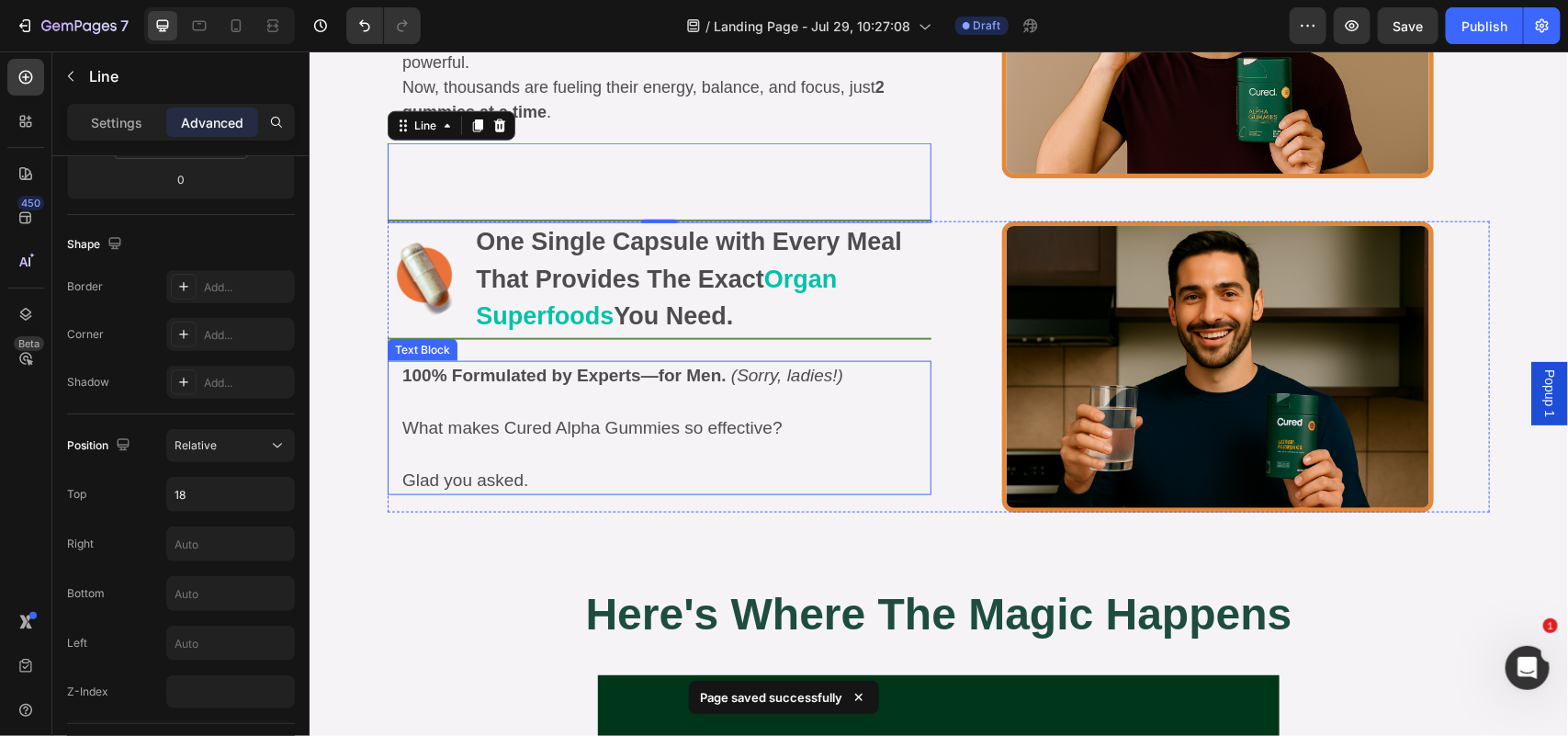 click on "100% Formulated by Experts—for Men." at bounding box center [563, 374] 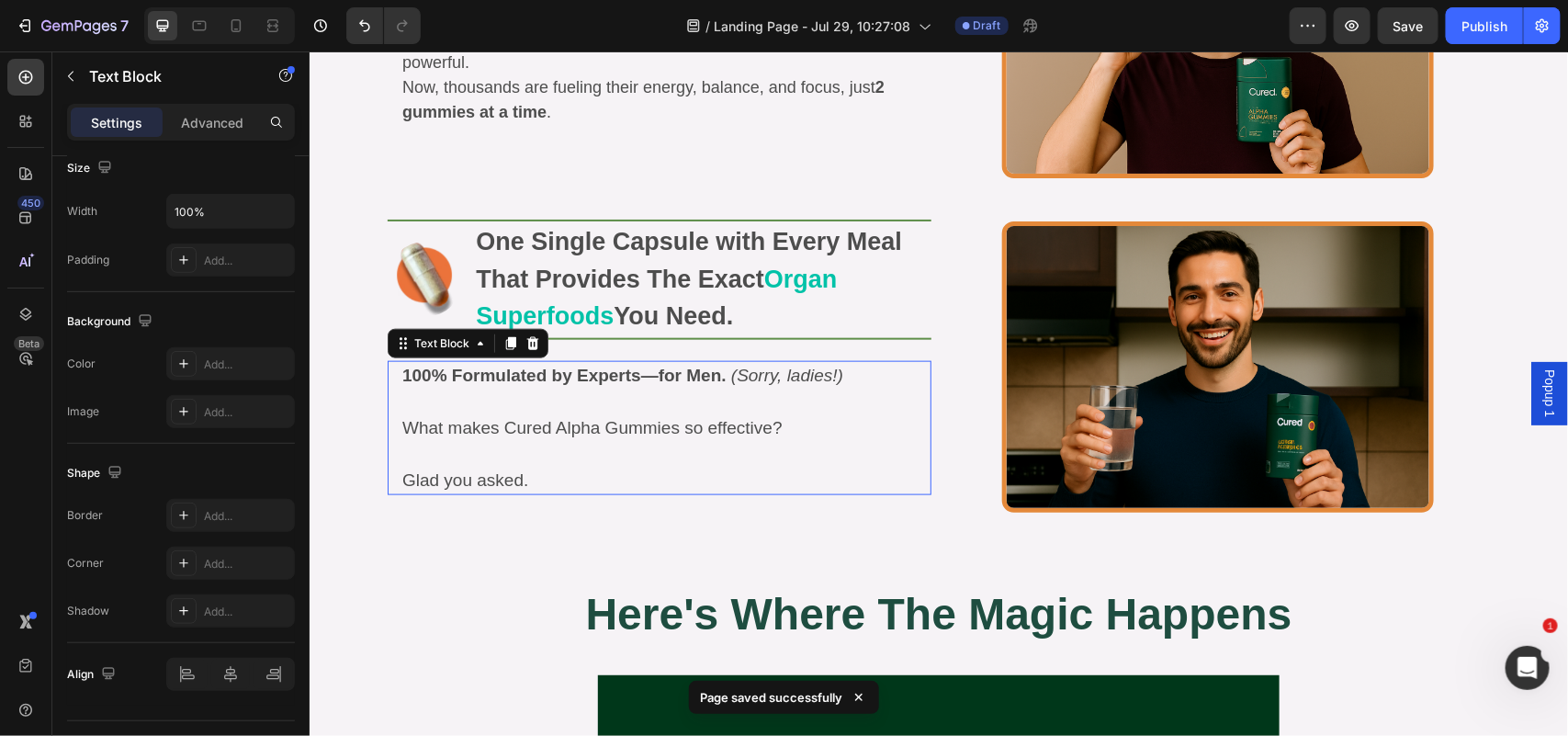 scroll, scrollTop: 0, scrollLeft: 0, axis: both 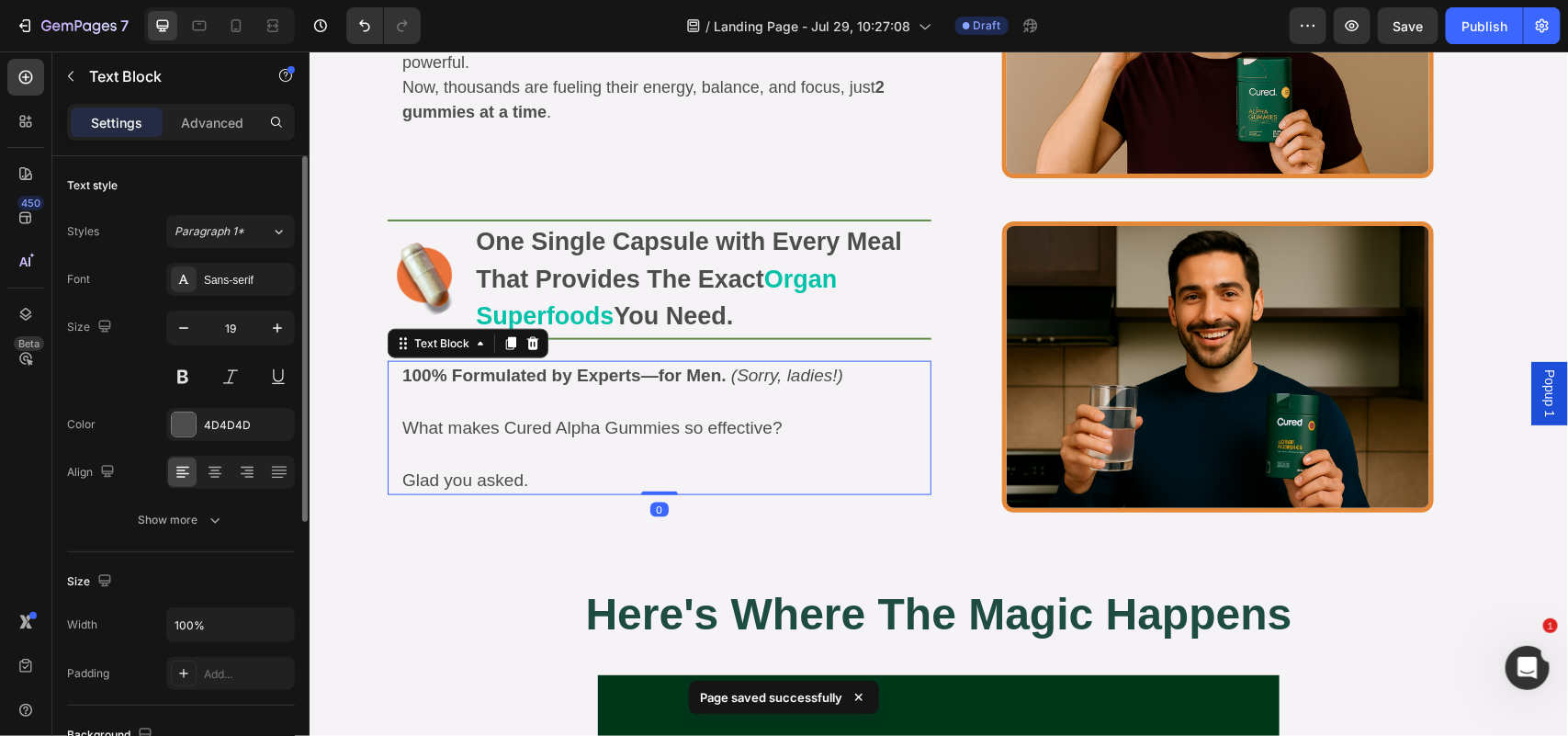click on "100% Formulated by Experts—for Men." at bounding box center [563, 374] 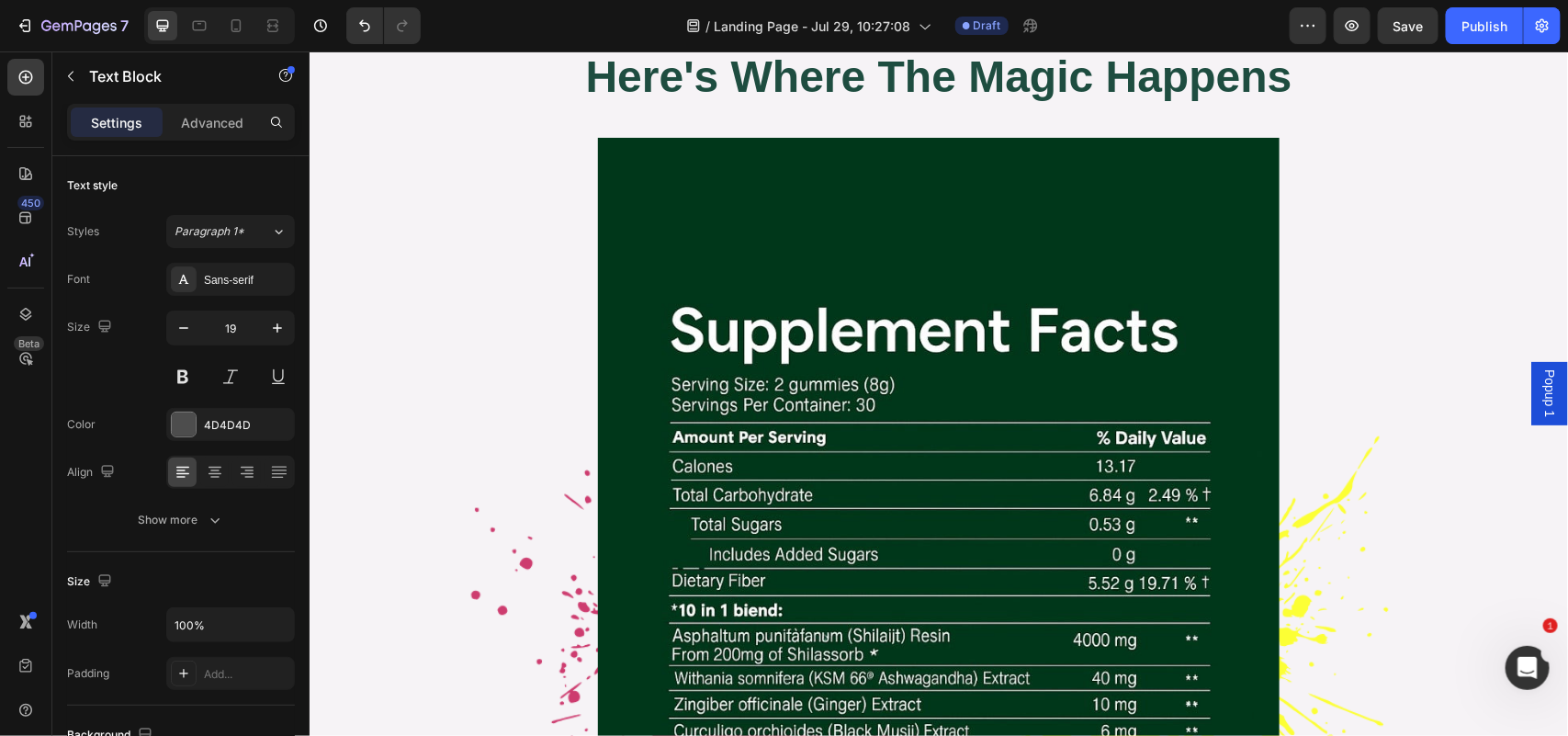 scroll, scrollTop: 14290, scrollLeft: 0, axis: vertical 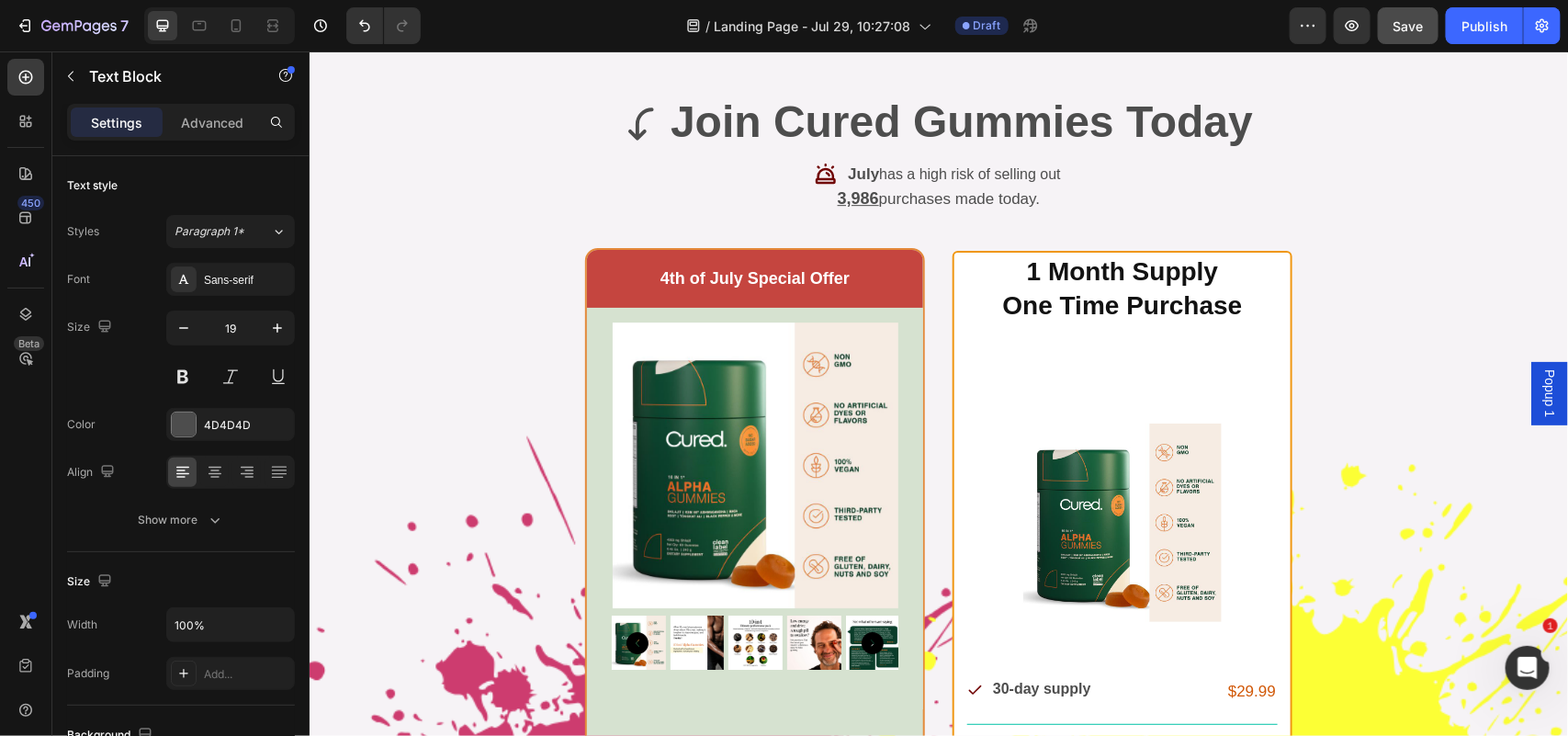 click on "Save" 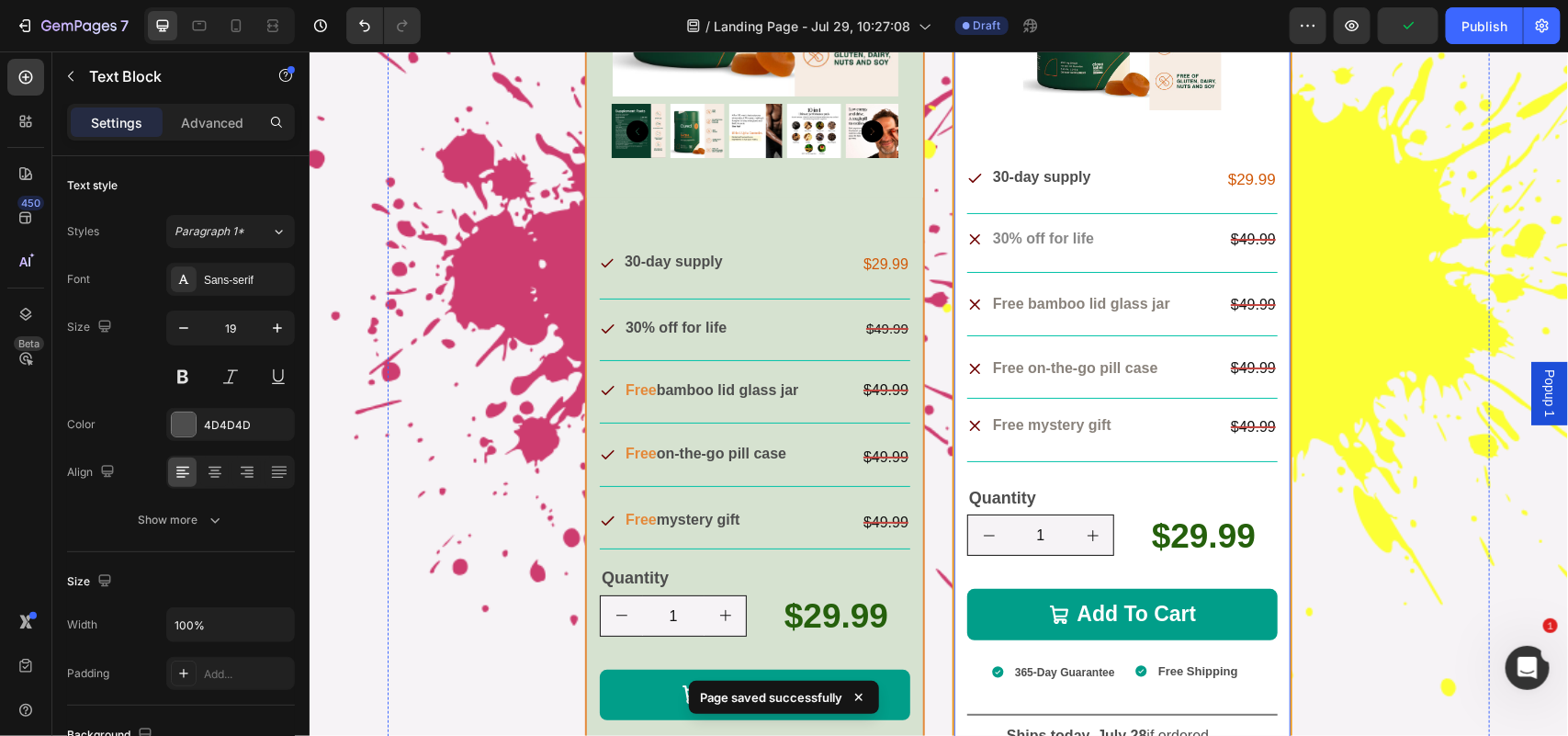 scroll, scrollTop: 15595, scrollLeft: 0, axis: vertical 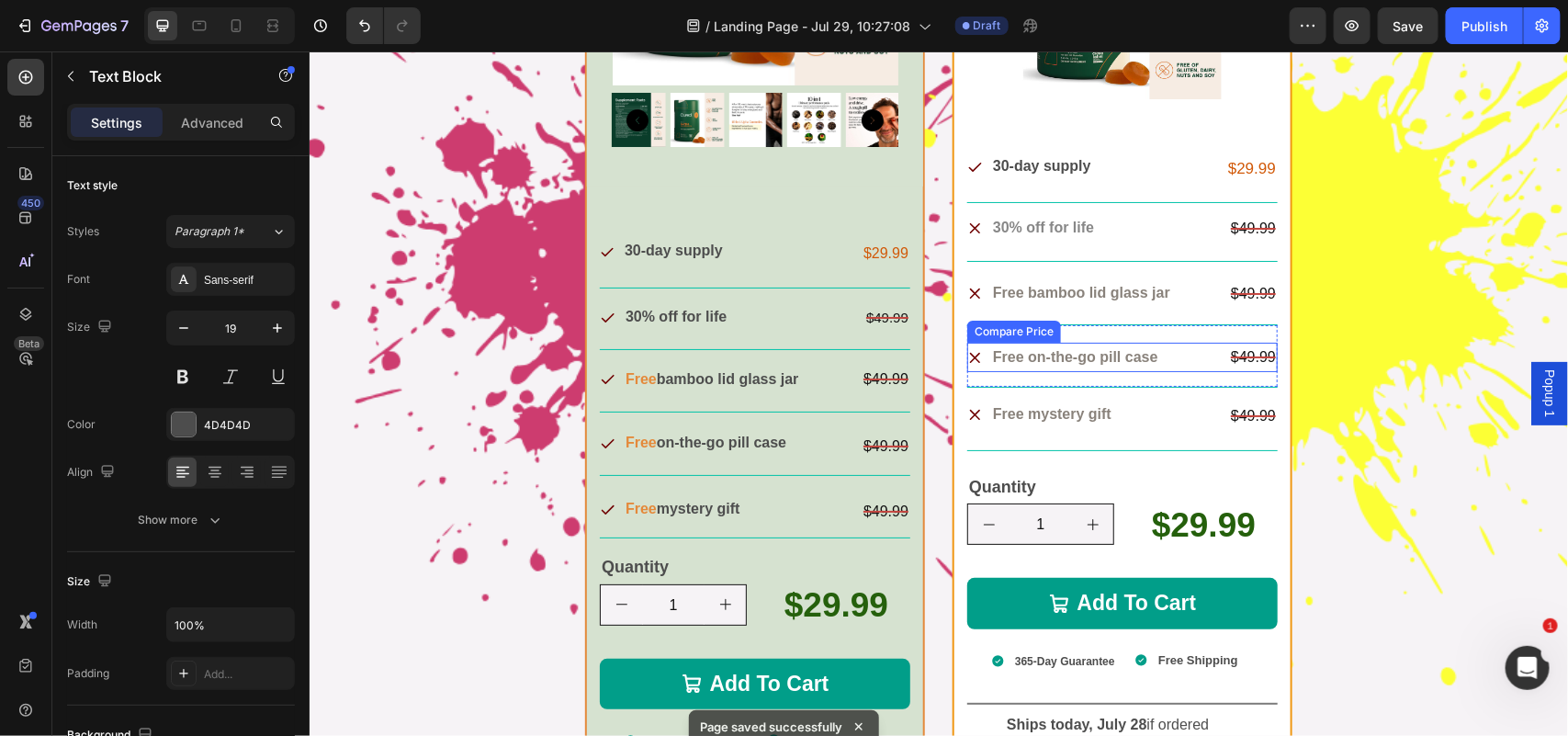 click on "$49.99" at bounding box center (1122, 357) 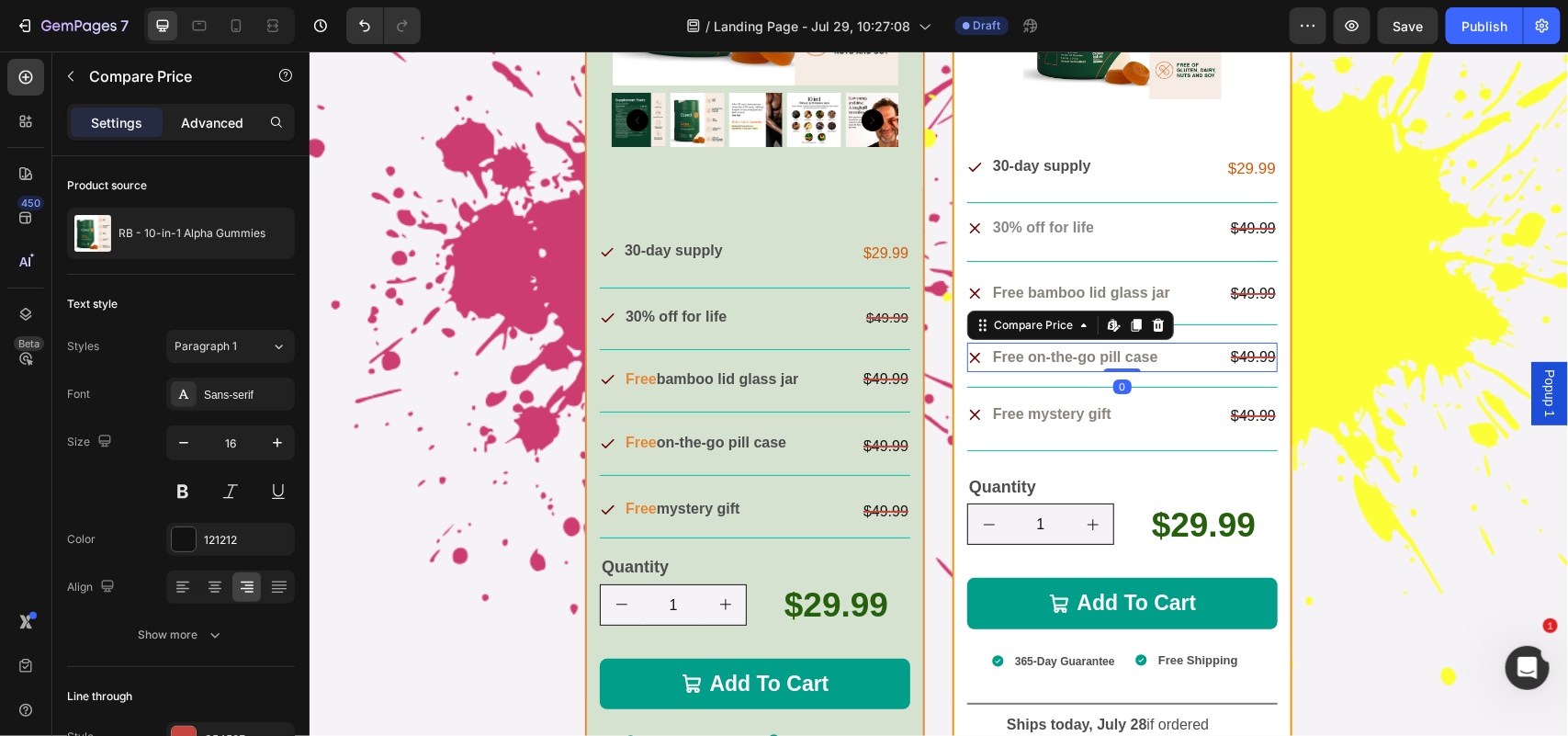 click on "Advanced" at bounding box center [212, 122] 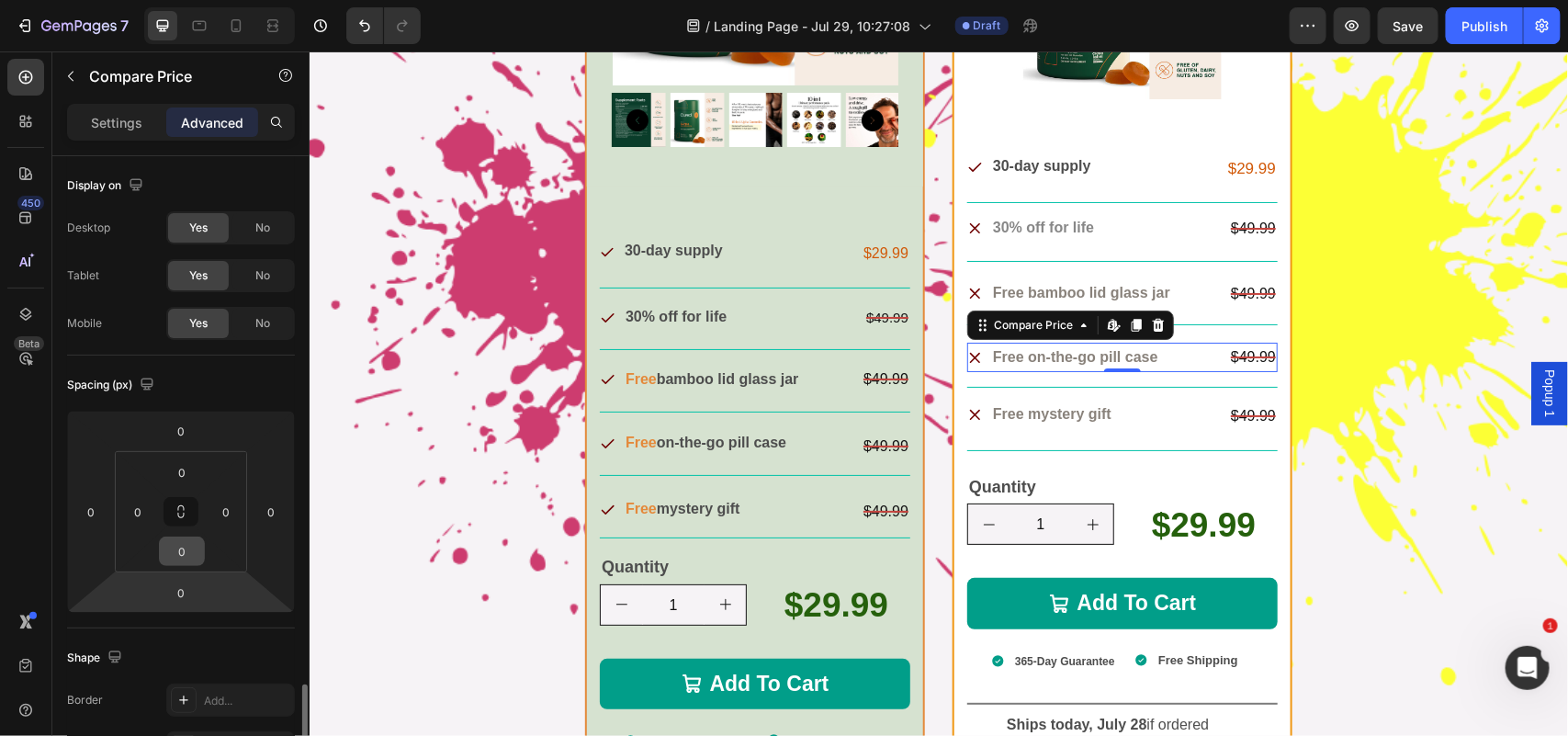 scroll, scrollTop: 370, scrollLeft: 0, axis: vertical 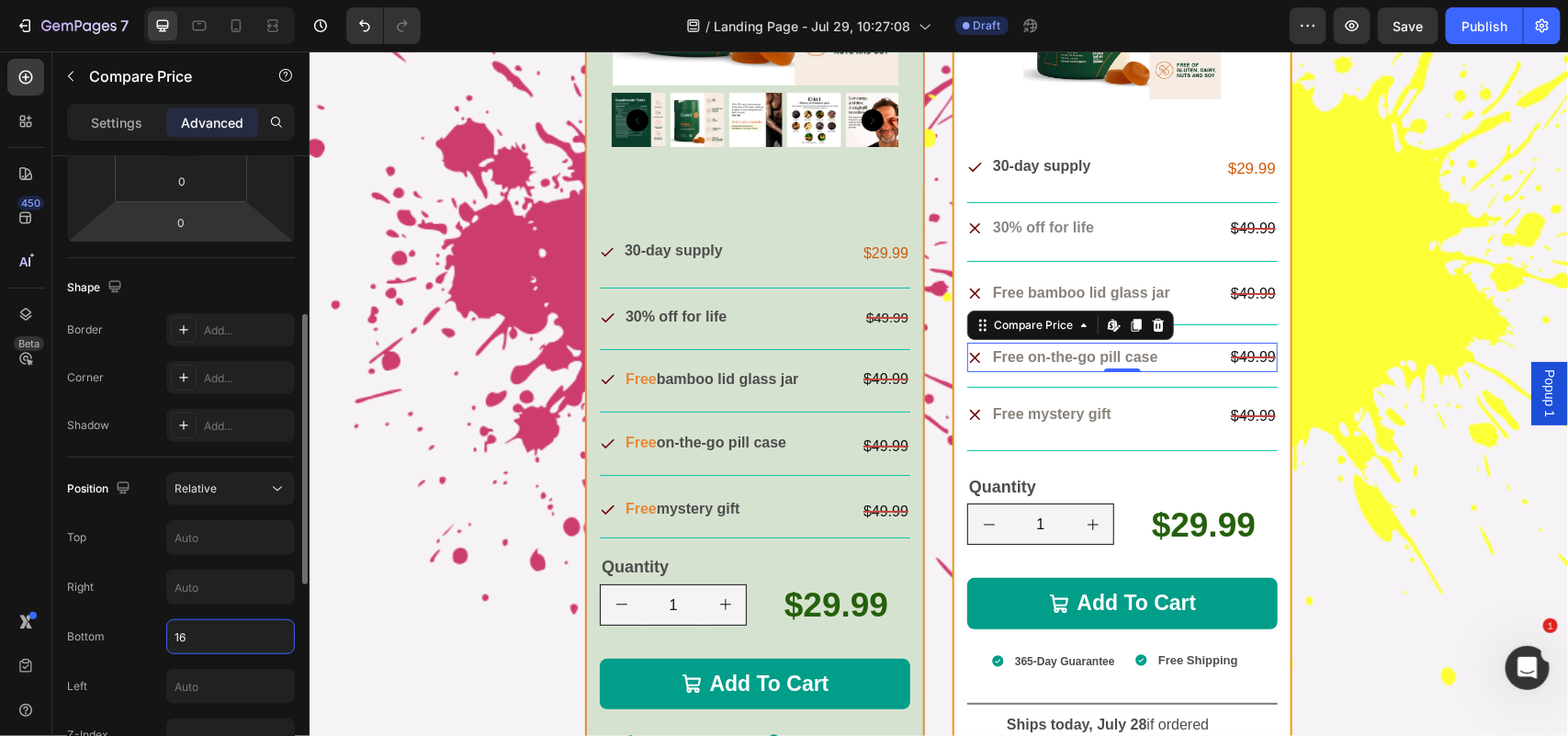 click on "16" at bounding box center [231, 637] 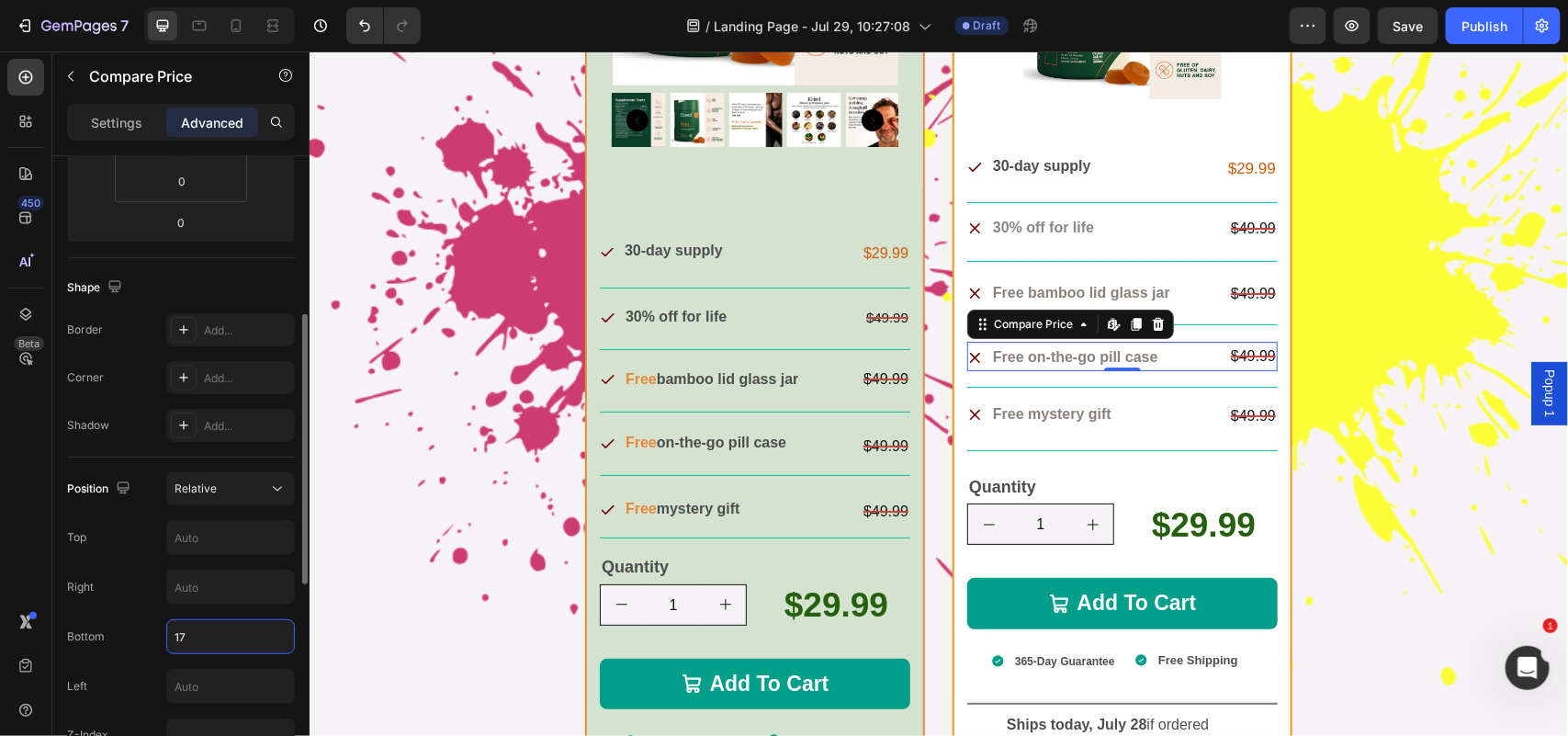 type on "18" 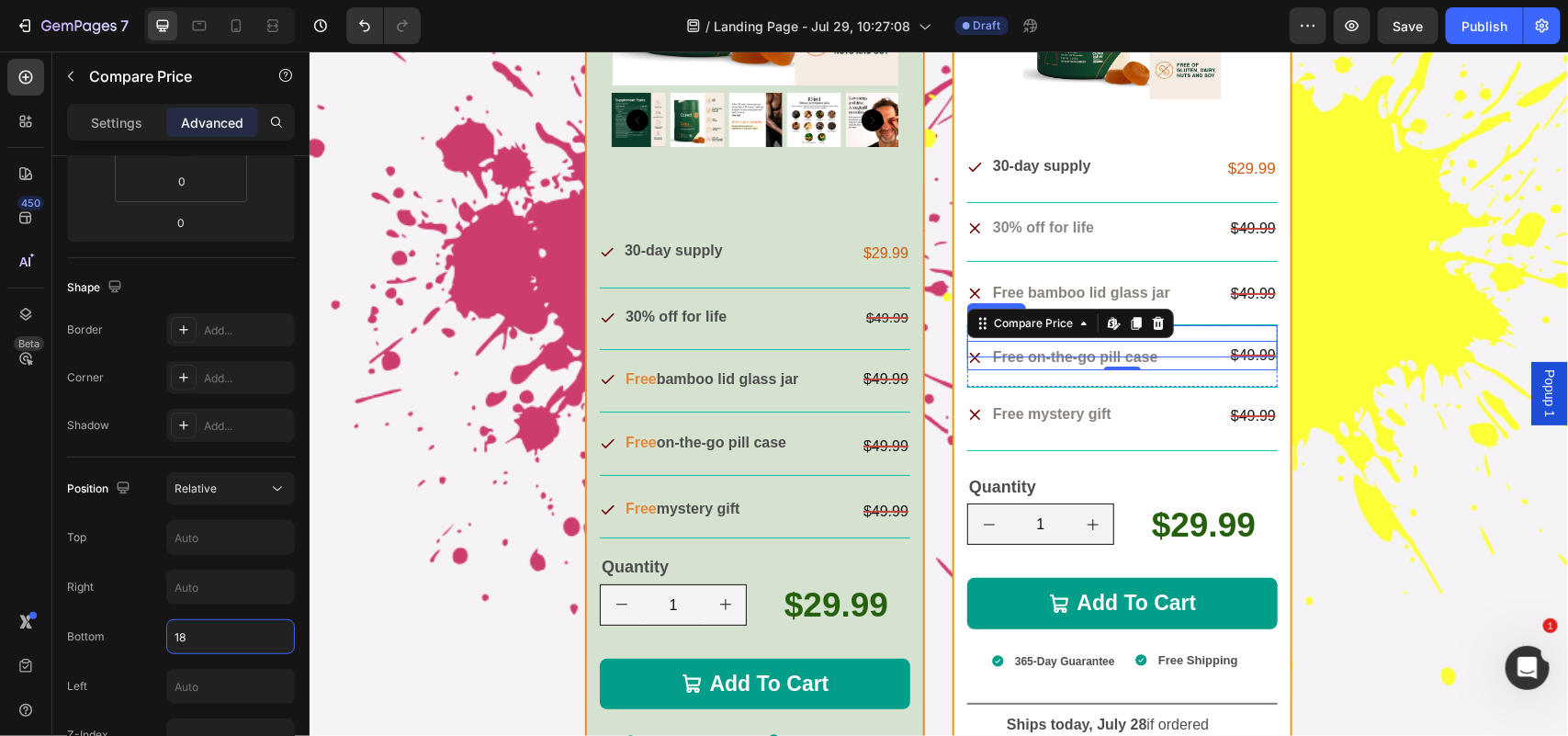 click on "Free on-the-go pill case" at bounding box center [1075, 357] 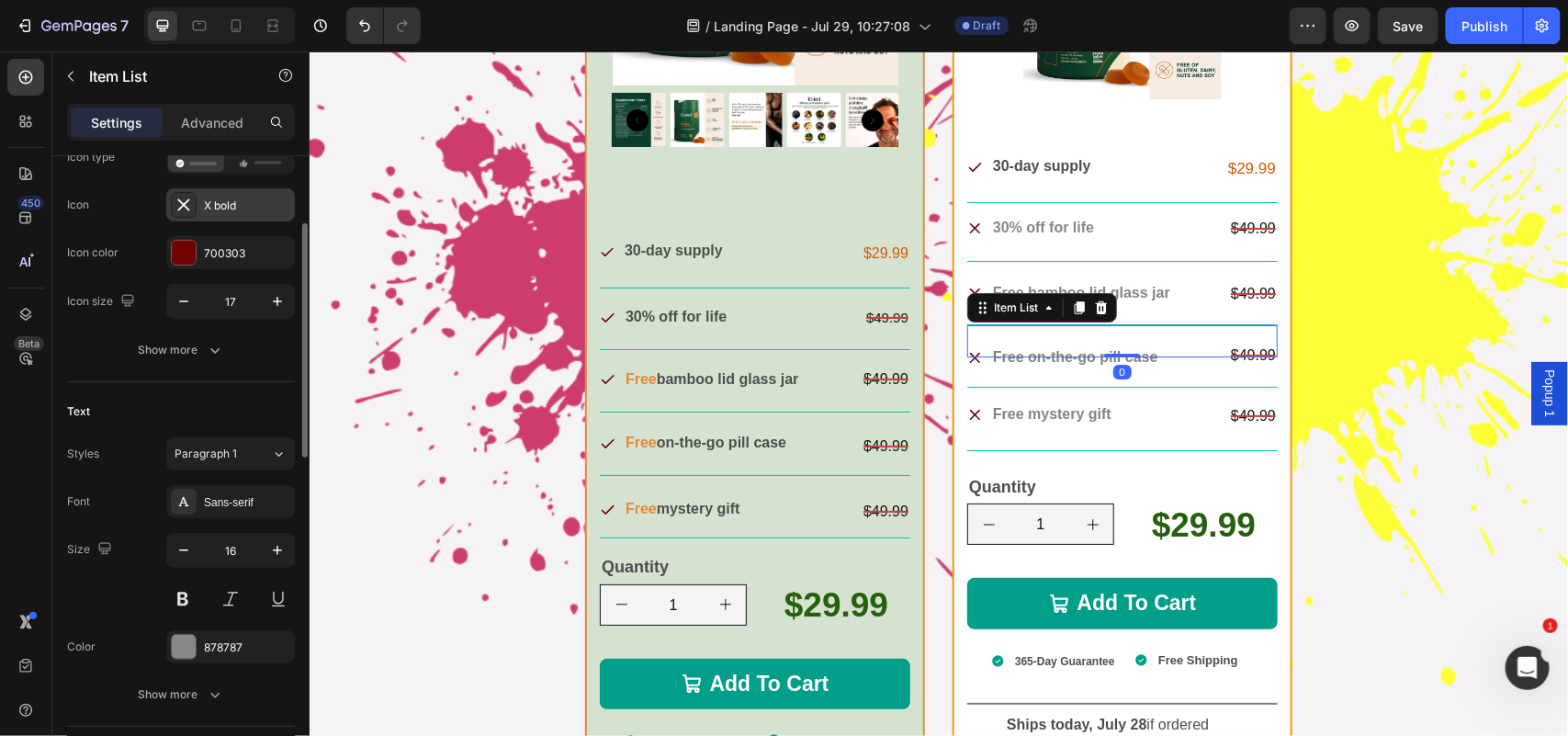scroll, scrollTop: 176, scrollLeft: 0, axis: vertical 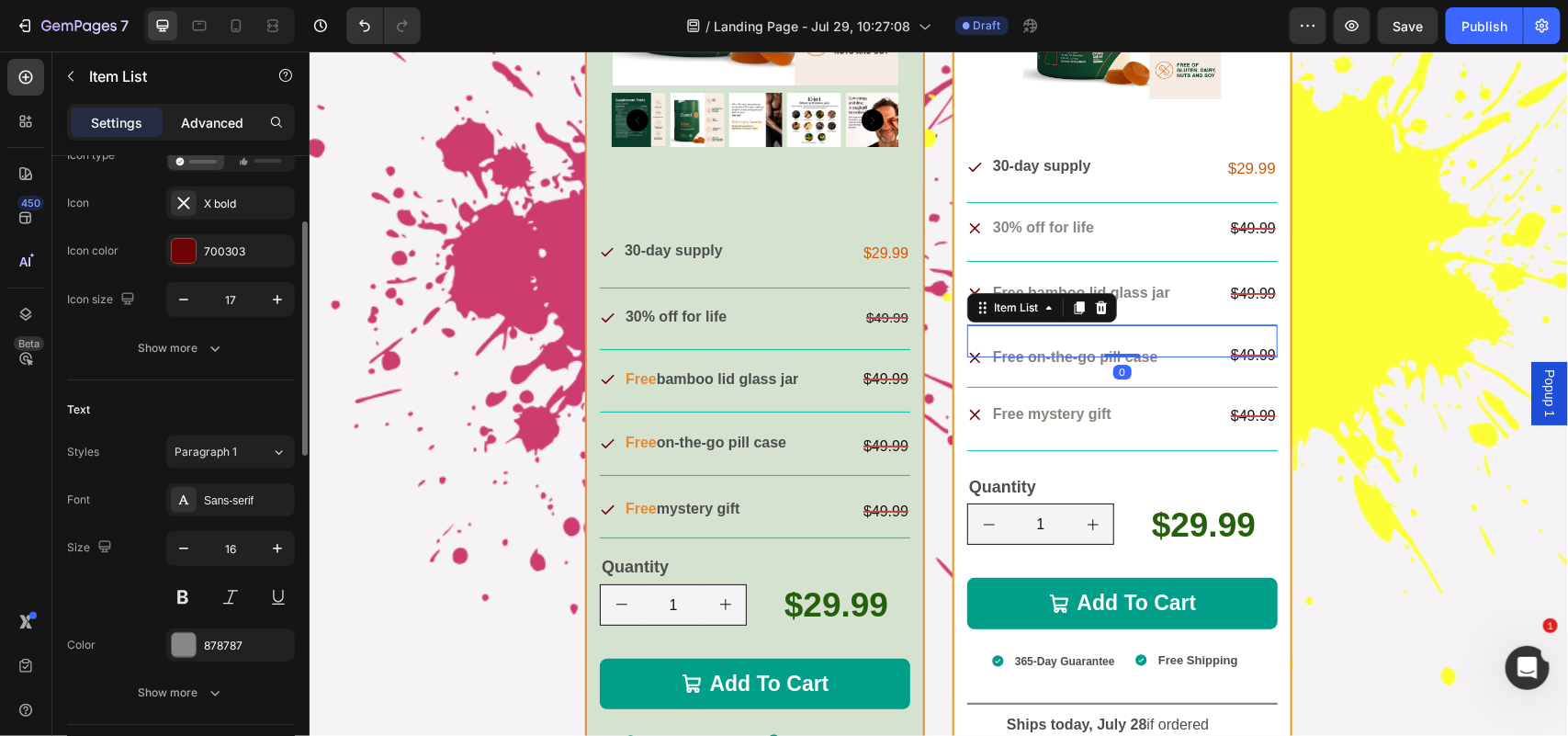 click on "Advanced" at bounding box center (212, 122) 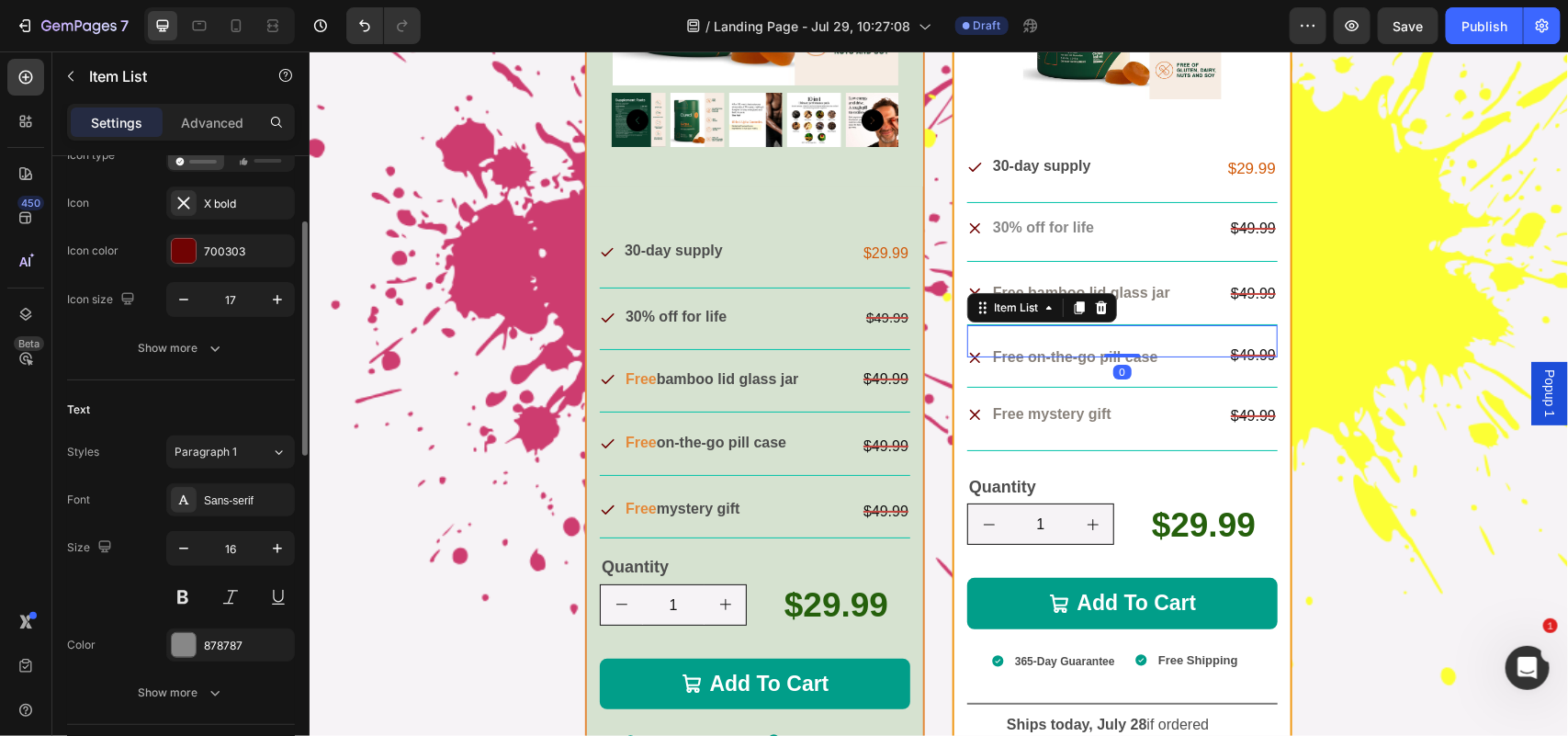 type on "100%" 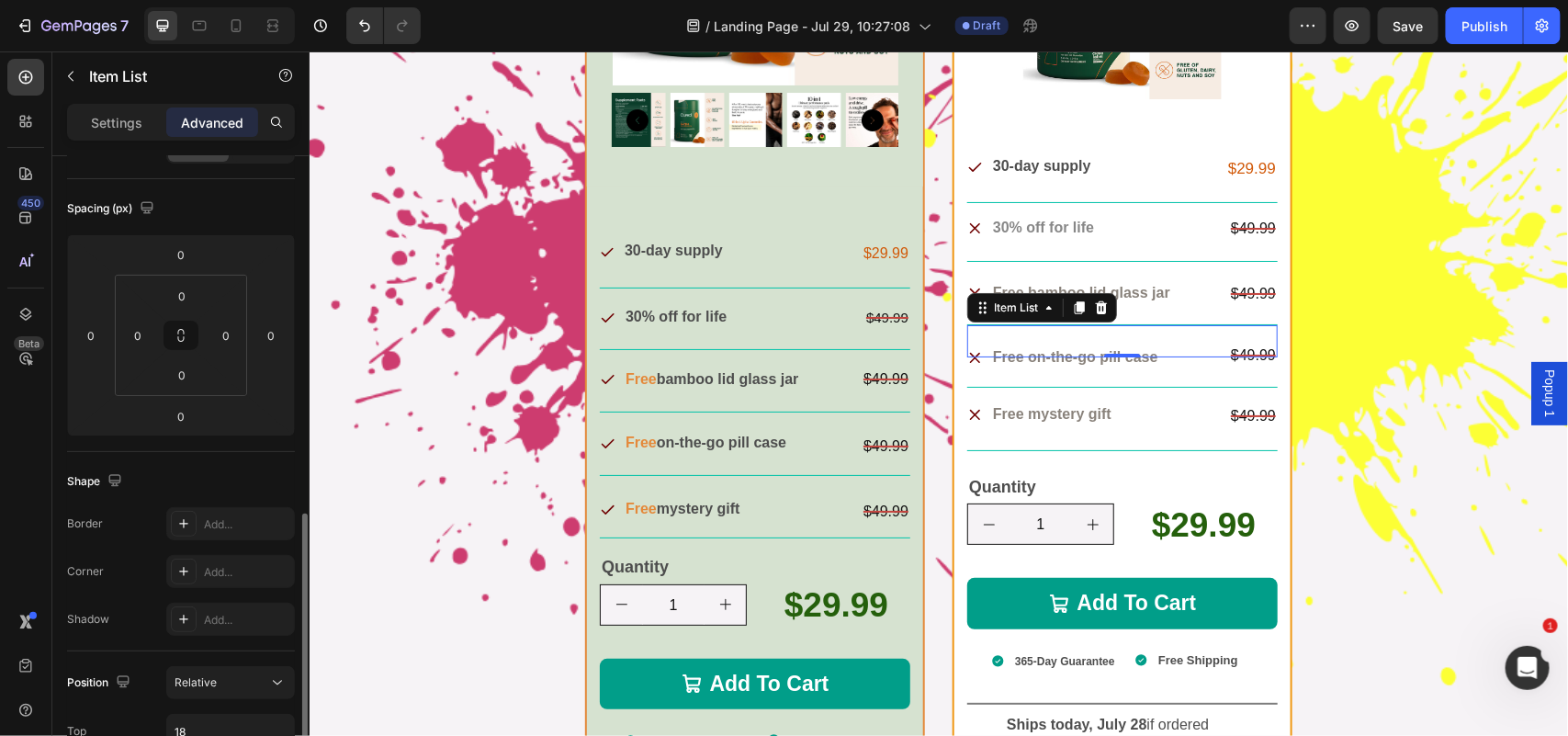 scroll, scrollTop: 424, scrollLeft: 0, axis: vertical 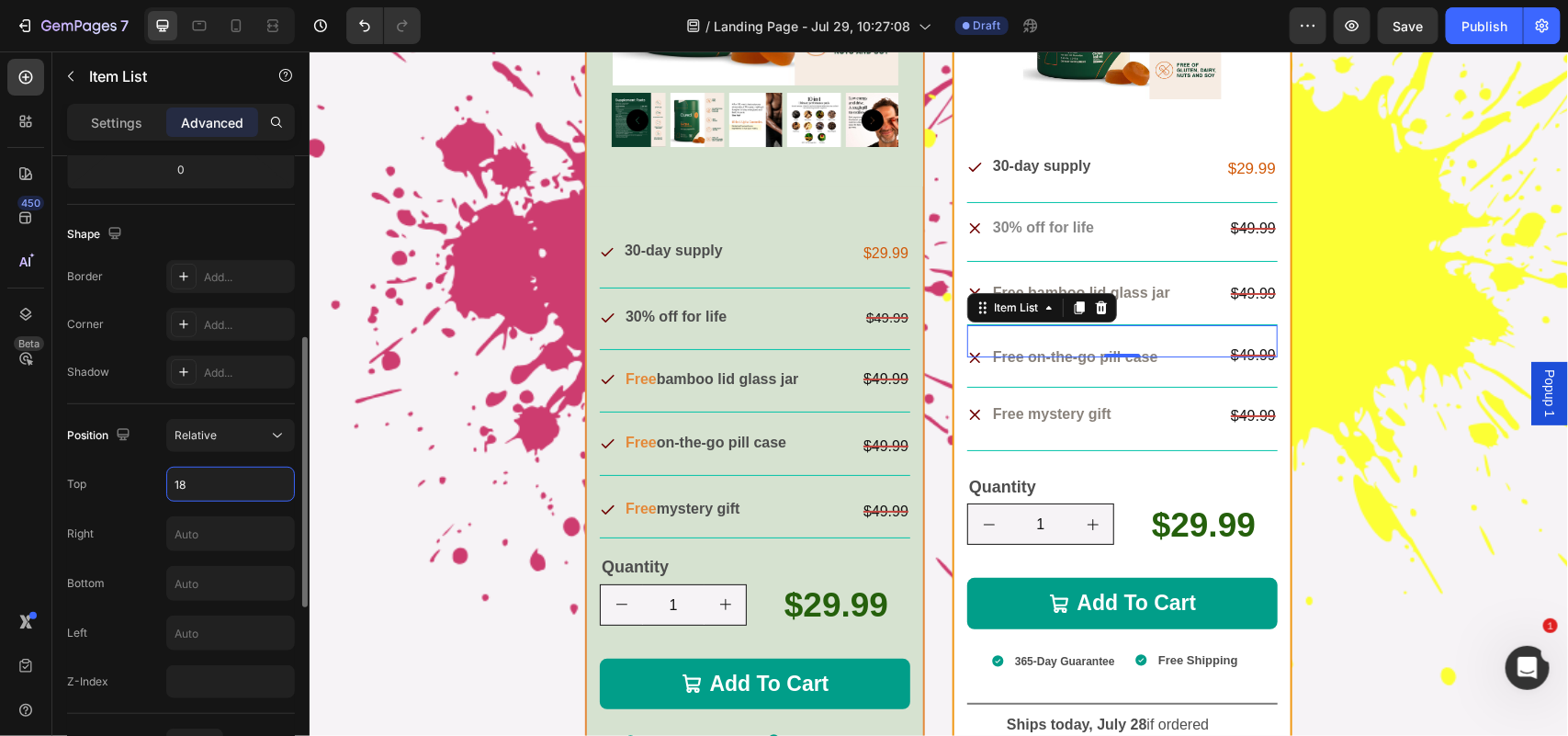 click on "18" at bounding box center (231, 484) 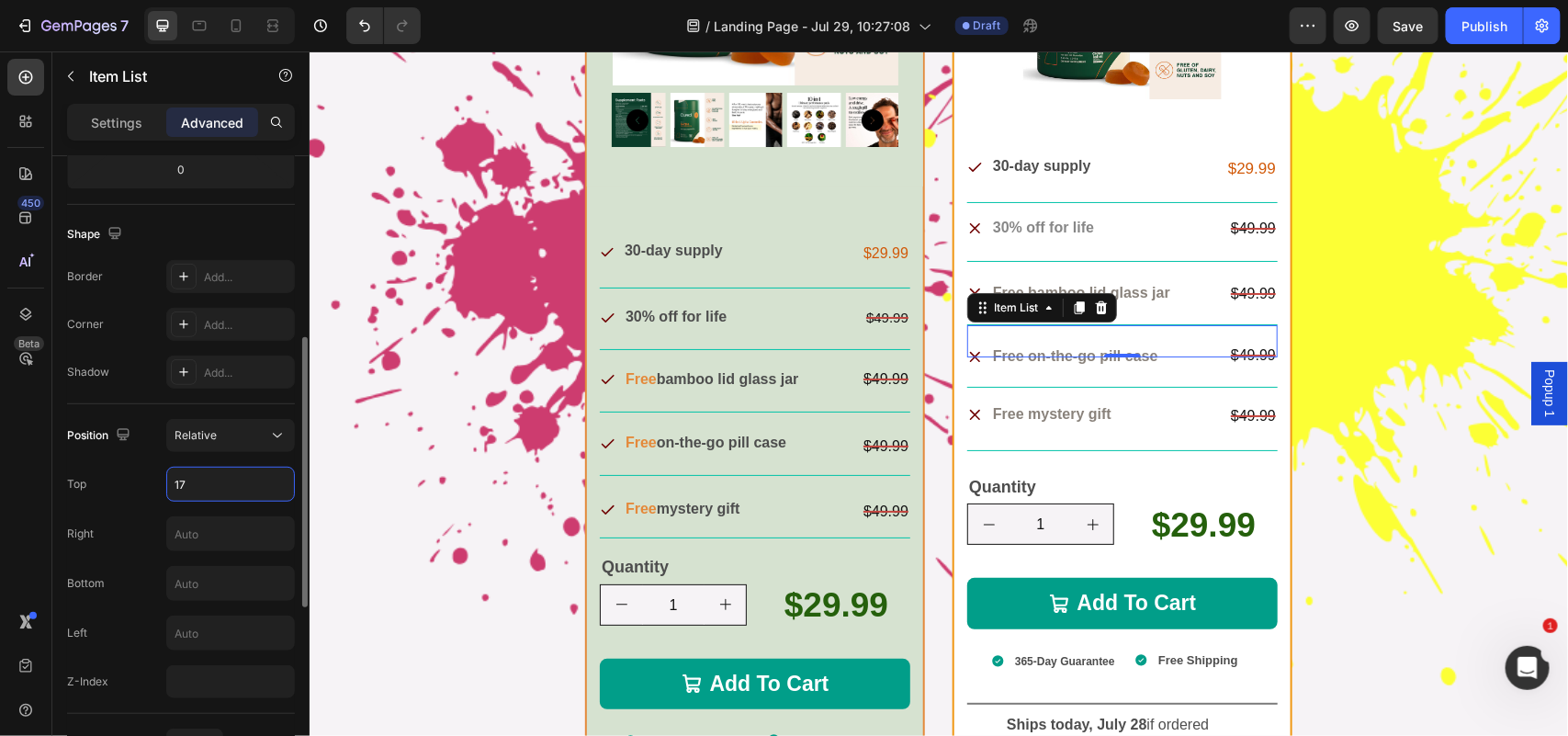type on "16" 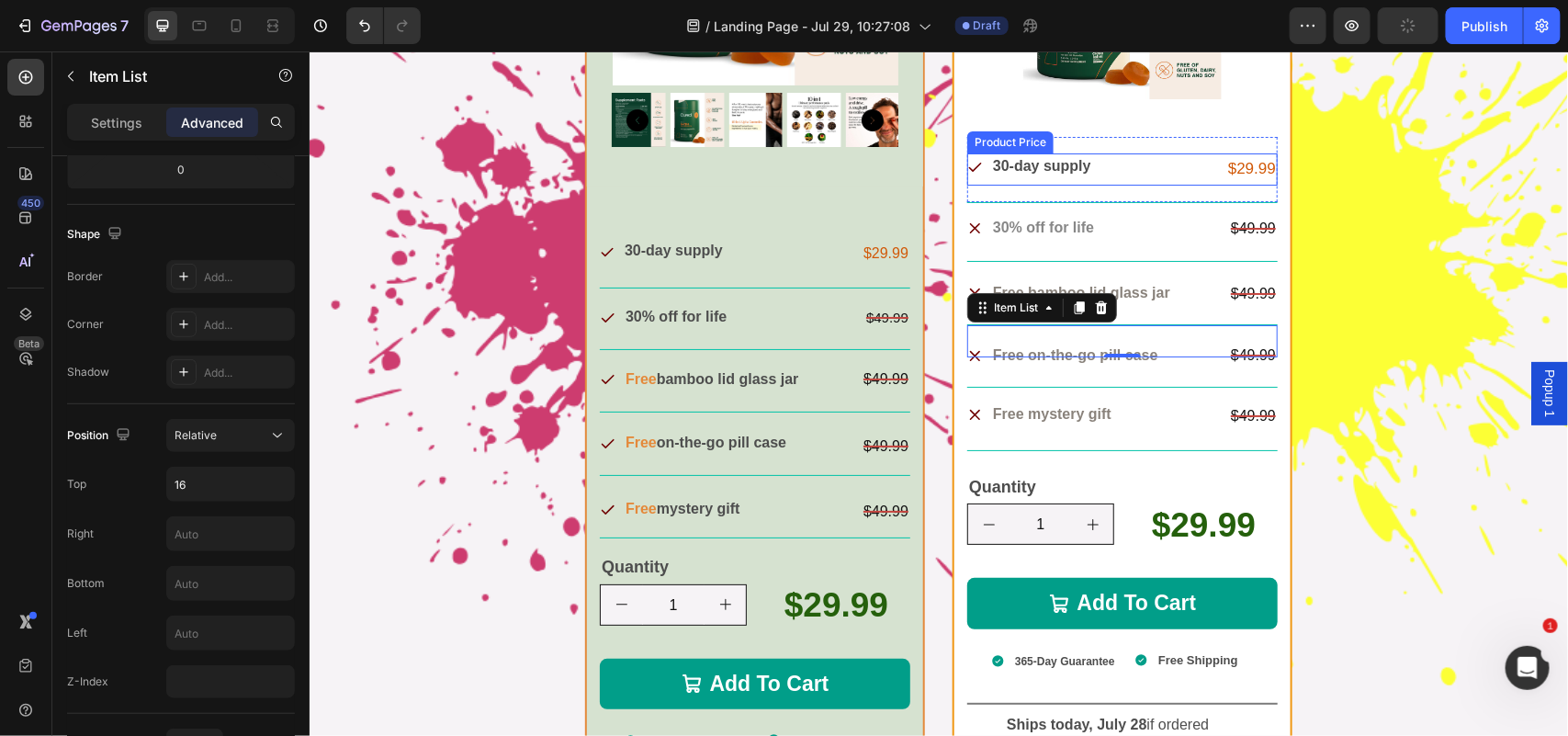 click 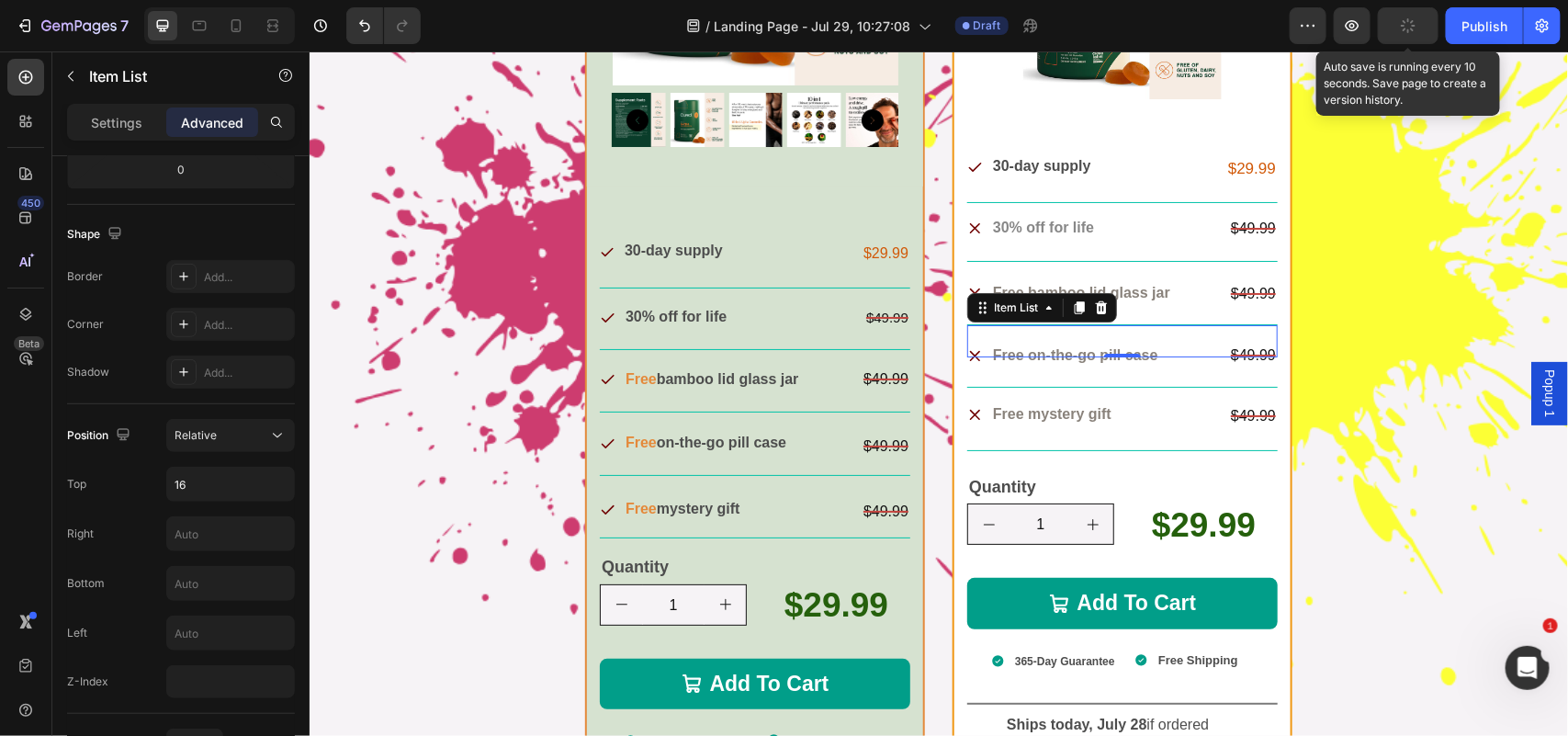 click 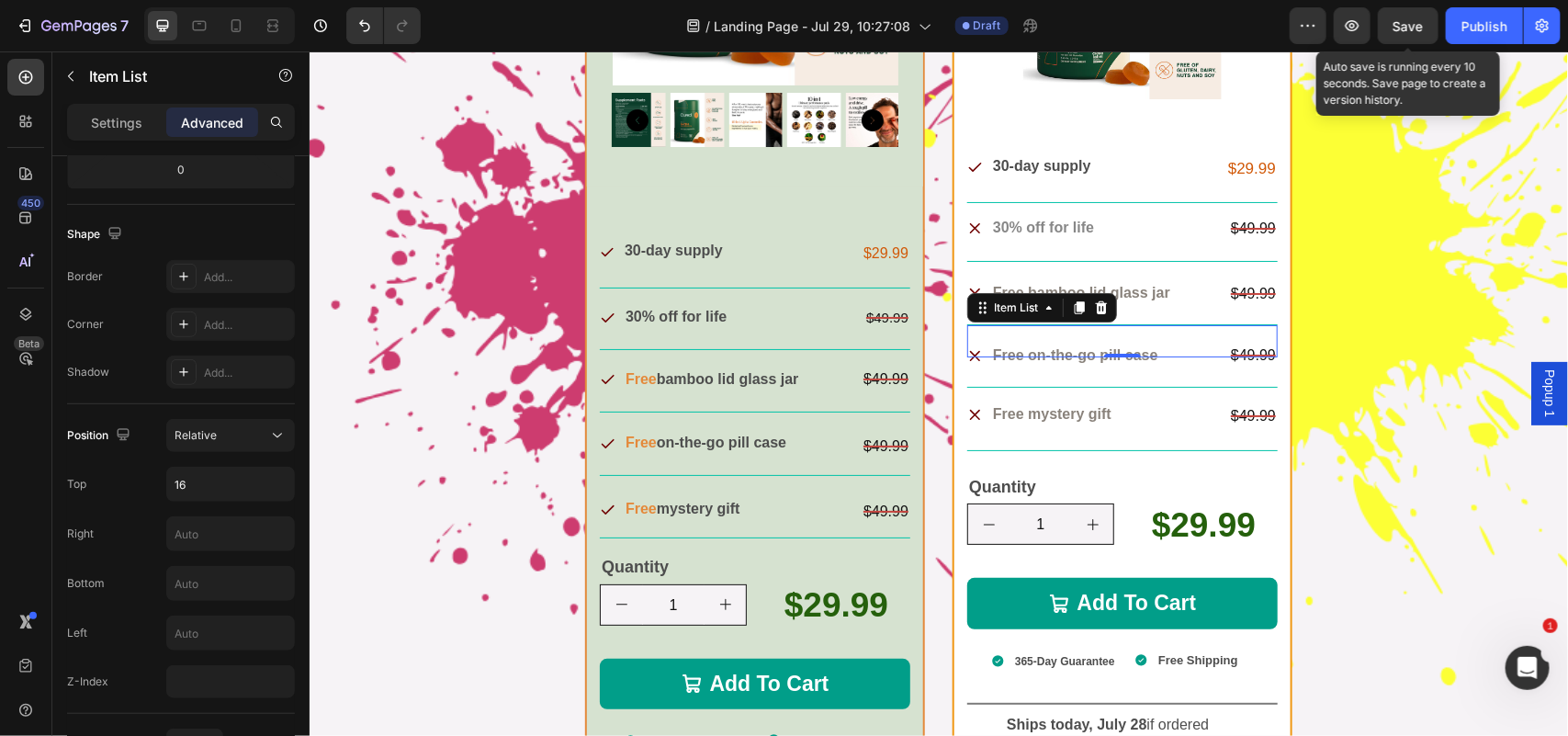 click on "Save" at bounding box center [1408, 26] 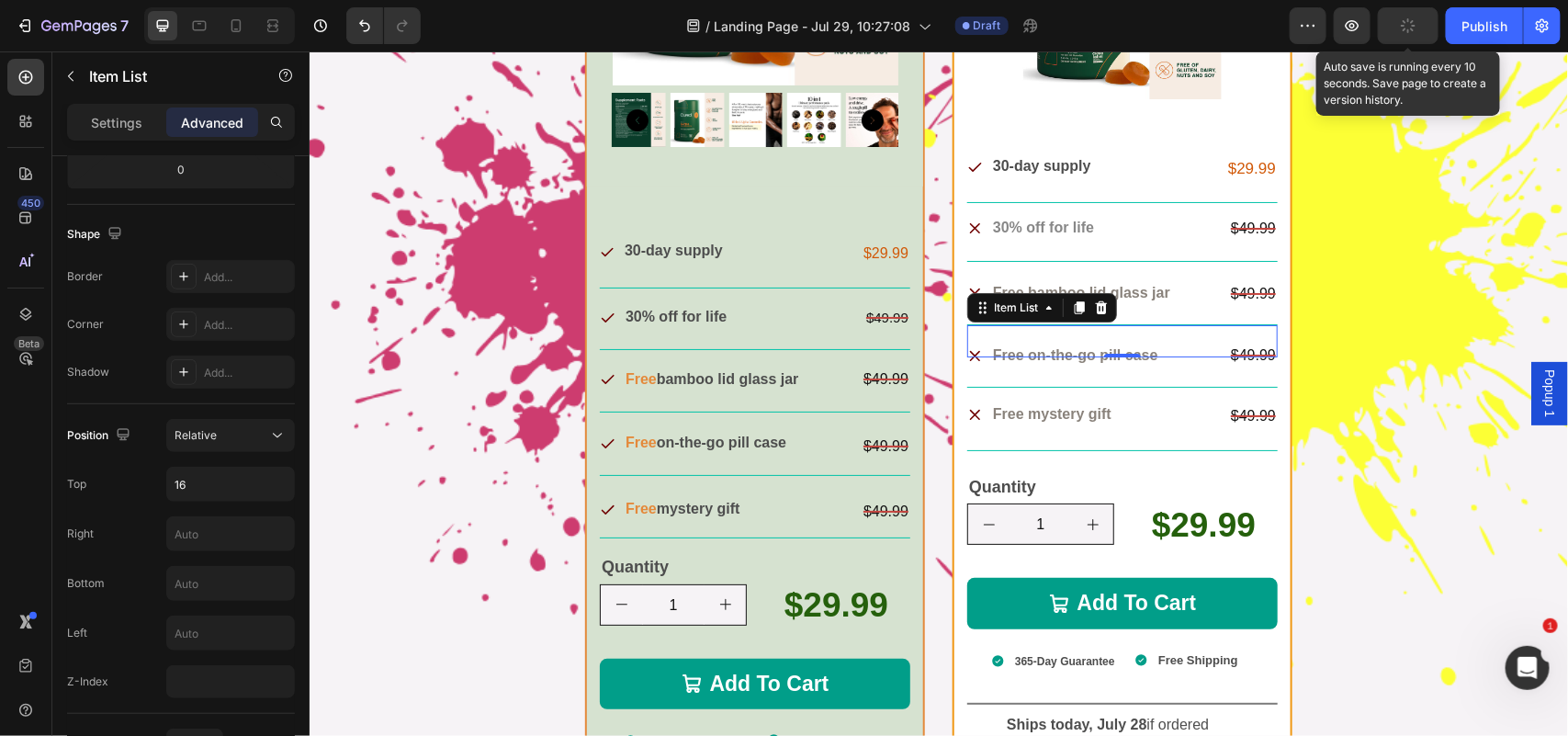 click 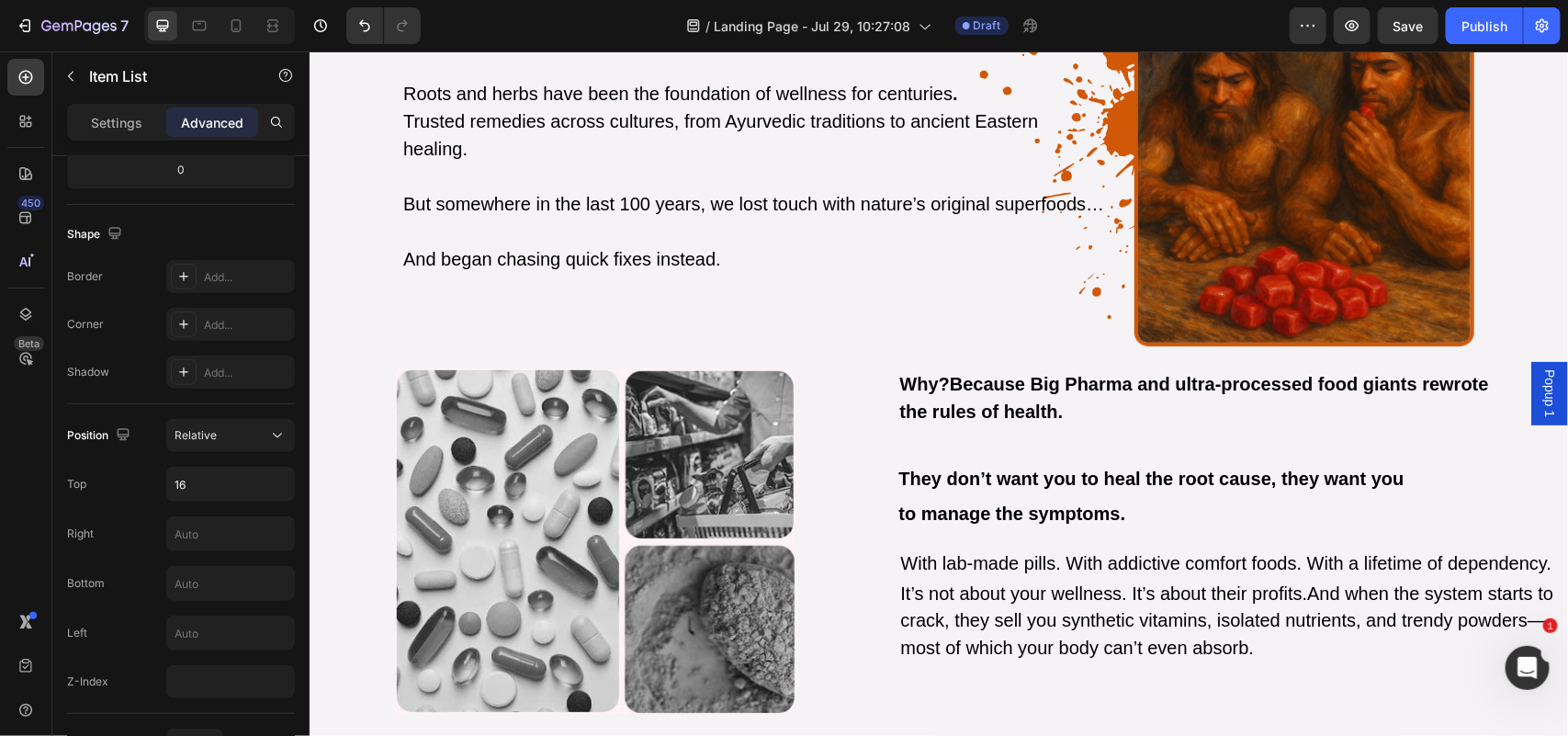 scroll, scrollTop: 912, scrollLeft: 0, axis: vertical 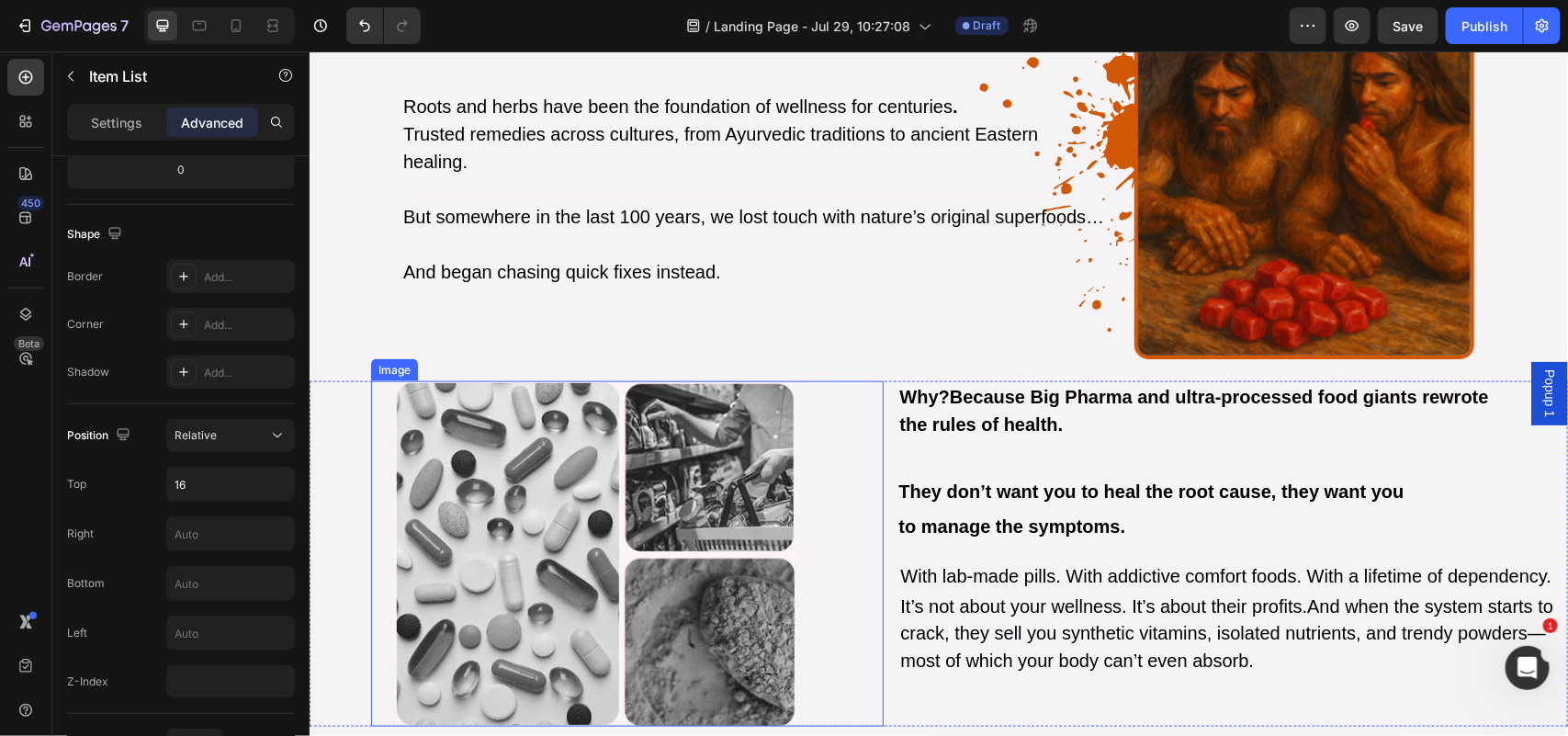 click at bounding box center [594, 553] 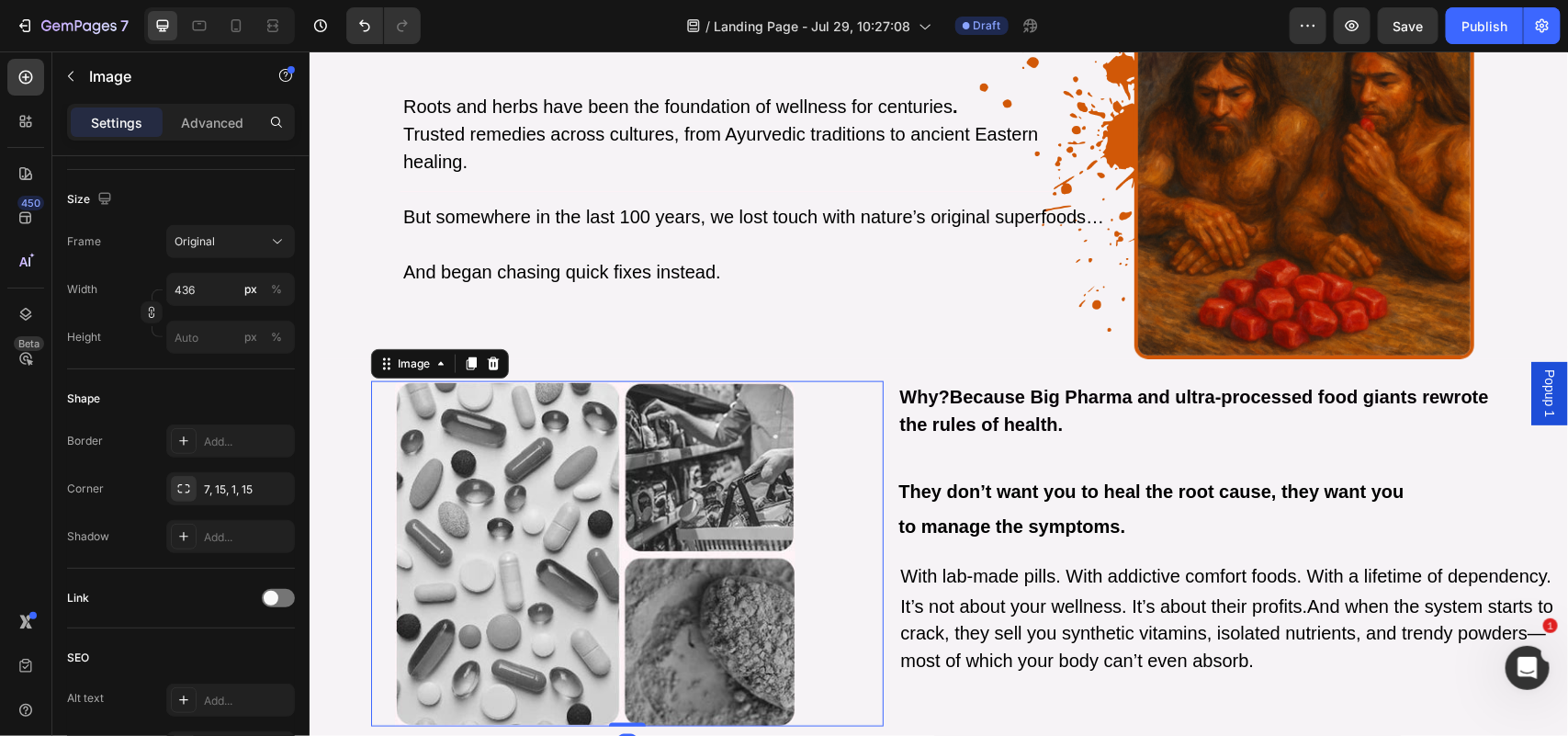 scroll, scrollTop: 0, scrollLeft: 0, axis: both 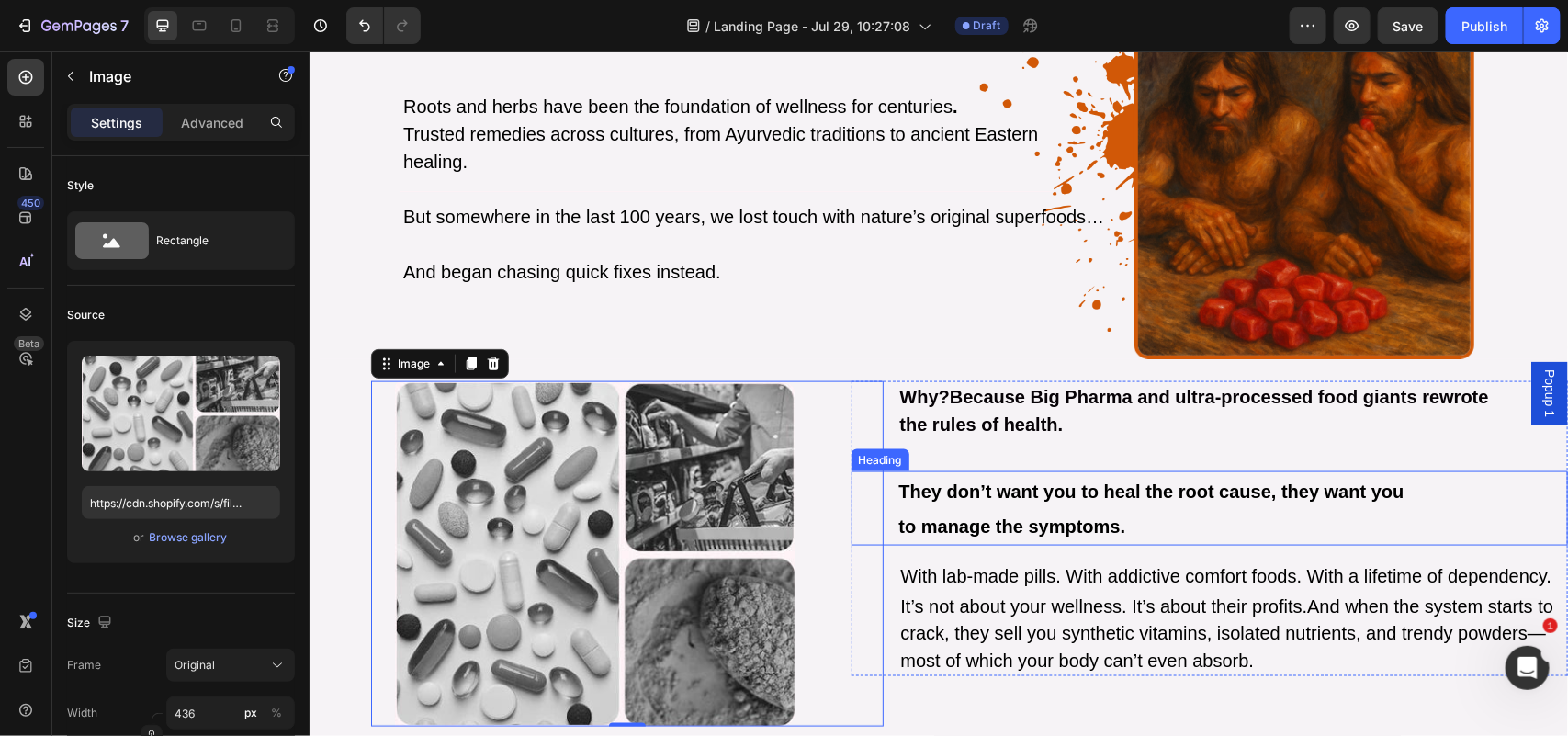 click on "They don’t want you to heal the root cause, they want you  to manage the symptoms." at bounding box center [1232, 507] 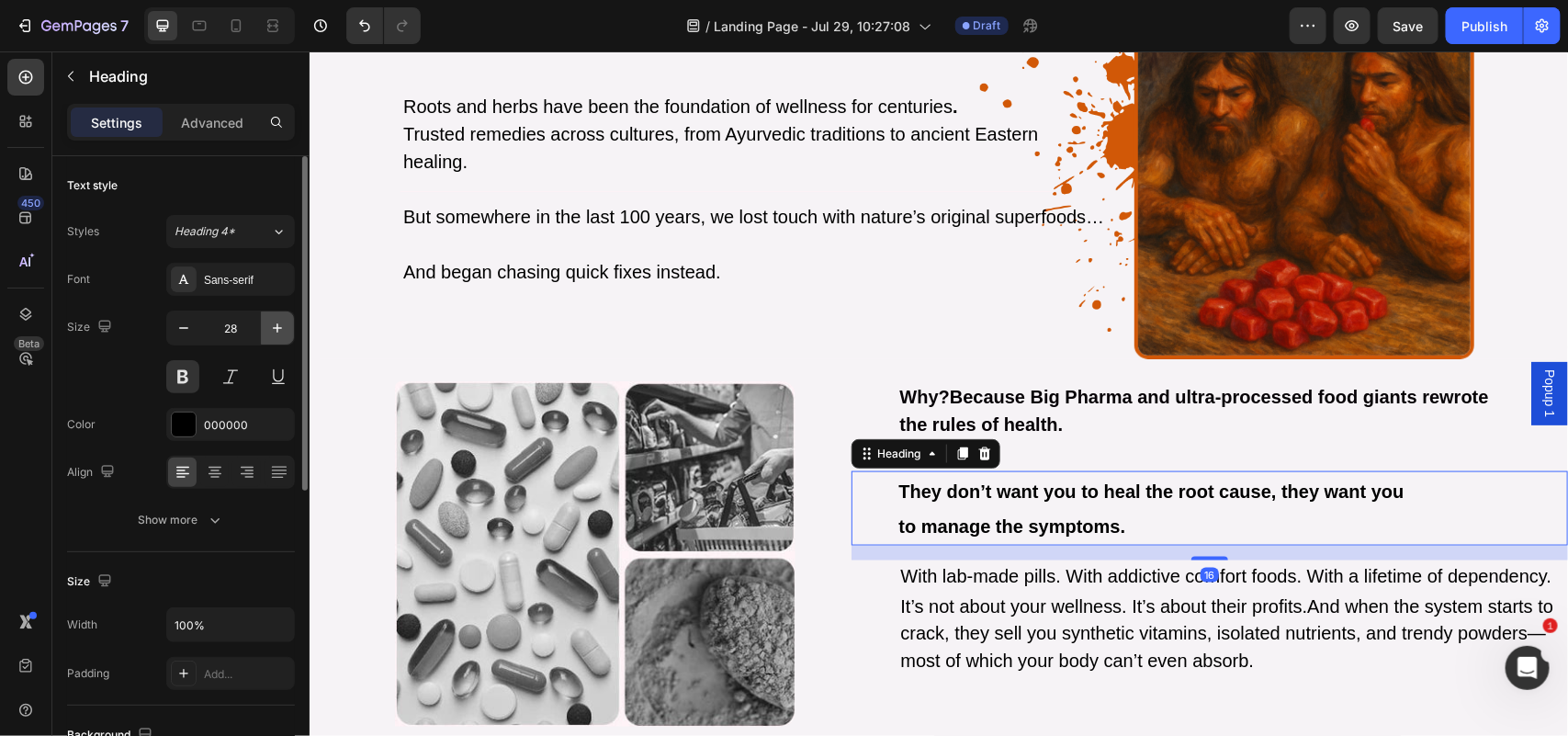 click at bounding box center (277, 328) 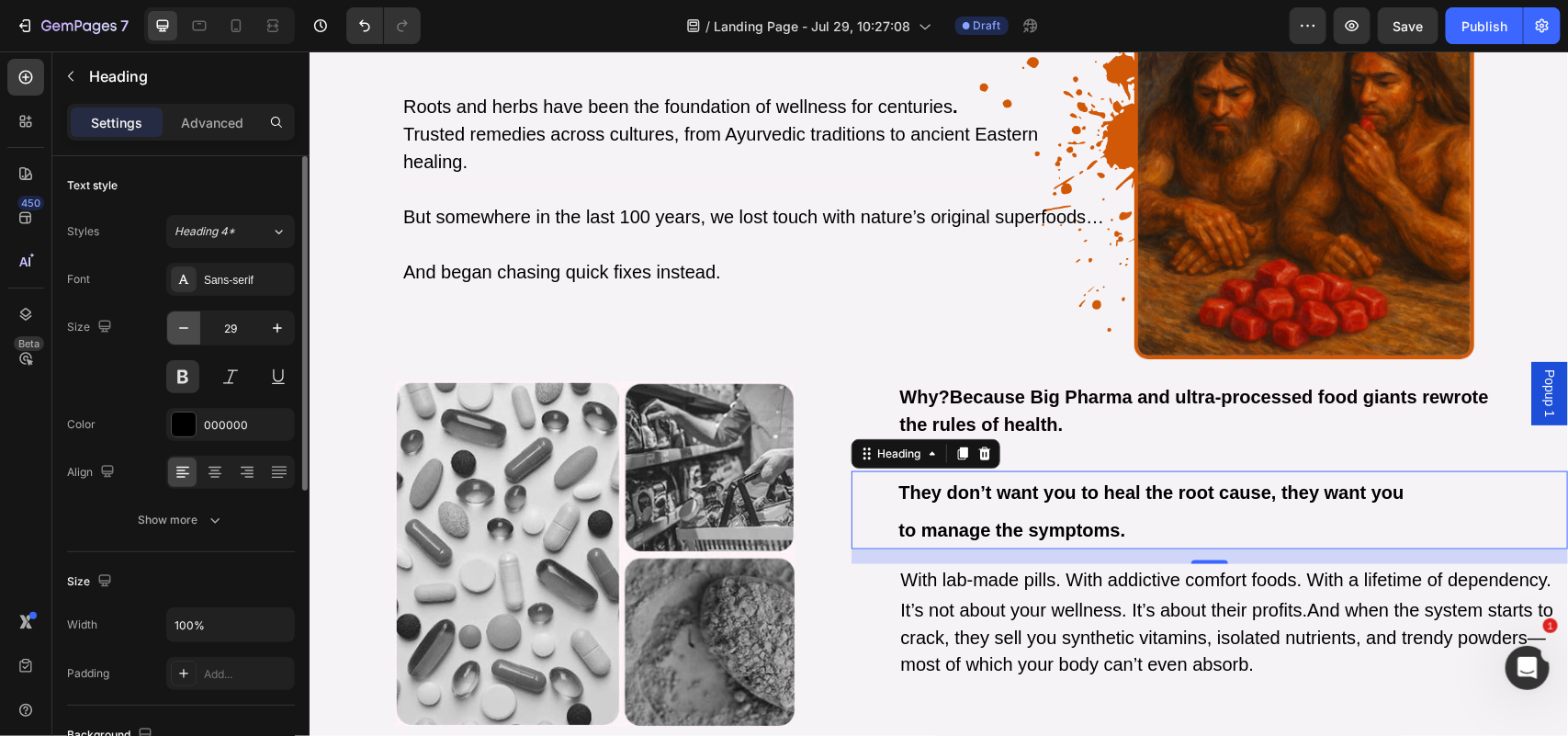 click 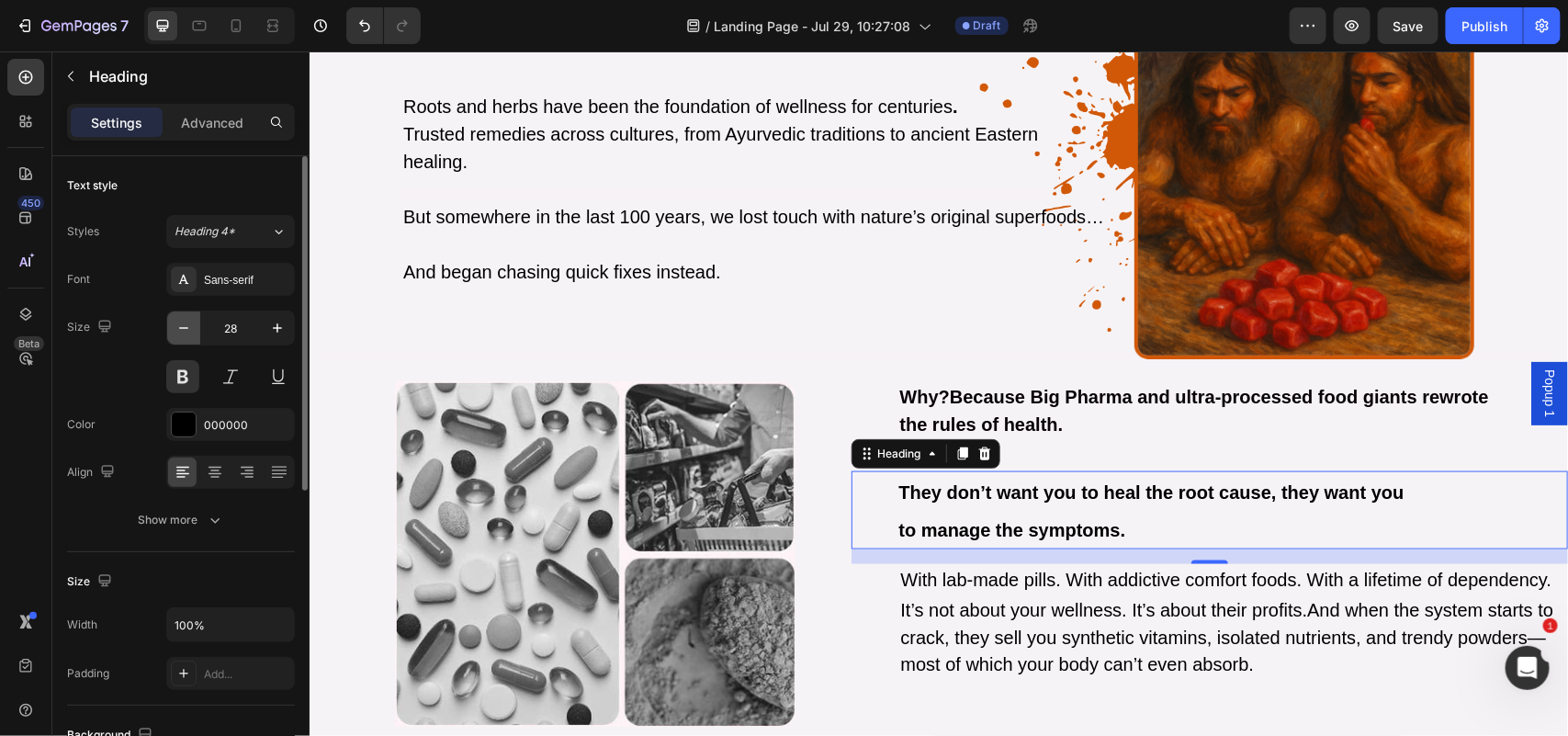 click 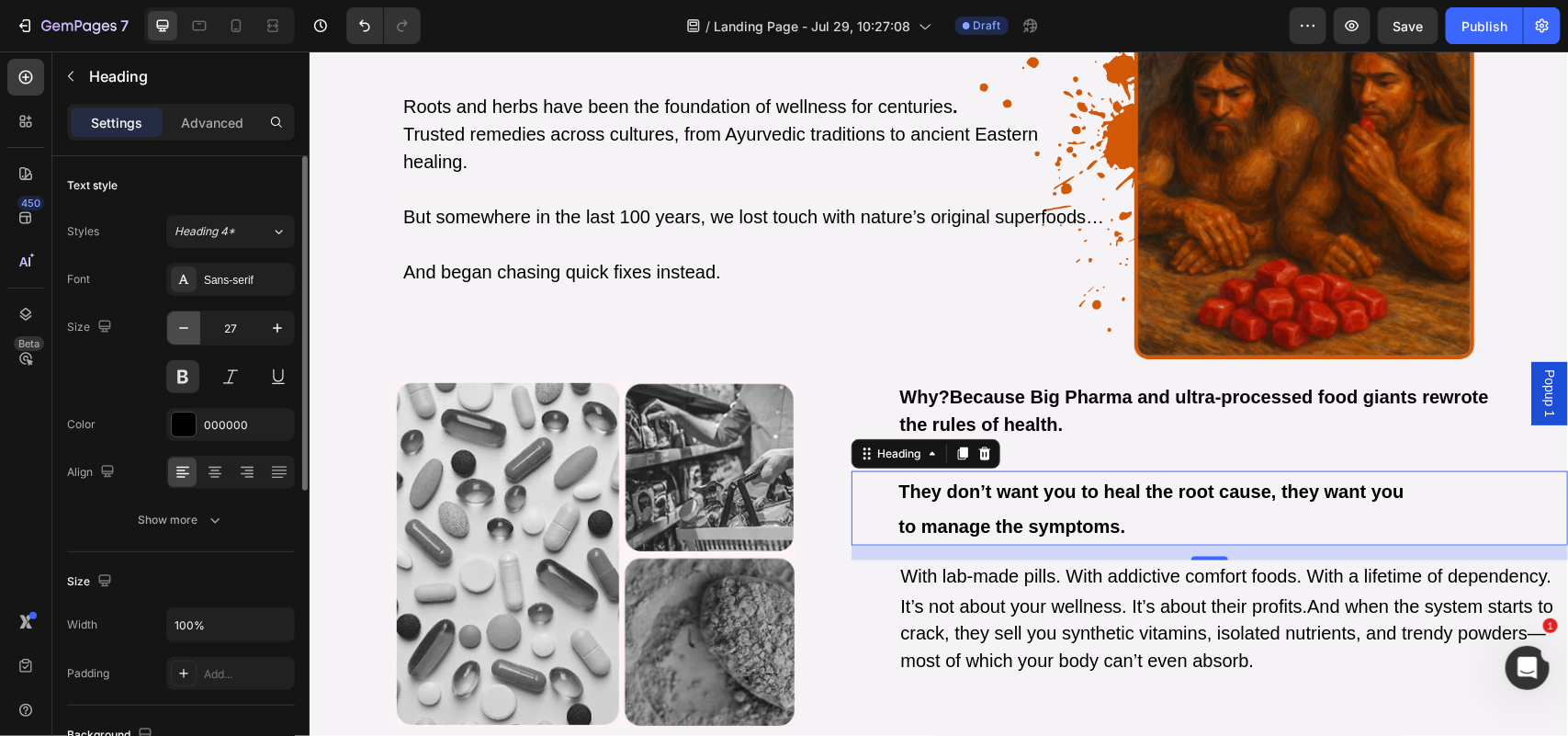 click 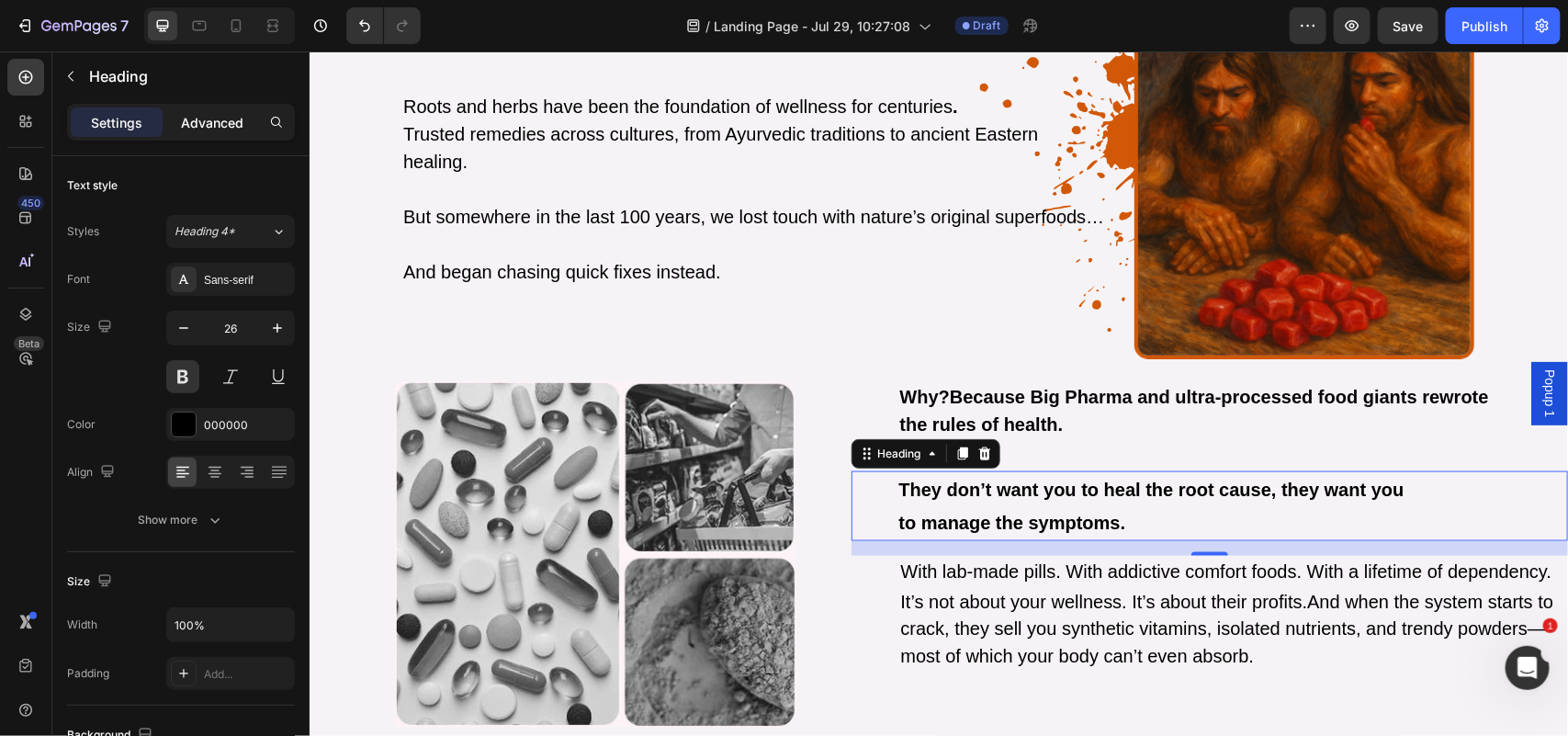 click on "Advanced" at bounding box center (212, 122) 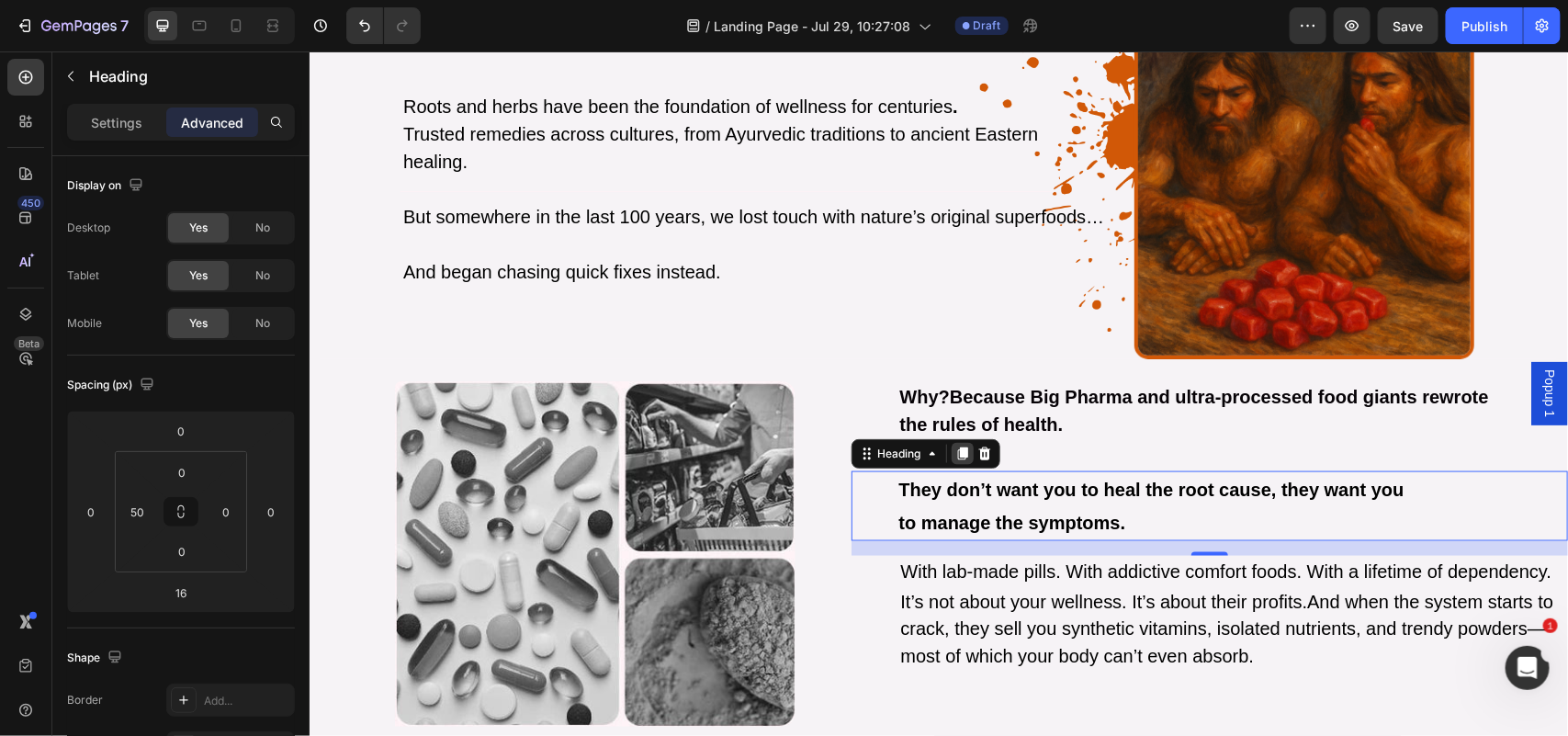 click 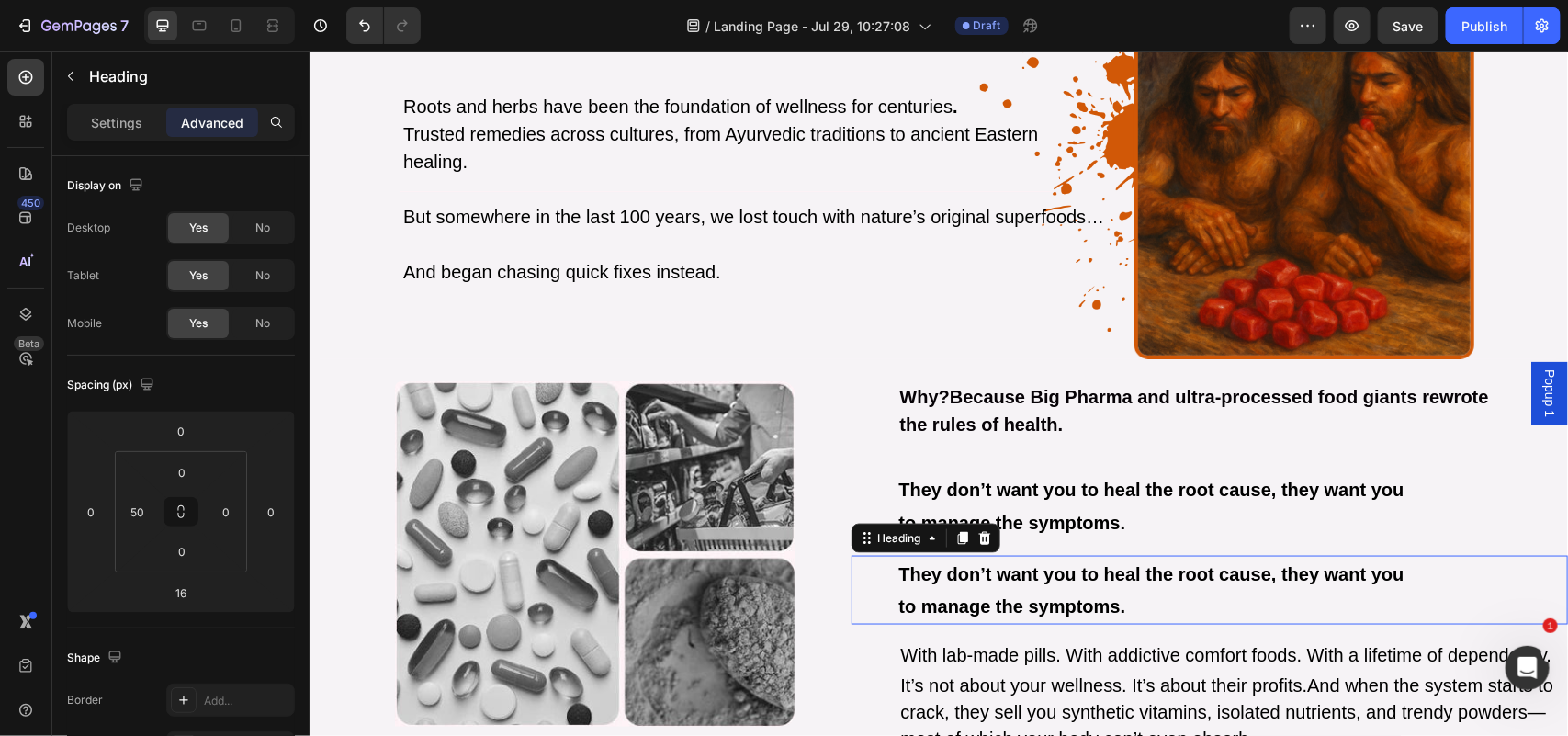 click on "No" 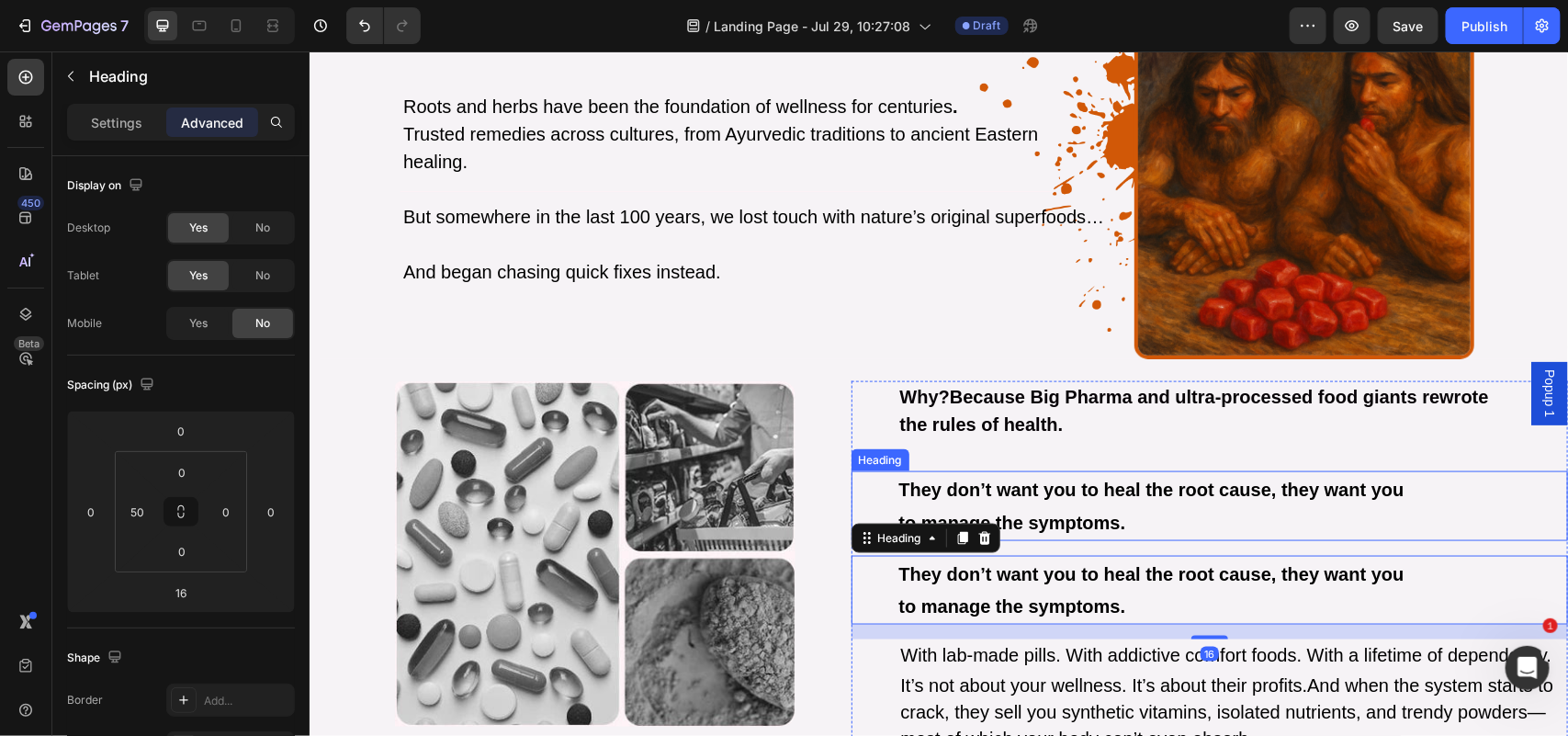 click on "They don’t want you to heal the root cause, they want you  to manage the symptoms." at bounding box center [1232, 505] 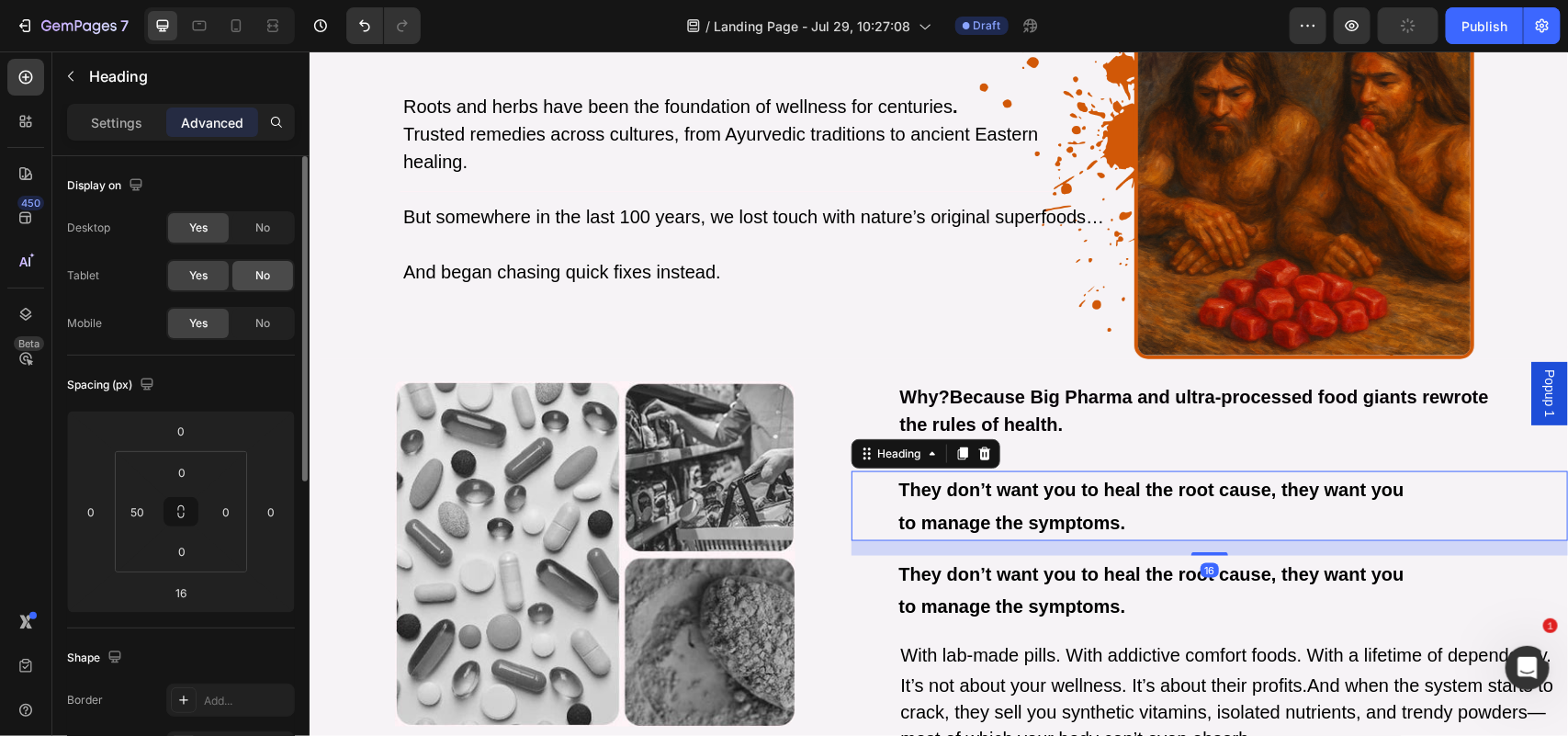 click on "No" 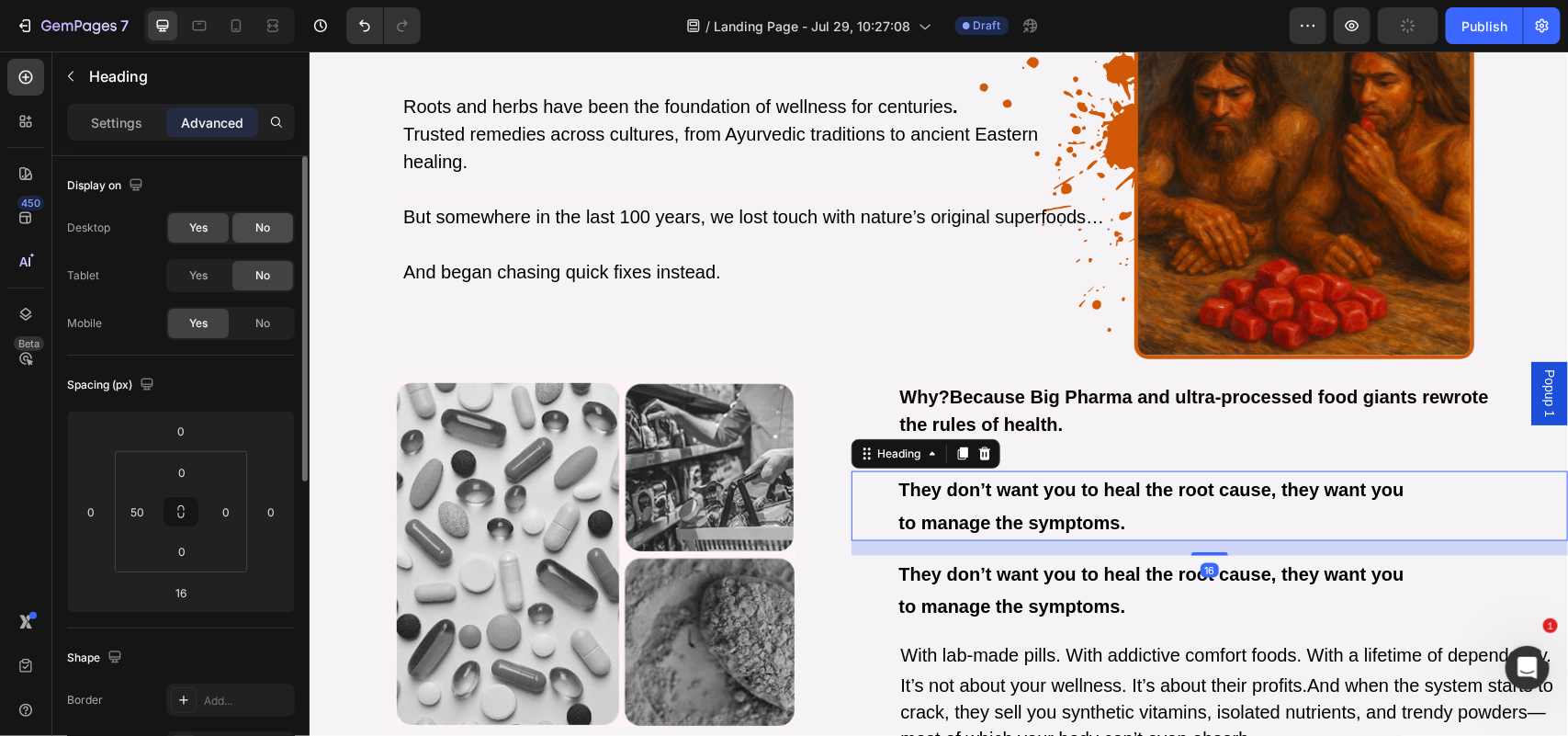 click on "No" 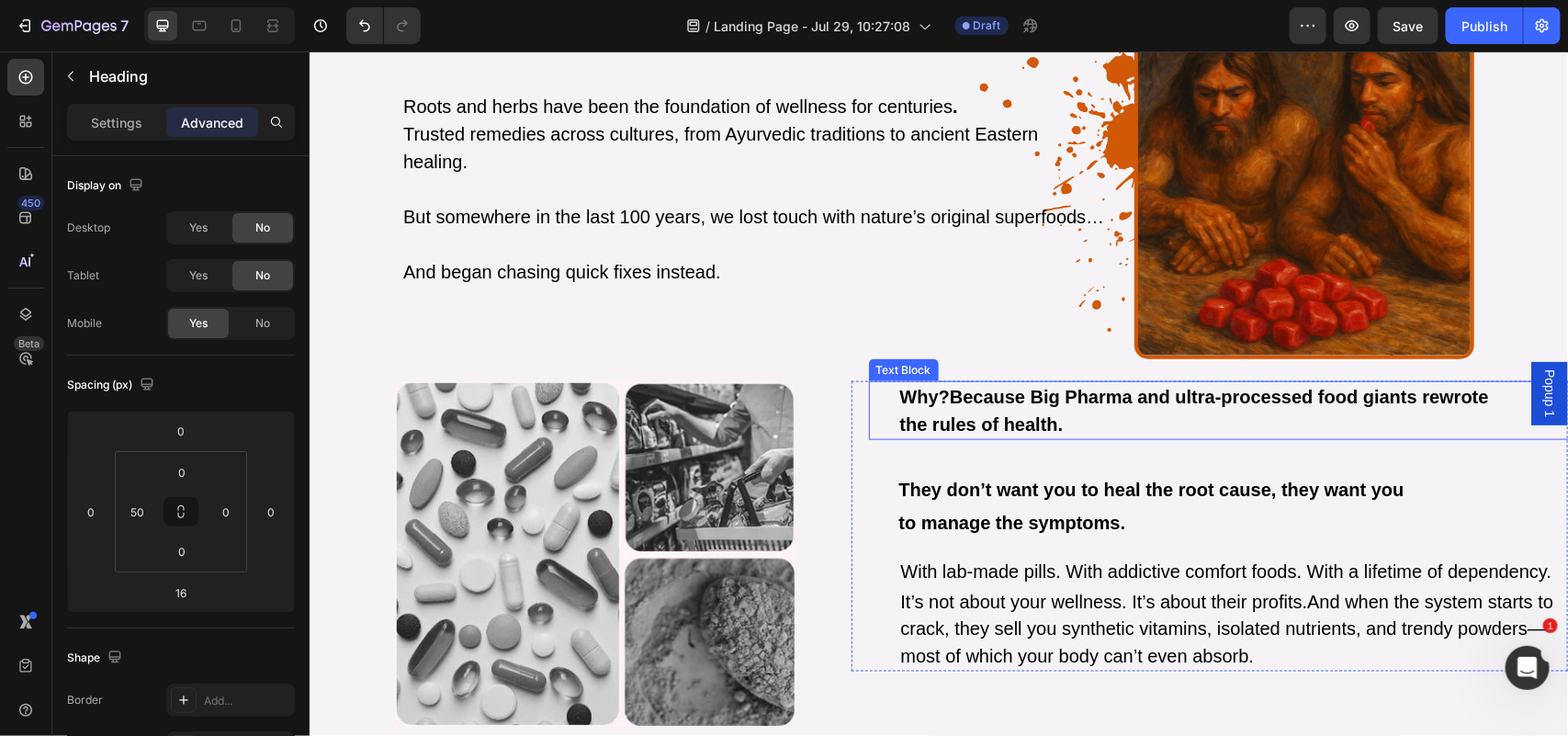 click on "the rules of health." at bounding box center [1241, 424] 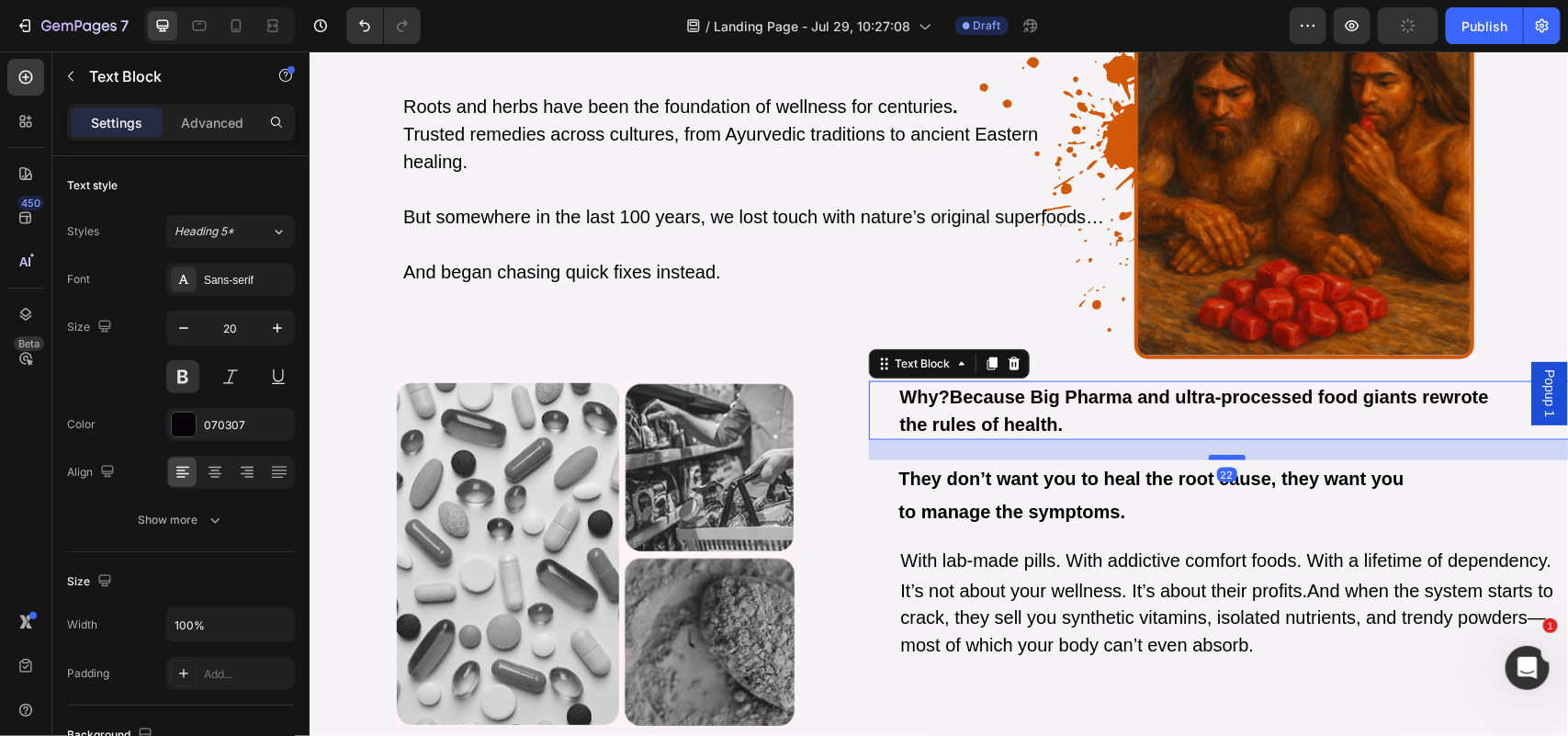 drag, startPoint x: 1213, startPoint y: 468, endPoint x: 1213, endPoint y: 455, distance: 13 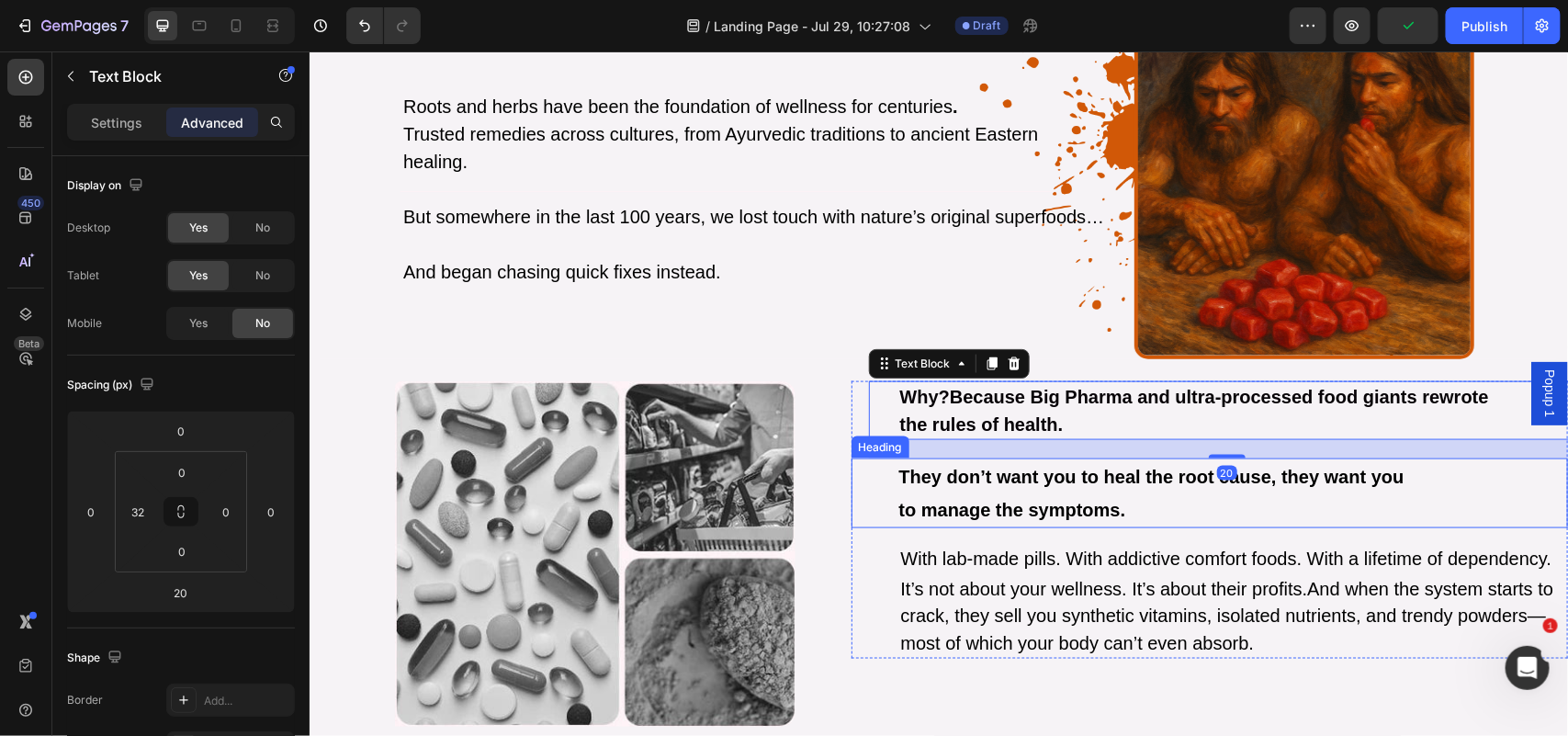 click on "to manage the symptoms." at bounding box center [1011, 509] 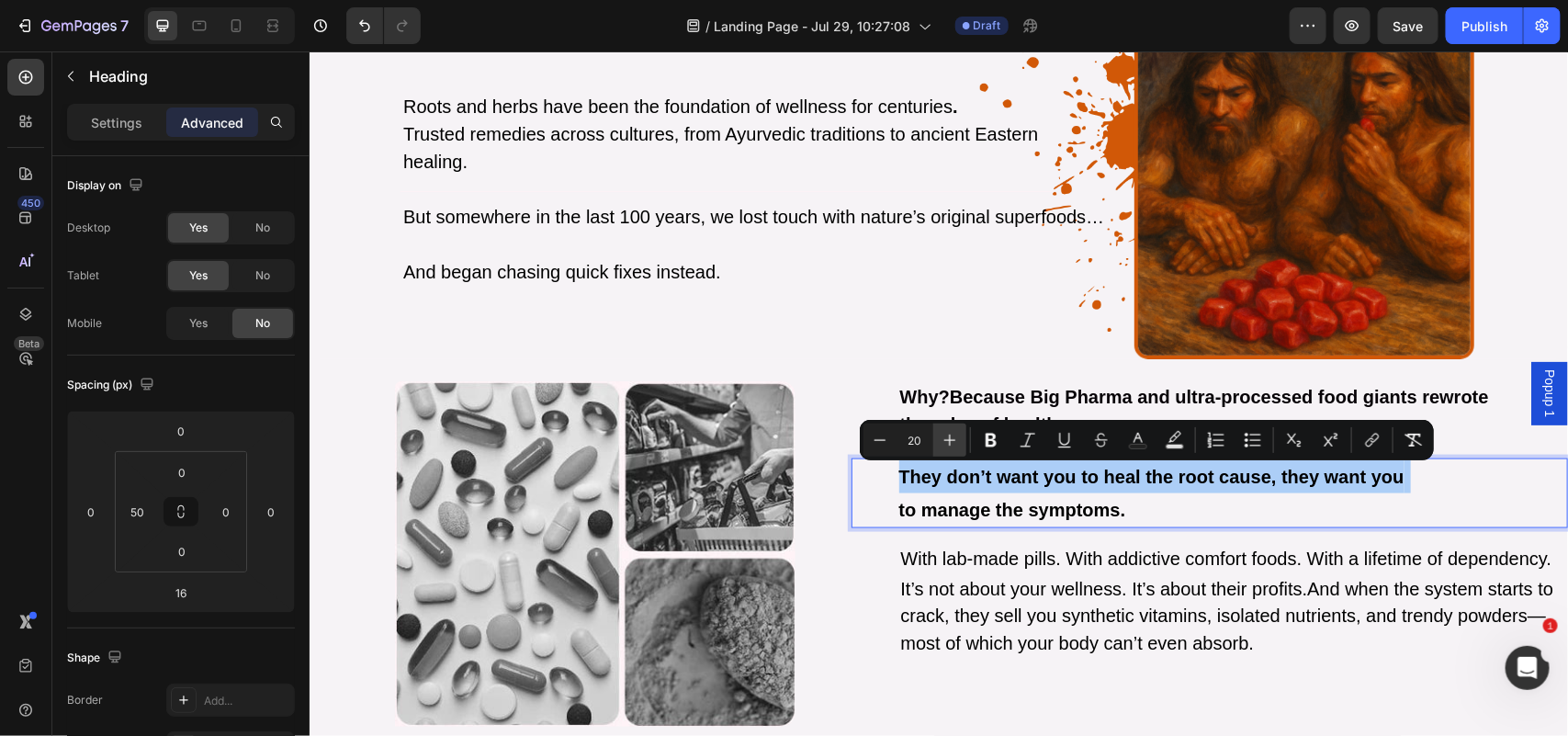 click on "Plus" at bounding box center [950, 440] 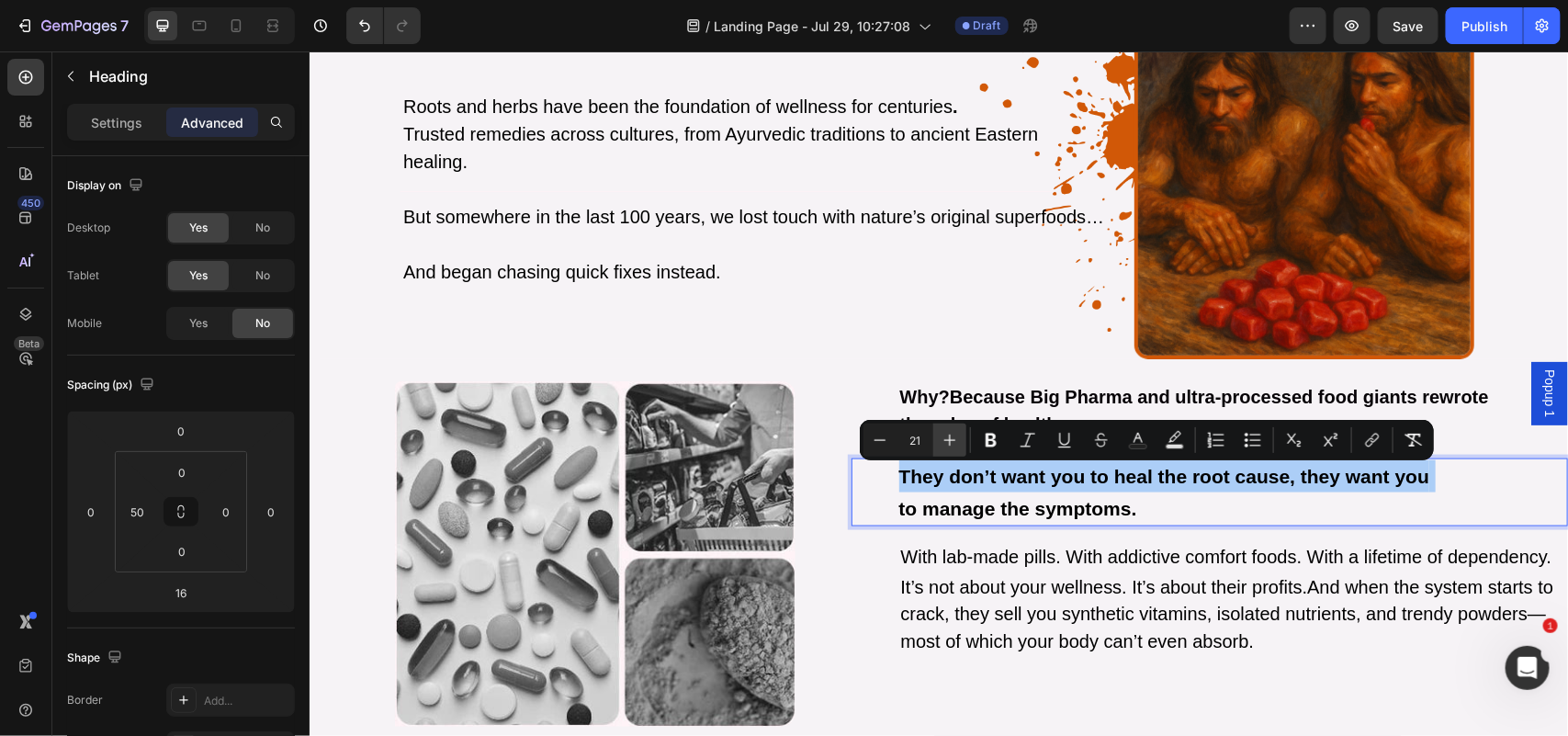 click on "Plus" at bounding box center [950, 440] 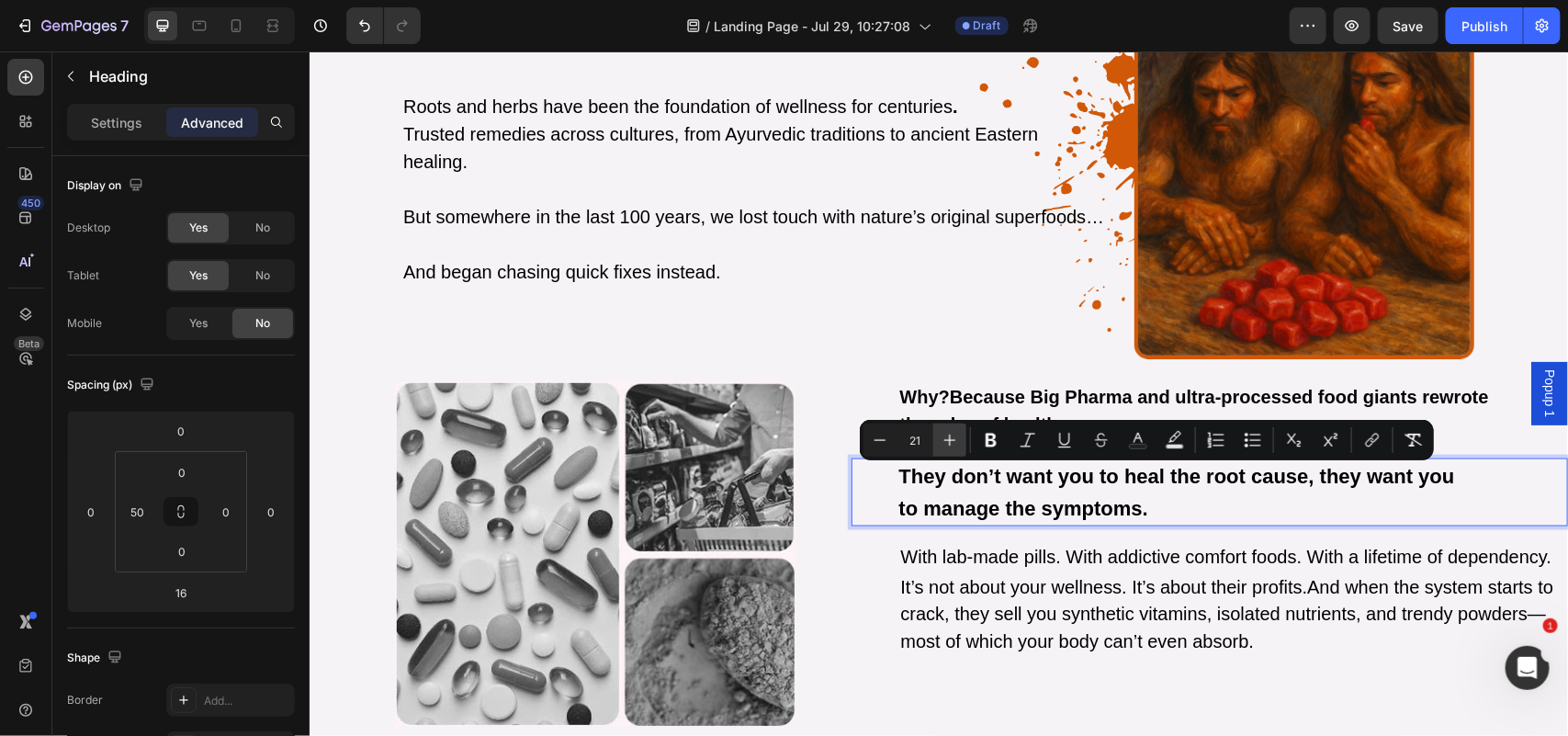 type on "22" 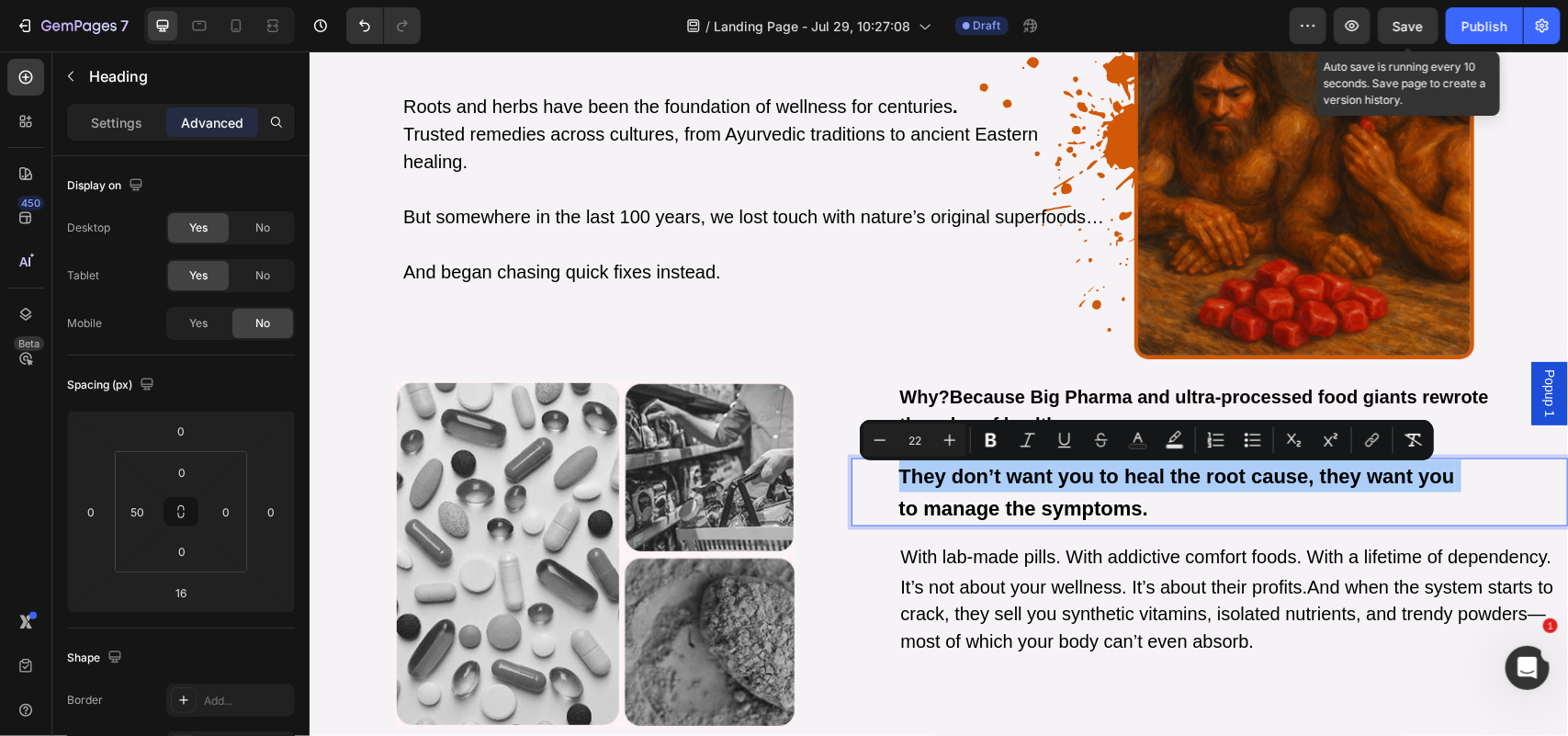 click on "Save" at bounding box center (1408, 26) 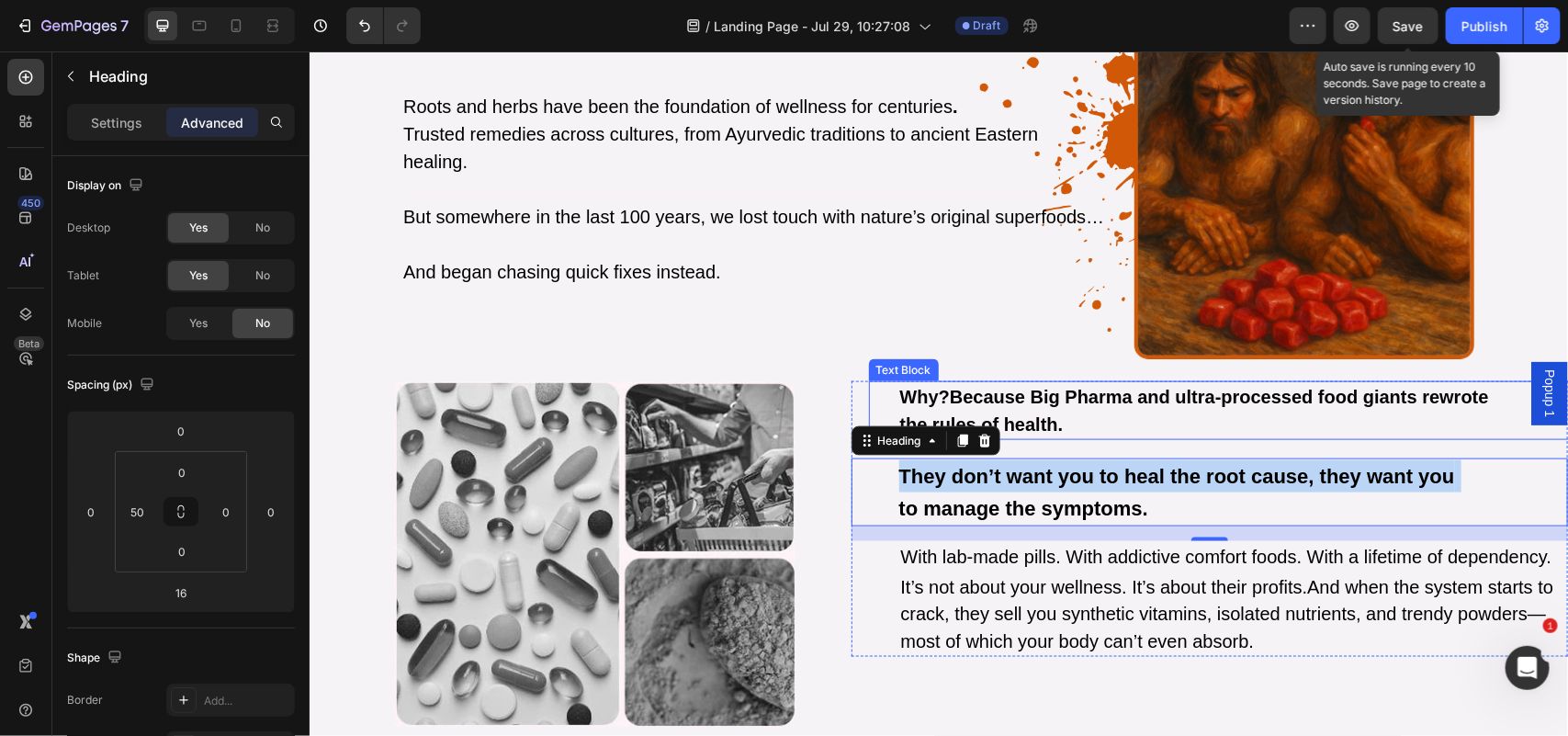 click on "Why? Because Big Pharma and ultra-processed food giants rewrote" at bounding box center [1241, 396] 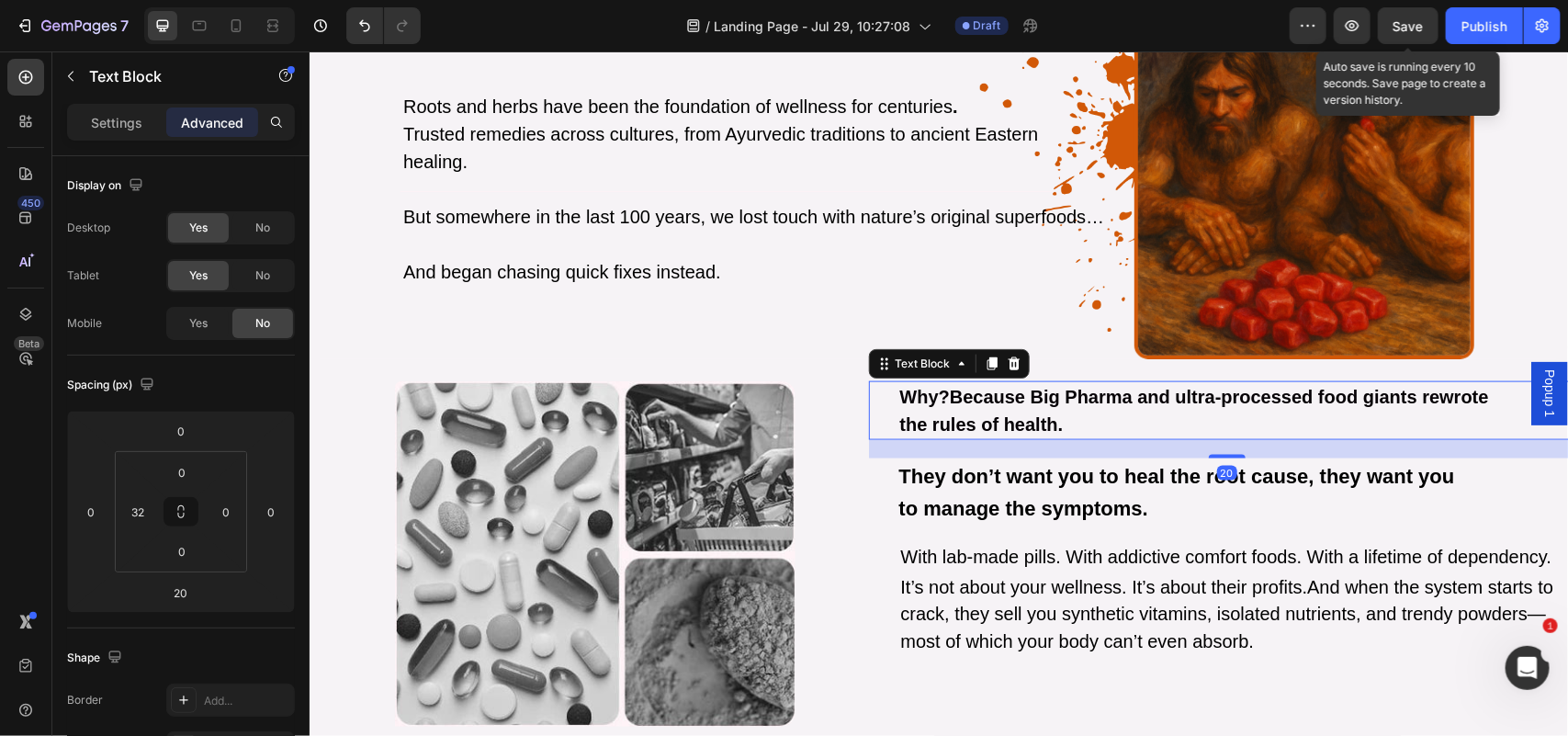 click on "Why?" at bounding box center (924, 396) 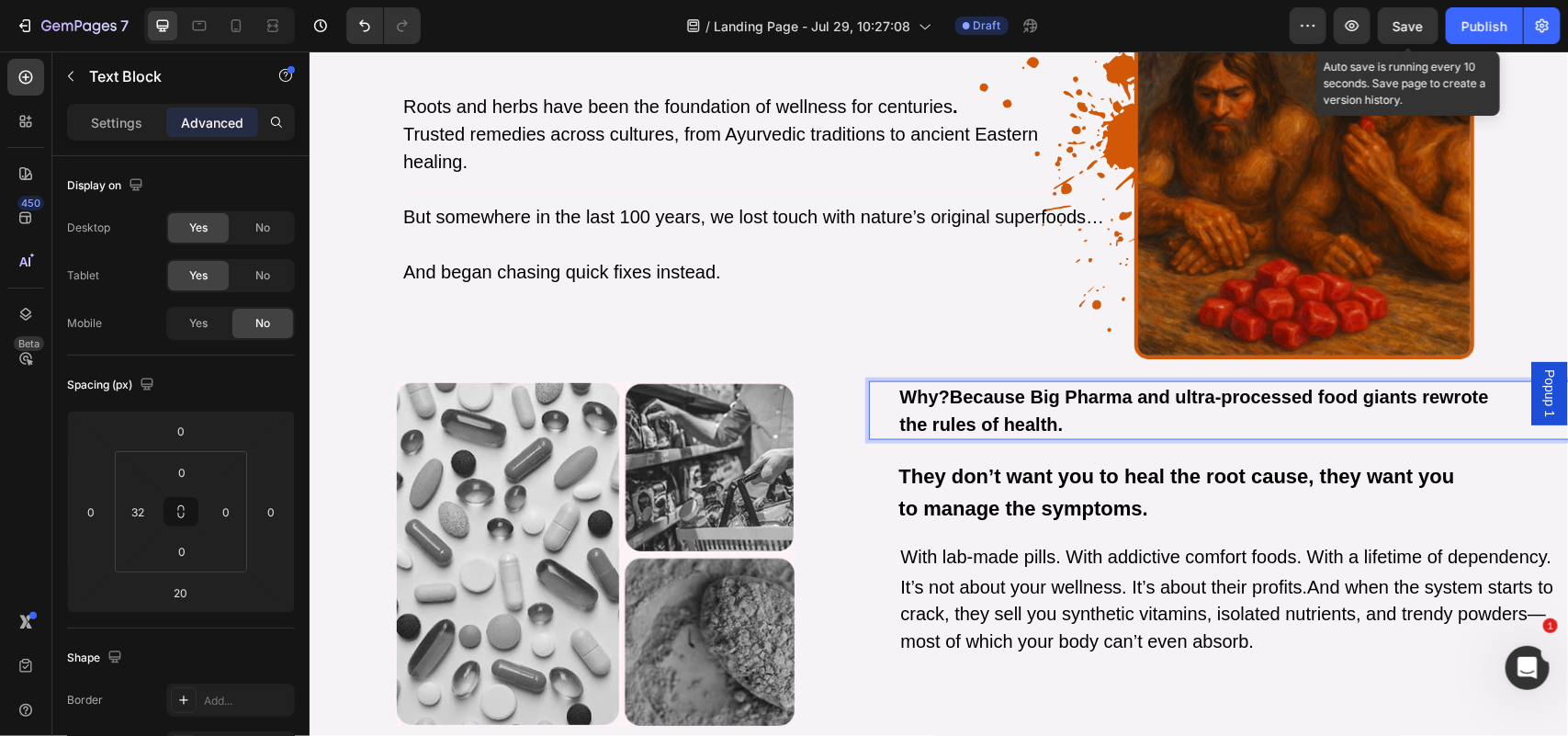 scroll, scrollTop: 1022, scrollLeft: 0, axis: vertical 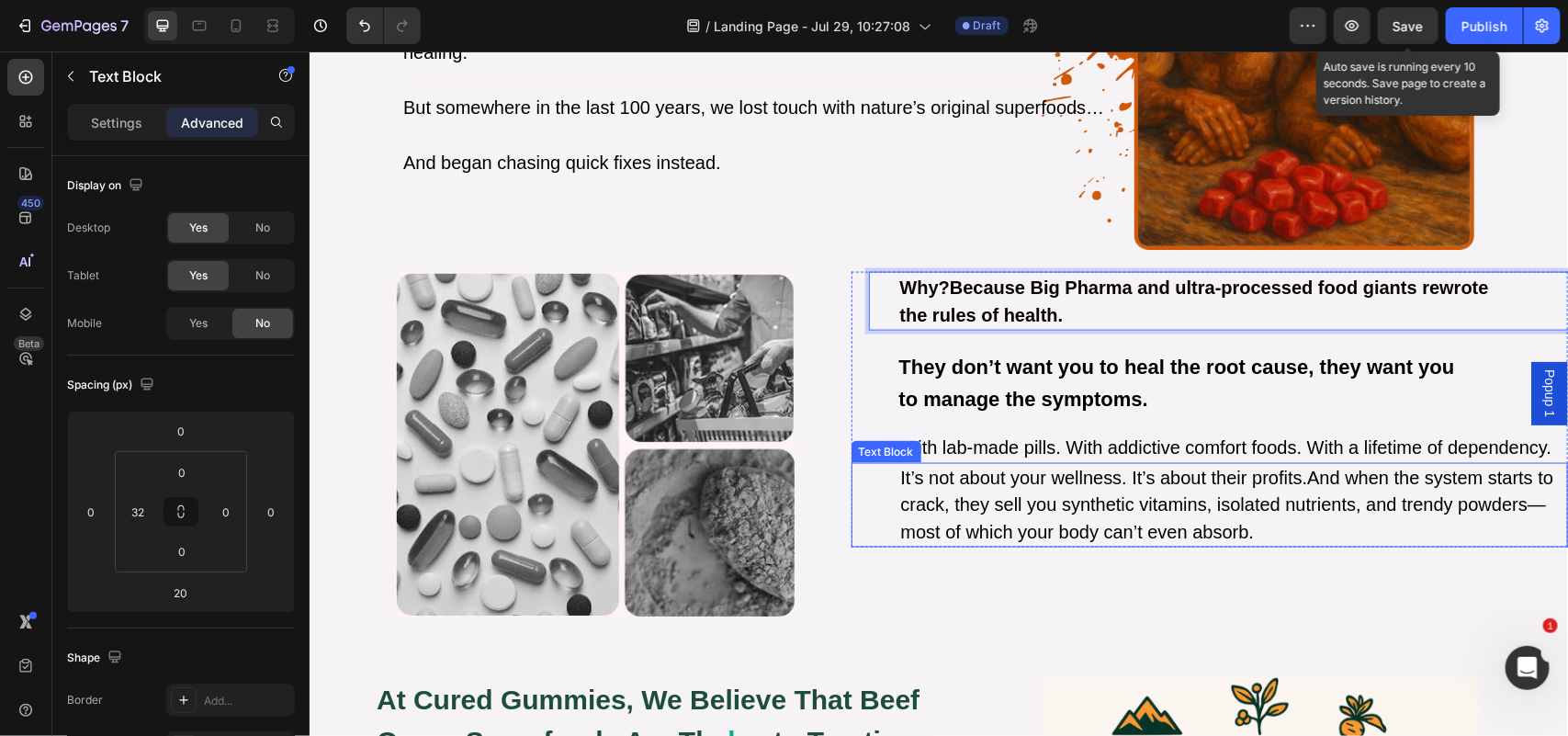 click on "It’s not about your wellness. It’s about their profits.And when the system starts to crack, they sell you synthetic vitamins, isolated nutrients, and trendy powders—most of which your body can’t even absorb." at bounding box center [1226, 504] 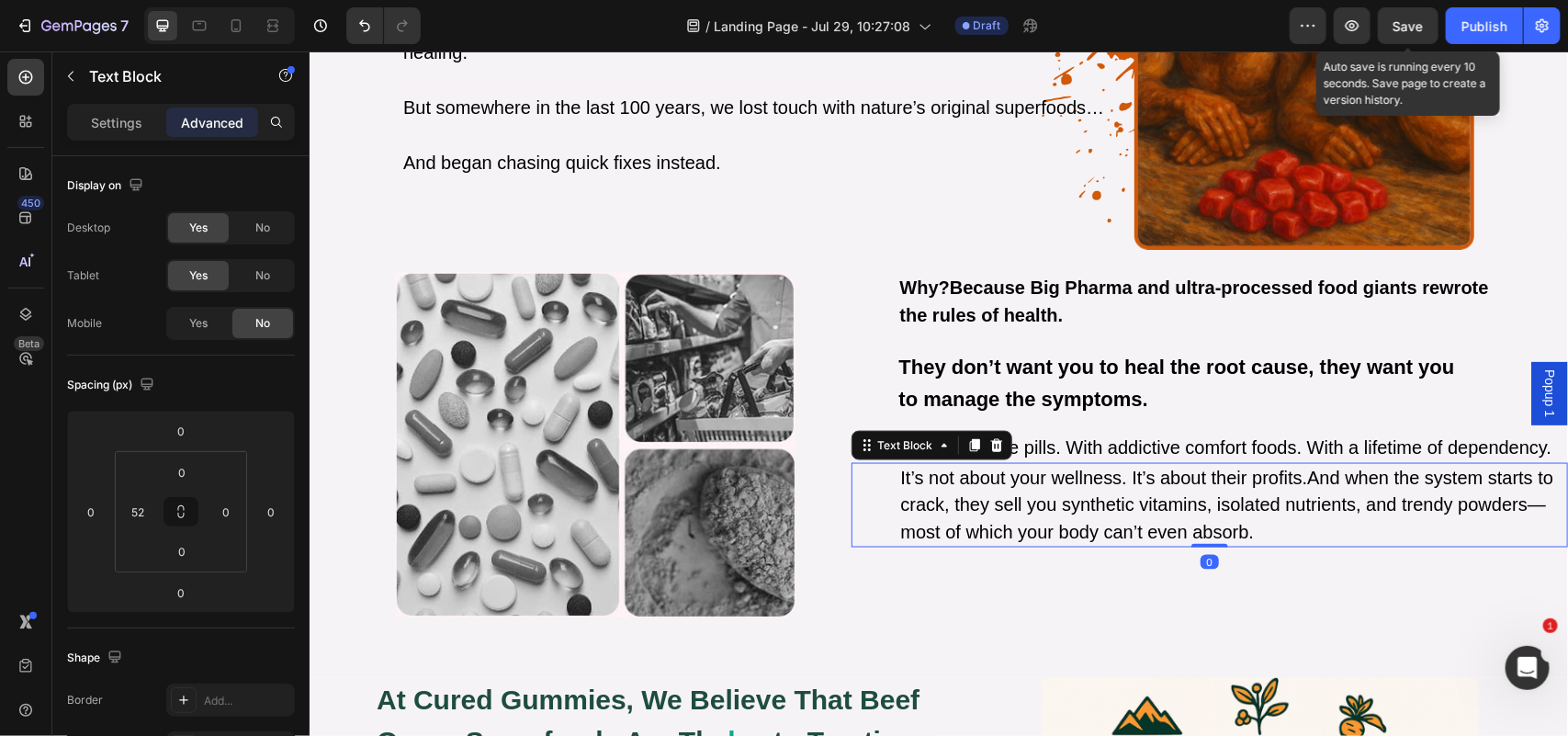 click on "It’s not about your wellness. It’s about their profits.And when the system starts to crack, they sell you synthetic vitamins, isolated nutrients, and trendy powders—most of which your body can’t even absorb." at bounding box center (1226, 504) 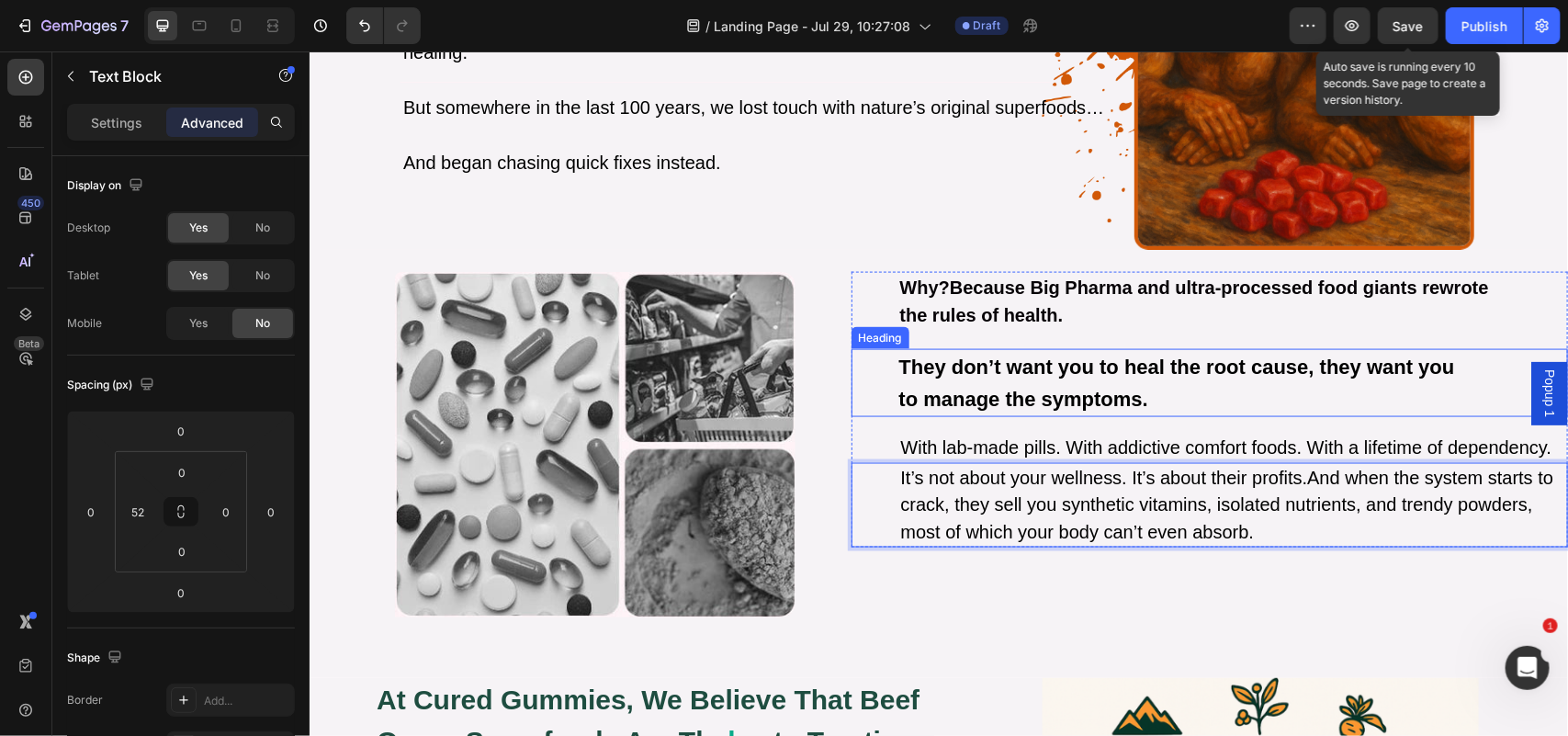scroll, scrollTop: 1185, scrollLeft: 0, axis: vertical 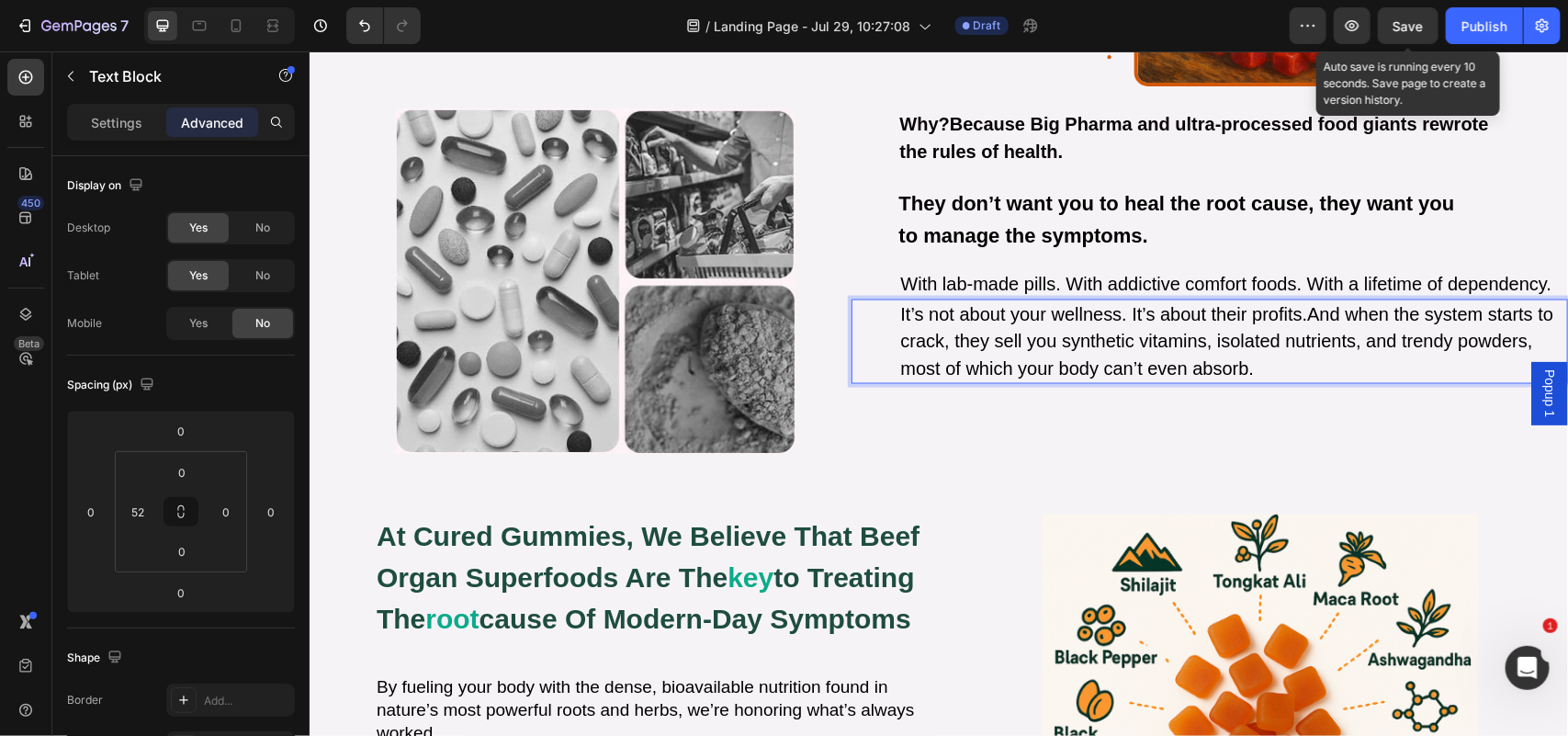 click on "It’s not about your wellness. It’s about their profits.And when the system starts to crack, they sell you synthetic vitamins, isolated nutrients, and trendy powders, most of which your body can’t even absorb." at bounding box center [1226, 340] 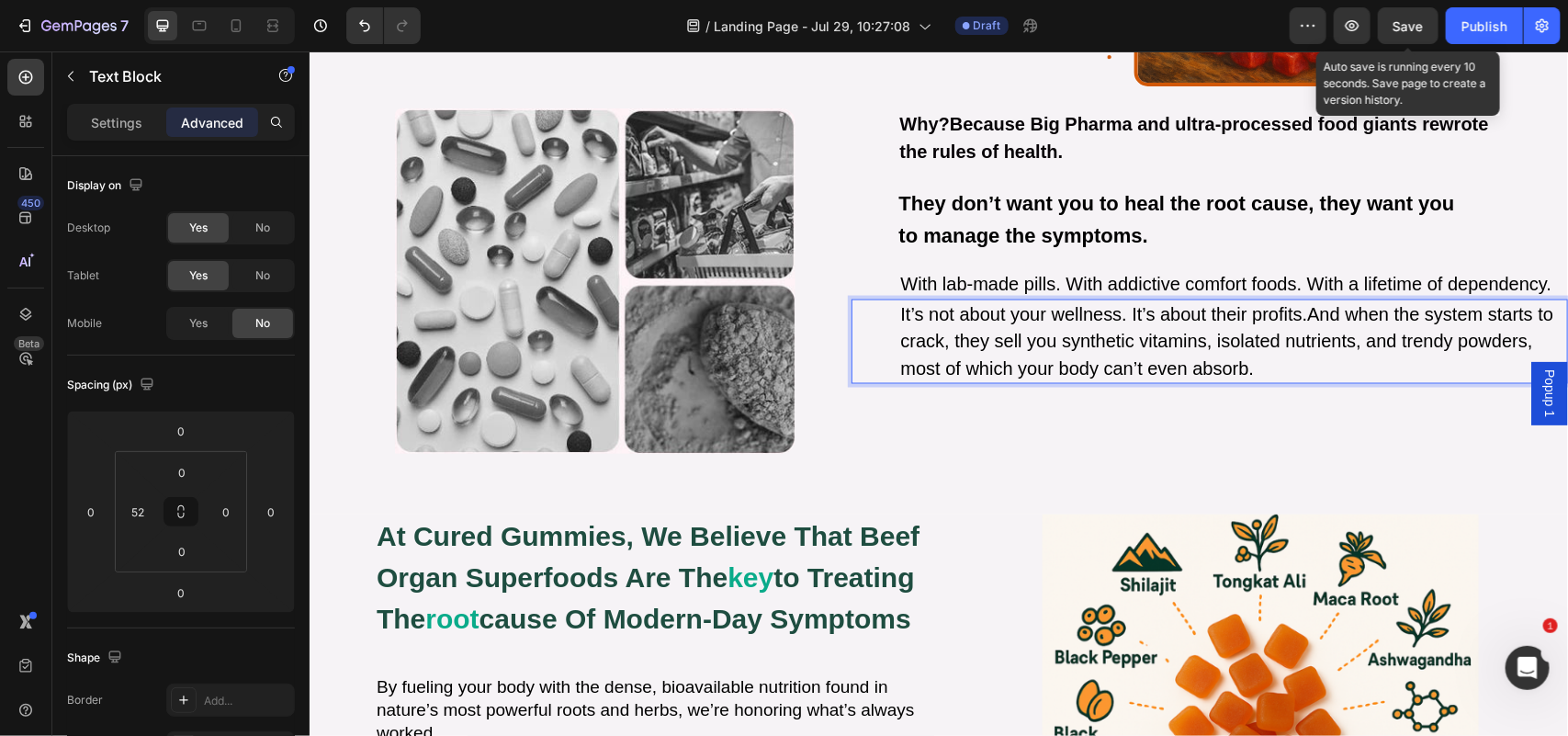 click on "It’s not about your wellness. It’s about their profits.And when the system starts to crack, they sell you synthetic vitamins, isolated nutrients, and trendy powders, most of which your body can’t even absorb." at bounding box center [1226, 340] 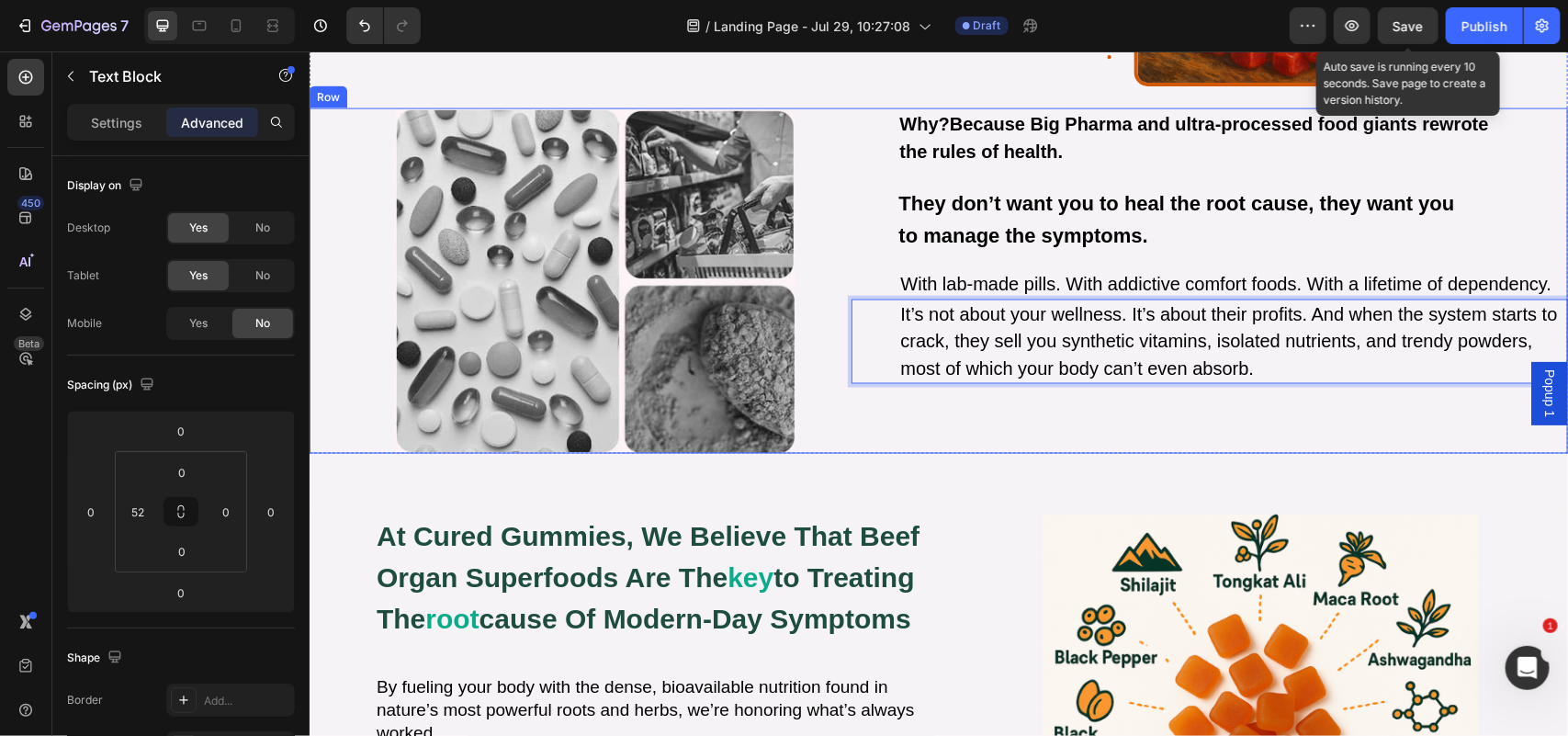 scroll, scrollTop: 1314, scrollLeft: 0, axis: vertical 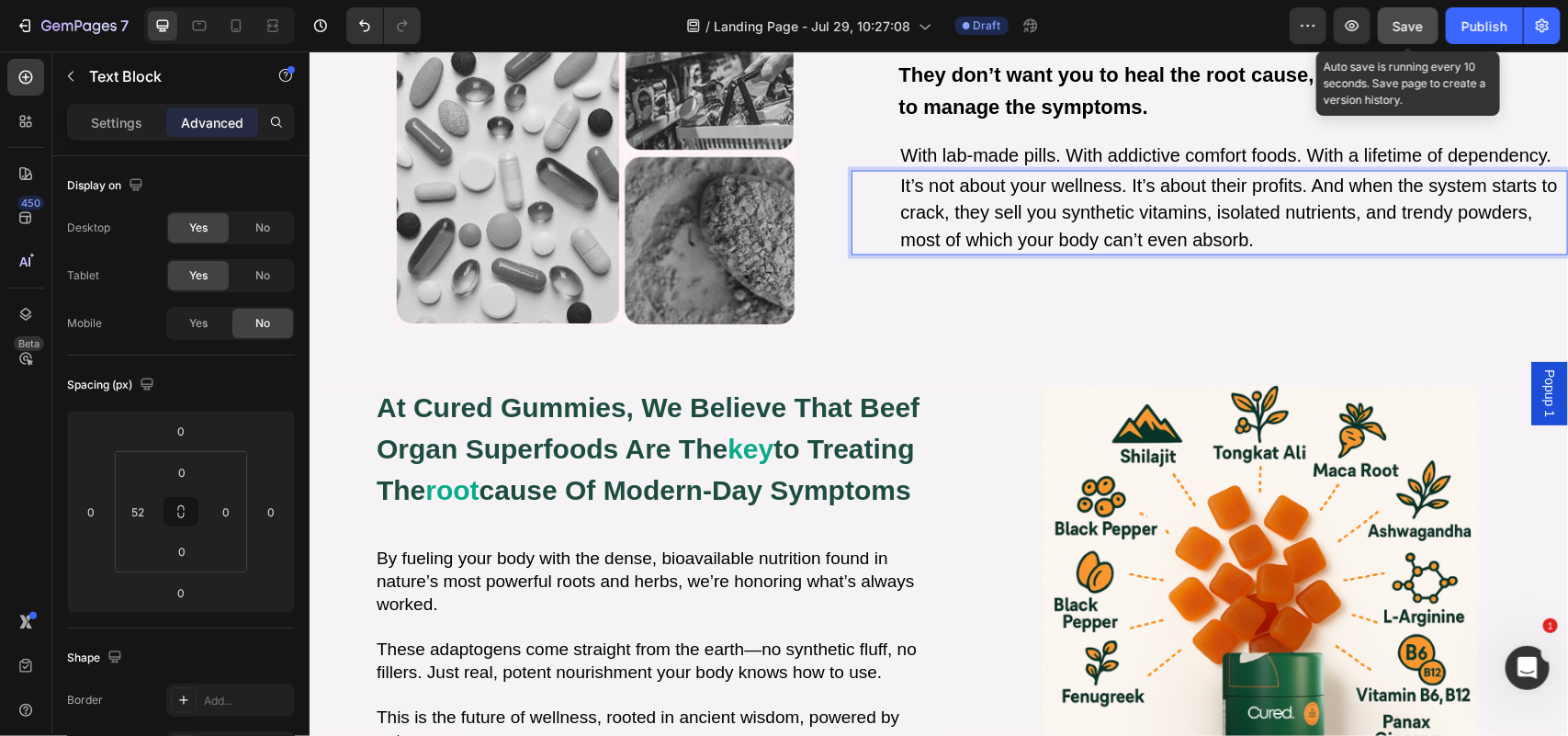 click on "Save" 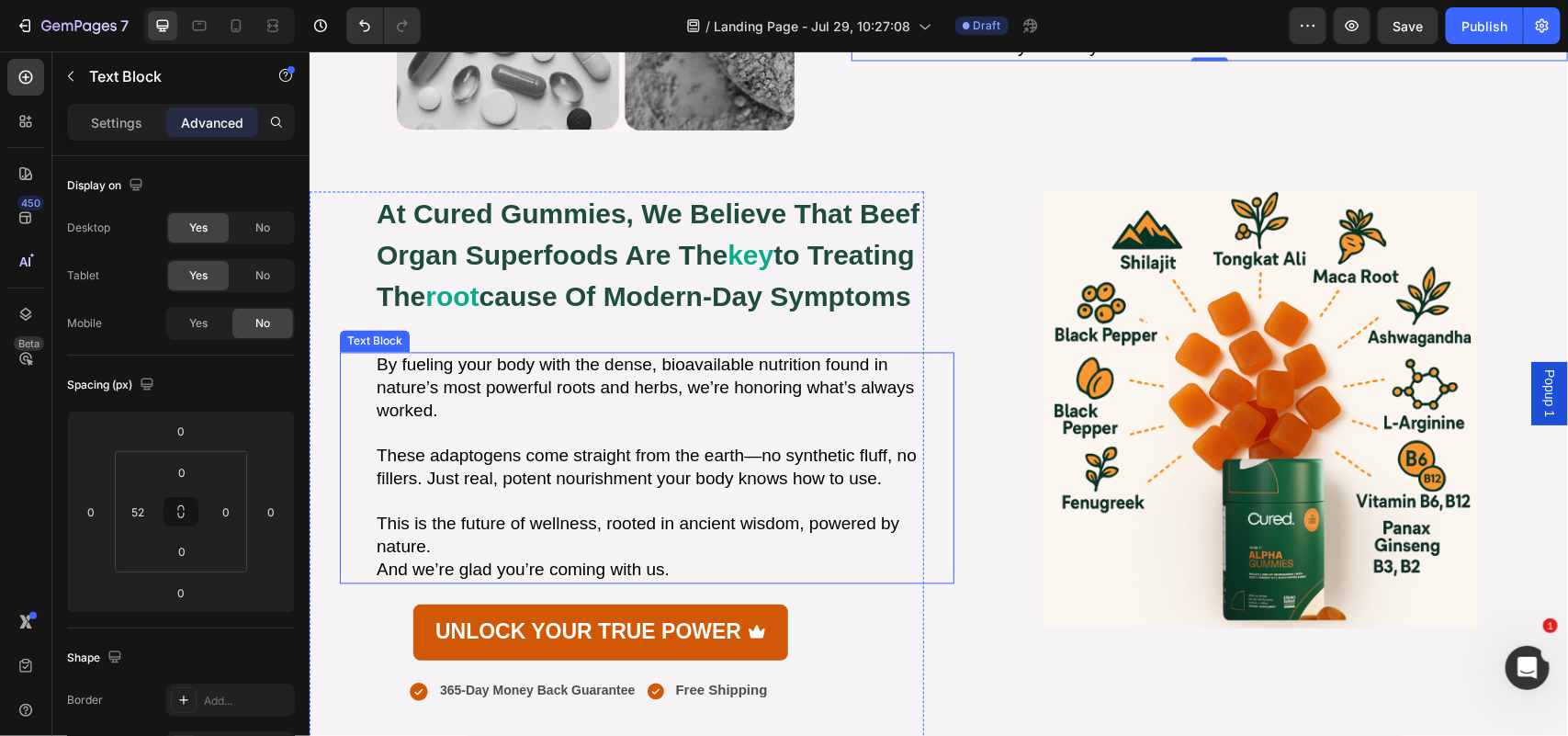 scroll, scrollTop: 1527, scrollLeft: 0, axis: vertical 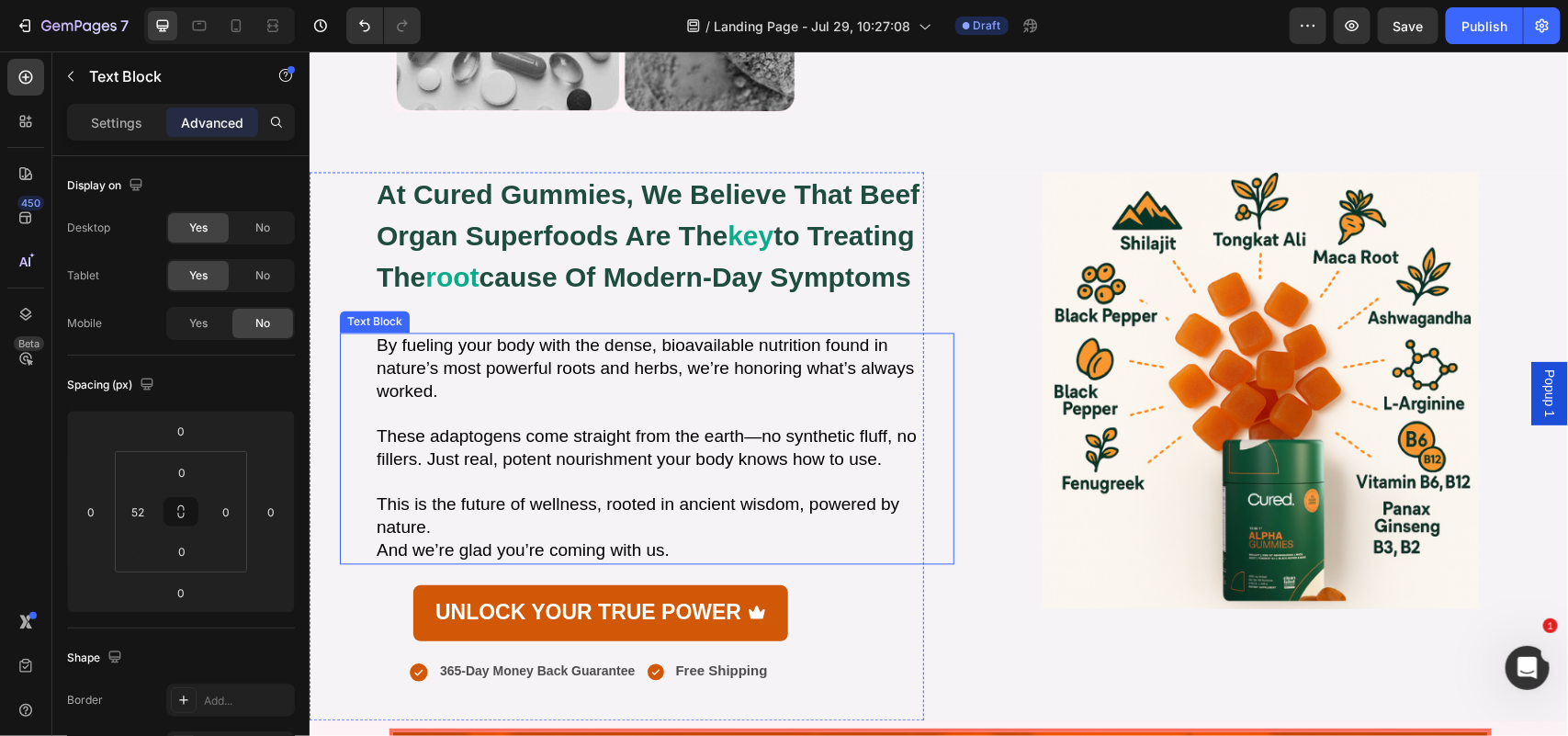 click at bounding box center (663, 482) 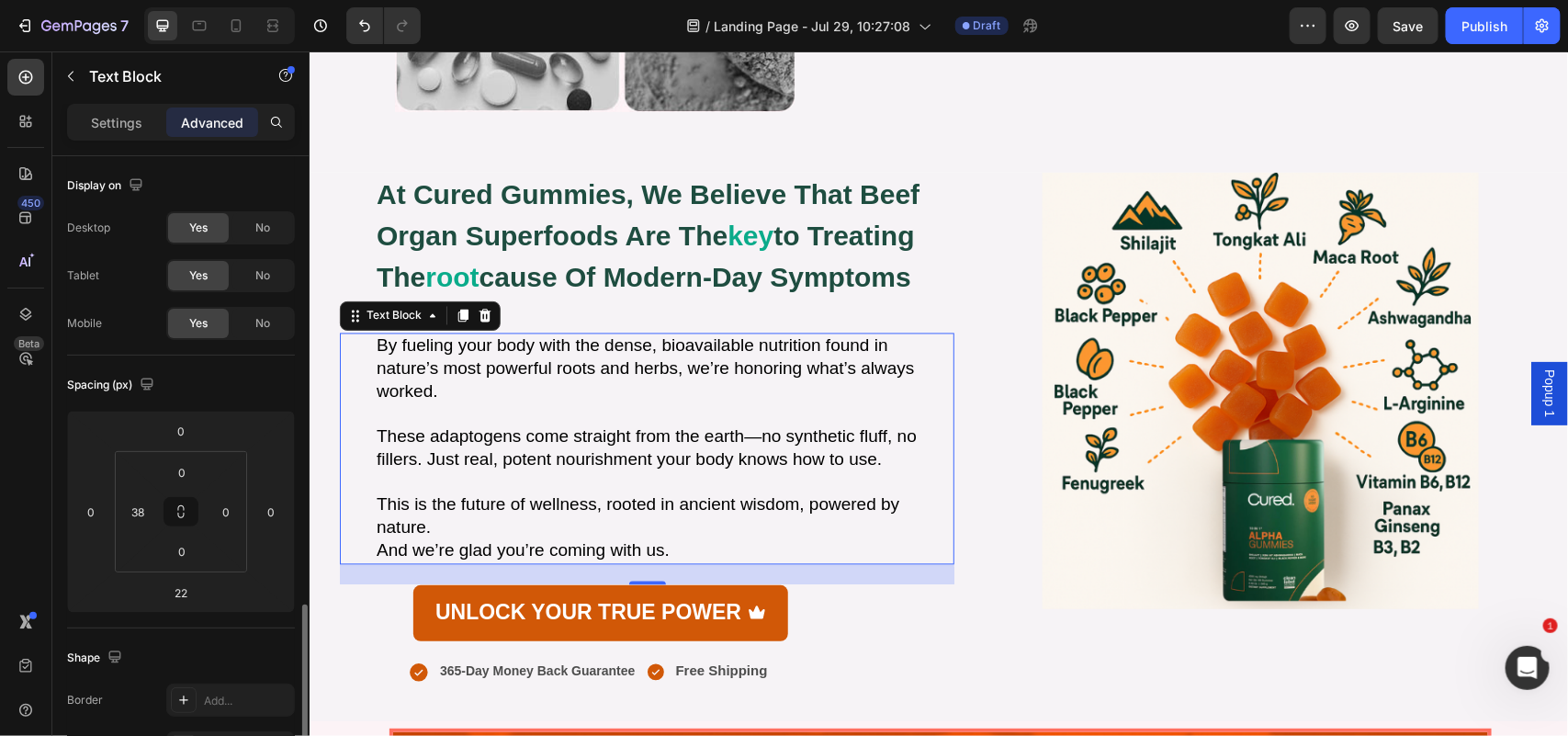 scroll, scrollTop: 324, scrollLeft: 0, axis: vertical 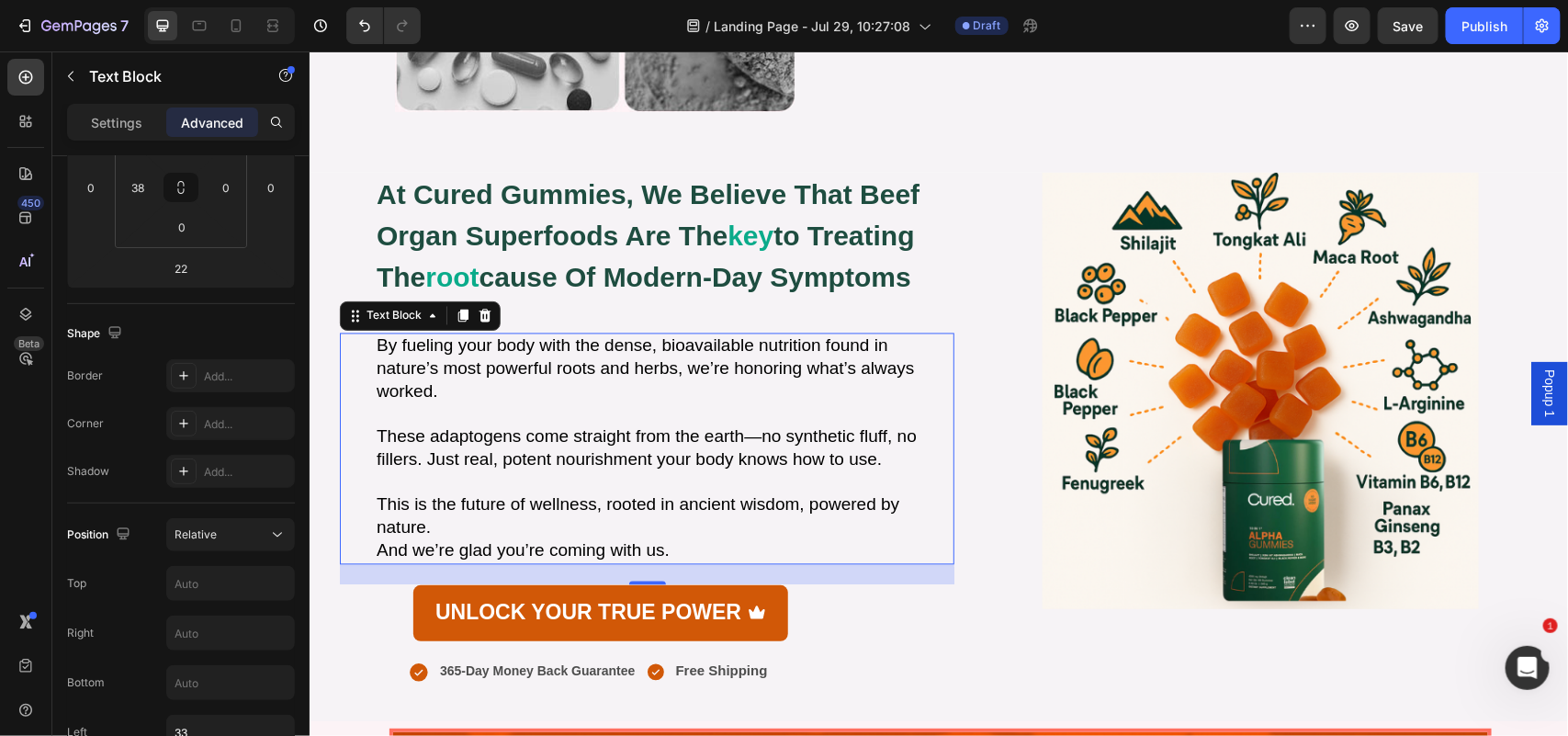 click on "Settings Advanced" at bounding box center (181, 122) 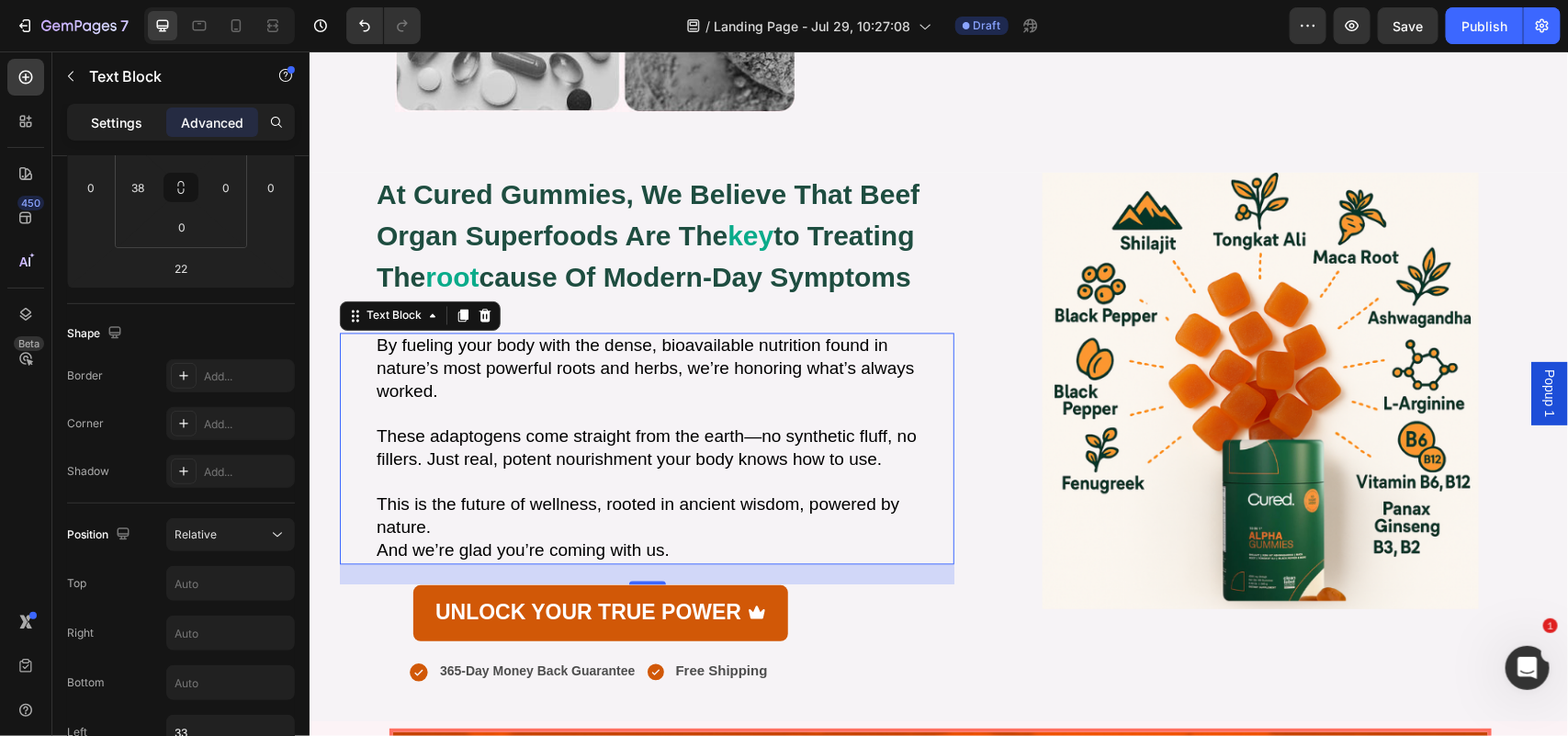 click on "Settings" at bounding box center [117, 122] 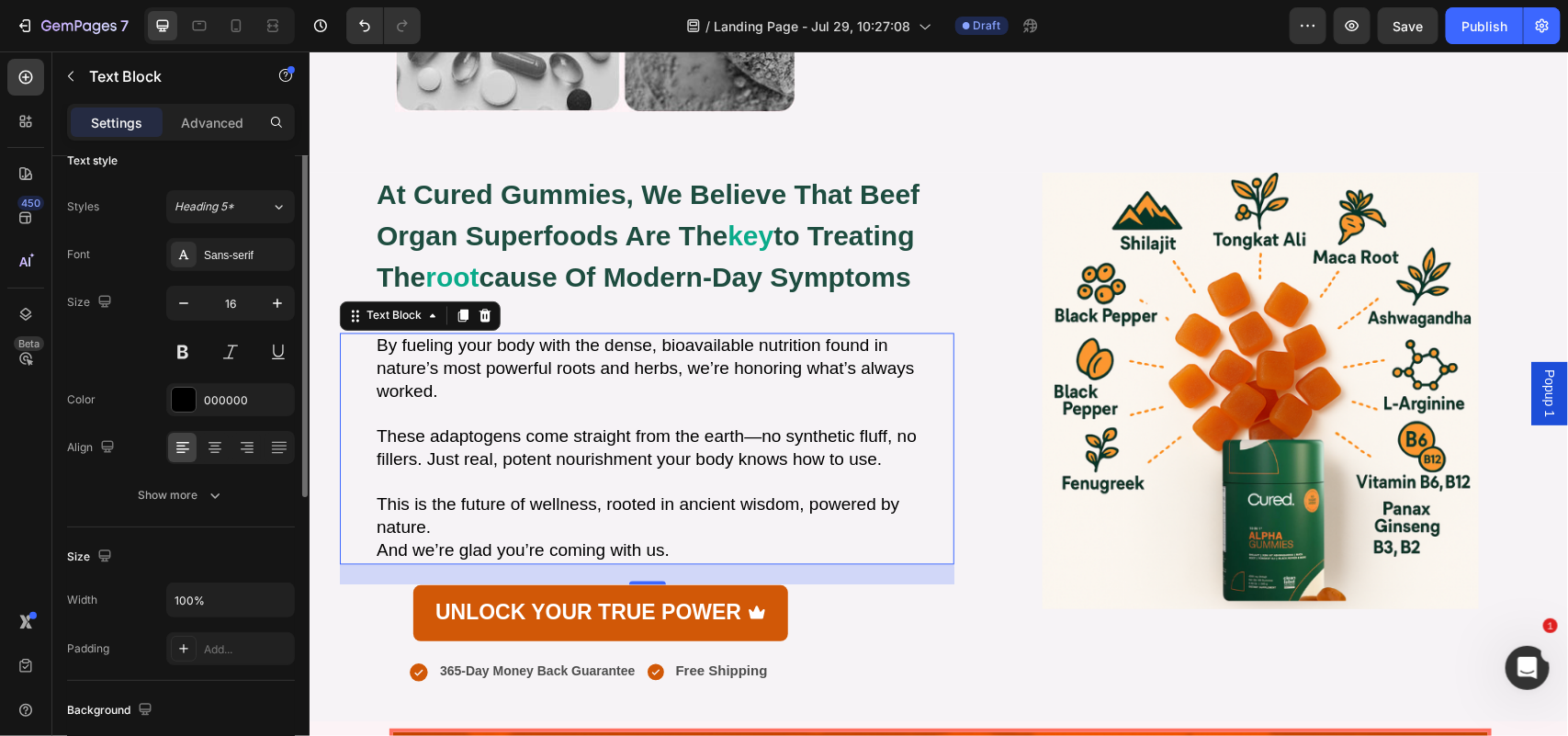 scroll, scrollTop: 0, scrollLeft: 0, axis: both 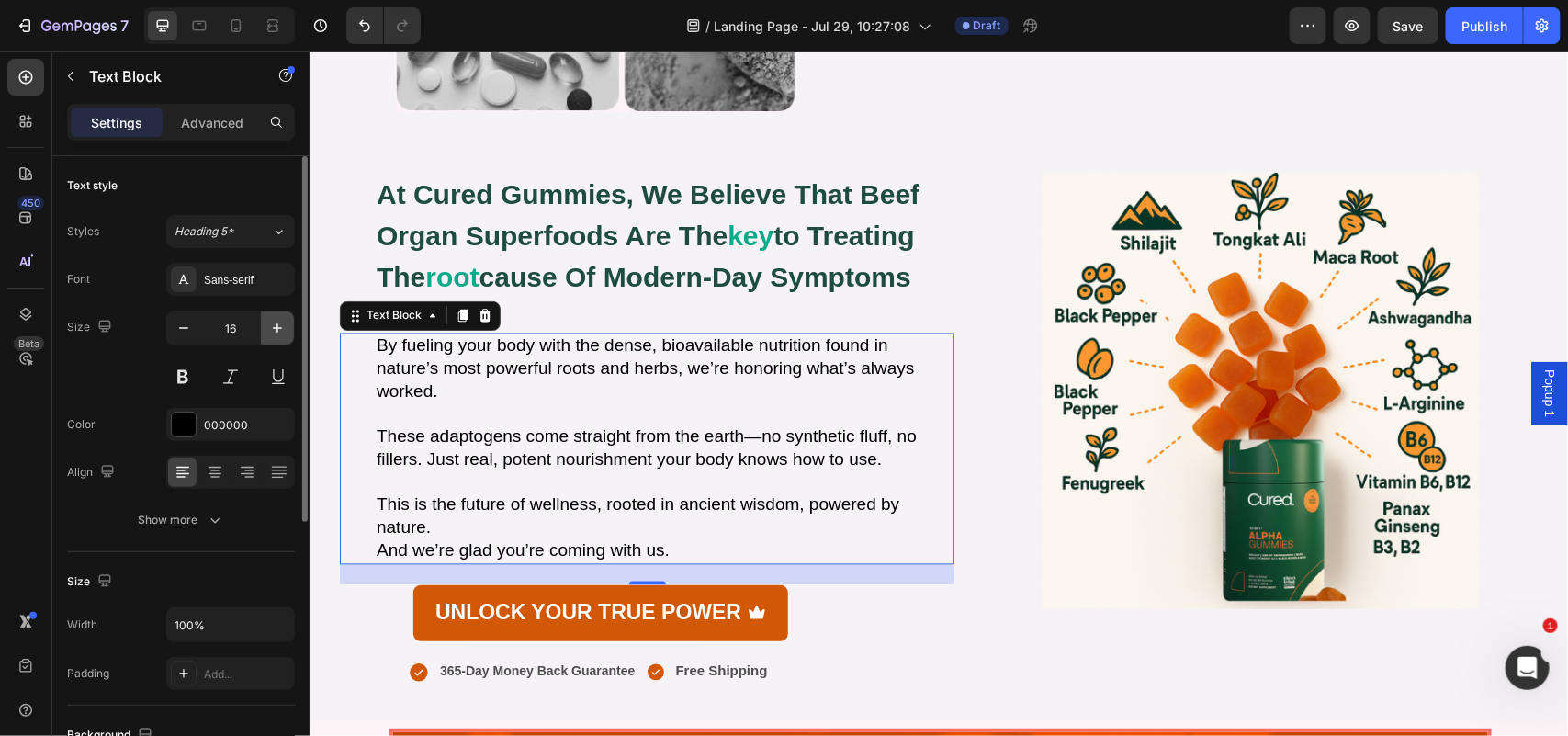 click 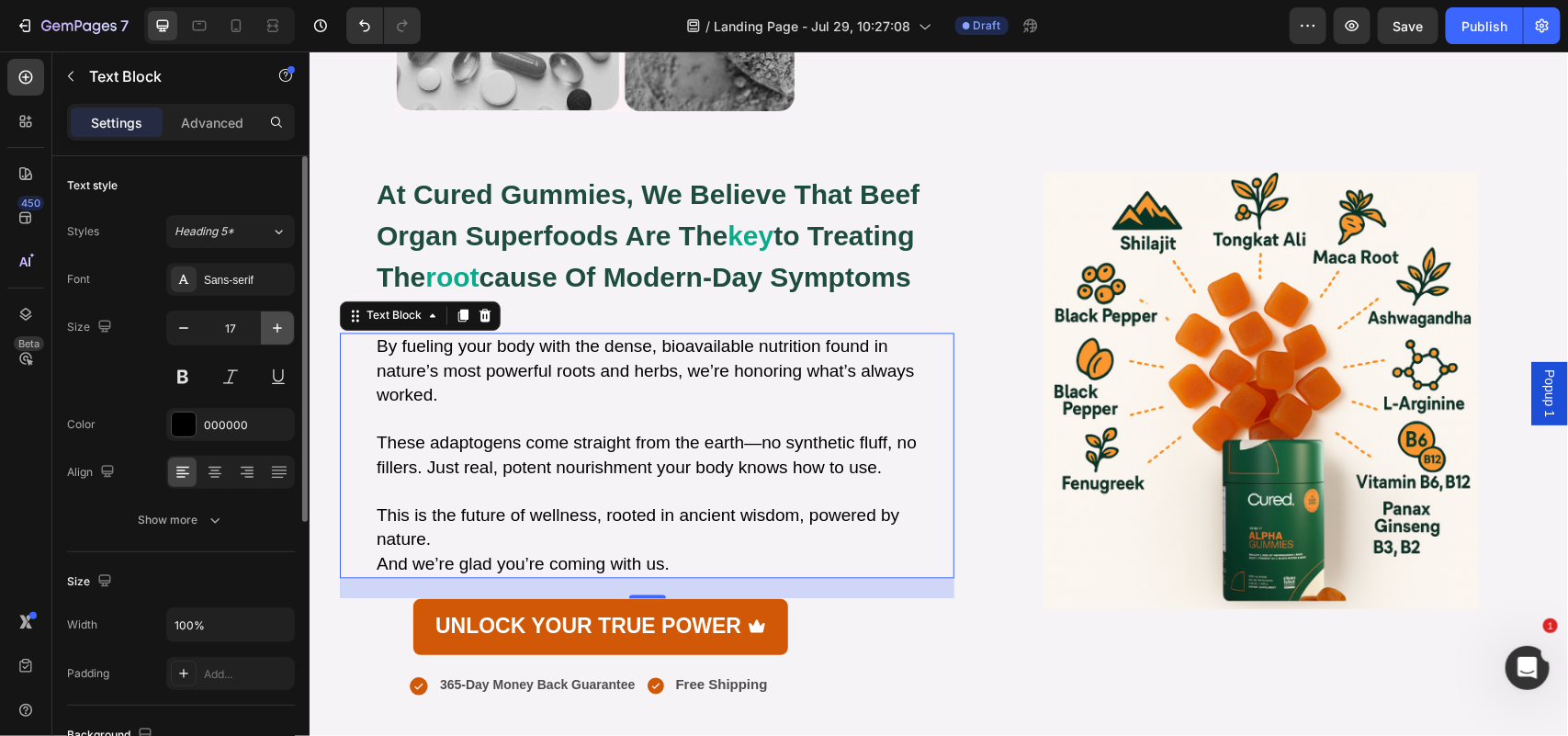 click 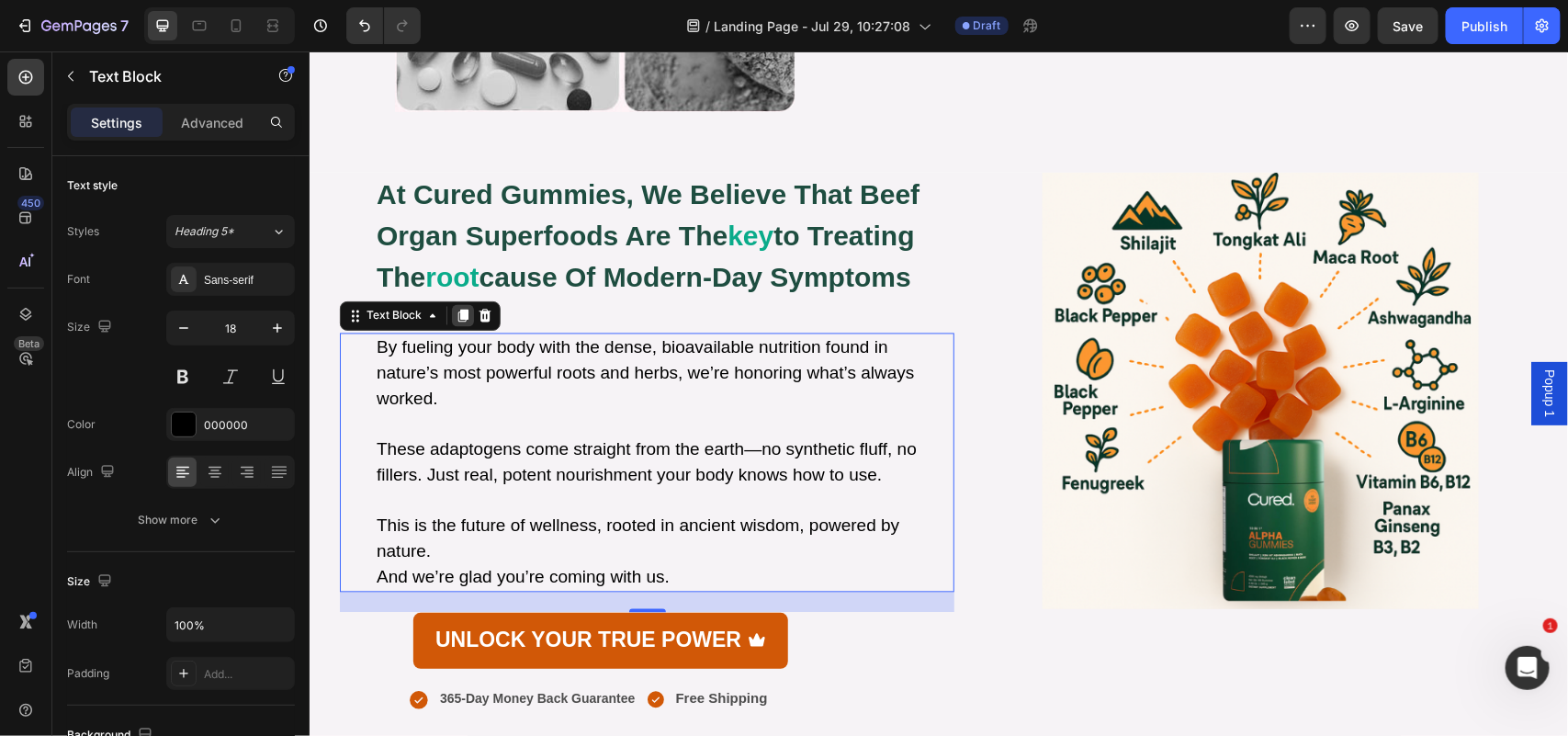 drag, startPoint x: 465, startPoint y: 316, endPoint x: 535, endPoint y: 182, distance: 151.18201 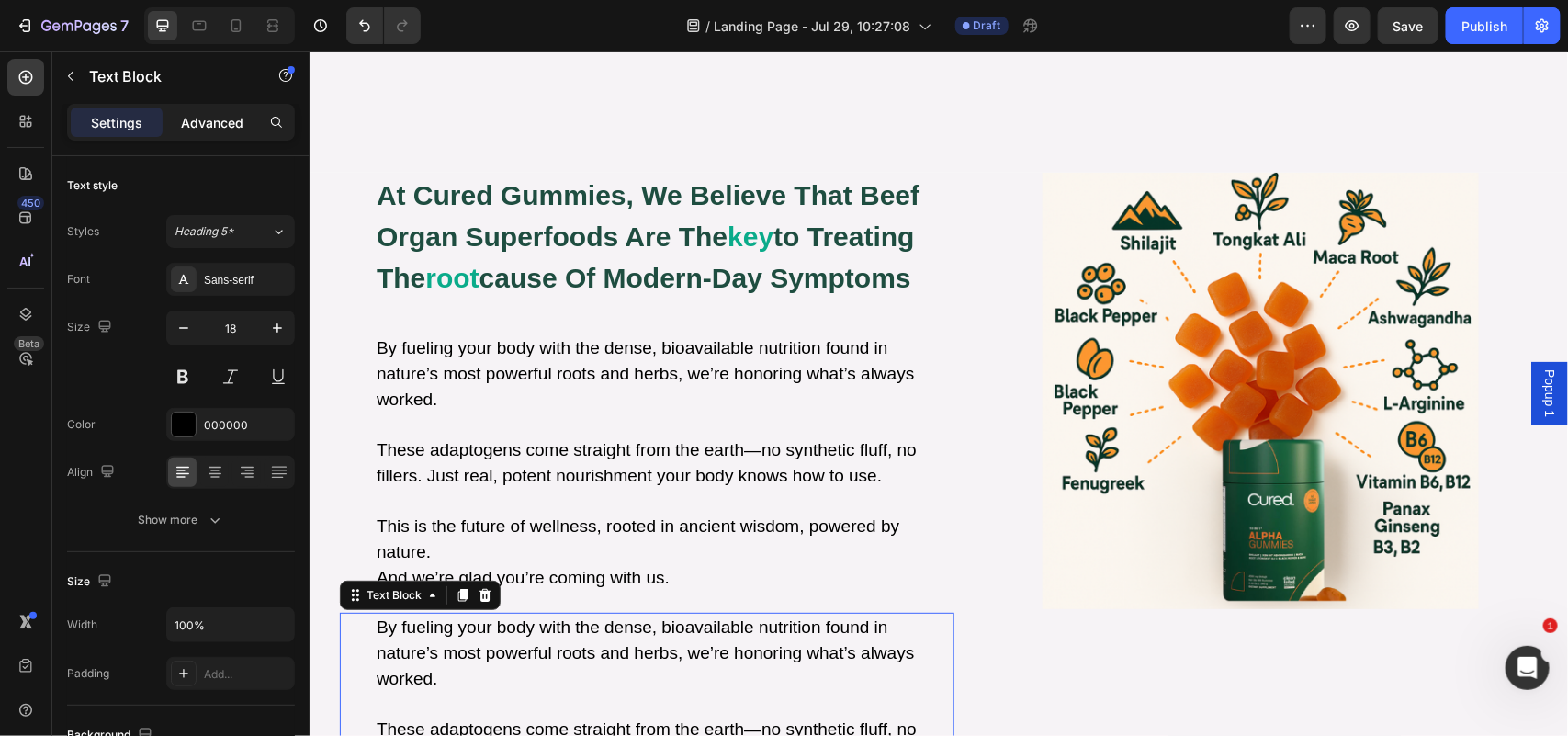 scroll, scrollTop: 2026, scrollLeft: 0, axis: vertical 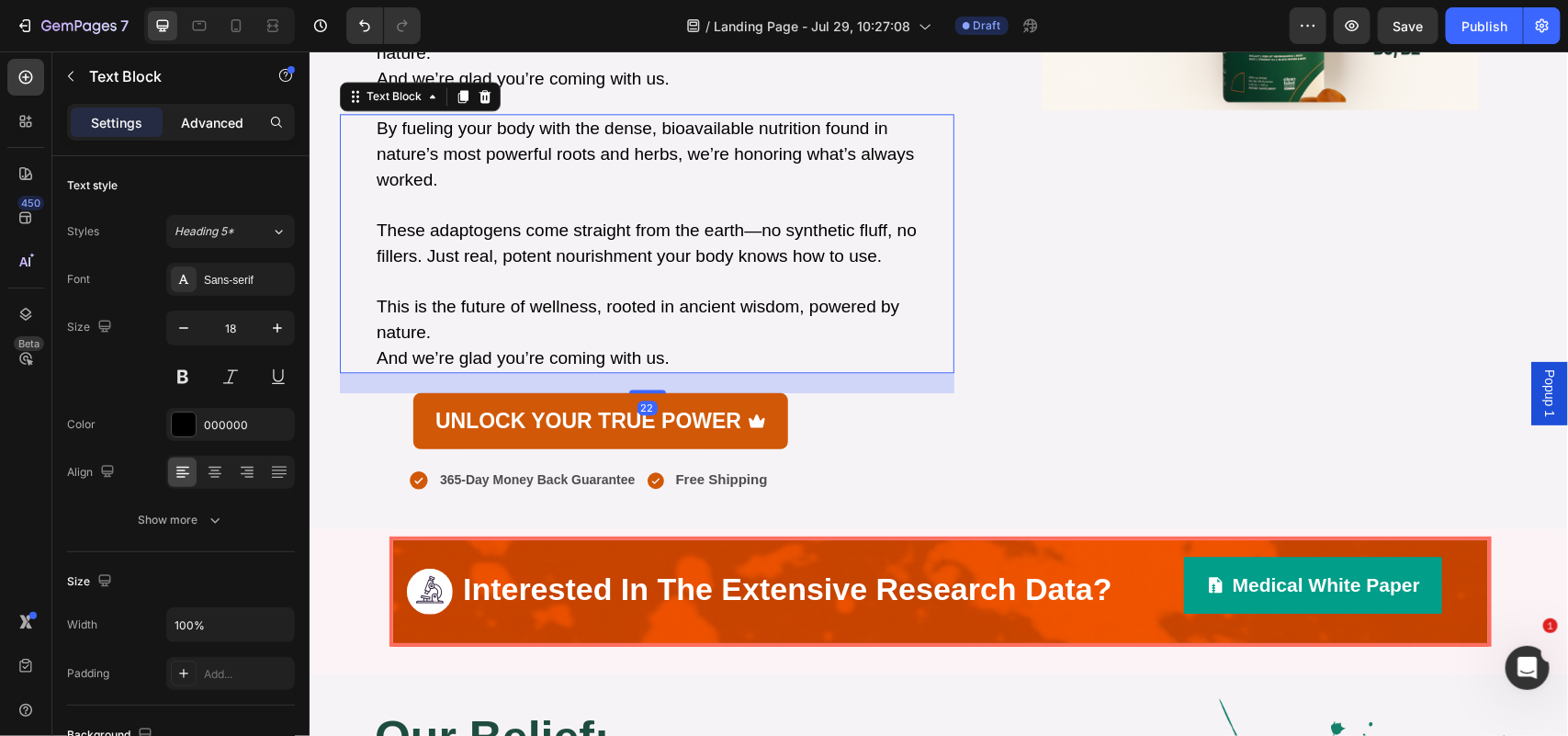 click on "Advanced" at bounding box center (212, 122) 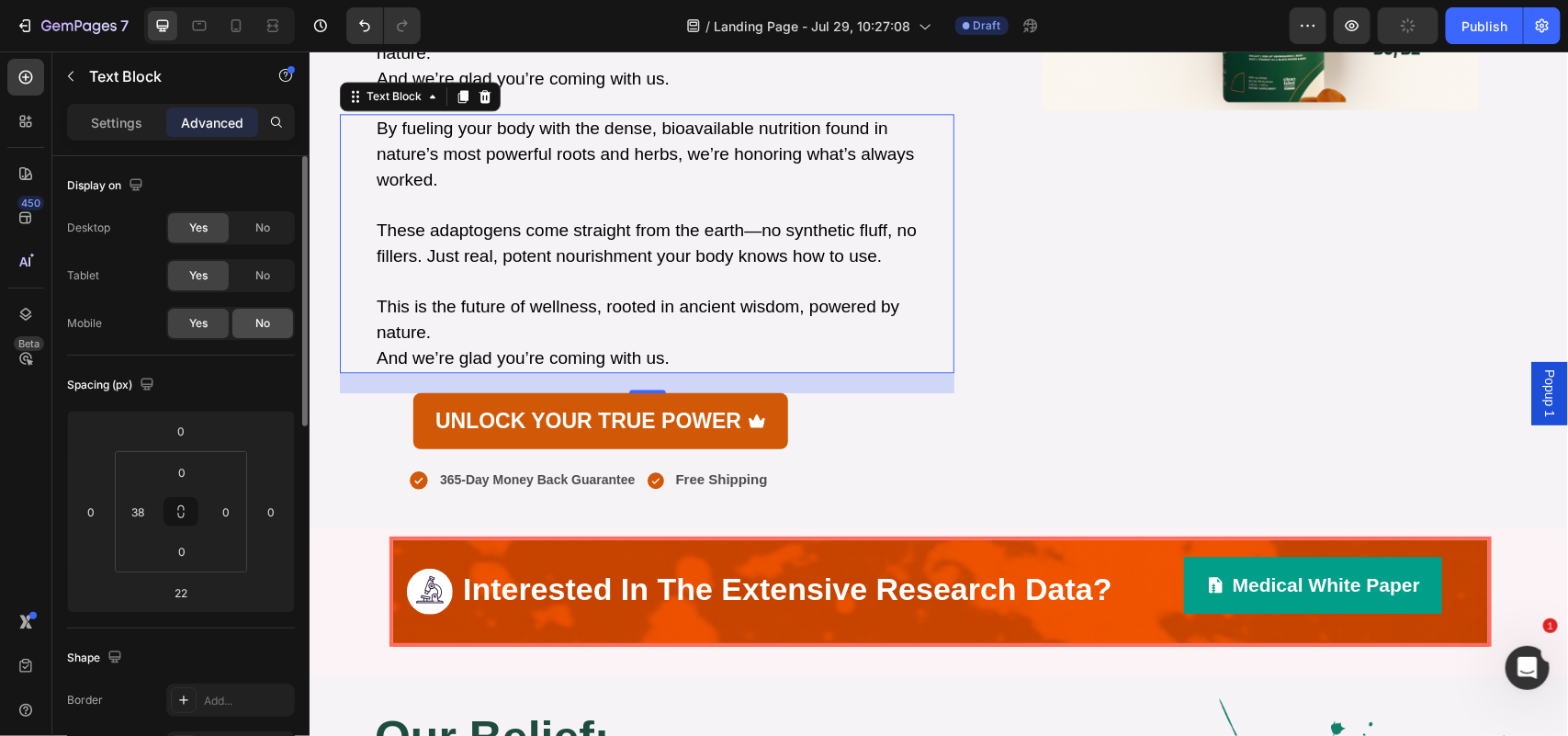 drag, startPoint x: 258, startPoint y: 323, endPoint x: 249, endPoint y: 57, distance: 266.15221 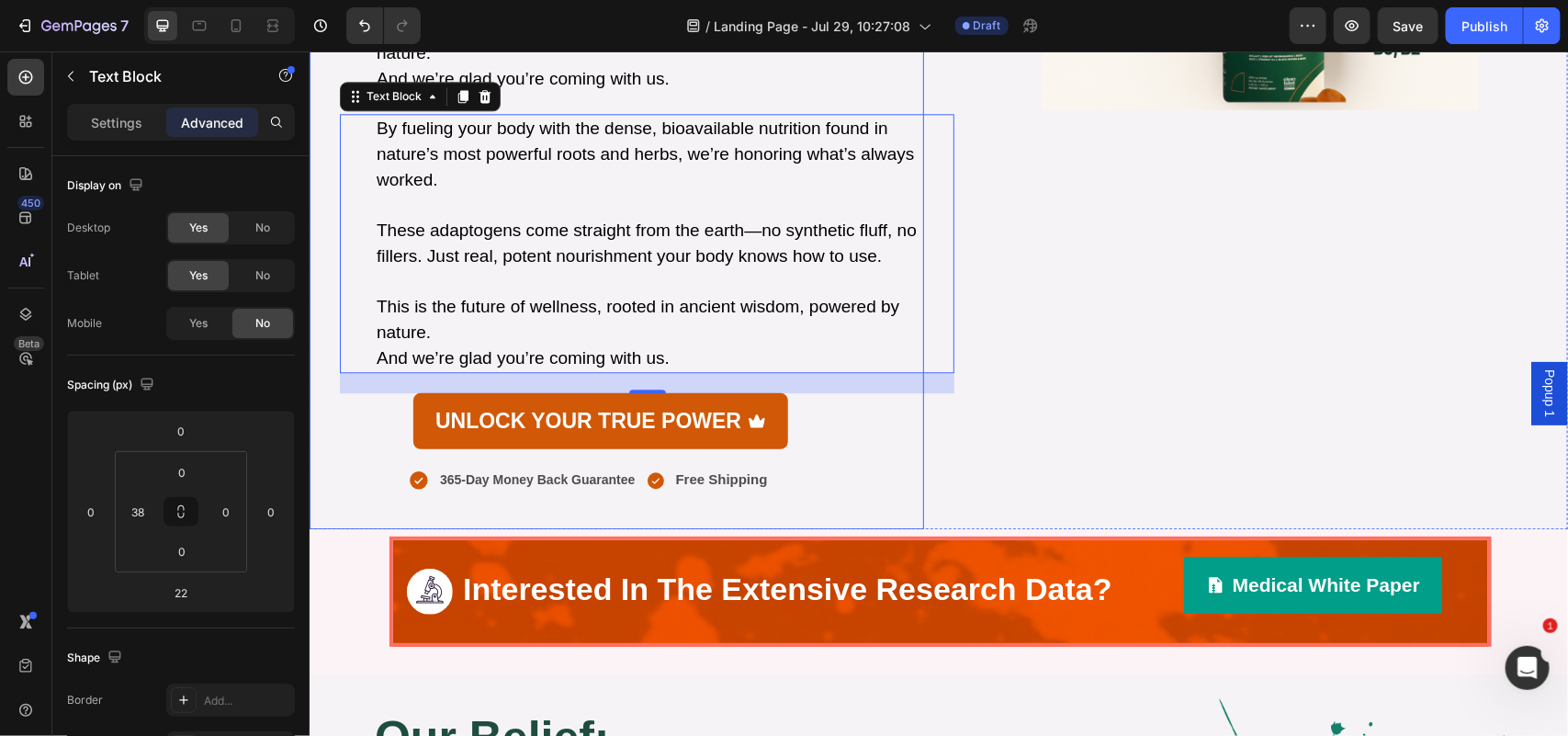 click on "at cured gummies, we believe that beef organ superfoods are the  key  to treating the  root  cause of modern-day symptoms Heading By fueling your body with the dense, bioavailable nutrition found in nature’s most powerful roots and herbs, we’re honoring what’s always worked.   These adaptogens come straight from the earth—no synthetic fluff, no fillers. Just real, potent nourishment your body knows how to use.   This is the future of wellness, rooted in ancient wisdom, powered by nature. And we’re glad you’re coming with us. Text Block By fueling your body with the dense, bioavailable nutrition found in nature’s most powerful roots and herbs, we’re honoring what’s always worked.   These adaptogens come straight from the earth—no synthetic fluff, no fillers. Just real, potent nourishment your body knows how to use.   This is the future of wellness, rooted in ancient wisdom, powered by nature. And we’re glad you’re coming with us. Text Block   22
Button Button Row" at bounding box center [615, 100] 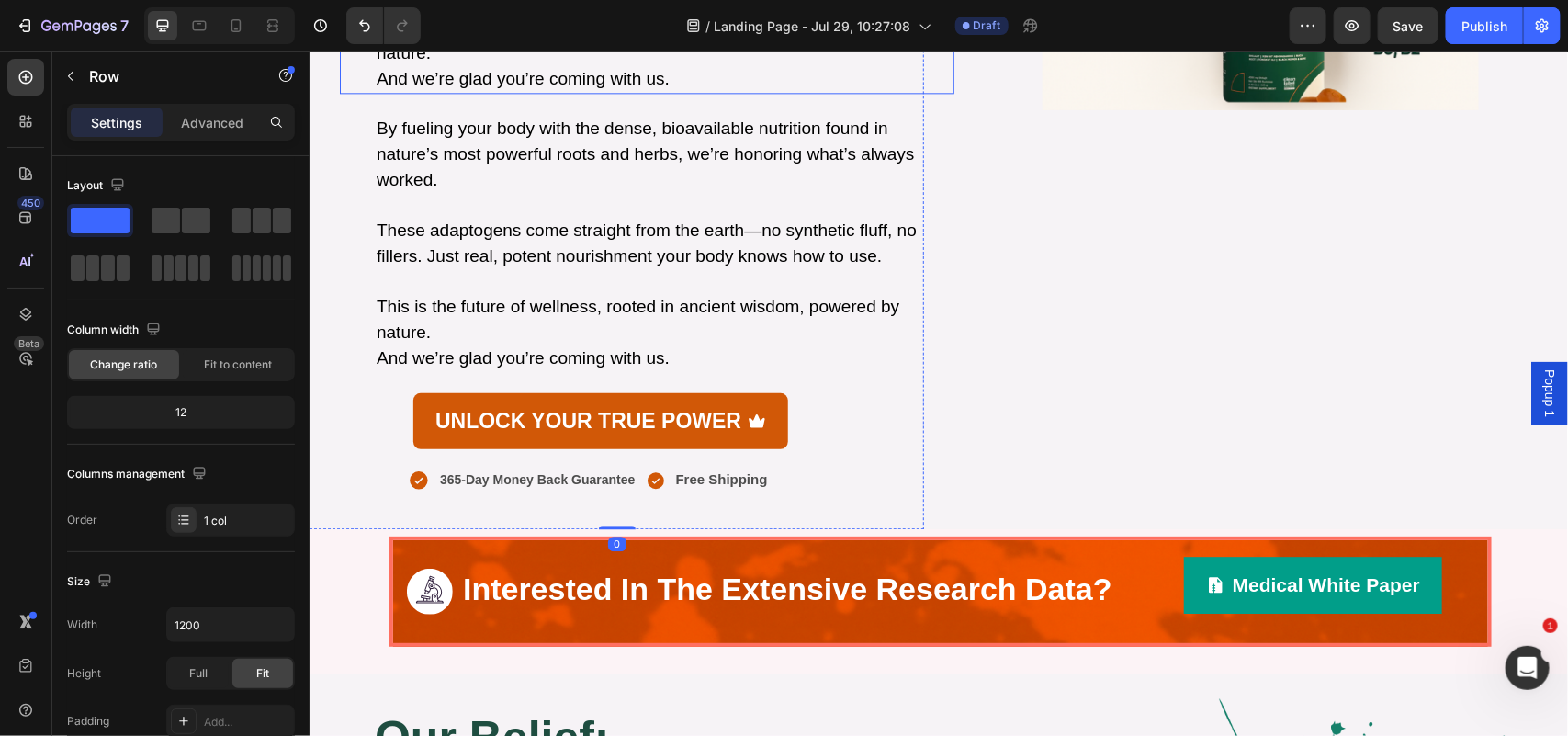 click on "And we’re glad you’re coming with us." at bounding box center (522, 77) 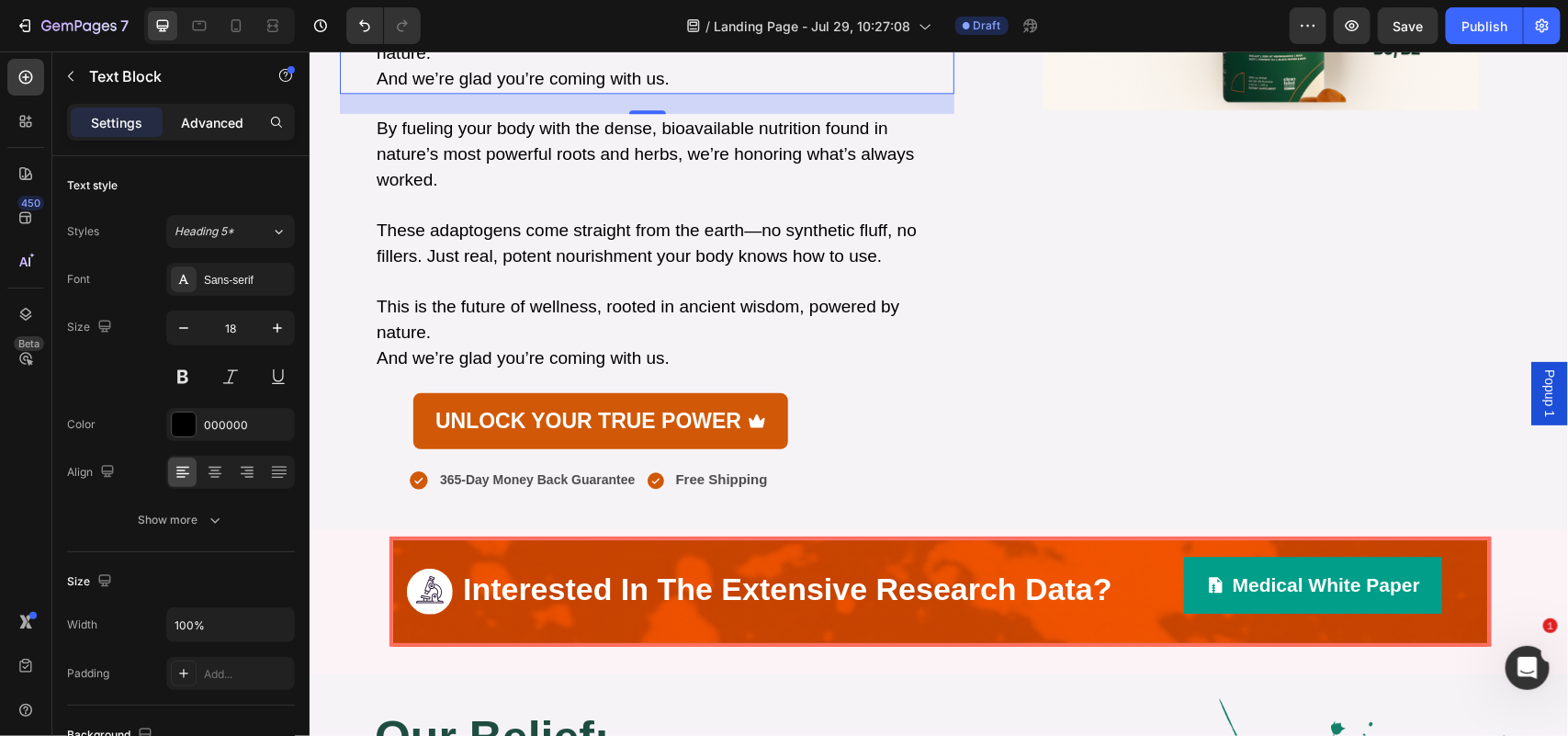 click on "Advanced" at bounding box center [212, 122] 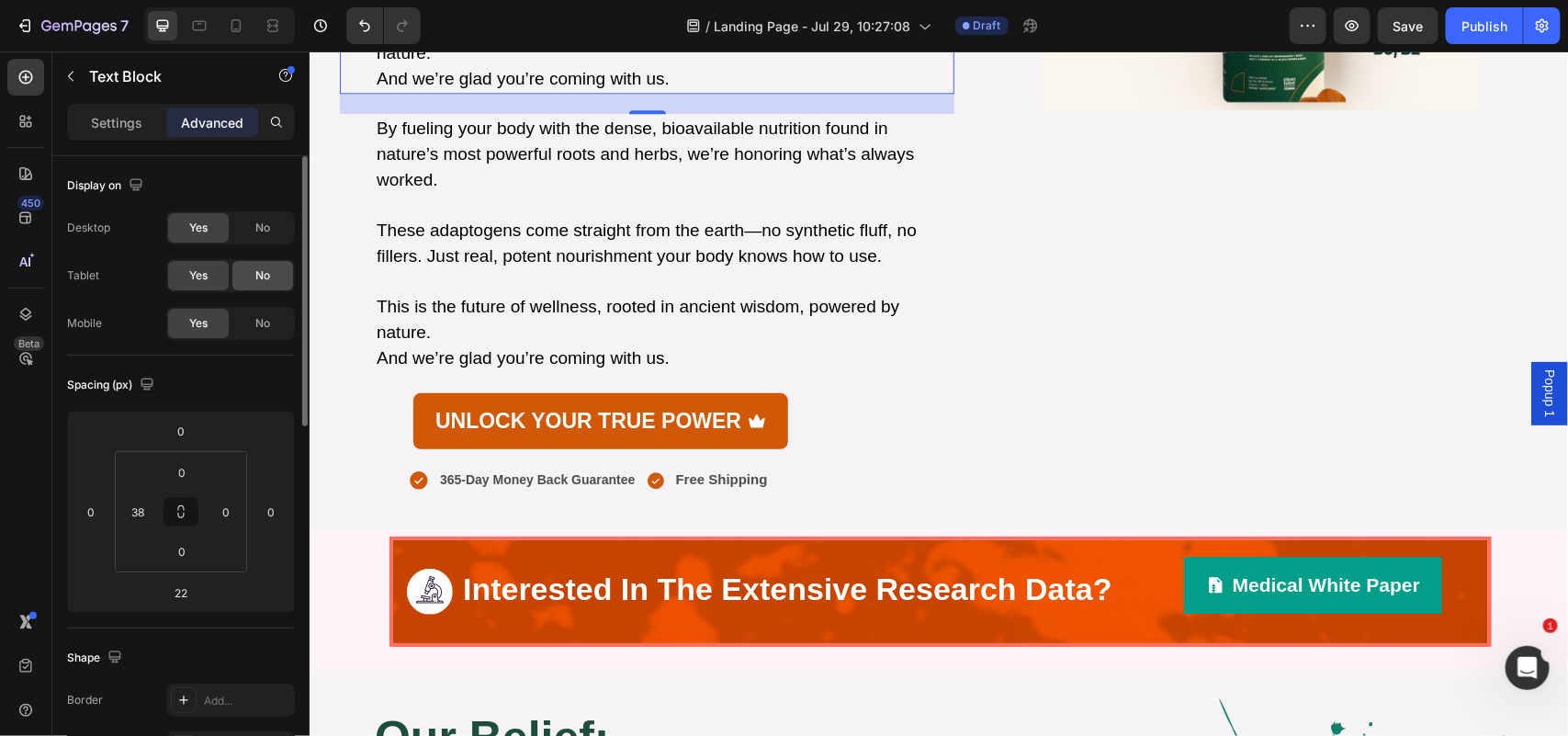 click on "No" 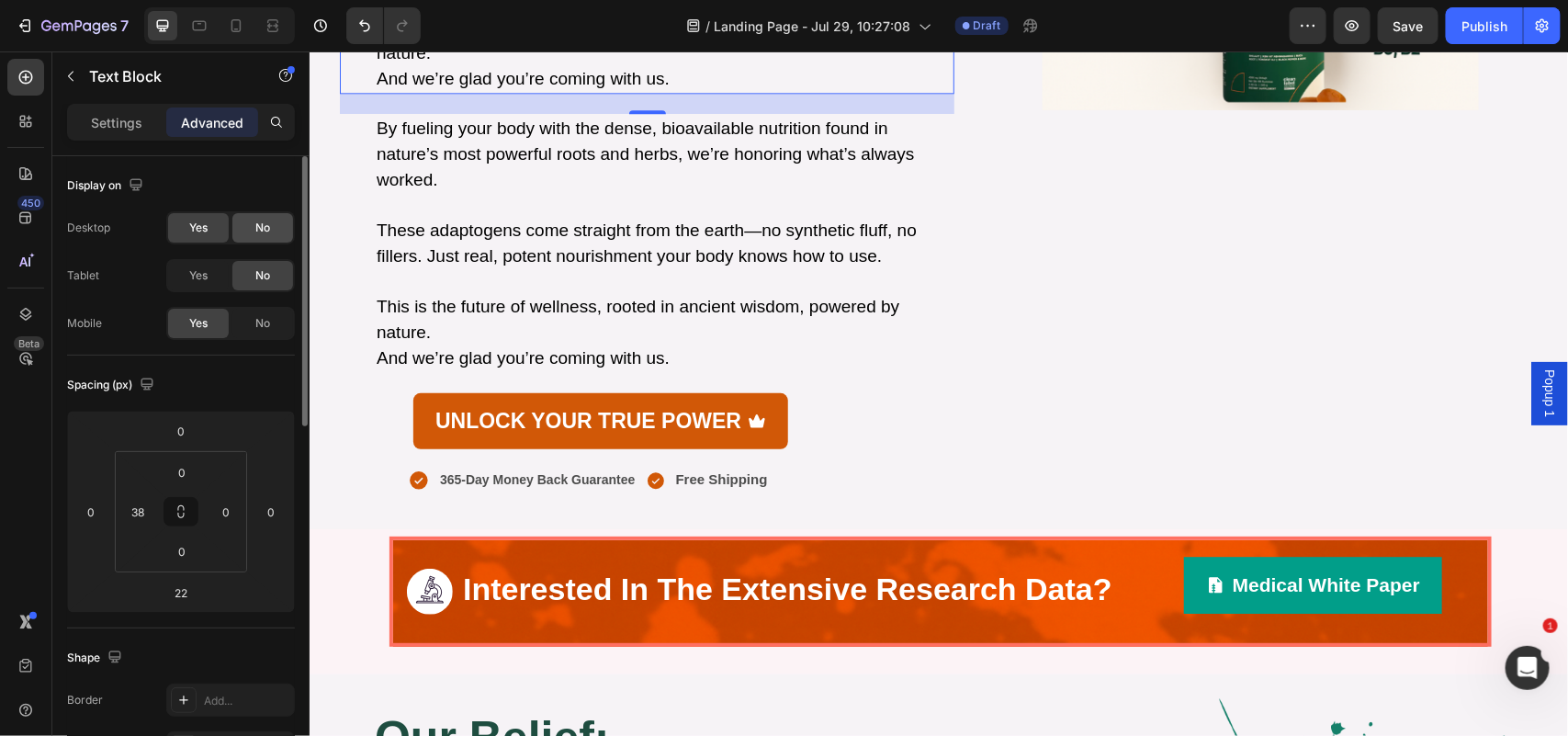 click on "No" 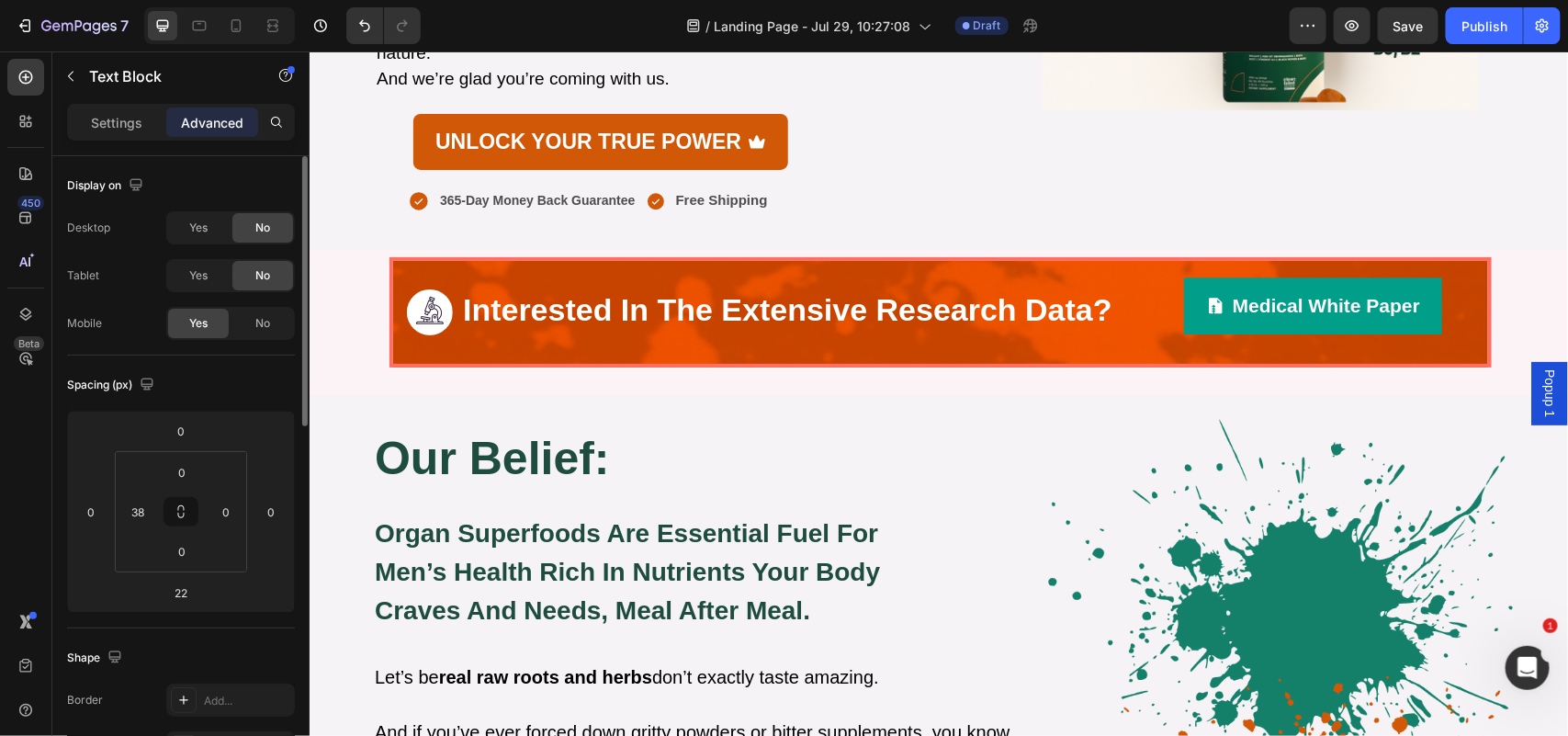 scroll, scrollTop: 1744, scrollLeft: 0, axis: vertical 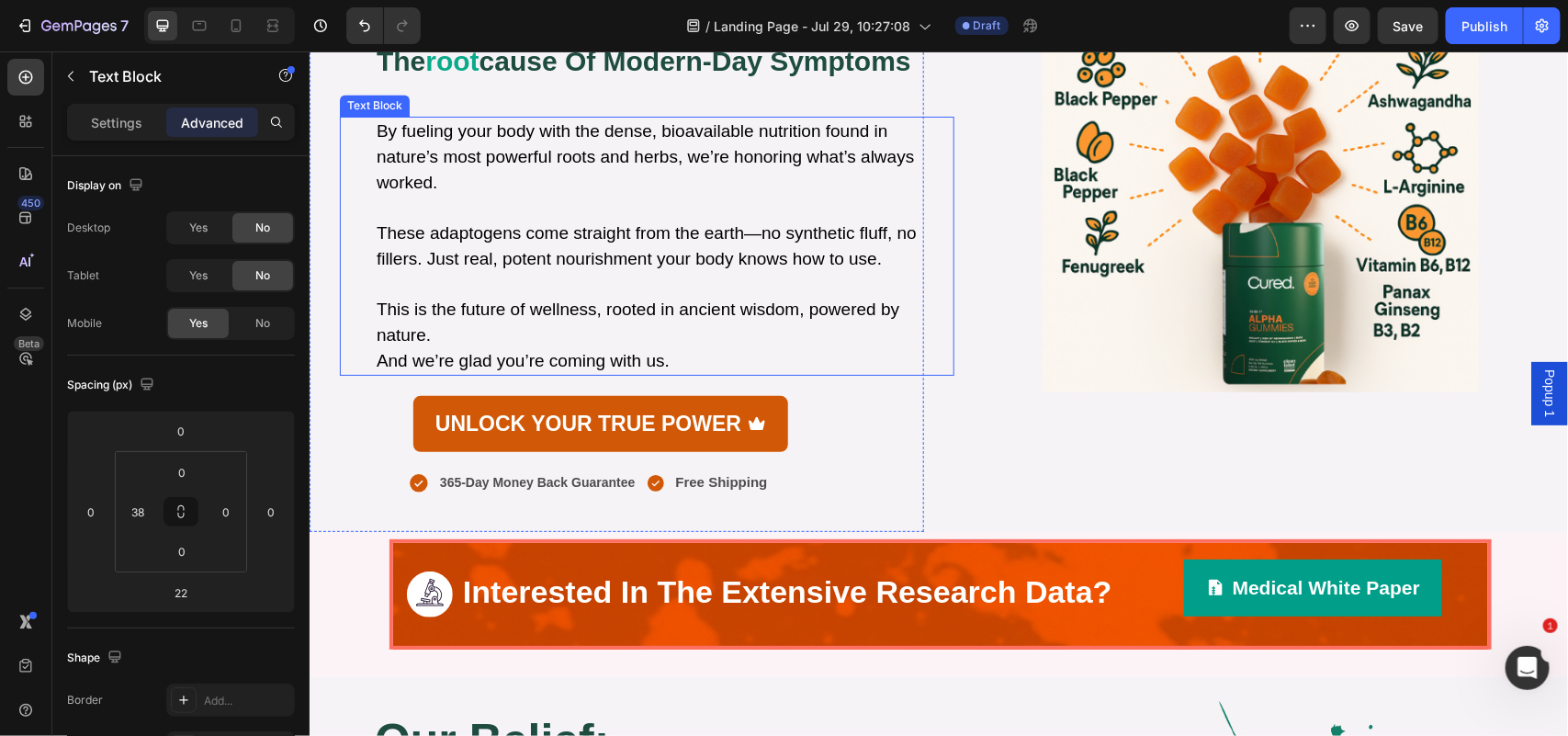 click at bounding box center (663, 207) 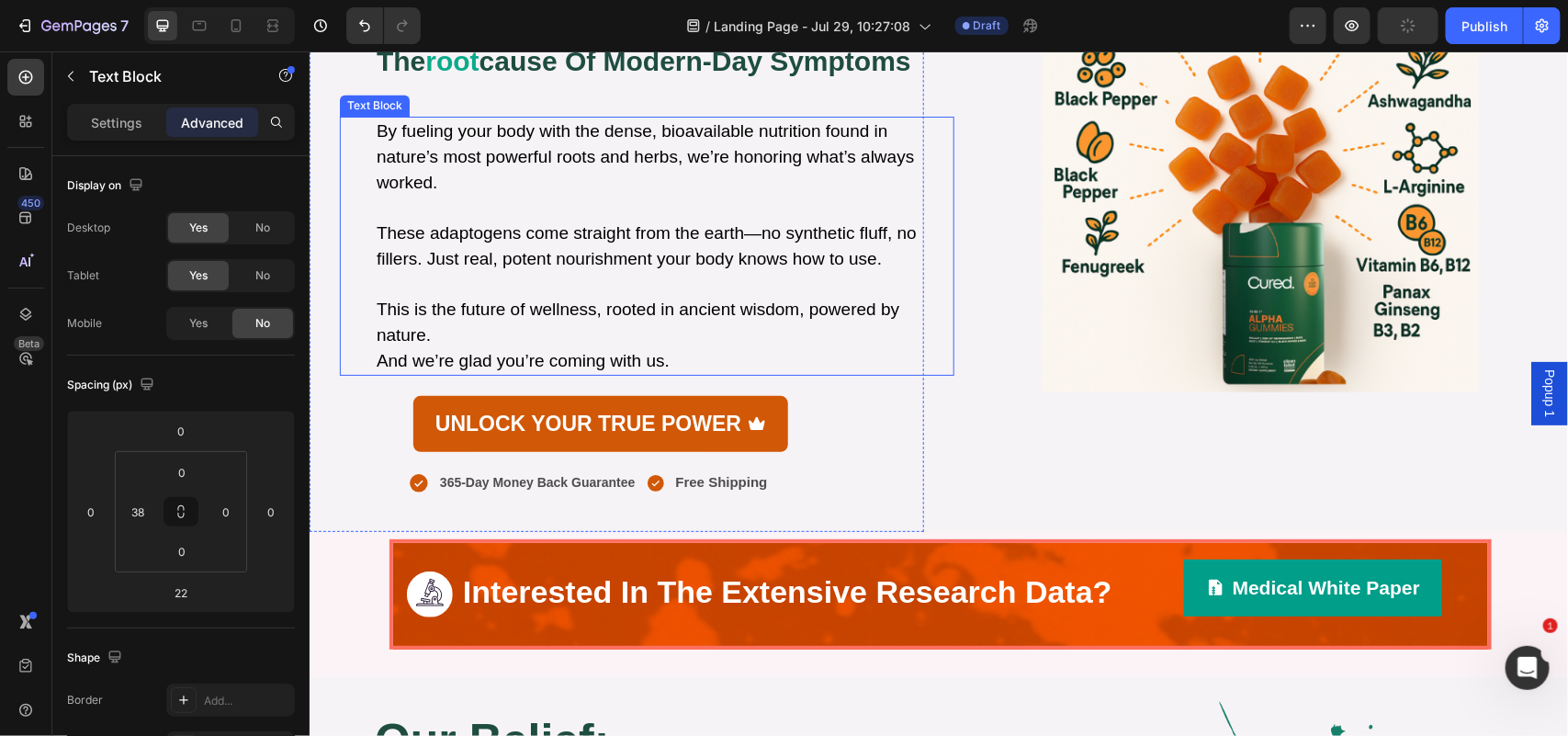 click at bounding box center [663, 207] 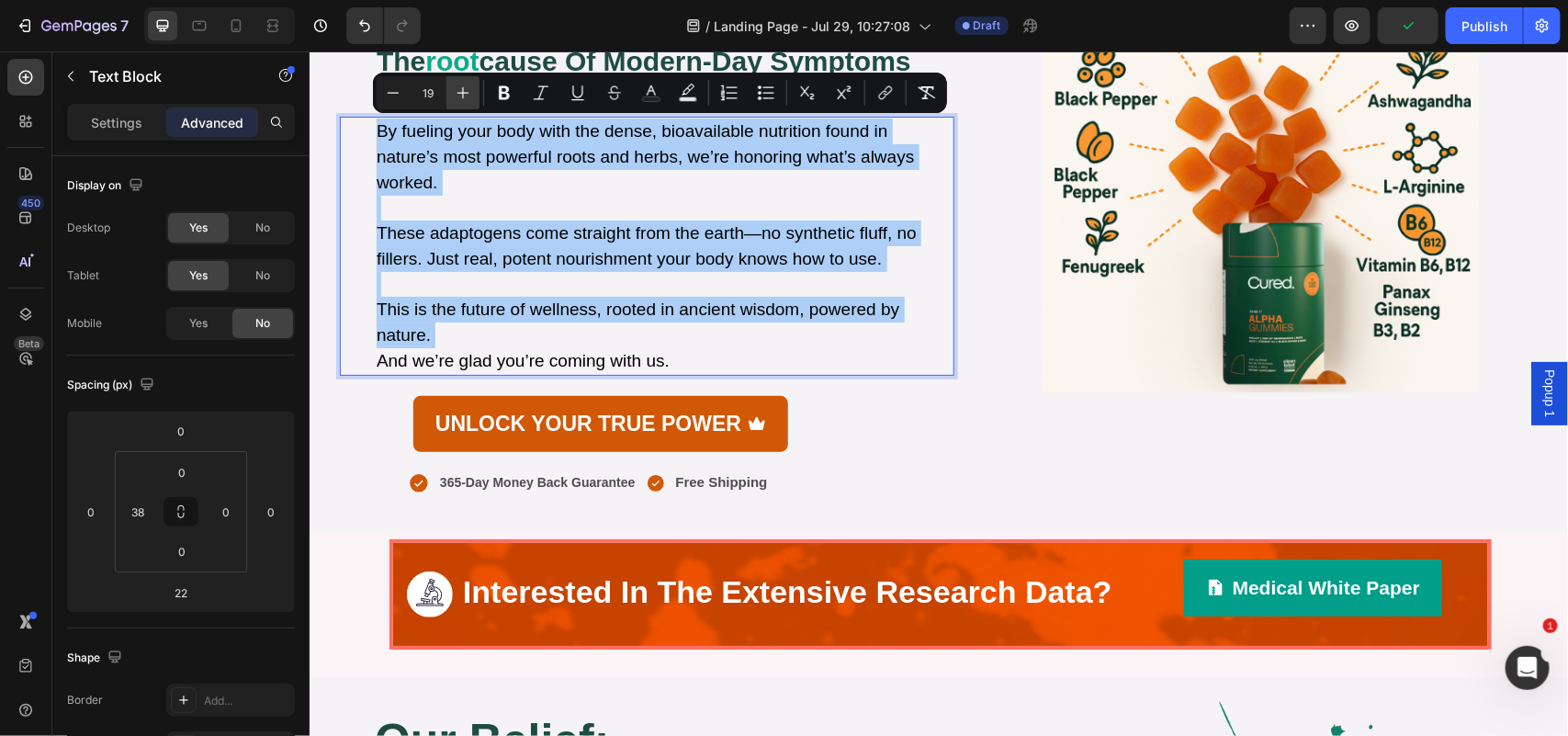 click 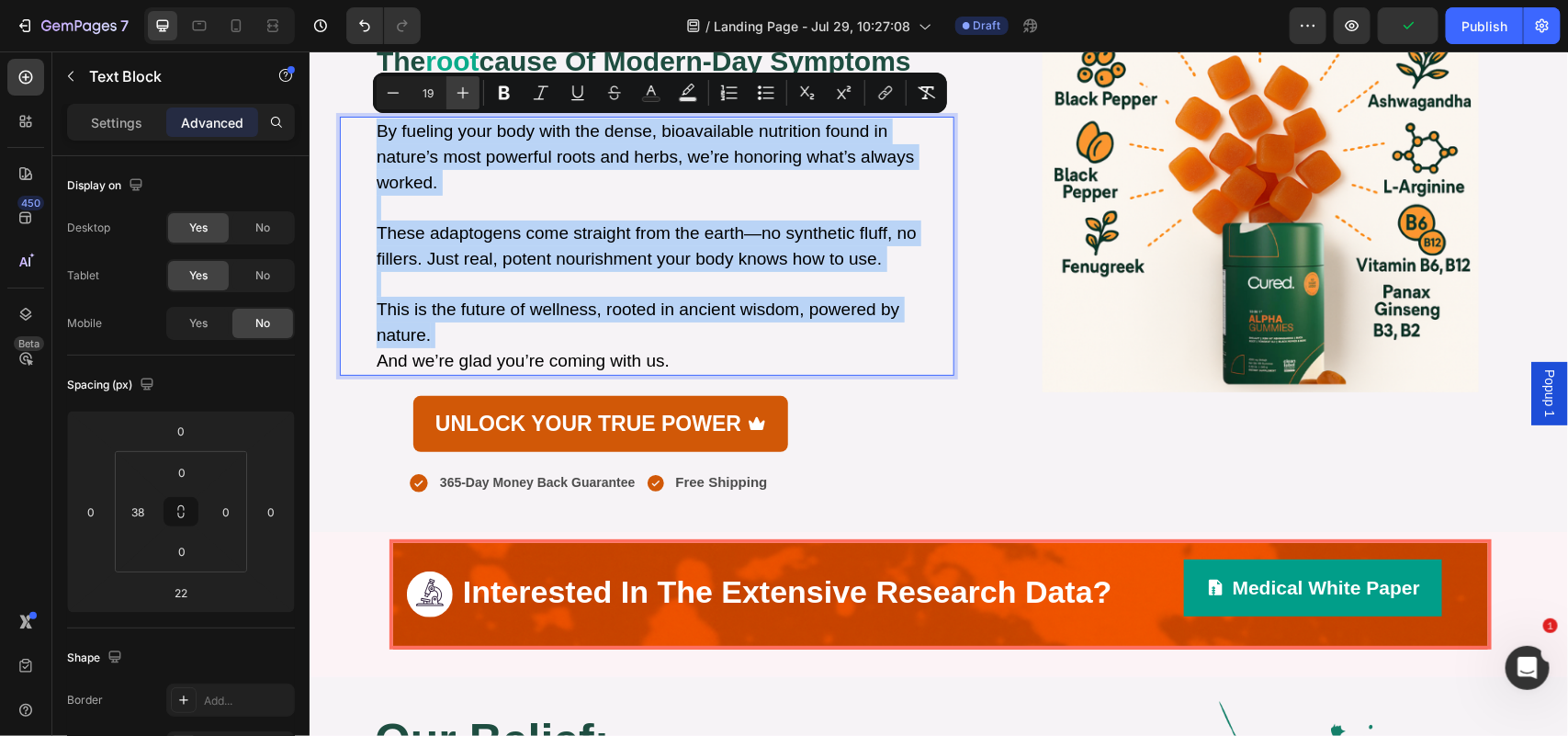 type on "20" 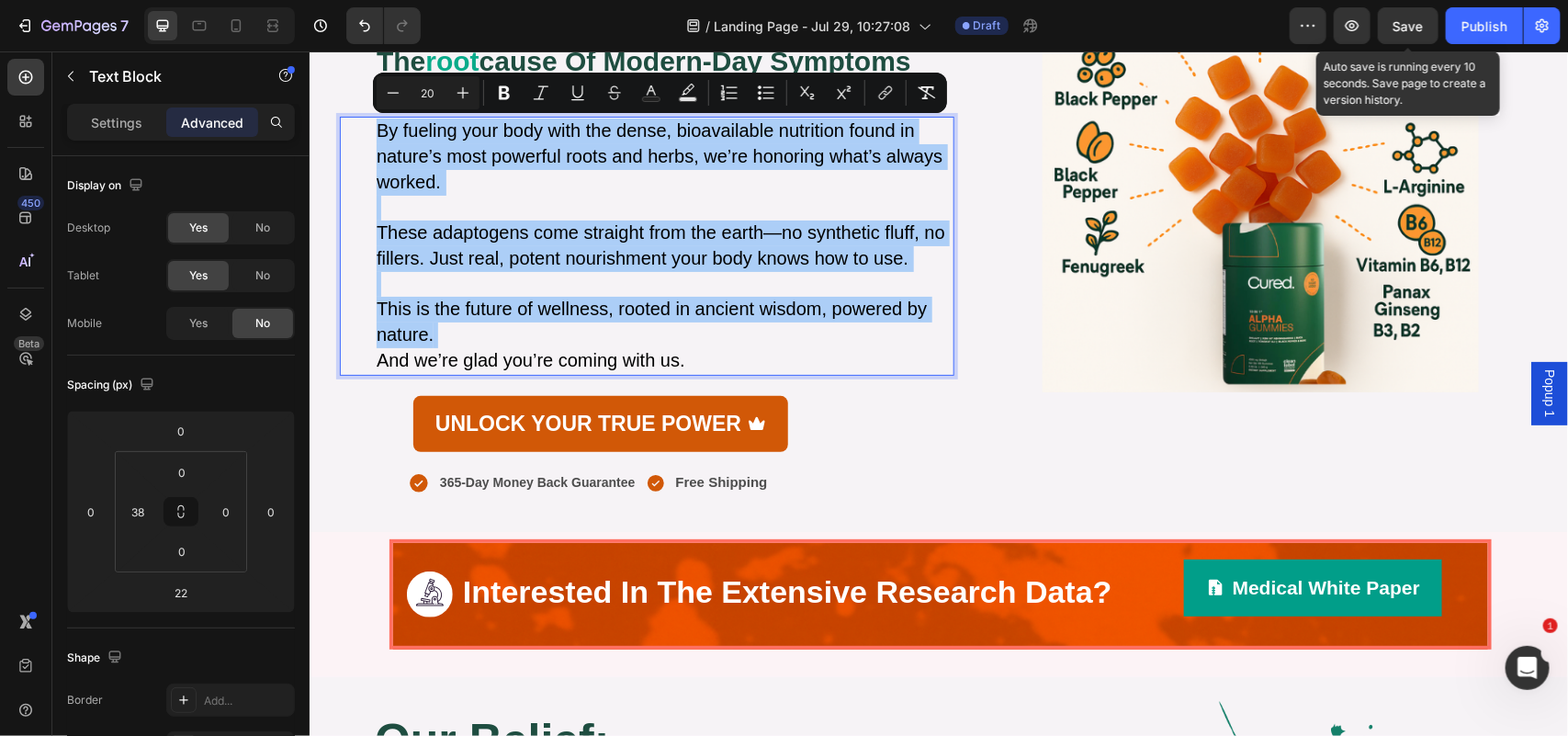 drag, startPoint x: 1393, startPoint y: 20, endPoint x: 479, endPoint y: 172, distance: 926.55275 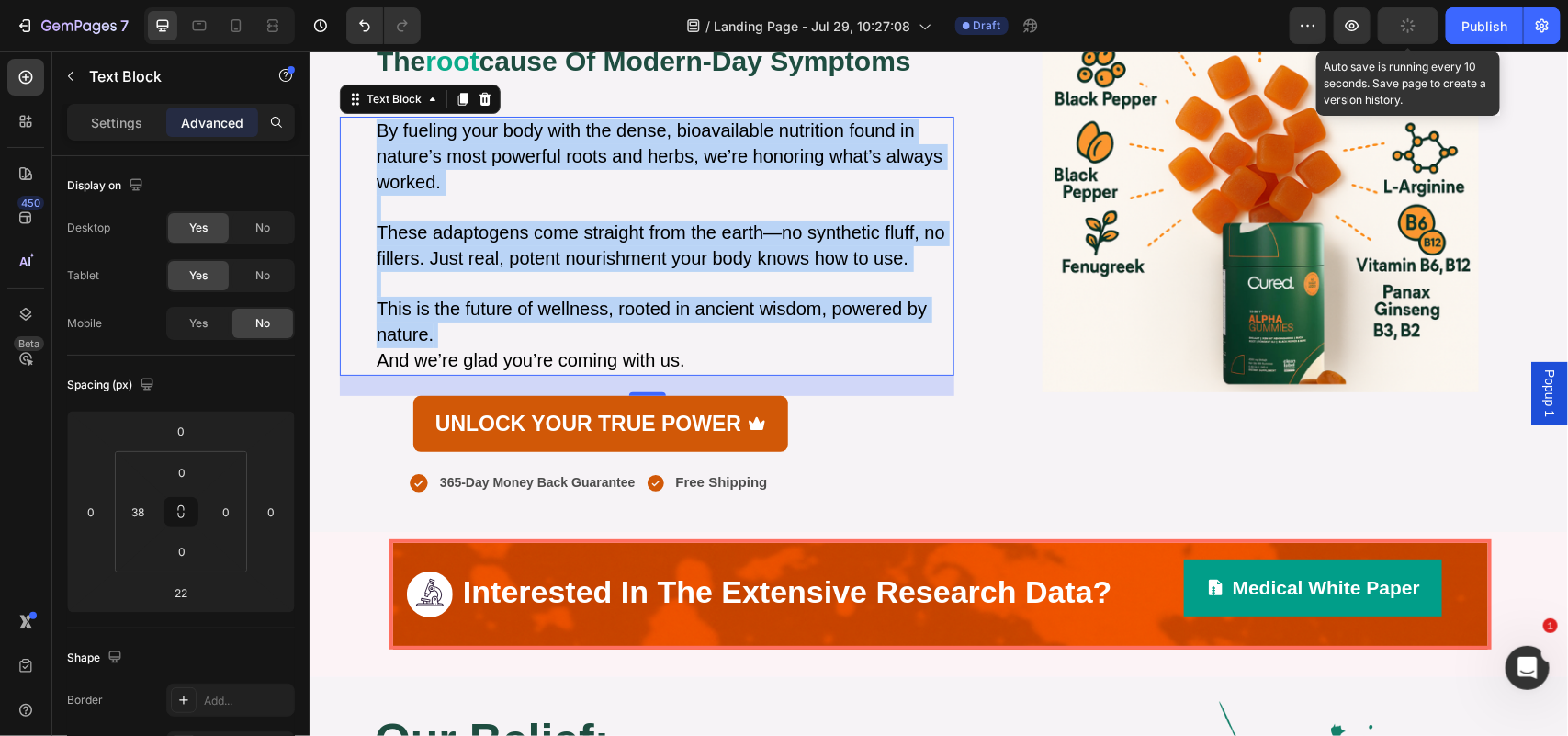 click on "These adaptogens come straight from the earth—no synthetic fluff, no fillers. Just real, potent nourishment your body knows how to use." at bounding box center [660, 244] 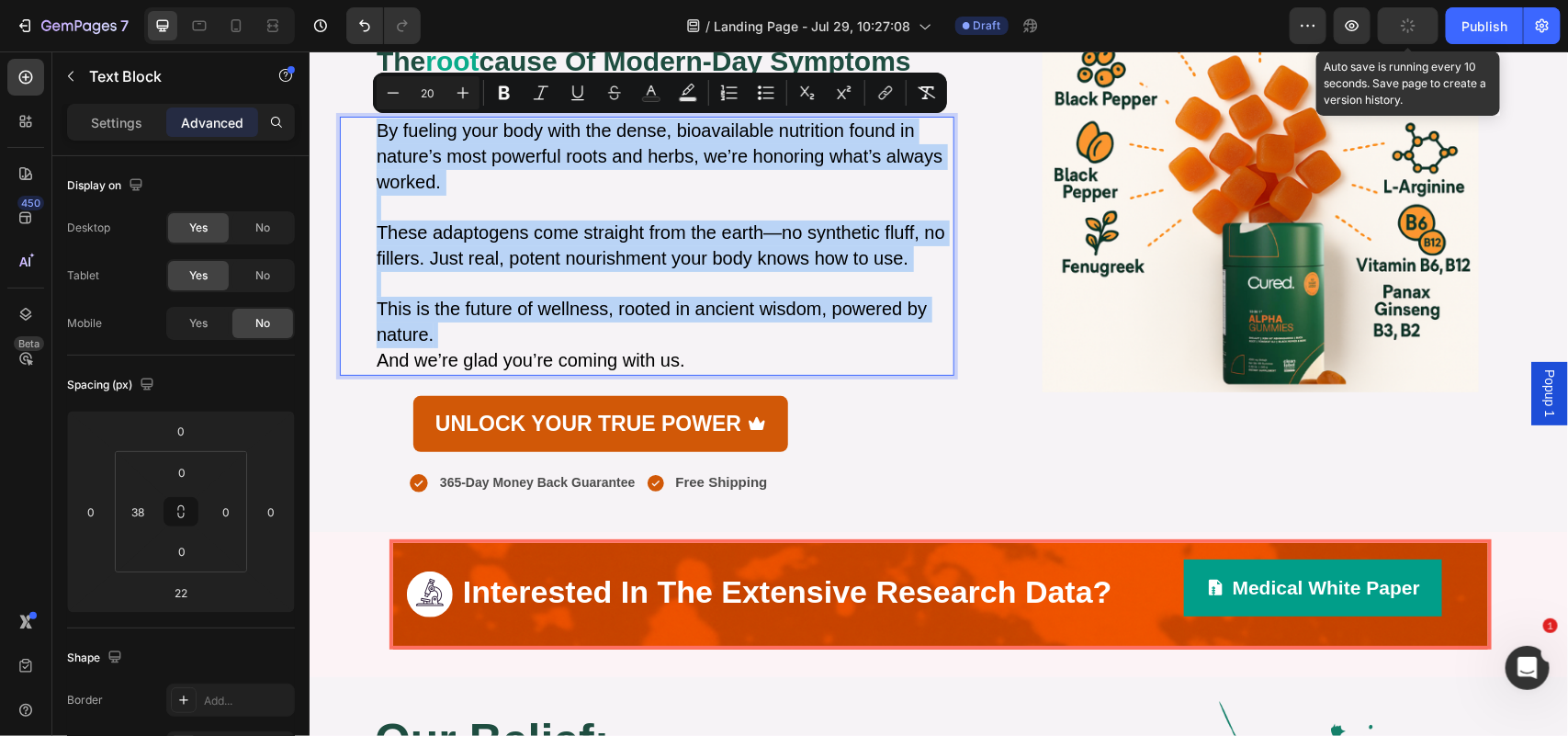 click on "These adaptogens come straight from the earth—no synthetic fluff, no fillers. Just real, potent nourishment your body knows how to use." at bounding box center [660, 244] 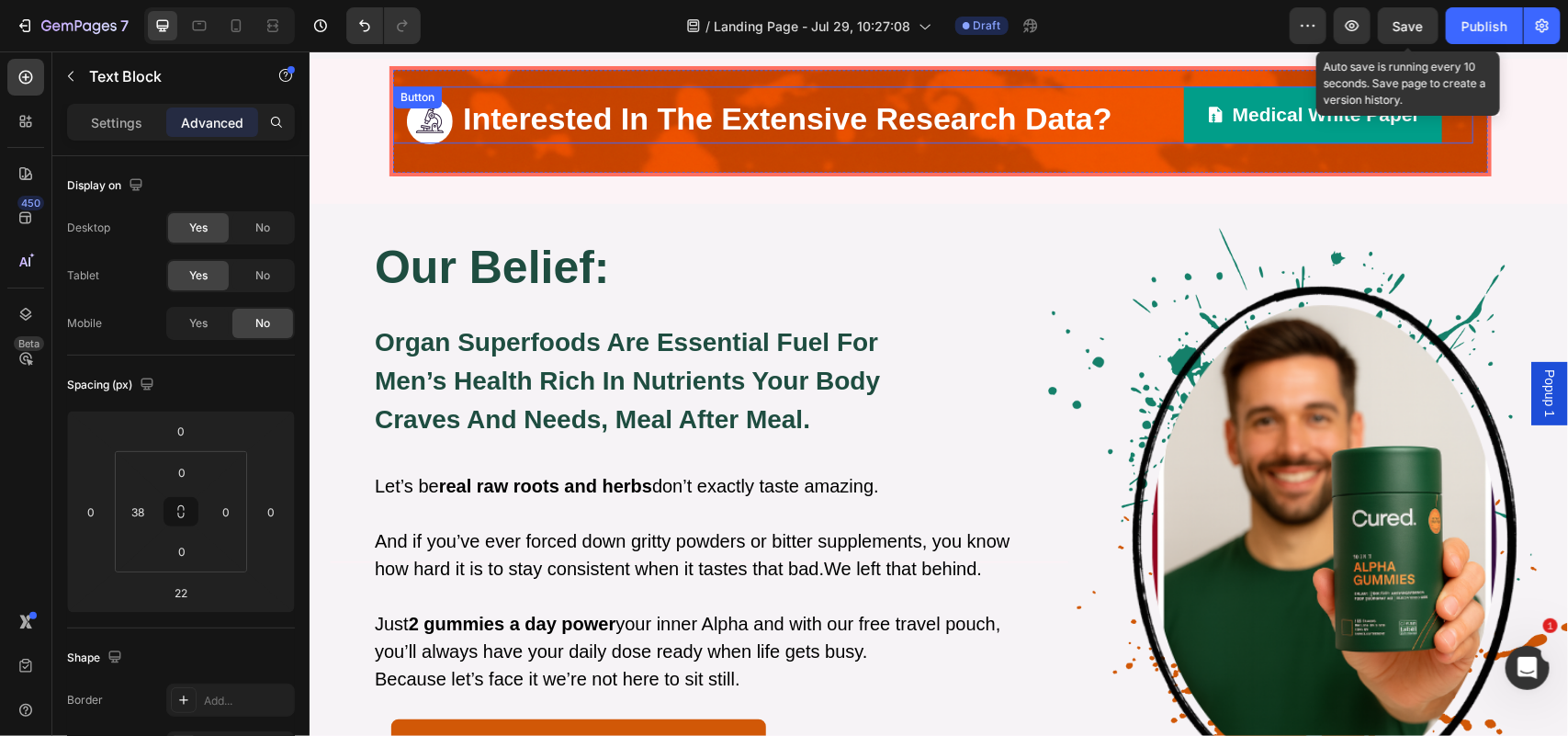 scroll, scrollTop: 2220, scrollLeft: 0, axis: vertical 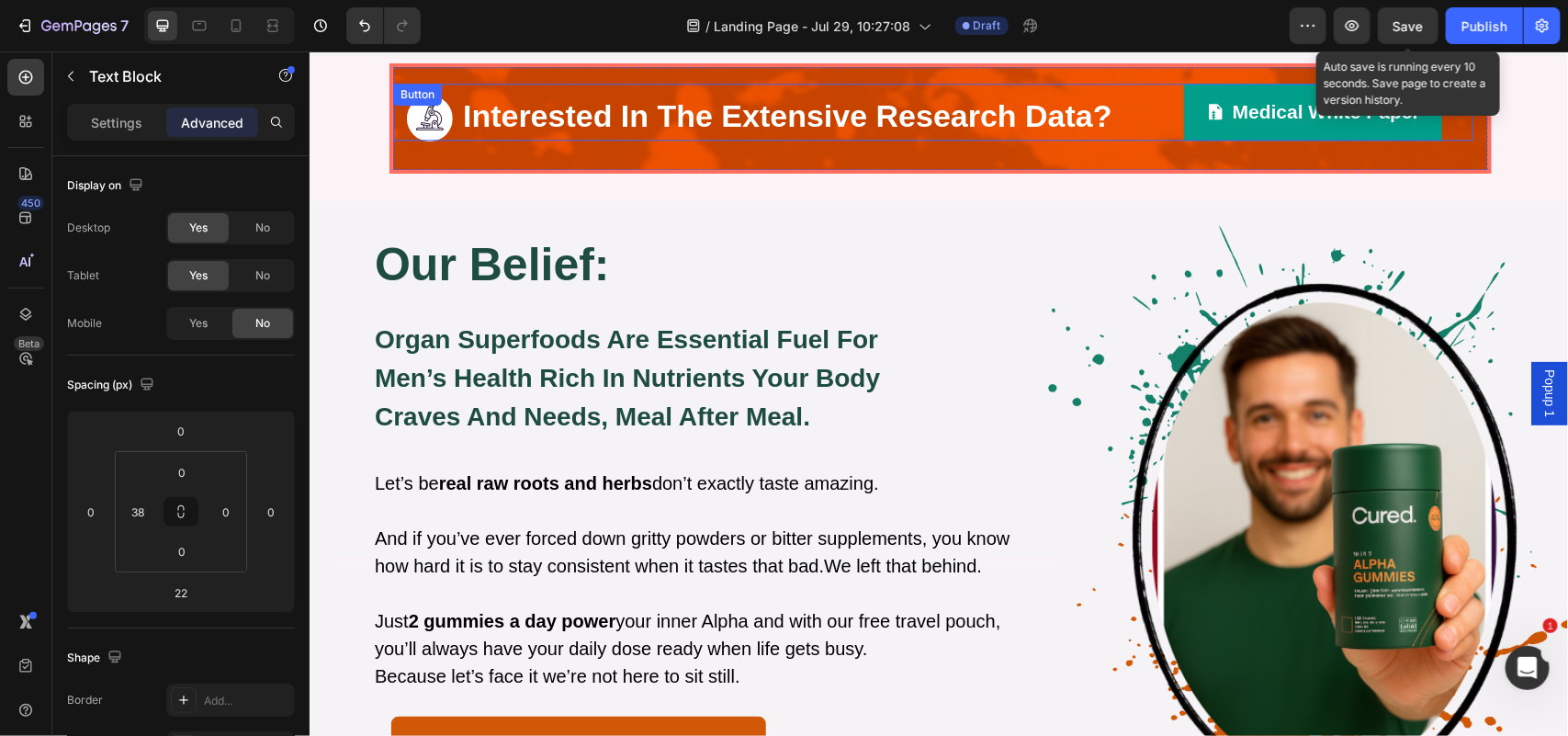 click on "Medical White Paper Button" at bounding box center (932, 111) 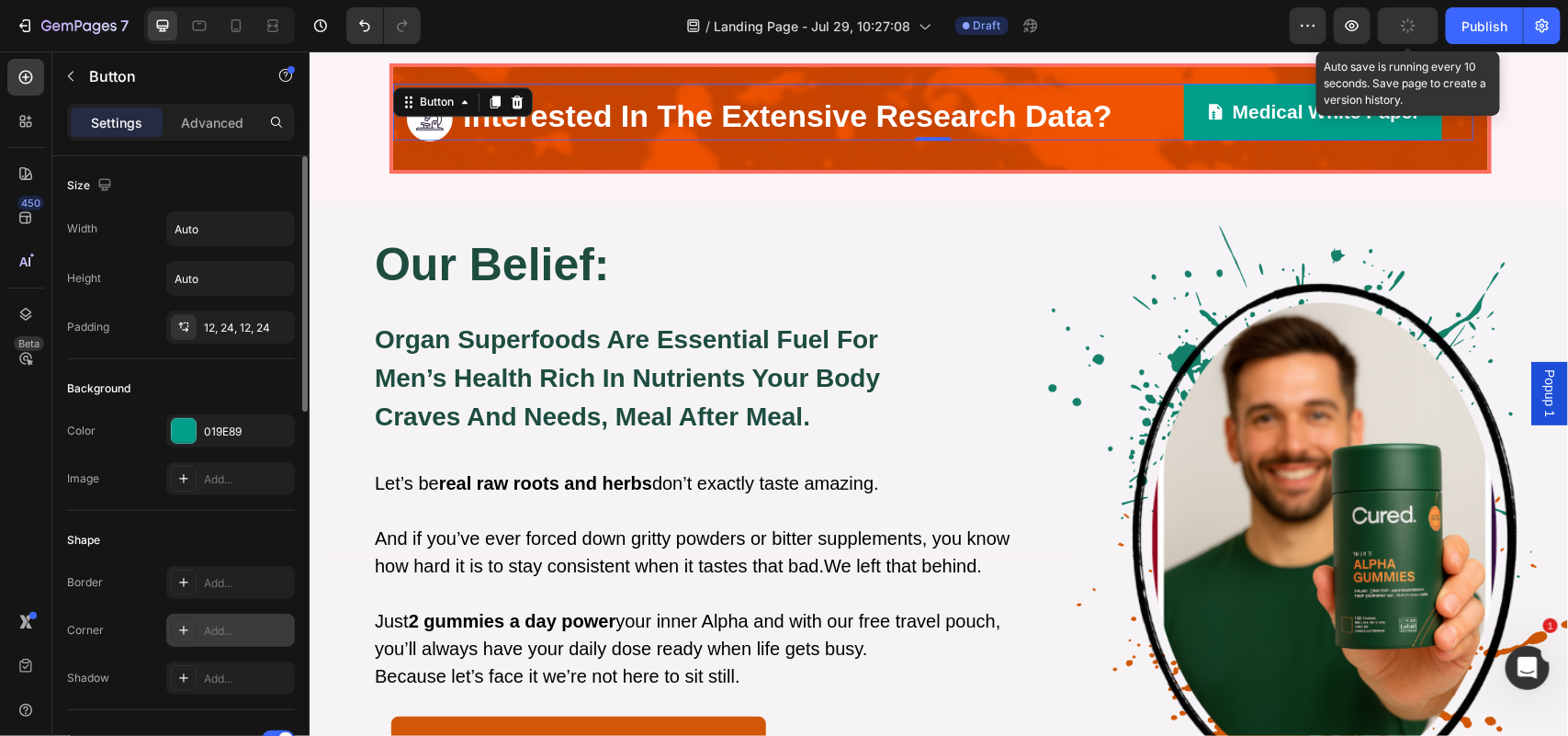 click on "Add..." at bounding box center (231, 630) 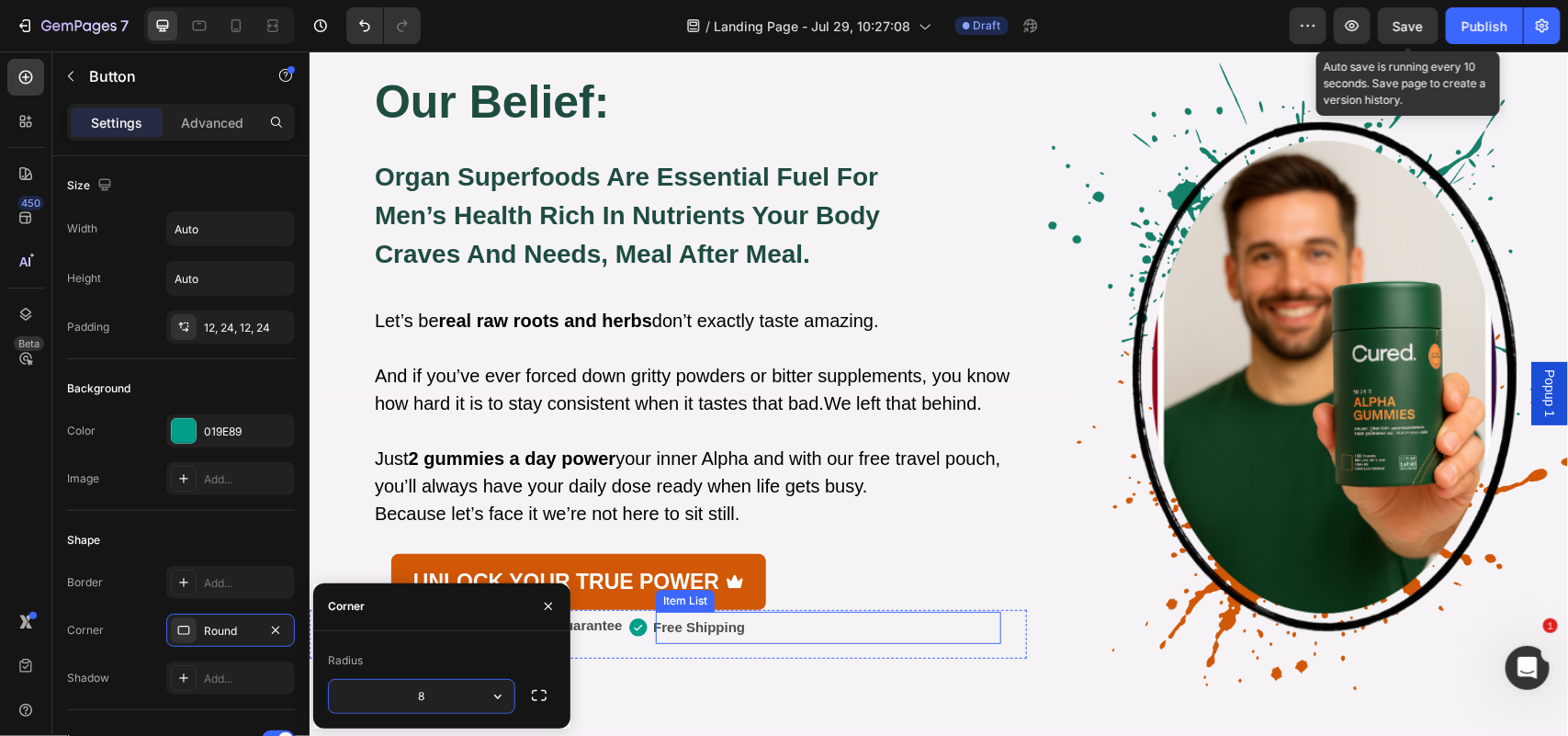 scroll, scrollTop: 2510, scrollLeft: 0, axis: vertical 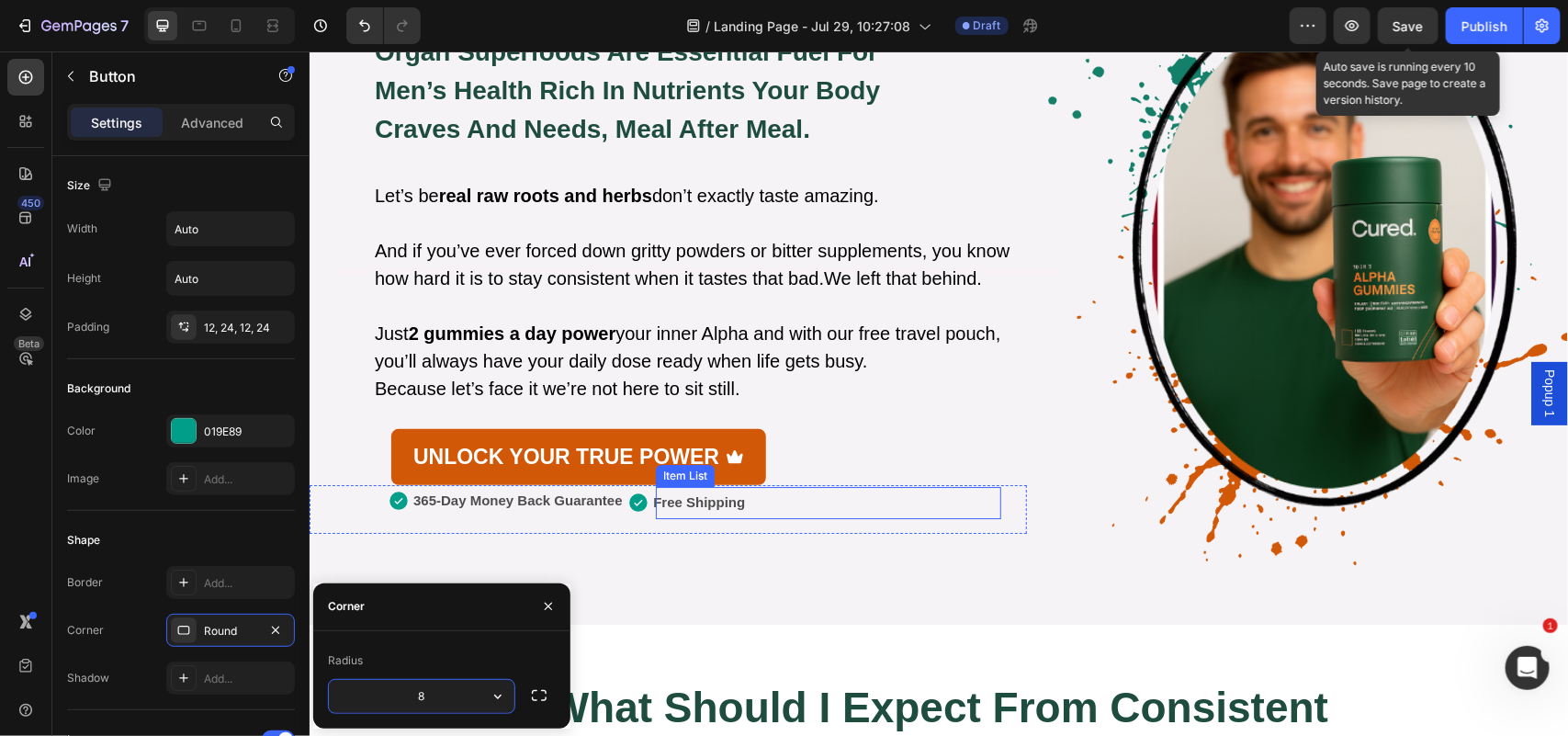 click on "Free Shipping" at bounding box center [698, 501] 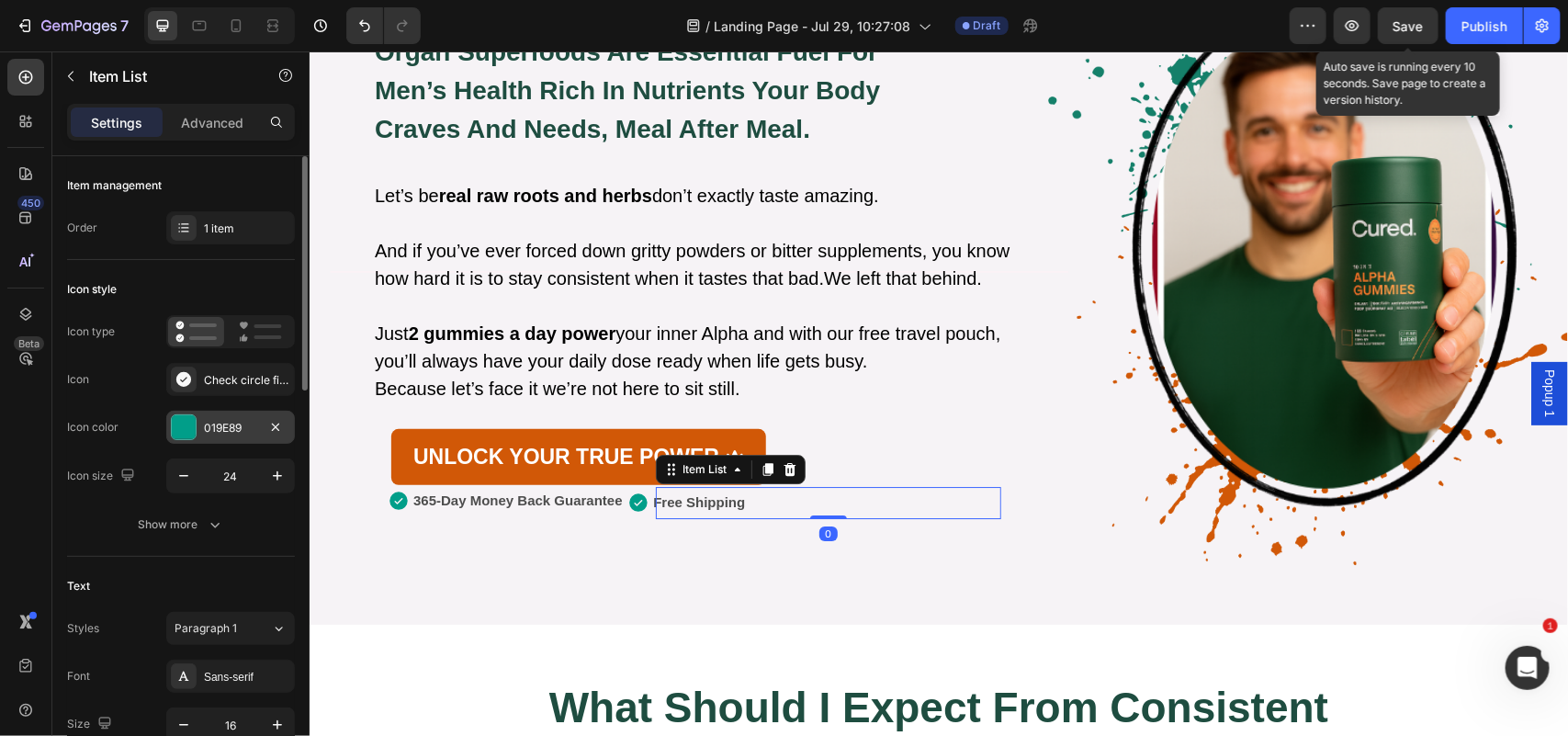 click on "019E89" at bounding box center [231, 428] 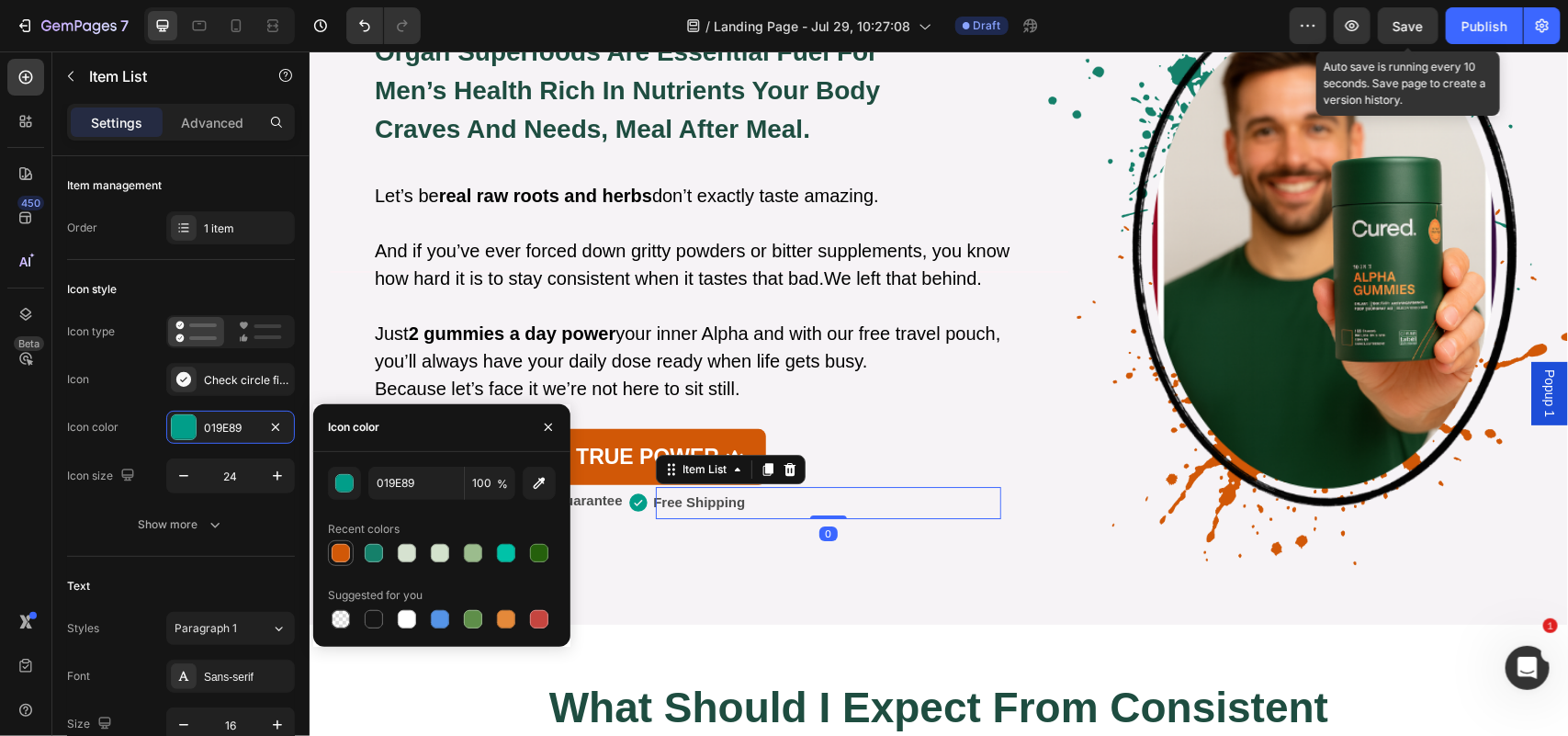 drag, startPoint x: 336, startPoint y: 539, endPoint x: 303, endPoint y: 524, distance: 36.249138 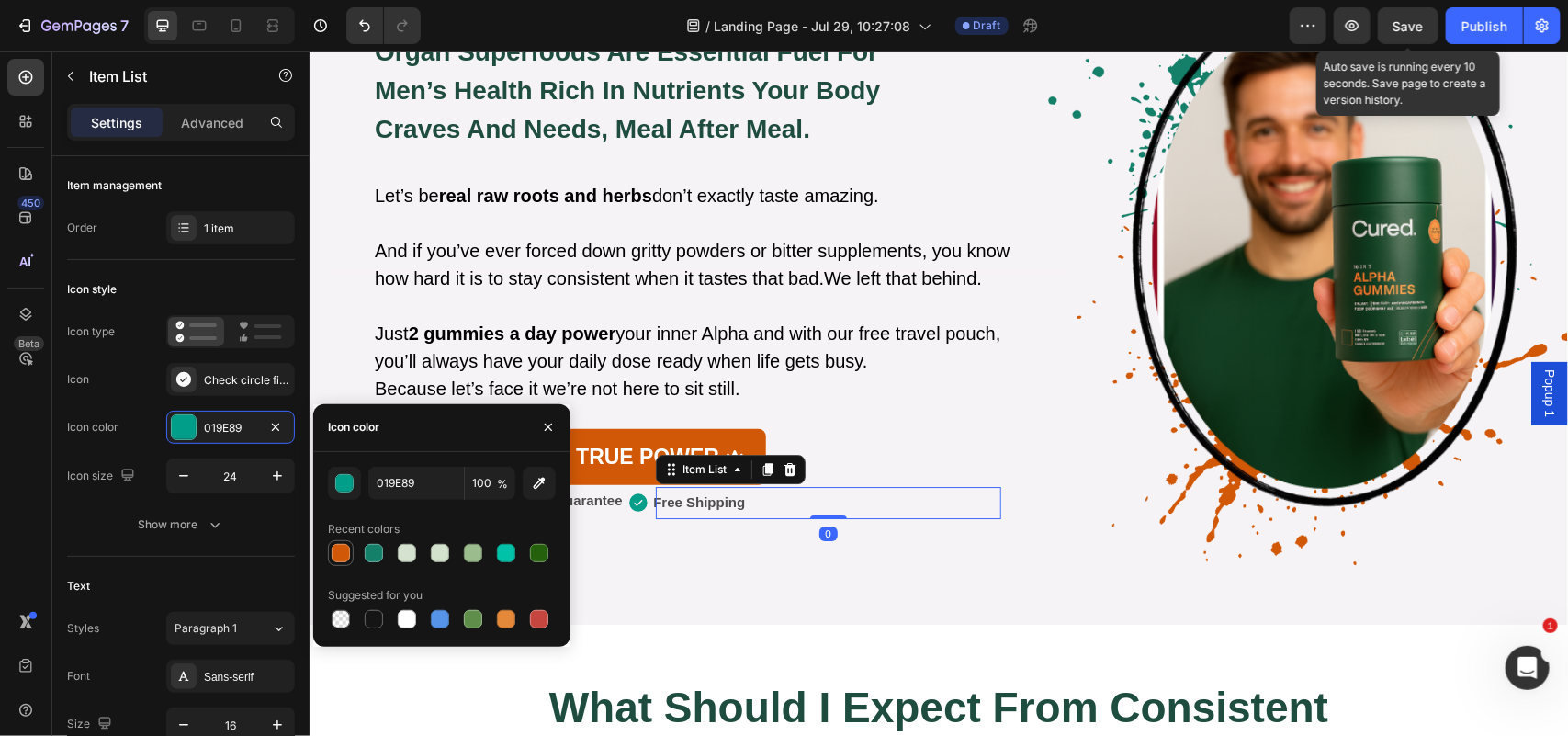 click at bounding box center [341, 553] 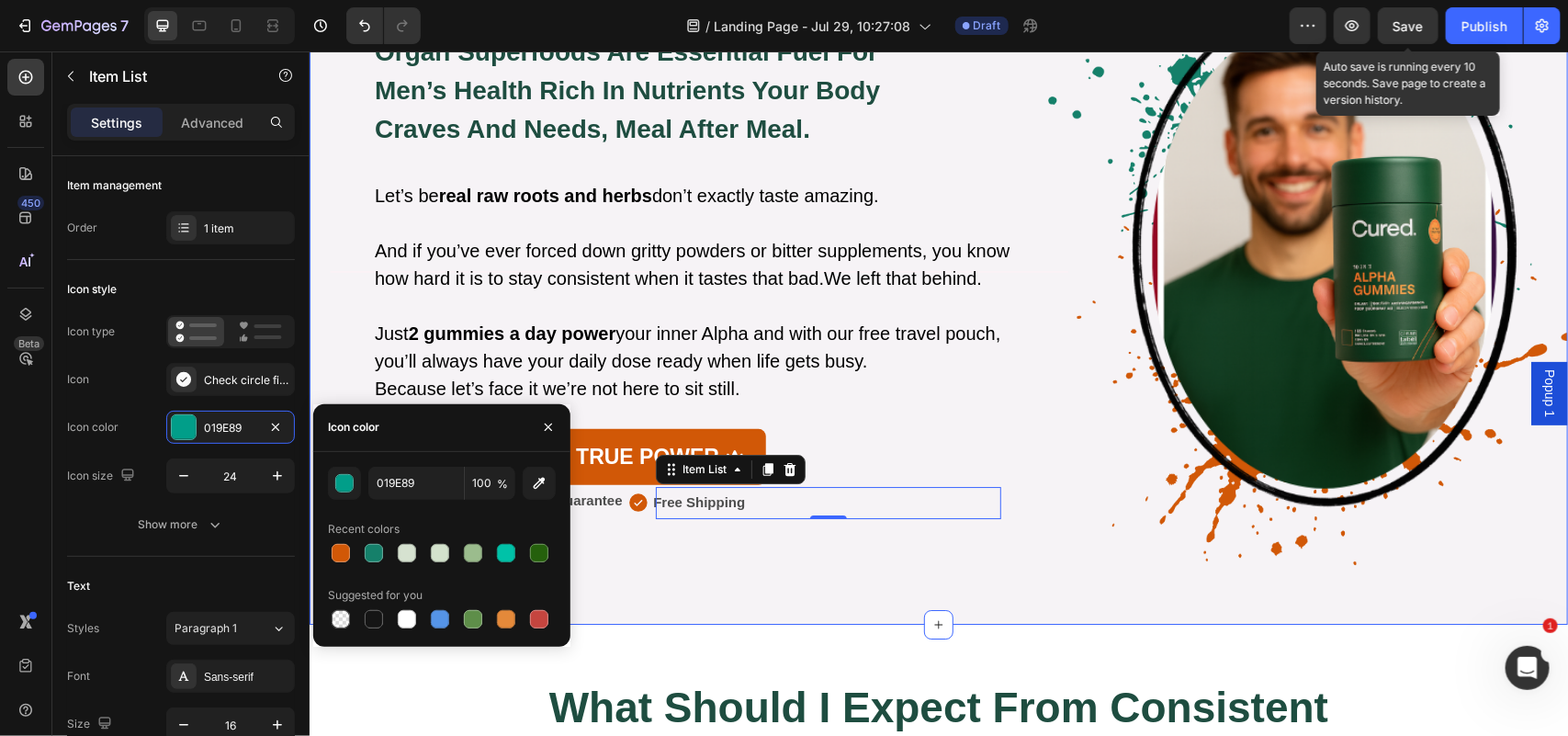 type on "D15807" 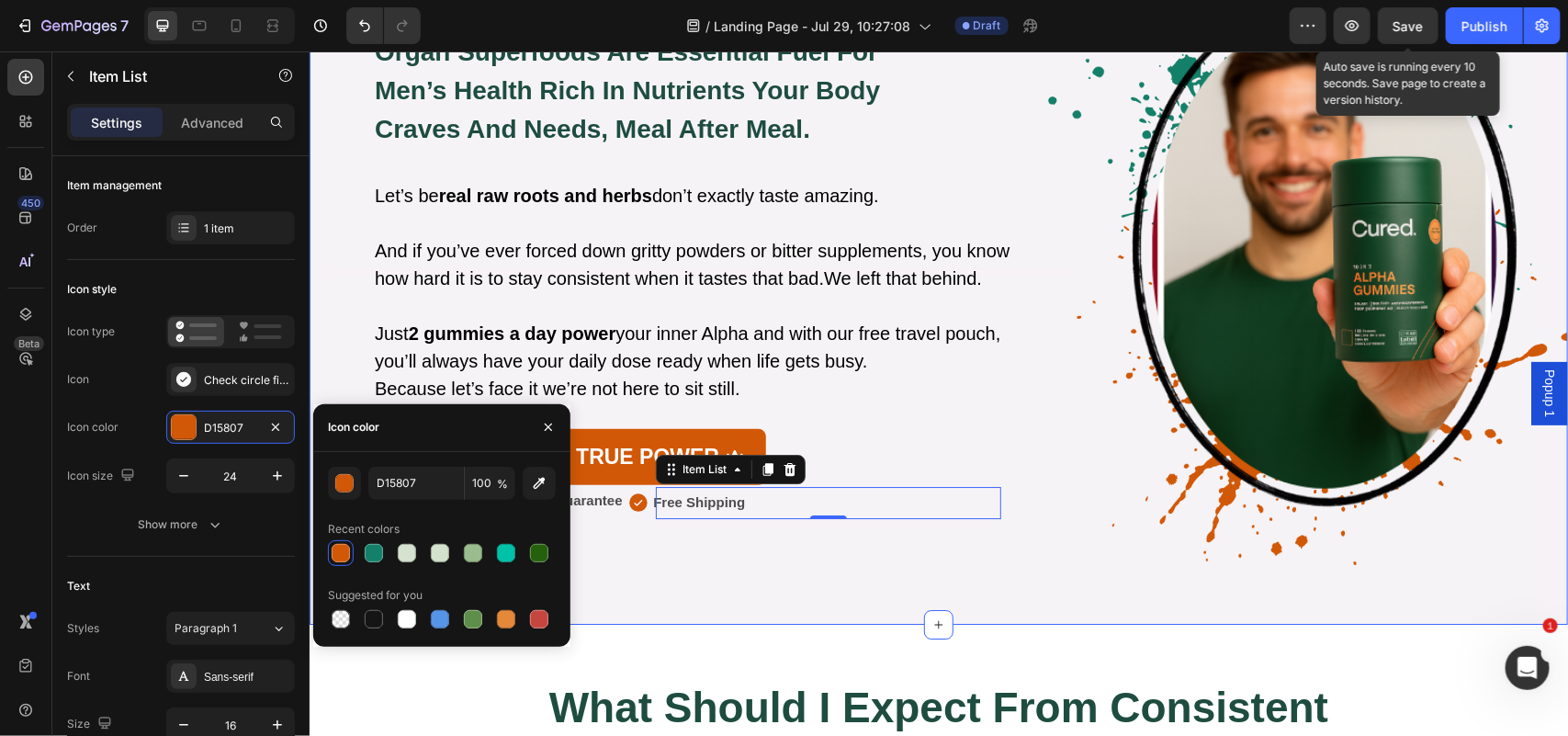 click on "our belief: Heading Our Belief: Heading organ superfoods are essential fuel for  men’s health rich in nutrients your body  craves and needs, meal after meal. Heading Image Let’s be  real raw roots and herbs  don’t exactly taste amazing.   And if you’ve ever forced down gritty powders or bitter supplements, you know  how hard it is to stay consistent when it tastes that bad.We left that behind.   Just  2 gummies a day power  your inner Alpha and with our free travel pouch,  you’ll always have your daily dose ready when life gets busy. Because let’s face it we’re not here to sit still. Text Block
UNLOCK YOUR TRUE POWER Button 365-Day Guarantee Item List Free Shipping Item List Row Row
UNLOCK YOUR TRUE POWER Button 365-Day Money Back Guarantee Item List Free Shipping Item List   0 Row Row Row Image Row" at bounding box center [938, 282] 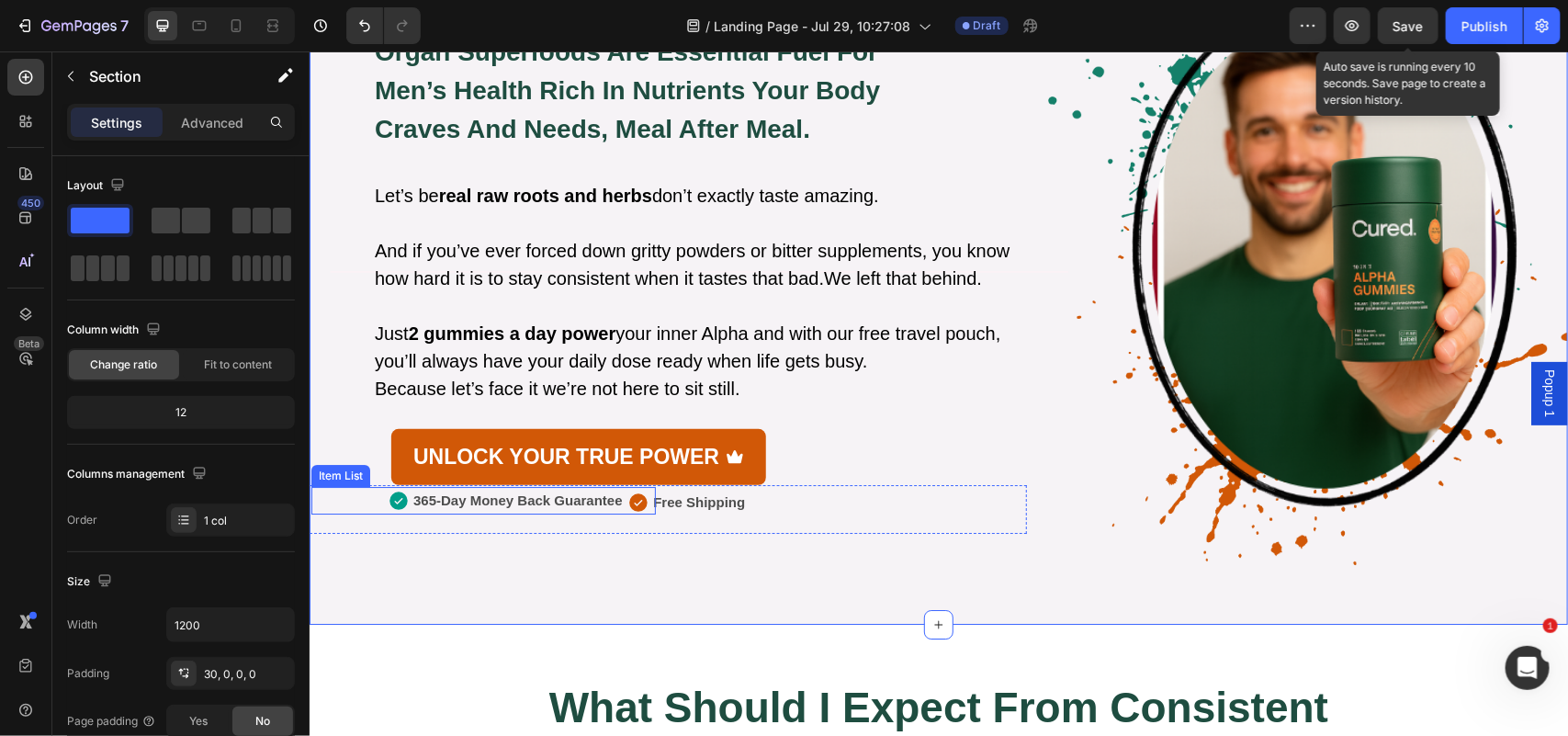 click on "365-Day Money Back Guarantee" at bounding box center [517, 499] 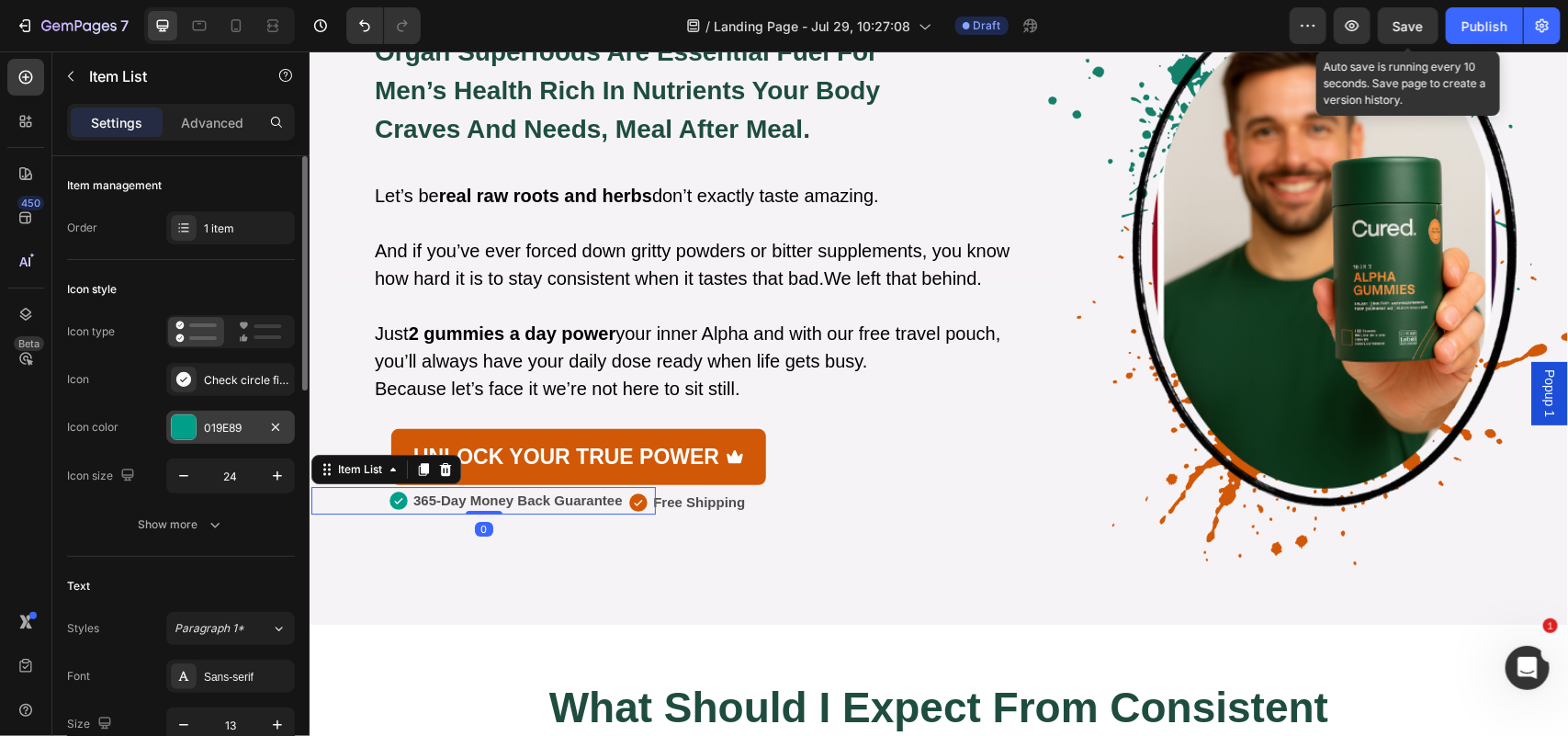 click on "019E89" at bounding box center [231, 428] 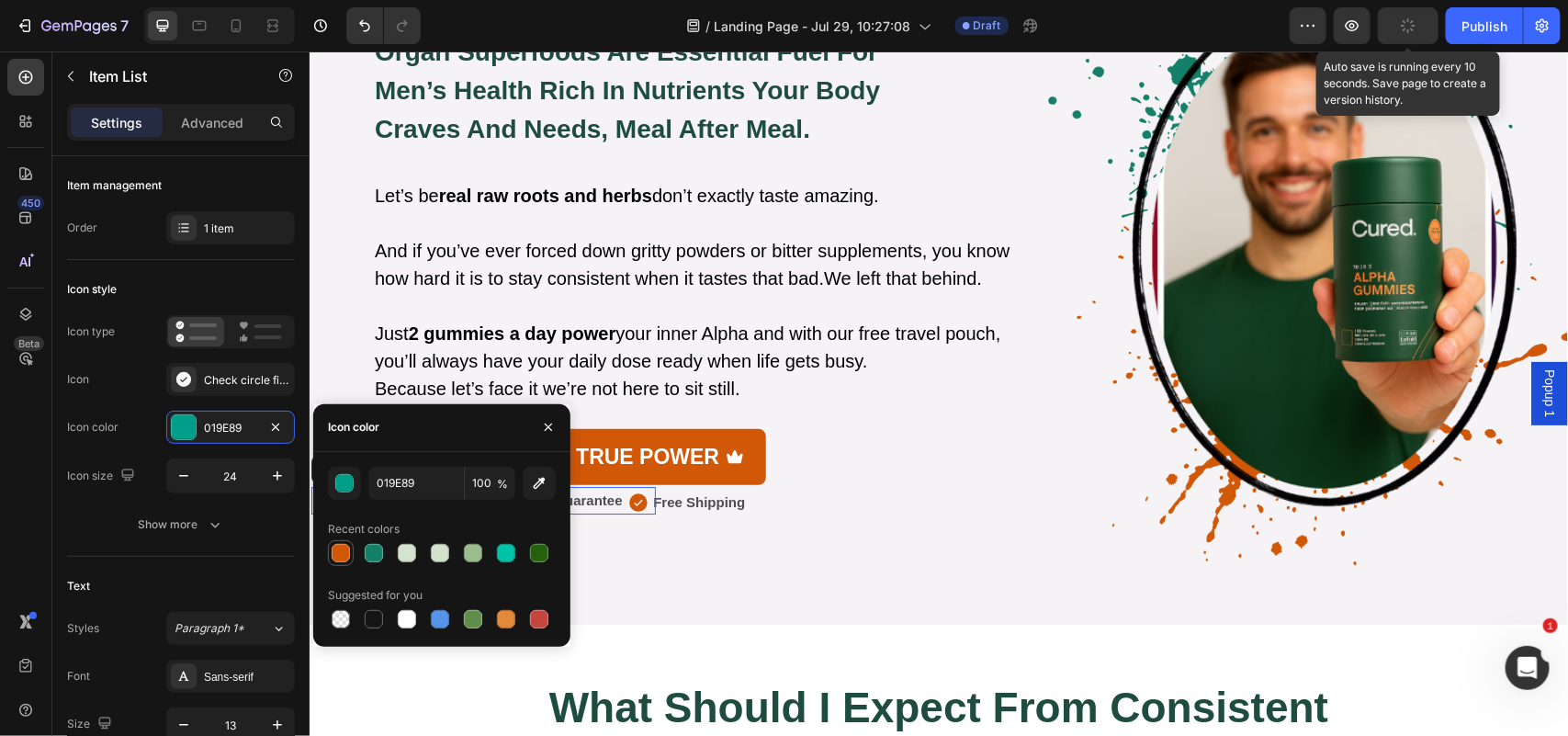 click at bounding box center (341, 553) 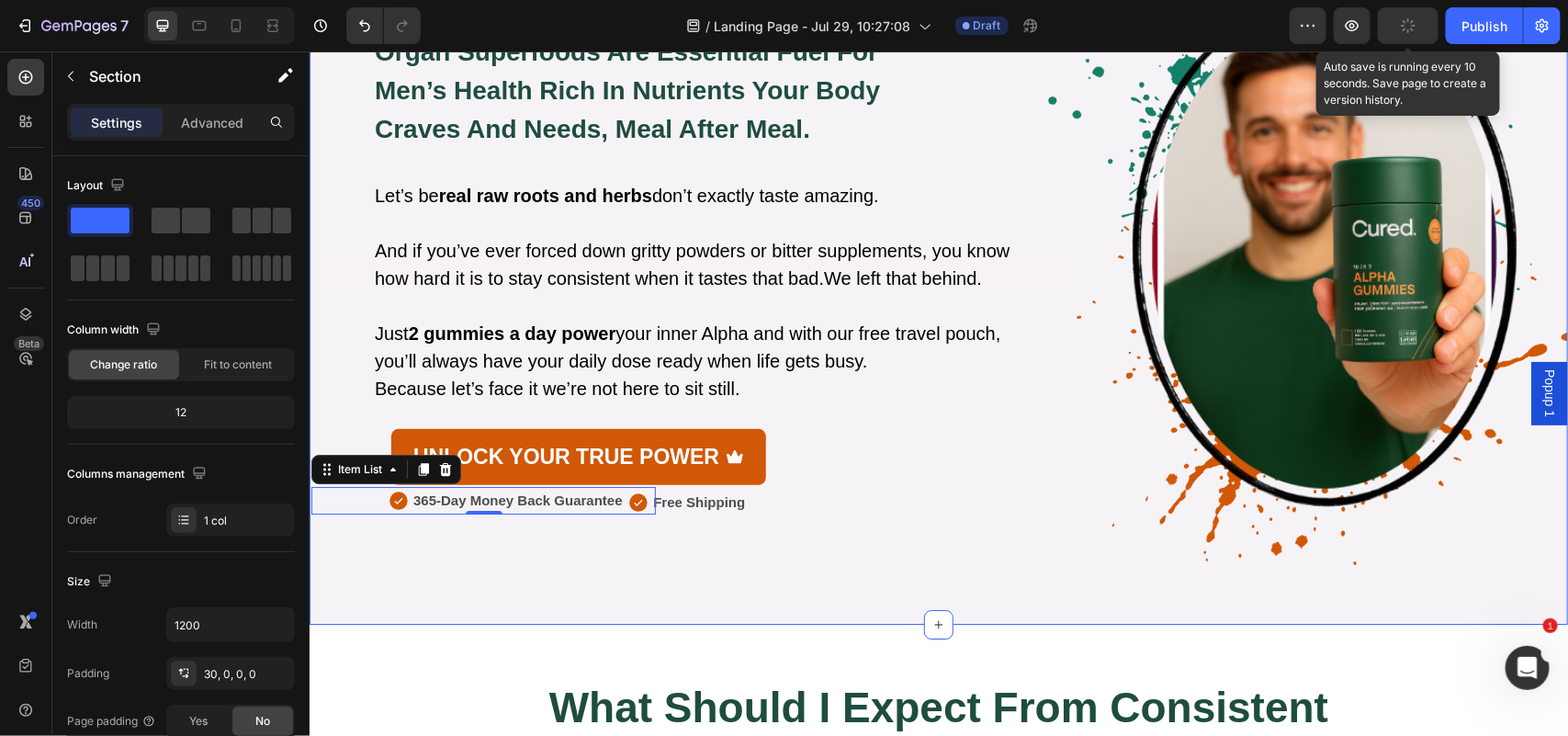 click on "our belief: Heading Our Belief: Heading organ superfoods are essential fuel for  men’s health rich in nutrients your body  craves and needs, meal after meal. Heading Image Let’s be  real raw roots and herbs  don’t exactly taste amazing.   And if you’ve ever forced down gritty powders or bitter supplements, you know  how hard it is to stay consistent when it tastes that bad.We left that behind.   Just  2 gummies a day power  your inner Alpha and with our free travel pouch,  you’ll always have your daily dose ready when life gets busy. Because let’s face it we’re not here to sit still. Text Block
UNLOCK YOUR TRUE POWER Button 365-Day Guarantee Item List Free Shipping Item List Row Row
UNLOCK YOUR TRUE POWER Button 365-Day Money Back Guarantee Item List   0 Free Shipping Item List Row Row Row Image Row" at bounding box center (938, 282) 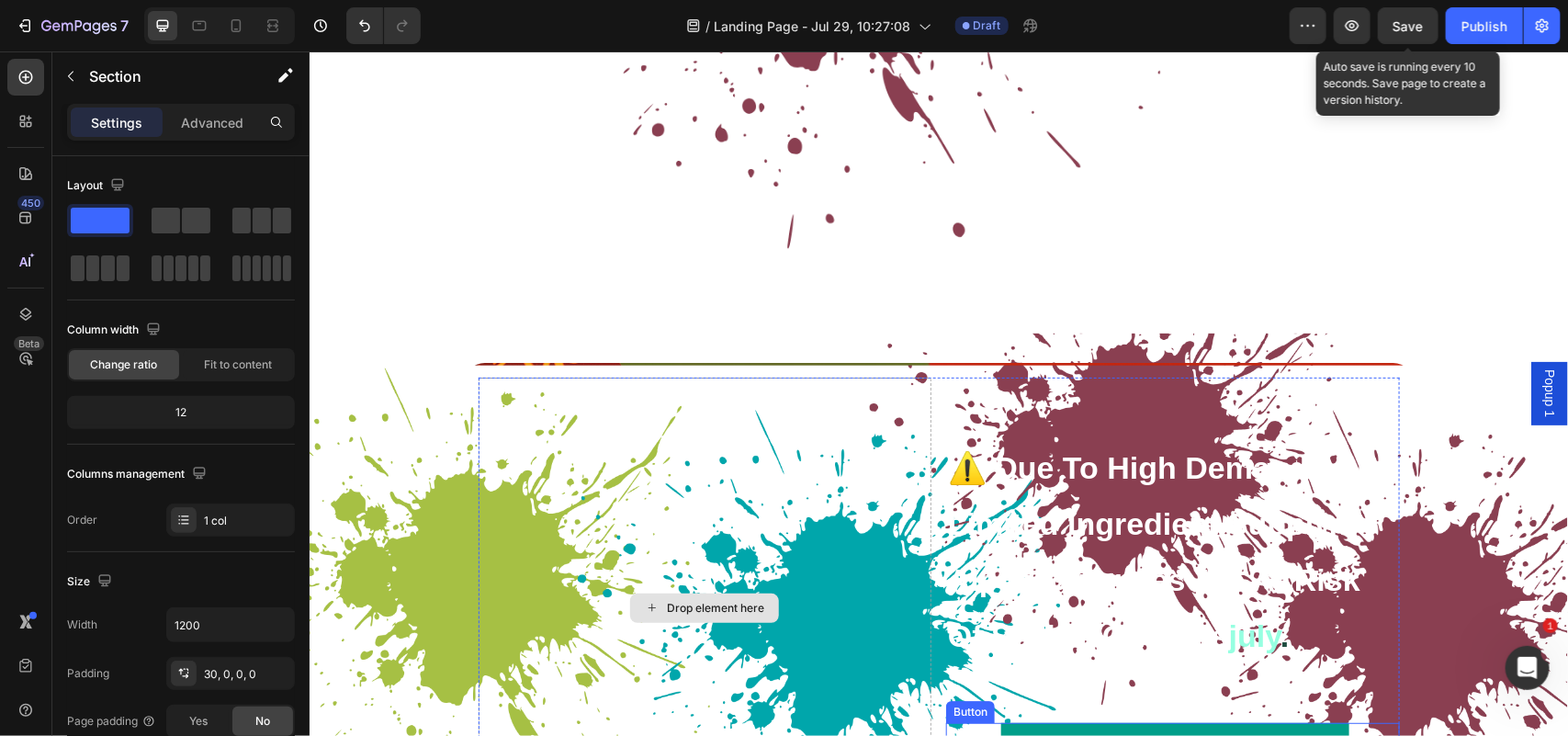 scroll, scrollTop: 8860, scrollLeft: 0, axis: vertical 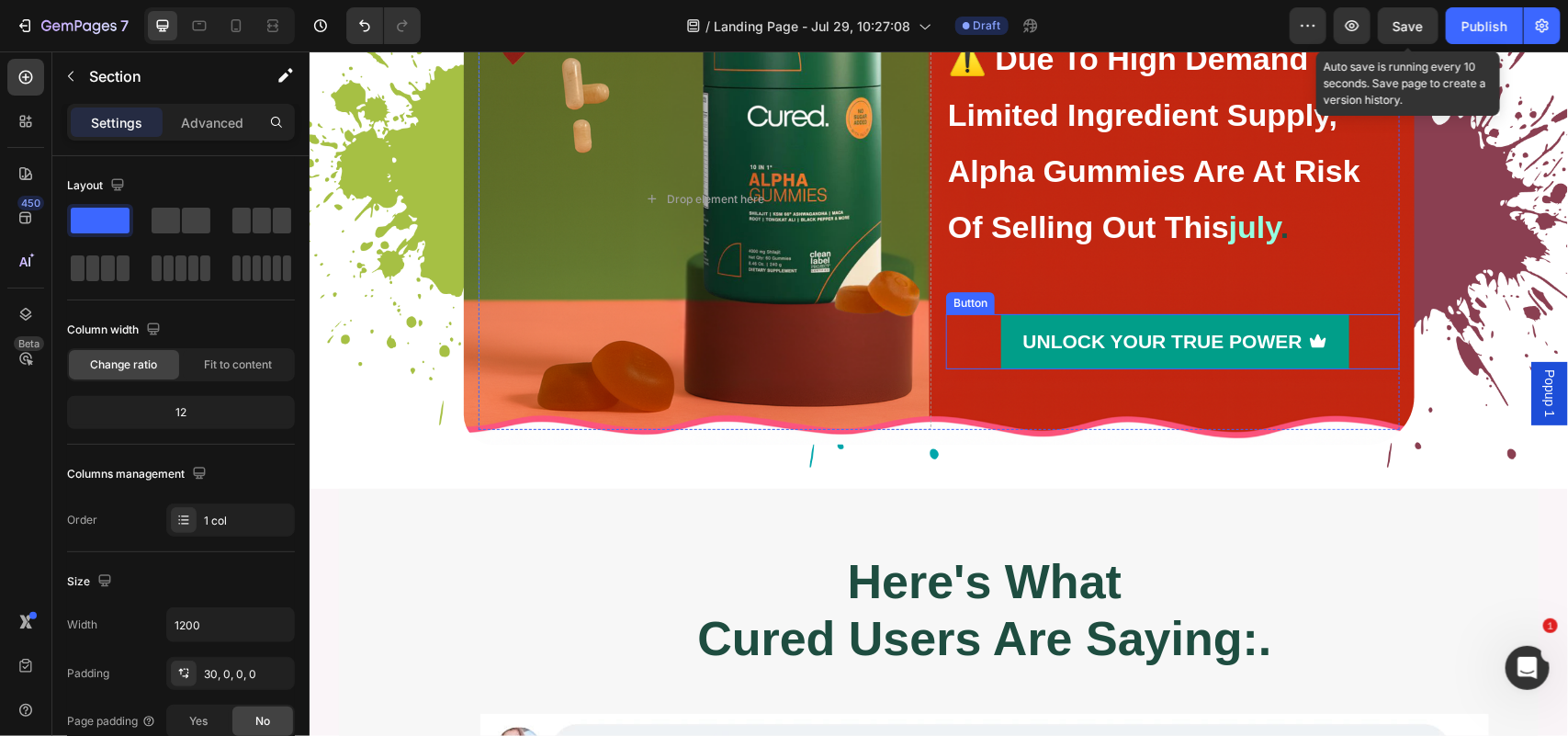 click on "UNLOCK YOUR TRUE POWER" at bounding box center (1174, 341) 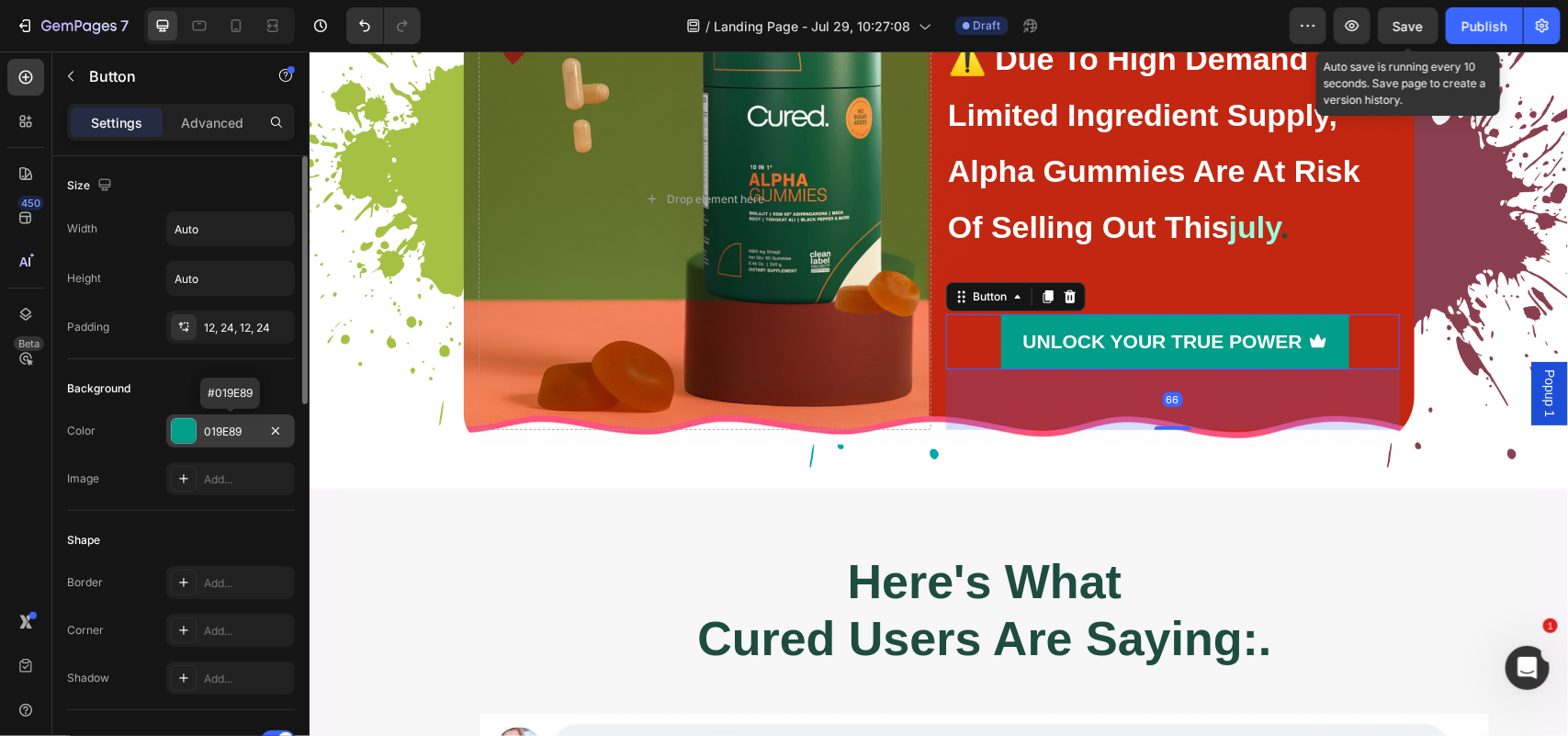 click on "019E89" at bounding box center [231, 432] 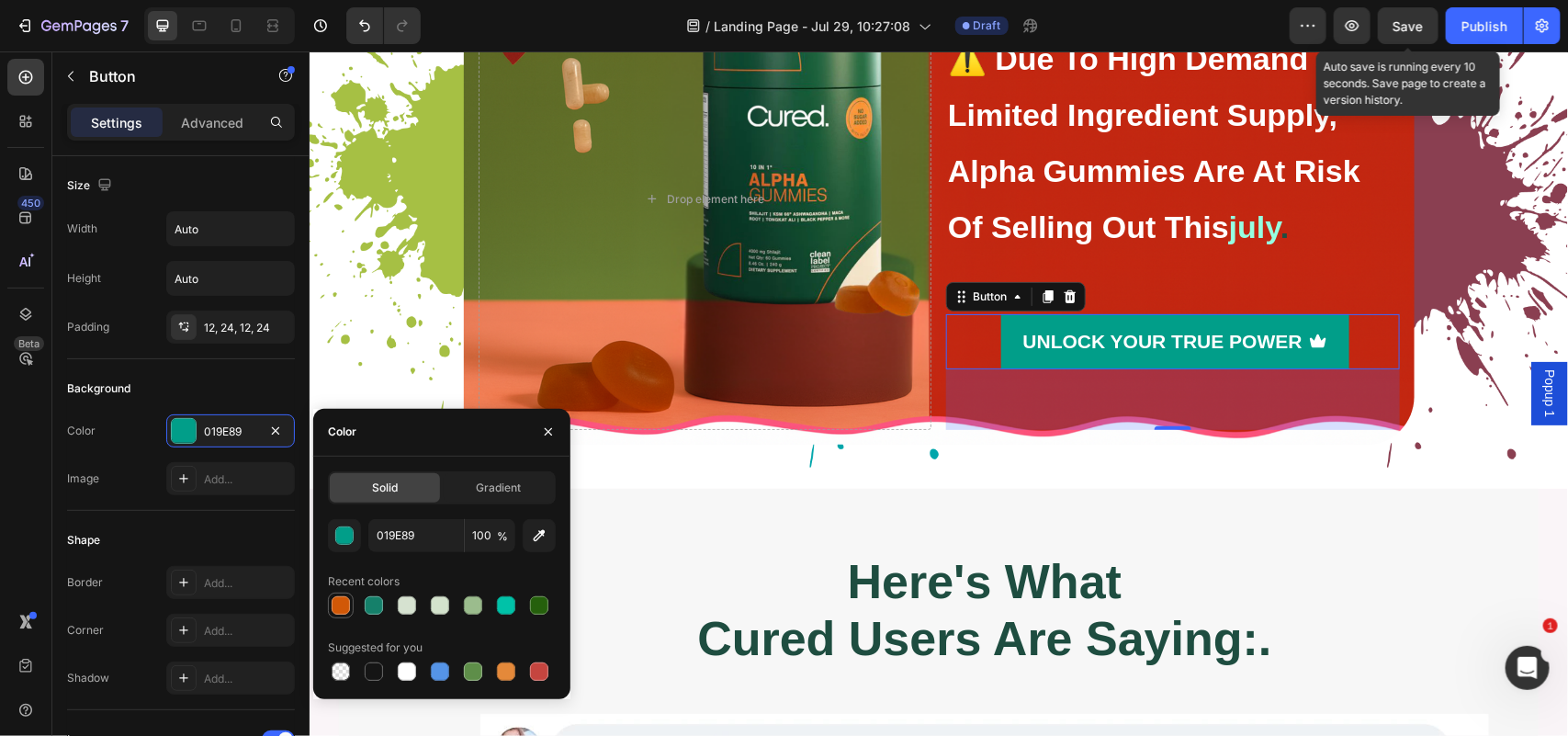 click at bounding box center (341, 606) 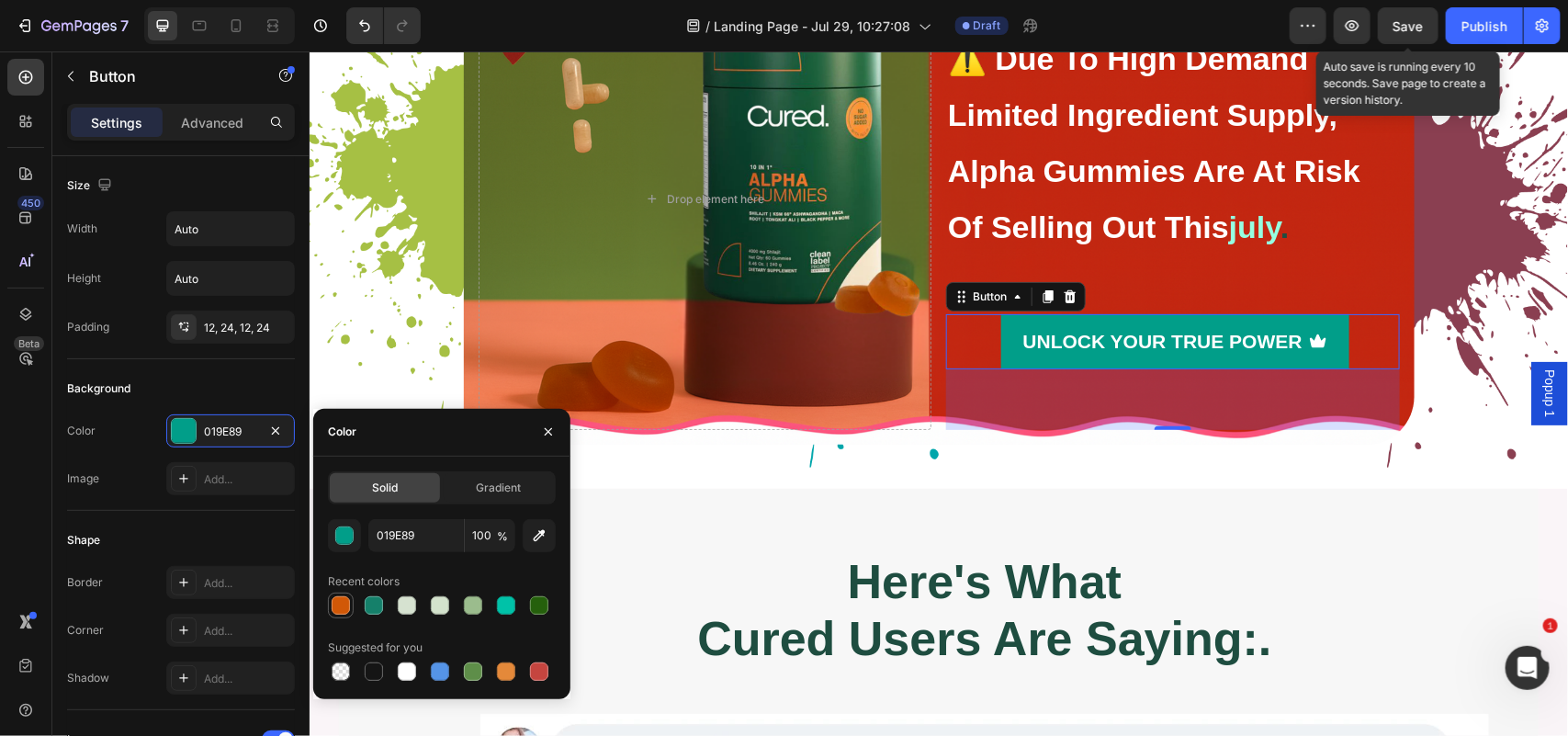 type on "D15807" 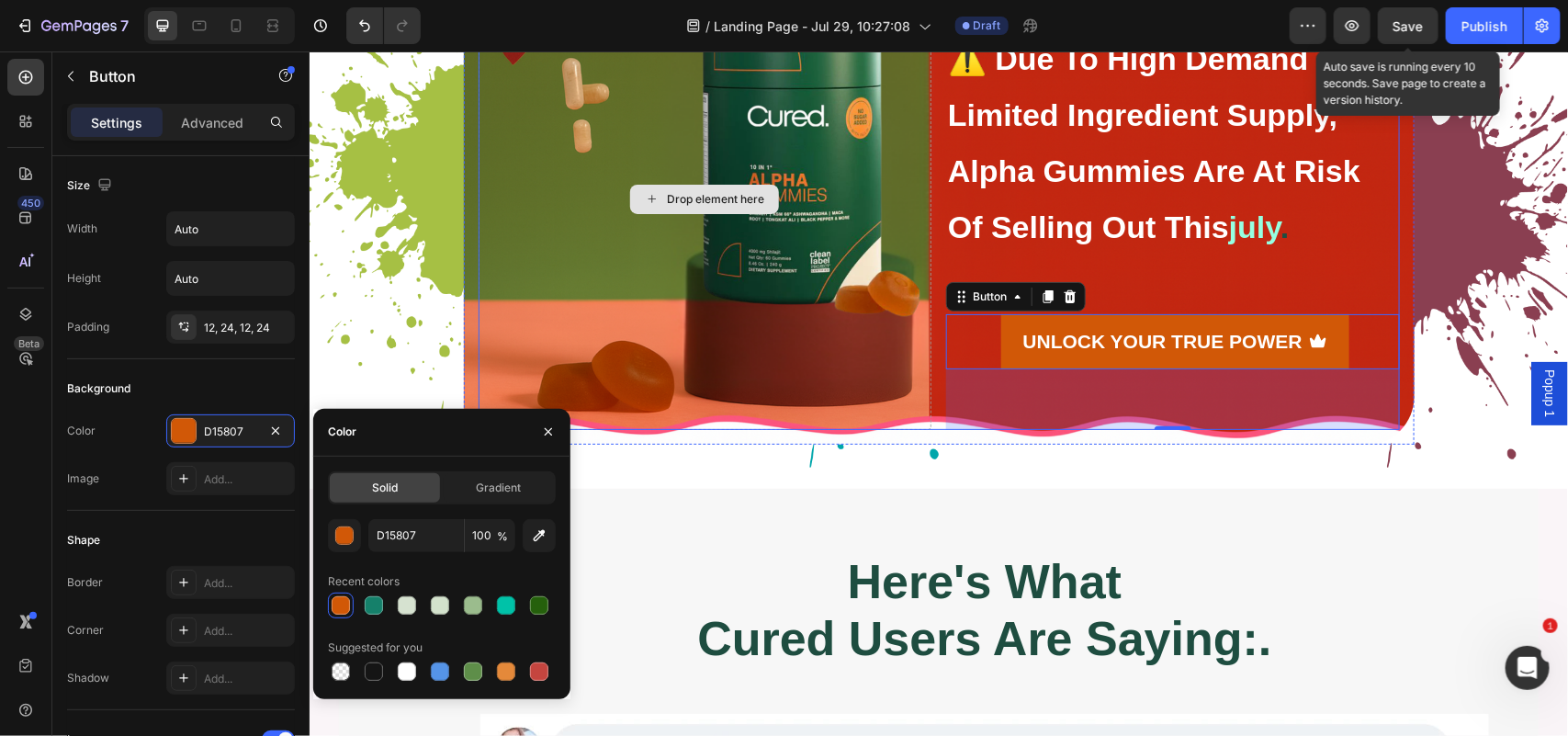 click on "Drop element here" at bounding box center (705, 198) 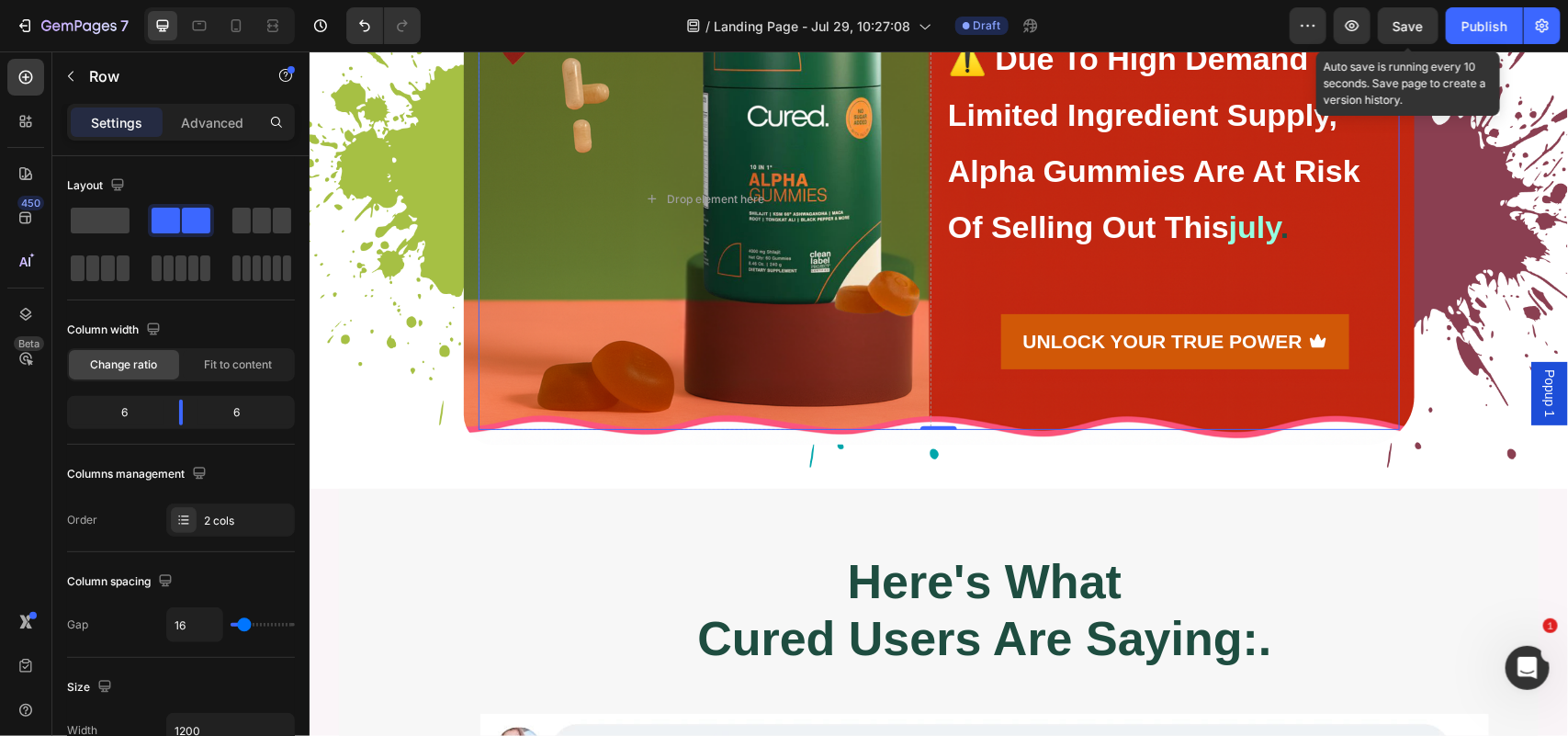 drag, startPoint x: 1398, startPoint y: 17, endPoint x: 761, endPoint y: 373, distance: 729.7294 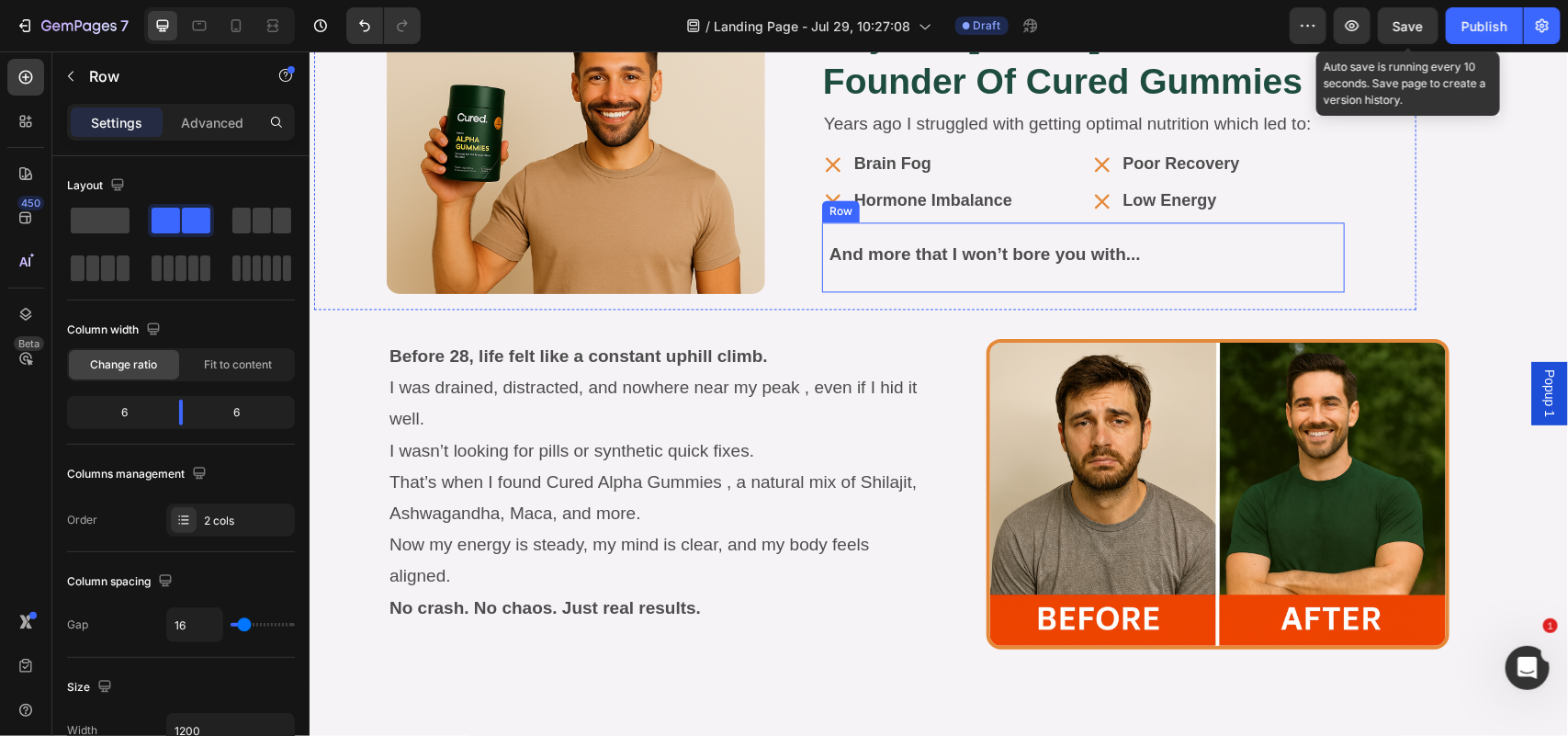 scroll, scrollTop: 11022, scrollLeft: 0, axis: vertical 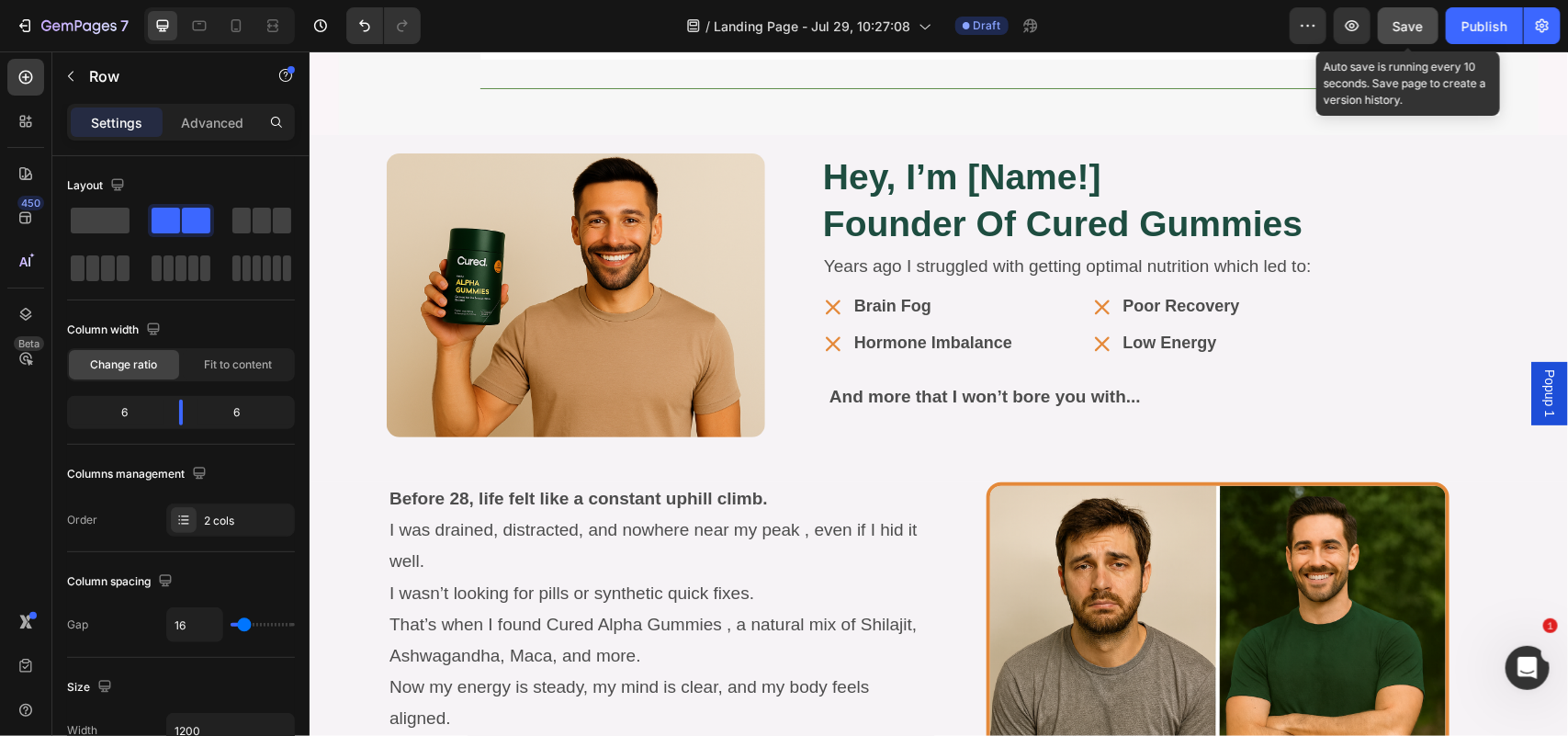 click on "Save" 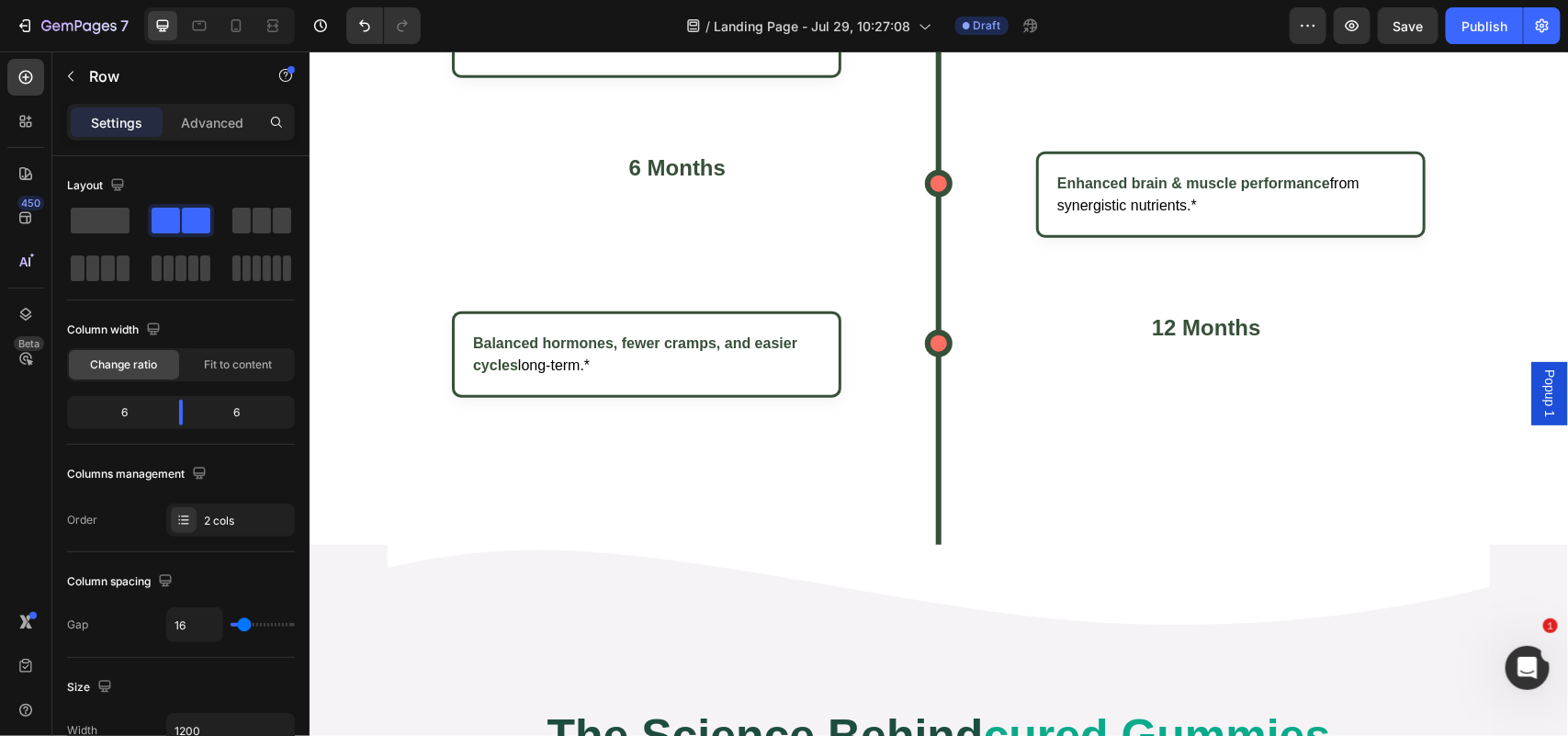 scroll, scrollTop: 3666, scrollLeft: 0, axis: vertical 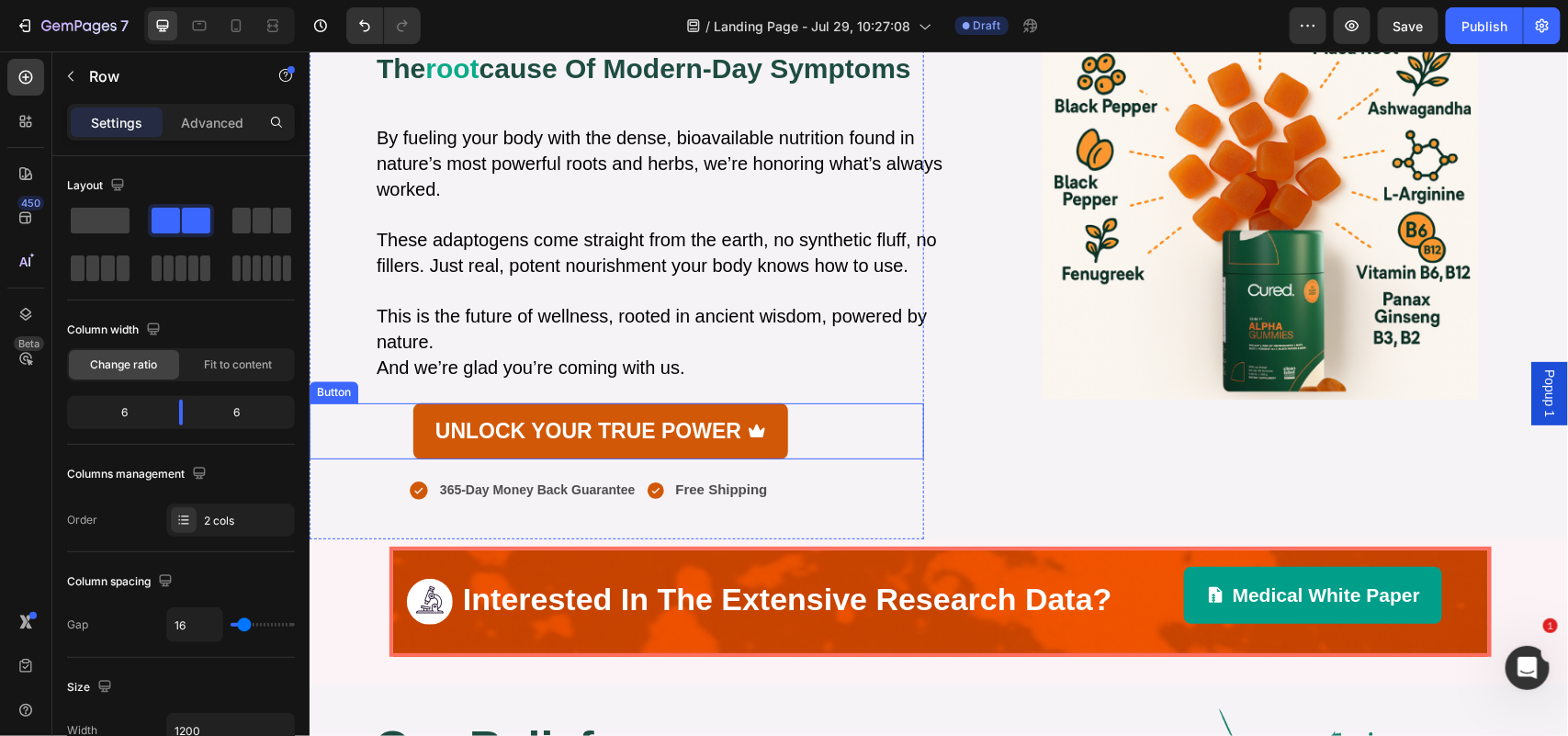 click on "UNLOCK YOUR TRUE POWER Button" at bounding box center [615, 430] 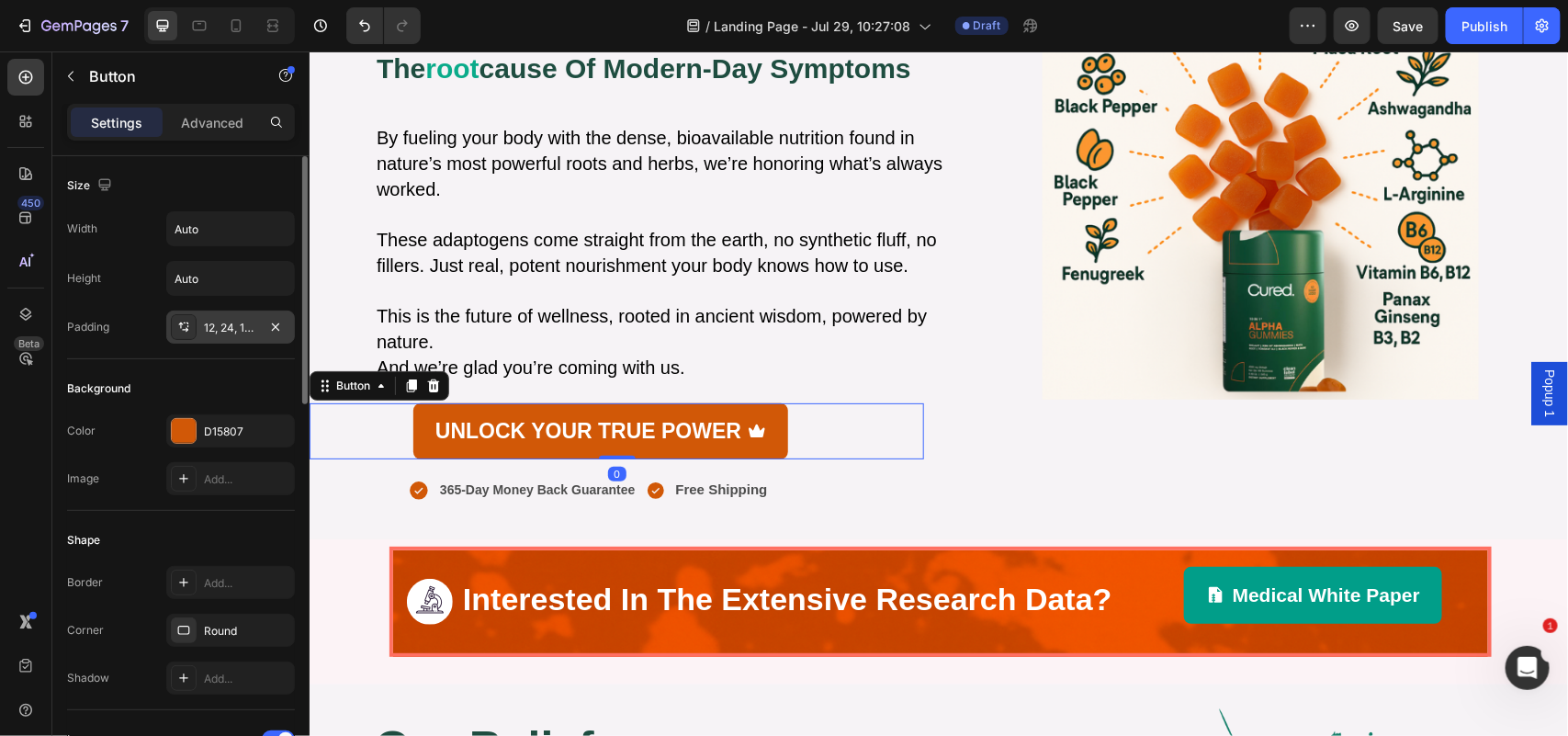 click on "12, 24, 12, 24" at bounding box center [231, 328] 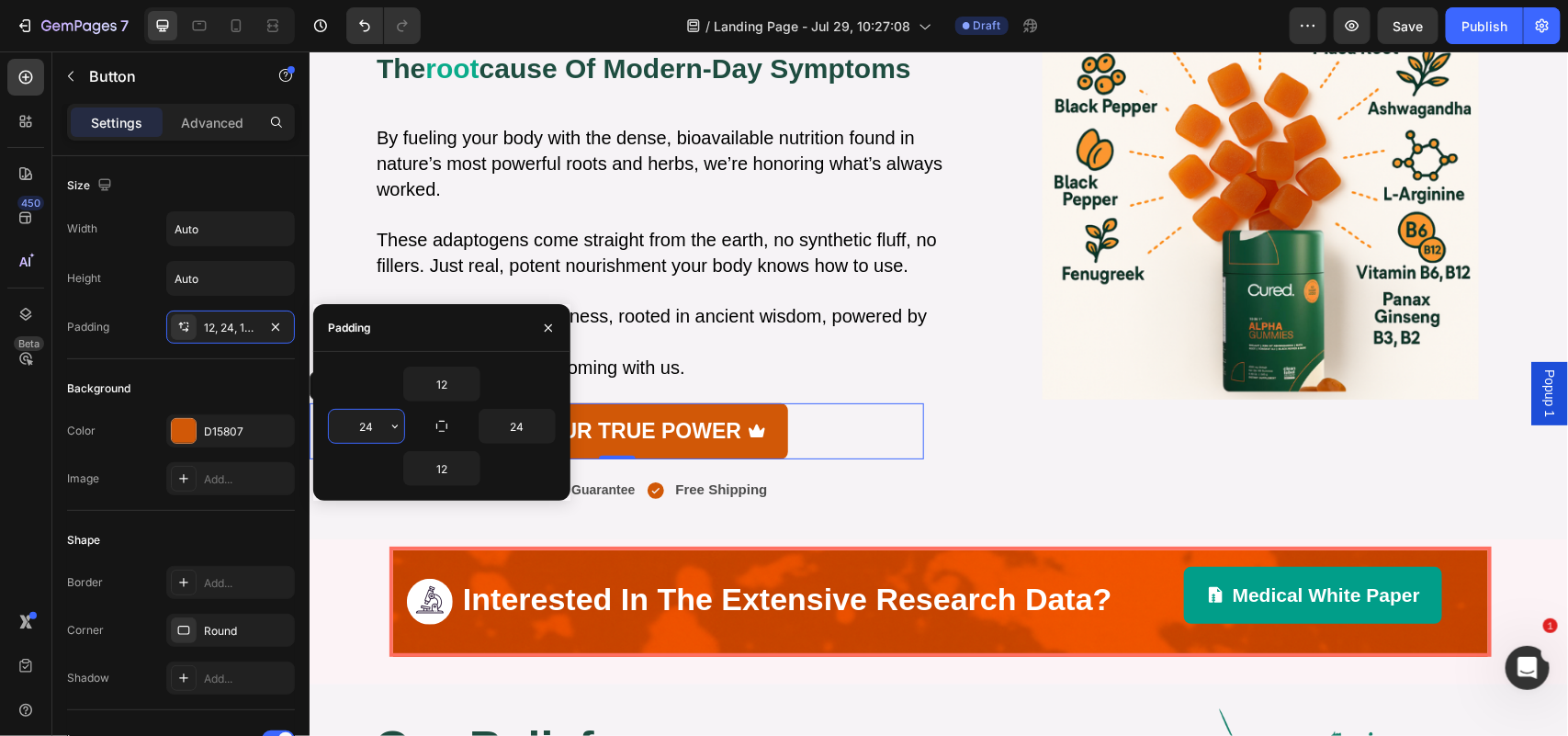 click on "24" at bounding box center (367, 426) 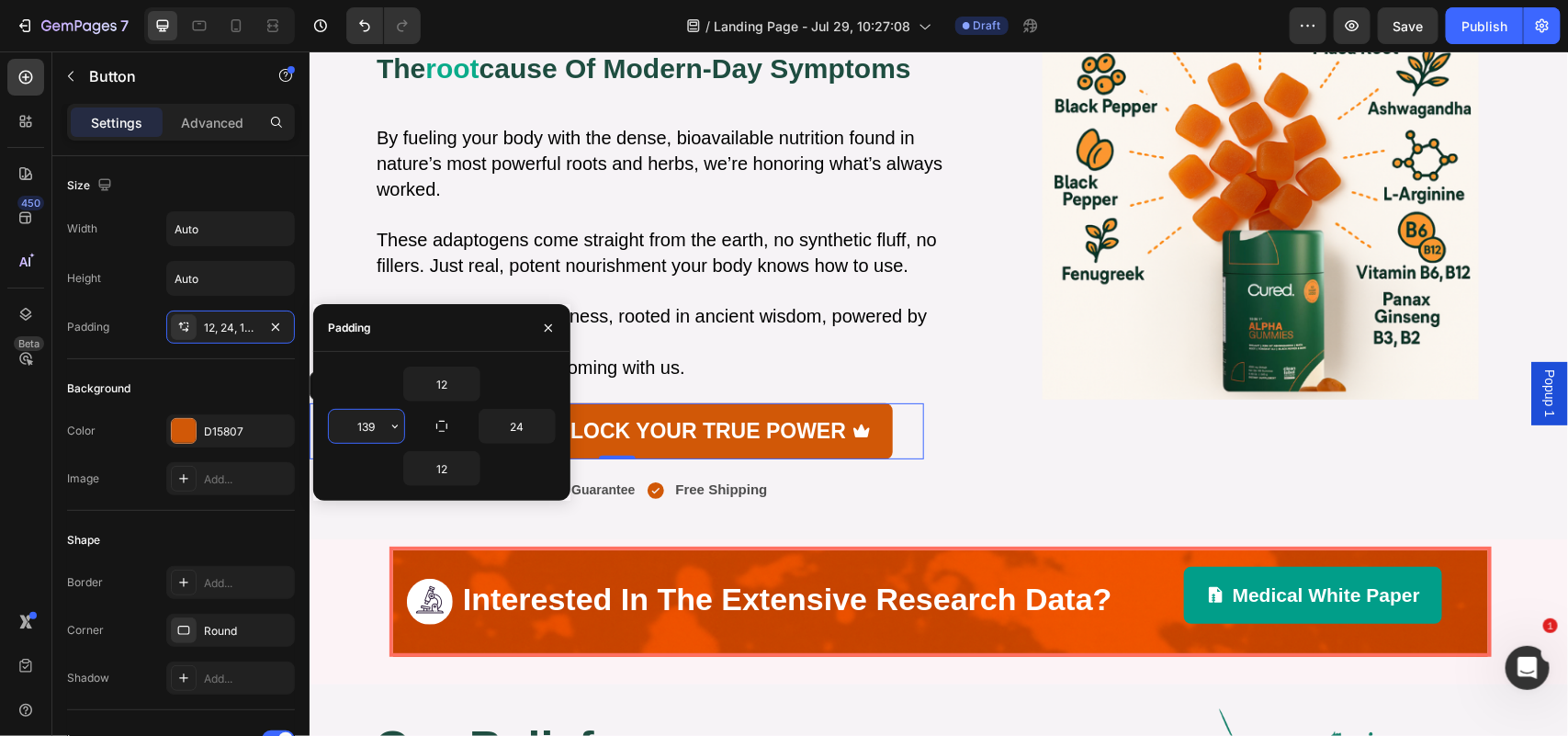 type on "140" 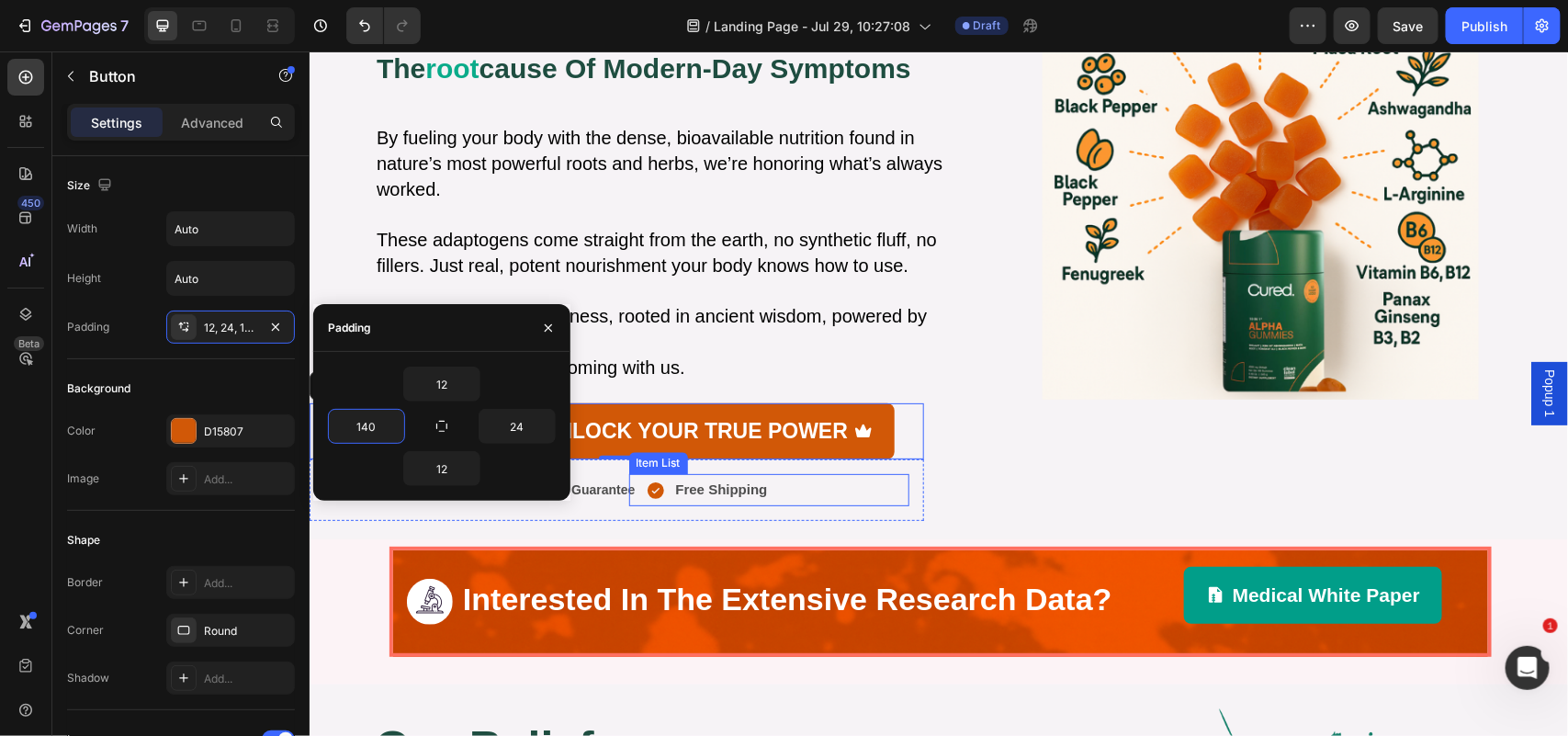 click on "Free Shipping" at bounding box center [785, 489] 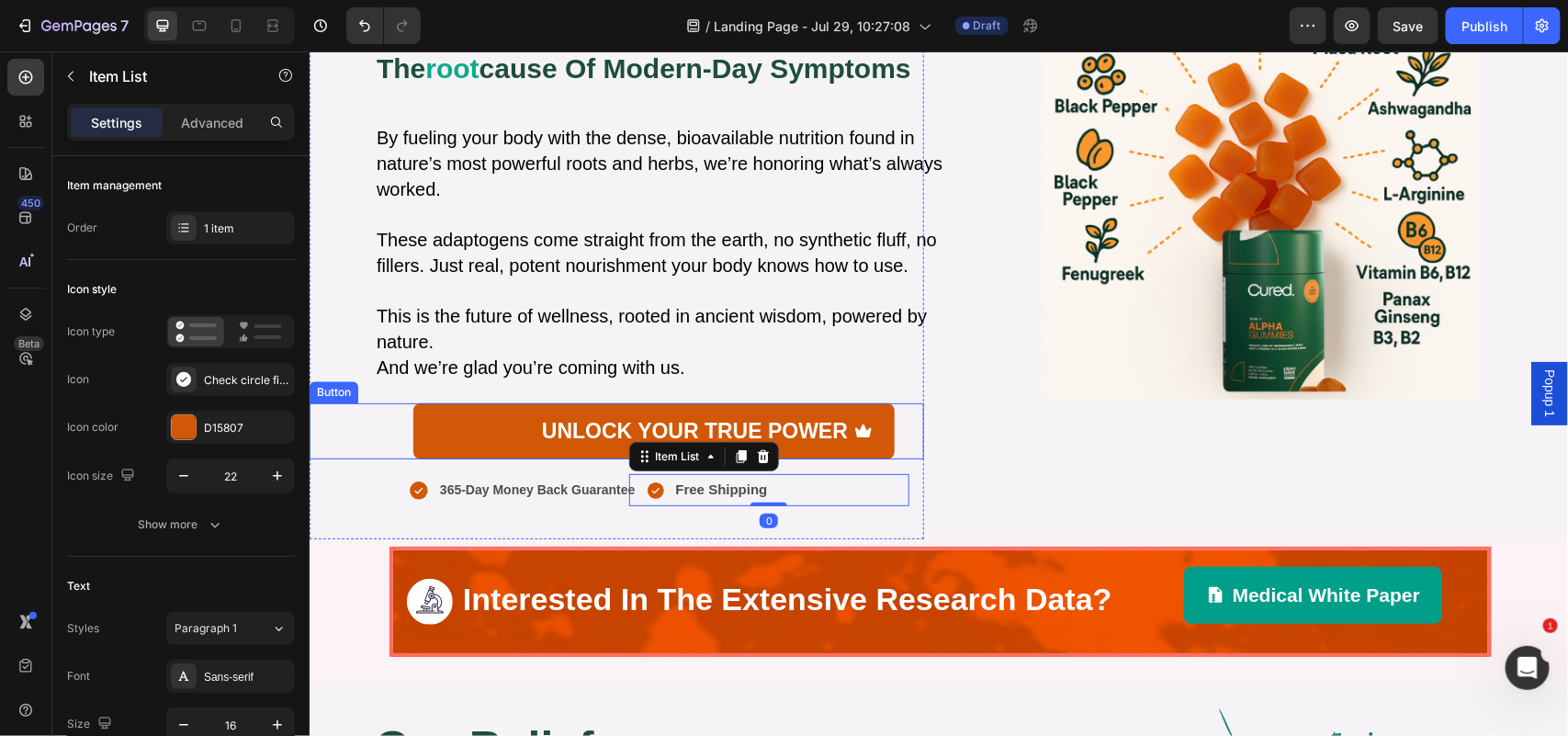 click on "UNLOCK YOUR TRUE POWER" at bounding box center [653, 430] 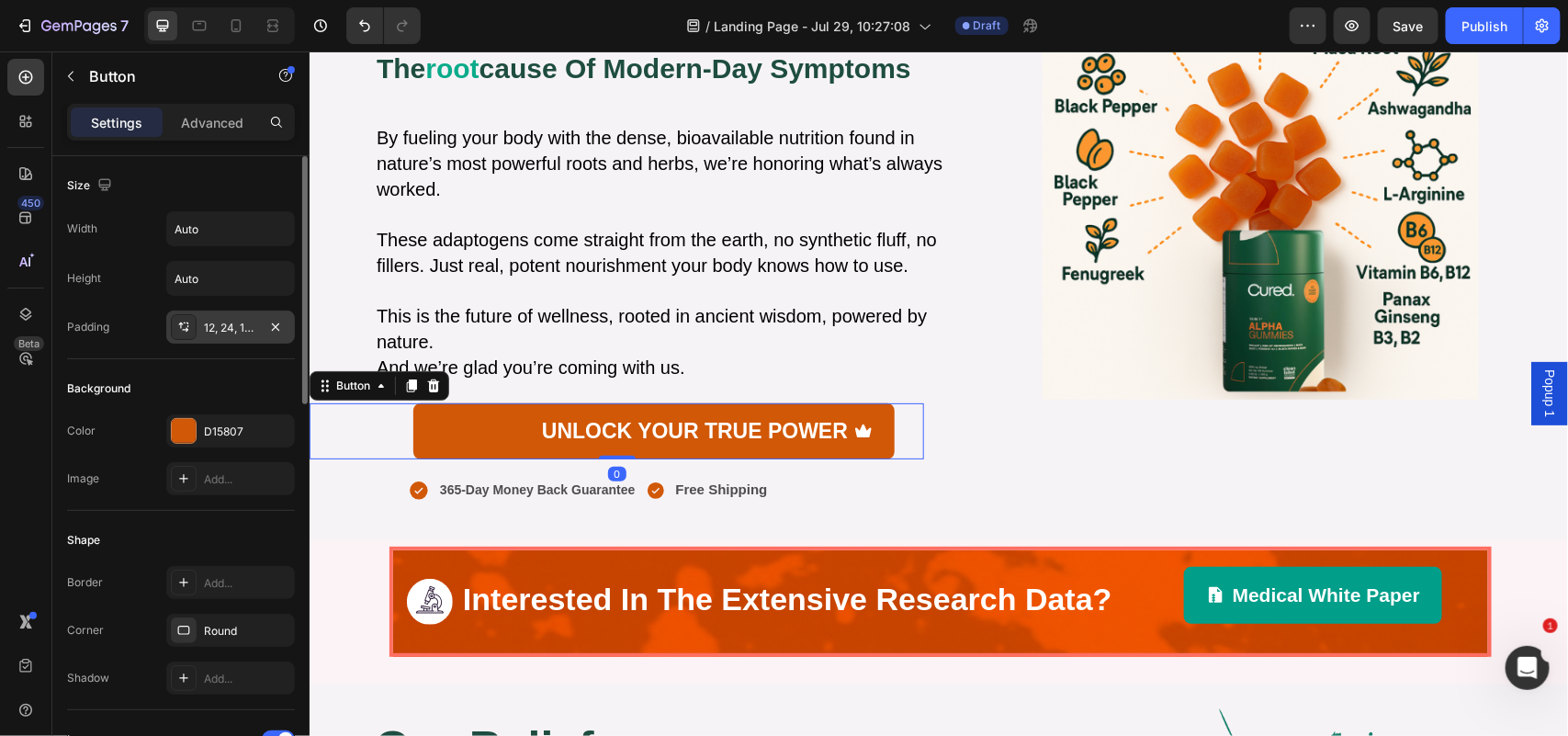 click on "12, 24, 12, 140" at bounding box center (231, 327) 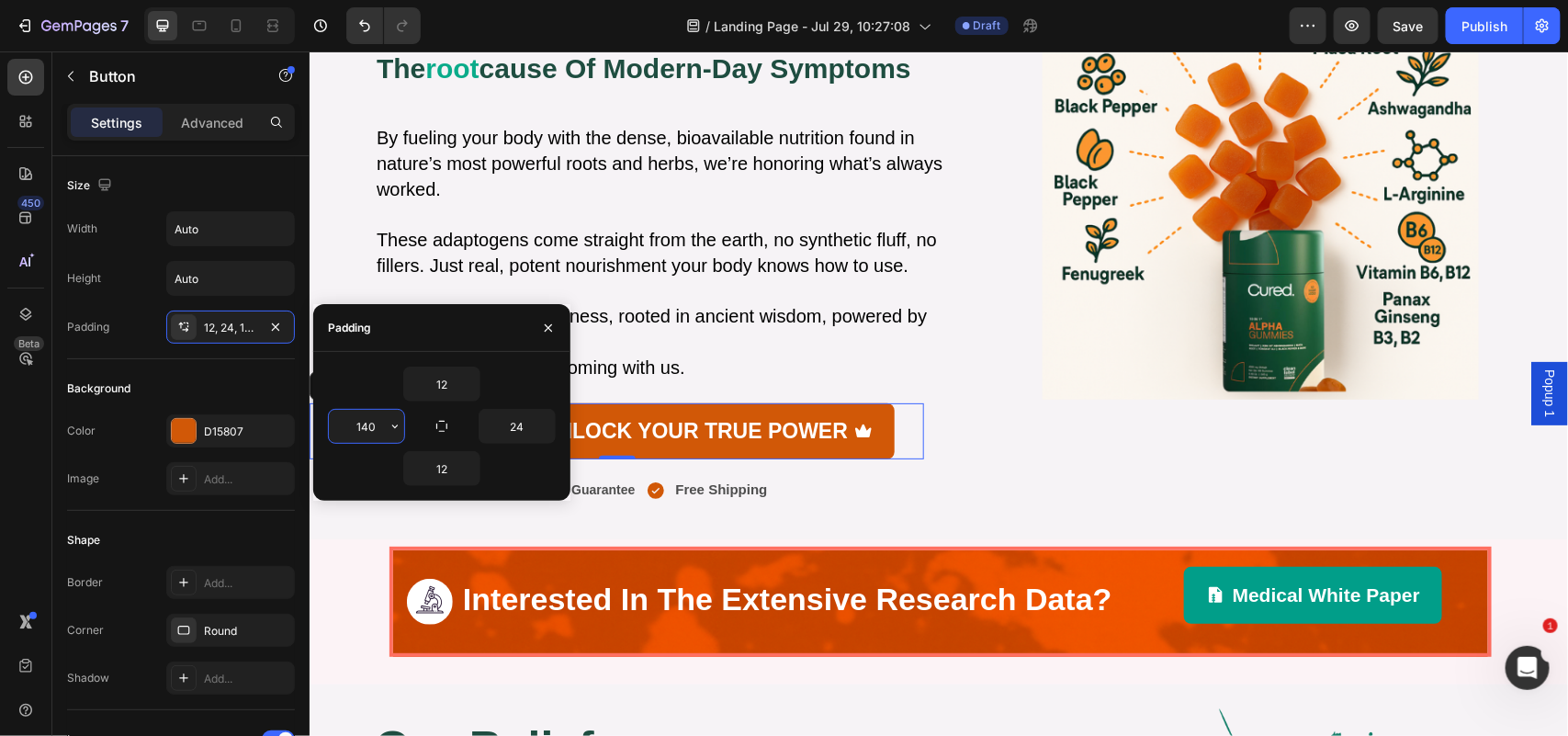click on "140" at bounding box center [367, 426] 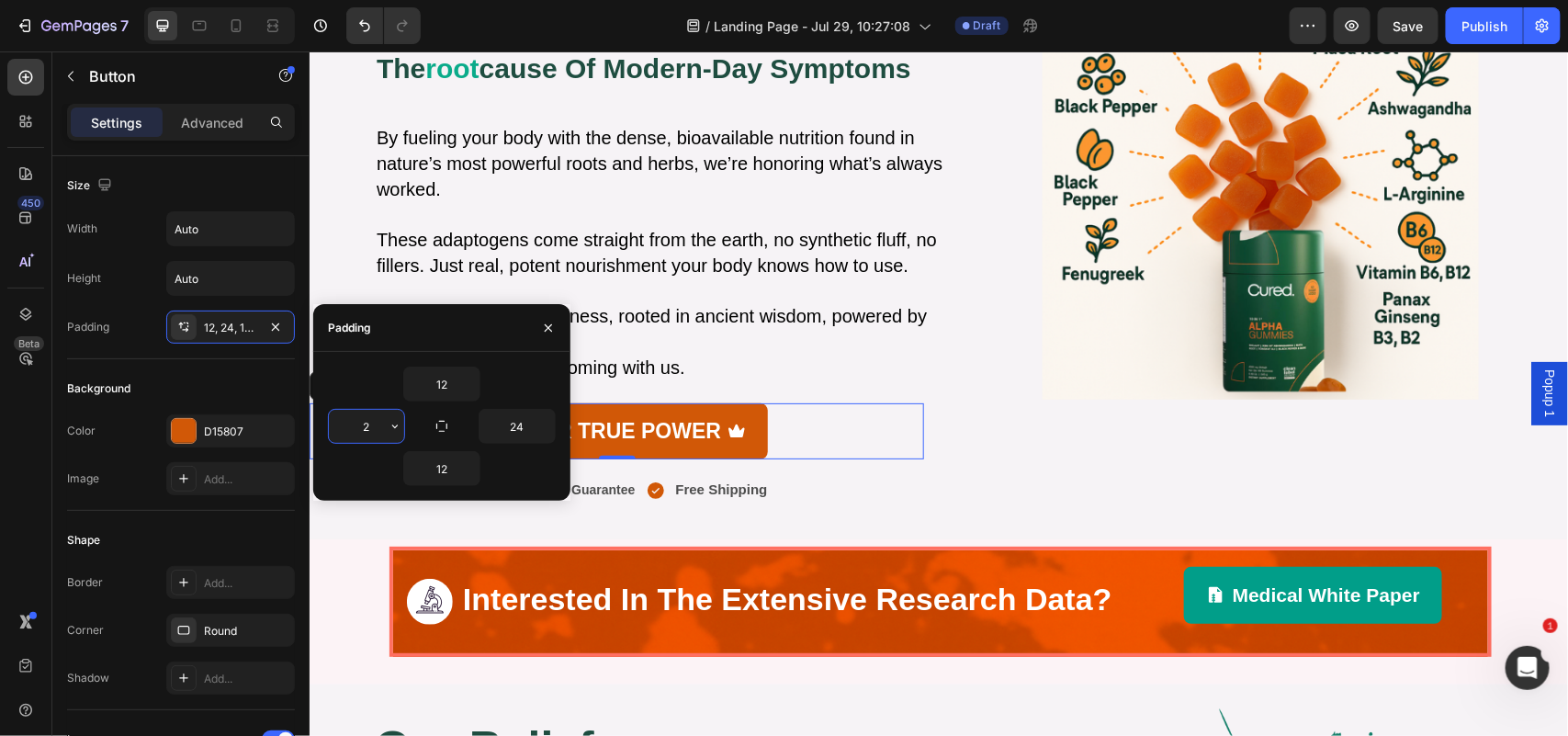 type on "24" 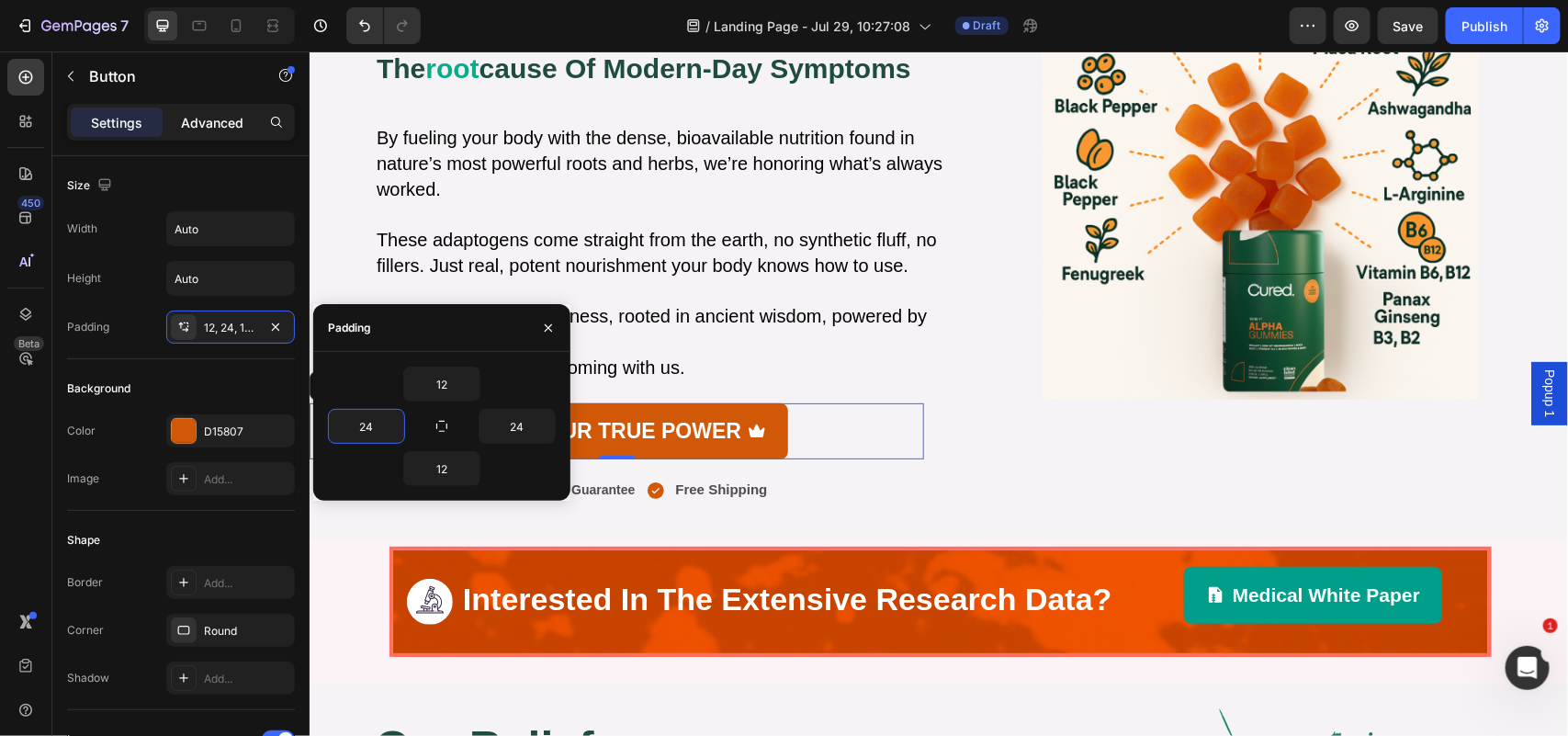 click on "Advanced" at bounding box center (212, 122) 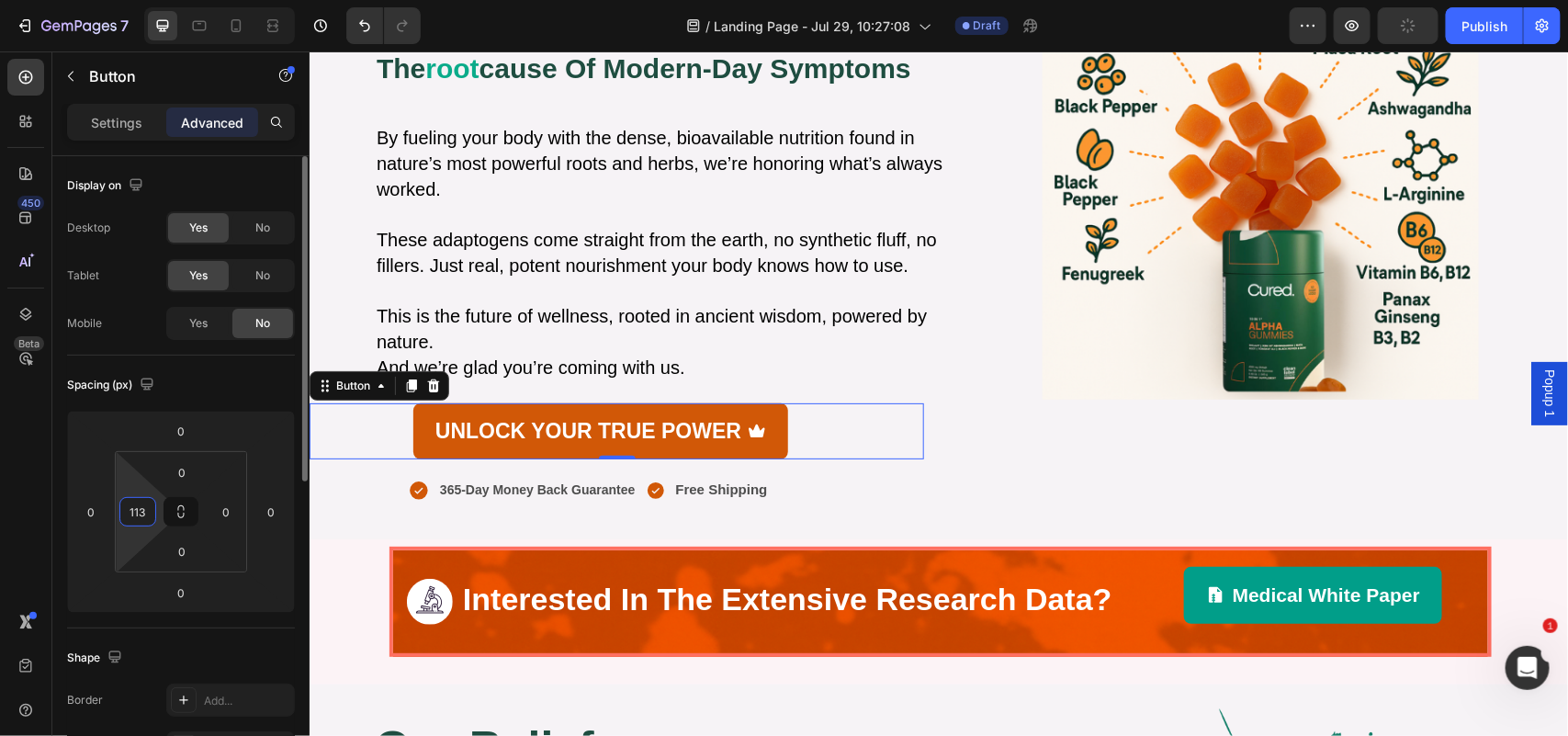 click on "113" at bounding box center (138, 512) 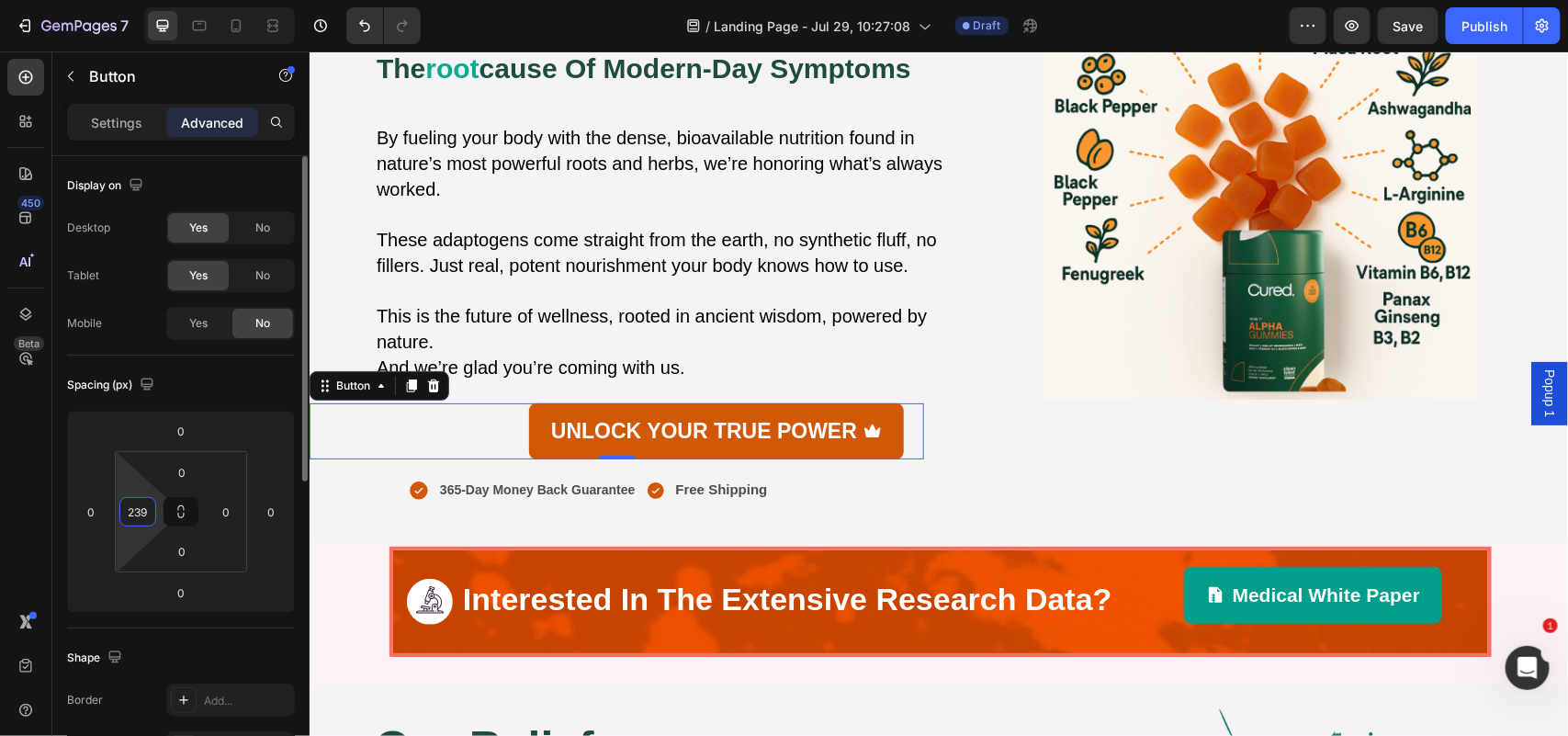 type on "238" 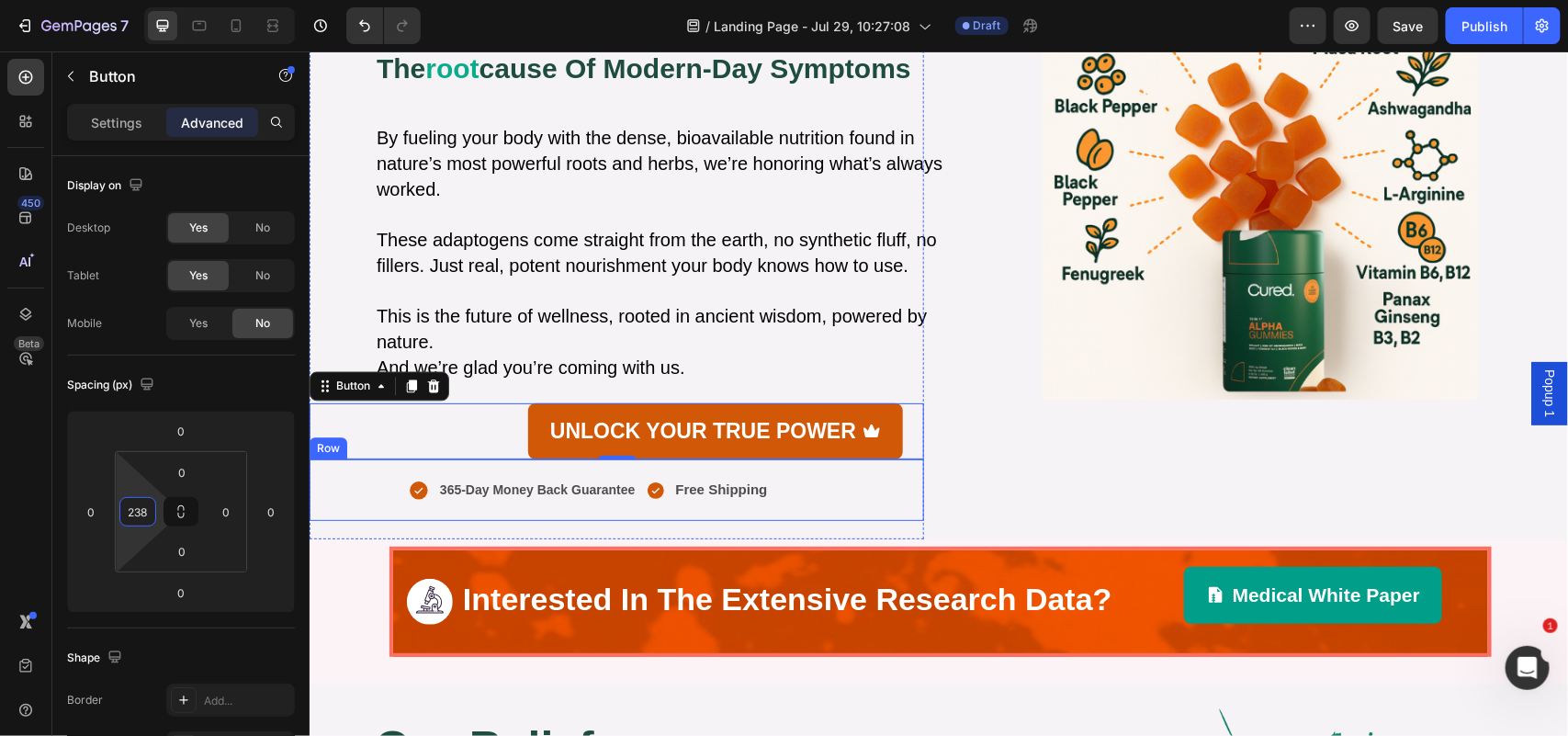 click on "365-Day Money Back Guarantee Item List Free Shipping Item List Row" at bounding box center (615, 489) 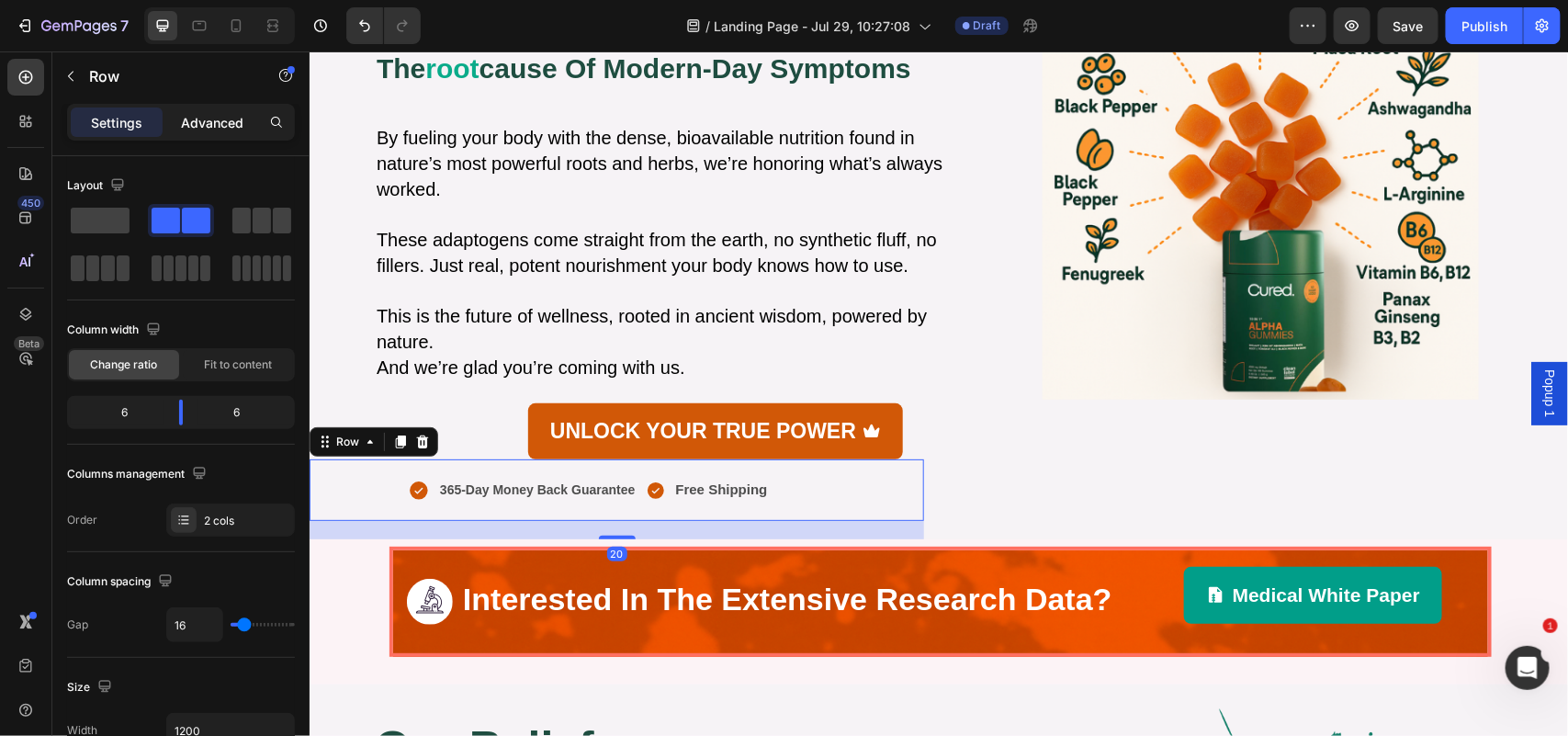 click on "Advanced" 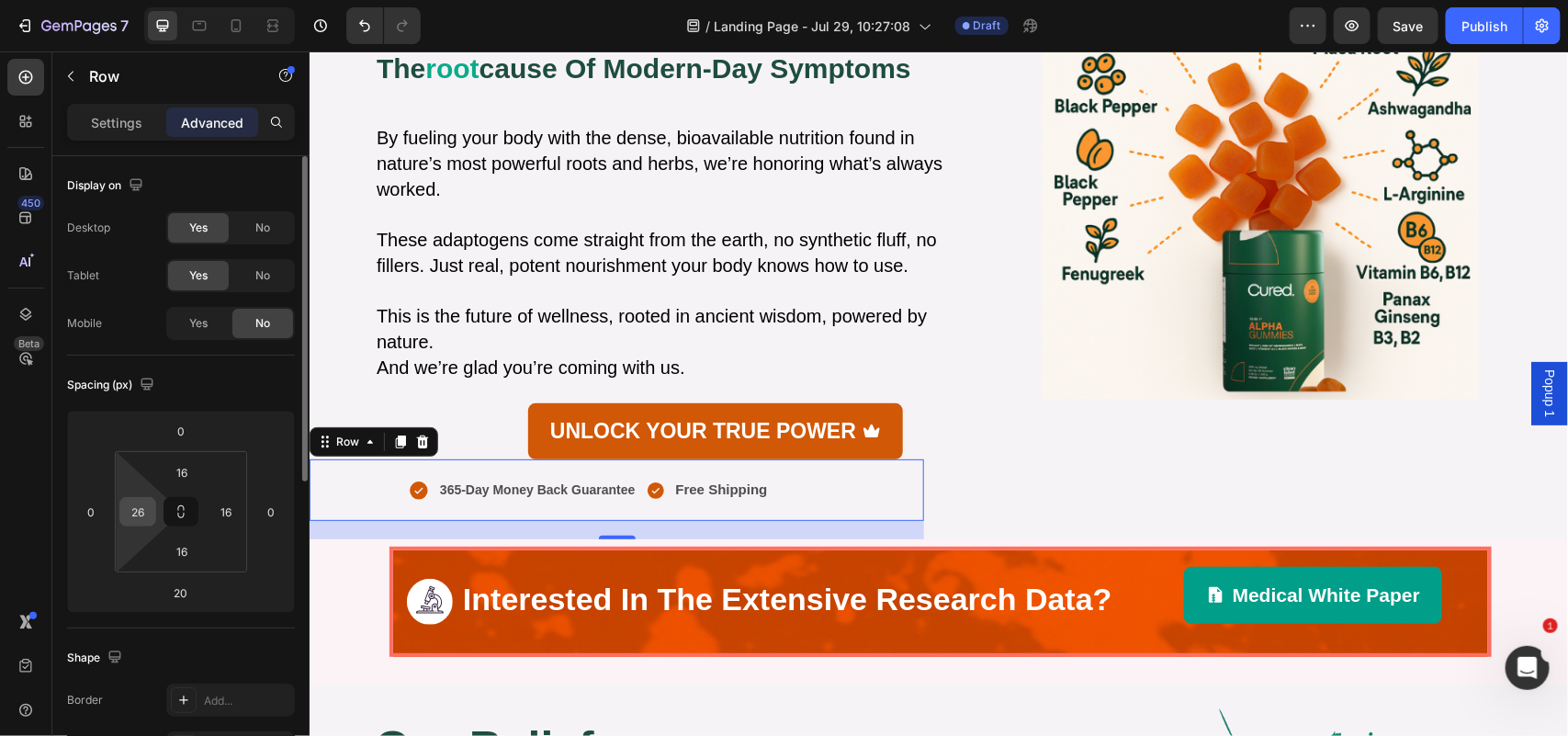 click on "26" at bounding box center [138, 512] 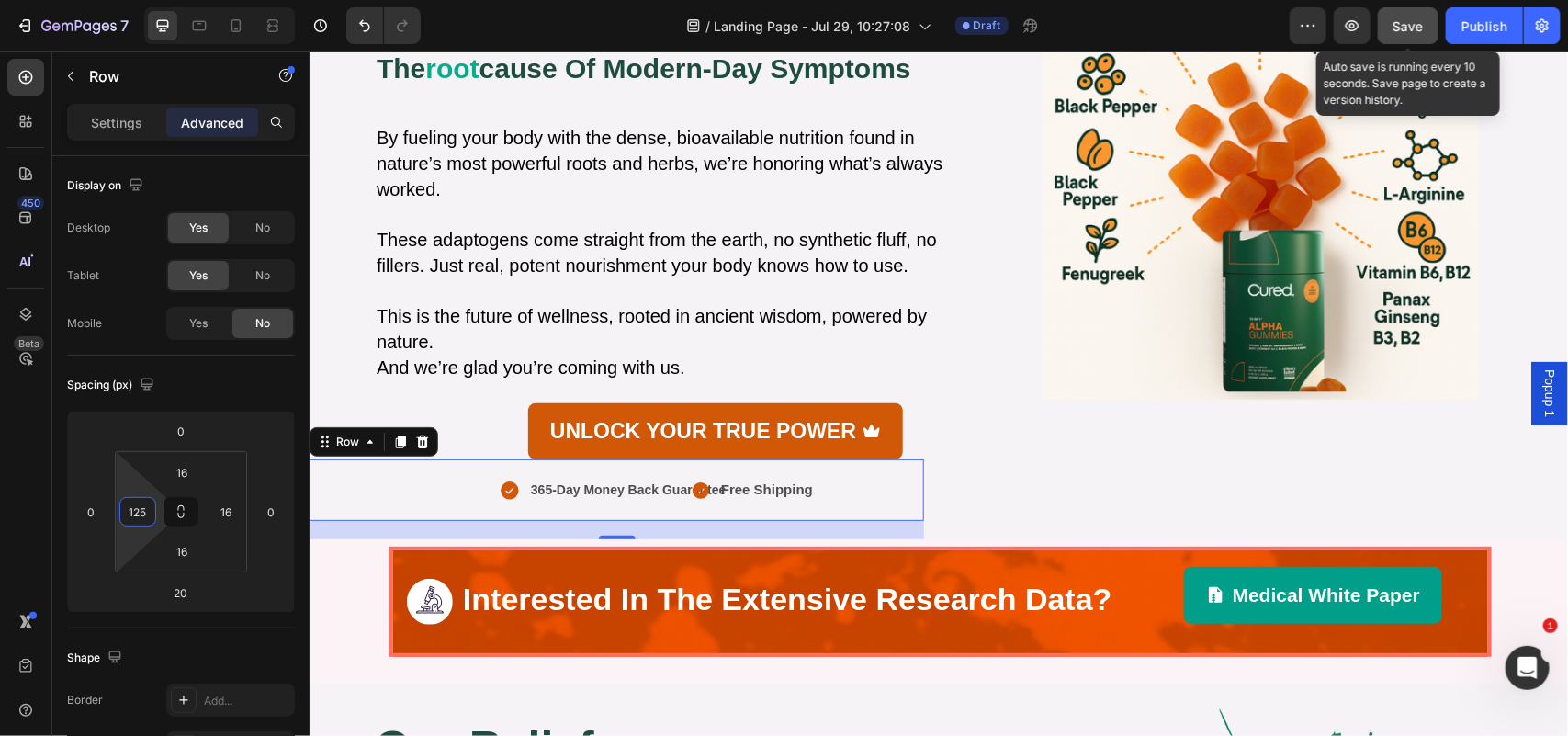 type on "125" 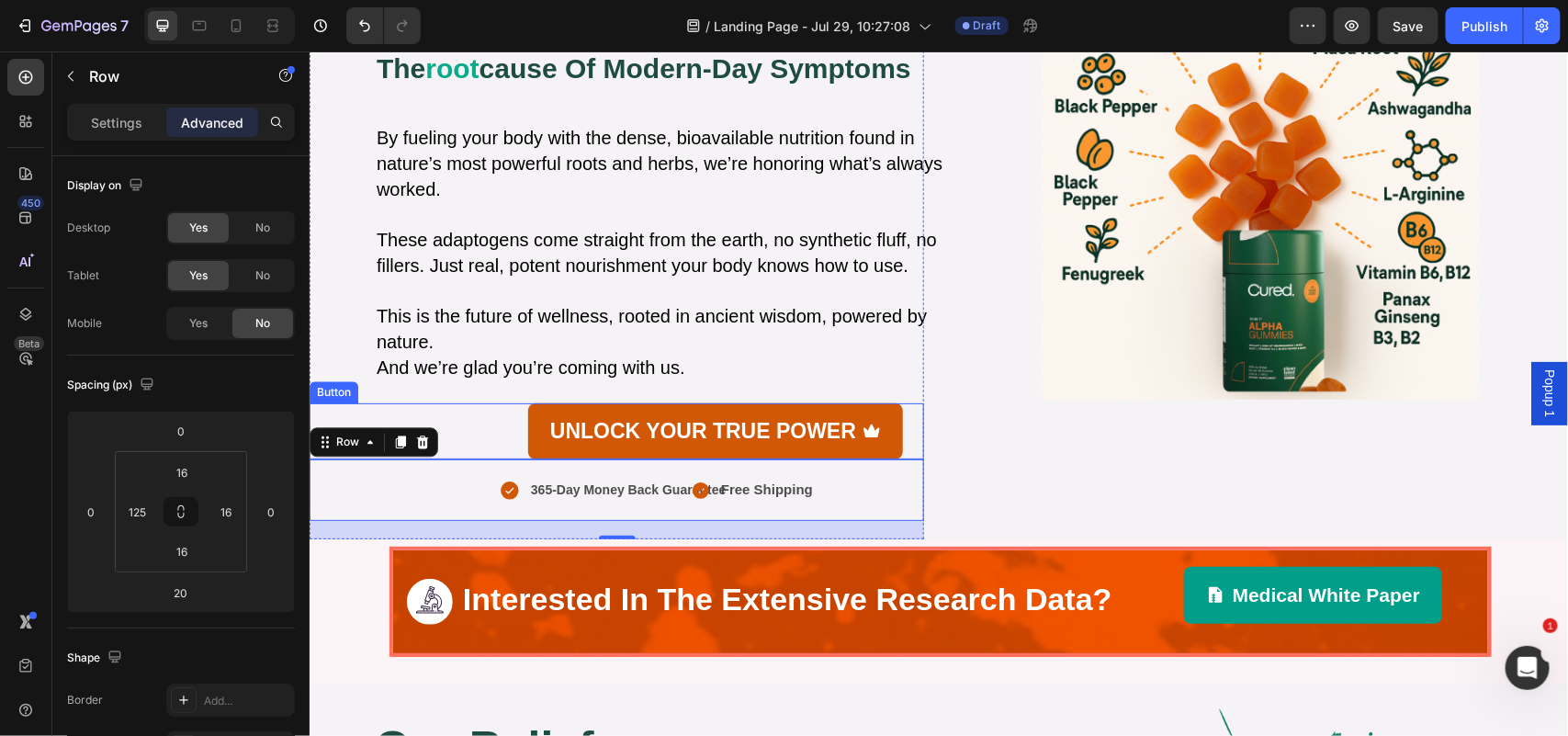 click on "UNLOCK YOUR TRUE POWER Button" at bounding box center (615, 430) 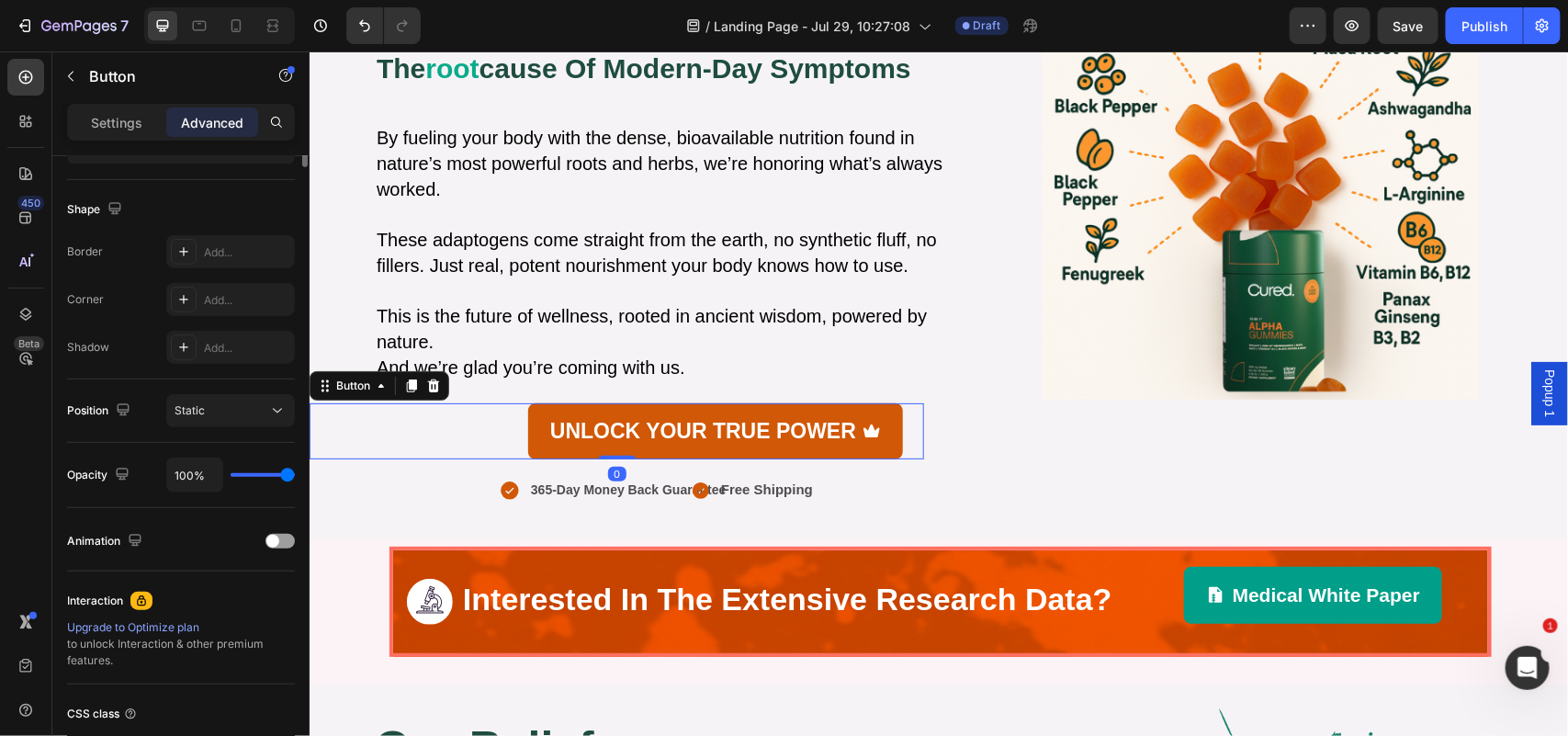 scroll, scrollTop: 88, scrollLeft: 0, axis: vertical 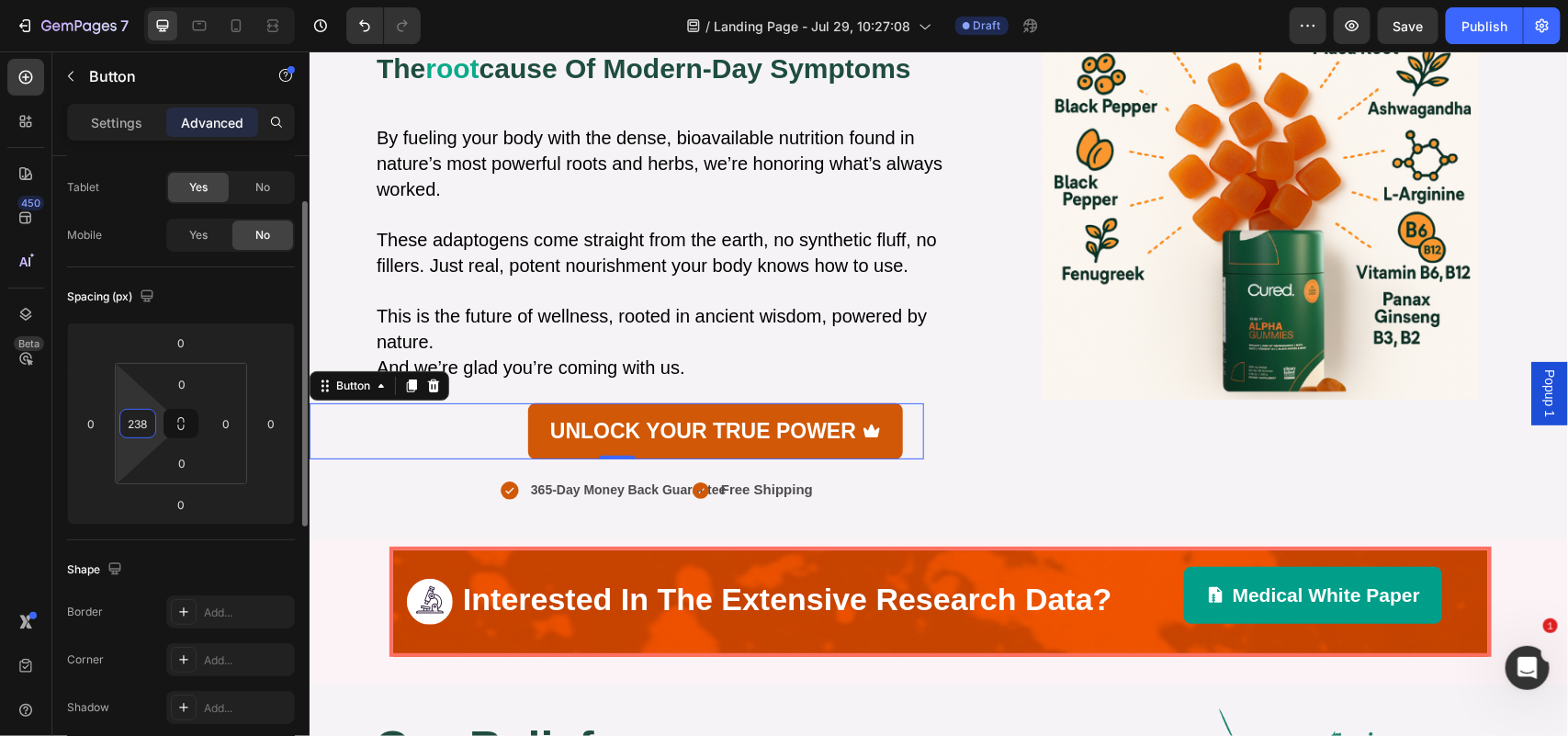 click on "238" at bounding box center (138, 424) 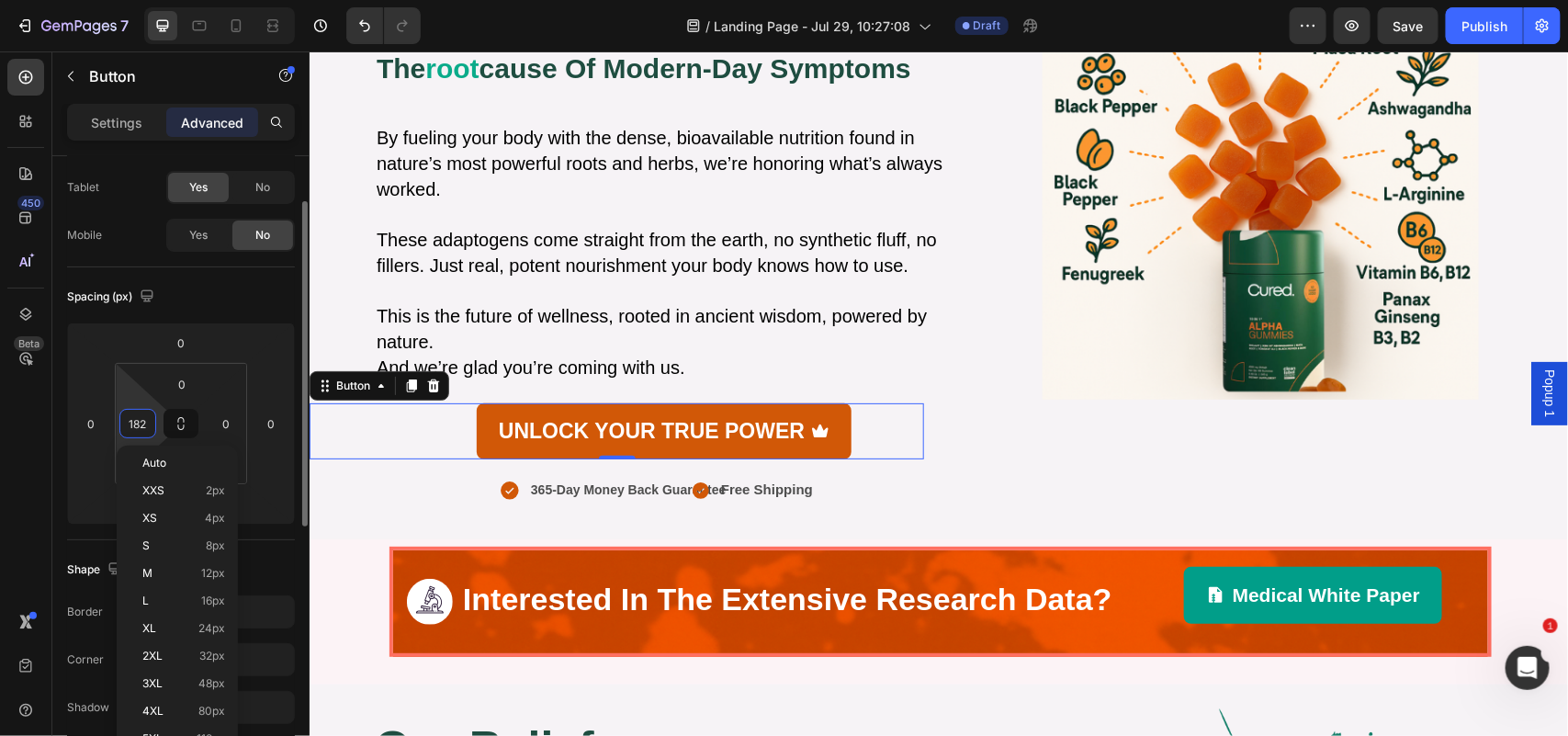 type on "181" 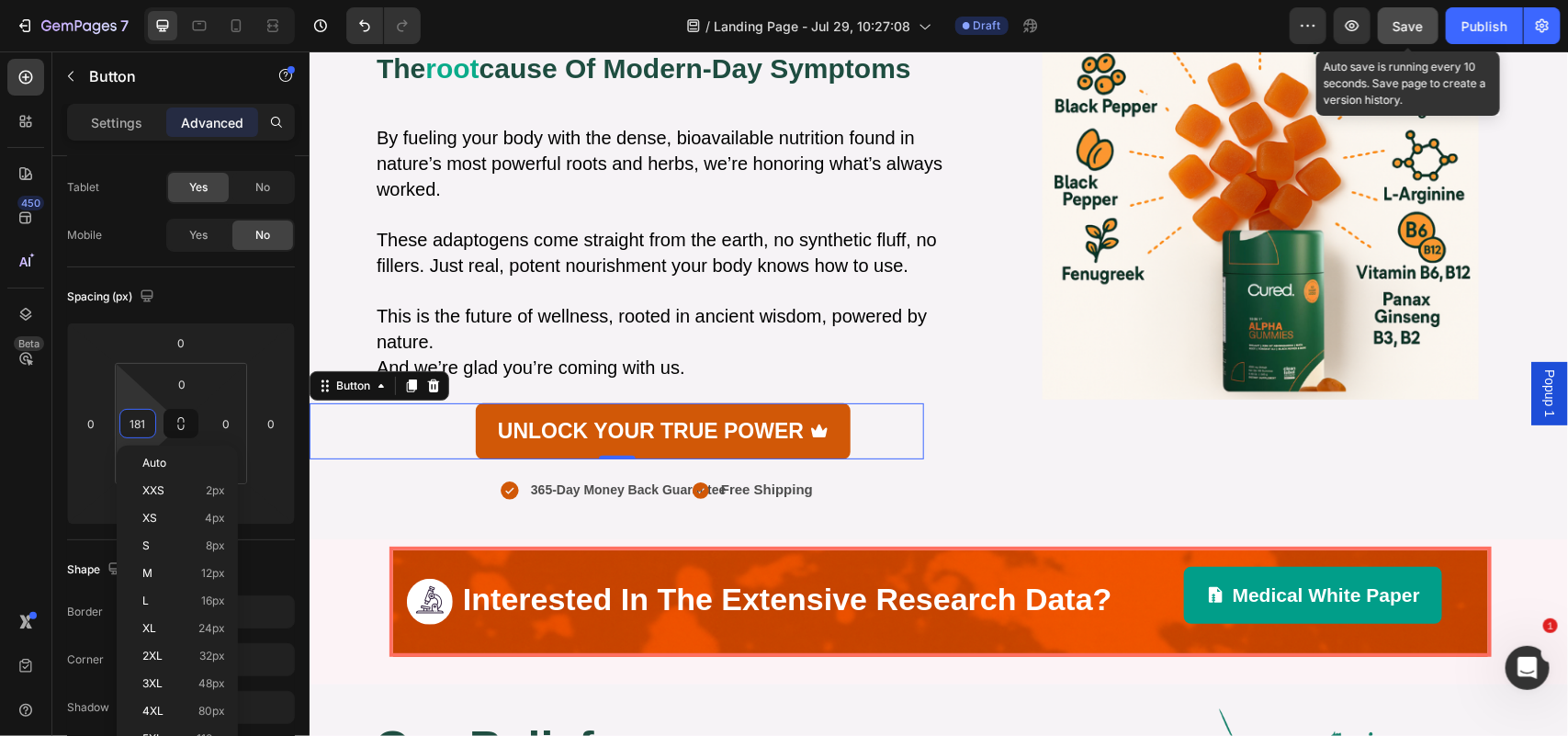 click on "Save" 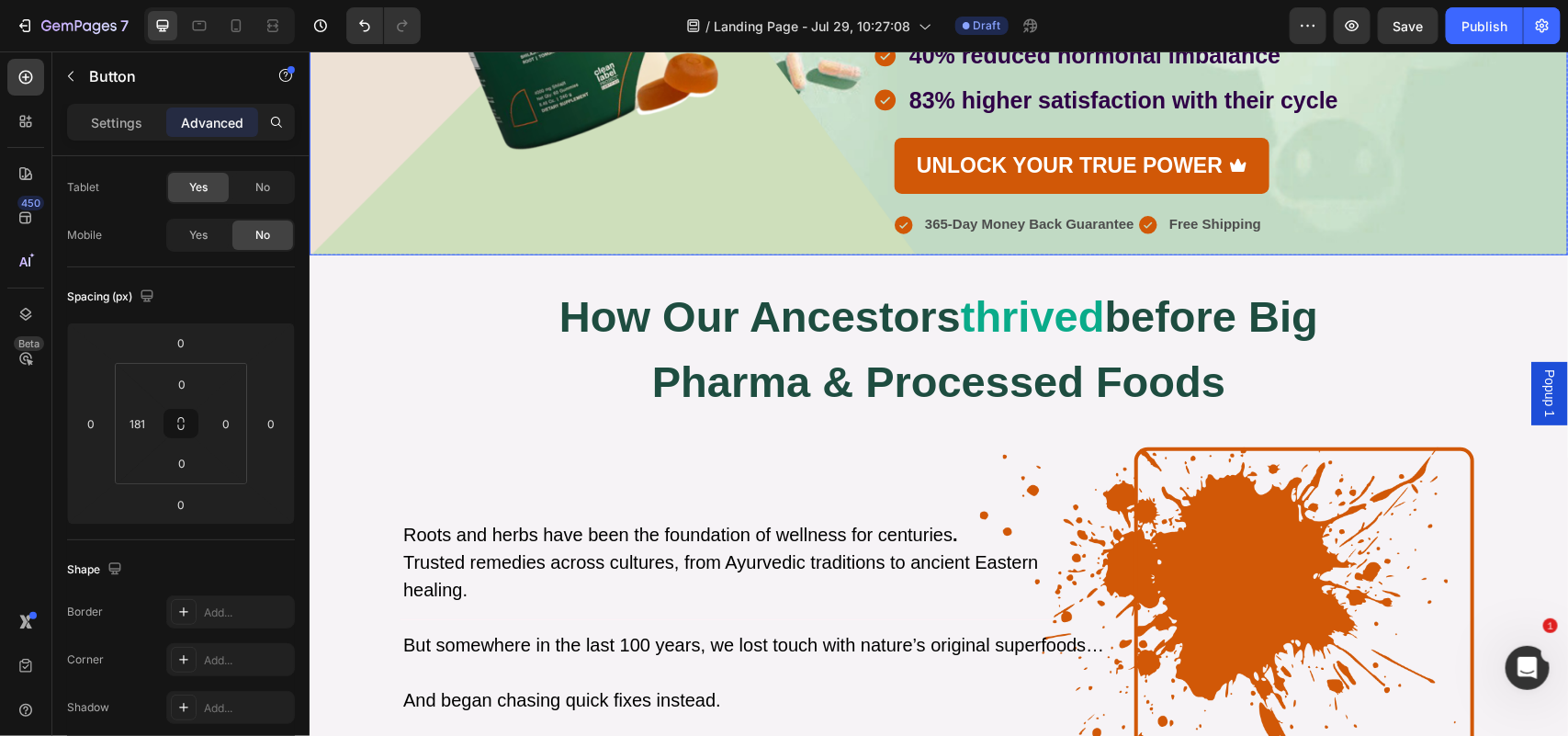 scroll, scrollTop: 489, scrollLeft: 0, axis: vertical 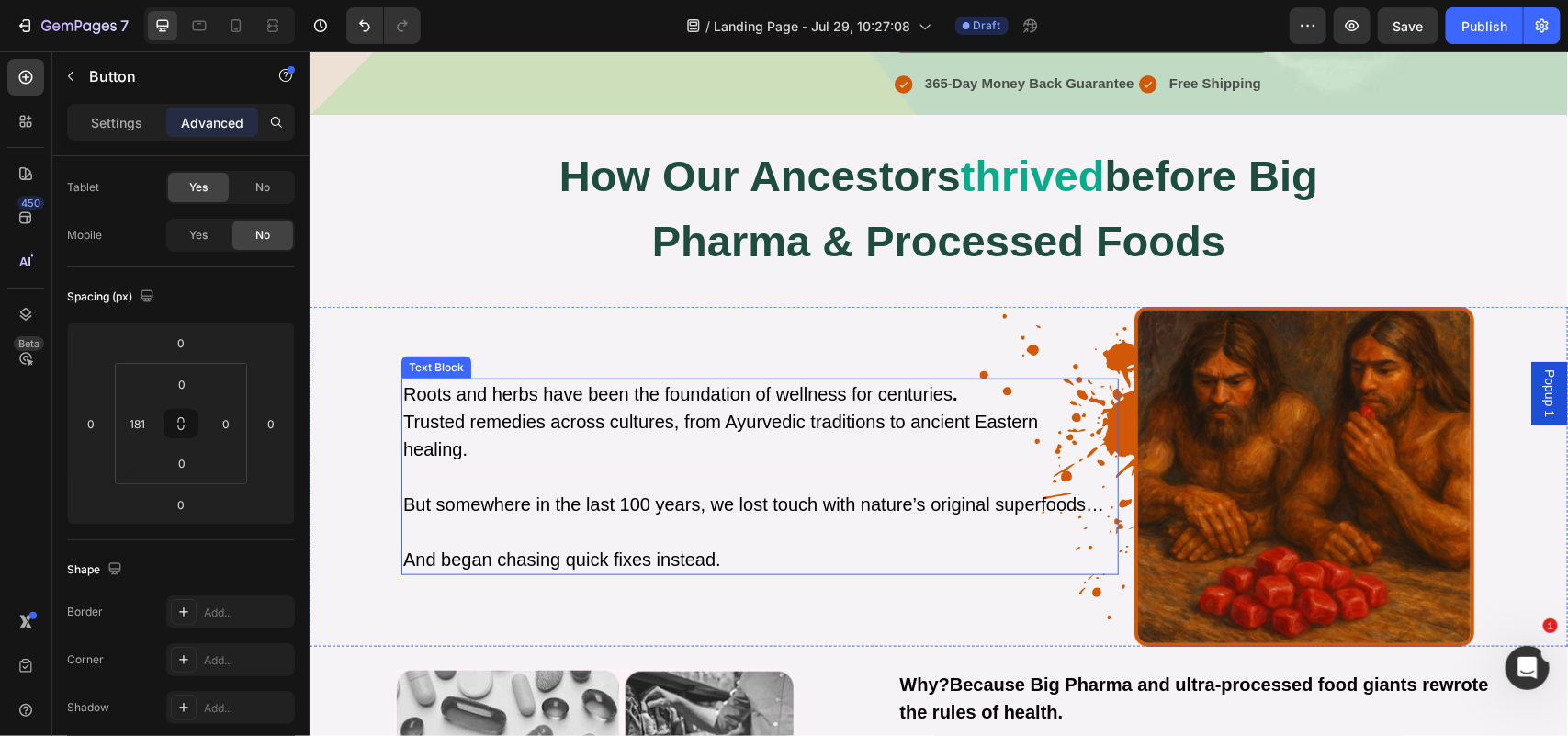 click on "But somewhere in the last 100 years, we lost touch with nature’s original superfoods…" at bounding box center (752, 504) 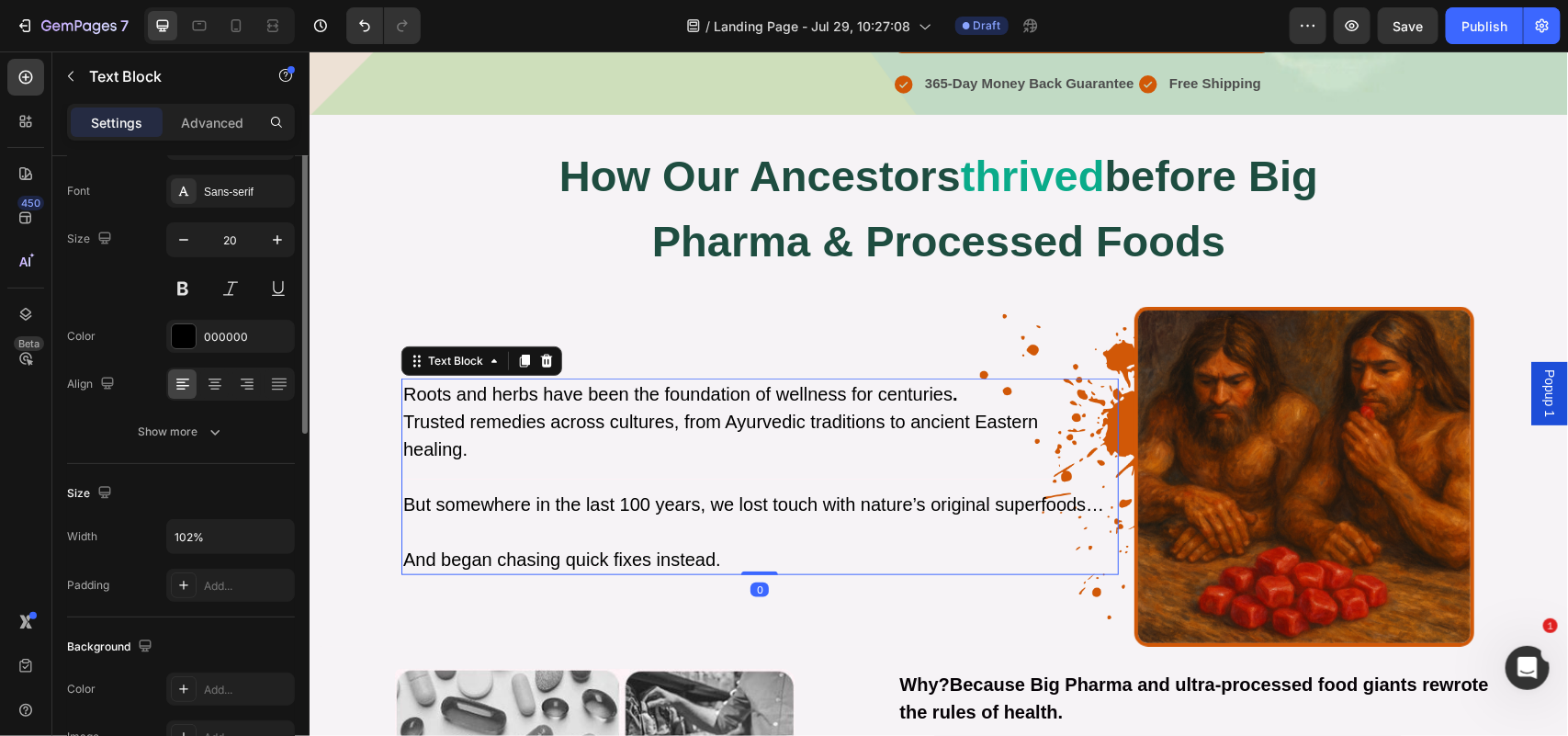 scroll, scrollTop: 0, scrollLeft: 0, axis: both 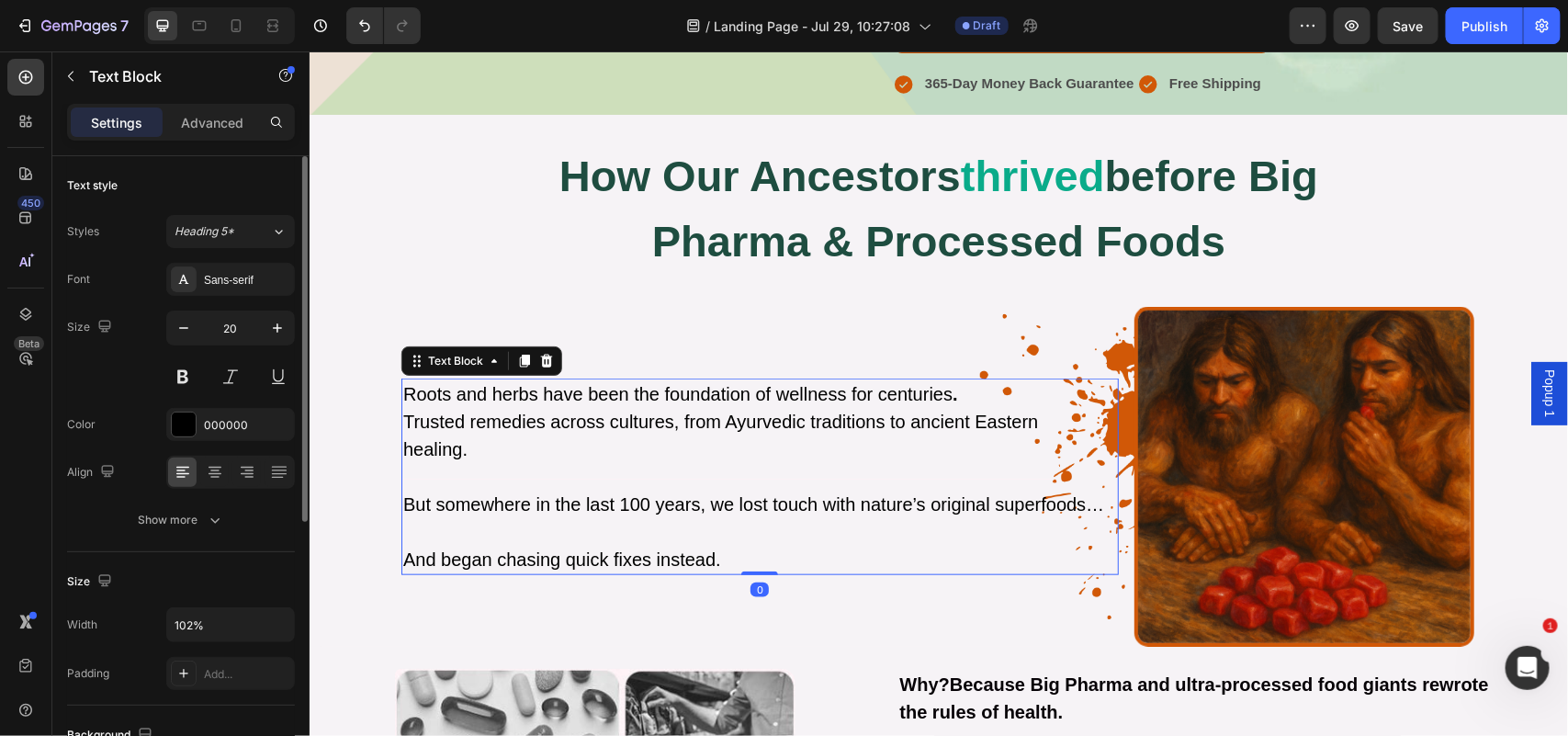 click on "But somewhere in the last 100 years, we lost touch with nature’s original superfoods…" at bounding box center [752, 504] 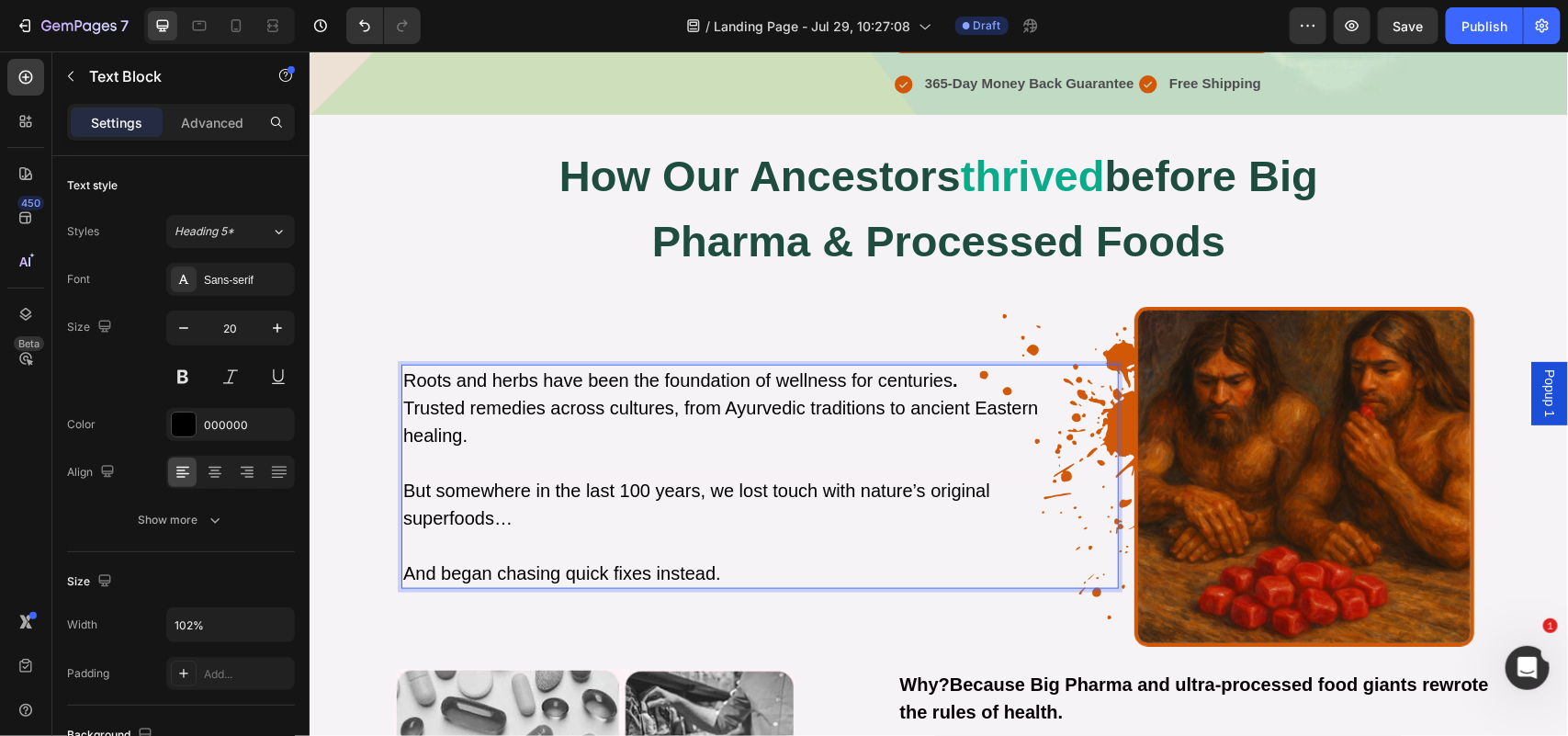 scroll, scrollTop: 611, scrollLeft: 0, axis: vertical 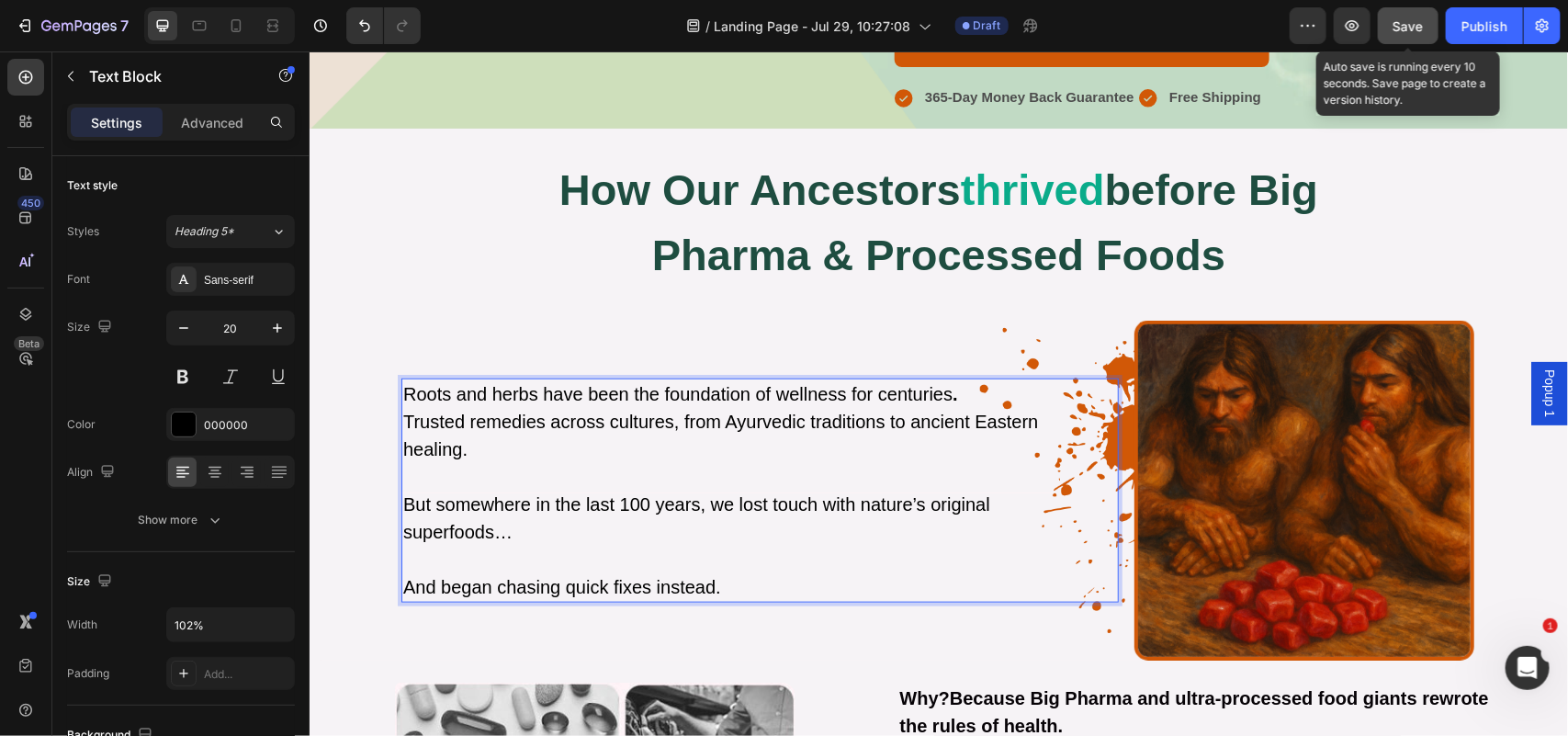 drag, startPoint x: 1404, startPoint y: 24, endPoint x: 842, endPoint y: 247, distance: 604.62633 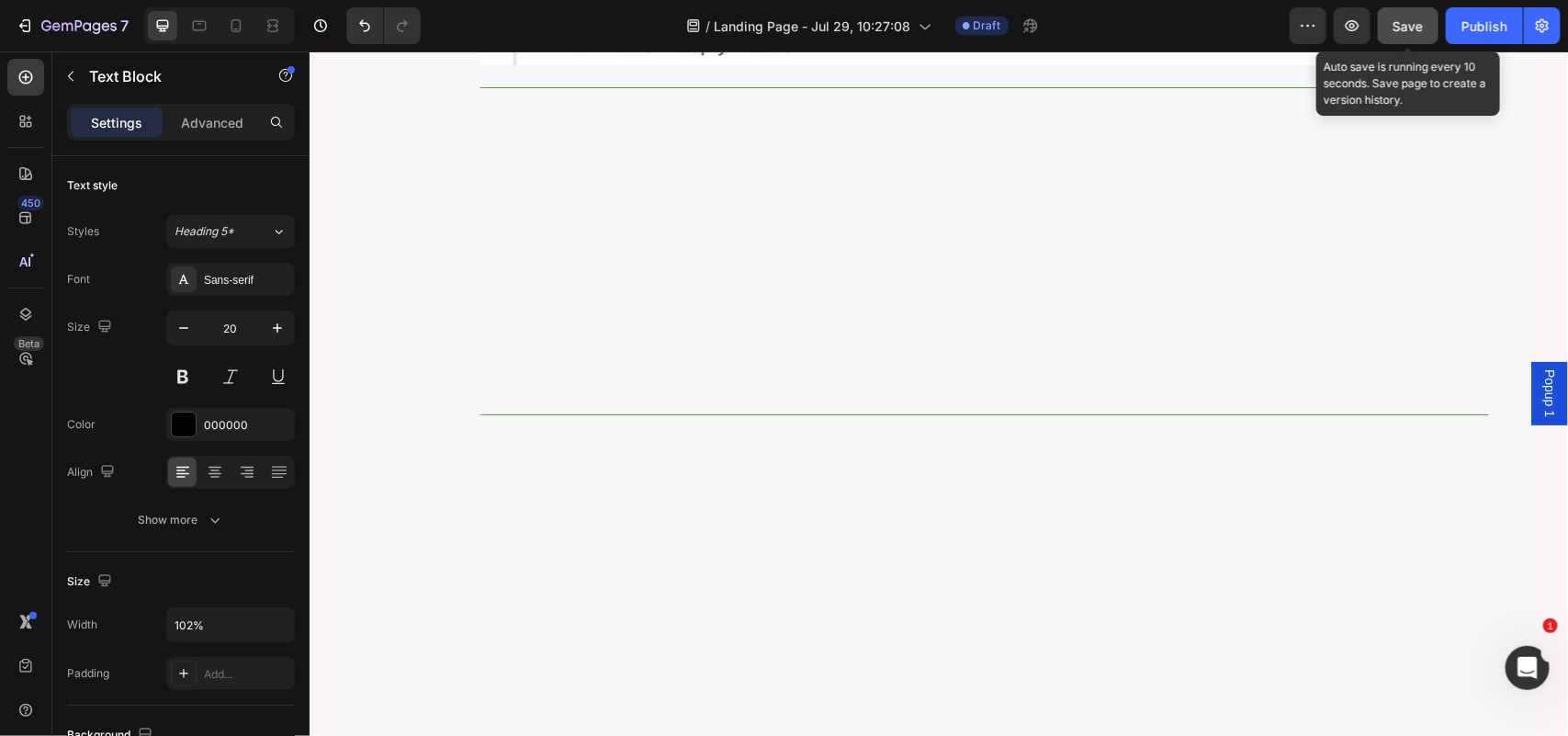 scroll, scrollTop: 10880, scrollLeft: 0, axis: vertical 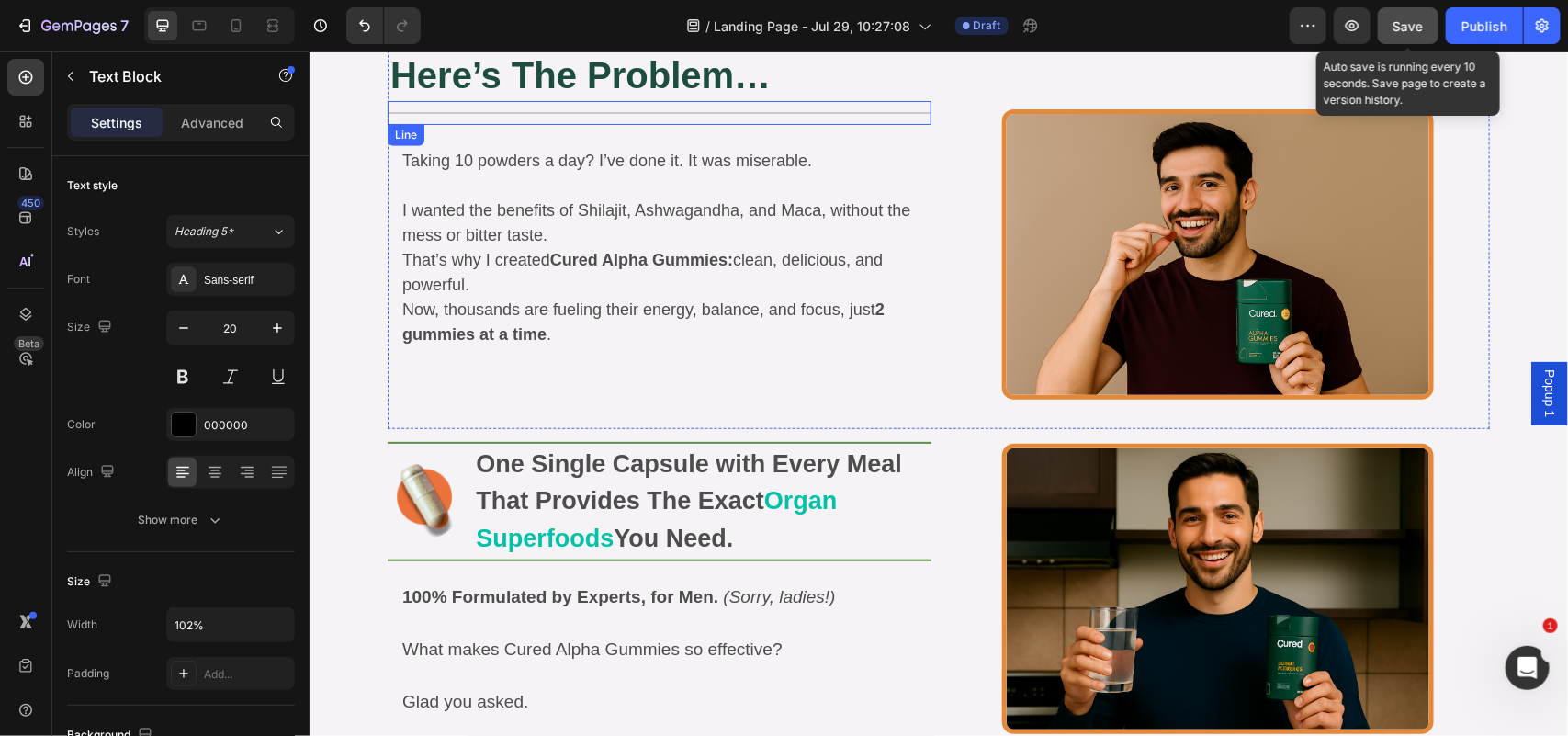 click on "Title Line" at bounding box center [659, 112] 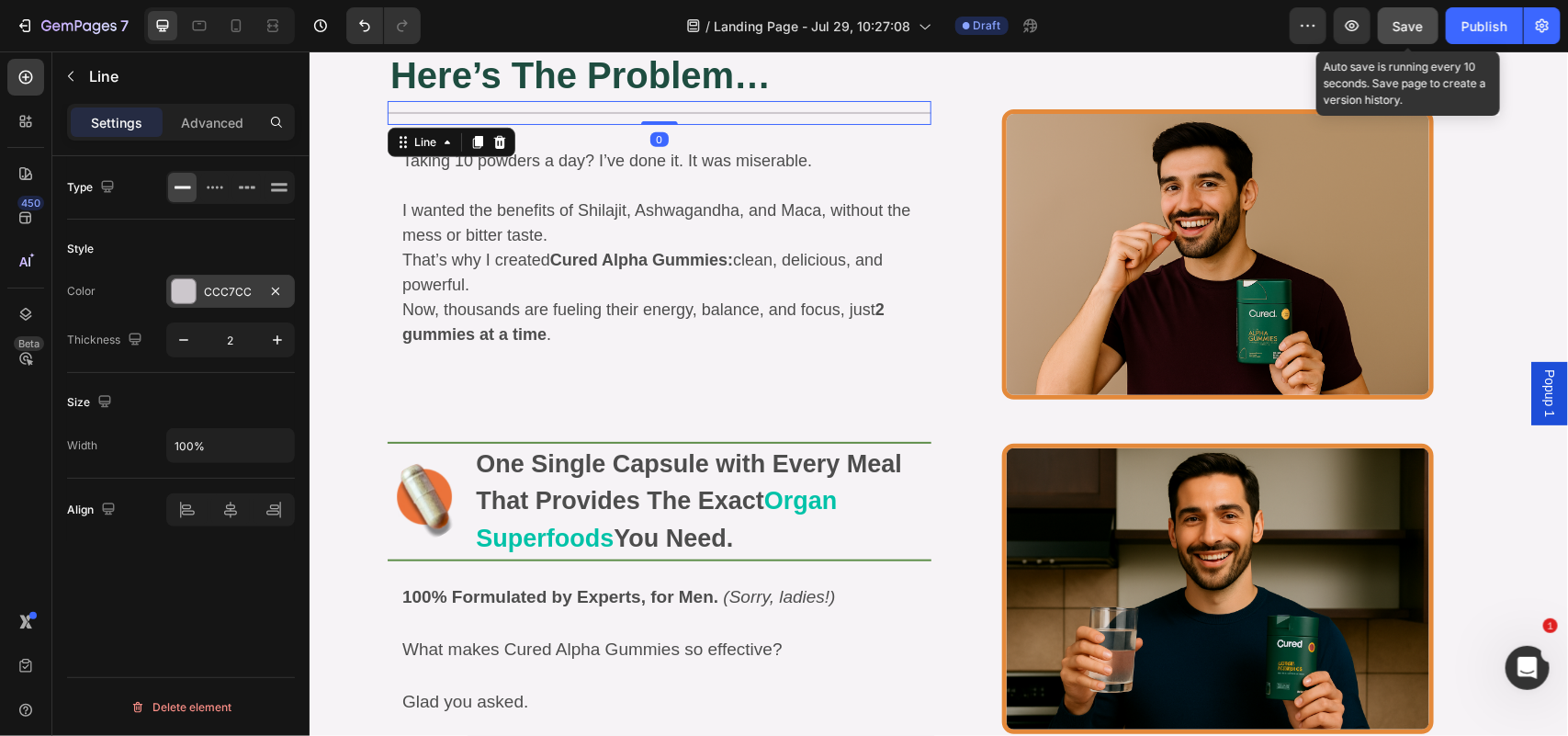 click on "CCC7CC" at bounding box center (231, 292) 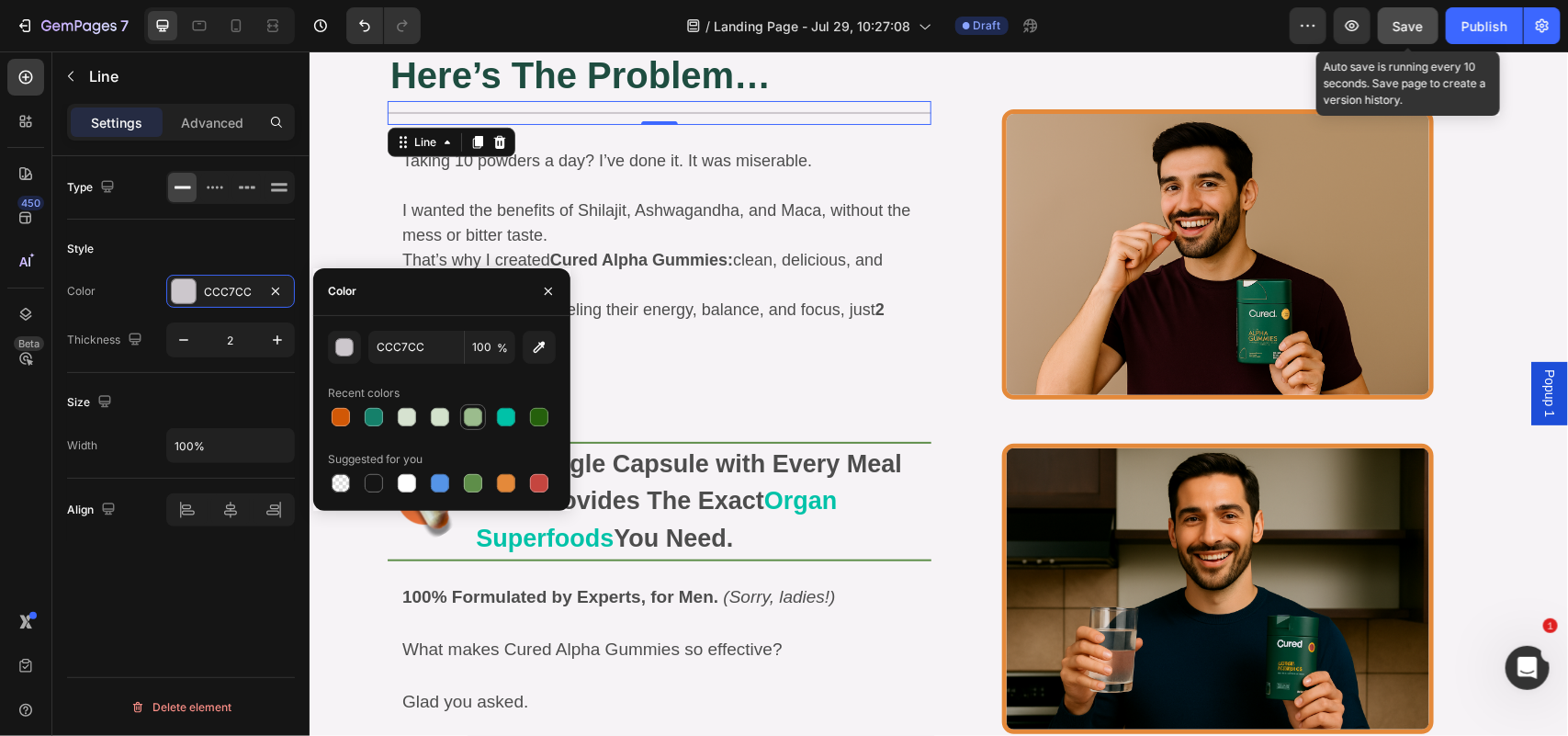 click at bounding box center (473, 417) 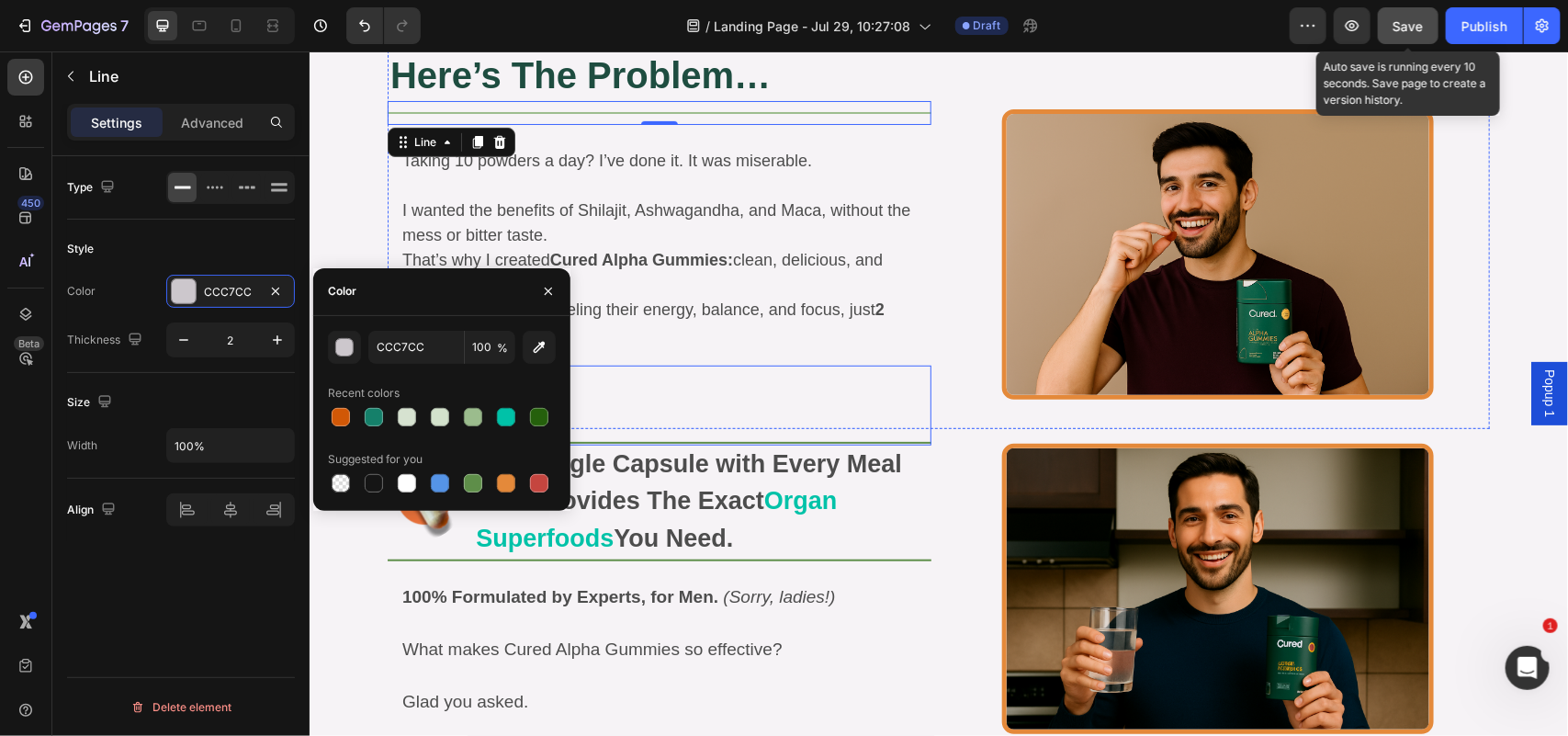 type on "9BBC8D" 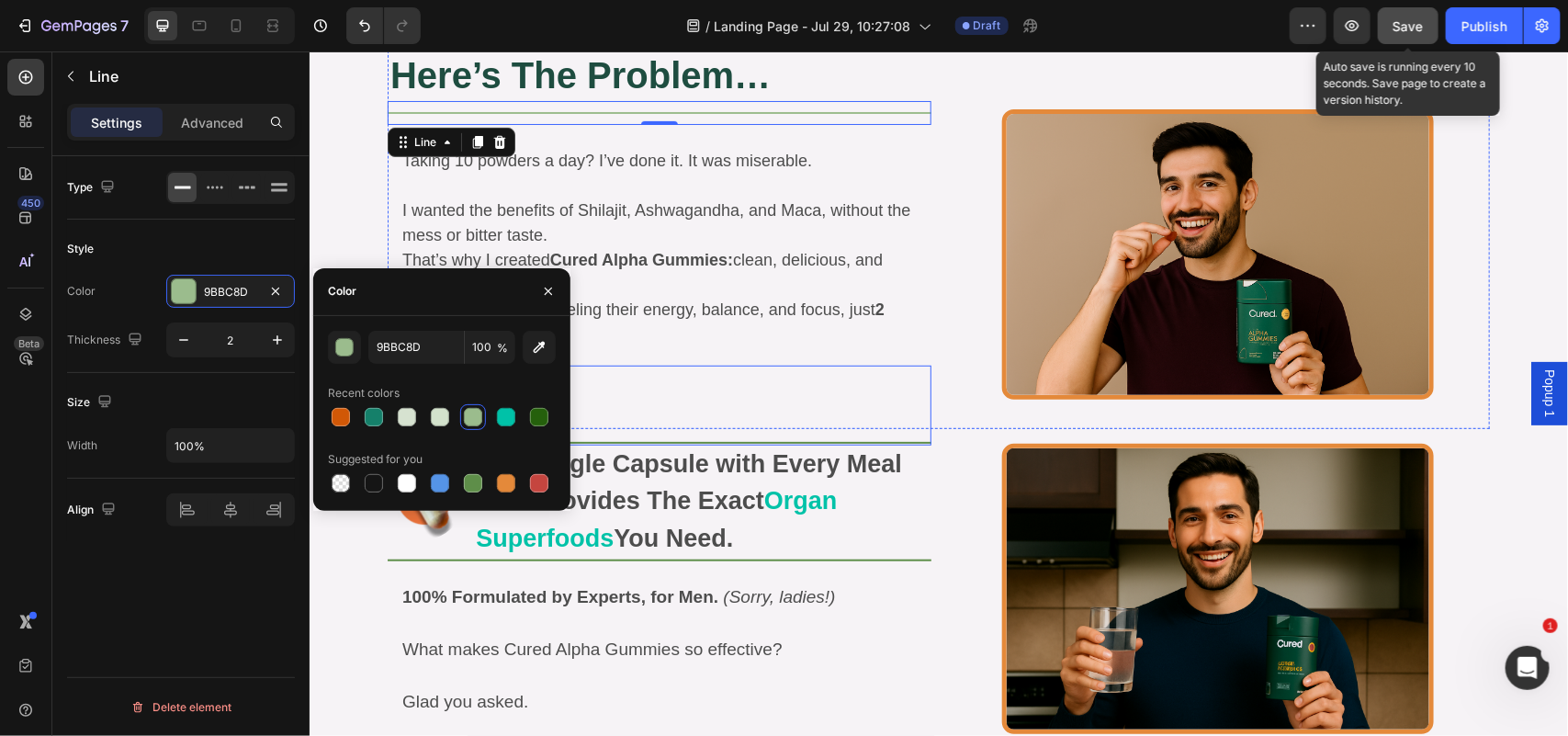 click on "Title Line" at bounding box center [659, 404] 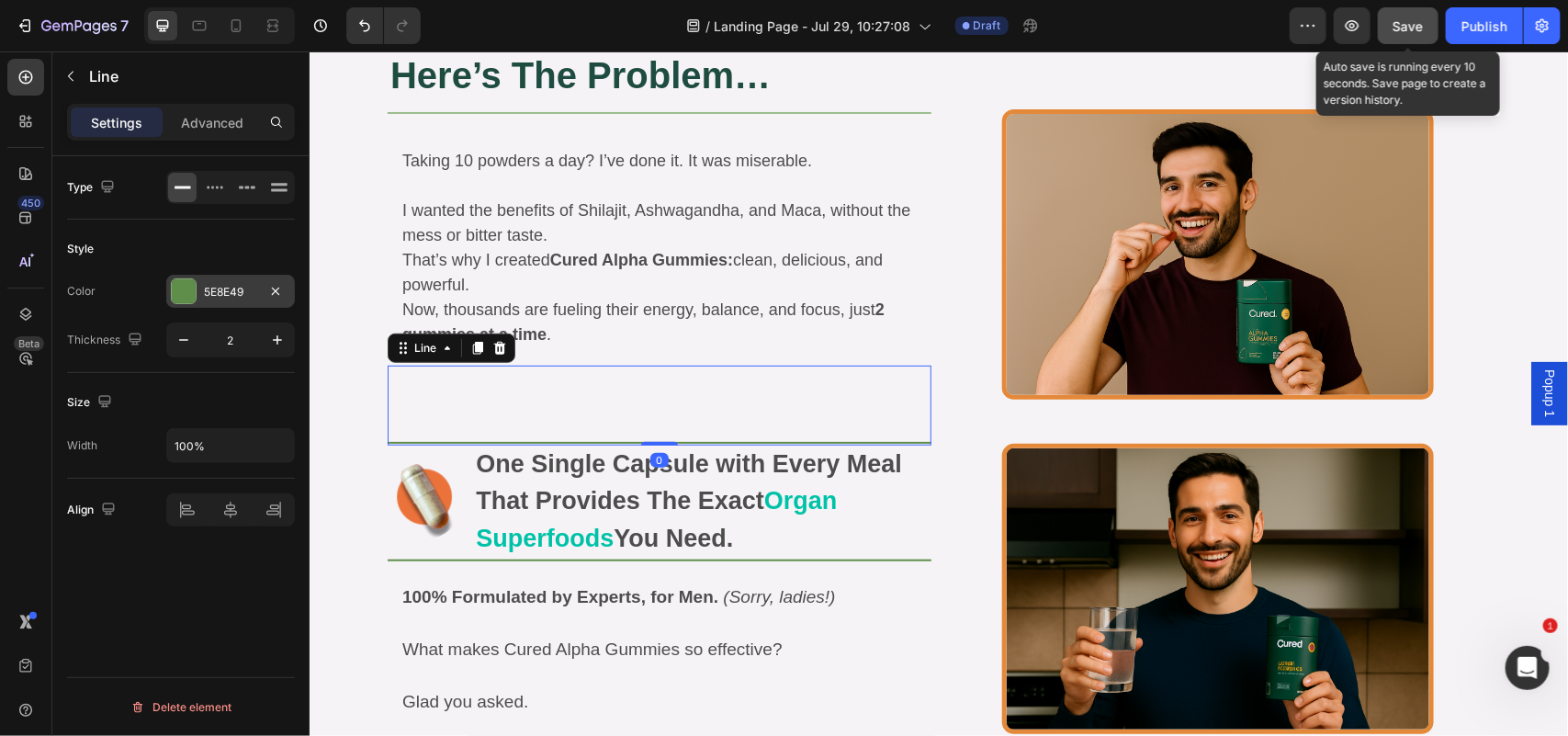 click on "5E8E49" at bounding box center (231, 291) 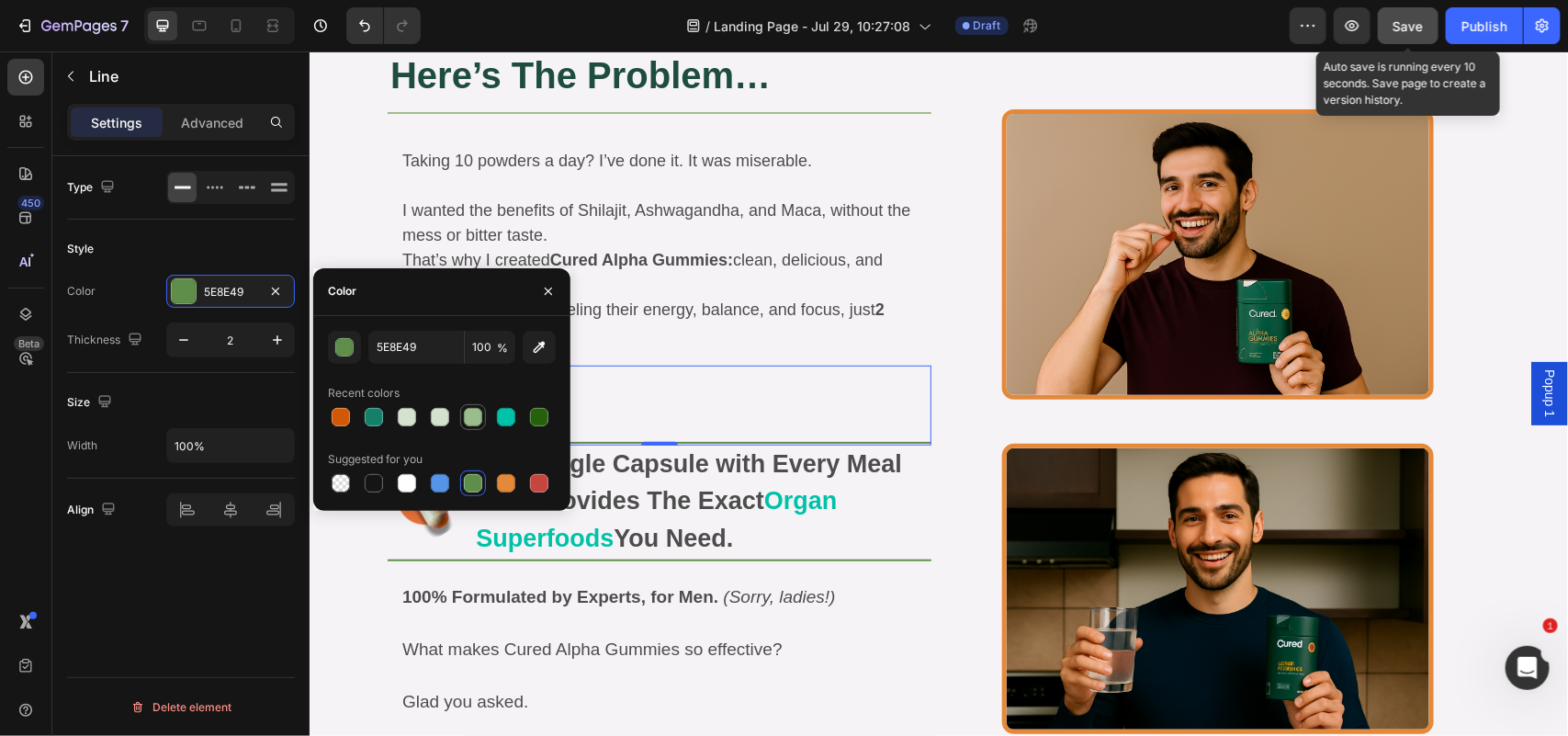 click at bounding box center (473, 417) 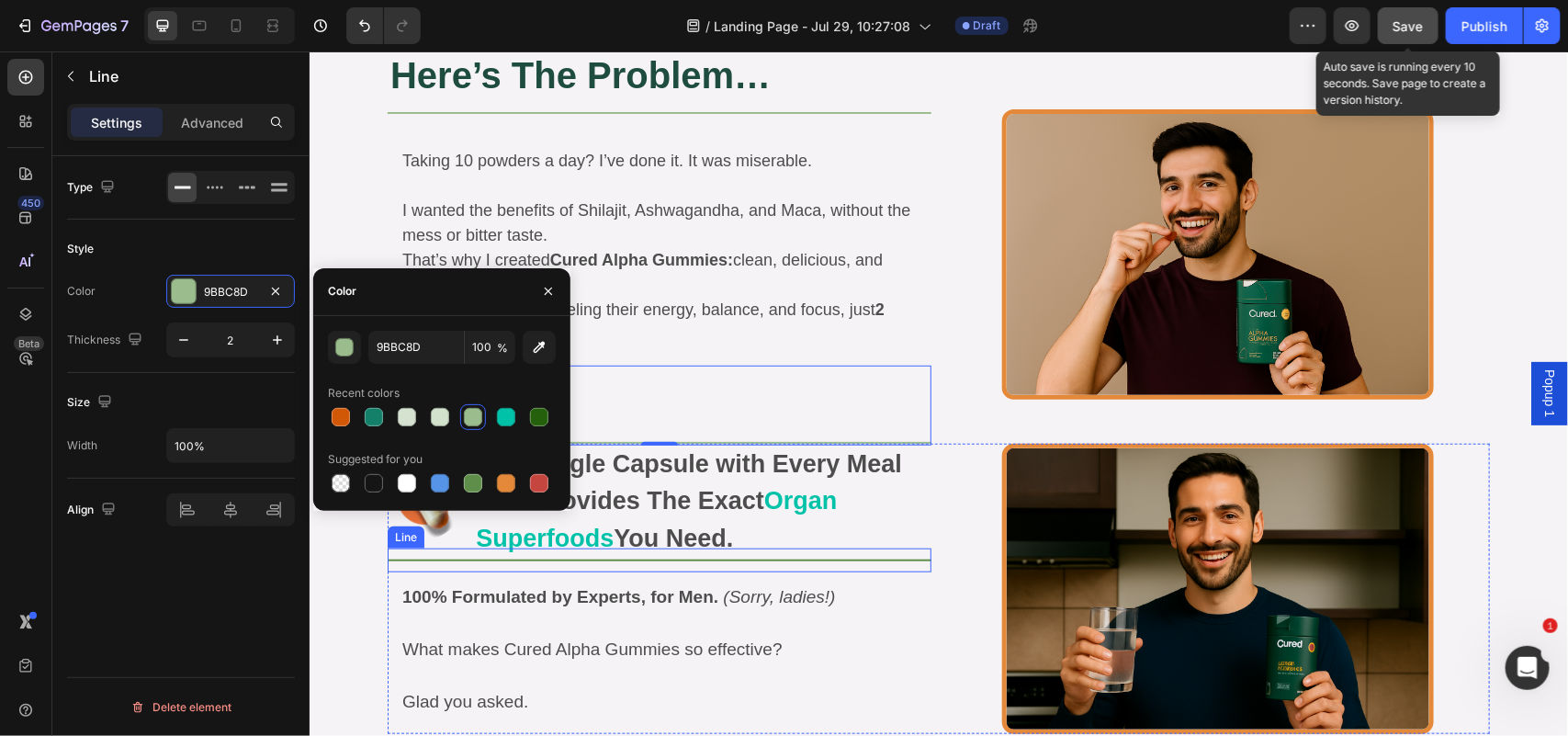 click at bounding box center [659, 560] 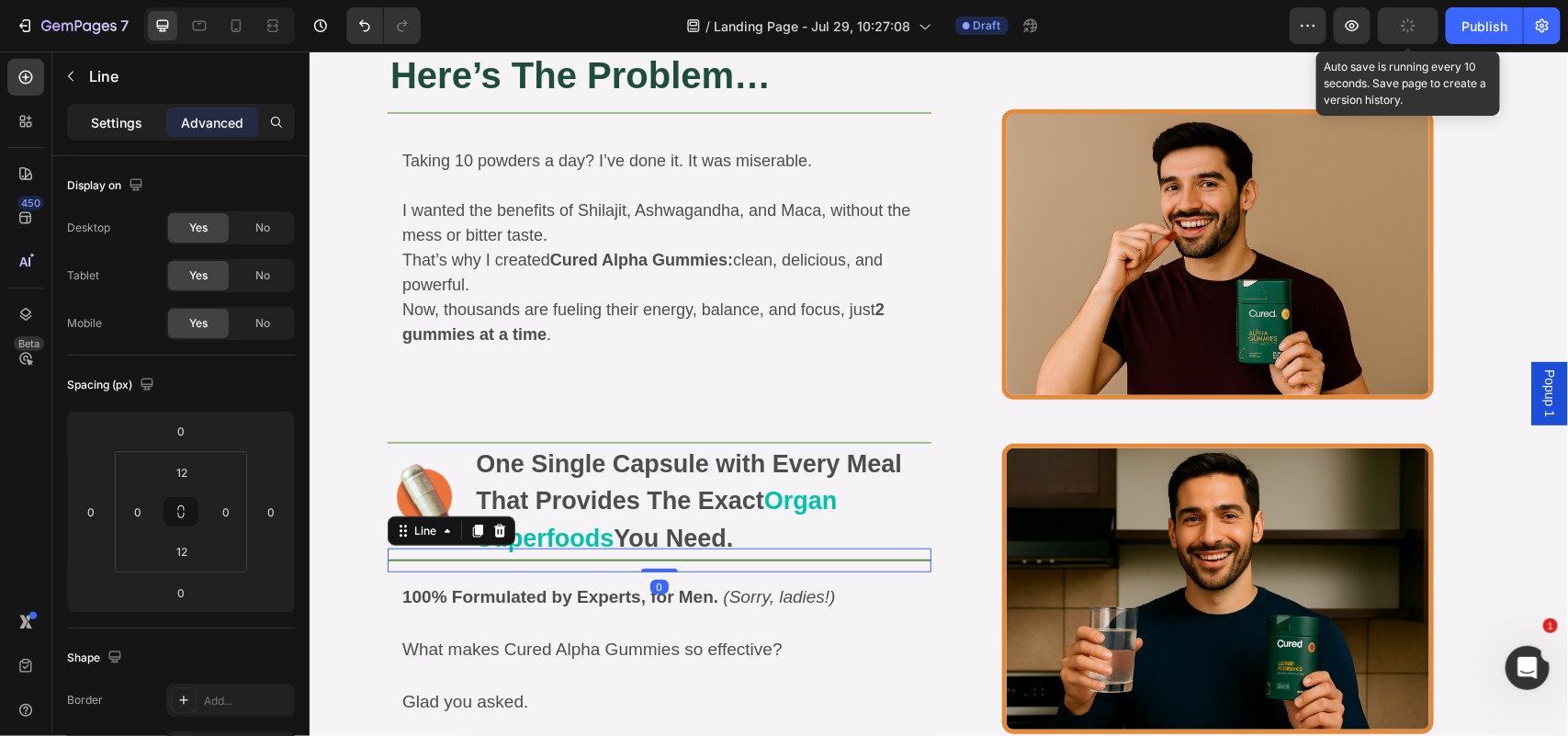 click on "Settings" 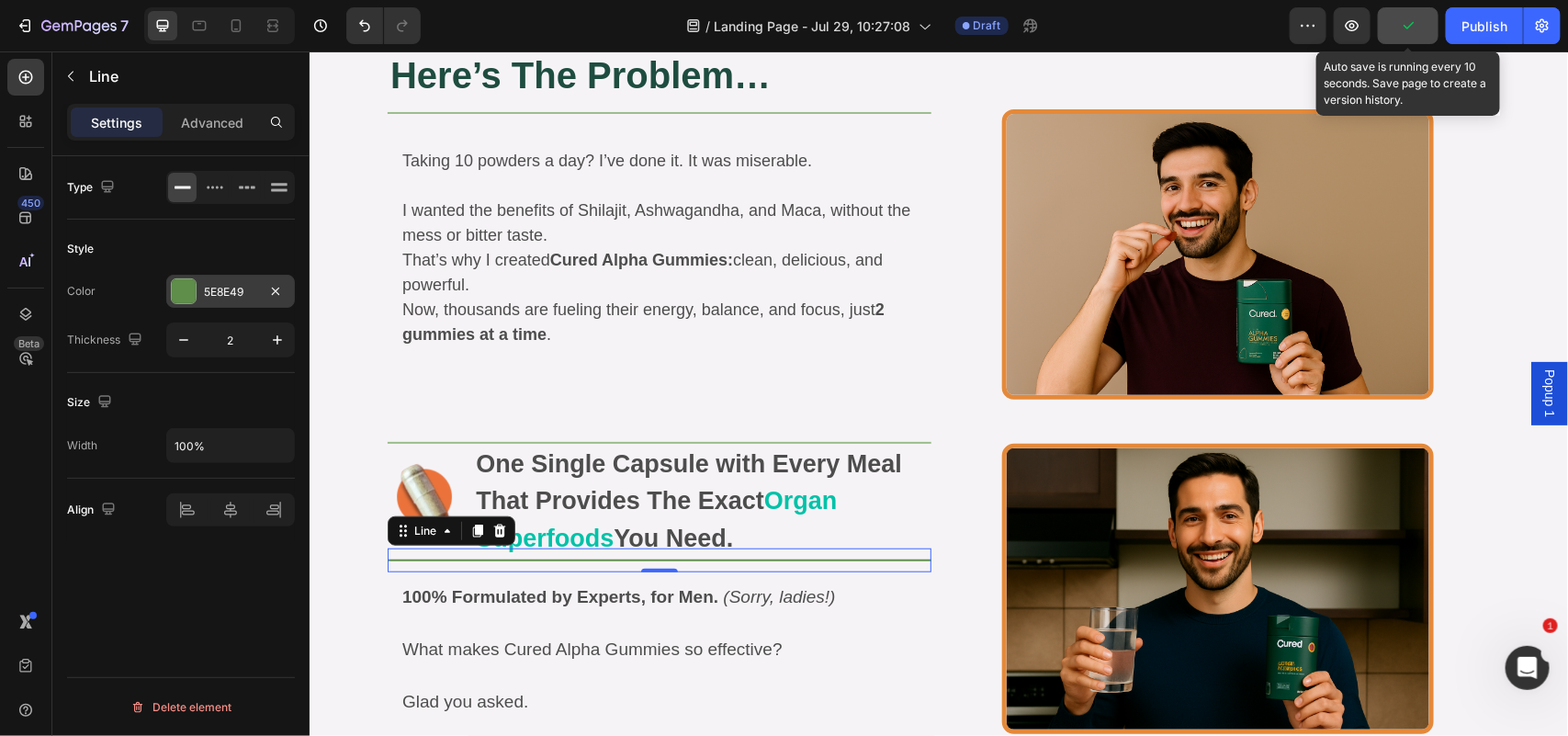 click on "5E8E49" at bounding box center [231, 292] 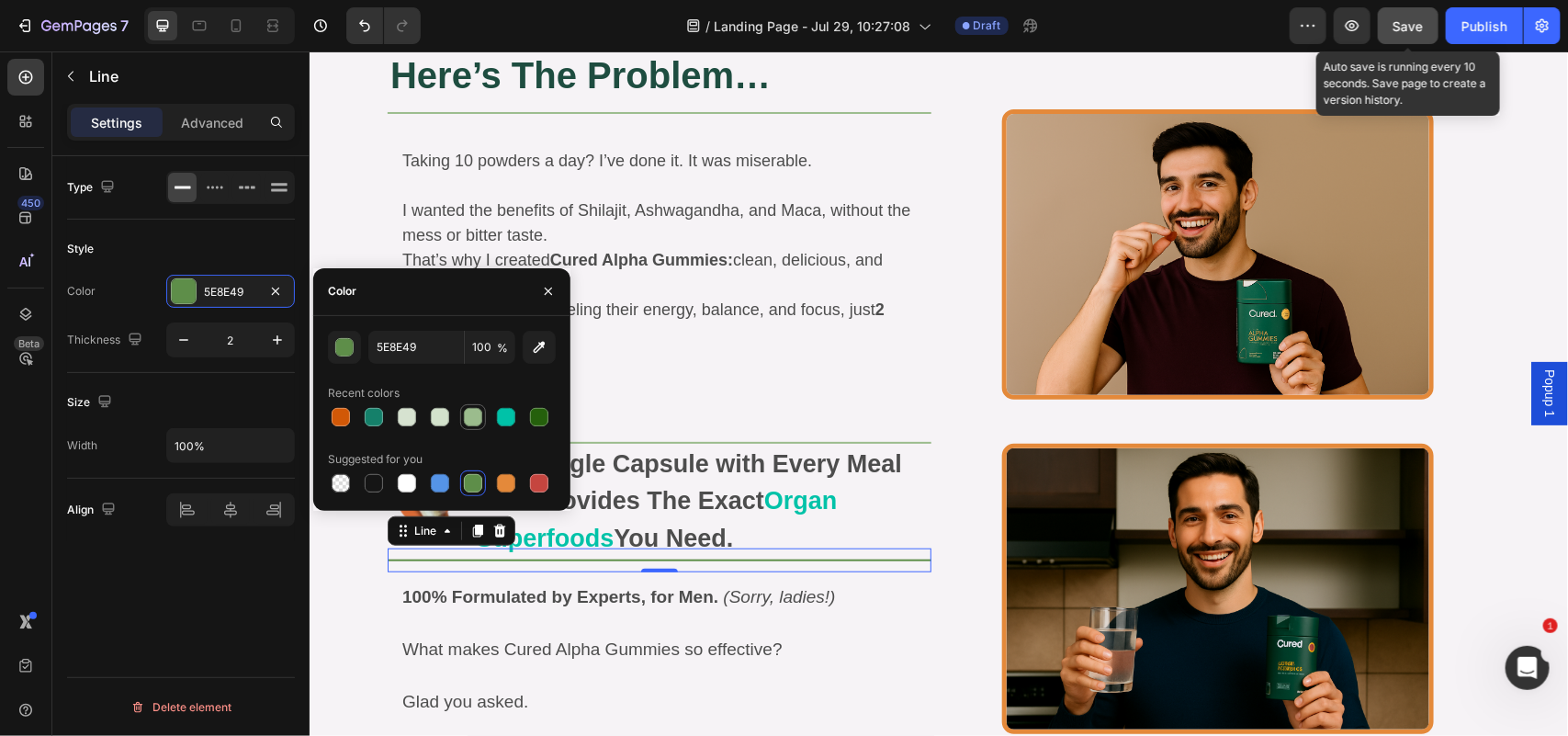 drag, startPoint x: 469, startPoint y: 418, endPoint x: 657, endPoint y: 120, distance: 352.34642 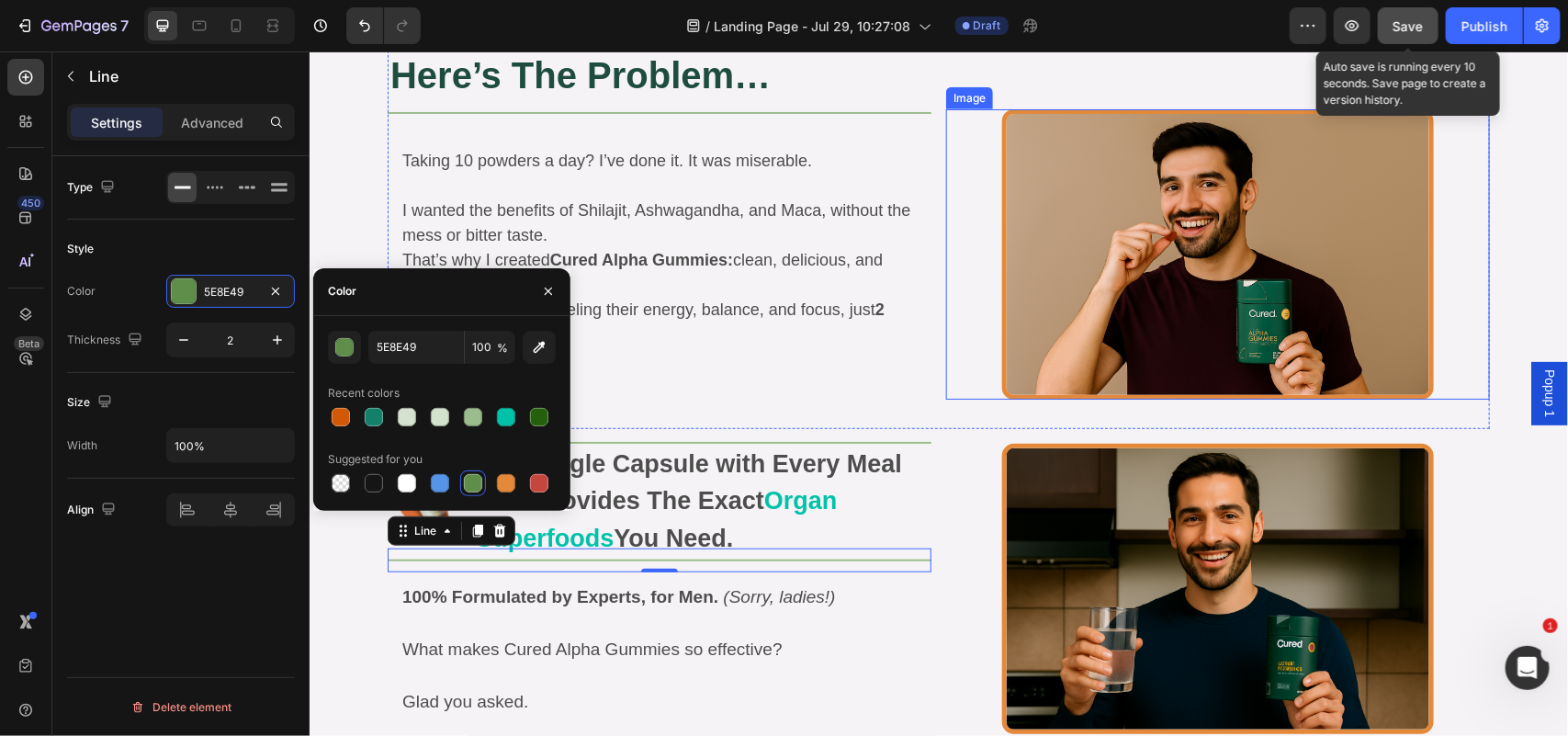type on "9BBC8D" 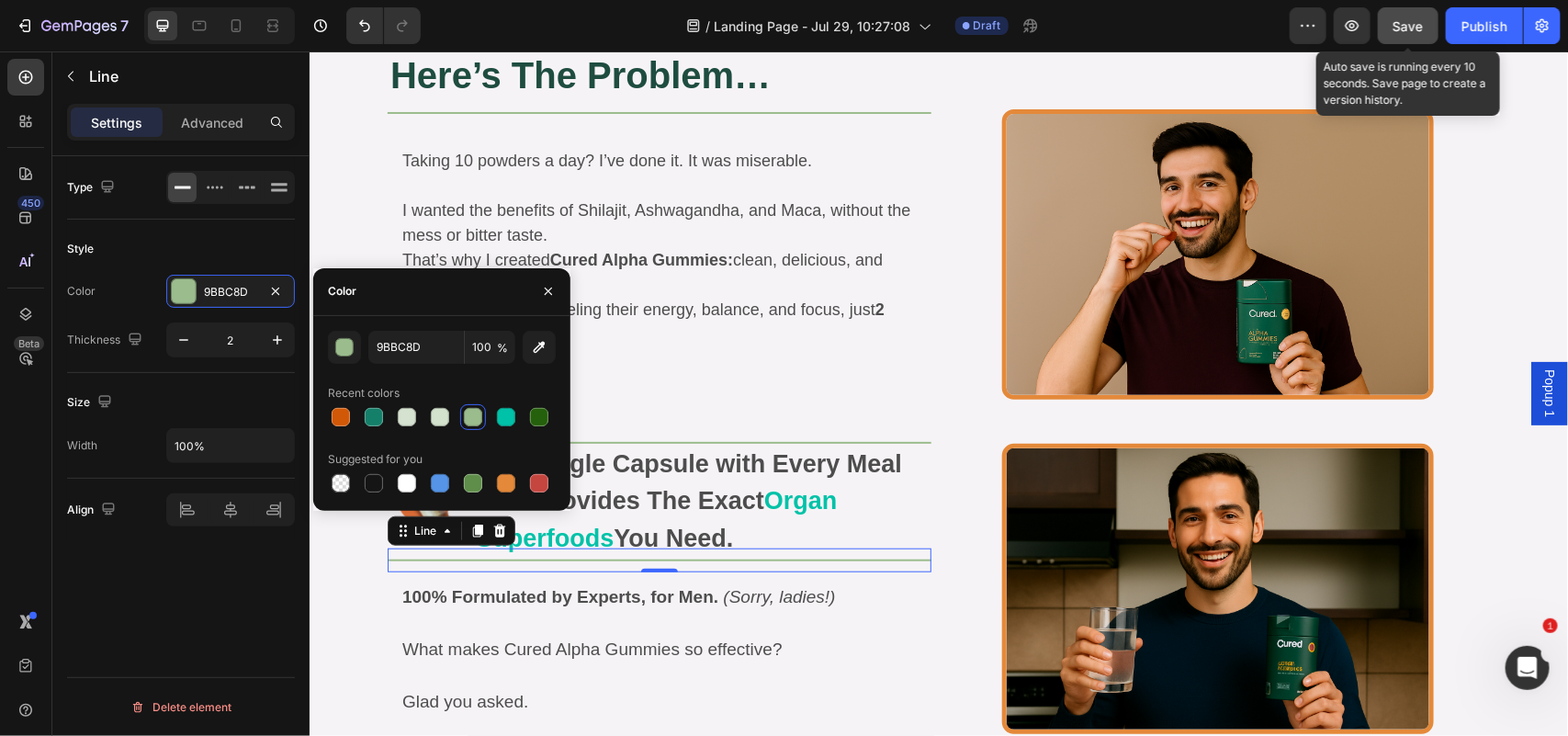 click on "Save" at bounding box center [1408, 26] 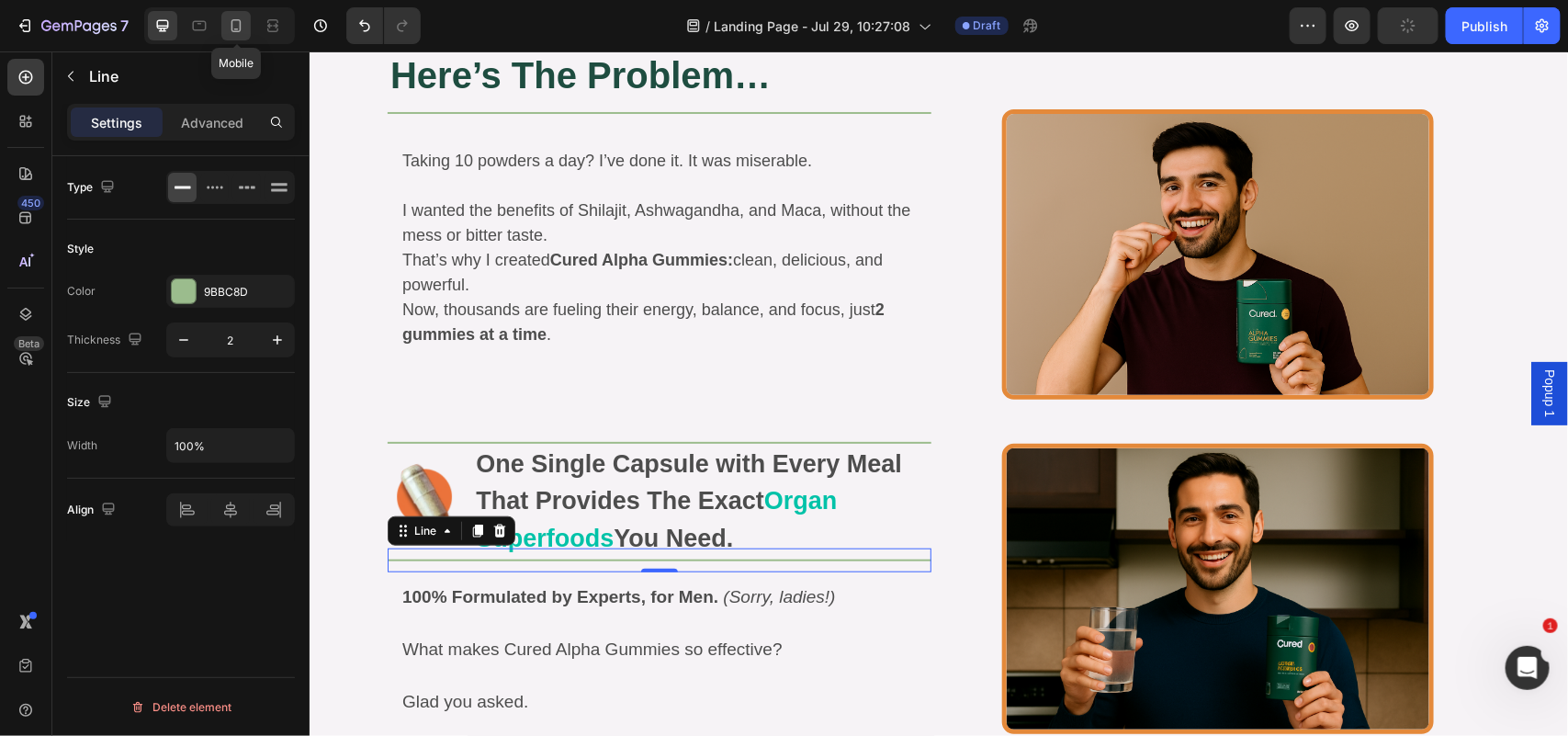 click 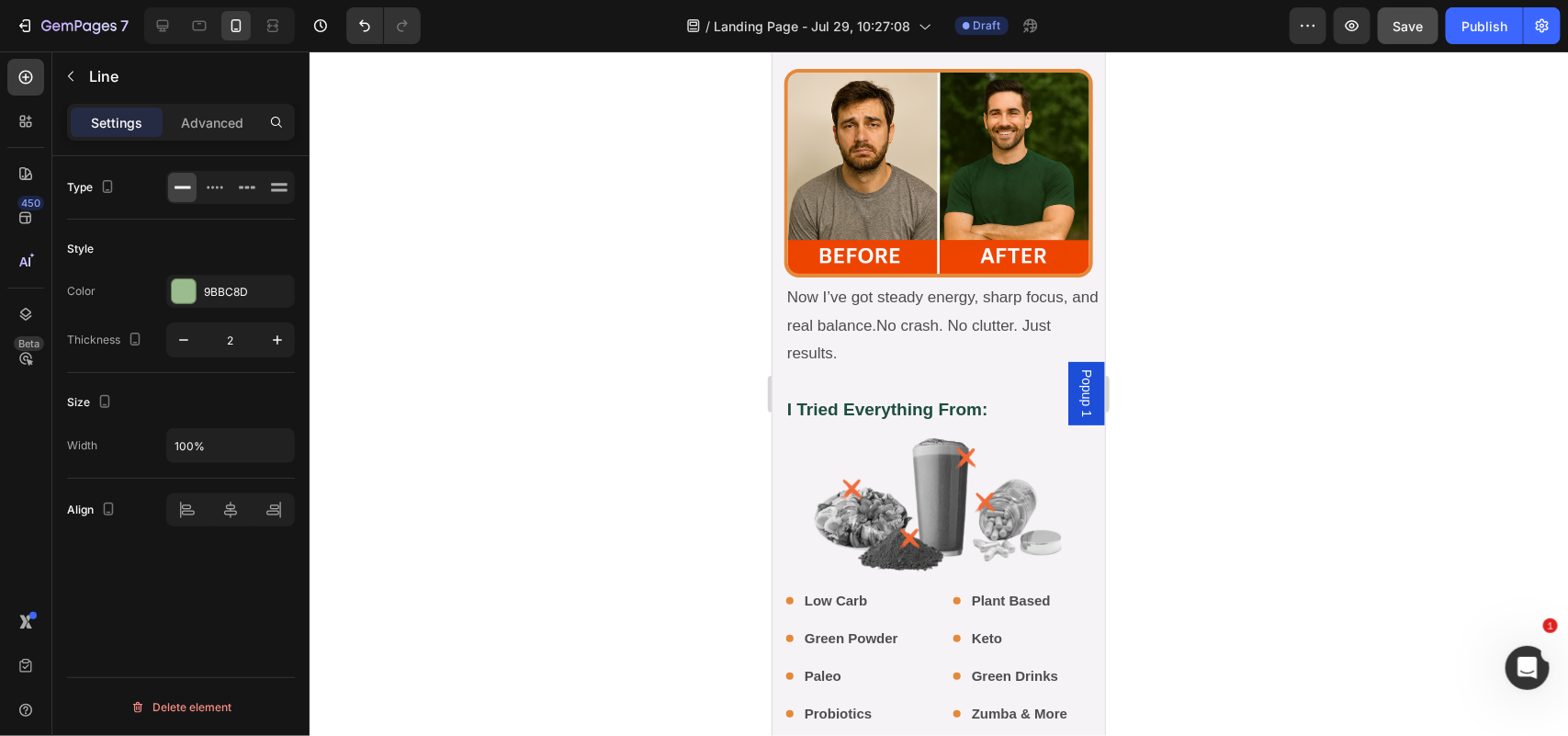 scroll, scrollTop: 9758, scrollLeft: 0, axis: vertical 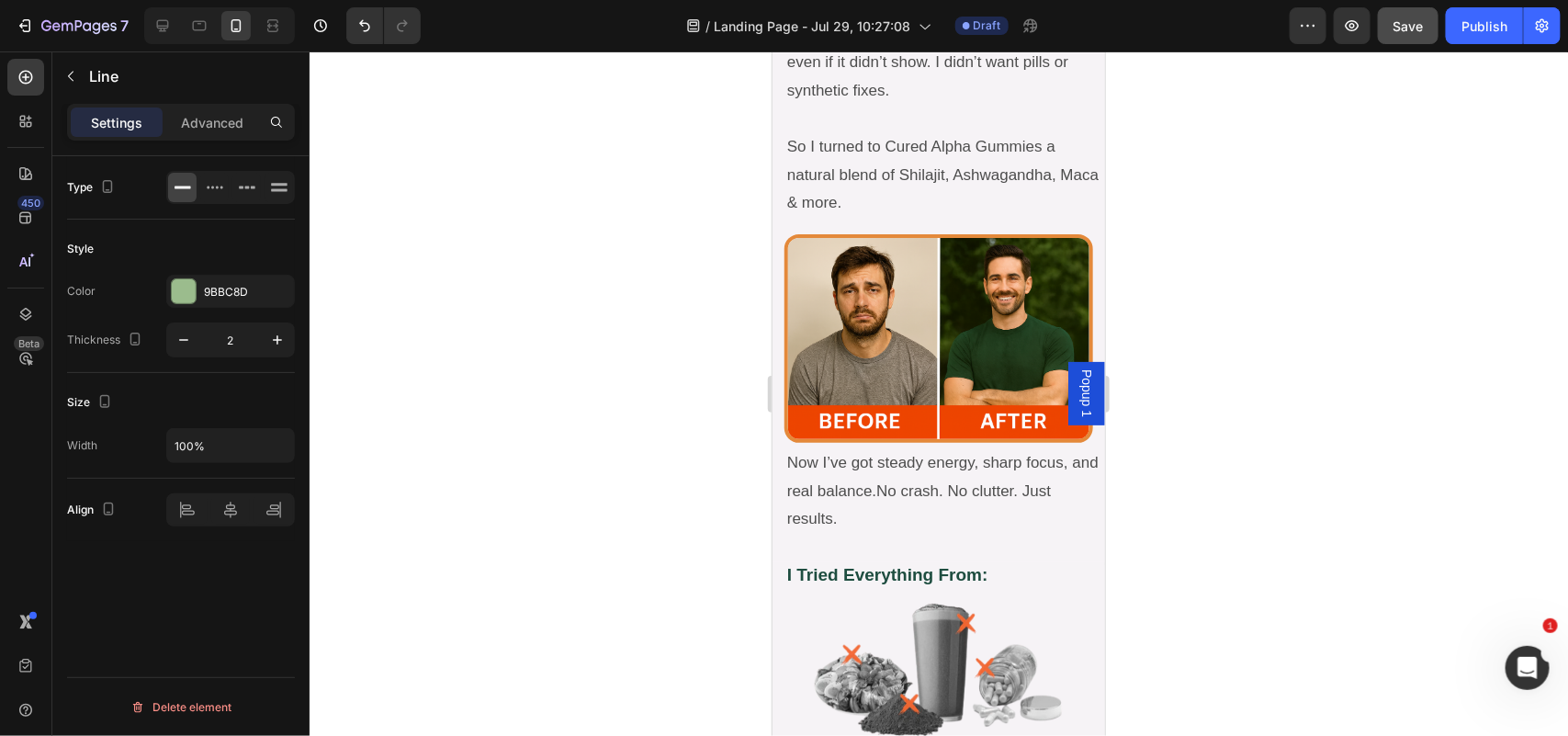 click on "Save" at bounding box center (1408, 26) 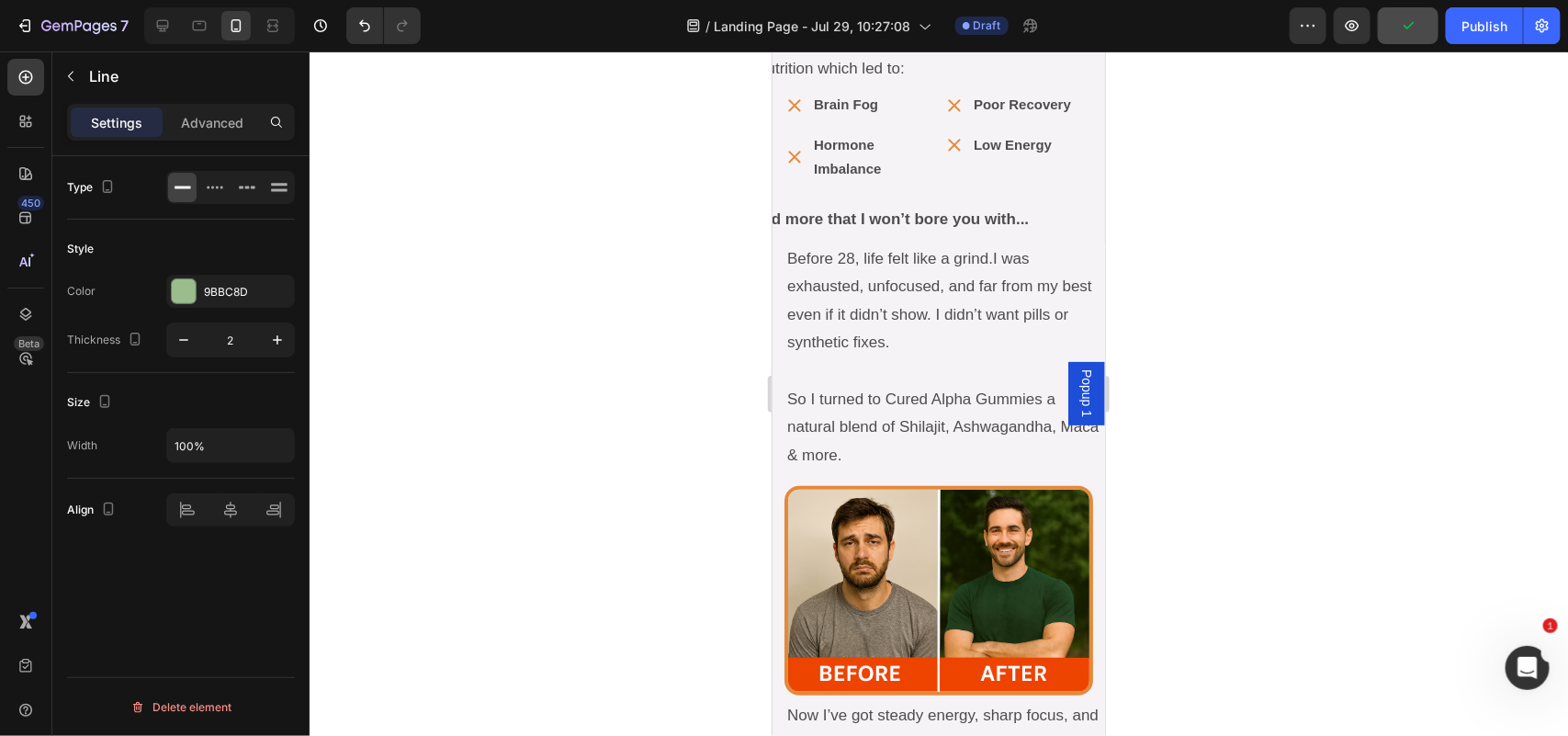 scroll, scrollTop: 9424, scrollLeft: 0, axis: vertical 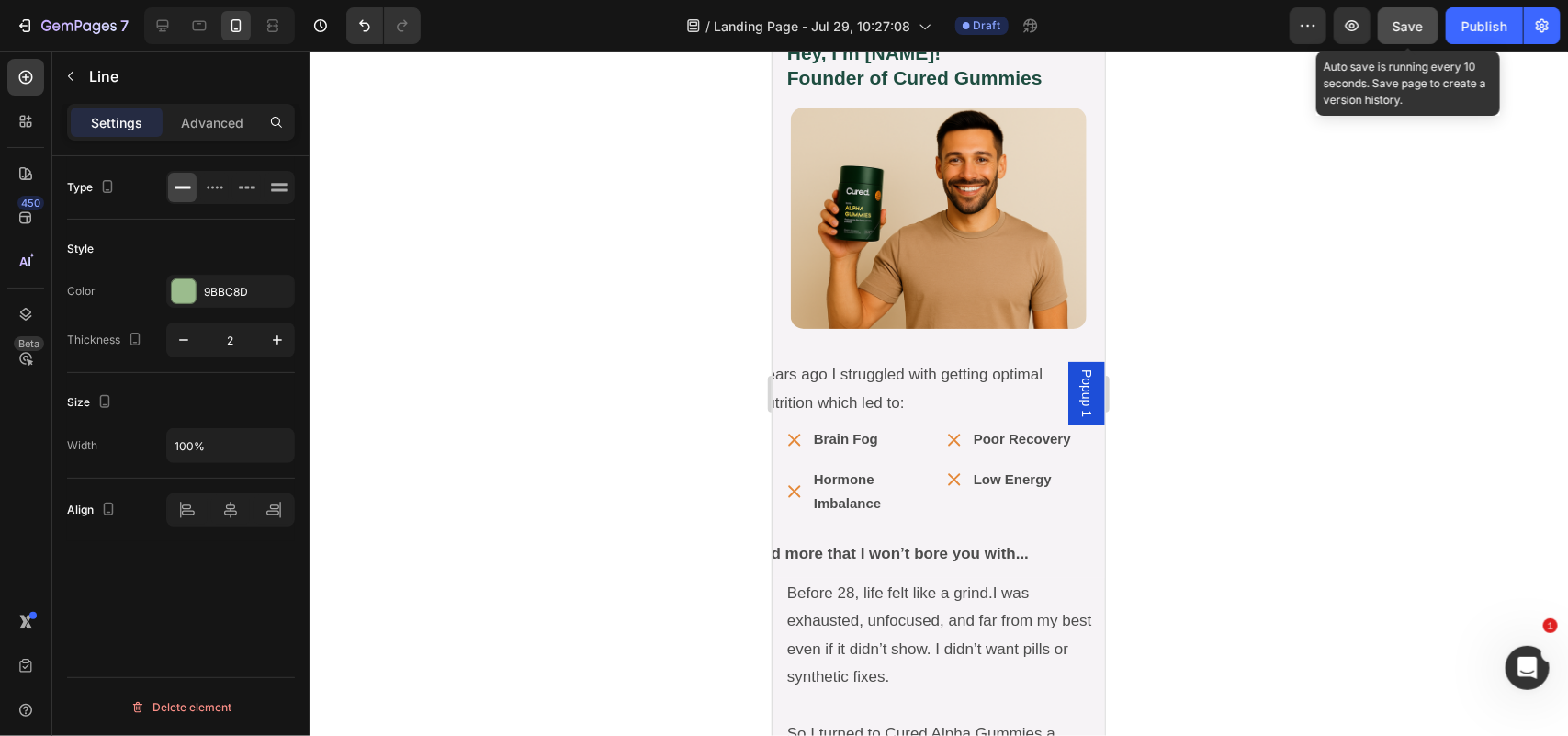 click at bounding box center (220, 26) 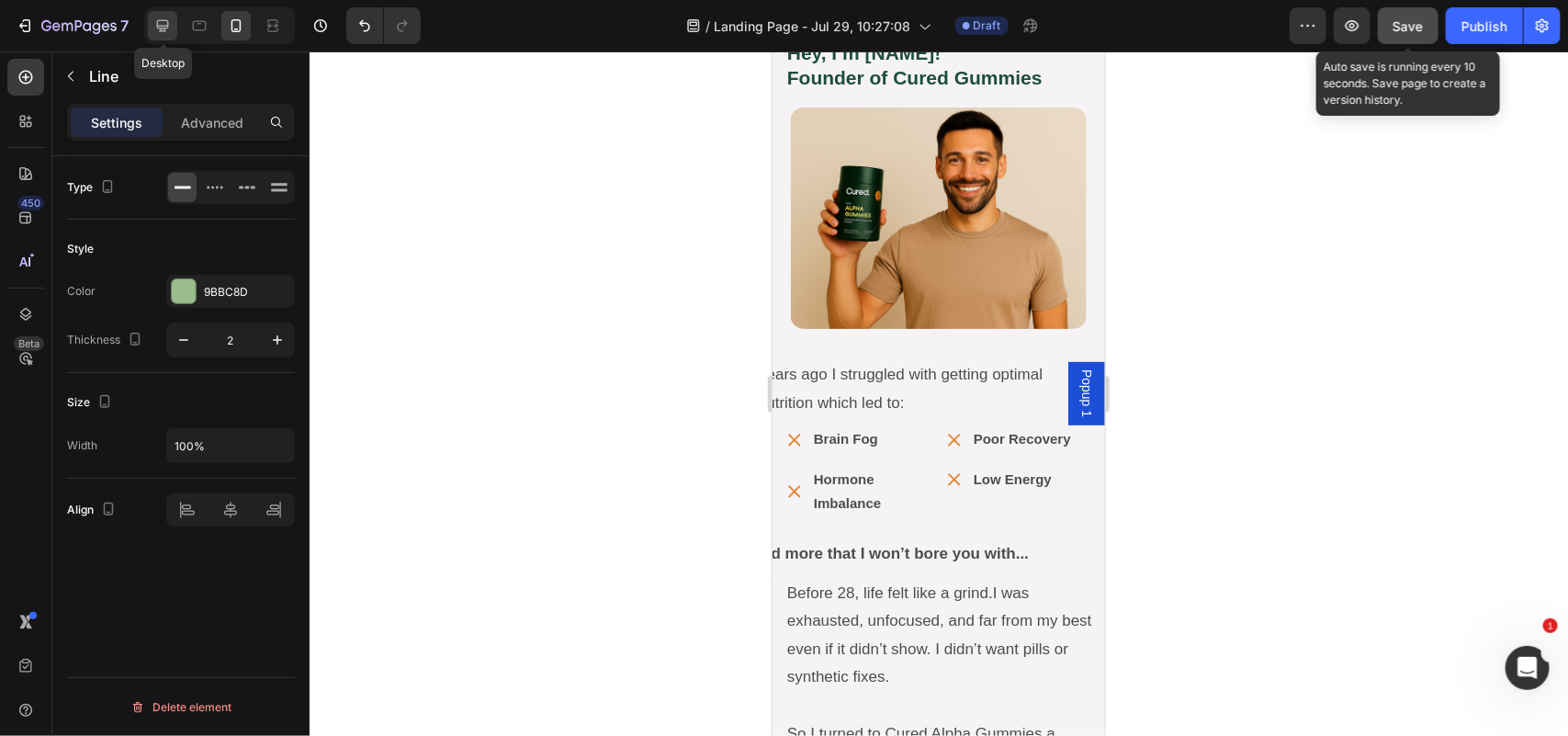 click 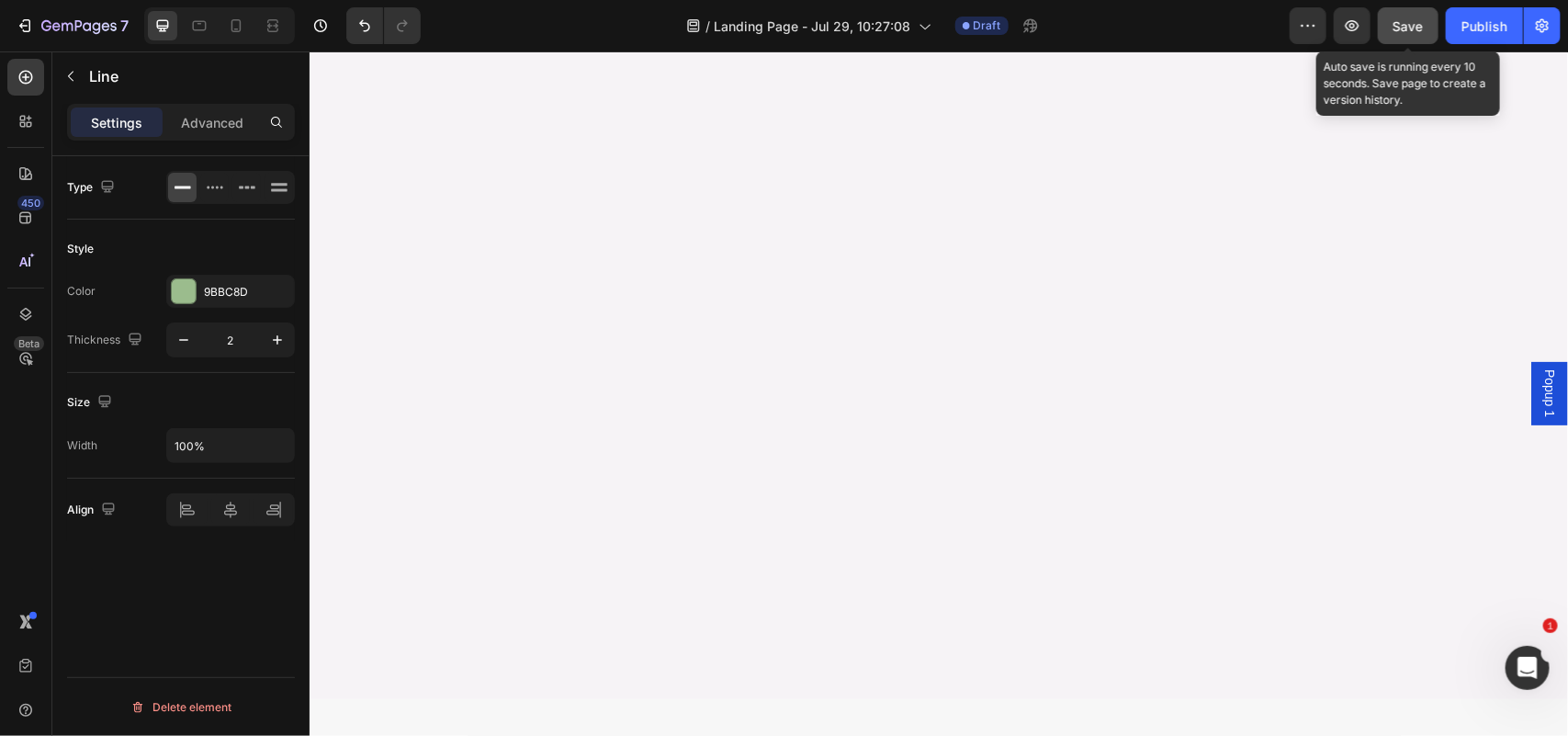 scroll, scrollTop: 0, scrollLeft: 0, axis: both 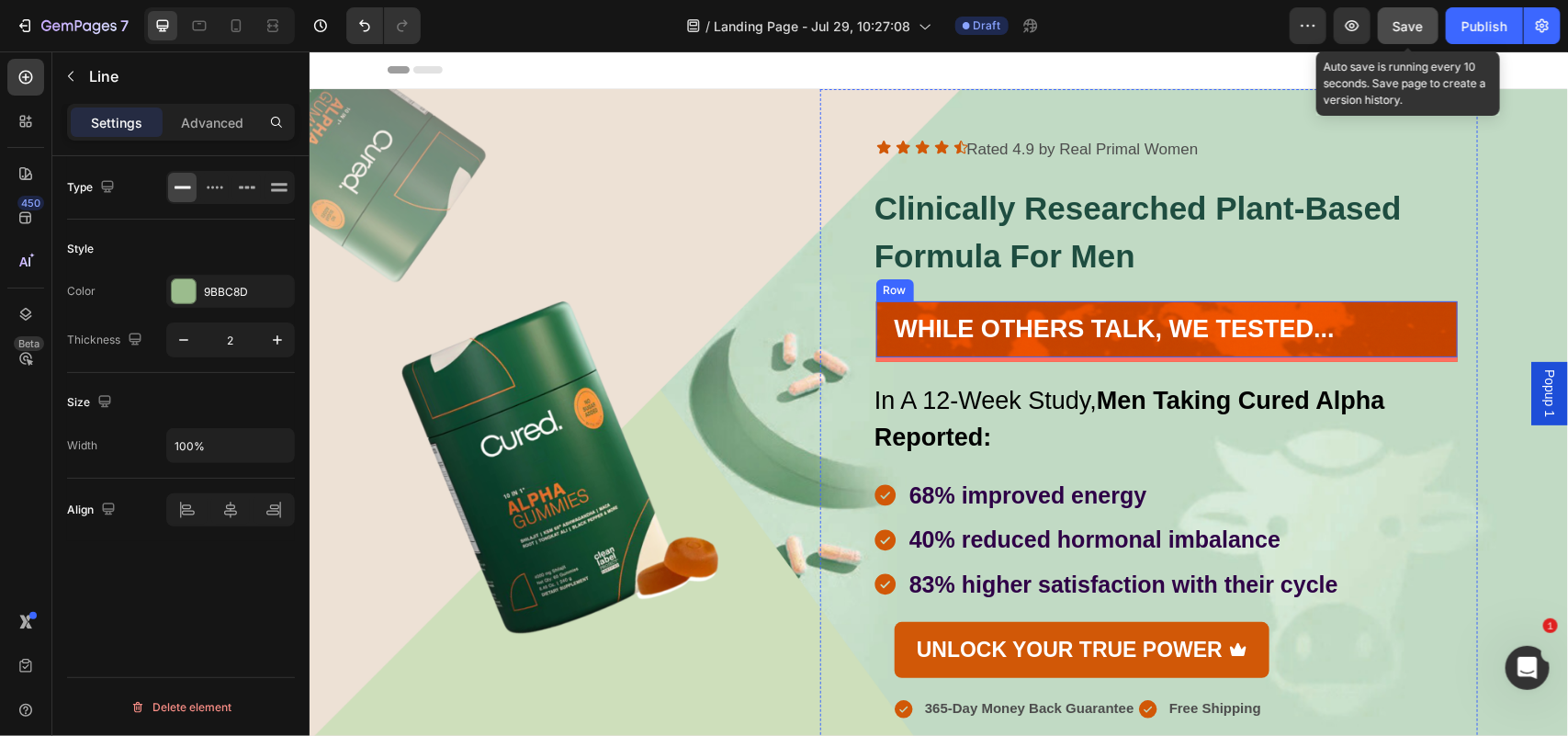 click on "WHILE OTHERS TALK, WE TESTED... Heading Row" at bounding box center (1166, 331) 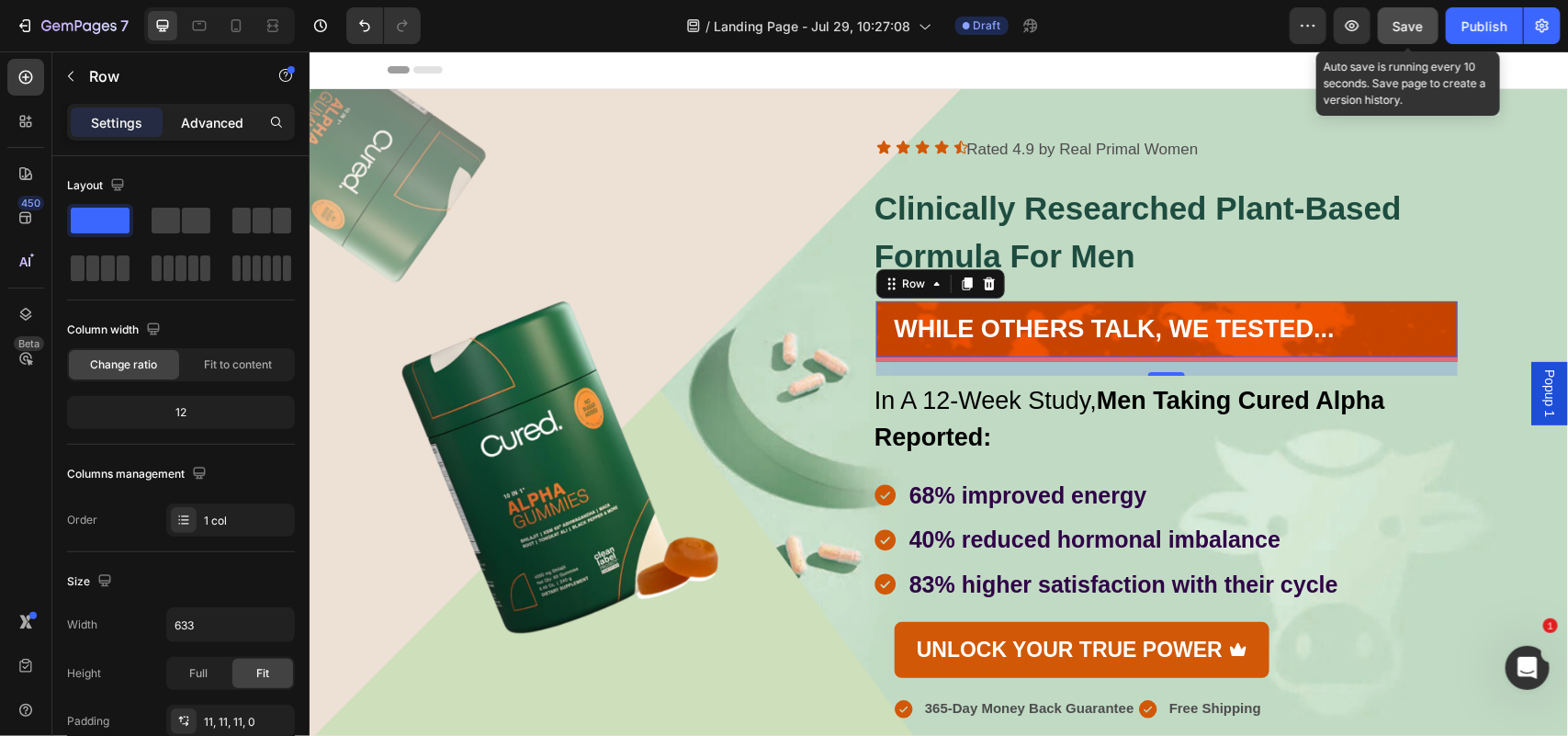 click on "Advanced" at bounding box center (212, 122) 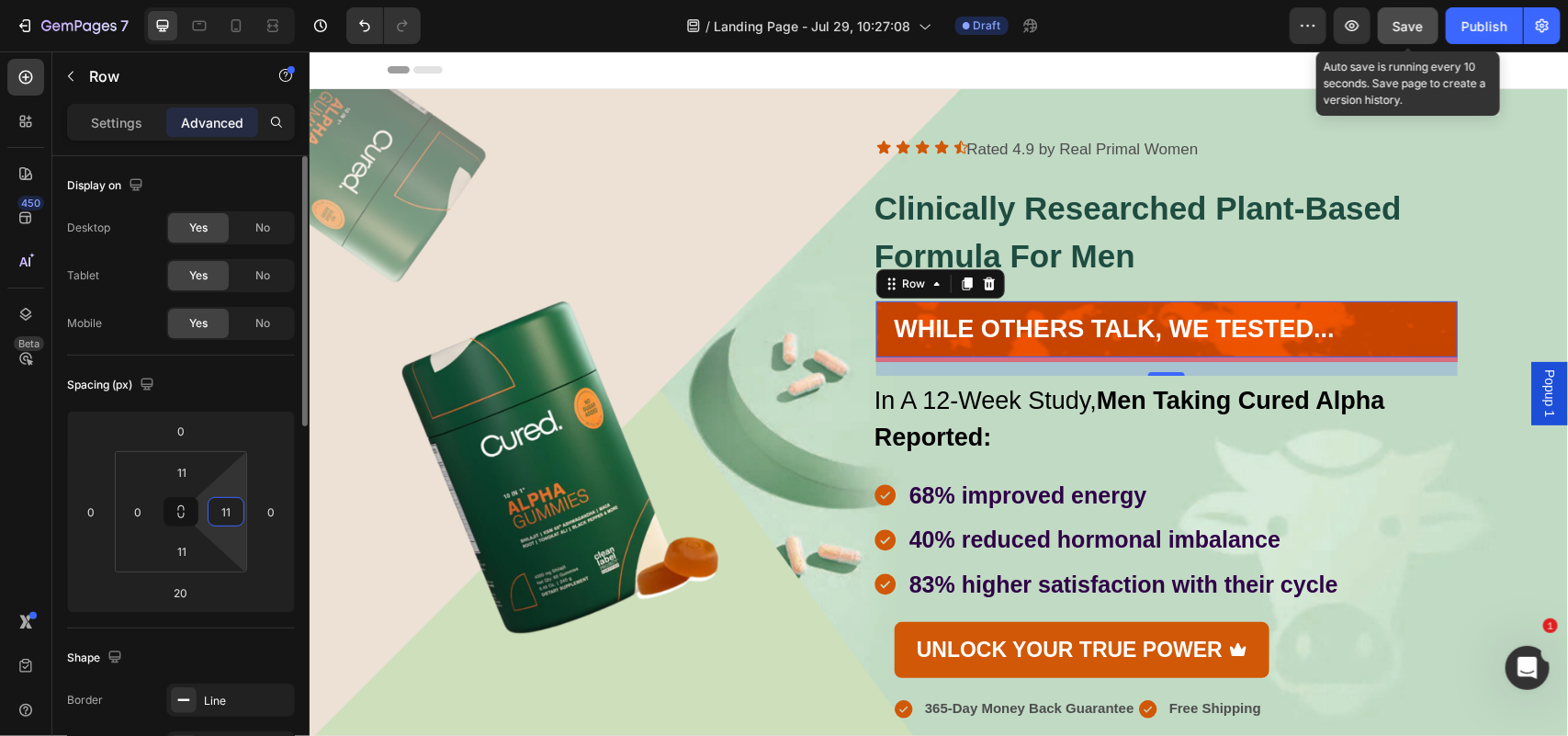 click on "11" at bounding box center (226, 512) 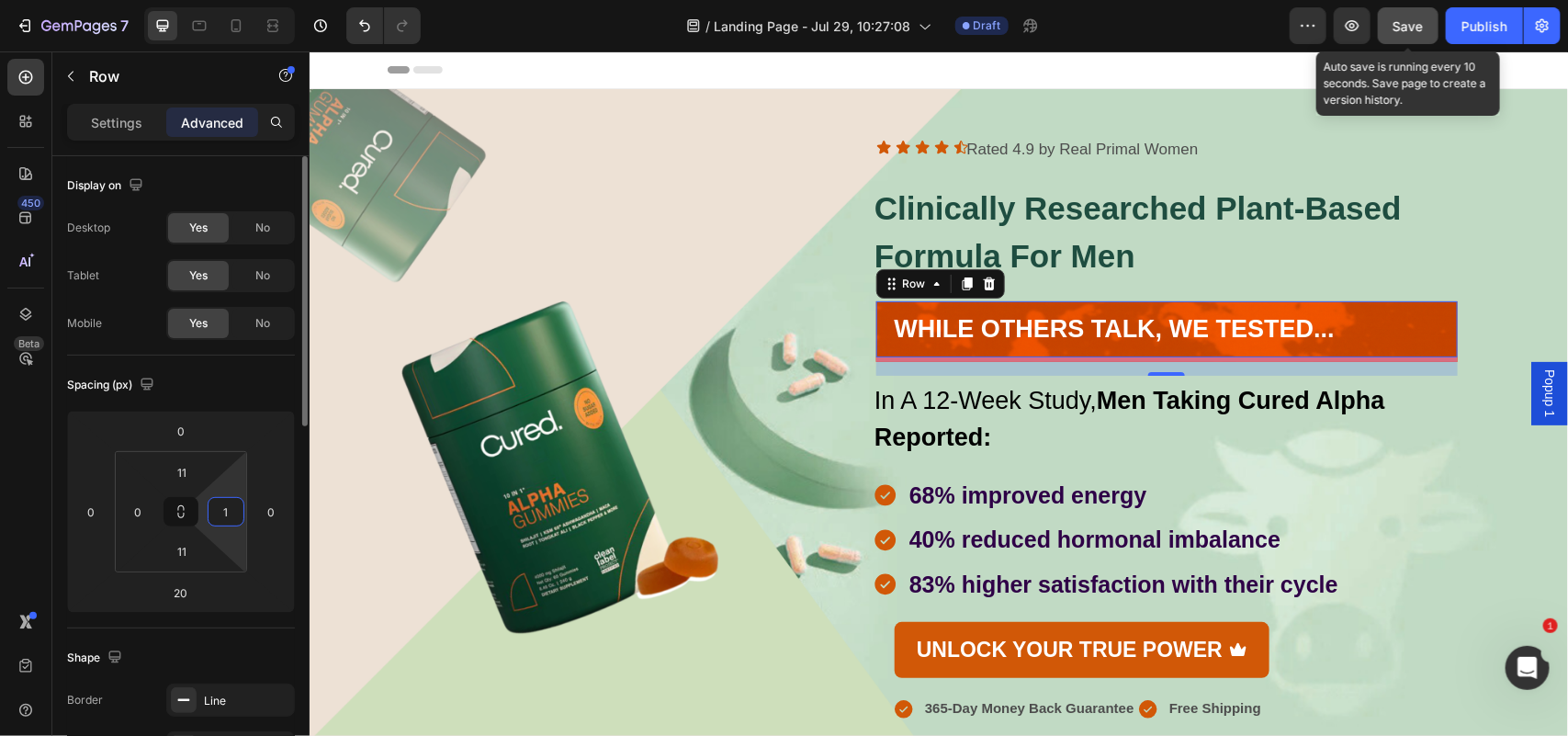 type on "11" 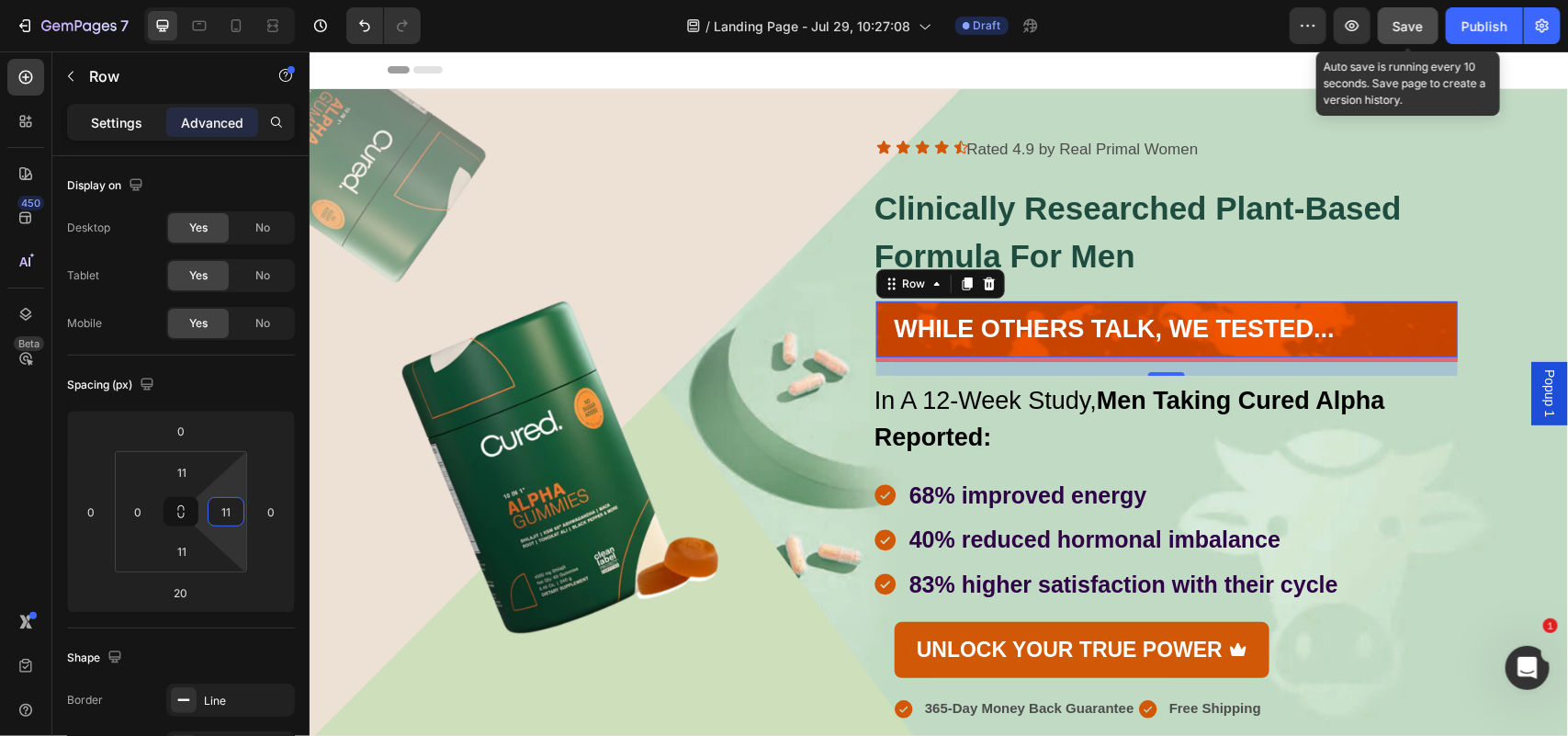 click on "Settings" at bounding box center [117, 122] 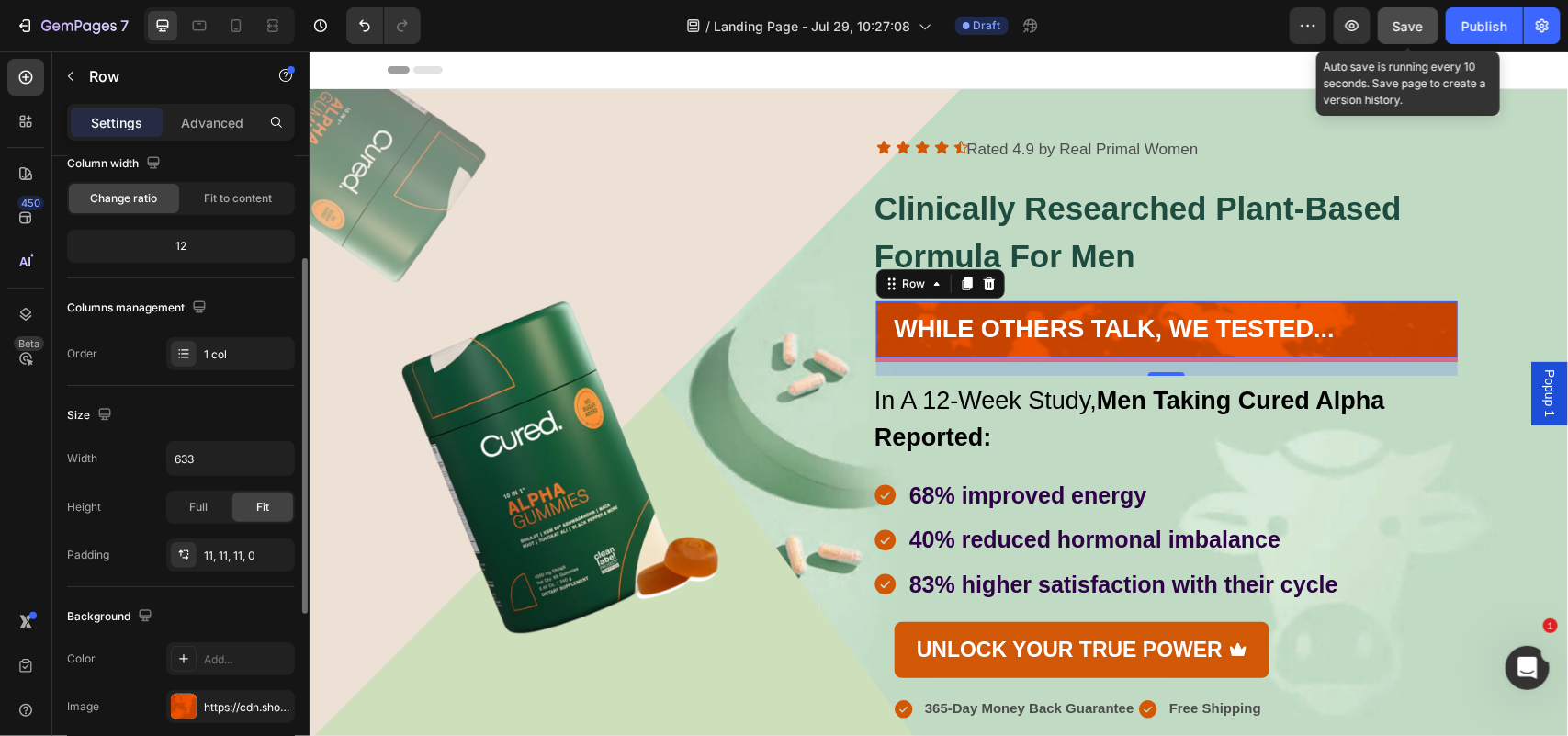 scroll, scrollTop: 172, scrollLeft: 0, axis: vertical 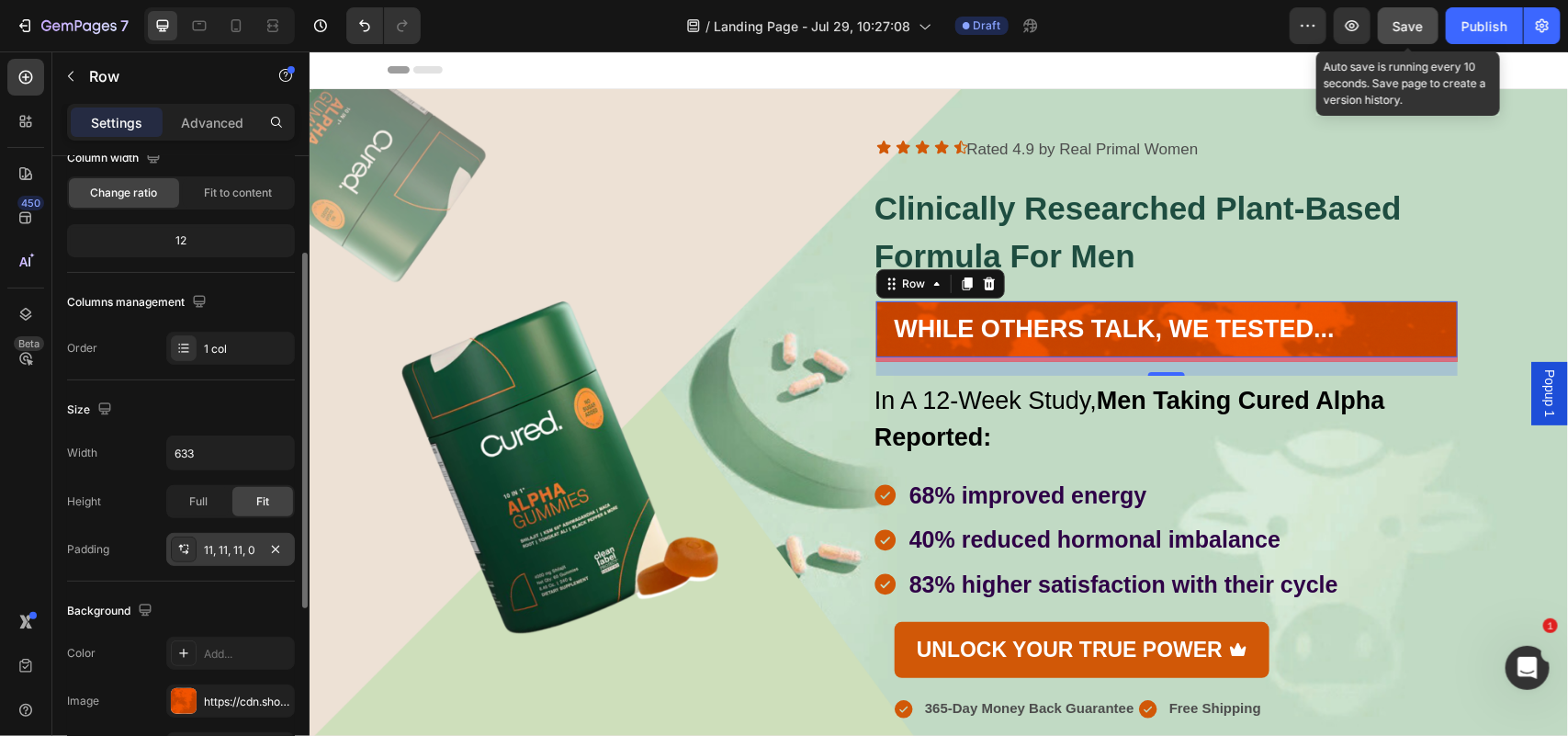 click on "11, 11, 11, 0" at bounding box center (231, 550) 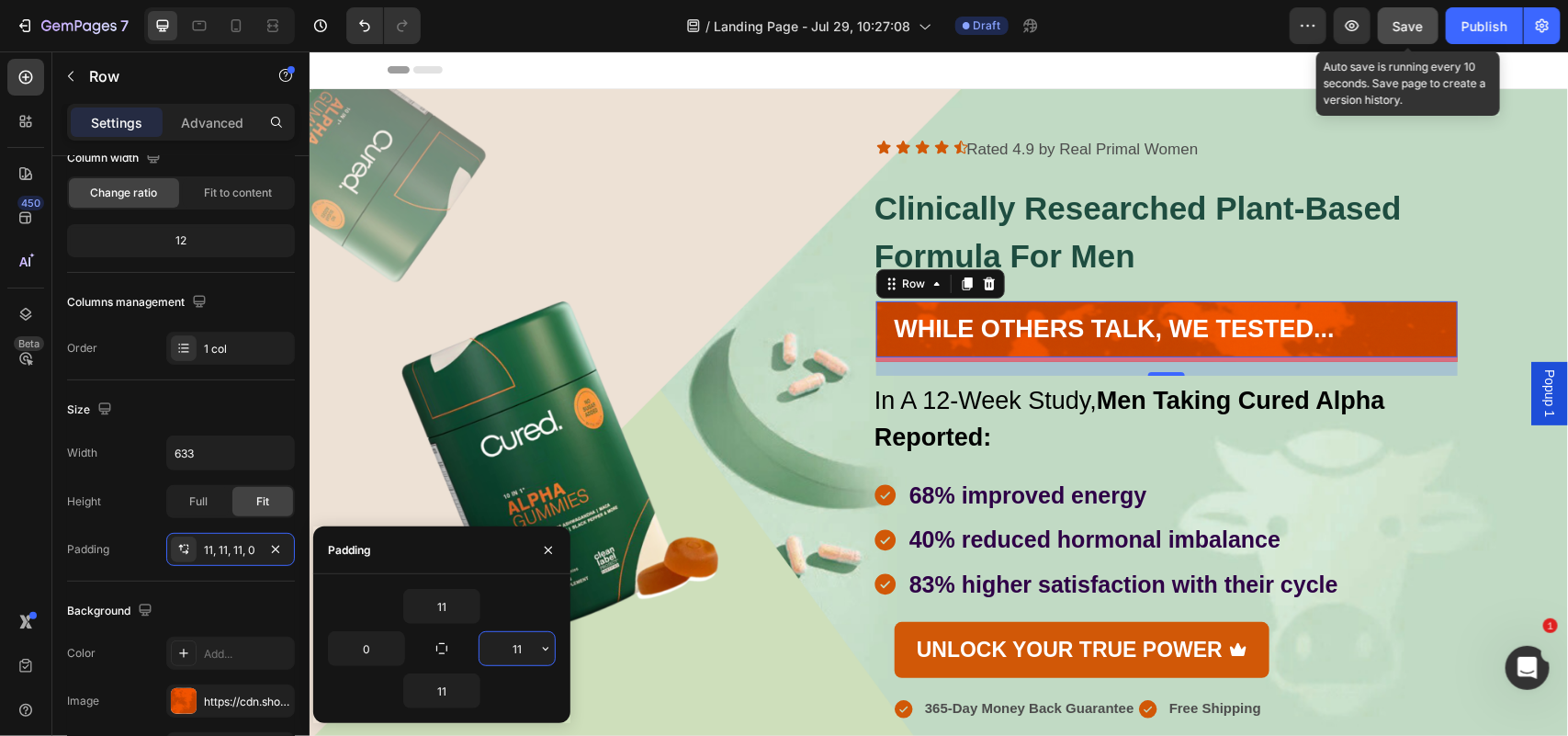 click on "11" at bounding box center [517, 649] 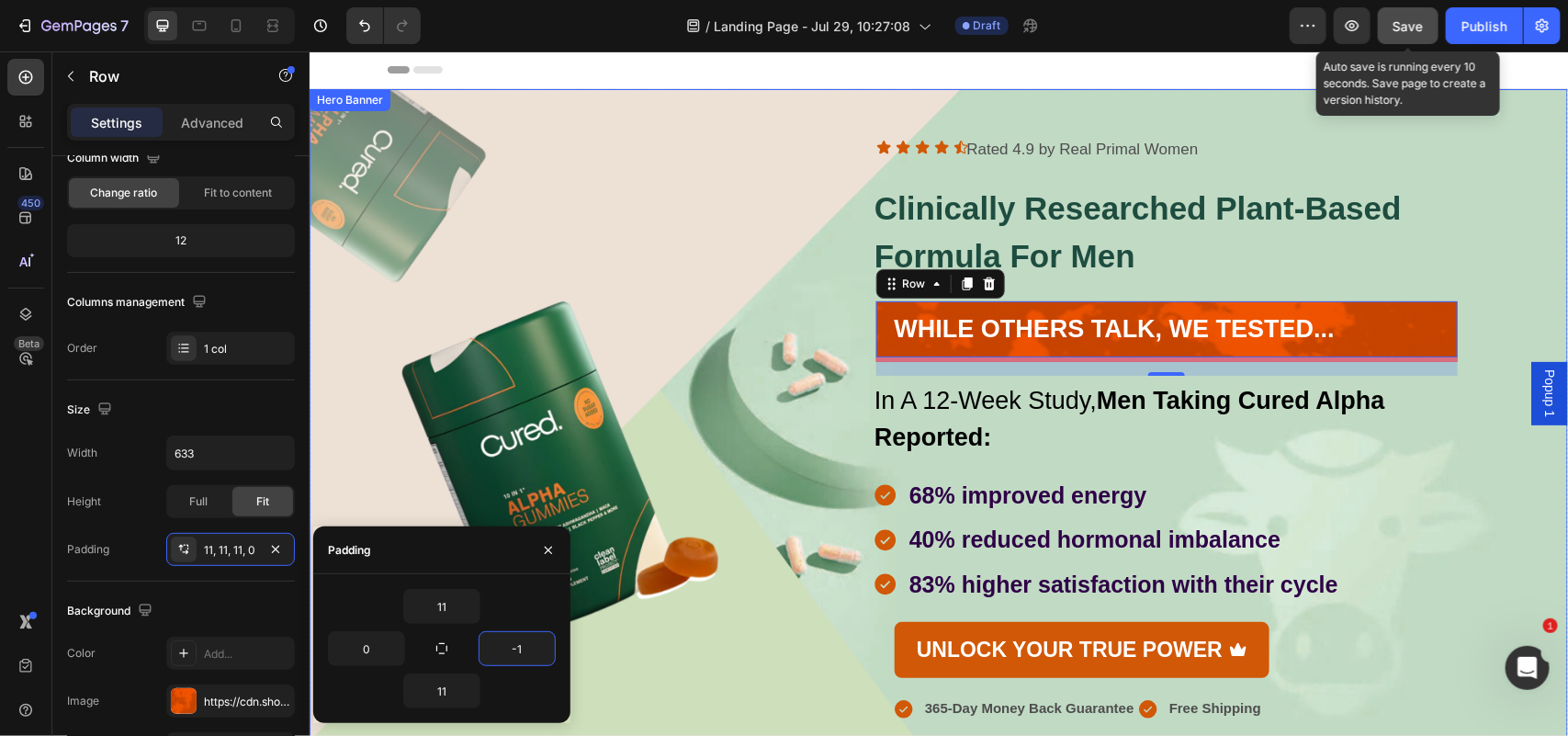 type on "-" 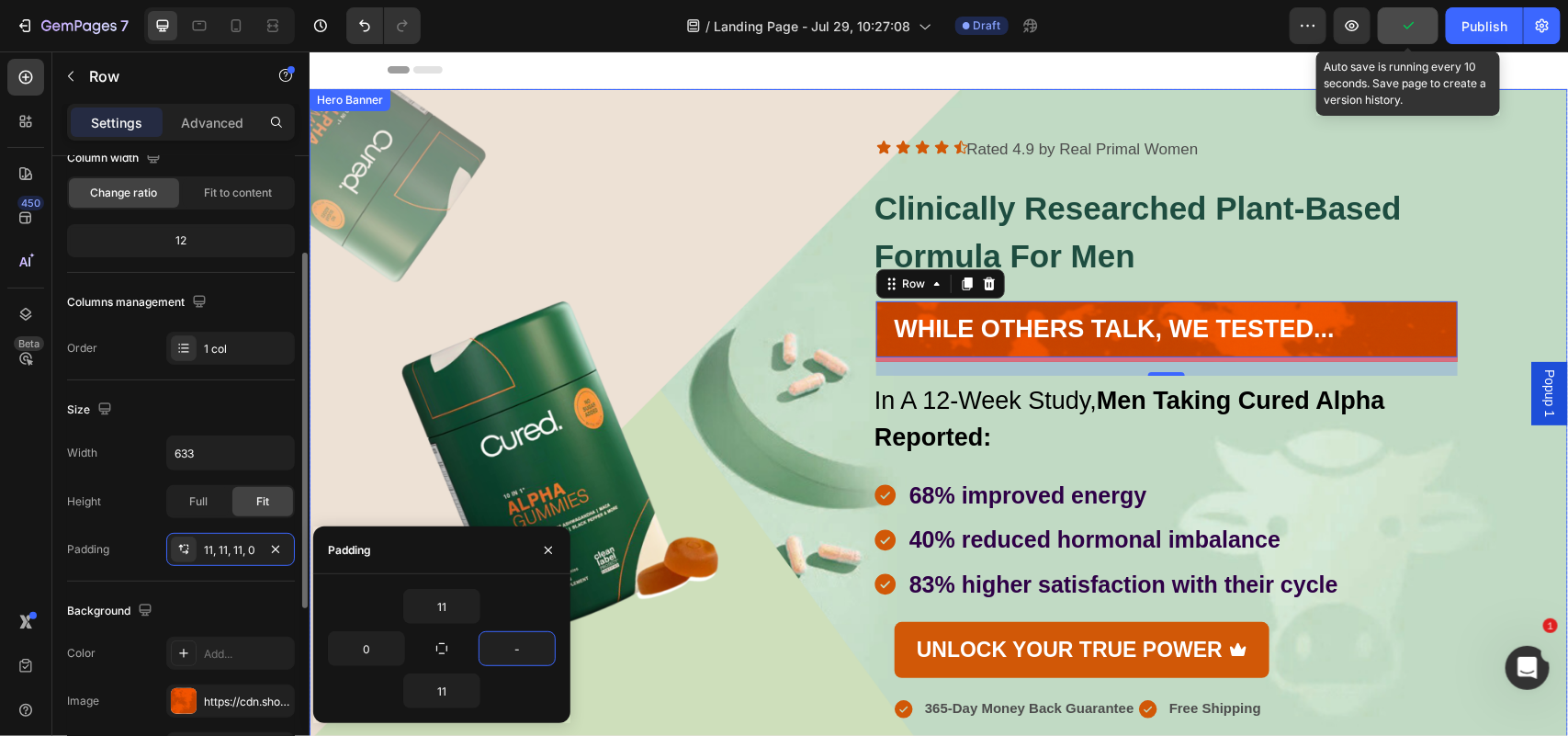 click on "Size Width 633 Height Full Fit Padding 11, 11, 11, 0" 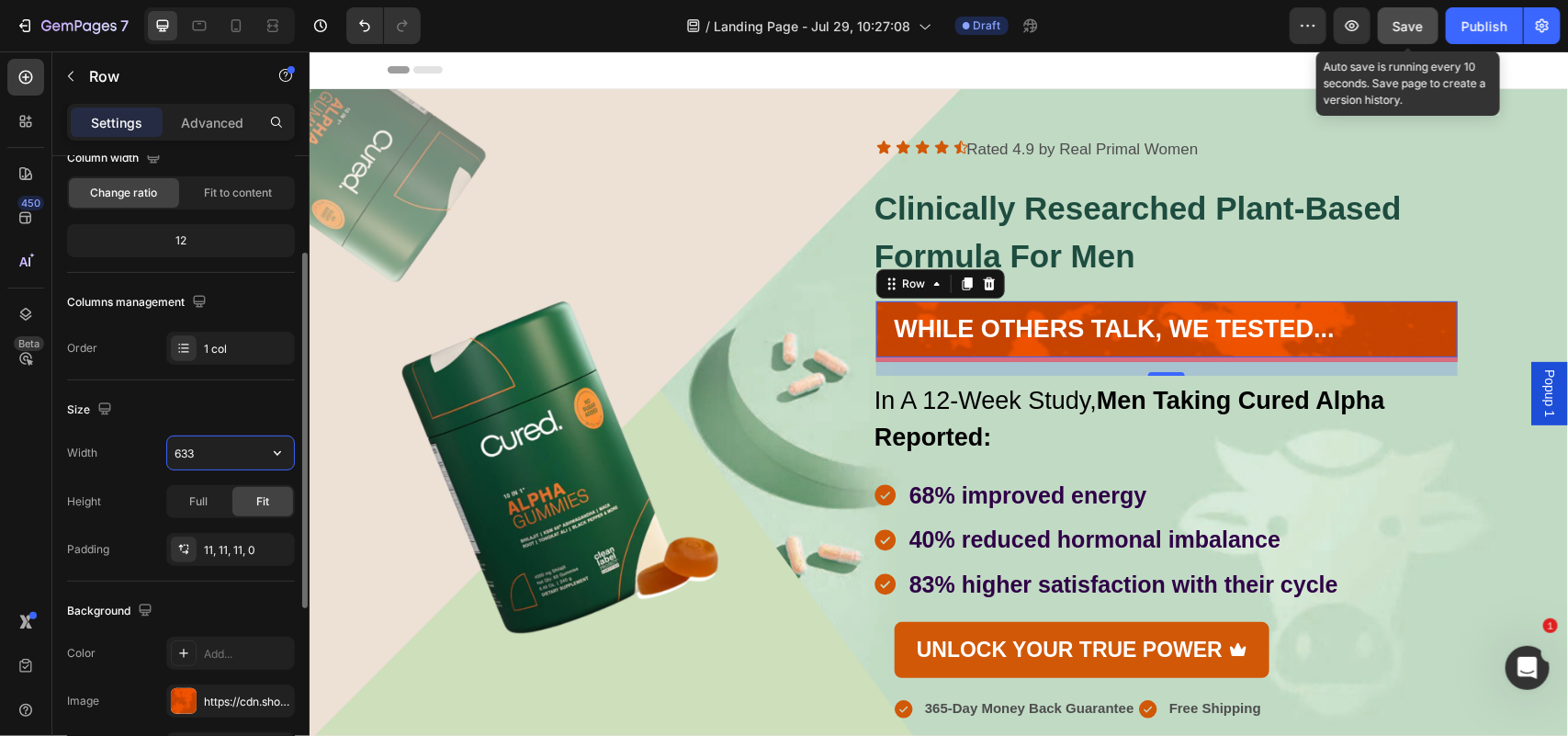 click on "633" at bounding box center (231, 453) 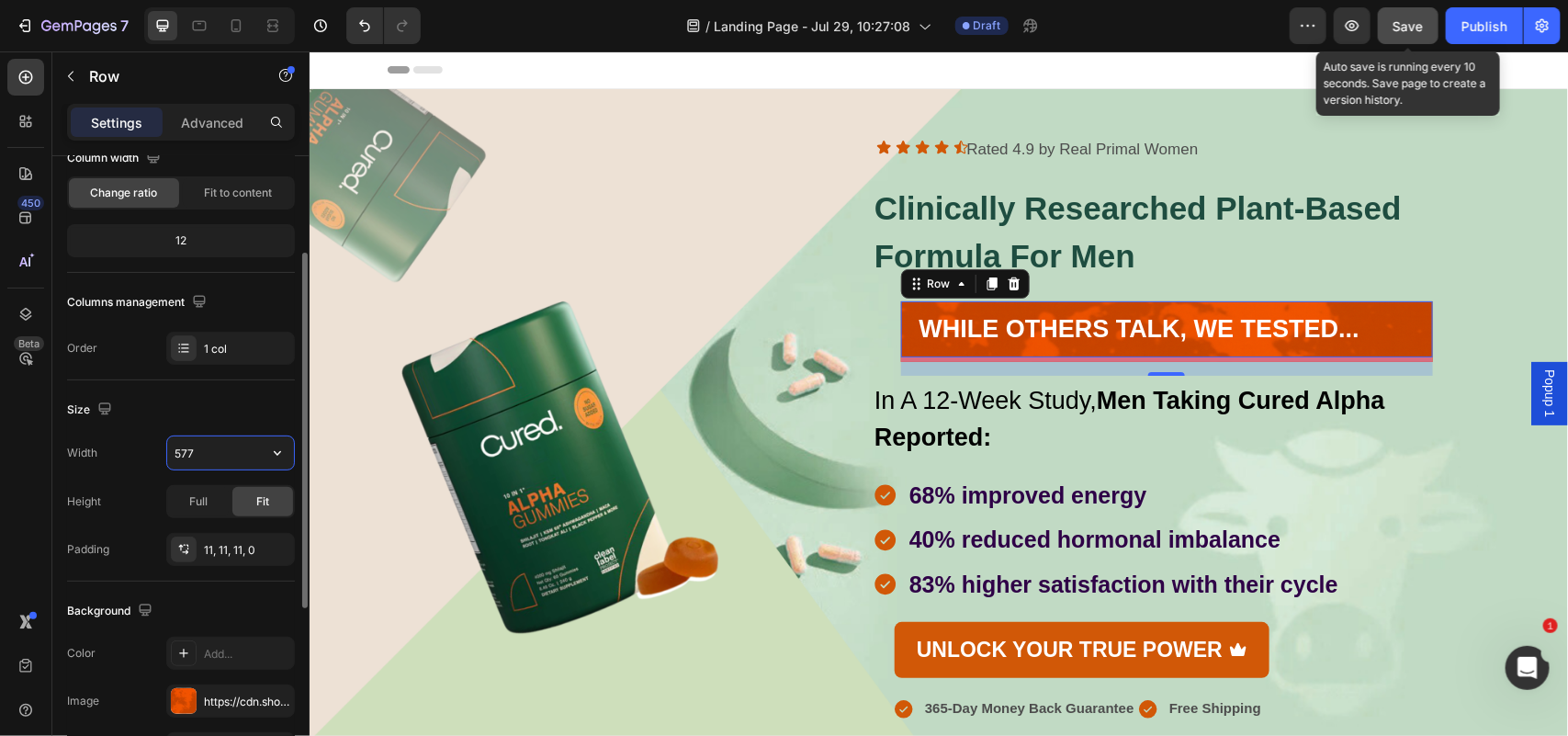 type on "576" 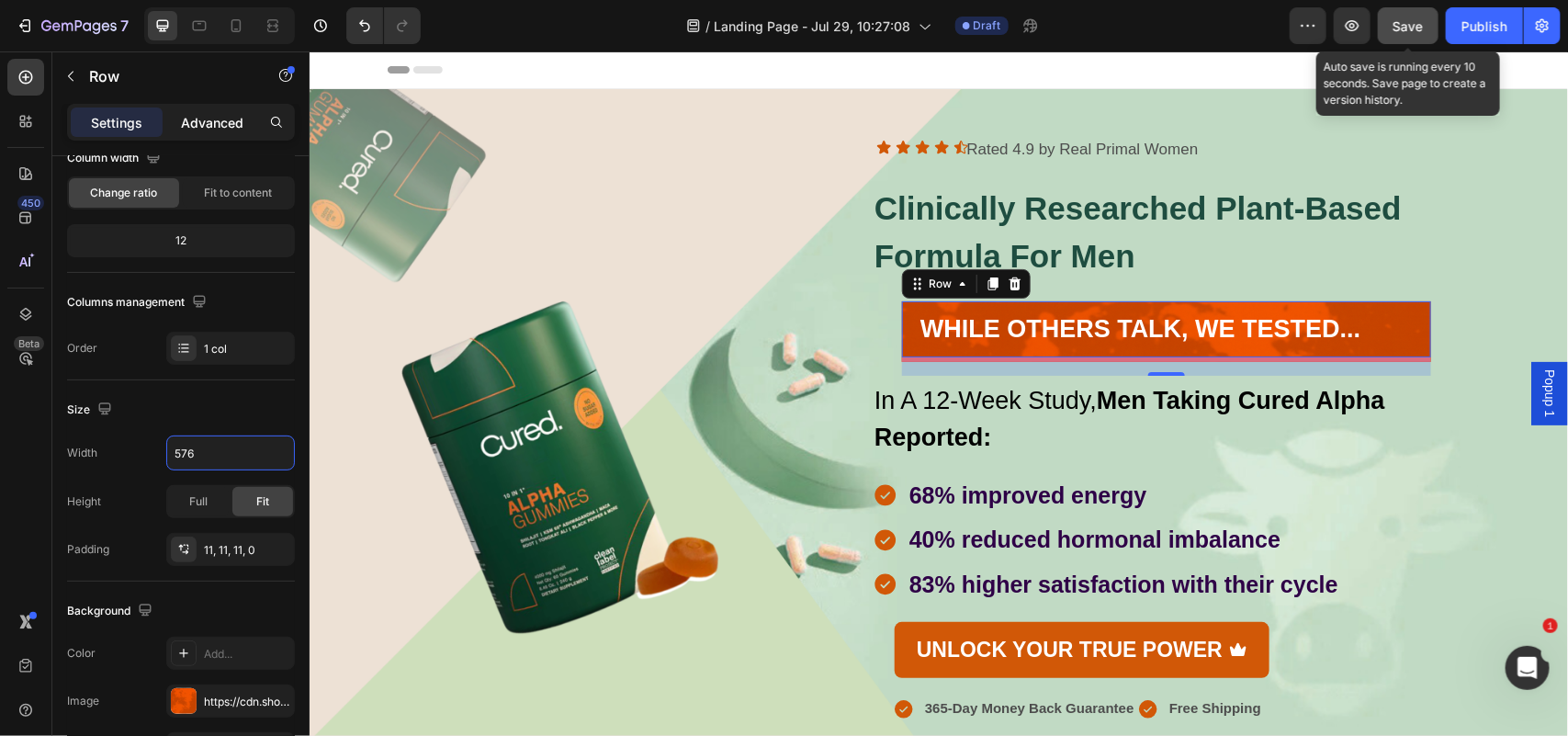 click on "Advanced" 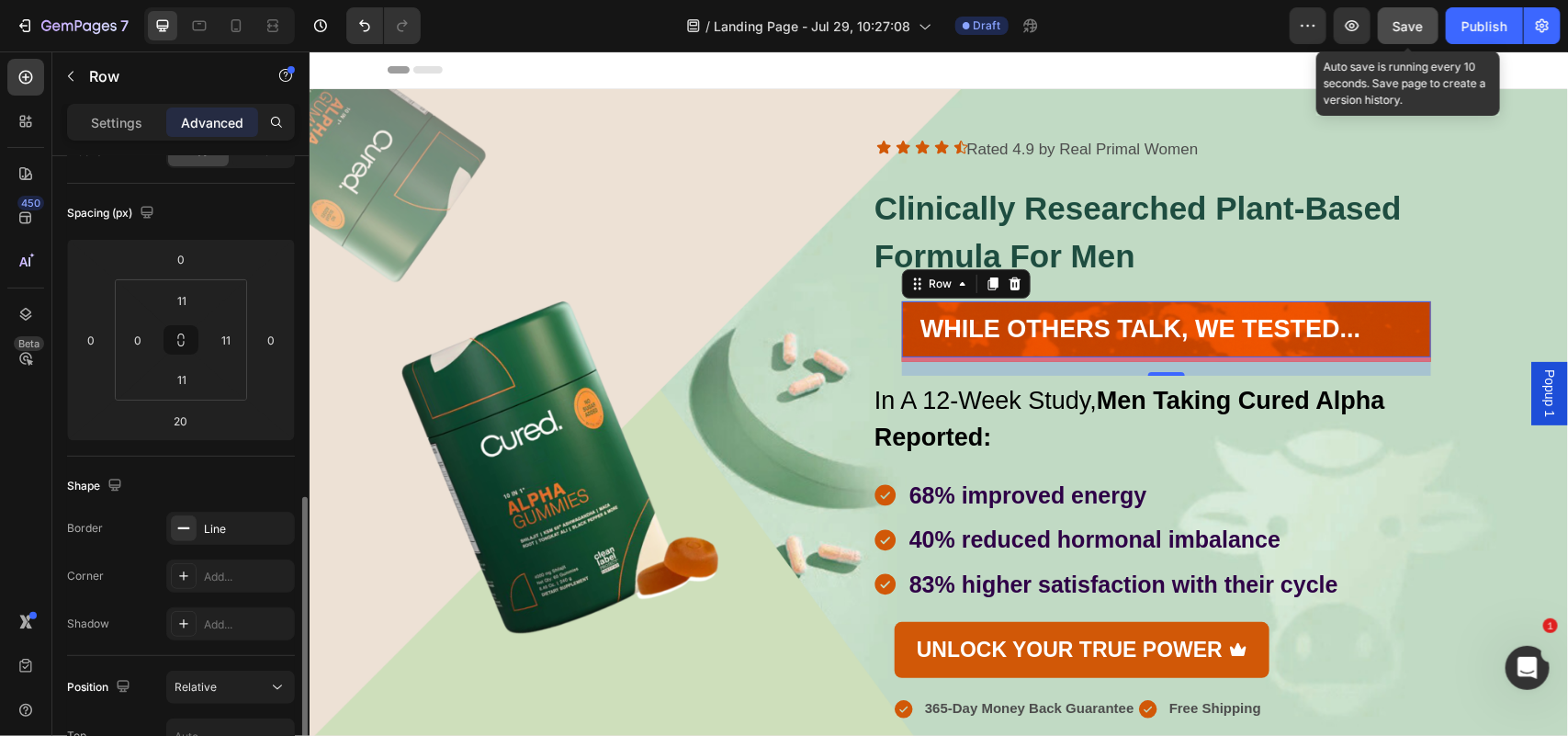 scroll, scrollTop: 361, scrollLeft: 0, axis: vertical 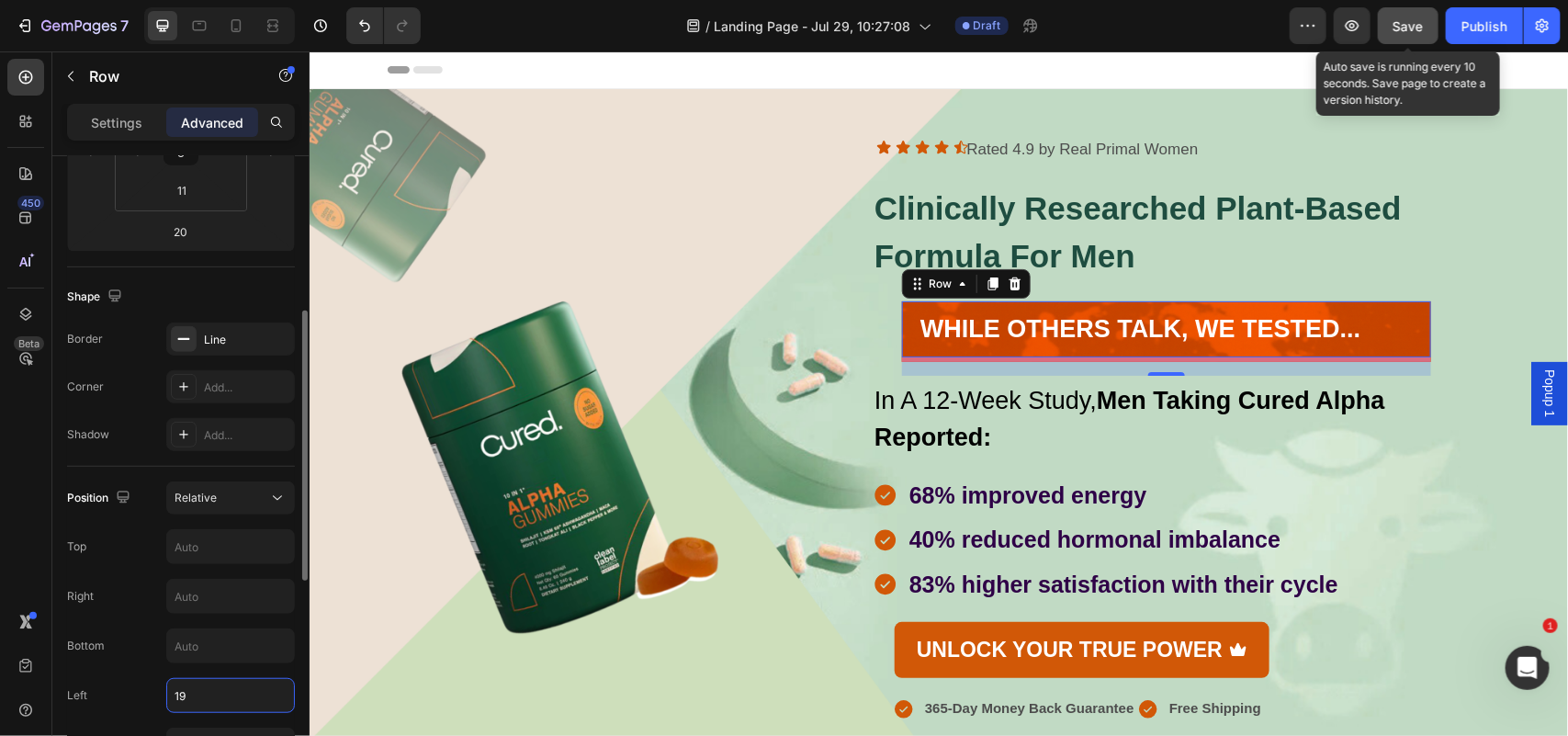 click on "19" at bounding box center (231, 696) 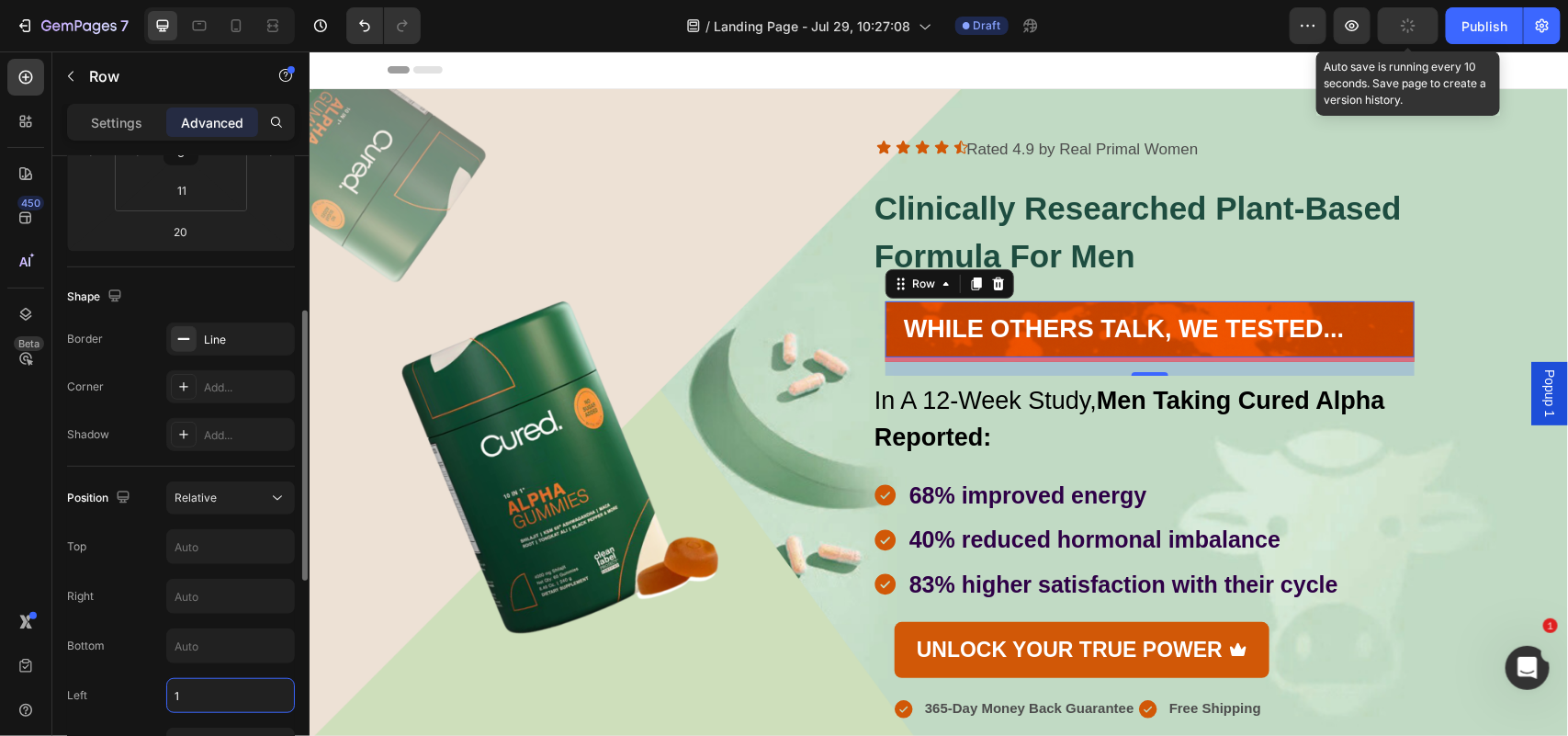 type on "0" 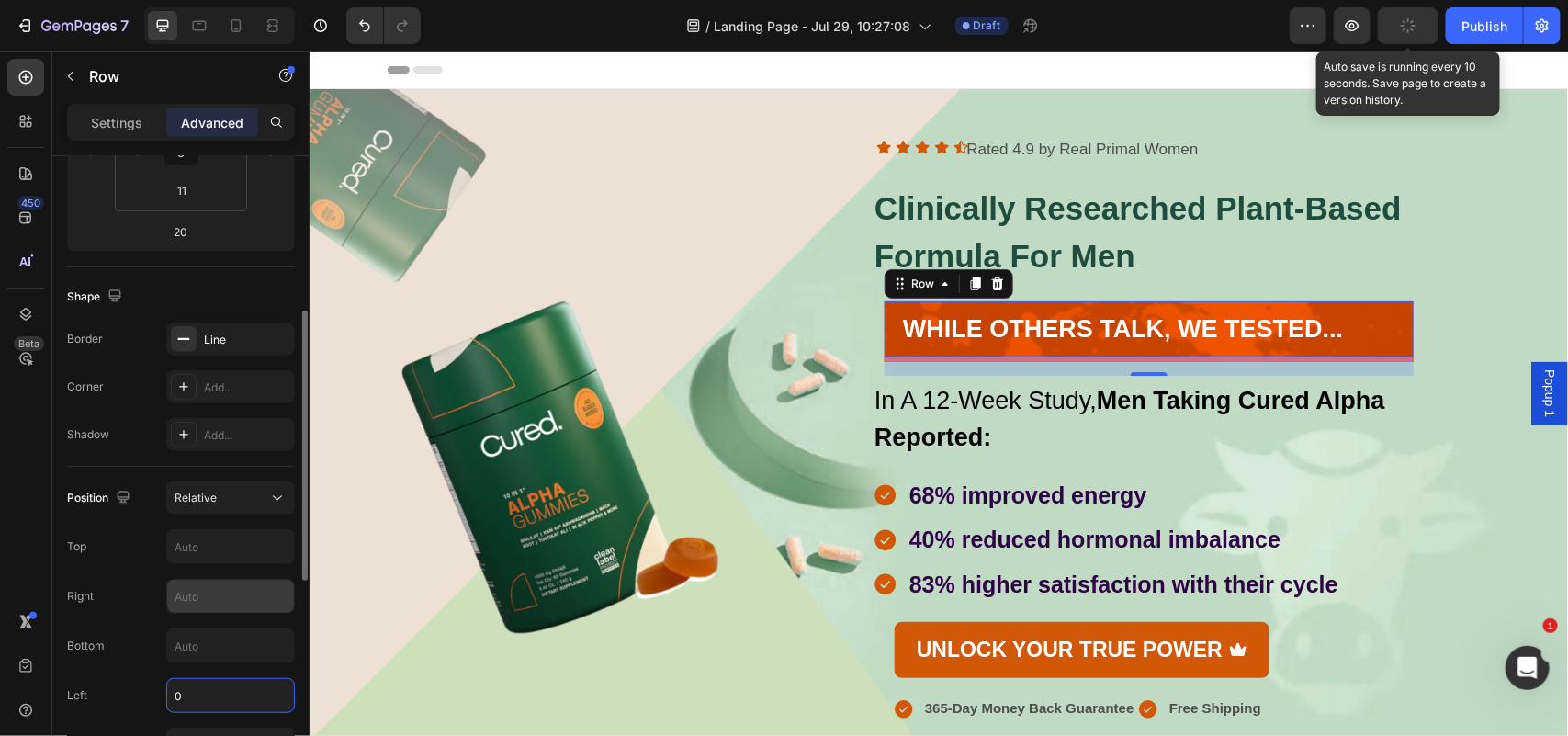 click at bounding box center [231, 596] 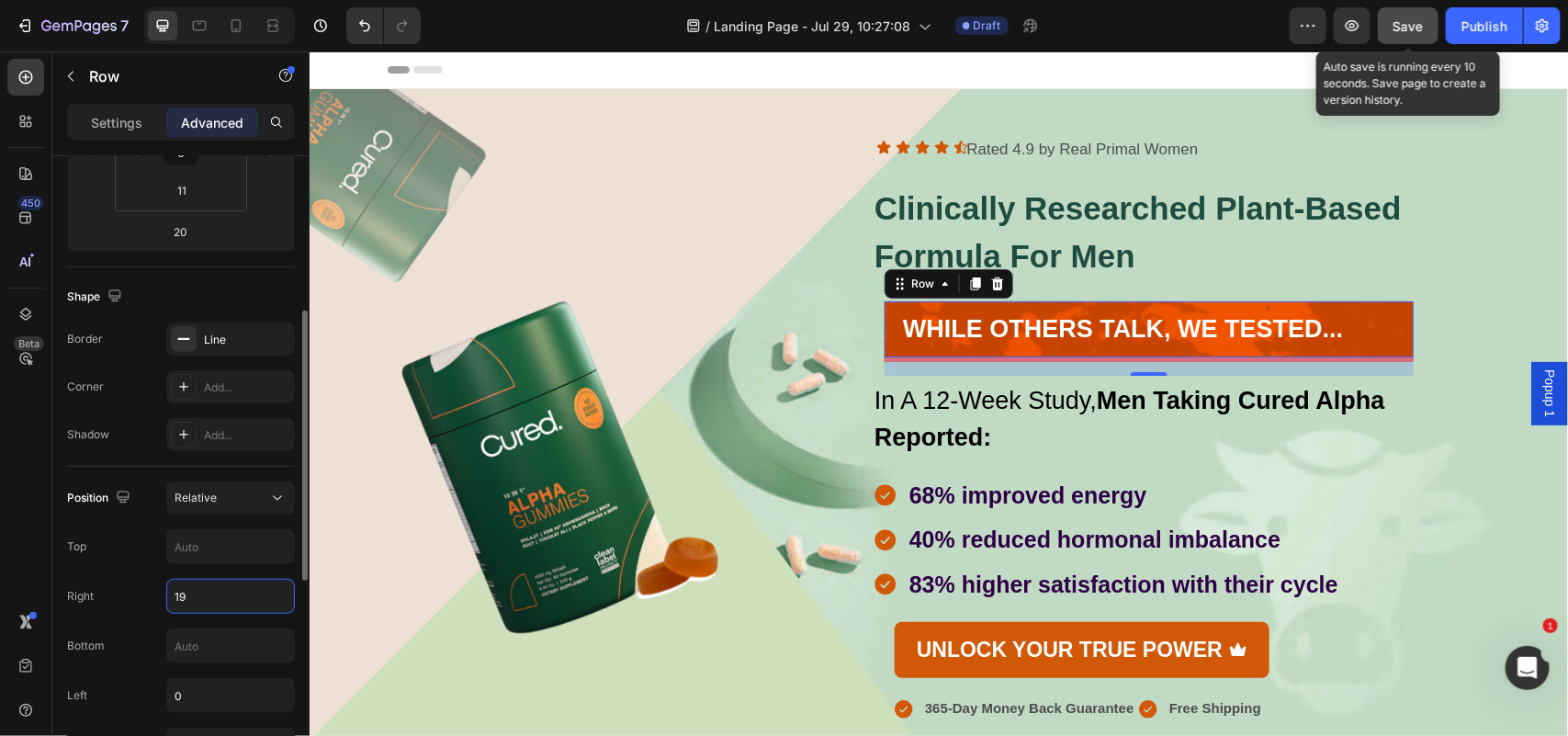 type on "20" 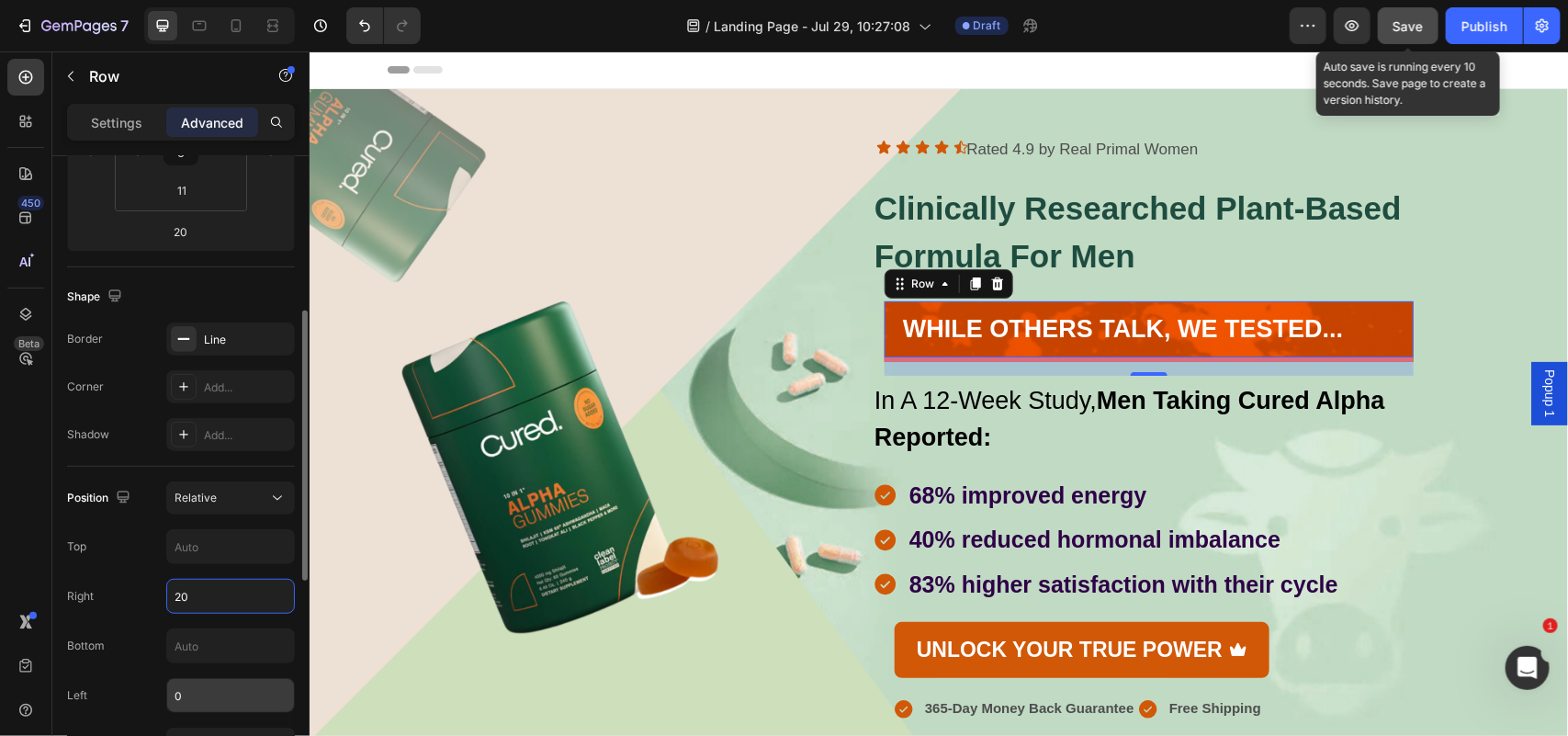click on "0" at bounding box center (231, 696) 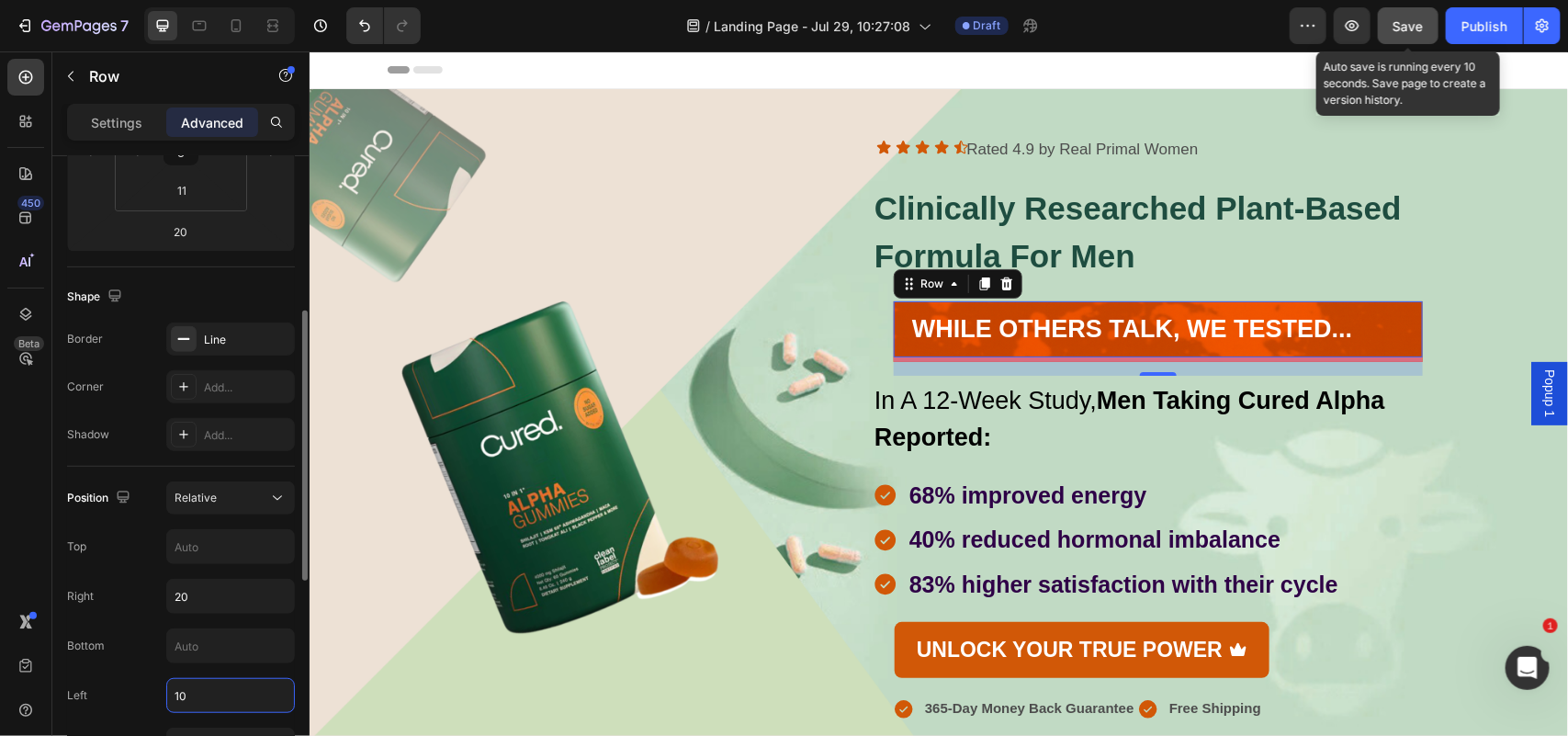 type on "9" 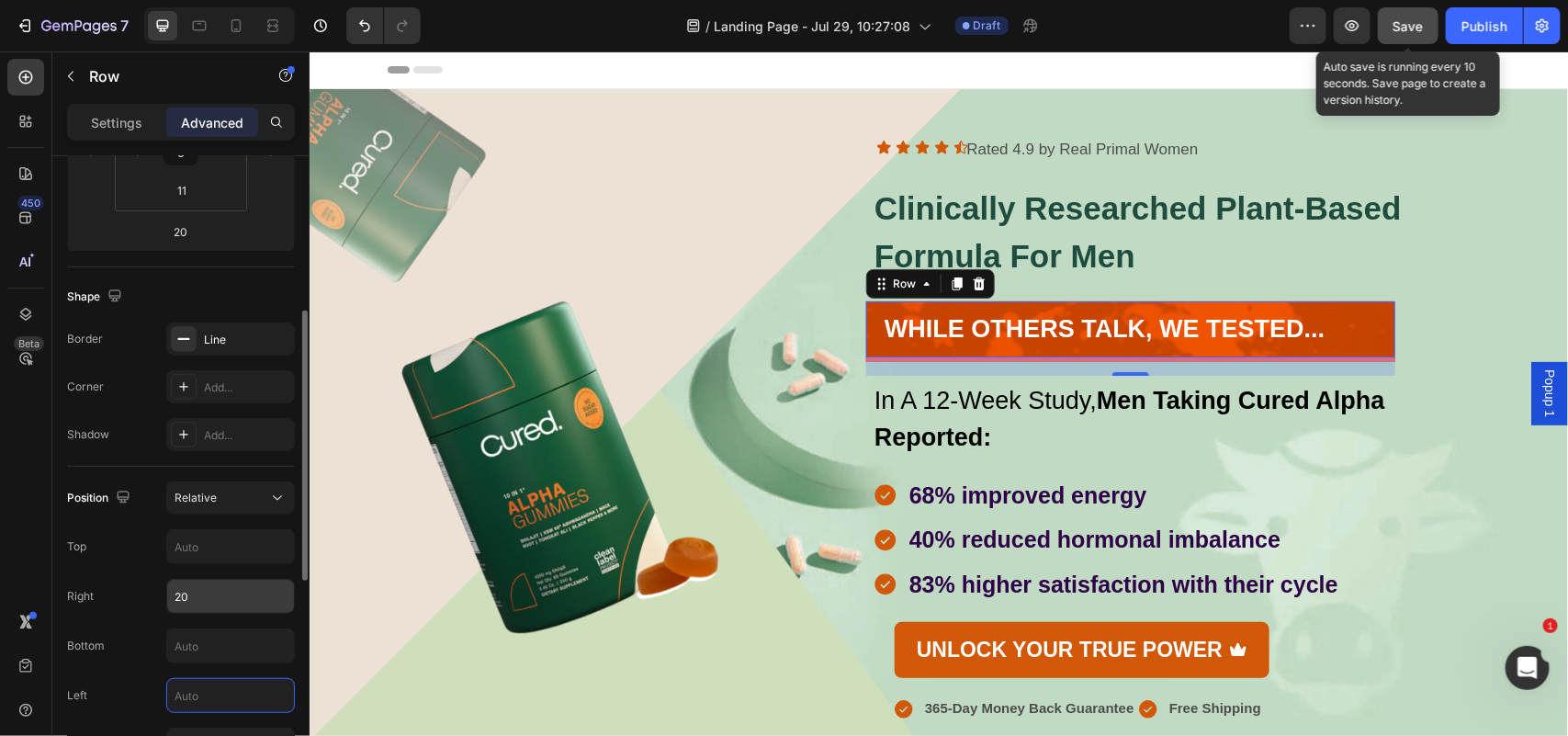 type 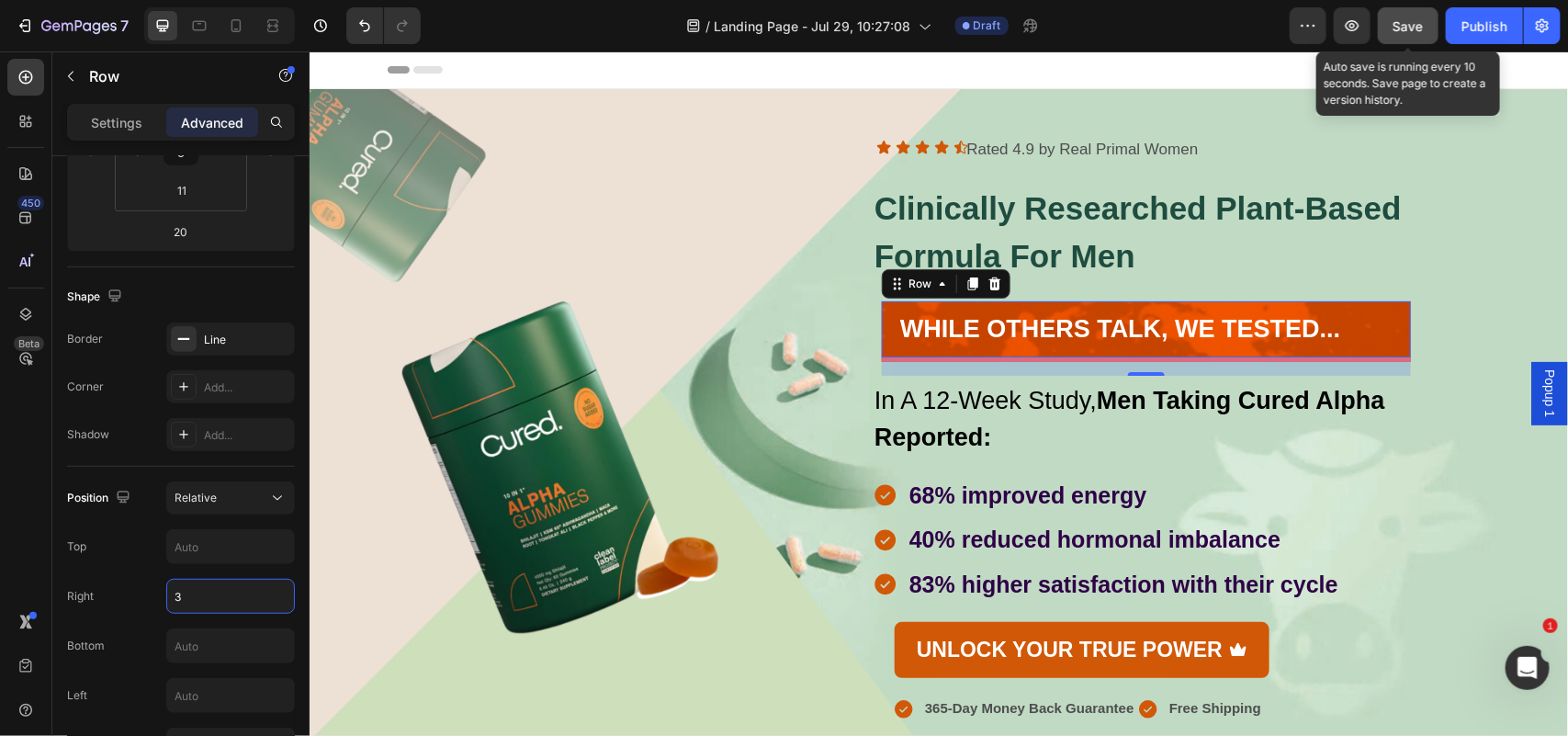 click on "Save" at bounding box center (1408, 26) 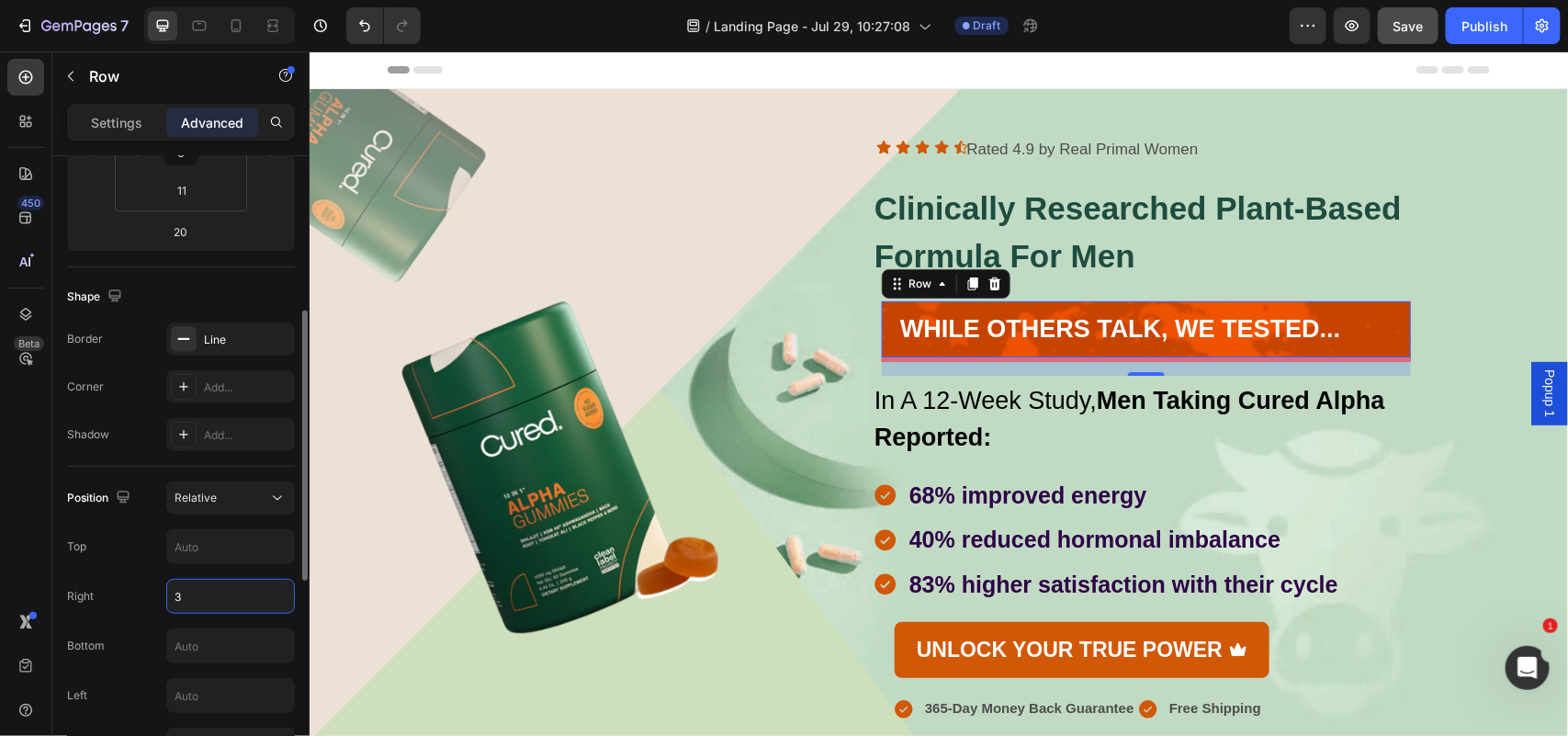 click on "3" at bounding box center [231, 596] 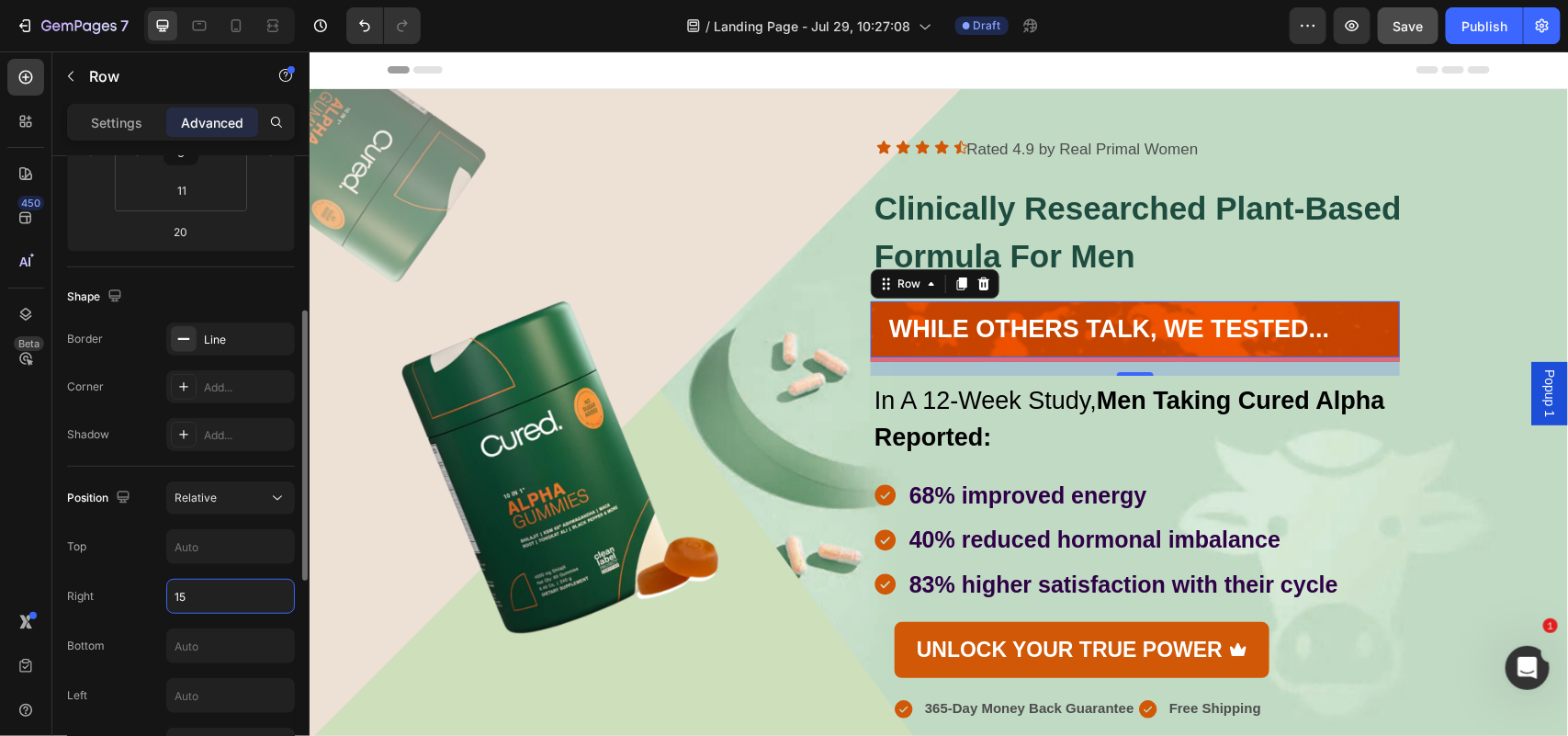 type on "14" 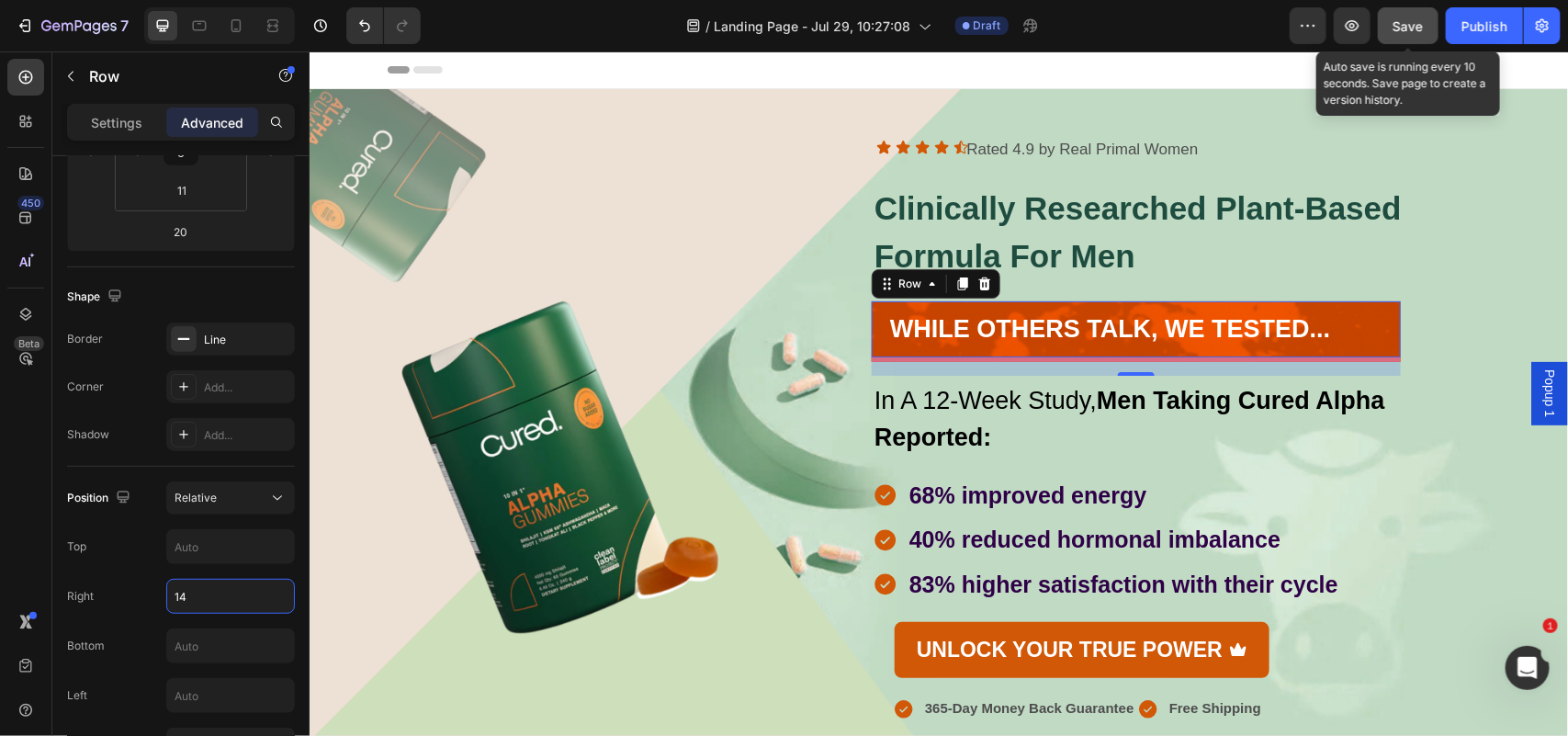 click on "Save" at bounding box center [1408, 26] 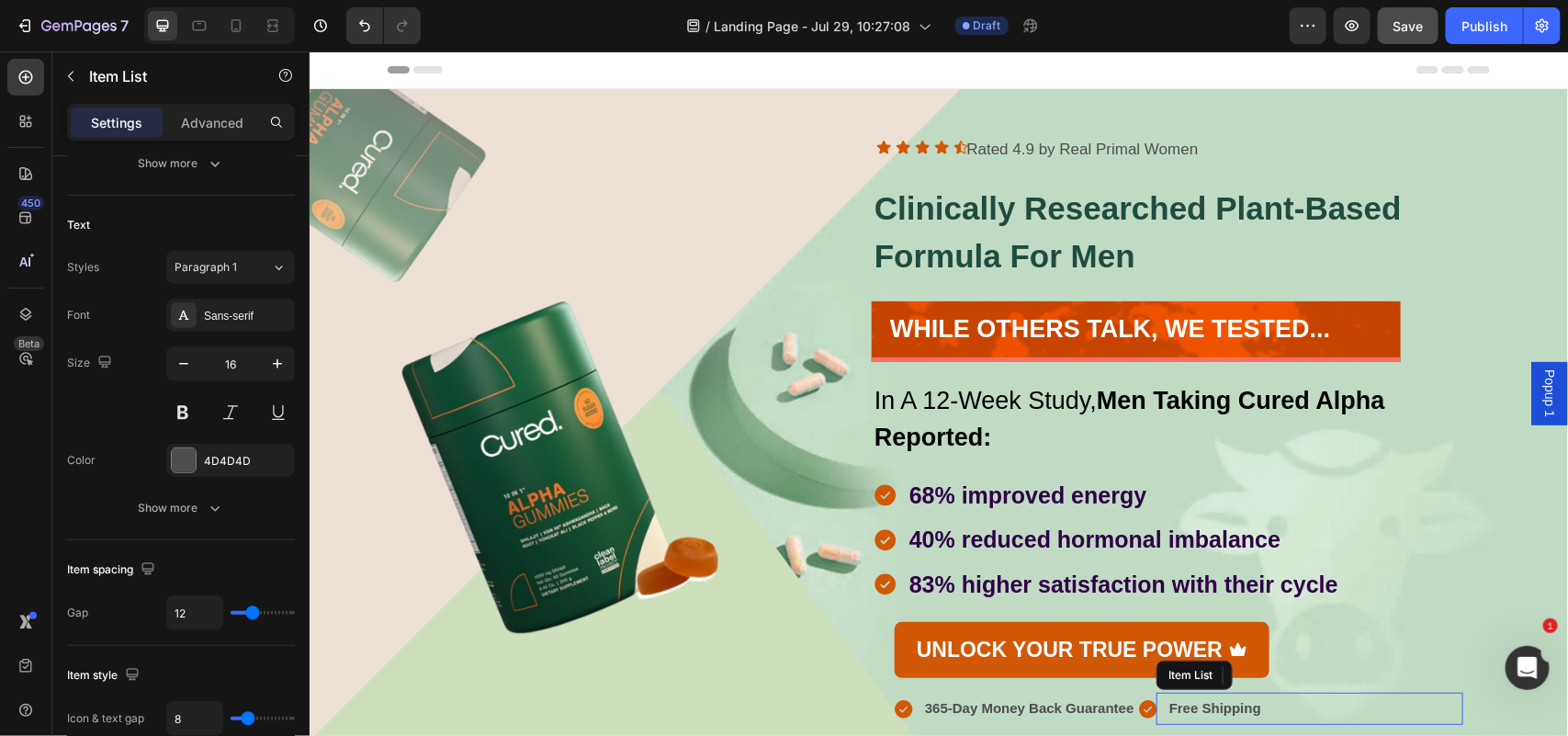 click 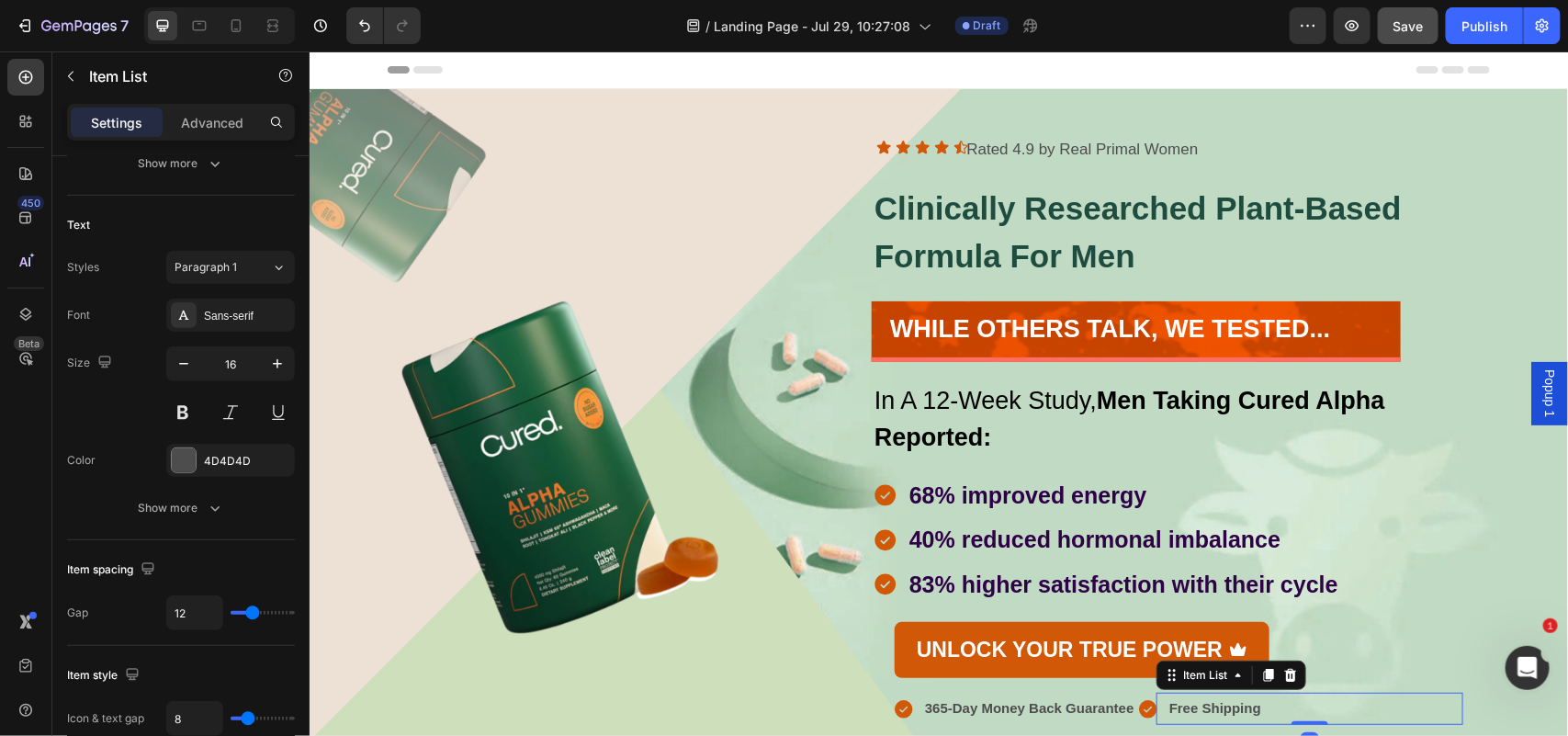 scroll, scrollTop: 0, scrollLeft: 0, axis: both 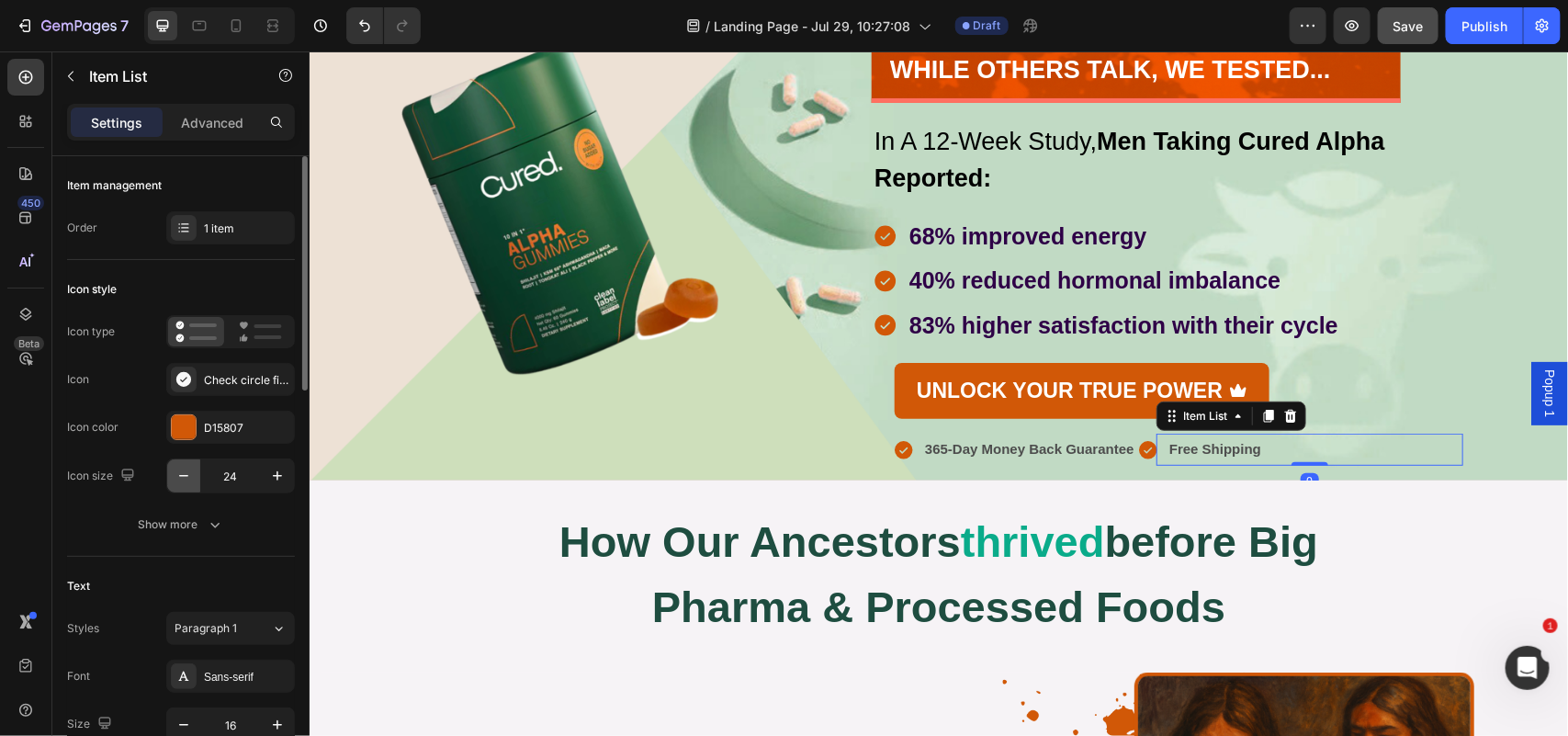 click 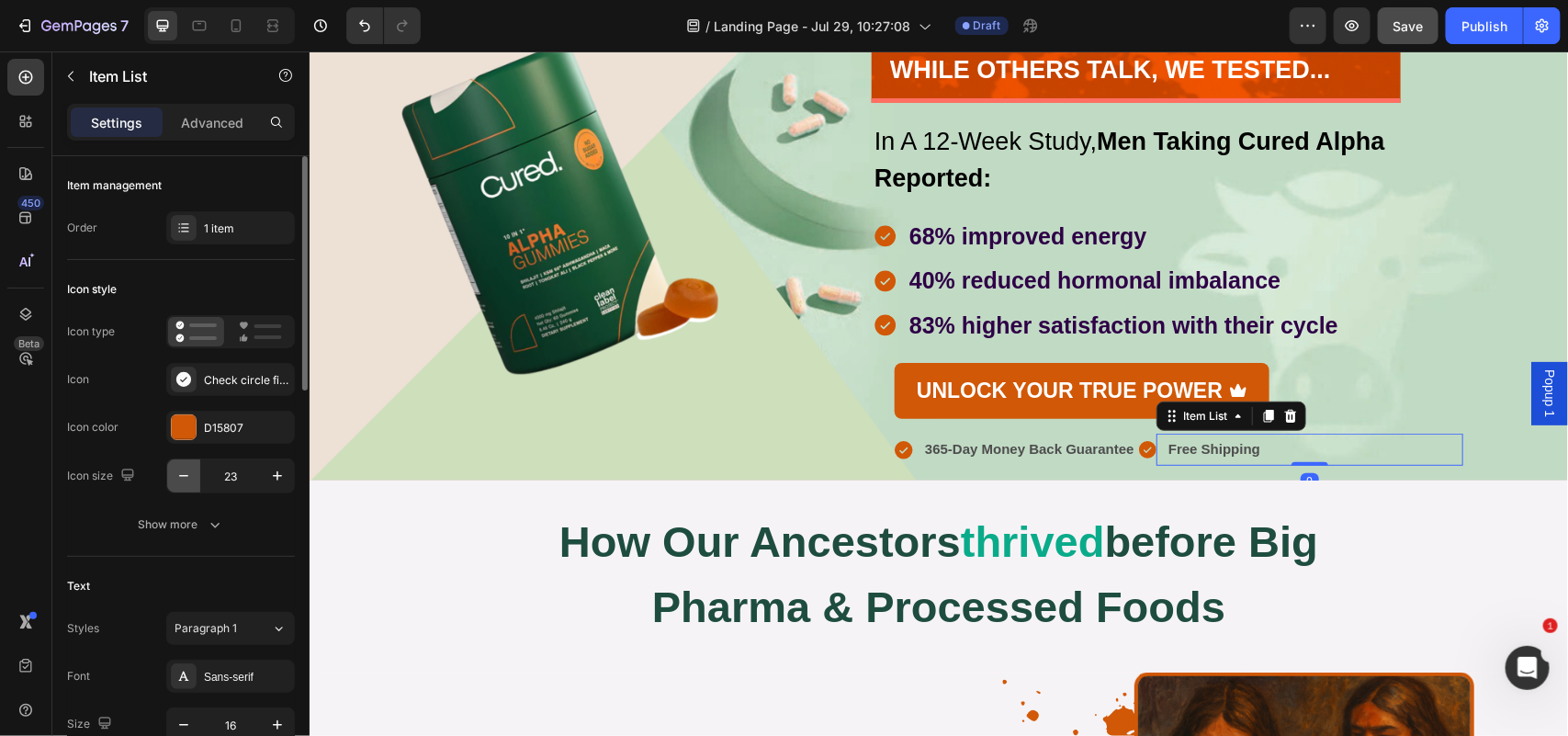 click 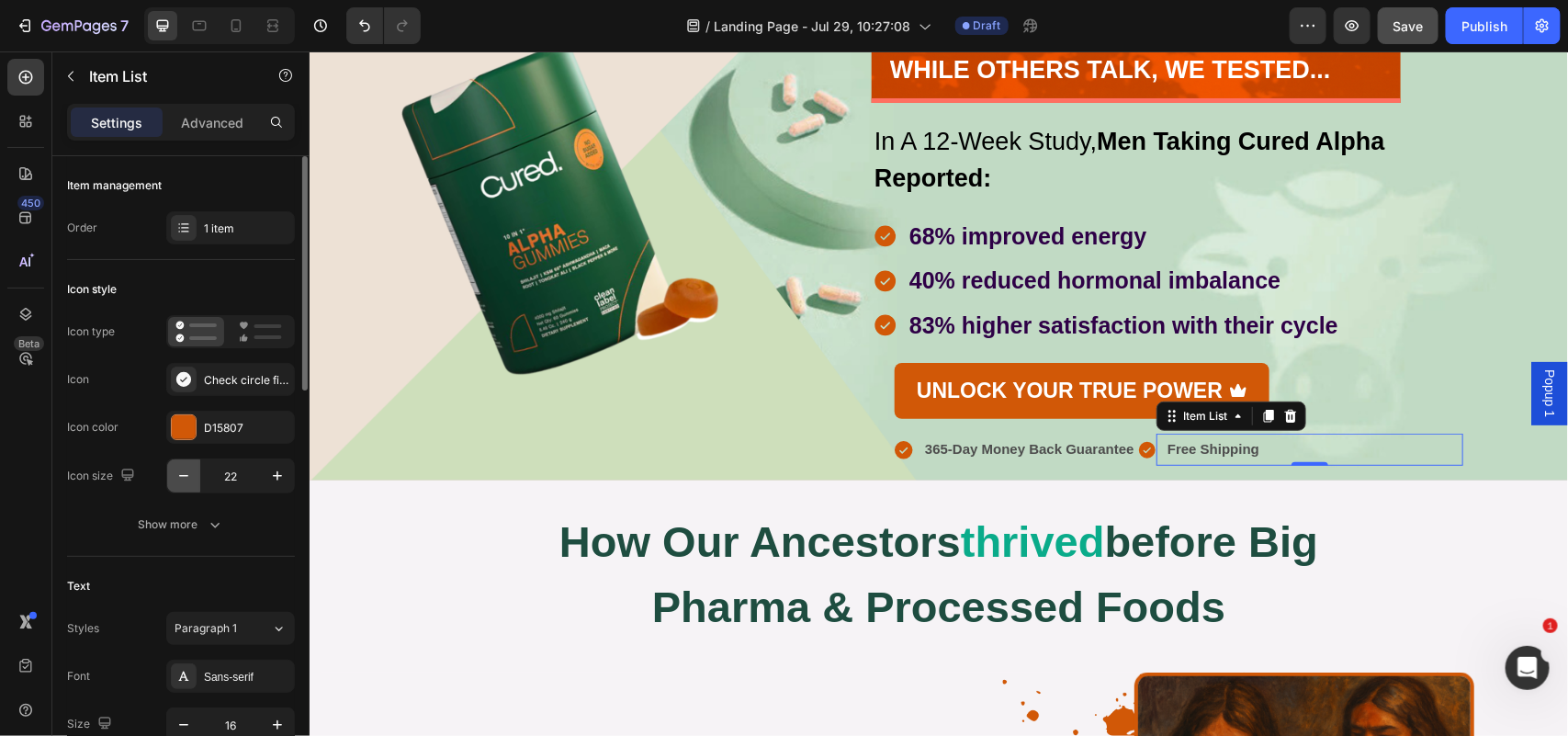 click 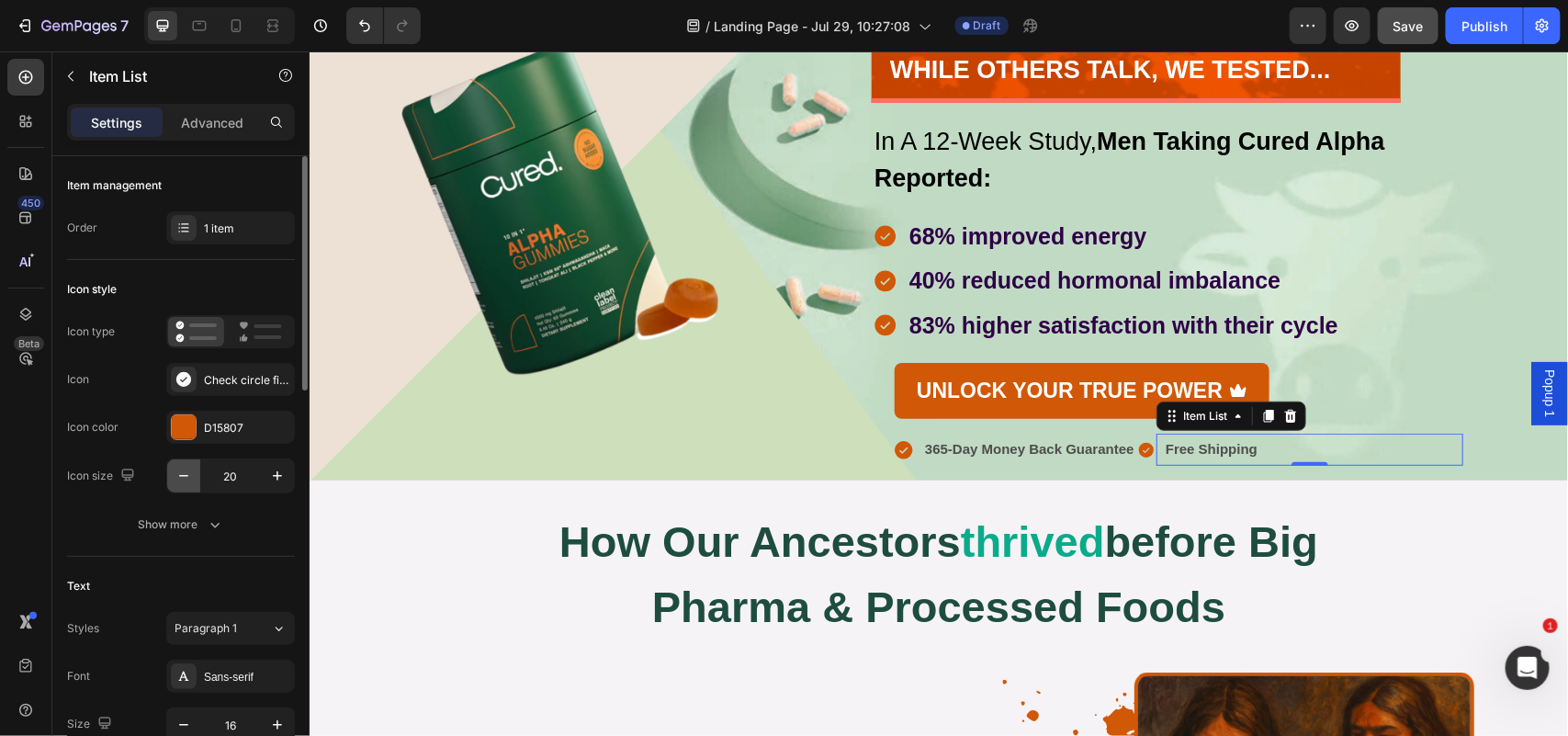click 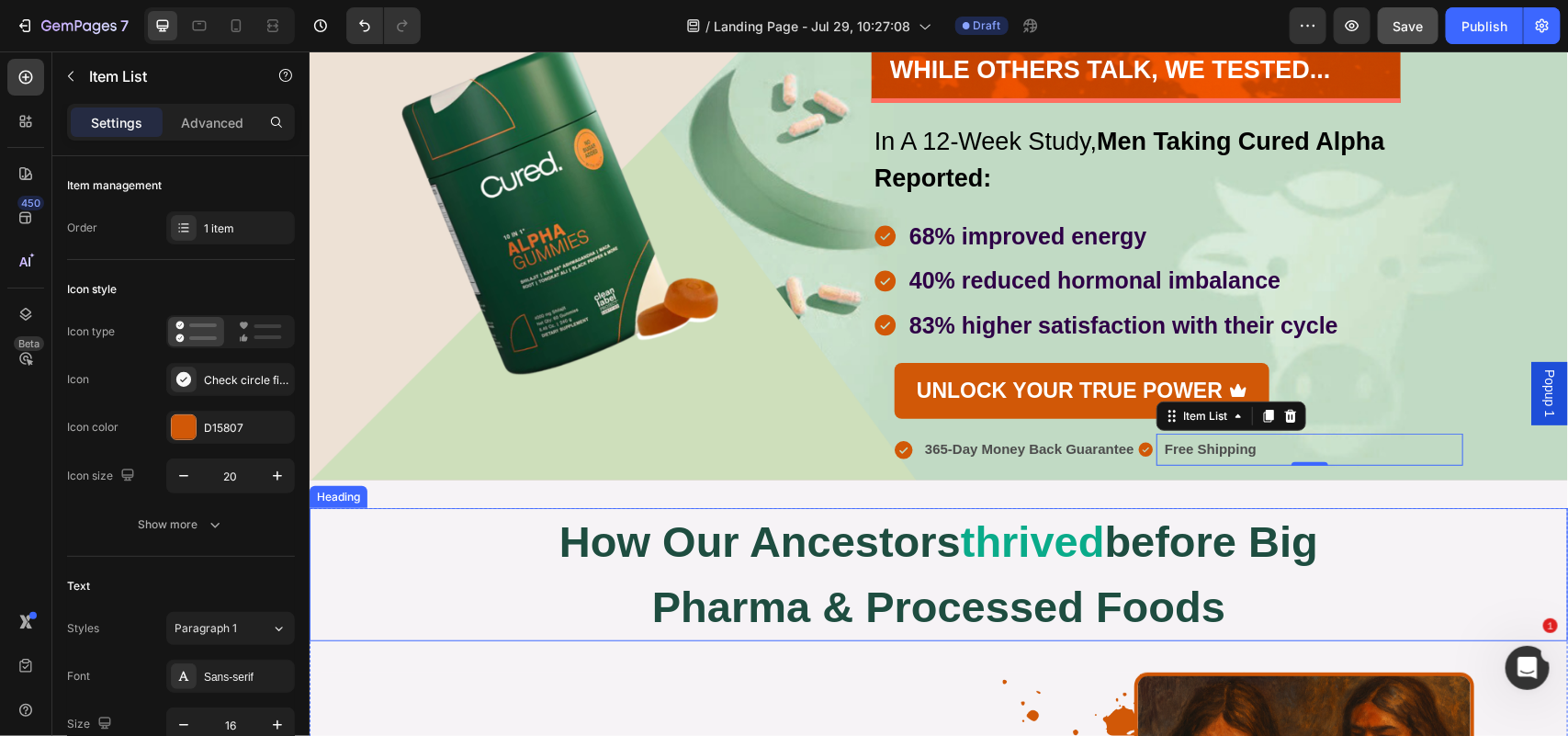 type on "19" 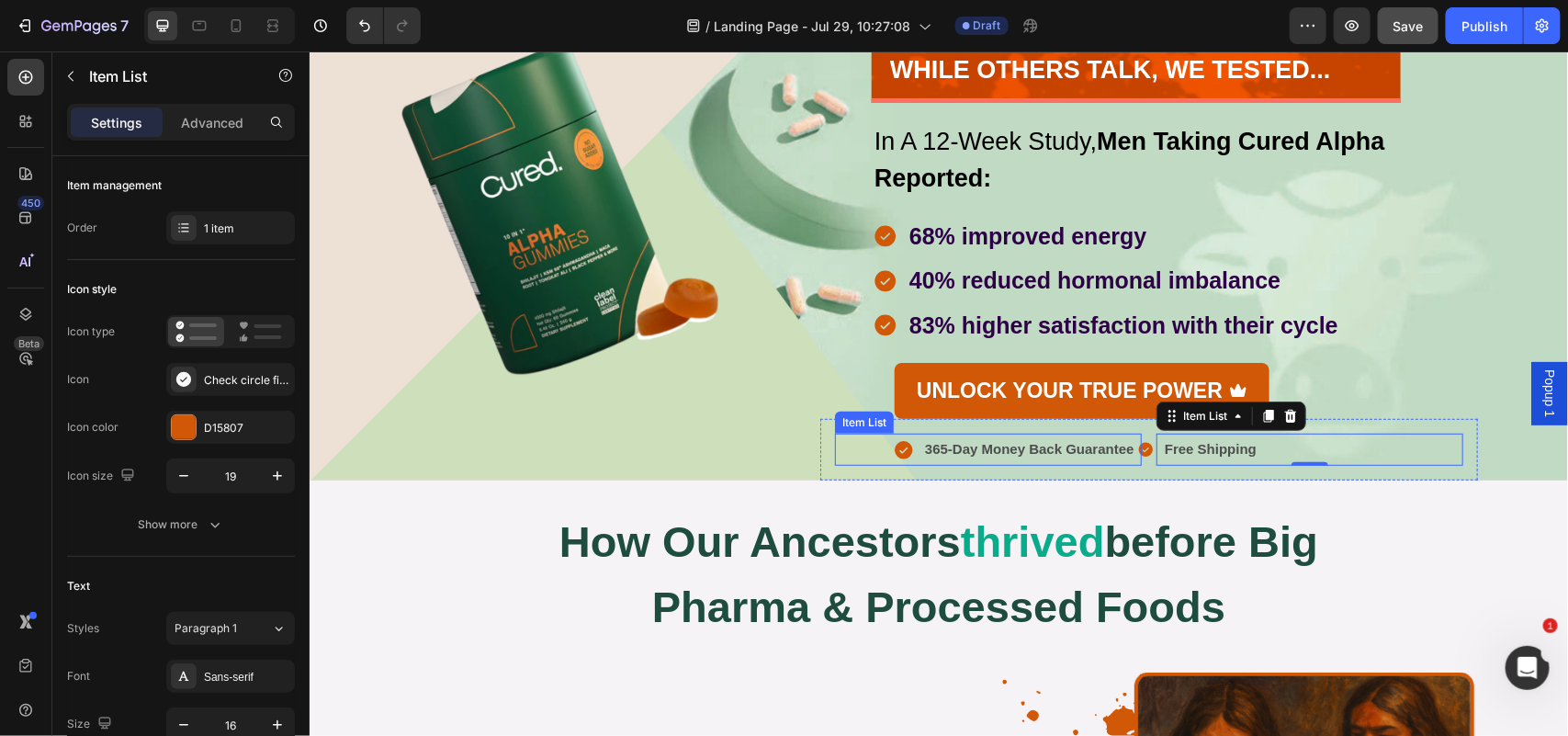 click 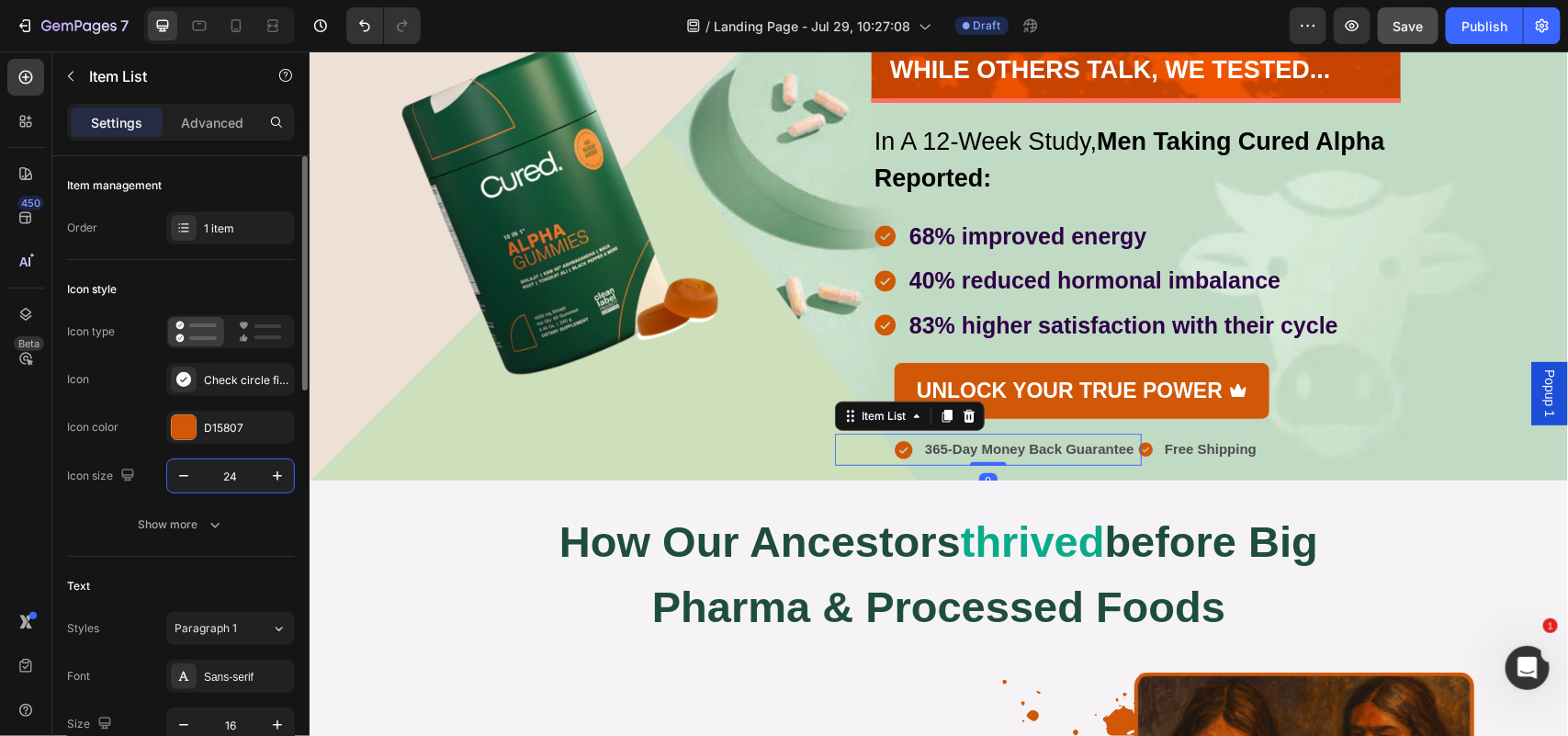 click on "24" at bounding box center (231, 476) 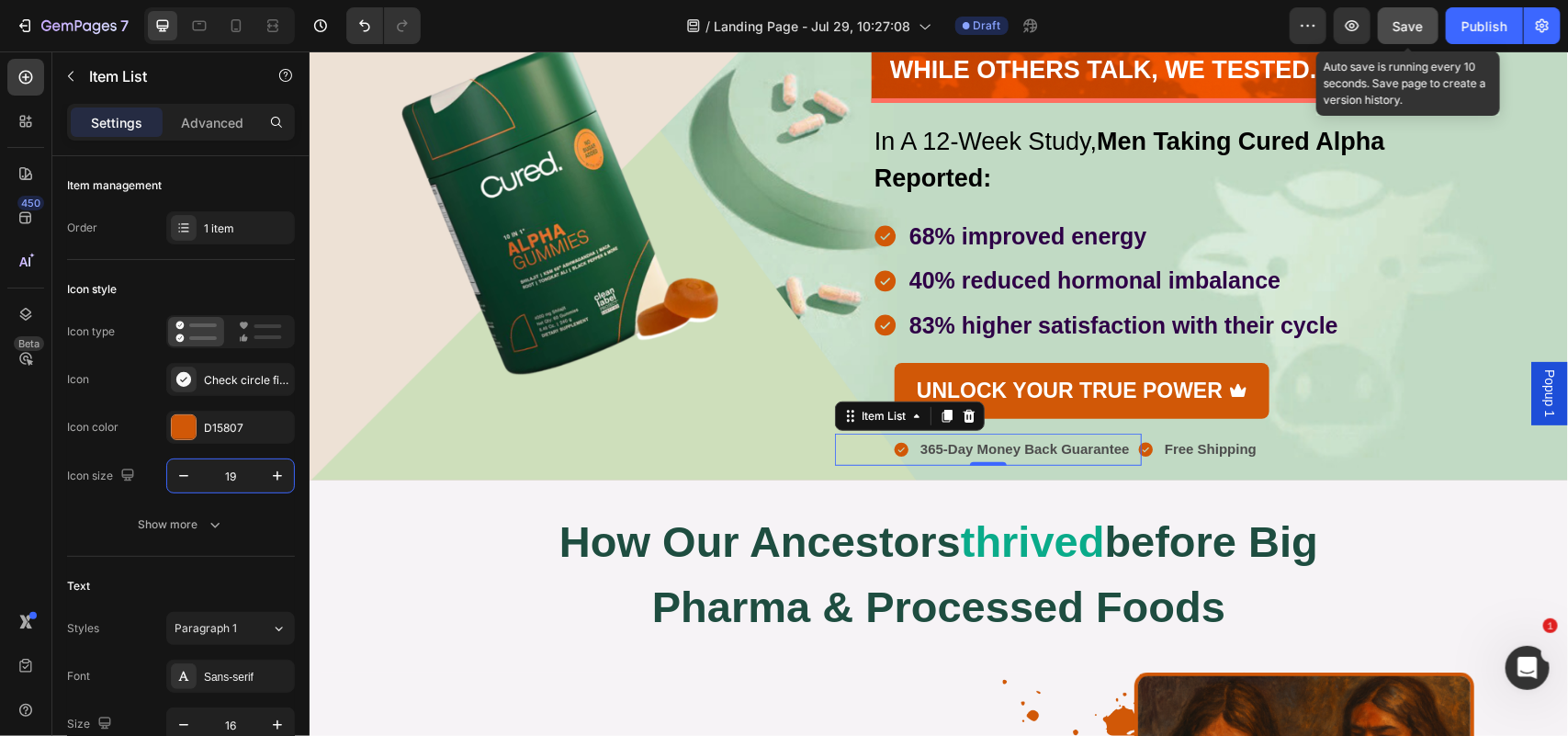 type on "19" 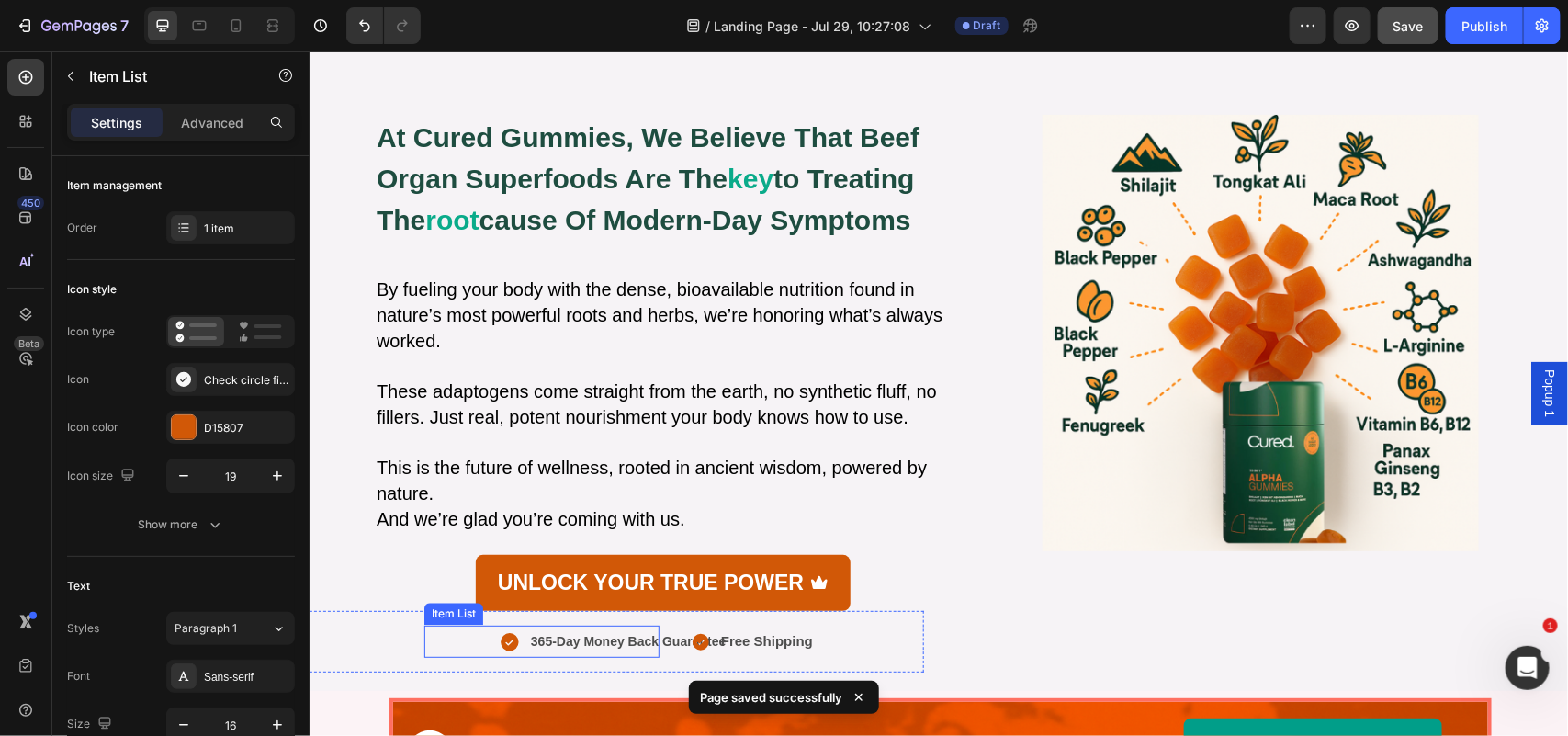 scroll, scrollTop: 1914, scrollLeft: 0, axis: vertical 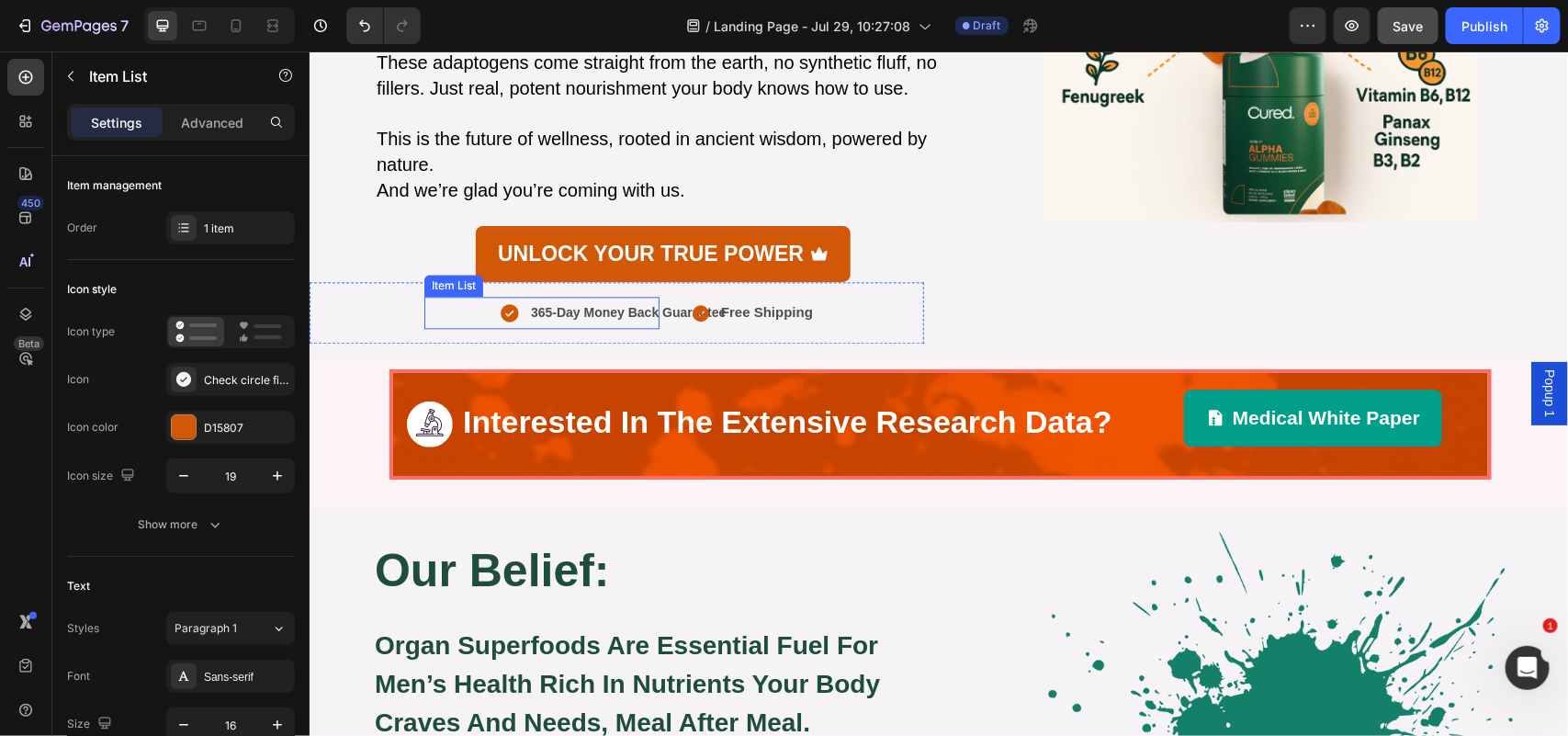 click on "365-Day Money Back Guarantee Item List" at bounding box center [541, 311] 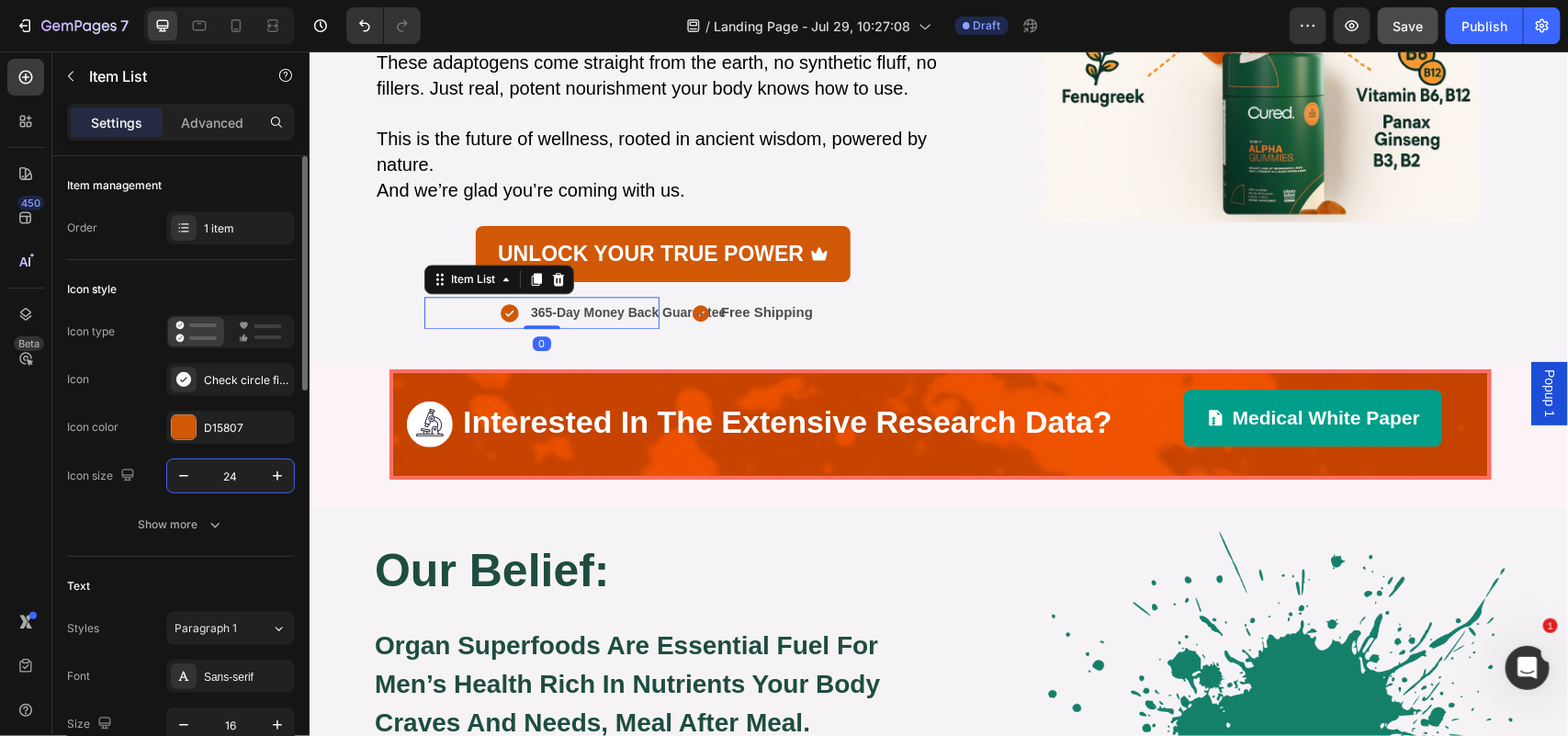 click on "24" at bounding box center (231, 476) 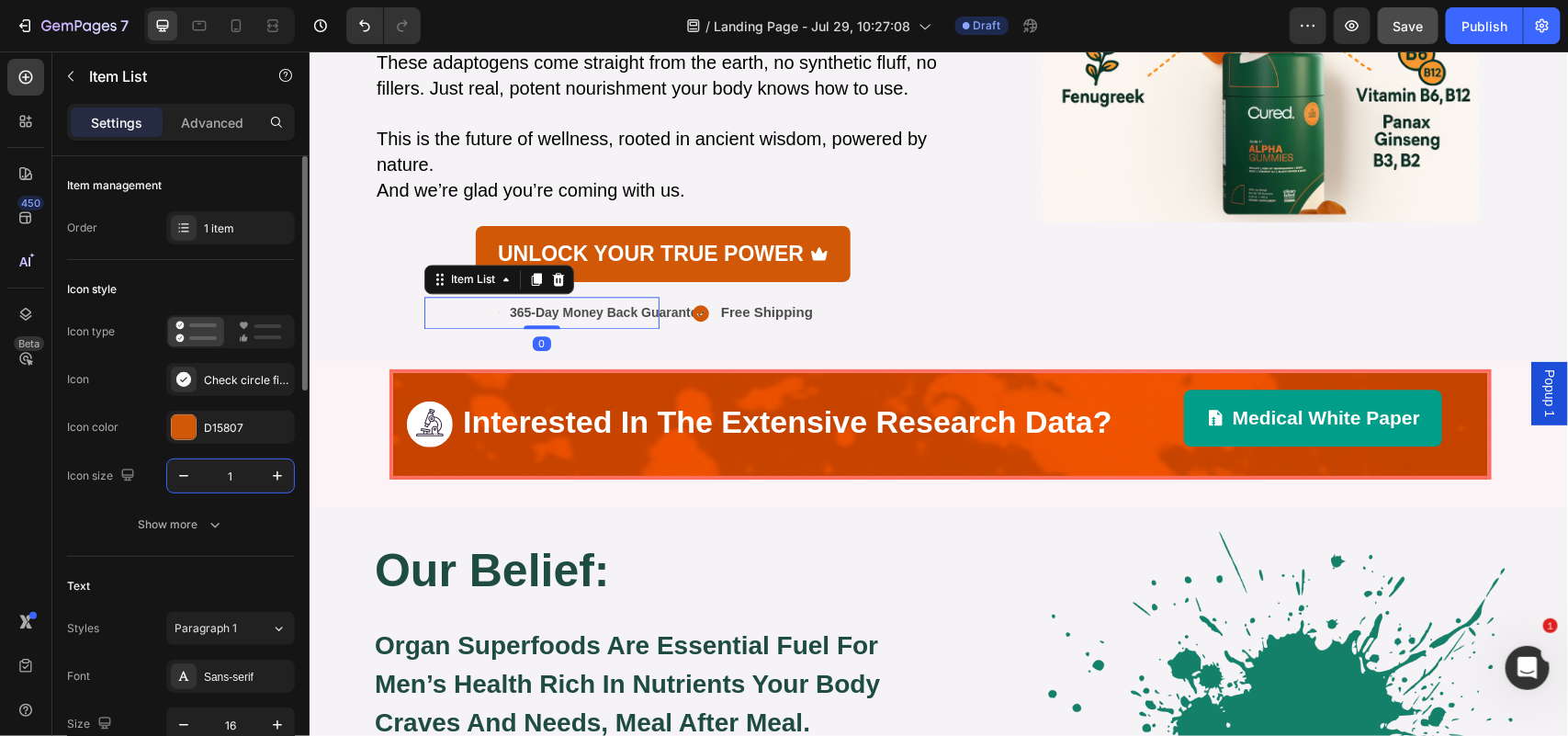 type on "19" 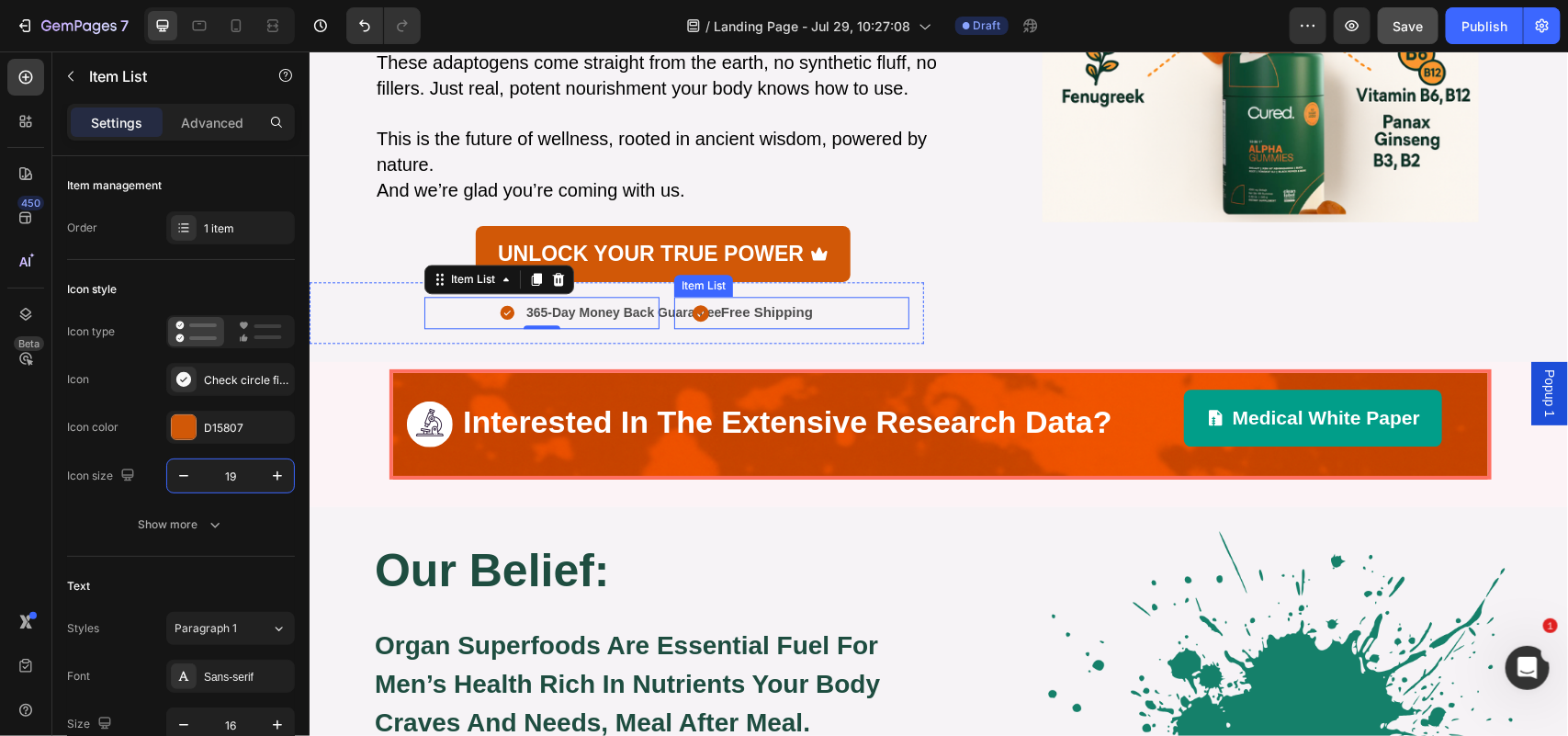 click on "Free Shipping" at bounding box center (766, 311) 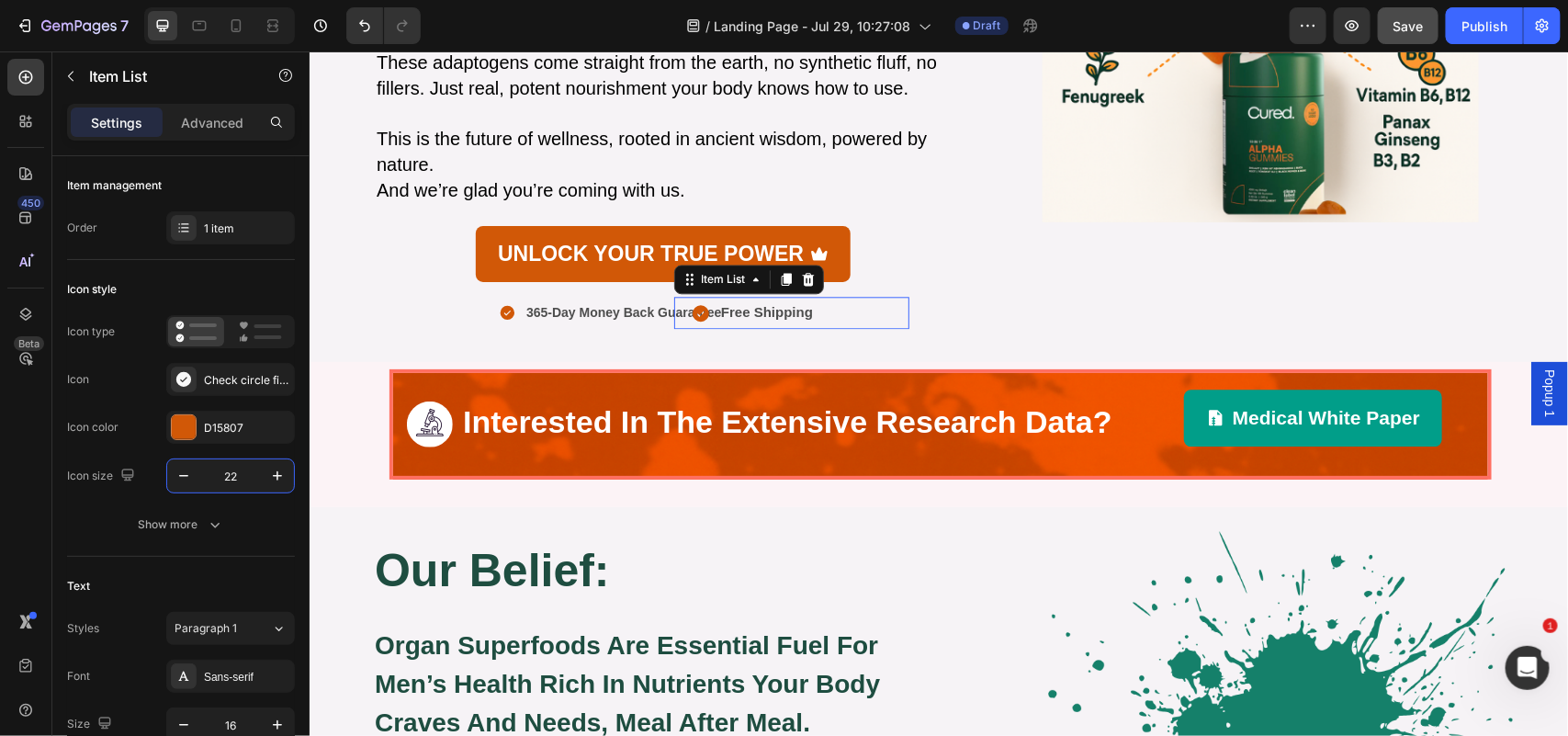 click on "22" at bounding box center [231, 476] 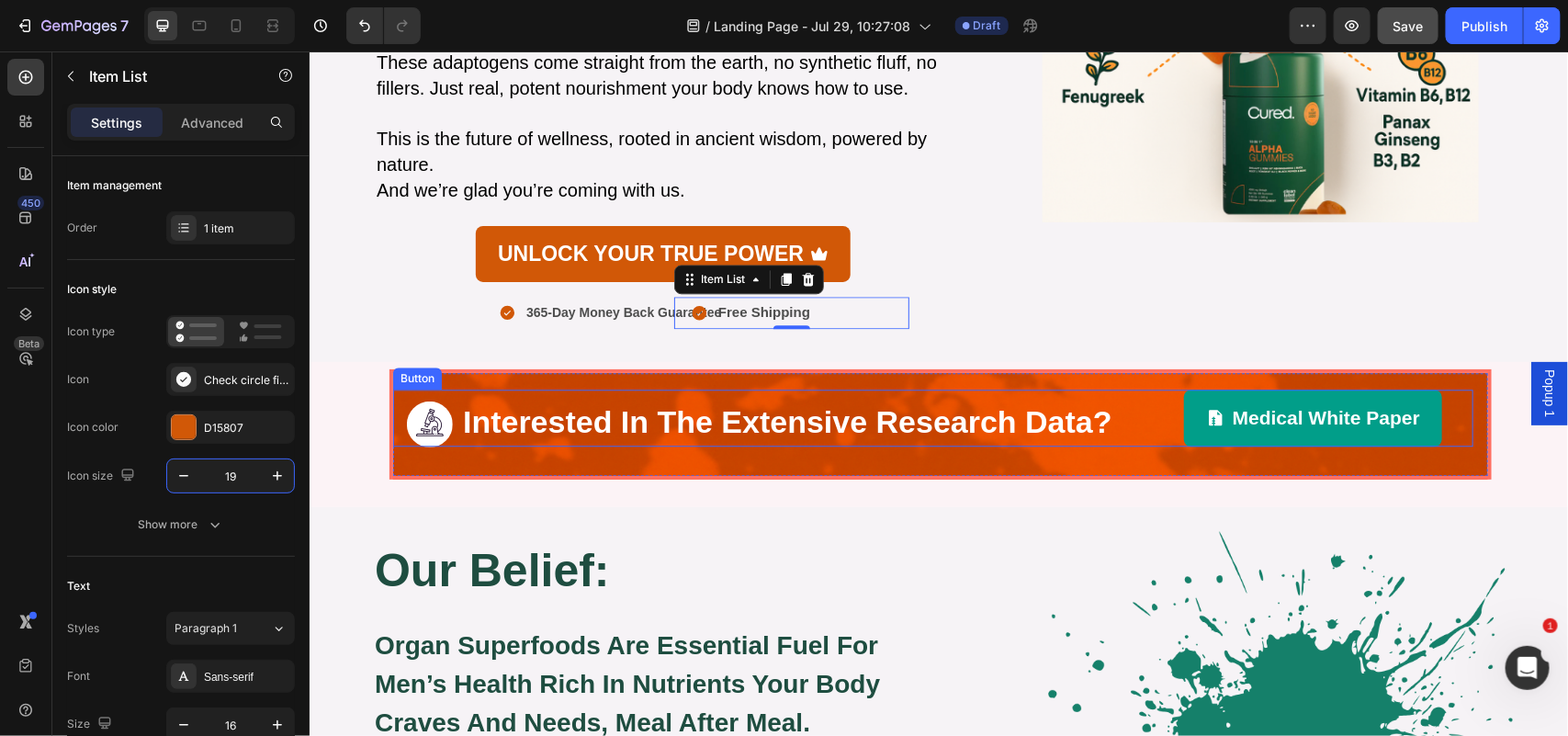 scroll, scrollTop: 2193, scrollLeft: 0, axis: vertical 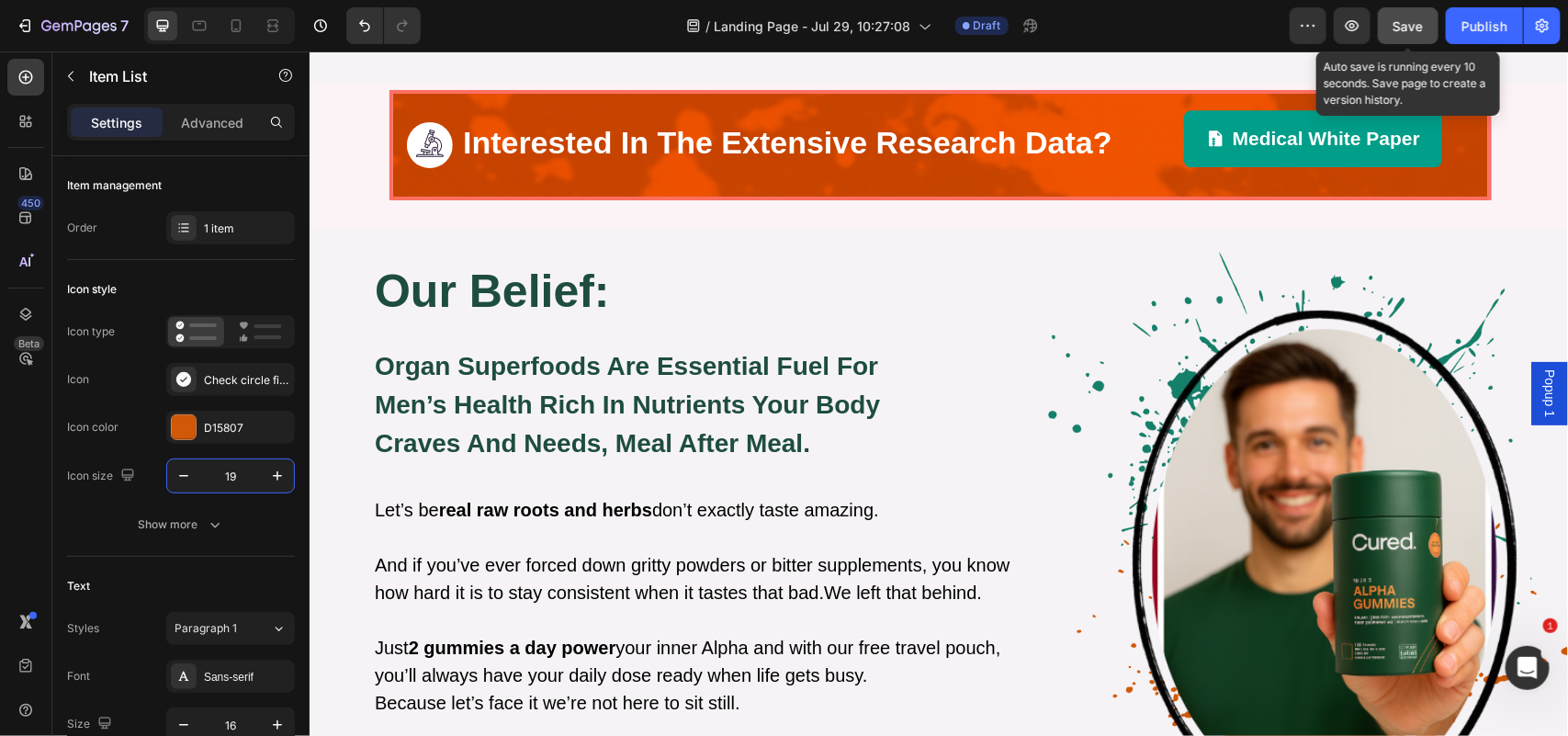type on "19" 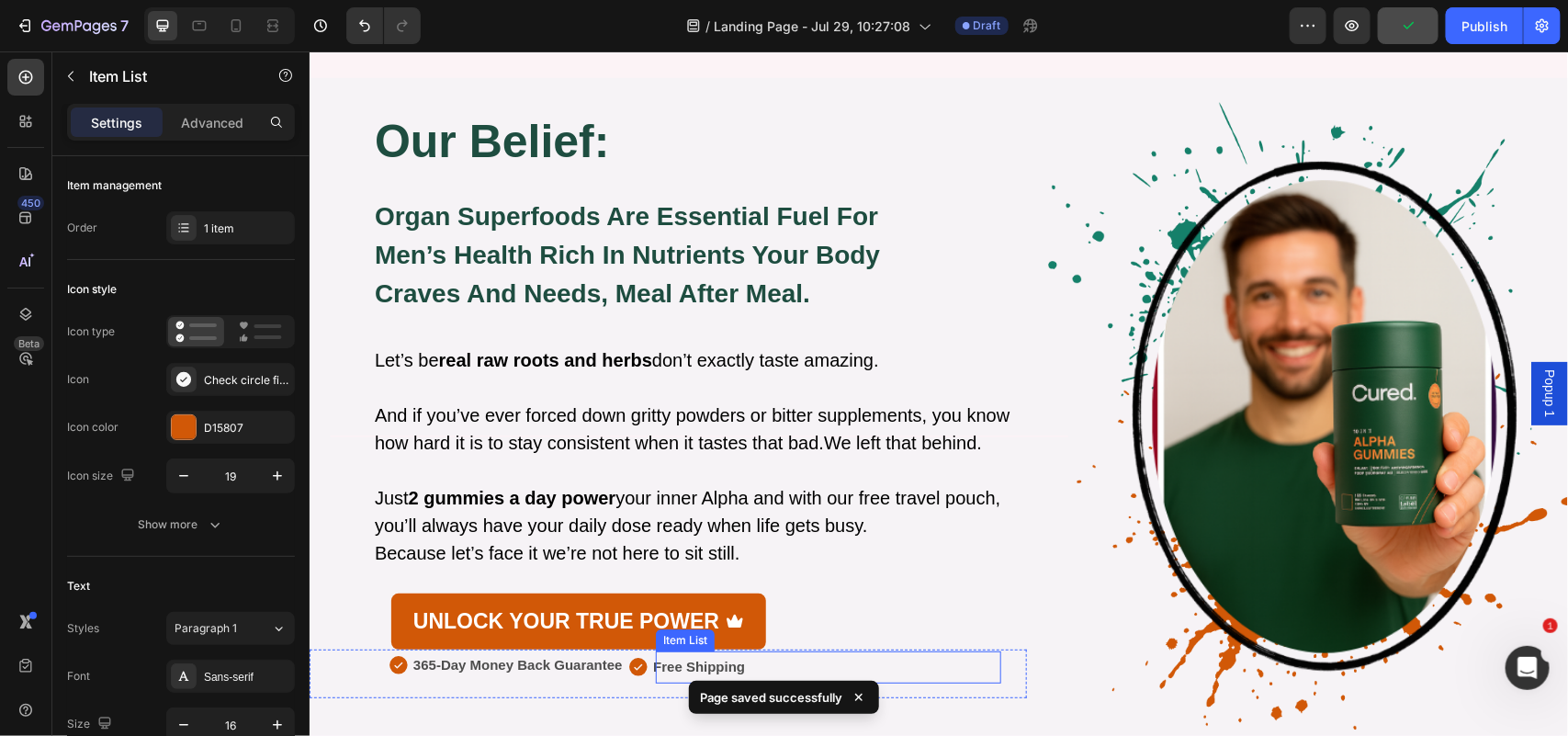 scroll, scrollTop: 2607, scrollLeft: 0, axis: vertical 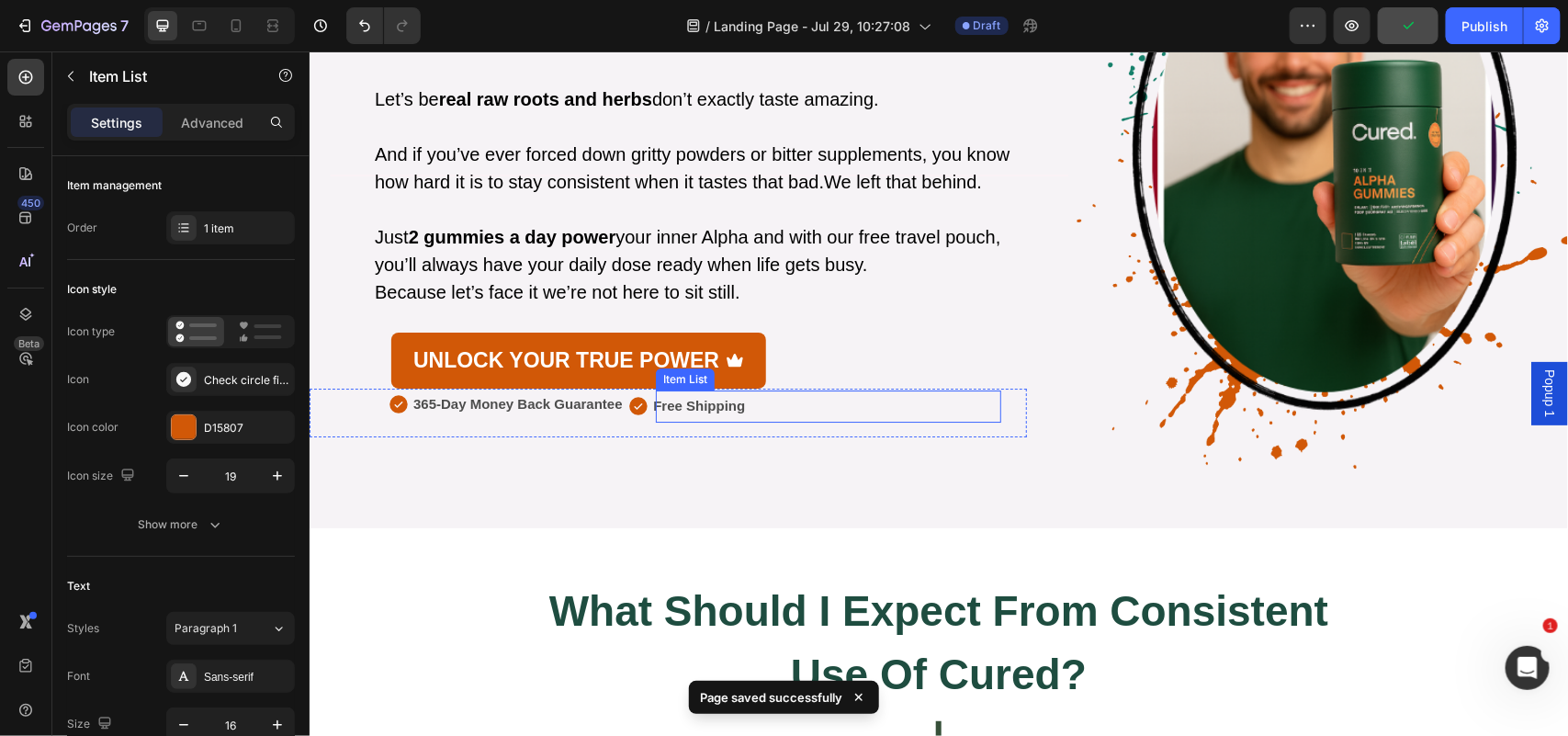 click on "Free Shipping" at bounding box center [795, 405] 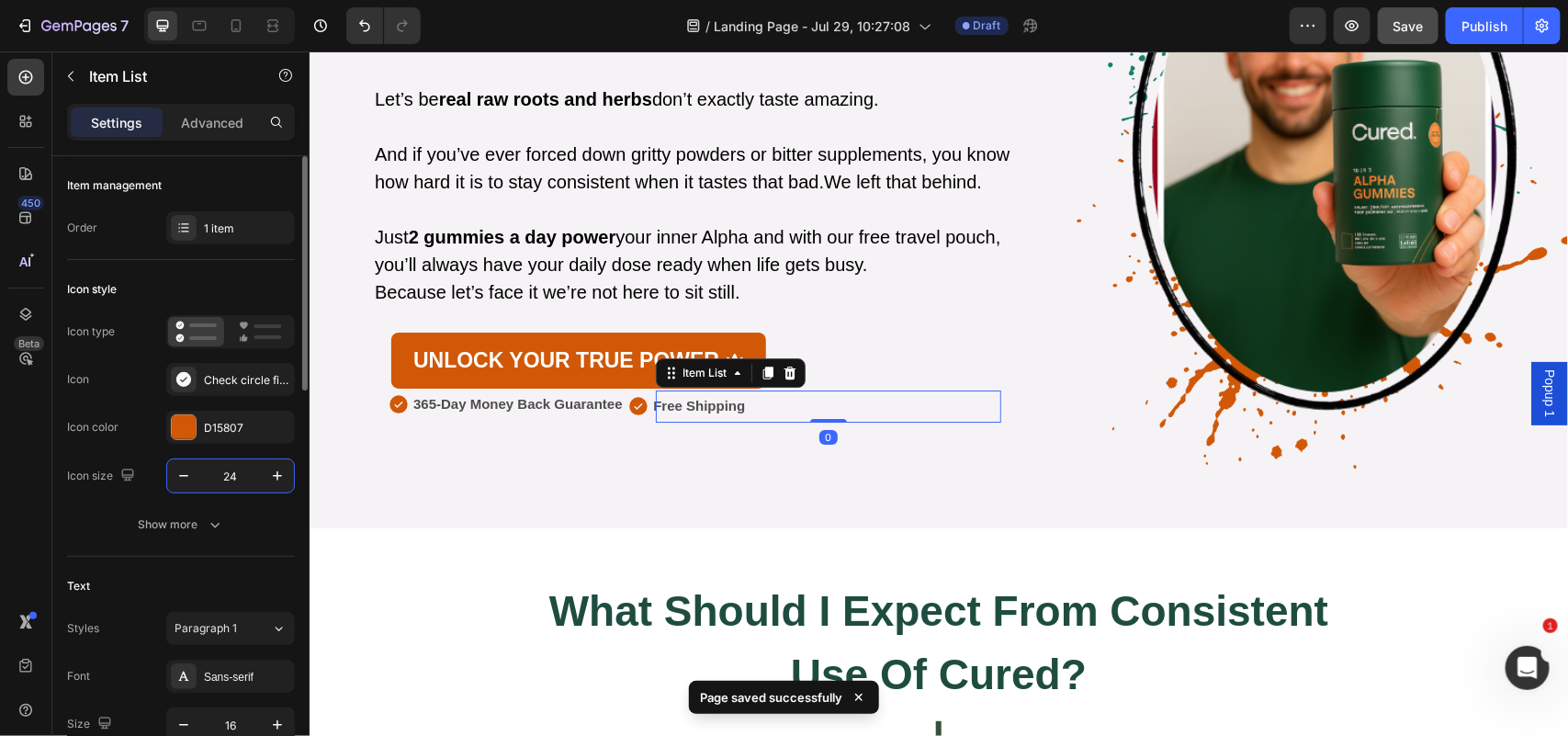 click on "24" at bounding box center [231, 476] 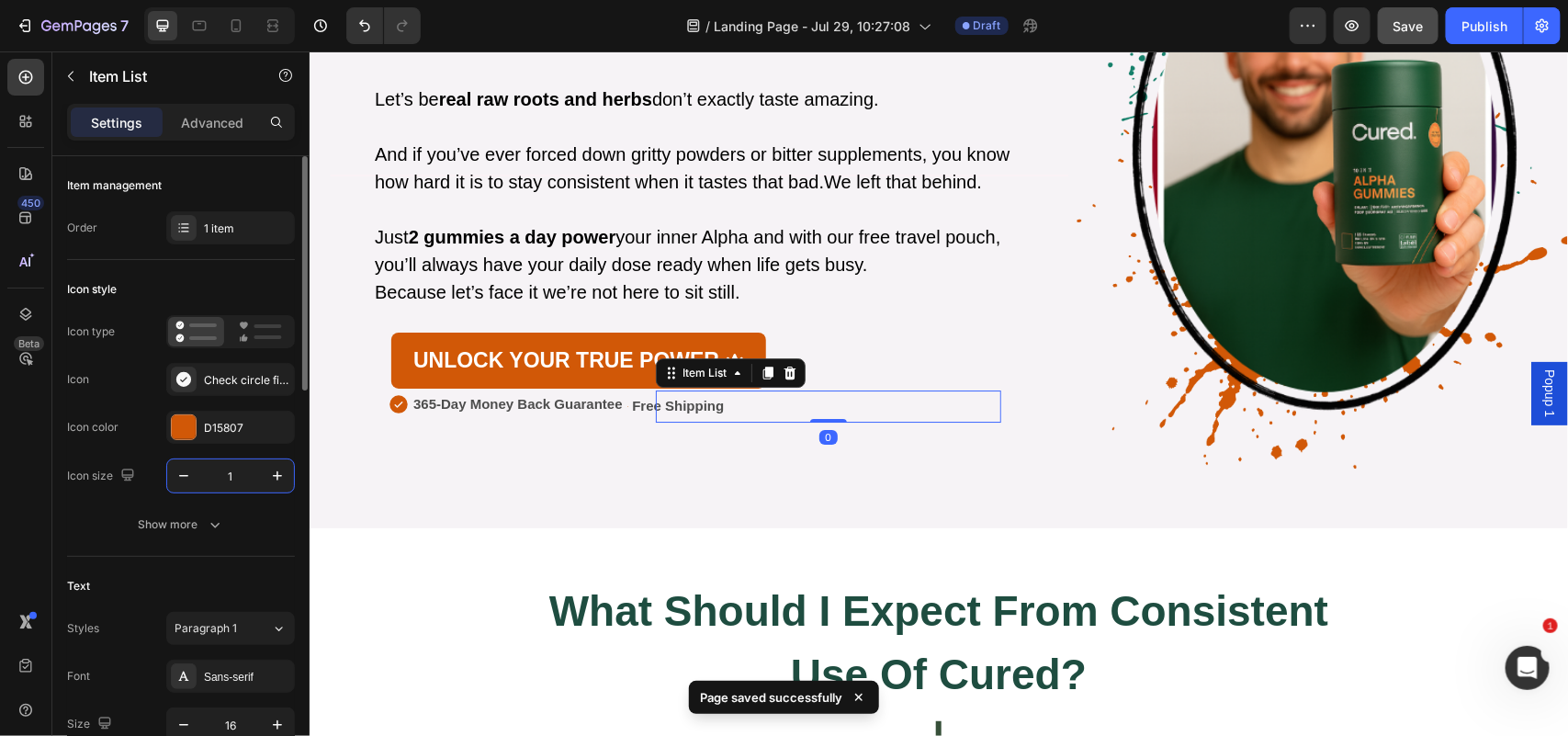 type on "19" 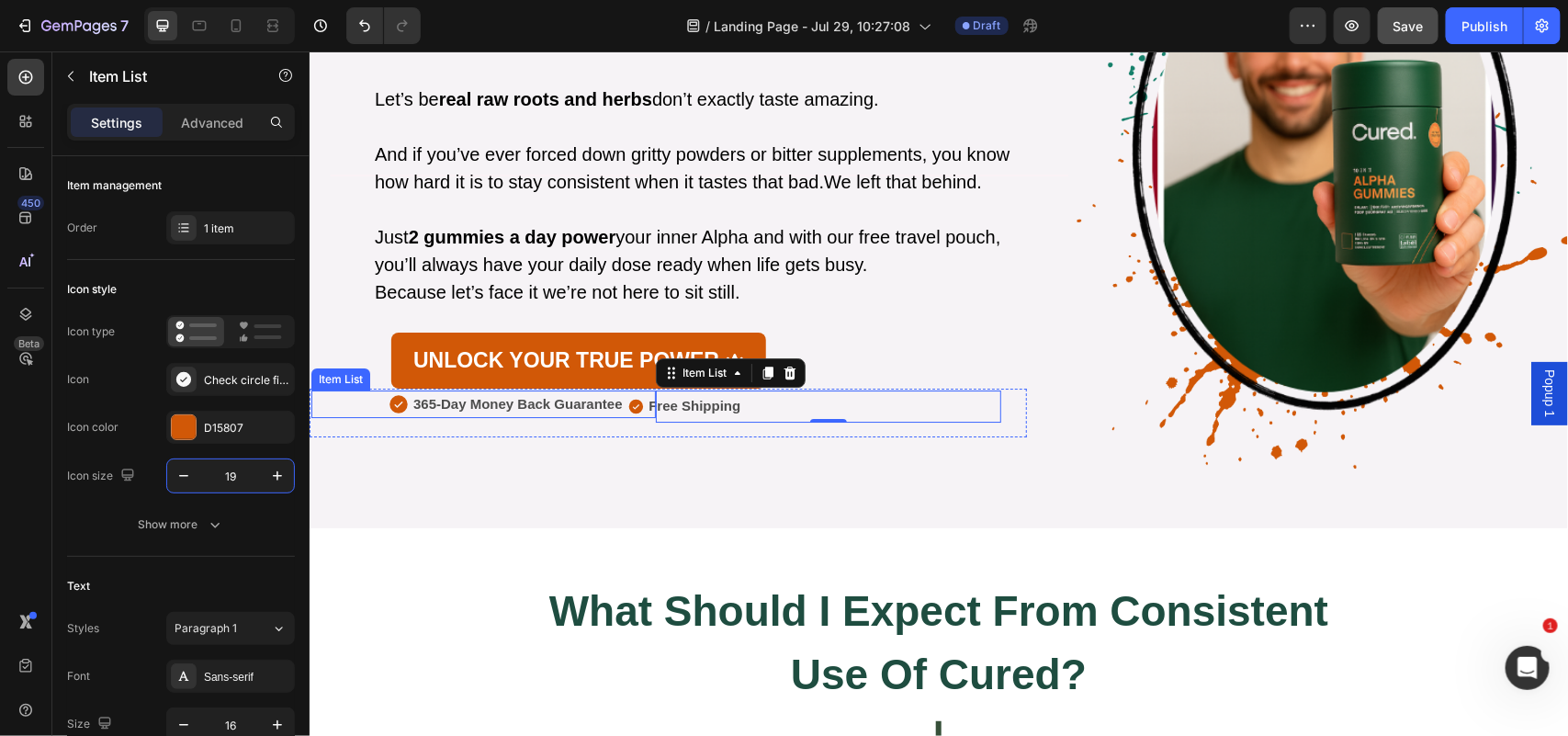click 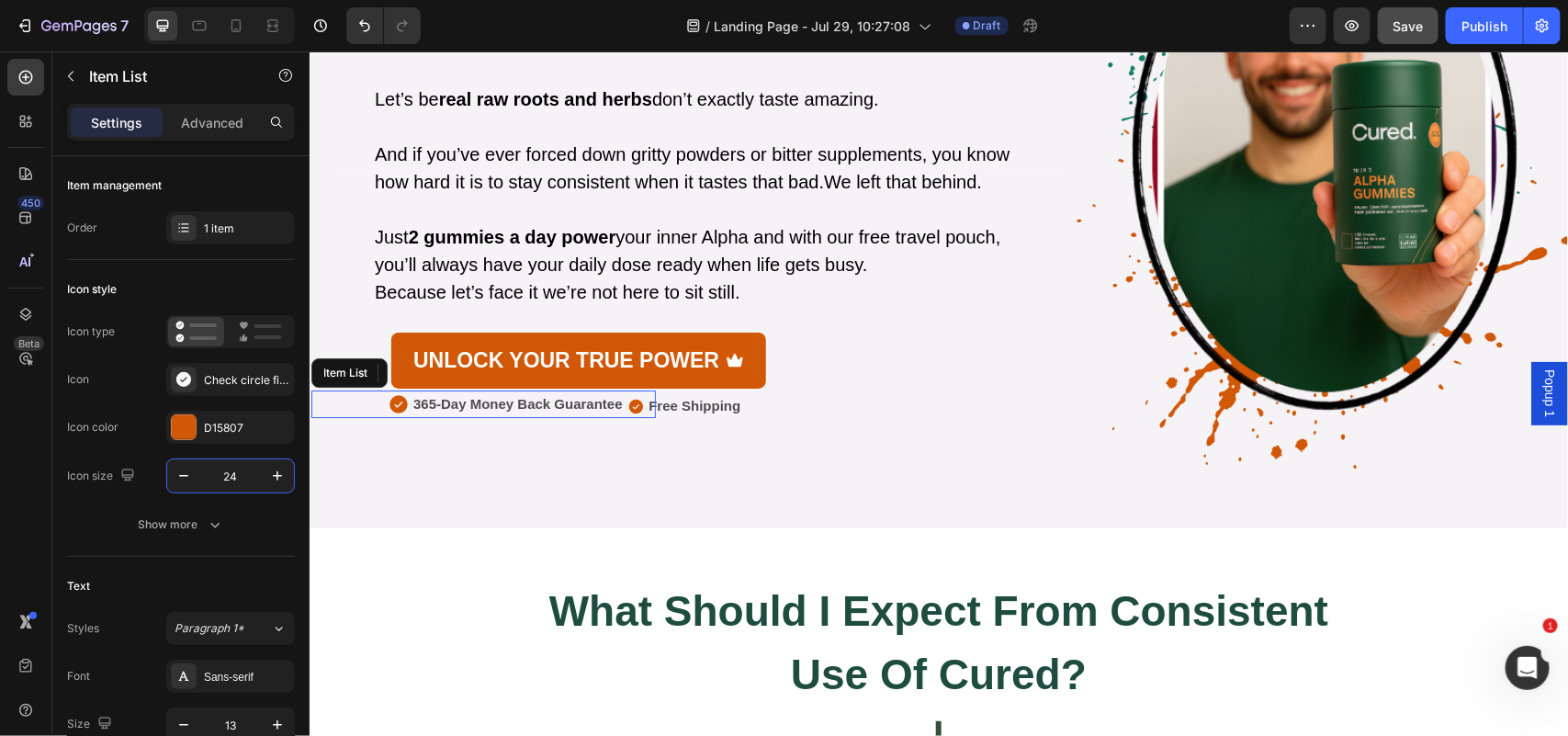 click on "24" at bounding box center [231, 476] 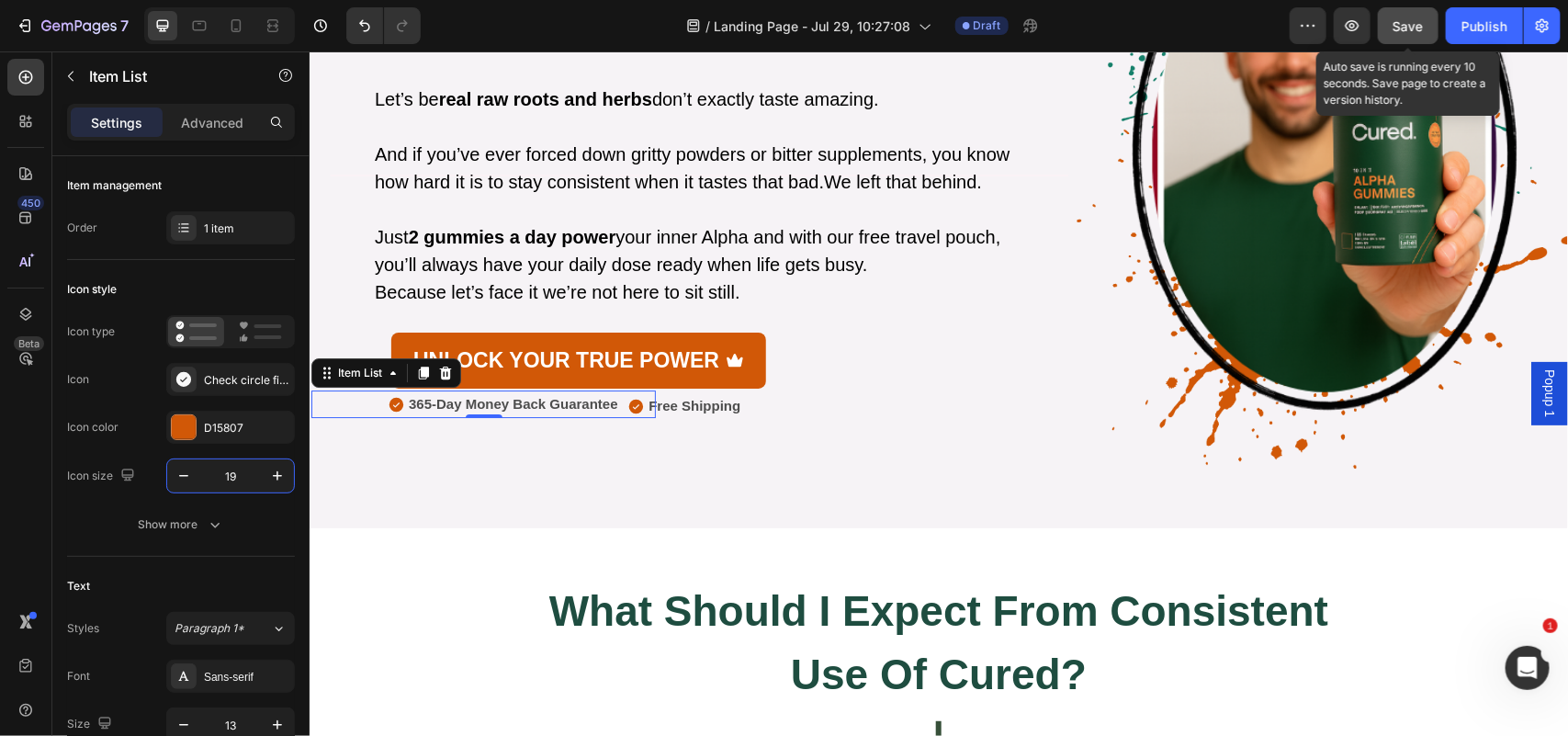 type on "19" 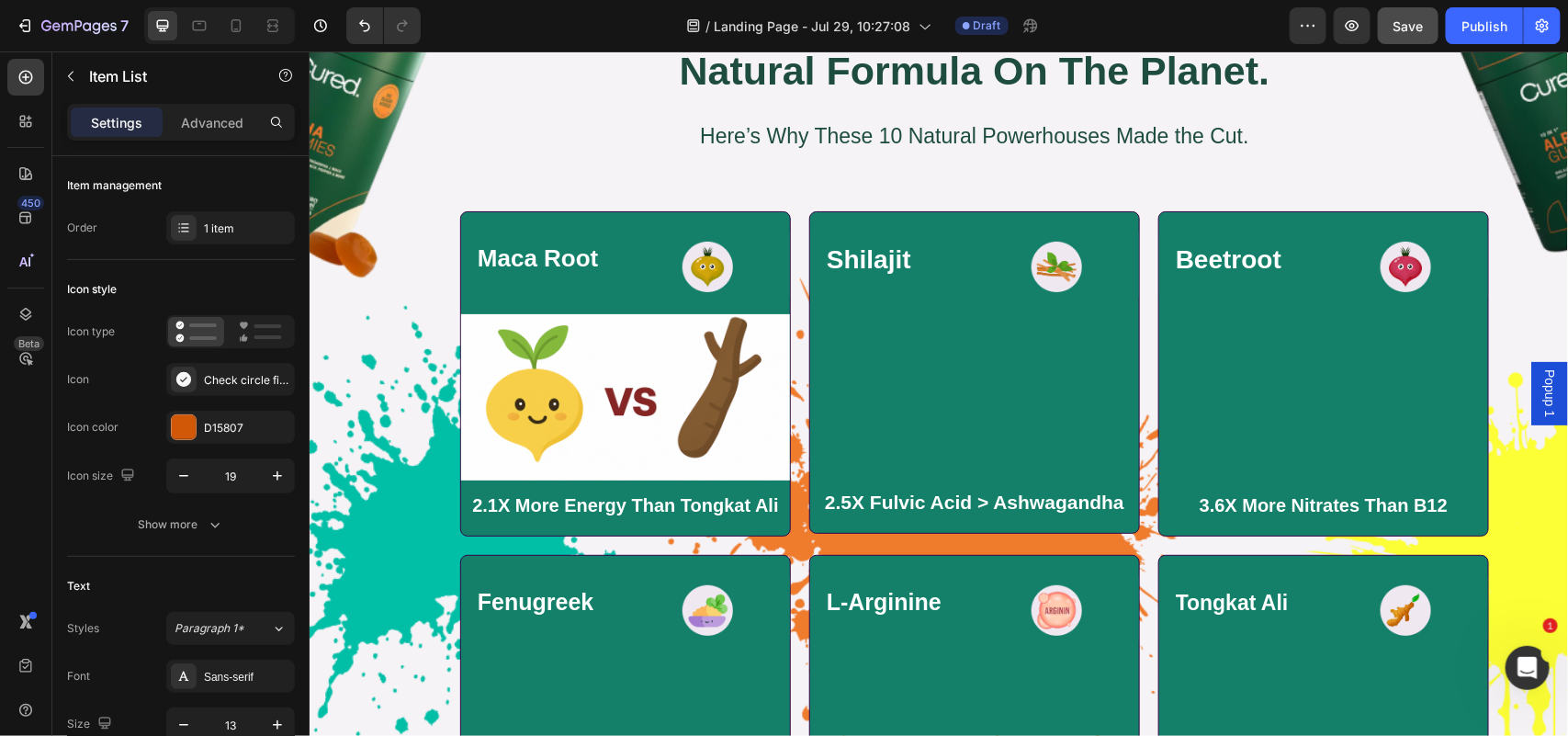 scroll, scrollTop: 6989, scrollLeft: 0, axis: vertical 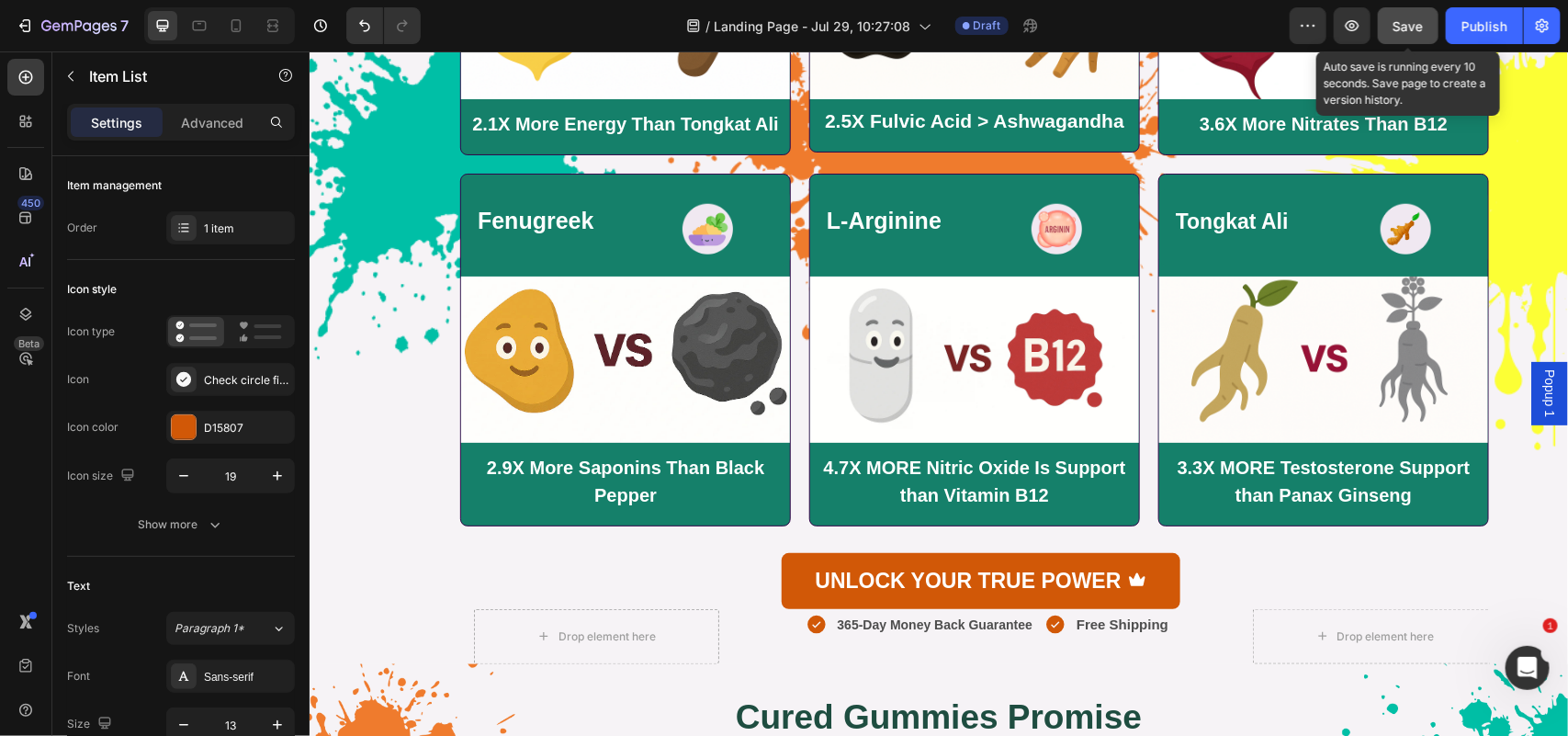 click on "Save" at bounding box center [1408, 26] 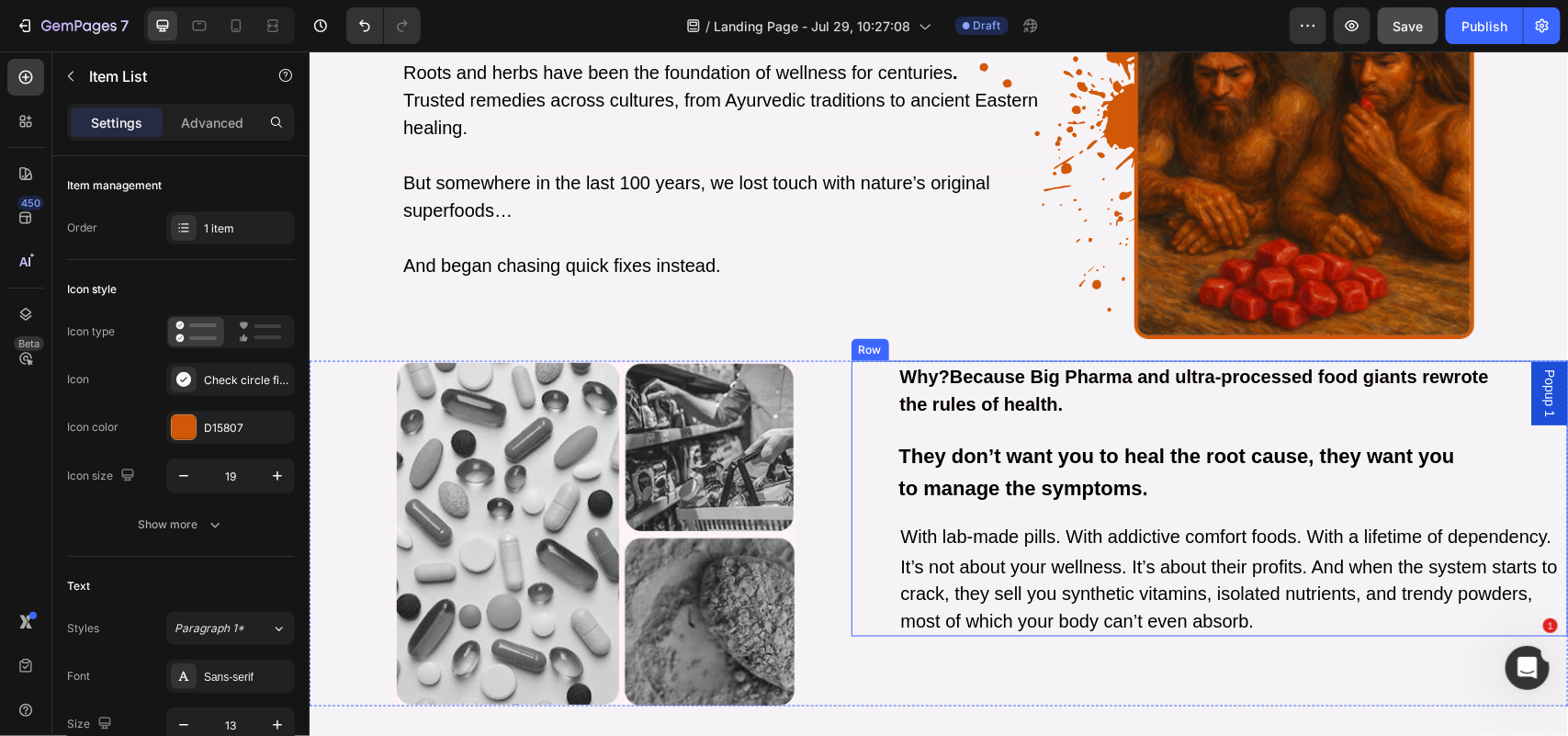 scroll, scrollTop: 934, scrollLeft: 0, axis: vertical 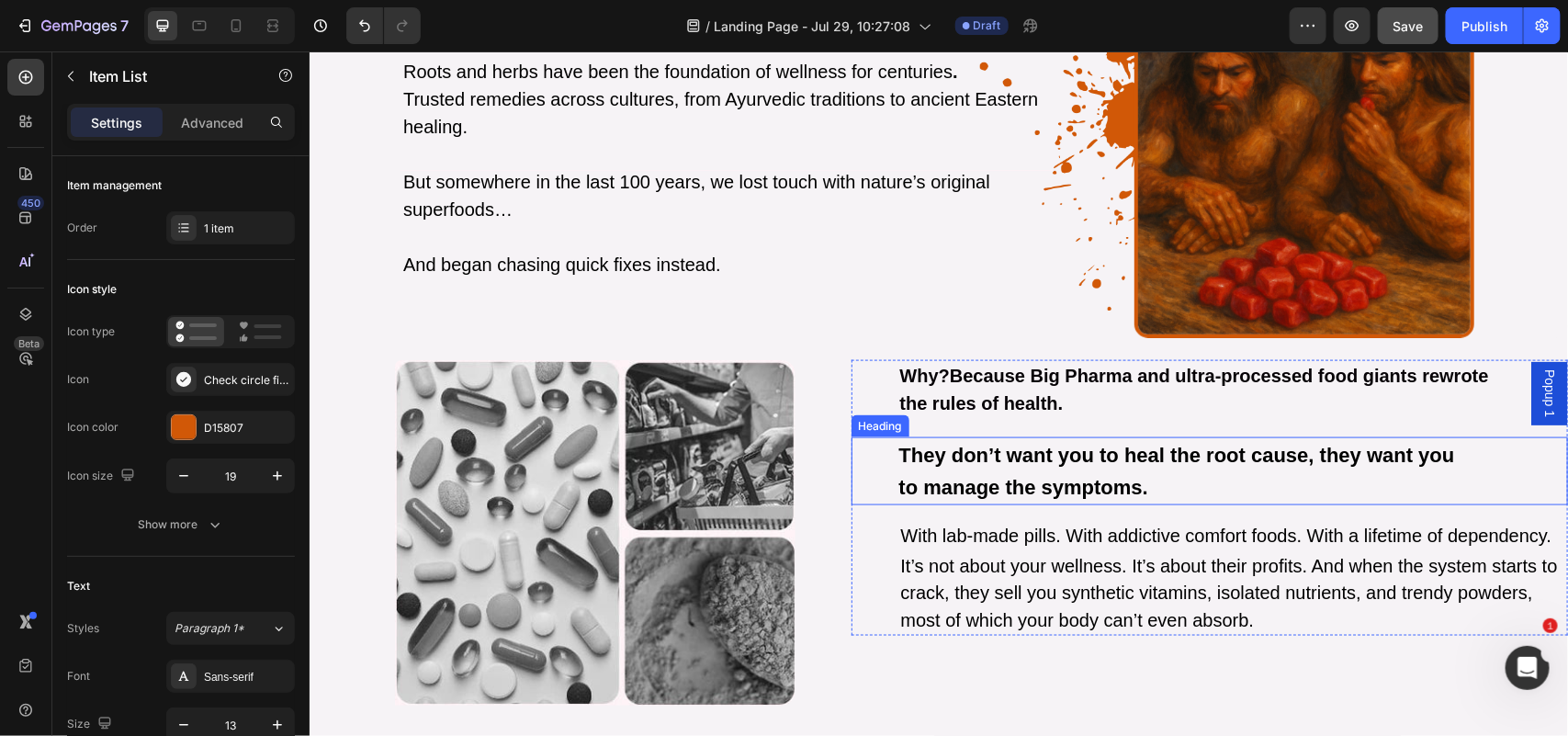 click on "They don’t want you to heal the root cause, they want you  to manage the symptoms. Heading" at bounding box center (1209, 470) 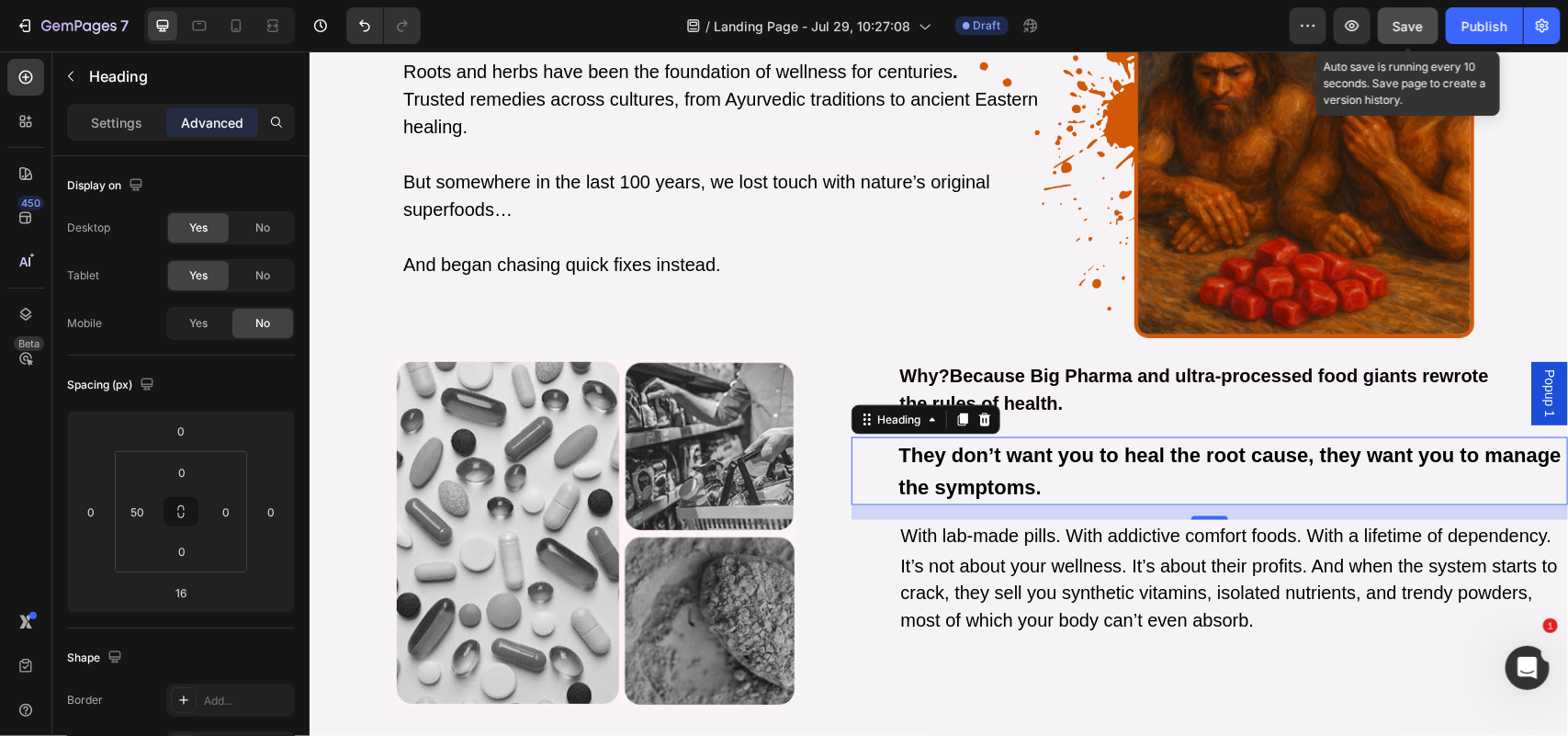 drag, startPoint x: 1410, startPoint y: 10, endPoint x: 844, endPoint y: 5, distance: 566.02208 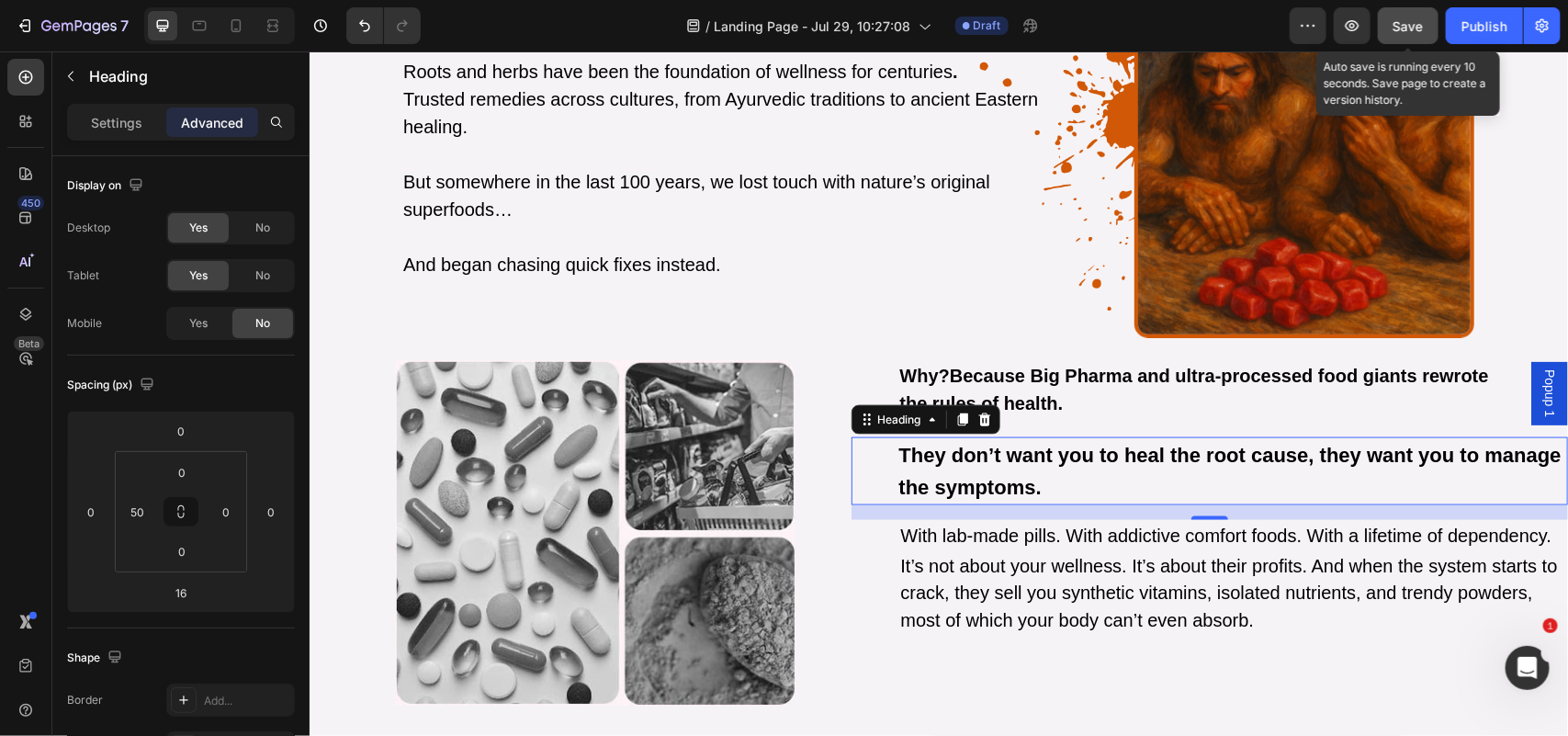 click on "Save" 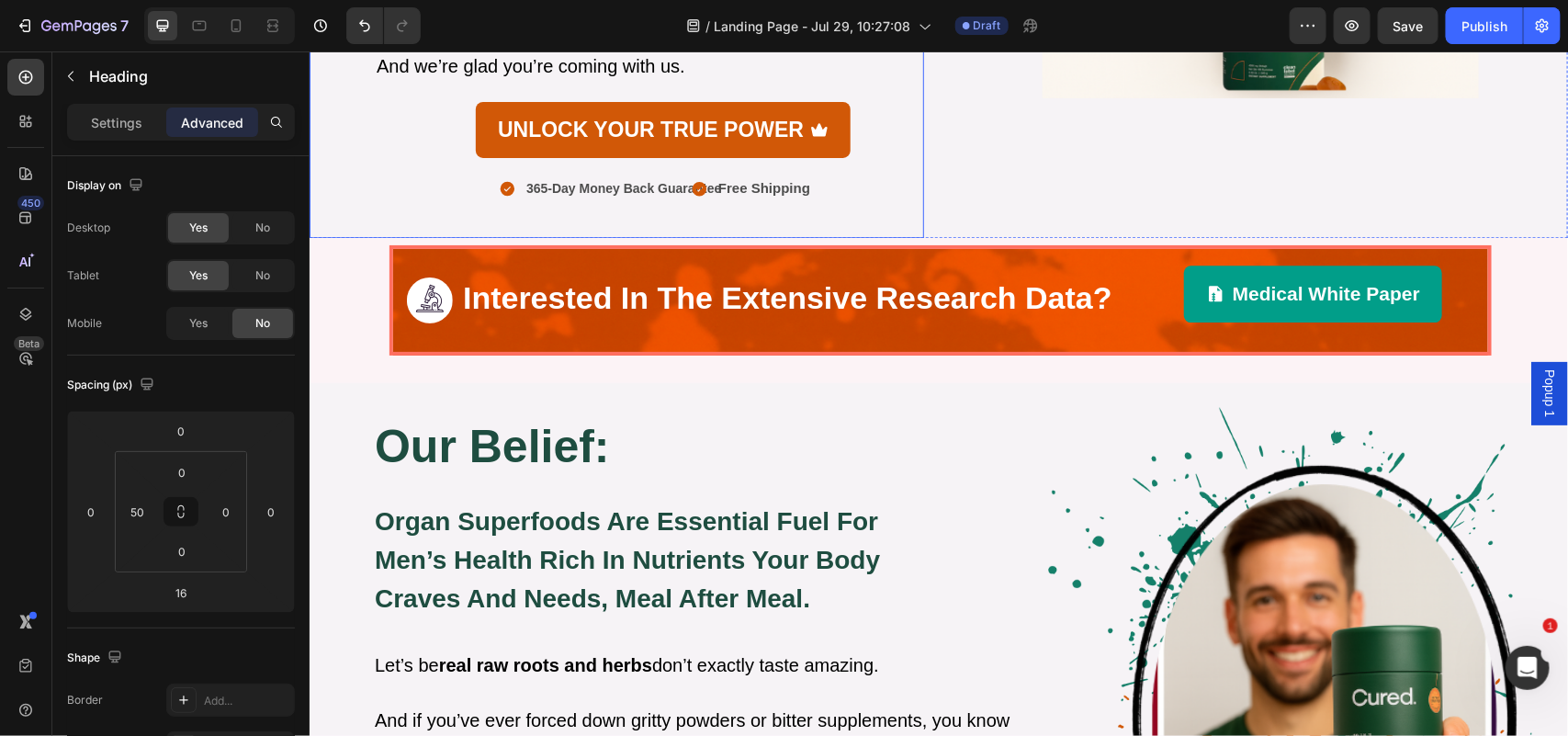 scroll, scrollTop: 2115, scrollLeft: 0, axis: vertical 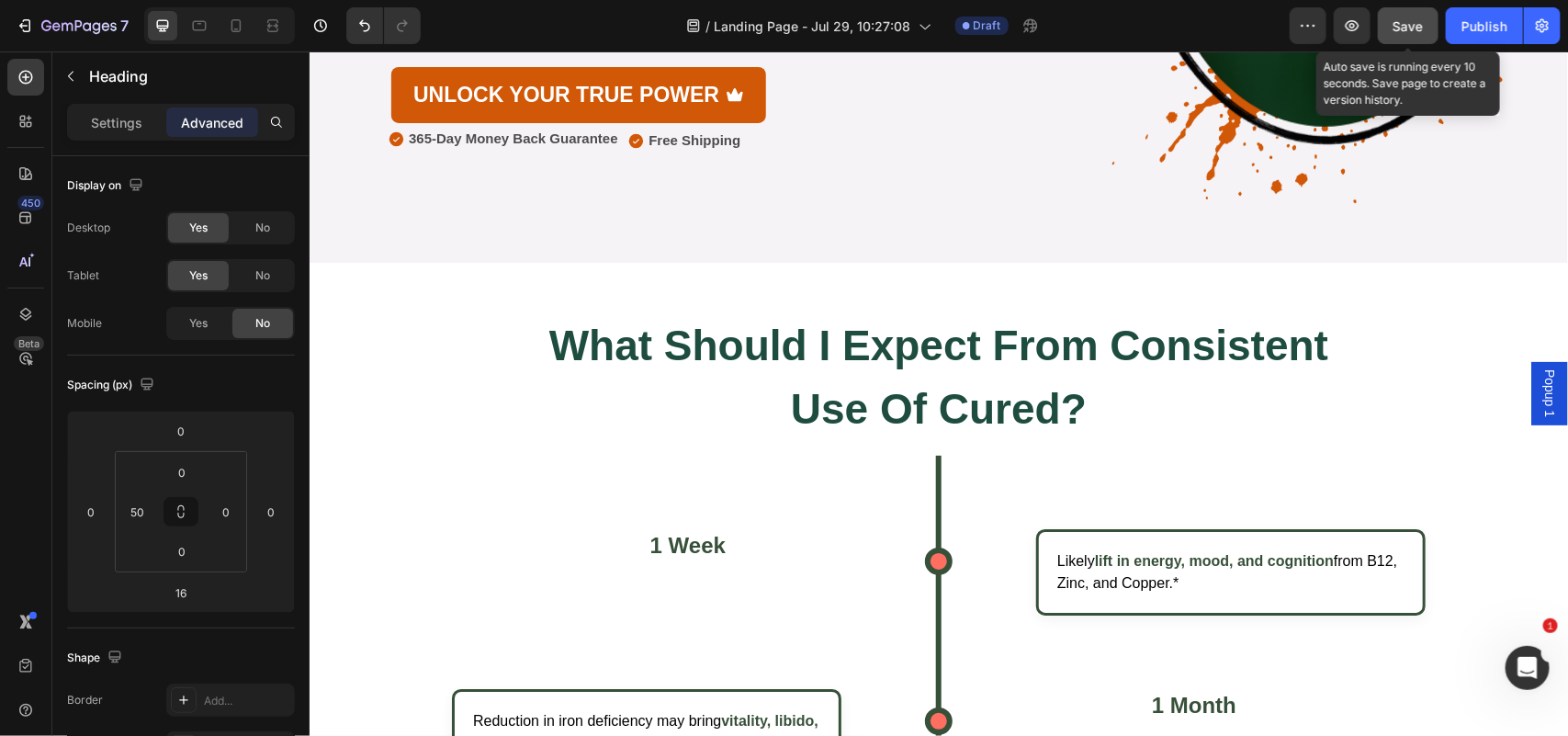 click on "Save" 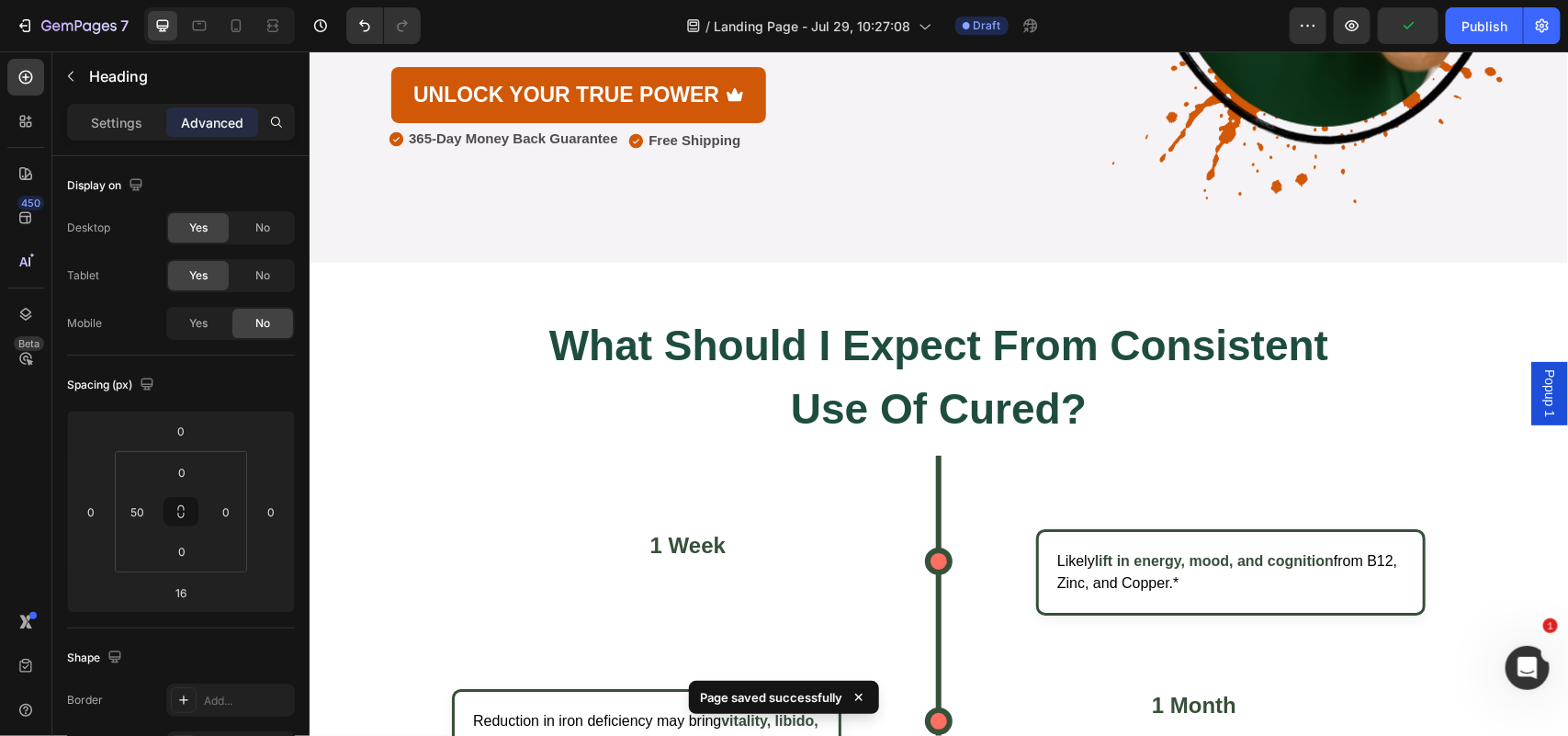 scroll, scrollTop: 3069, scrollLeft: 0, axis: vertical 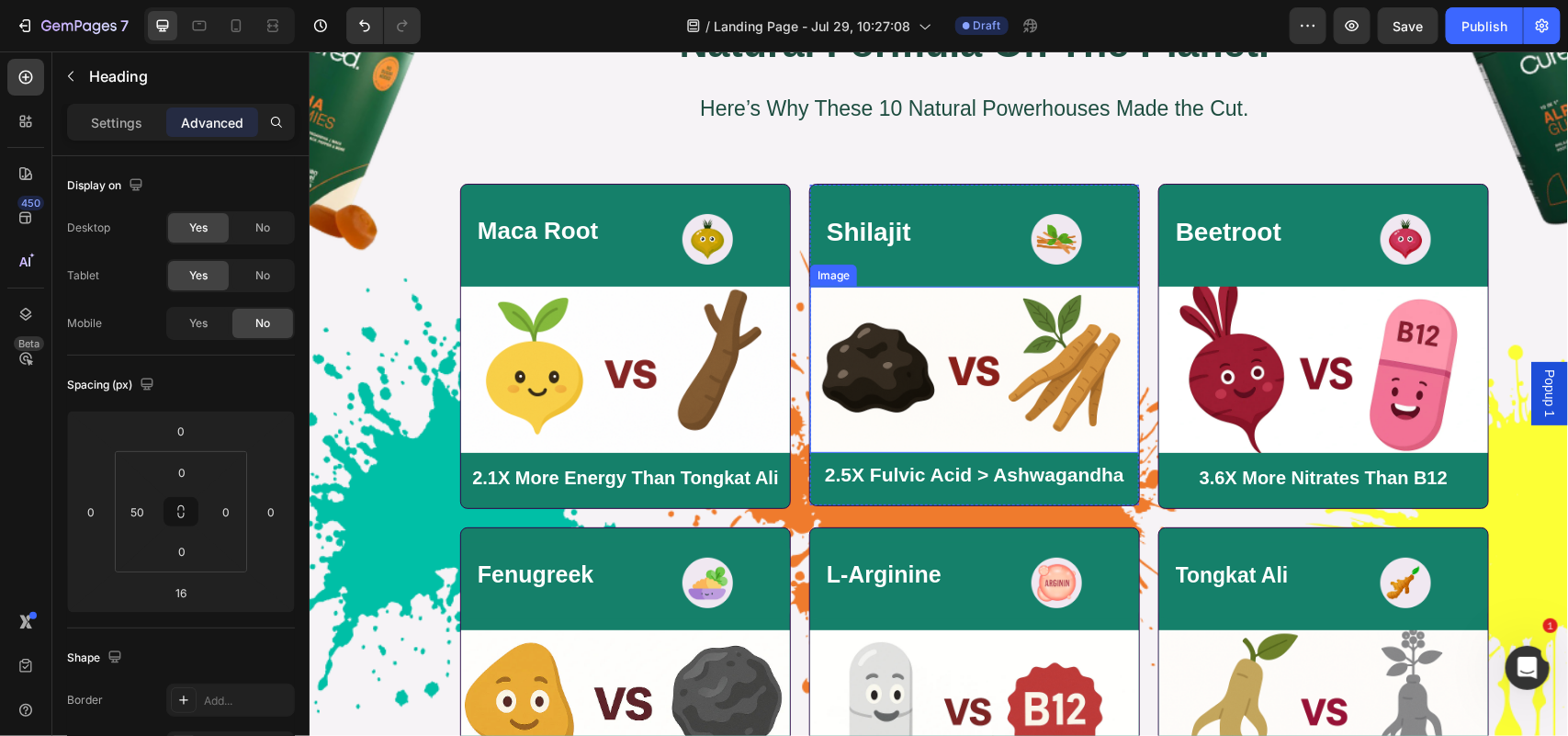 click at bounding box center [974, 368] 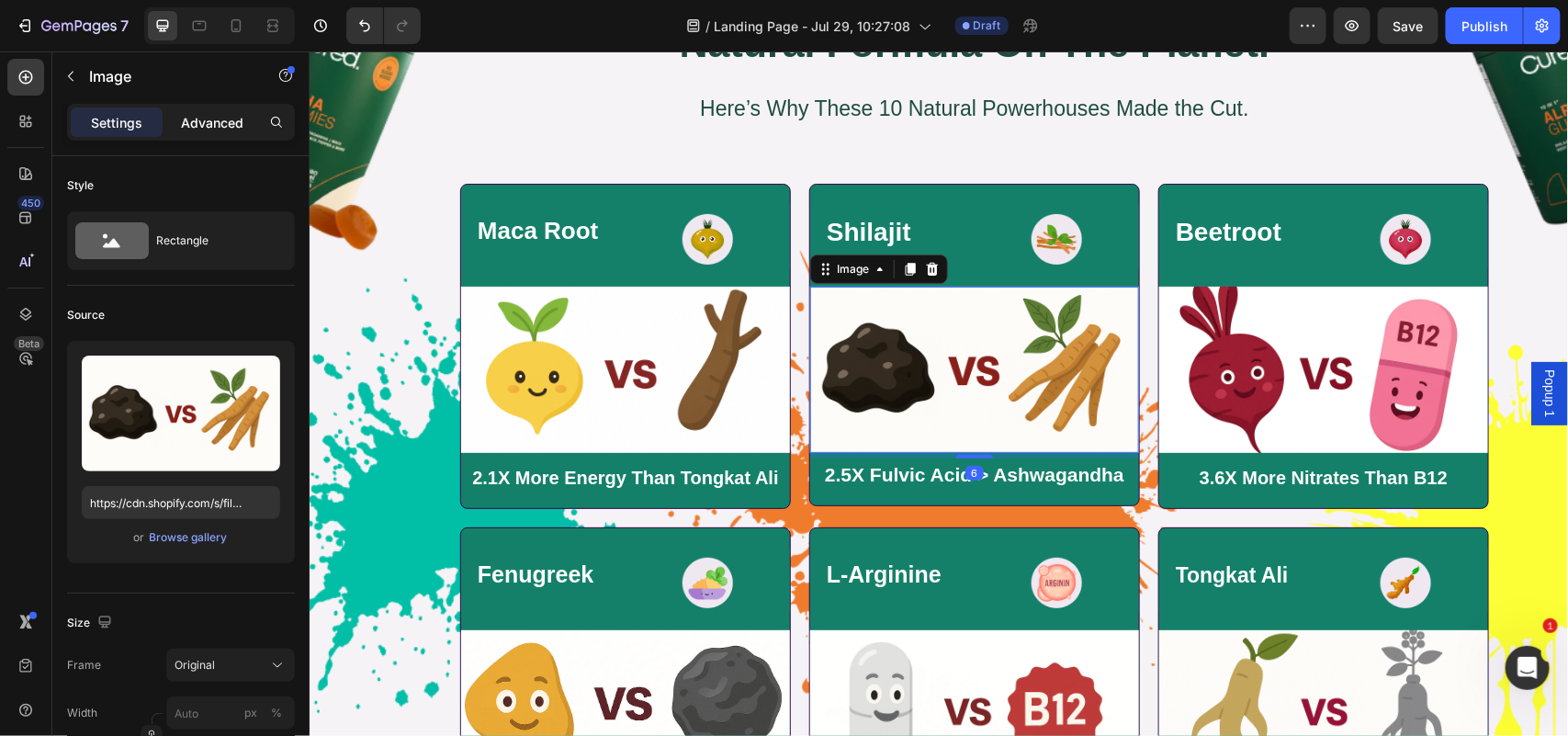 click on "Advanced" 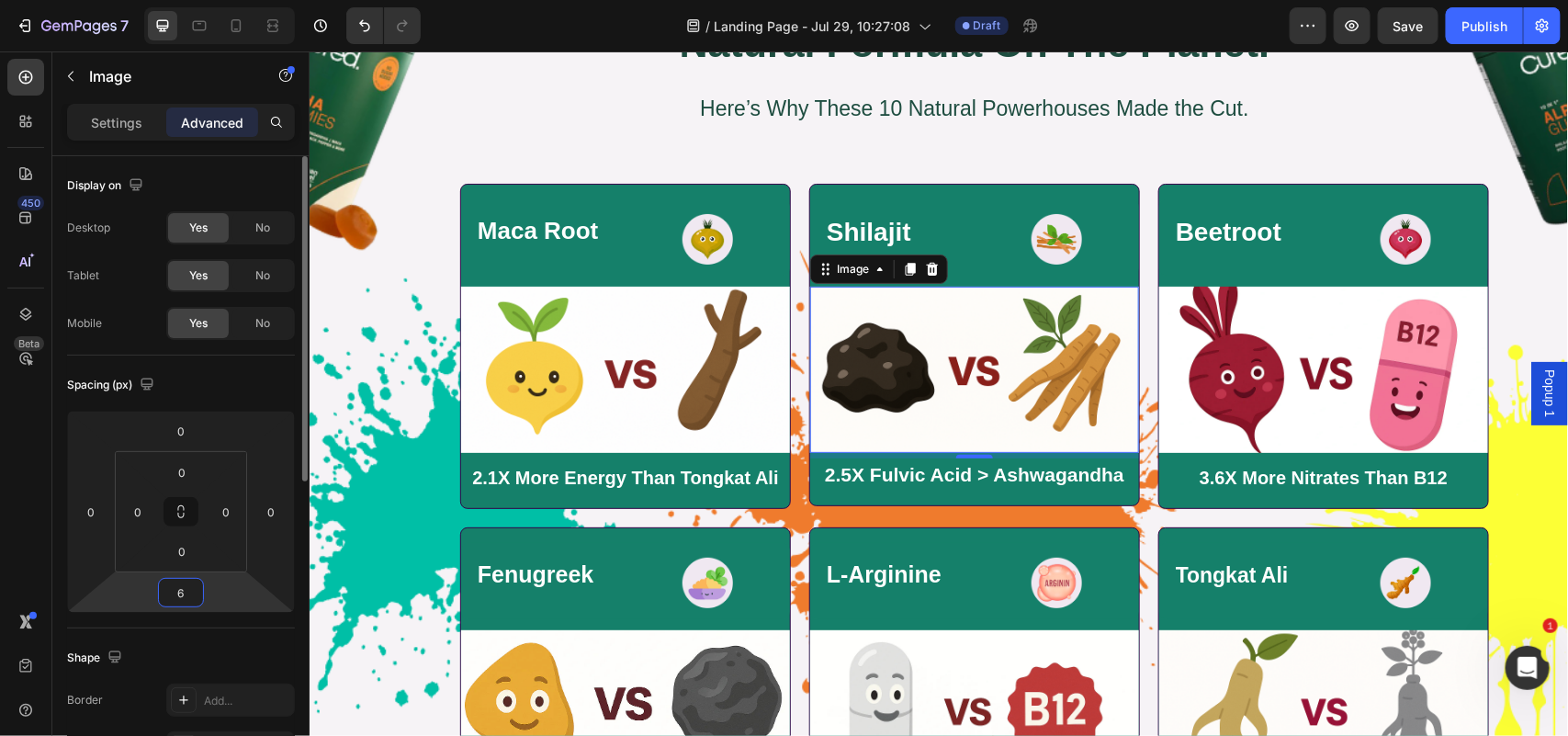 click on "6" at bounding box center [181, 593] 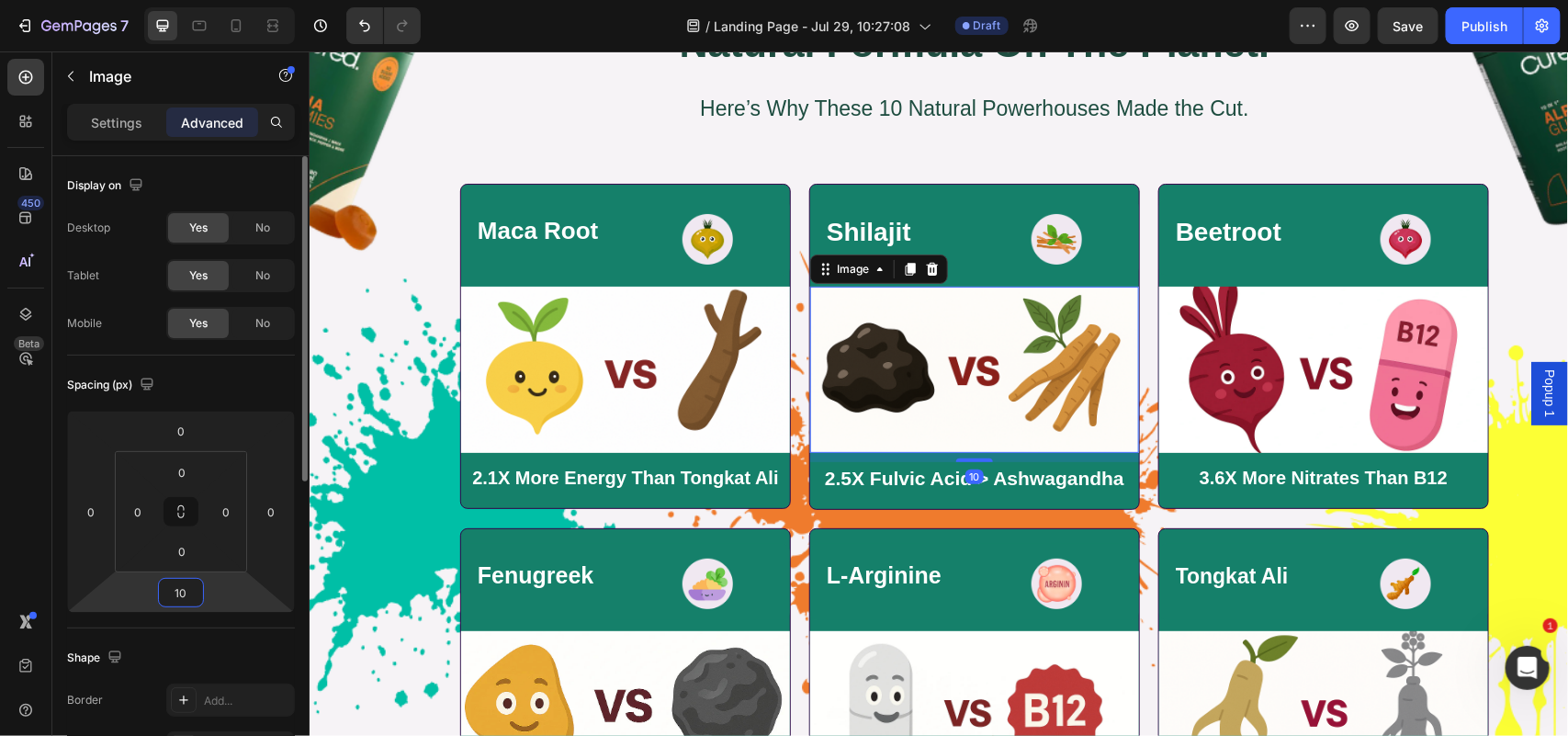 type on "9" 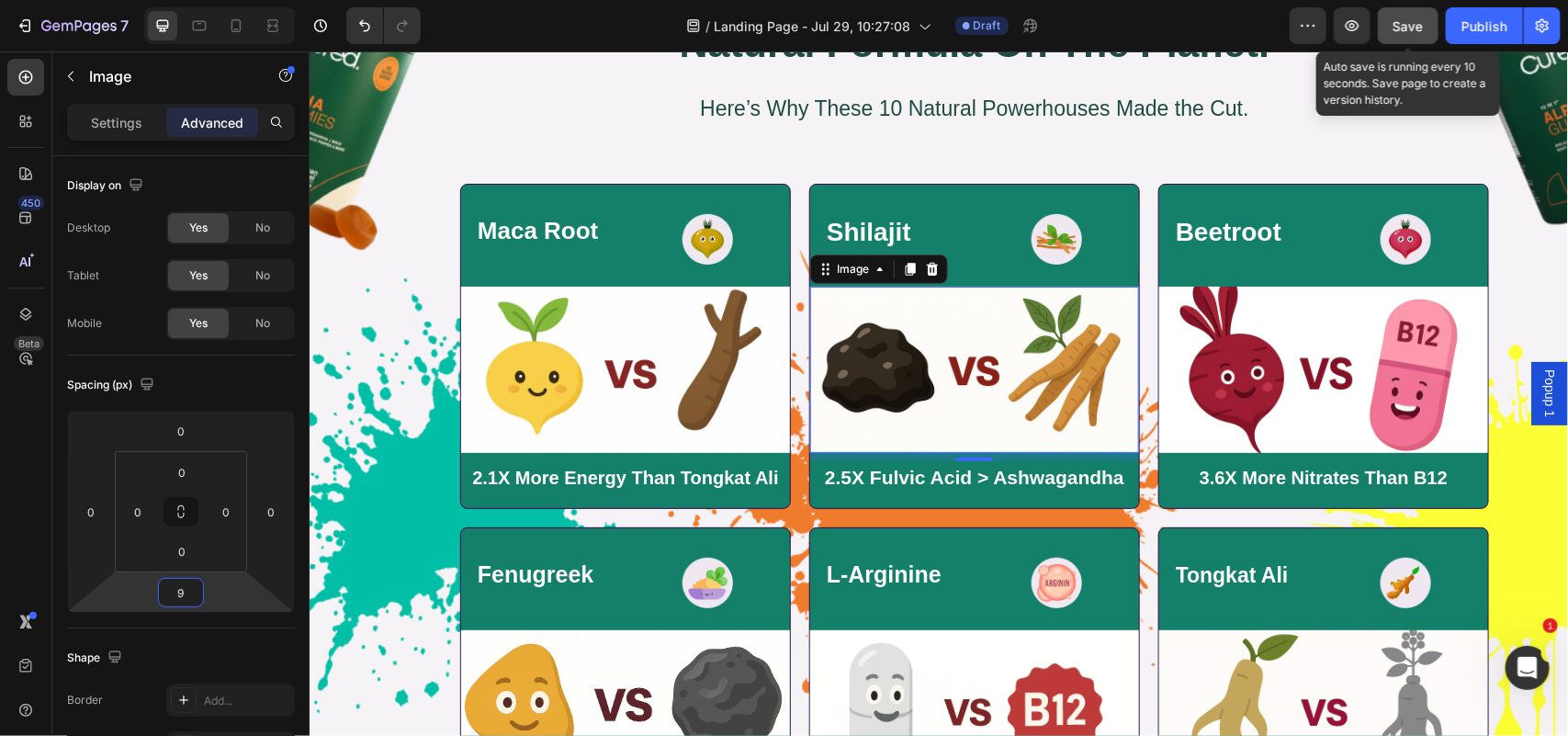 click on "Save" 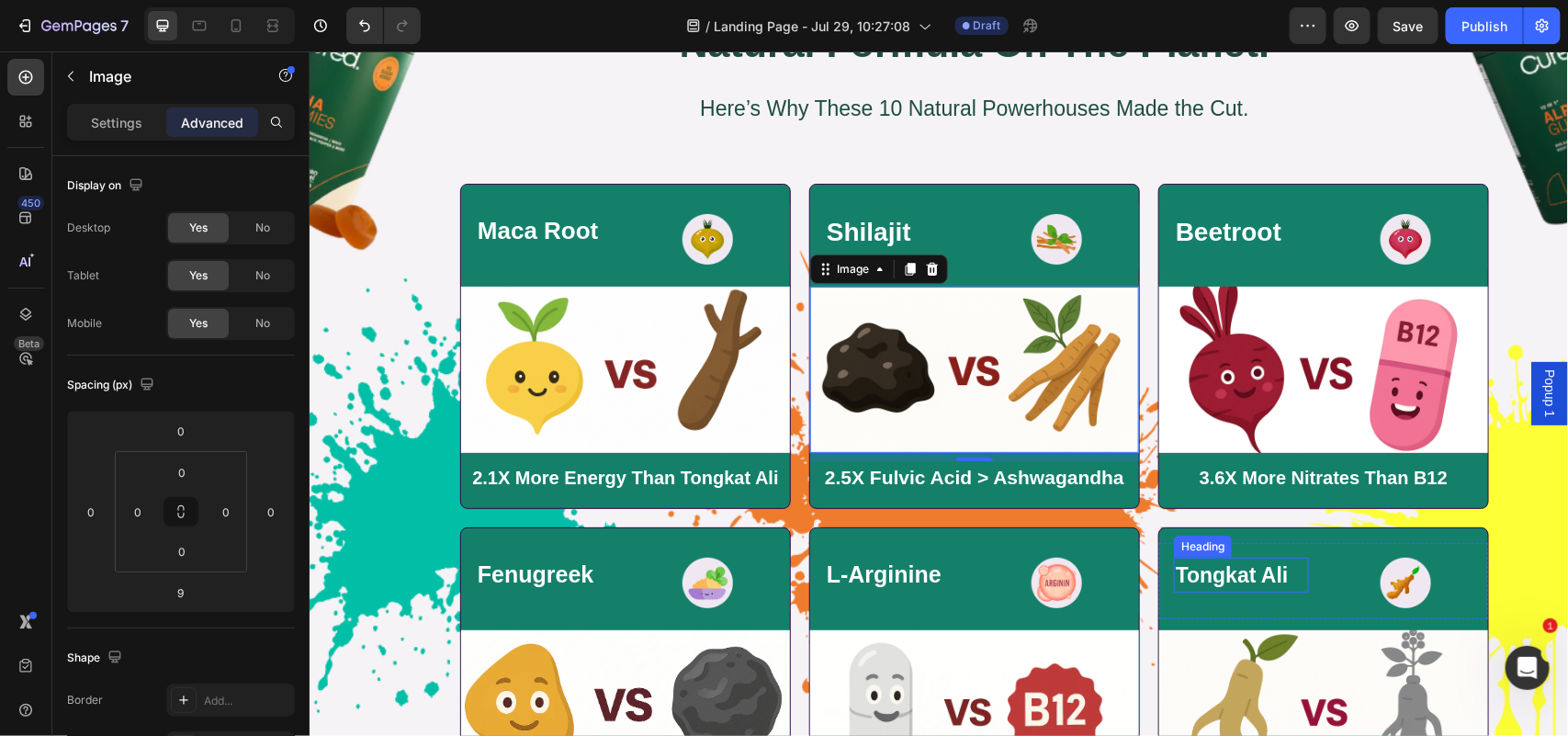 click on "Tongkat Ali" at bounding box center (1231, 574) 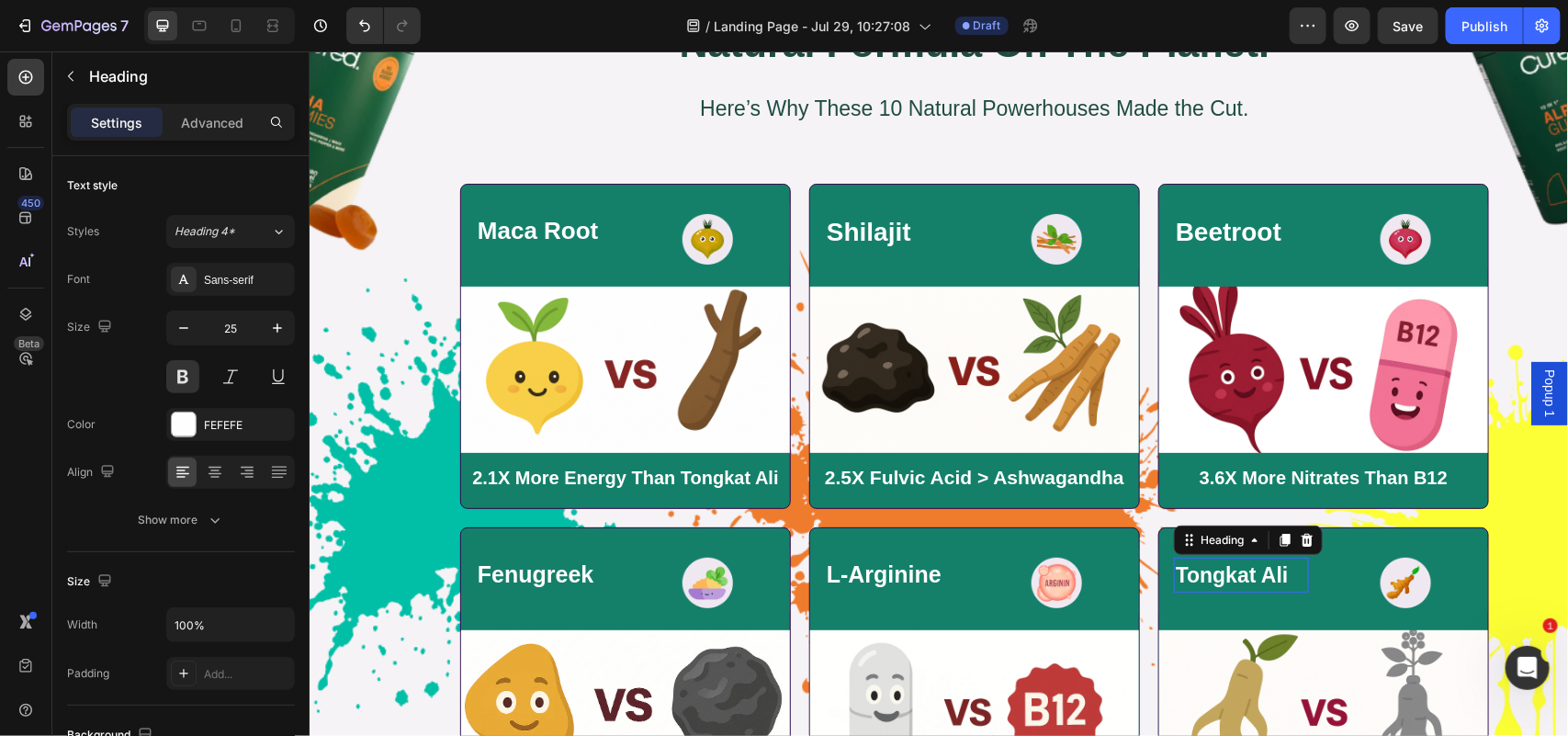 click on "Tongkat Ali" at bounding box center [1231, 574] 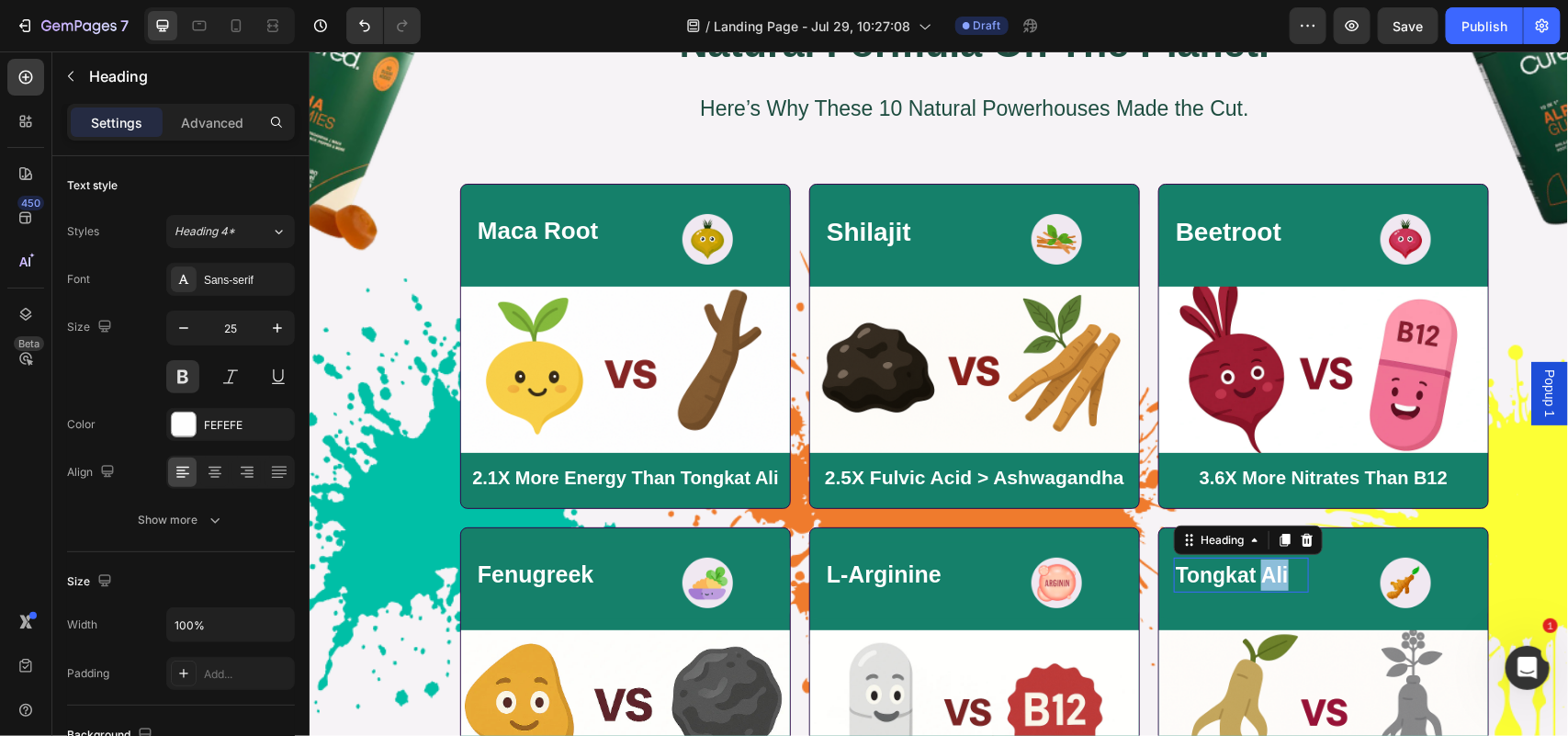 click on "Tongkat Ali" at bounding box center [1231, 574] 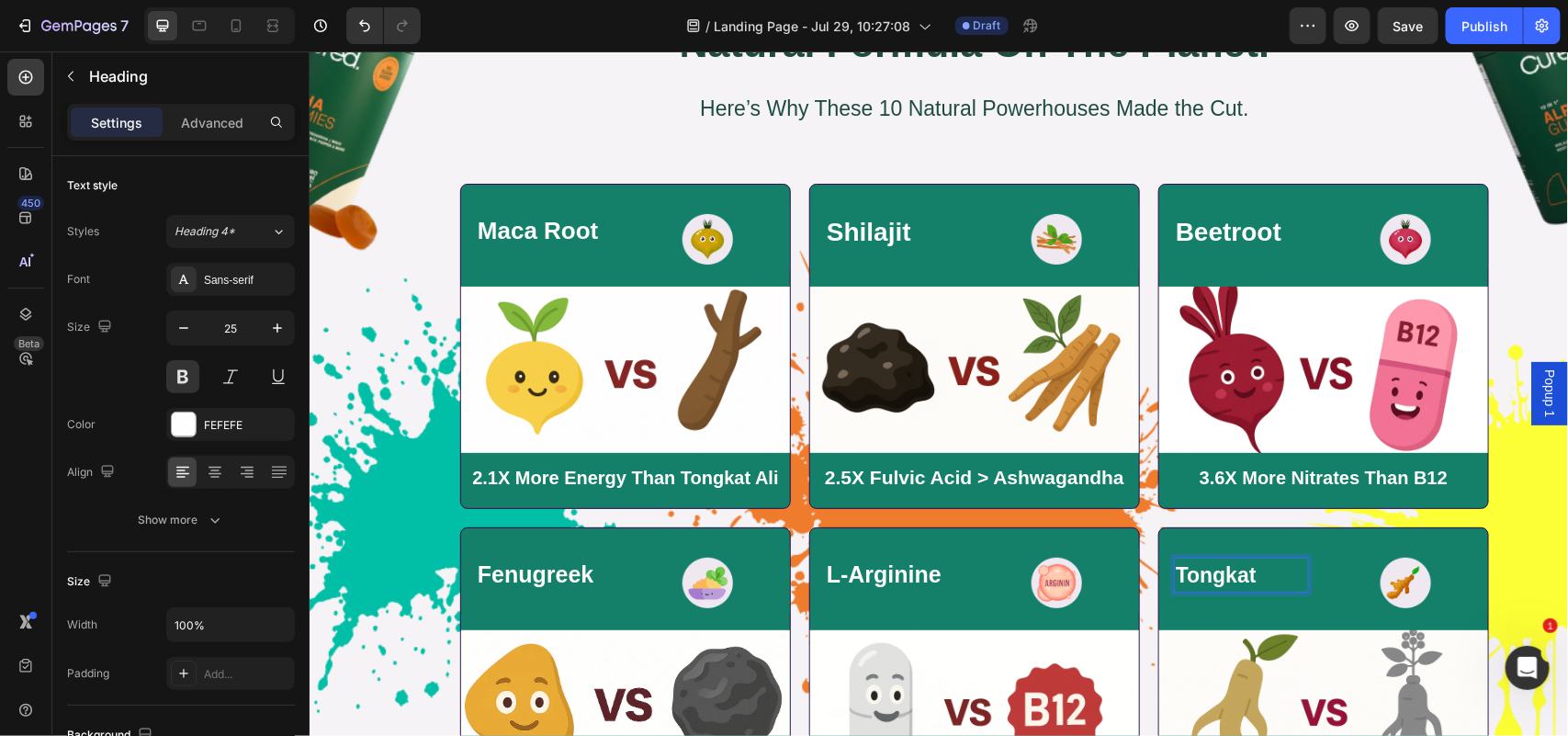 click on "Save" at bounding box center (1408, 26) 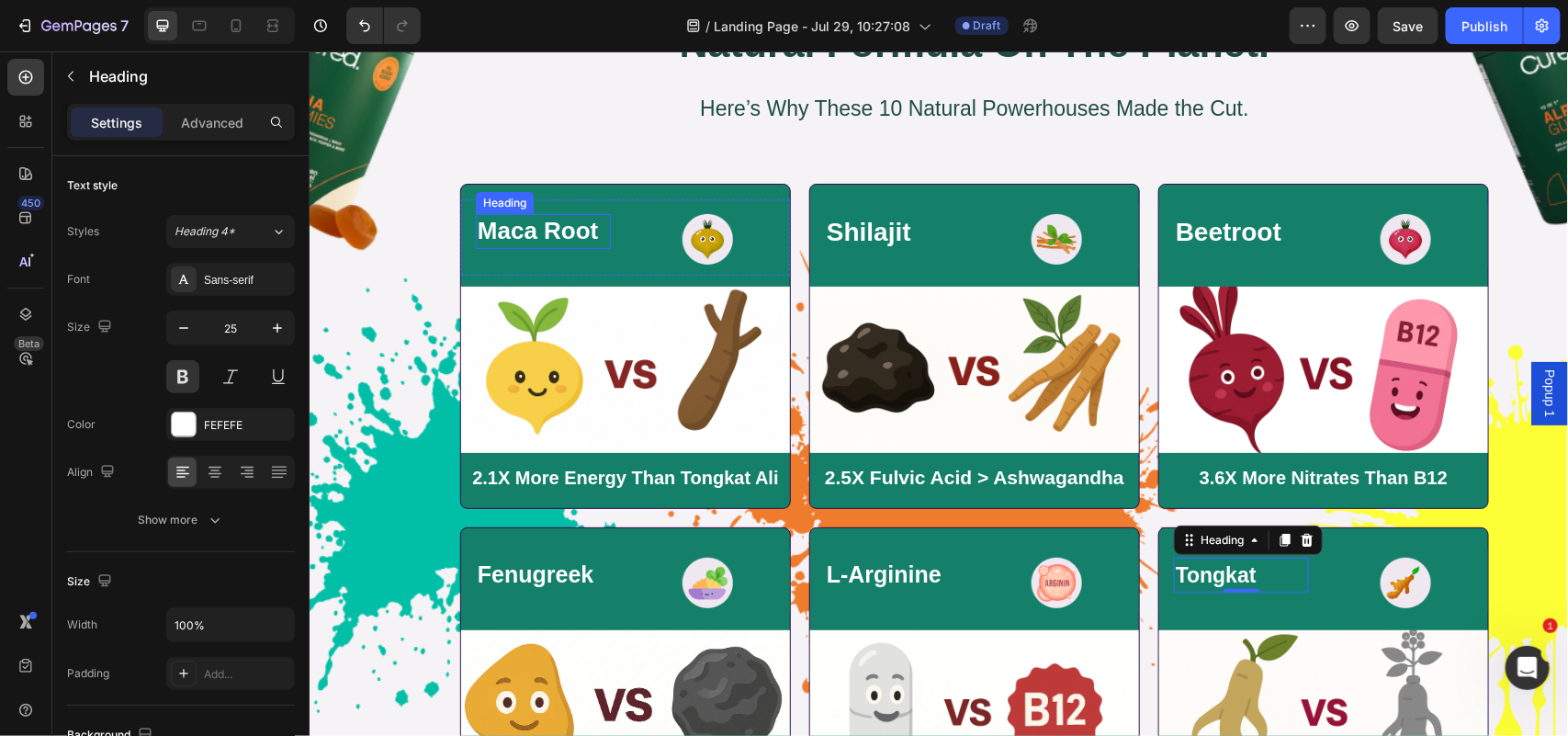 click on "Maca Root" at bounding box center [536, 230] 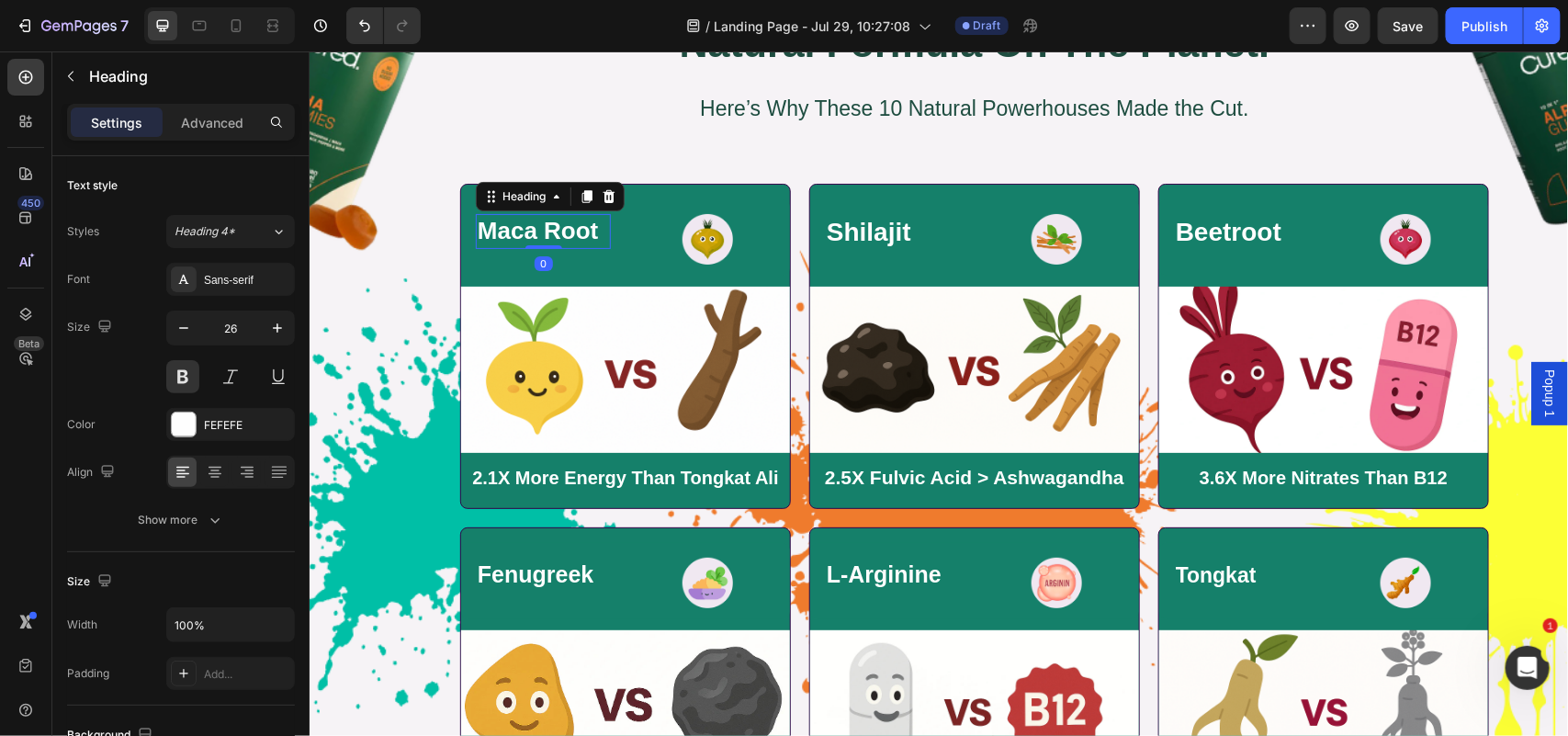 click on "Maca Root" at bounding box center [536, 230] 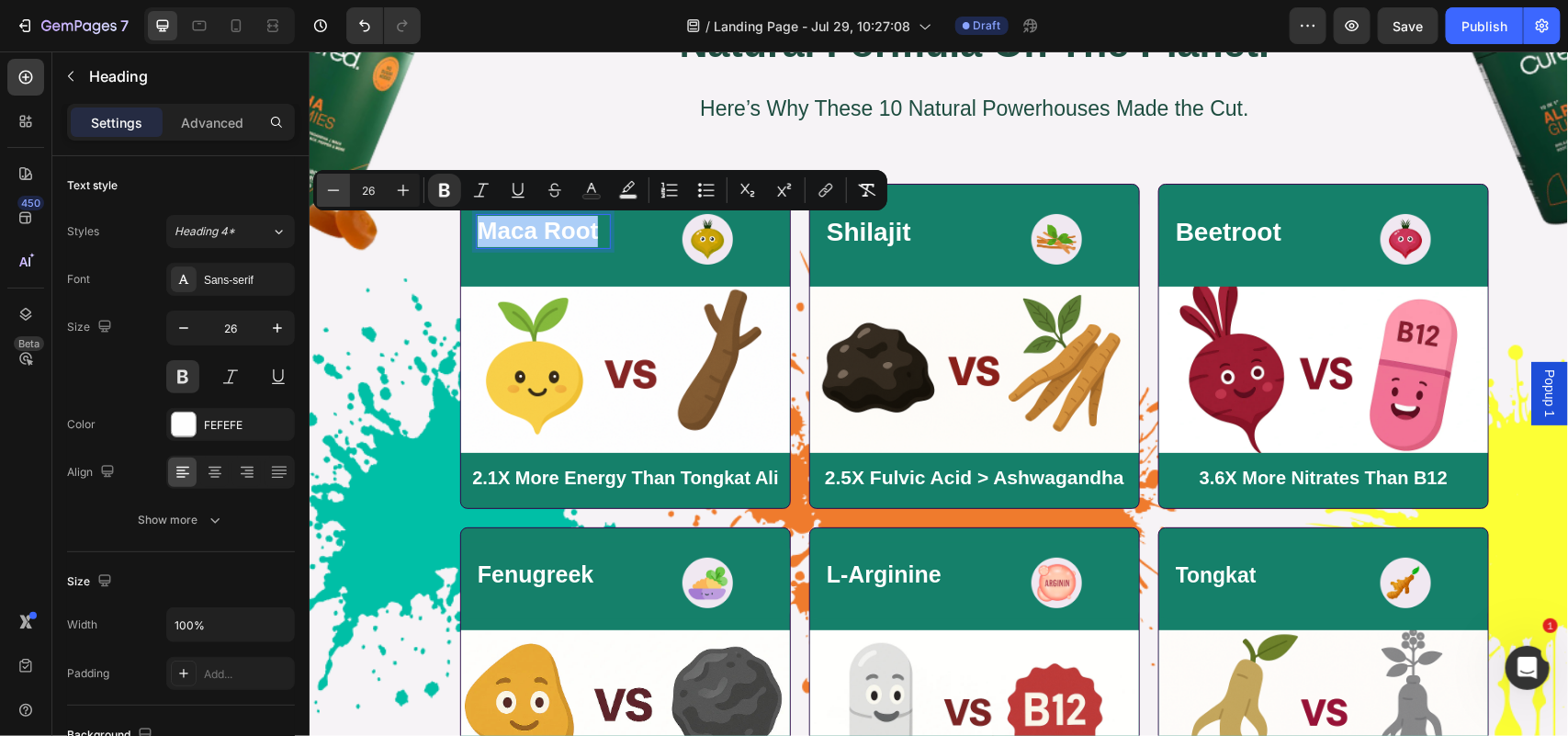 click 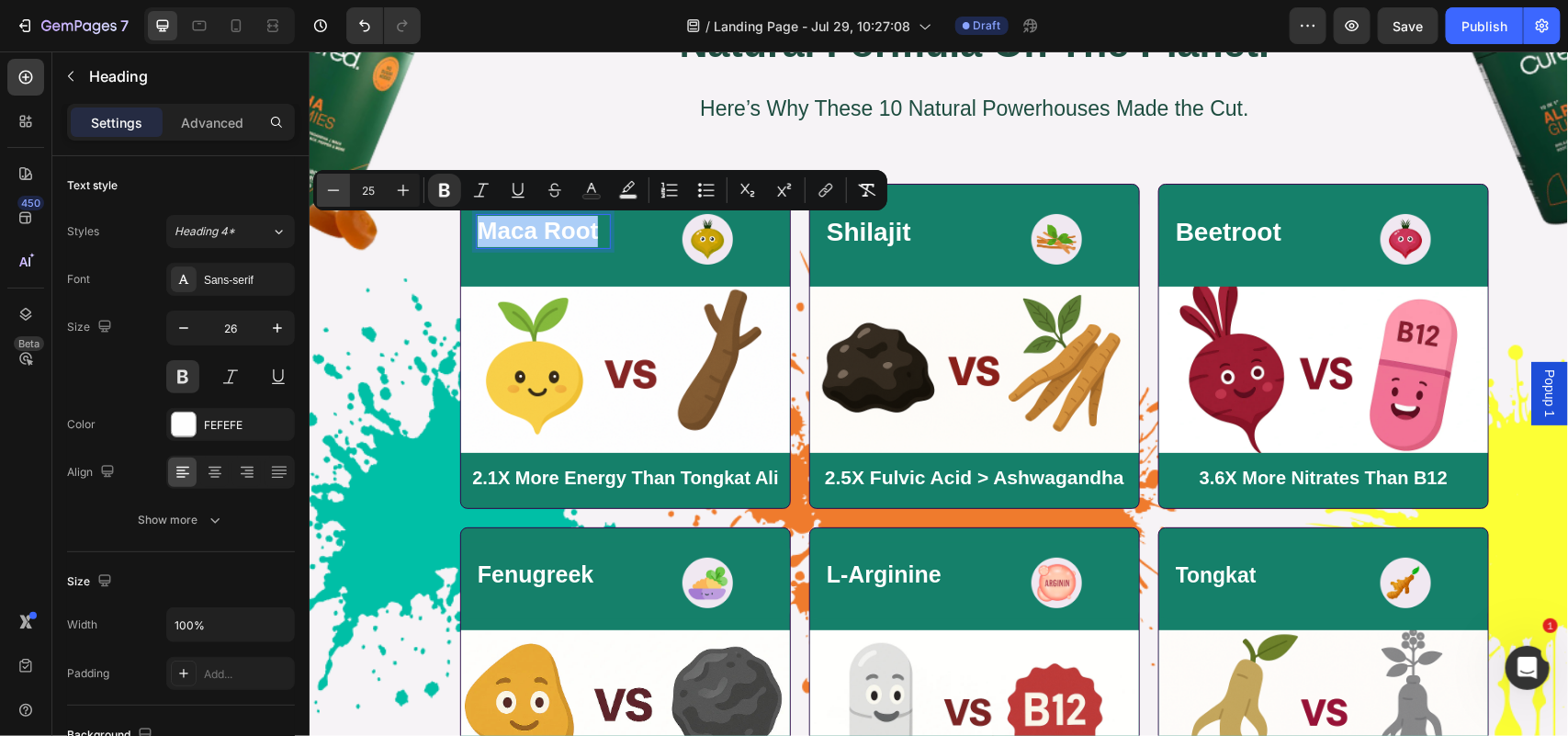 click 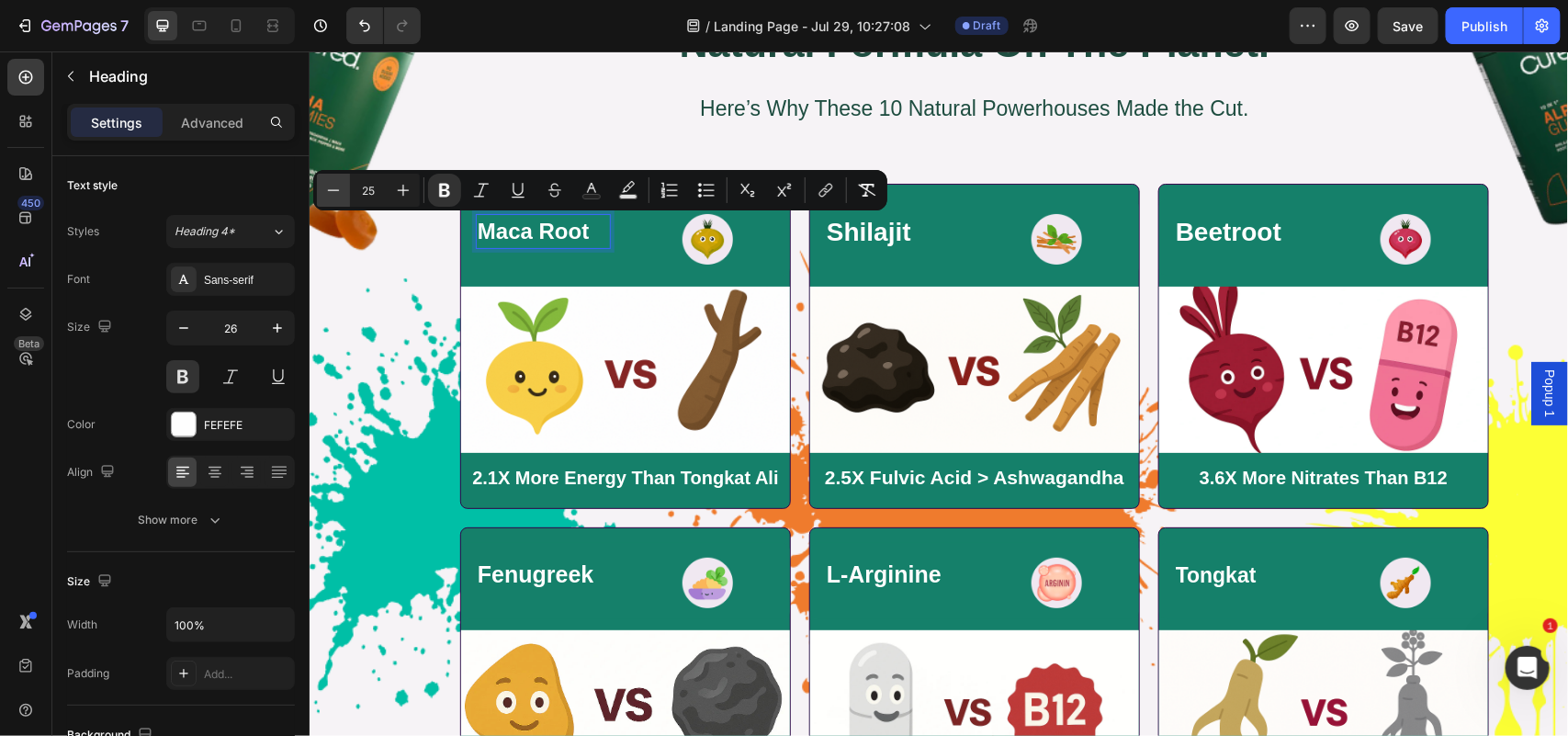 type on "24" 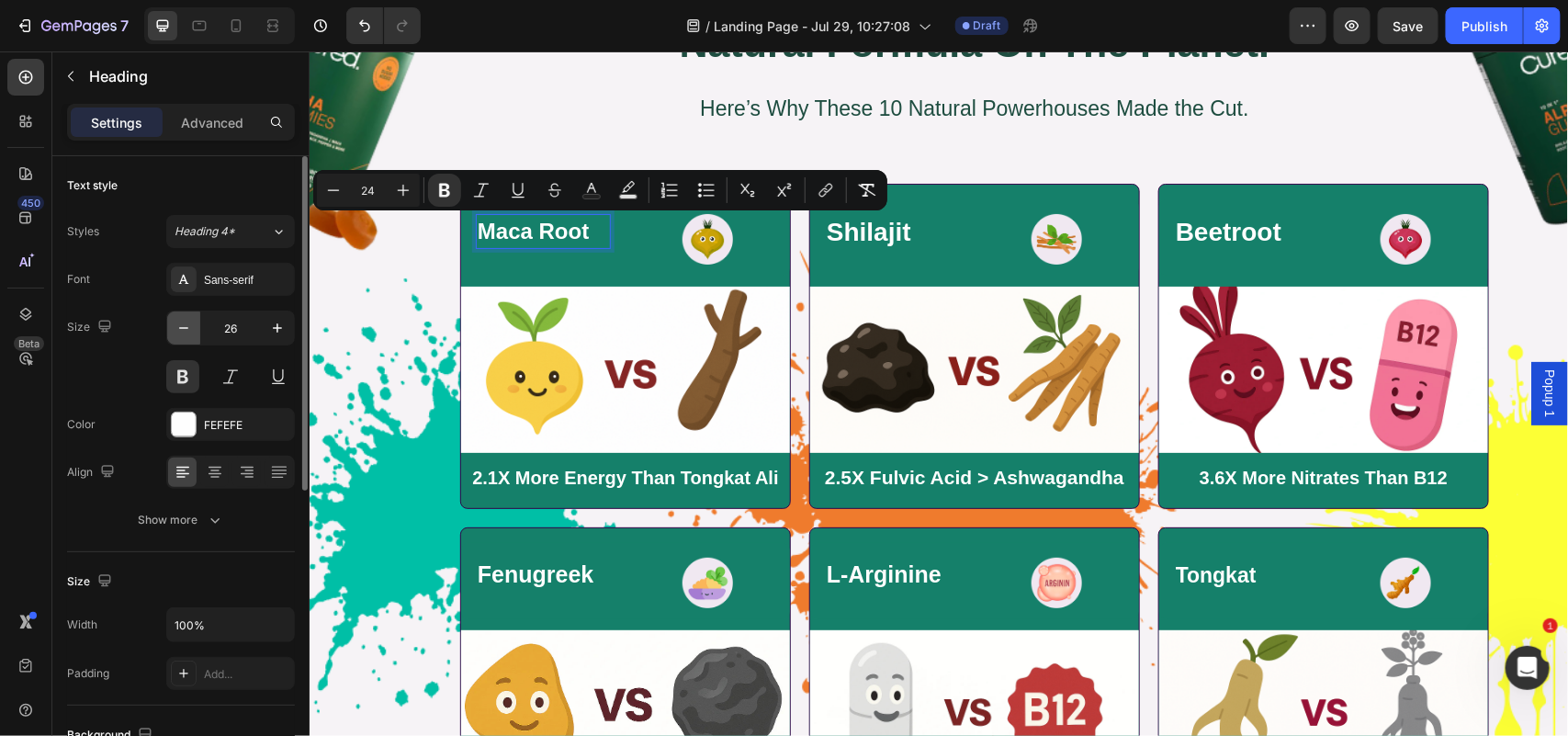 click 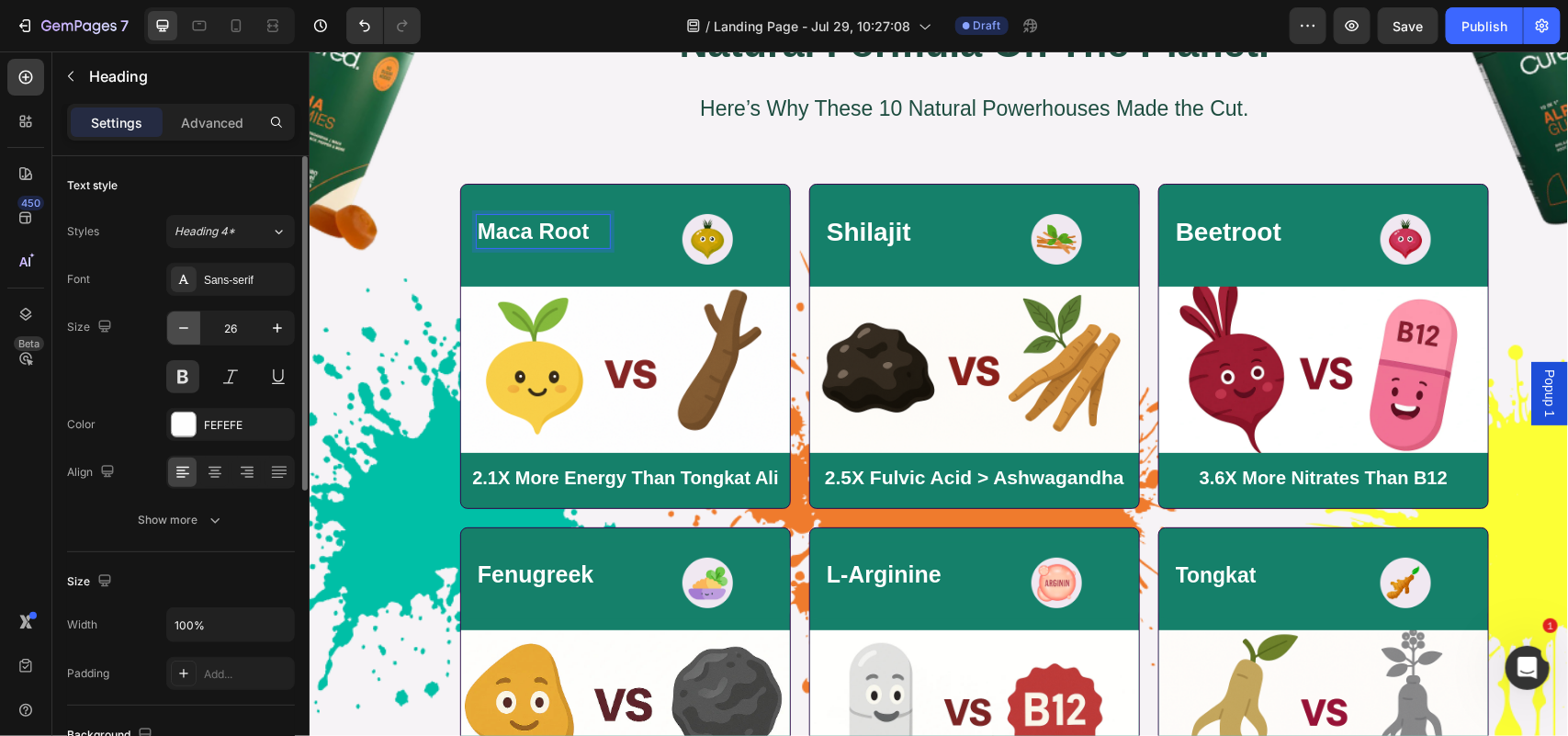 click 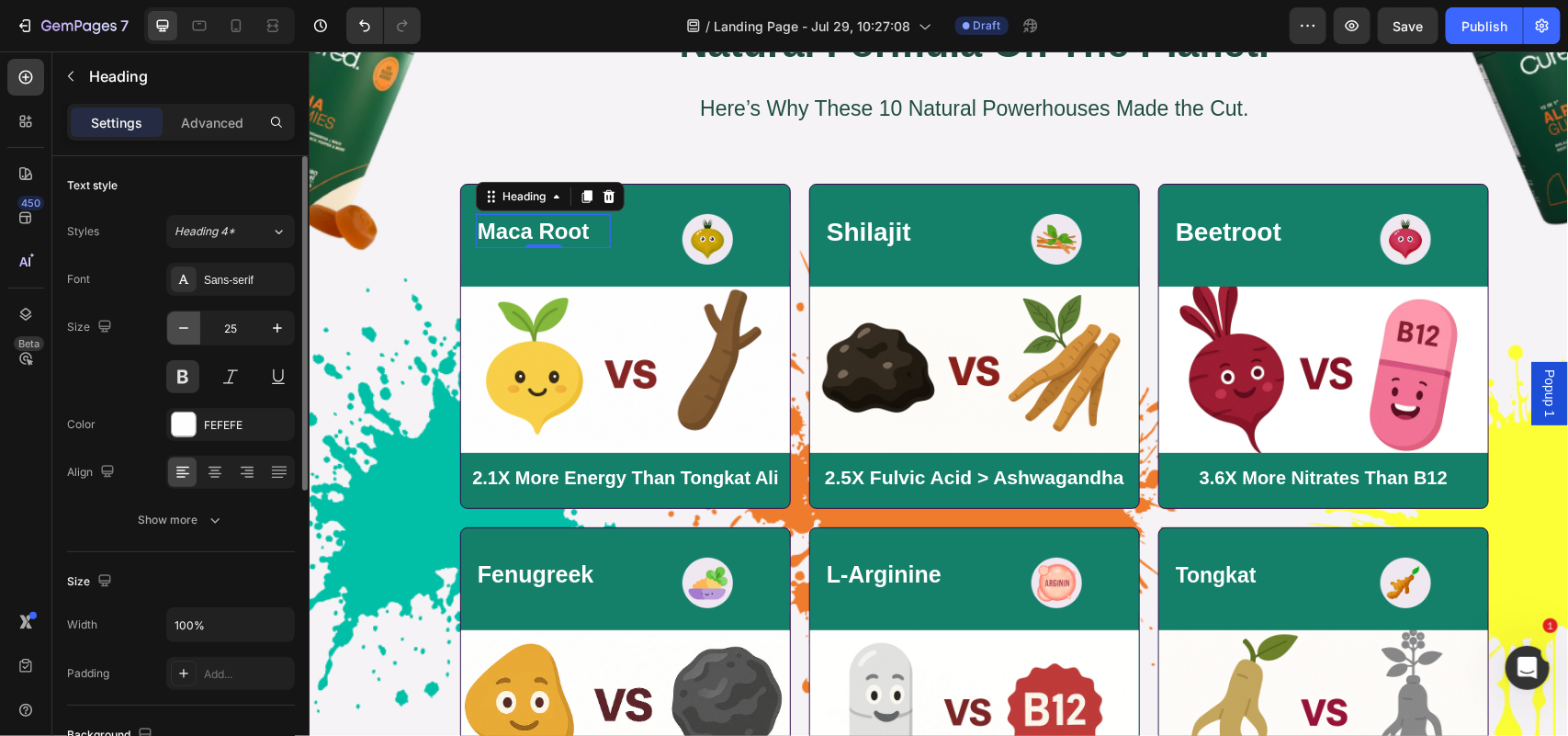 type on "24" 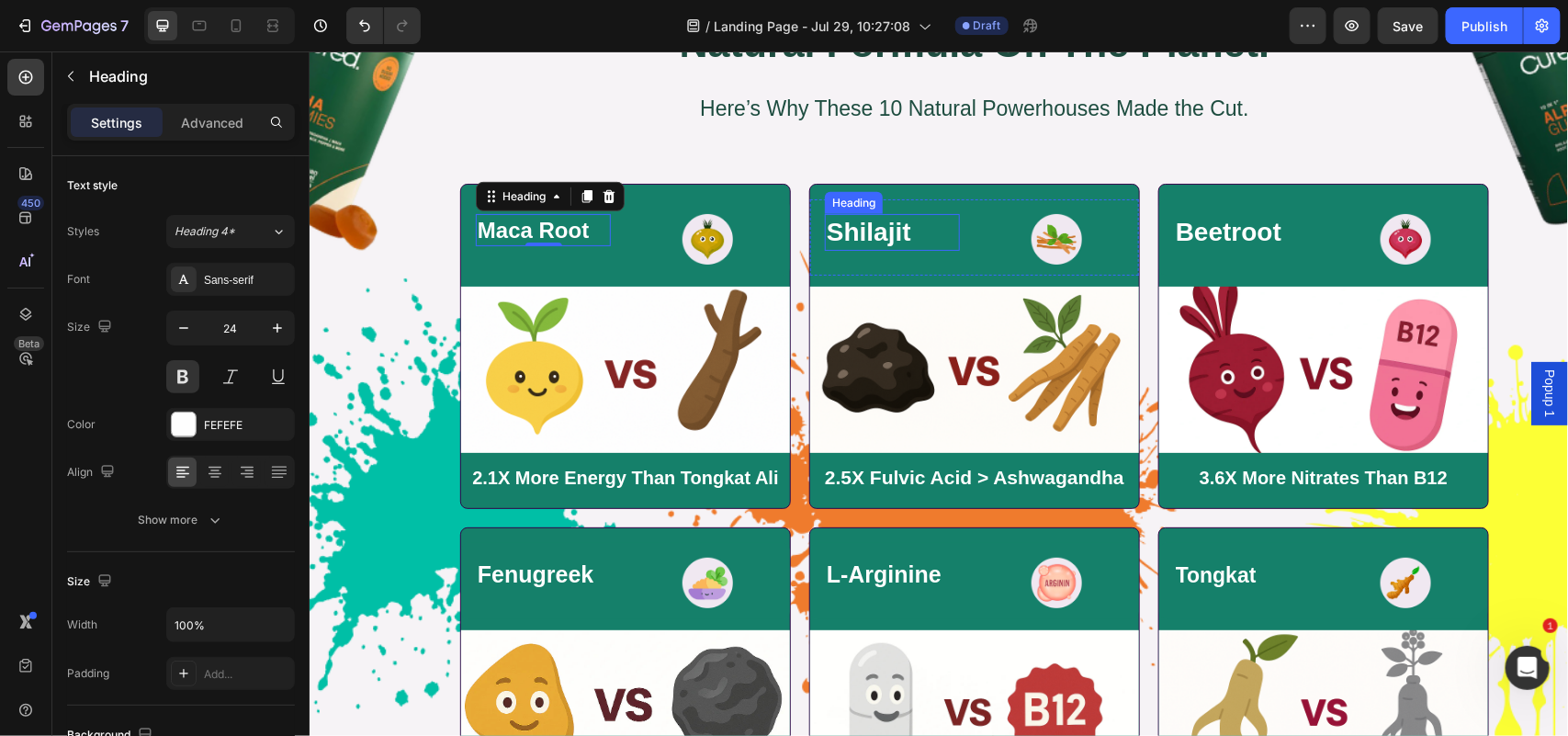 click on "Shilajit" at bounding box center (868, 231) 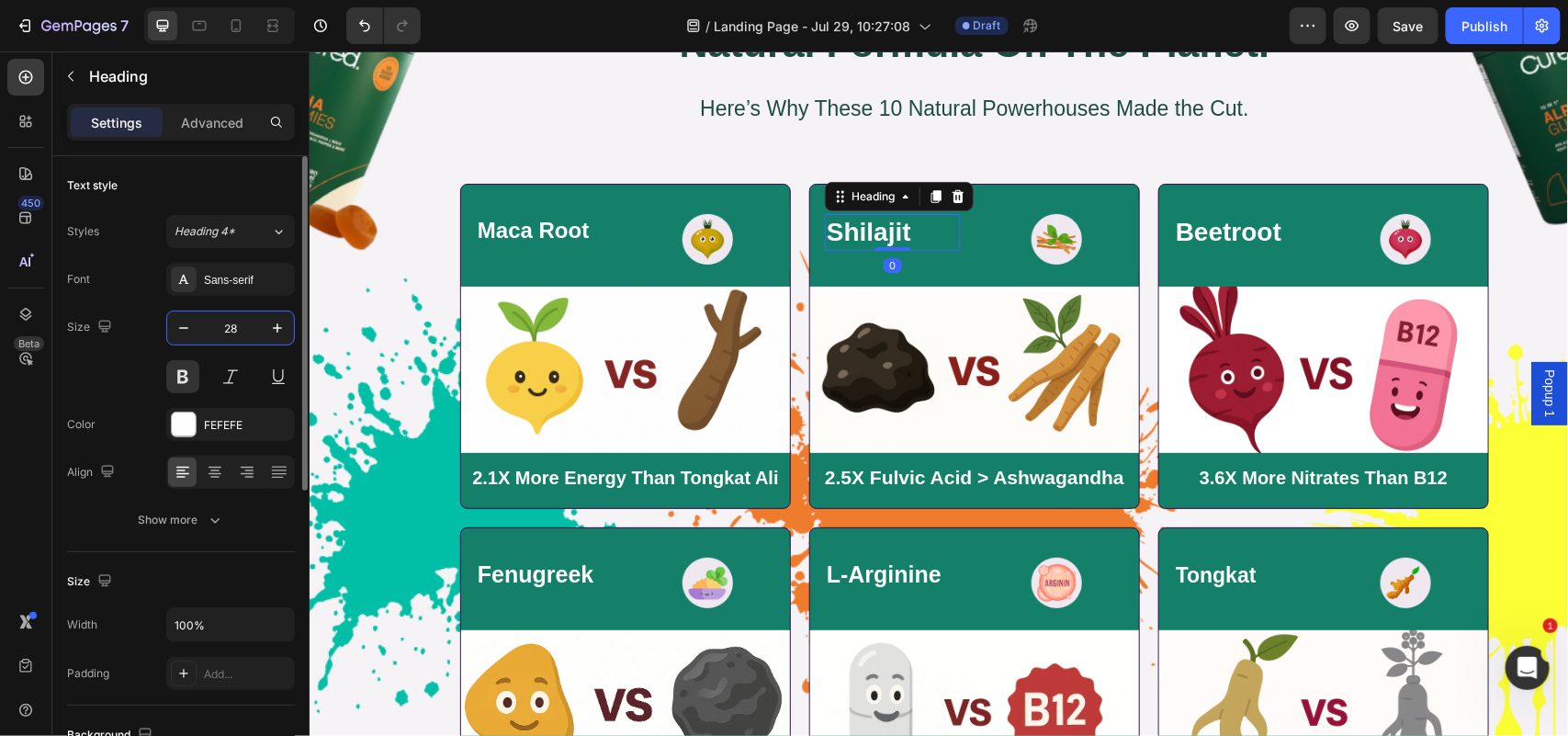 click on "28" at bounding box center [231, 328] 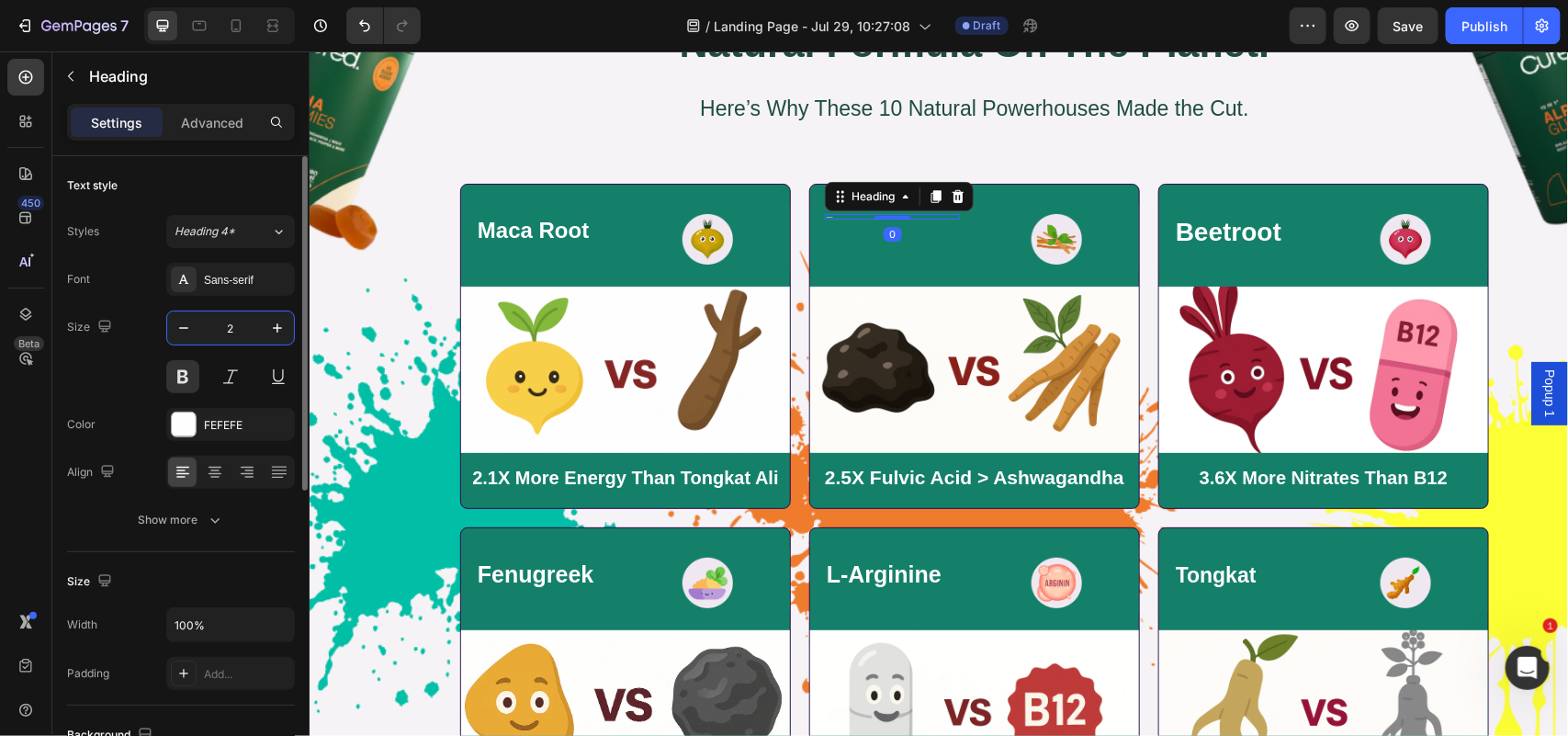 type on "24" 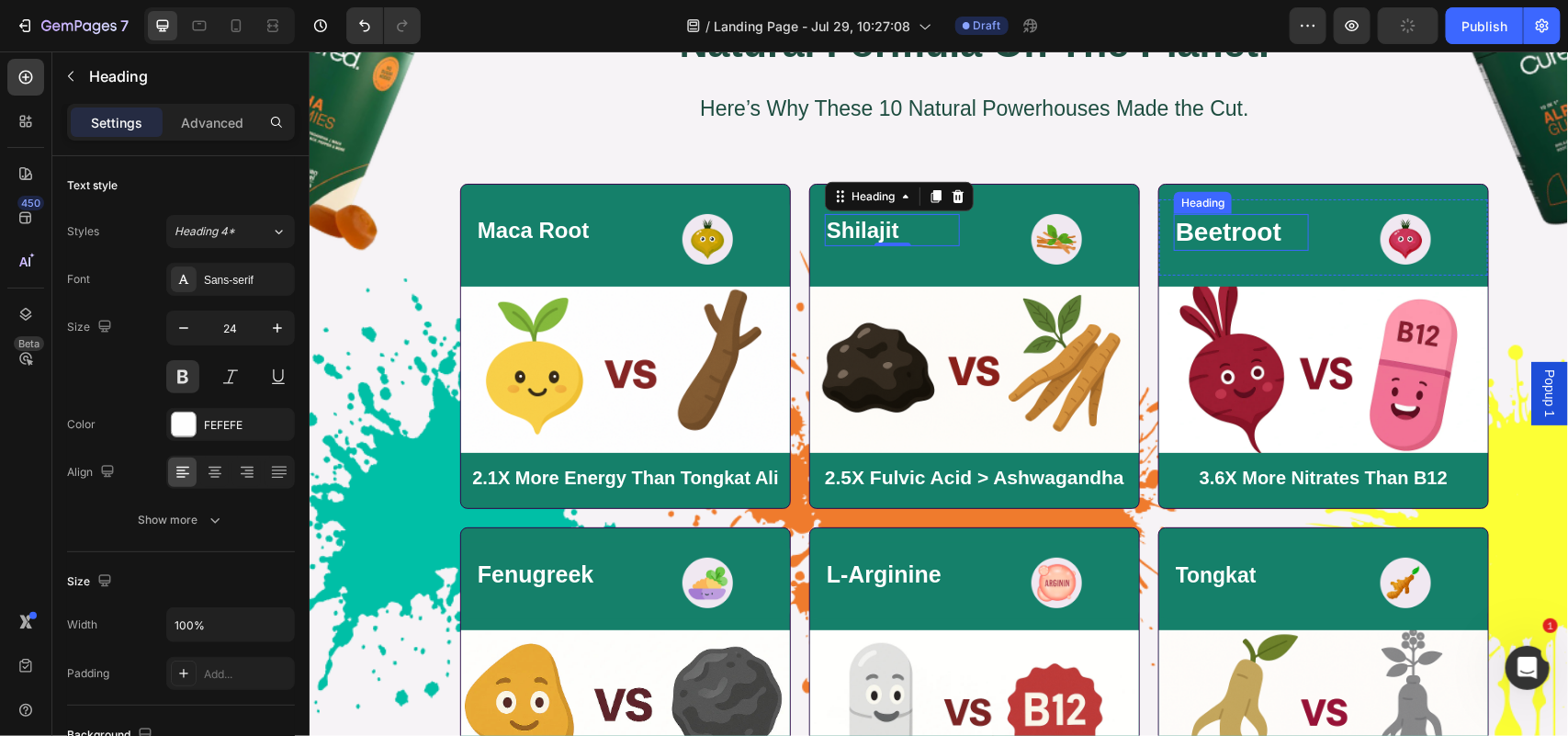 click on "Beetroot" at bounding box center (1227, 231) 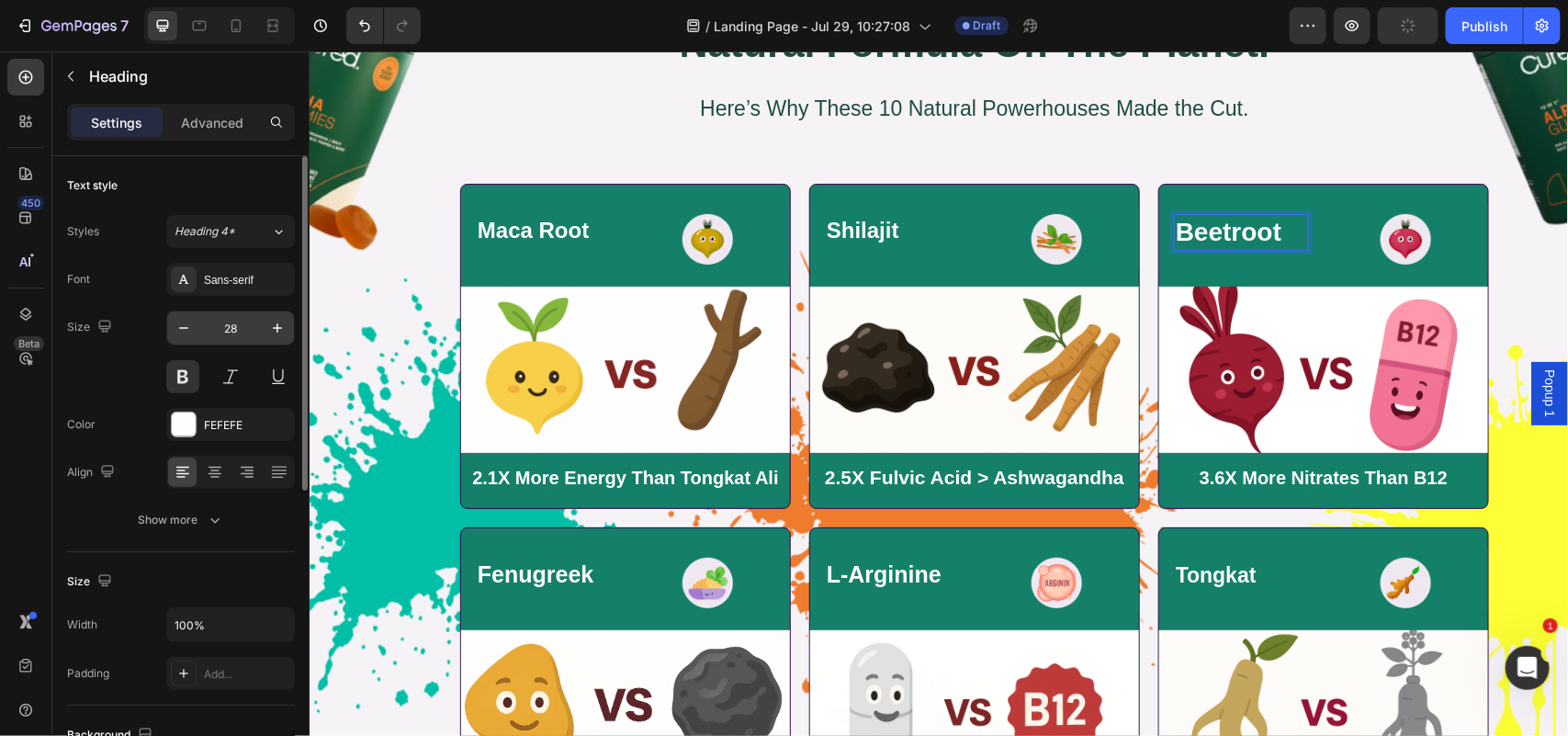 click on "28" at bounding box center (231, 328) 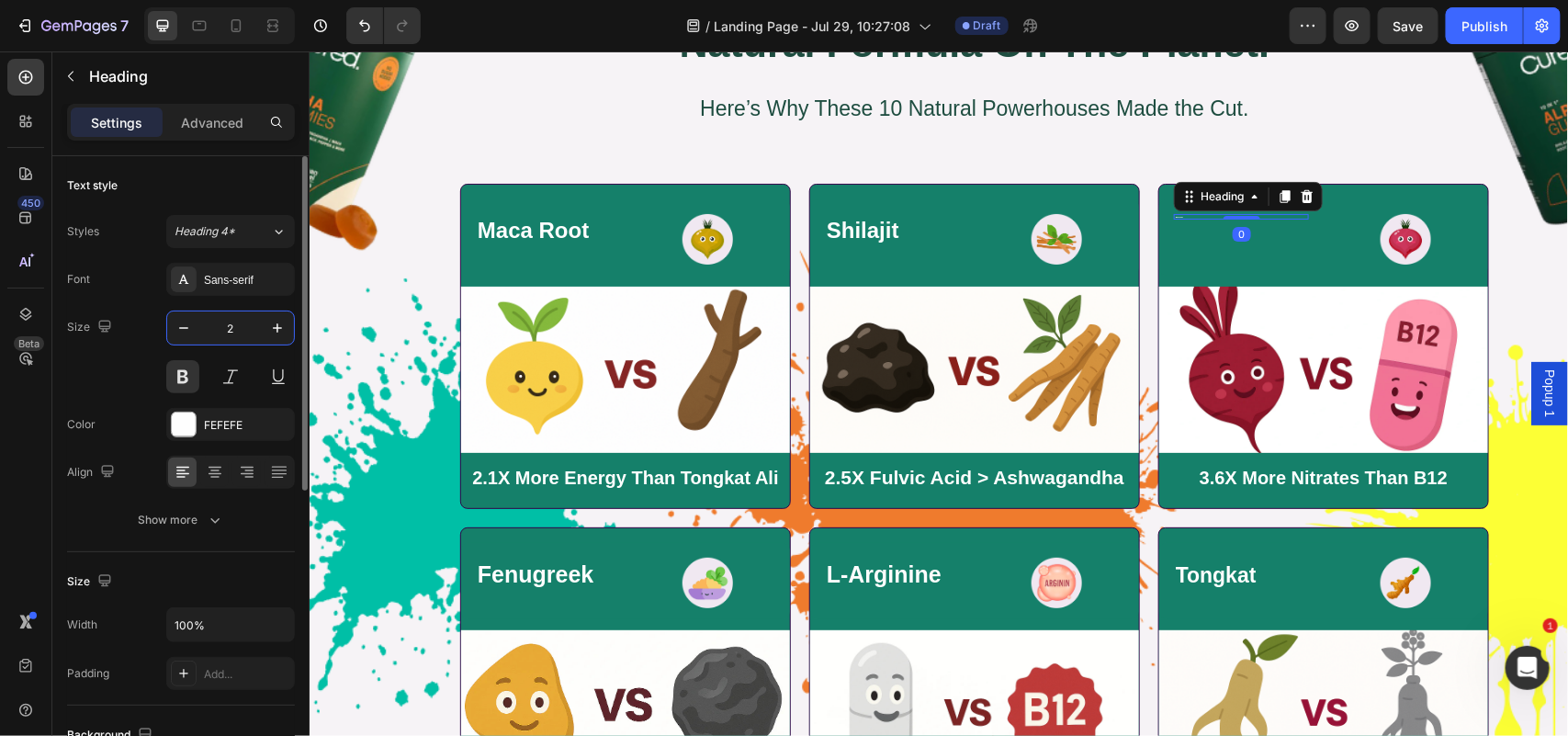 type on "24" 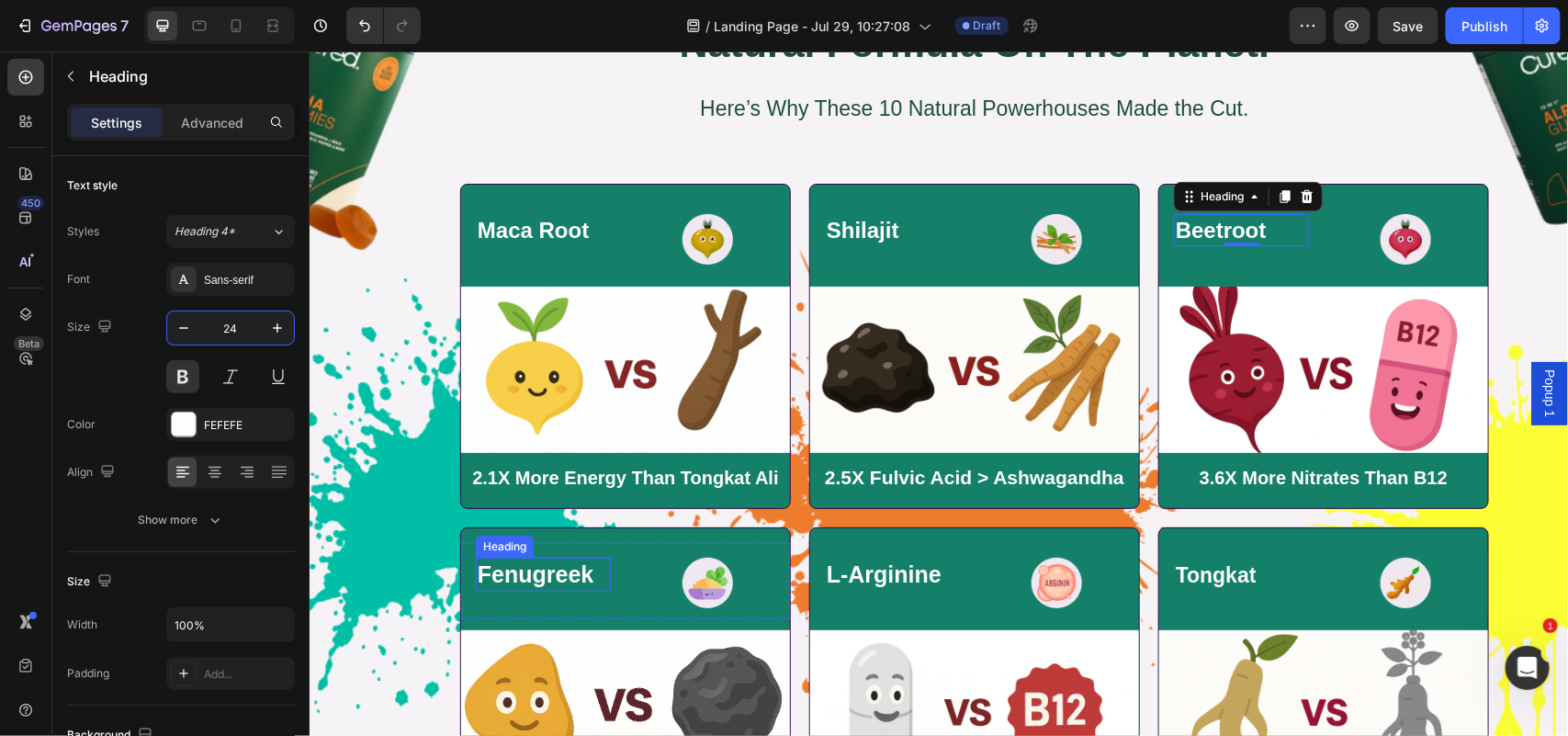 click on "Fenugreek" at bounding box center [535, 573] 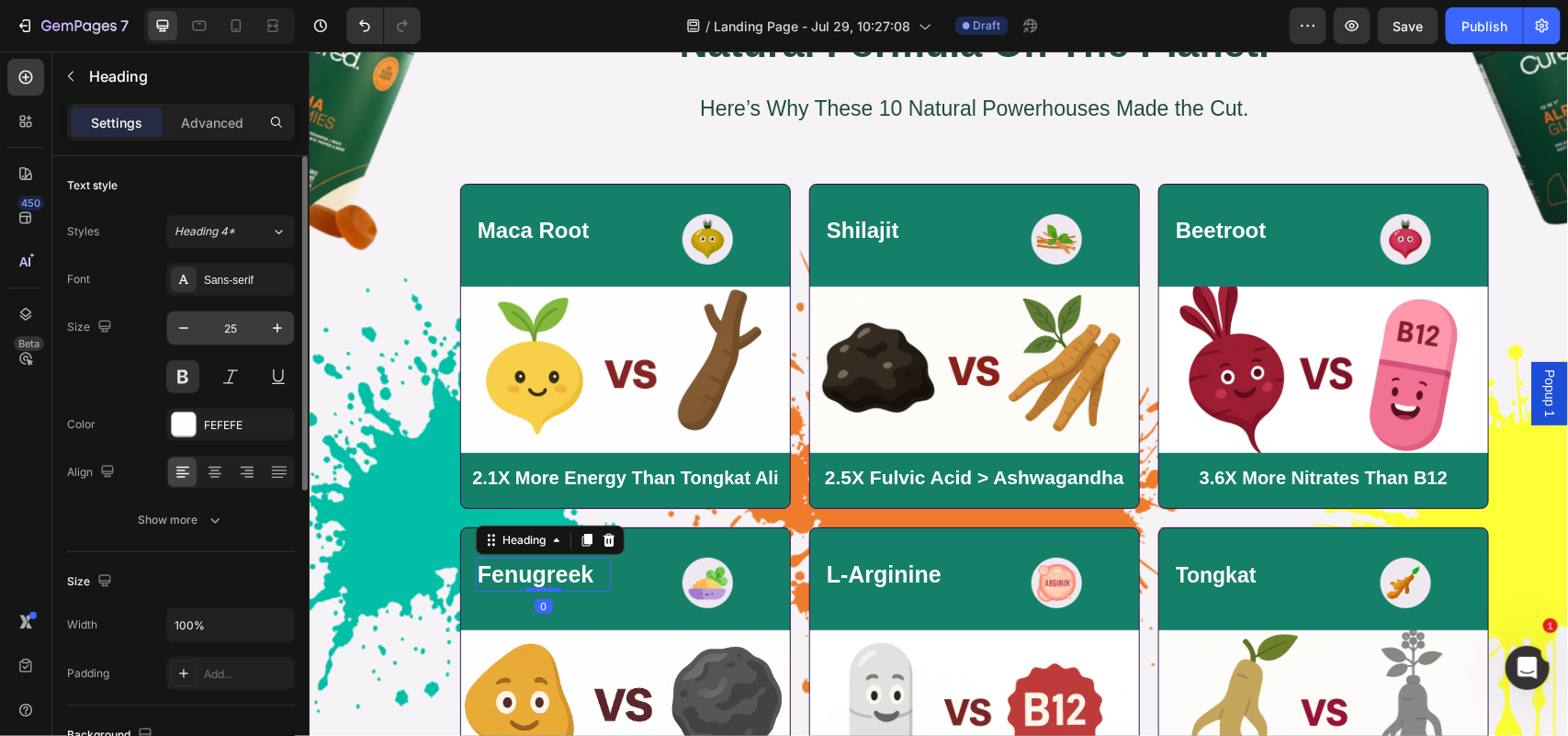 click on "25" at bounding box center (231, 328) 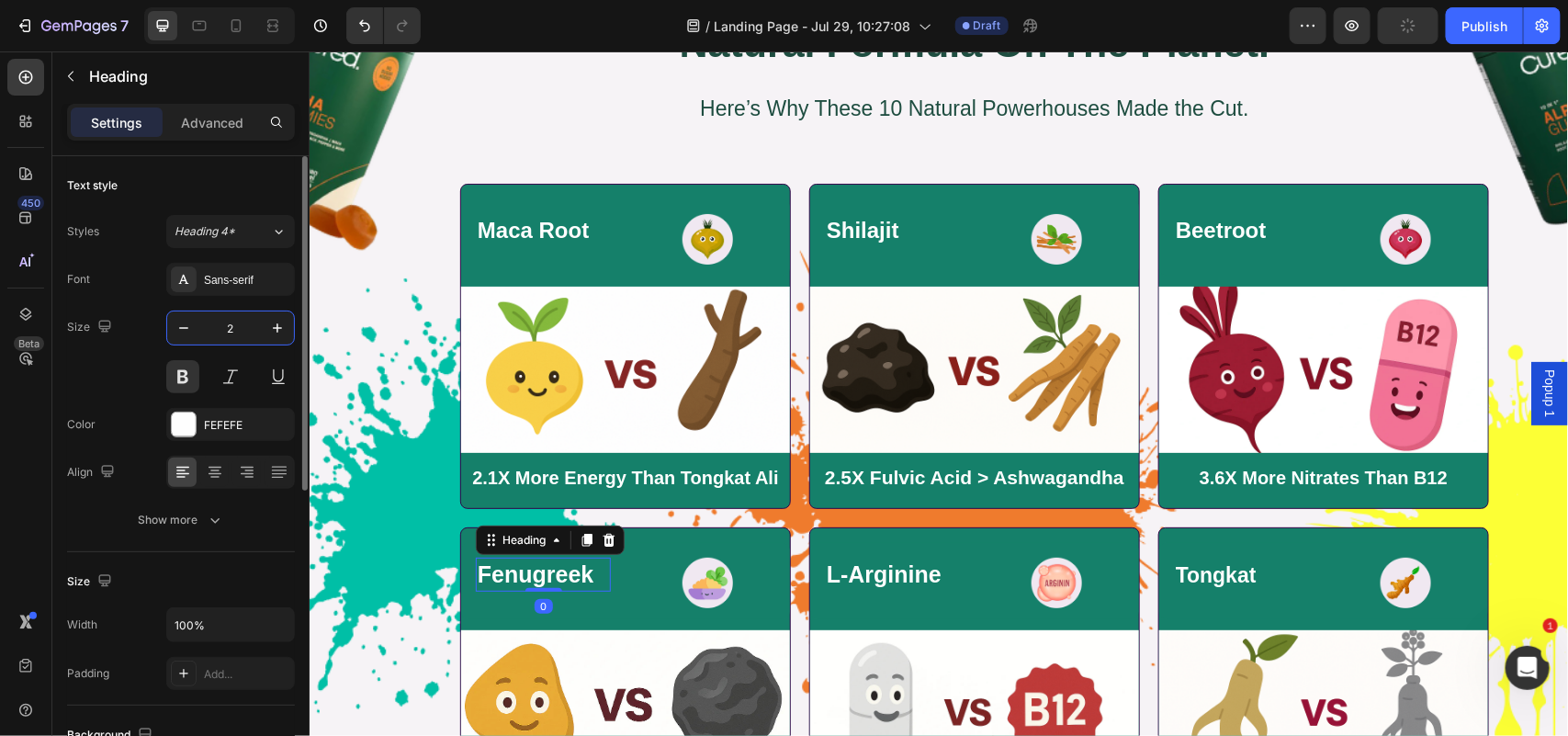 type on "24" 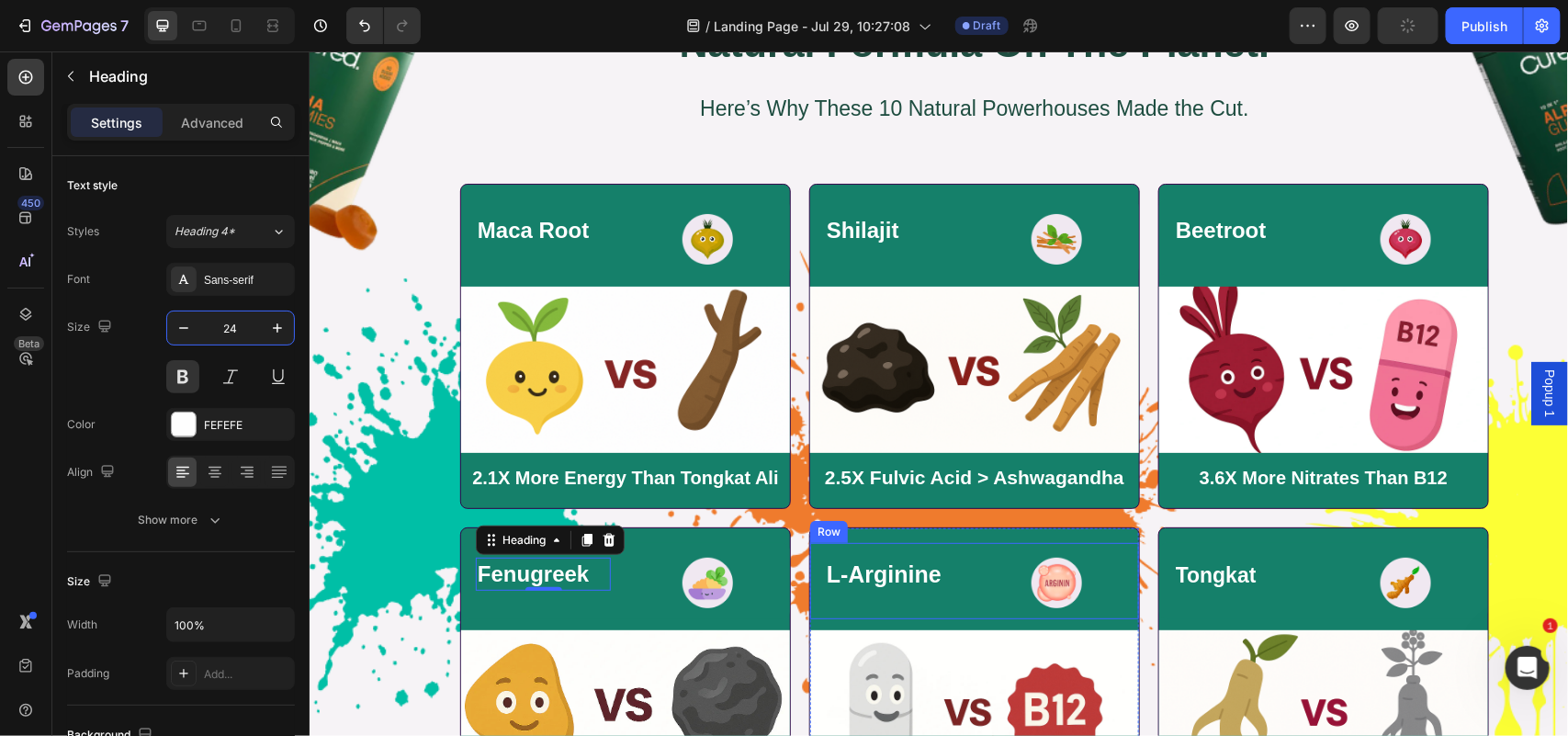 click on "L-Arginine" at bounding box center [883, 573] 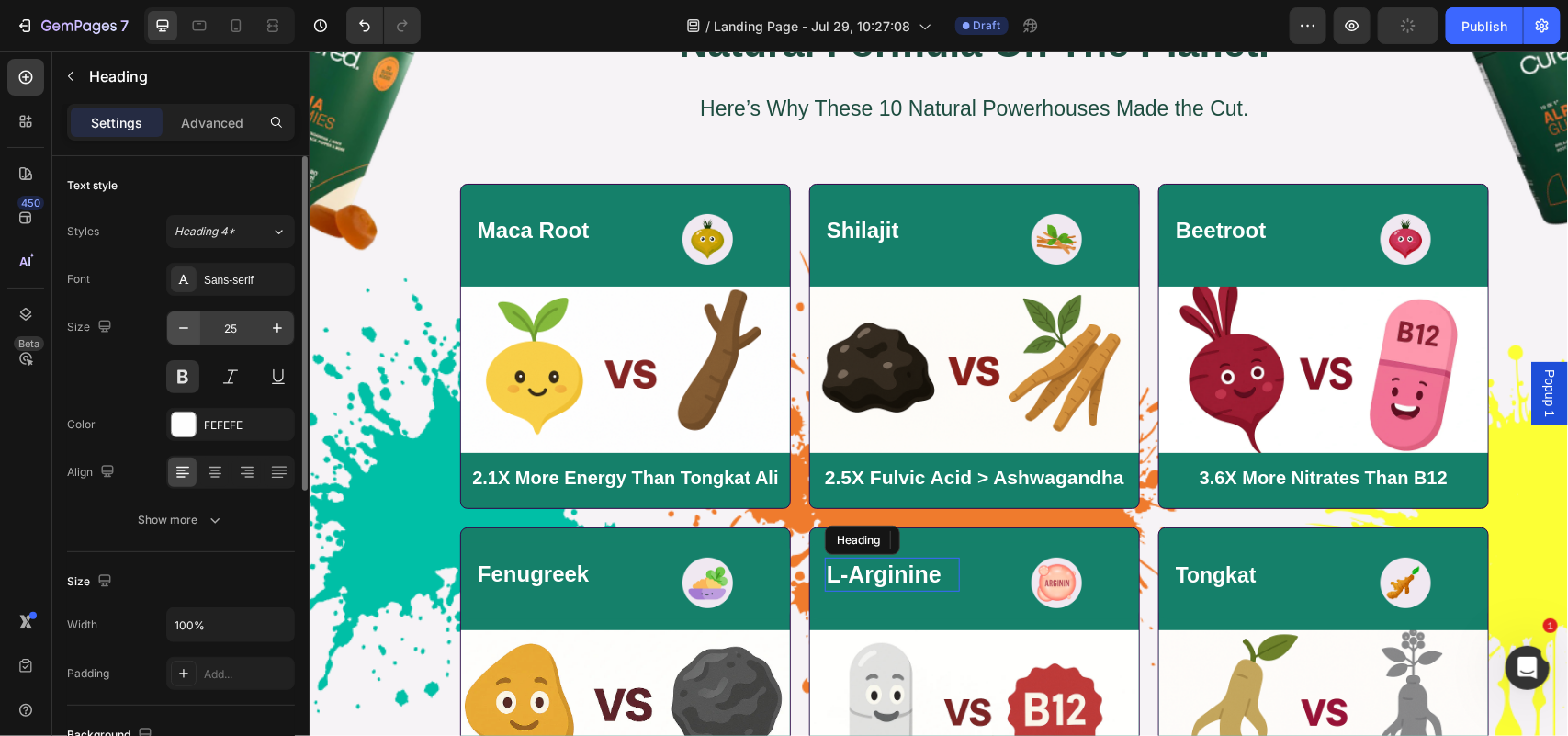 click 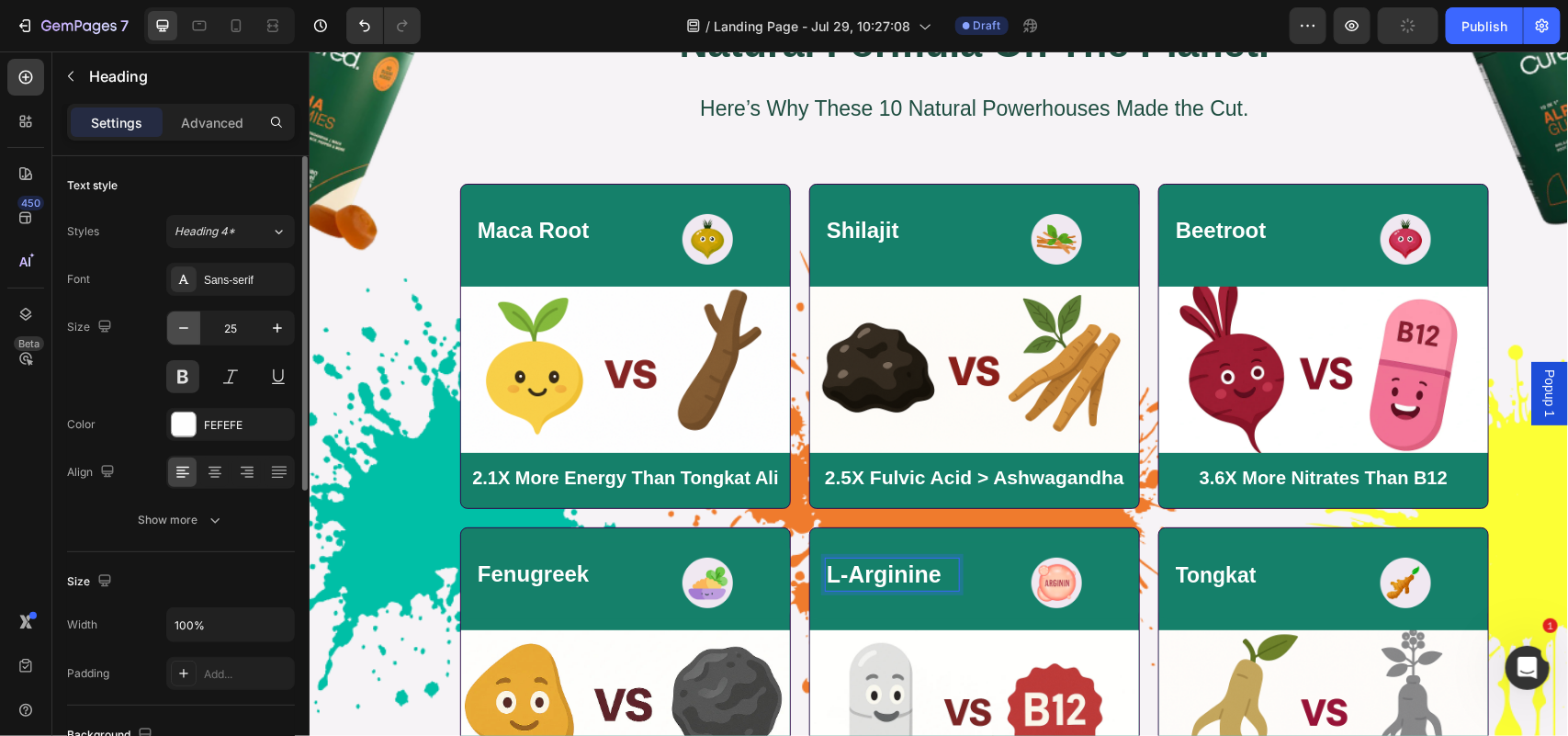 type on "24" 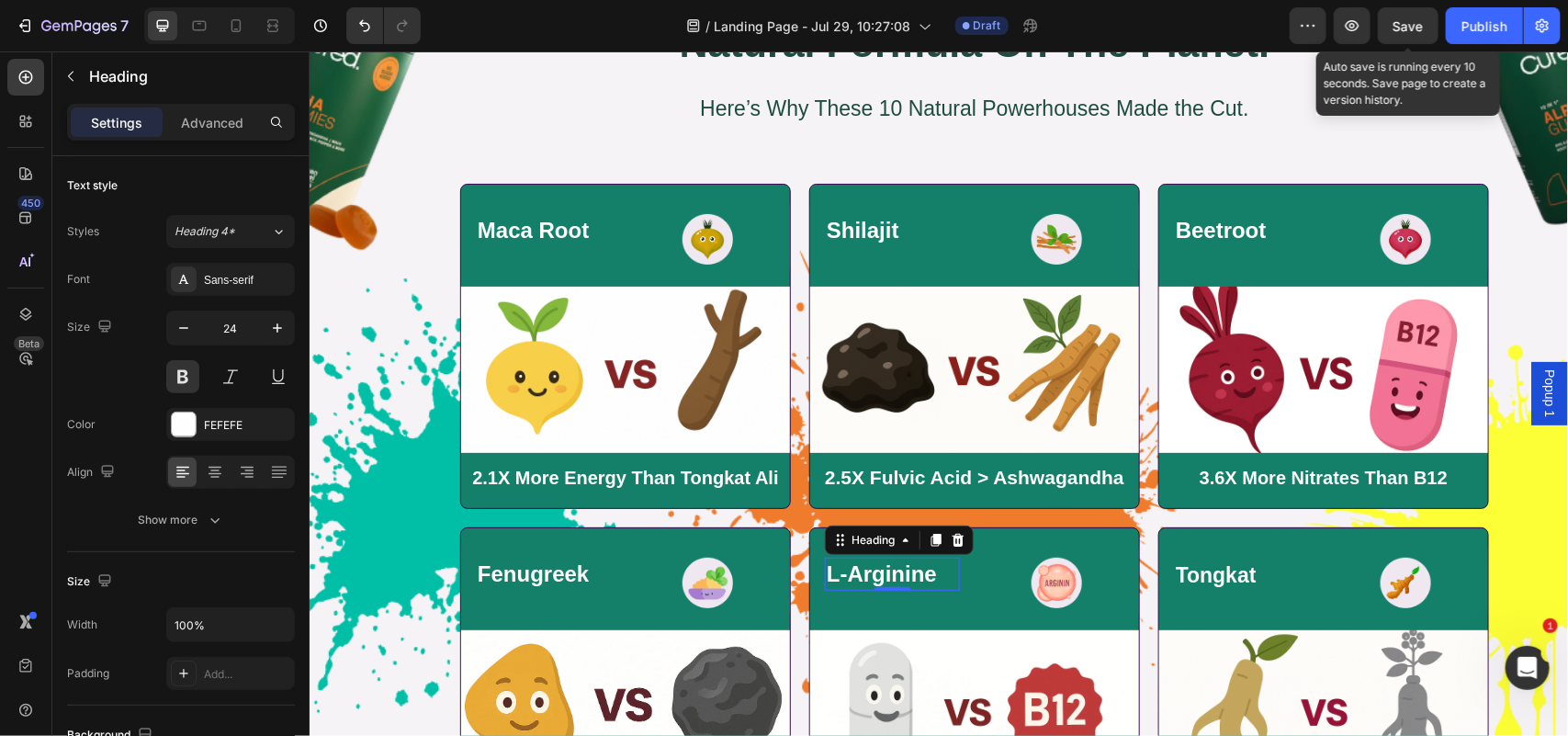 drag, startPoint x: 1410, startPoint y: 26, endPoint x: 872, endPoint y: 80, distance: 540.70325 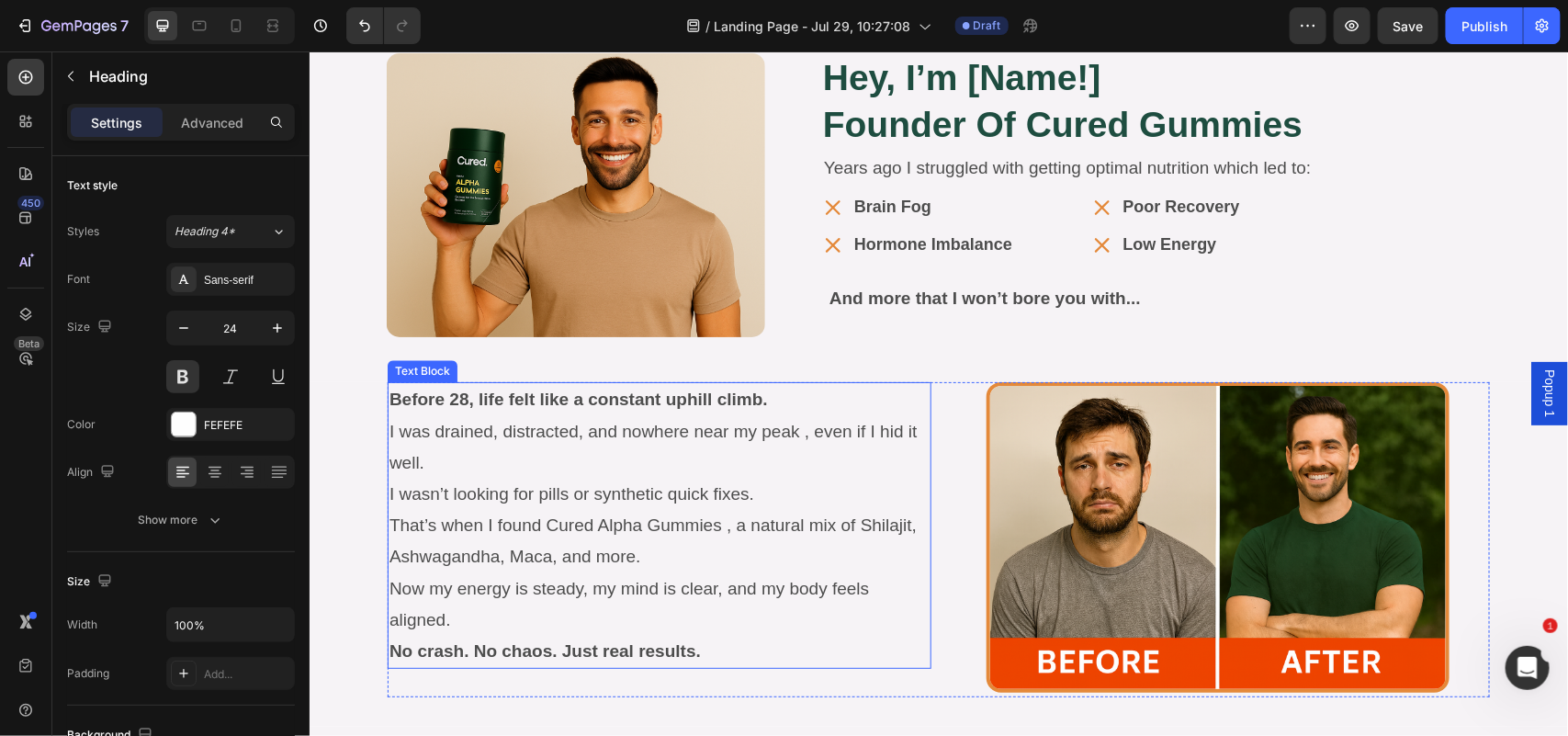 scroll, scrollTop: 11229, scrollLeft: 0, axis: vertical 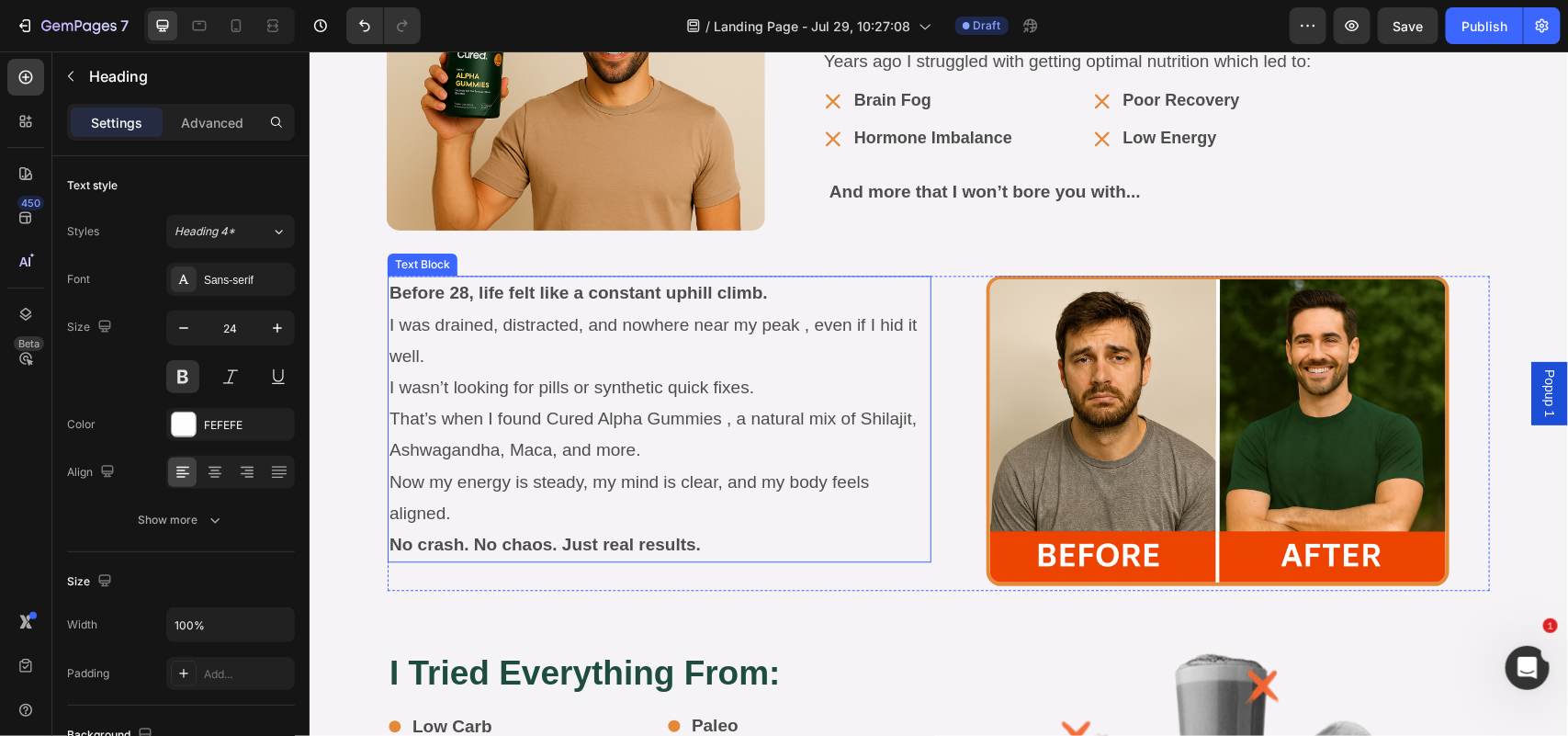 click on "I wasn’t looking for pills or synthetic quick fixes. That’s when I found Cured Alpha Gummies , a natural mix of Shilajit, Ashwagandha, Maca, and more." at bounding box center [659, 418] 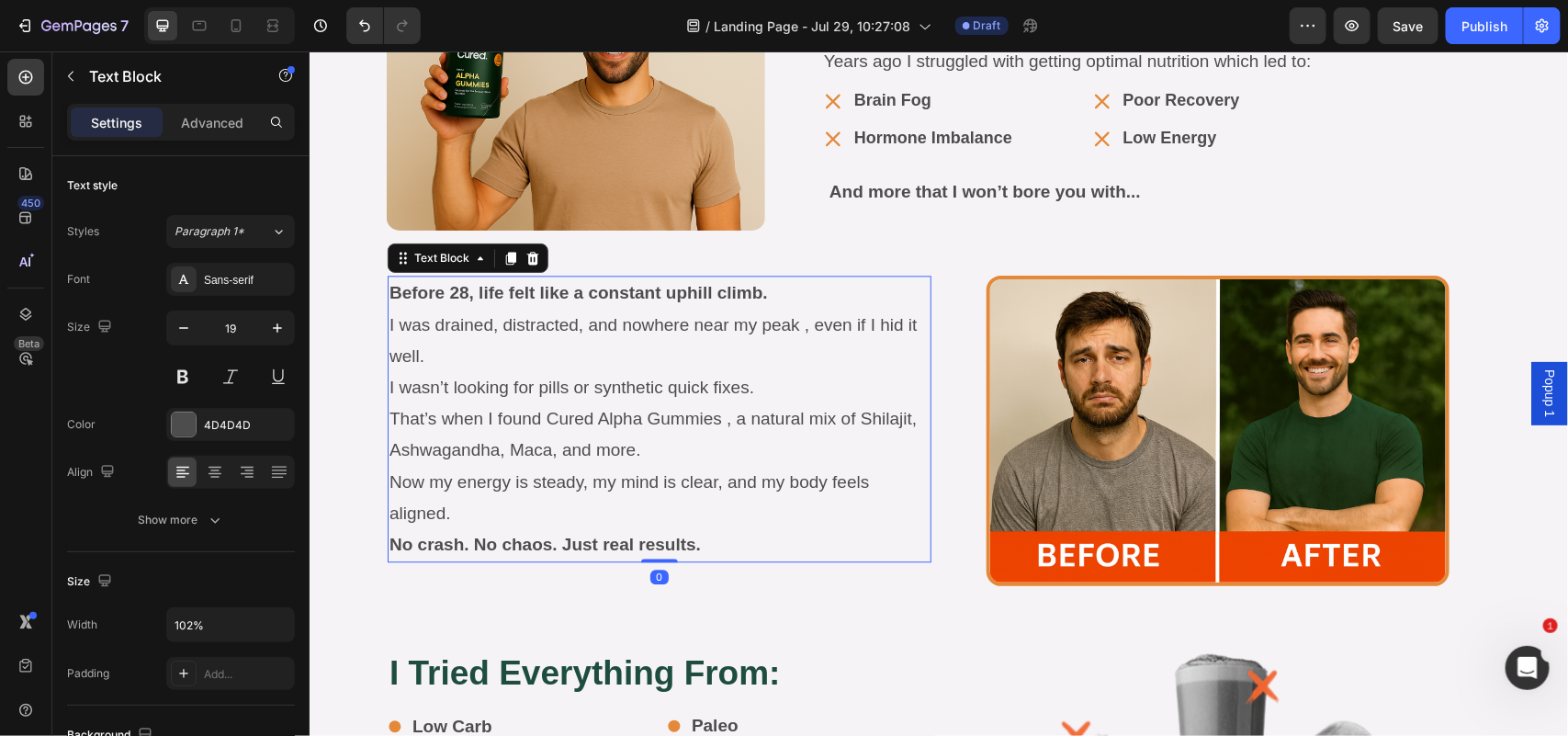 click on "I wasn’t looking for pills or synthetic quick fixes. That’s when I found Cured Alpha Gummies , a natural mix of Shilajit, Ashwagandha, Maca, and more." at bounding box center [659, 418] 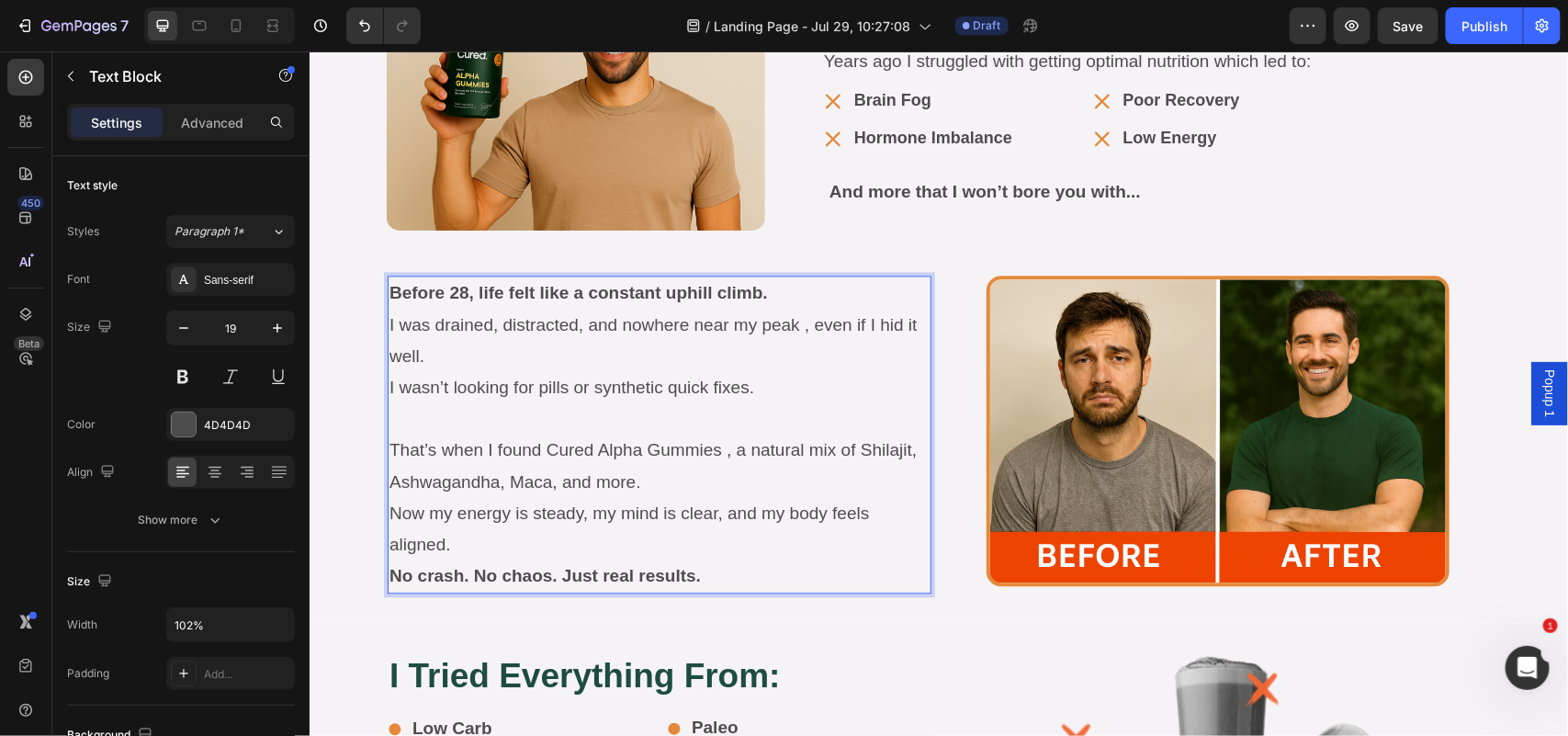click on "I wasn’t looking for pills or synthetic quick fixes." at bounding box center [659, 387] 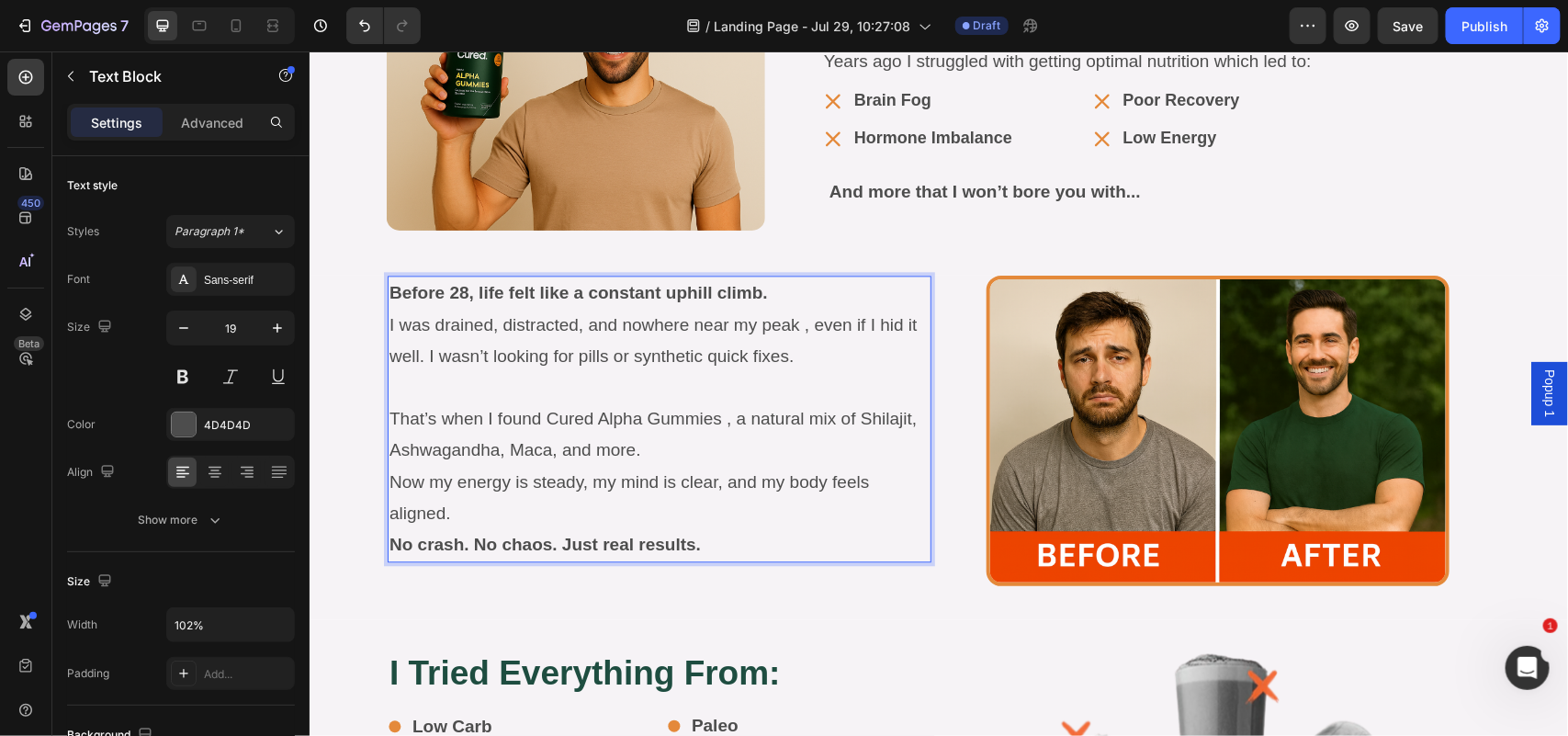 click on "That’s when I found Cured Alpha Gummies , a natural mix of Shilajit, Ashwagandha, Maca, and more." at bounding box center (659, 418) 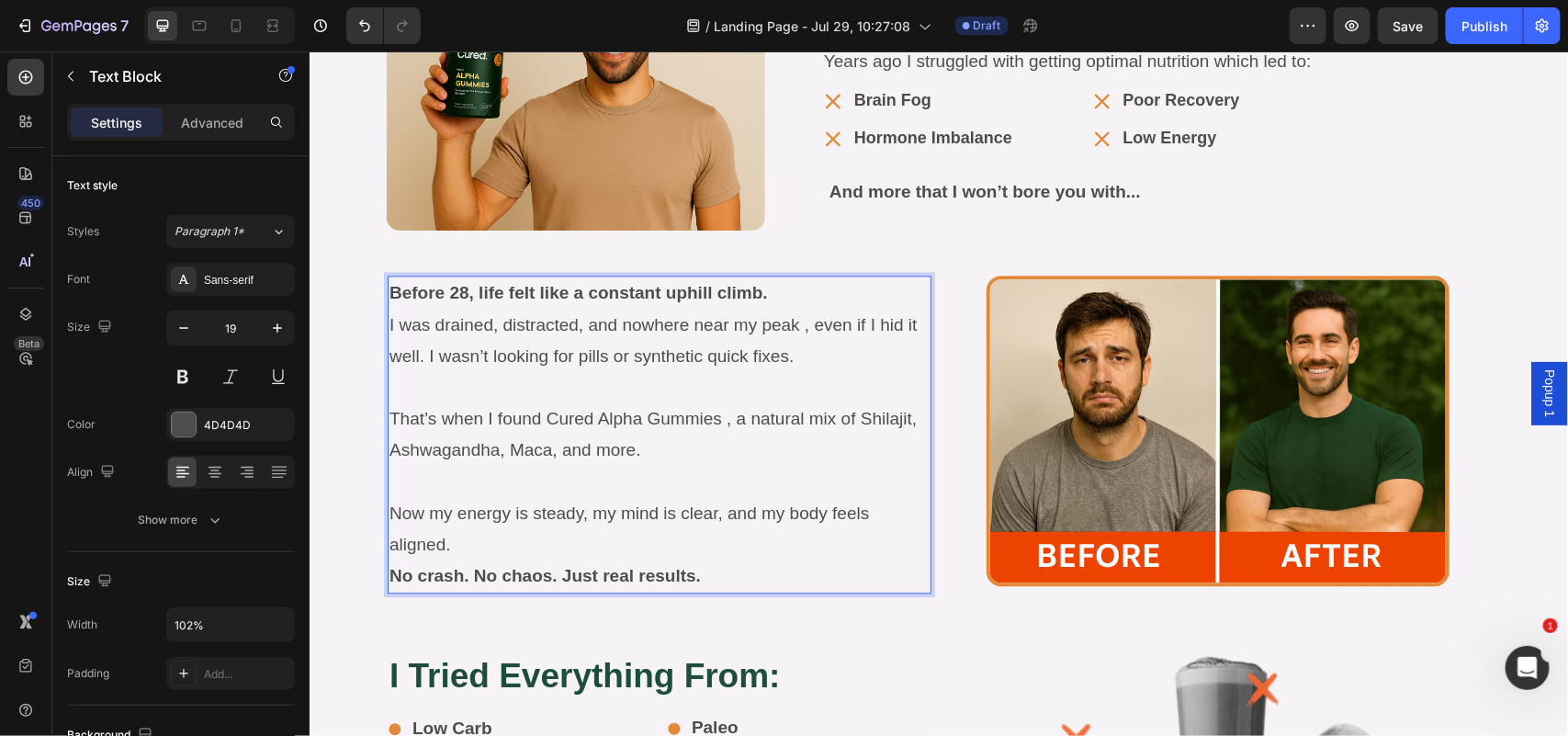 click on "No crash. No chaos. Just real results." at bounding box center [544, 574] 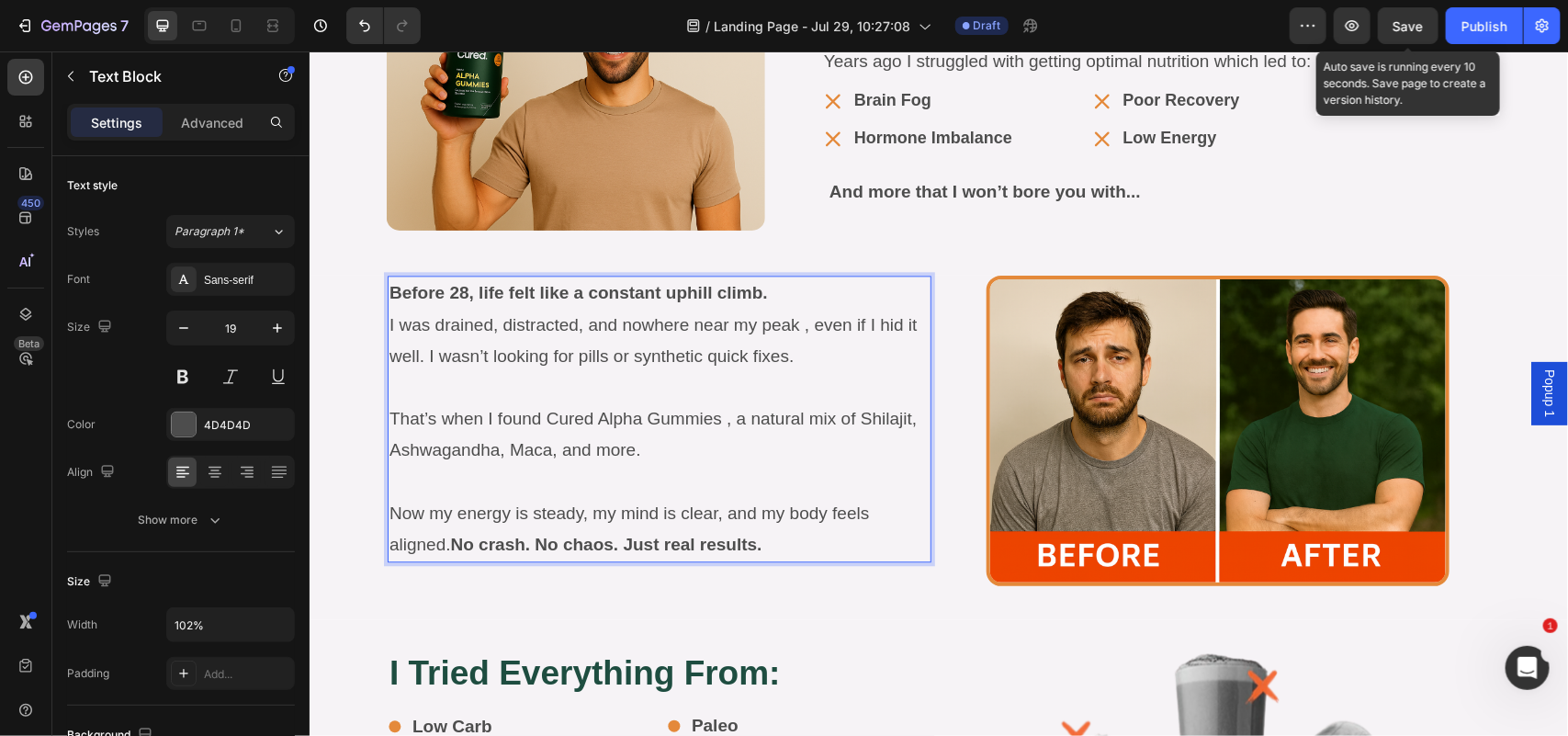 click on "Save" at bounding box center [1408, 26] 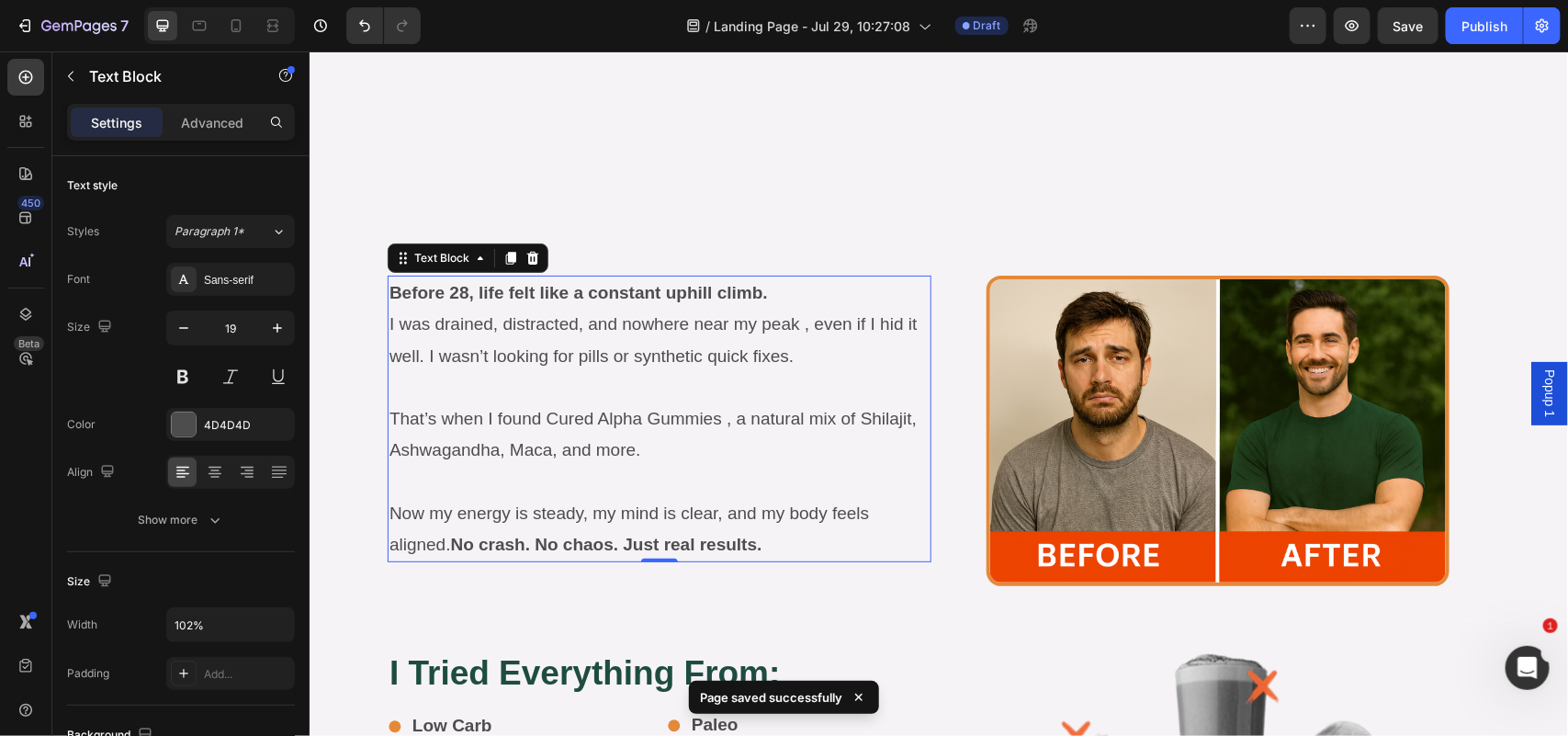 scroll, scrollTop: 11589, scrollLeft: 0, axis: vertical 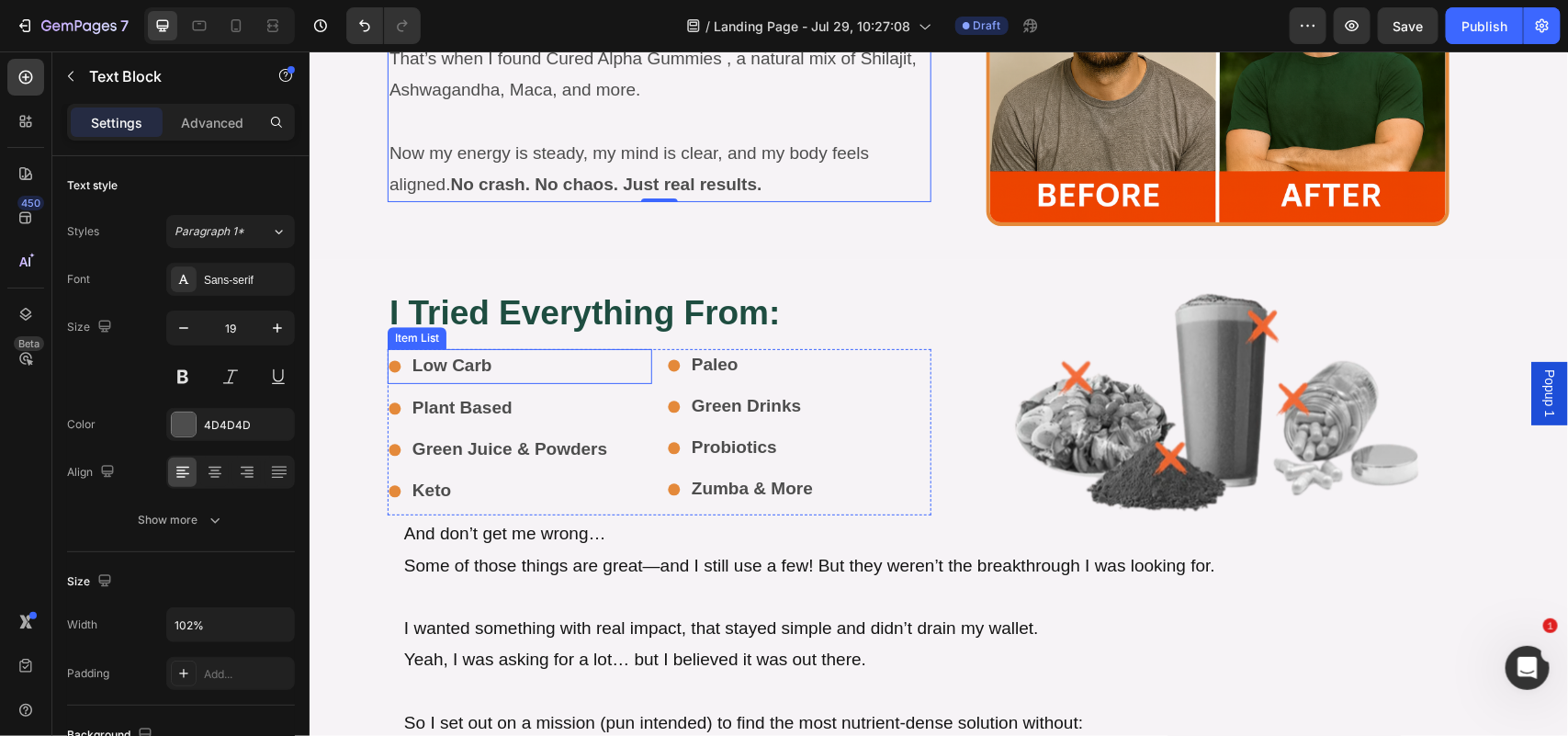 click 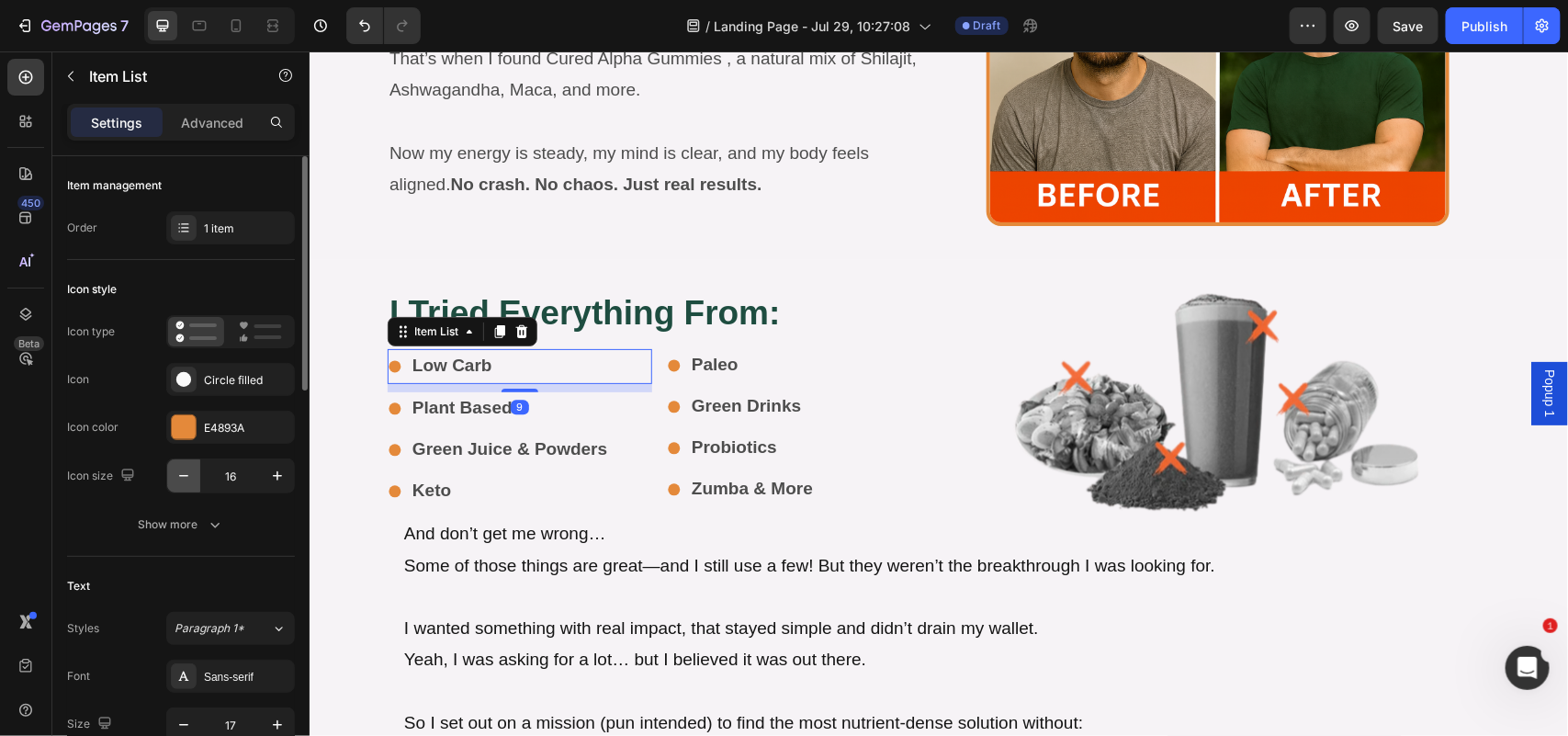 click at bounding box center [184, 476] 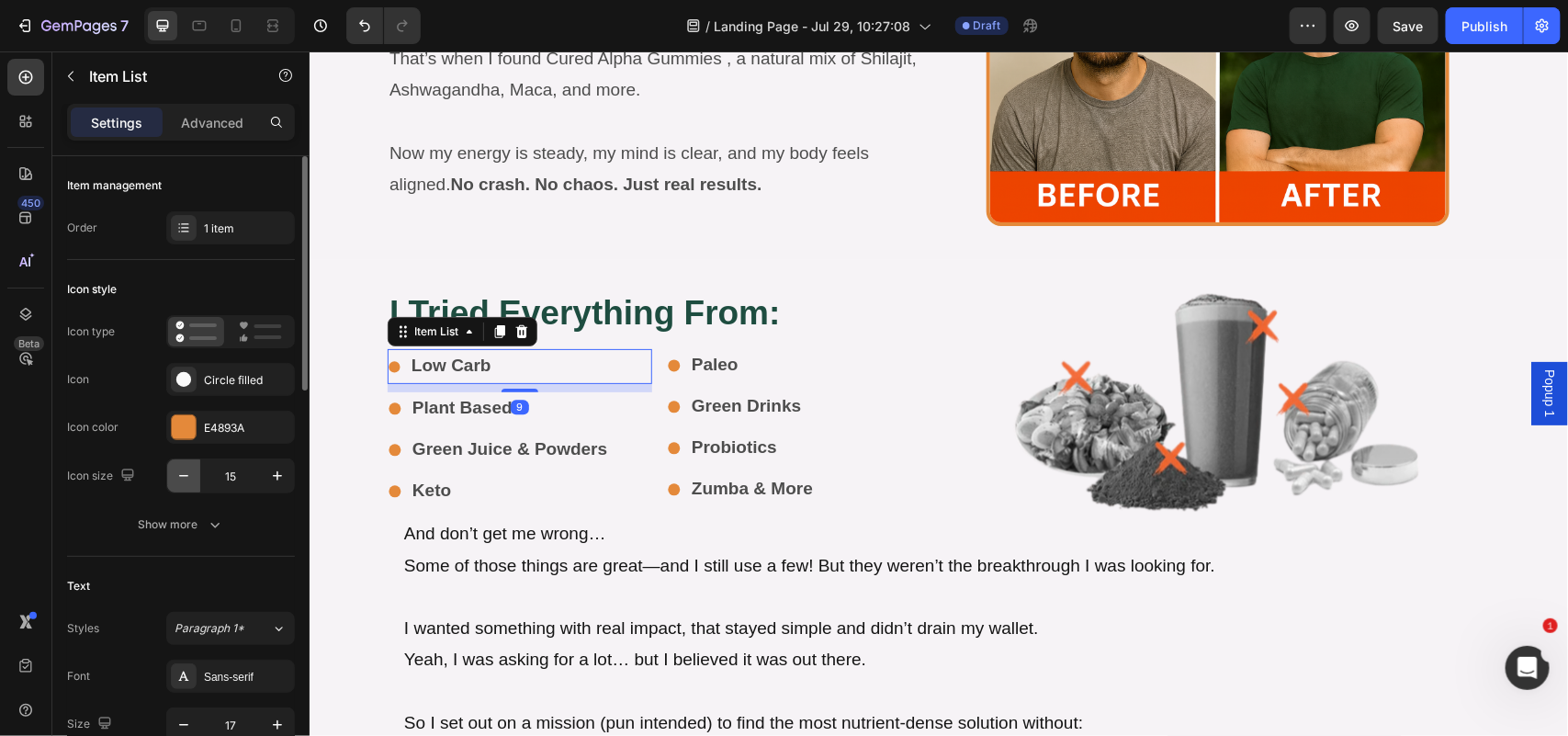 click at bounding box center [184, 476] 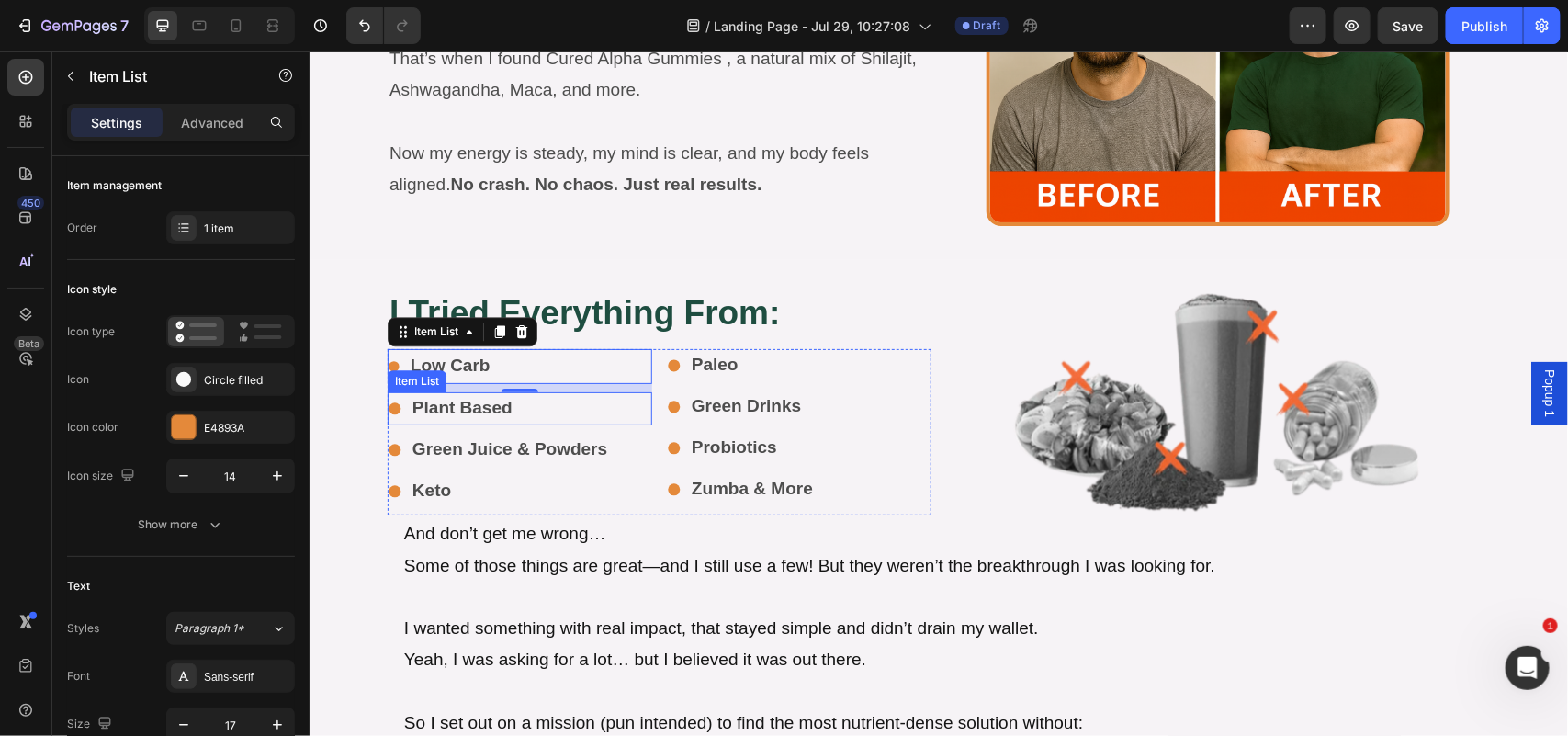 click on "Plant Based" at bounding box center [461, 406] 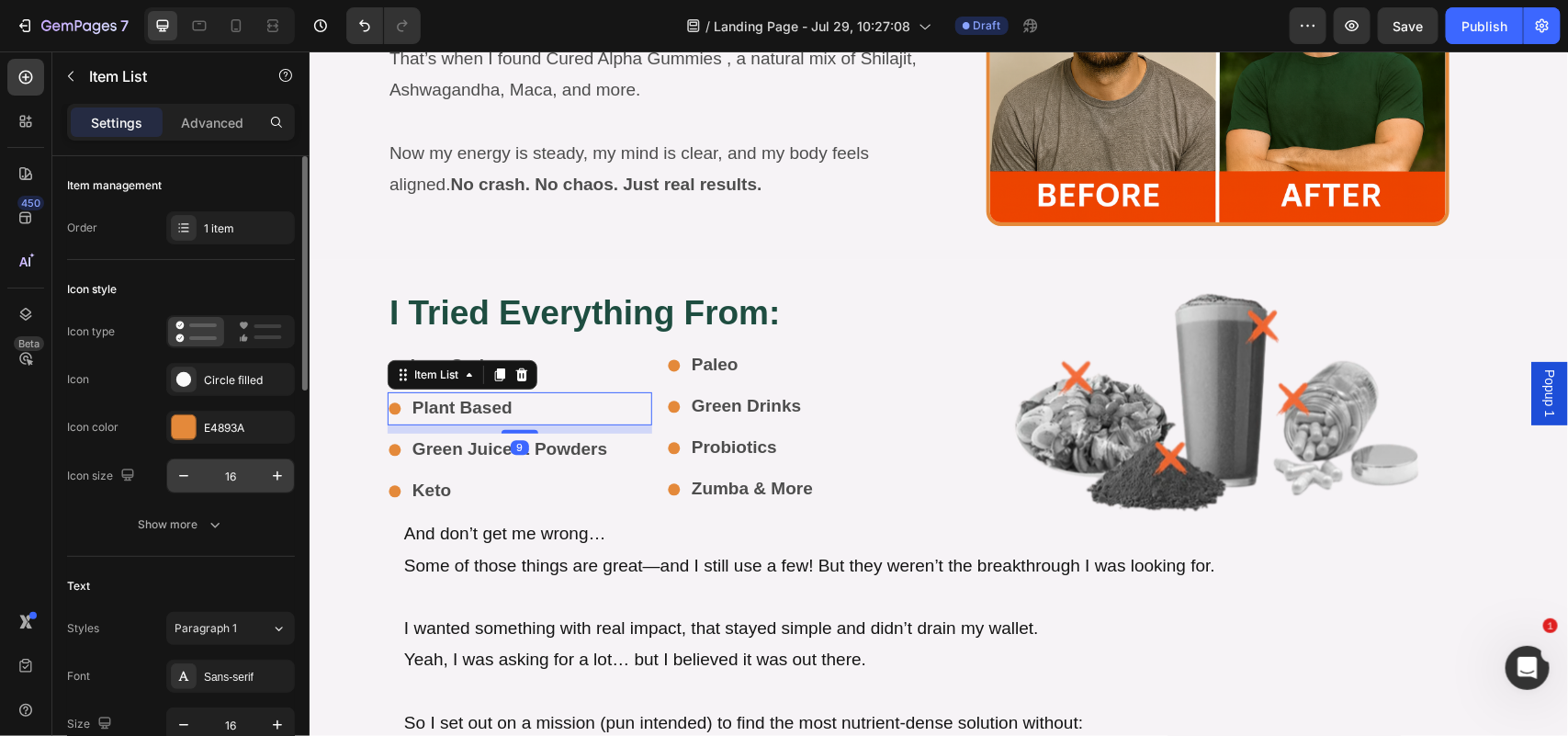 click on "16" at bounding box center [231, 476] 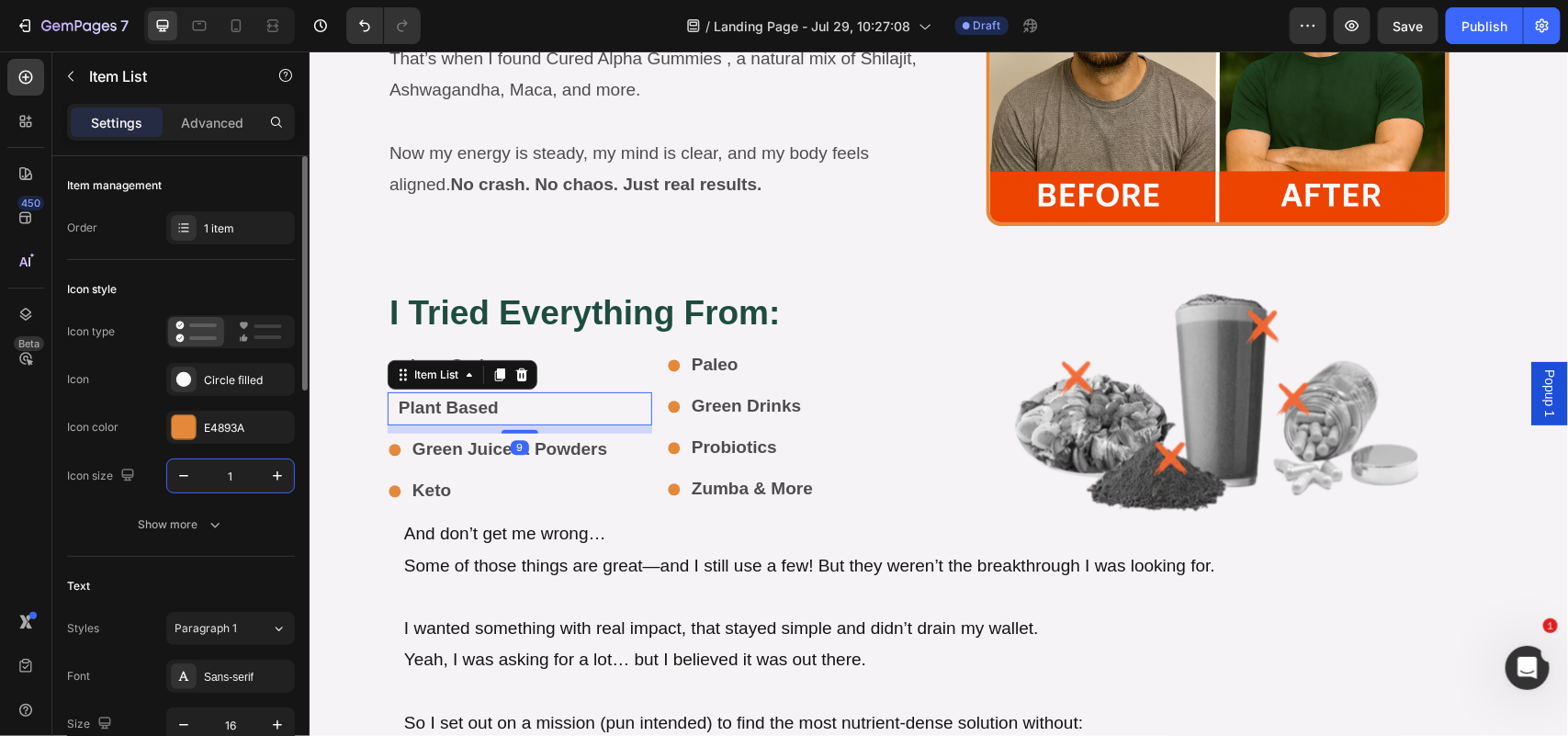 type on "14" 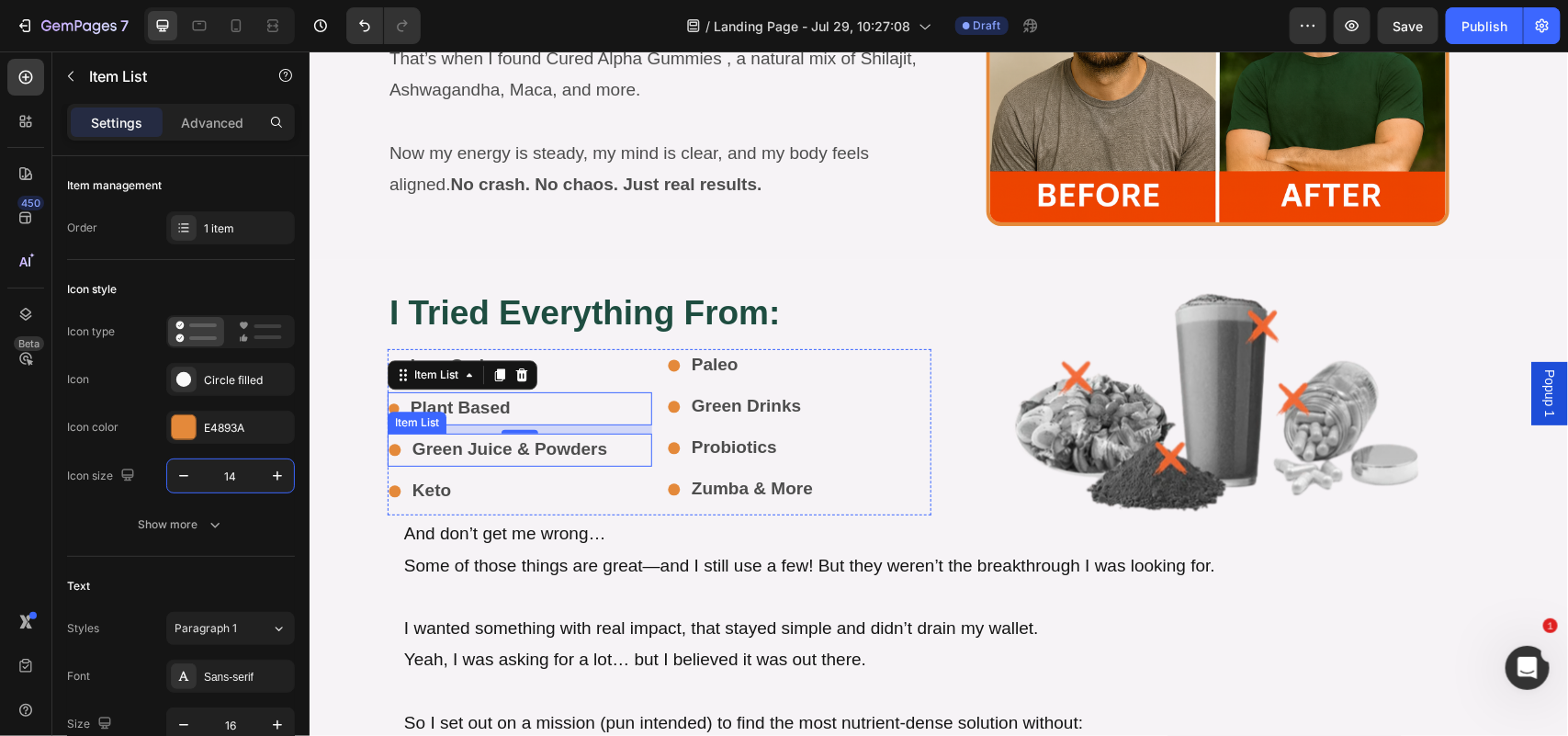 click on "Green Juice & Powders" at bounding box center (509, 449) 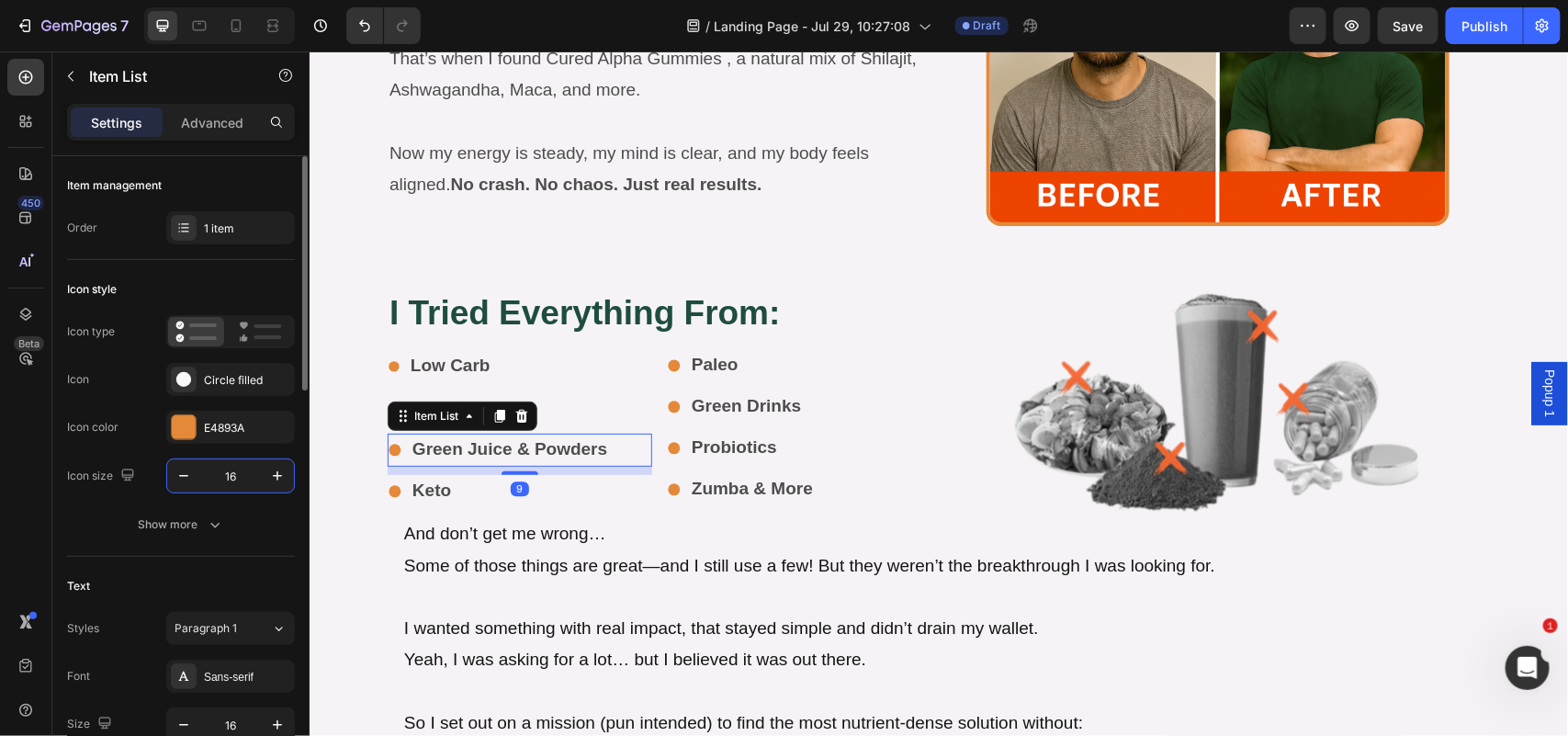 click on "16" at bounding box center [231, 476] 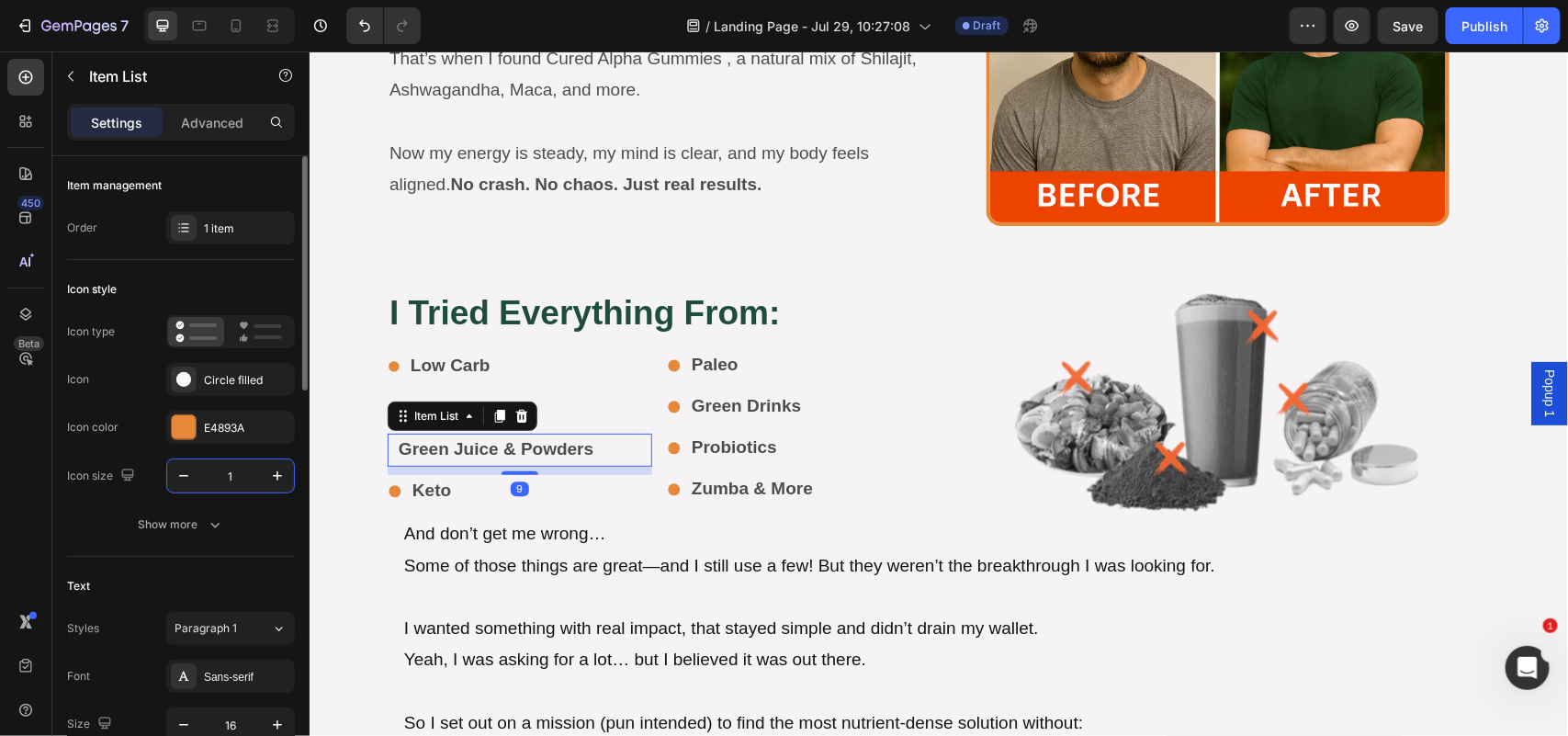 type on "14" 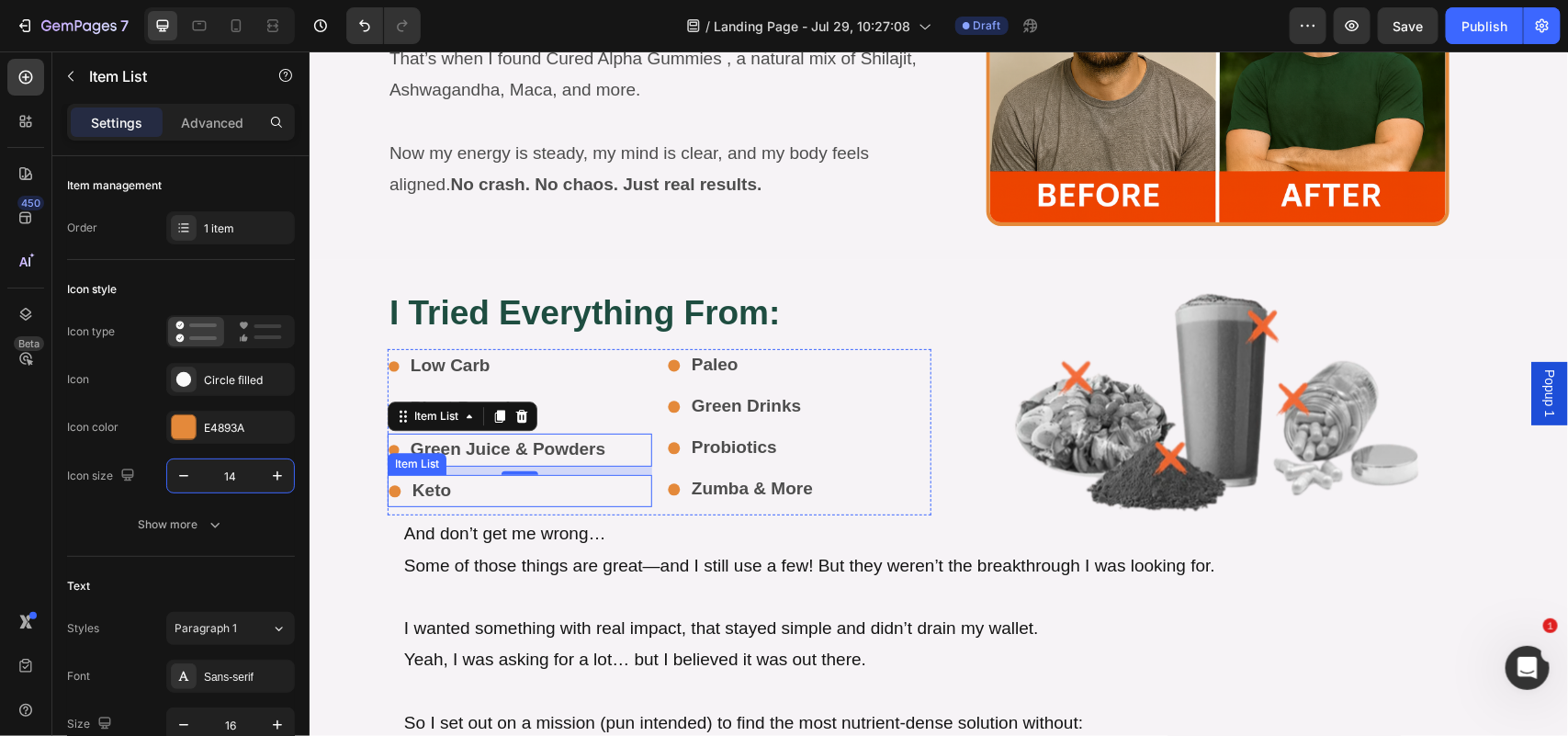 click on "Keto" at bounding box center (431, 489) 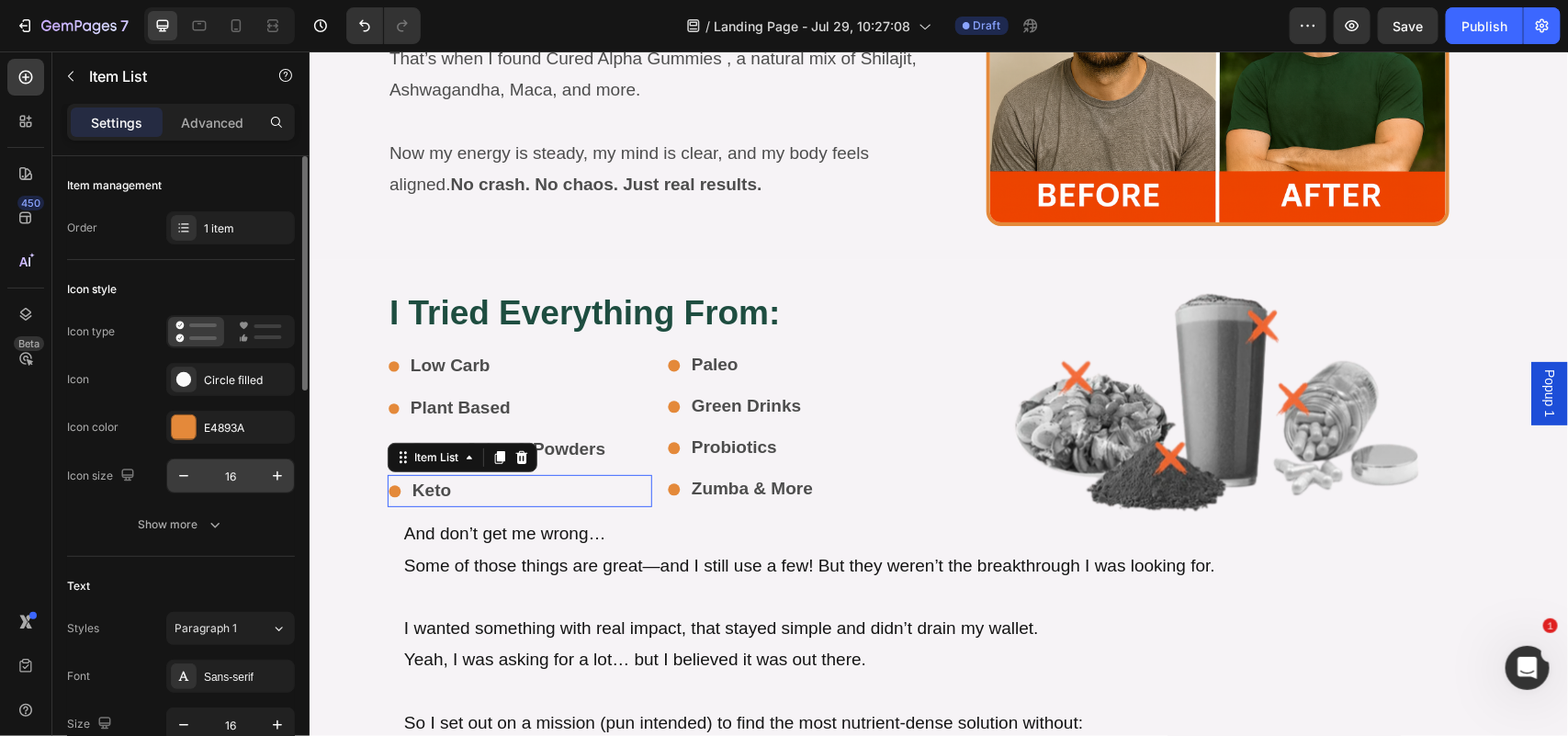 click on "16" at bounding box center (231, 476) 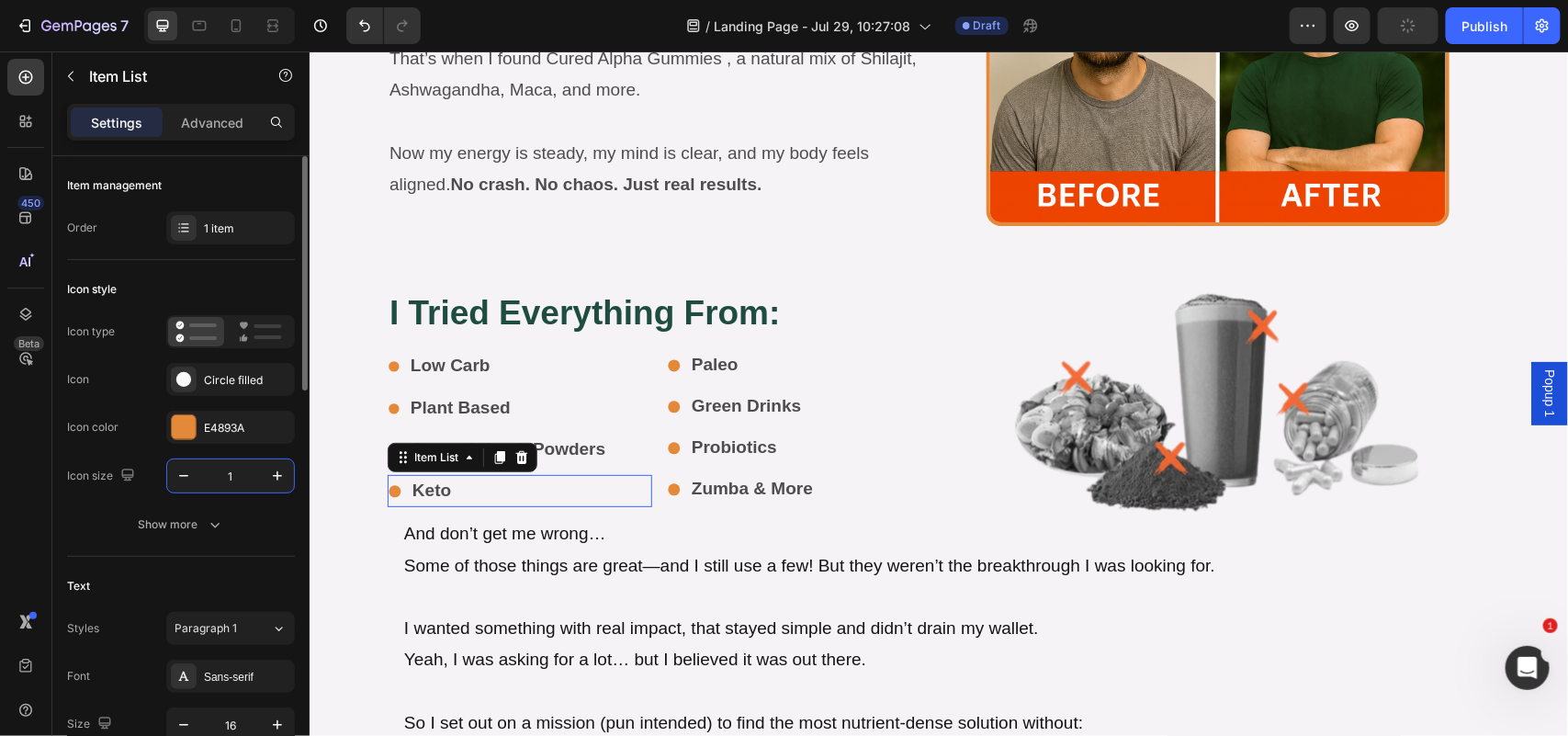 type on "14" 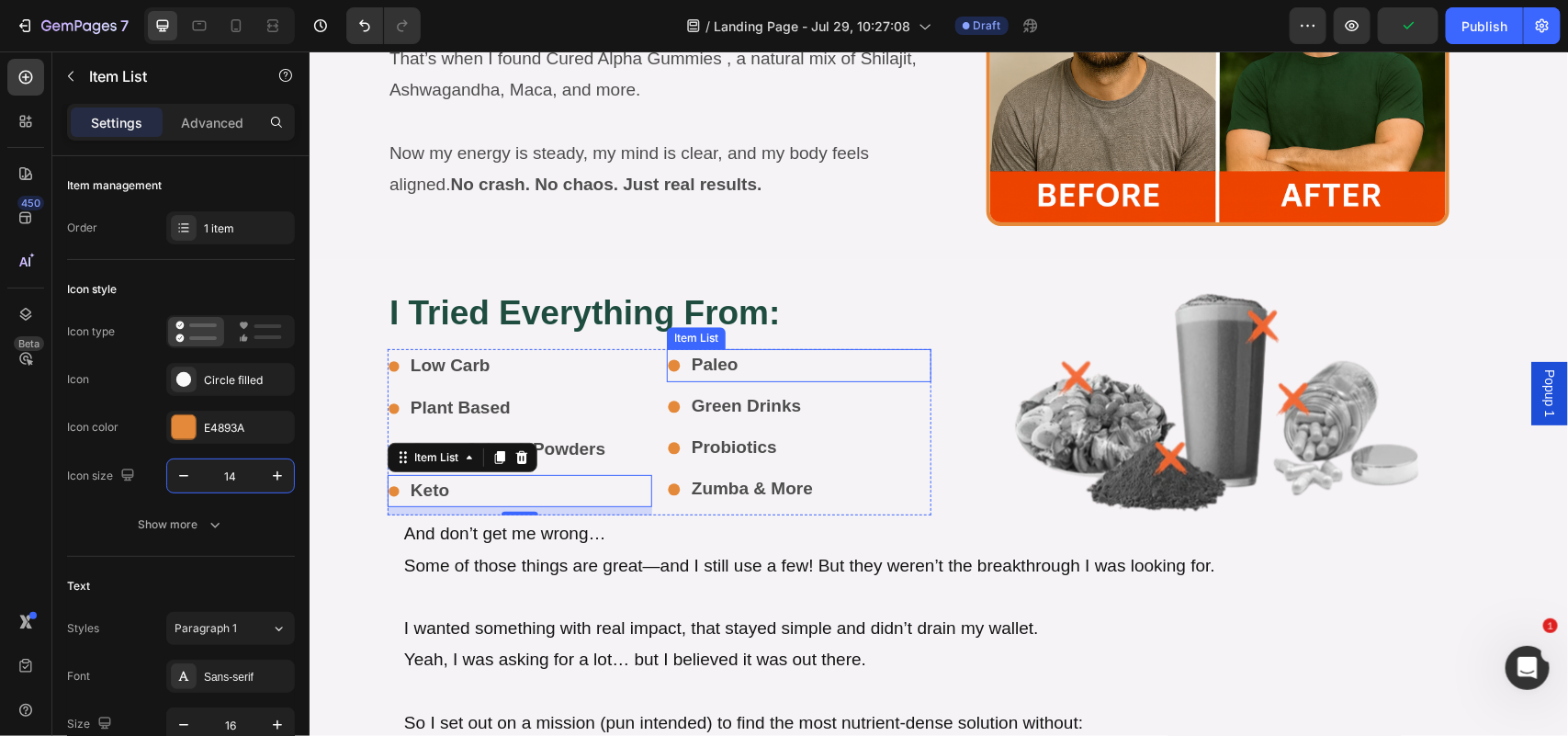 click on "Paleo" at bounding box center [714, 363] 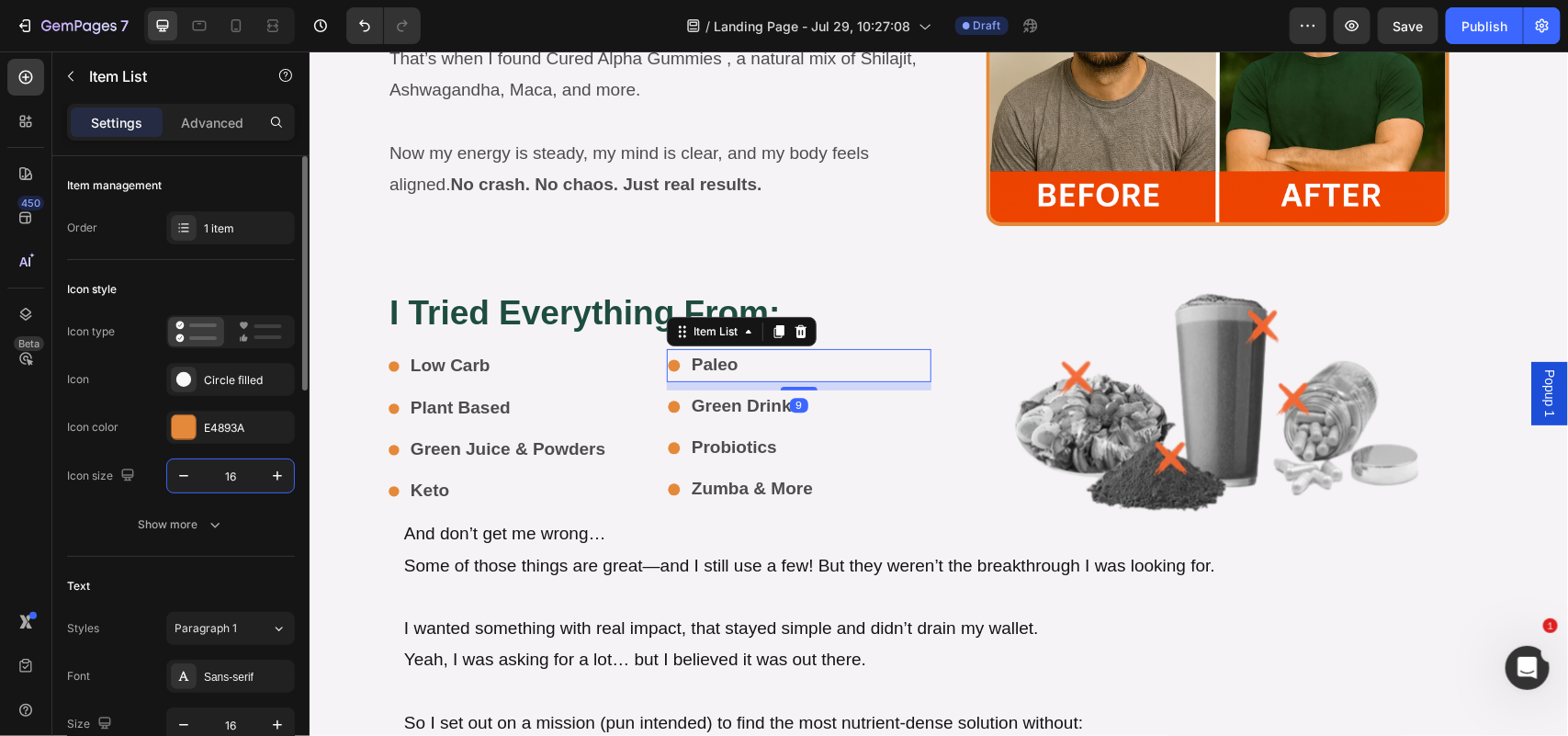 click on "16" at bounding box center (231, 476) 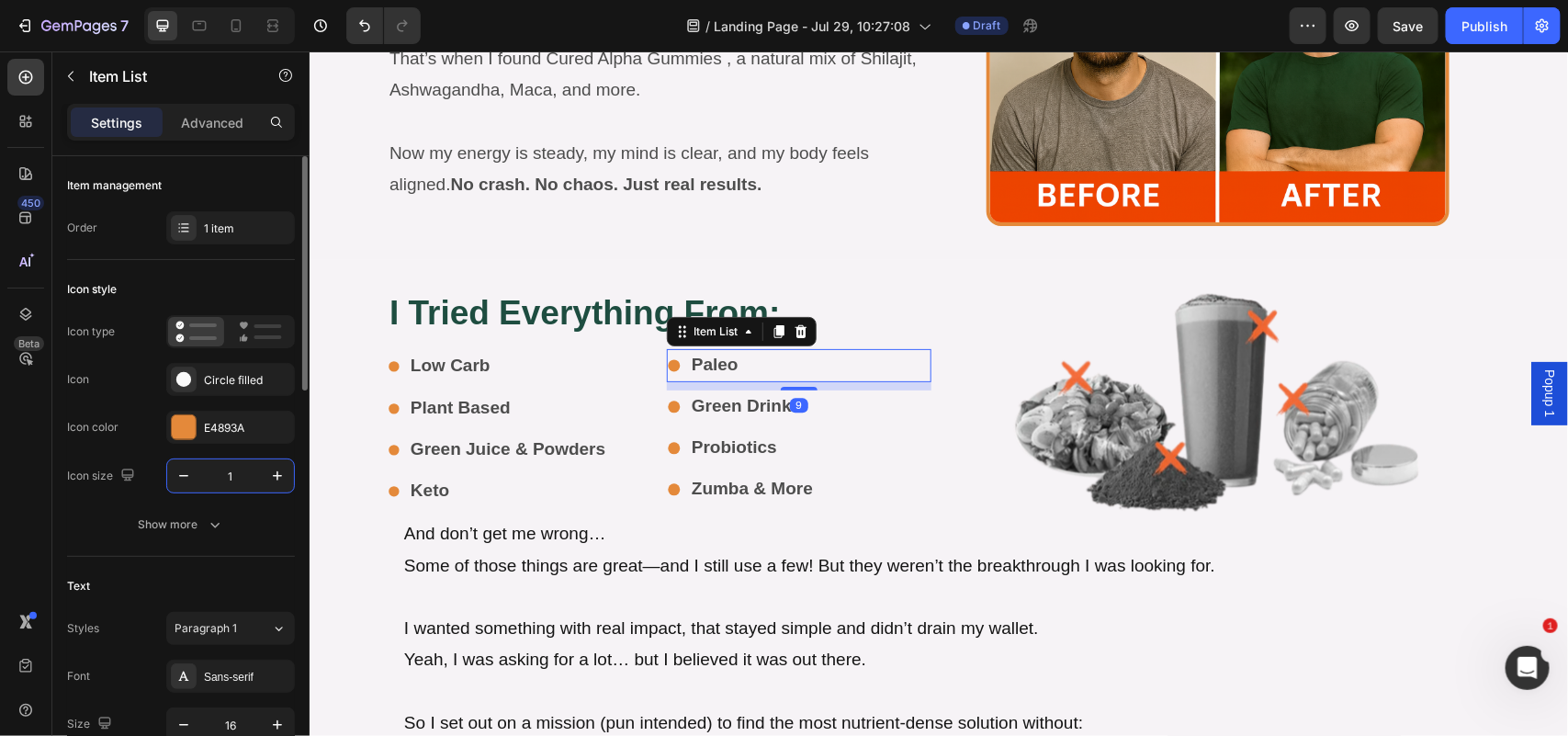 type on "14" 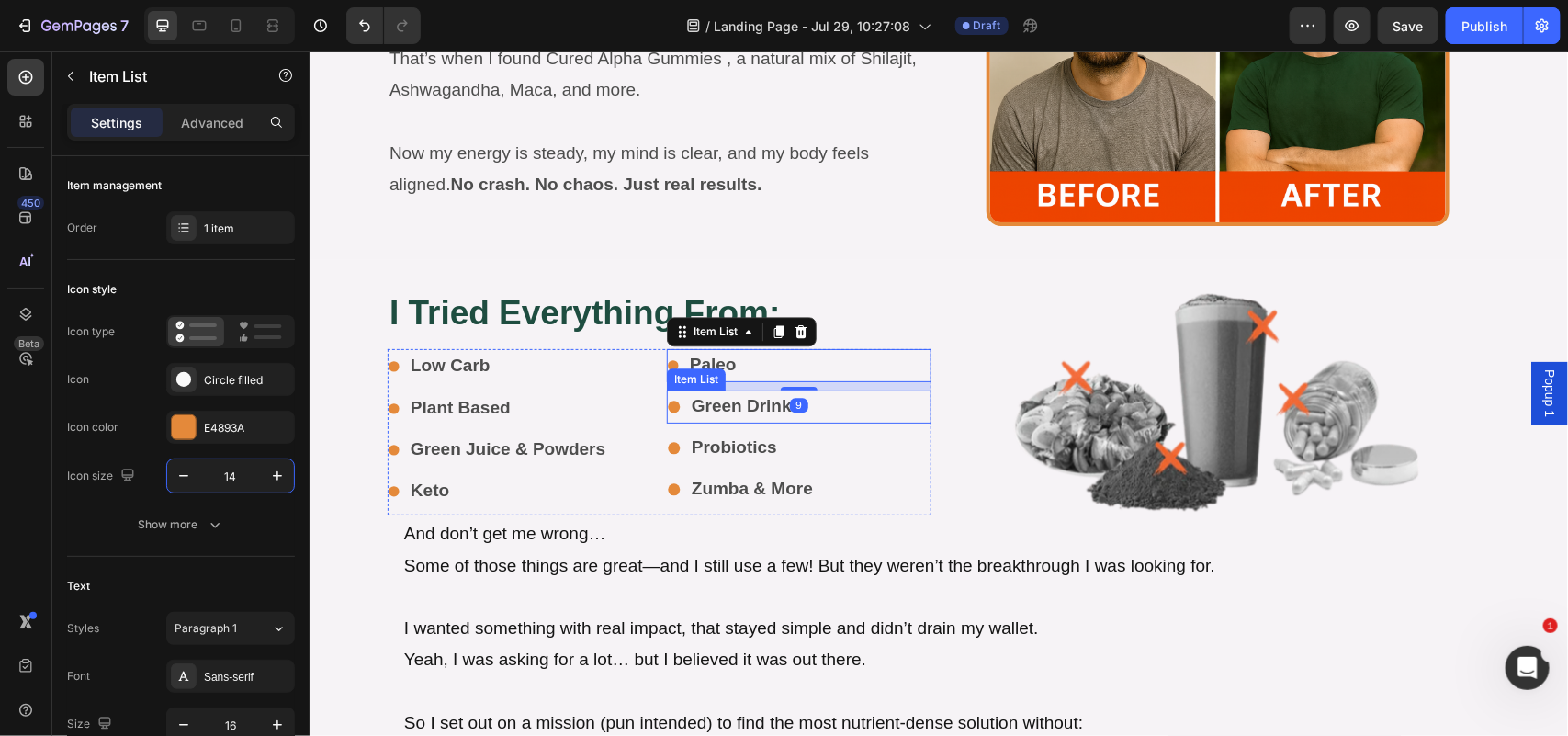 click on "Green Drinks" at bounding box center (745, 404) 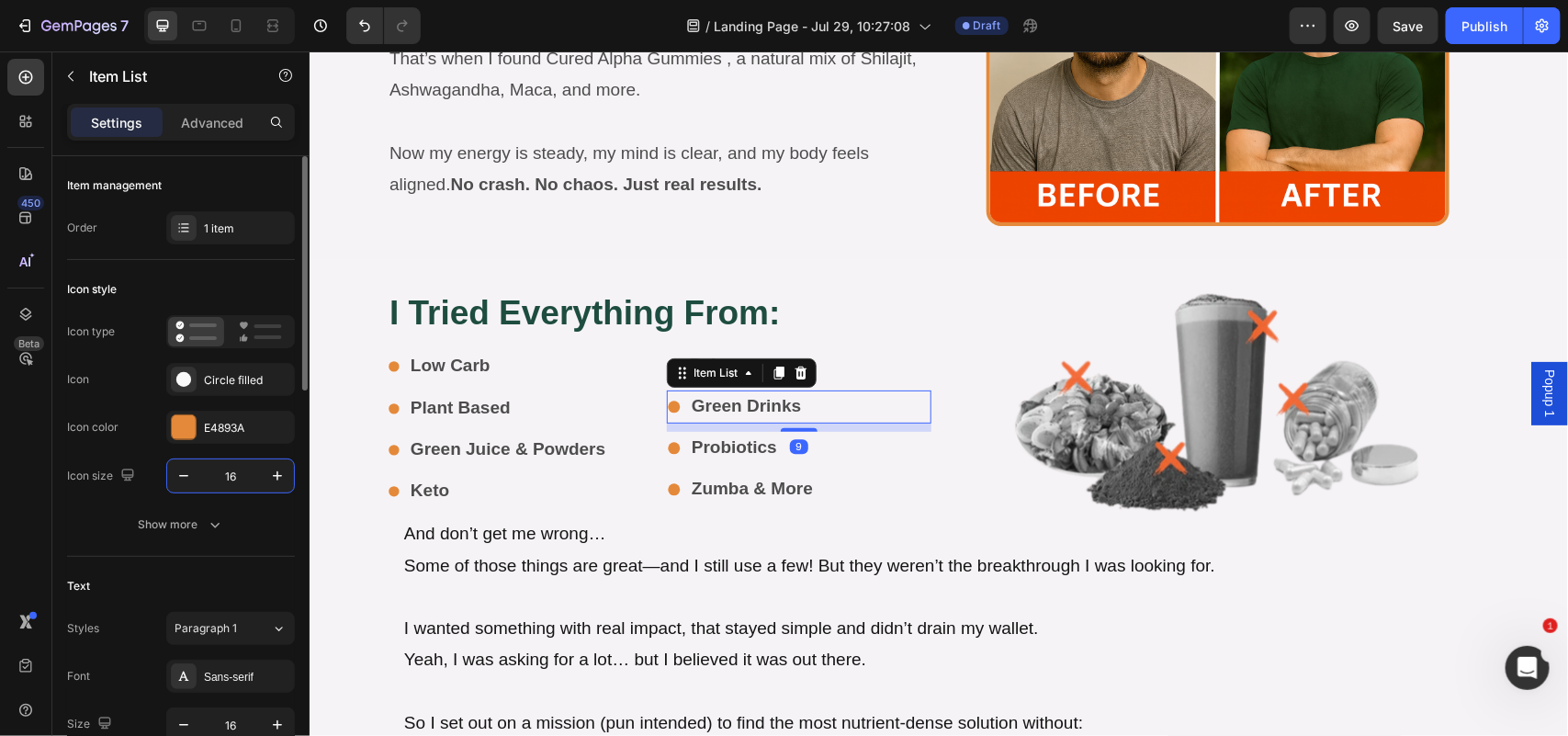 click on "16" at bounding box center [231, 476] 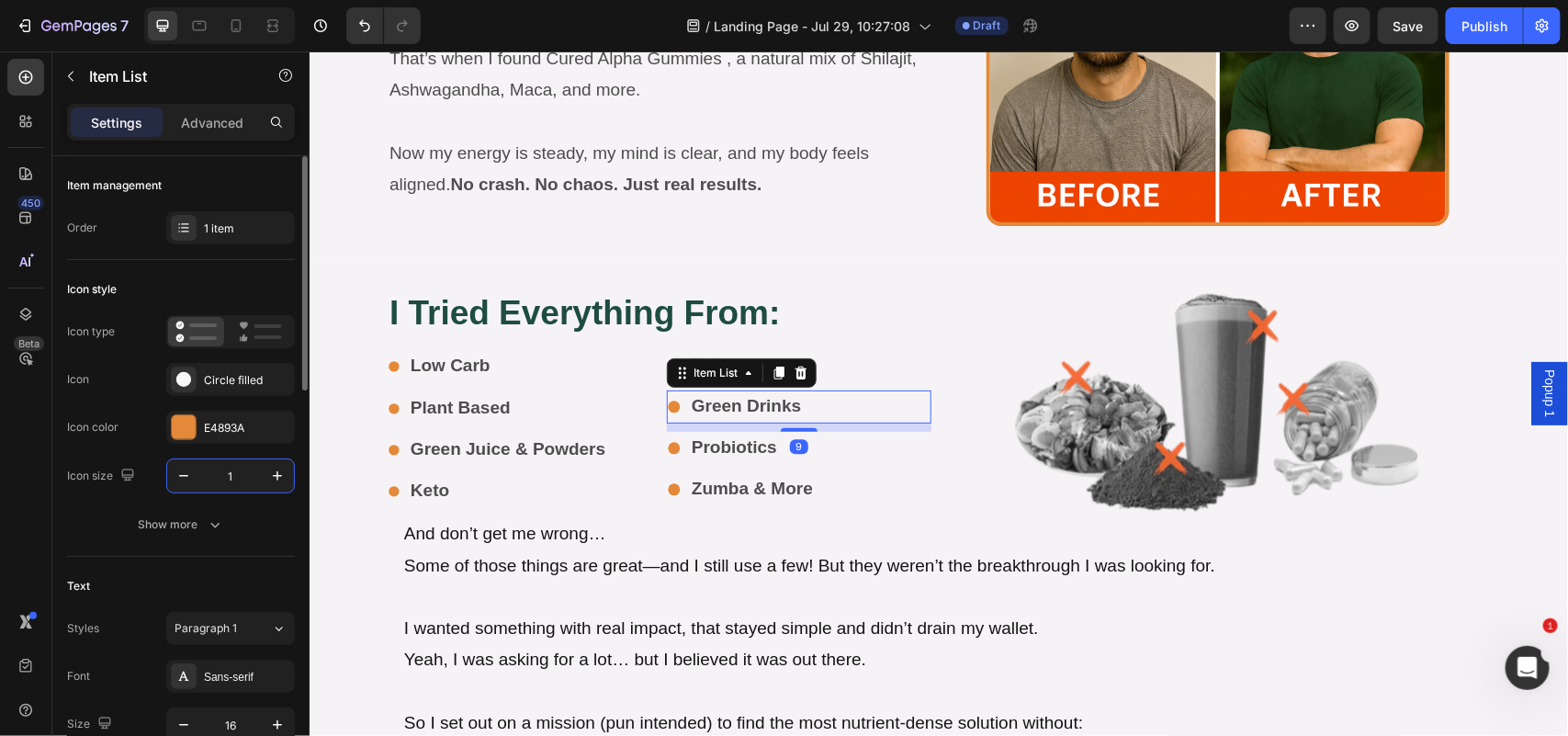 type on "14" 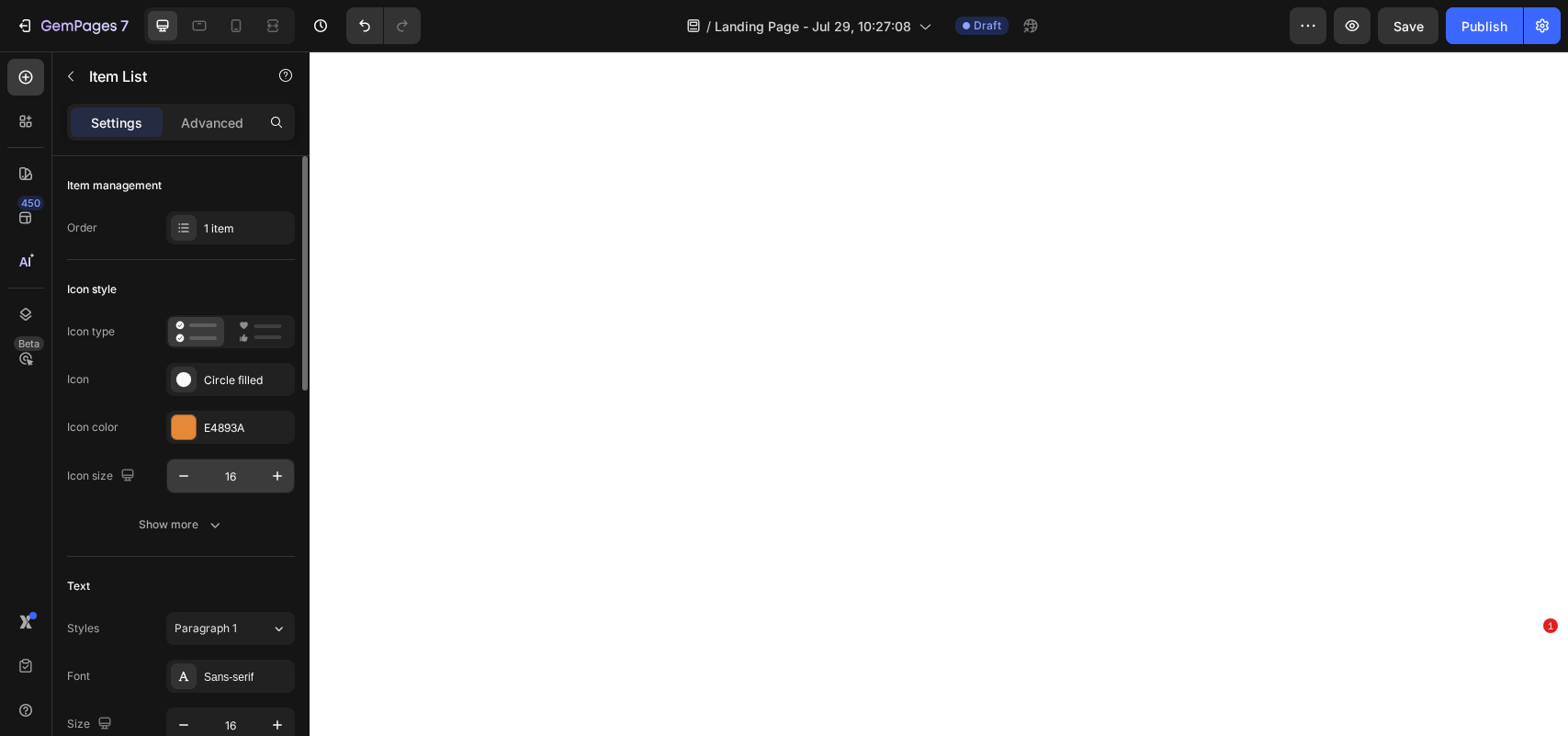 scroll, scrollTop: 0, scrollLeft: 0, axis: both 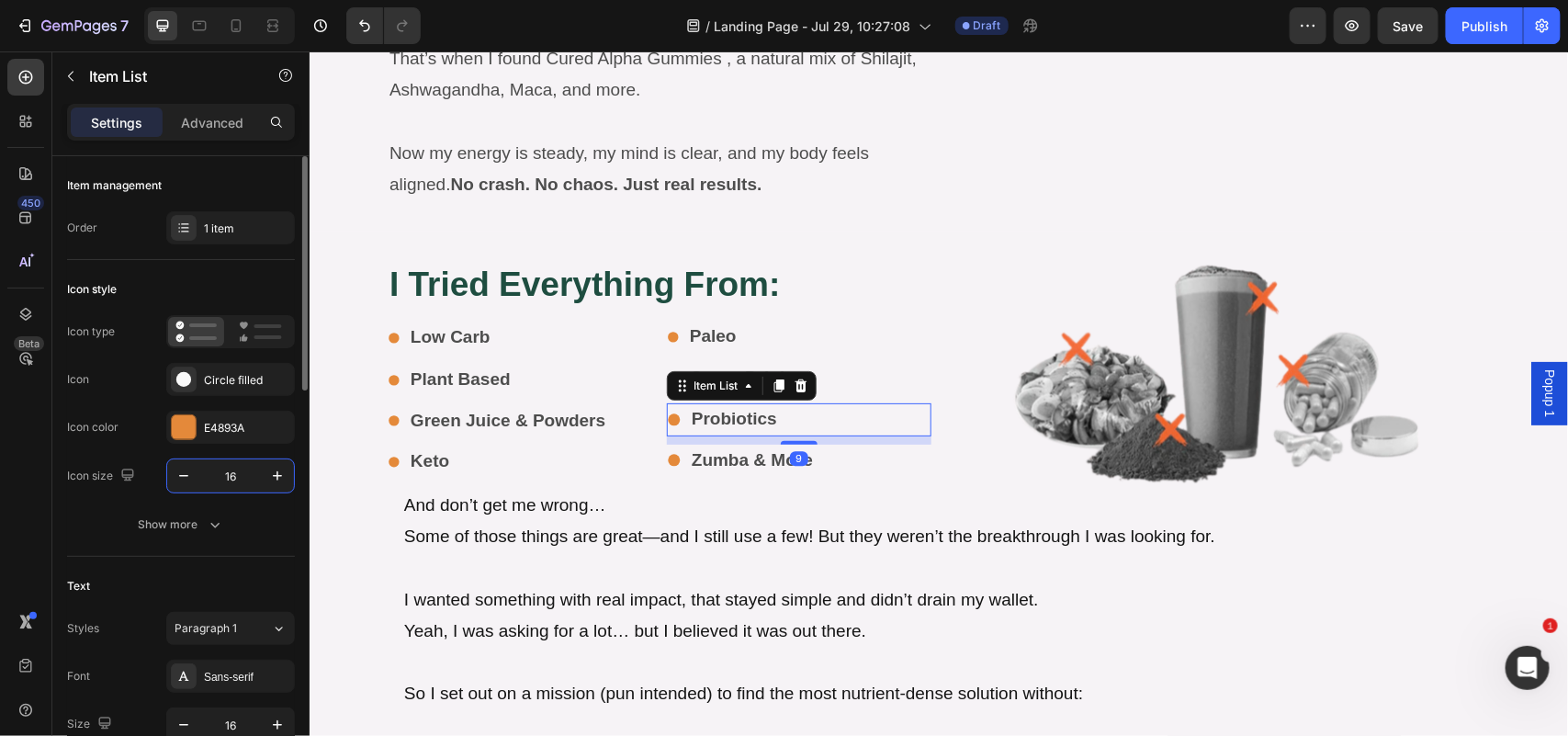 click on "16" at bounding box center [231, 476] 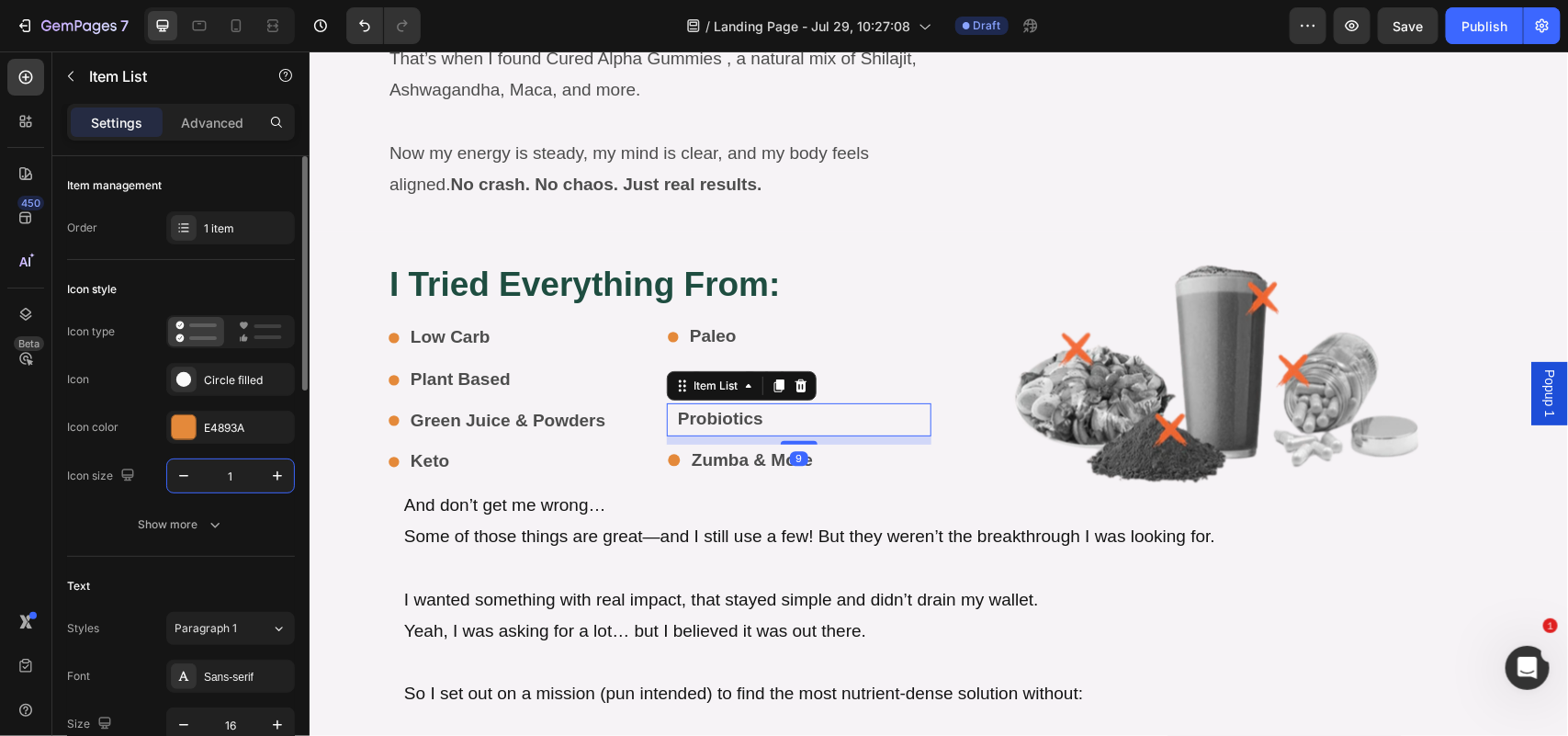 type on "14" 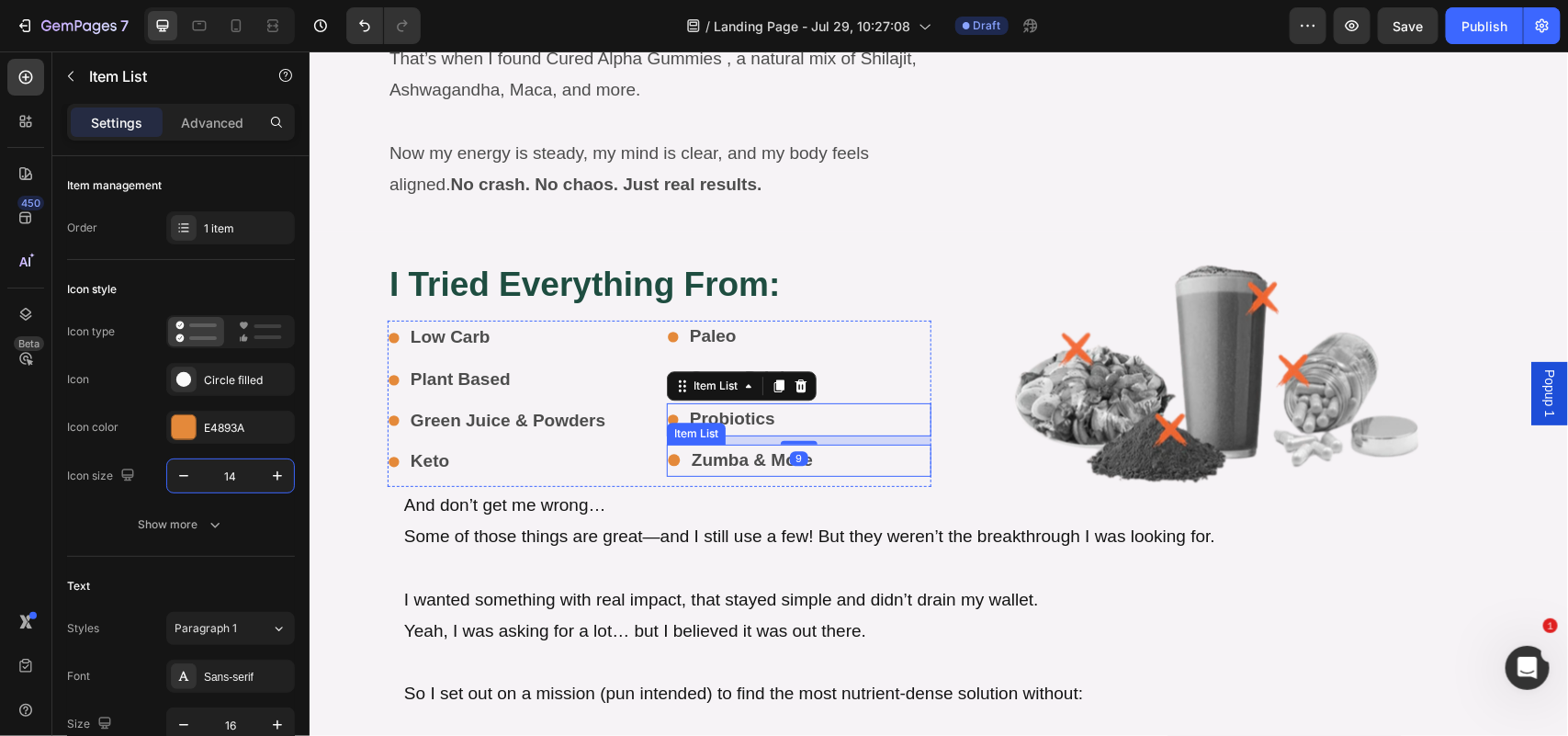 click on "Zumba & More" at bounding box center (751, 459) 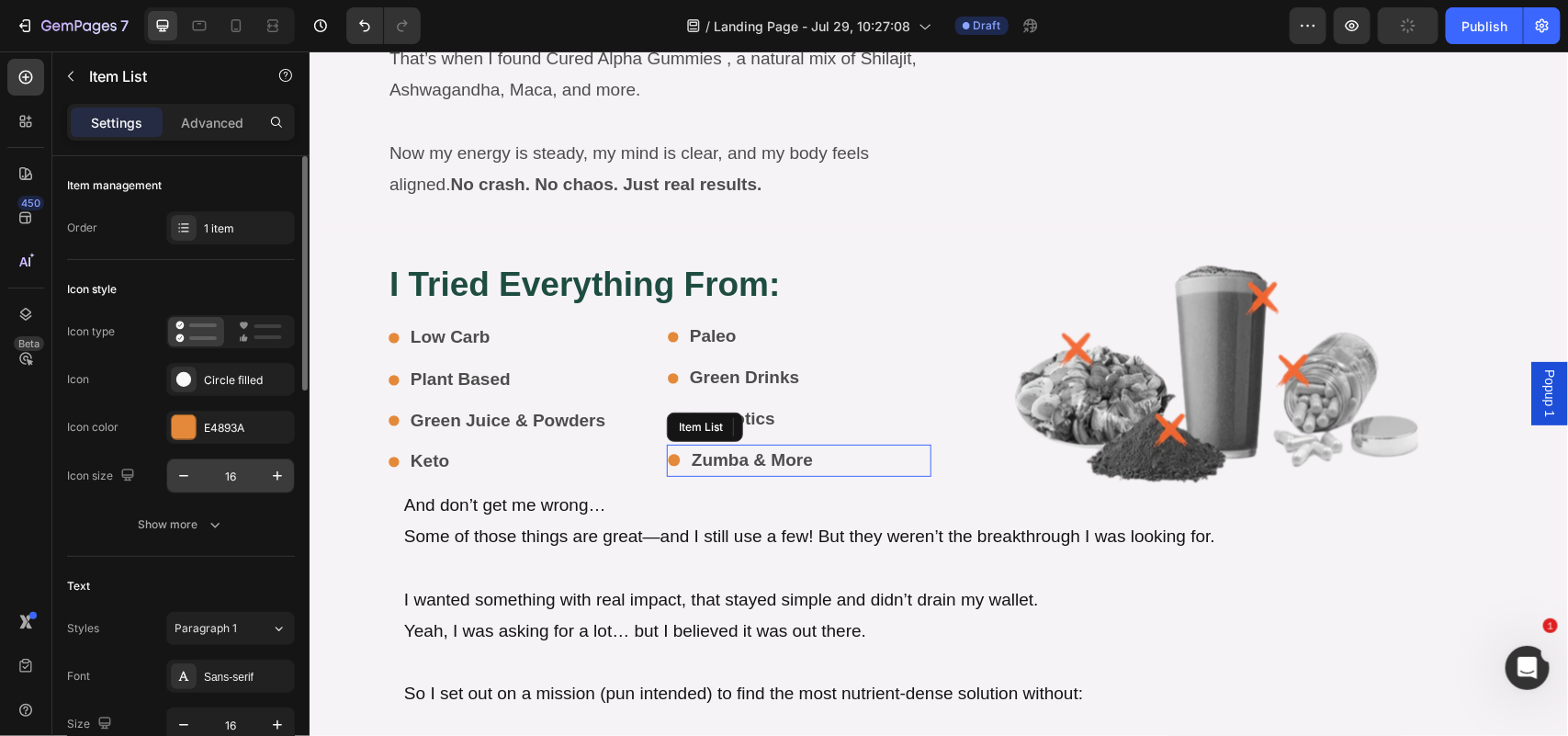 click on "16" at bounding box center (231, 476) 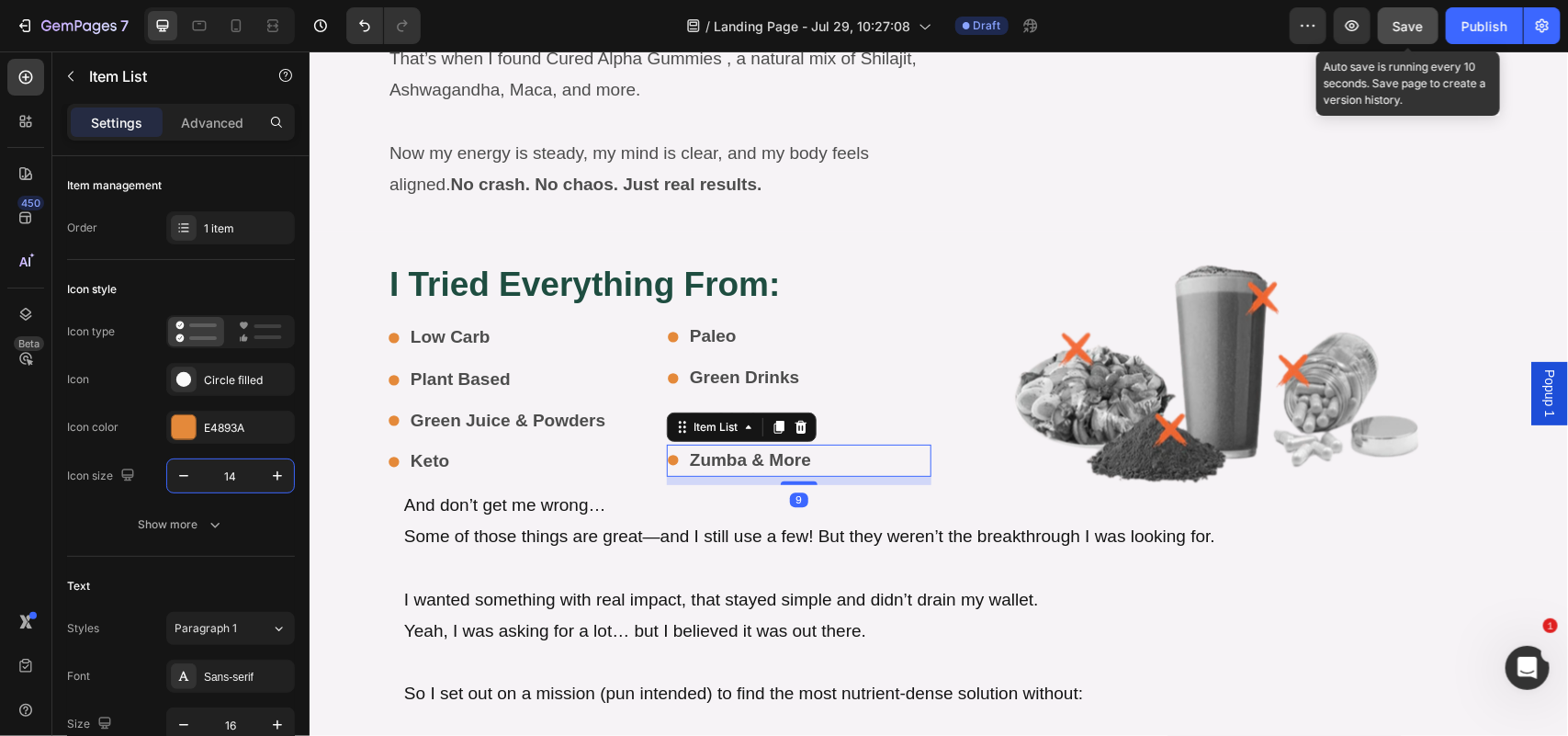 type on "14" 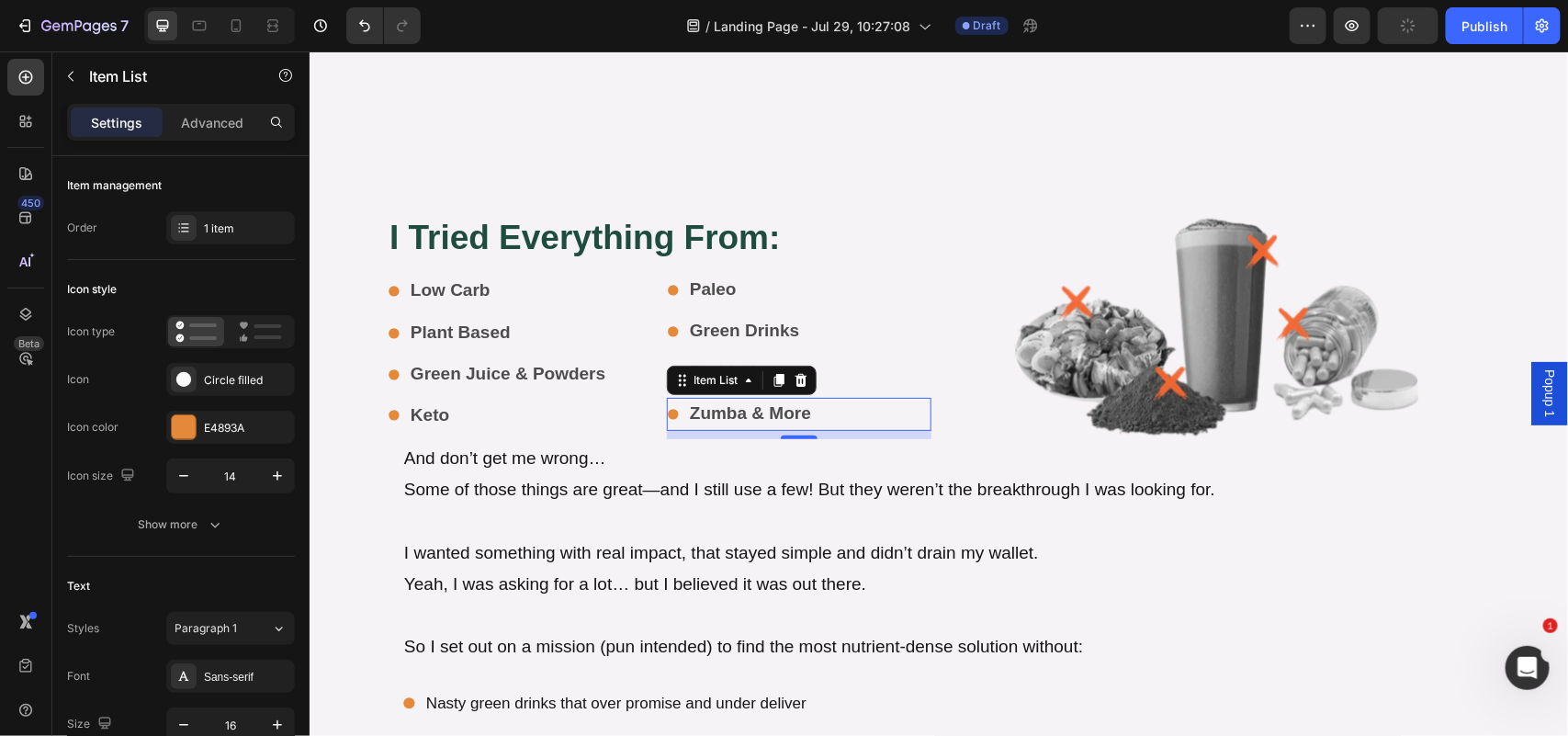 scroll, scrollTop: 12189, scrollLeft: 0, axis: vertical 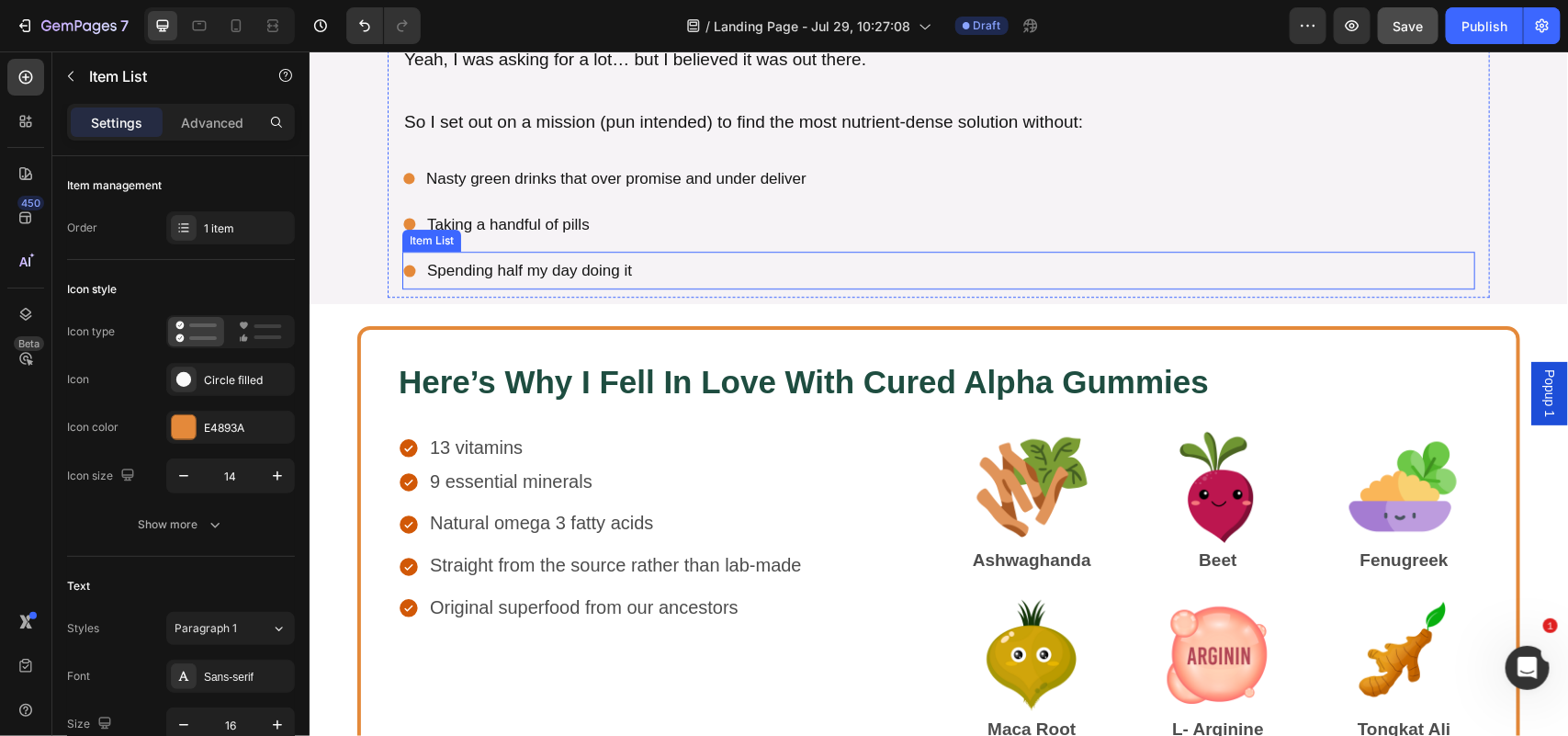 click on "Spending half my day doing it" at bounding box center (528, 269) 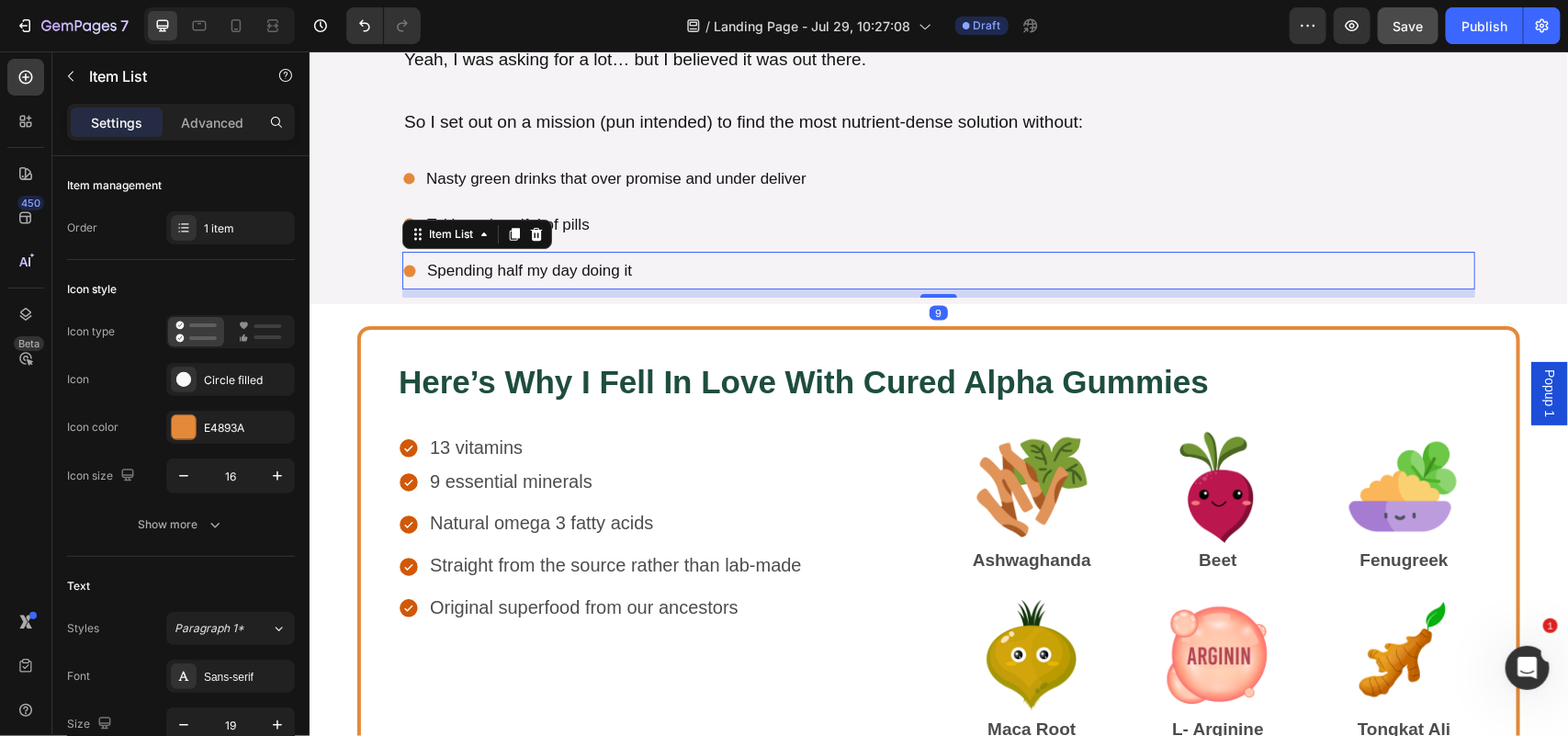 click on "Spending half my day doing it" at bounding box center [528, 269] 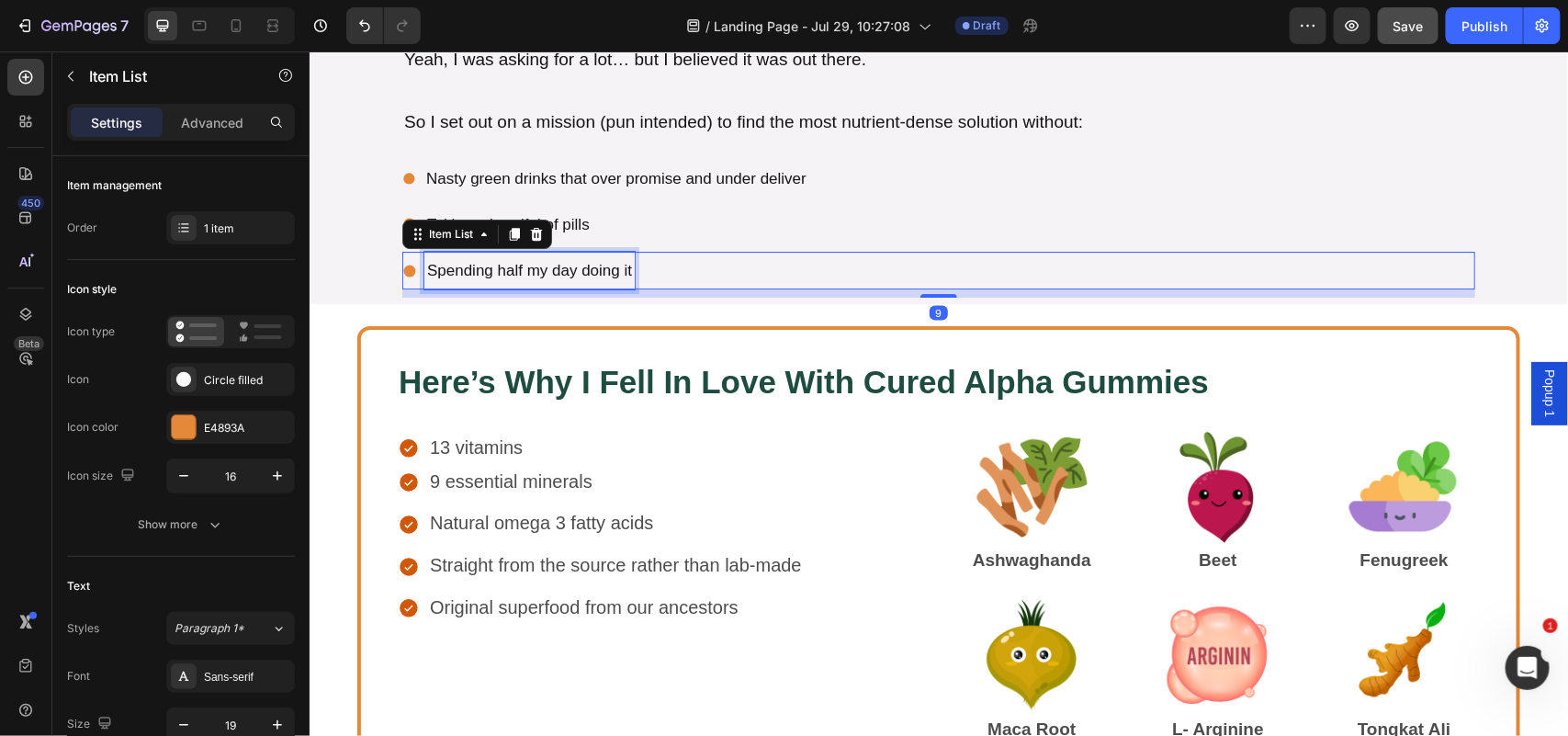 click on "Spending half my day doing it" at bounding box center (528, 269) 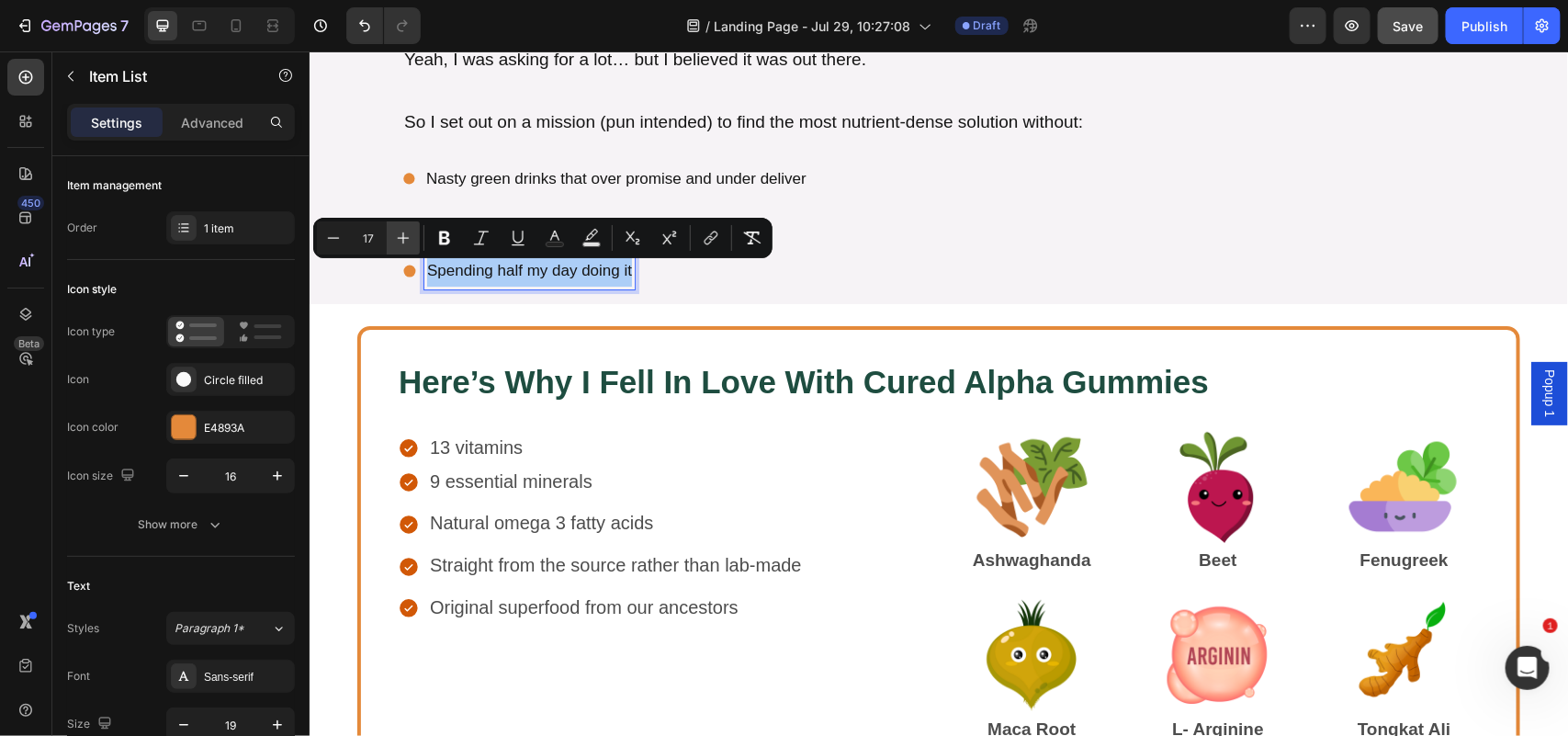 click 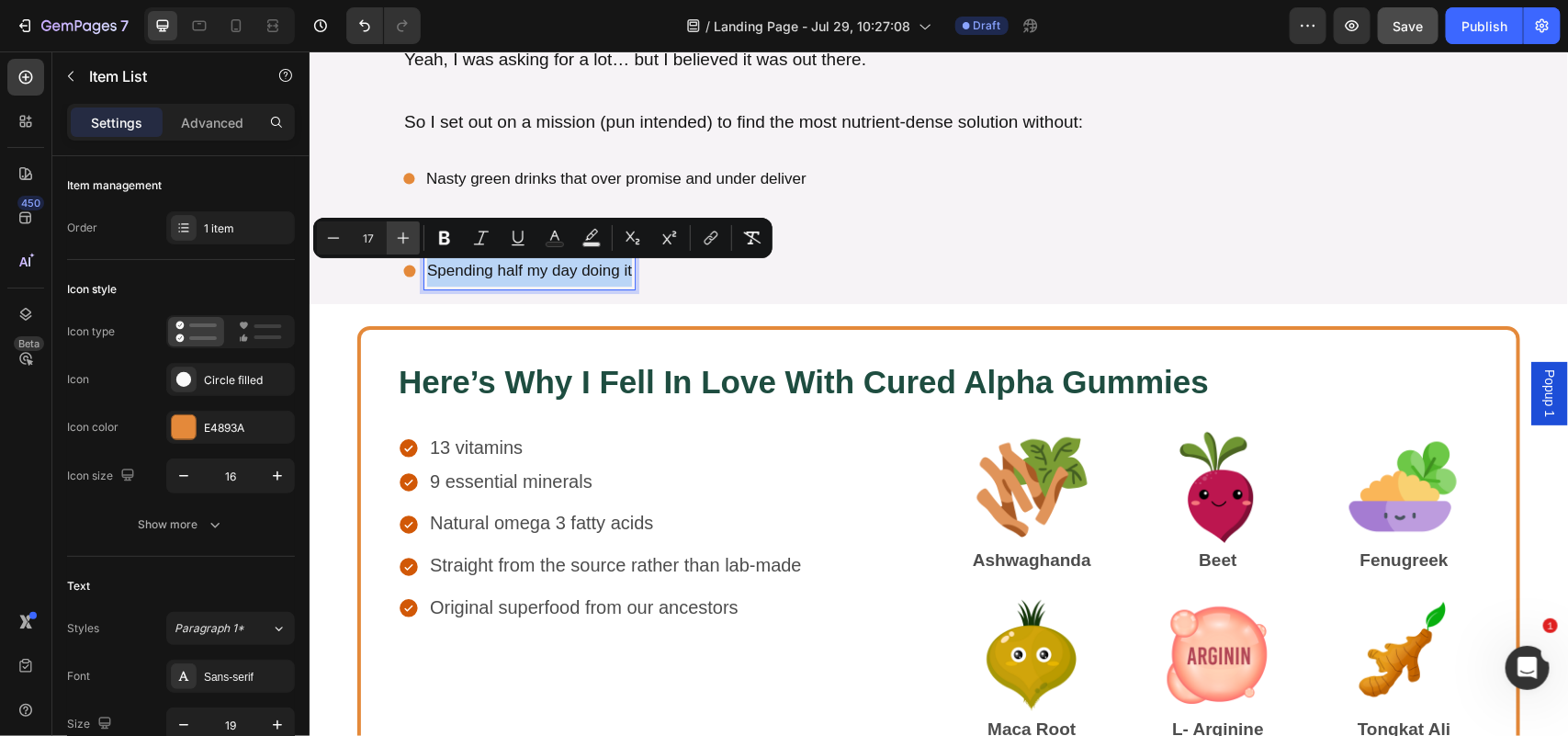 type on "18" 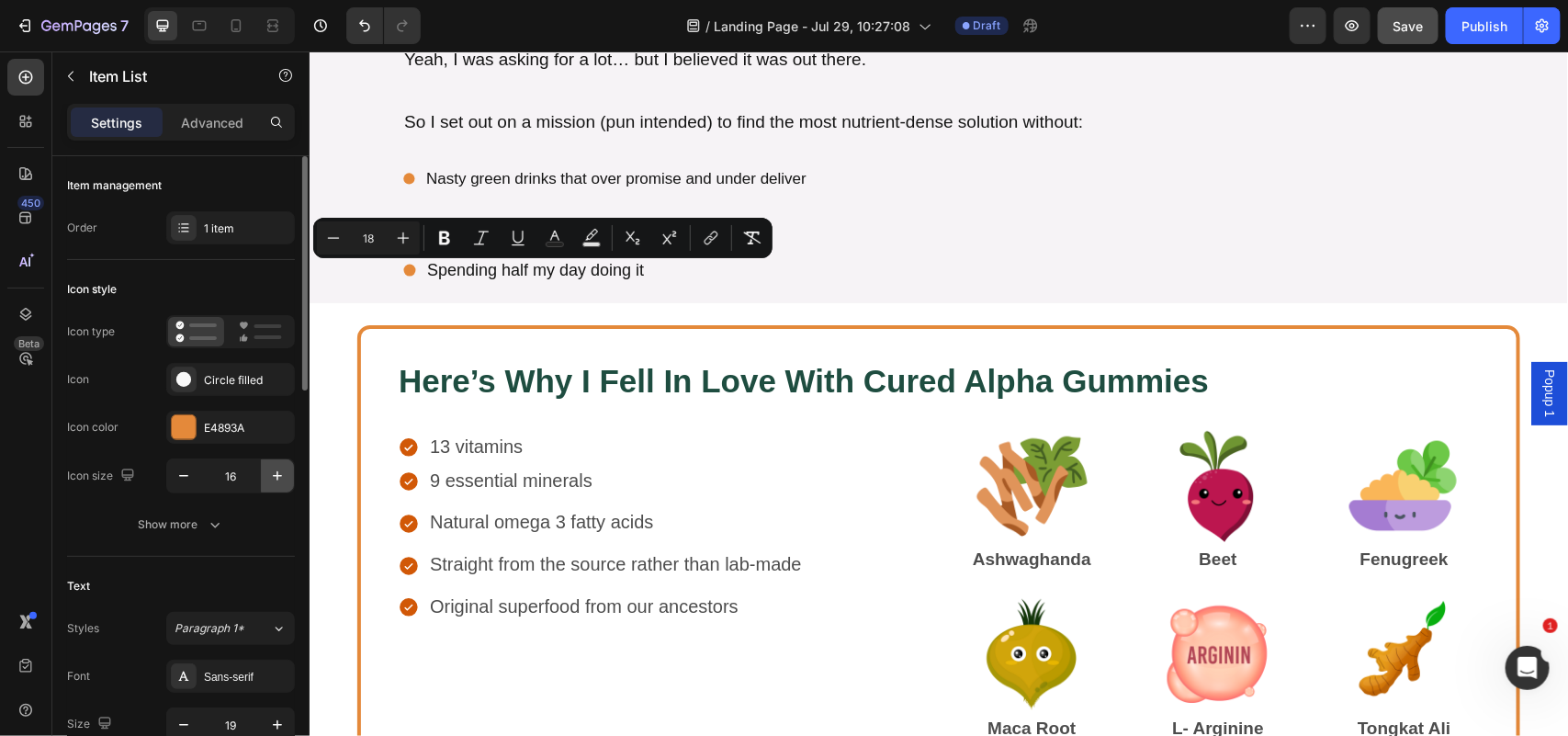 click at bounding box center (277, 476) 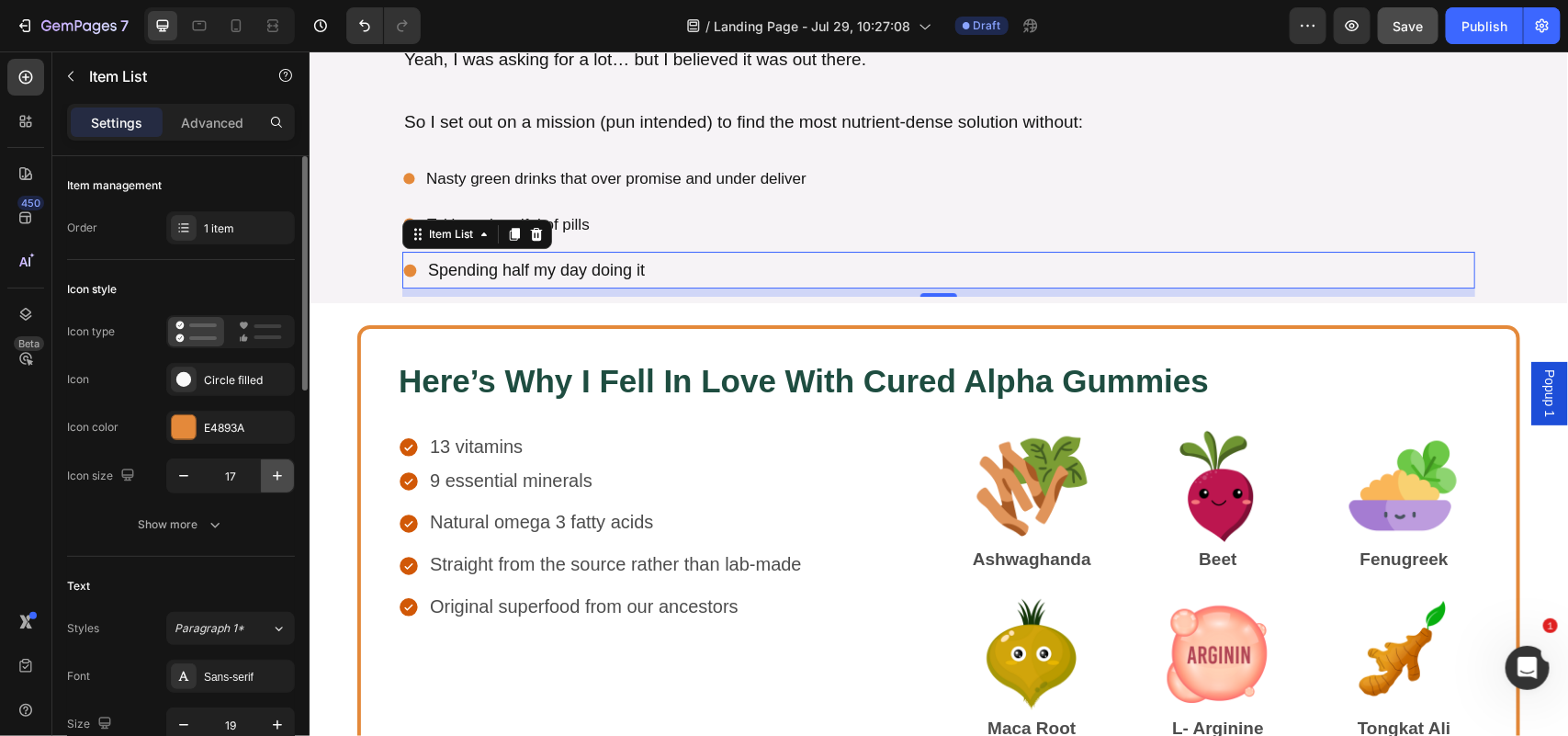click at bounding box center [277, 476] 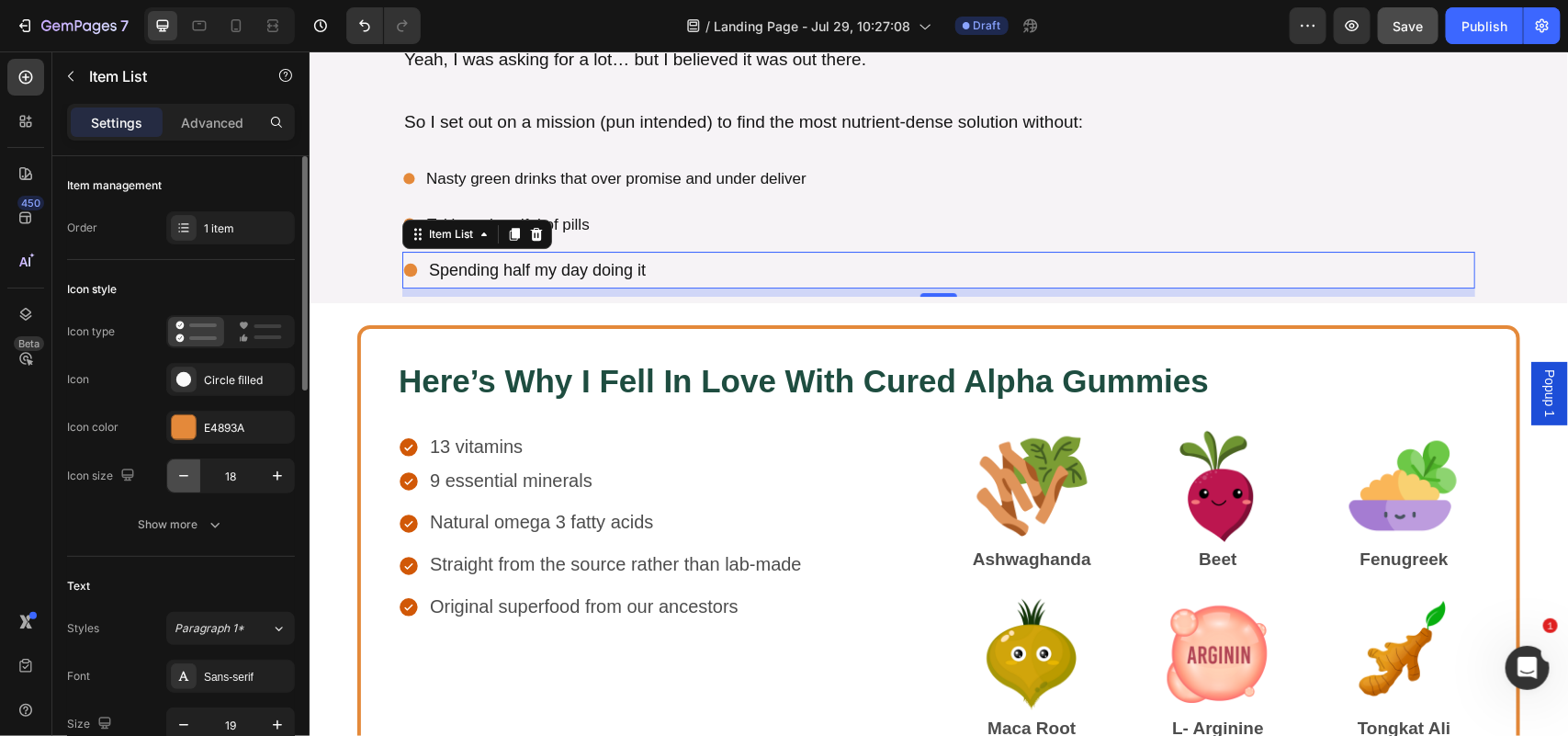click 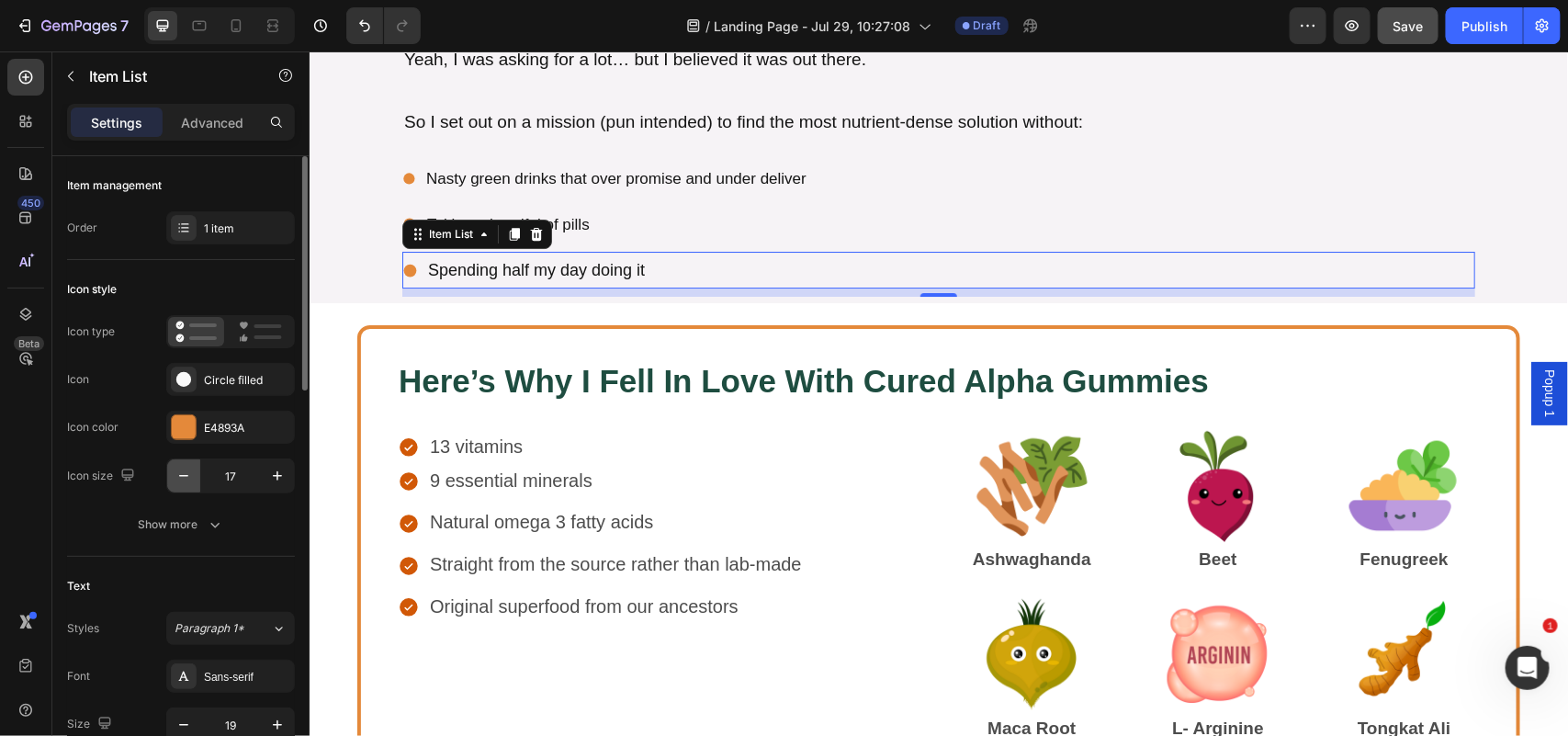 click 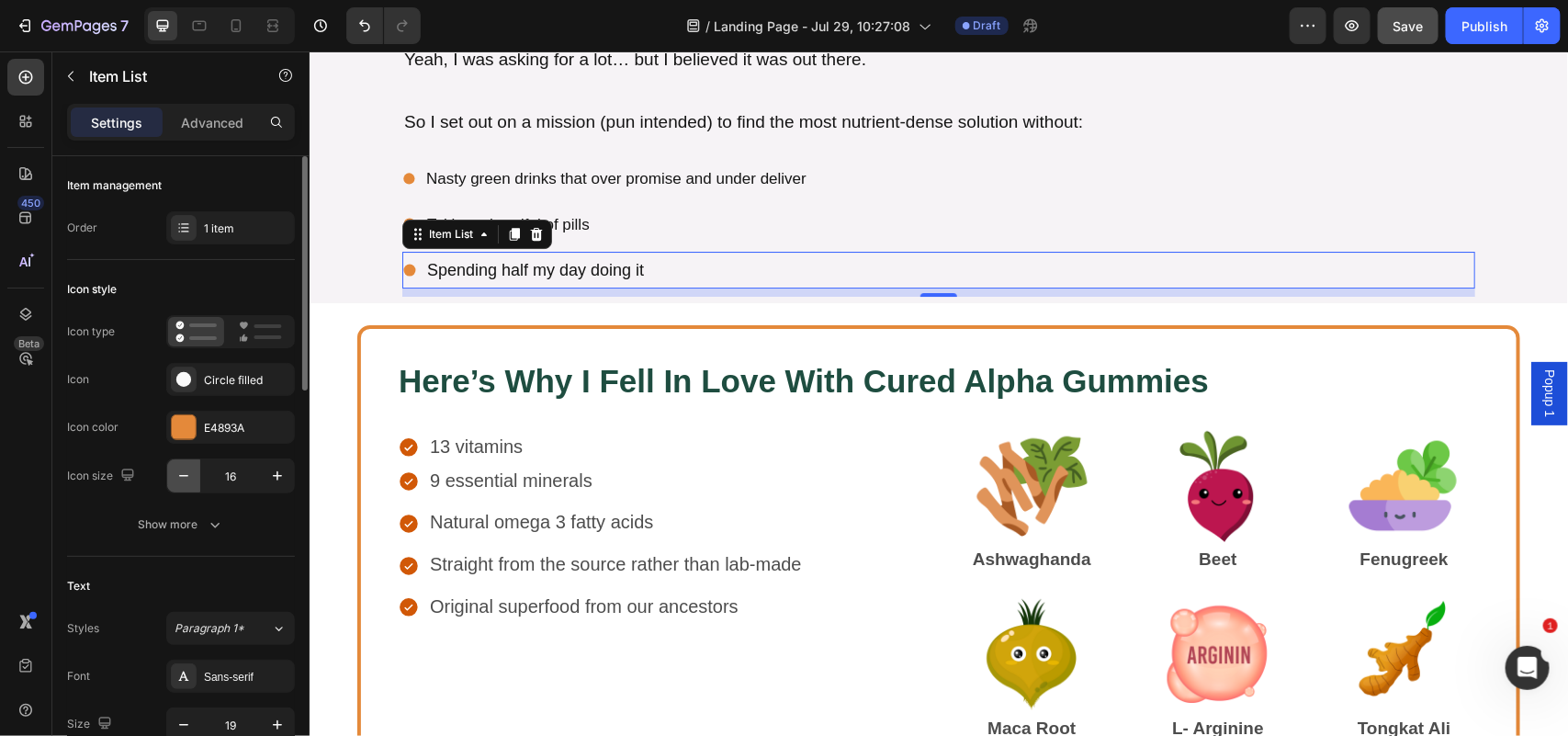 type on "15" 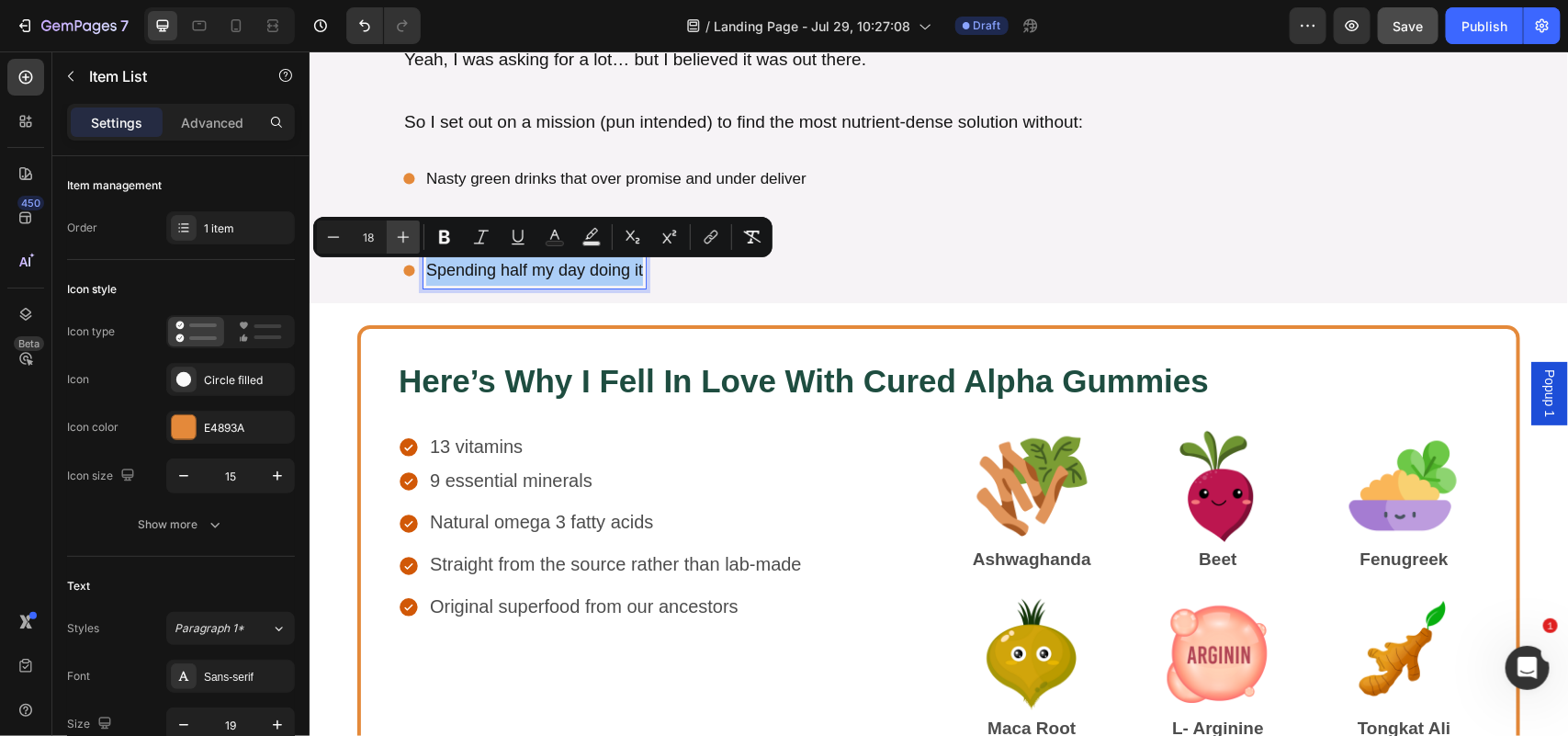 click 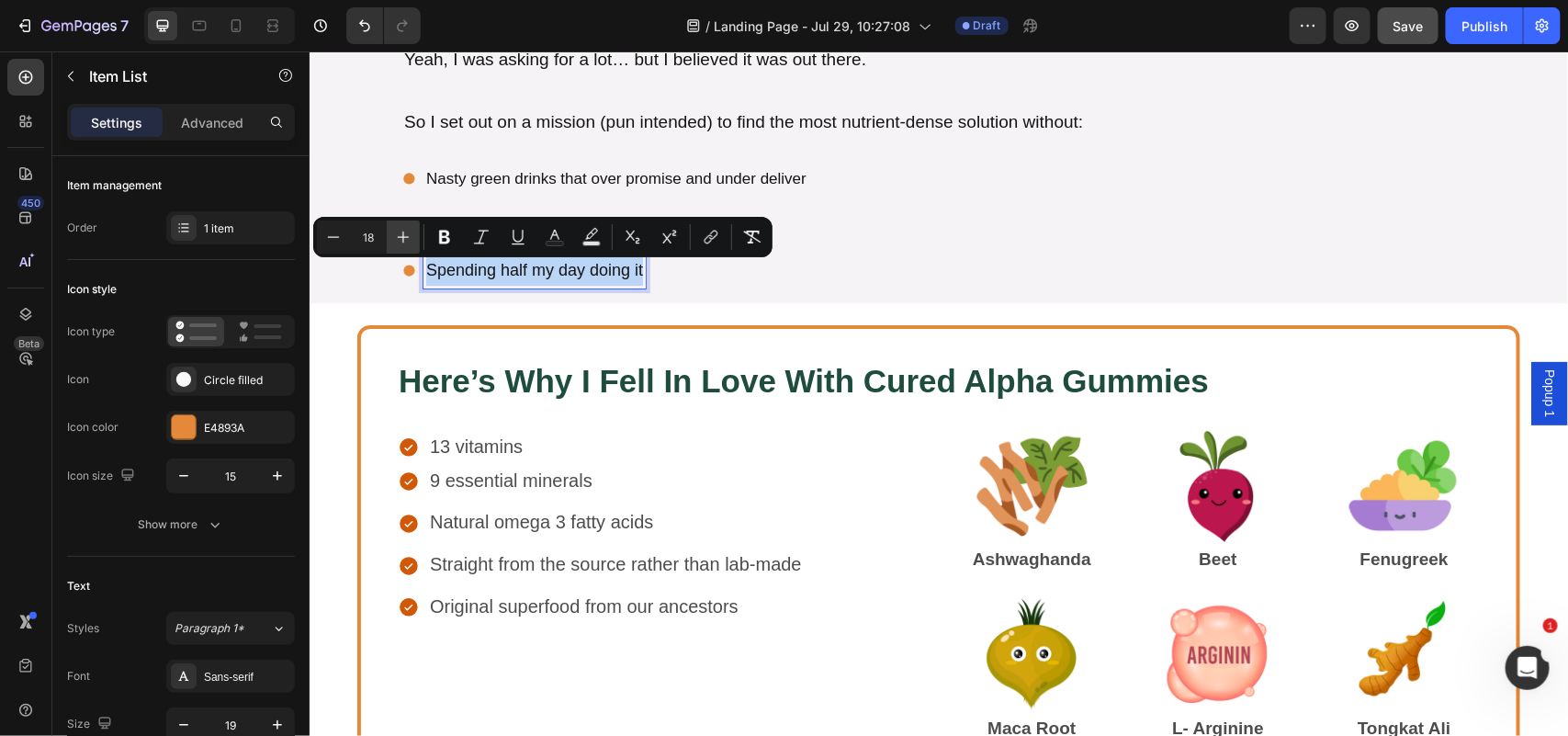 type on "19" 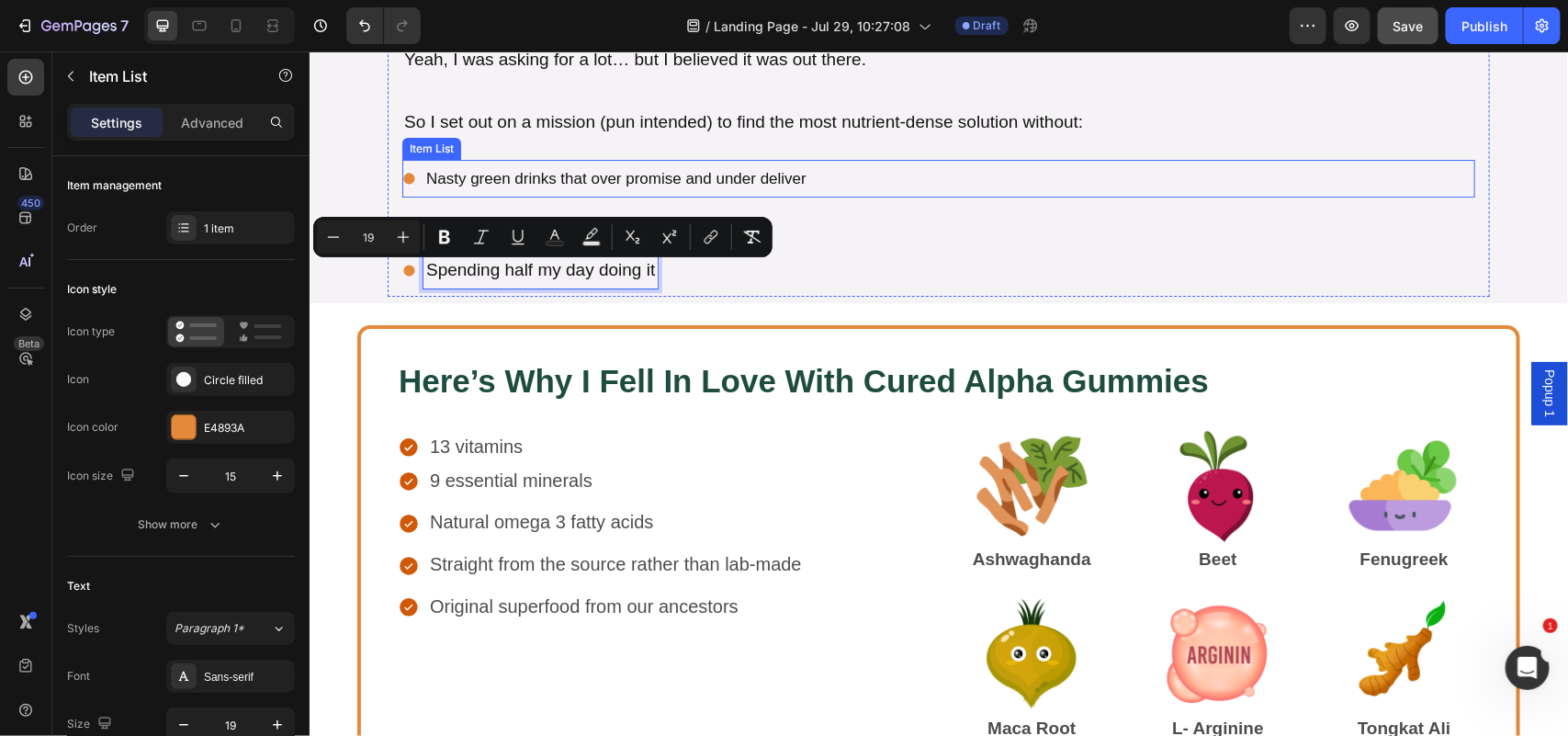 click on "Nasty green drinks that over promise and under deliver" at bounding box center (615, 177) 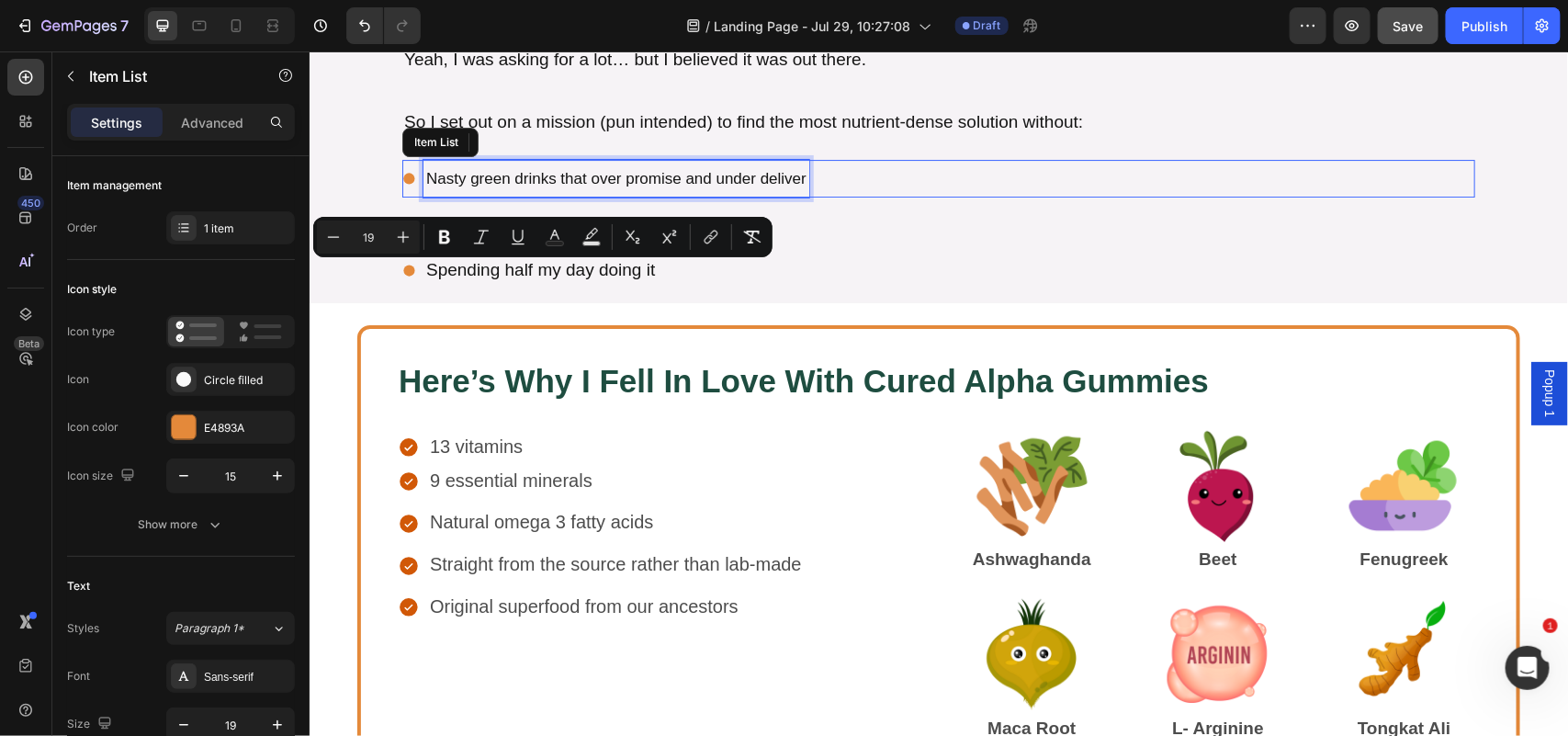 click on "Nasty green drinks that over promise and under deliver" at bounding box center (615, 177) 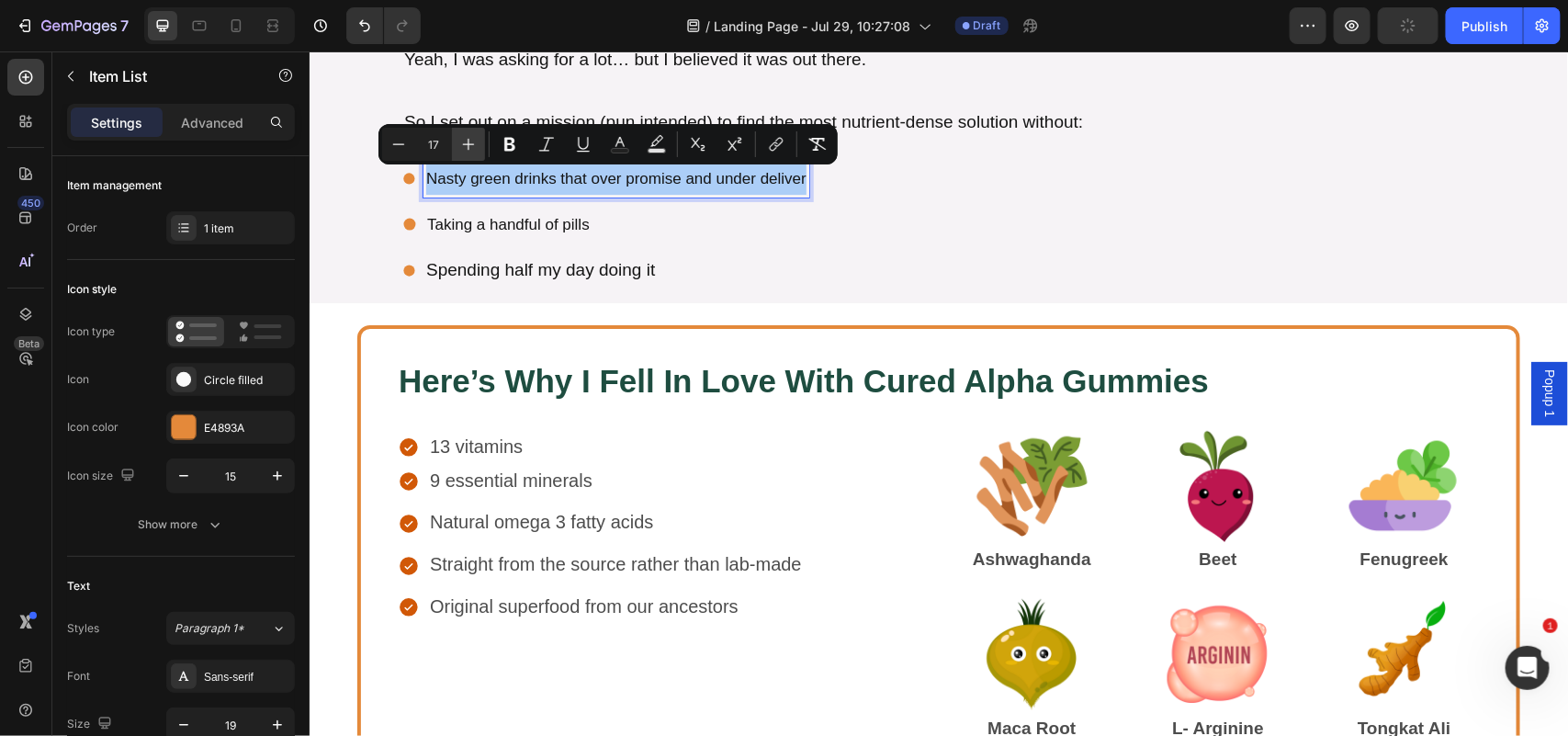click 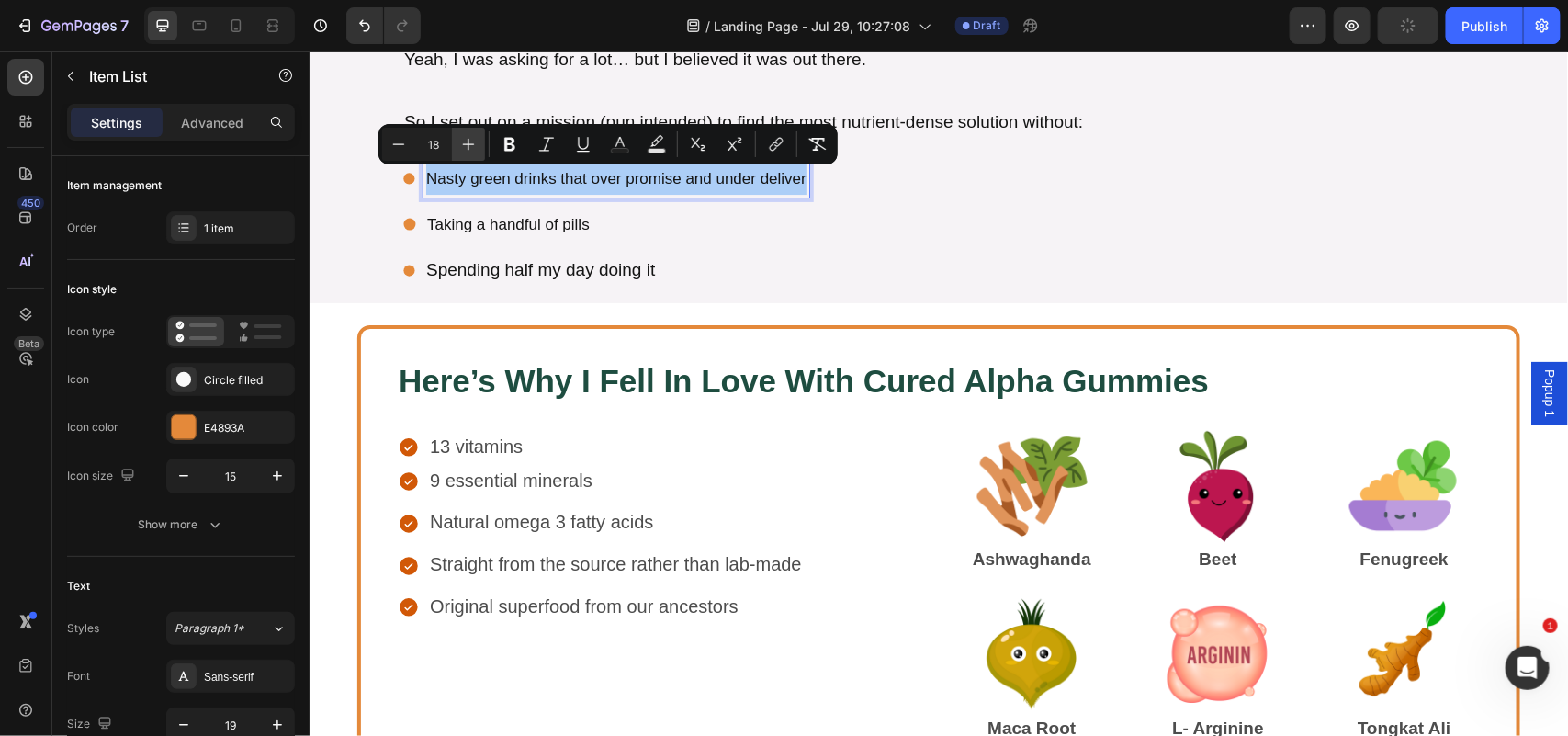 click 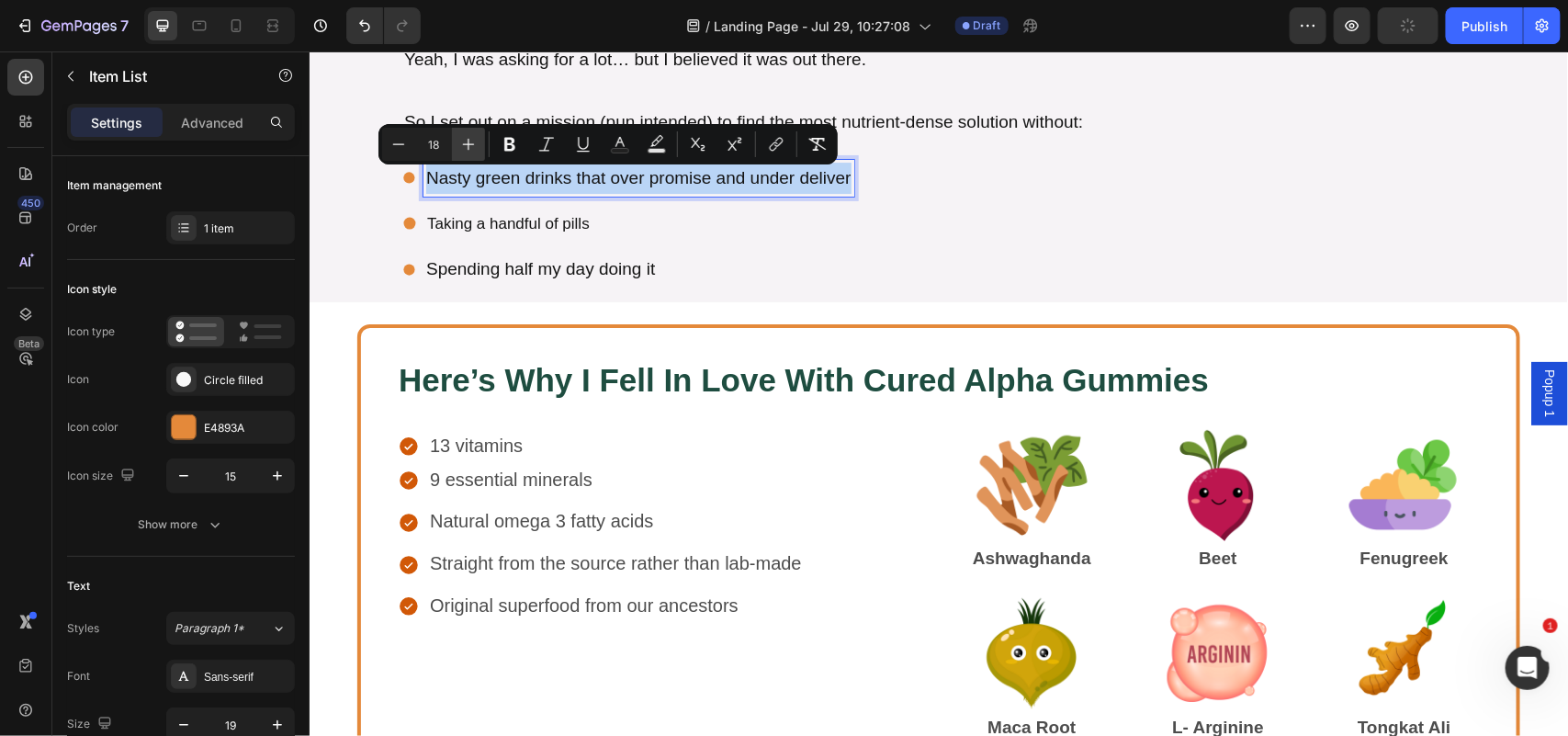 type on "19" 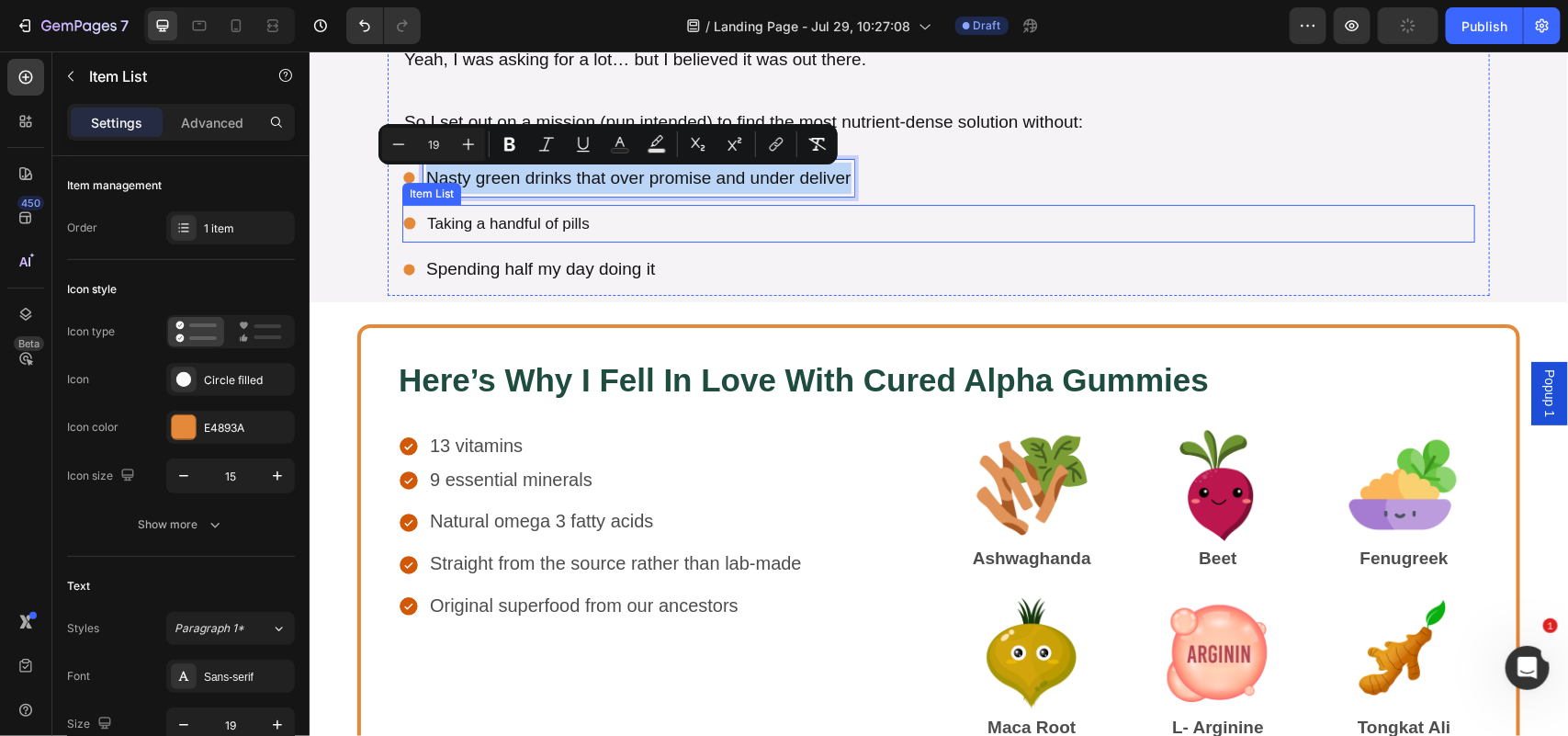 click on "Taking a handful of pills" at bounding box center [507, 222] 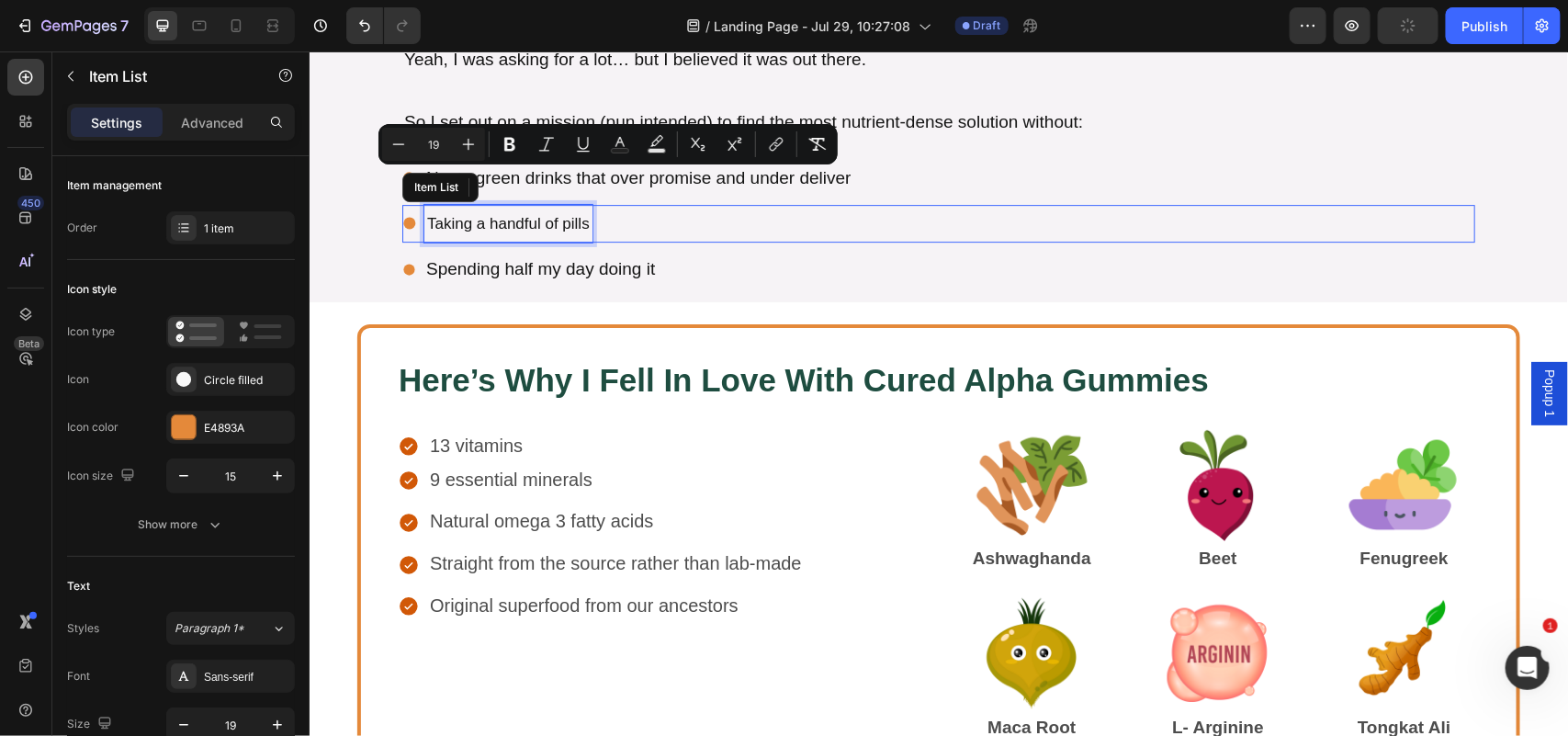 click on "Taking a handful of pills" at bounding box center (507, 222) 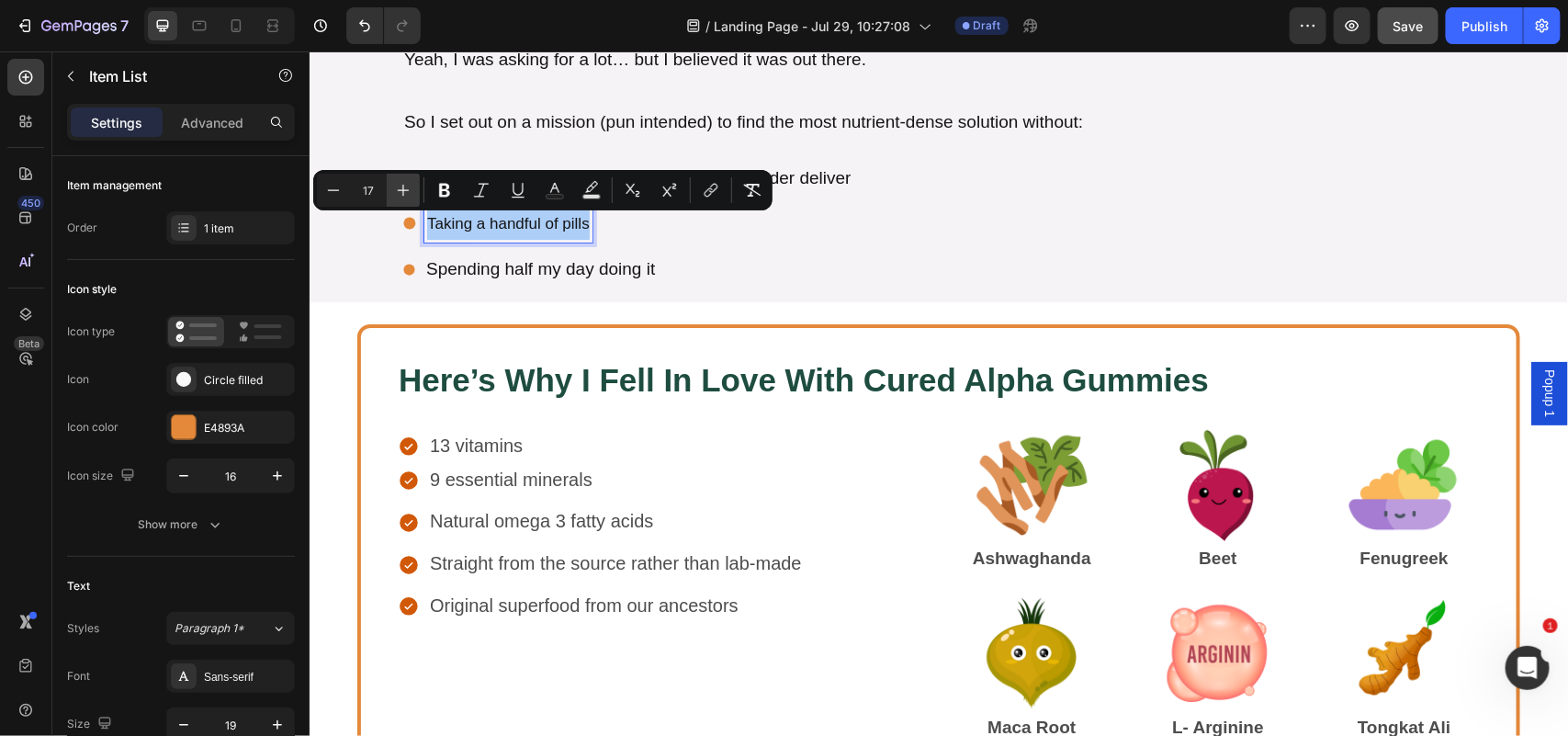 click 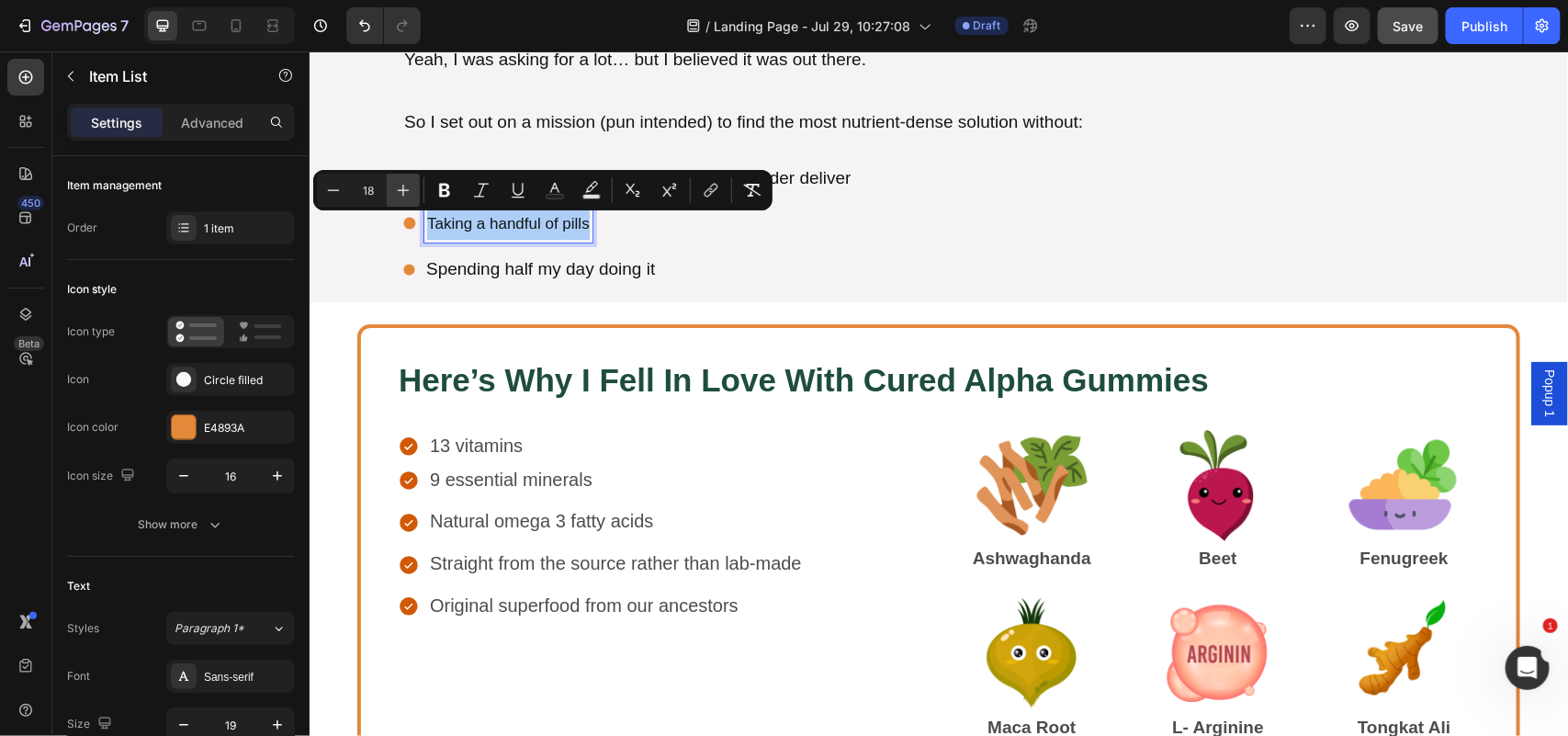 click 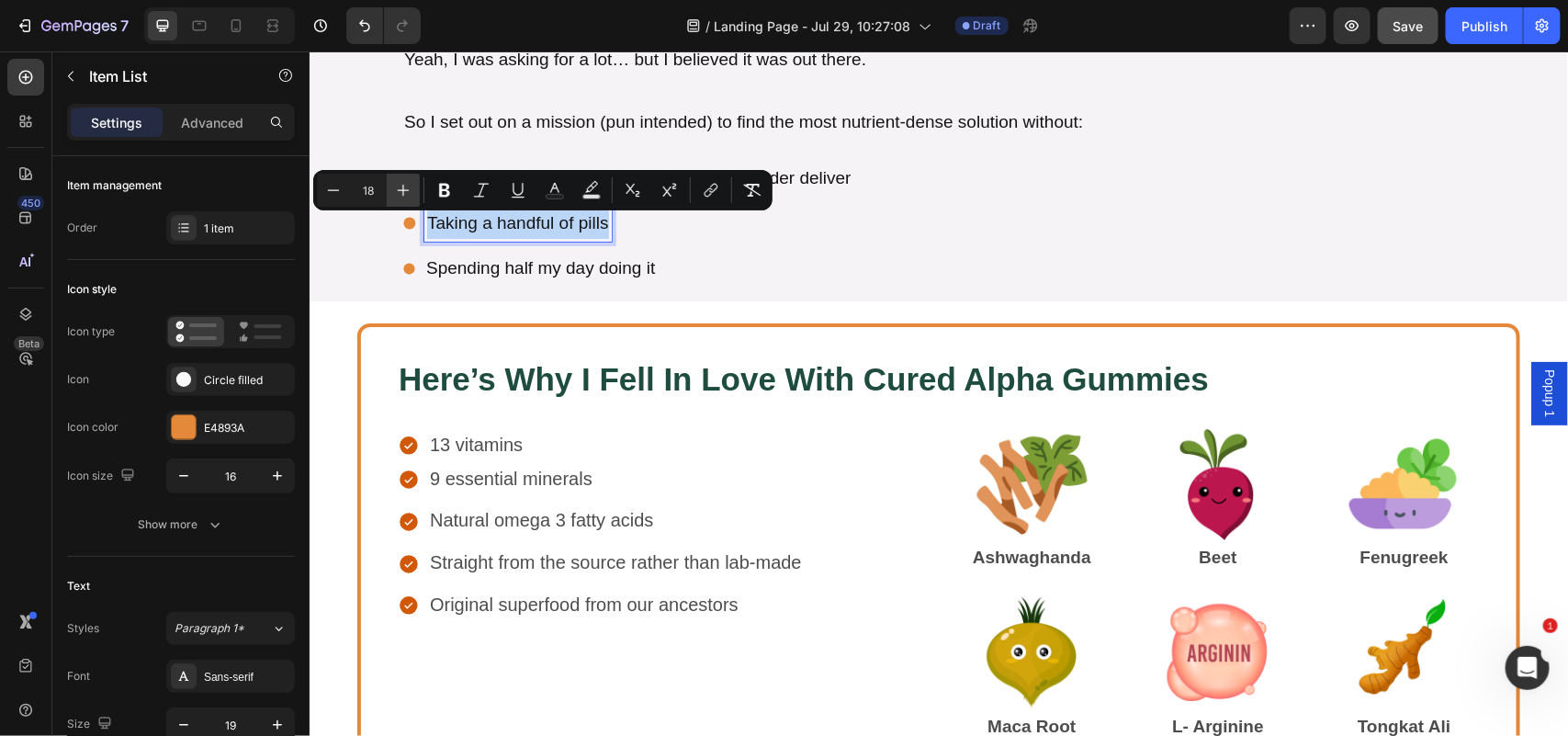 type on "19" 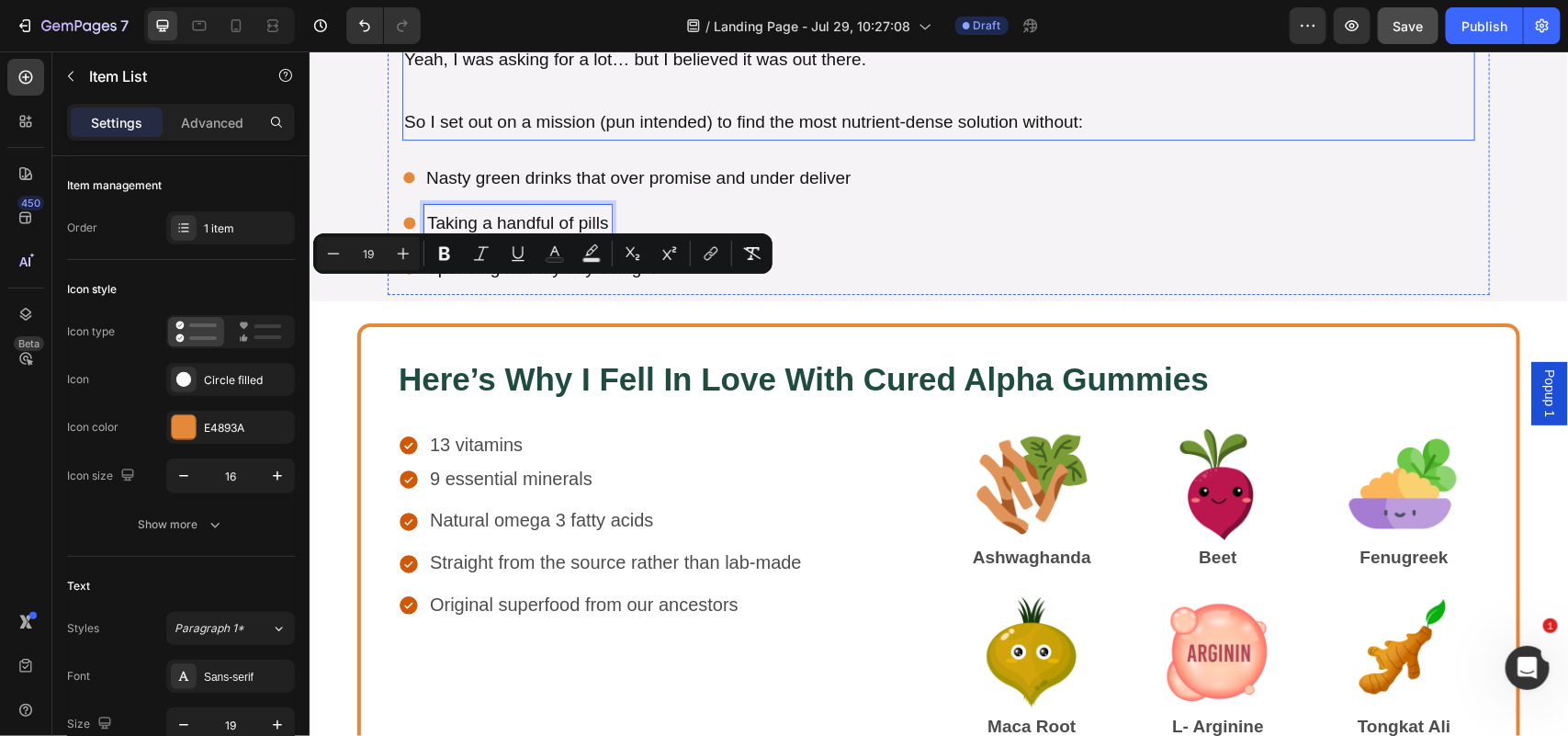 scroll, scrollTop: 12124, scrollLeft: 0, axis: vertical 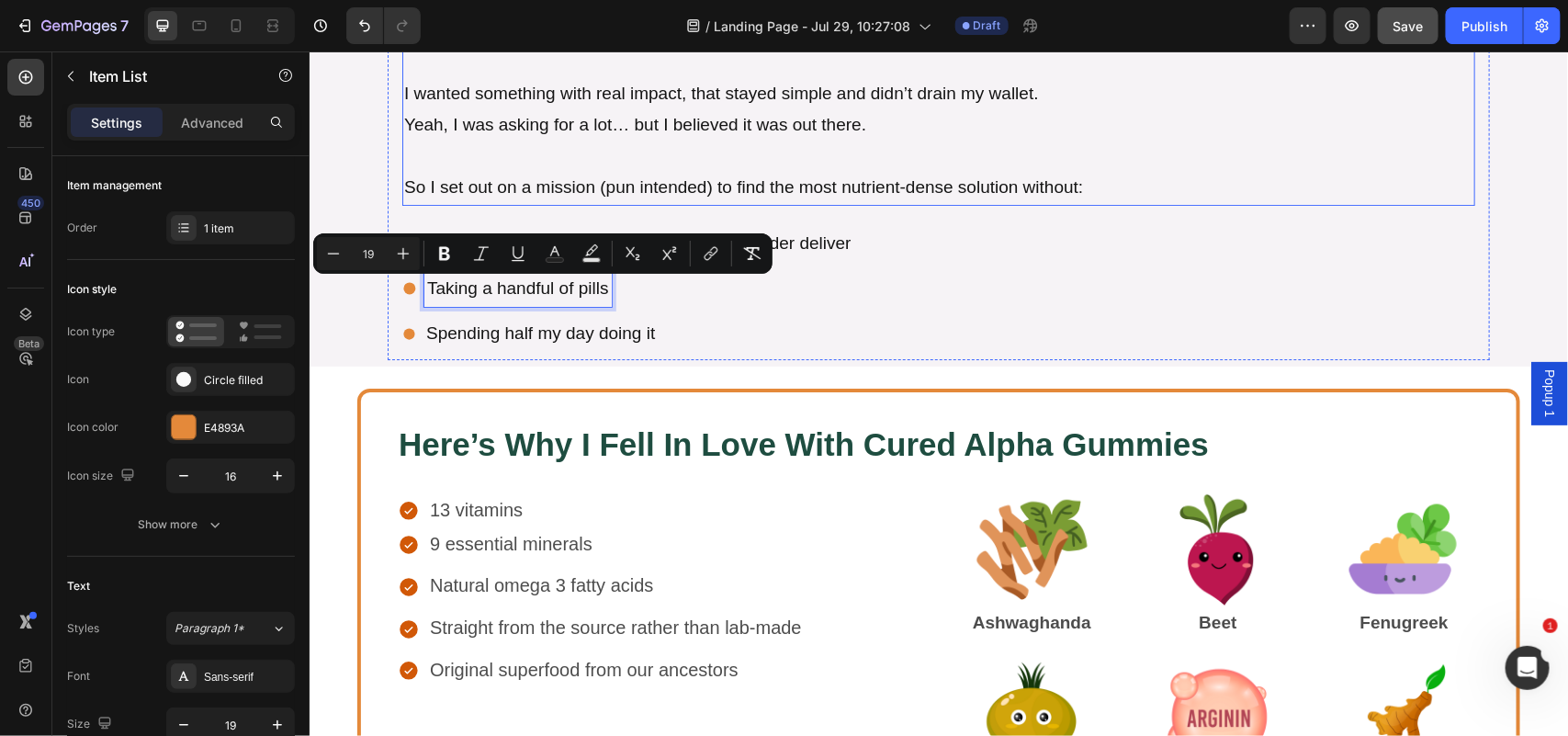 click on "Yeah, I was asking for a lot… but I believed it was out there." at bounding box center [938, 124] 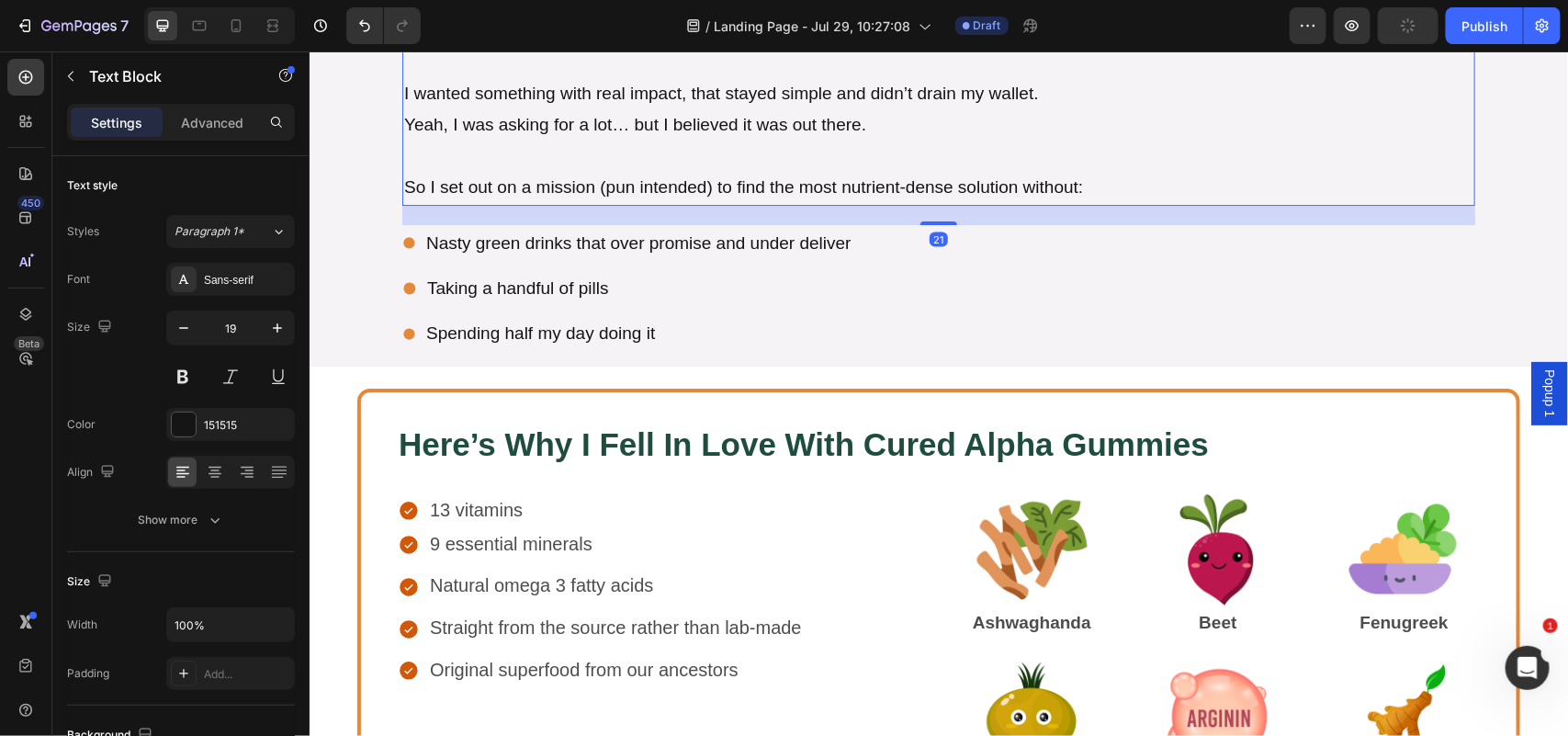 click on "So I set out on a mission (pun intended) to find the most nutrient-dense solution without:" at bounding box center (938, 187) 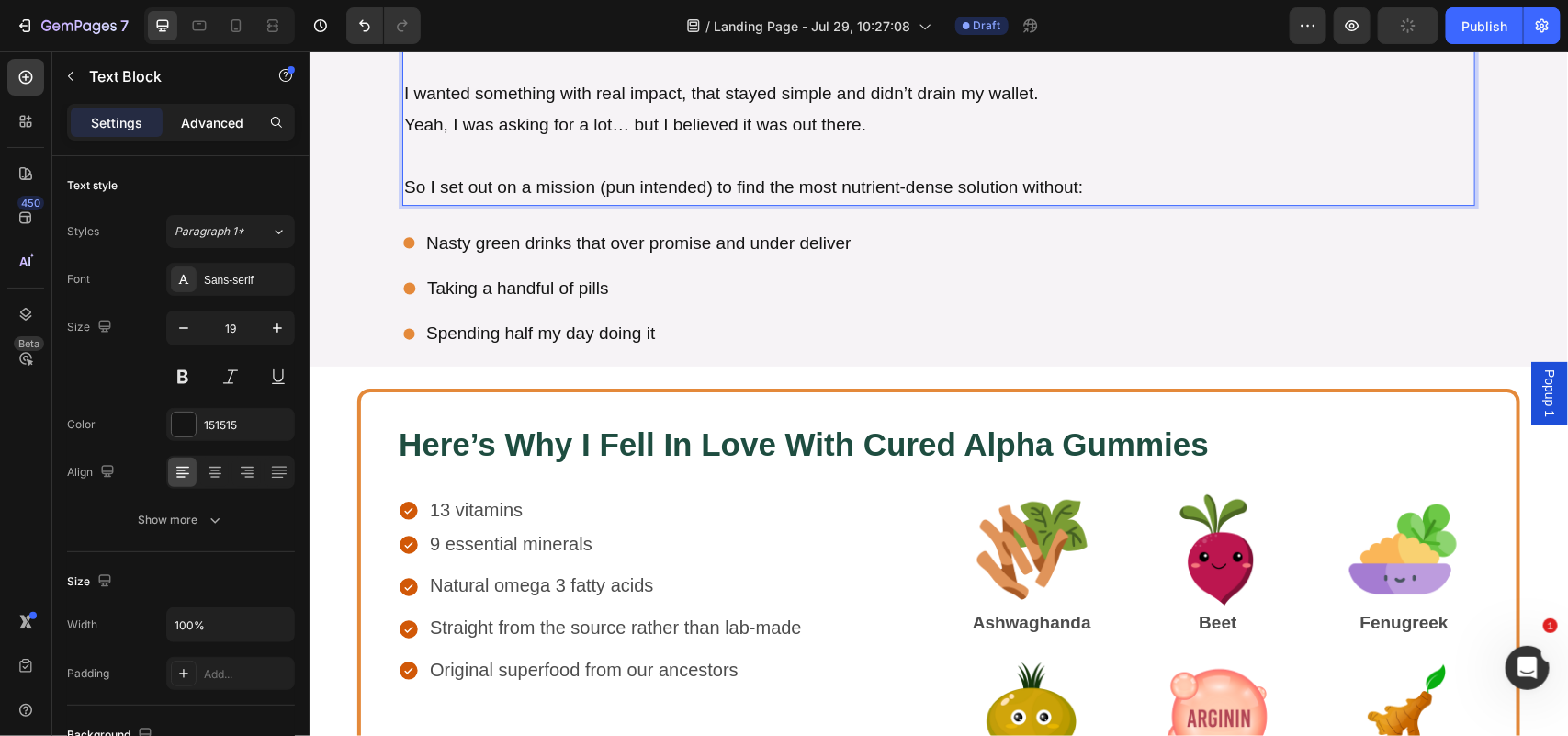 click on "Advanced" at bounding box center [212, 122] 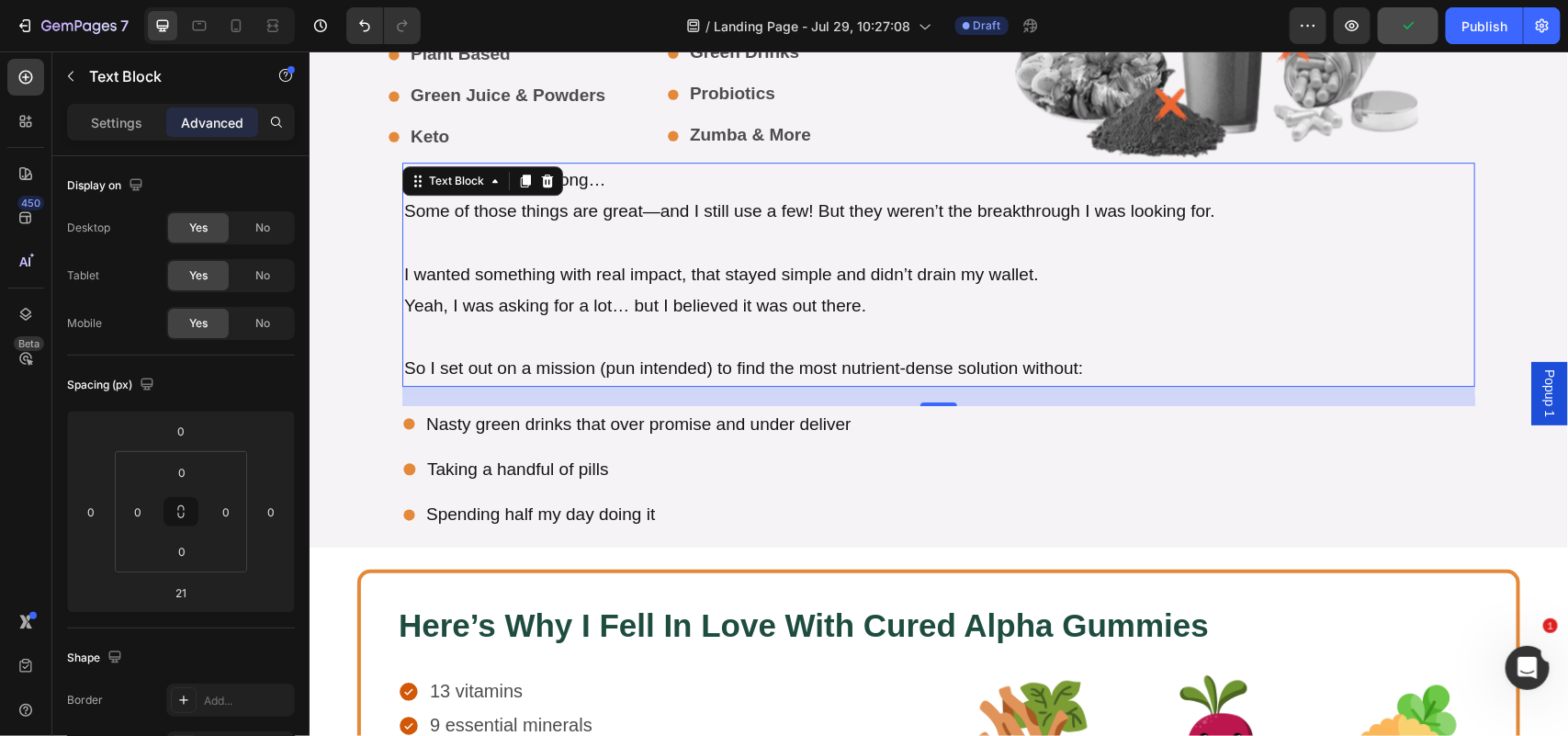 scroll, scrollTop: 11942, scrollLeft: 0, axis: vertical 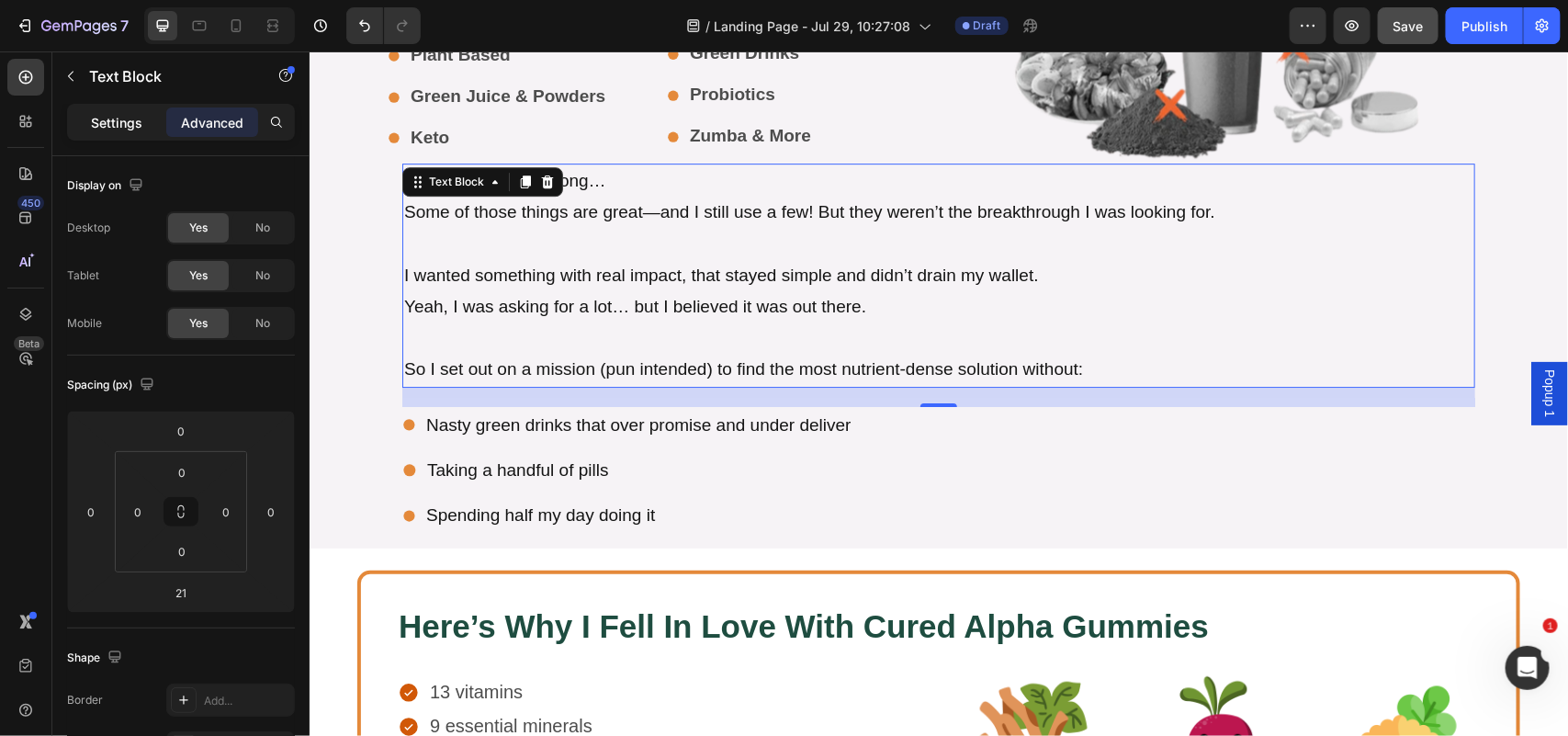 click on "Settings" 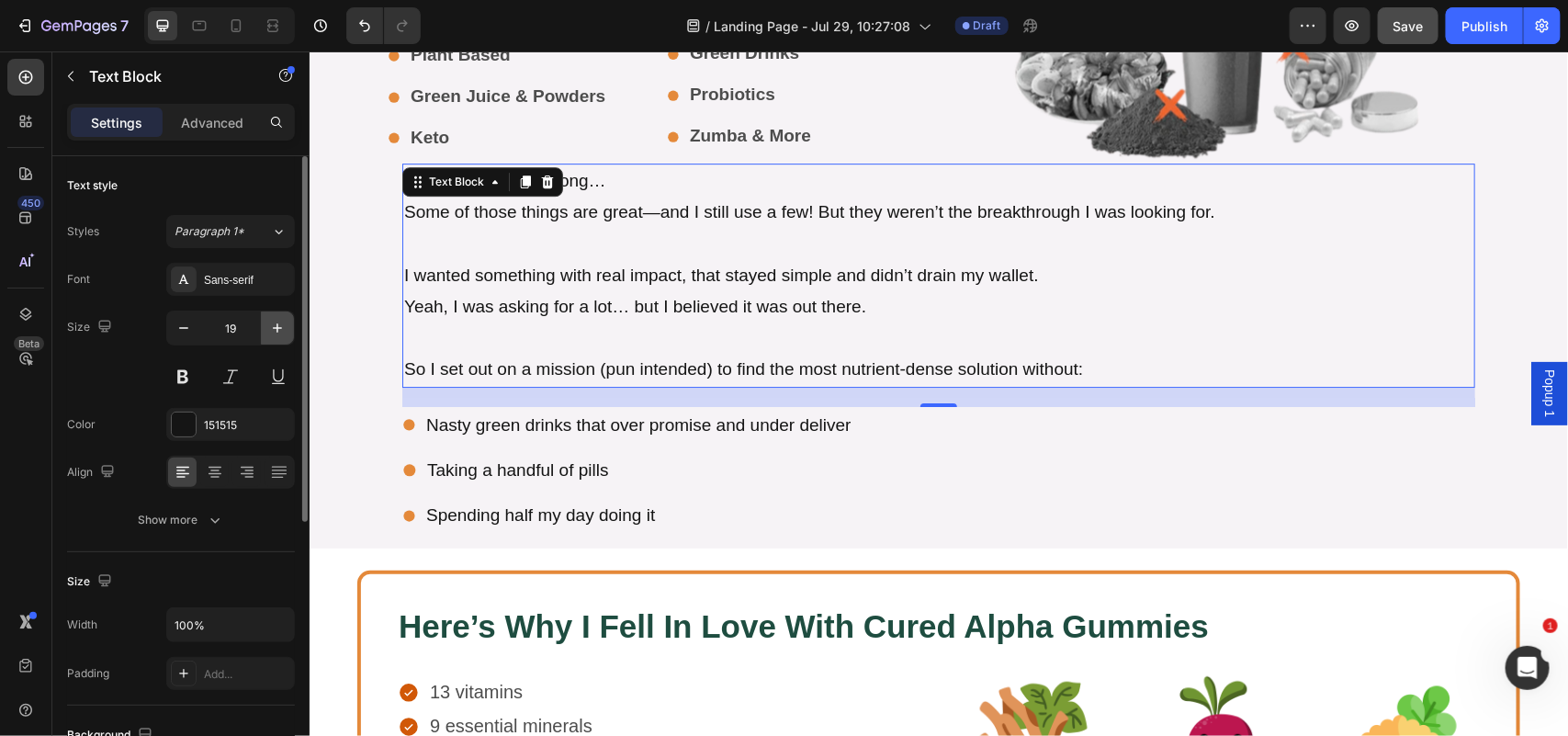 click 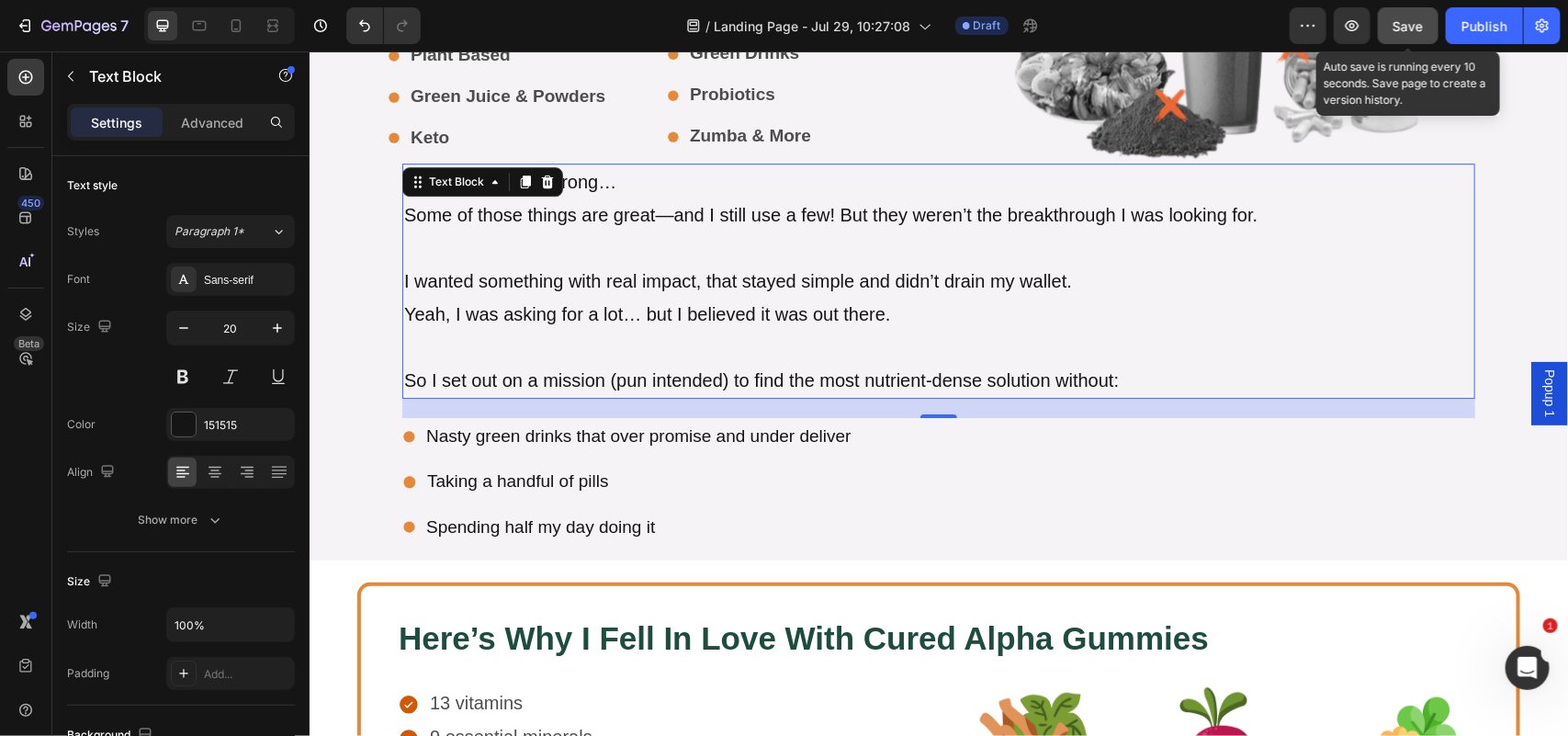 drag, startPoint x: 1403, startPoint y: 16, endPoint x: 558, endPoint y: 163, distance: 857.6911 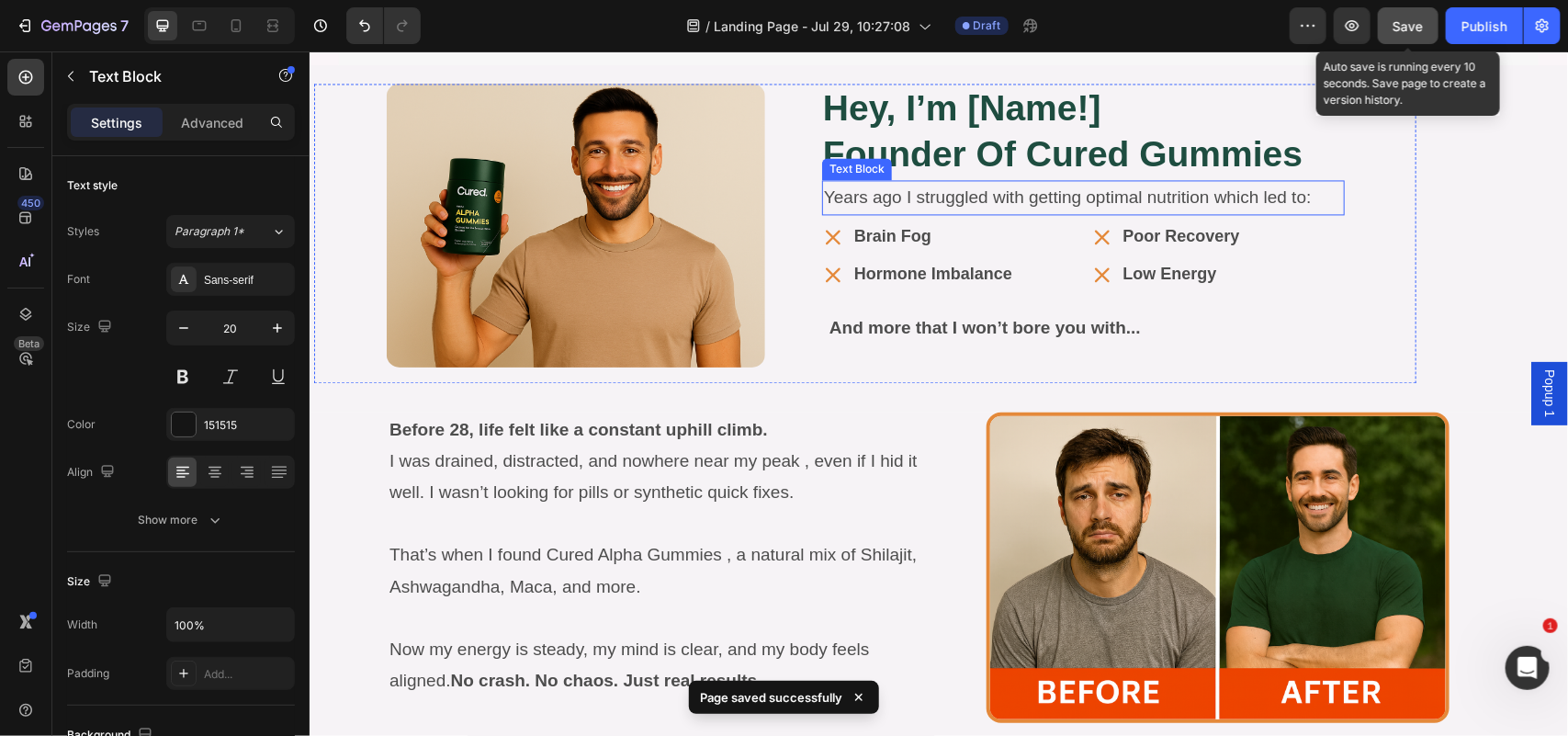 scroll, scrollTop: 11080, scrollLeft: 0, axis: vertical 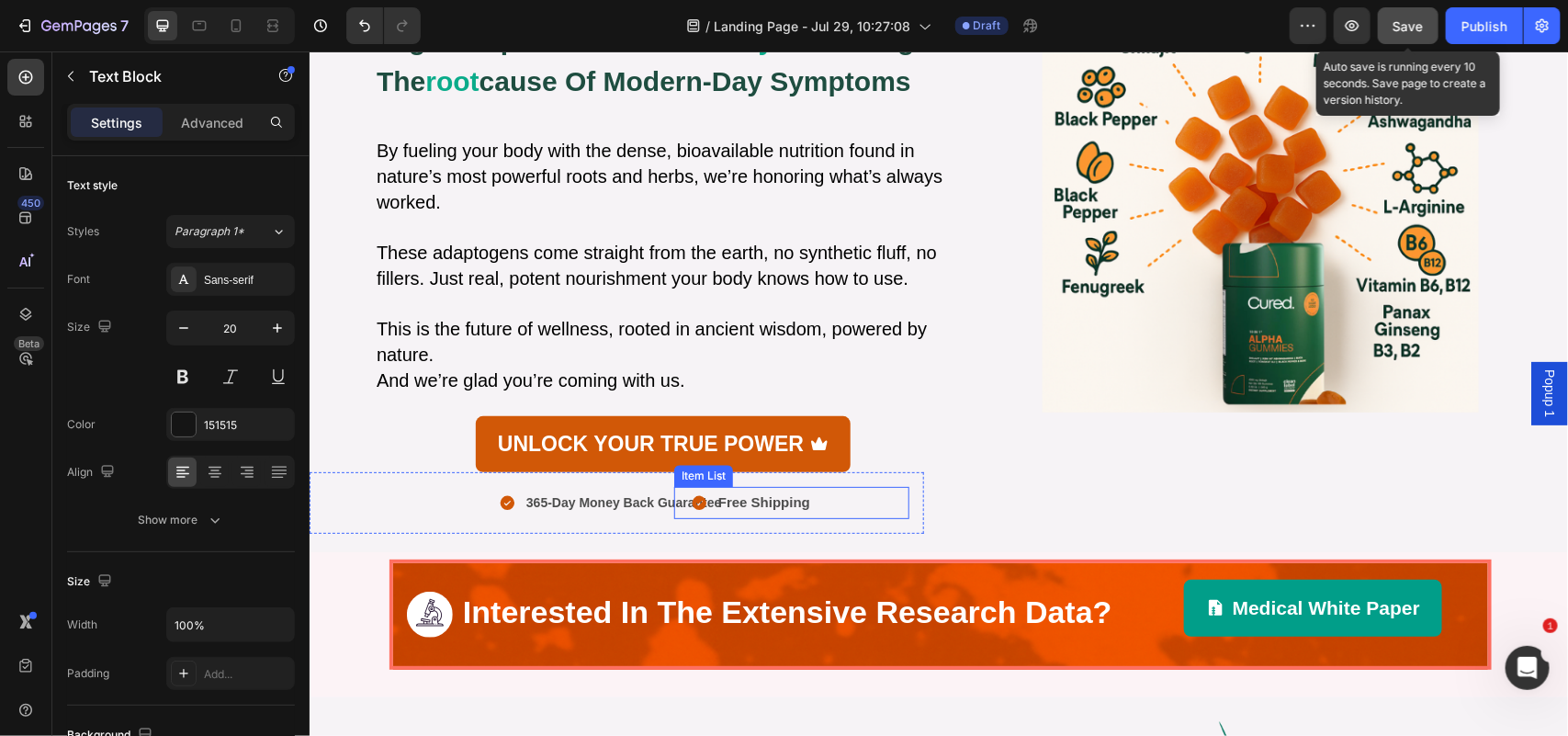 click on "Free Shipping" at bounding box center (807, 502) 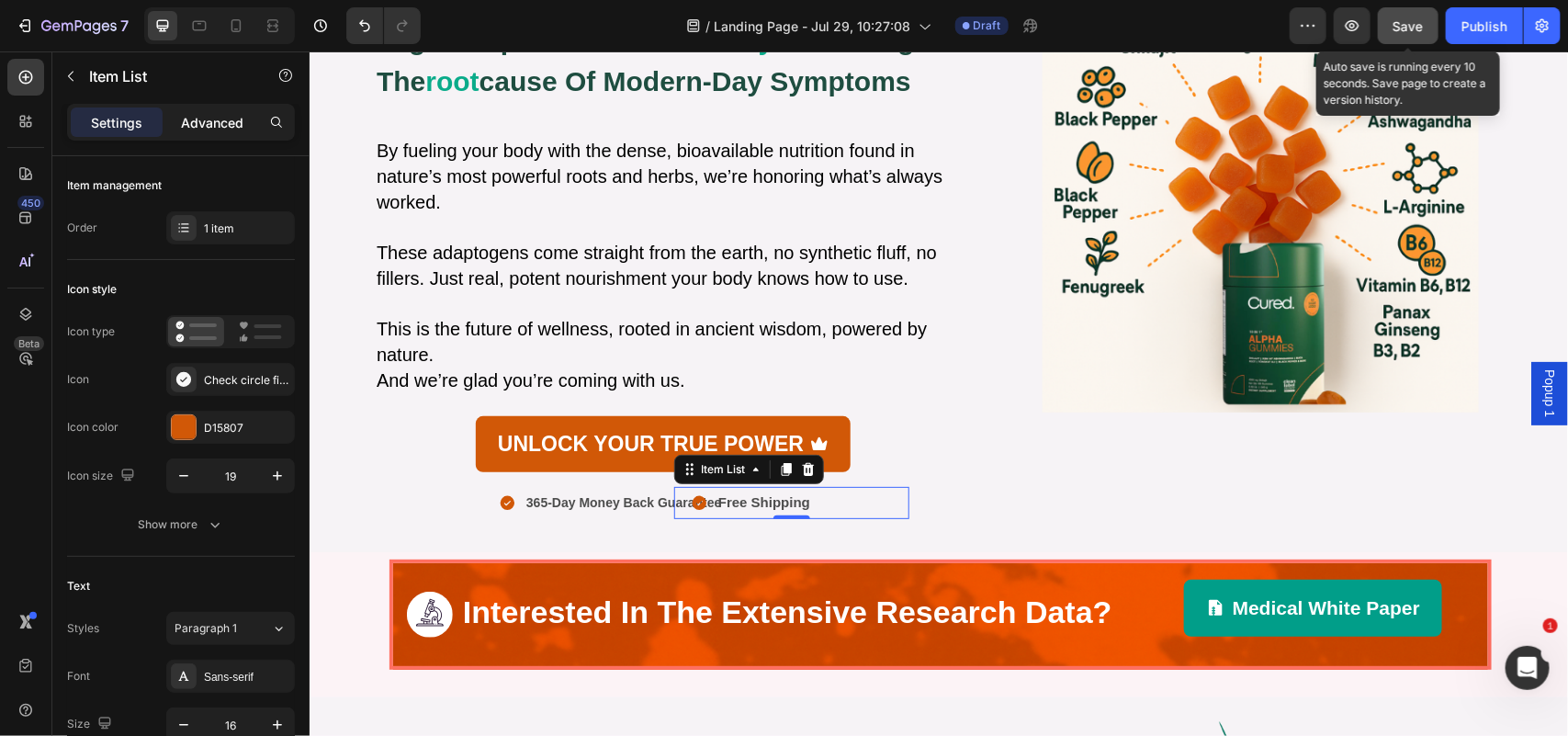 click on "Advanced" at bounding box center (212, 122) 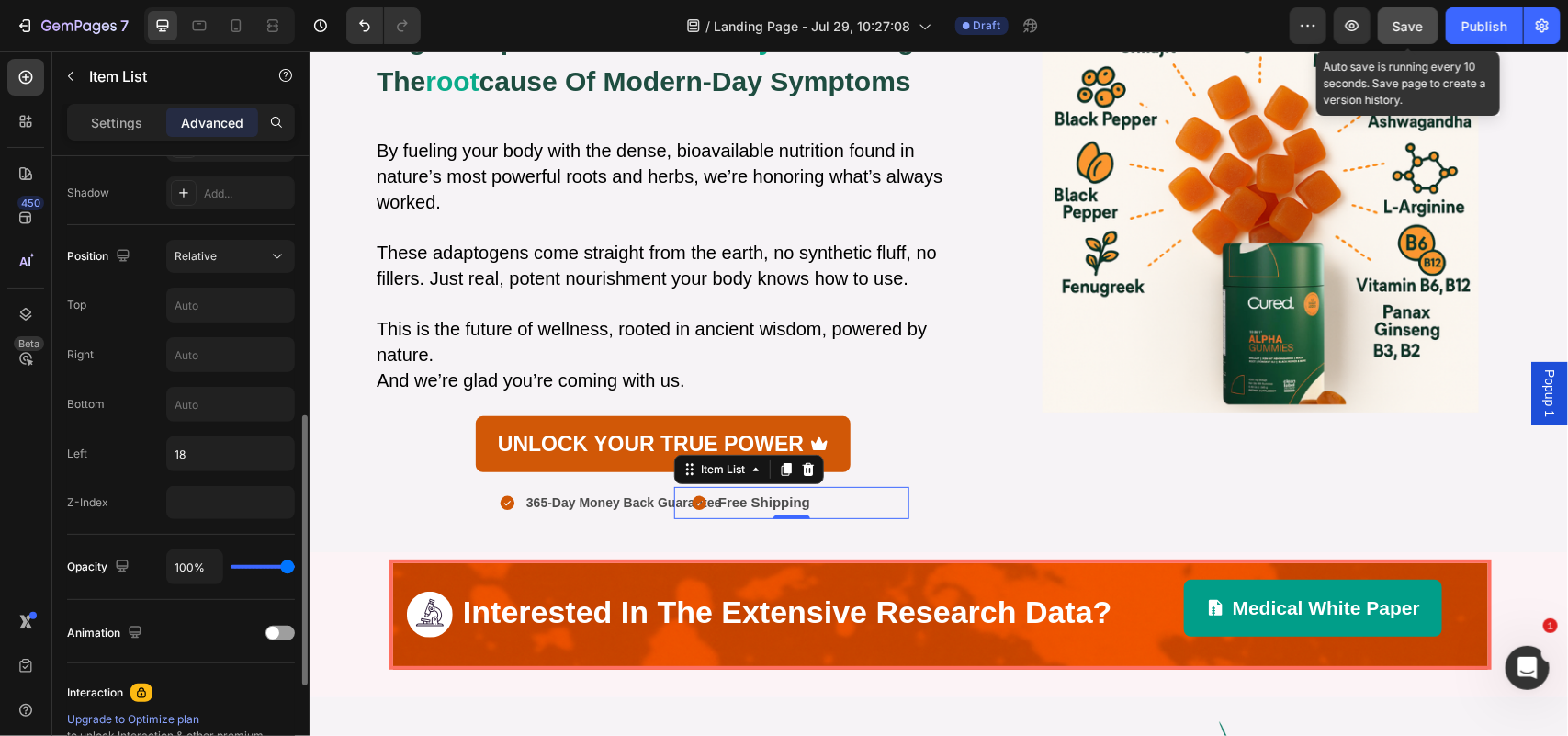 scroll, scrollTop: 604, scrollLeft: 0, axis: vertical 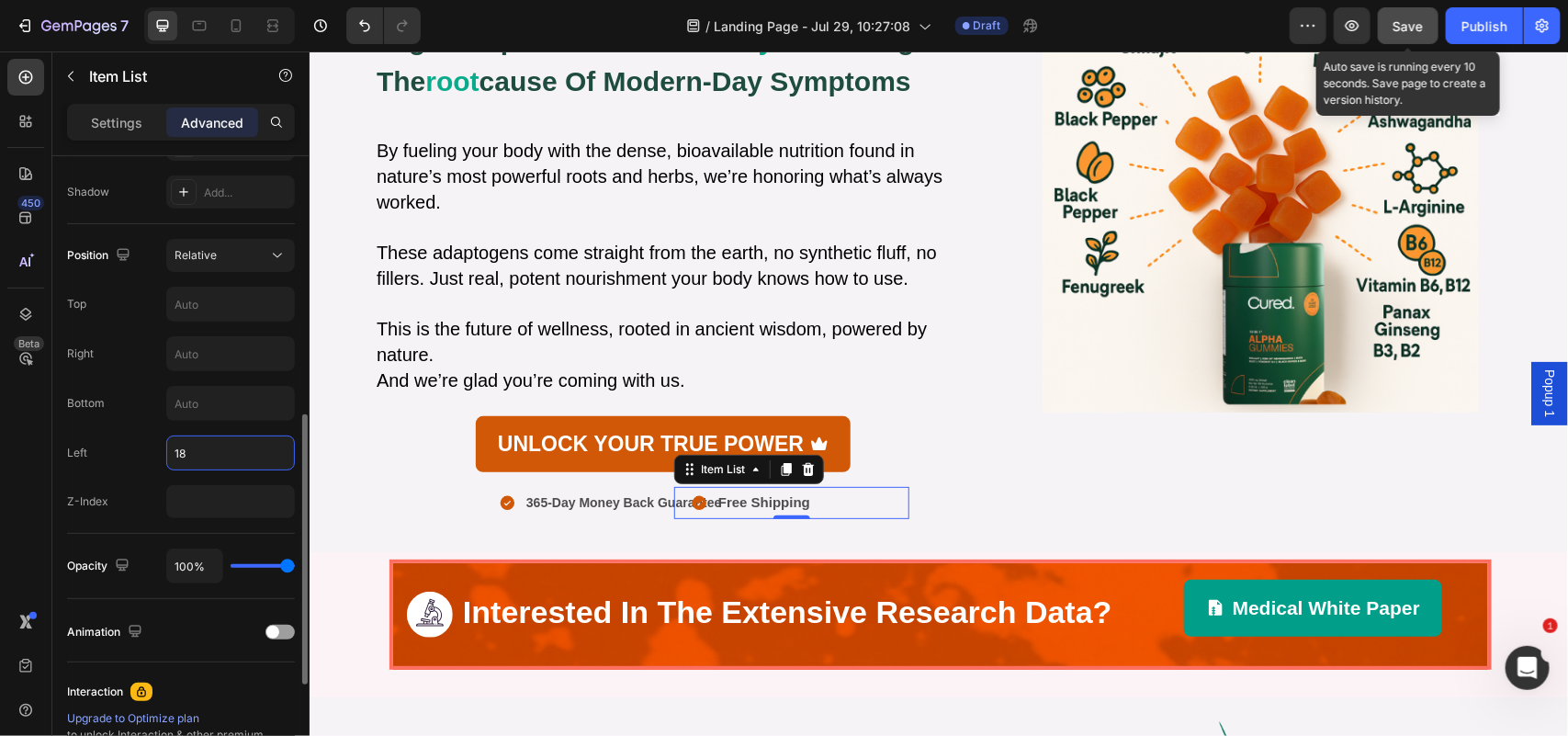 click on "18" at bounding box center (231, 453) 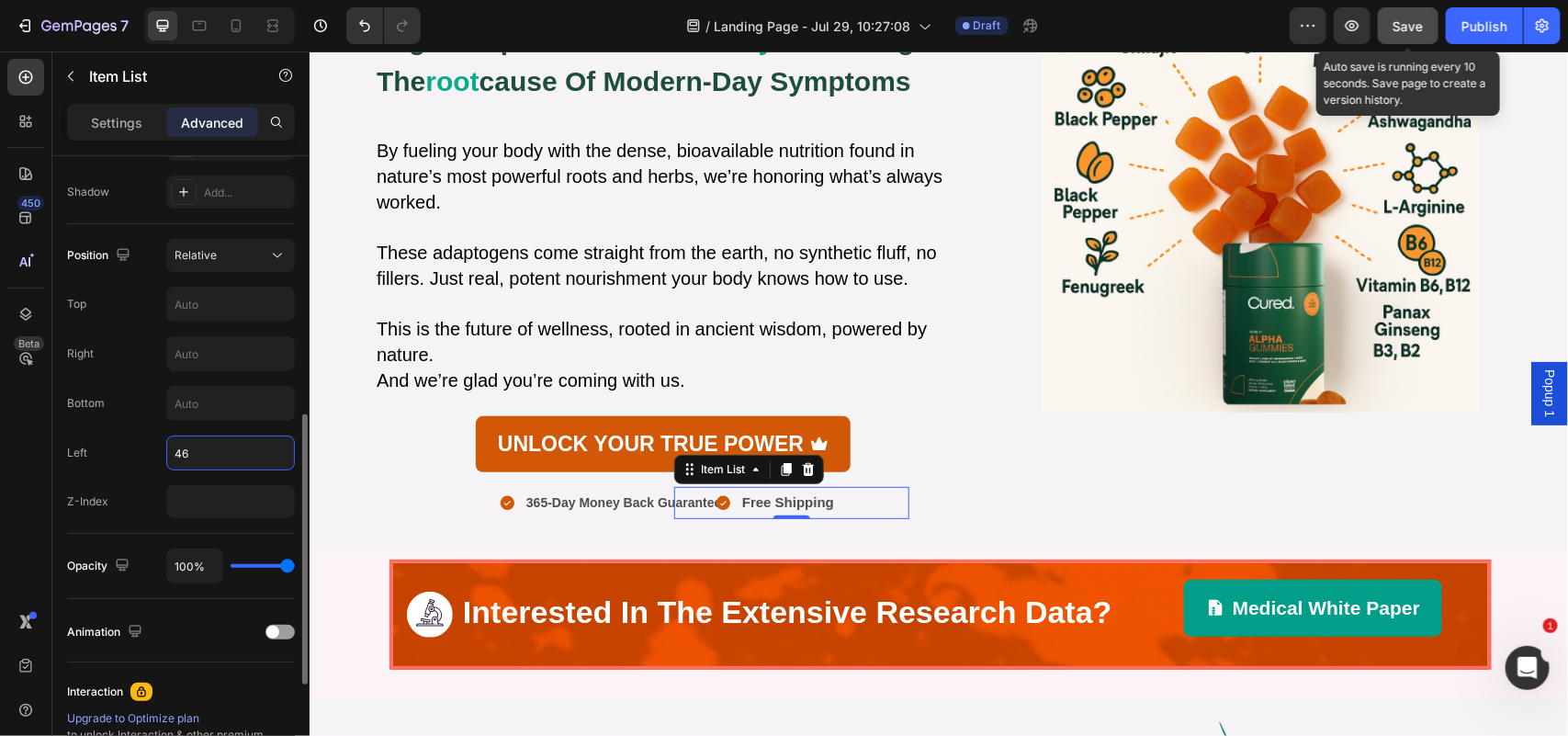 type on "47" 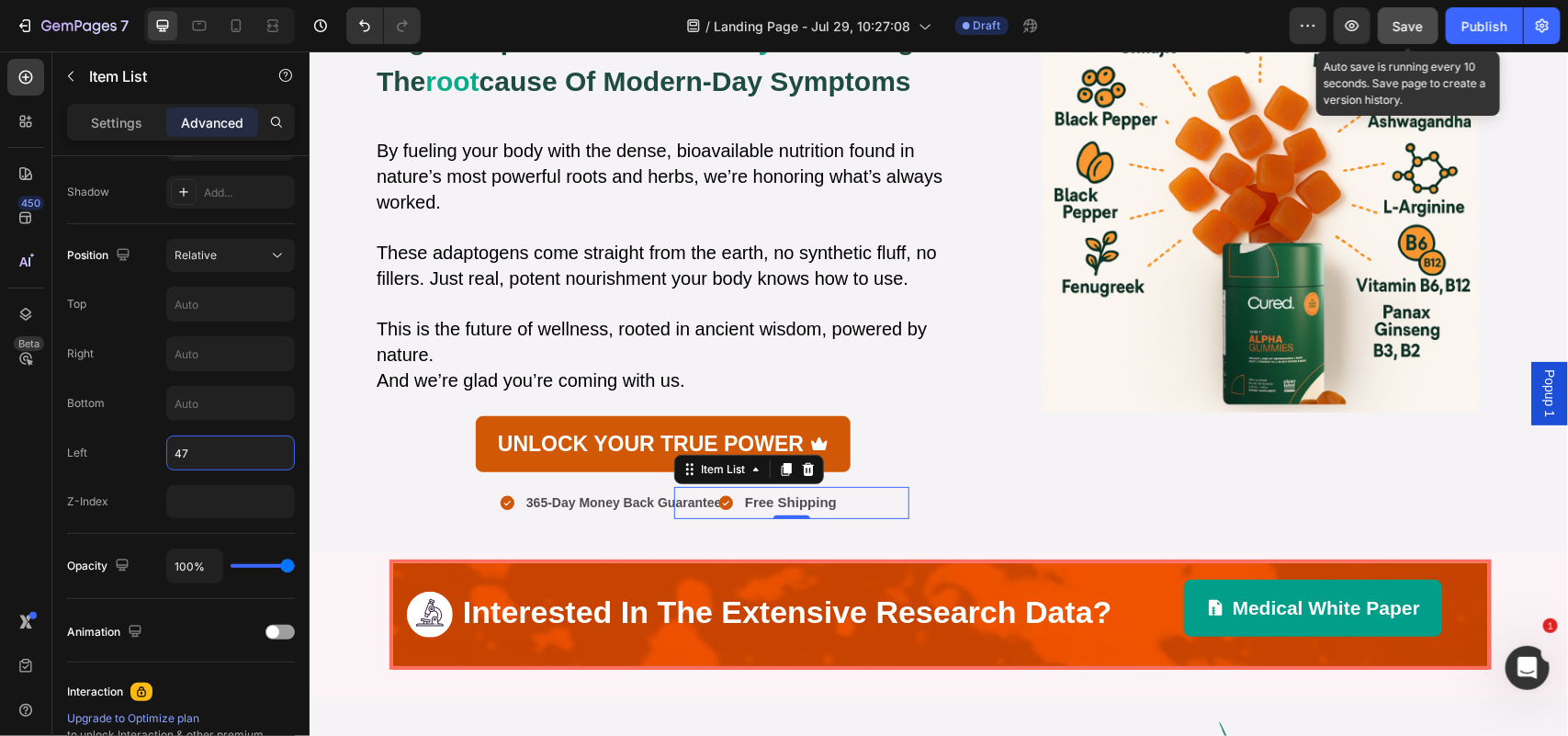 click on "Save" at bounding box center (1408, 26) 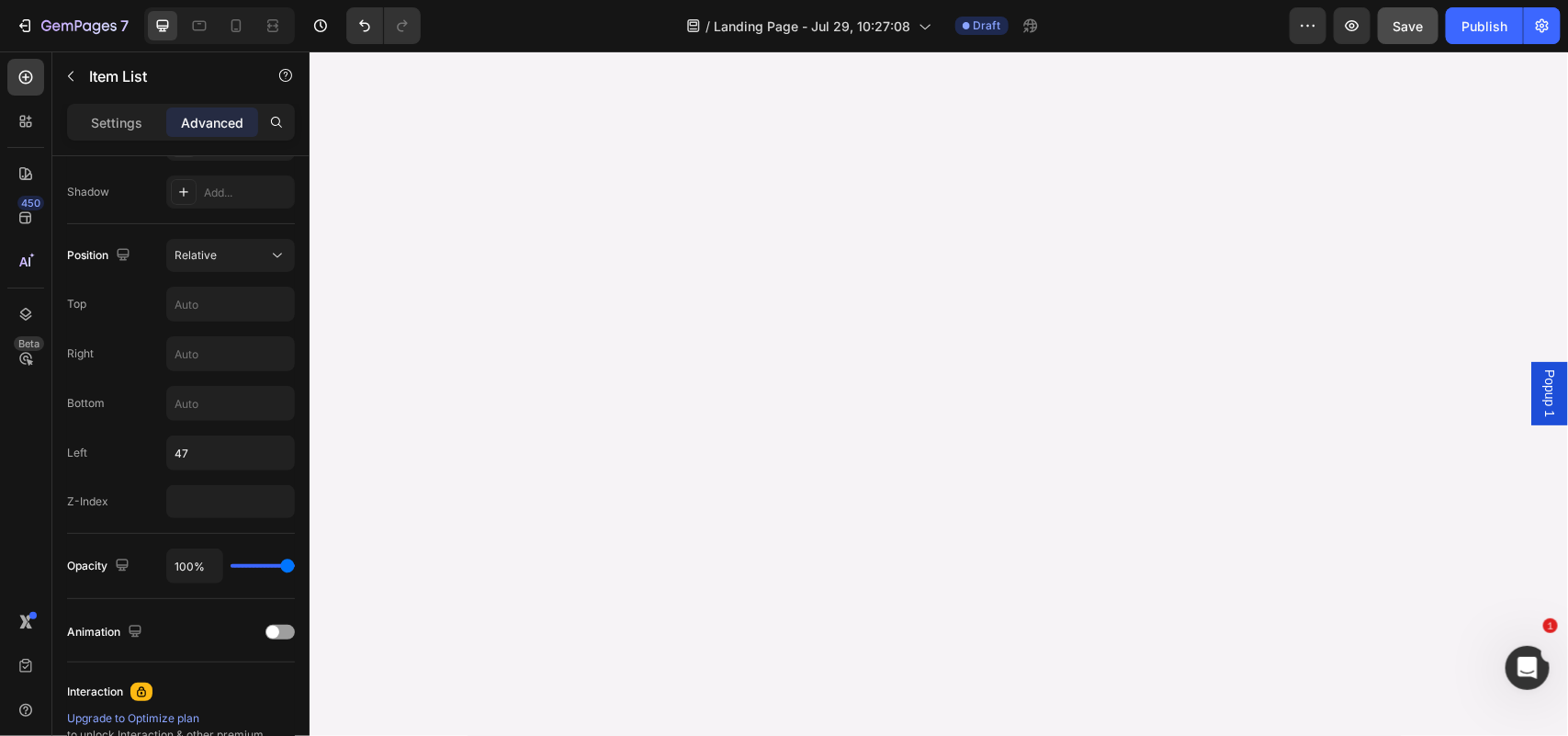 scroll, scrollTop: 15586, scrollLeft: 0, axis: vertical 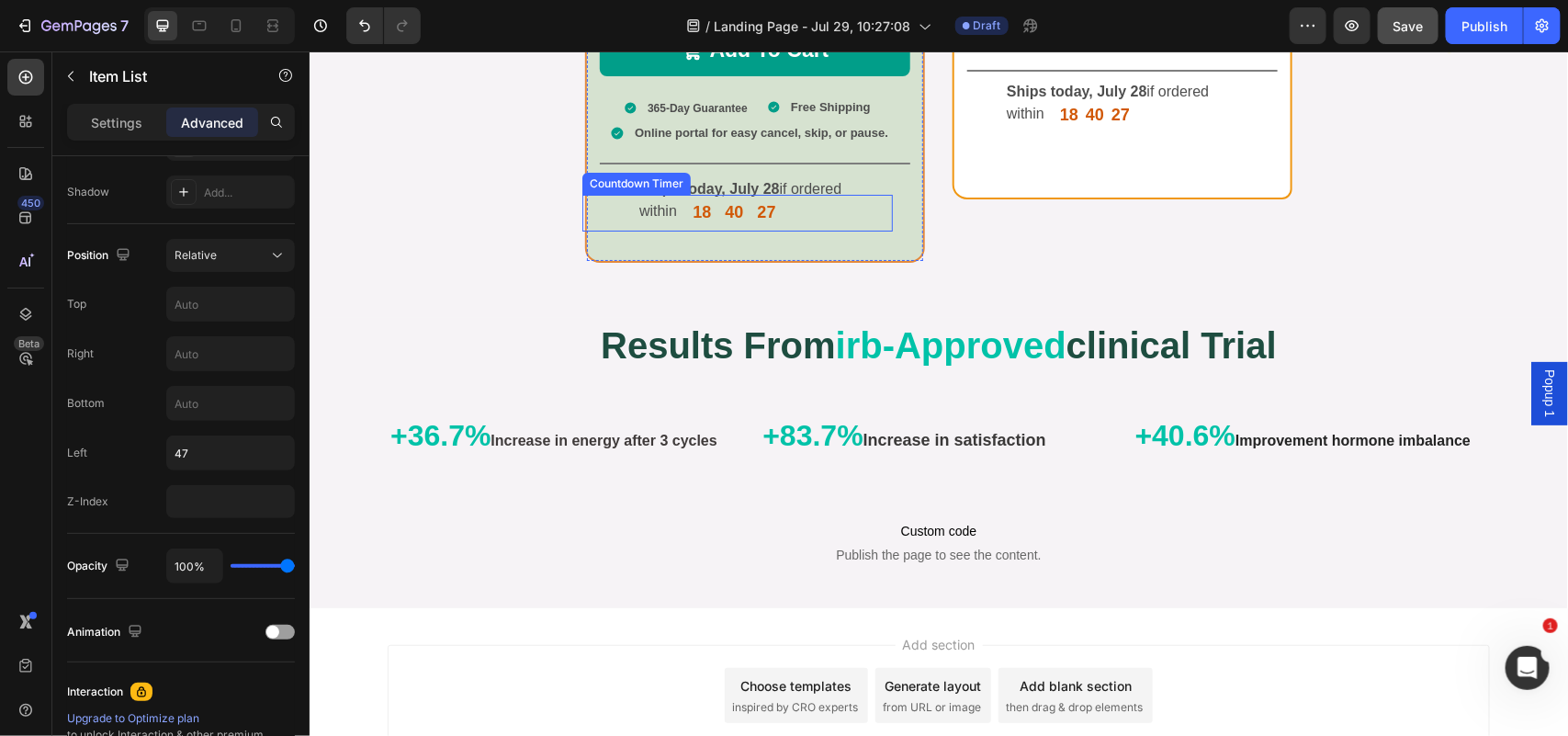 click on "27" at bounding box center [769, 211] 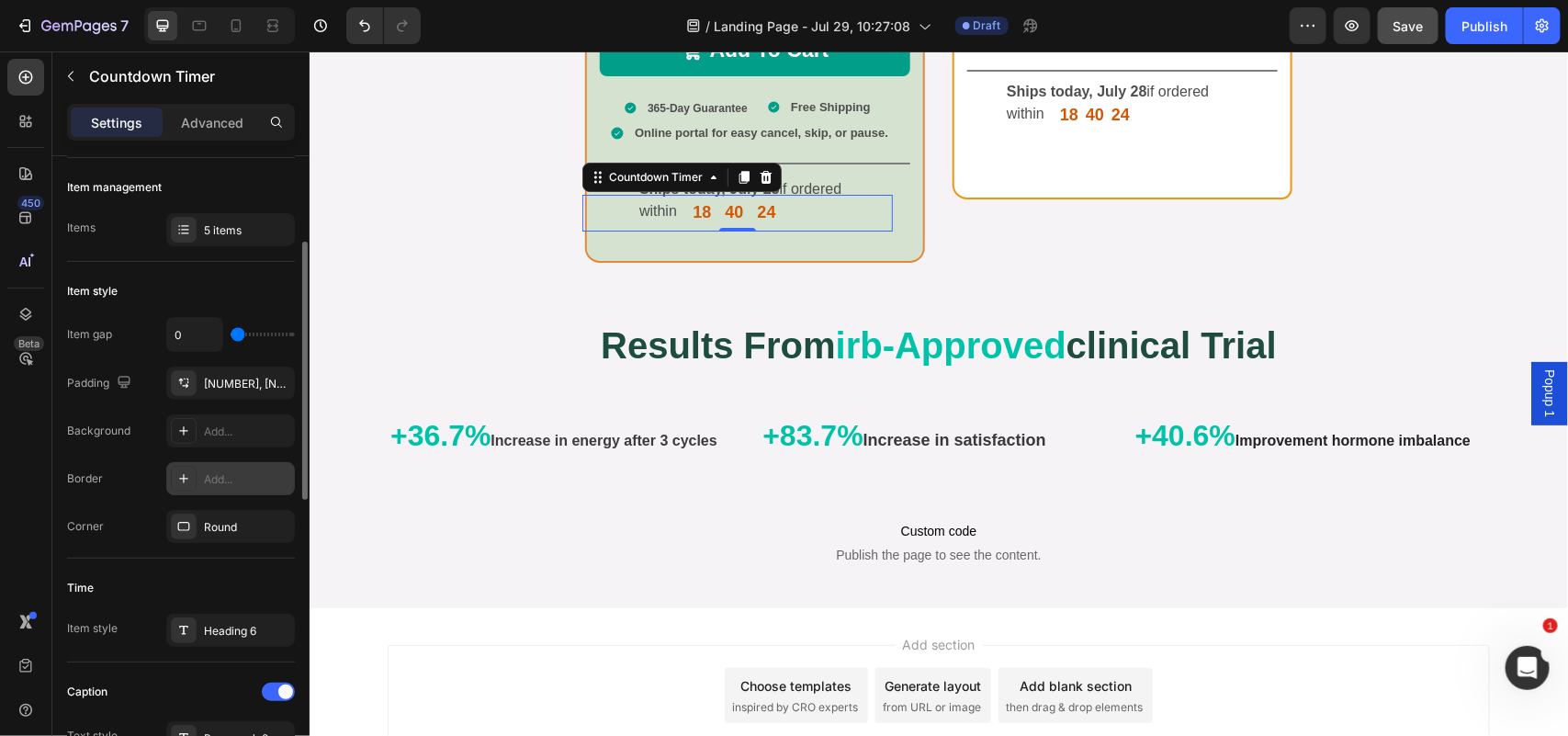 scroll, scrollTop: 237, scrollLeft: 0, axis: vertical 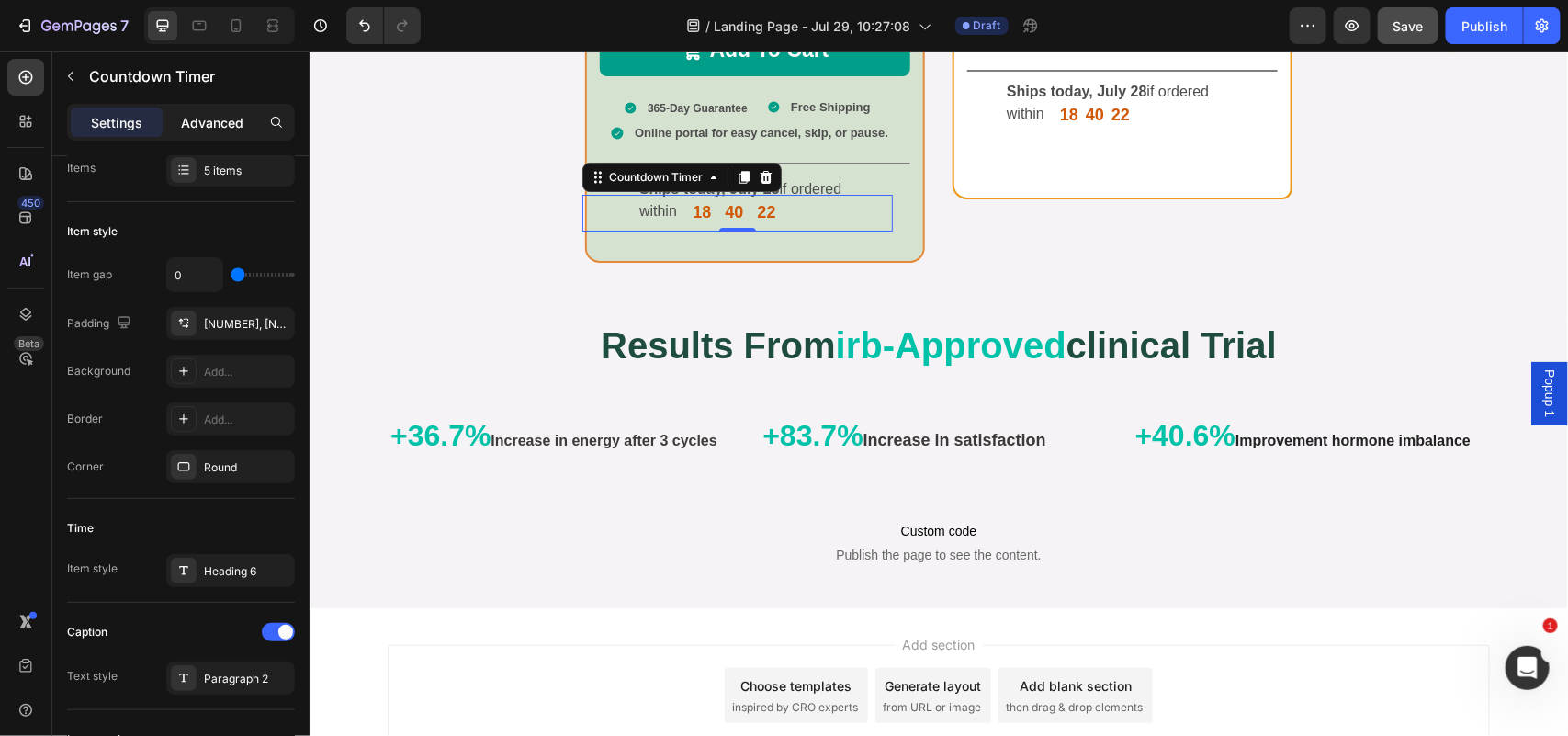 click on "Advanced" 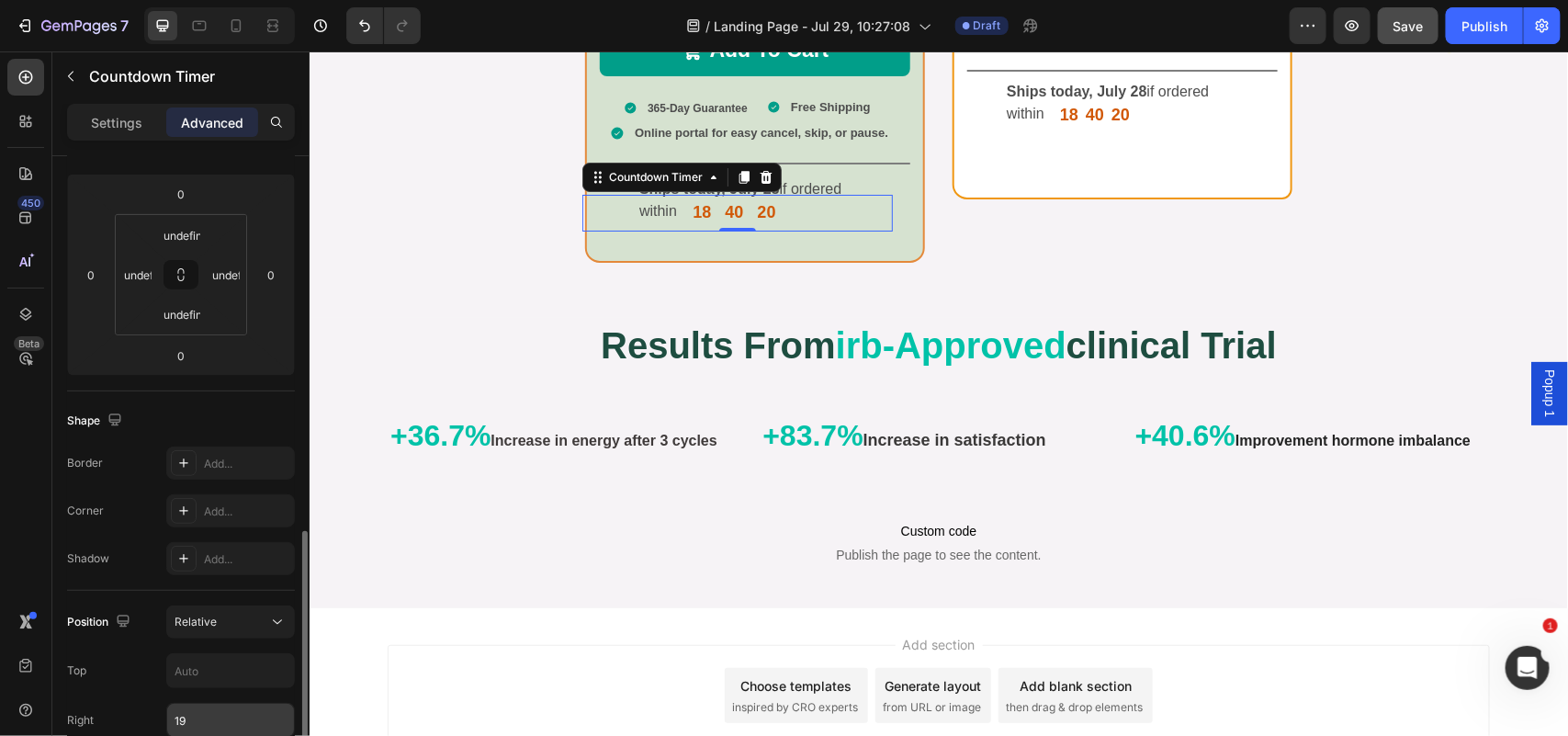 scroll, scrollTop: 428, scrollLeft: 0, axis: vertical 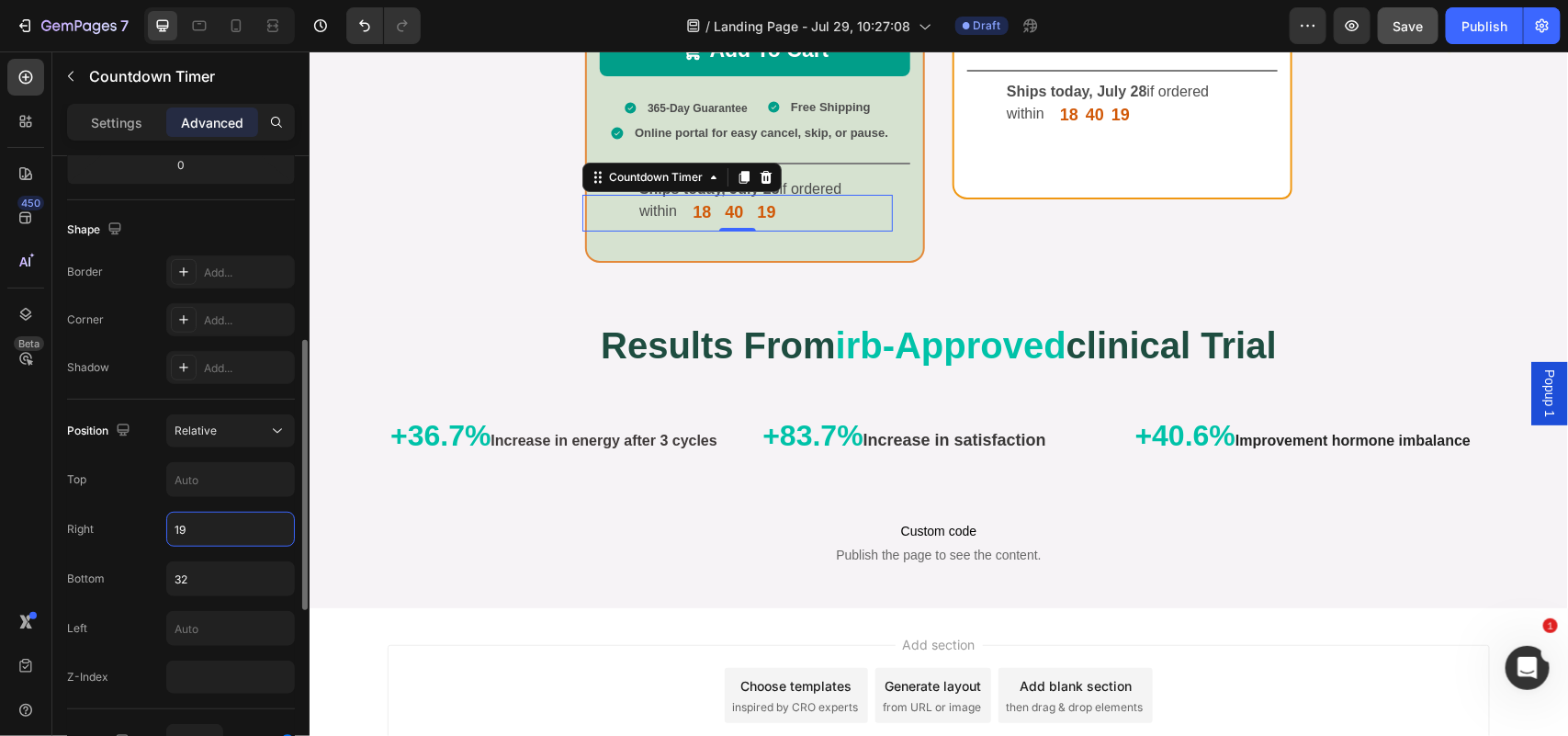 click on "19" at bounding box center (231, 529) 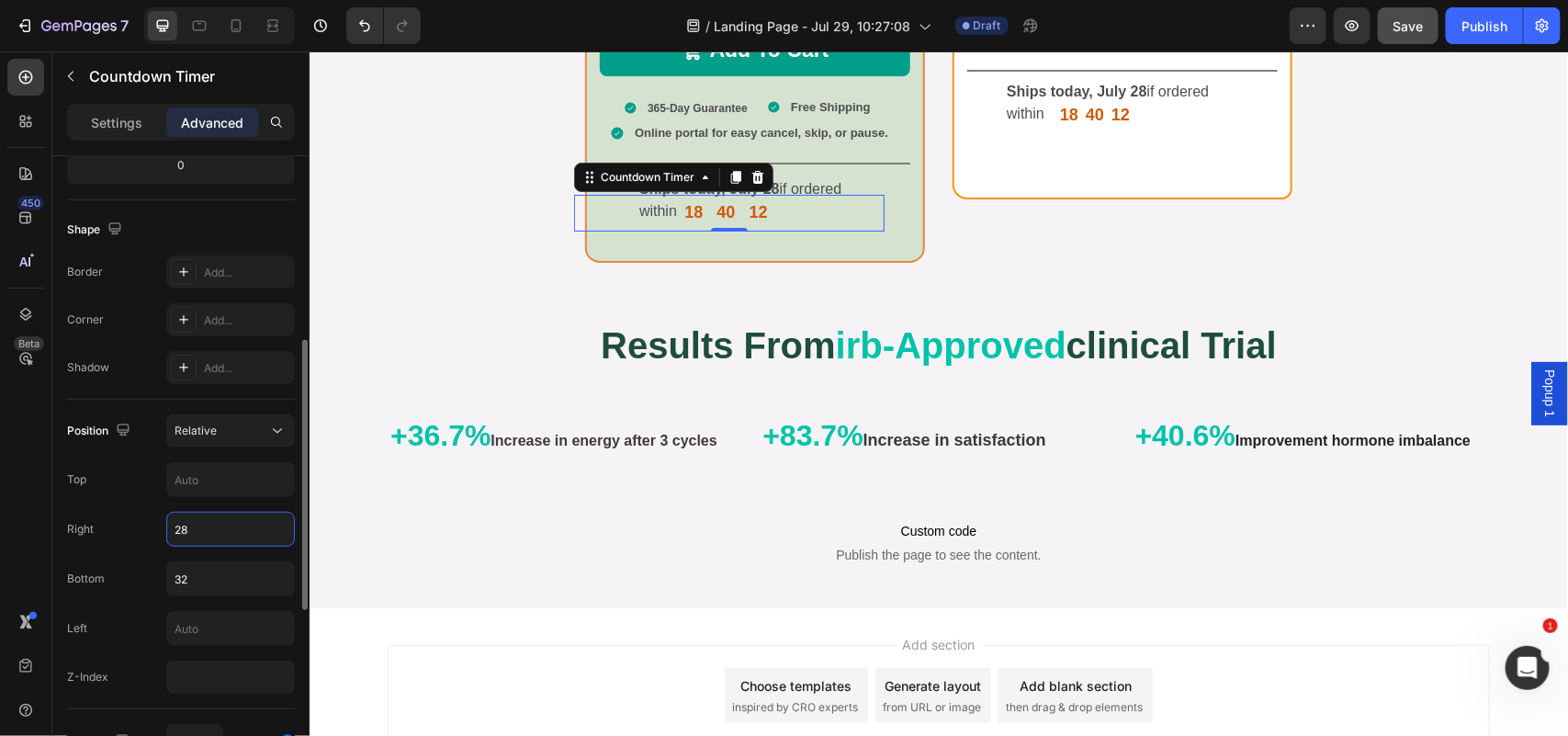 type on "27" 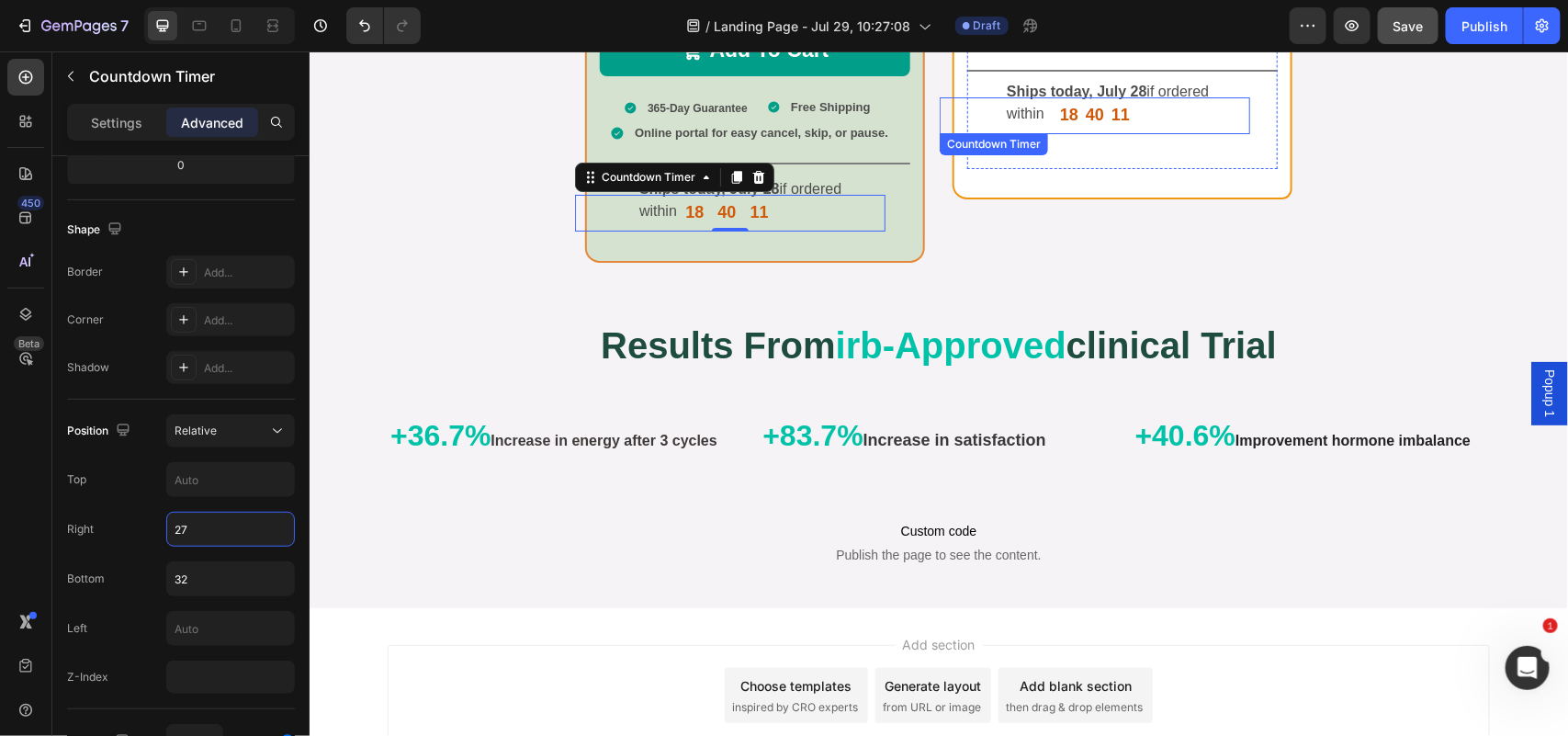 click on "[AGE] [AGE] [AGE]" at bounding box center (1094, 114) 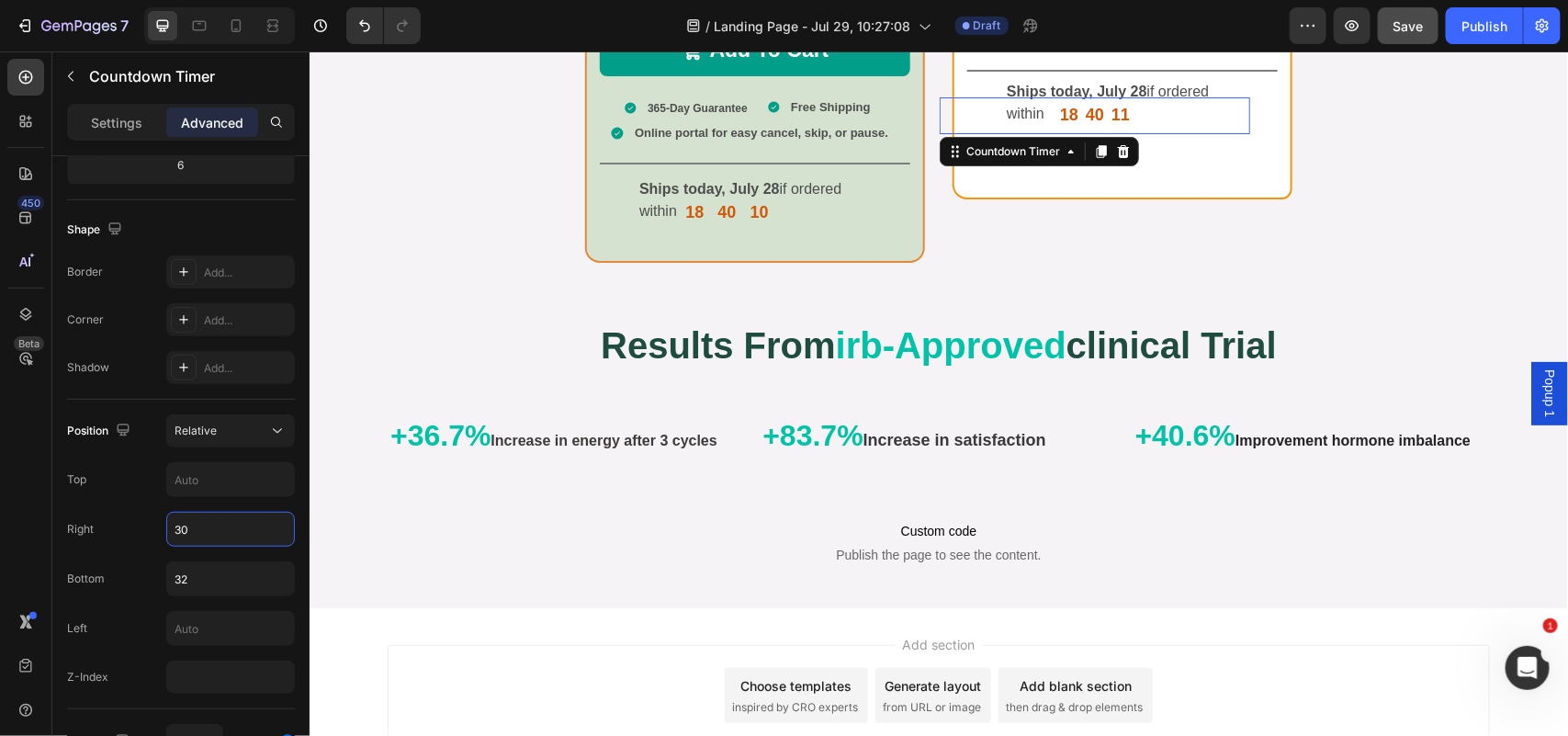 click on "30" at bounding box center [231, 529] 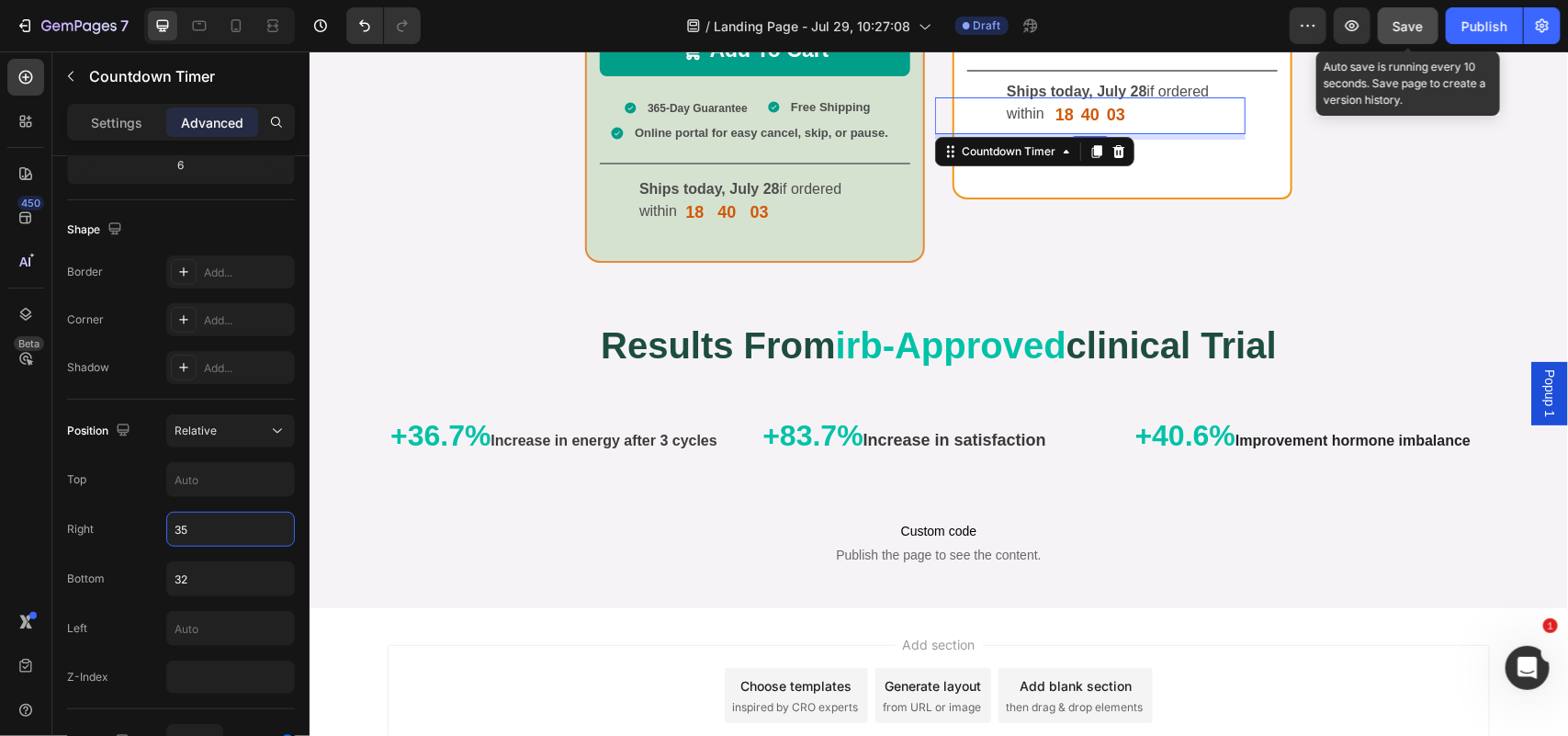 type on "35" 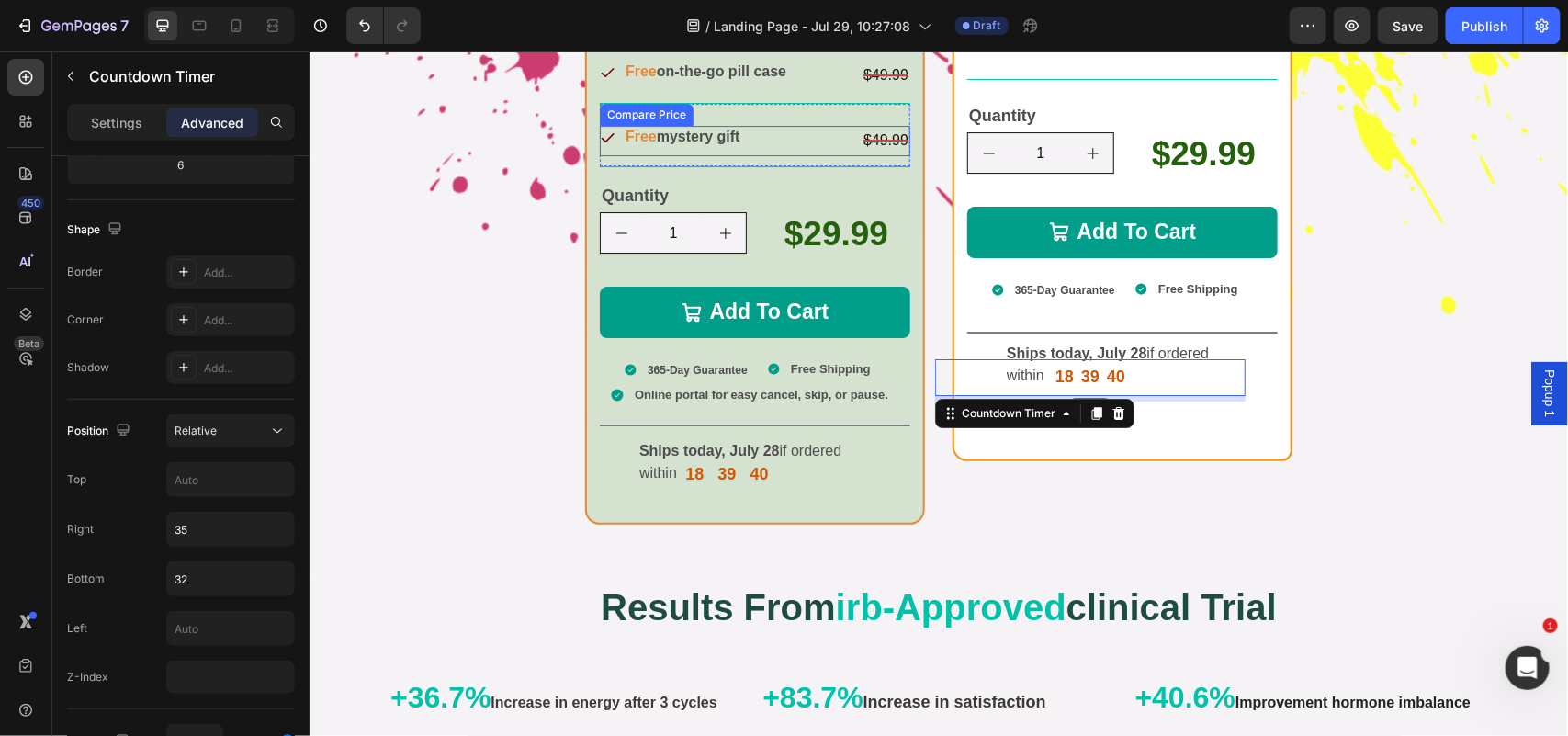 scroll, scrollTop: 15323, scrollLeft: 0, axis: vertical 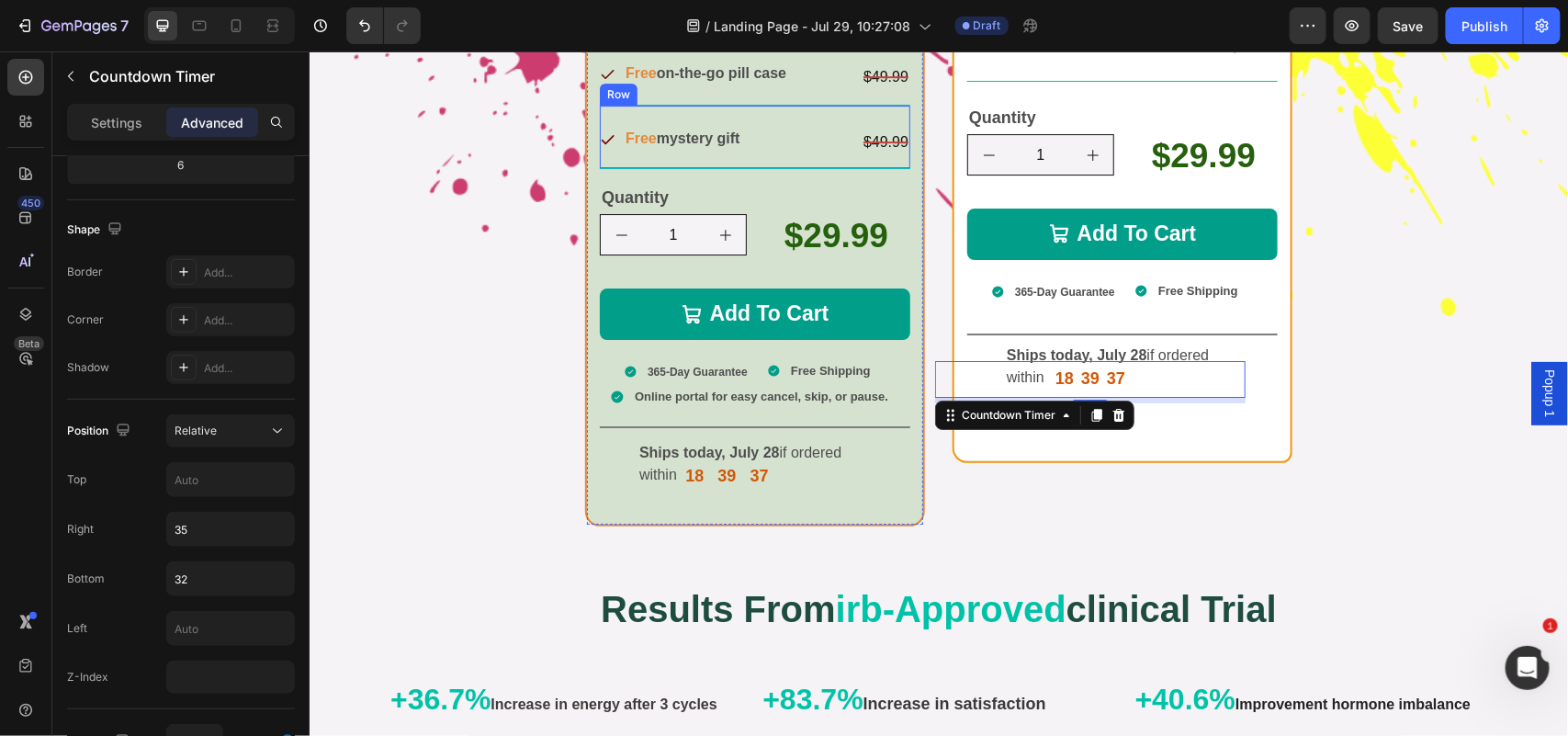 click on "Free  mystery gift Item List $49.99 Compare Price Compare Price" at bounding box center [754, 136] 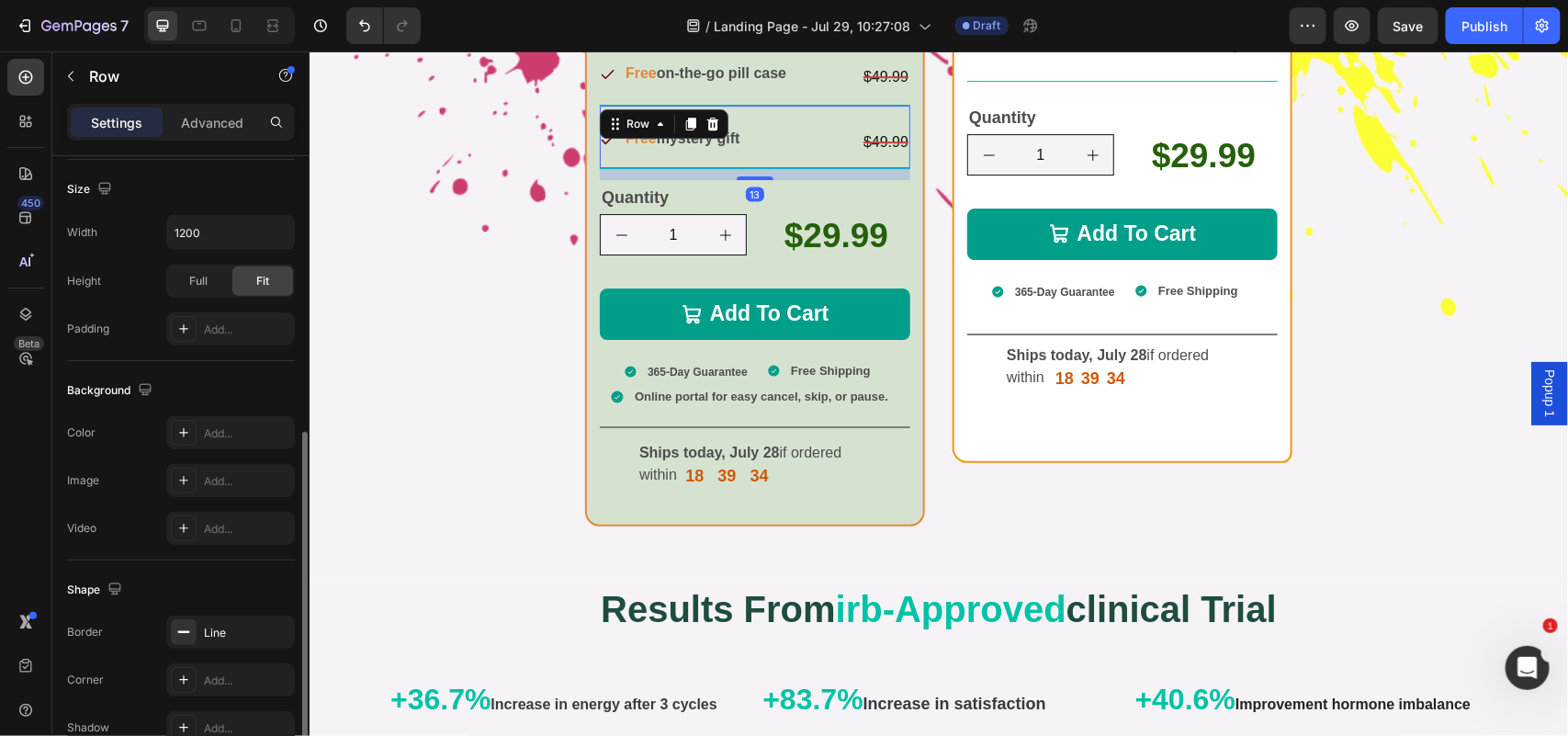 scroll, scrollTop: 490, scrollLeft: 0, axis: vertical 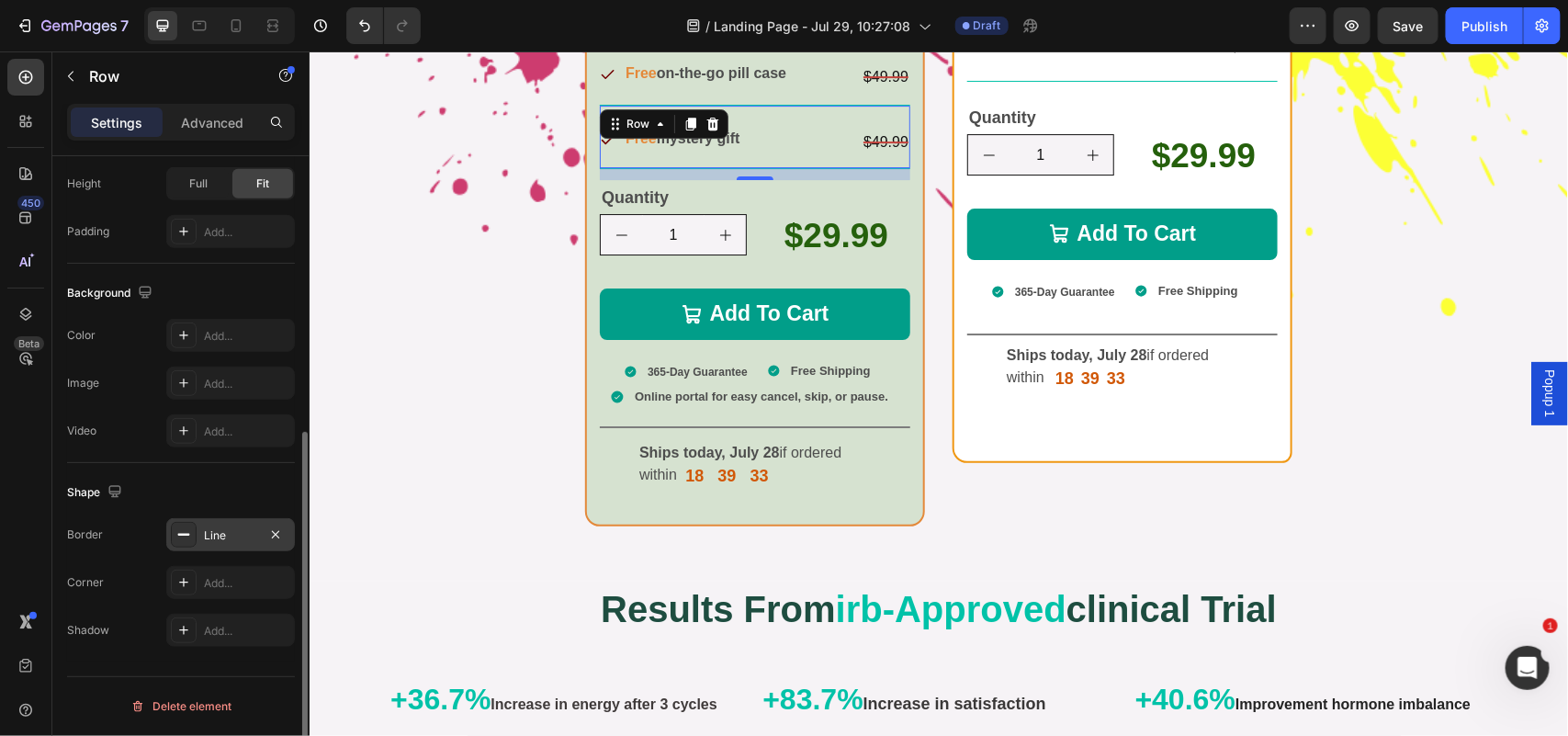 click on "Line" at bounding box center (231, 536) 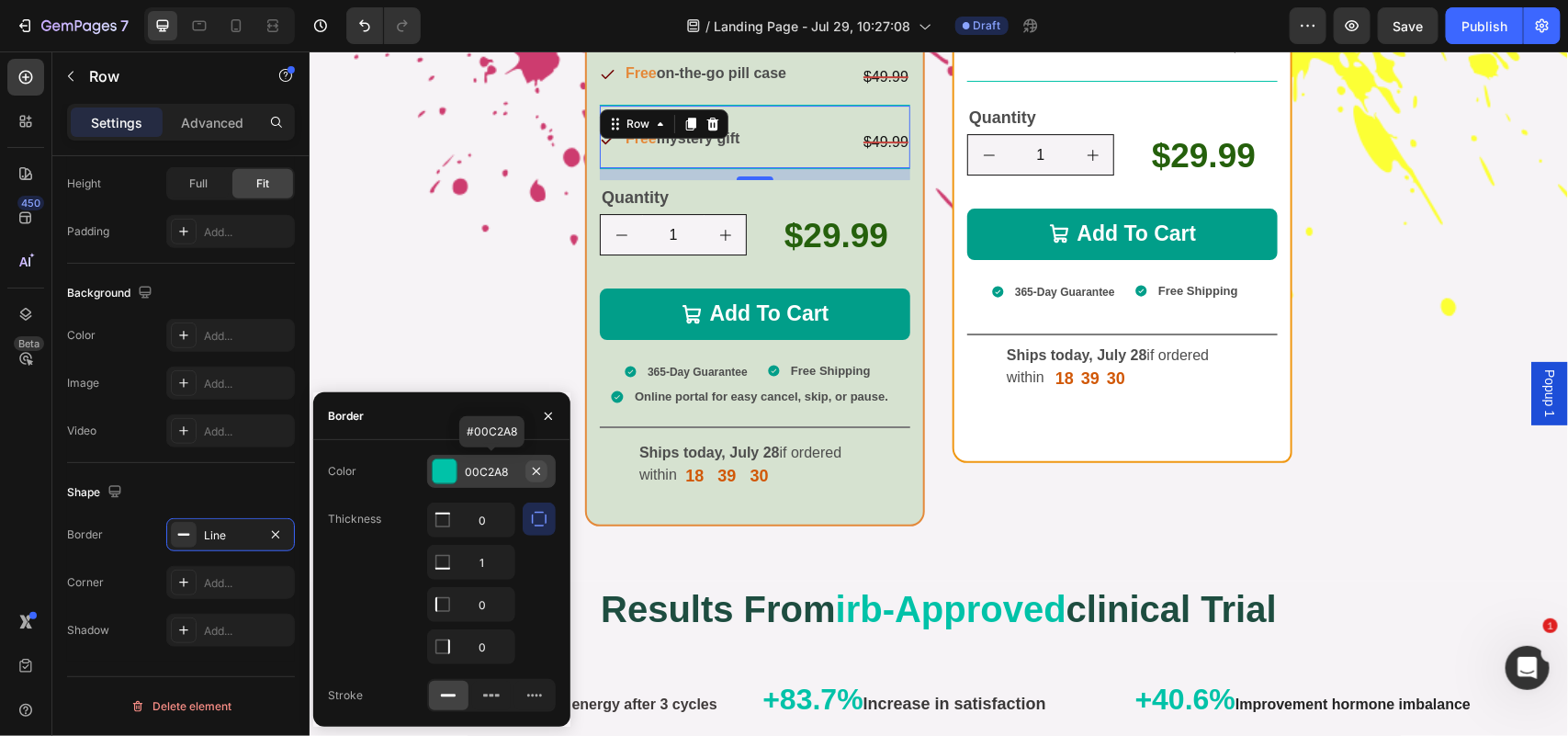 click 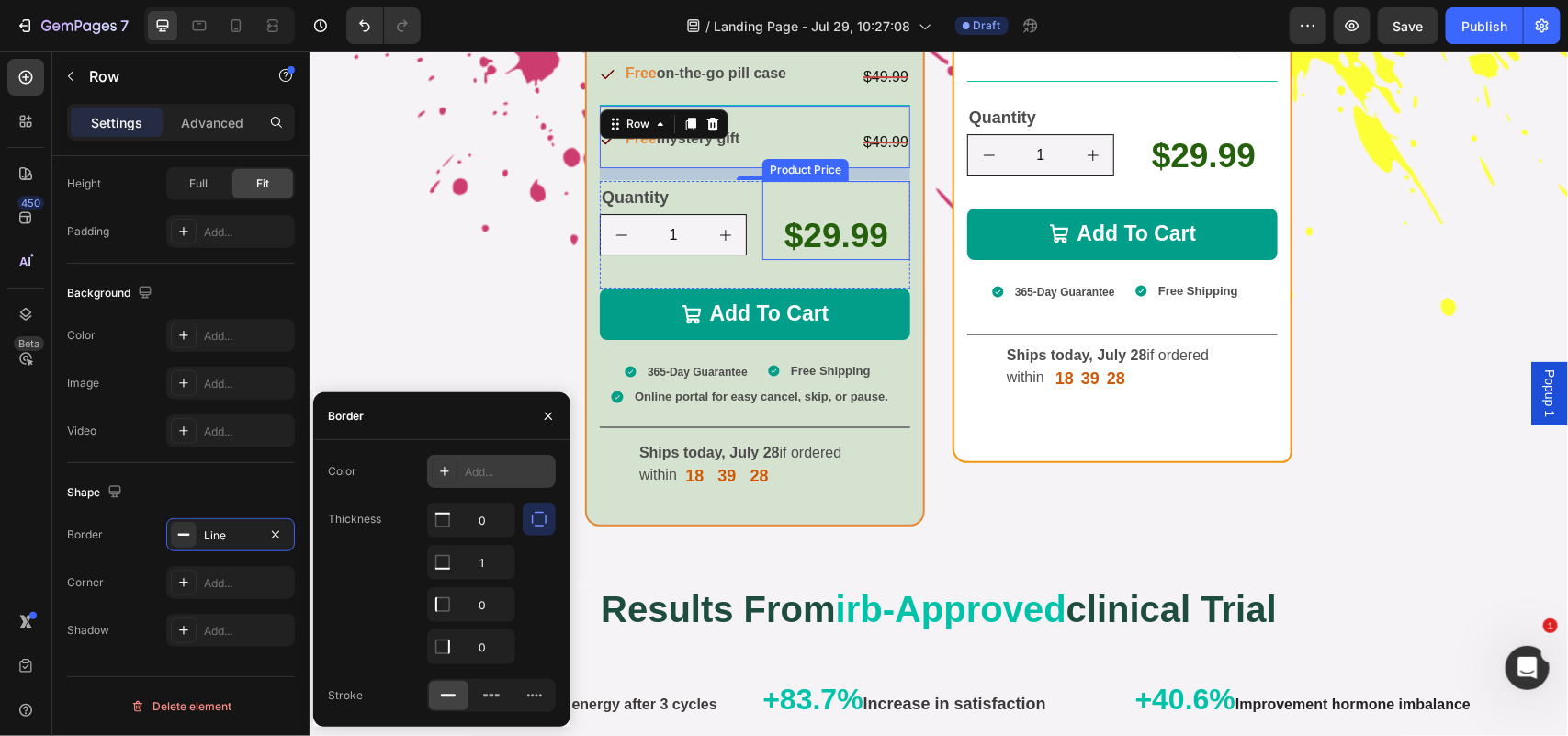 click on "$29.99" at bounding box center (835, 235) 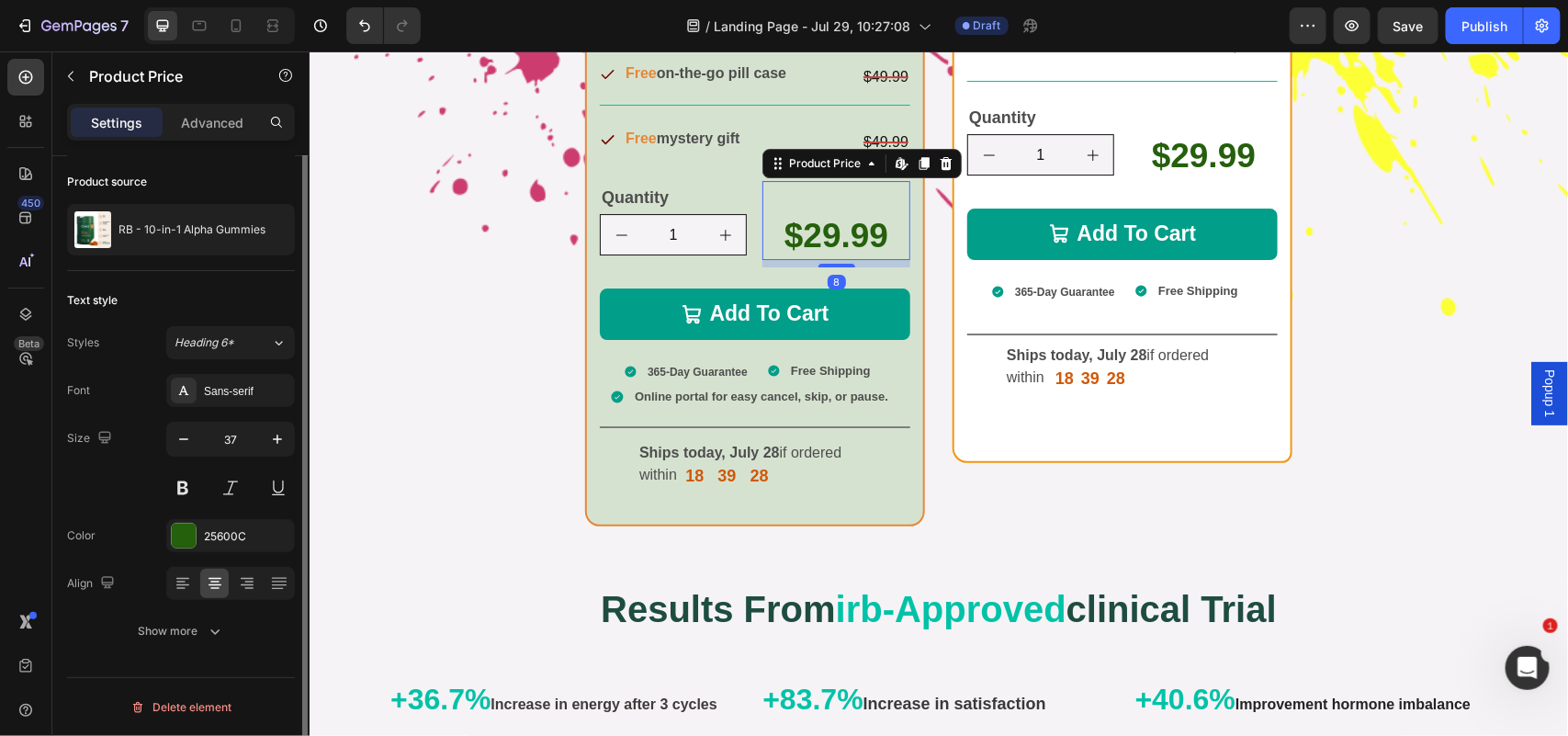 scroll, scrollTop: 0, scrollLeft: 0, axis: both 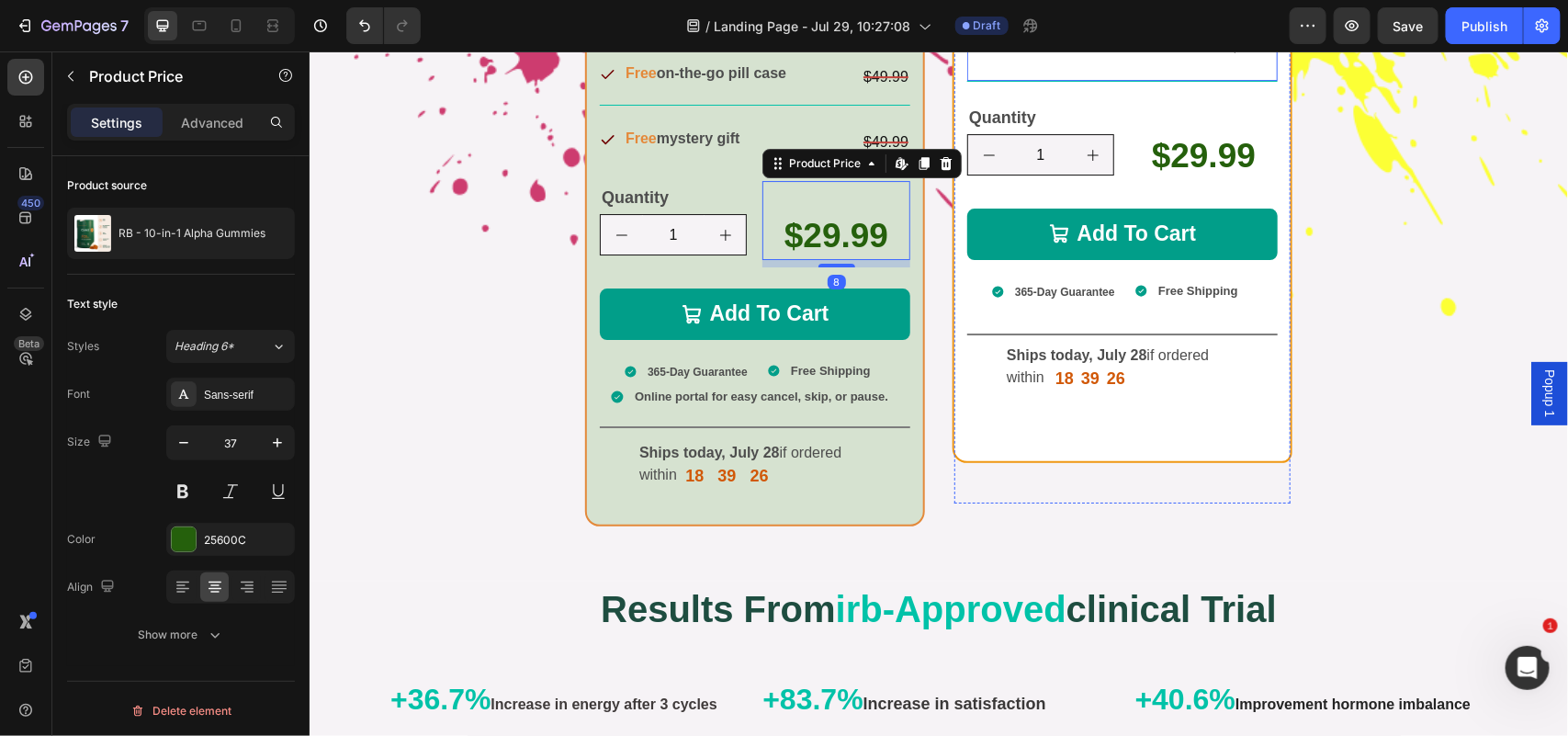 click on "Free mystery gift Item List $49.99 Compare Price Compare Price Row" at bounding box center [1122, 49] 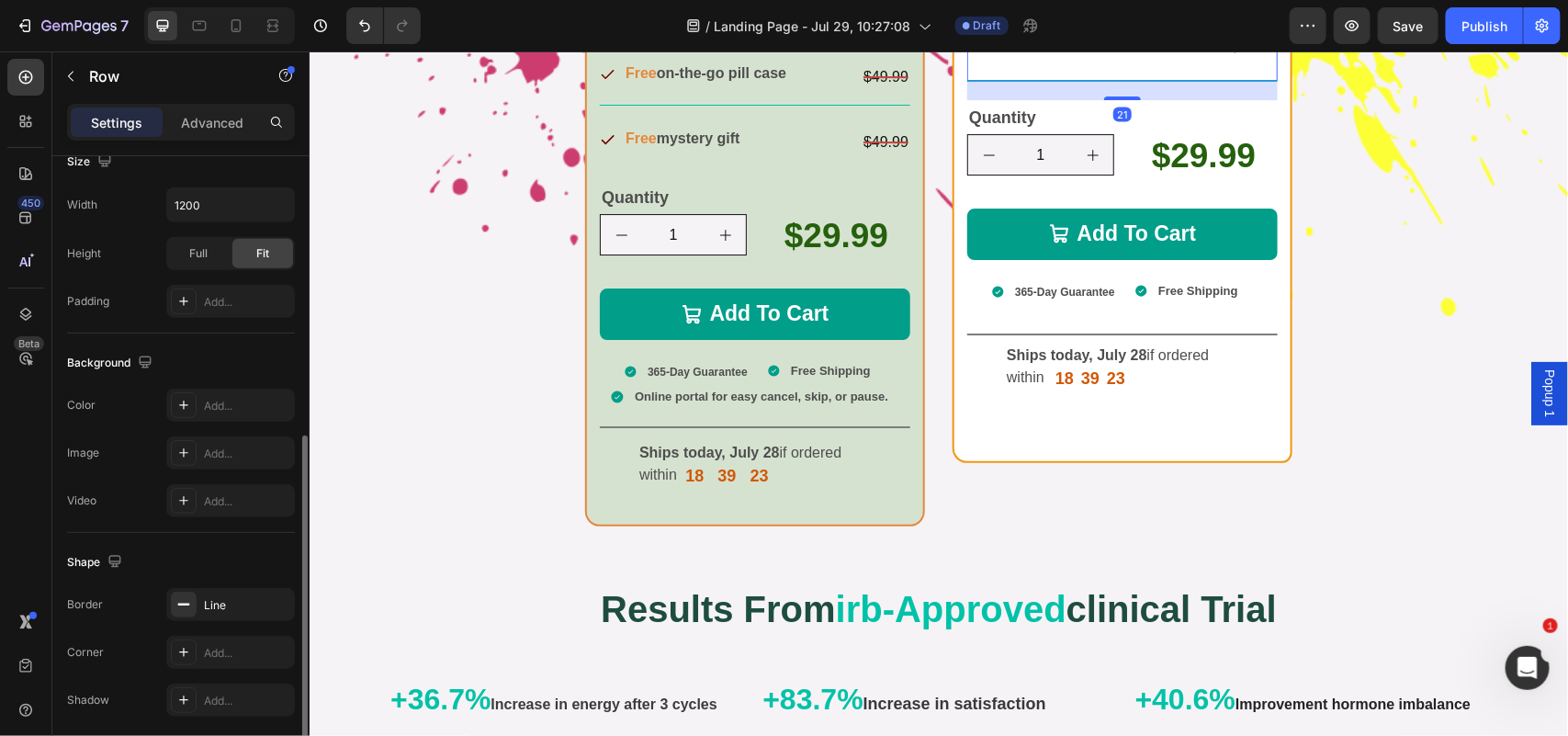 scroll, scrollTop: 490, scrollLeft: 0, axis: vertical 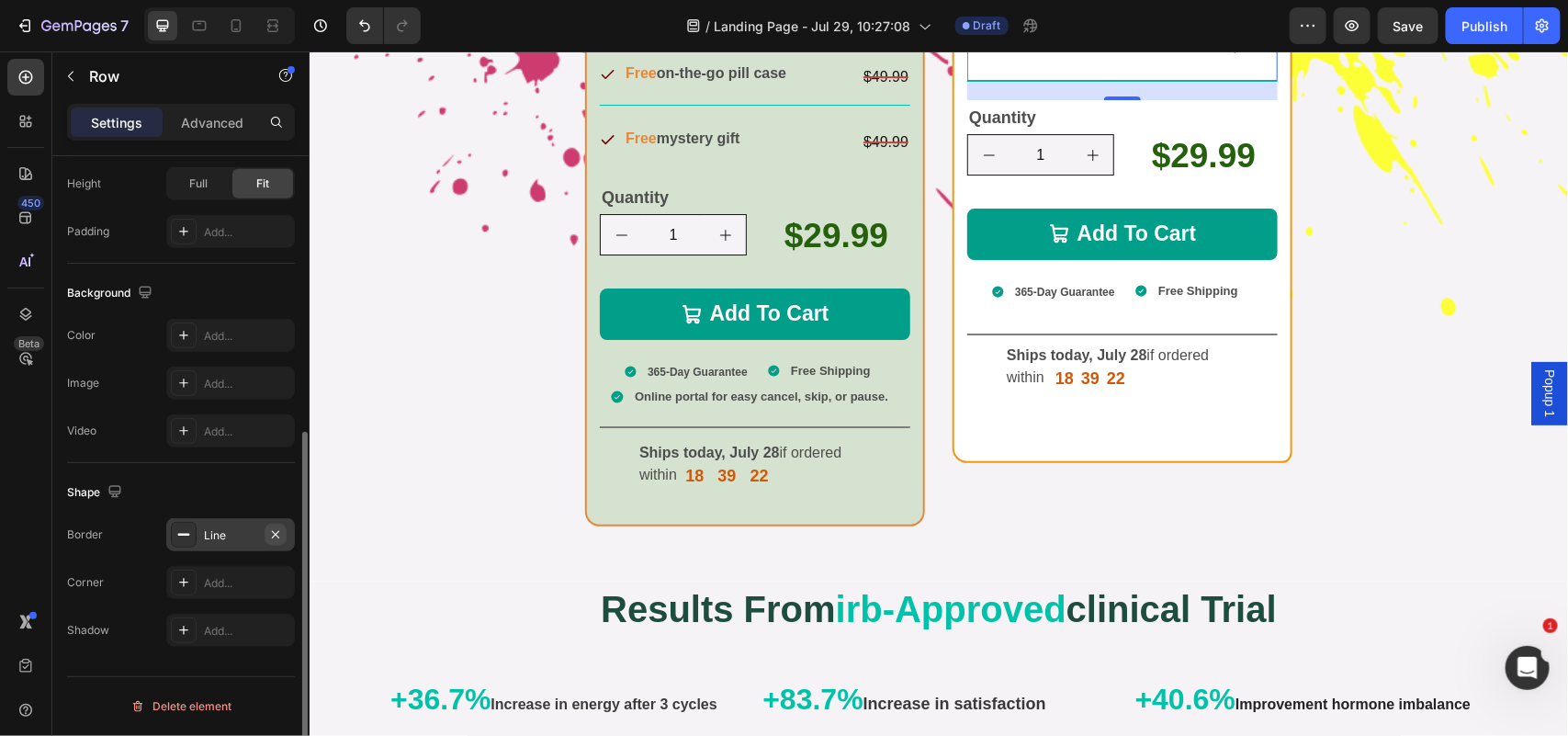 click 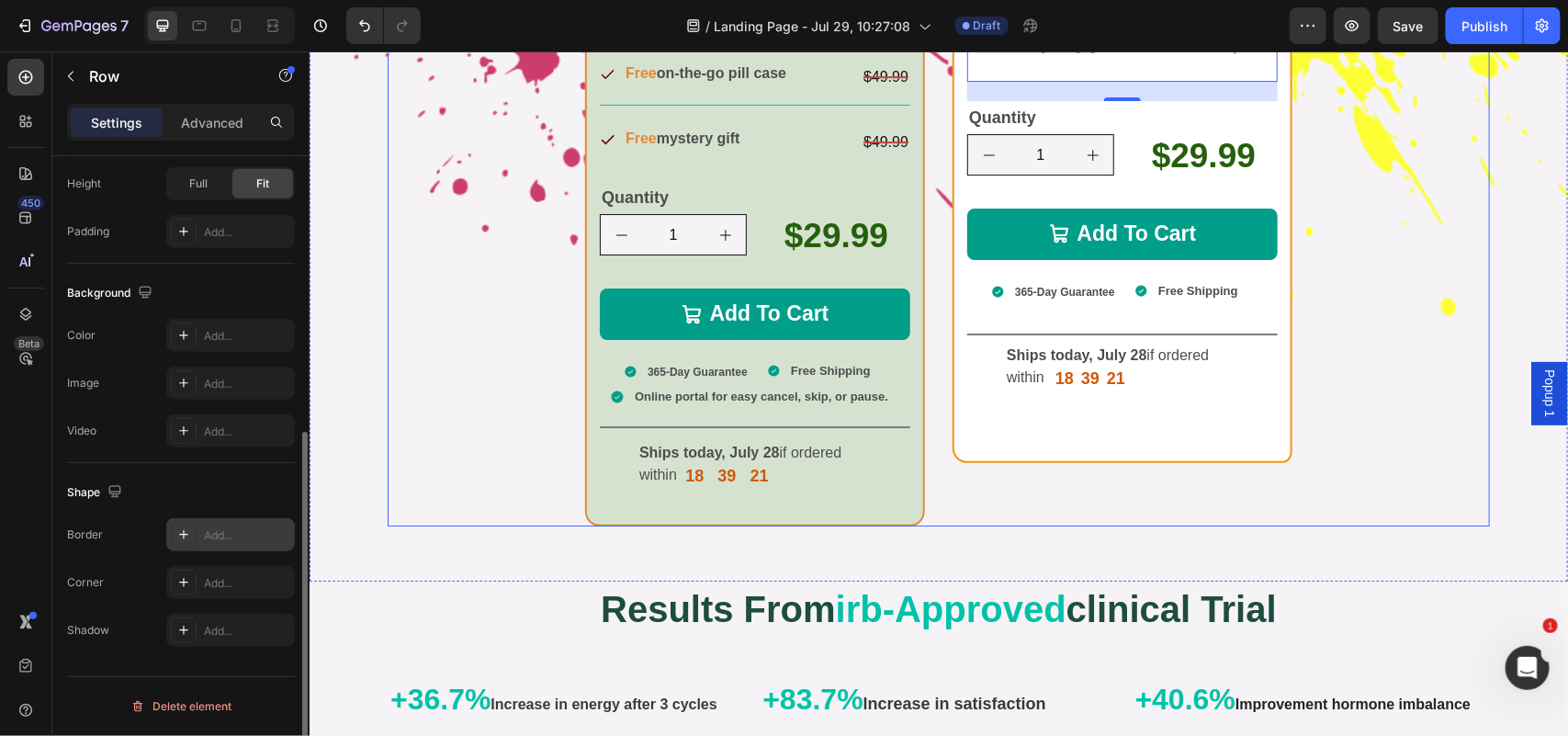 click on "4th of July Special Offer Text Block Row
Product Images Row
30-day supply  Item List $29.99 Product Price Product Price Row
30% off for life Item List $49.99 Compare Price Compare Price Row
Free  bamboo lid glass jar Item List $49.99 Compare Price Compare Price Row
Free  on-the-go pill case Item List $49.99 Compare Price Compare Price Row
Free  mystery gift Item List $49.99 Compare Price Compare Price Row Quantity Text Block
1
Product Quantity $29.99 Product Price Product Price Row Quantity Text Block
1
Product Quantity $29.99 Product Price Product Price Row
Add To Cart Button 365-Day Guarantee Item List Free Shipping Item List Row Row 365-Day Guarantee Item List Free Shipping Item List Row Online portal for easy cancel, skip, or pause. Item List                Title Line Online portal for easy cancel, skip, or pause. Item List" at bounding box center [938, -60] 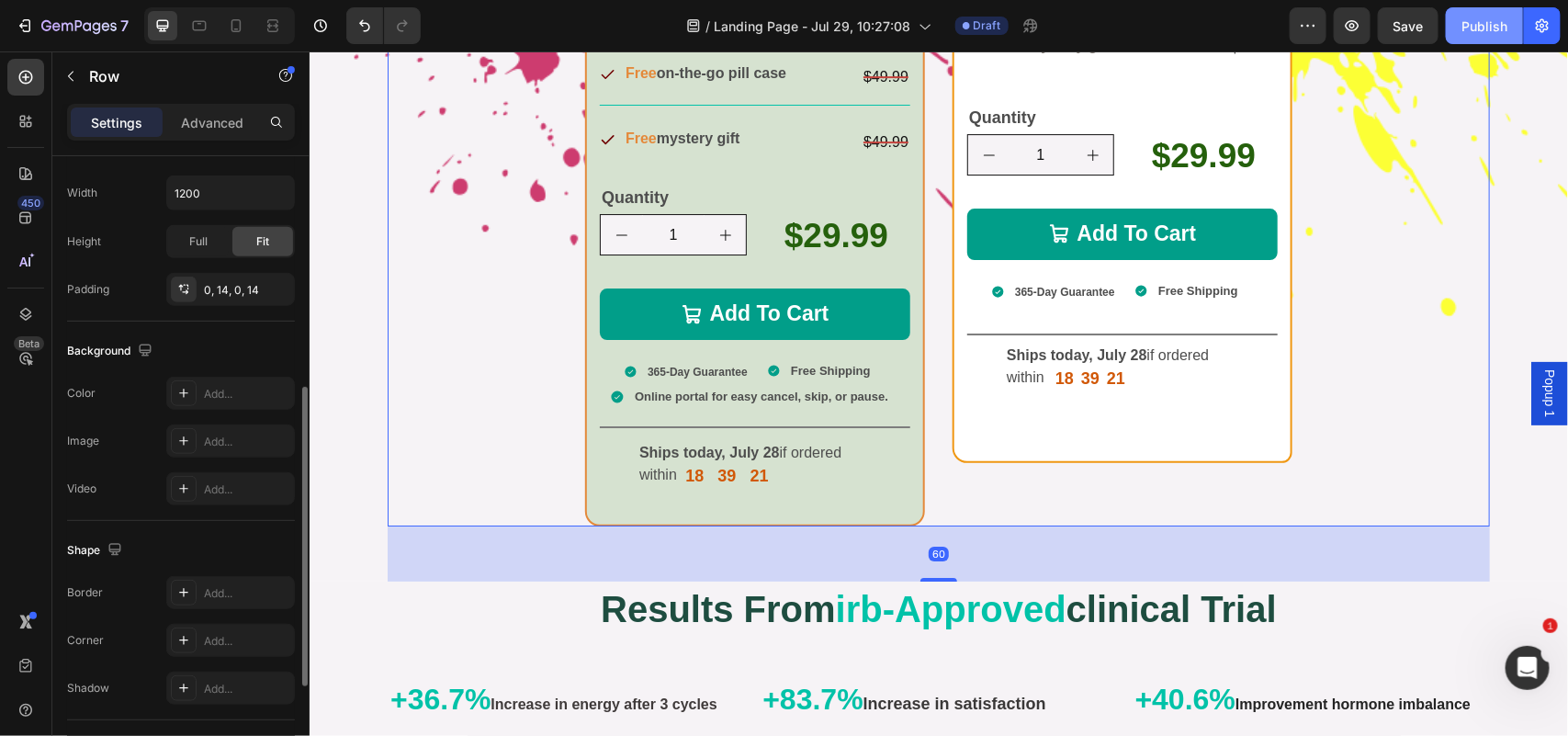 scroll, scrollTop: 489, scrollLeft: 0, axis: vertical 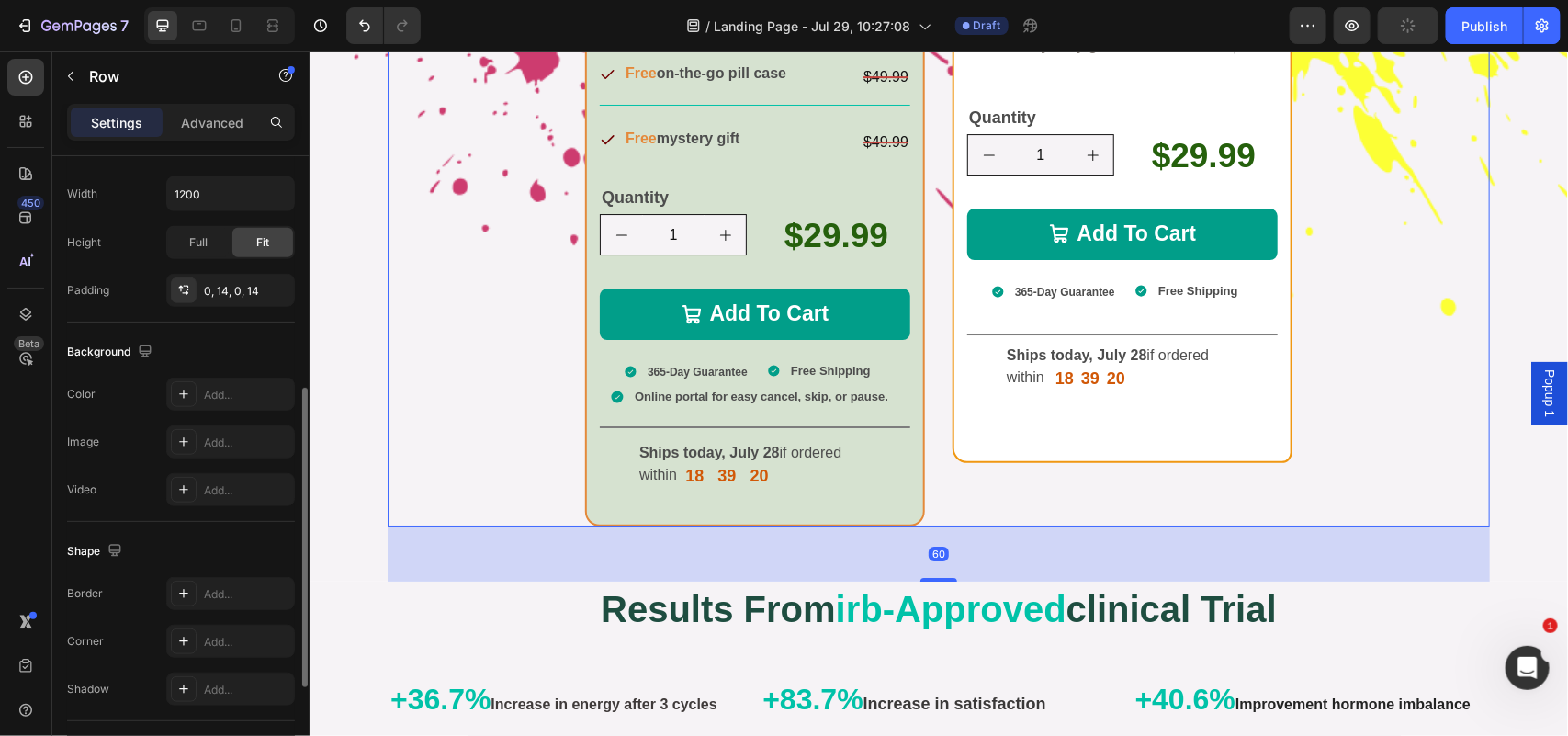click 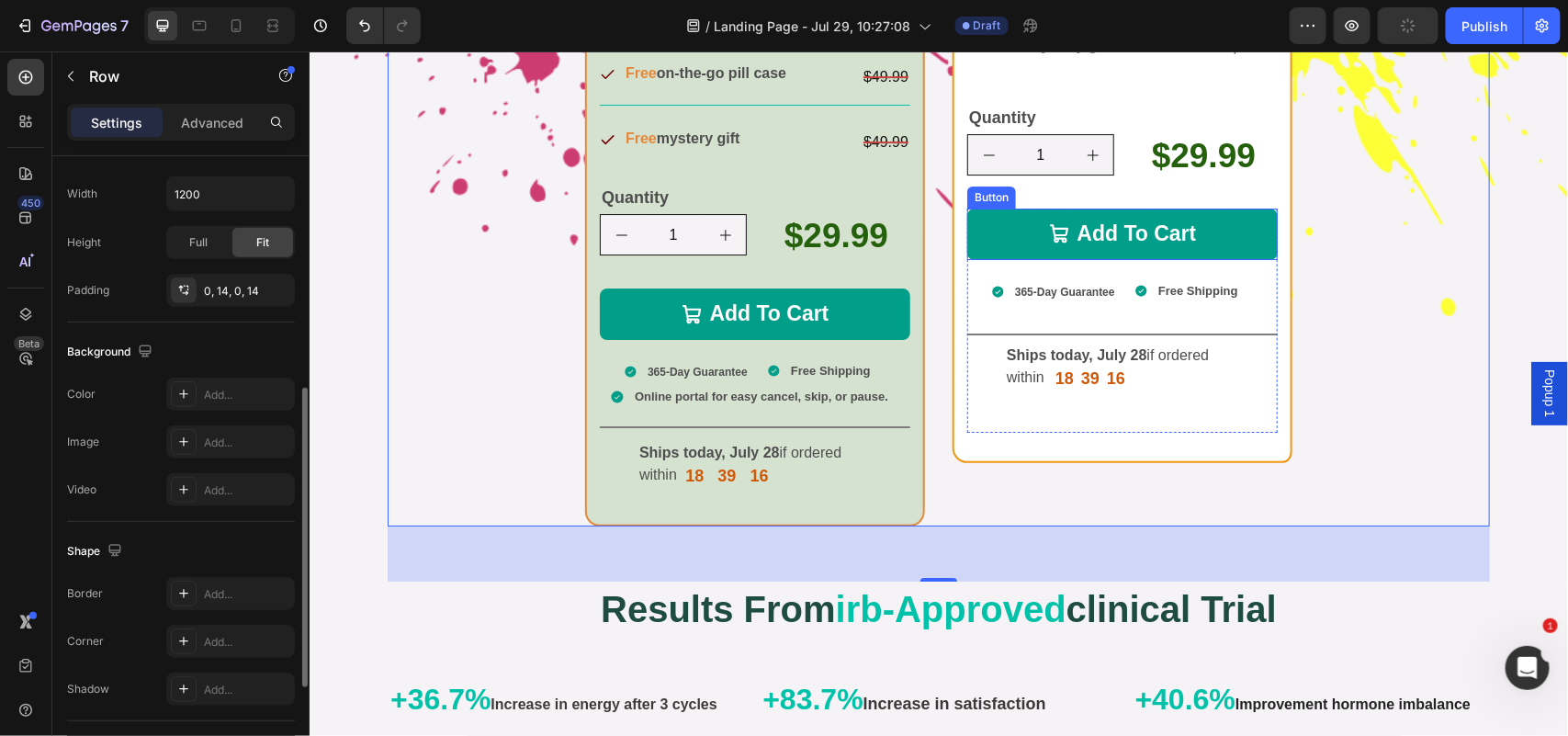 scroll, scrollTop: 15361, scrollLeft: 0, axis: vertical 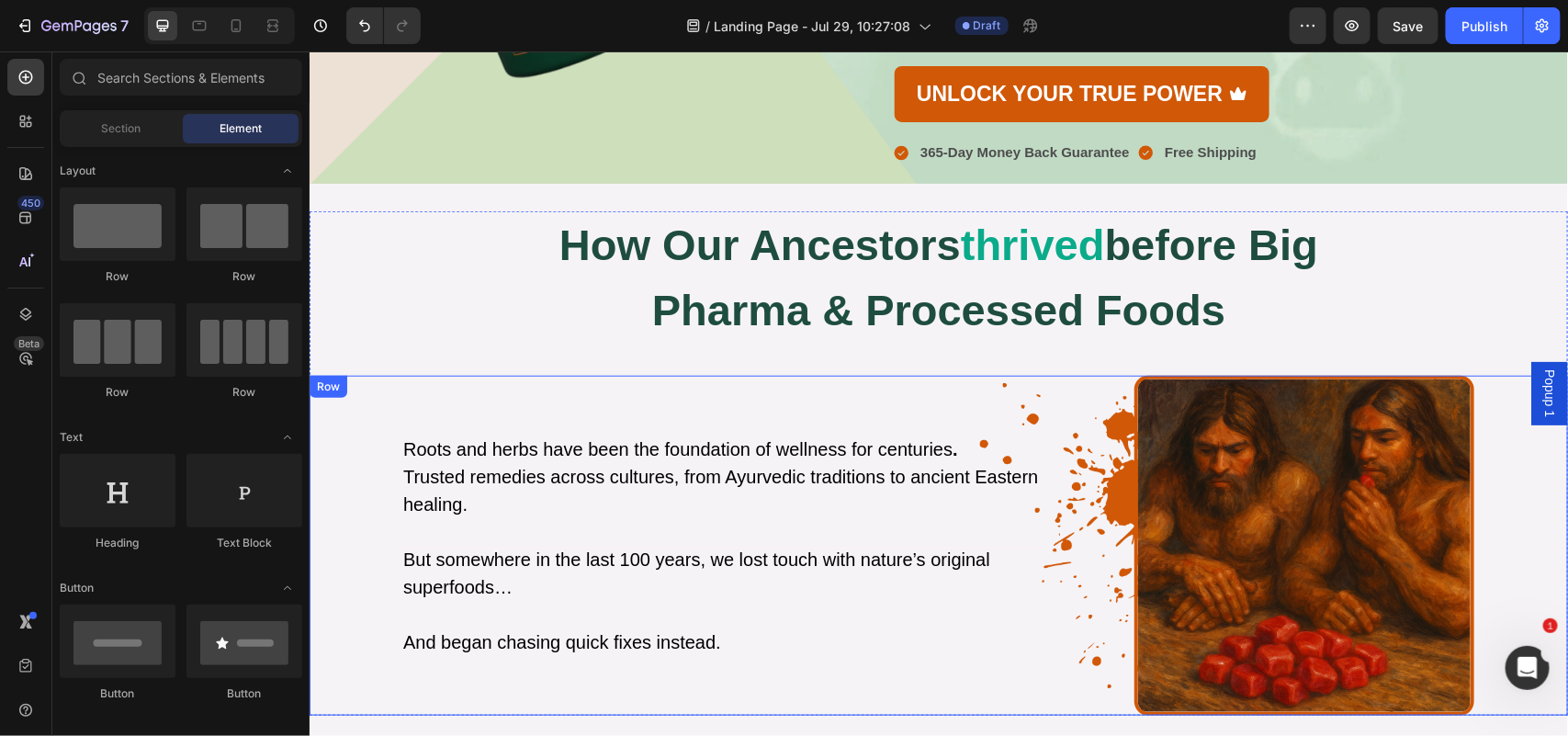 click on "They don’t want you to heal the root cause, they want you to manage the symptoms." at bounding box center [1232, 848] 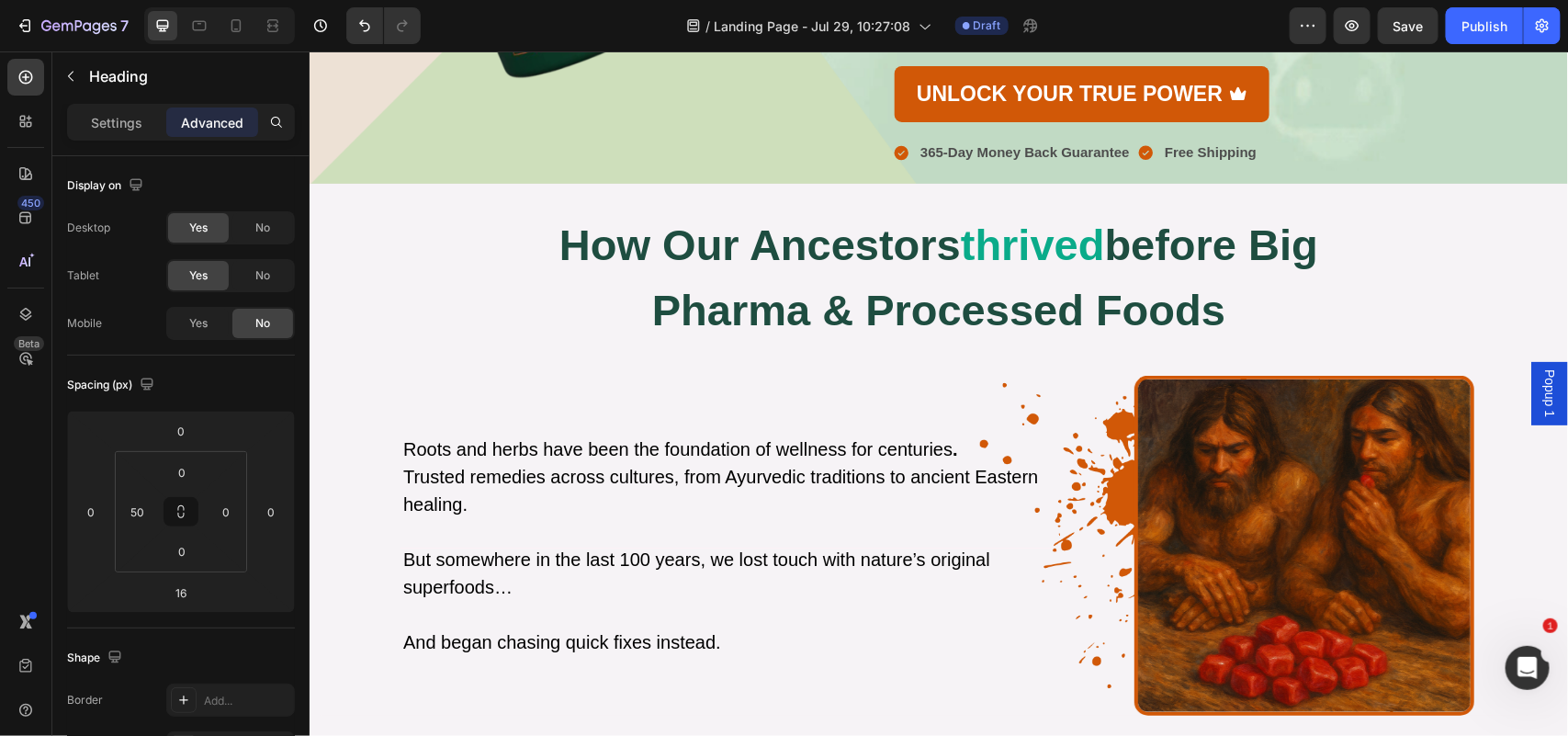 click on "They don’t want you to heal the root cause, they want you to manage the symptoms." at bounding box center (1232, 848) 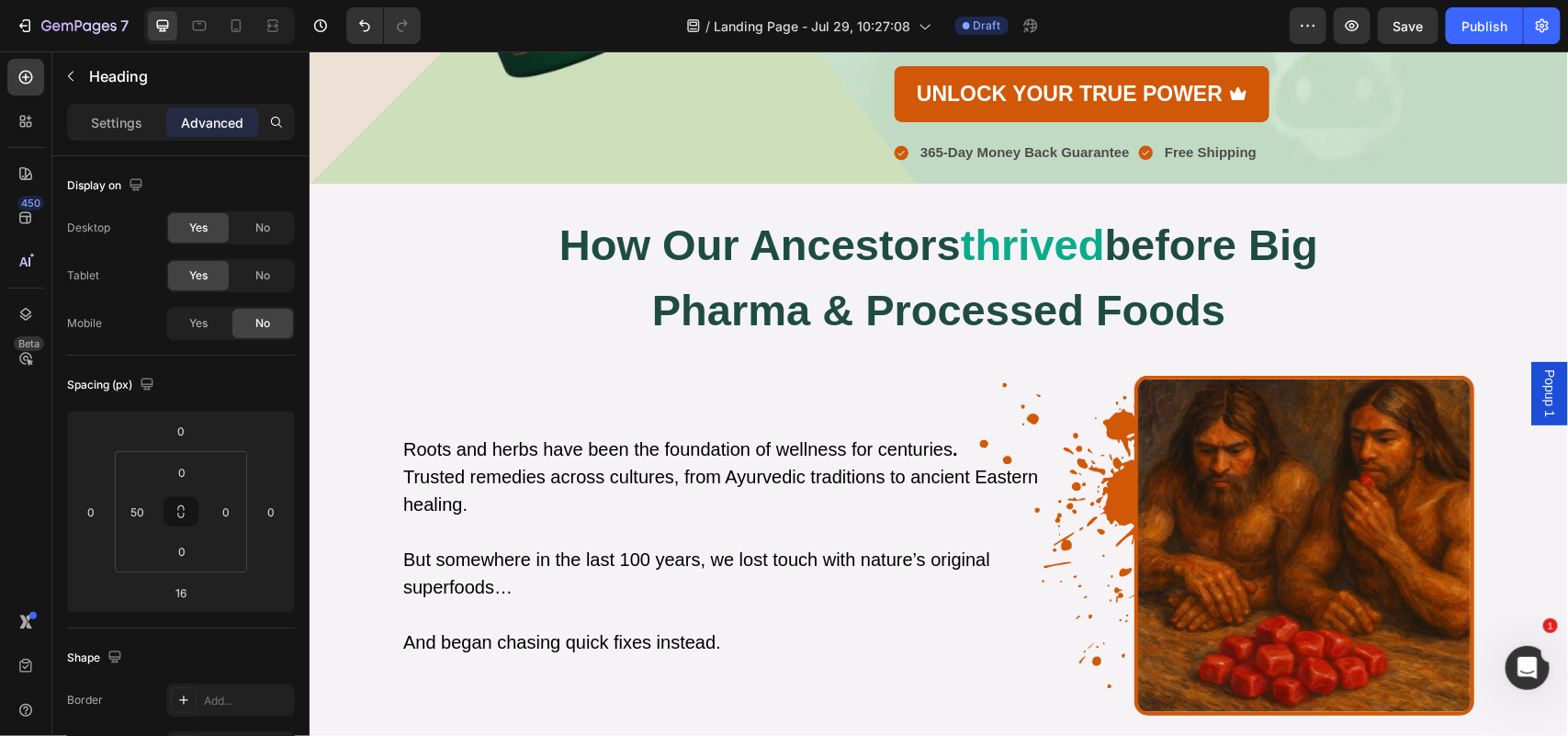 click on "They don’t want you to heal the root cause, they want you to manage the symptoms." at bounding box center [1232, 848] 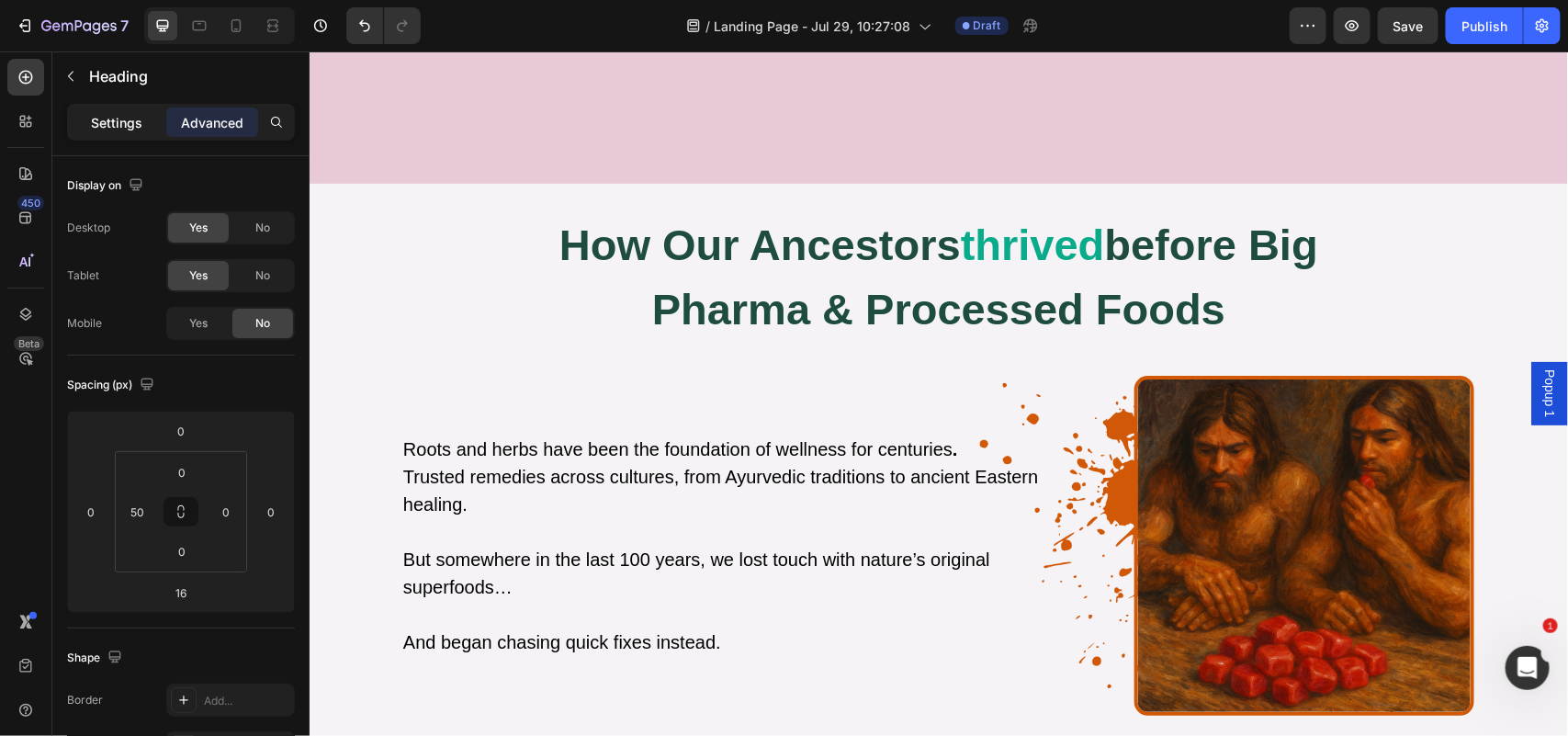 click on "Settings" at bounding box center (117, 122) 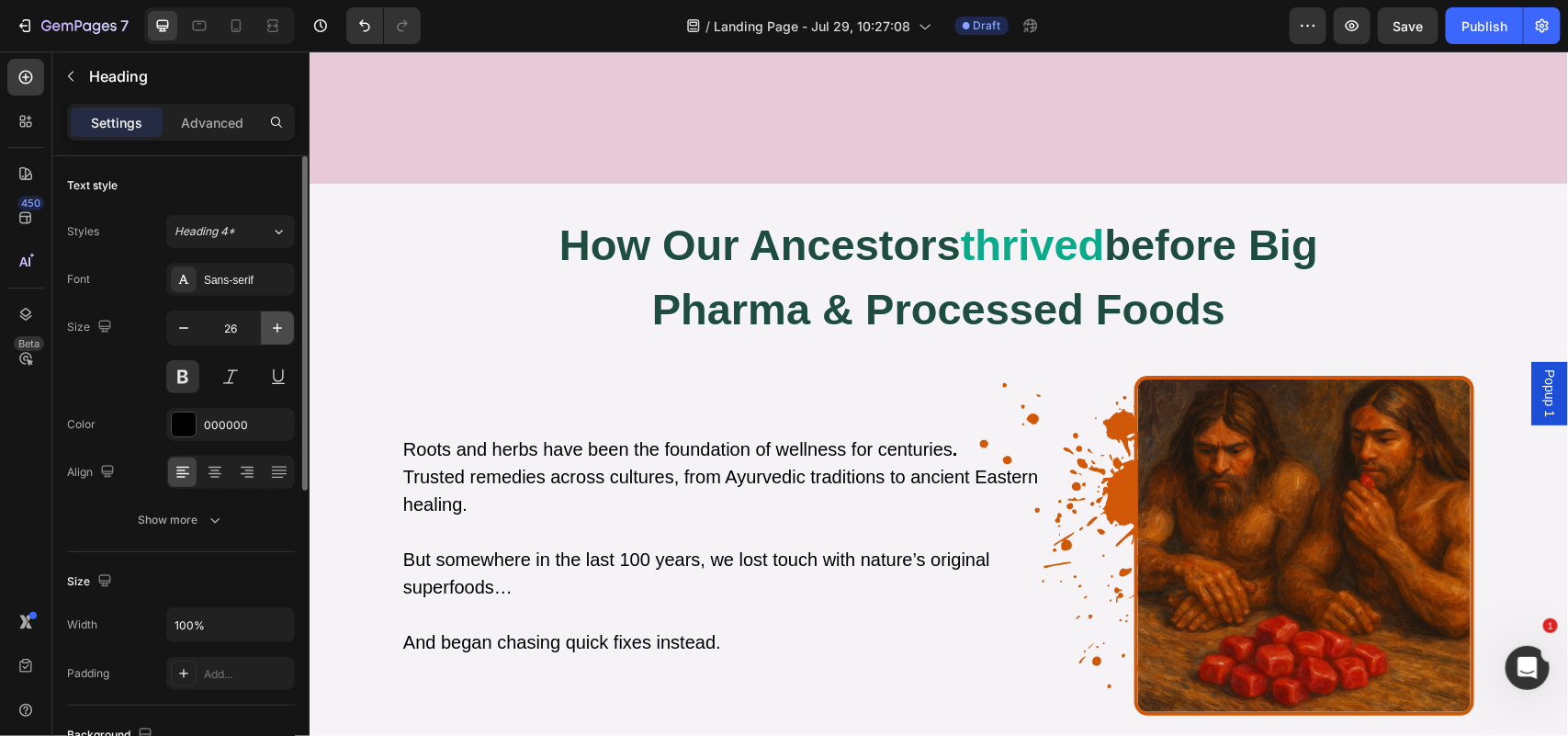 click 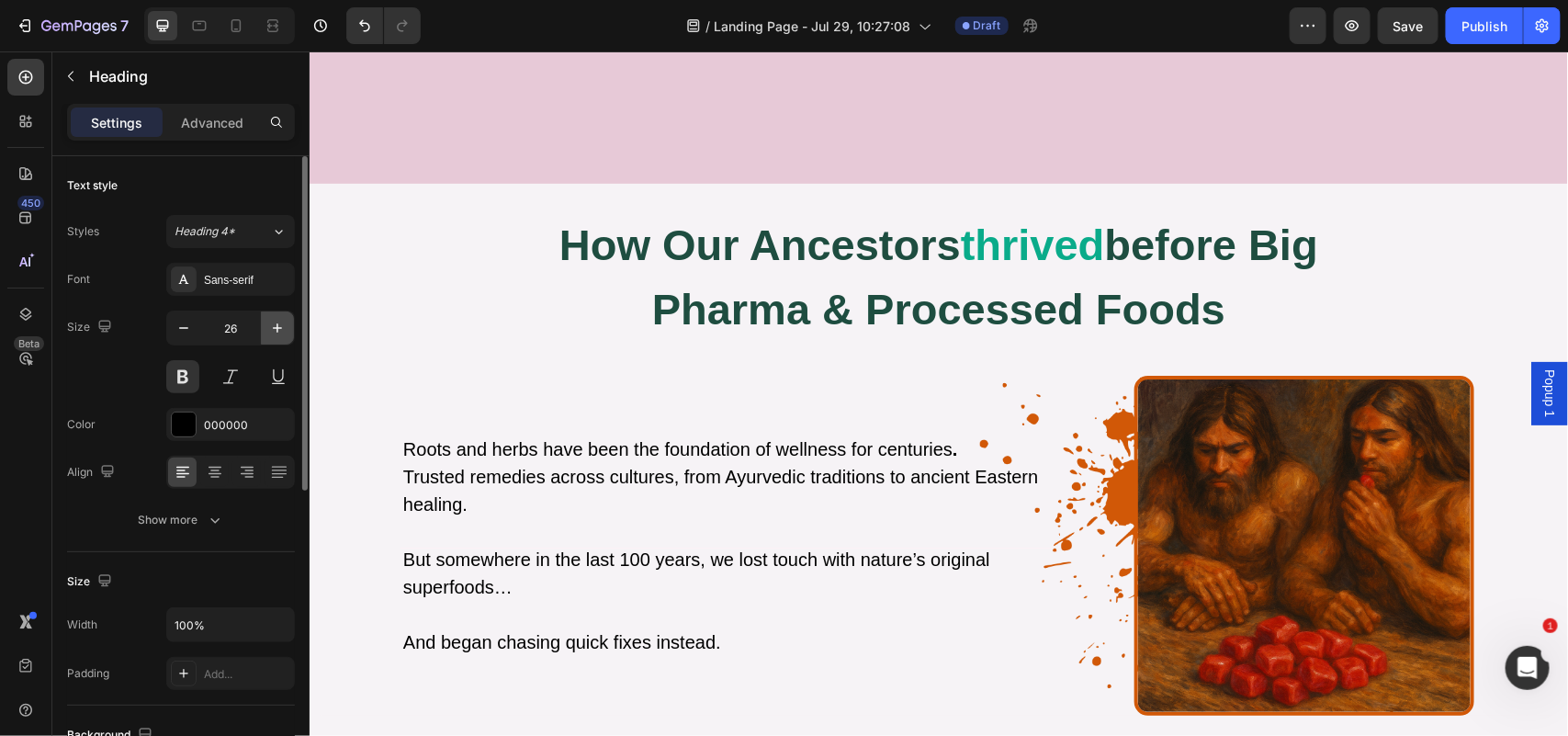 click 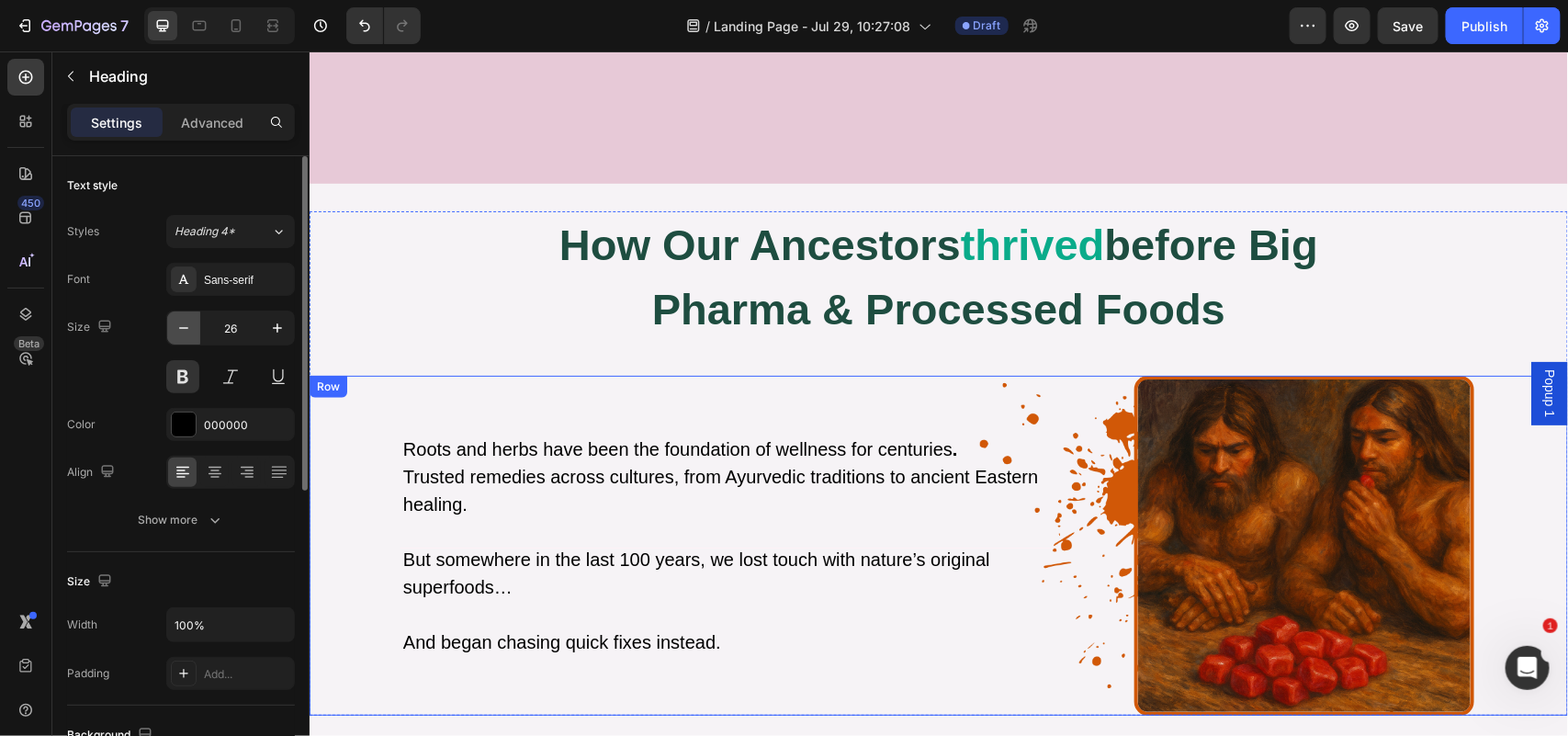click 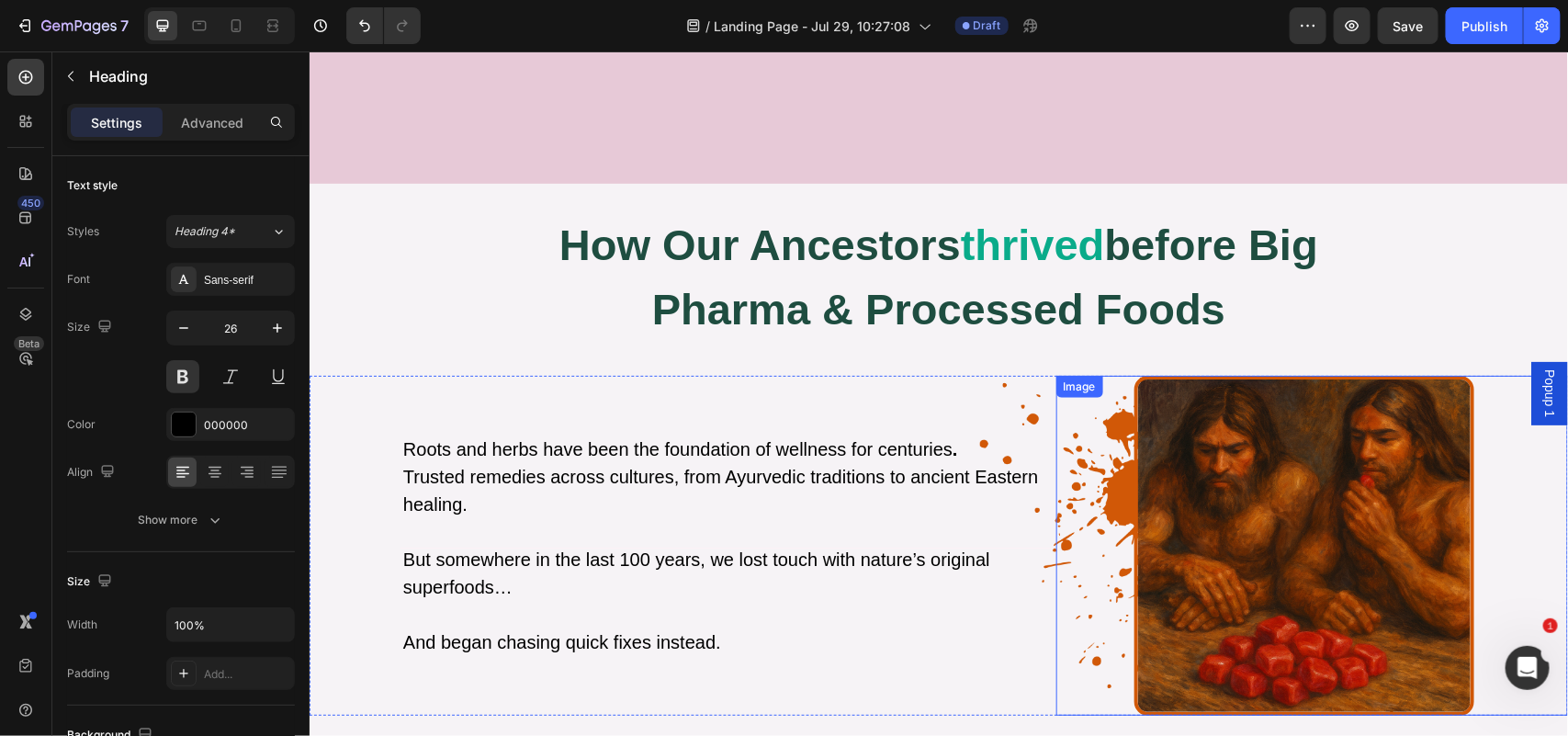 click on "Save" at bounding box center [1408, 26] 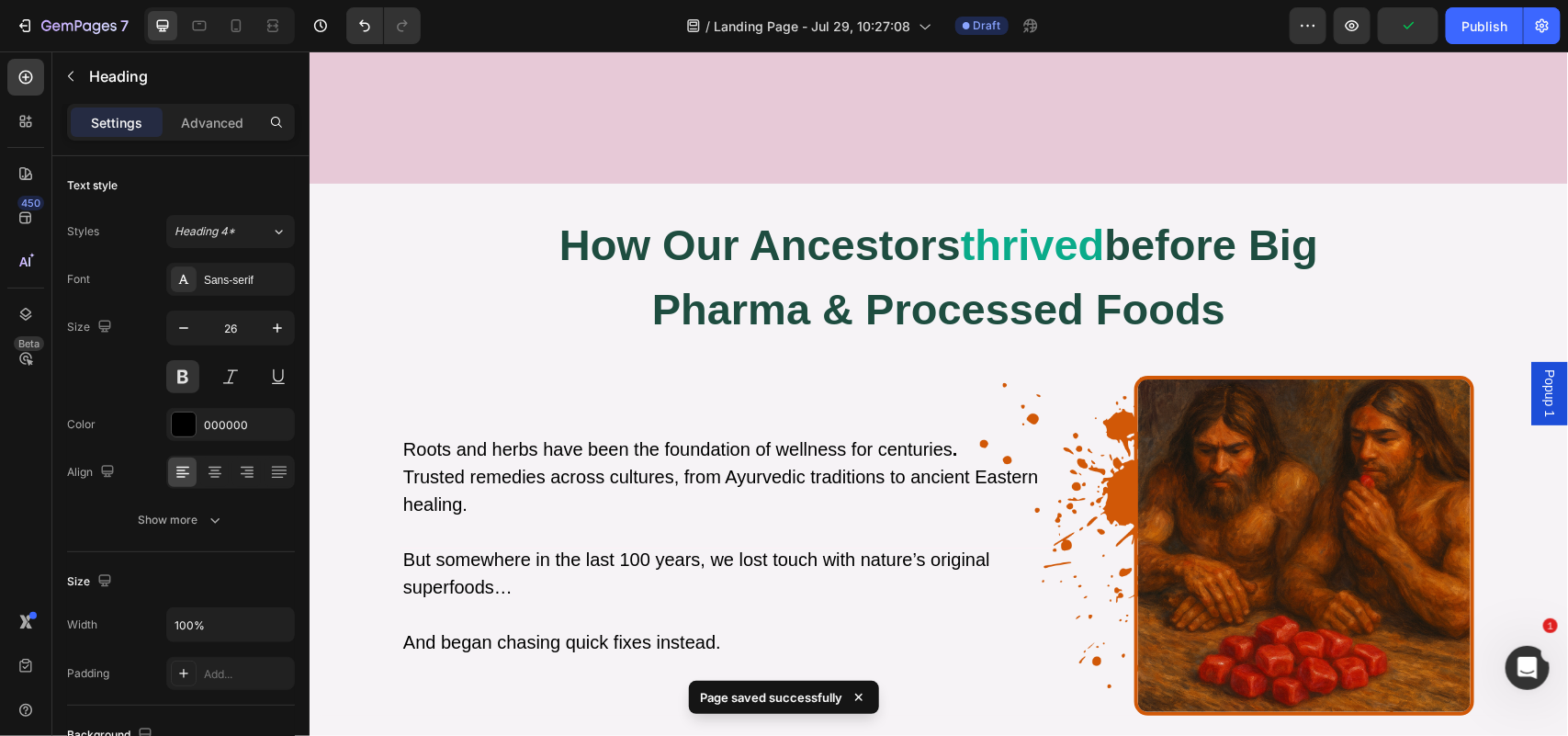 click on "They don’t want you to heal the root cause, they want you to manage the symptoms." at bounding box center (1232, 848) 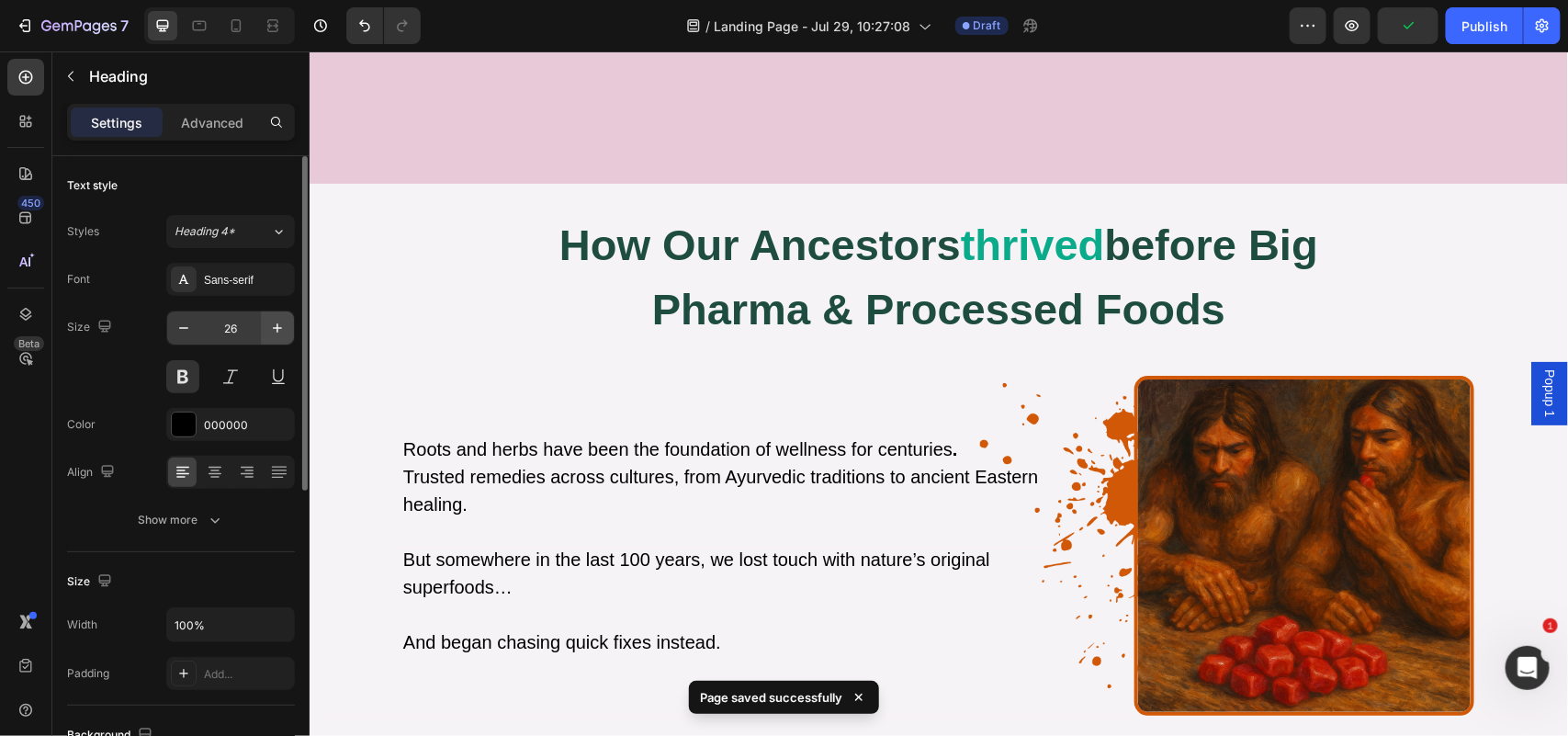click 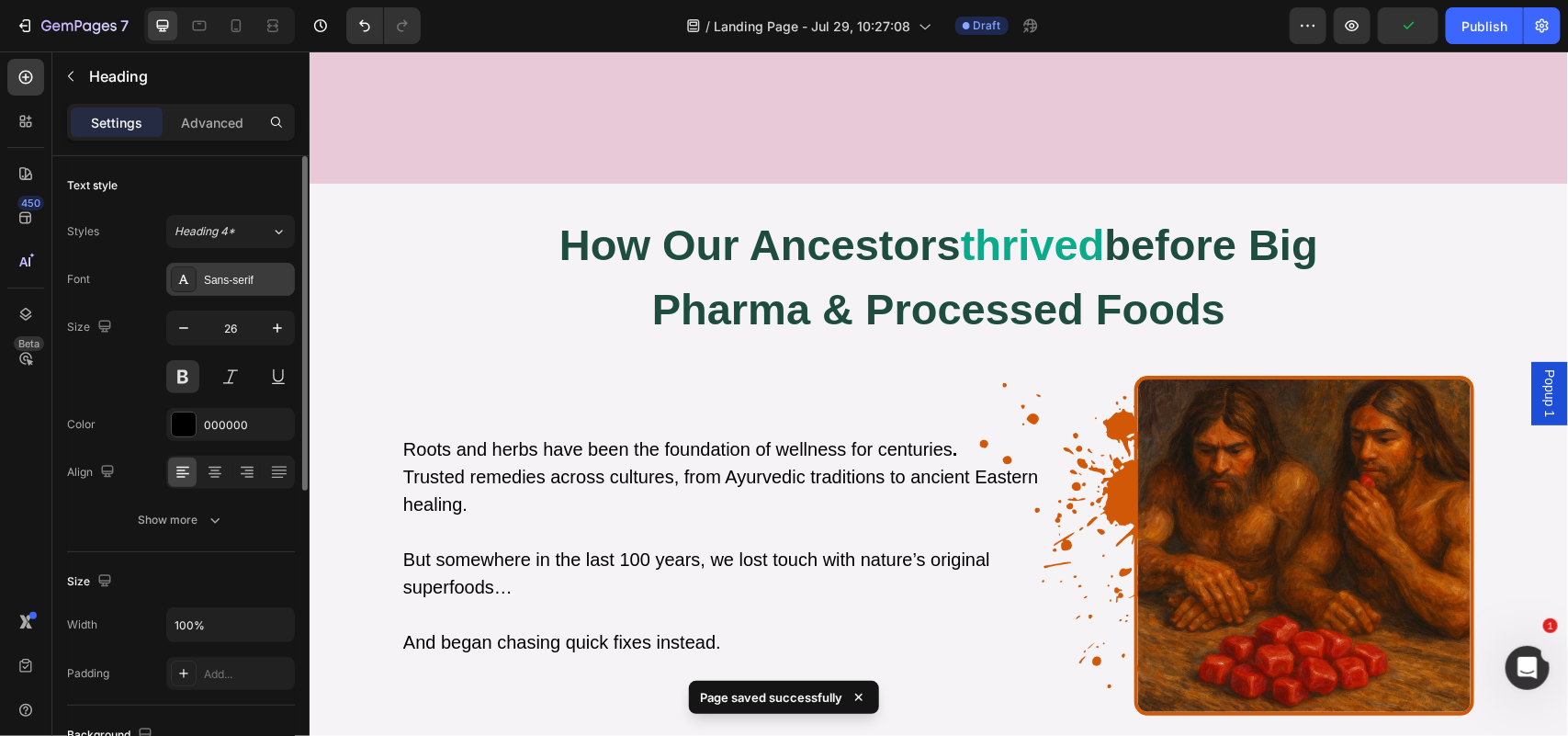 click on "Sans-serif" at bounding box center [231, 279] 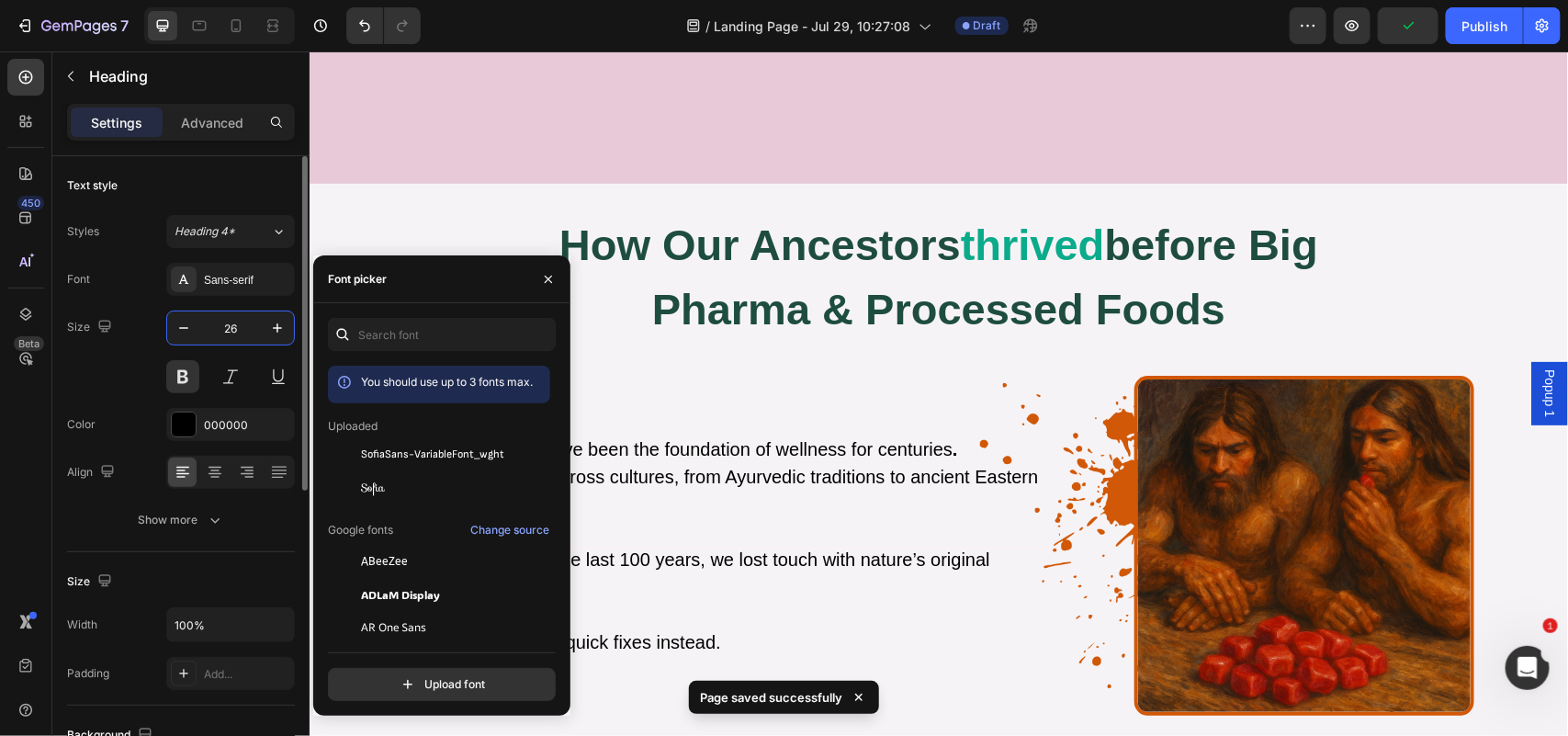 click on "26" at bounding box center (231, 328) 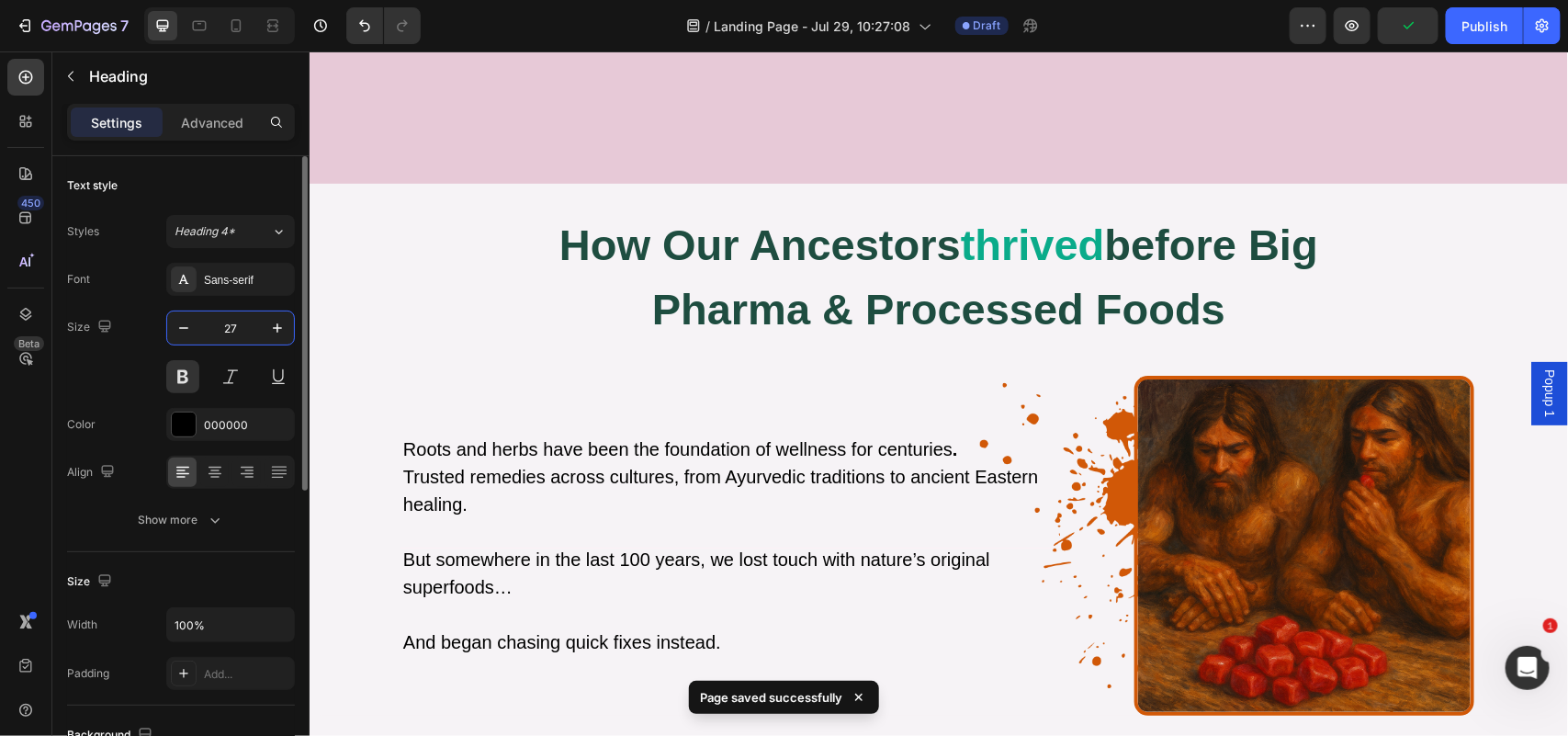 click on "27" at bounding box center (231, 328) 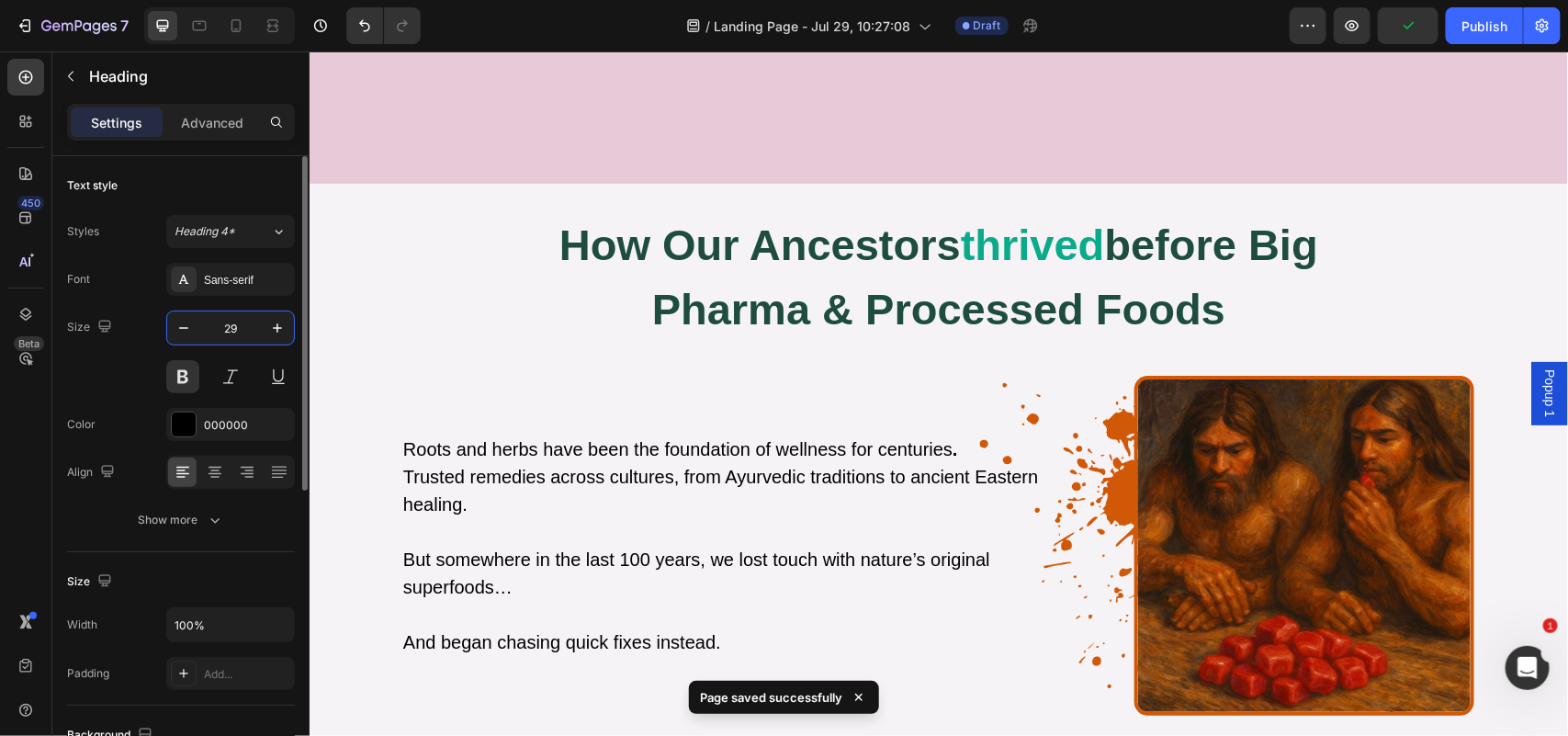 click on "29" at bounding box center [231, 328] 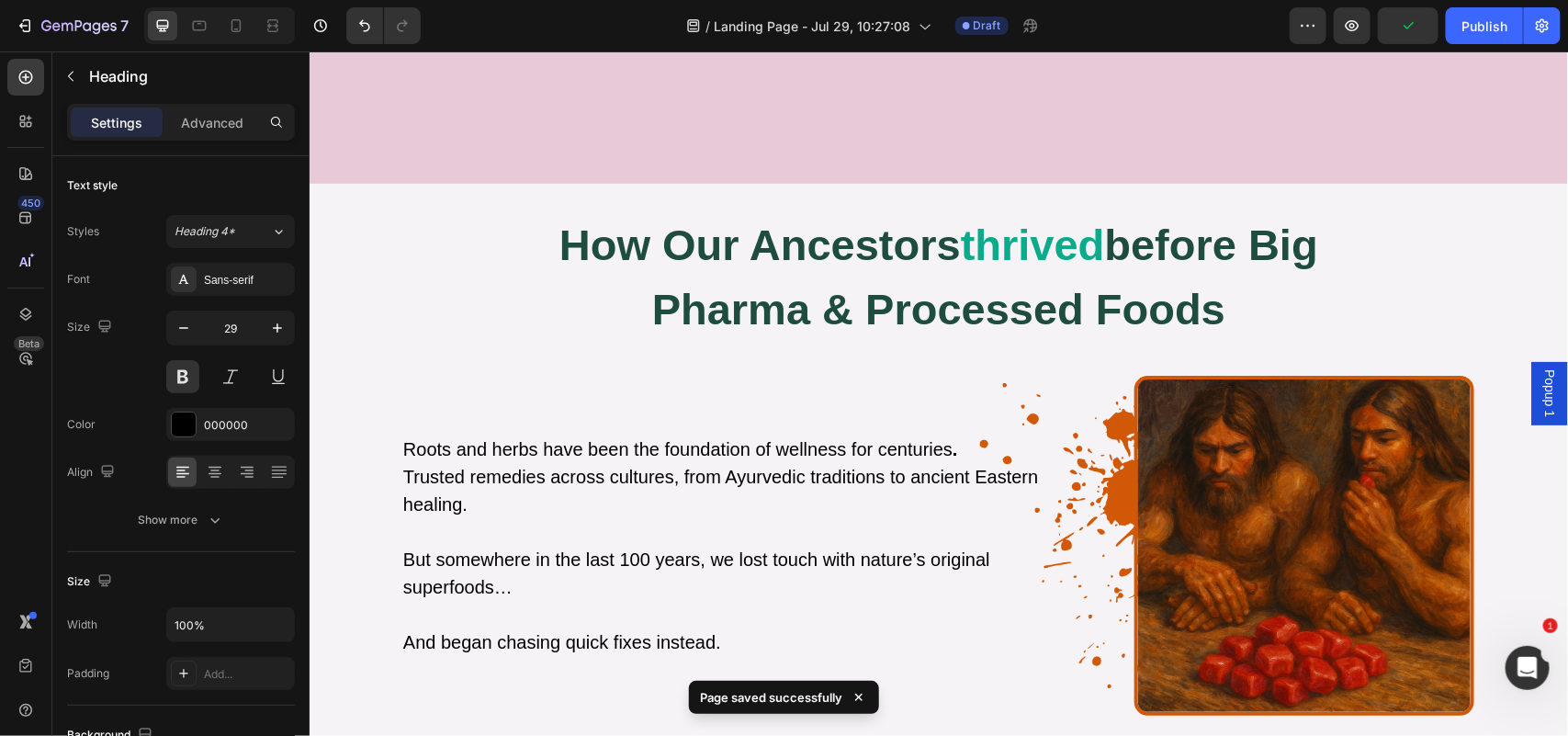 scroll, scrollTop: 902, scrollLeft: 0, axis: vertical 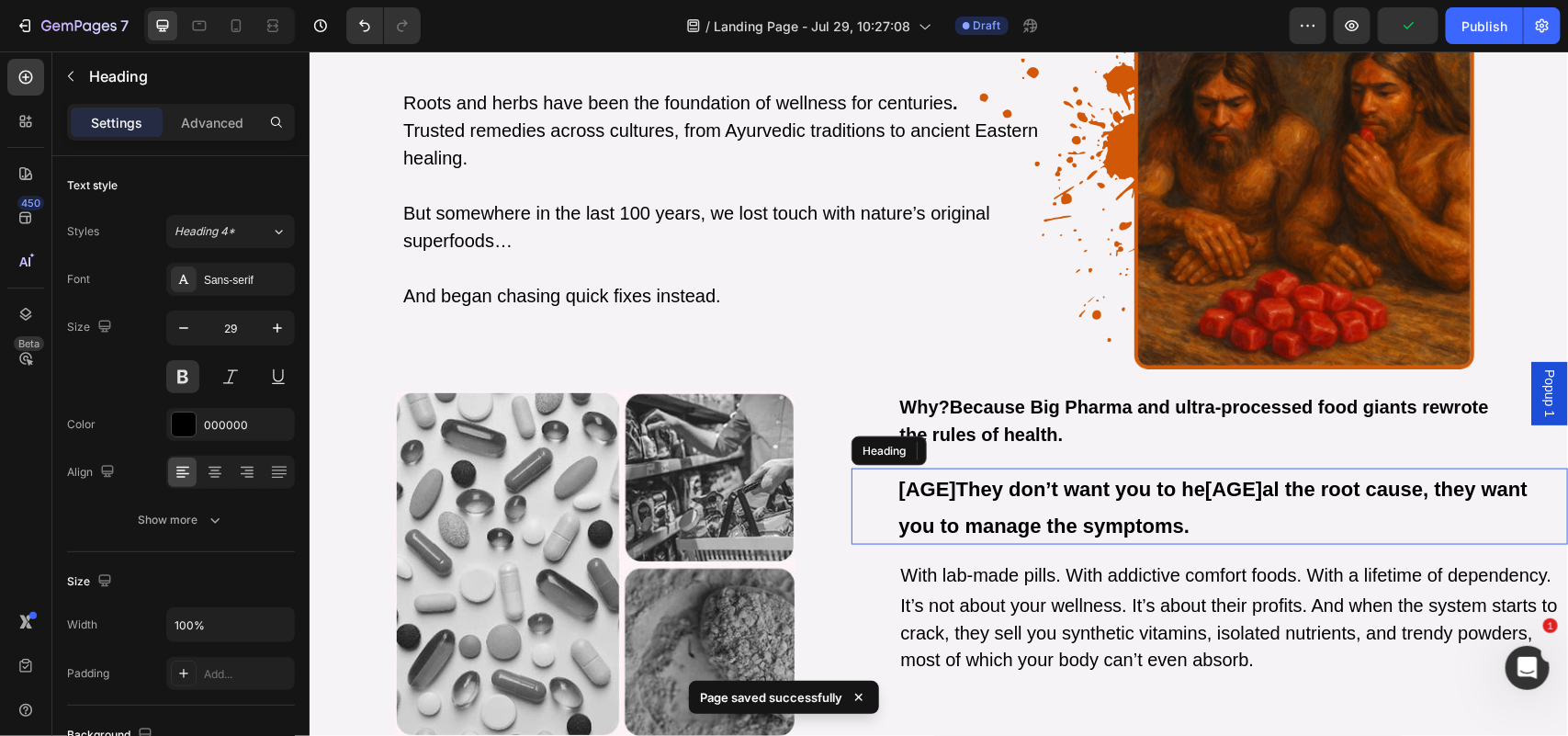 click on "[AGE]They don’t want you to he[AGE]al the root cause, they want you to manage the symptoms." at bounding box center (1213, 506) 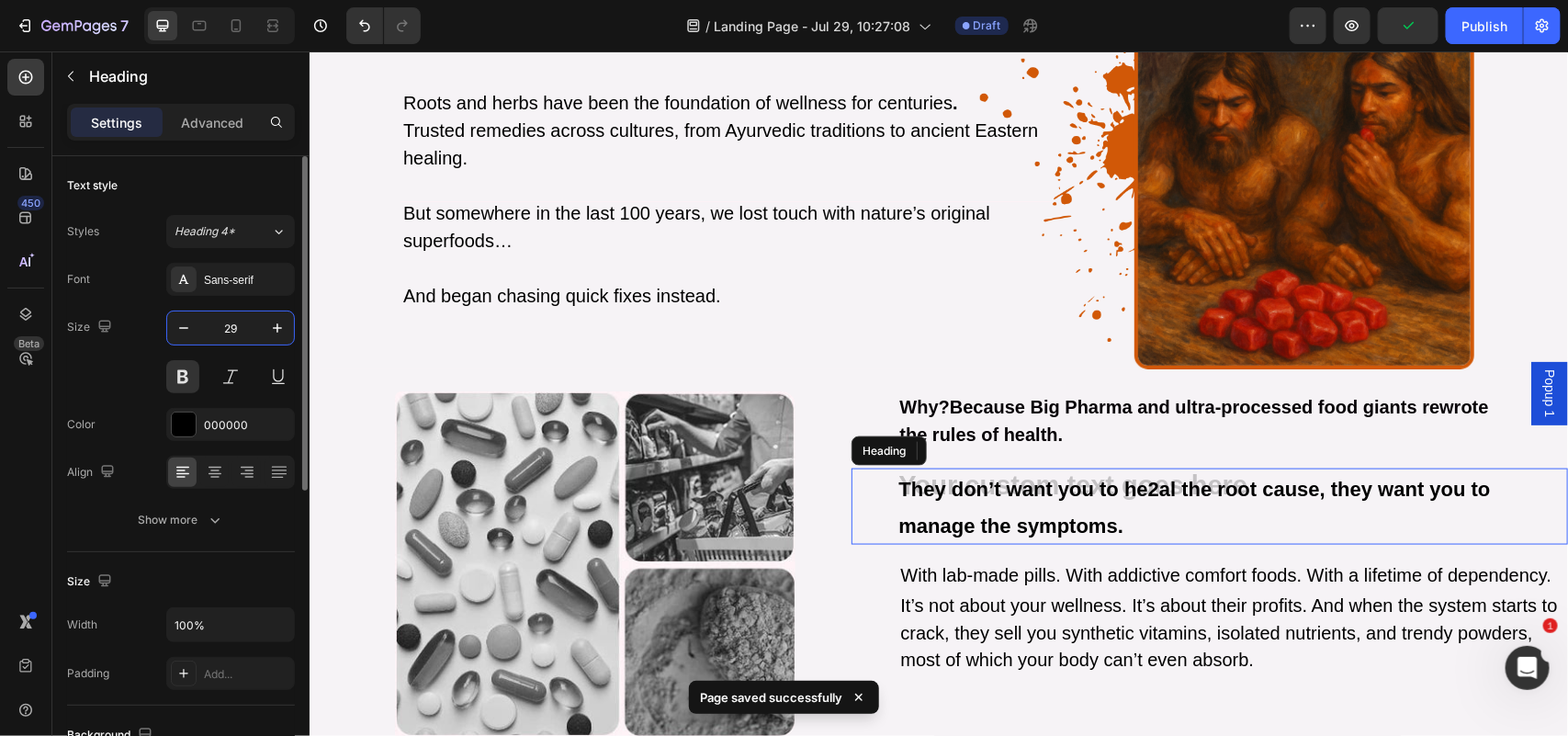 drag, startPoint x: 243, startPoint y: 338, endPoint x: 47, endPoint y: 378, distance: 200.04 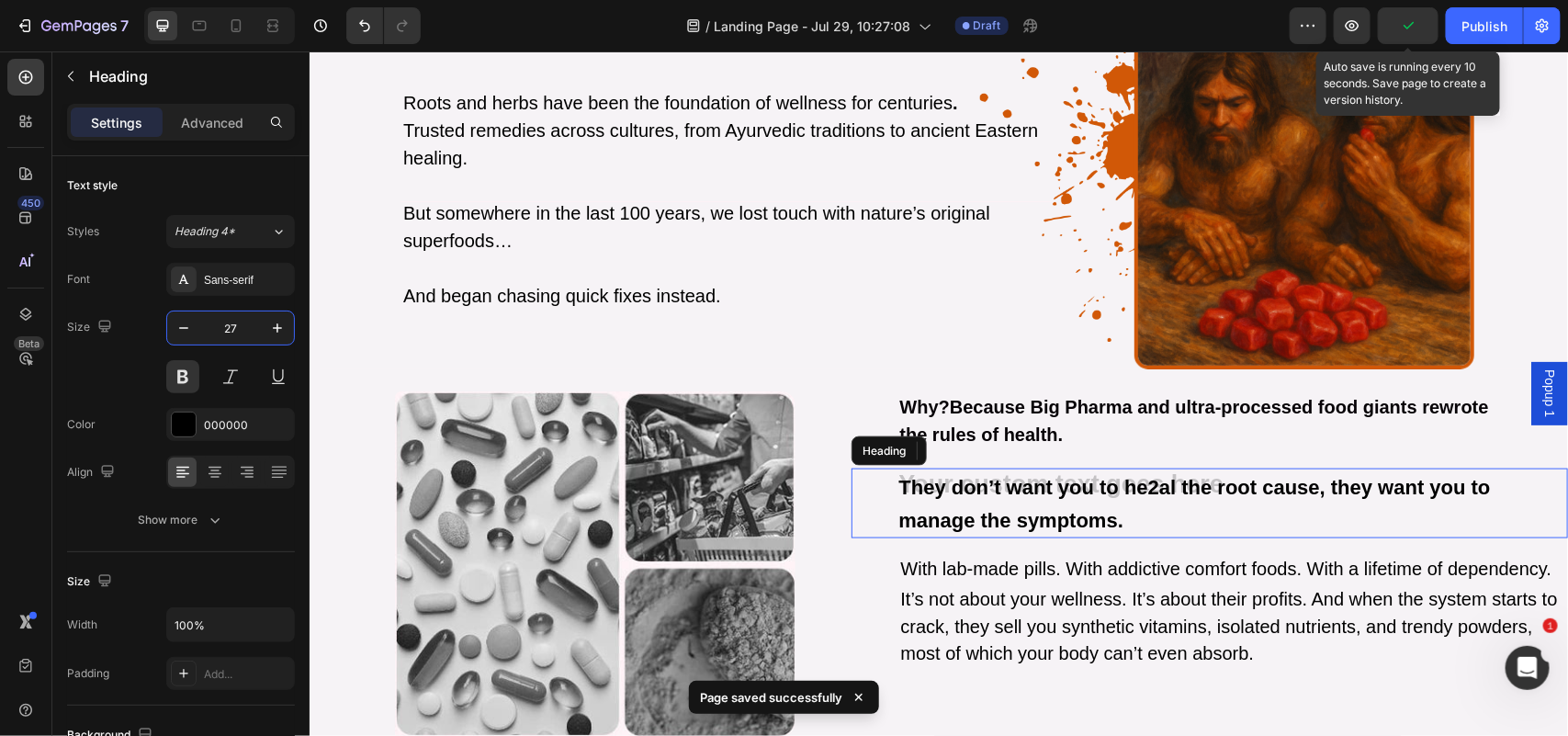 click on "They don’t want you to he2al the root cause, they want you to manage the symptoms." at bounding box center (1232, 503) 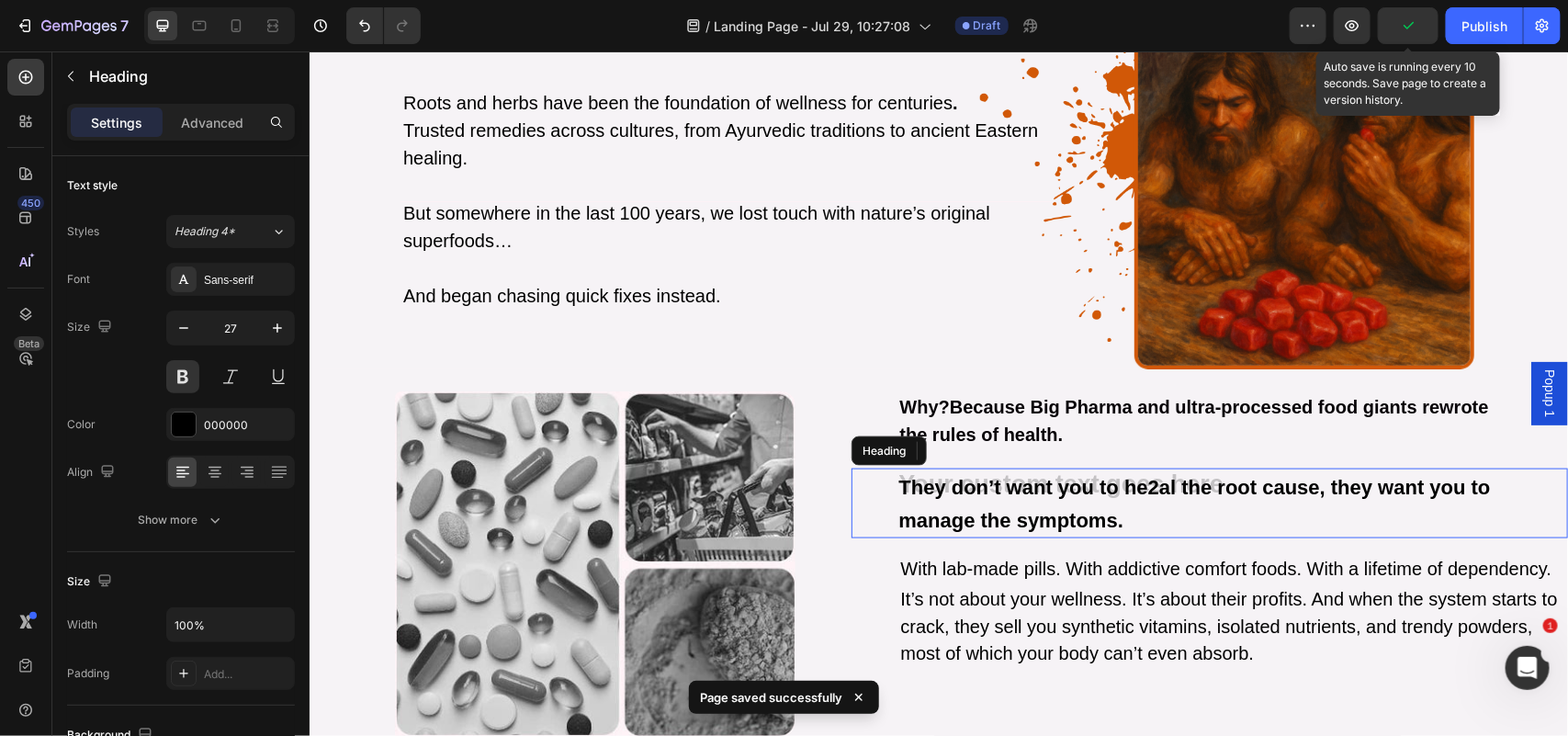 click on "They don’t want you to he2al the root cause, they want you to manage the symptoms." at bounding box center [1232, 503] 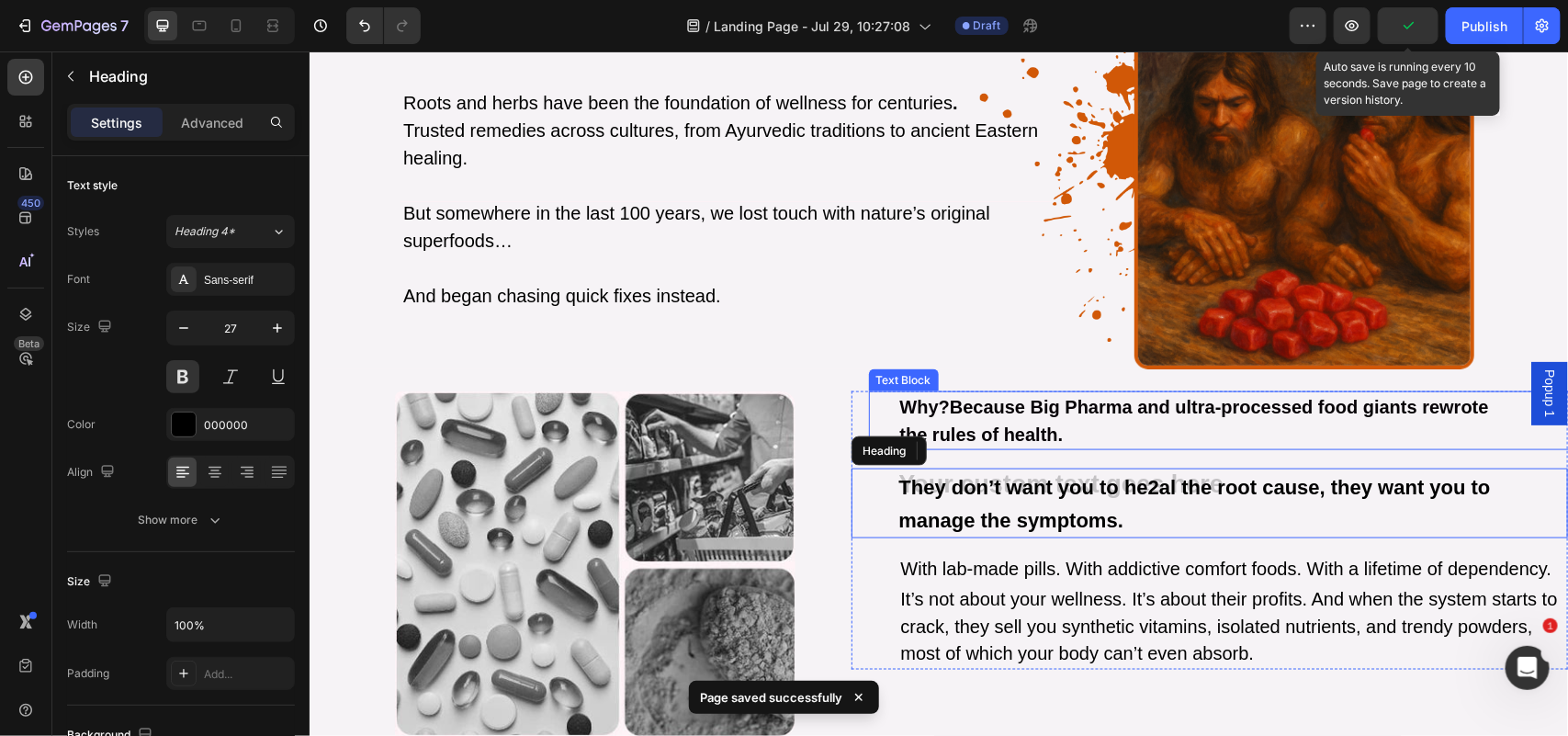 click on "the rules of health." at bounding box center (1241, 434) 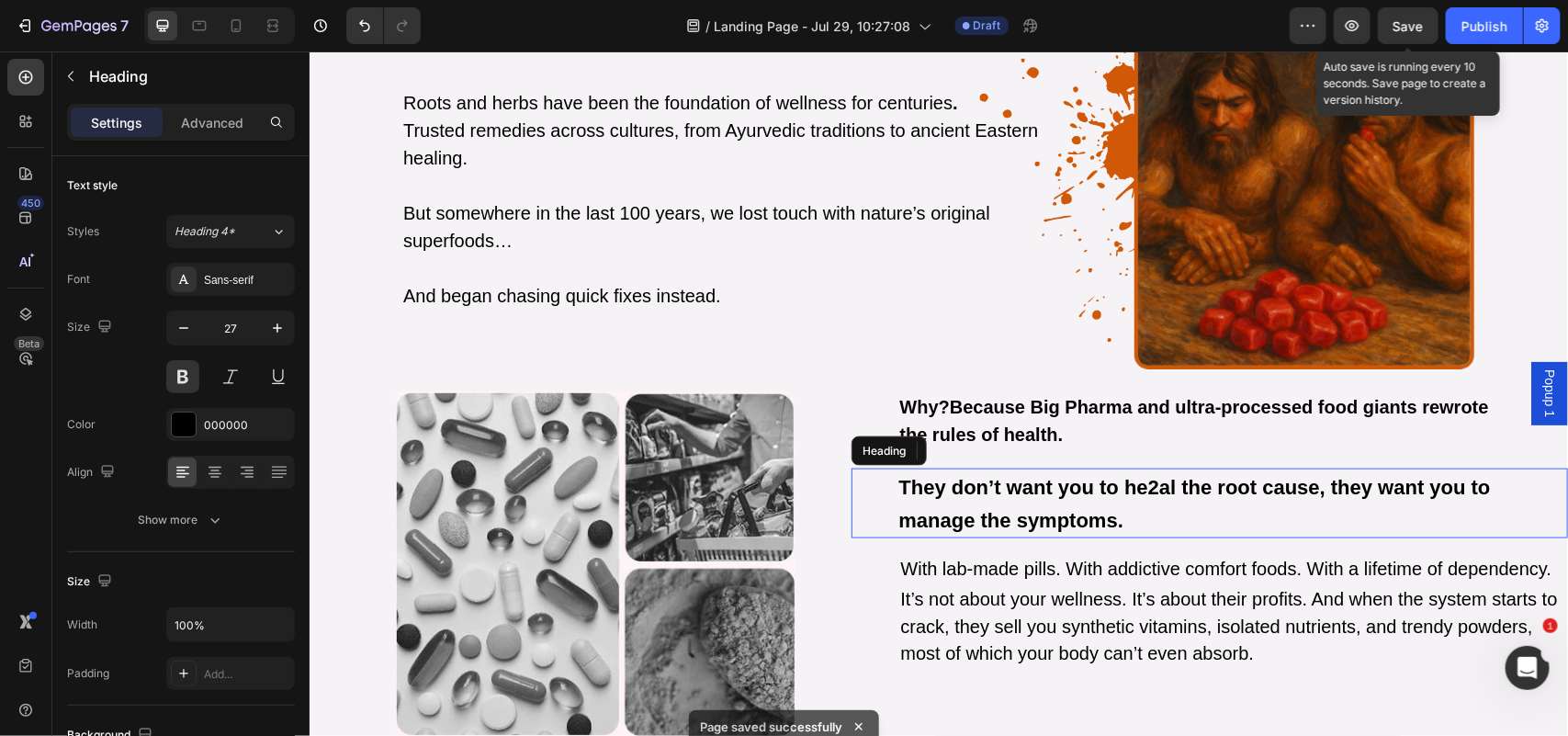 click on "They don’t want you to he2al the root cause, they want you to manage the symptoms." at bounding box center (1194, 503) 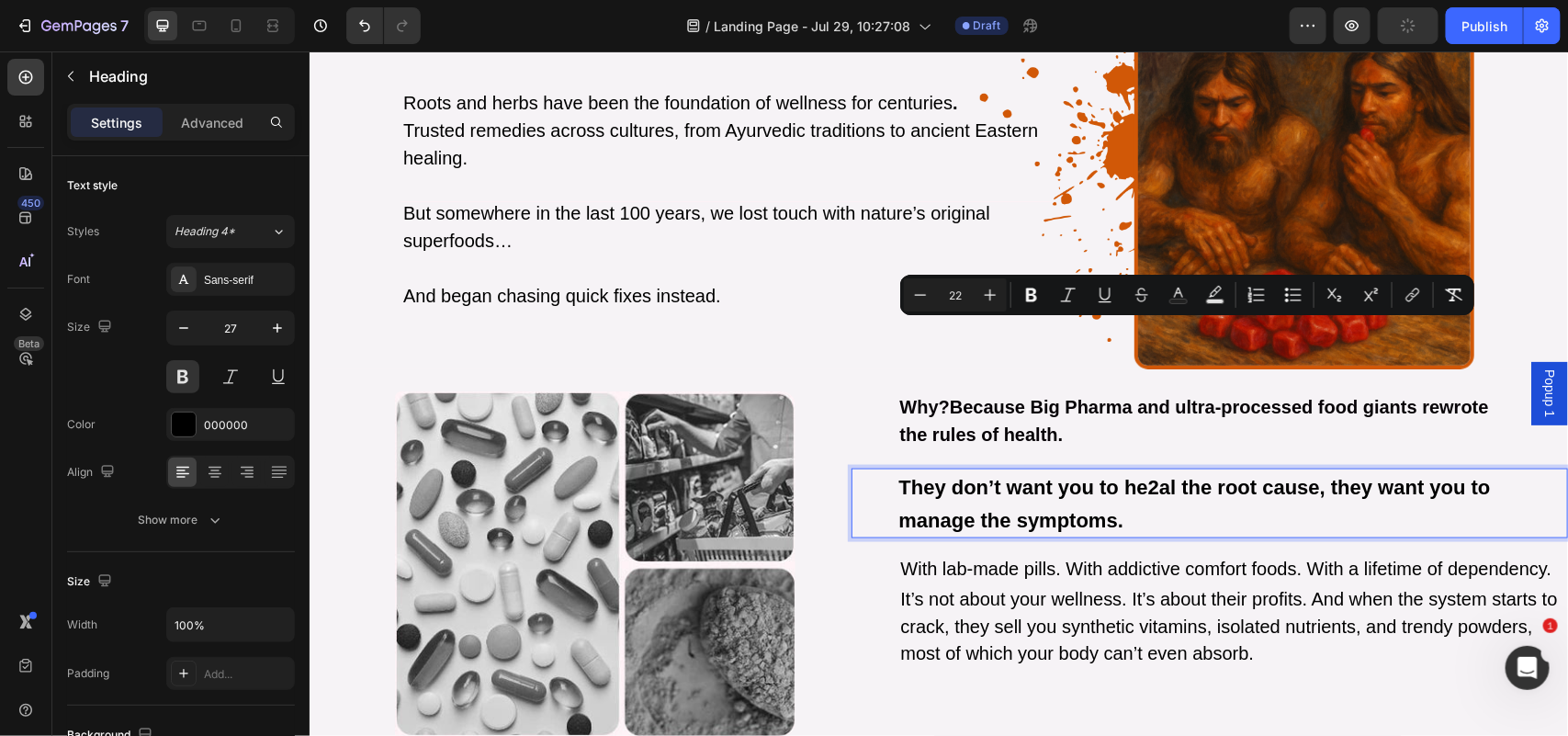 scroll, scrollTop: 1055, scrollLeft: 0, axis: vertical 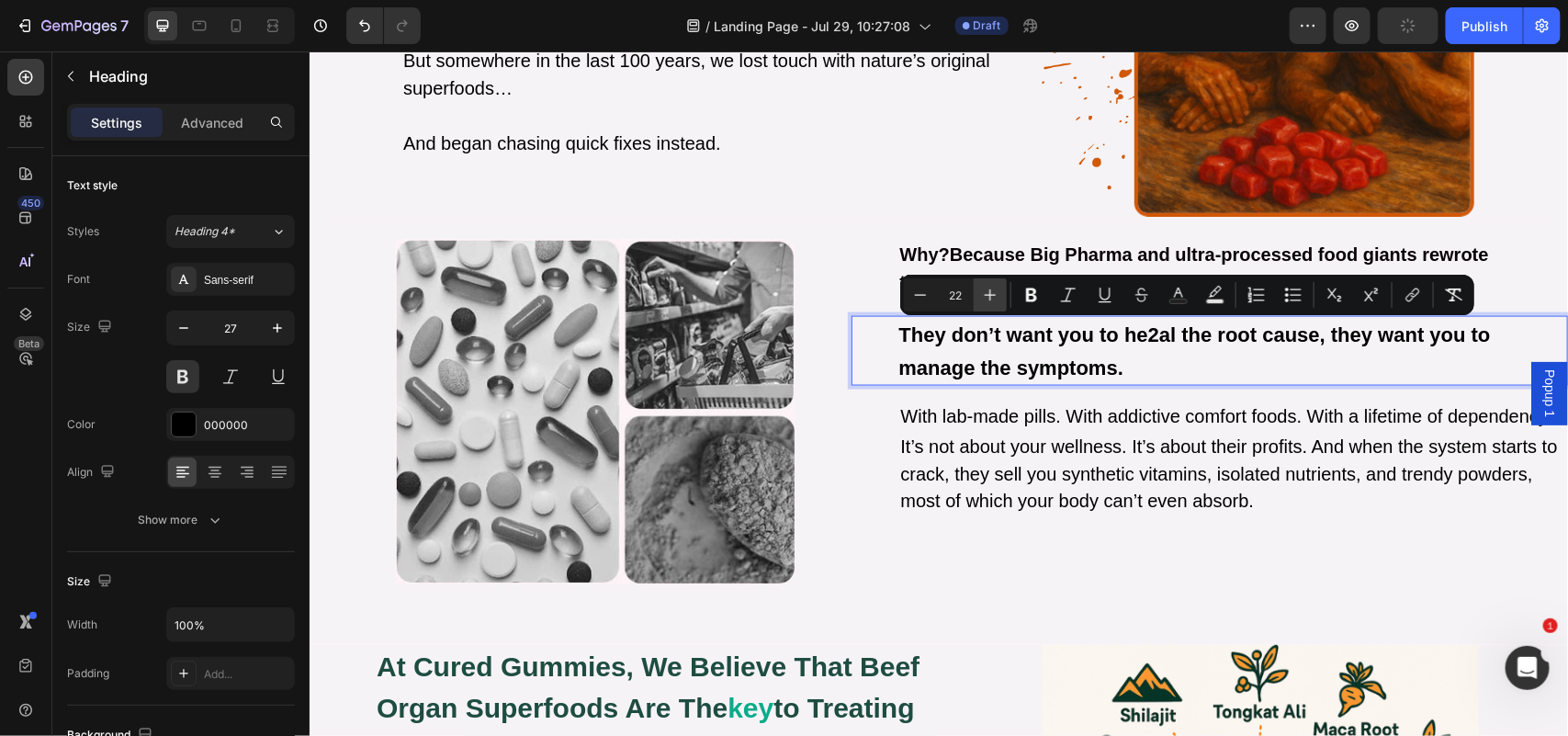 click on "Plus" at bounding box center [990, 295] 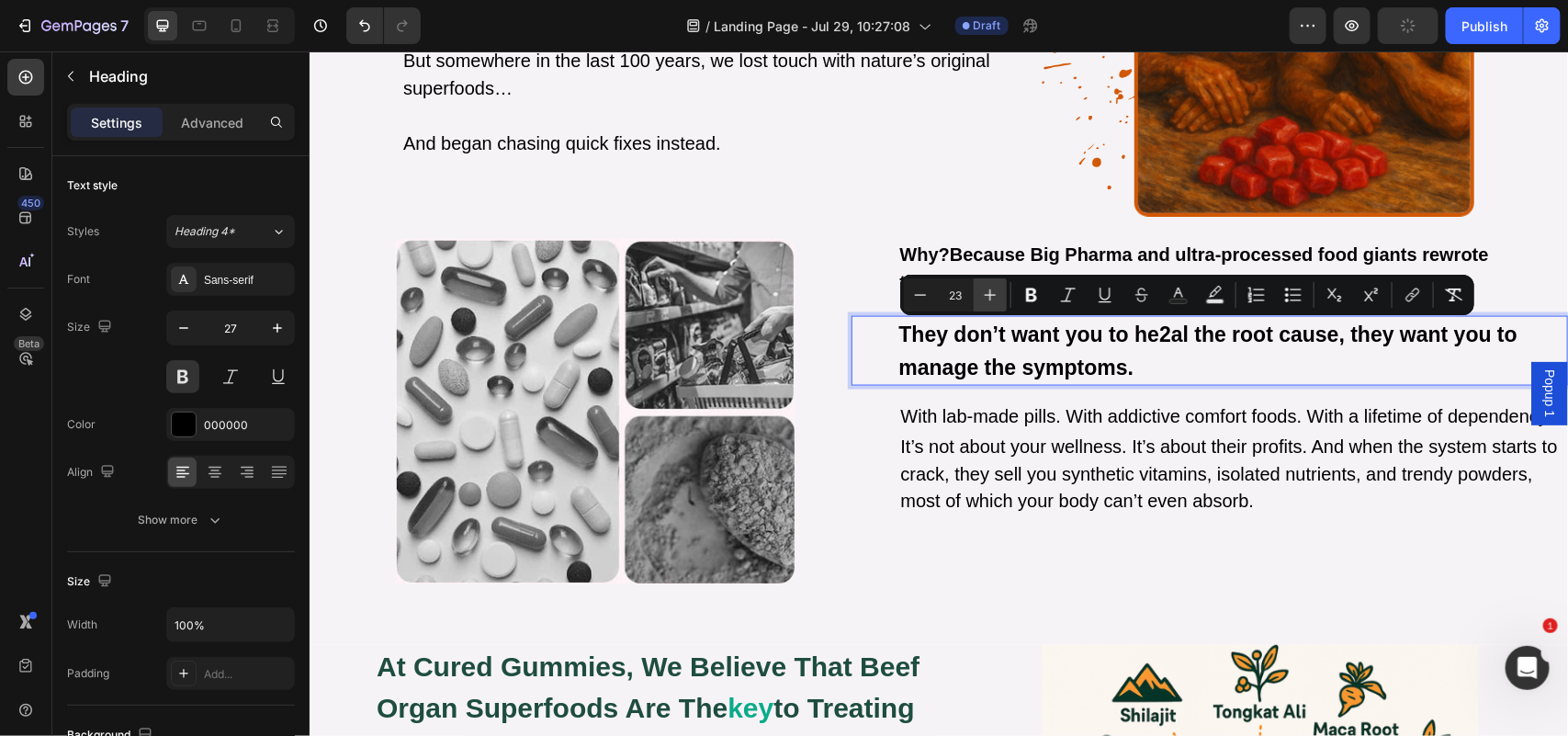 click on "Plus" at bounding box center (990, 295) 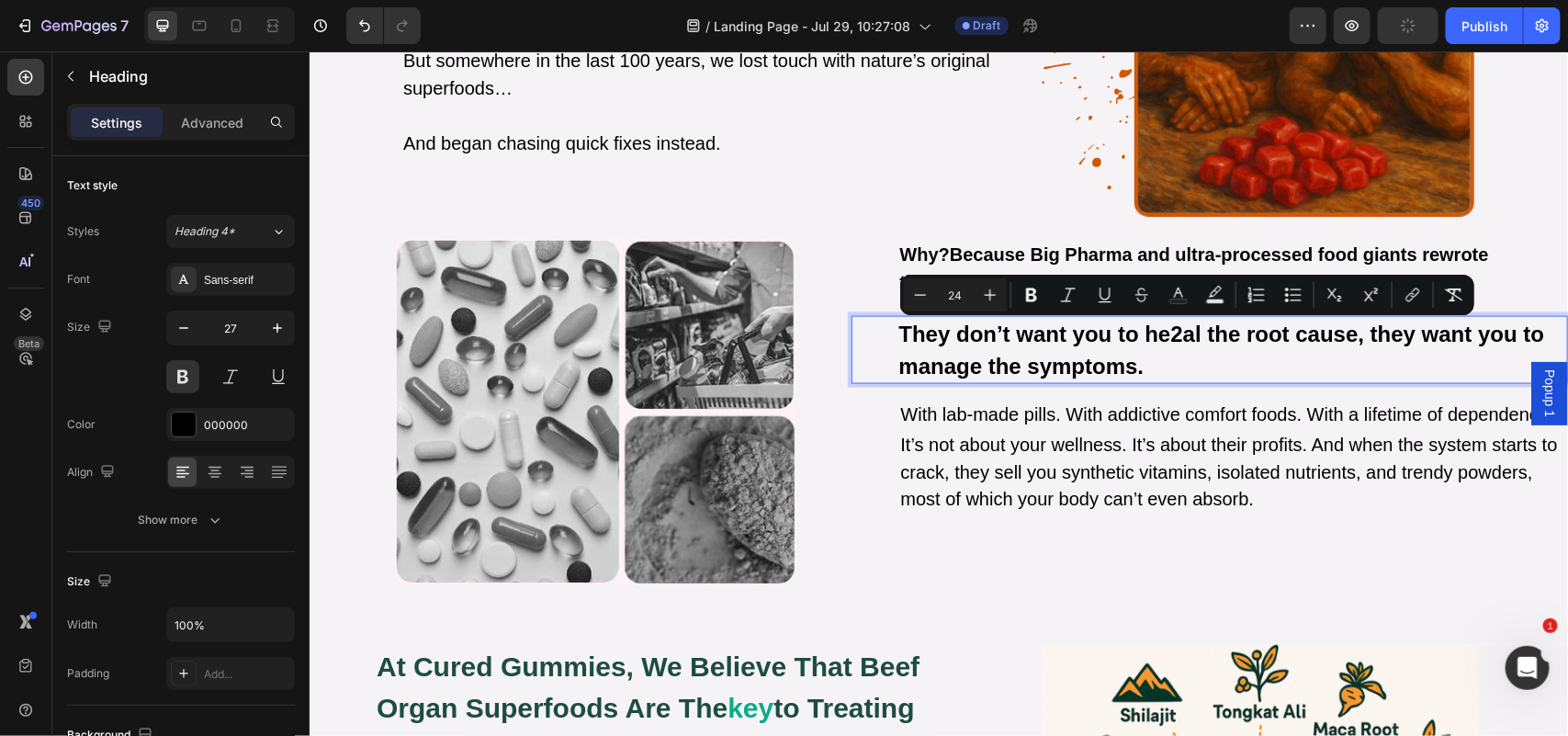 click 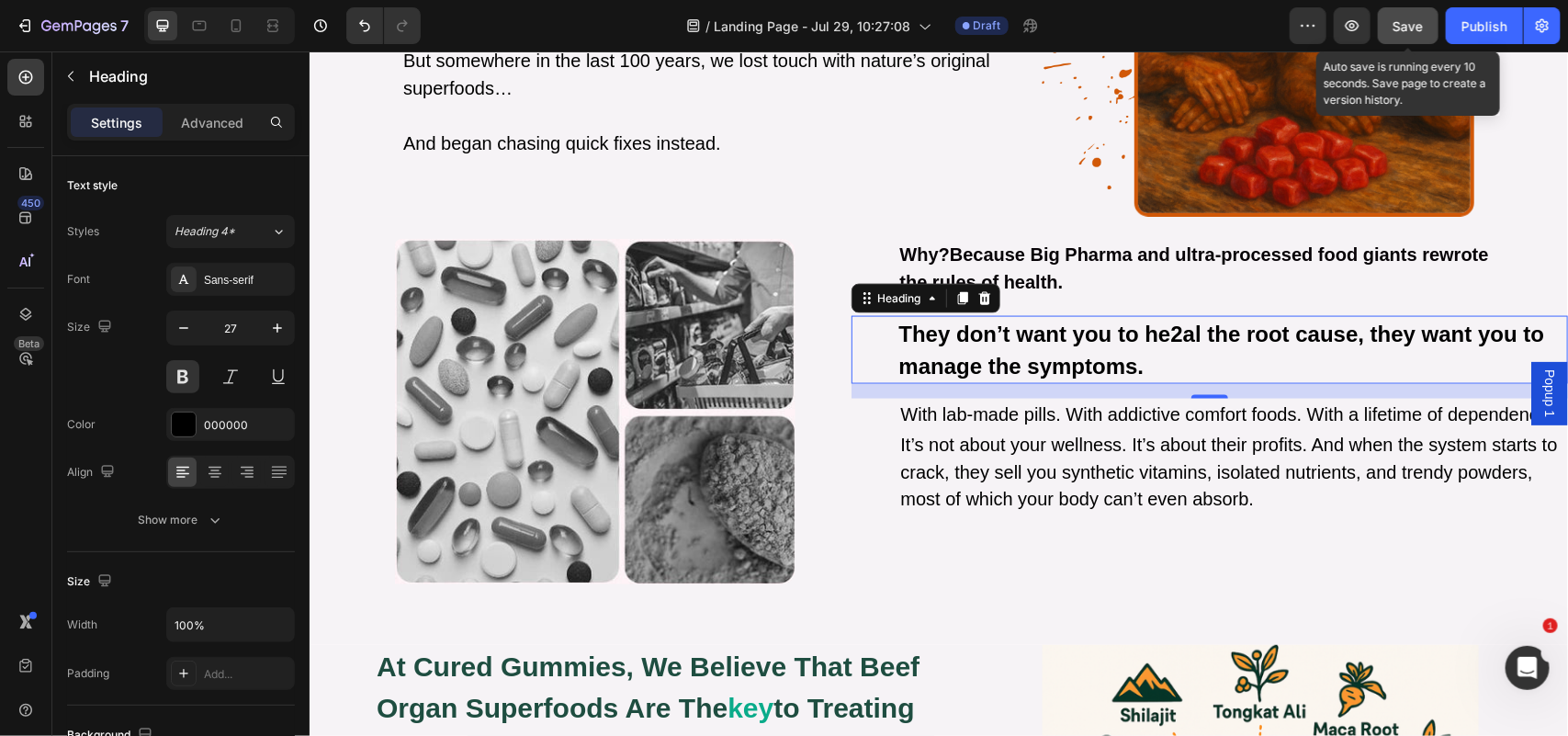 click on "Save" at bounding box center [1408, 26] 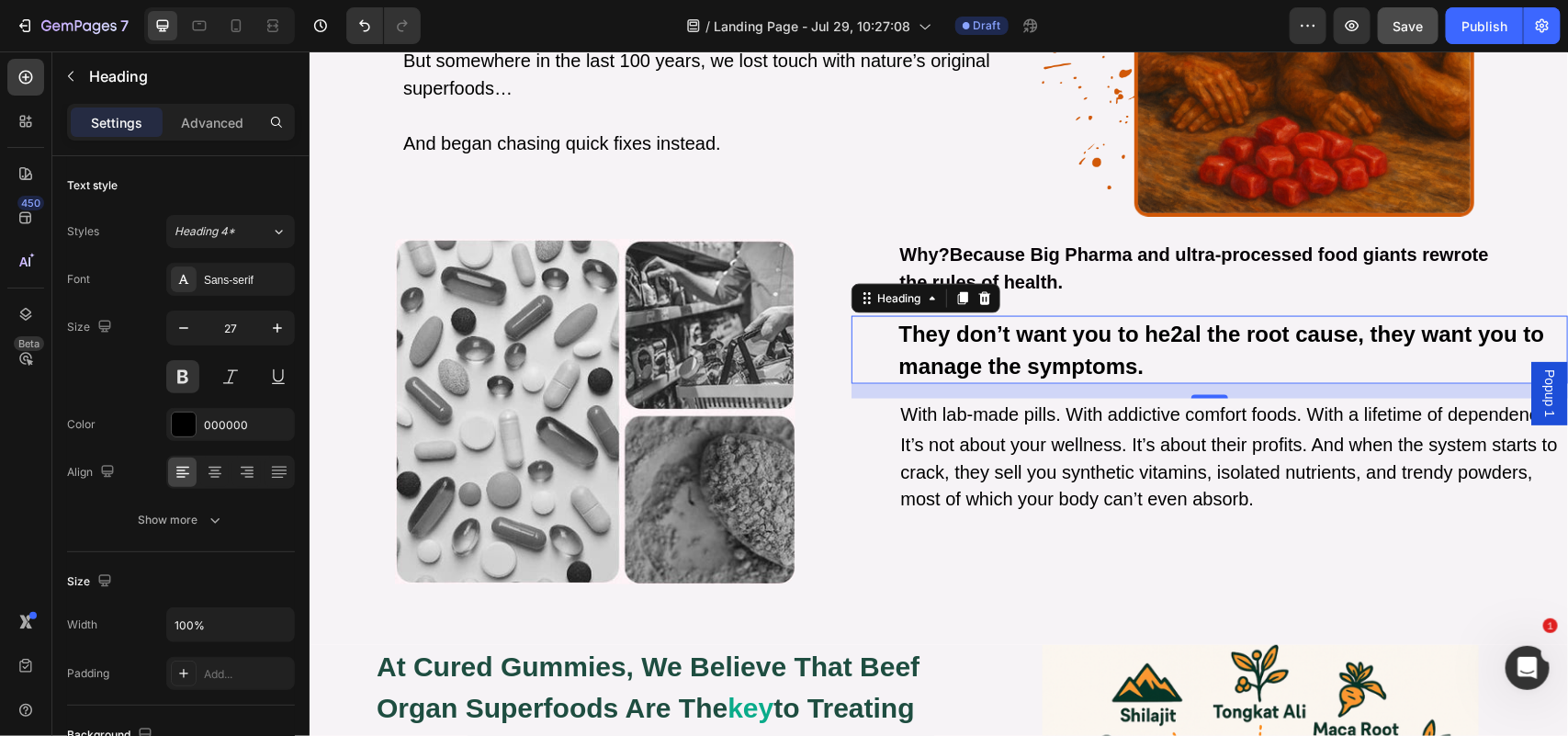 click on "They don’t want you to he2al the root cause, they want you to manage the symptoms." at bounding box center [1221, 349] 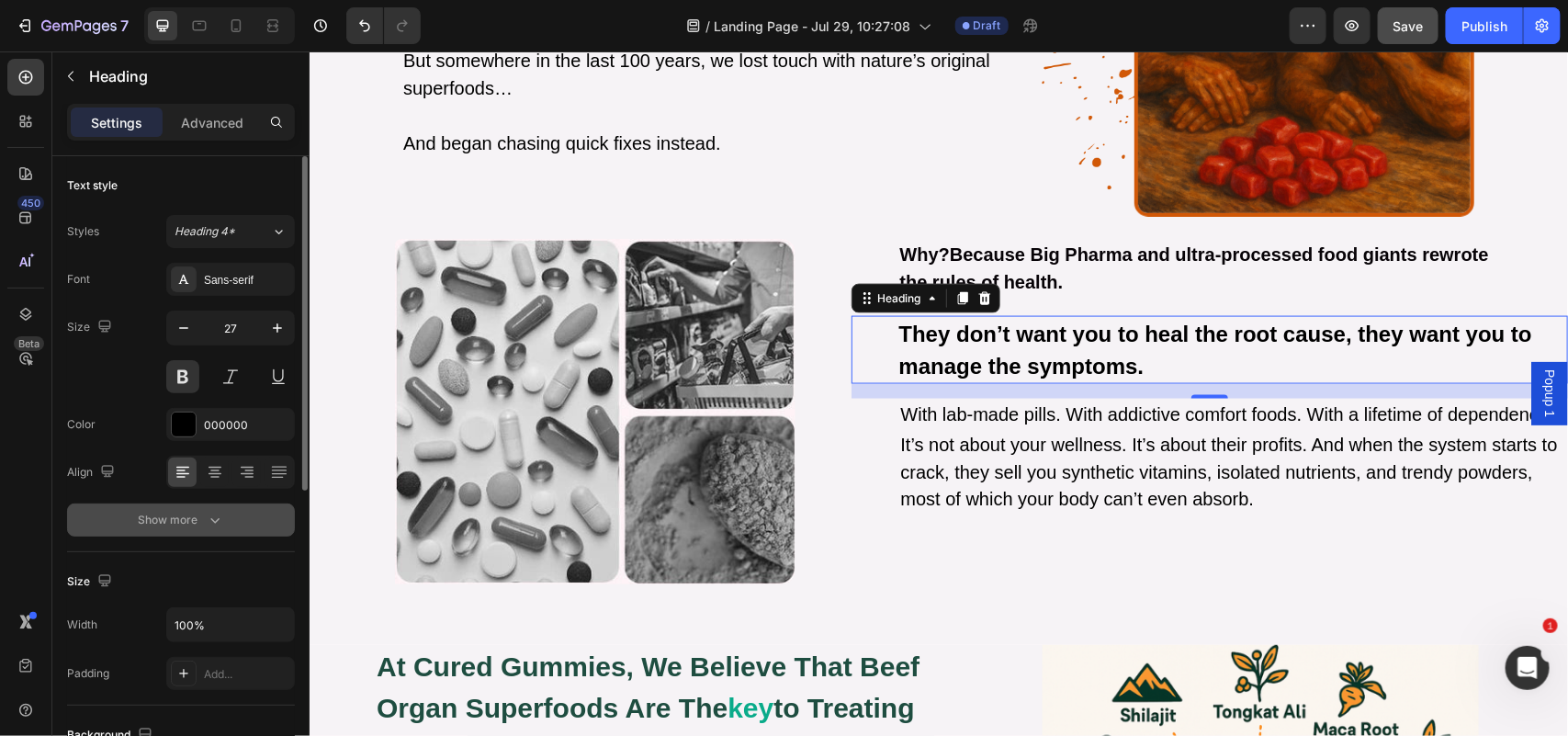 click 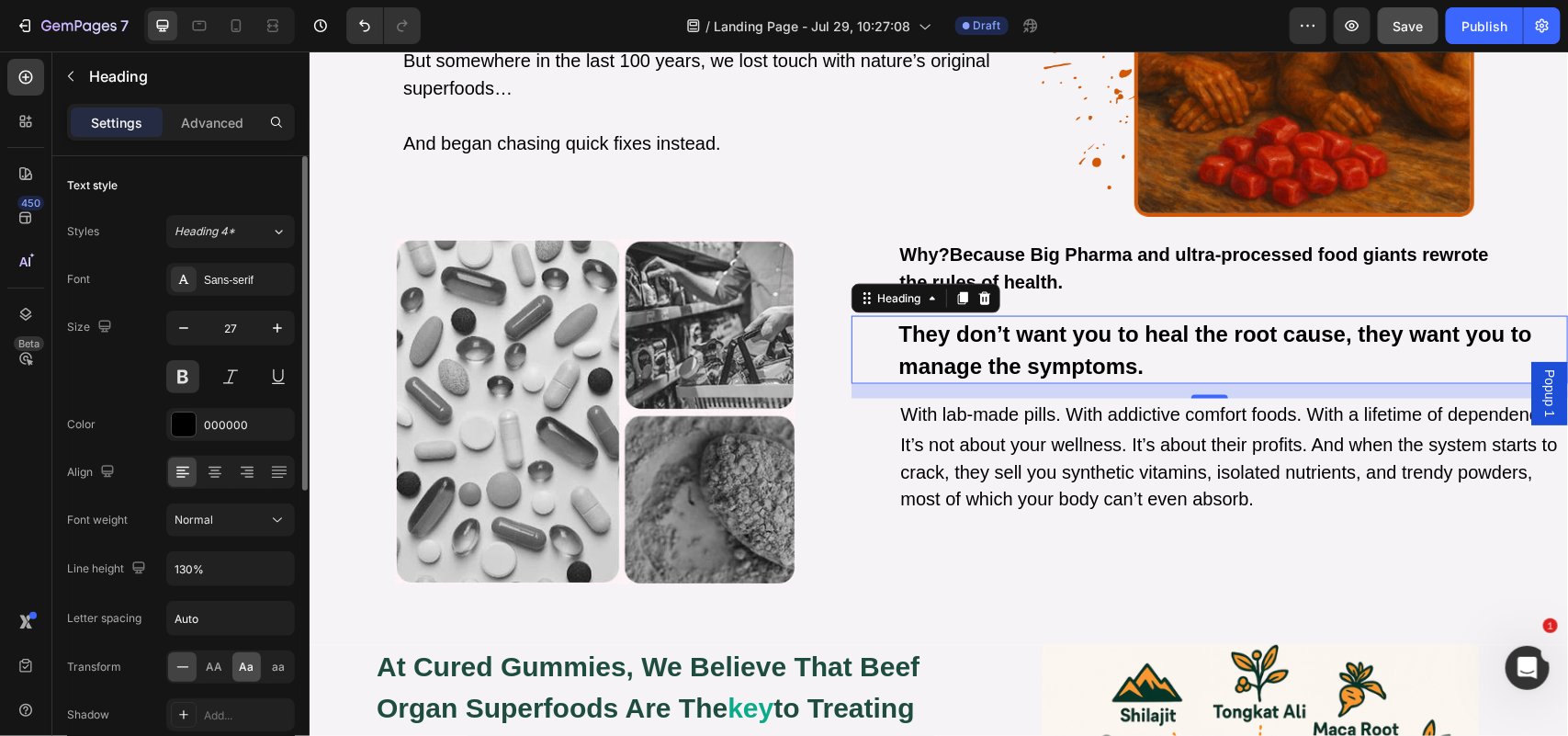 drag, startPoint x: 239, startPoint y: 674, endPoint x: 983, endPoint y: 27, distance: 985.9741 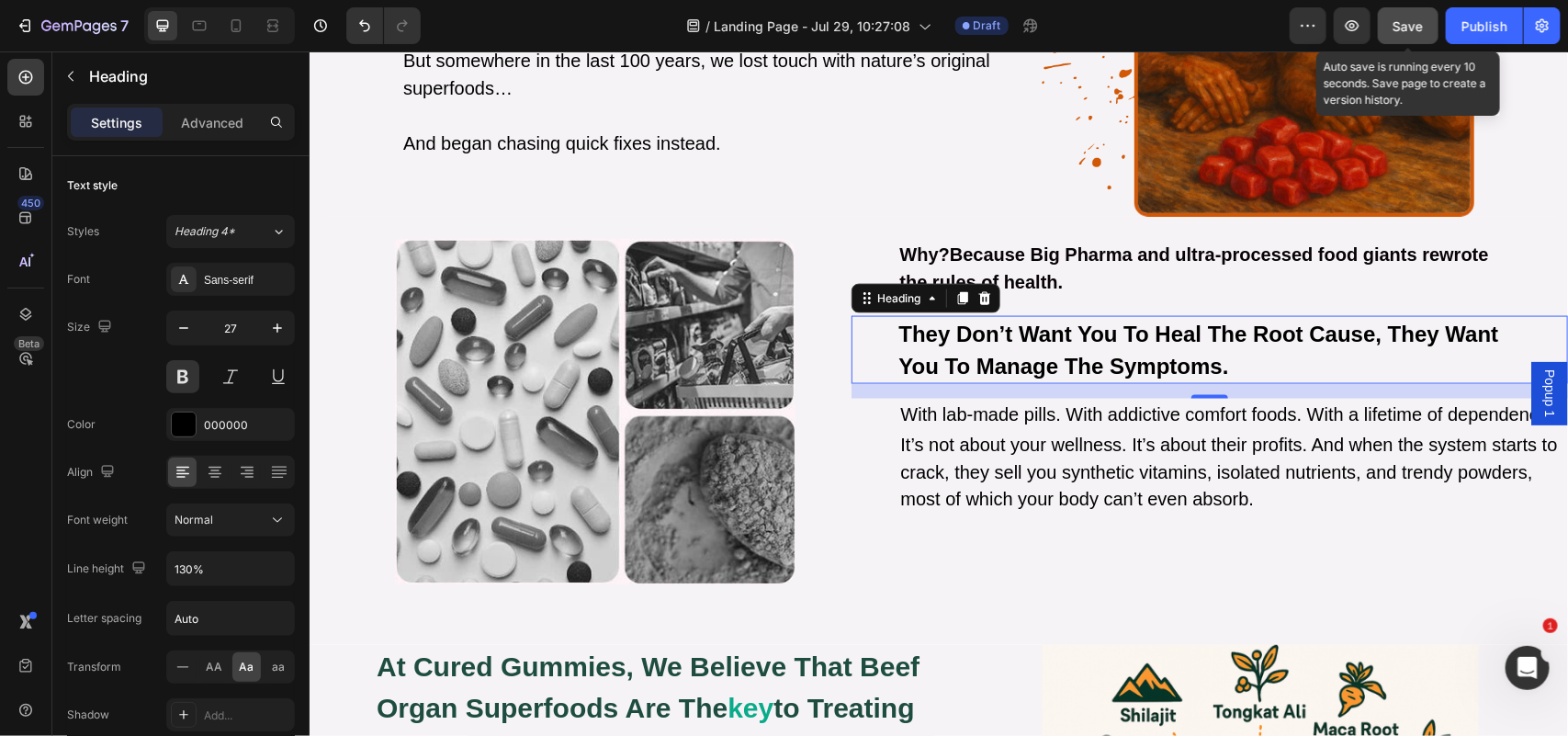 click on "Save" at bounding box center (1408, 26) 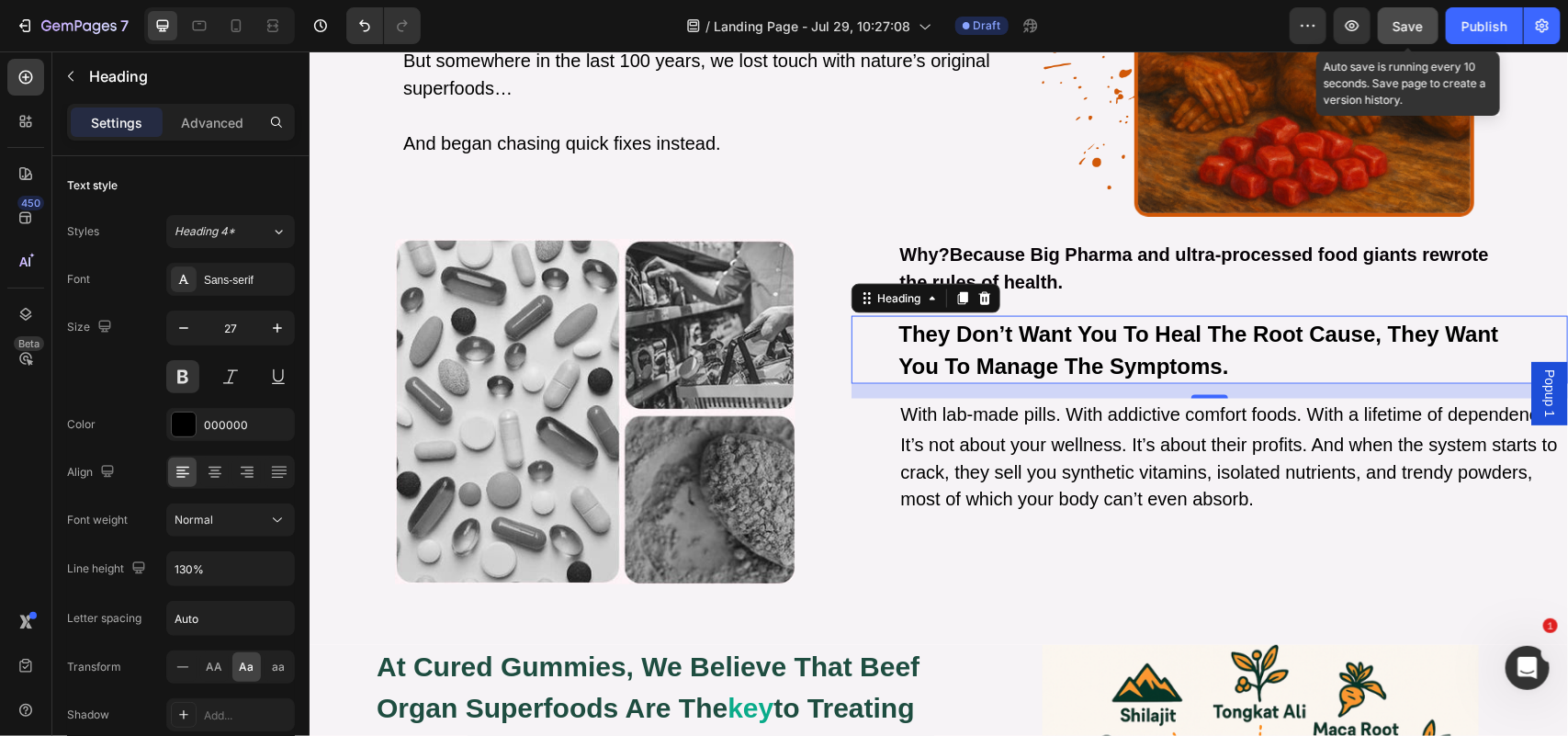 click on "Save" 